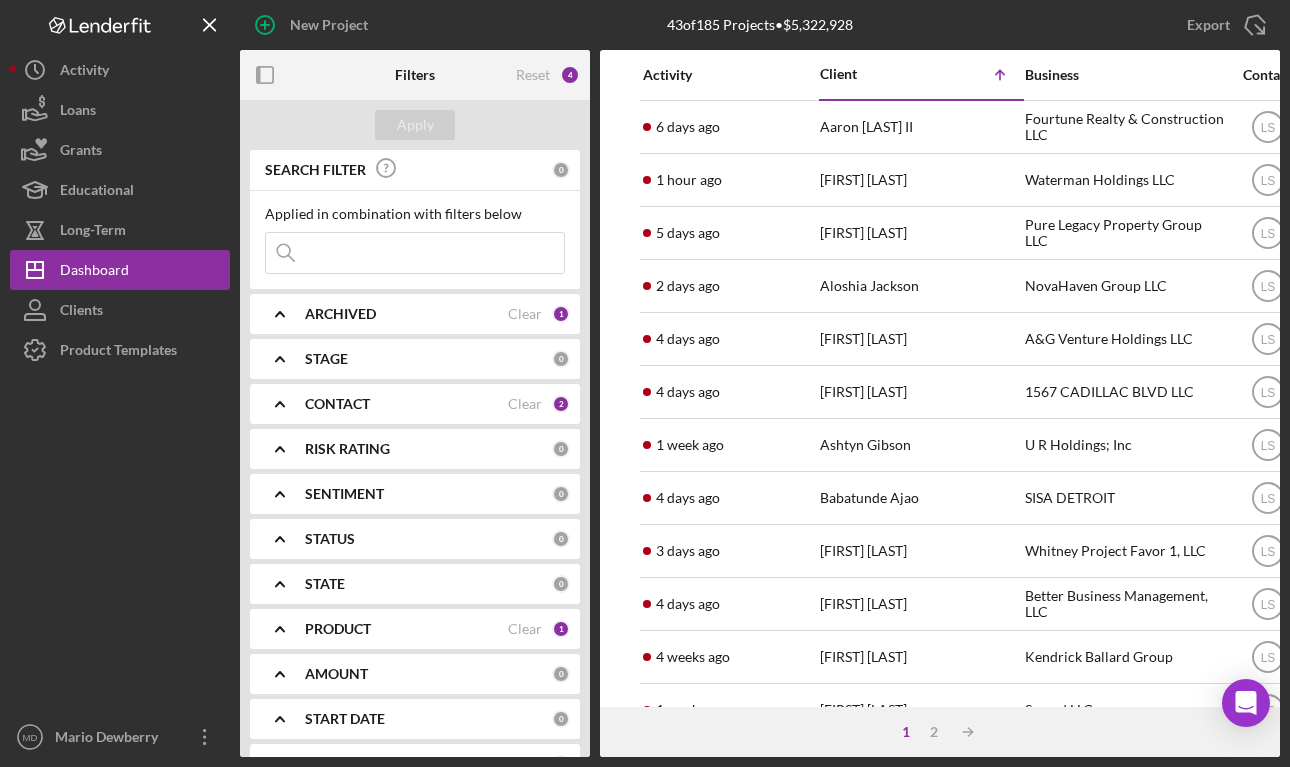scroll, scrollTop: 0, scrollLeft: 0, axis: both 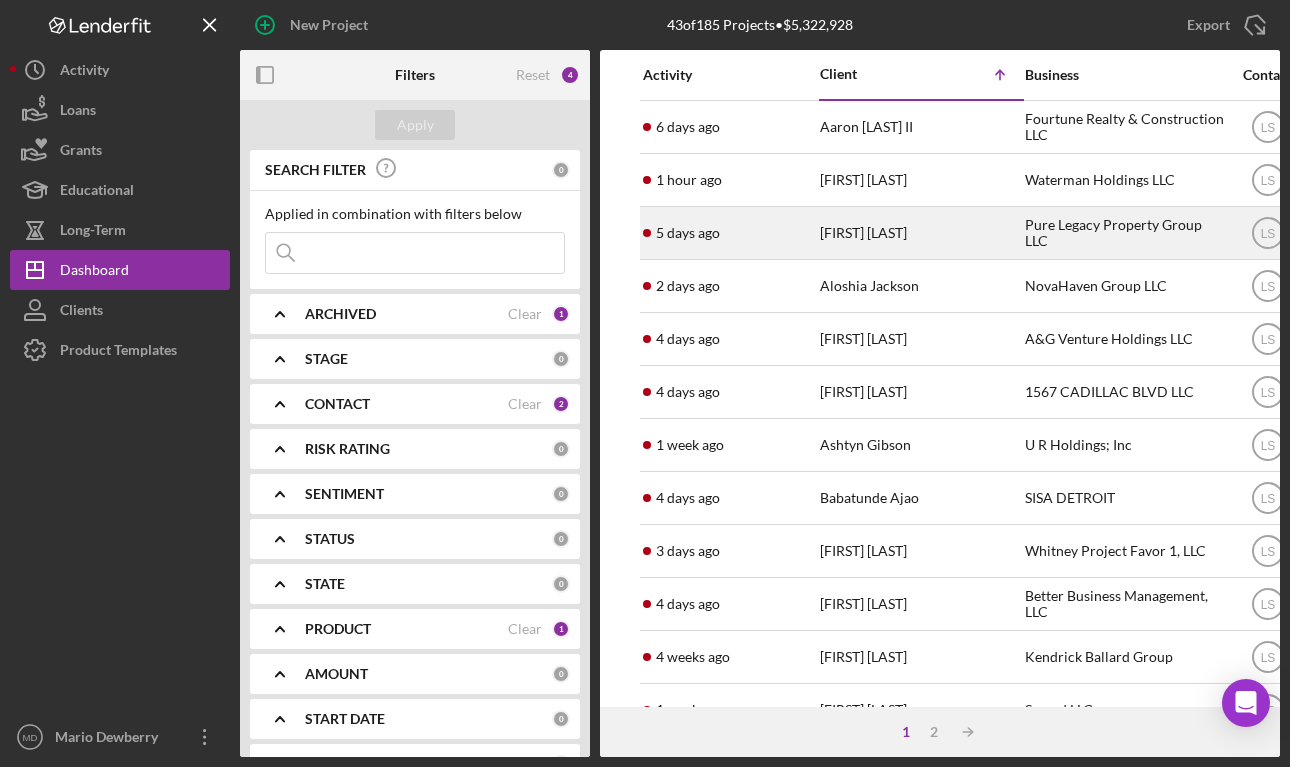 click on "[NUMBER] days ago [FIRST] [LAST]" at bounding box center [730, 233] 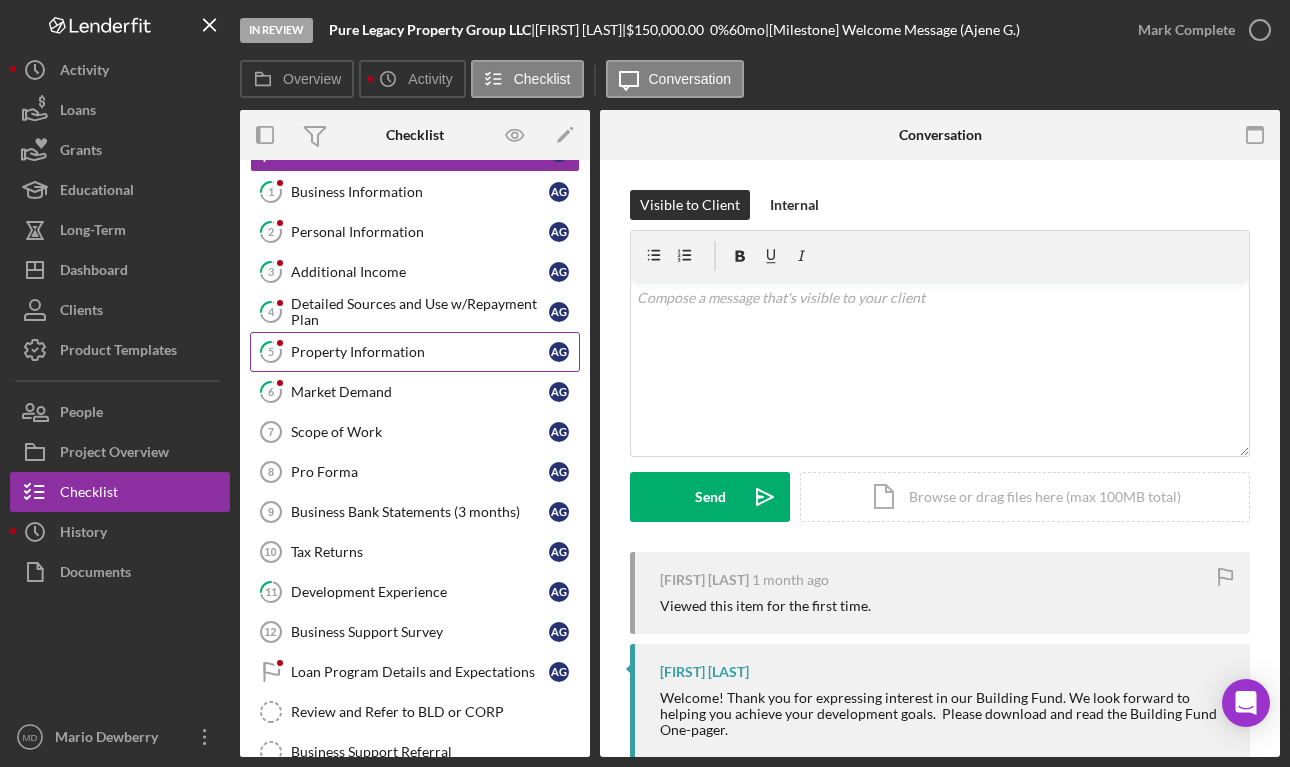 scroll, scrollTop: 79, scrollLeft: 0, axis: vertical 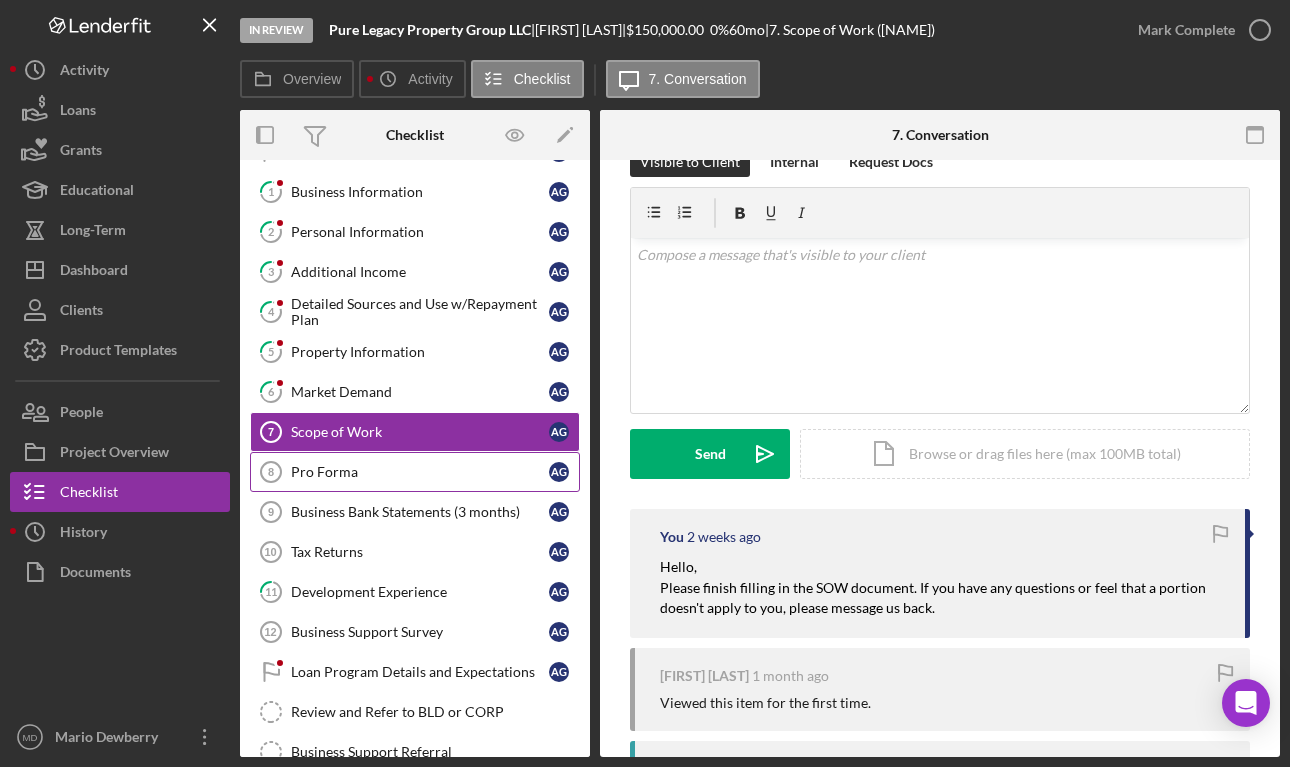 click on "Pro Forma" at bounding box center (420, 472) 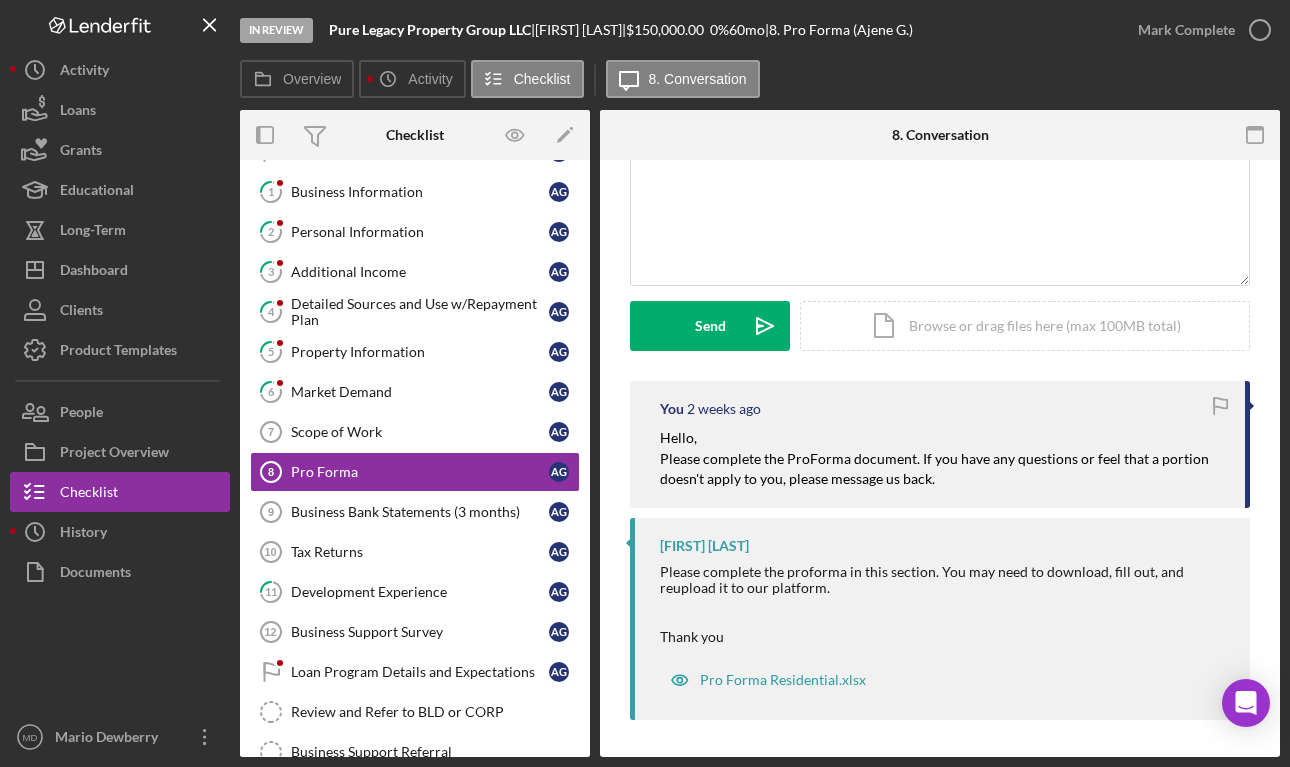scroll, scrollTop: 173, scrollLeft: 0, axis: vertical 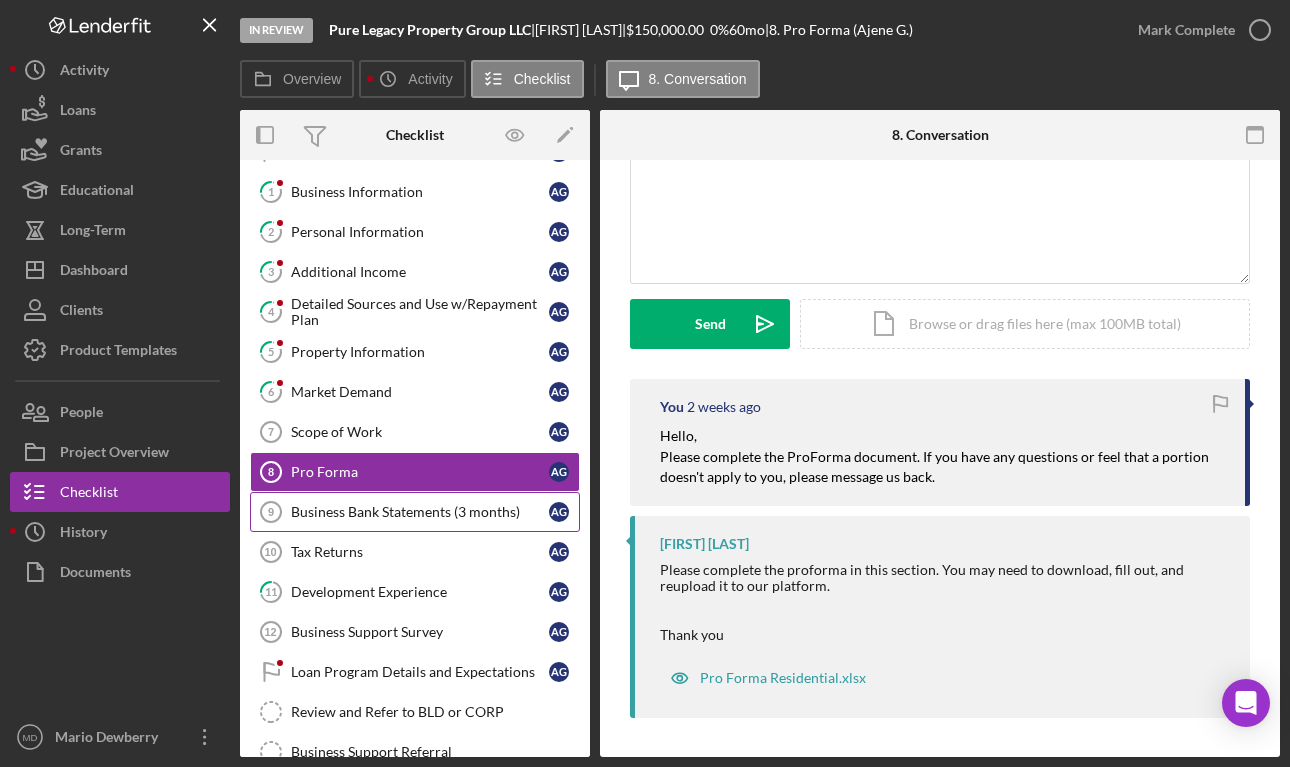 click on "Business Bank Statements (3 months)" at bounding box center [420, 512] 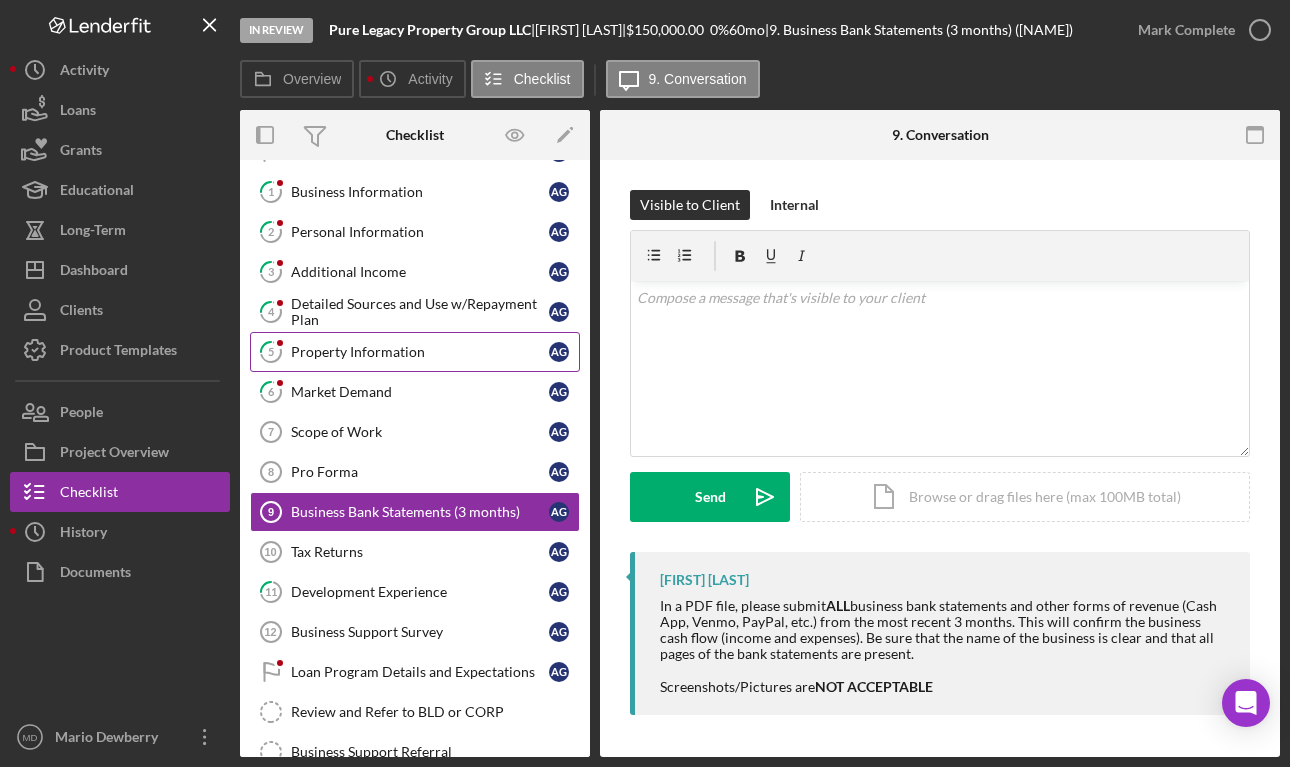click on "5 Property Information A G" at bounding box center (415, 352) 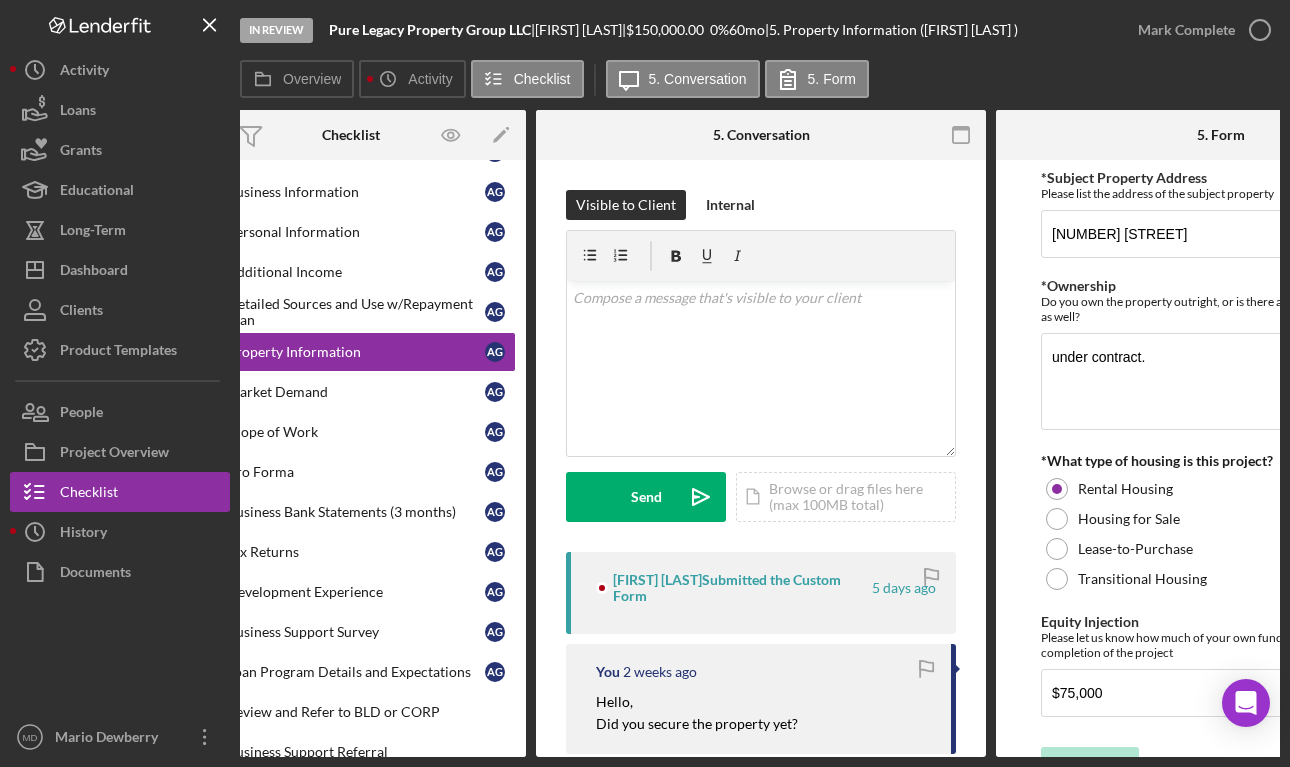scroll, scrollTop: 0, scrollLeft: 66, axis: horizontal 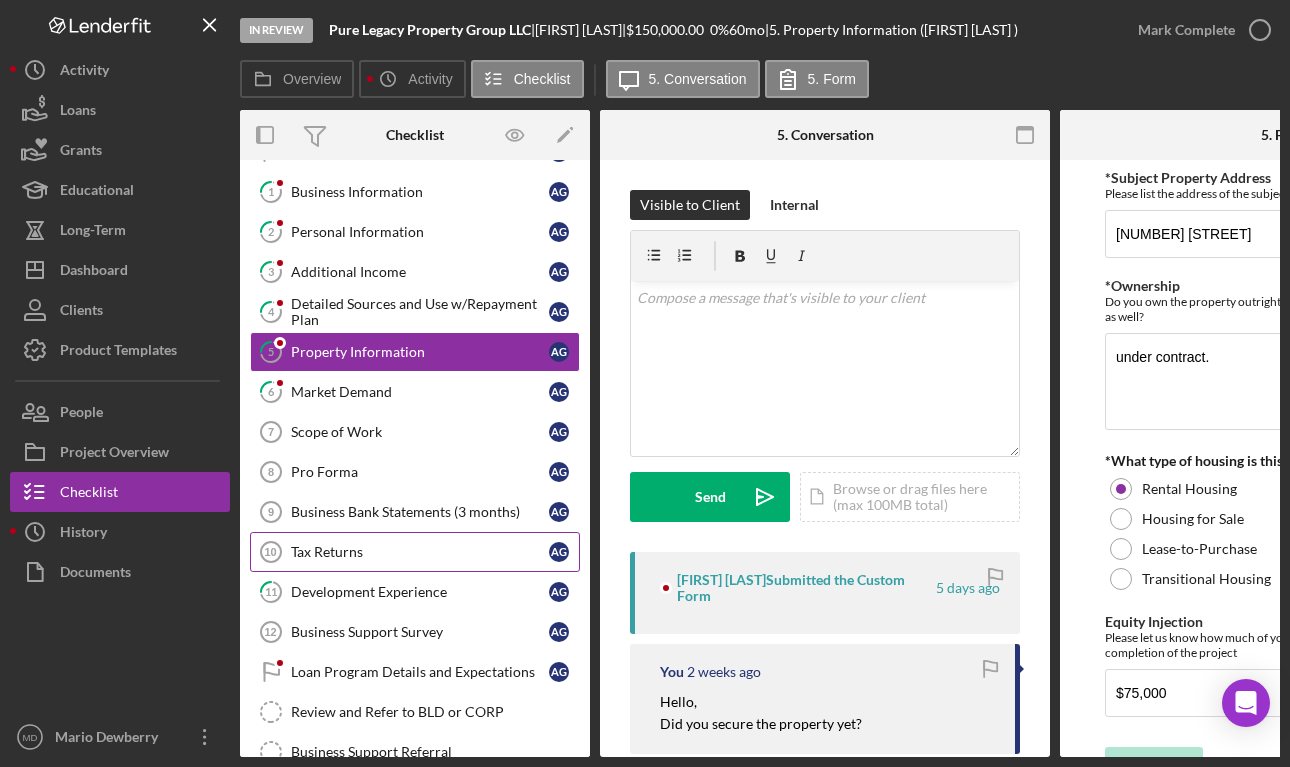 click on "Tax Returns" at bounding box center (420, 552) 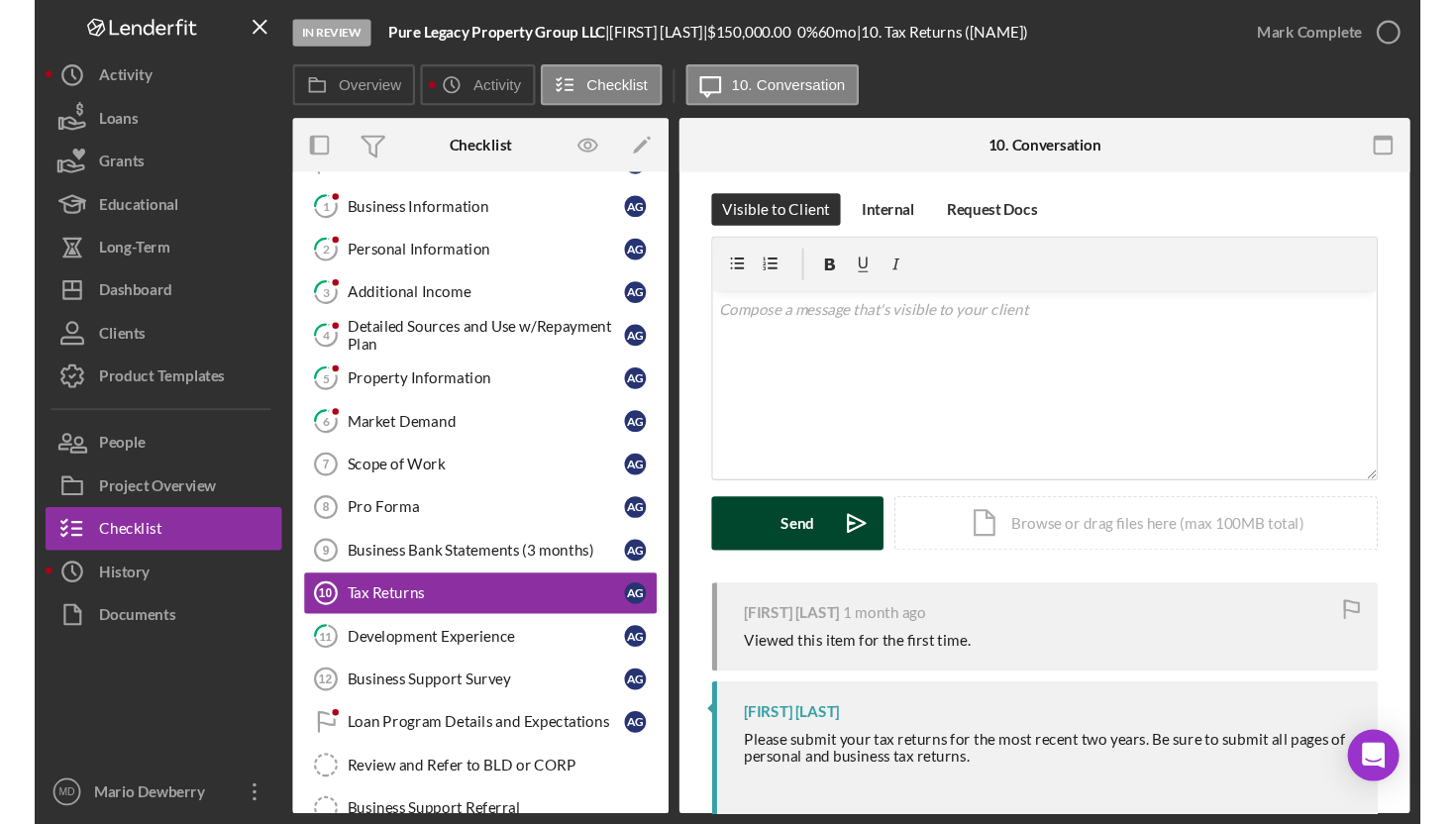 scroll, scrollTop: 0, scrollLeft: 0, axis: both 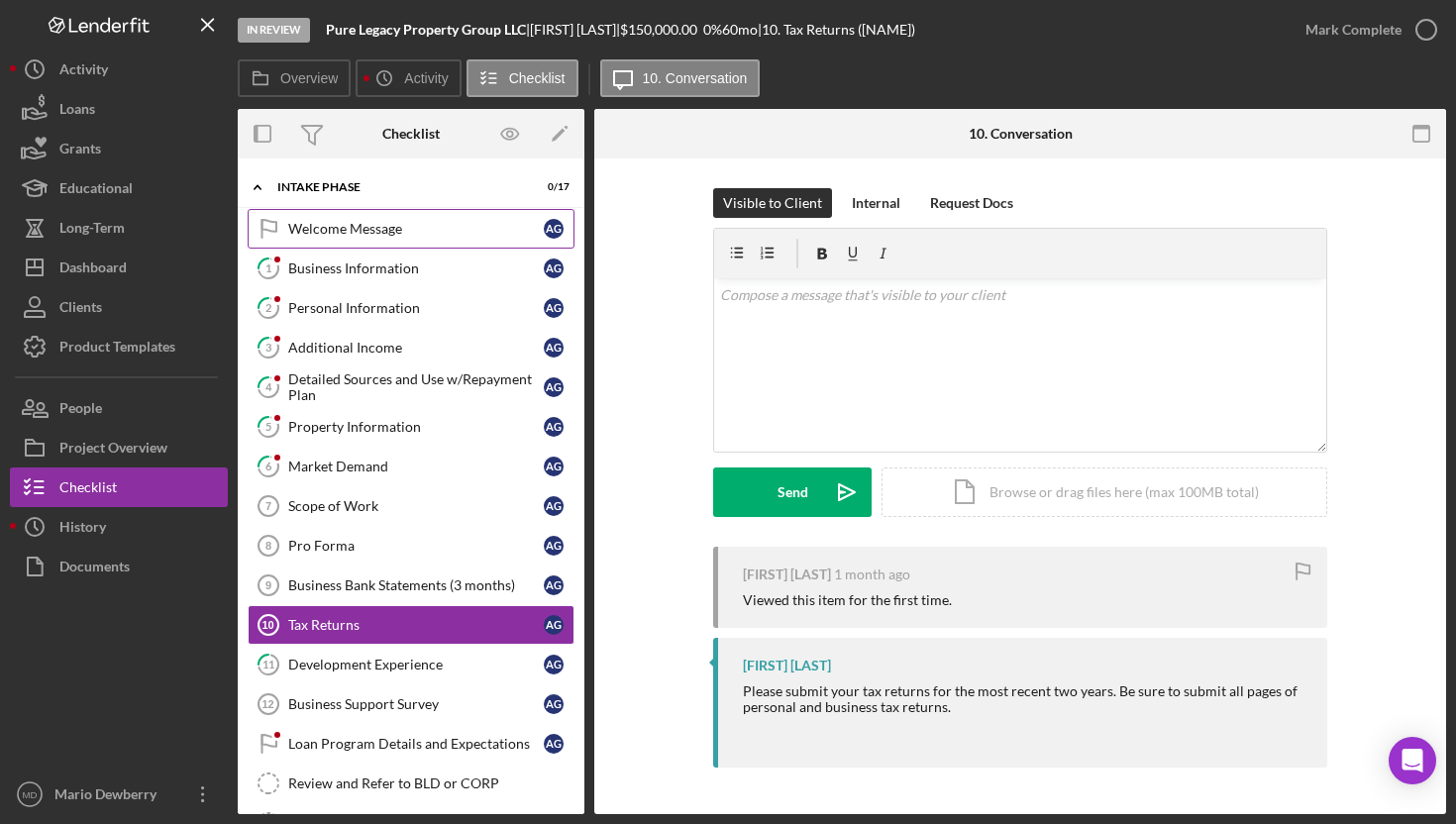 click on "Welcome Message Welcome Message A G" at bounding box center [411, 229] 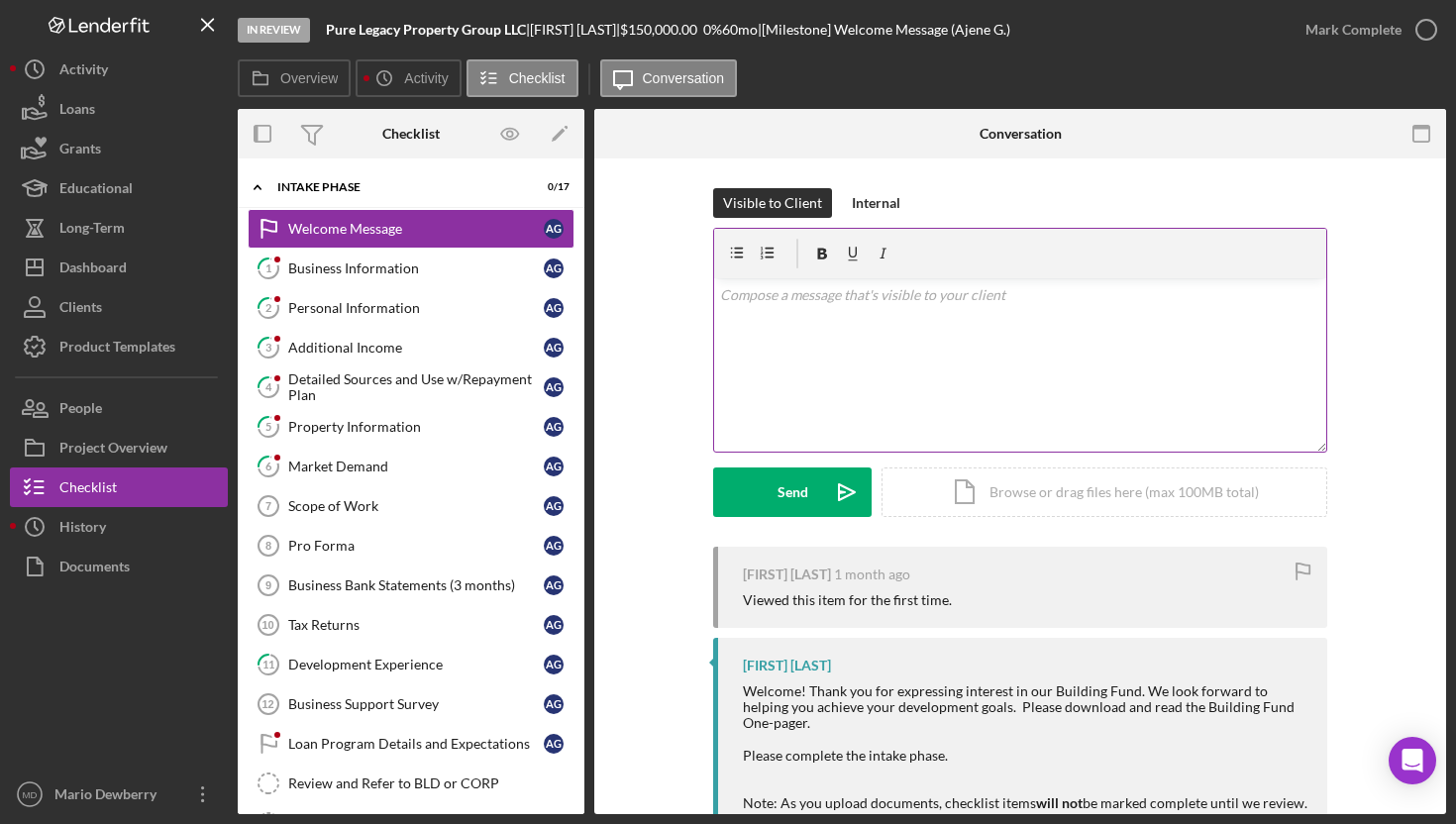 click on "v Color teal Color pink Remove color Add row above Add row below Add column before Add column after Merge cells Split cells Remove column Remove row Remove table" at bounding box center (1020, 364) 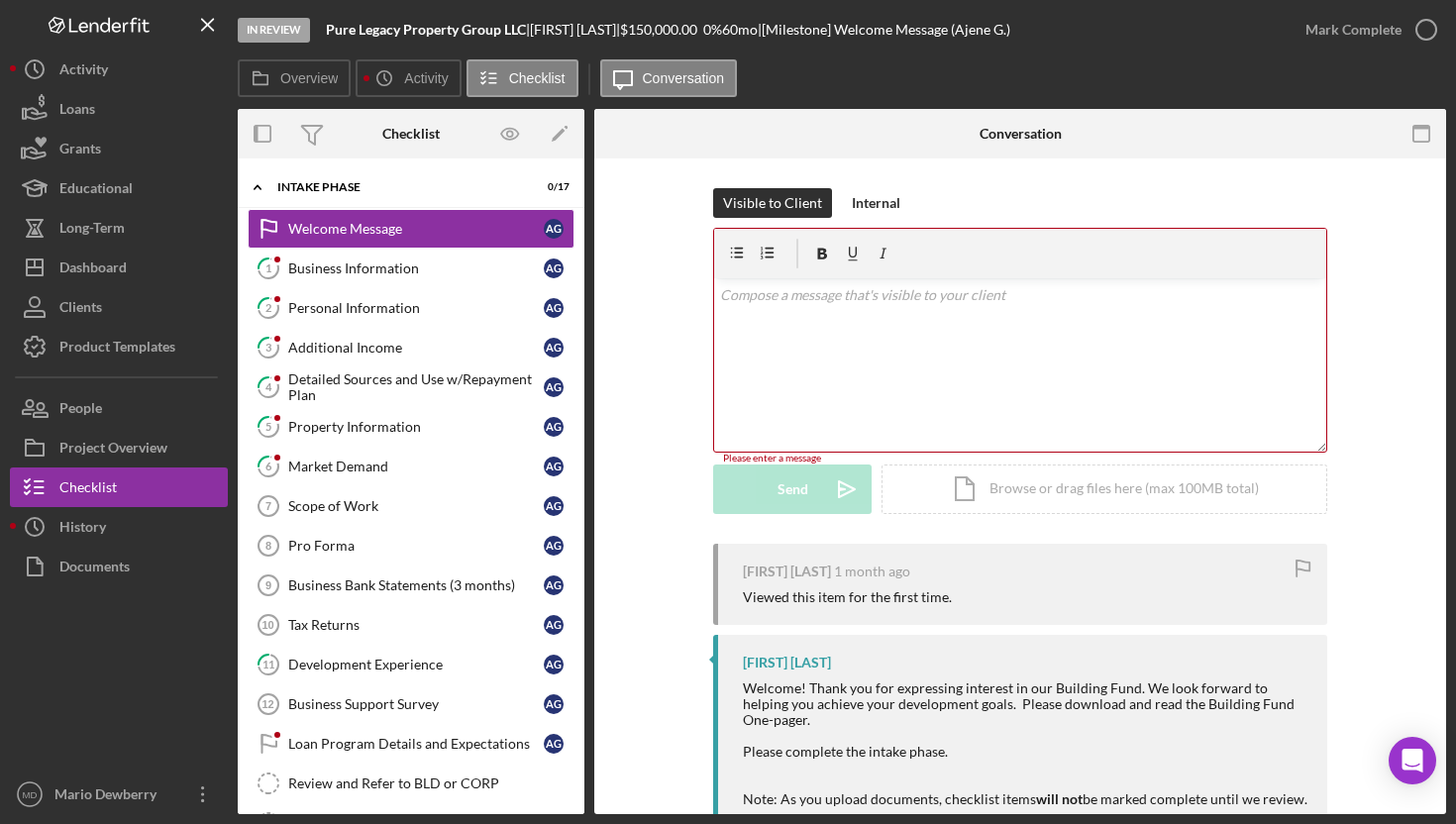 click on "v Color teal Color pink Remove color Add row above Add row below Add column before Add column after Merge cells Split cells Remove column Remove row Remove table" at bounding box center (1020, 364) 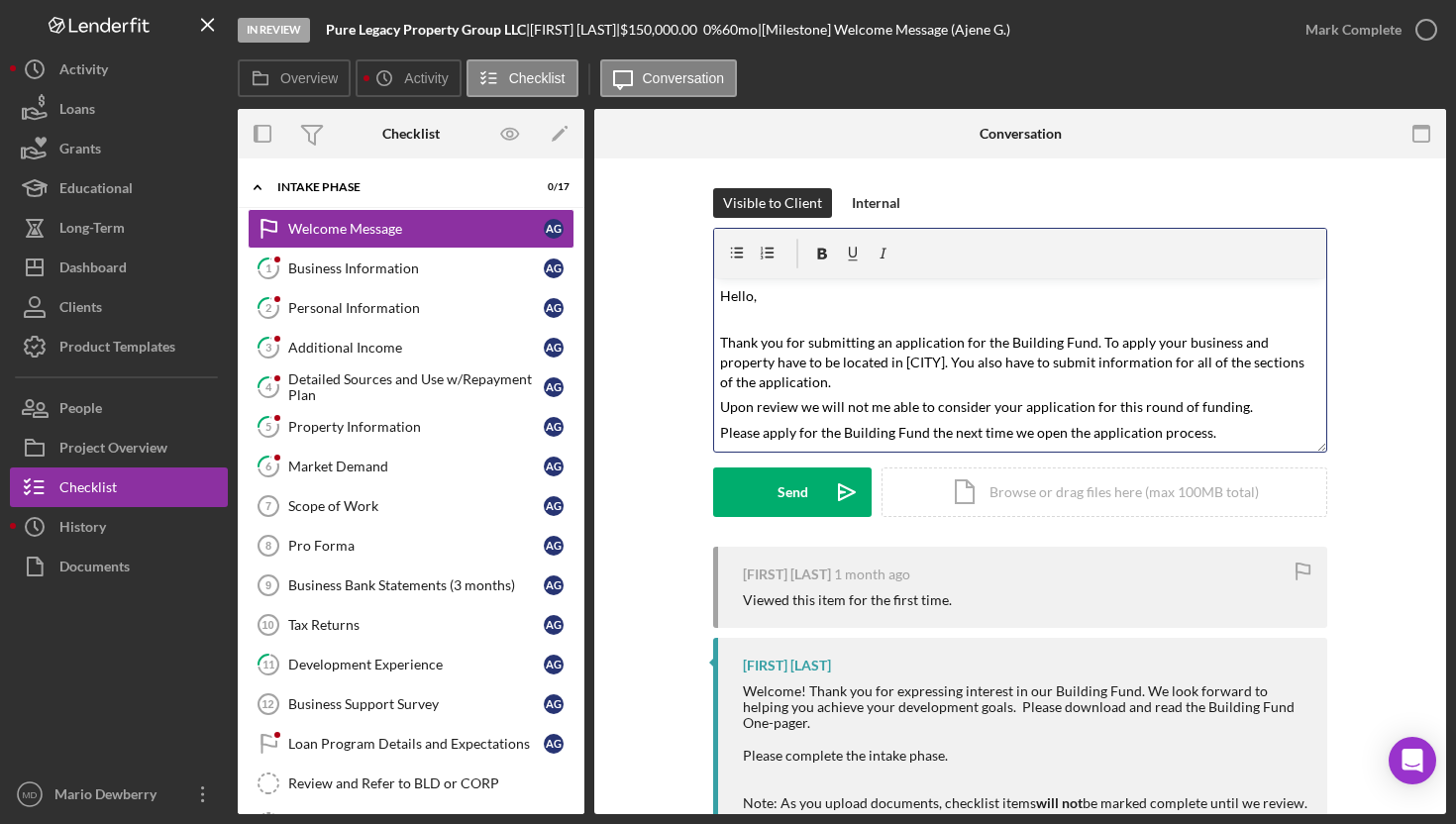 drag, startPoint x: 720, startPoint y: 342, endPoint x: 849, endPoint y: 354, distance: 129.55694 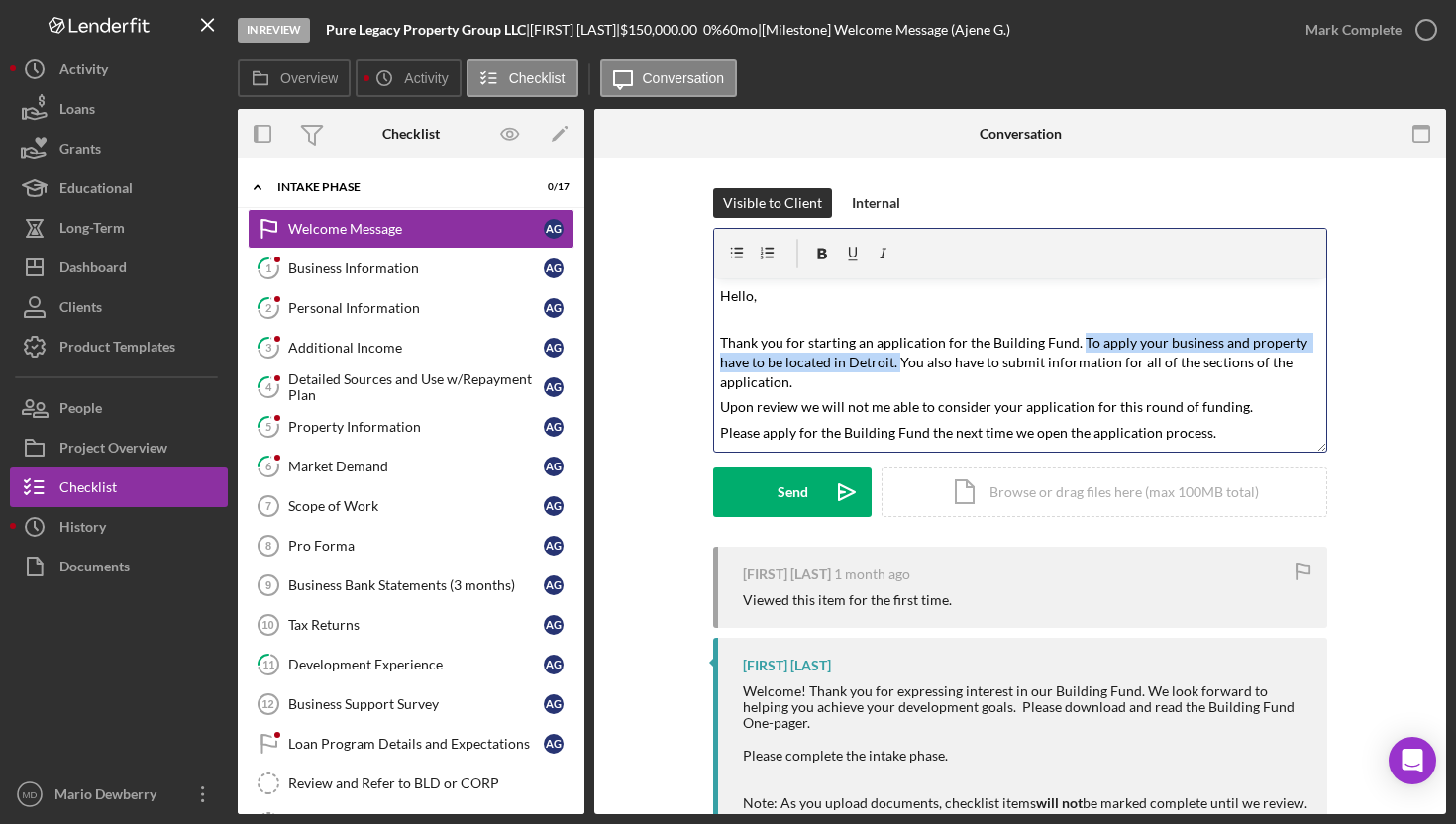 drag, startPoint x: 1075, startPoint y: 338, endPoint x: 895, endPoint y: 364, distance: 181.86808 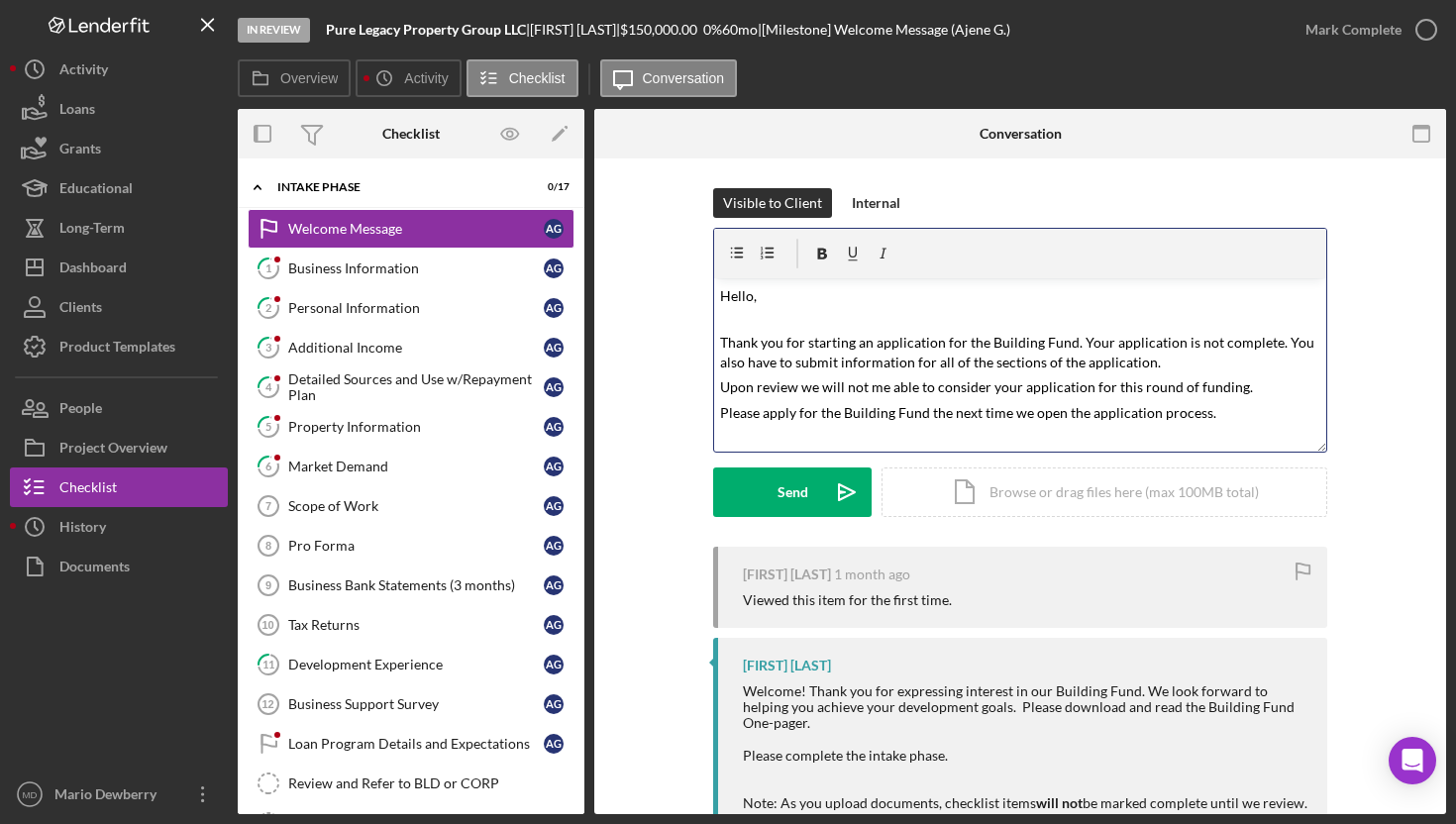 click on "Thank you for starting an application for the Building Fund. Your application is not complete. You also have to submit information for all of the sections of the application." at bounding box center [1018, 352] 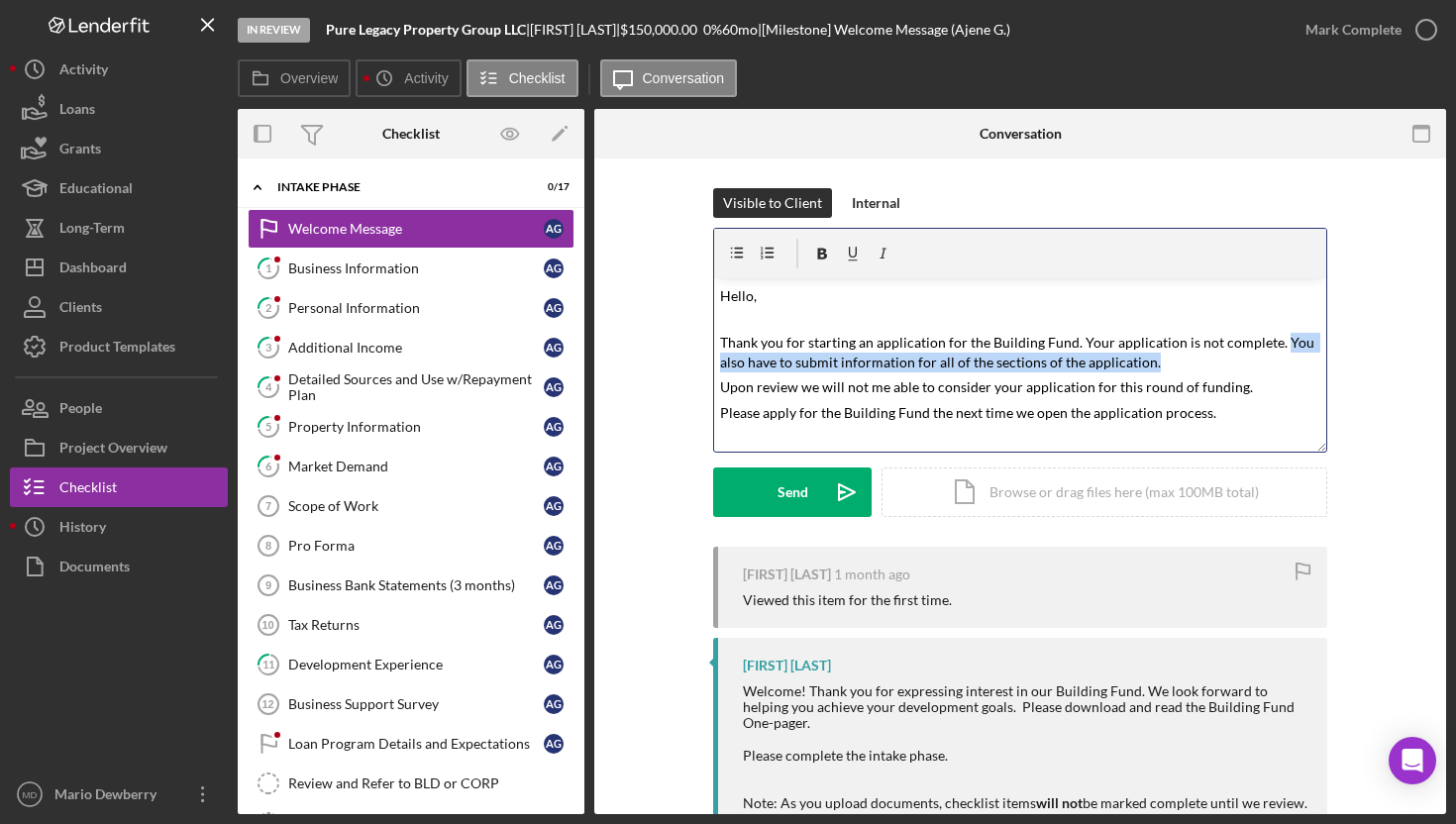 drag, startPoint x: 1270, startPoint y: 345, endPoint x: 1276, endPoint y: 356, distance: 12.529964 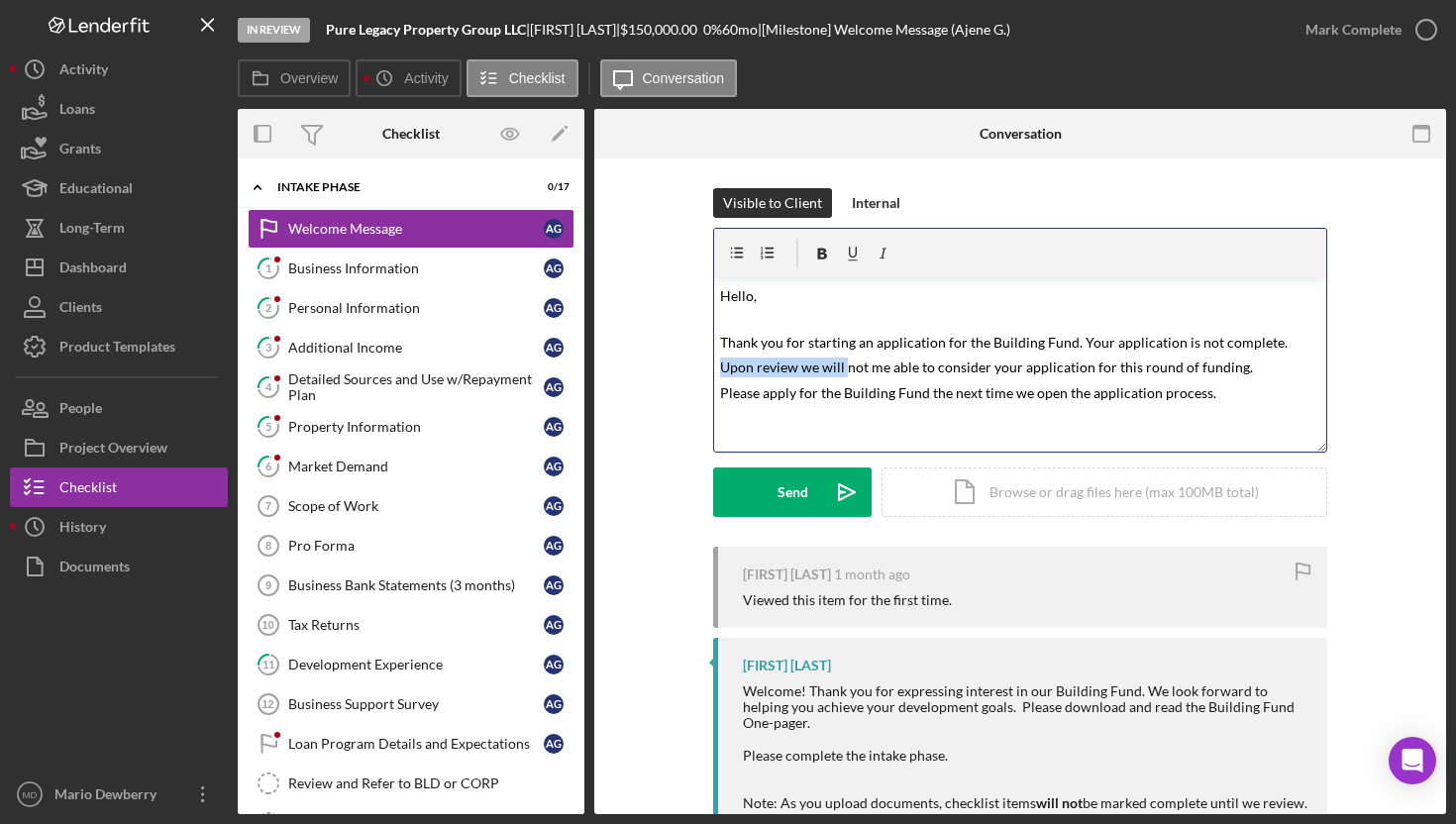 drag, startPoint x: 716, startPoint y: 368, endPoint x: 841, endPoint y: 372, distance: 125.06398 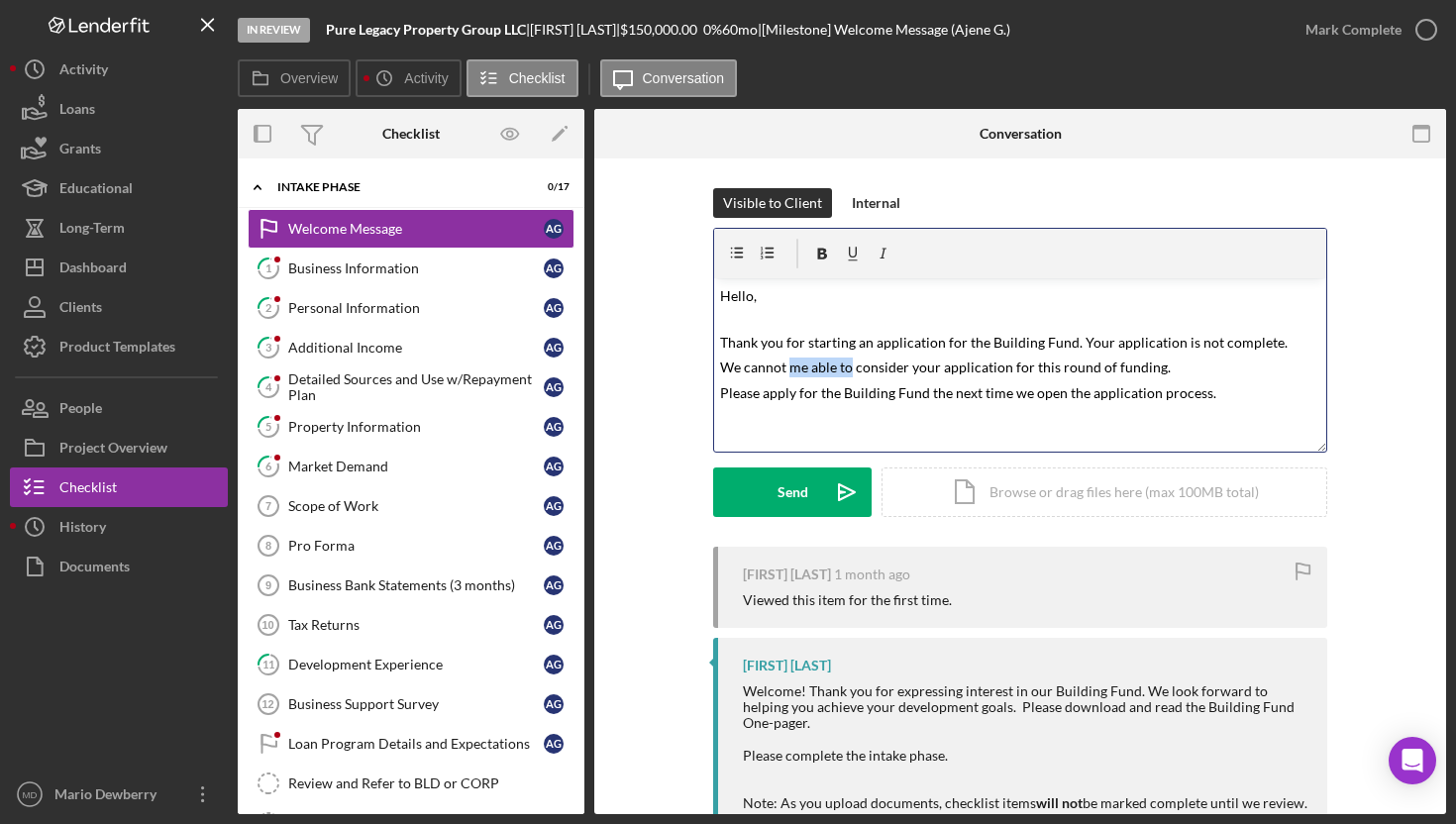 drag, startPoint x: 786, startPoint y: 369, endPoint x: 846, endPoint y: 370, distance: 60.00833 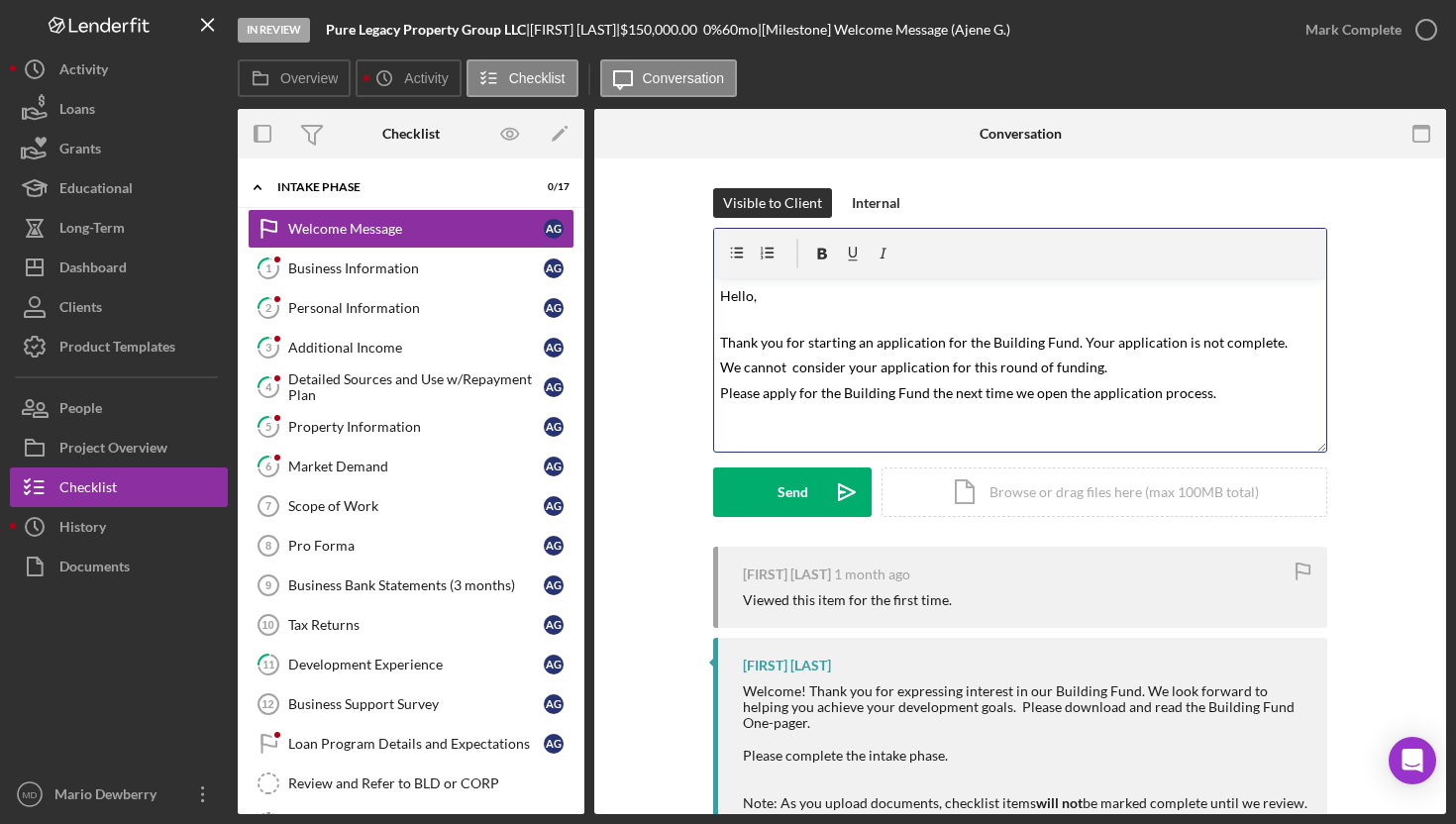 click on "v Color teal Color pink Remove color Add row above Add row below Add column before Add column after Merge cells Split cells Remove column Remove row Remove table Hello, Thank you for starting an application for the Building Fund. Your application is not complete.  We cannot  consider your application for this round of funding. Please apply for the Building Fund the next time we open the application process." at bounding box center [1020, 364] 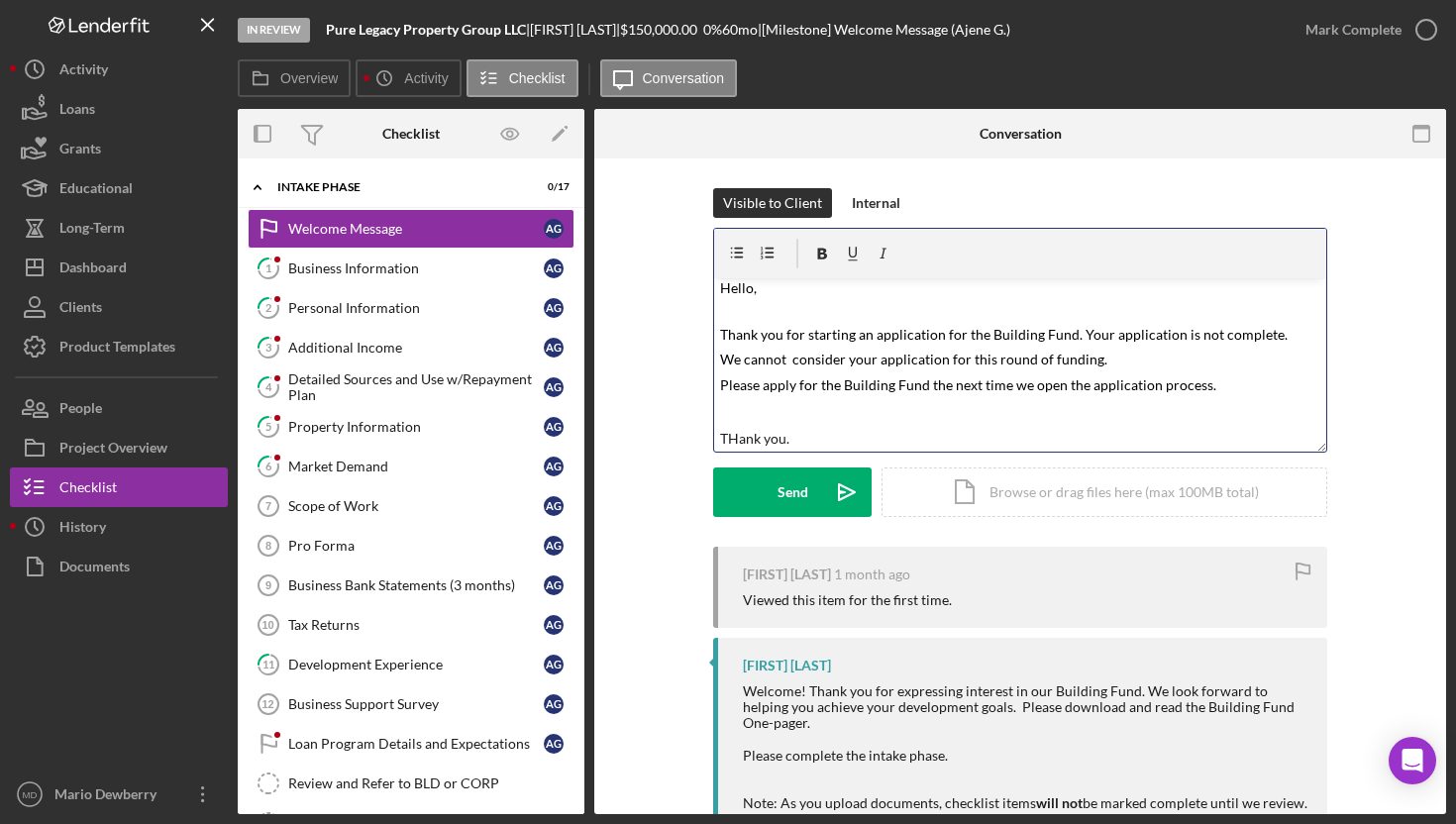 click on "THank you." at bounding box center [1020, 439] 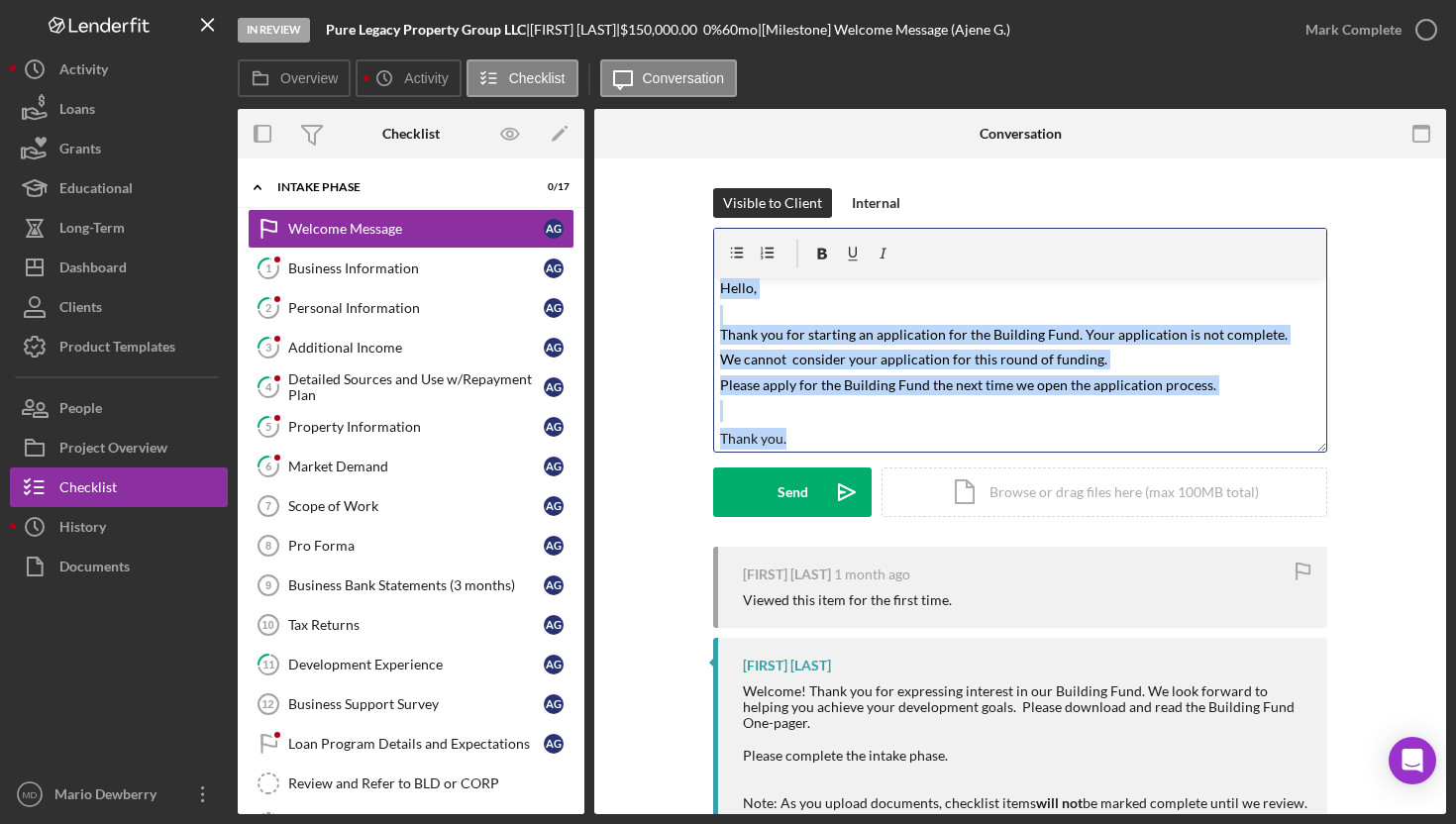 scroll, scrollTop: 0, scrollLeft: 0, axis: both 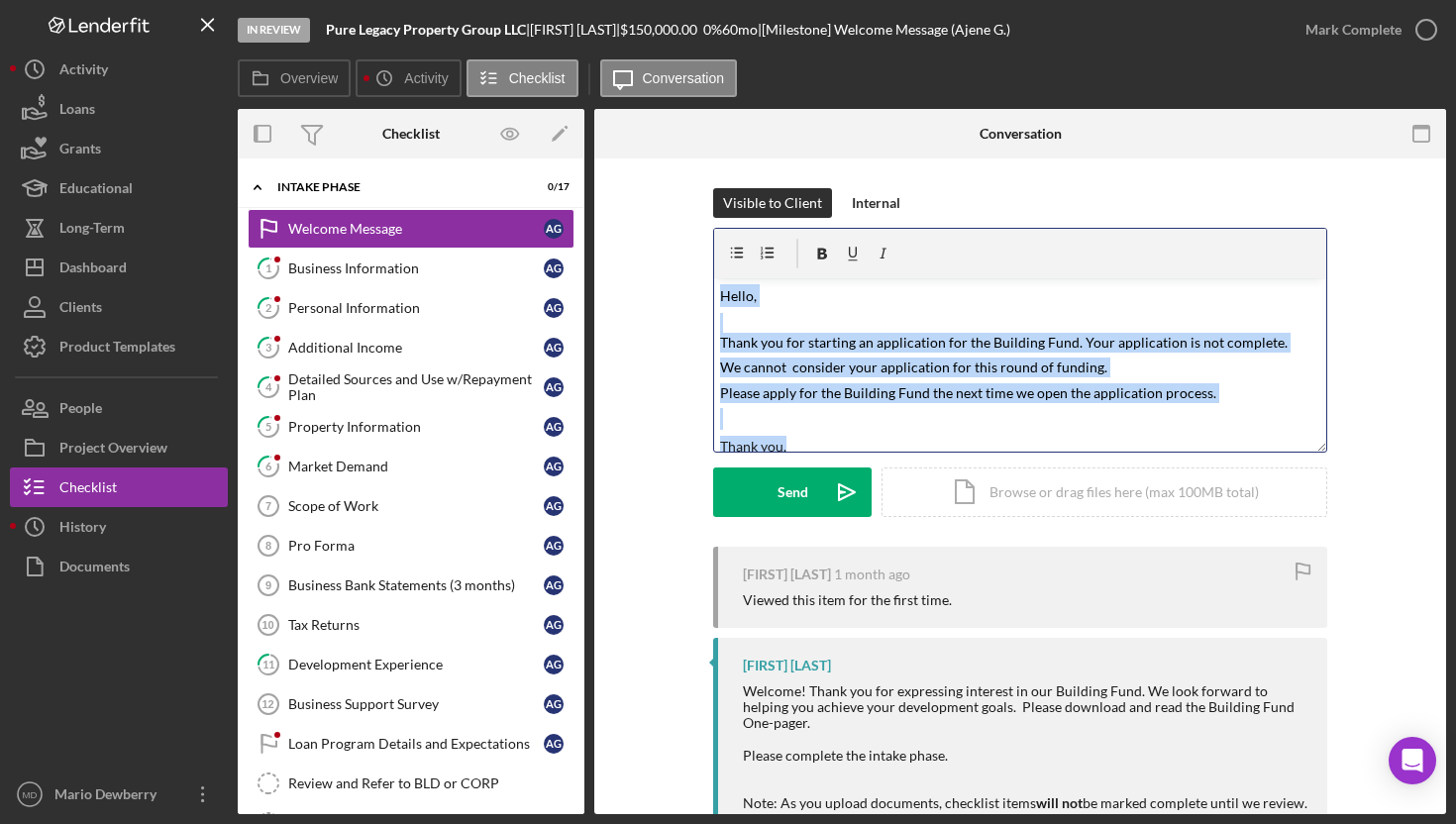 drag, startPoint x: 796, startPoint y: 438, endPoint x: 699, endPoint y: 278, distance: 187.10692 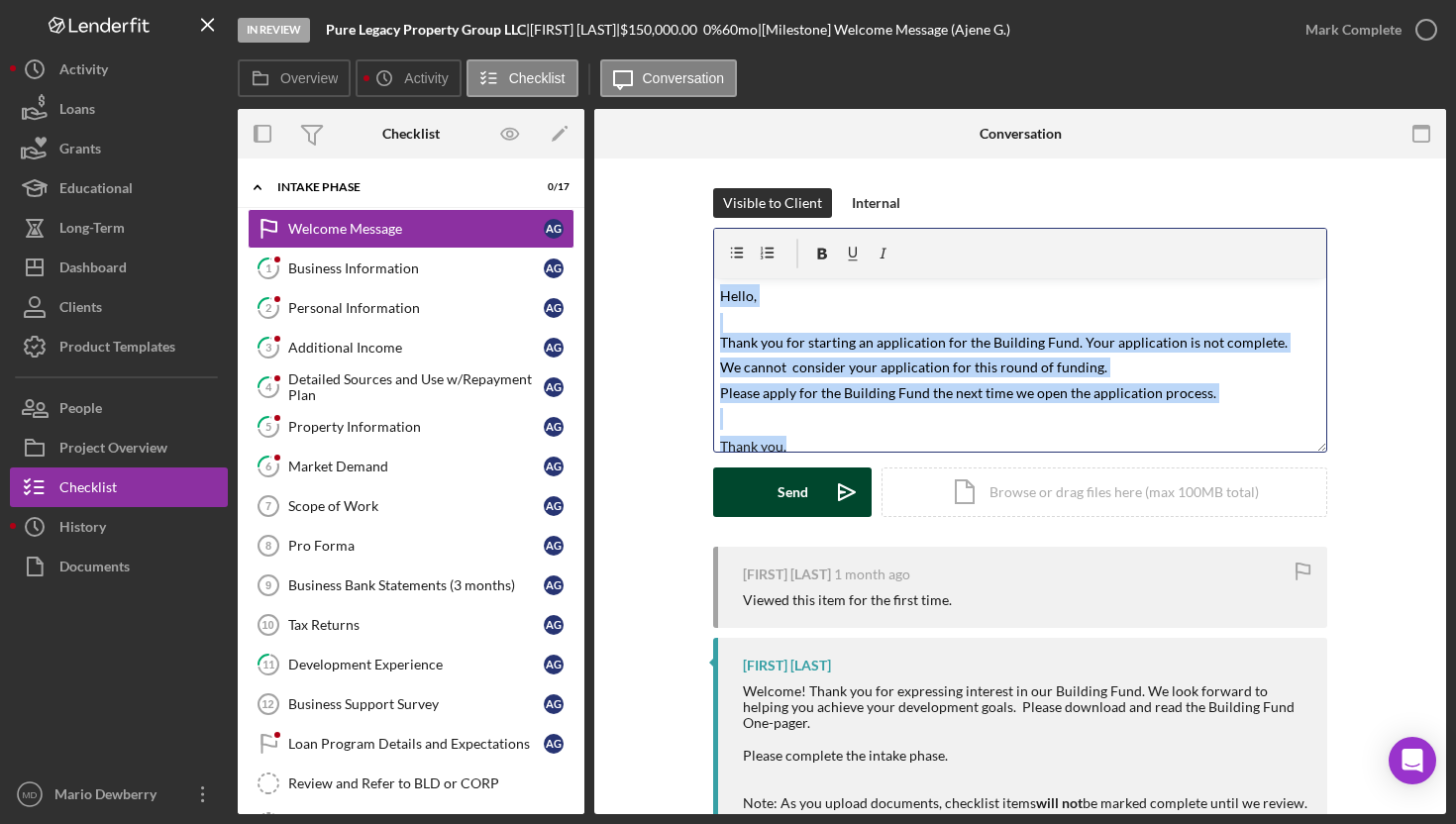 click on "Send" at bounding box center (792, 492) 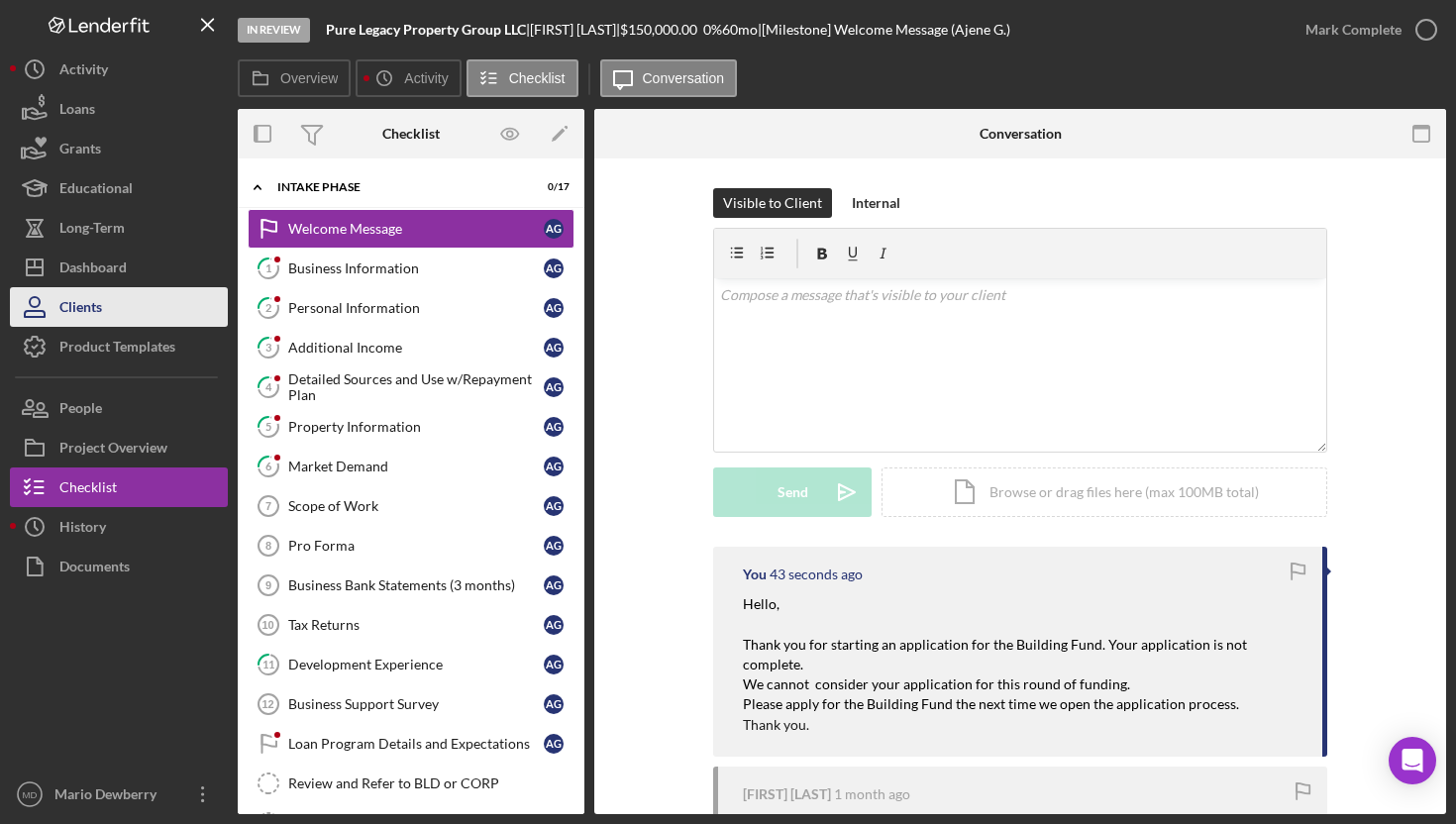 click on "Clients" at bounding box center (119, 307) 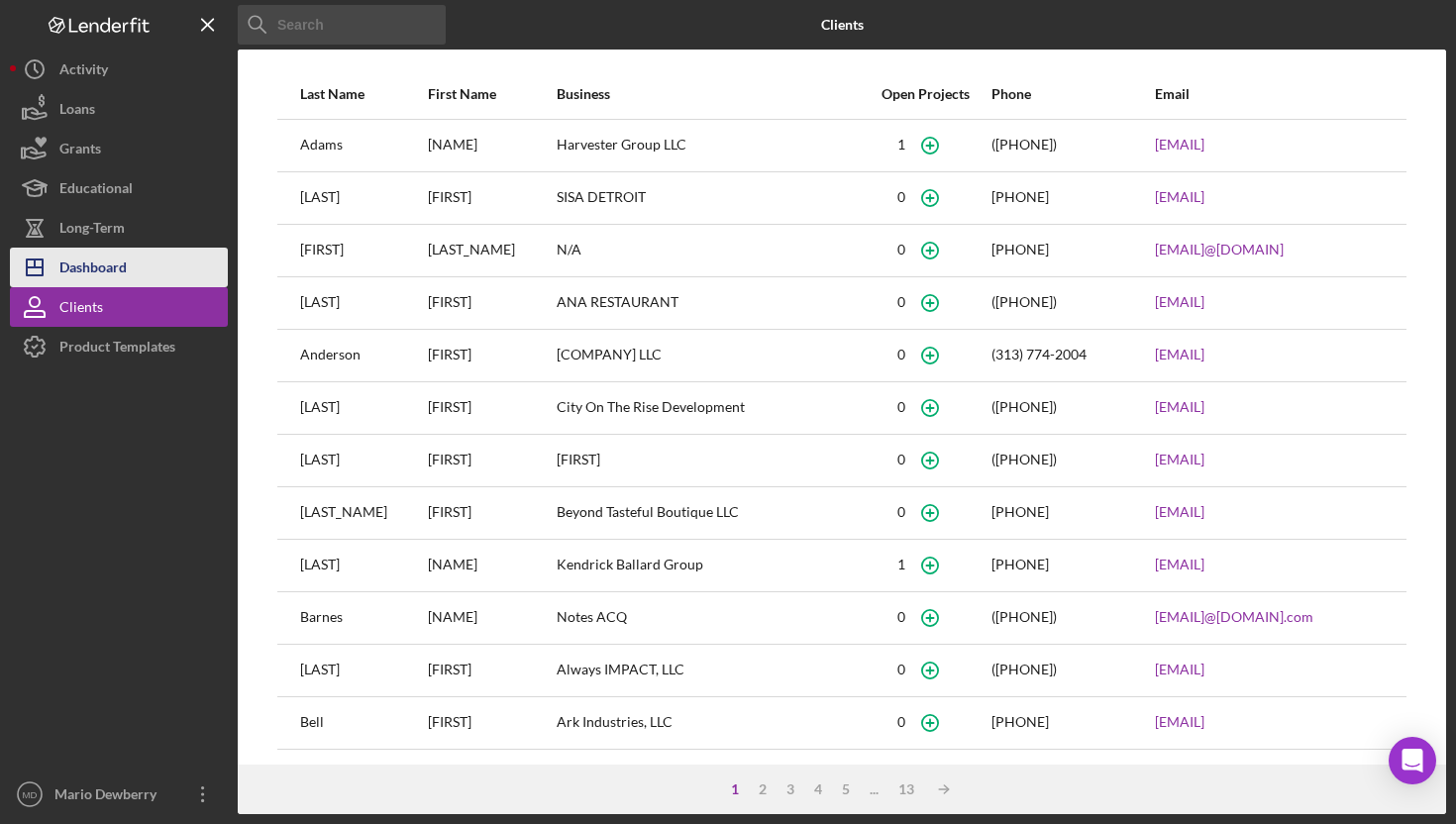 click on "Icon/Dashboard Dashboard" at bounding box center [119, 267] 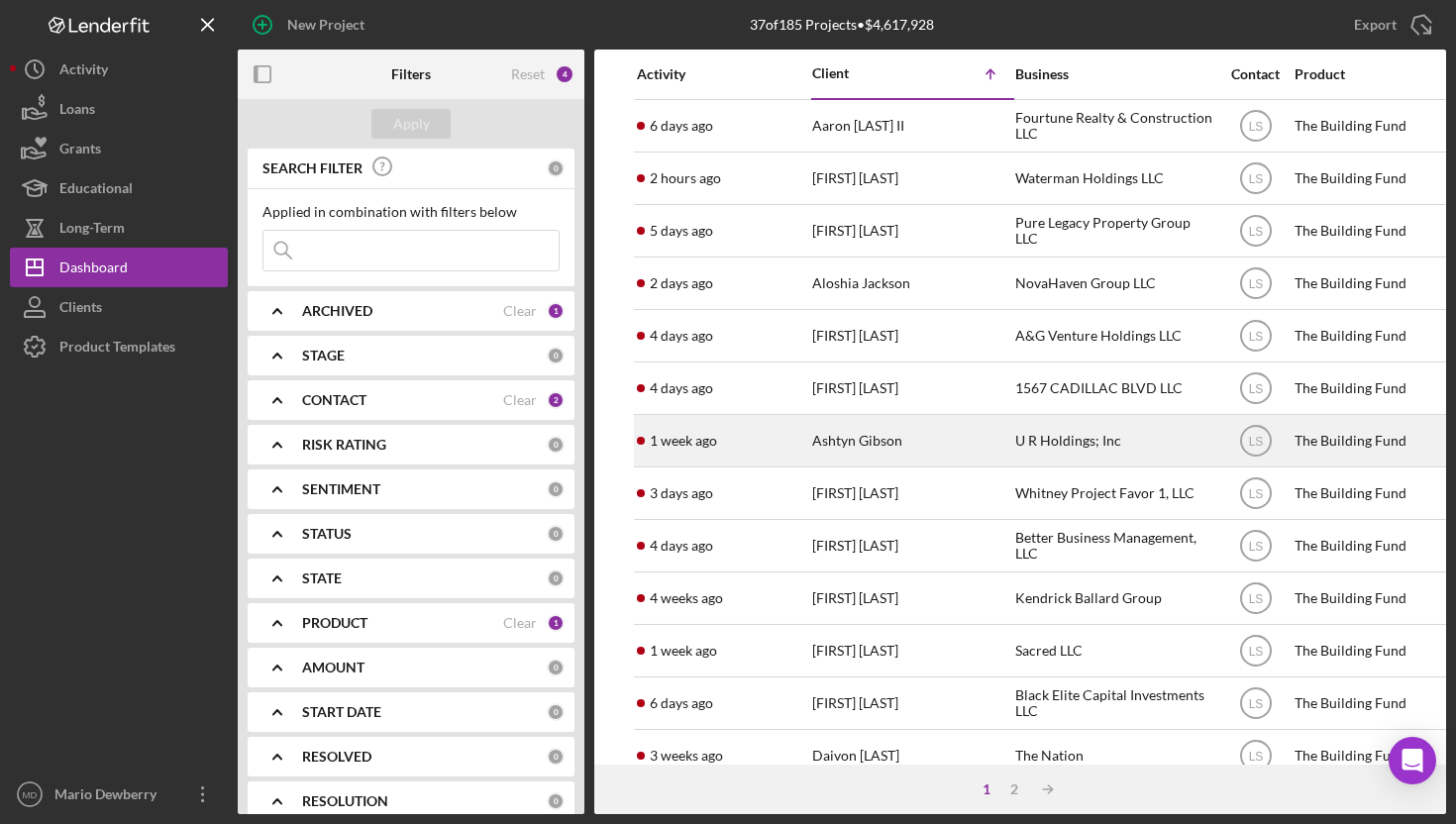 click on "Ashtyn Gibson" at bounding box center [911, 441] 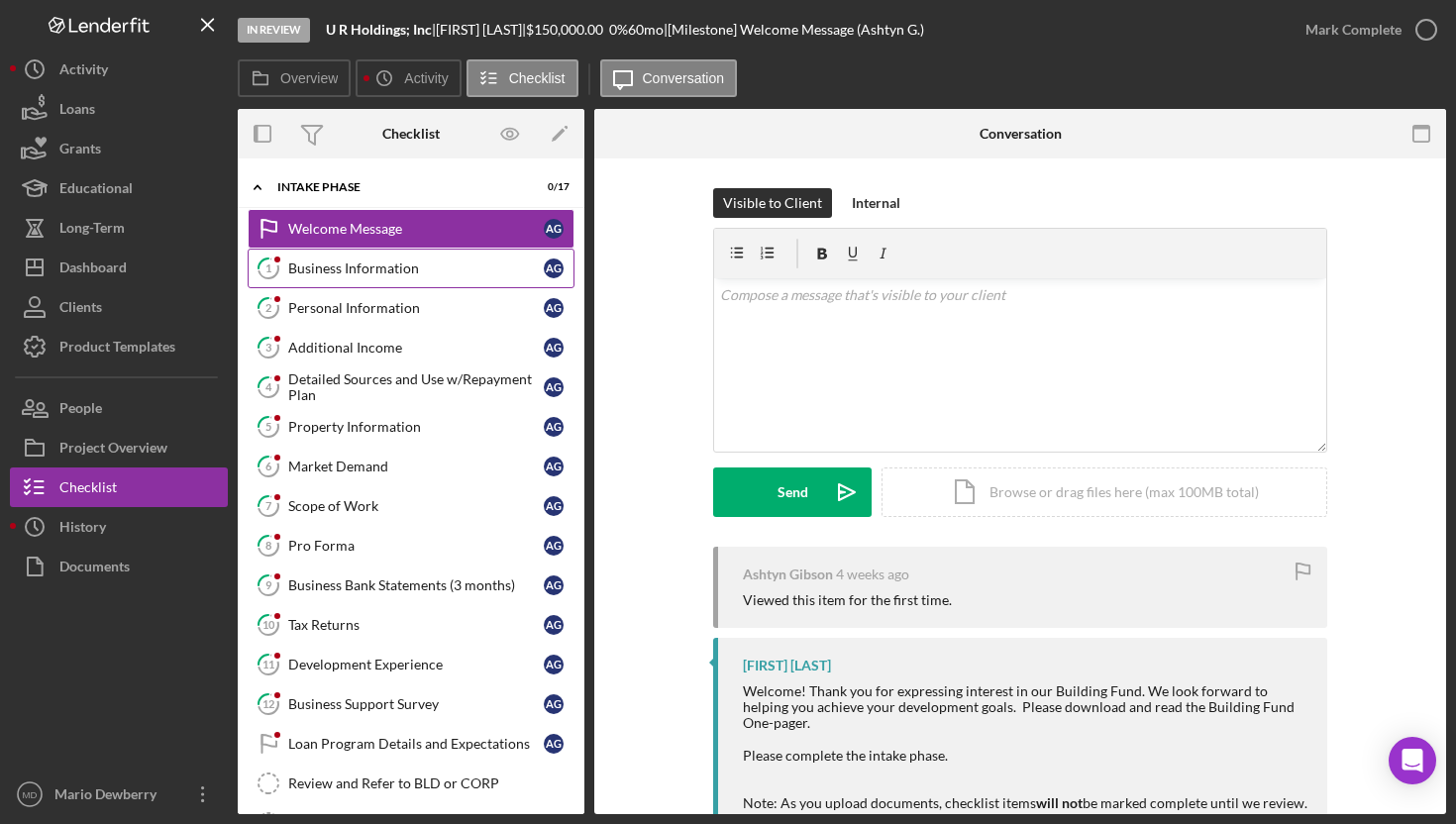 click on "Business Information" at bounding box center [416, 268] 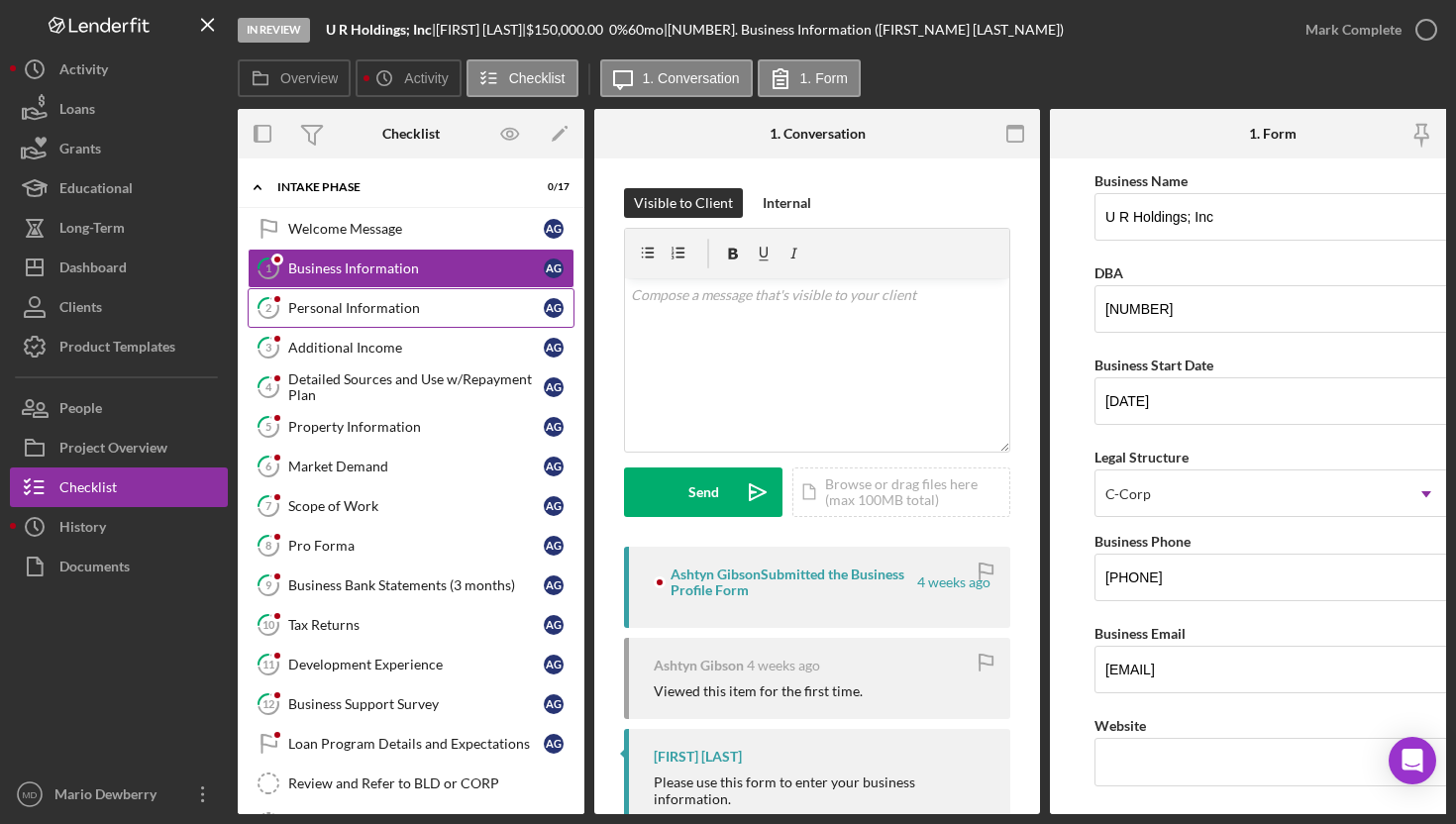 click on "Personal Information" at bounding box center (416, 308) 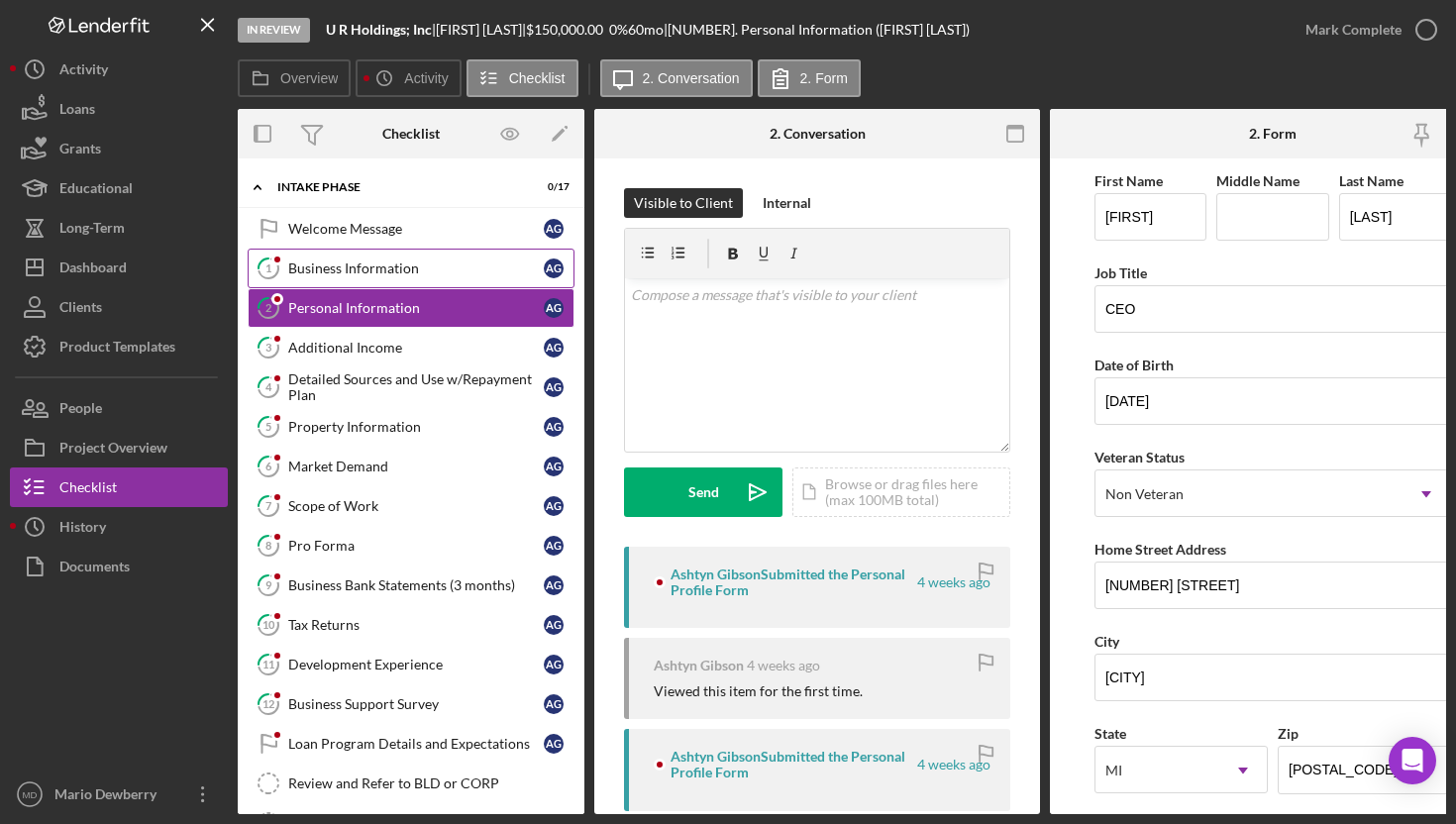 click on "Business Information" at bounding box center [416, 268] 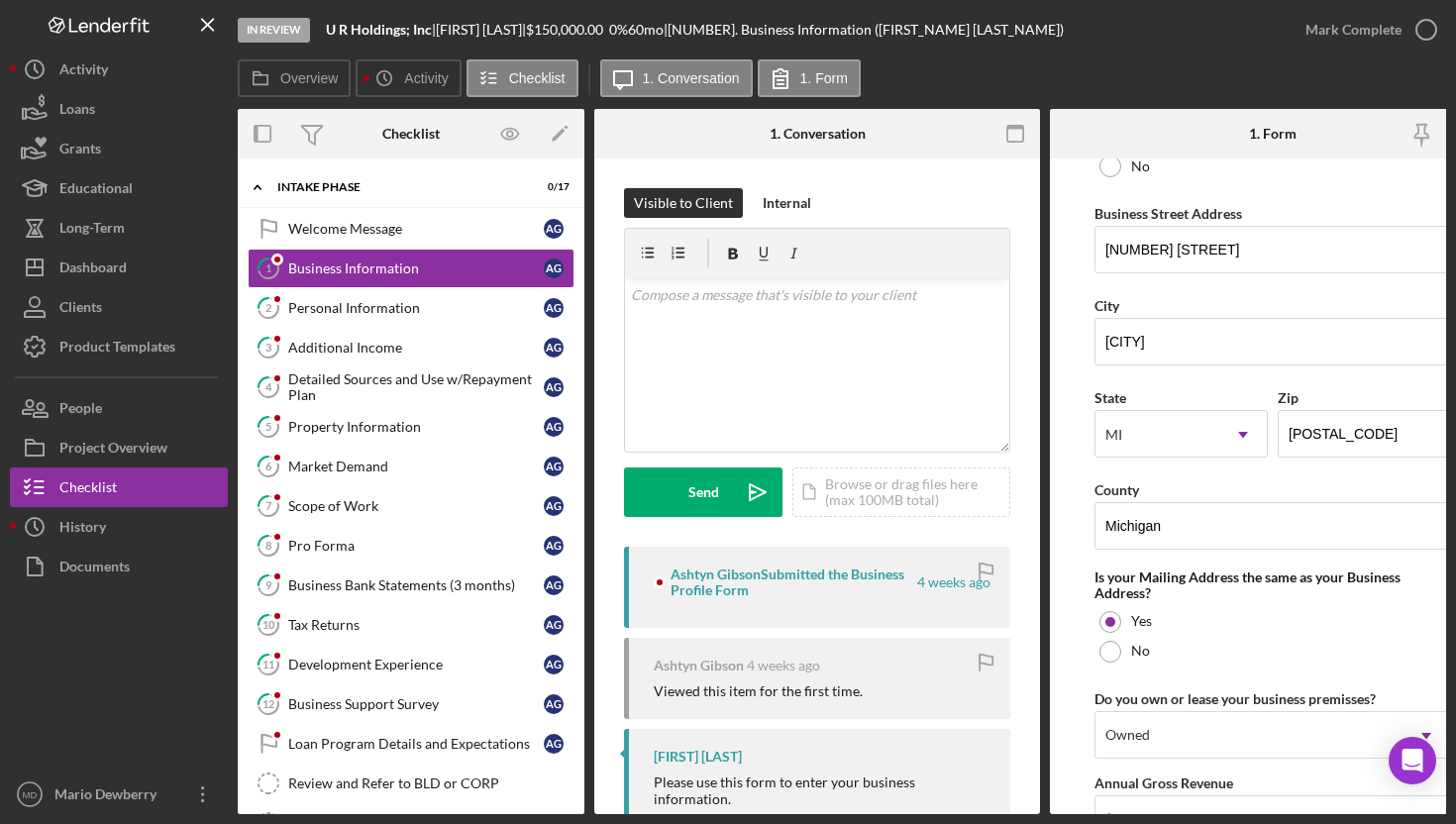 scroll, scrollTop: 1146, scrollLeft: 0, axis: vertical 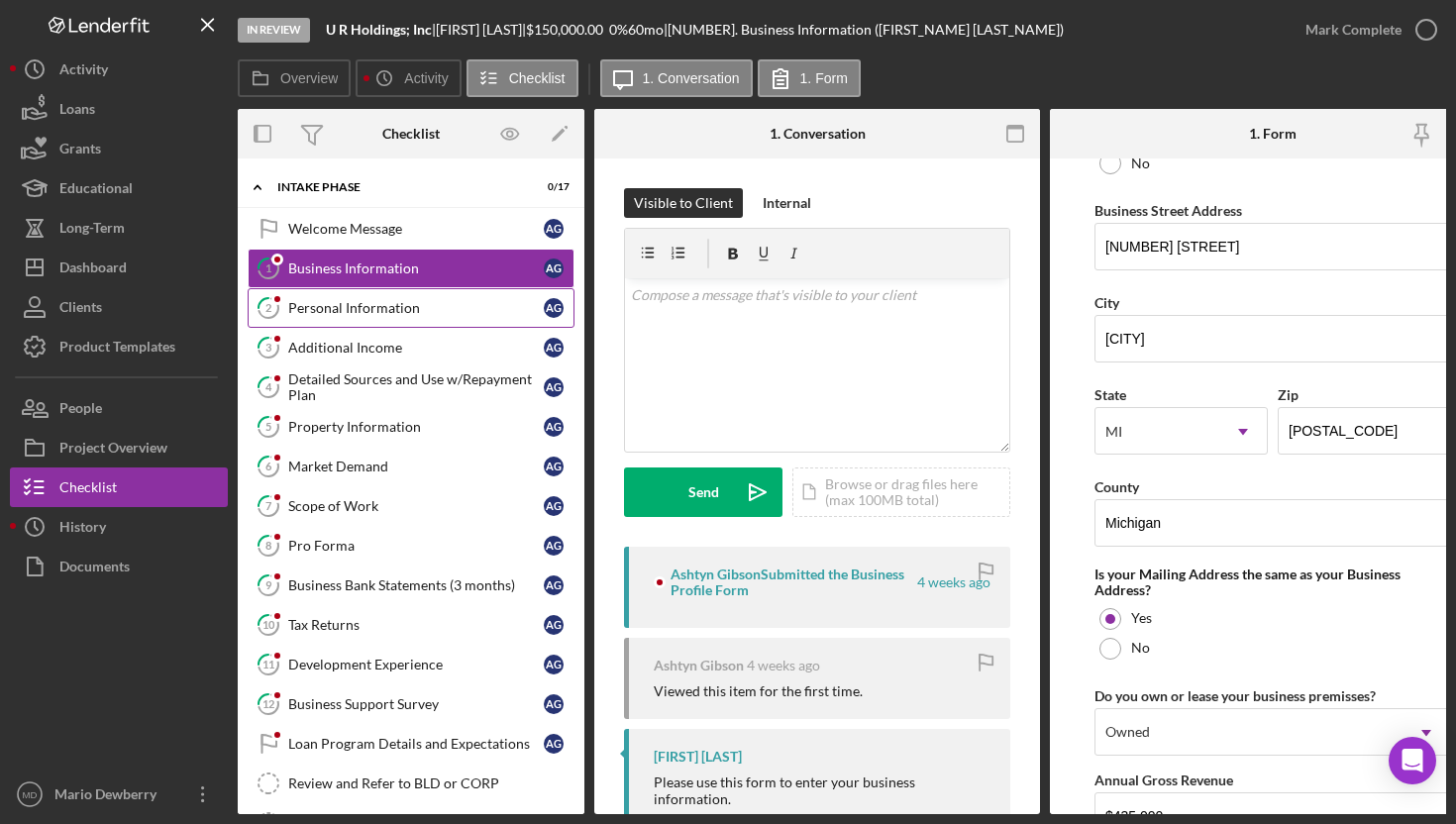 click on "Personal Information" at bounding box center [416, 308] 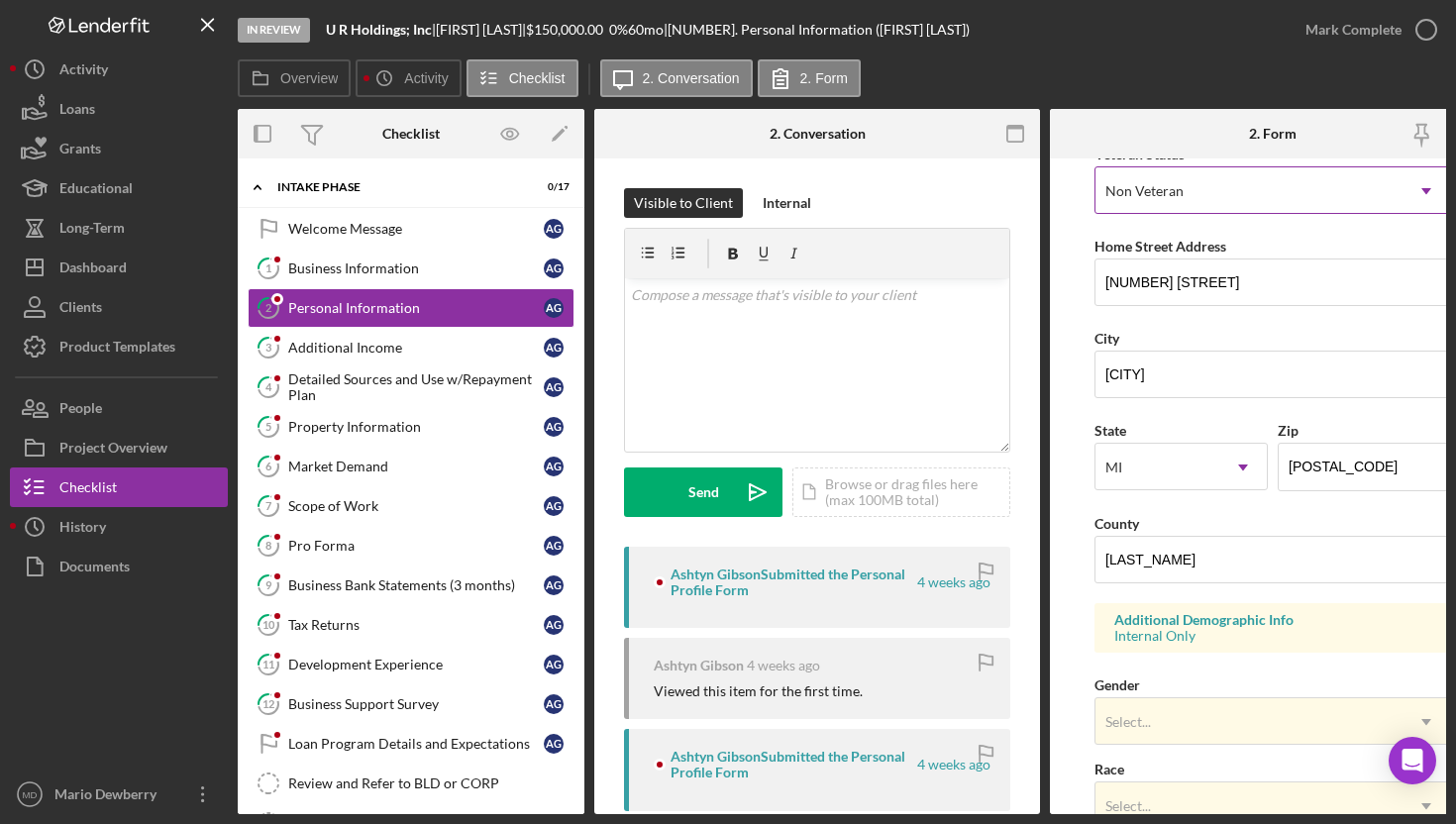 scroll, scrollTop: 274, scrollLeft: 0, axis: vertical 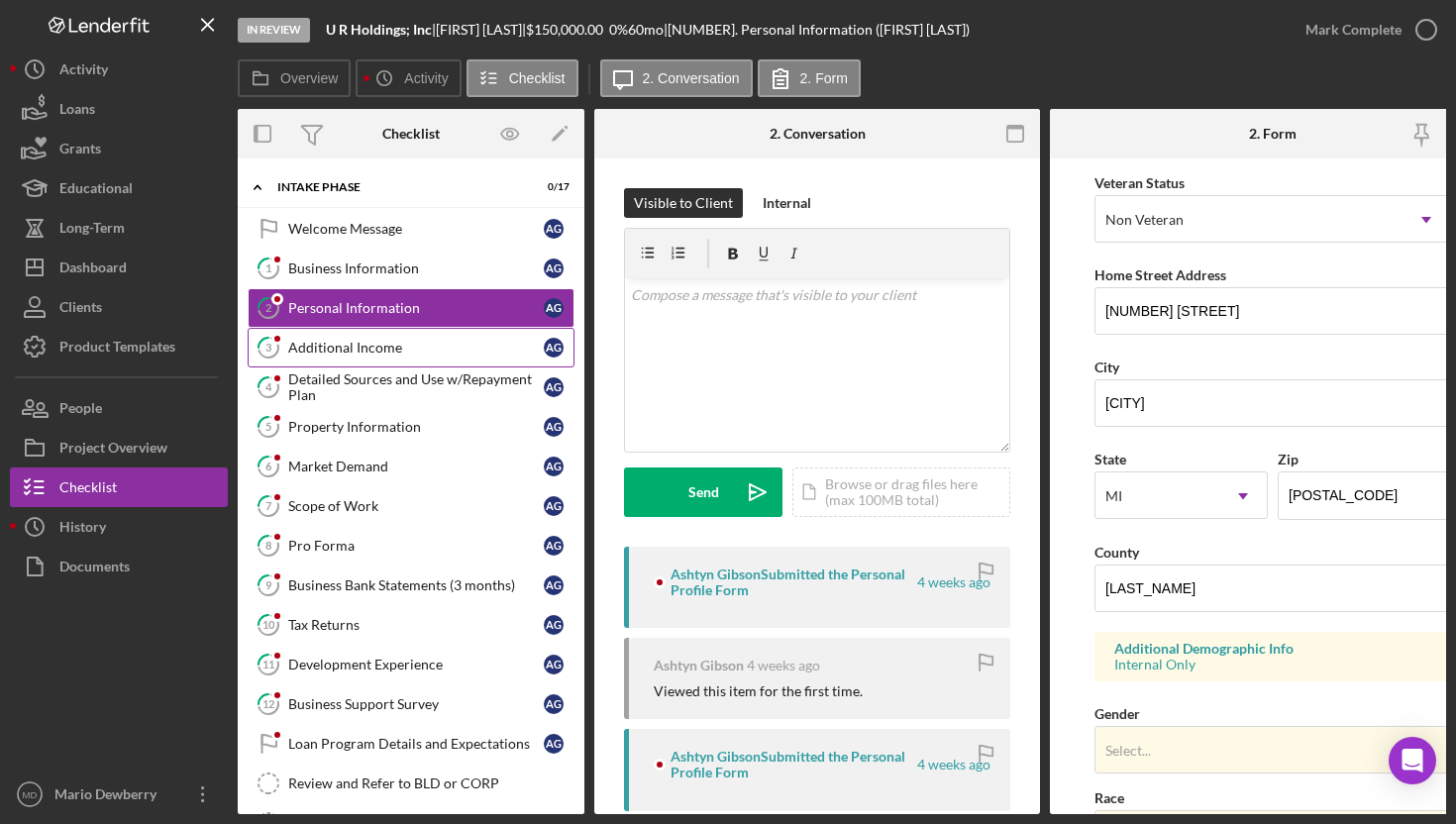 click on "Additional Income" at bounding box center [416, 348] 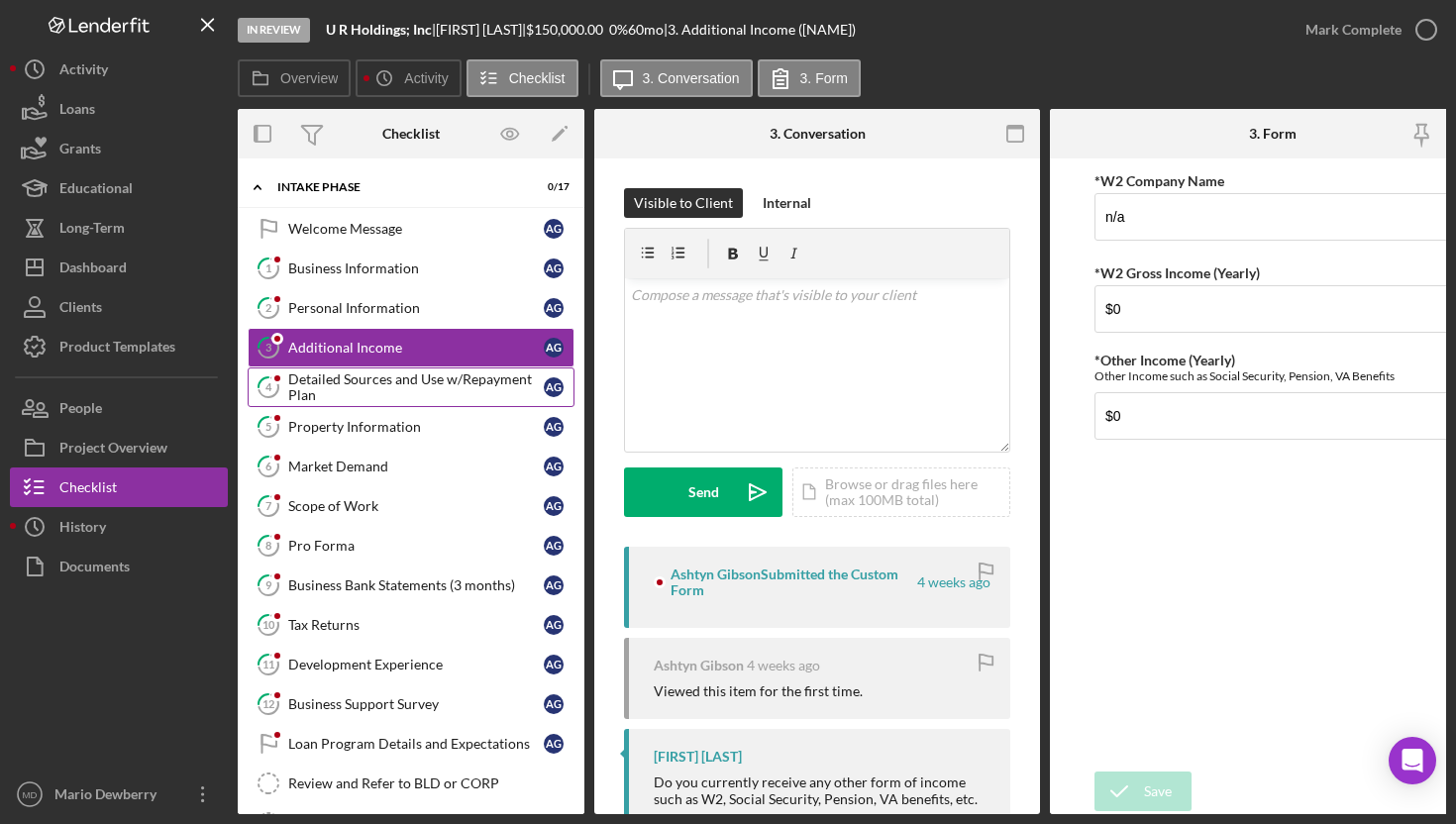 click on "Detailed Sources and Use w/Repayment Plan" at bounding box center (416, 387) 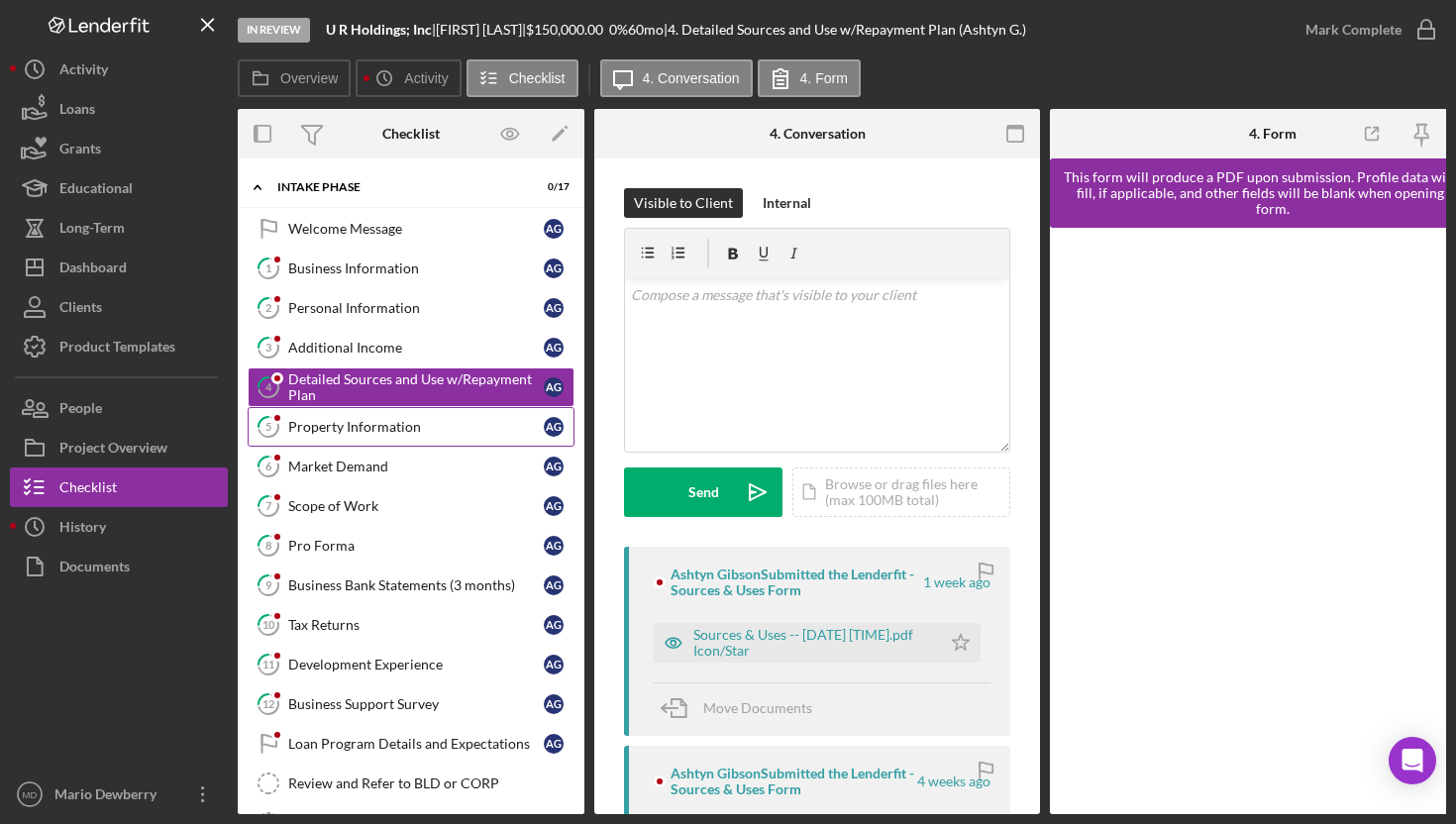 click on "Property Information" at bounding box center [416, 427] 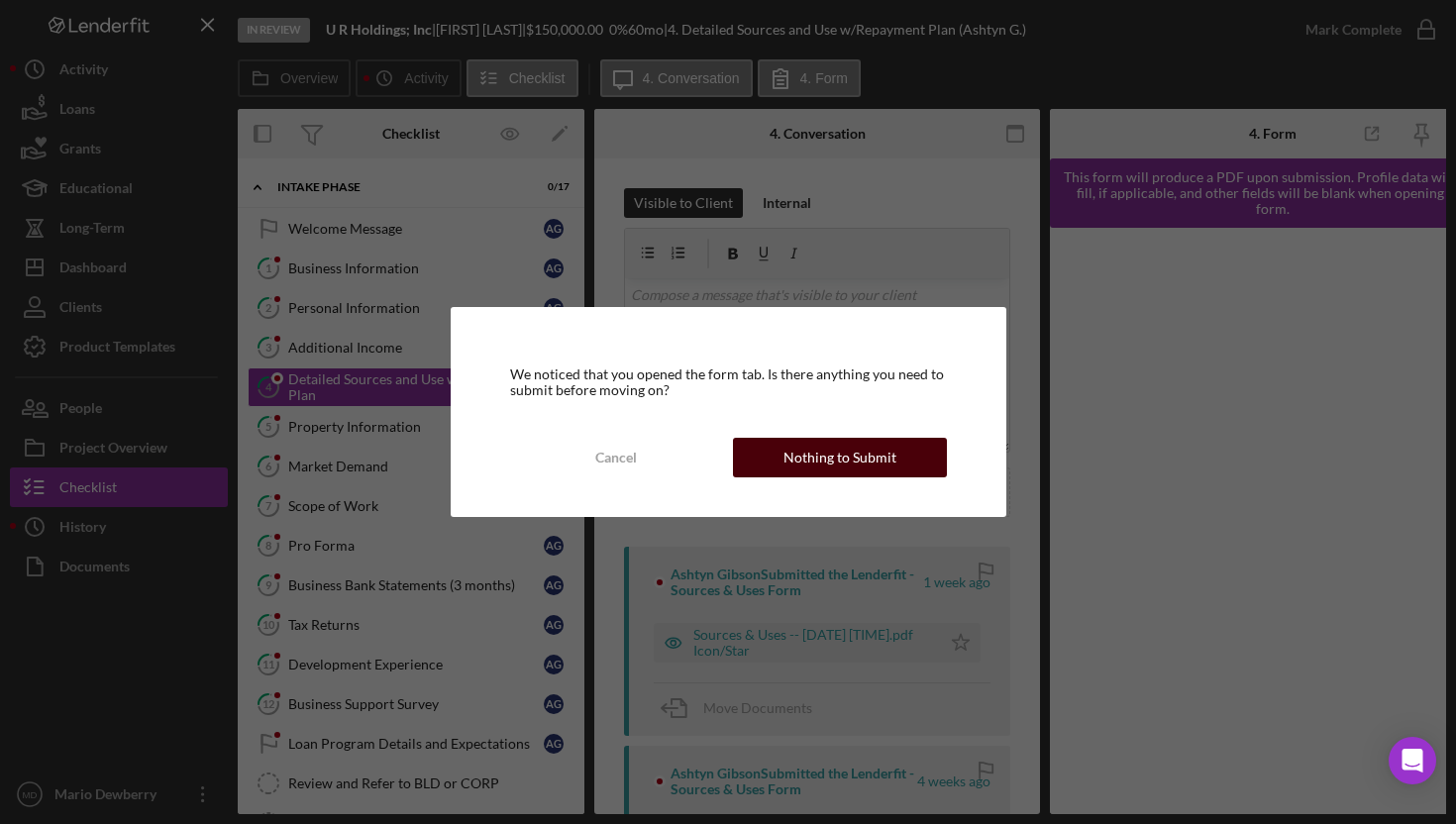 click on "Nothing to Submit" at bounding box center [840, 458] 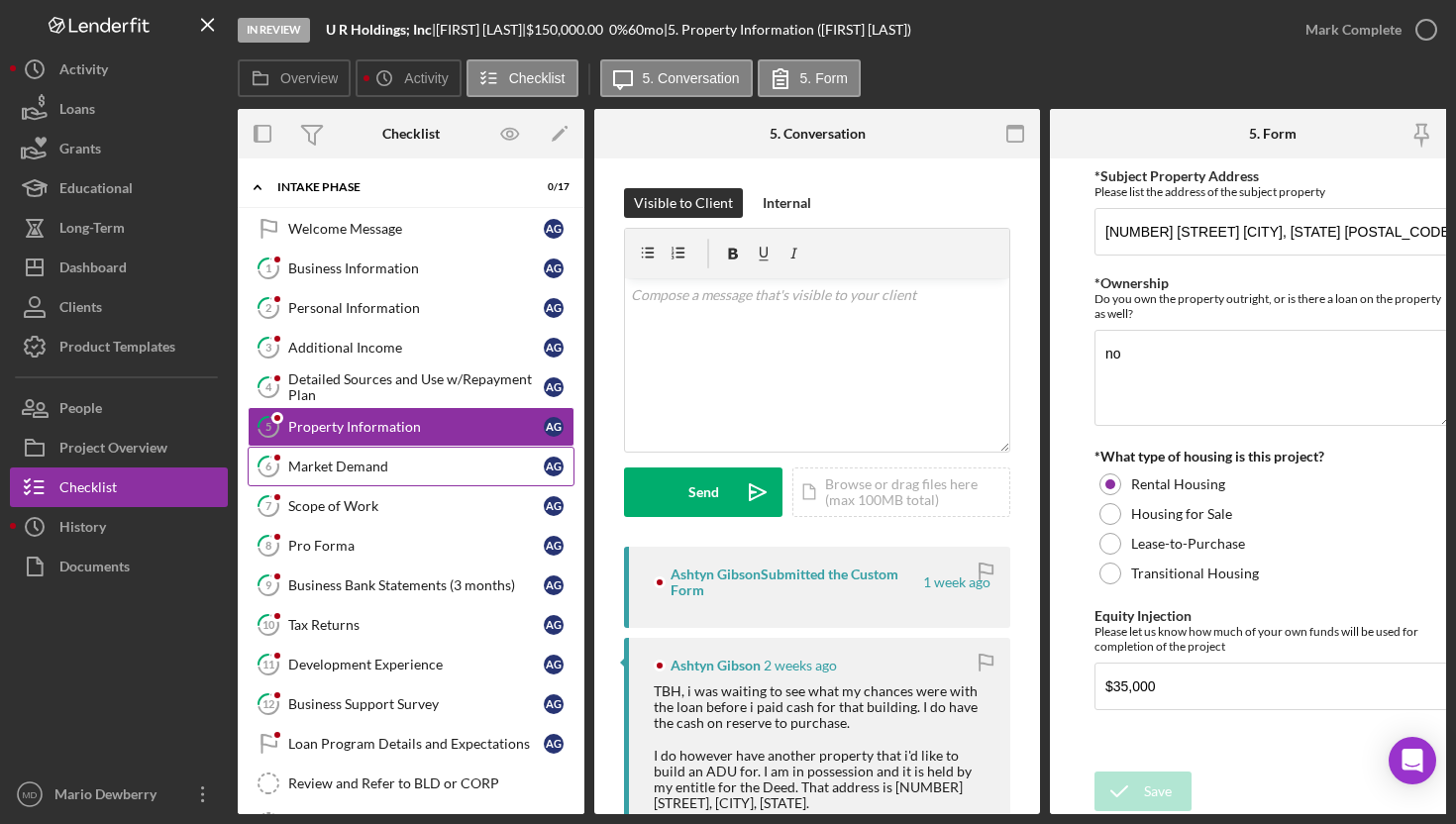 click on "Market Demand" at bounding box center [416, 466] 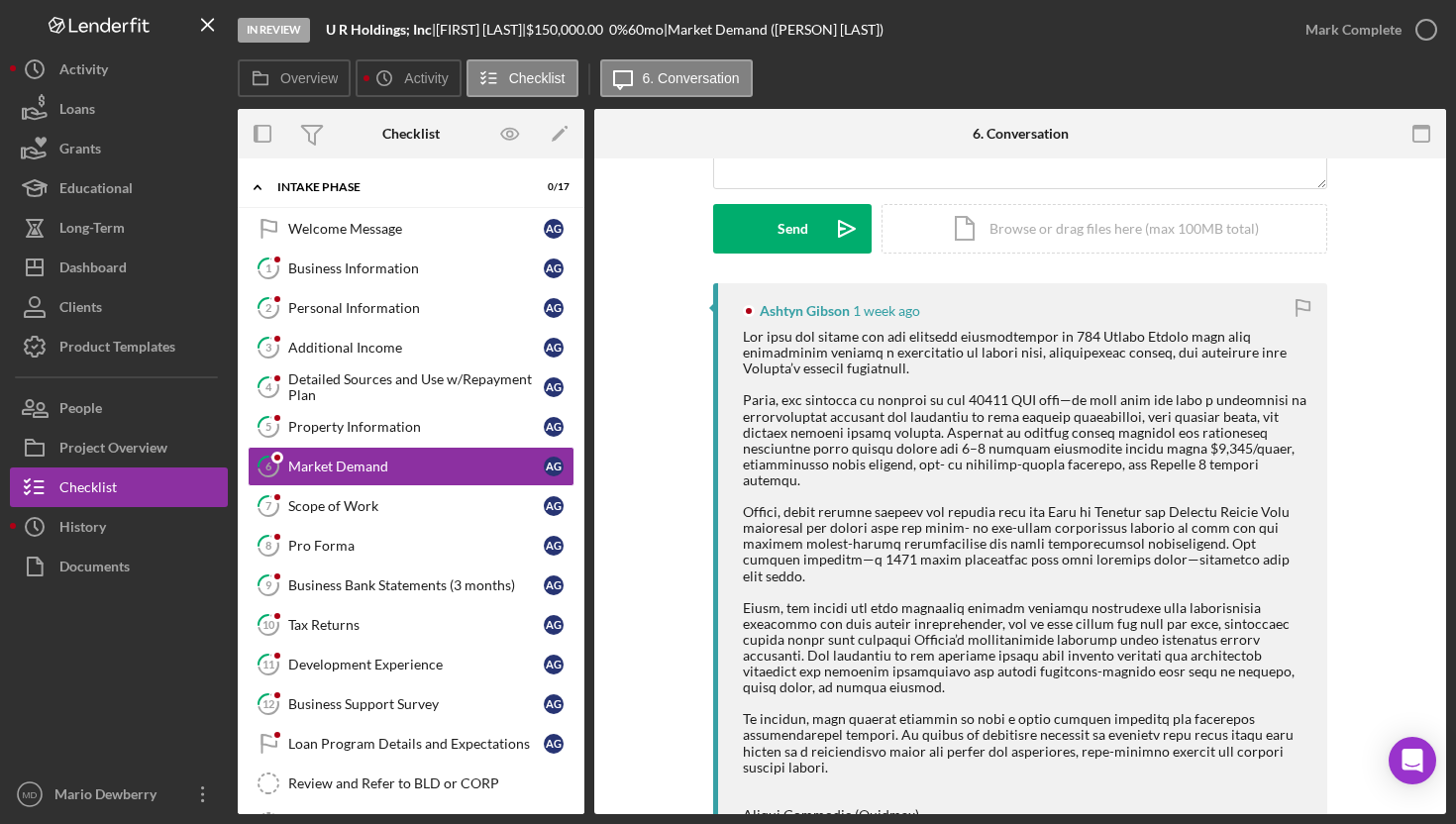 scroll, scrollTop: 267, scrollLeft: 0, axis: vertical 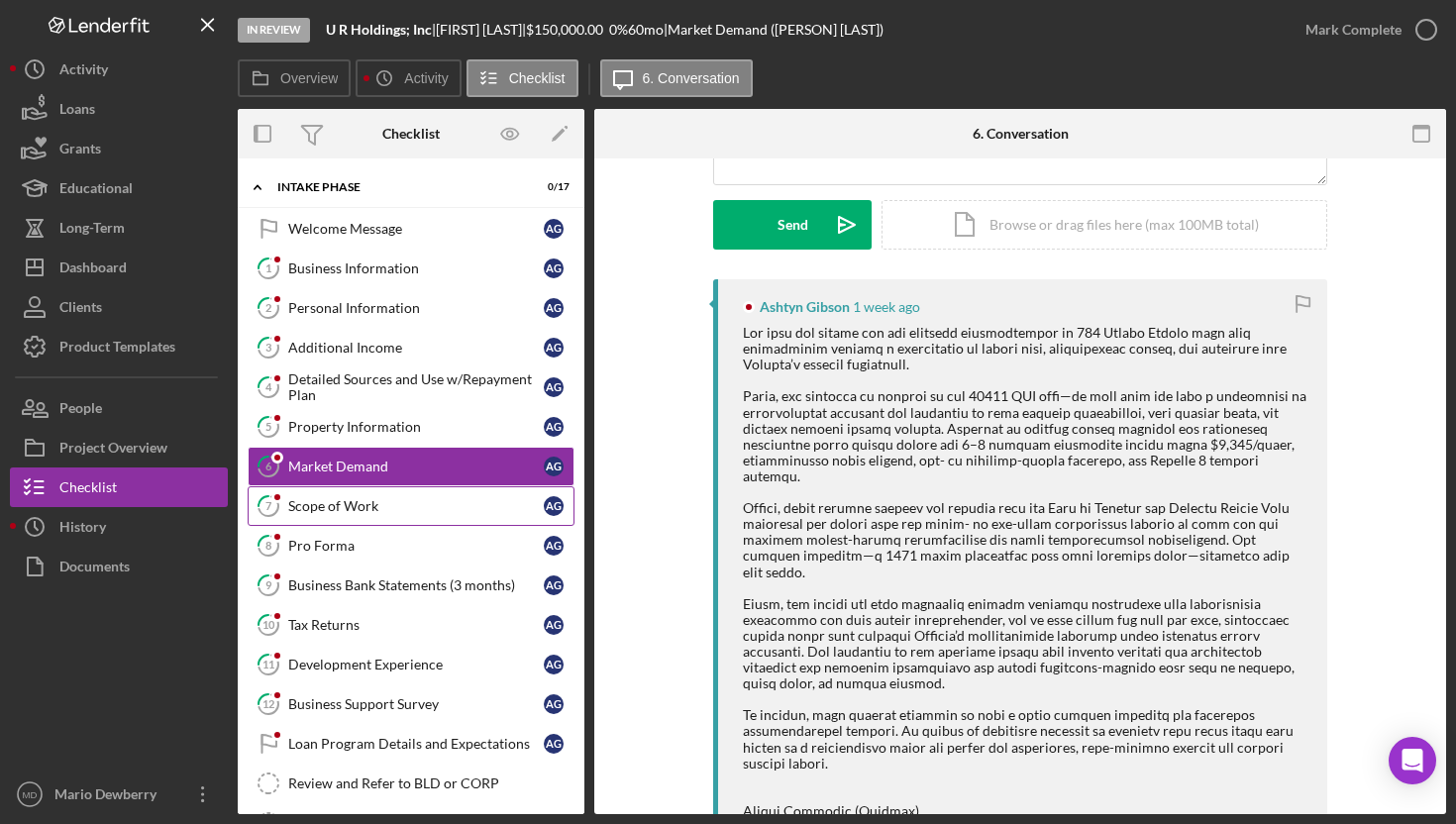 click on "Scope of Work" at bounding box center [416, 506] 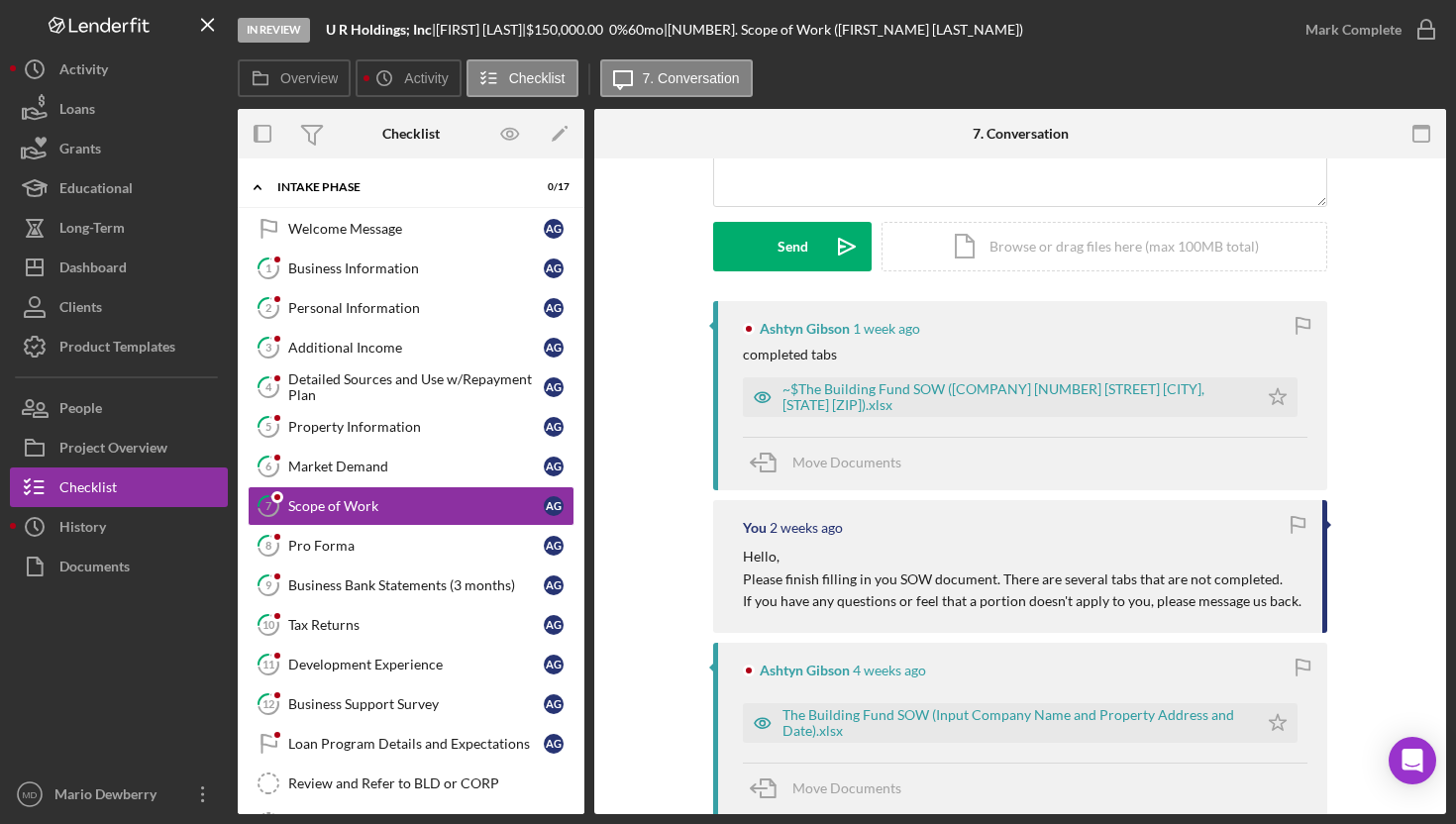 scroll, scrollTop: 261, scrollLeft: 0, axis: vertical 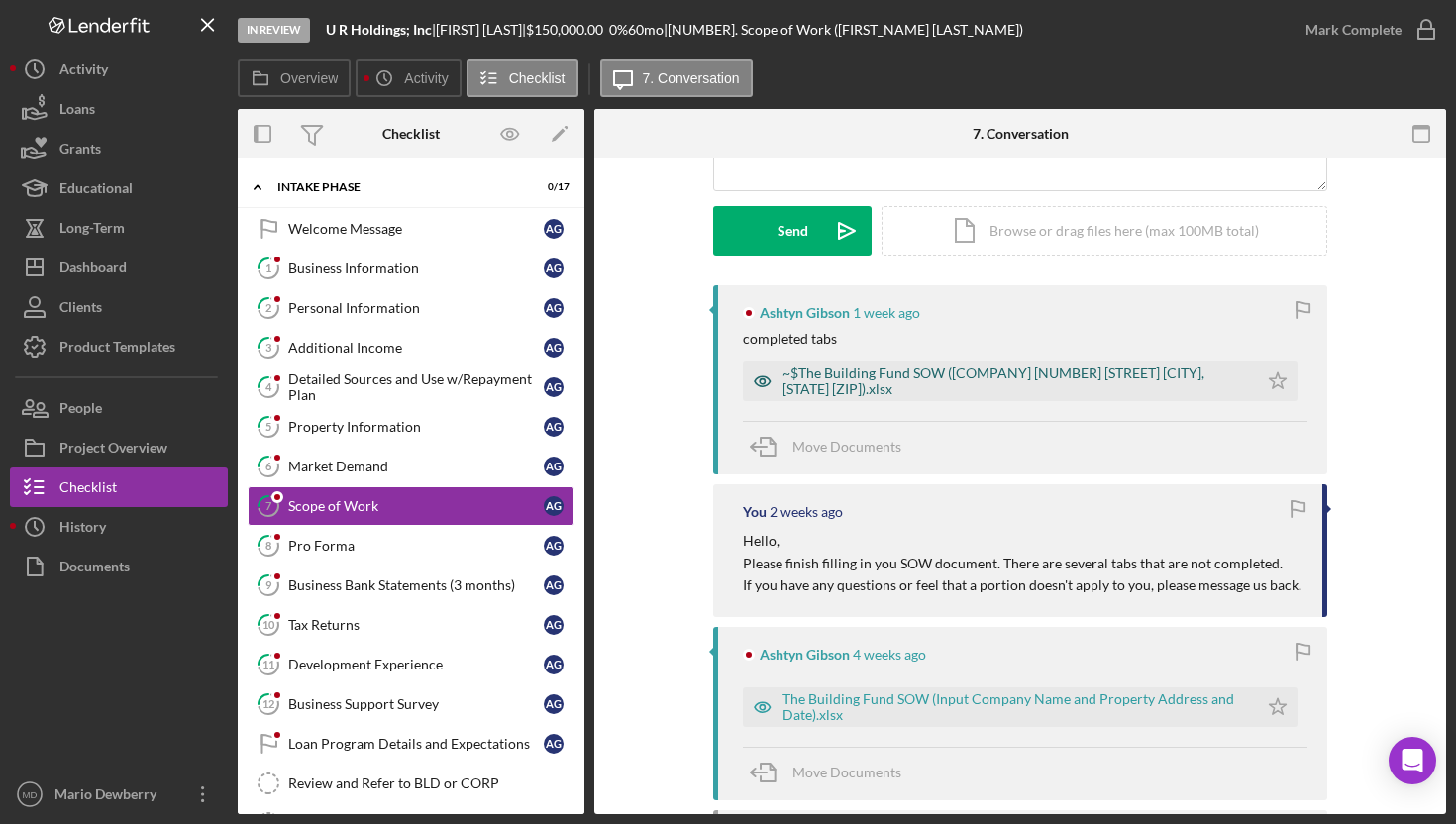 click on "~$The Building Fund SOW  ([COMPANY] [NUMBER] [STREET] [CITY], [STATE] [ZIP]).xlsx" at bounding box center [1015, 381] 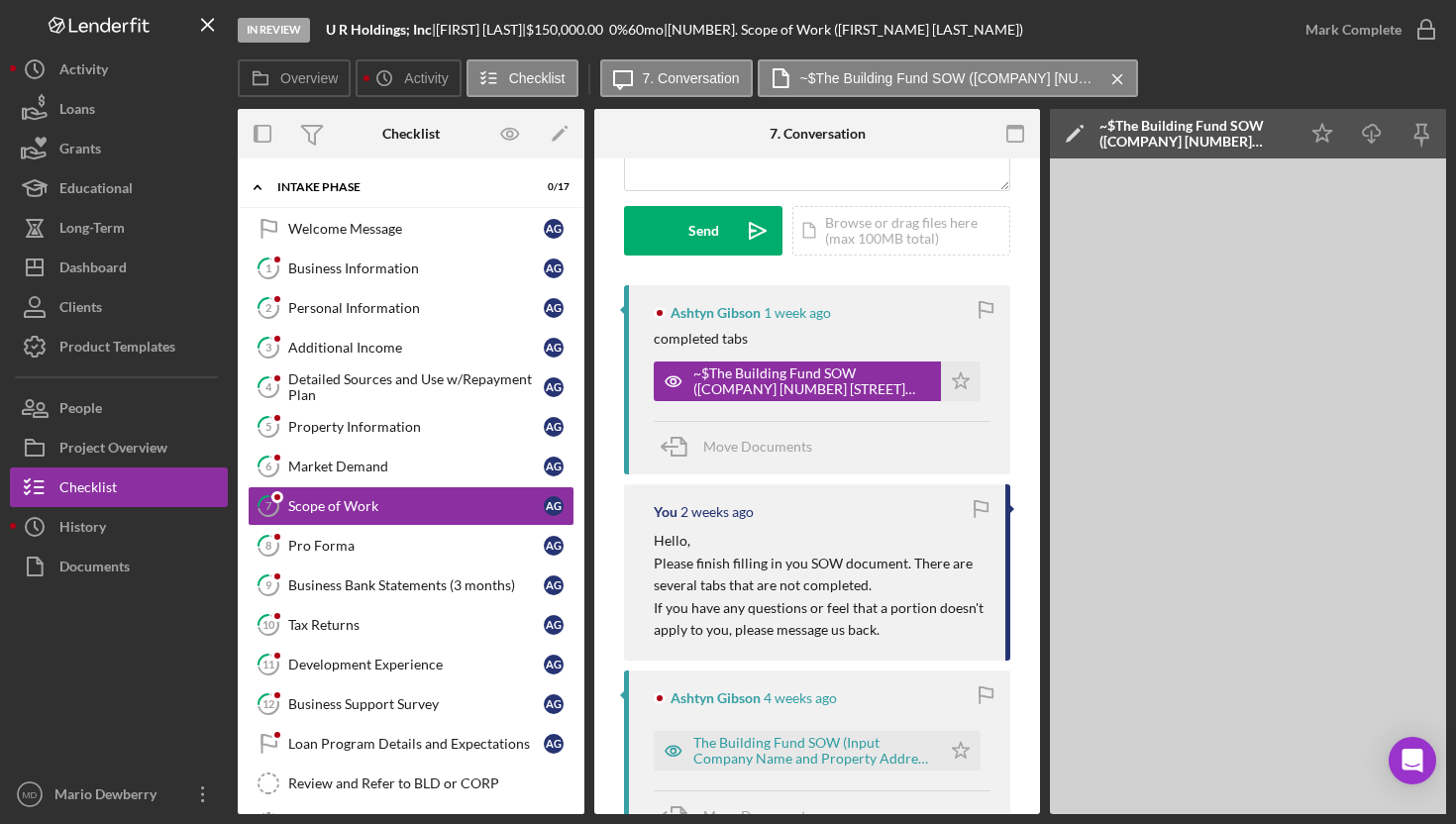 scroll, scrollTop: 0, scrollLeft: 198, axis: horizontal 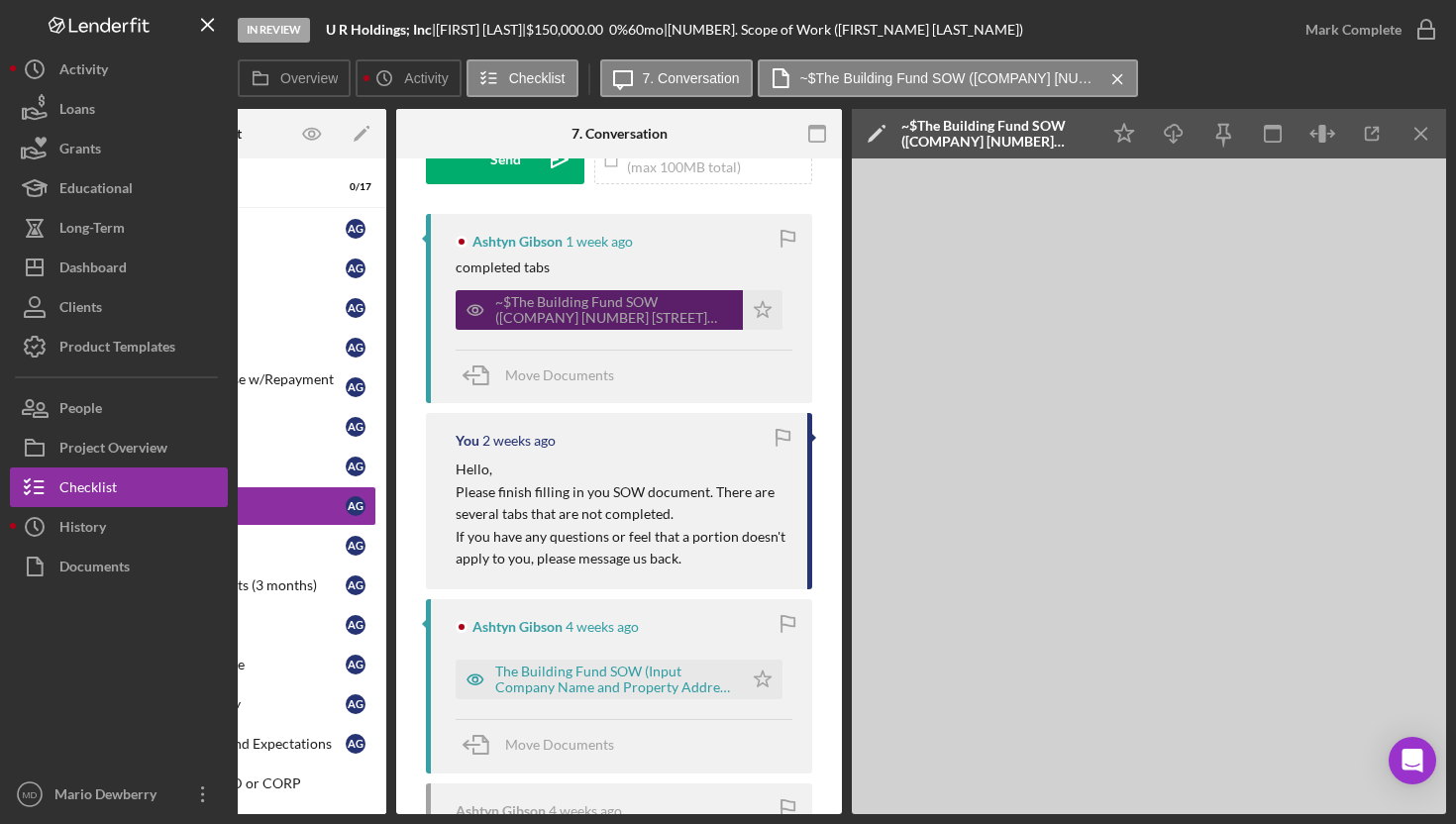 click on "~$The Building Fund SOW  ([COMPANY] [NUMBER] [STREET] [CITY], [STATE] [ZIP]).xlsx" at bounding box center (614, 310) 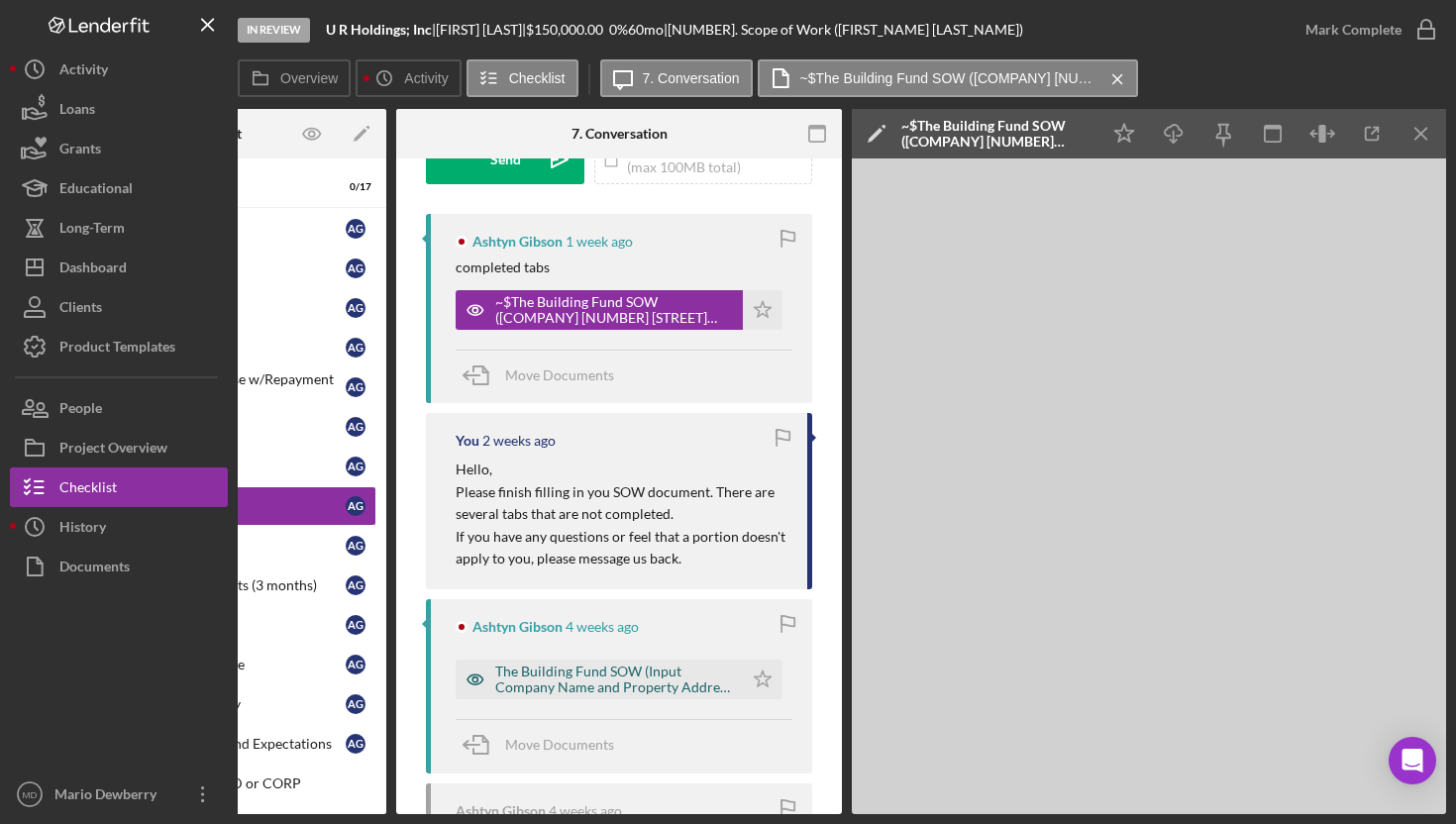 click on "The Building Fund SOW  (Input Company Name and Property Address and Date).xlsx" at bounding box center [614, 679] 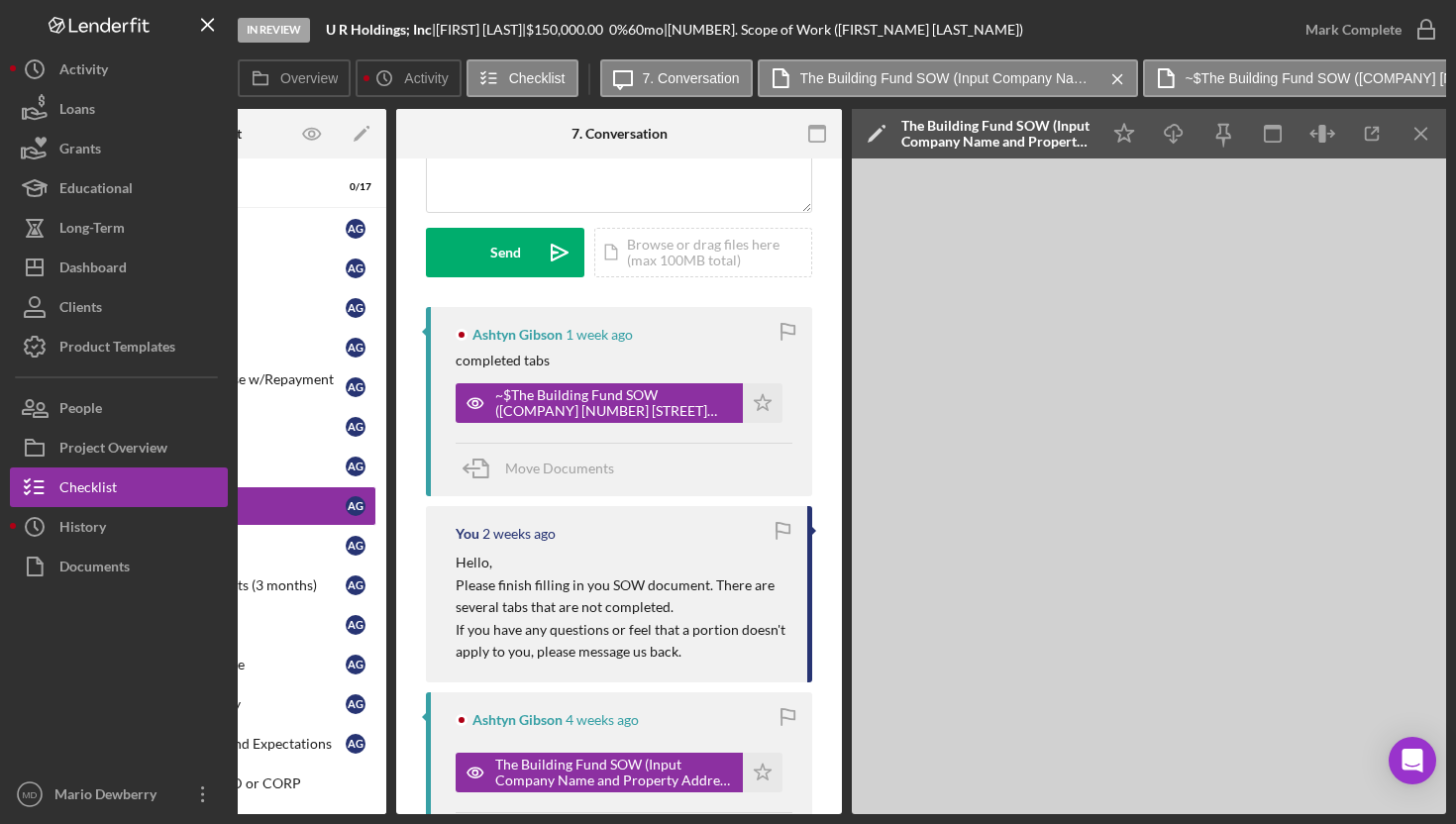 scroll, scrollTop: 231, scrollLeft: 0, axis: vertical 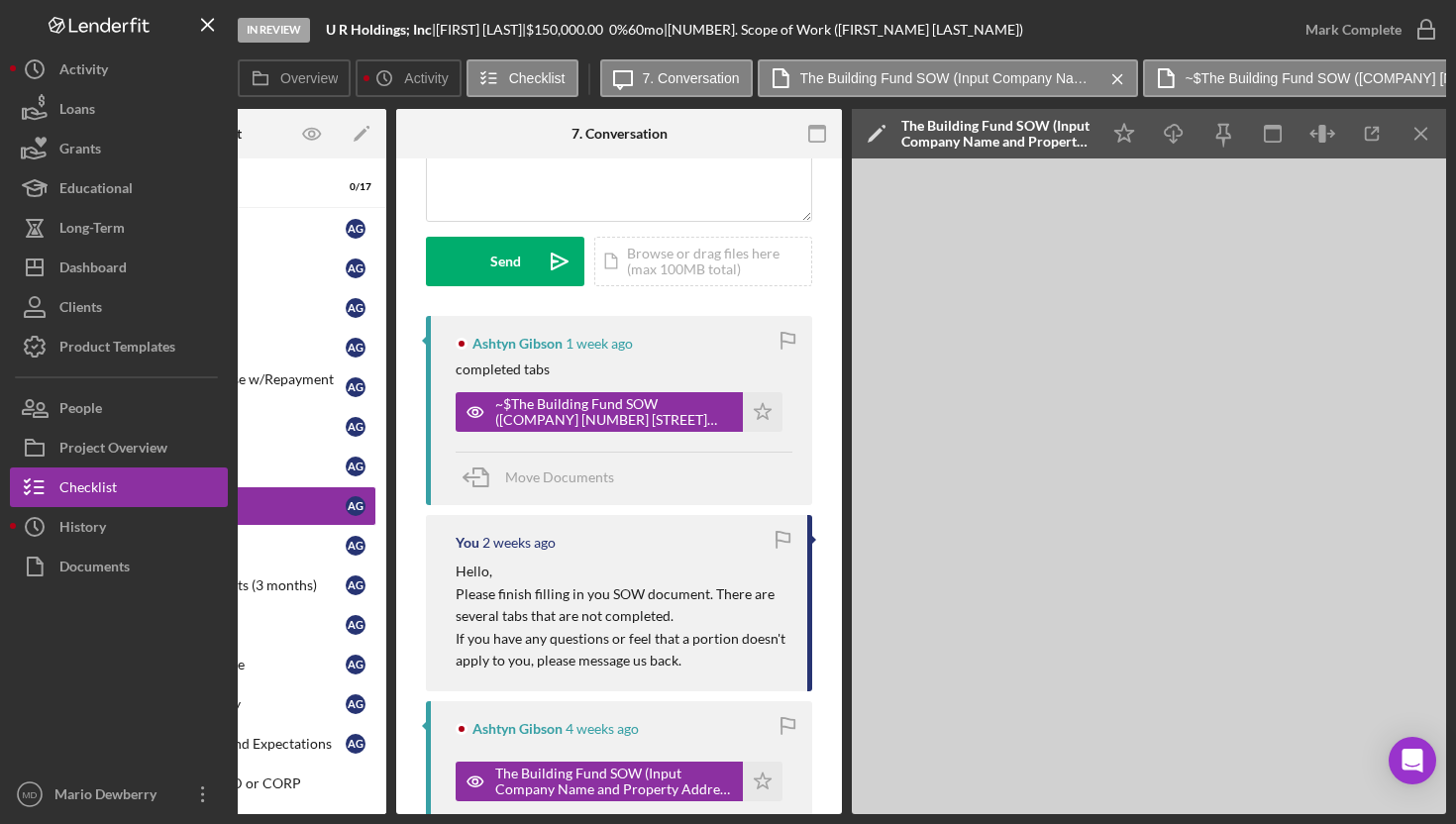 click on "~$The Building Fund SOW  ([COMPANY] [NUMBER] [STREET] [CITY], [STATE] [ZIP]).xlsx" at bounding box center (614, 412) 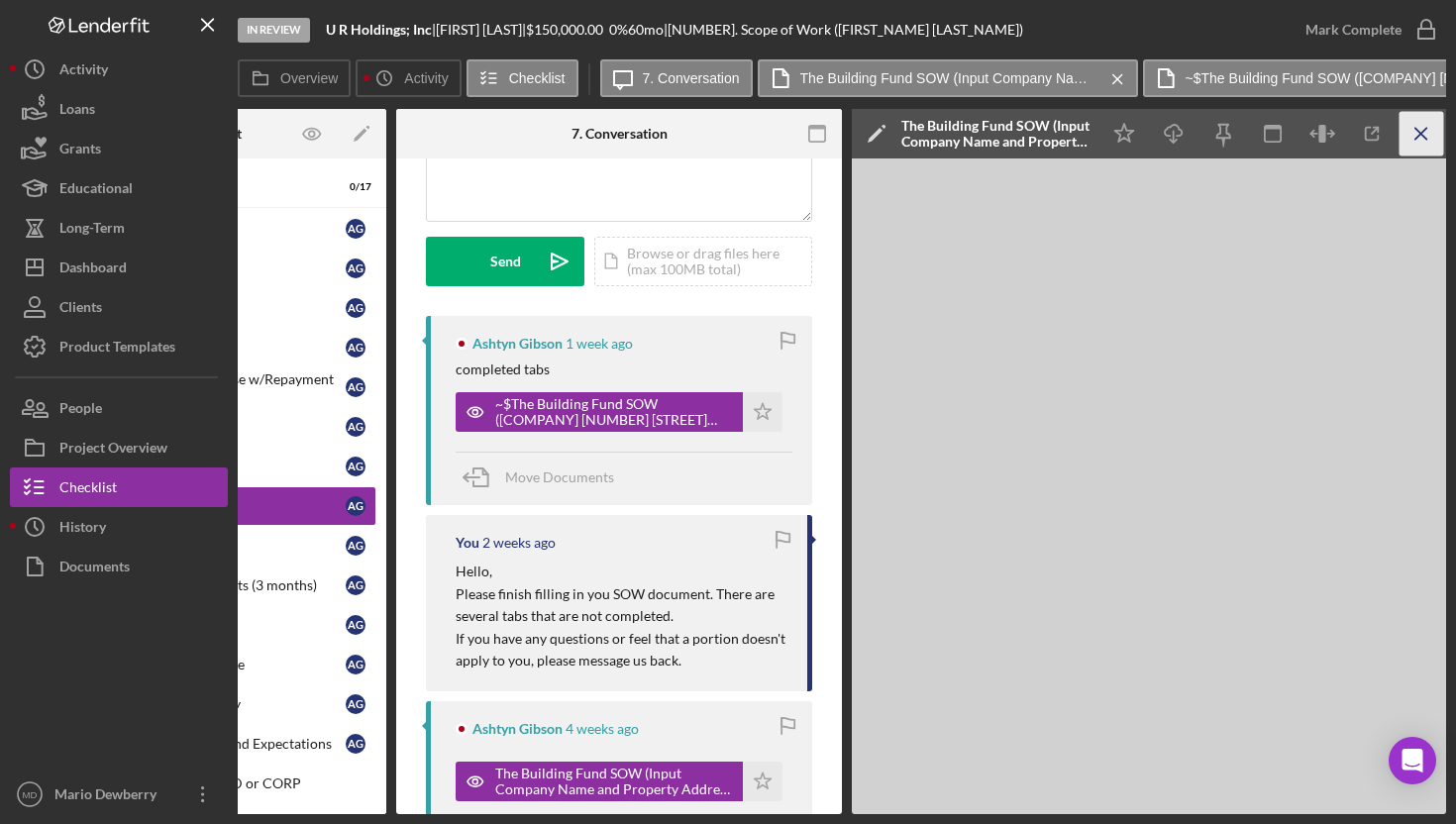 click on "Icon/Menu Close" 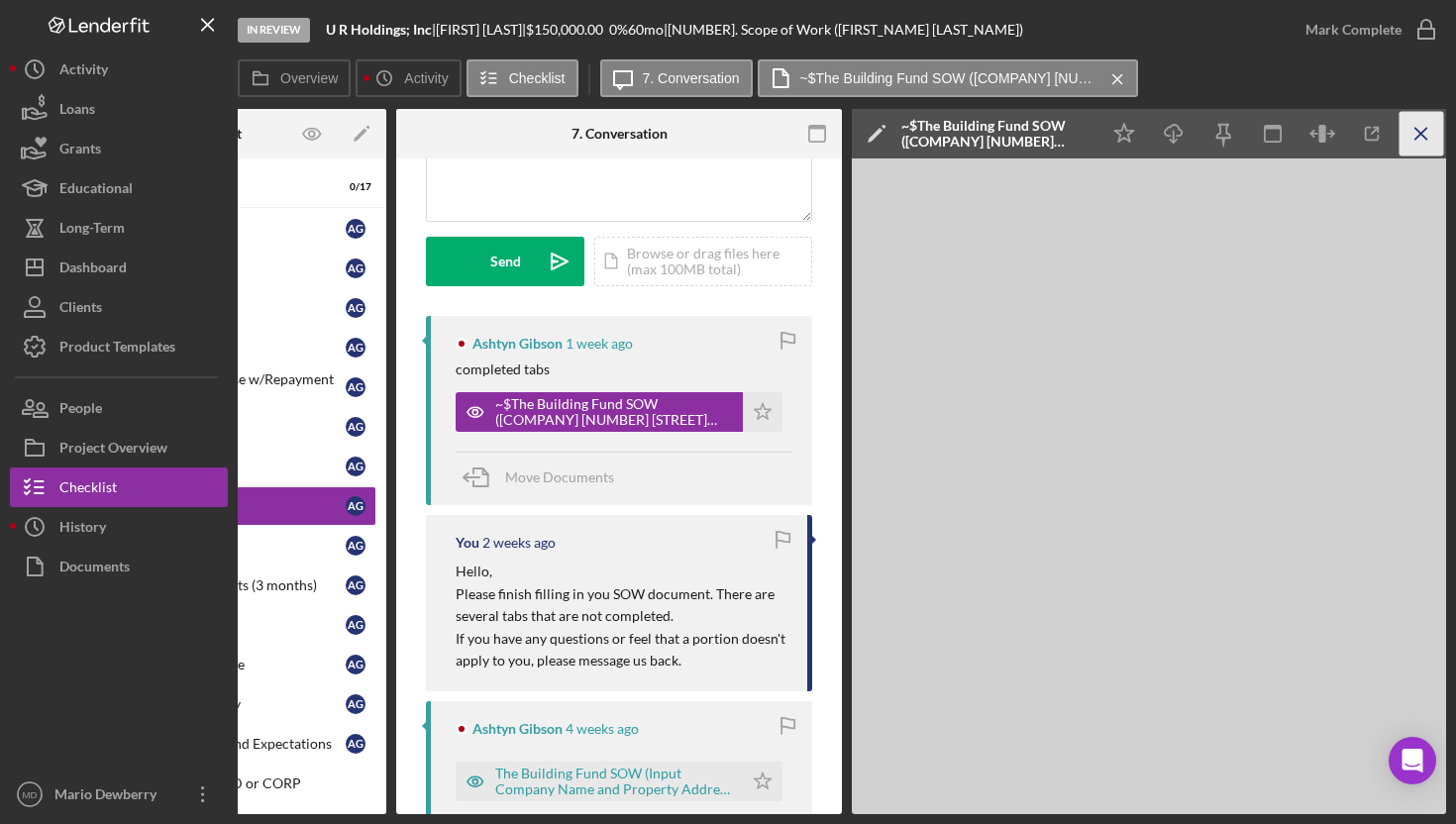 click 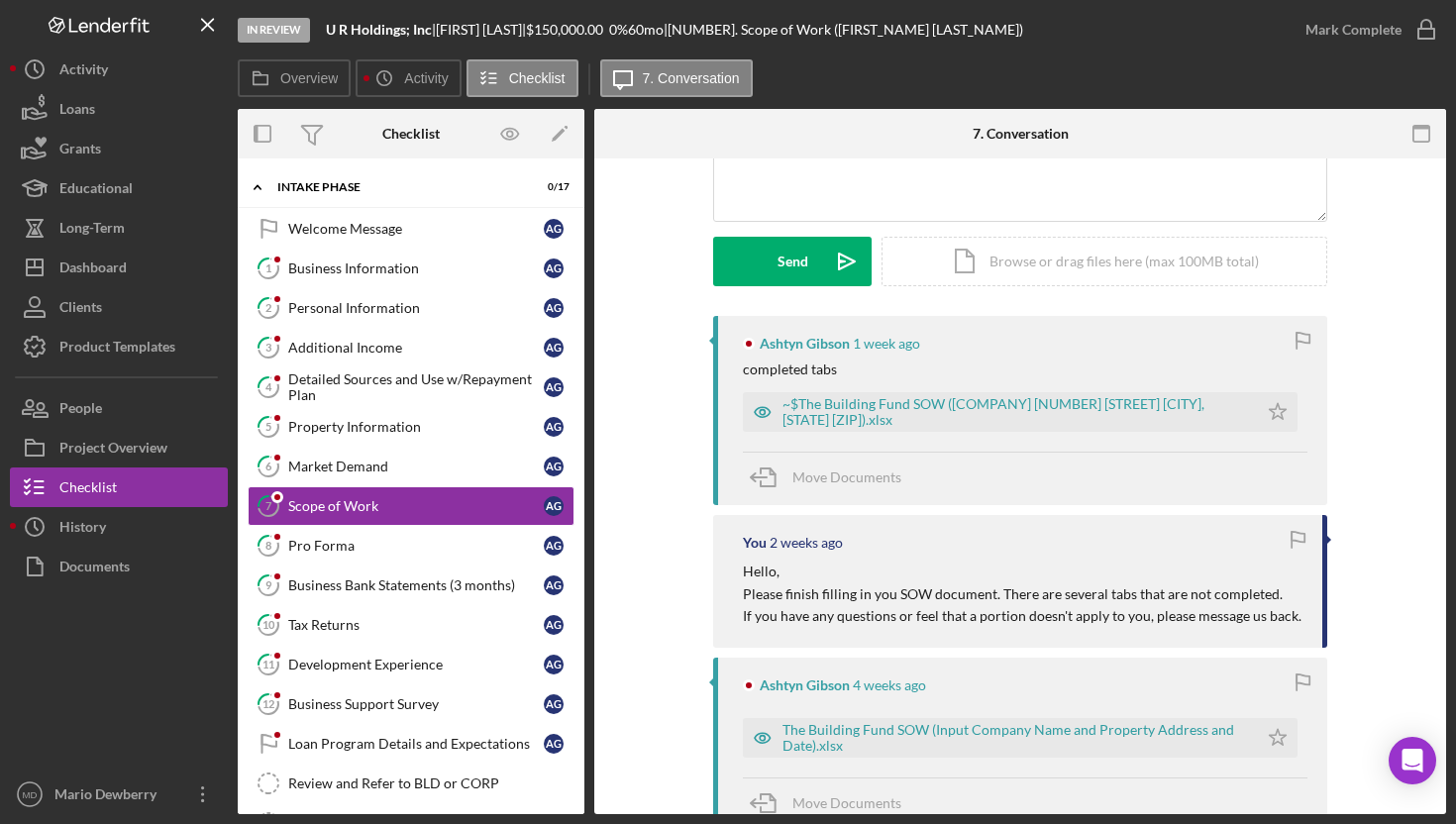 scroll, scrollTop: 0, scrollLeft: 0, axis: both 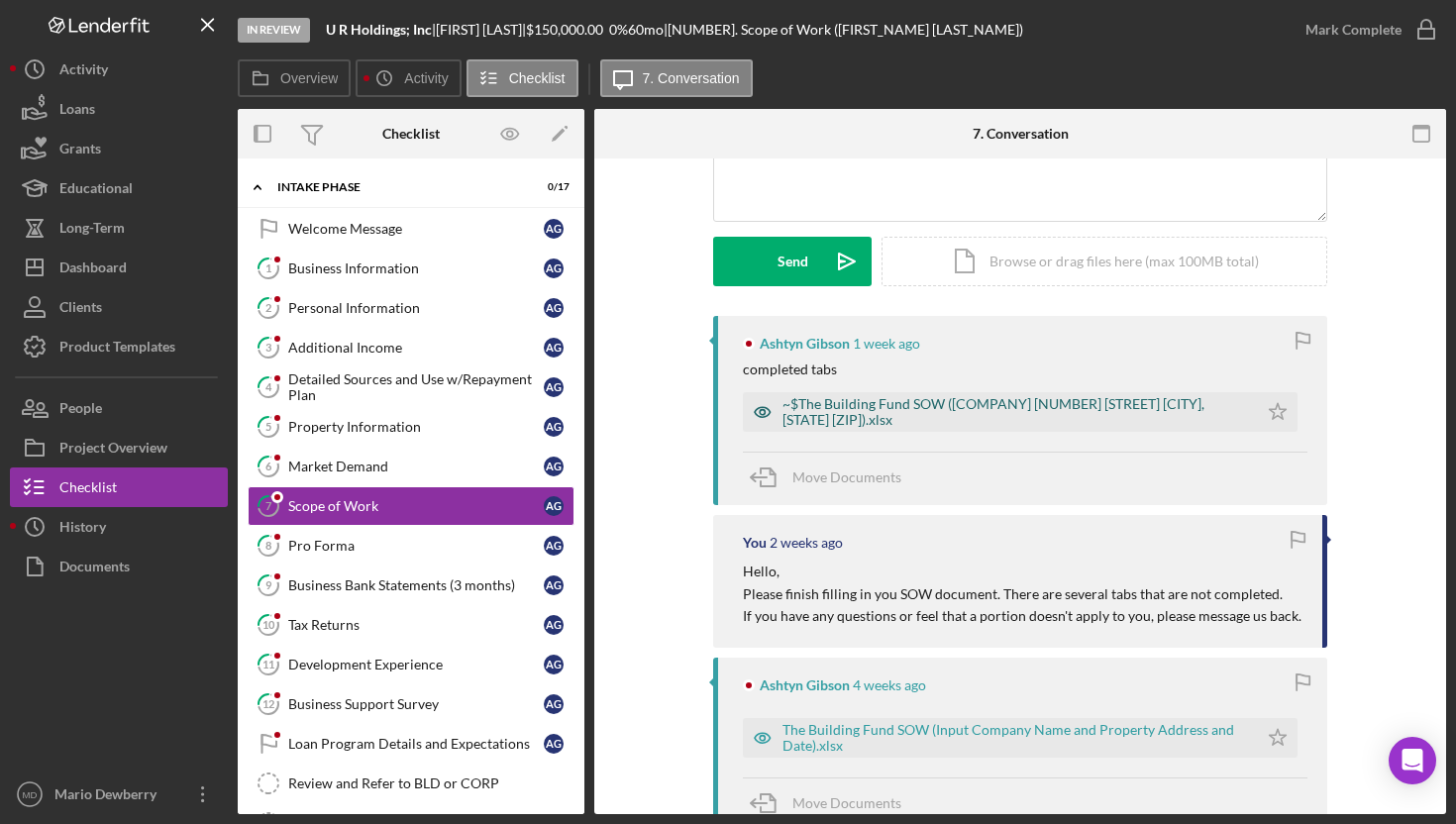 click on "~$The Building Fund SOW  ([COMPANY] [NUMBER] [STREET] [CITY], [STATE] [ZIP]).xlsx" at bounding box center (1015, 412) 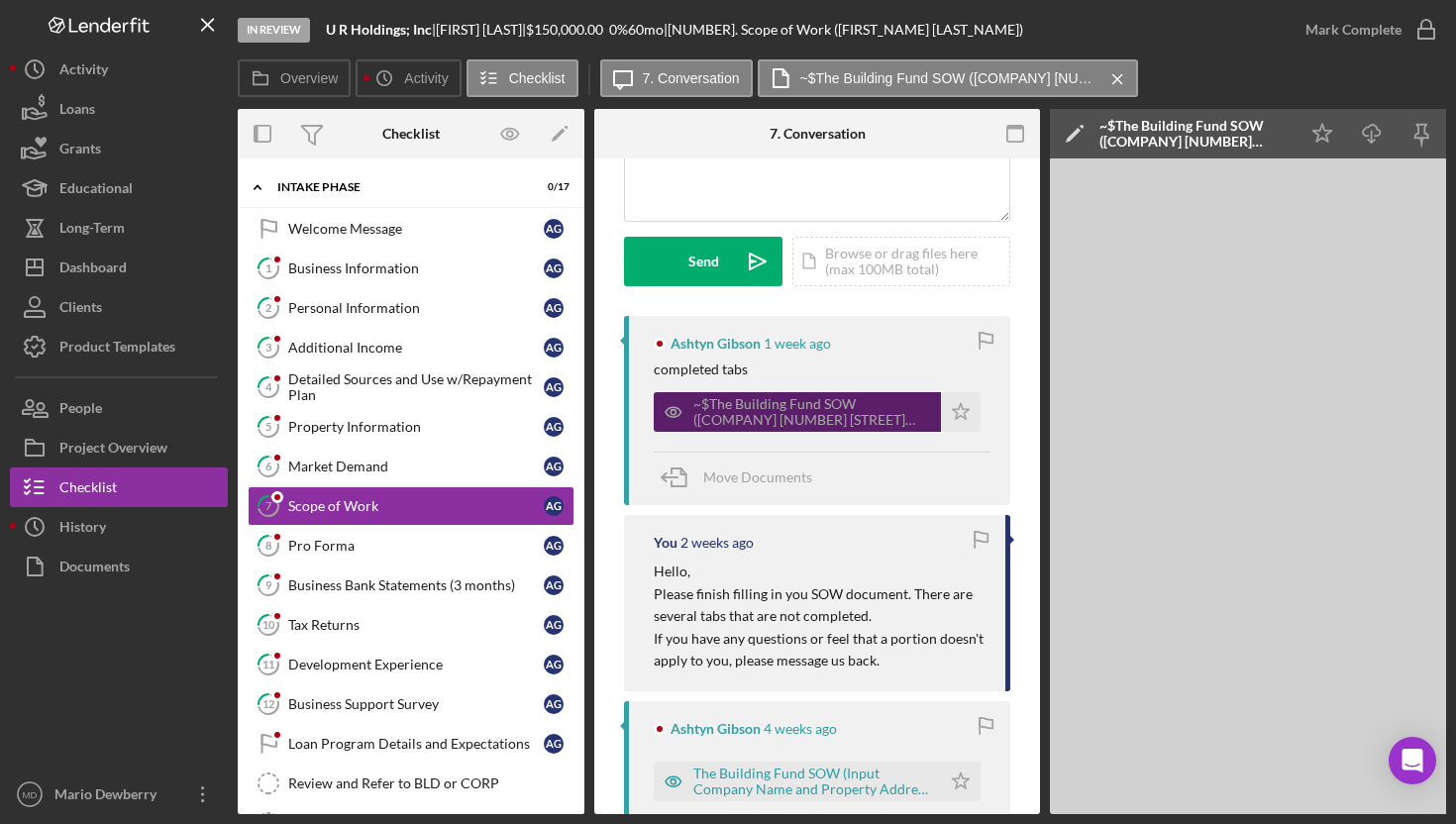 scroll, scrollTop: 0, scrollLeft: 198, axis: horizontal 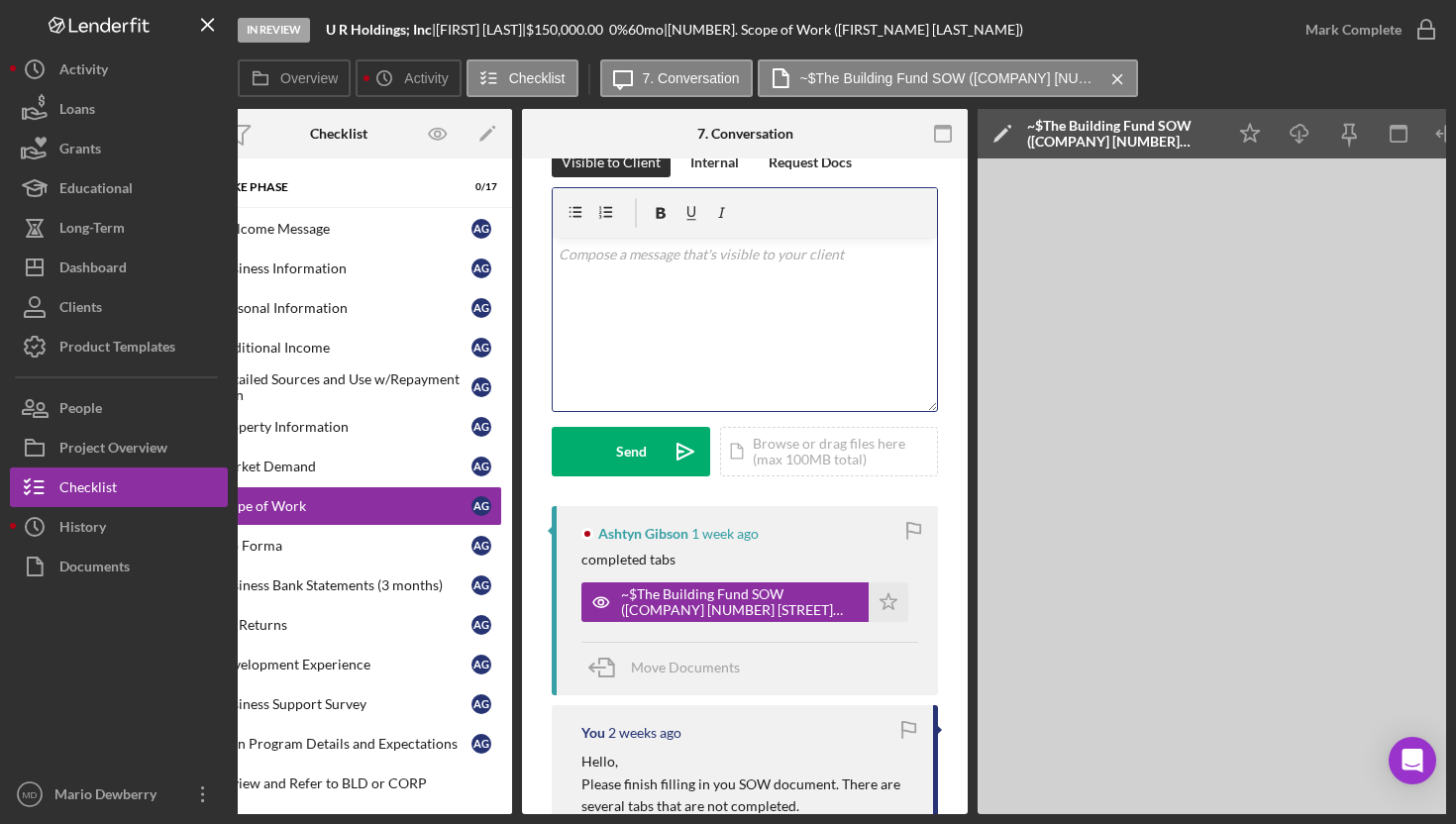 click at bounding box center (745, 255) 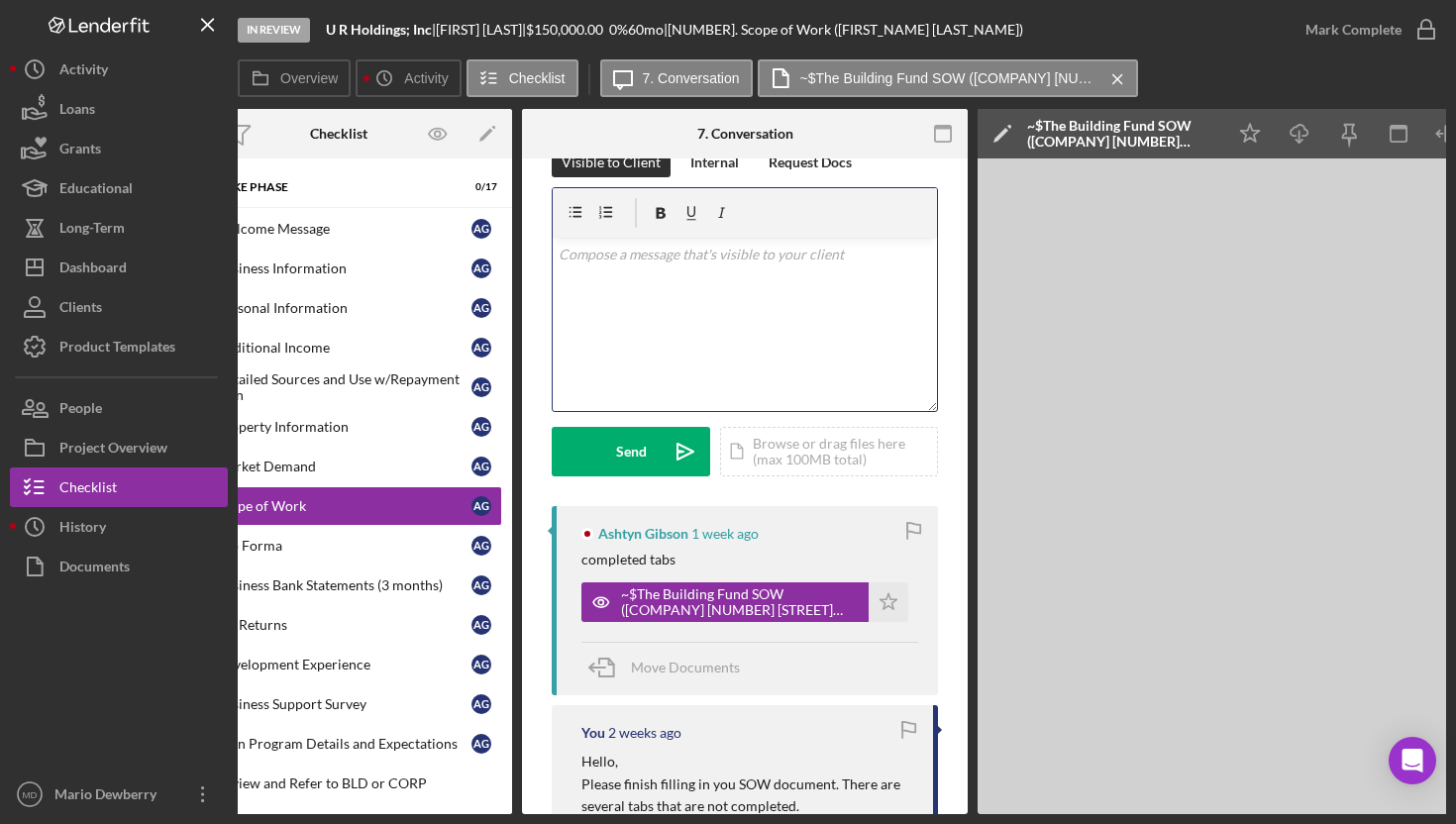 type 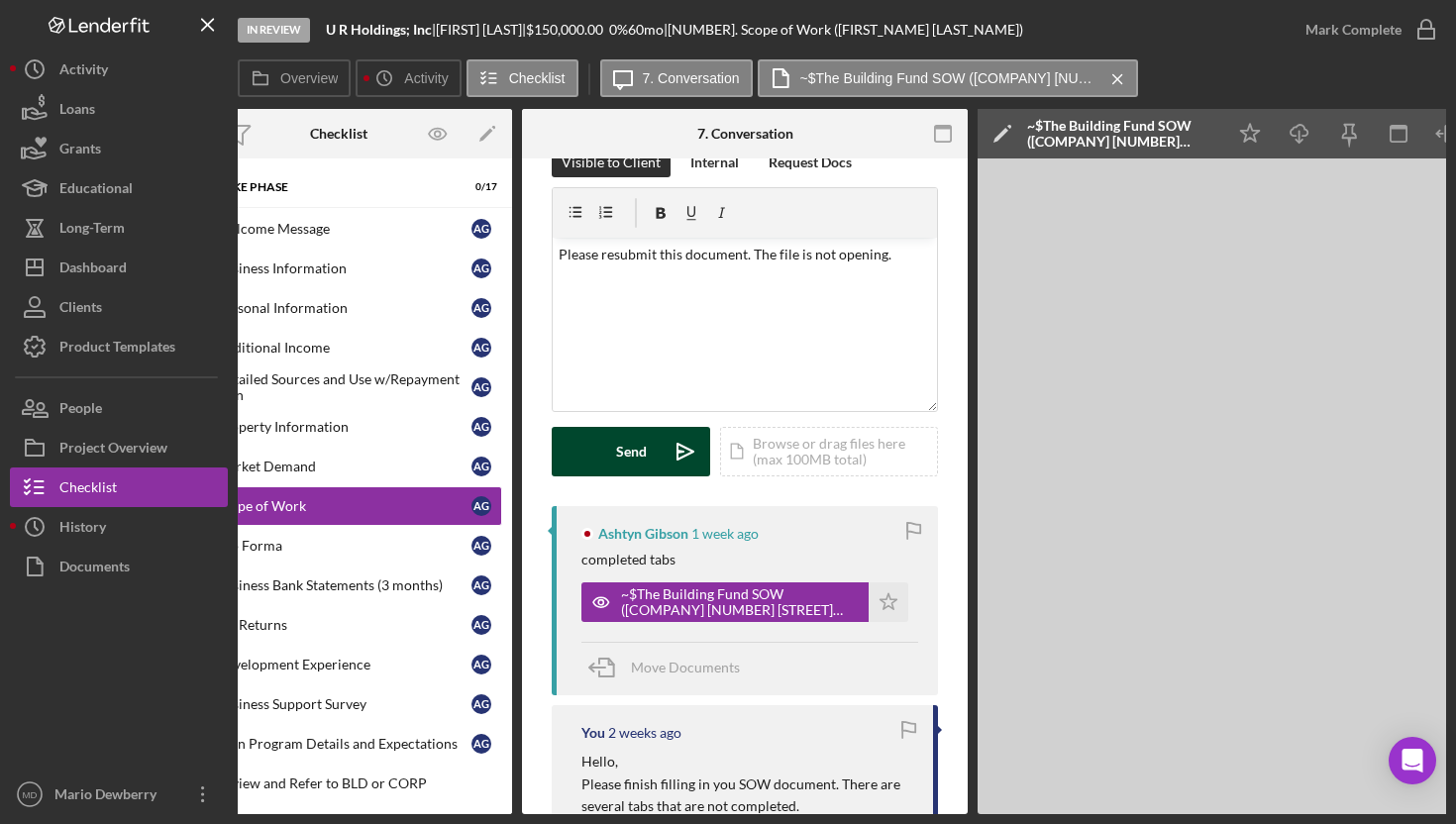 click on "Send Icon/icon-invite-send" at bounding box center (631, 452) 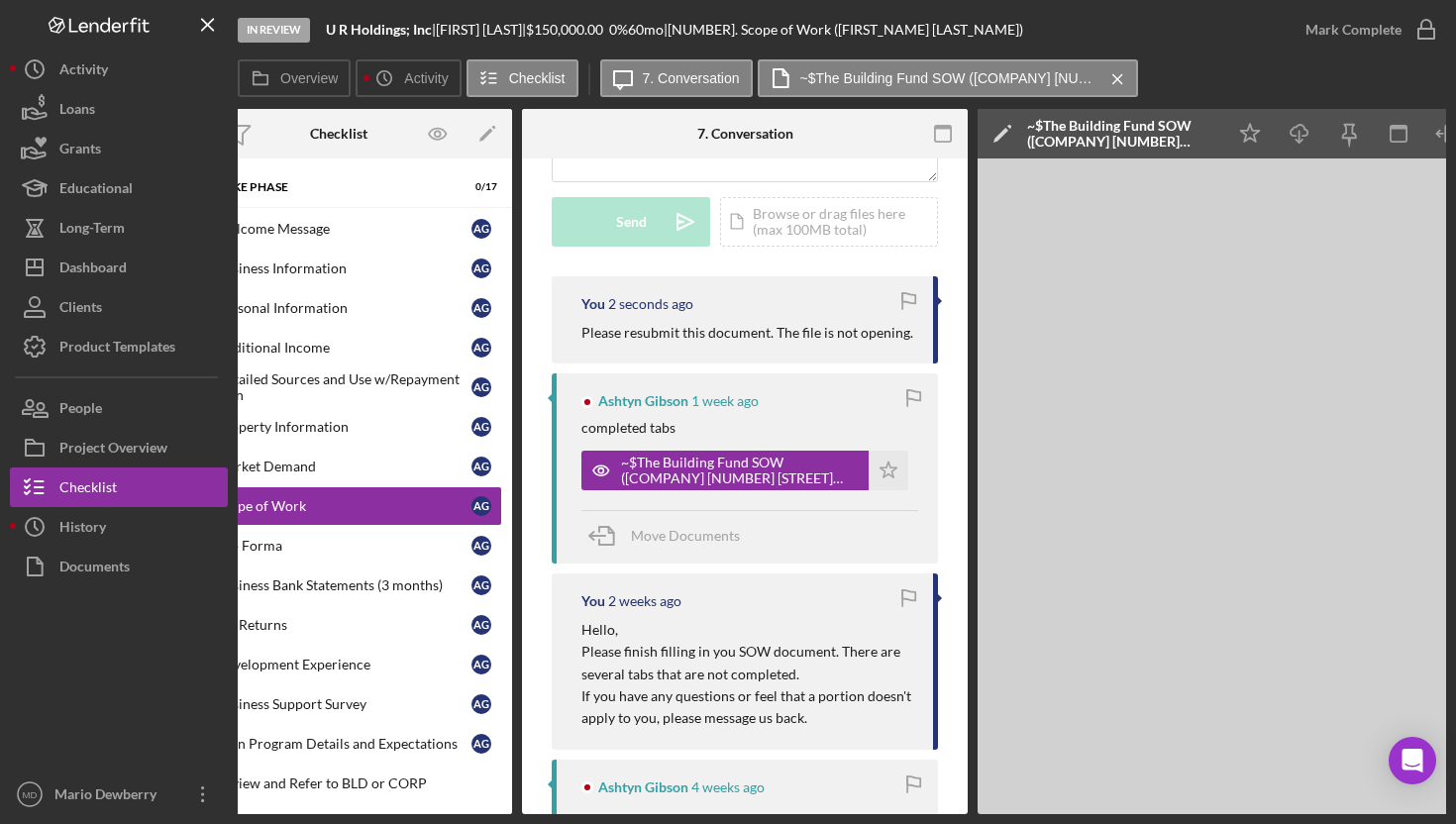 scroll, scrollTop: 271, scrollLeft: 0, axis: vertical 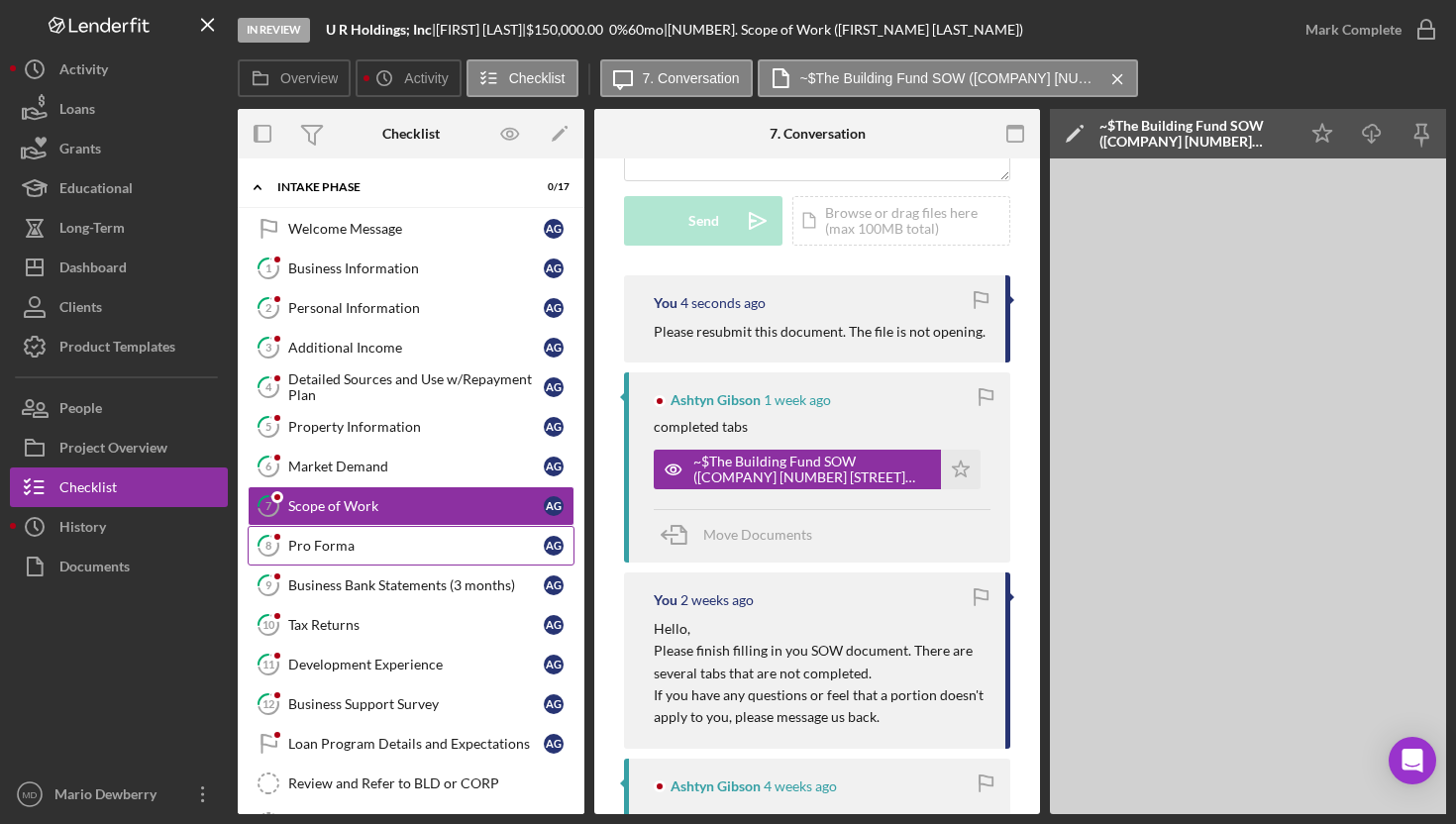 click on "Pro Forma" at bounding box center (416, 546) 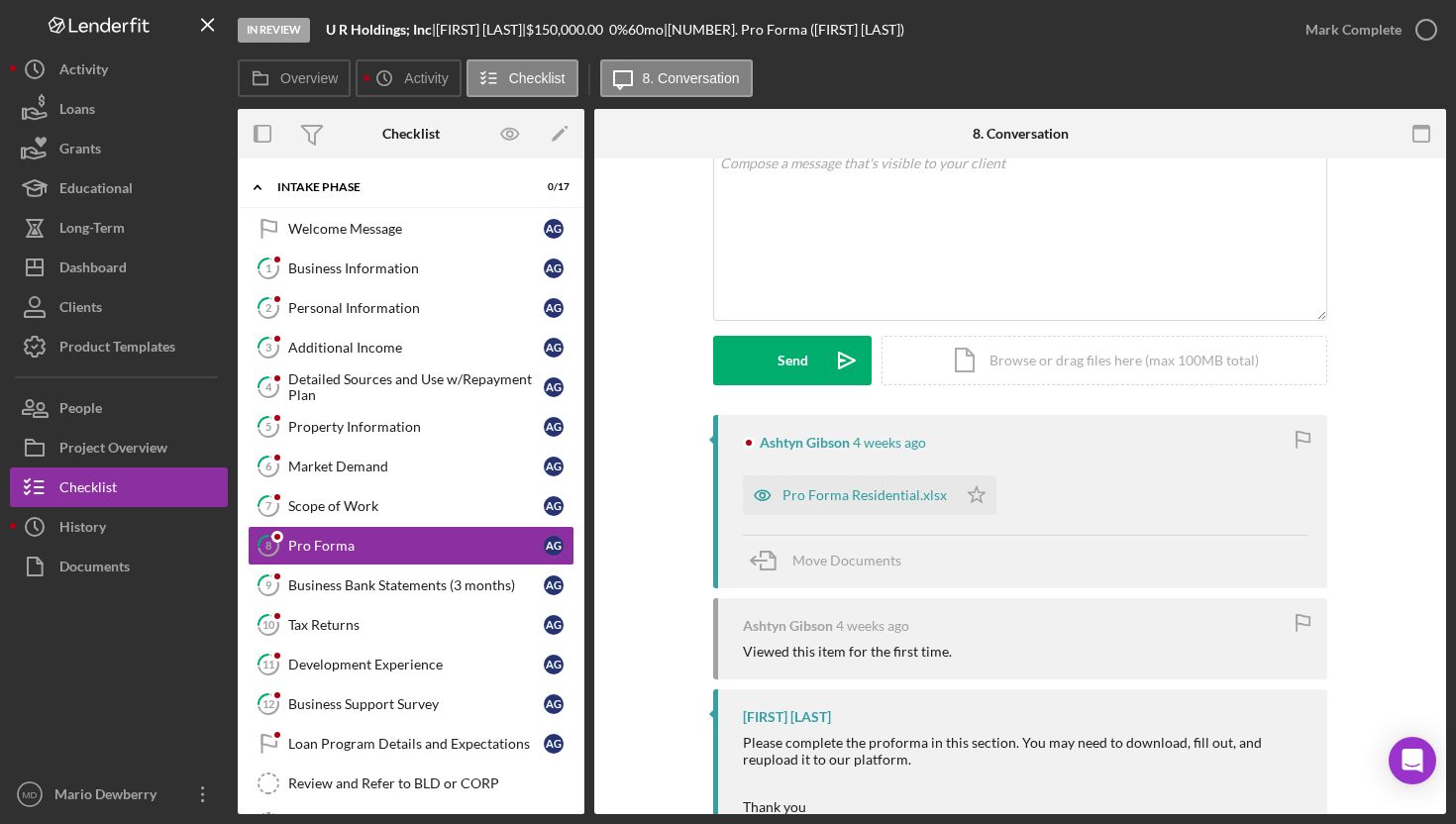 scroll, scrollTop: 140, scrollLeft: 0, axis: vertical 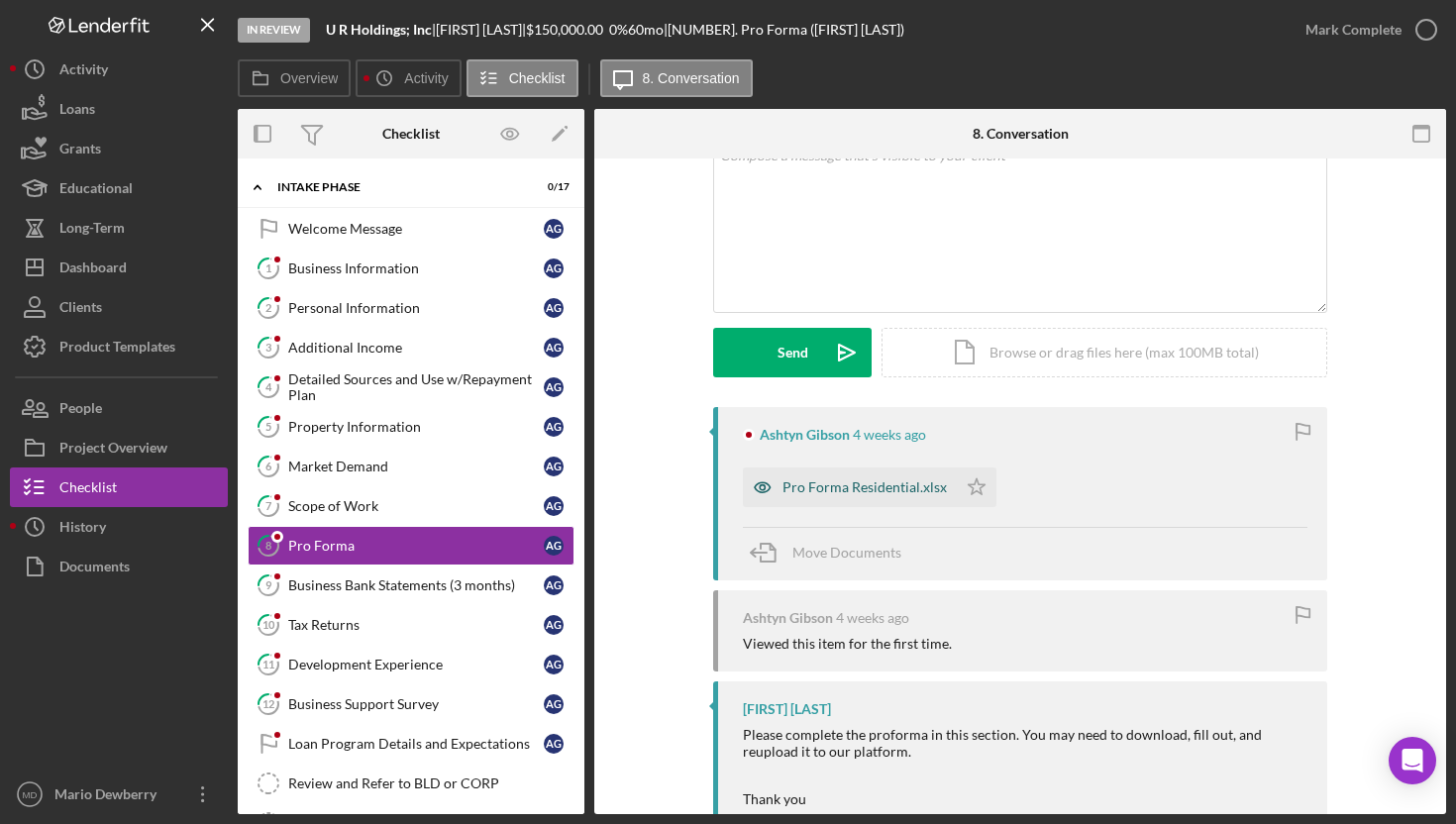 click on "Pro Forma Residential.xlsx" at bounding box center [865, 487] 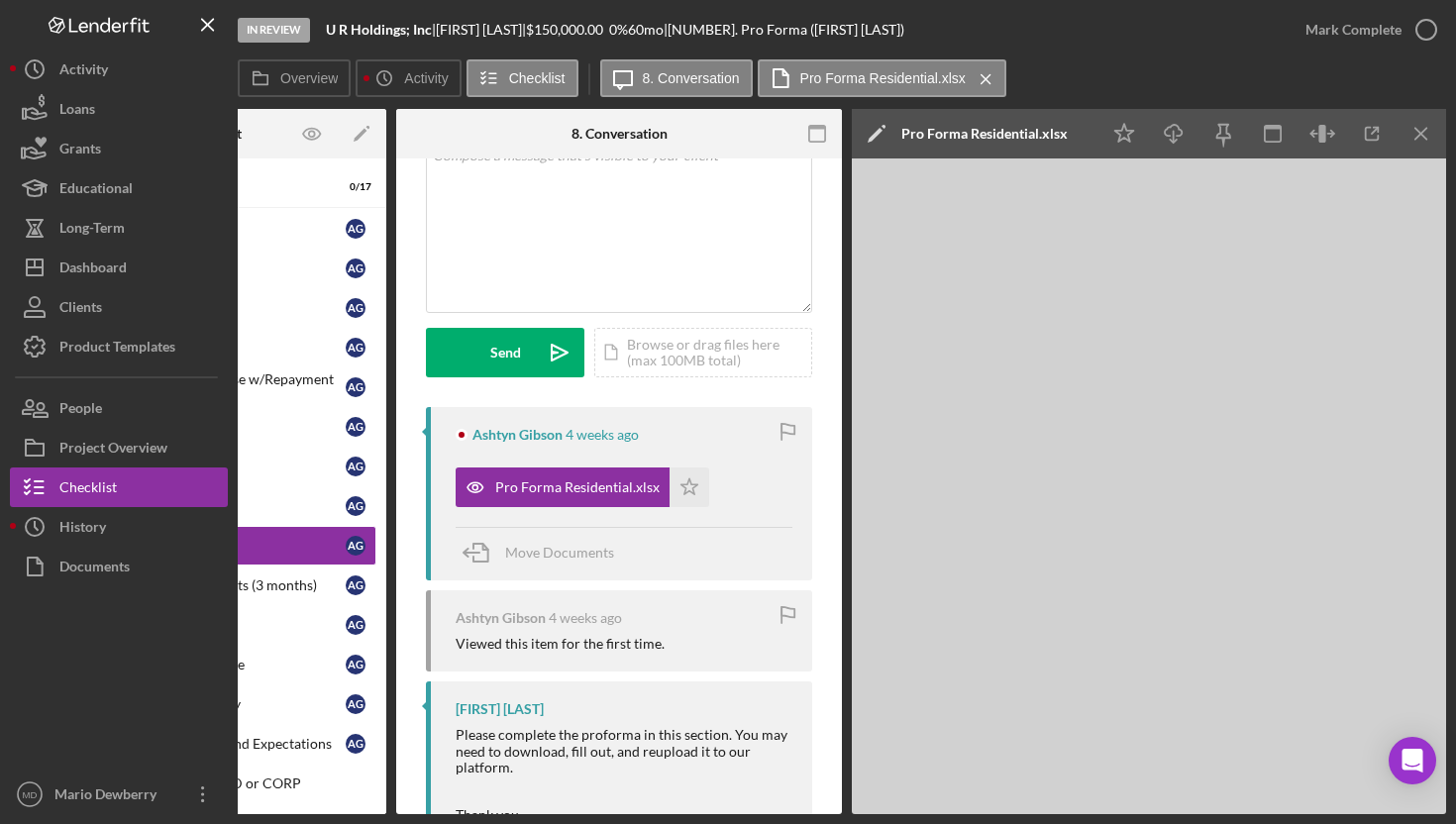 scroll, scrollTop: 0, scrollLeft: 0, axis: both 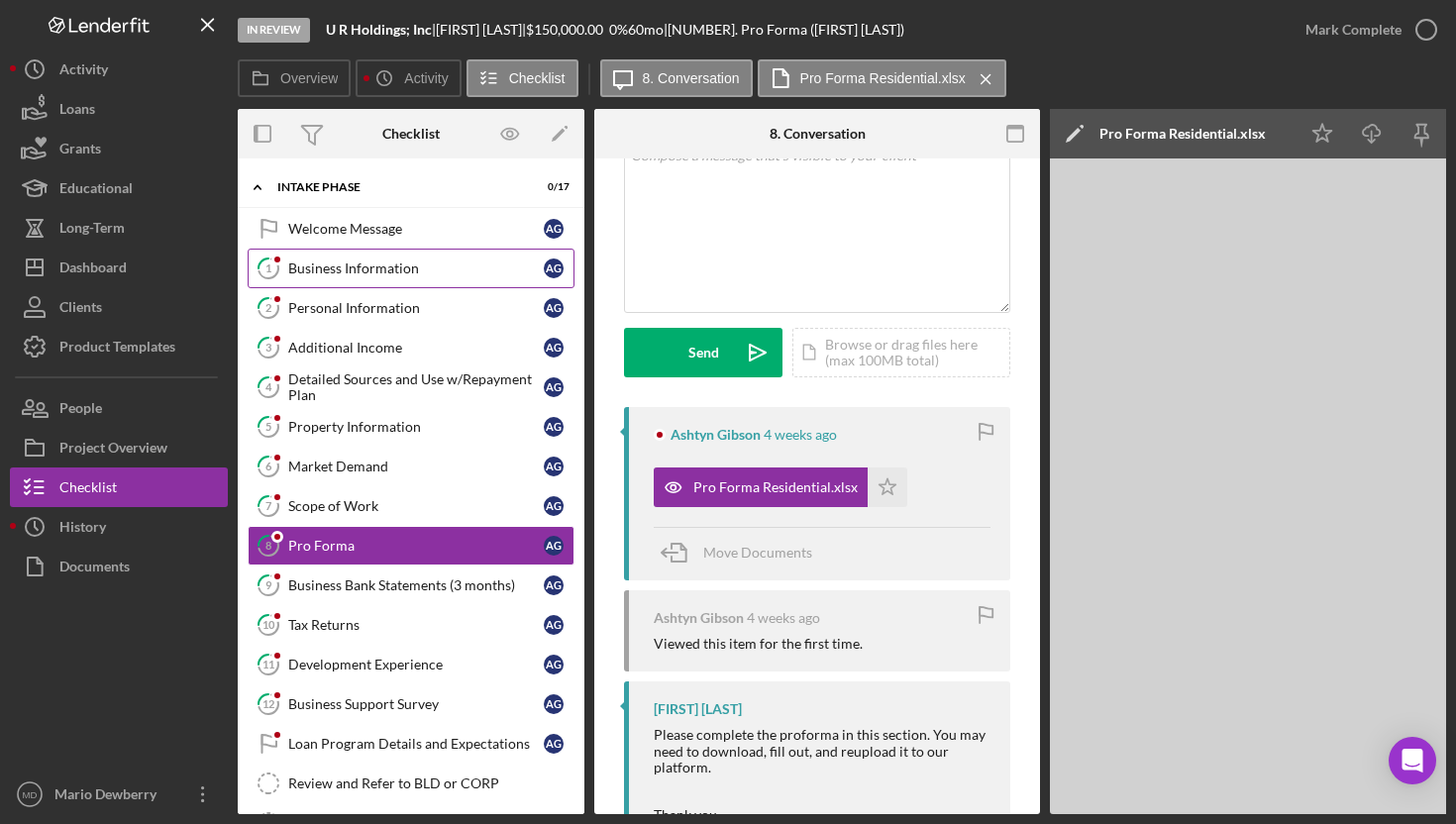 click on "1 Business Information A G" at bounding box center [411, 268] 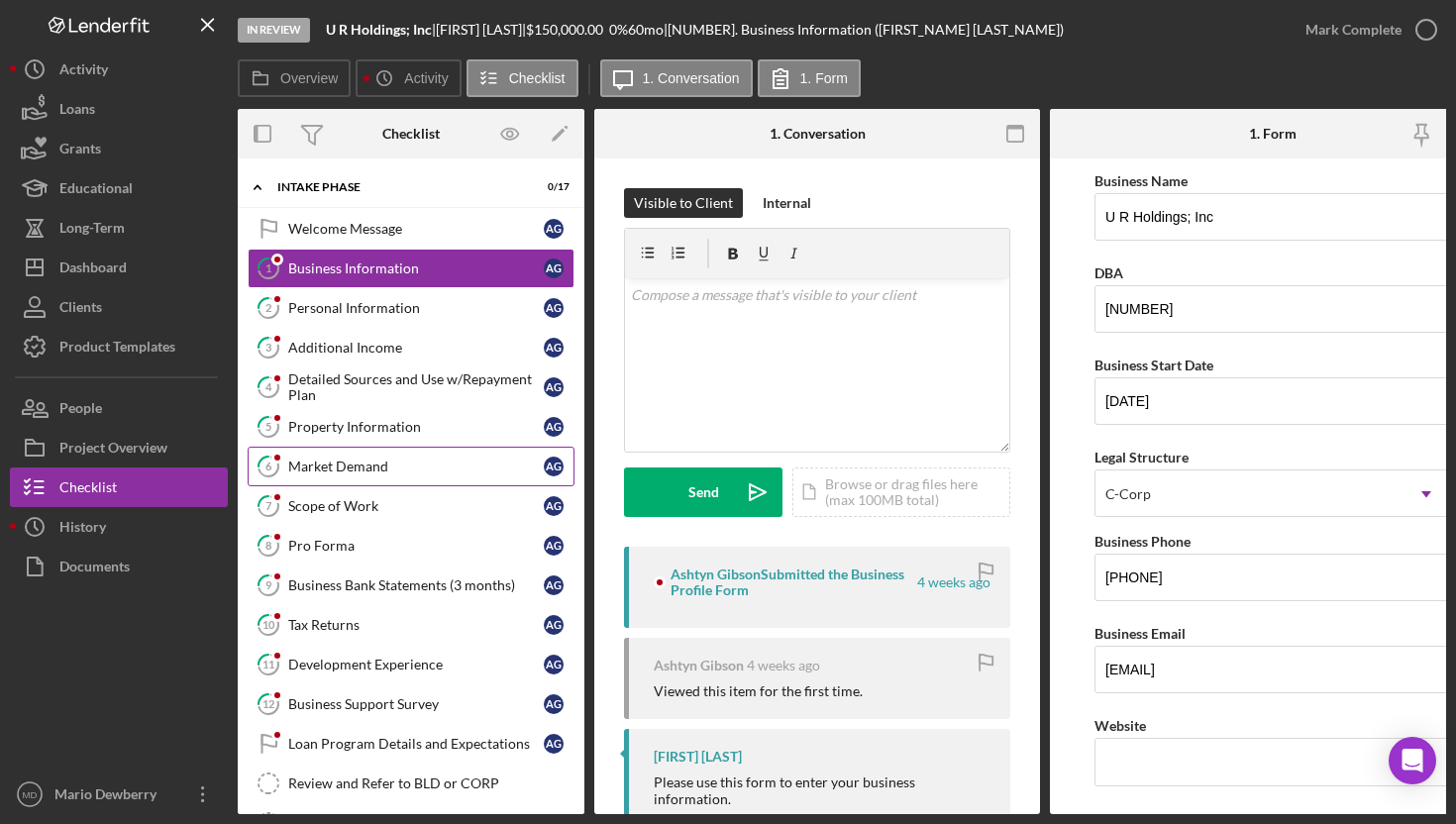 click on "Market Demand" at bounding box center (416, 466) 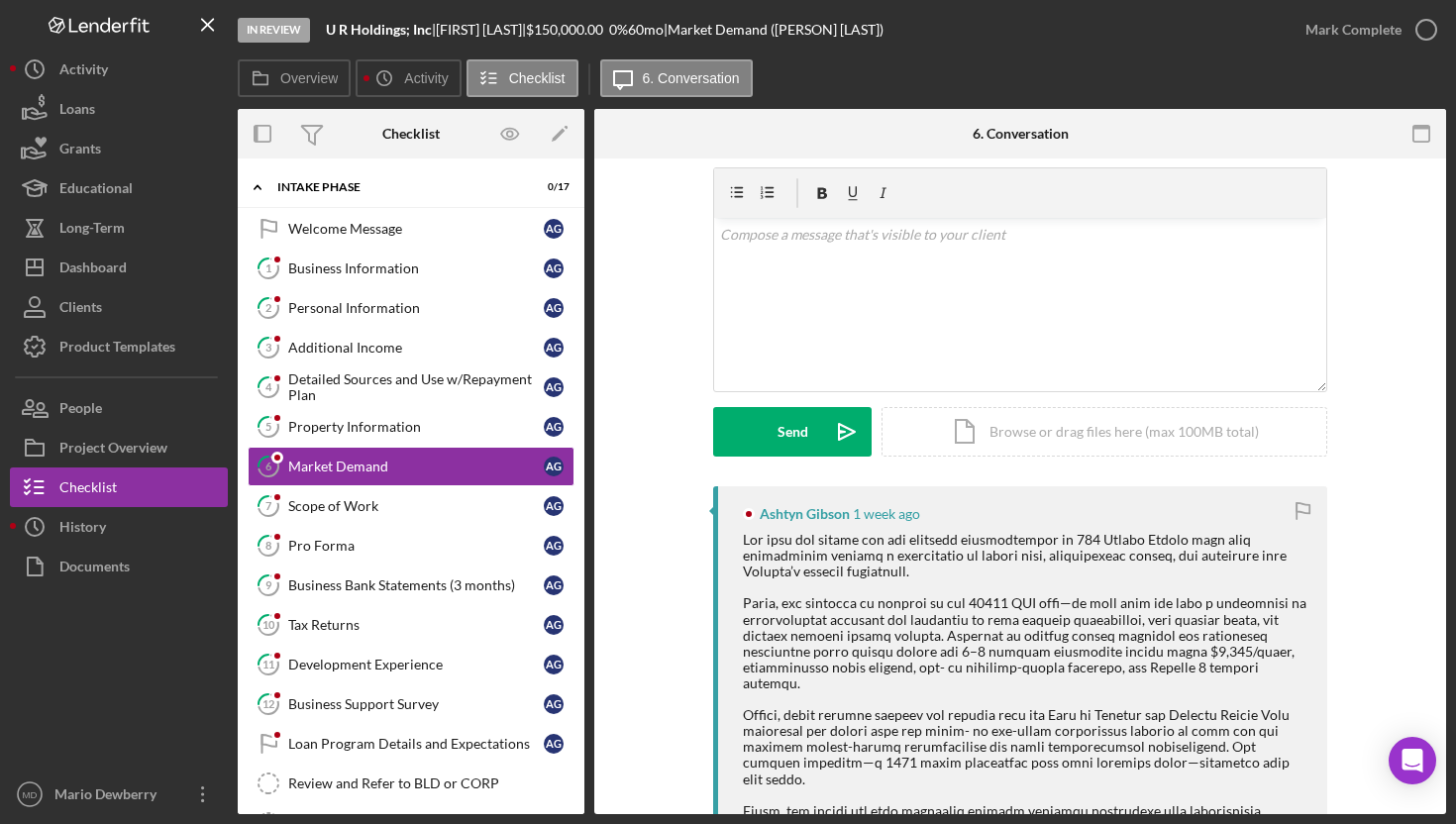 scroll, scrollTop: 62, scrollLeft: 0, axis: vertical 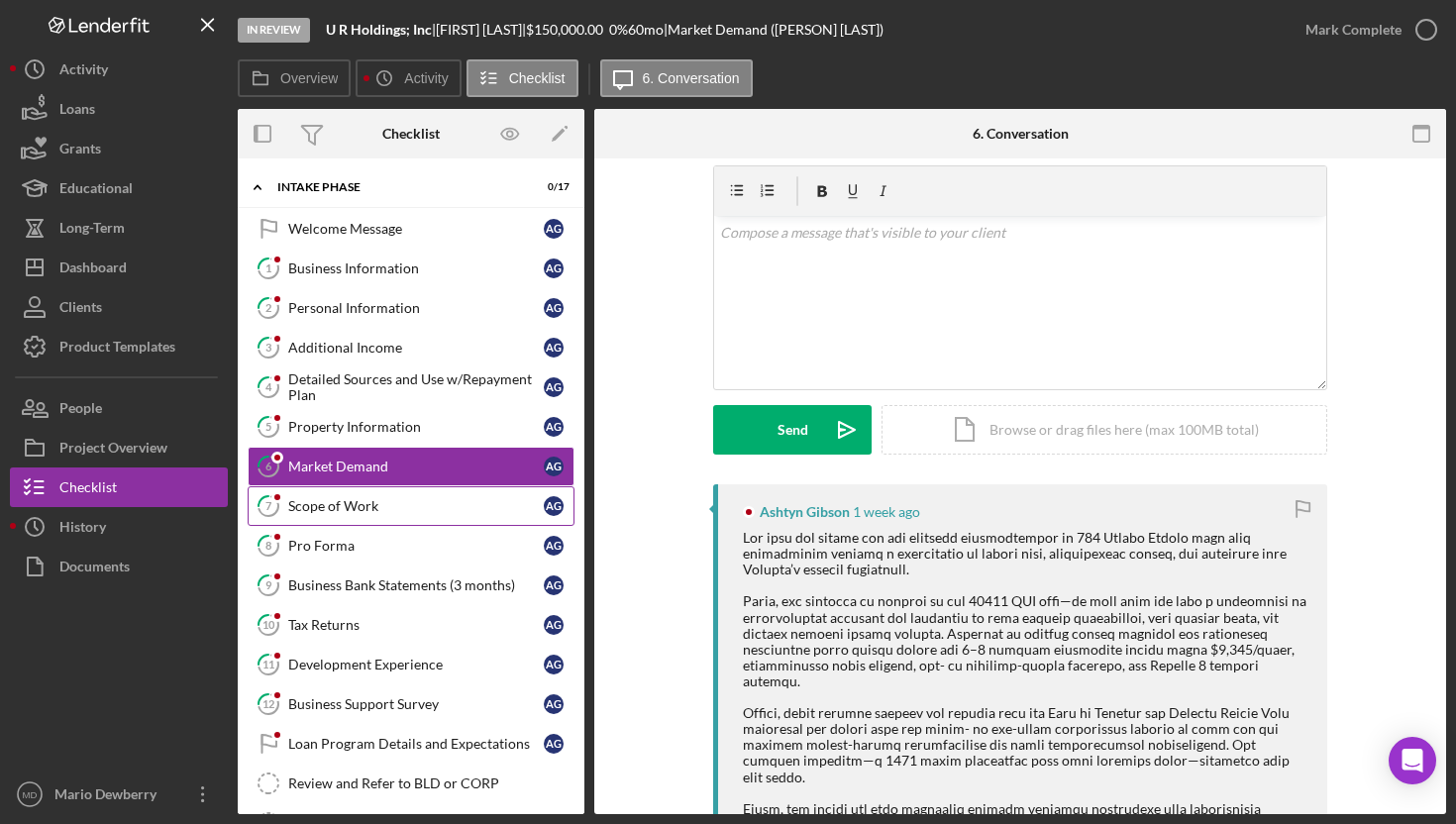 click on "Scope of Work" at bounding box center (416, 506) 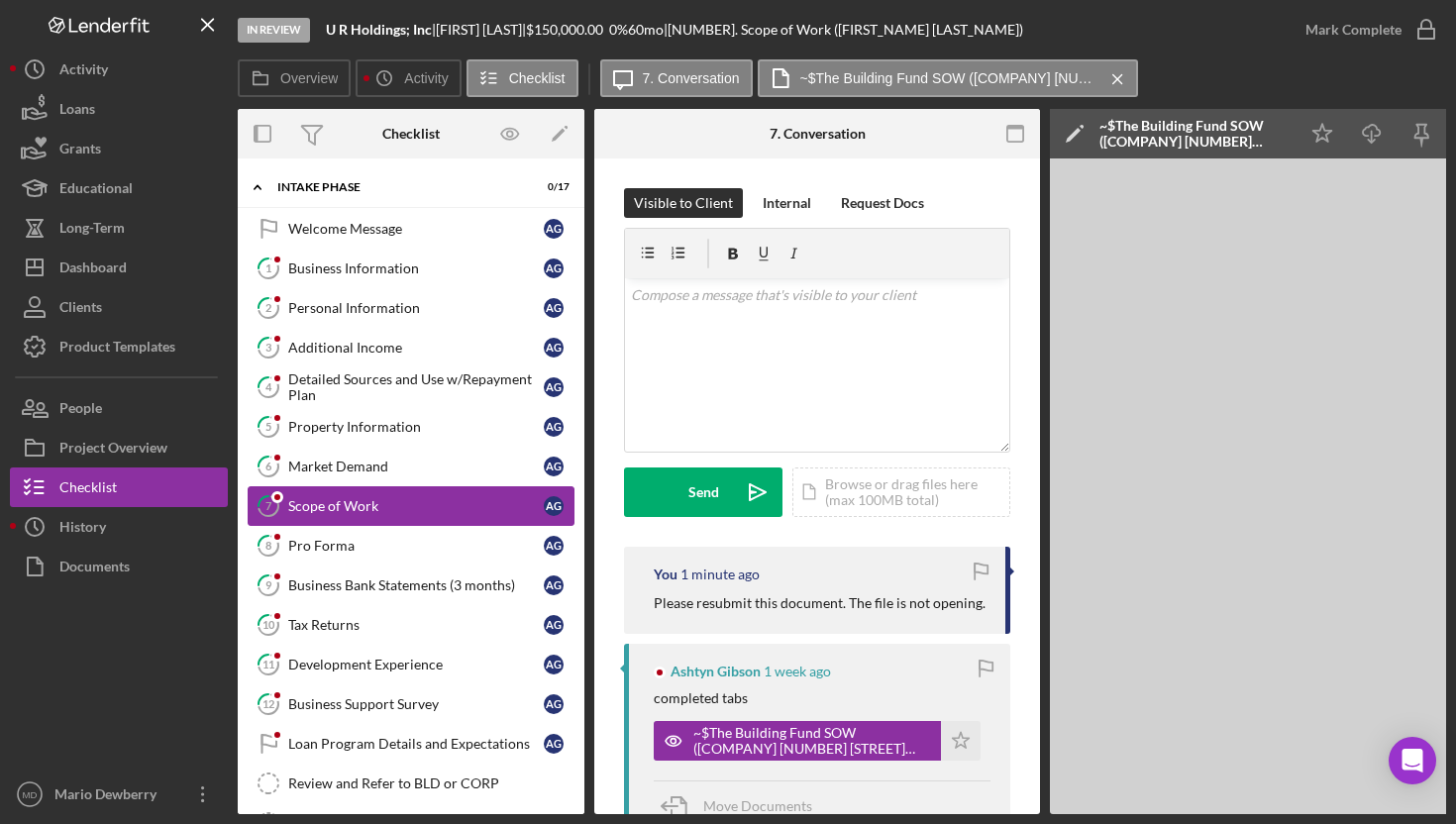 click on "Scope of Work" at bounding box center [416, 506] 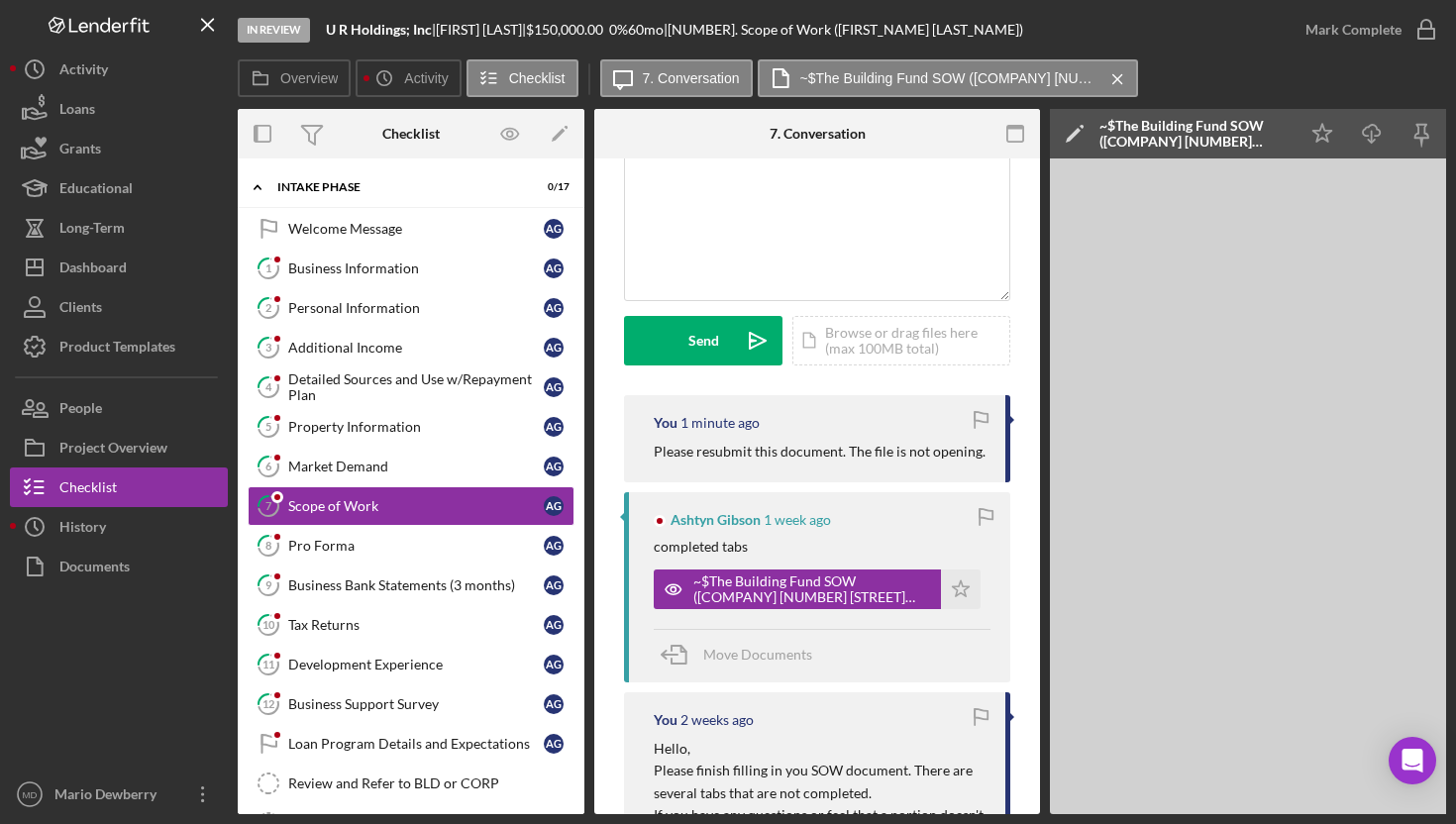 scroll, scrollTop: 148, scrollLeft: 0, axis: vertical 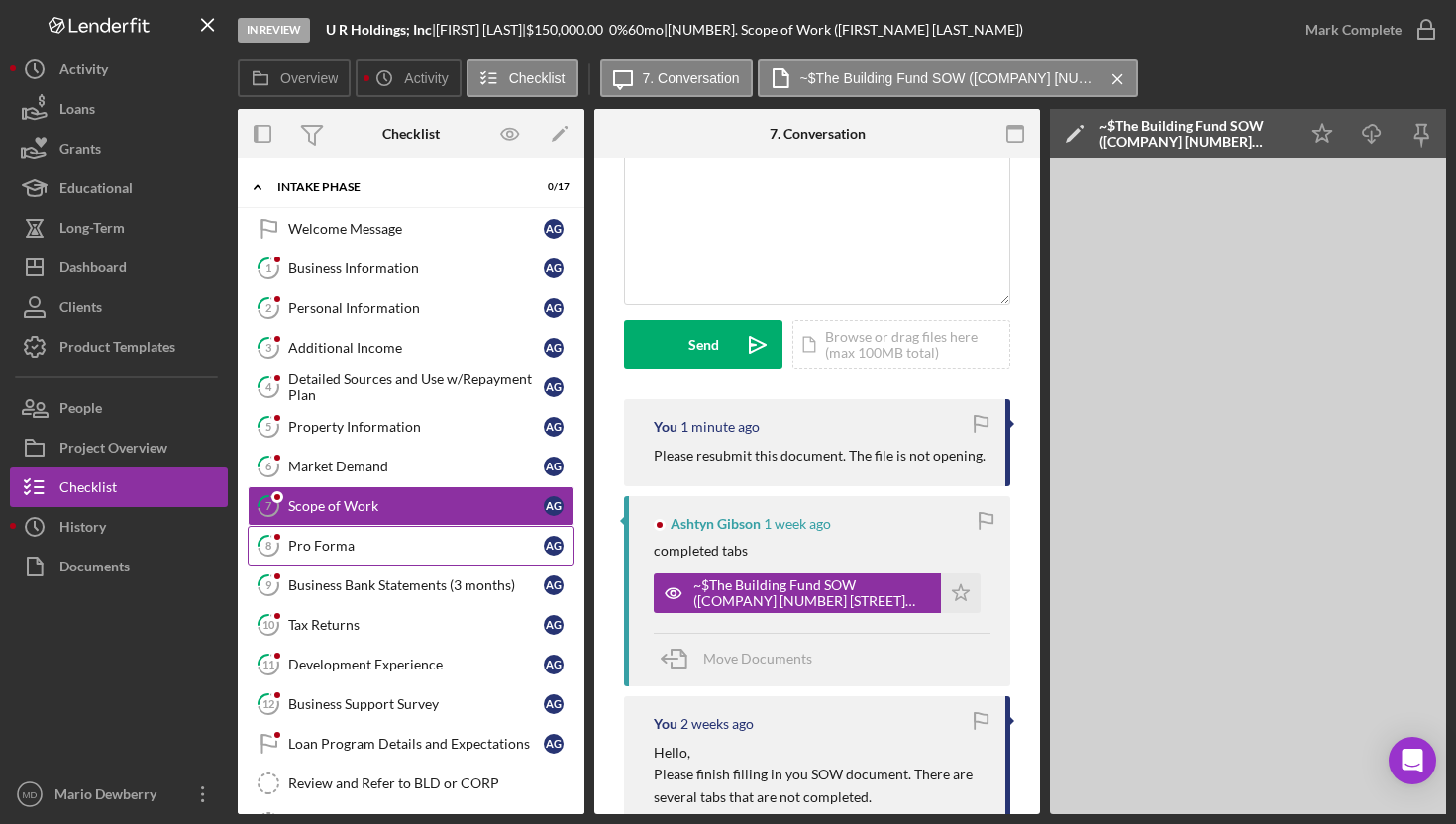 click on "Pro Forma" at bounding box center [416, 546] 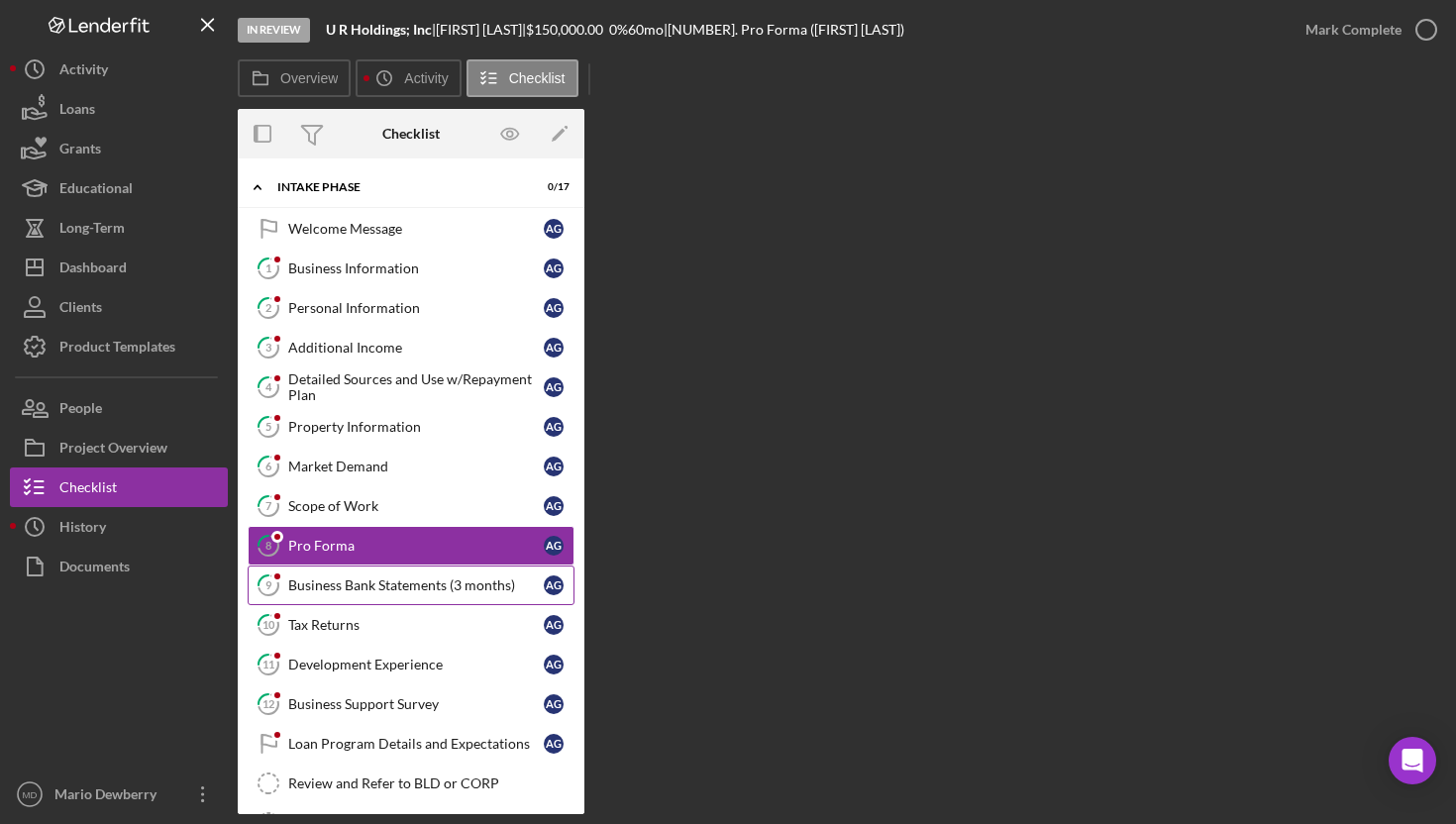 click on "Business Bank Statements (3 months)" at bounding box center (416, 585) 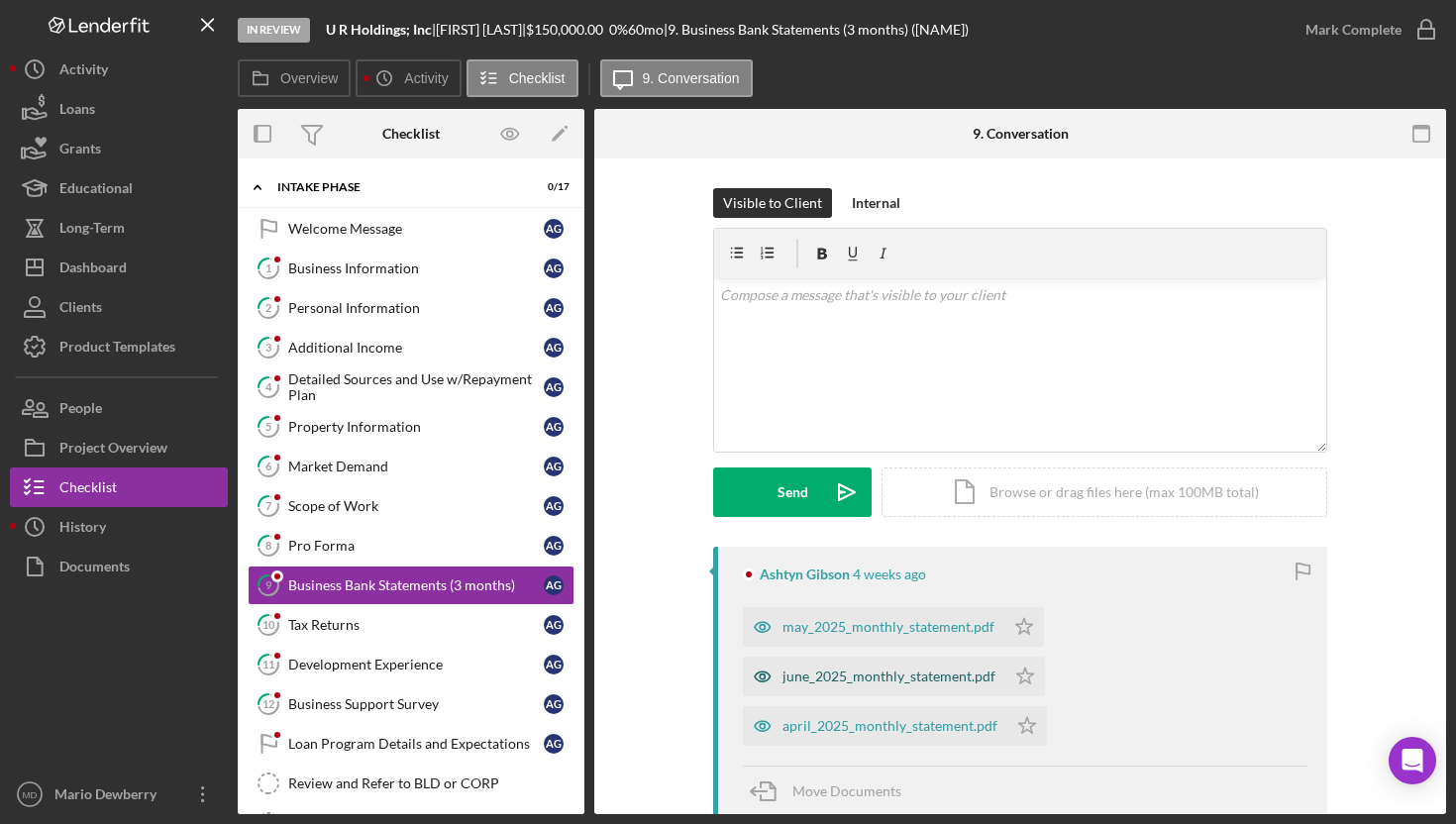 click on "june_2025_monthly_statement.pdf" at bounding box center [888, 676] 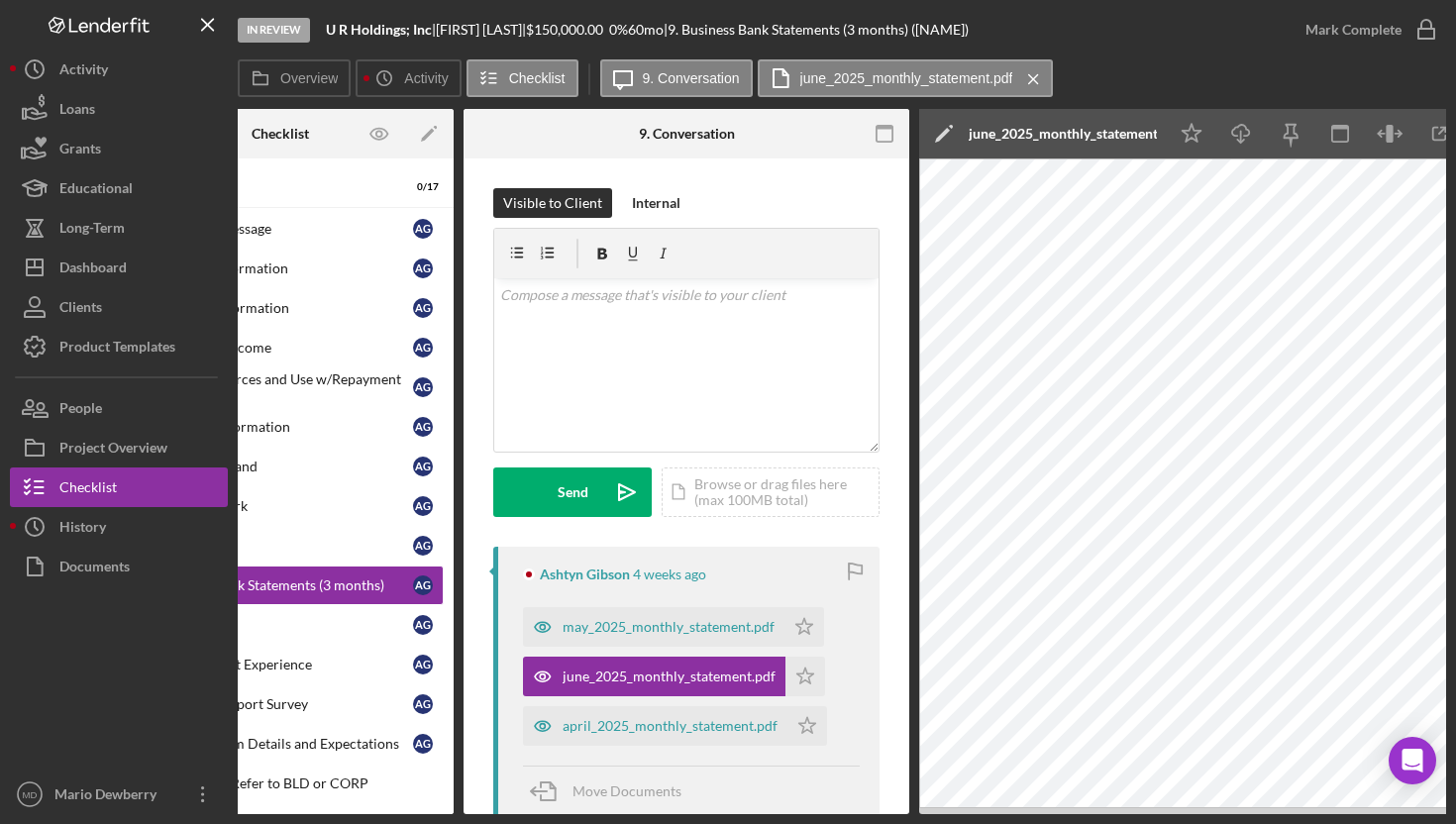 scroll, scrollTop: 0, scrollLeft: 198, axis: horizontal 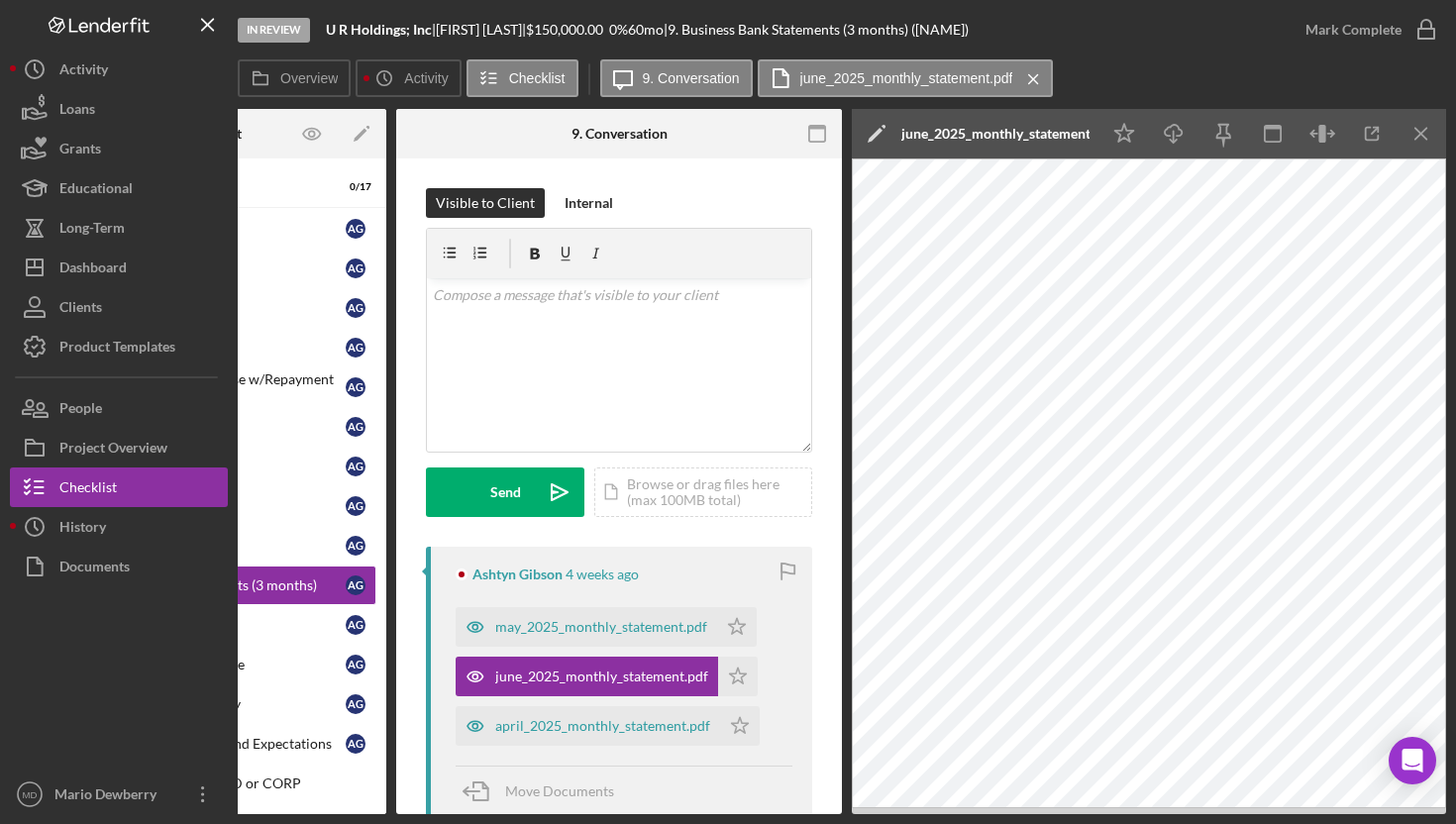 click on "[MONTH]_[YEAR]_statement.pdf Icon/Star" at bounding box center [611, 671] 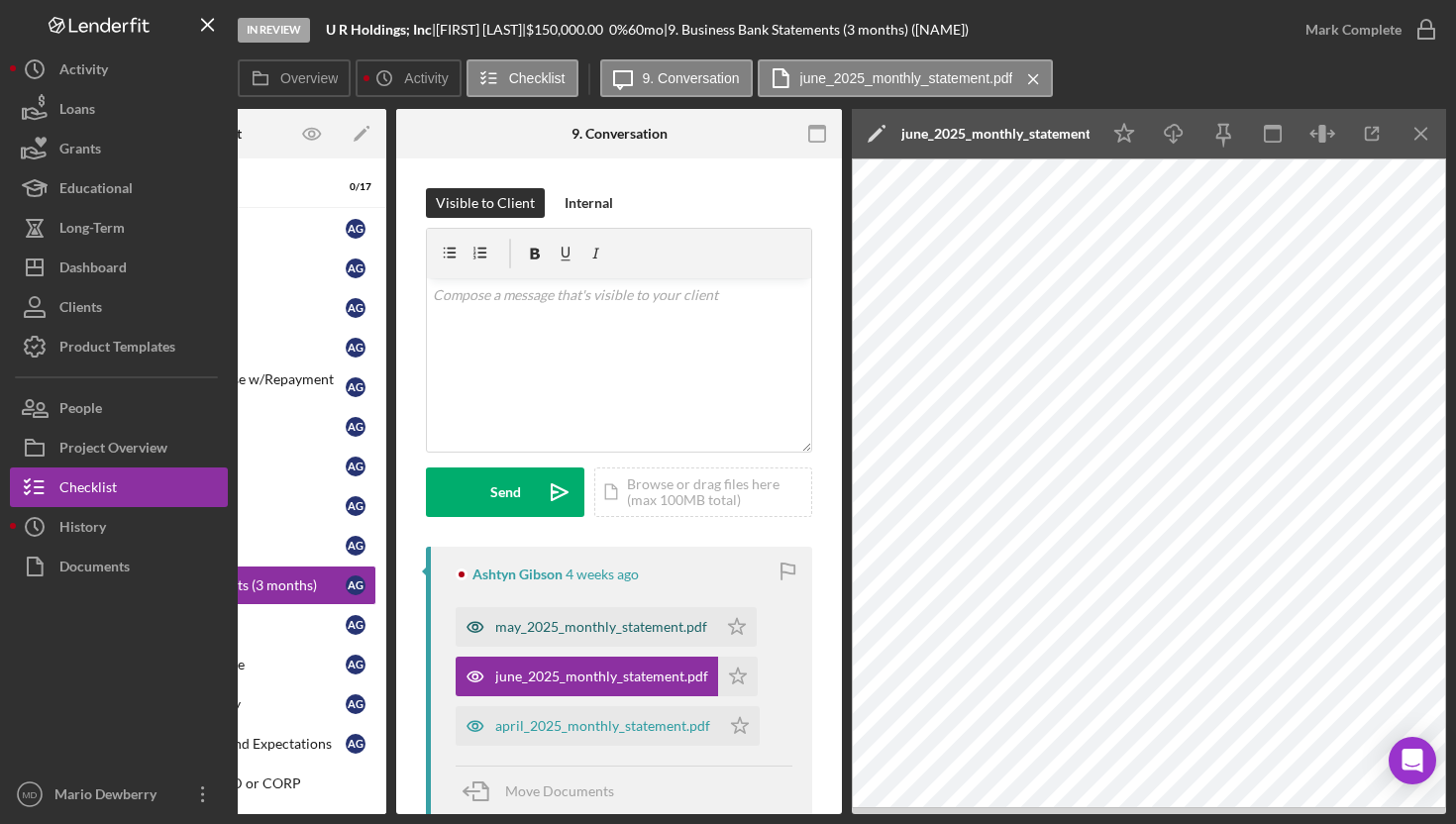click on "may_2025_monthly_statement.pdf" at bounding box center (601, 627) 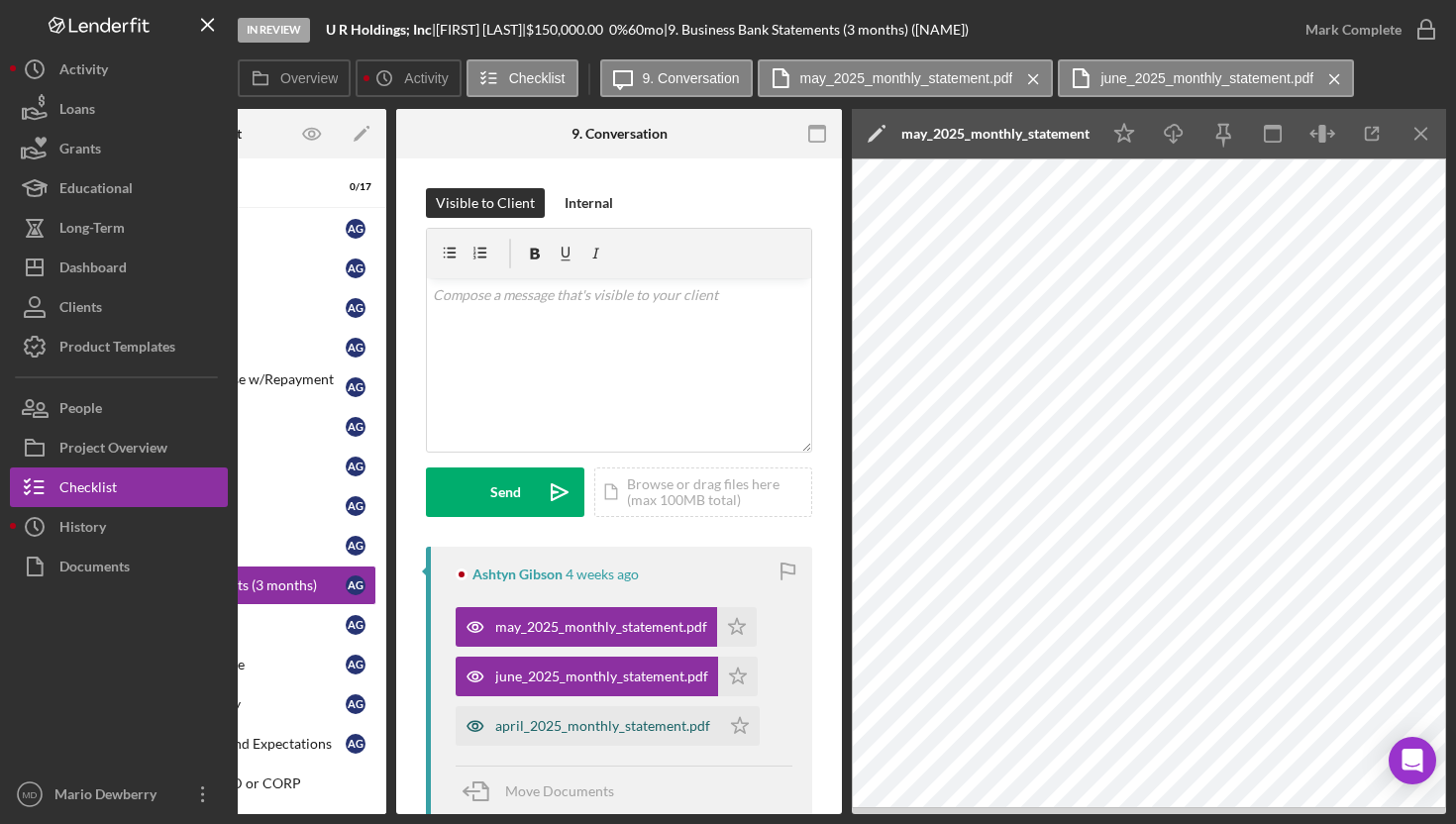 click on "april_2025_monthly_statement.pdf" at bounding box center (602, 726) 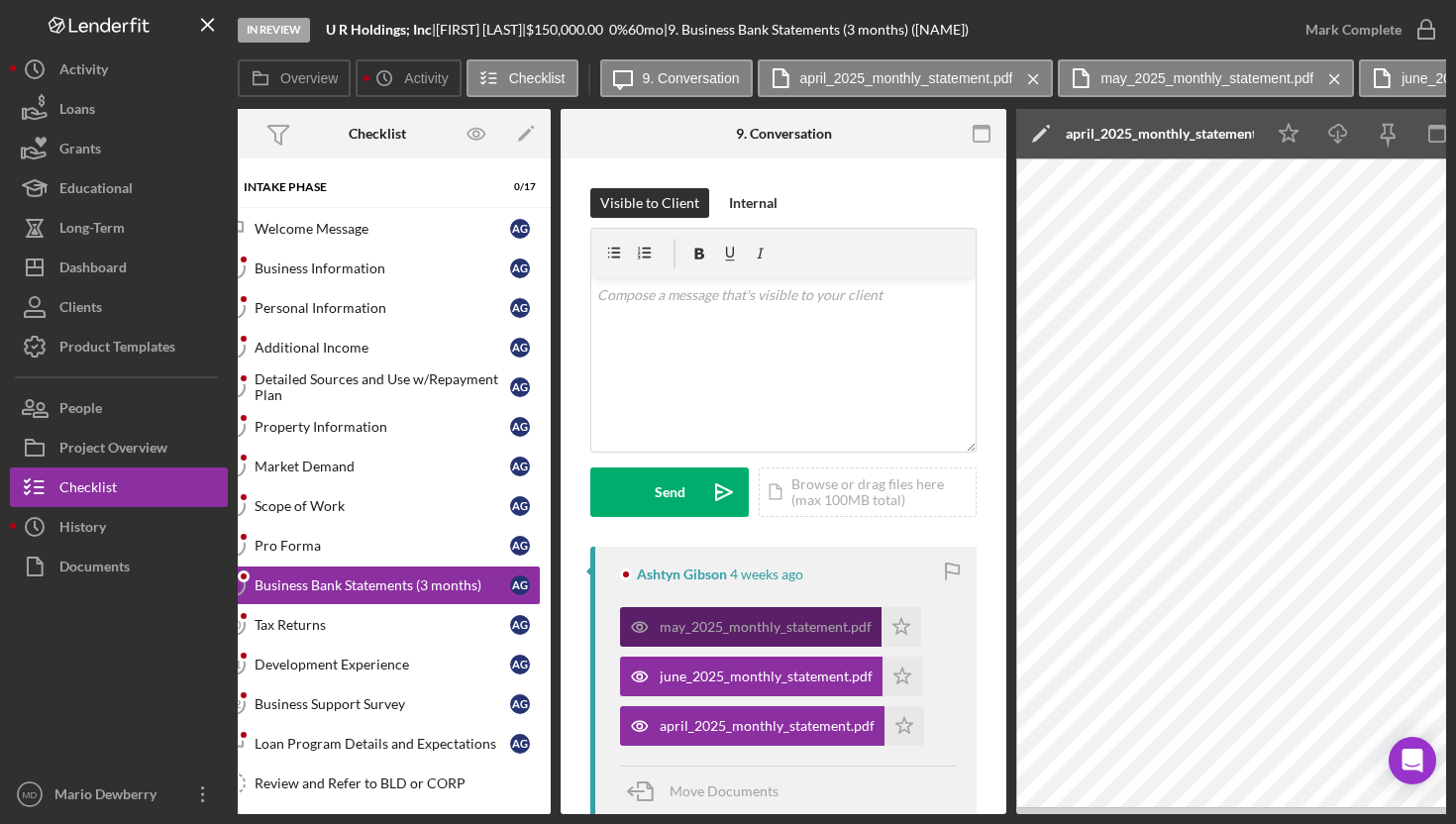 scroll, scrollTop: 0, scrollLeft: 0, axis: both 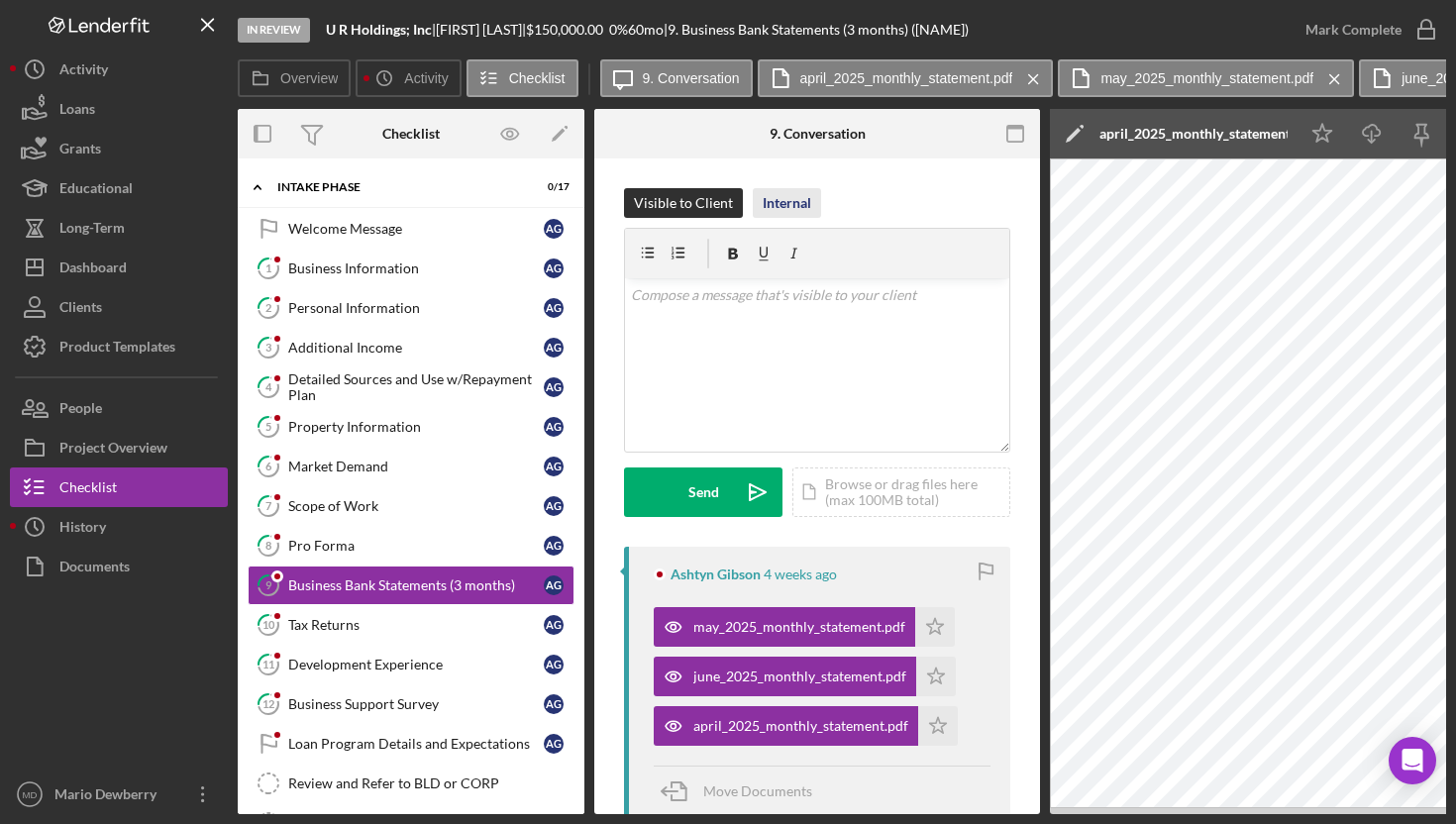 click on "Internal" at bounding box center [786, 203] 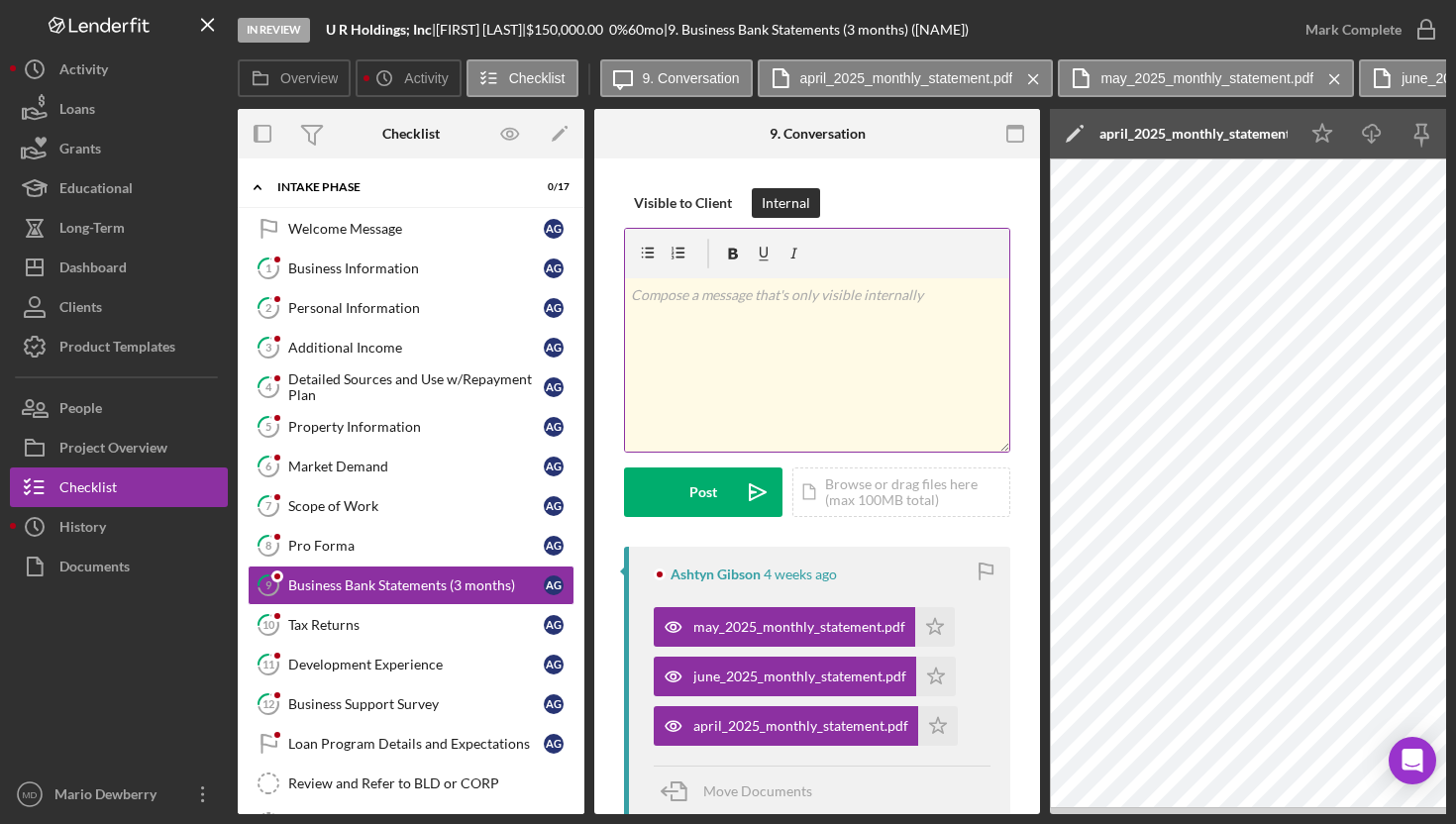 click at bounding box center (817, 295) 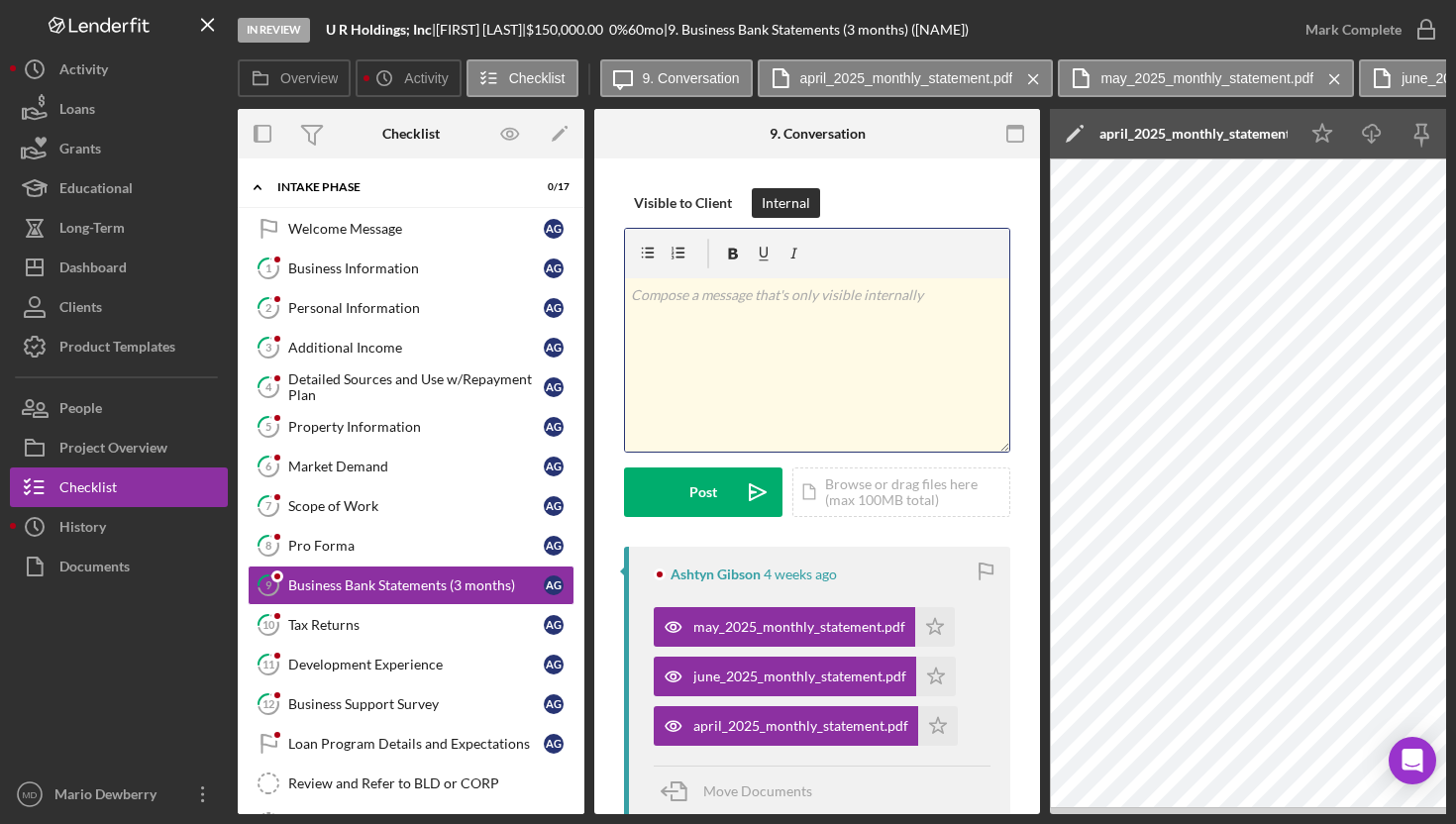 type 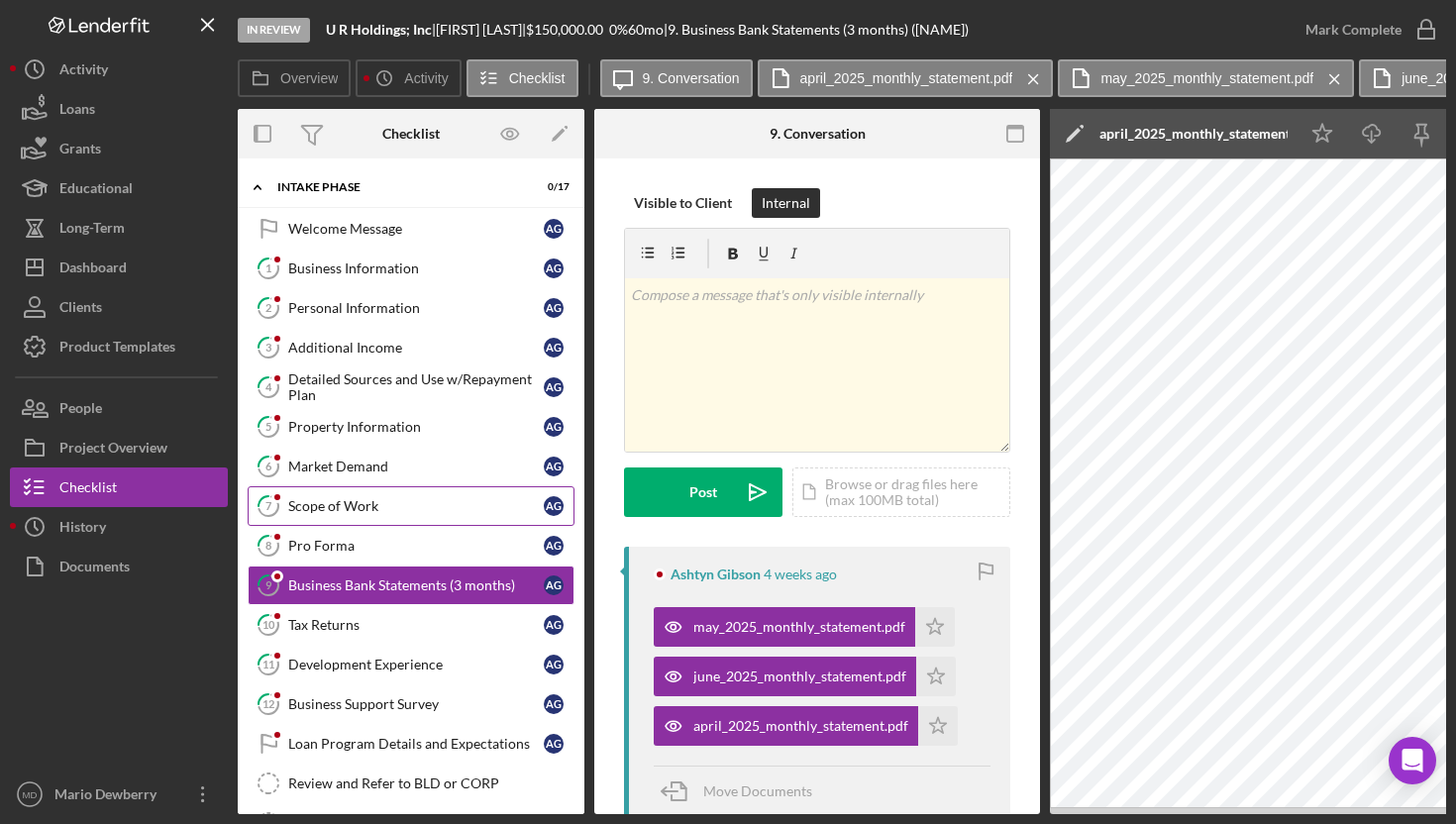 click on "Scope of Work" at bounding box center (416, 506) 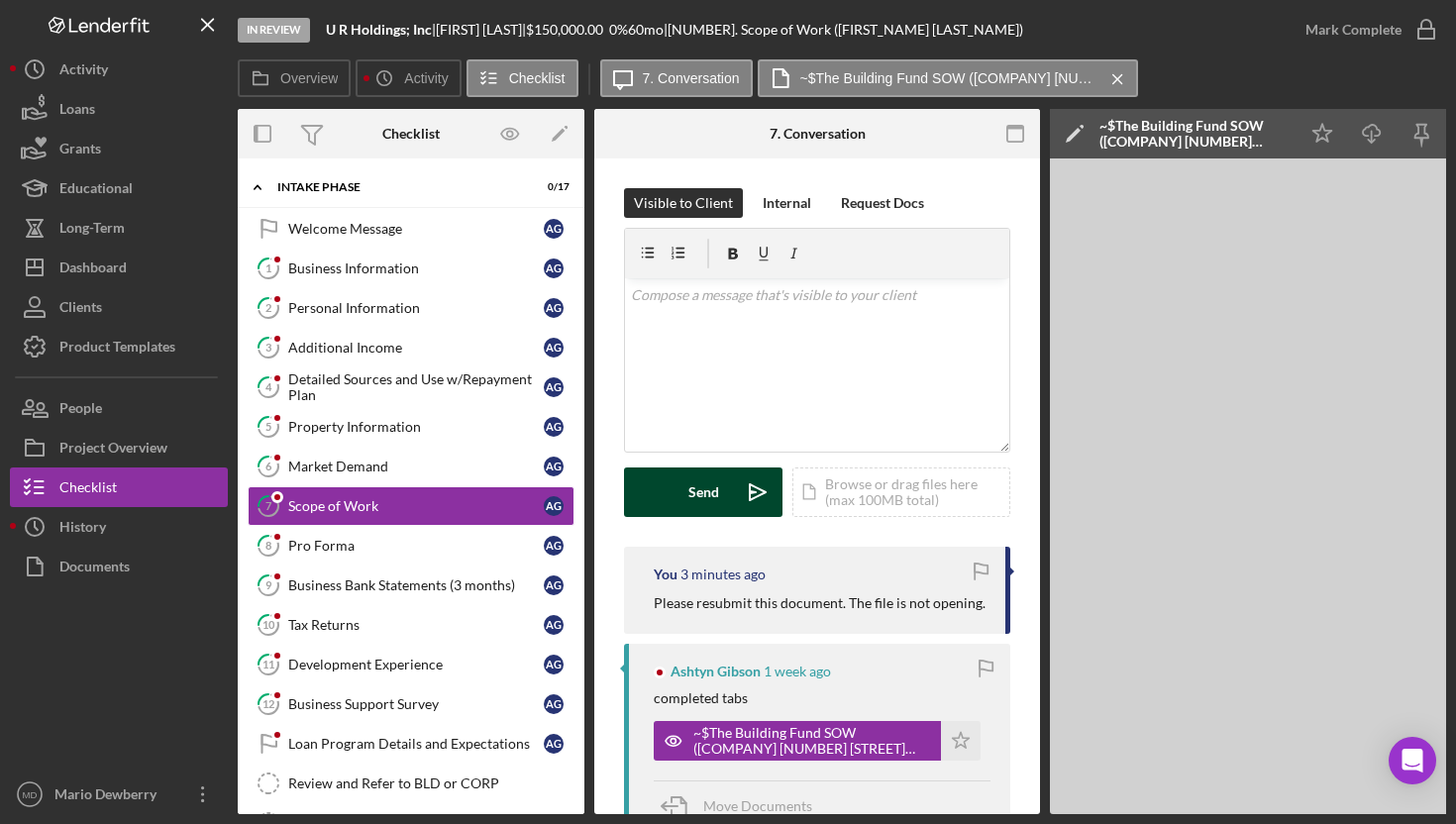scroll, scrollTop: 0, scrollLeft: 198, axis: horizontal 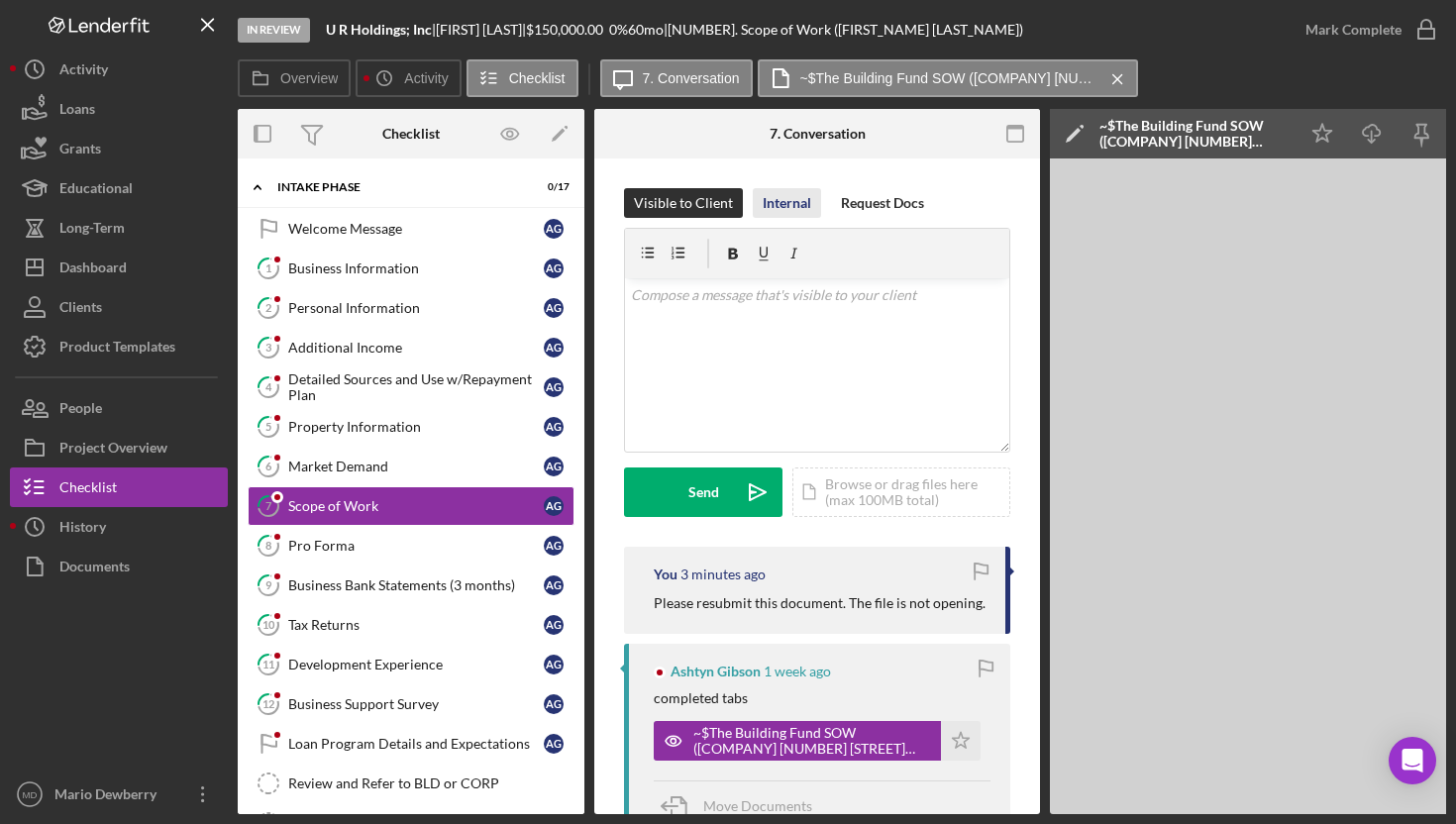 click on "Internal" at bounding box center [786, 203] 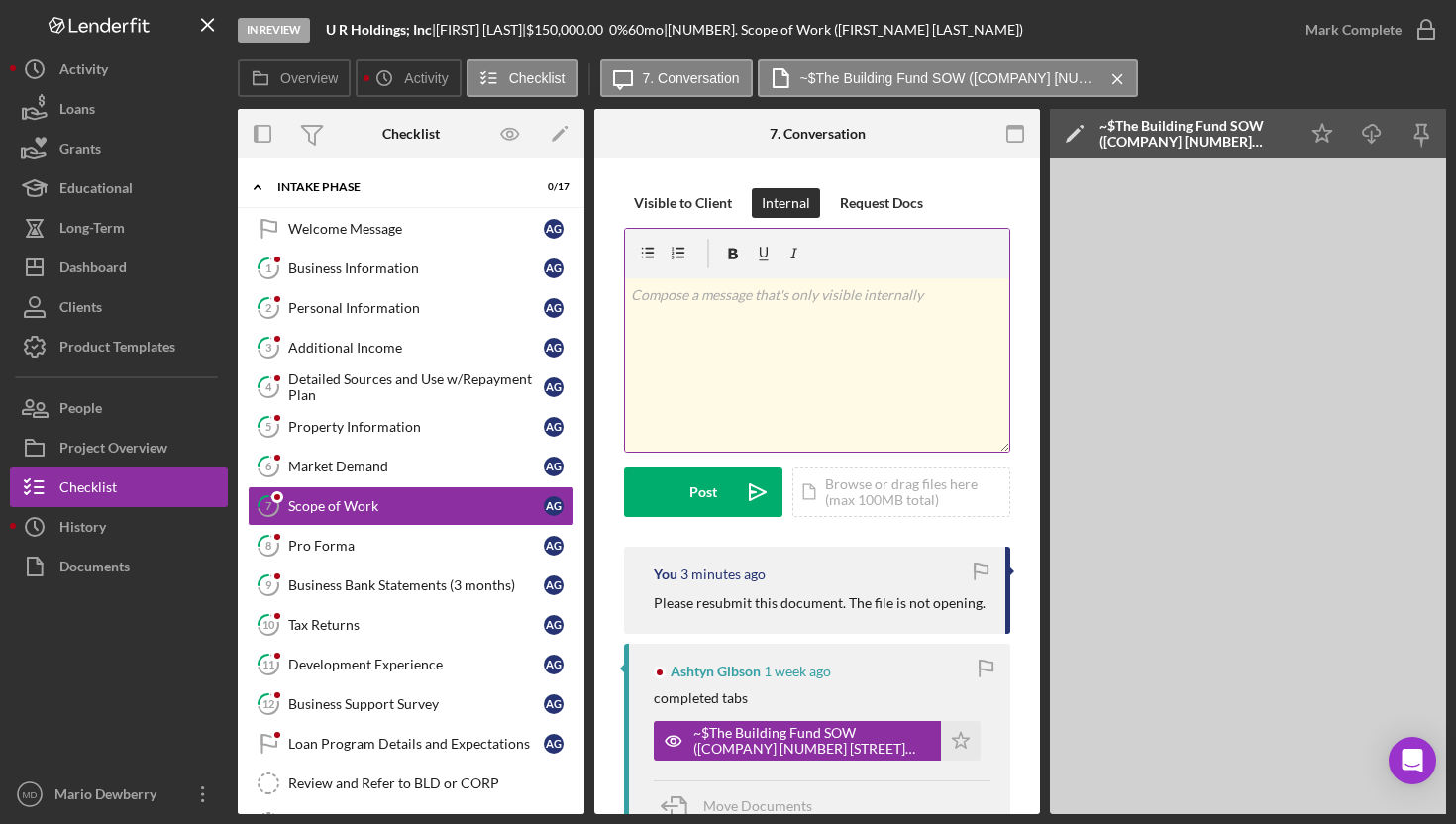 click at bounding box center [817, 295] 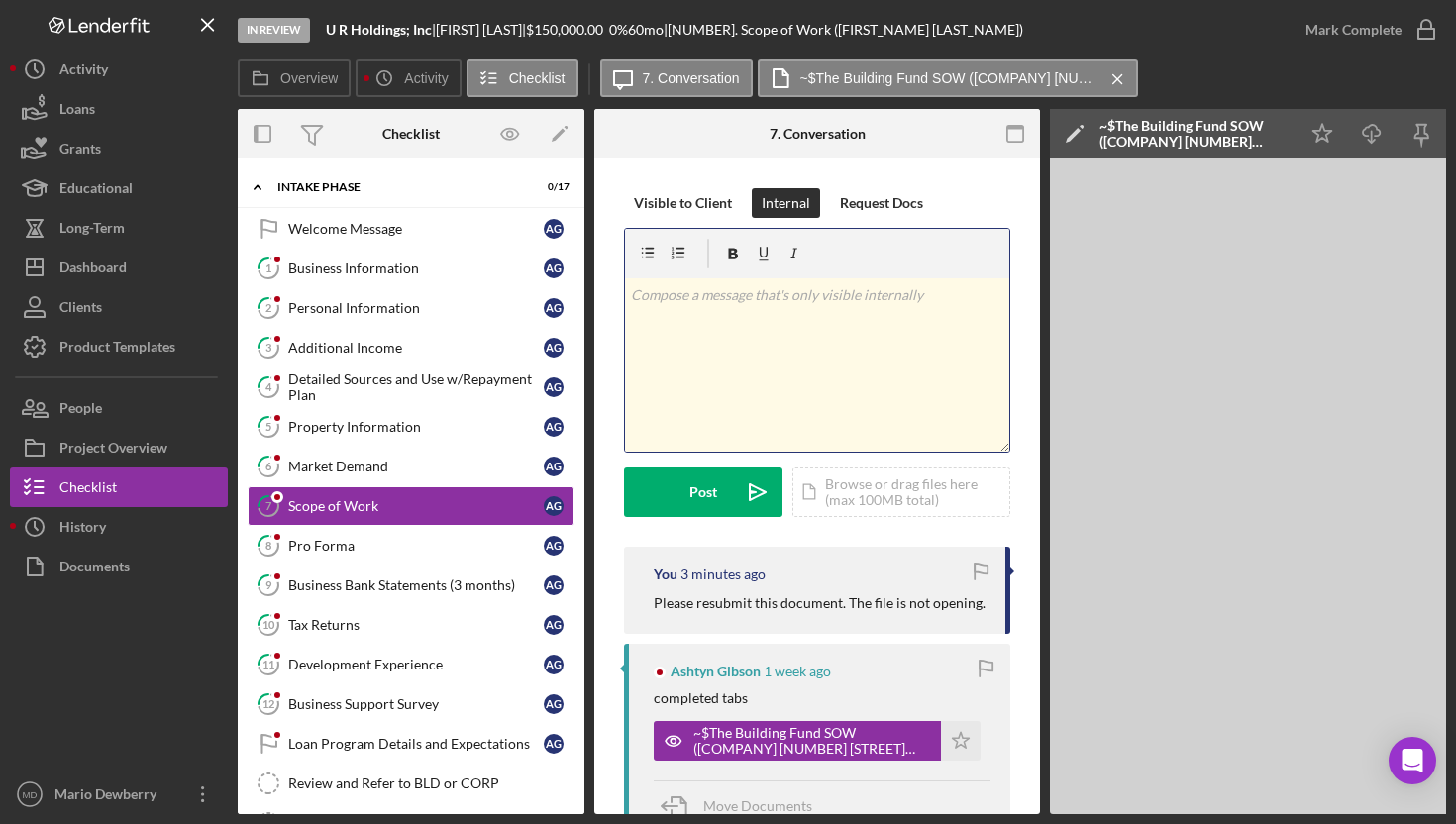 type 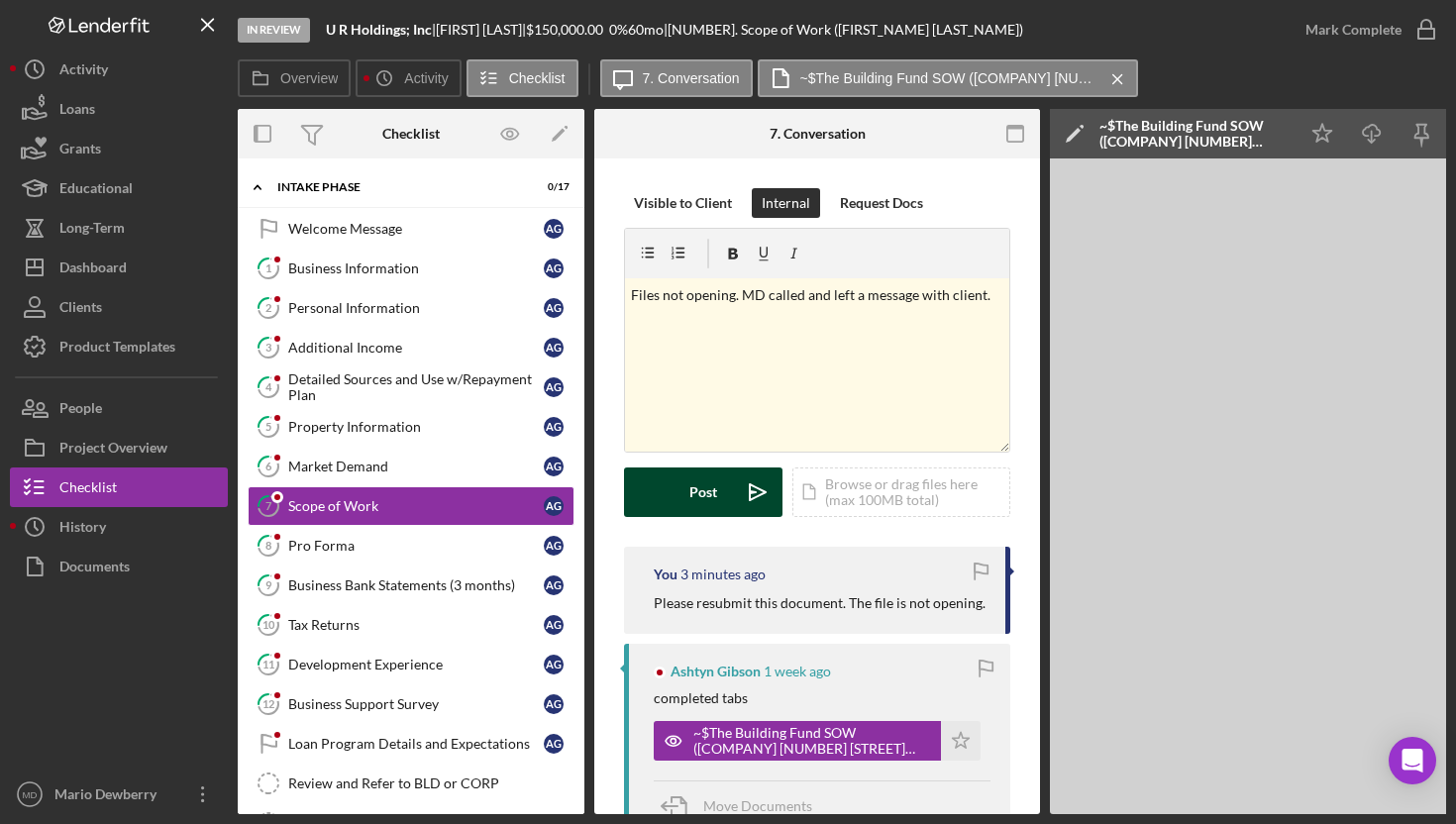 click on "Post" at bounding box center [703, 492] 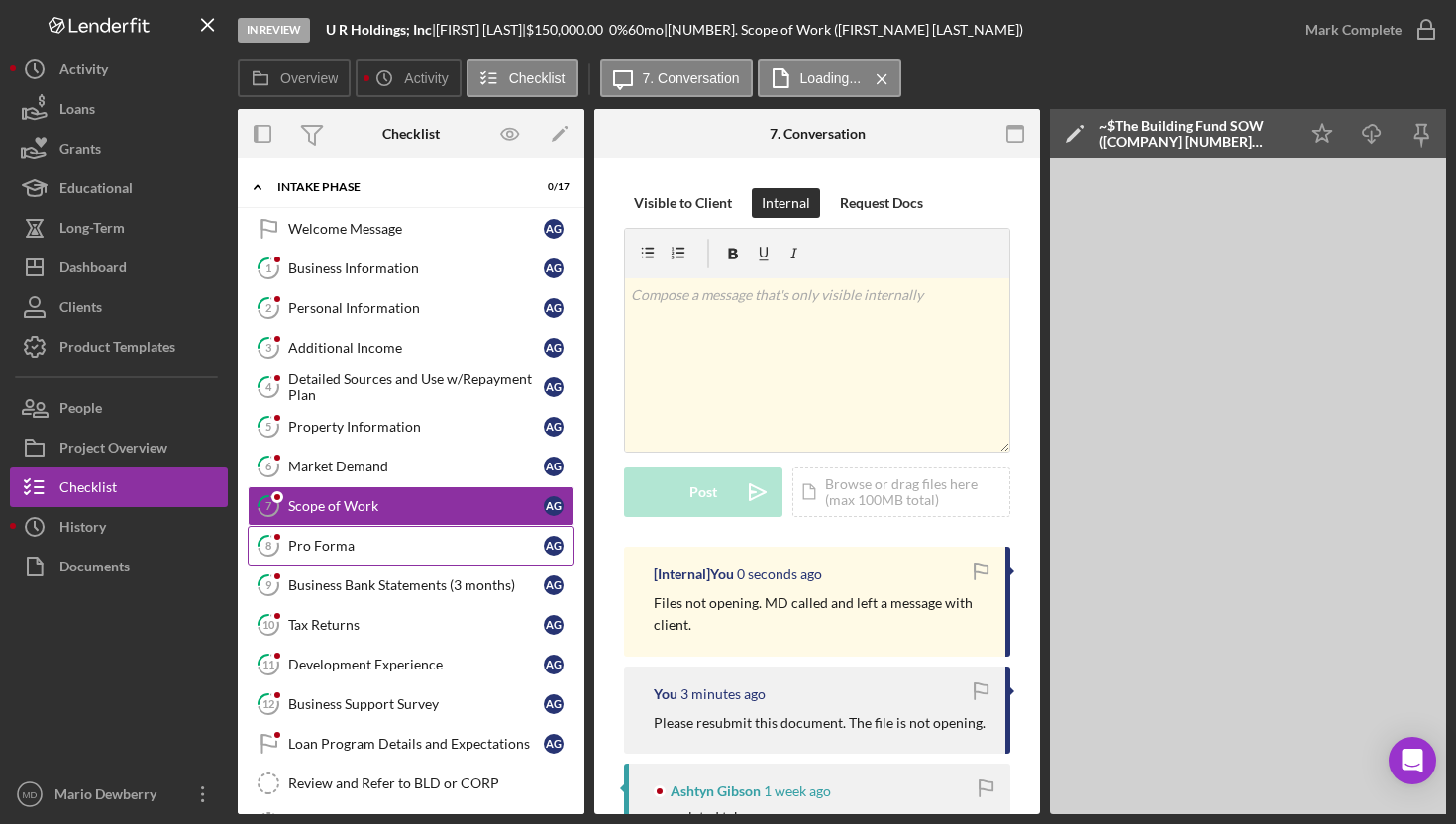 click on "Pro Forma" at bounding box center [416, 546] 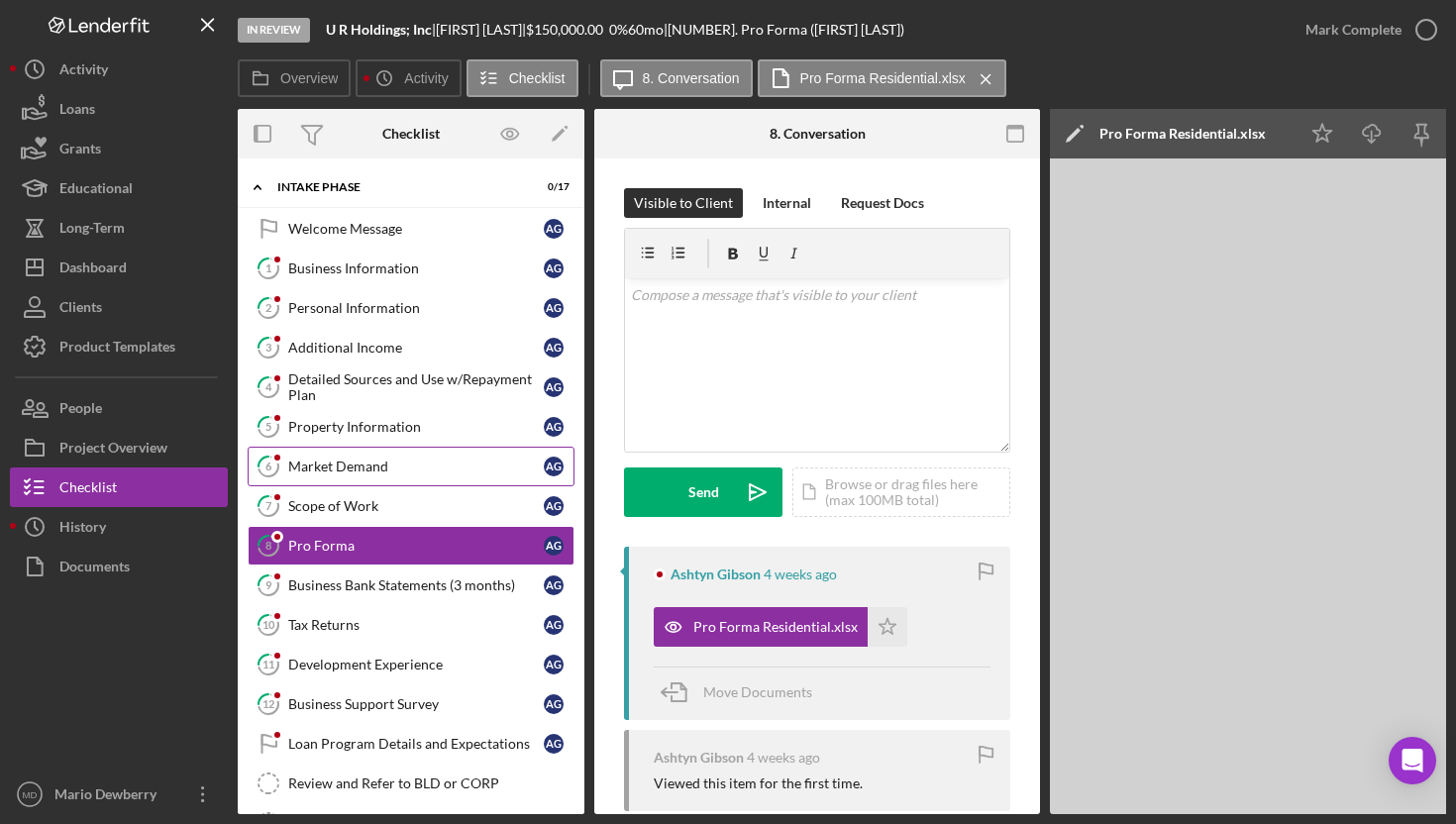 click on "Market Demand" at bounding box center [416, 466] 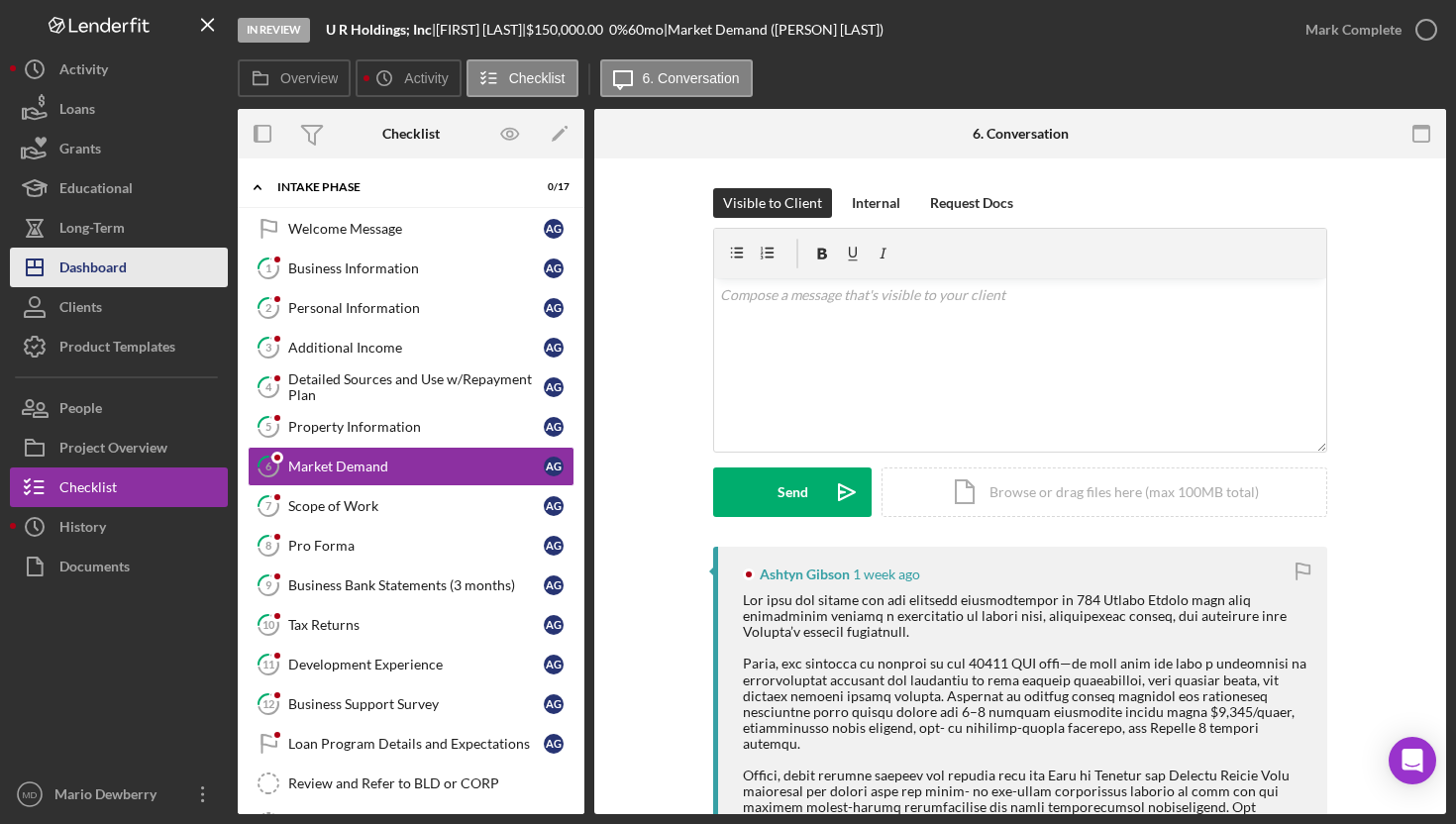 click on "Icon/Dashboard Dashboard" at bounding box center [119, 267] 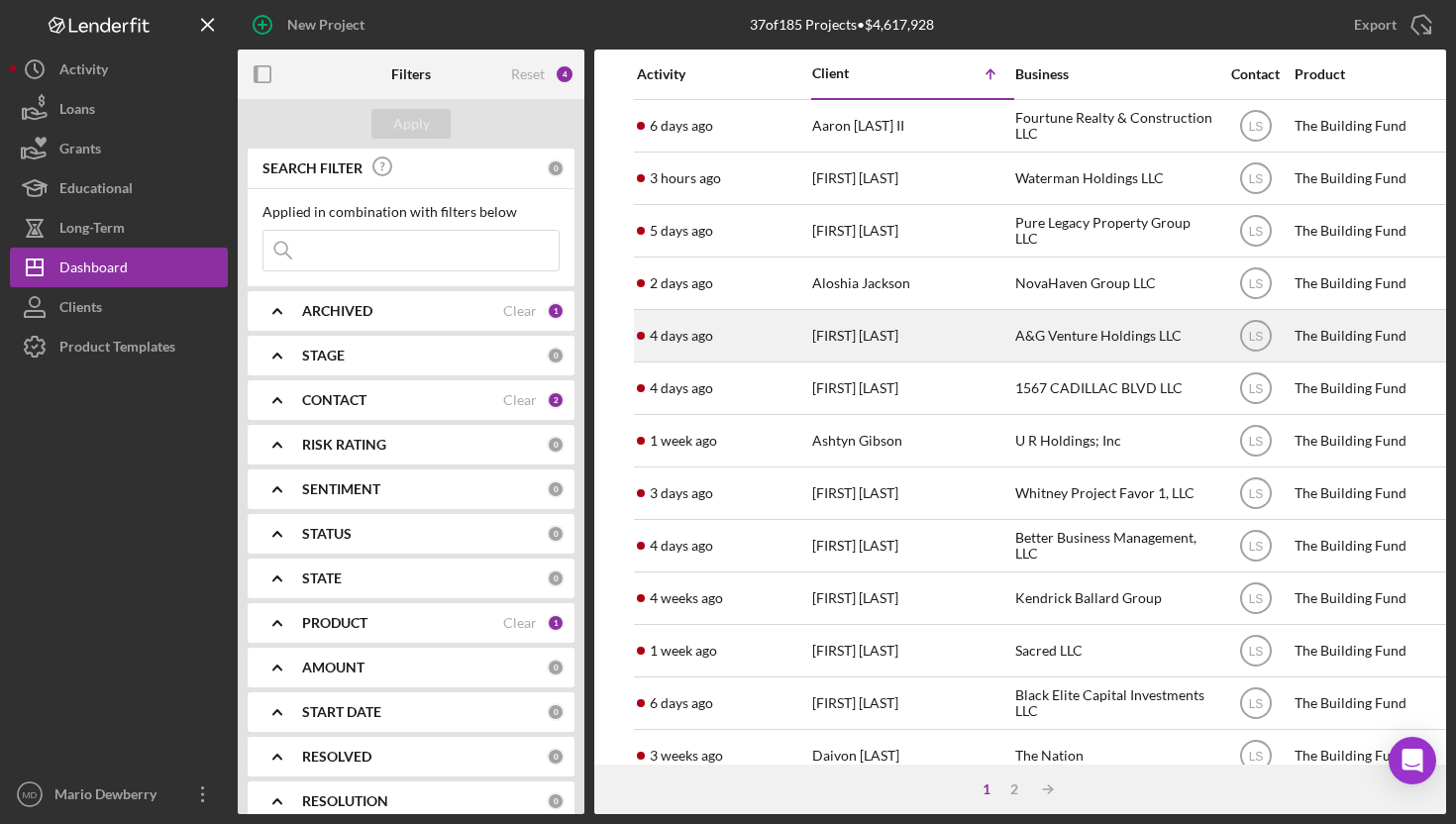 click on "[FIRST] [LAST]" at bounding box center (911, 336) 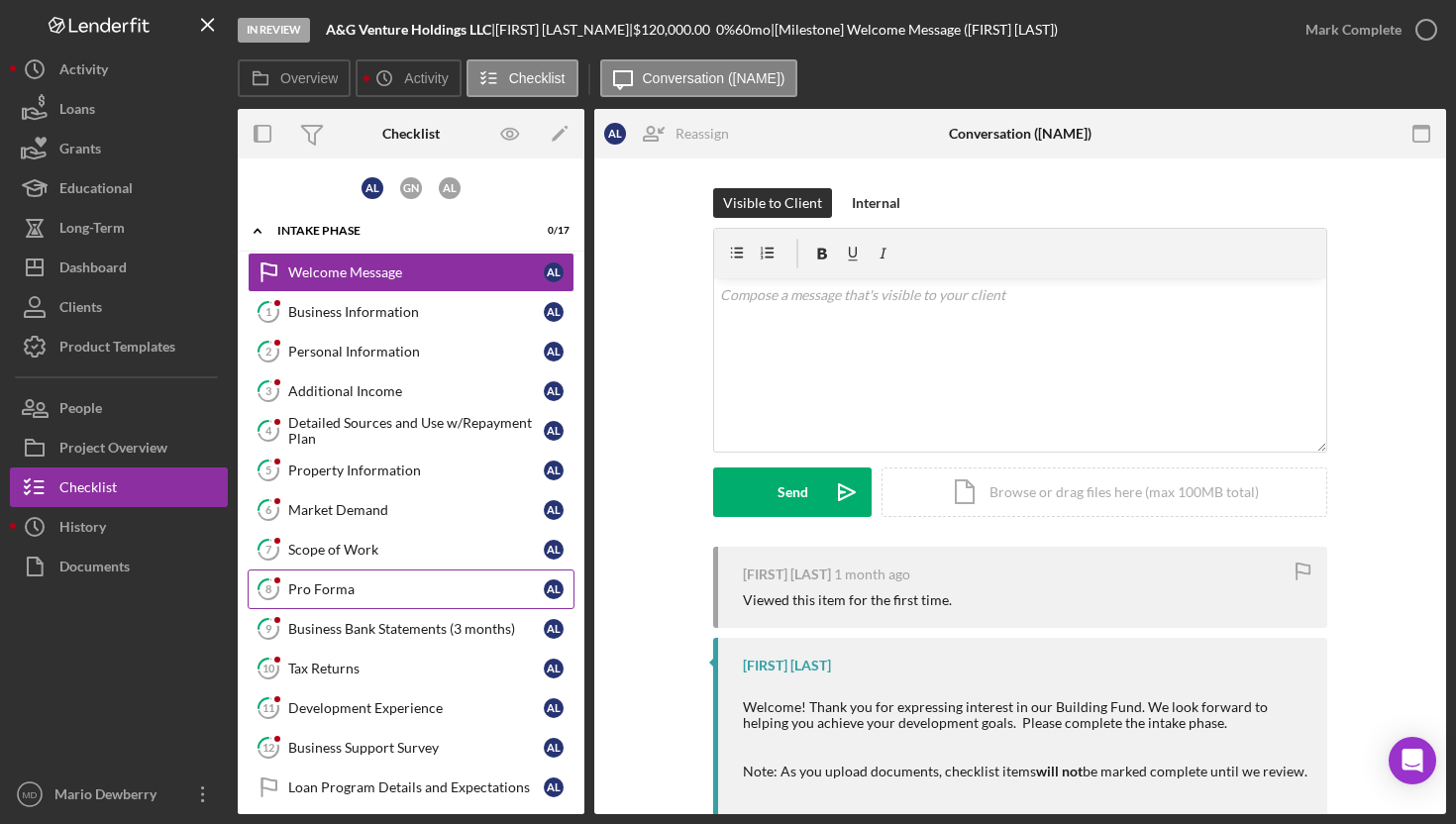 click on "Pro Forma" at bounding box center [416, 589] 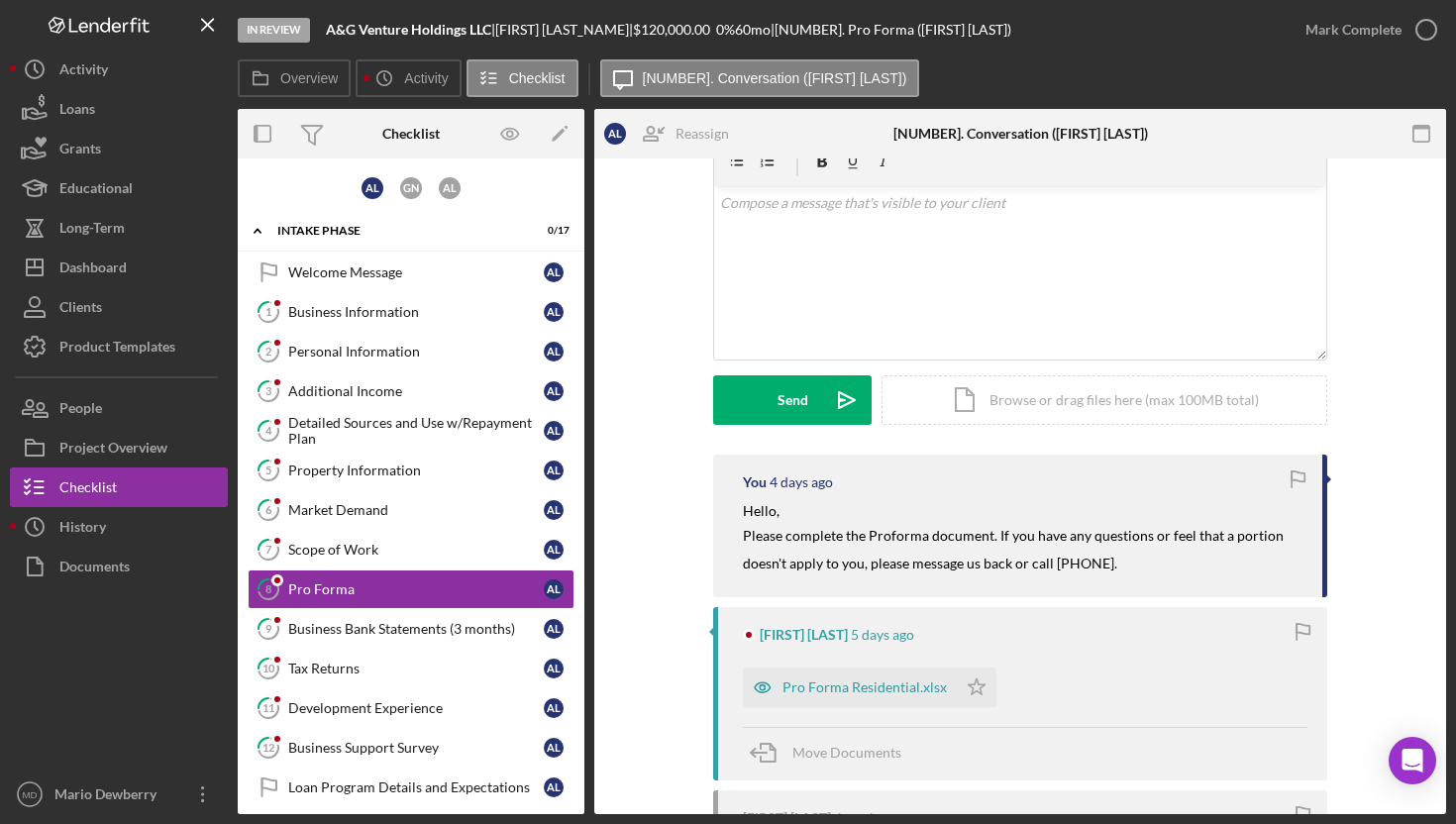 scroll, scrollTop: 97, scrollLeft: 0, axis: vertical 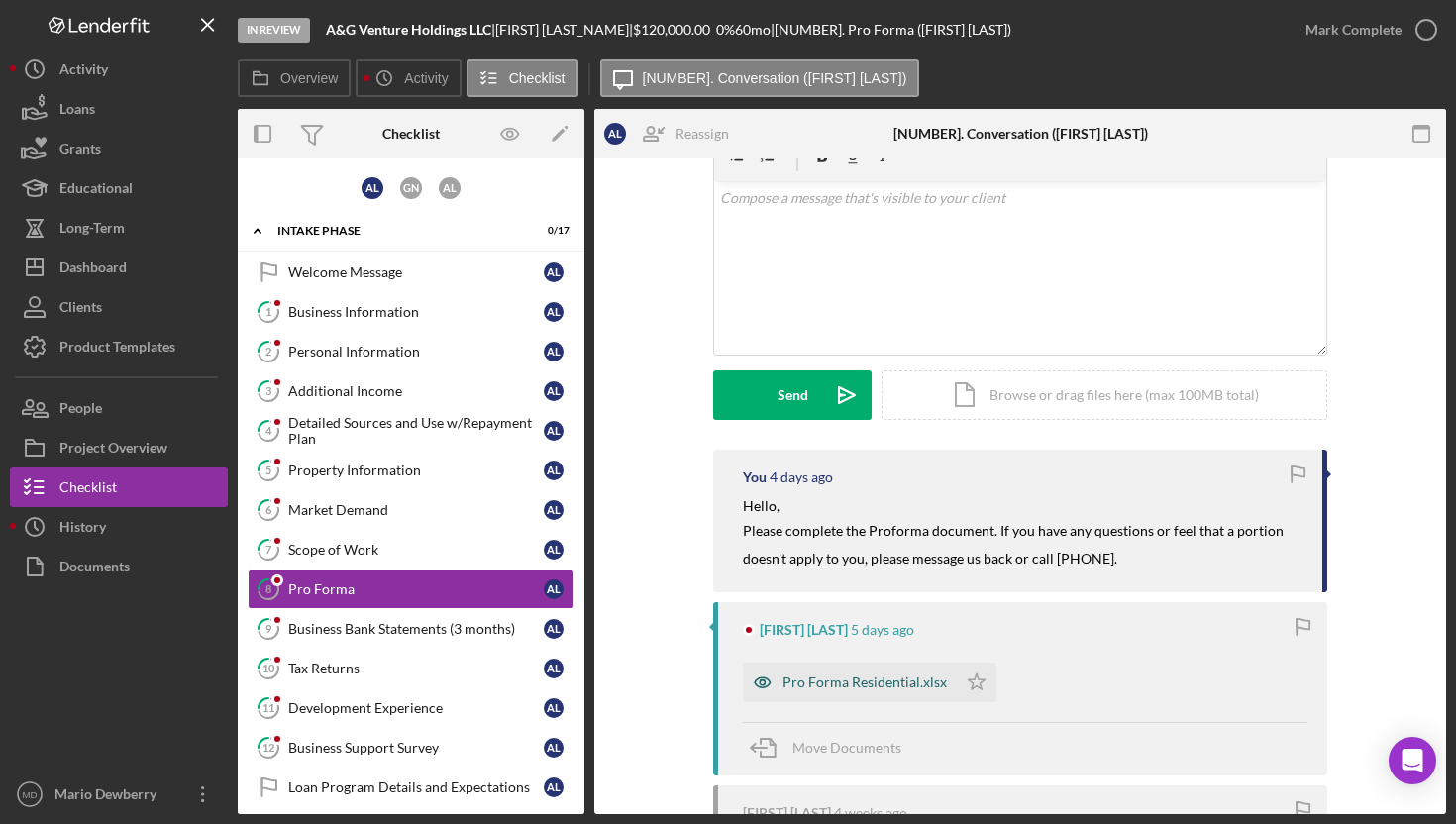 click on "Pro Forma Residential.xlsx" at bounding box center [865, 682] 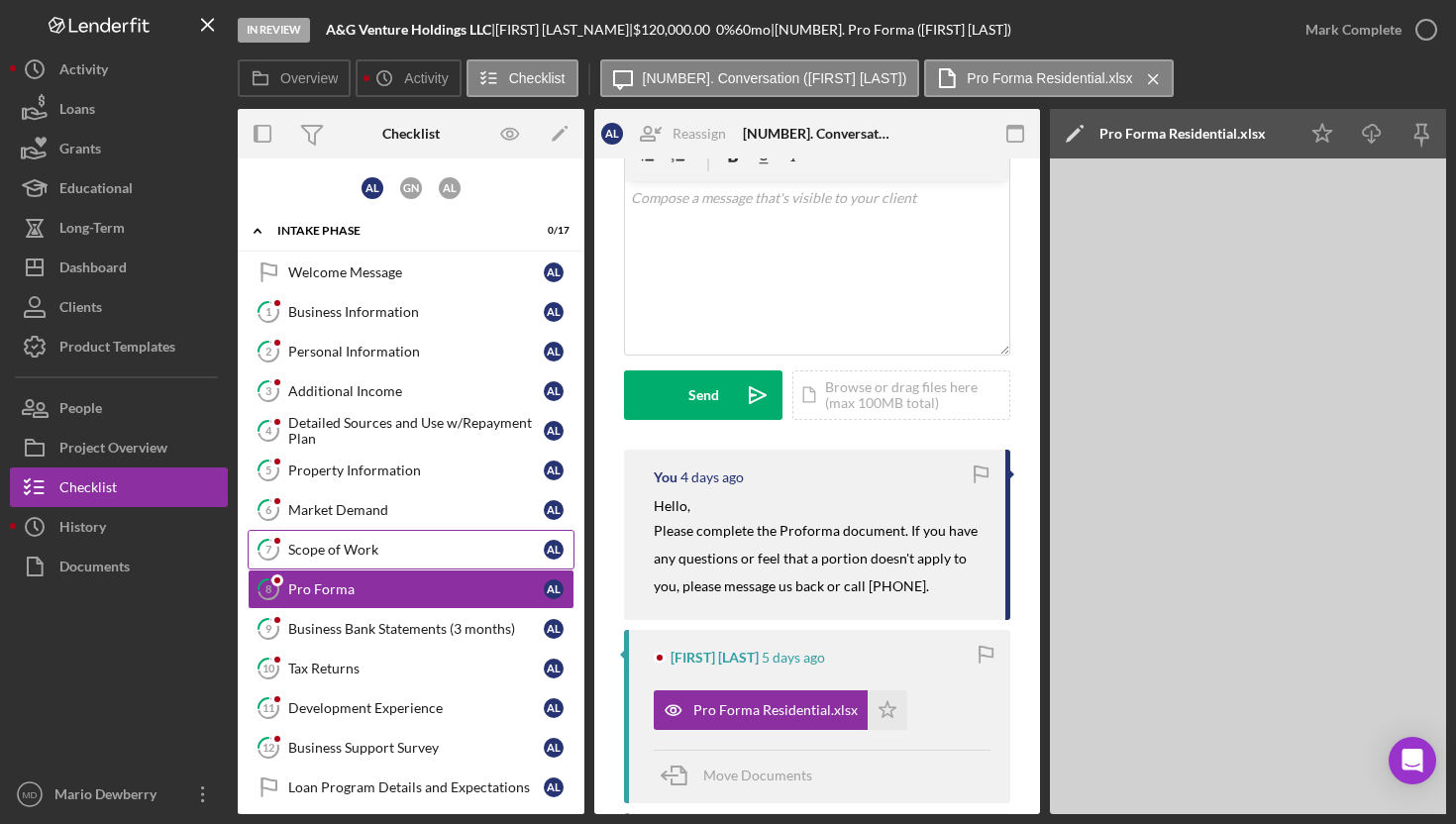 click on "Scope of Work" at bounding box center (416, 550) 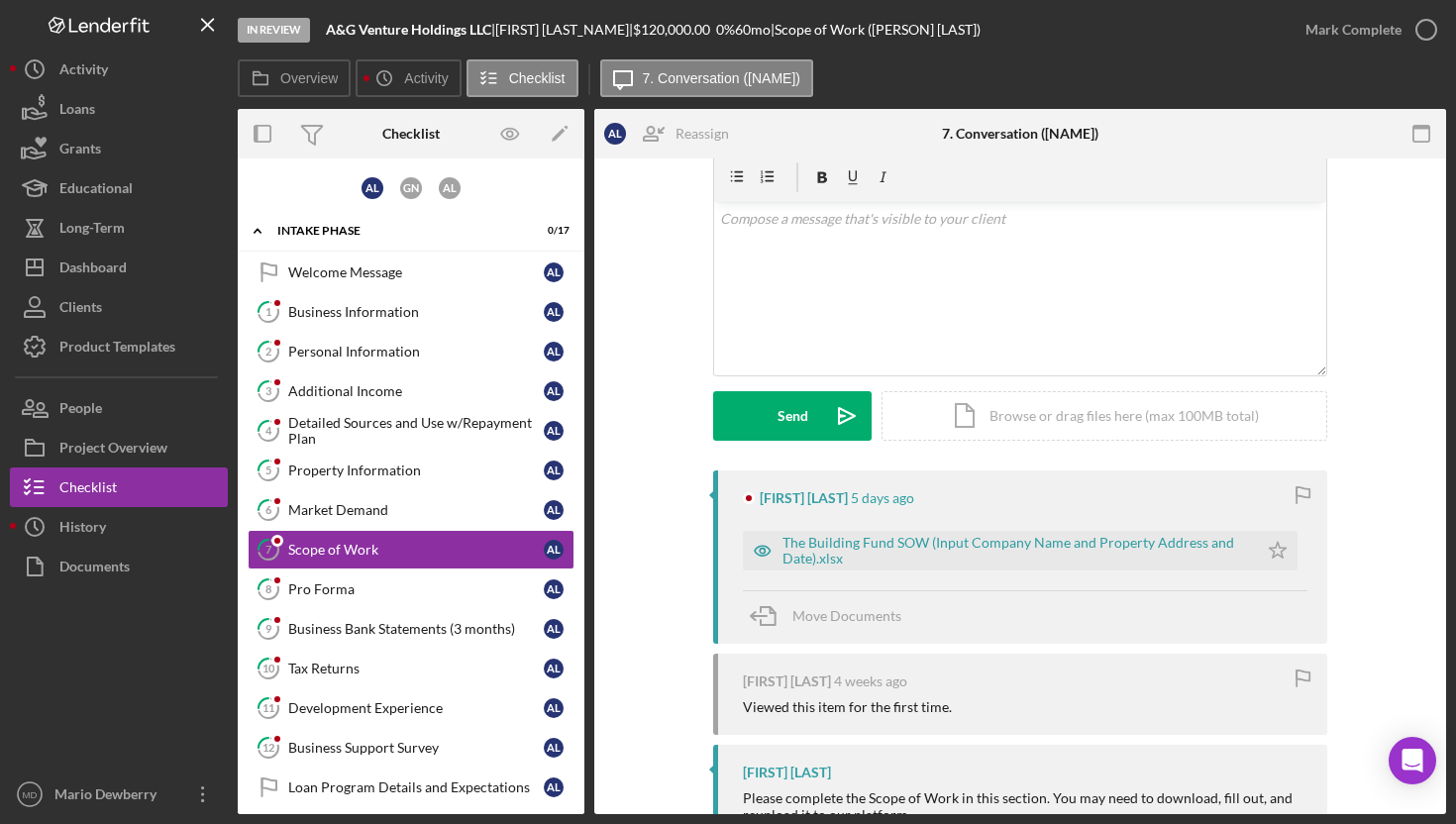 scroll, scrollTop: 81, scrollLeft: 0, axis: vertical 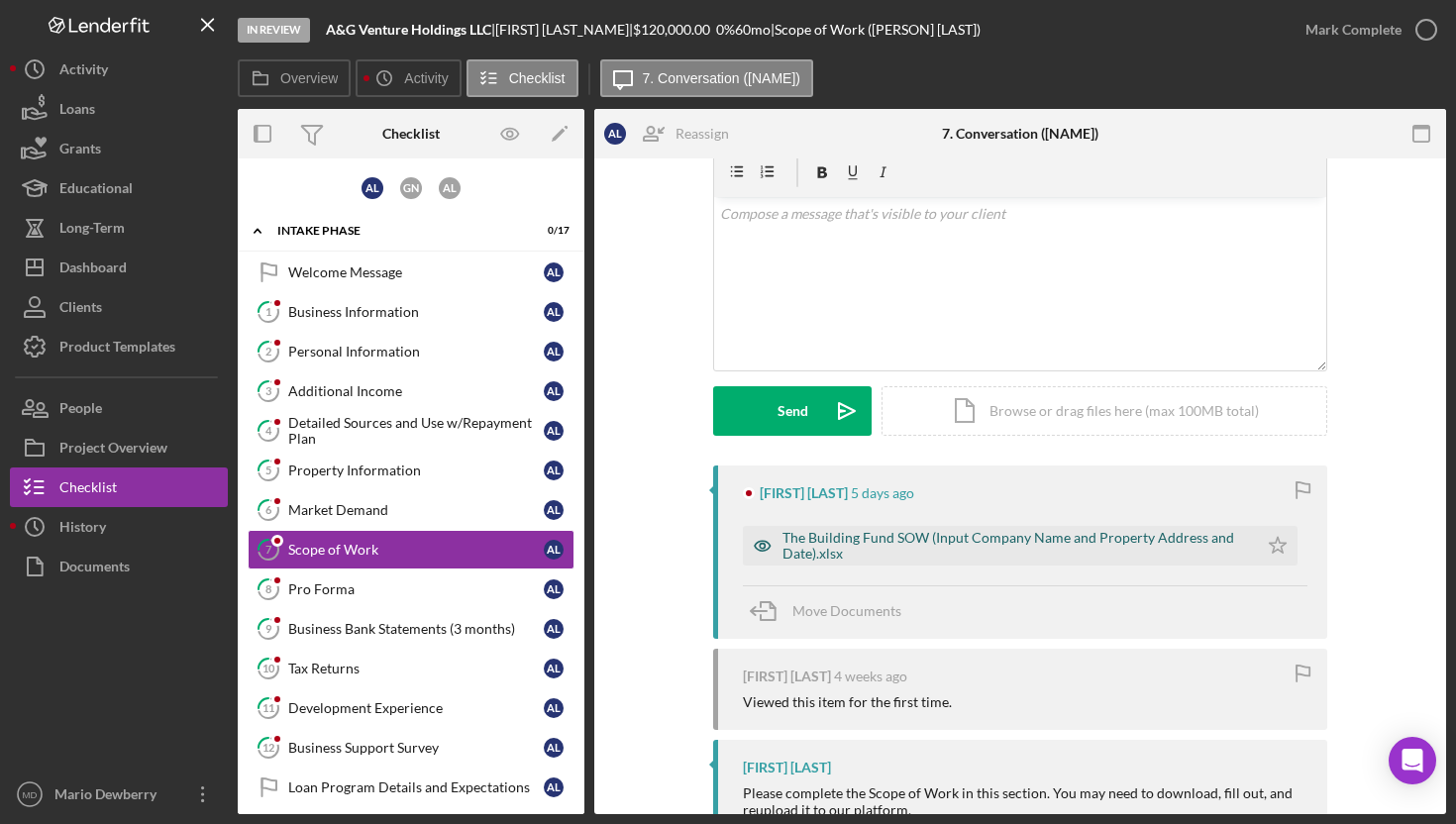 click on "The Building Fund SOW  (Input Company Name and Property Address and Date).xlsx" at bounding box center (1015, 546) 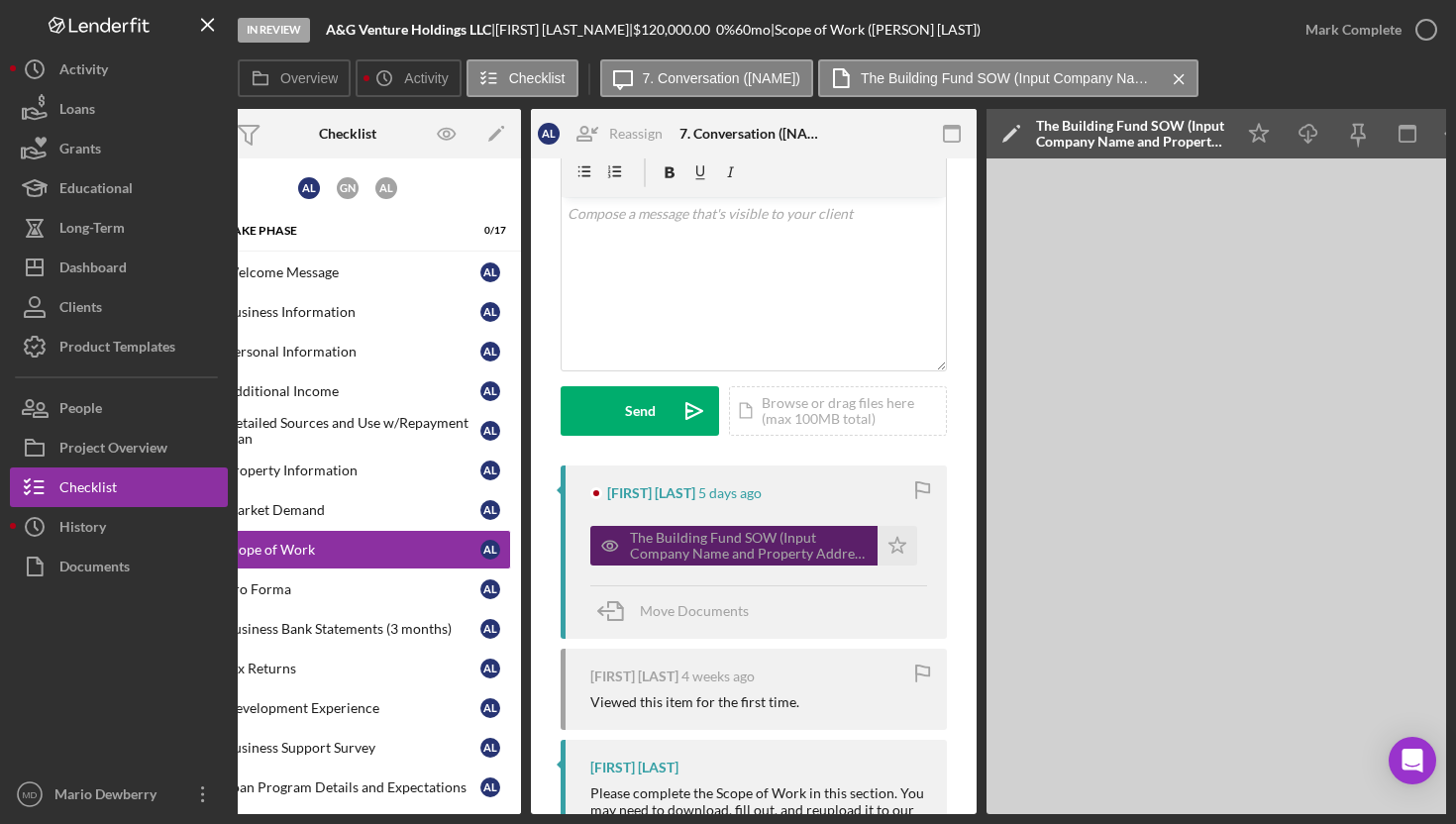 scroll, scrollTop: 0, scrollLeft: 0, axis: both 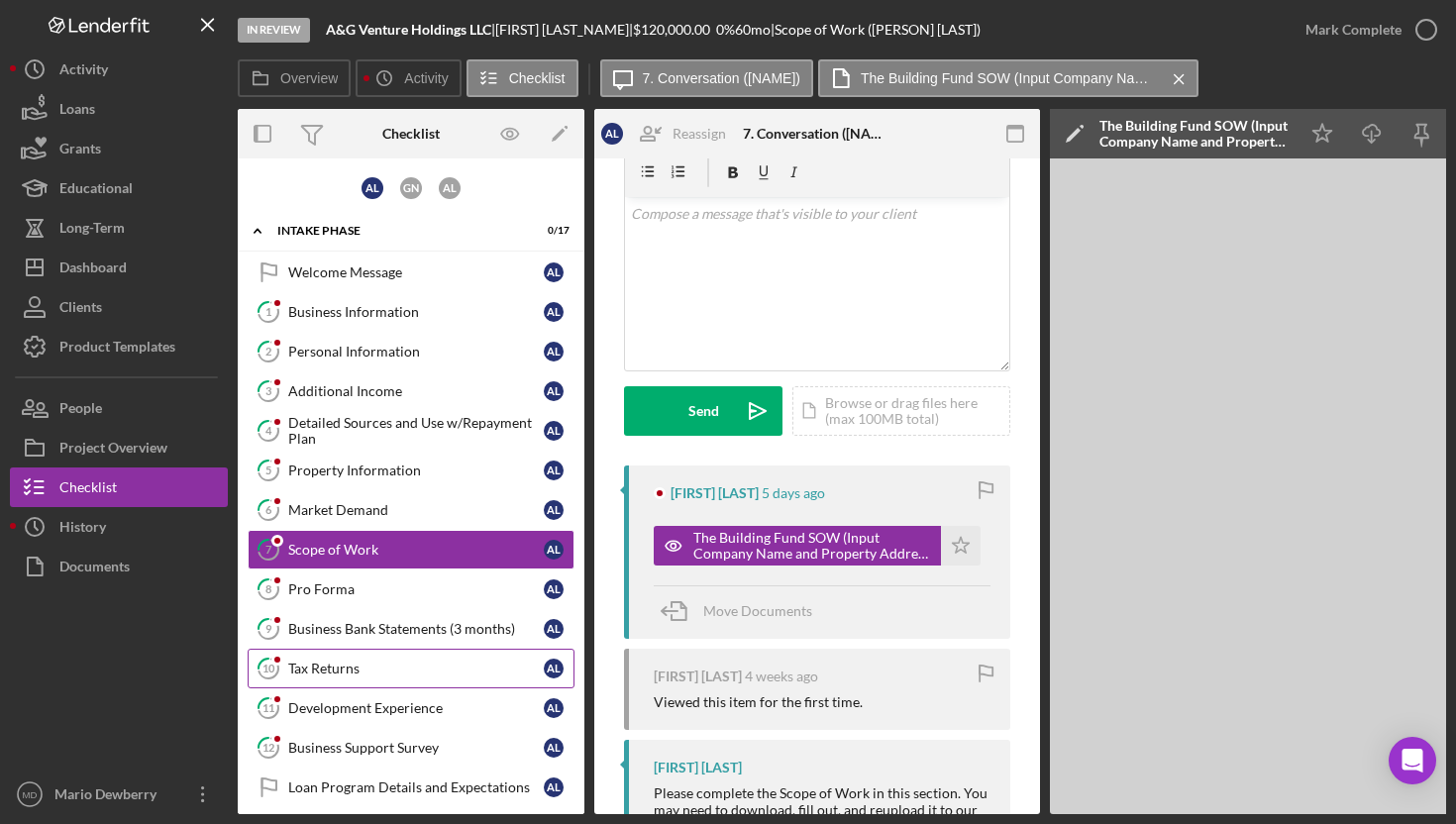 click on "Tax Returns" at bounding box center [416, 669] 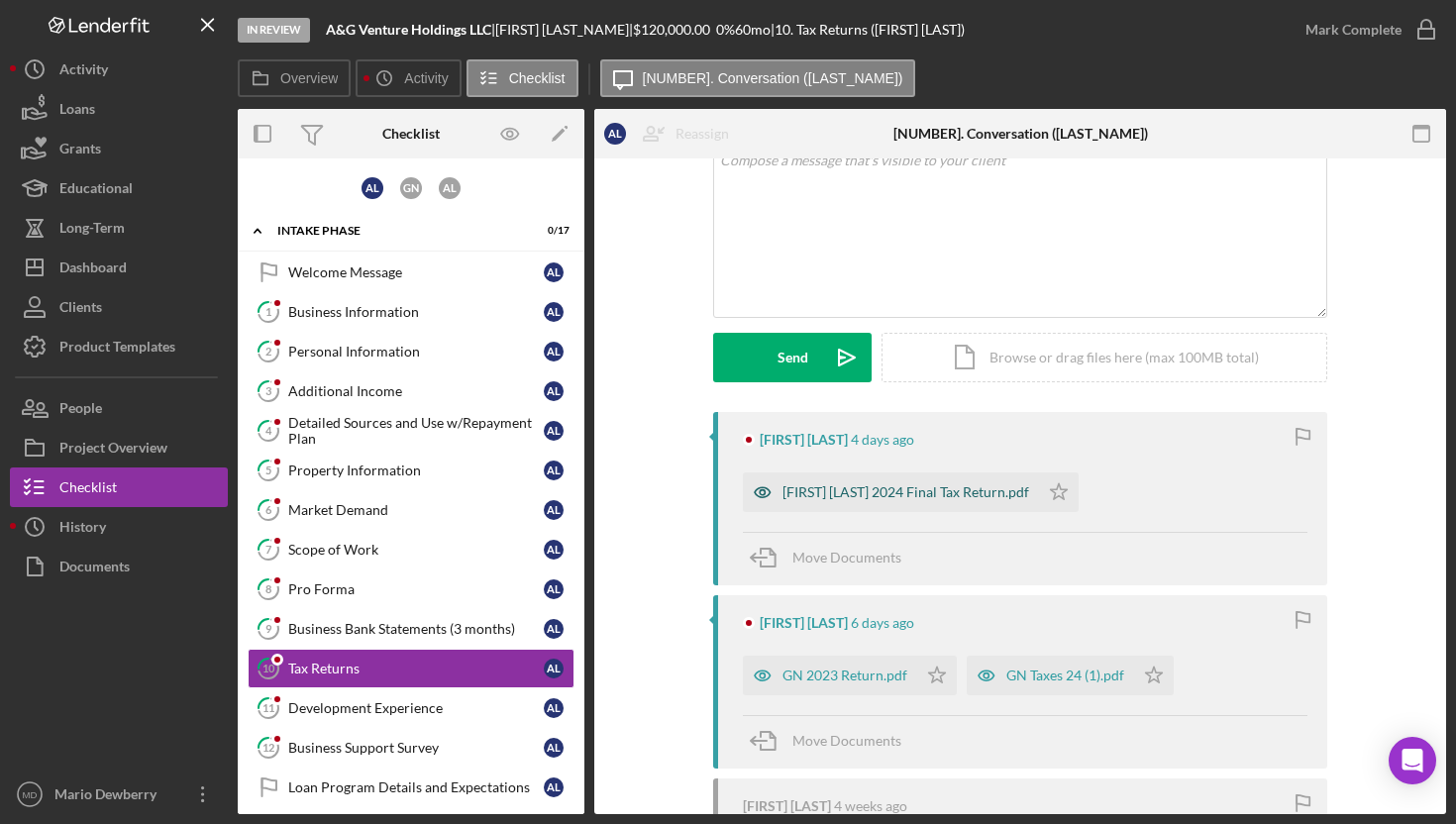 scroll, scrollTop: 137, scrollLeft: 0, axis: vertical 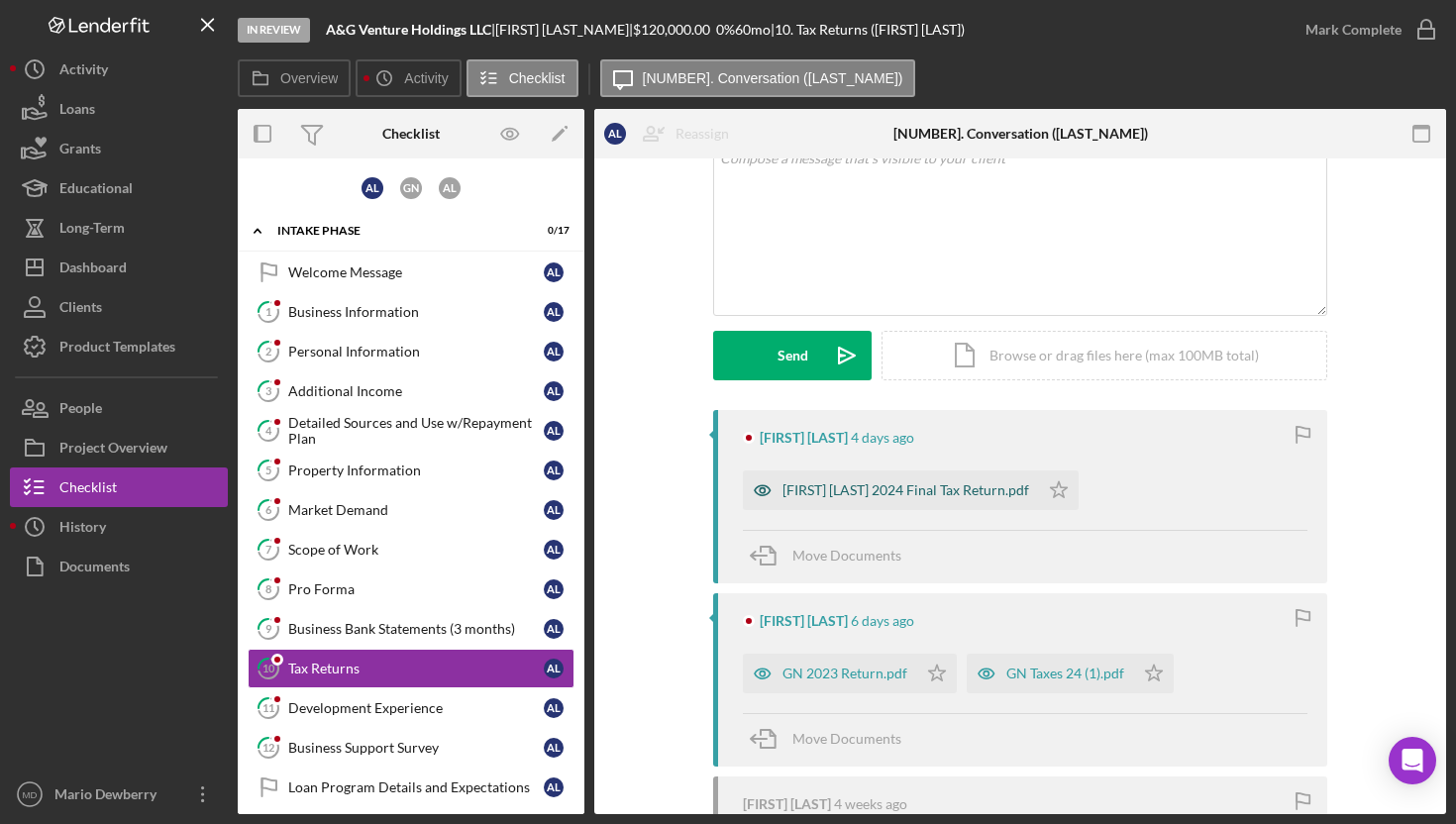 click on "[FIRST] [LAST] 2024 Final Tax Return.pdf" at bounding box center [905, 490] 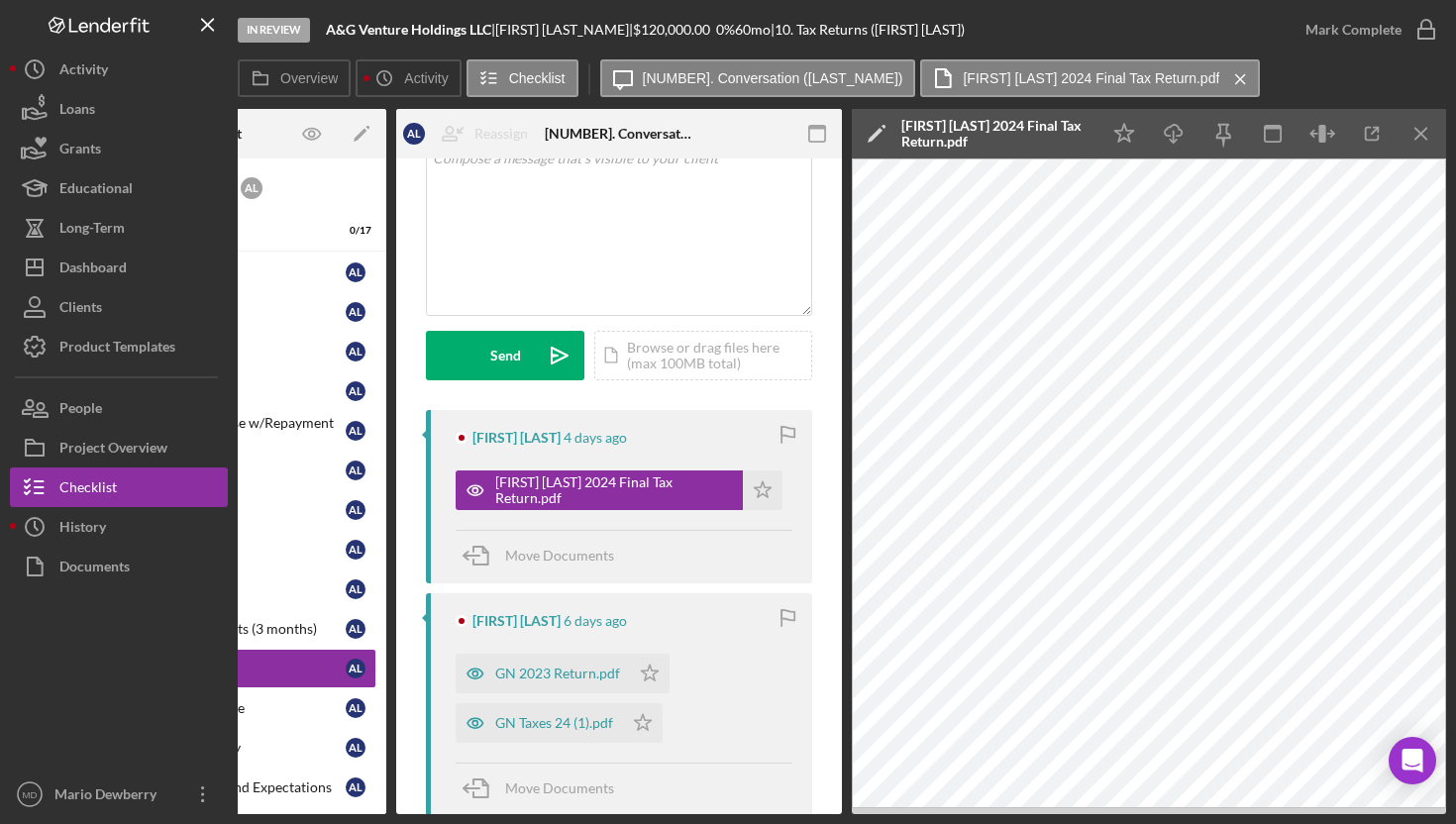 scroll, scrollTop: 0, scrollLeft: 194, axis: horizontal 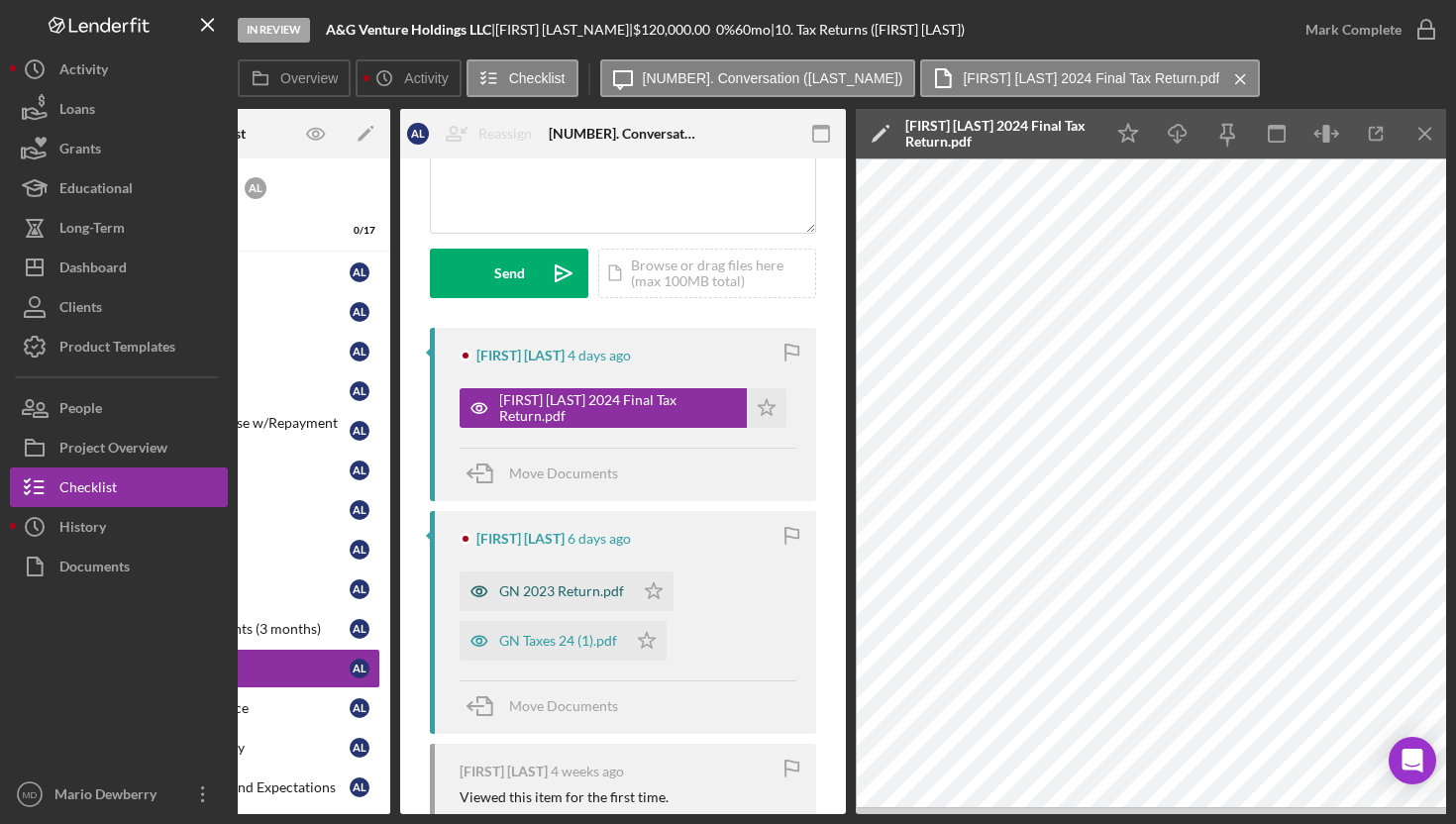 click on "GN 2023 Return.pdf" at bounding box center (562, 591) 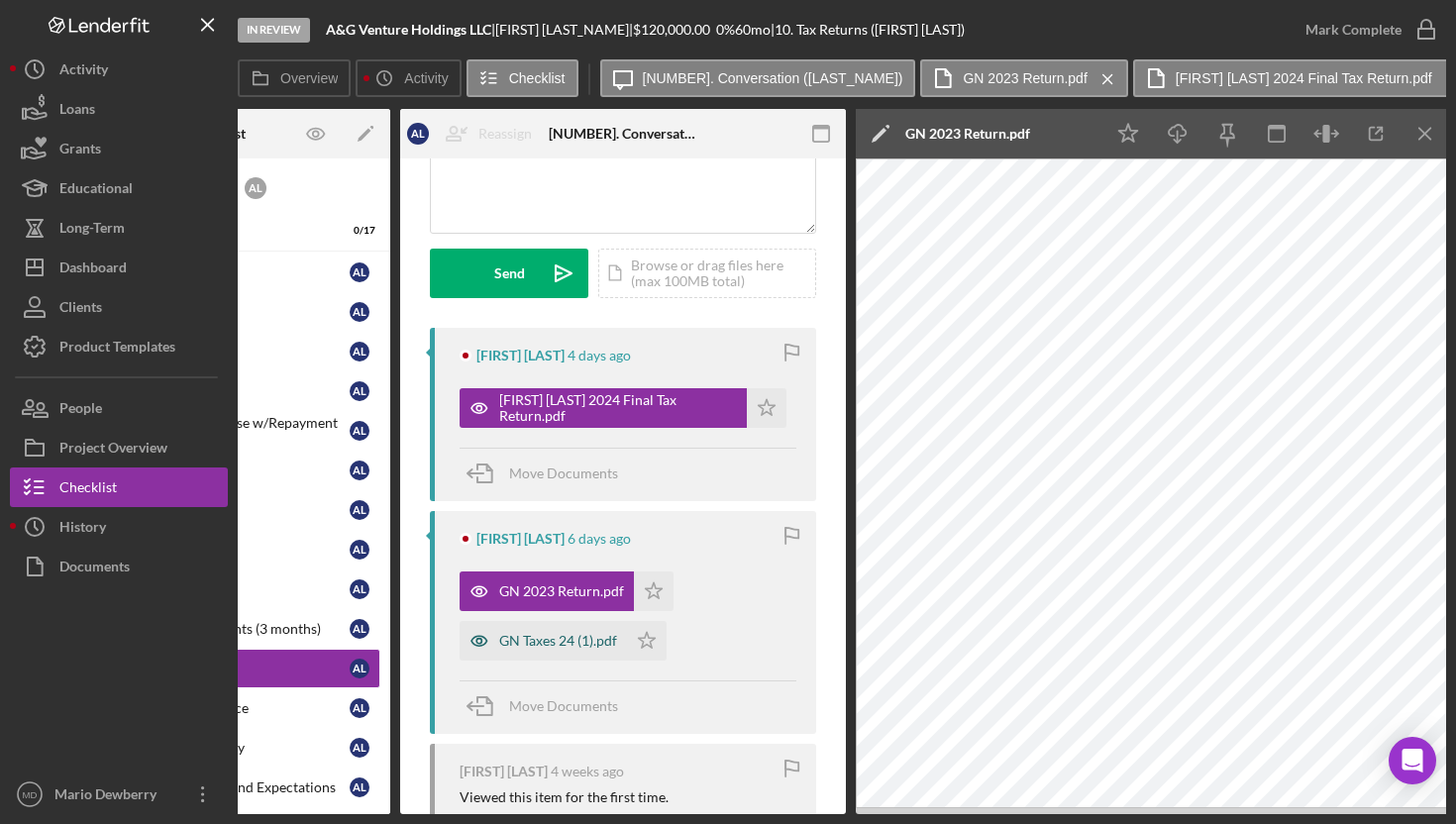 click on "GN Taxes 24 (1).pdf" at bounding box center [558, 641] 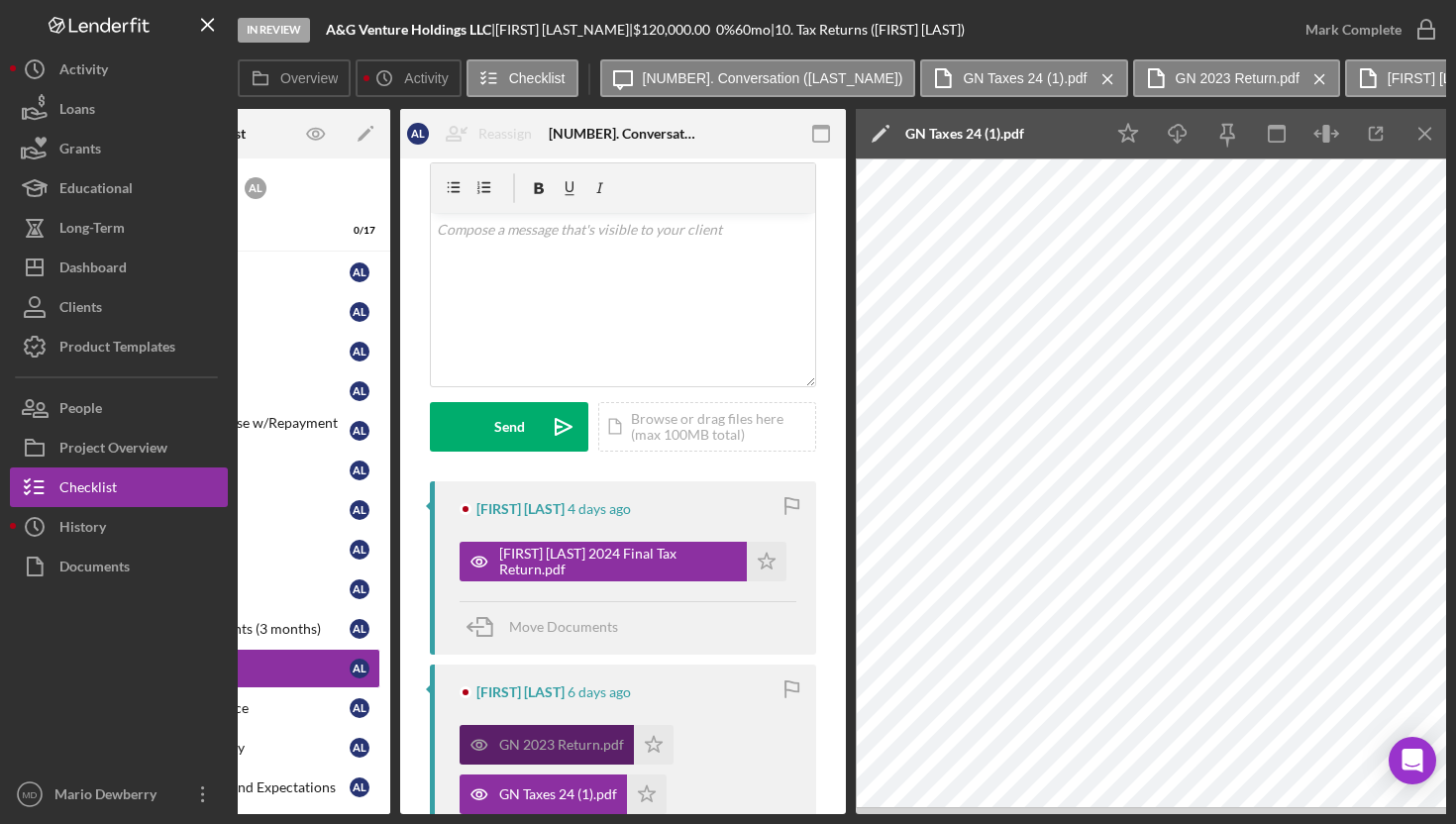 scroll, scrollTop: 61, scrollLeft: 0, axis: vertical 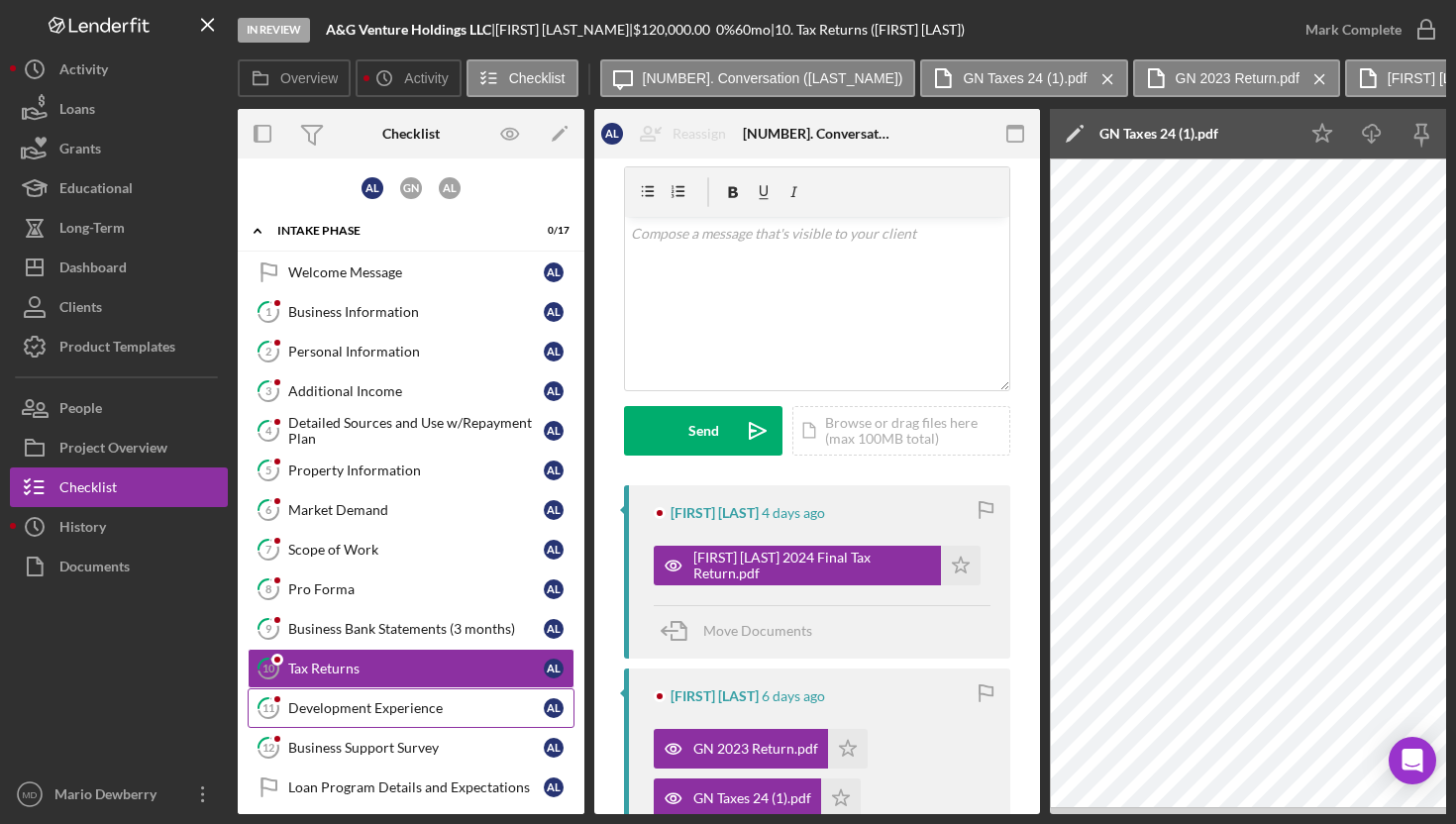 click on "Development Experience" at bounding box center (416, 708) 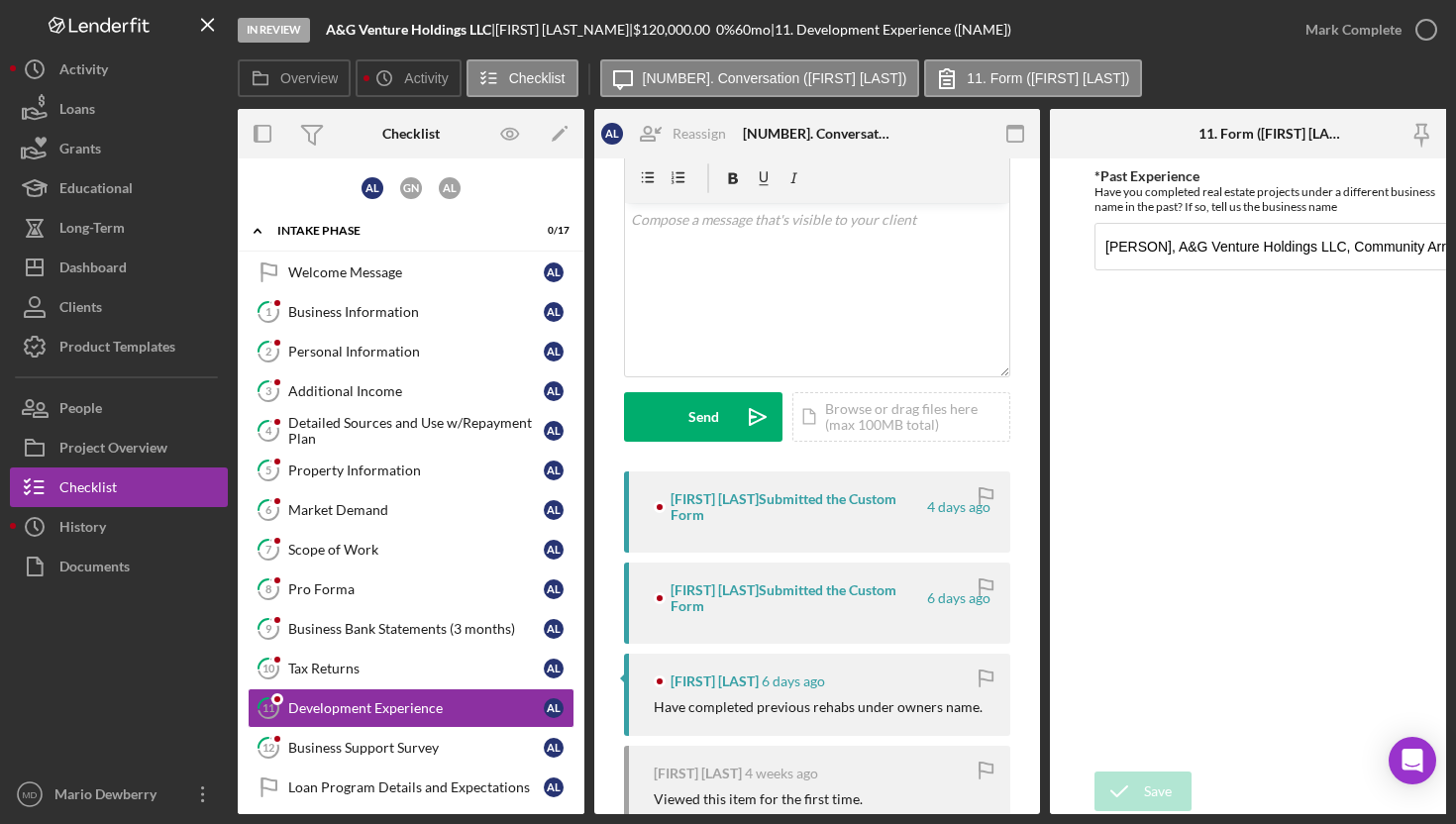 scroll, scrollTop: 0, scrollLeft: 0, axis: both 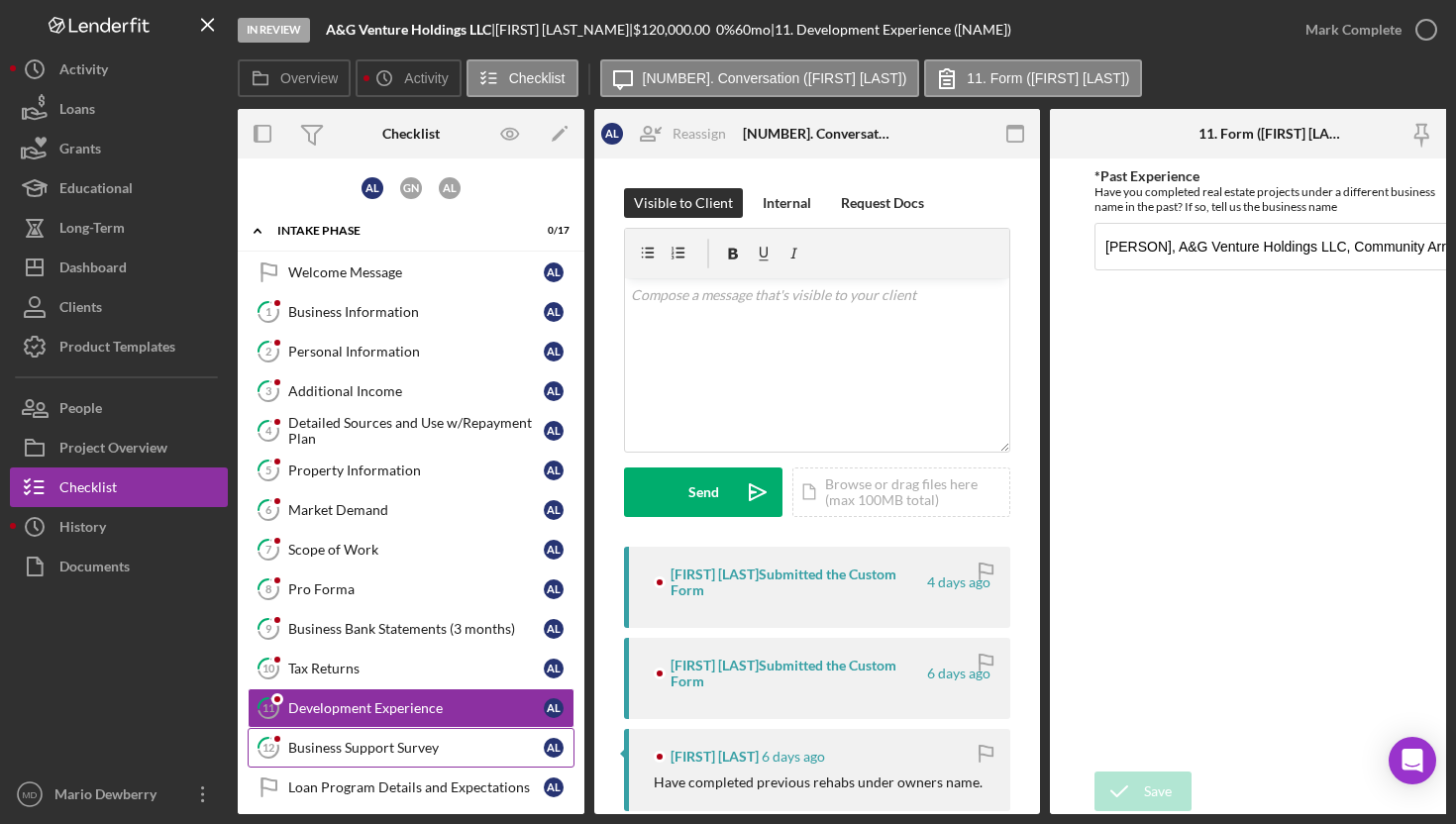click on "Business Support Survey" at bounding box center [416, 748] 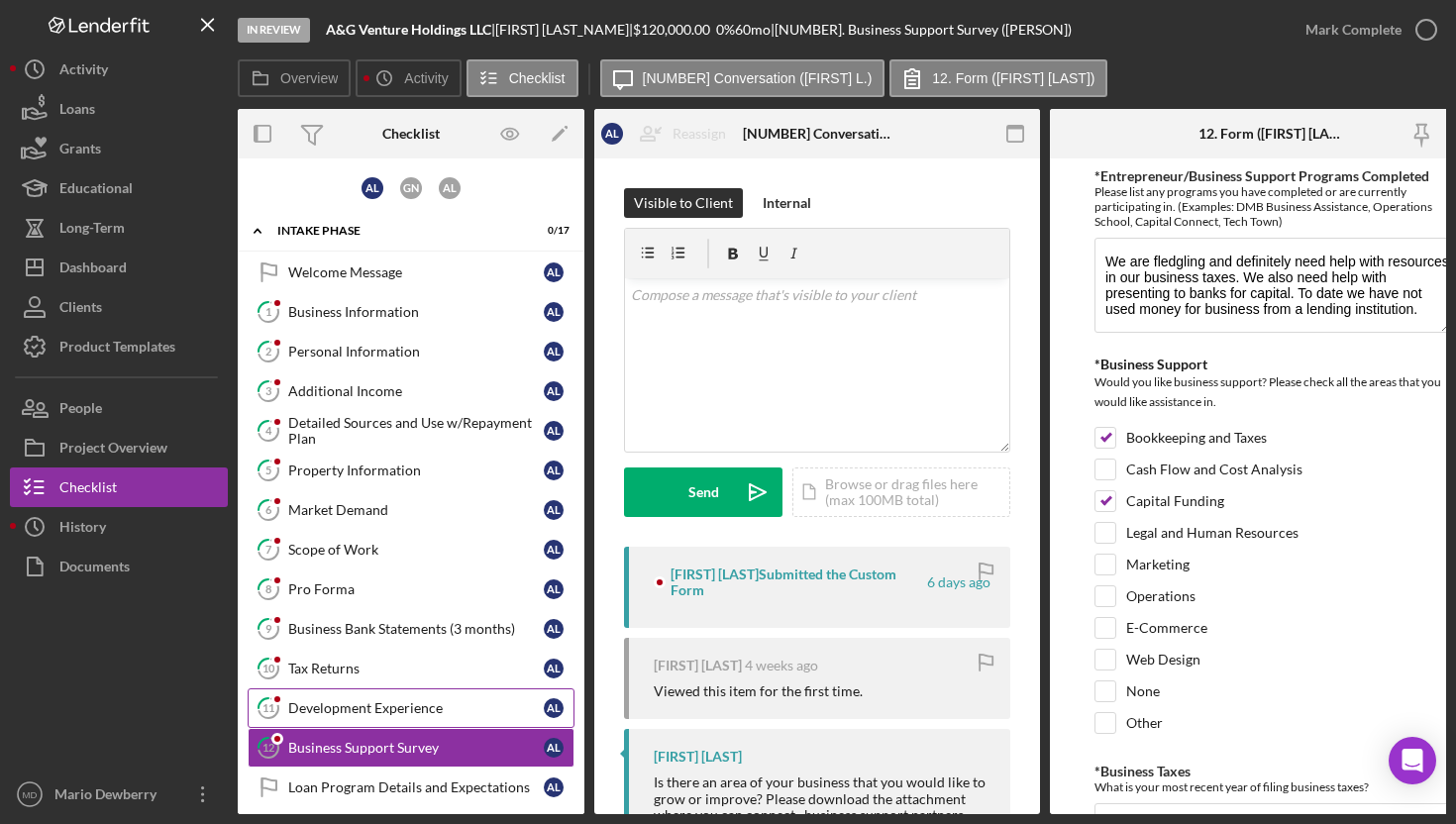 scroll, scrollTop: 1, scrollLeft: 0, axis: vertical 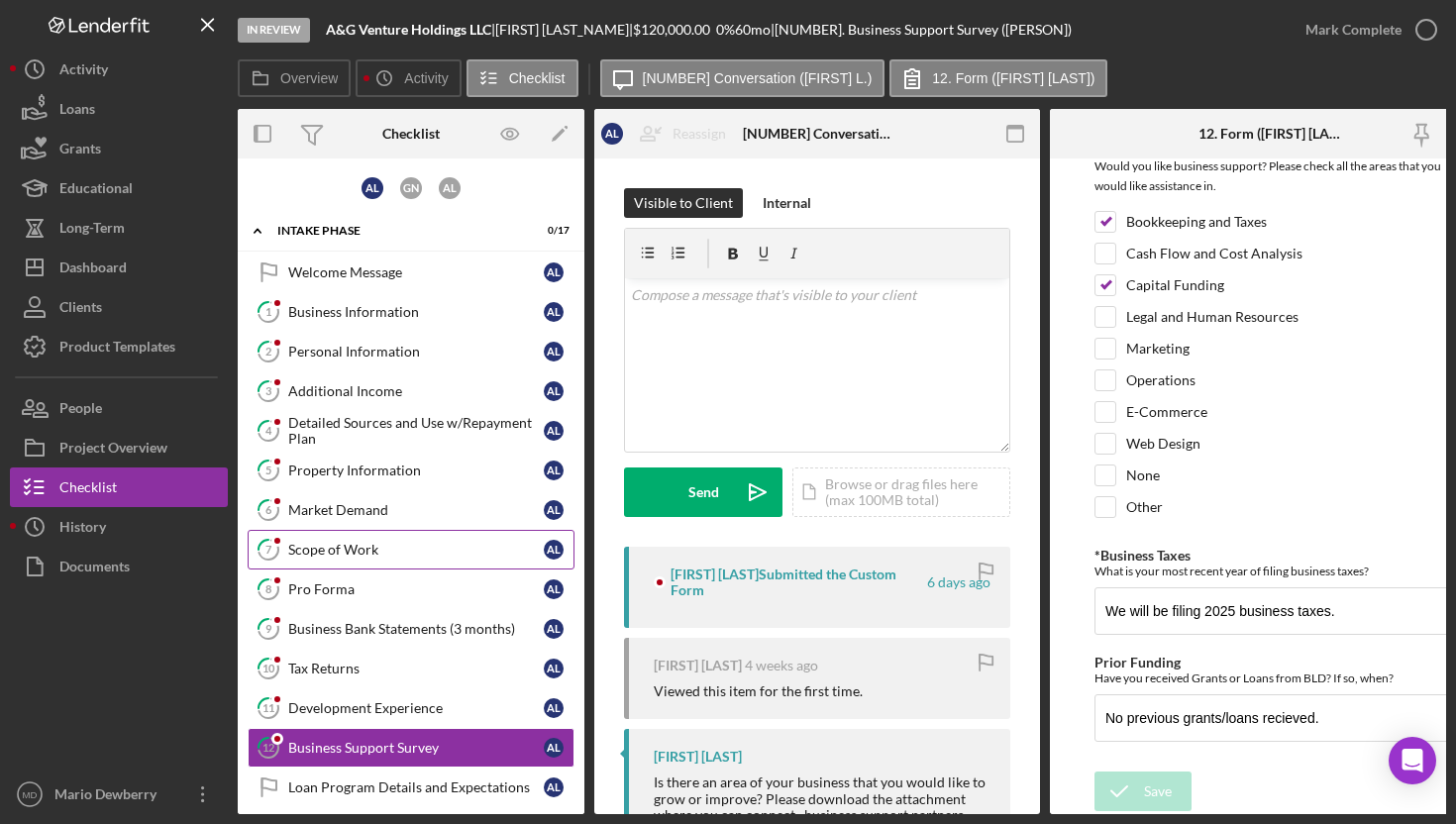 click on "Scope of Work" at bounding box center [416, 550] 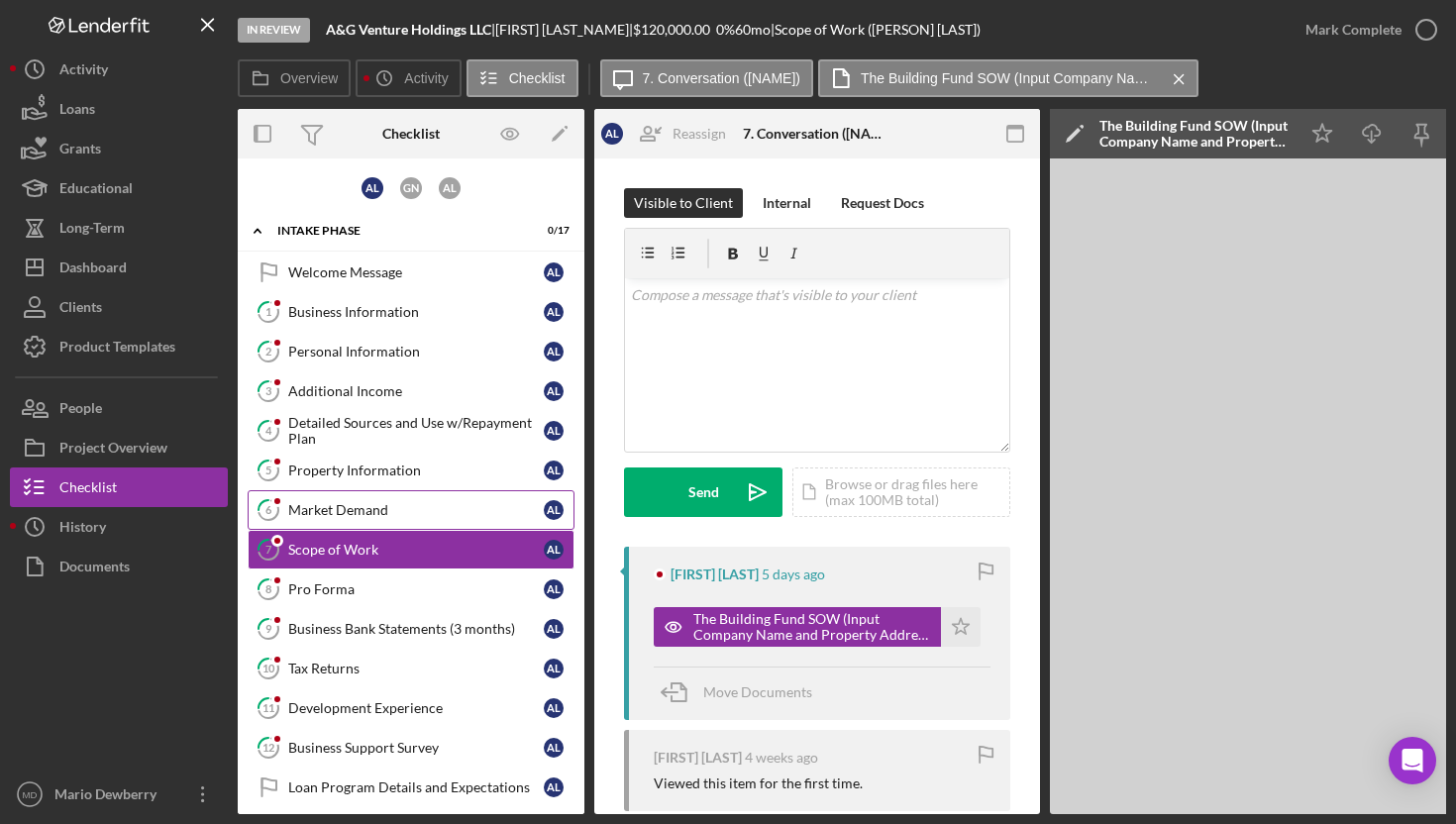 click on "Market Demand" at bounding box center [416, 510] 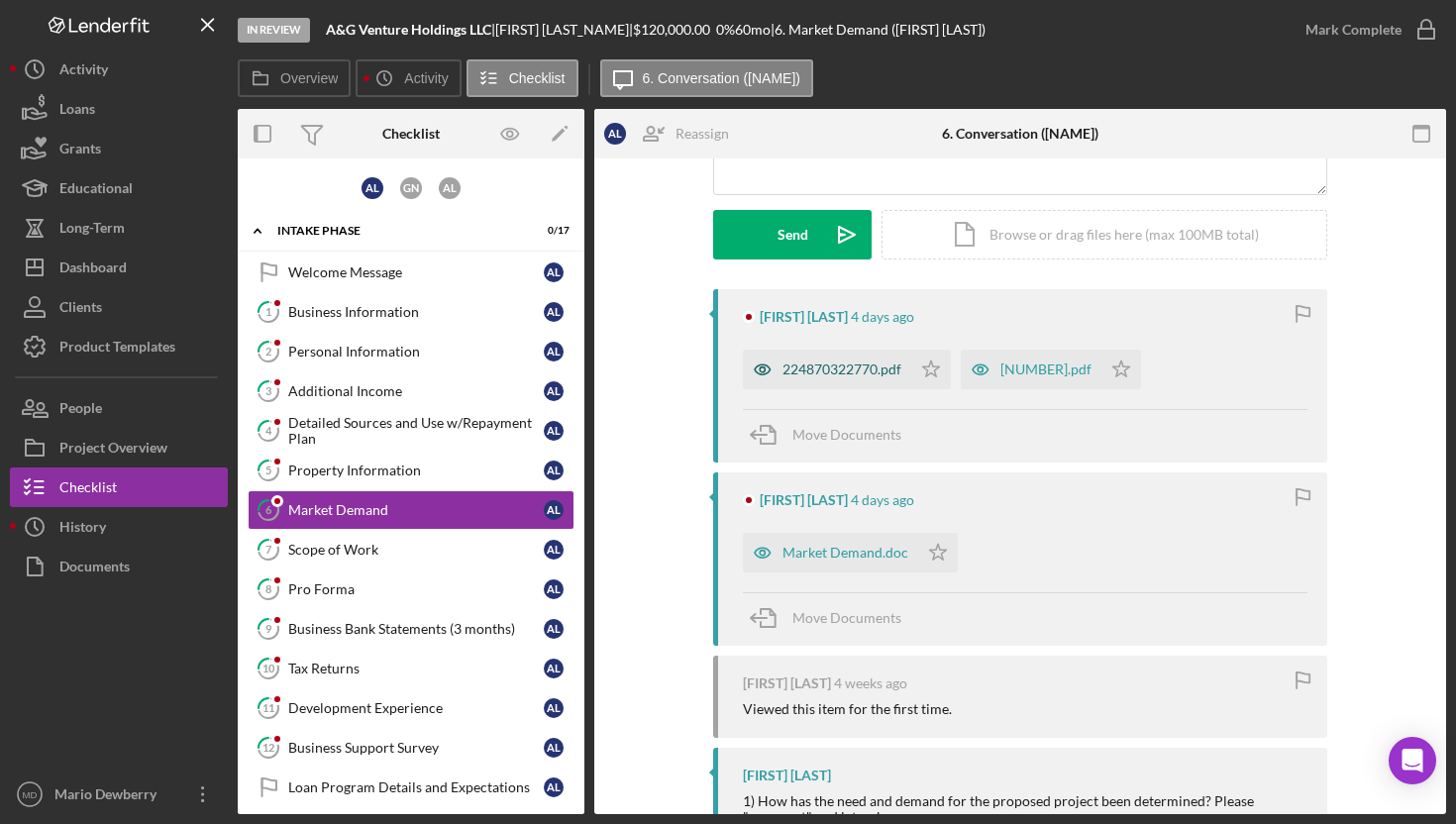 scroll, scrollTop: 240, scrollLeft: 0, axis: vertical 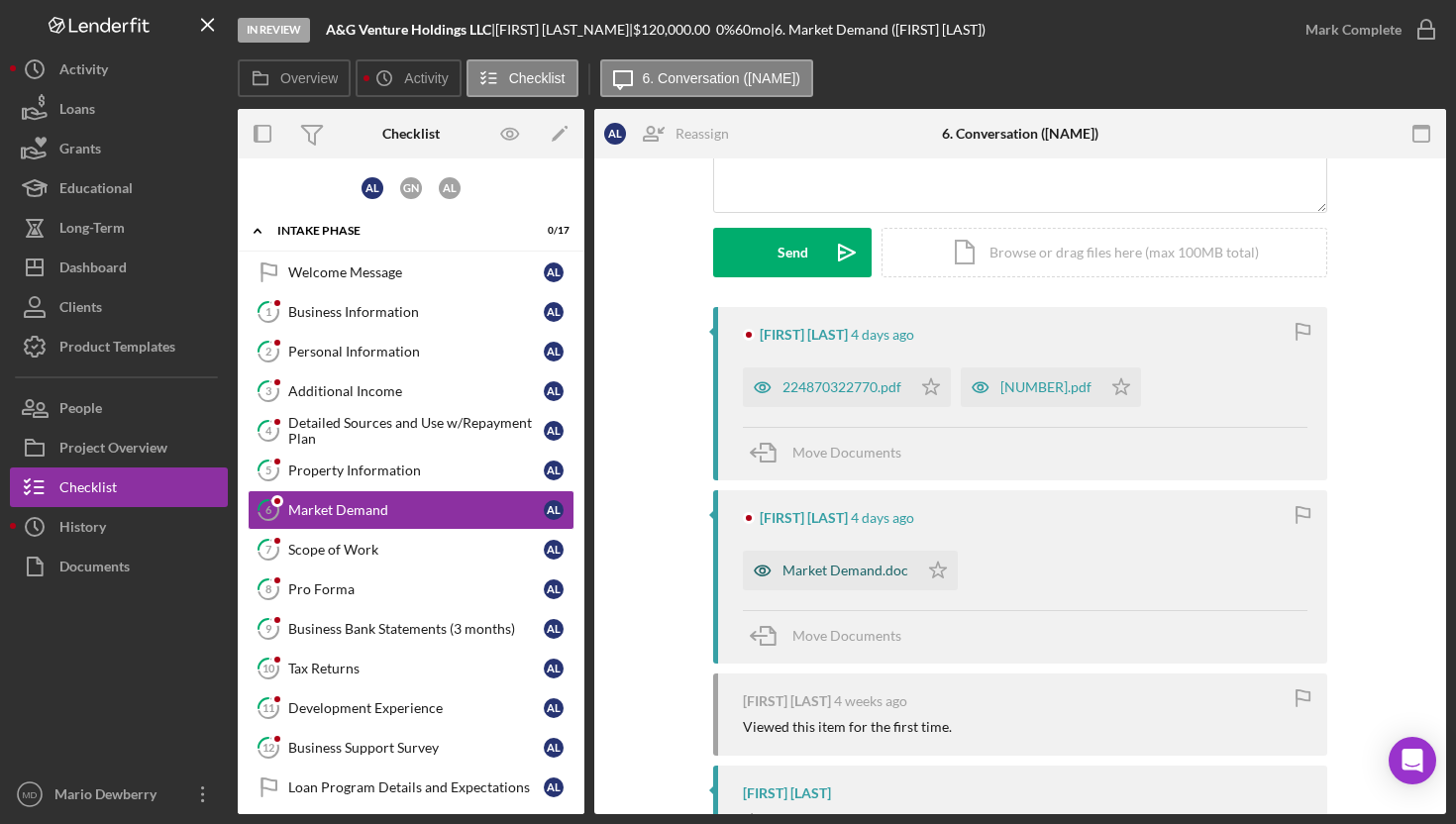 click on "Market Demand.doc" at bounding box center [845, 570] 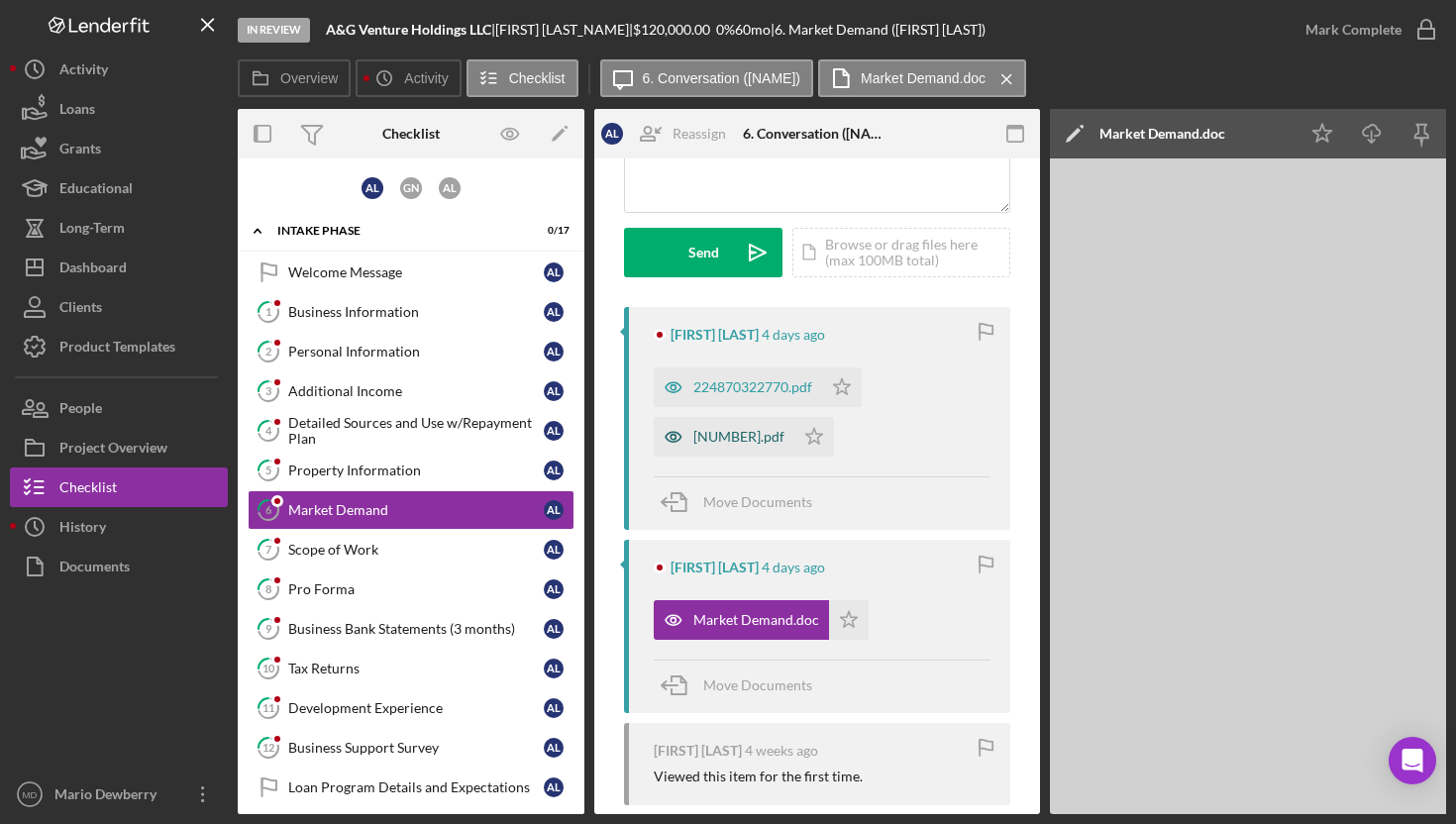 click on "[NUMBER].pdf" at bounding box center (739, 437) 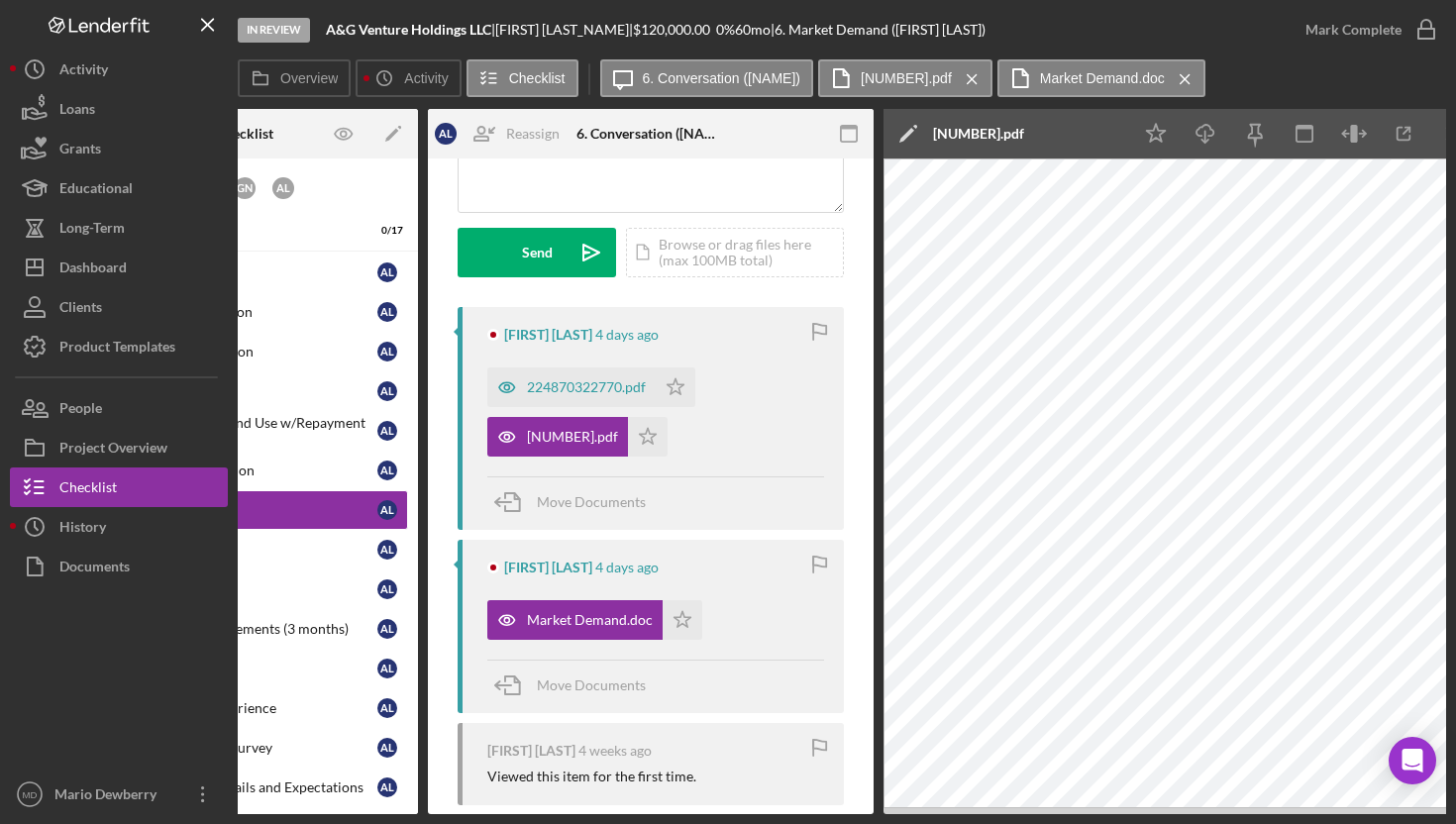 scroll, scrollTop: 0, scrollLeft: 215, axis: horizontal 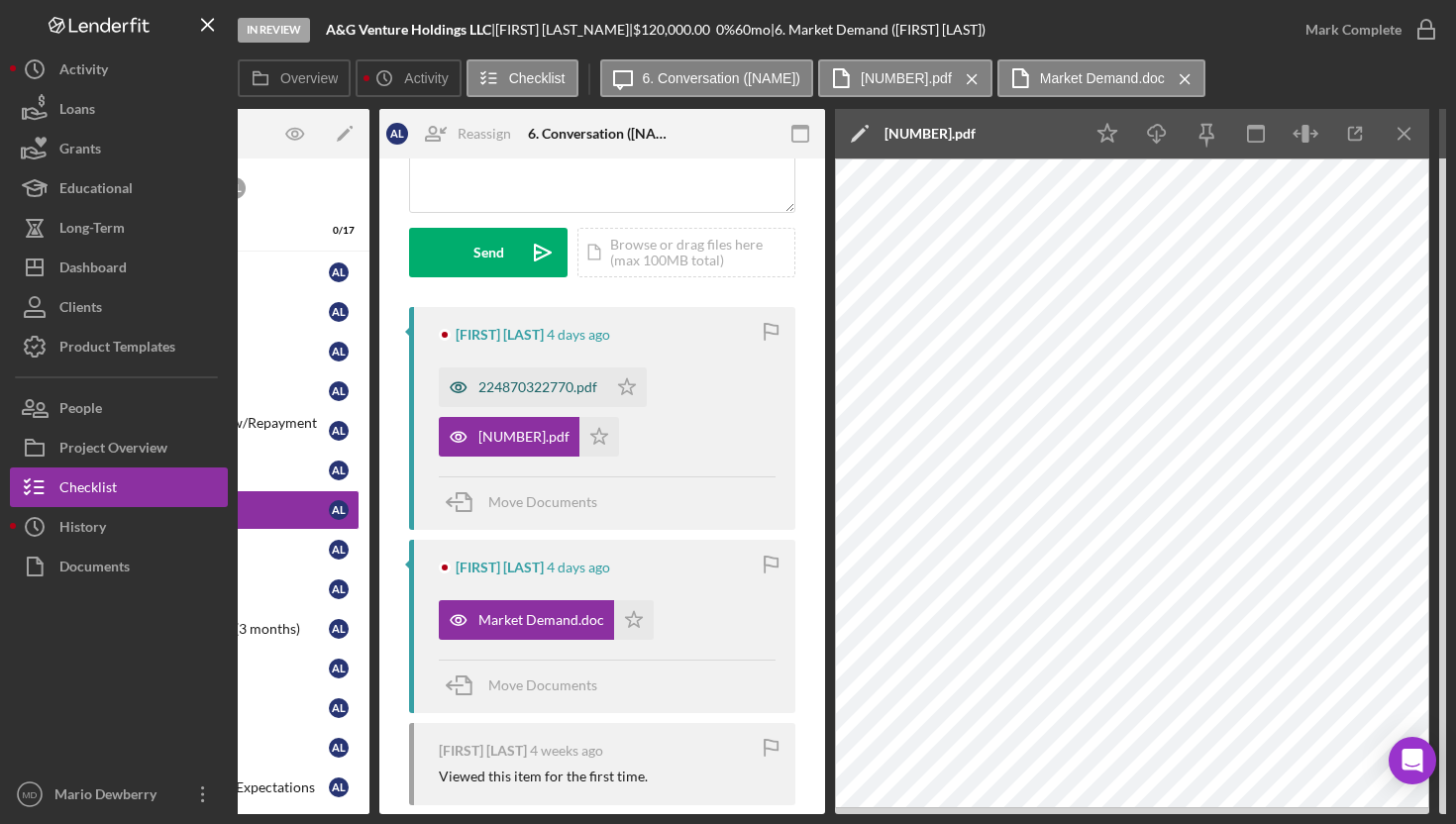 click on "224870322770.pdf" at bounding box center [538, 387] 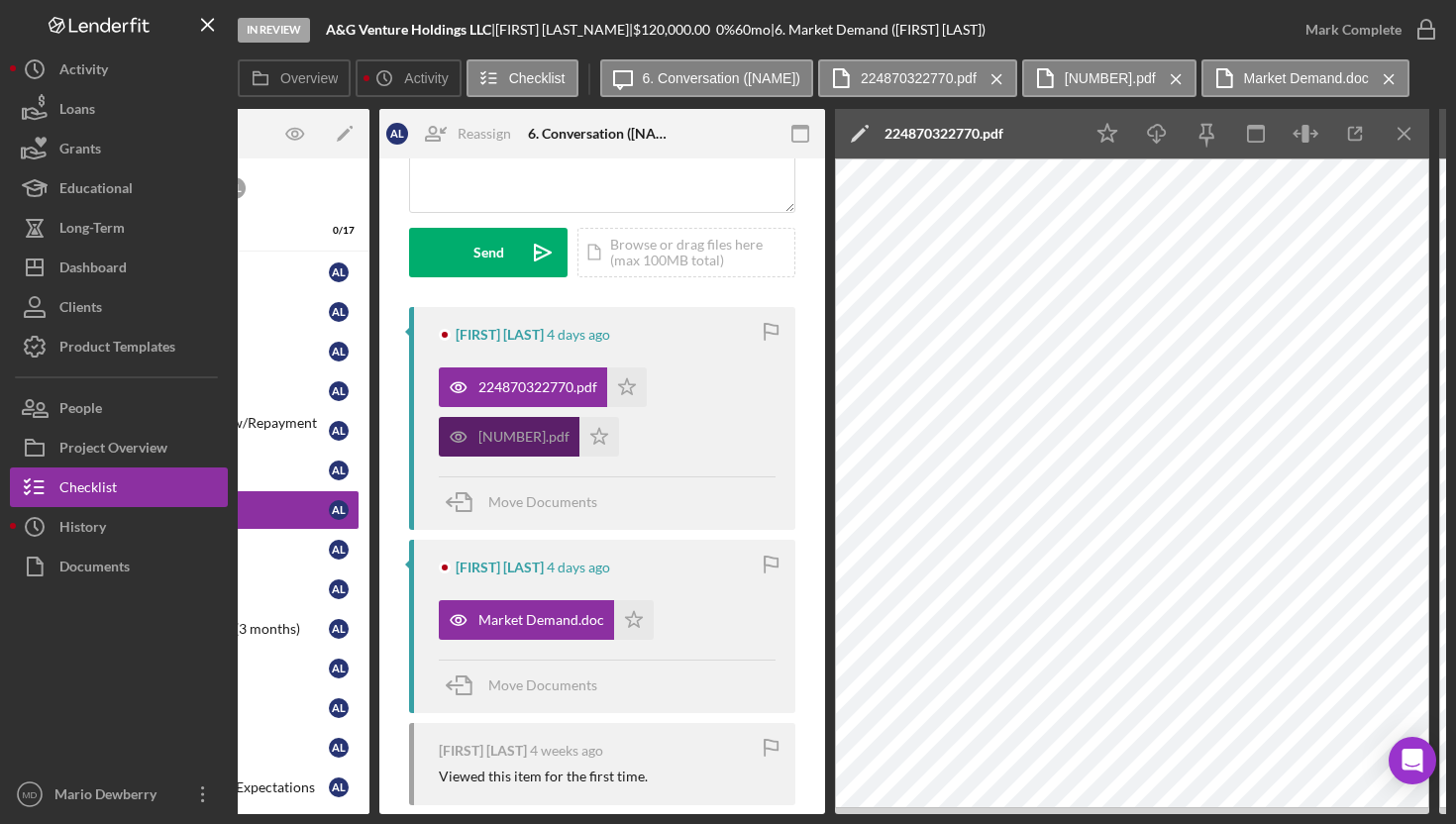 click on "[NUMBER].pdf" at bounding box center (524, 437) 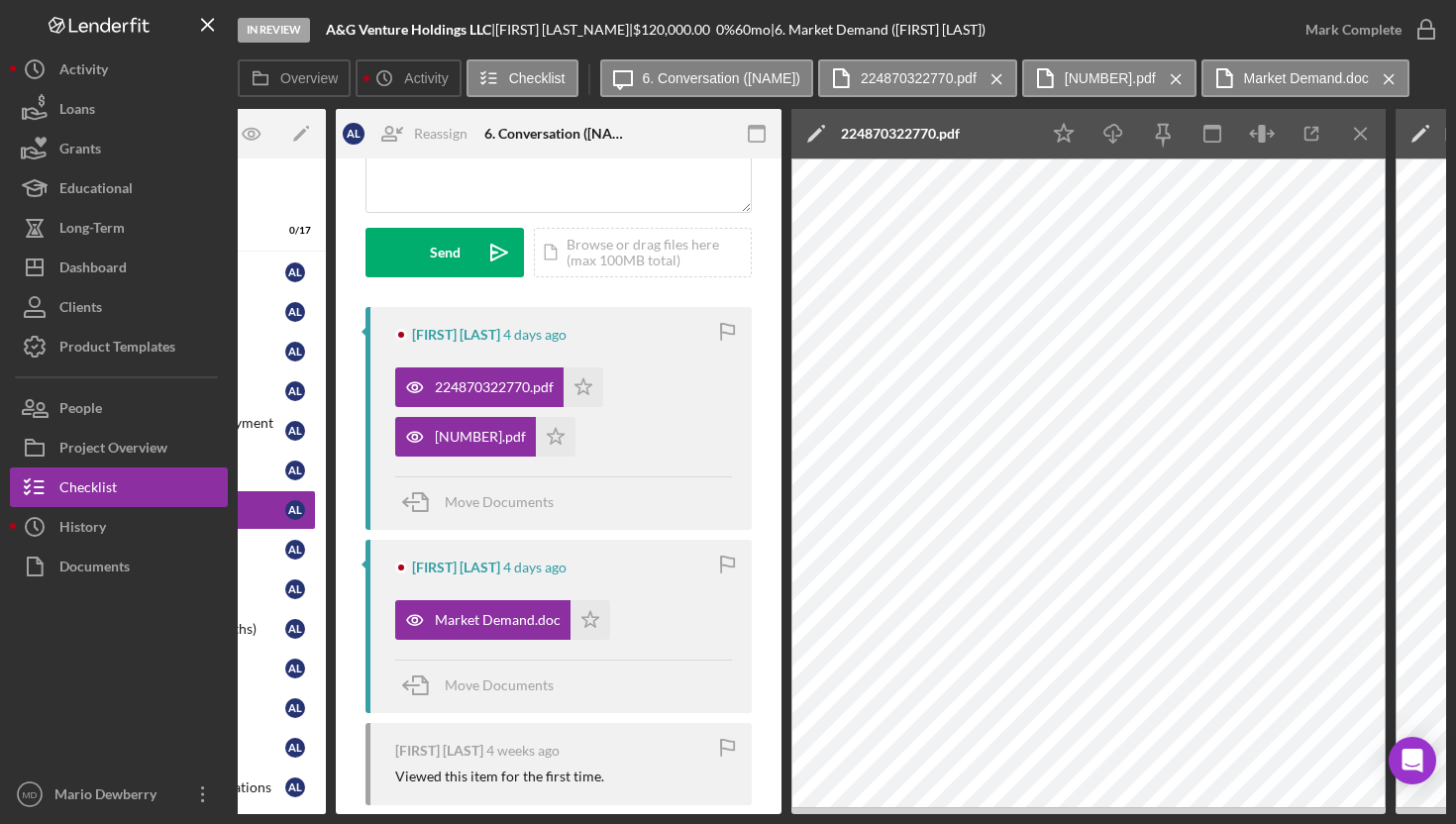 scroll, scrollTop: 0, scrollLeft: 253, axis: horizontal 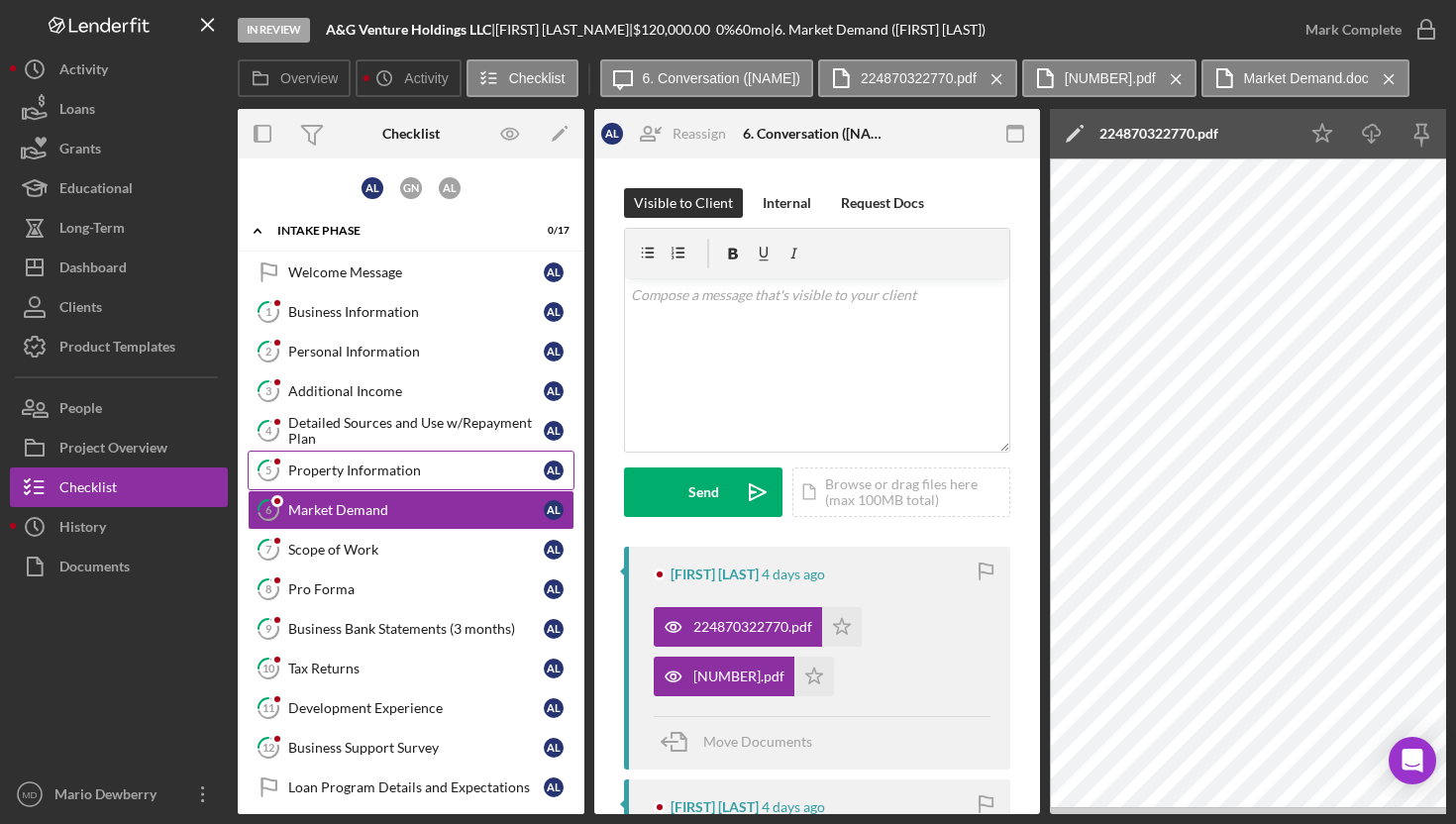 click on "Property Information" at bounding box center [416, 470] 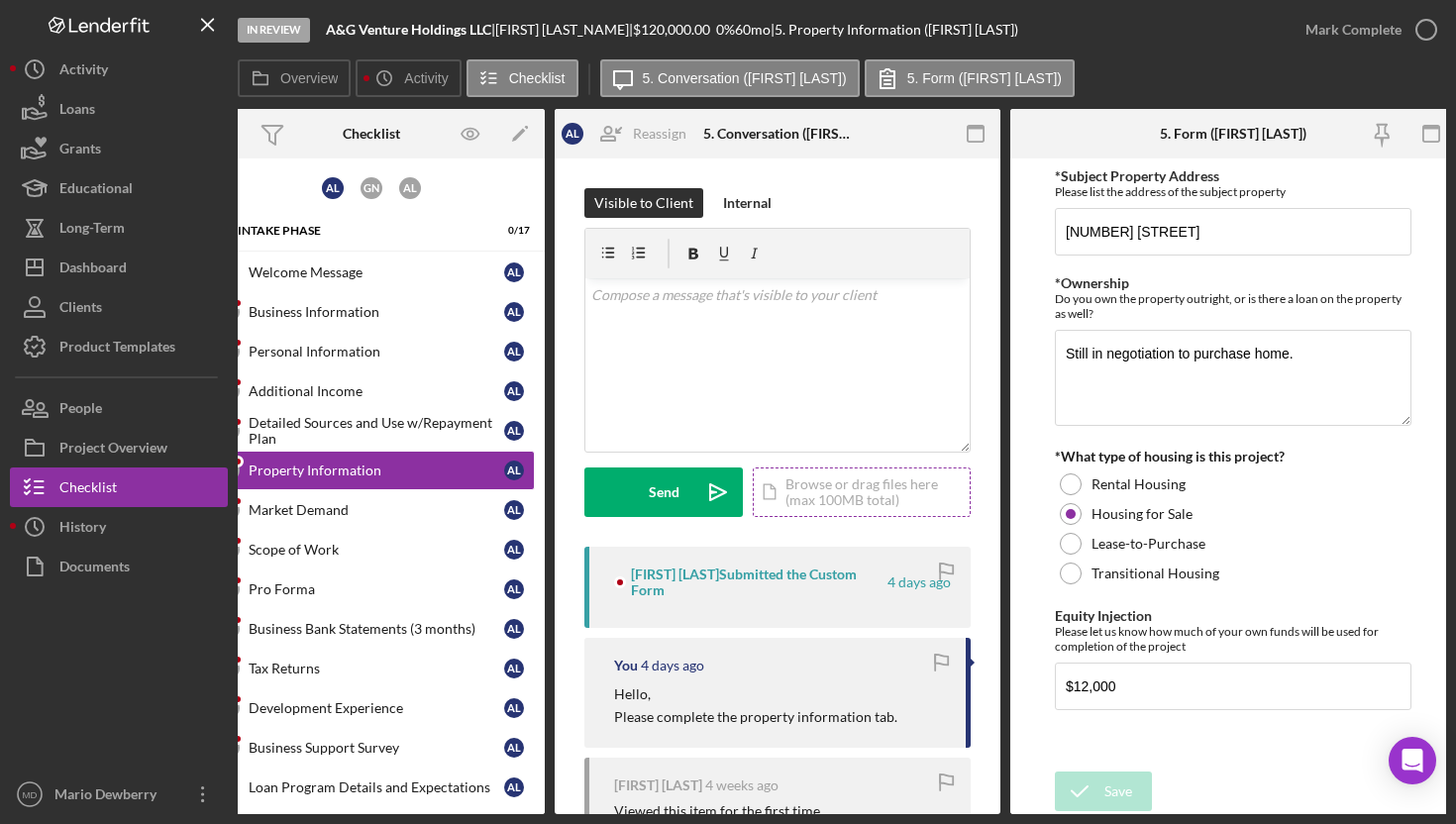 scroll, scrollTop: 0, scrollLeft: 50, axis: horizontal 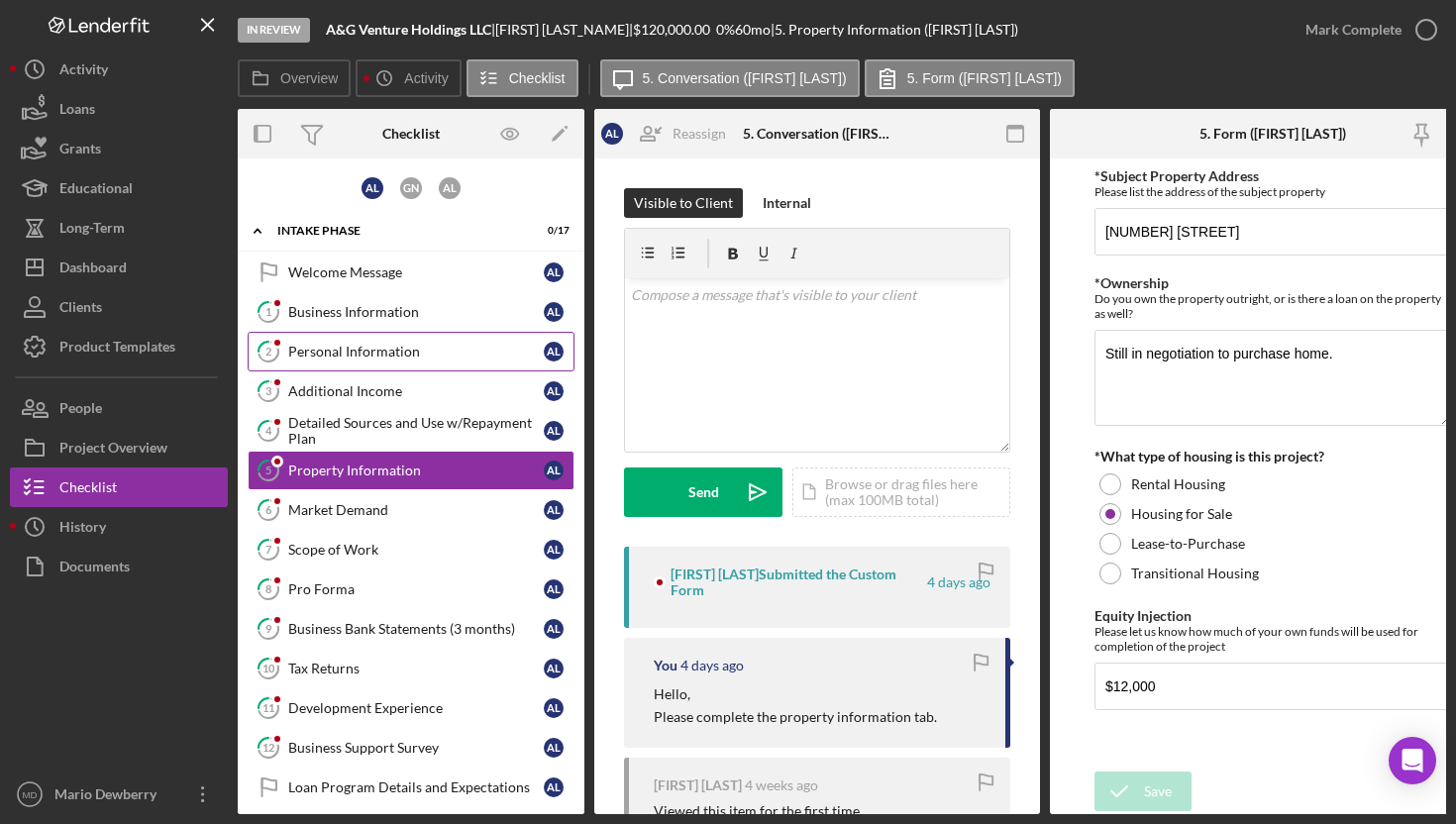 click on "[NUMBER] Personal Information [FIRST] [LAST]" at bounding box center [411, 352] 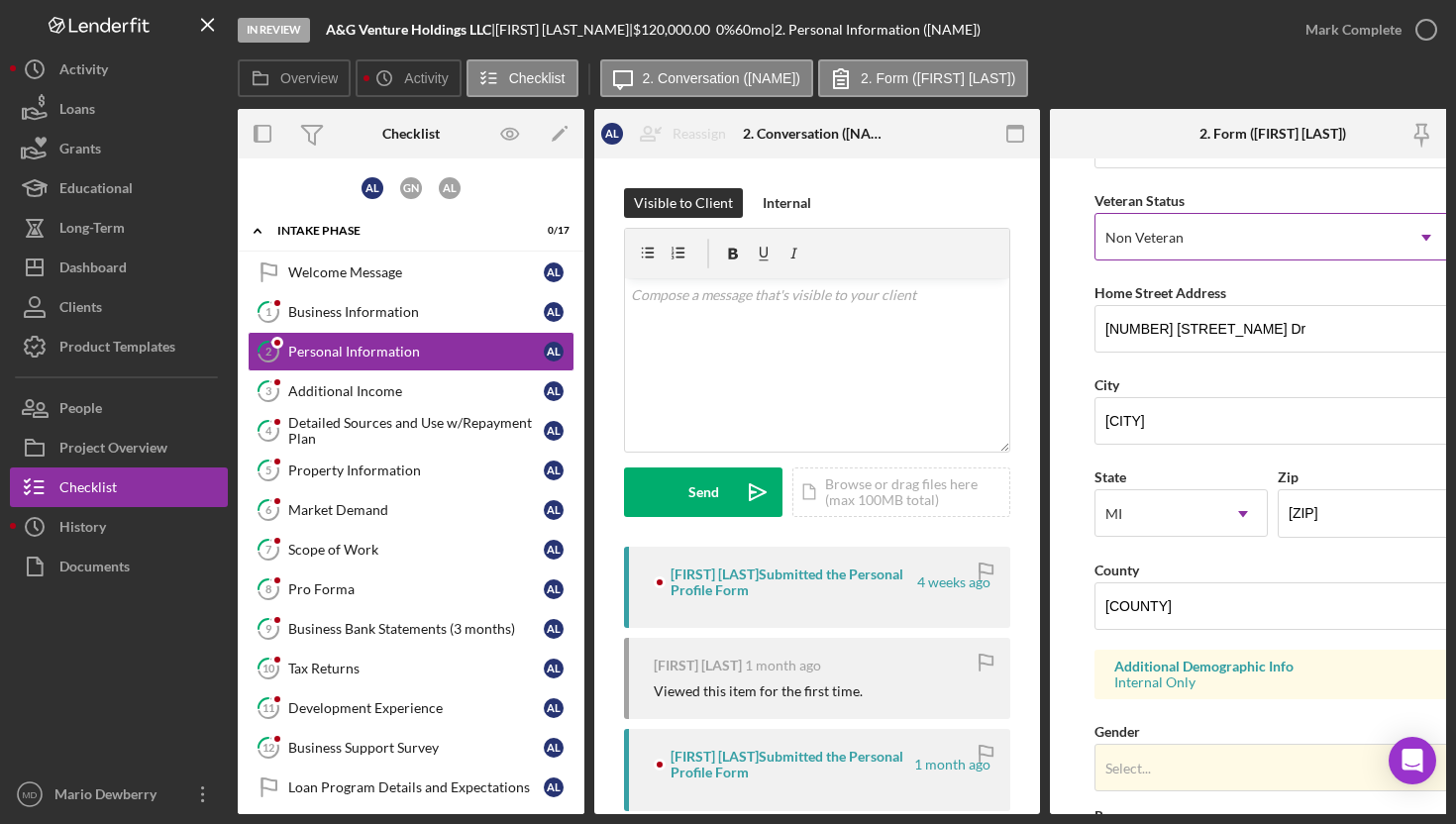 scroll, scrollTop: 244, scrollLeft: 0, axis: vertical 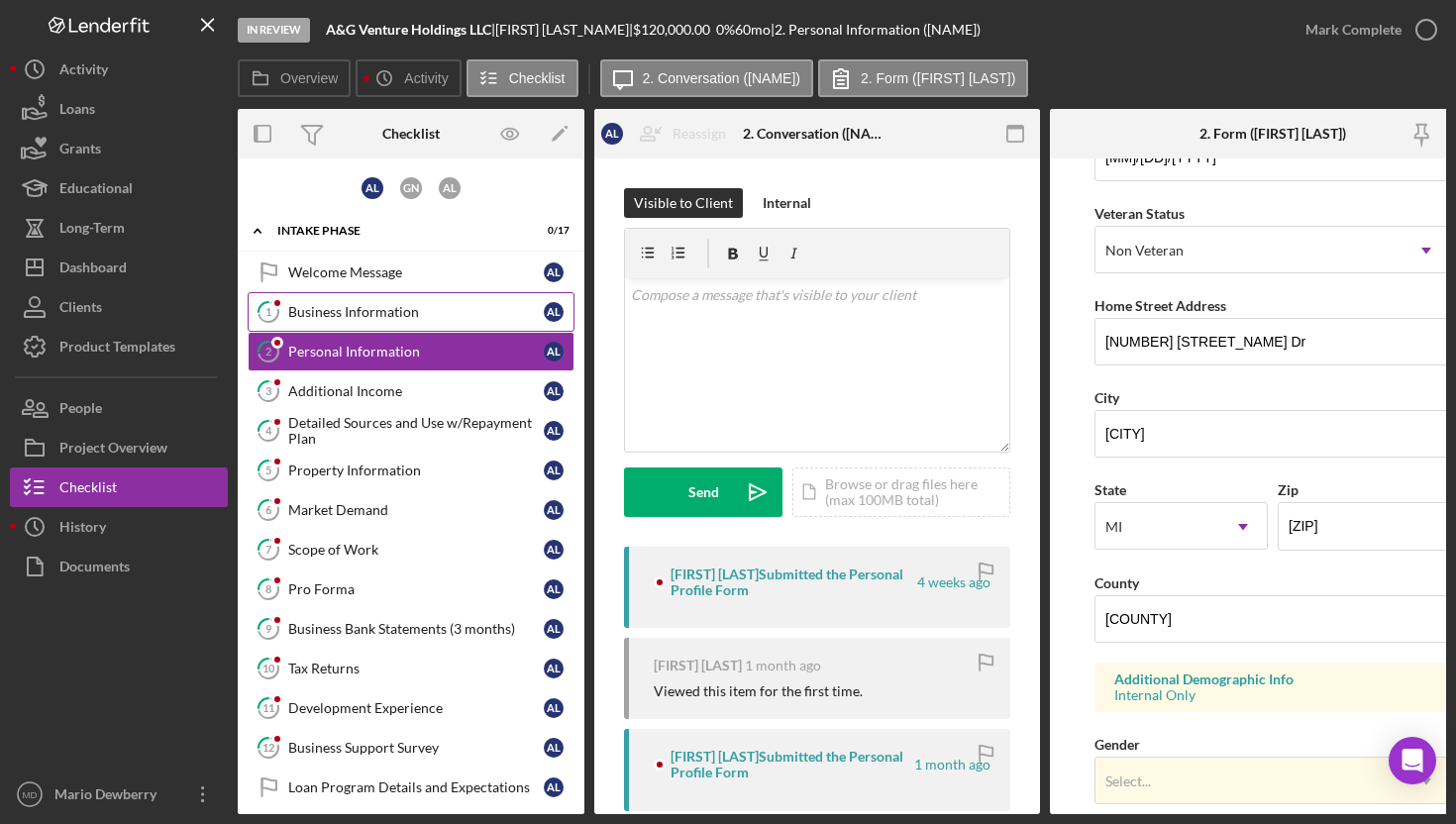 click on "Business Information" at bounding box center [416, 312] 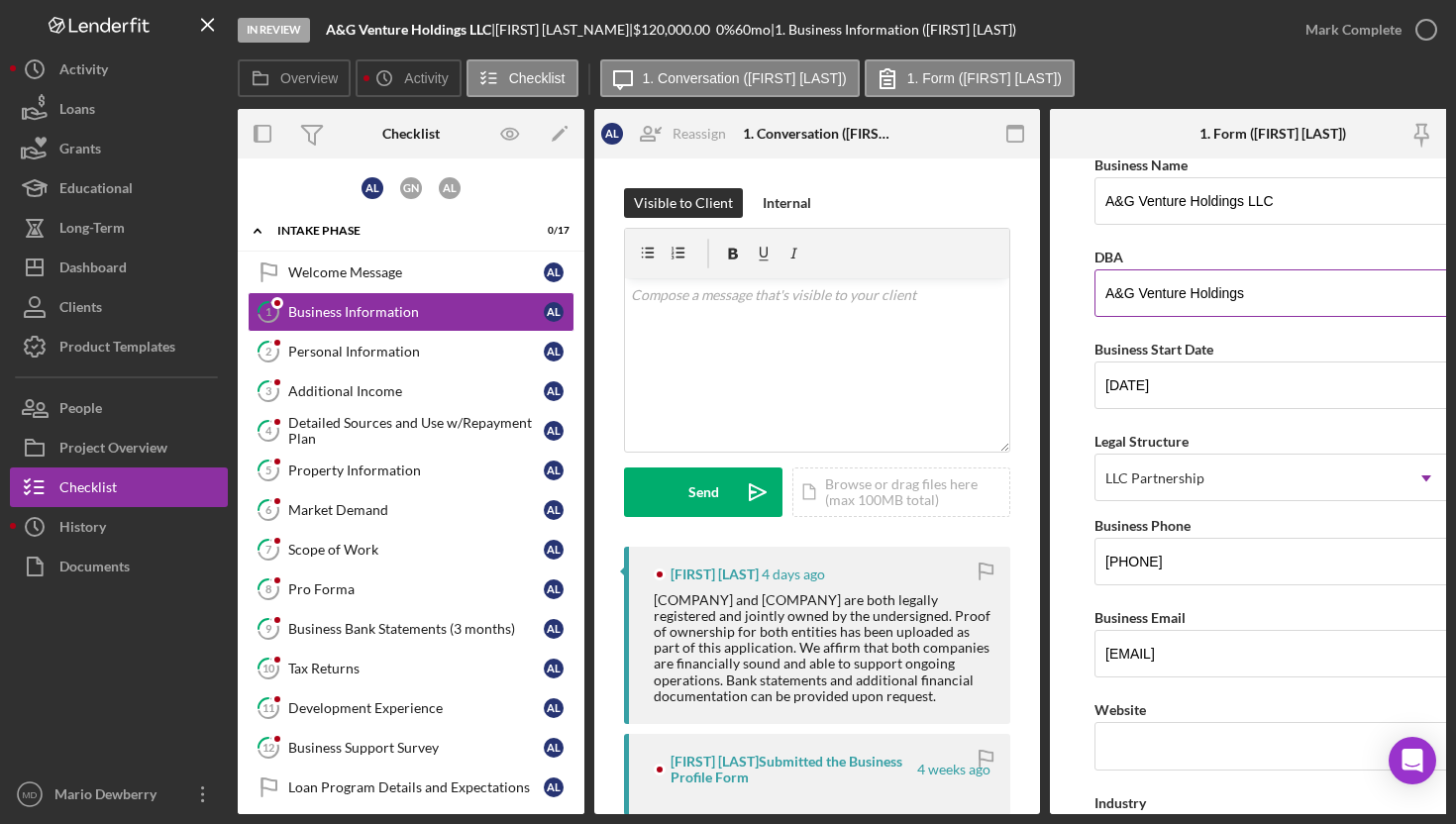 scroll, scrollTop: 0, scrollLeft: 0, axis: both 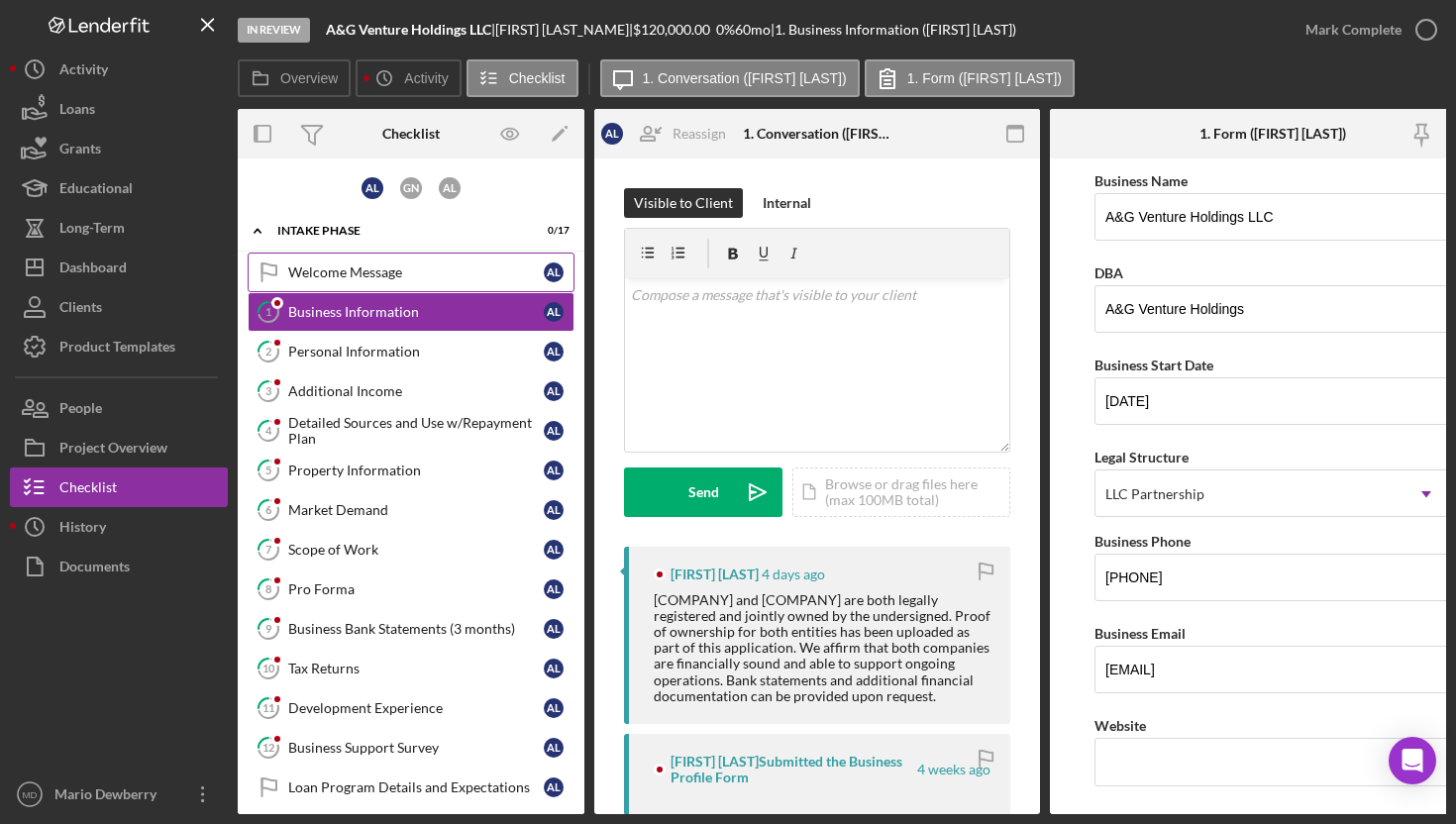 click on "Welcome Message" at bounding box center (416, 272) 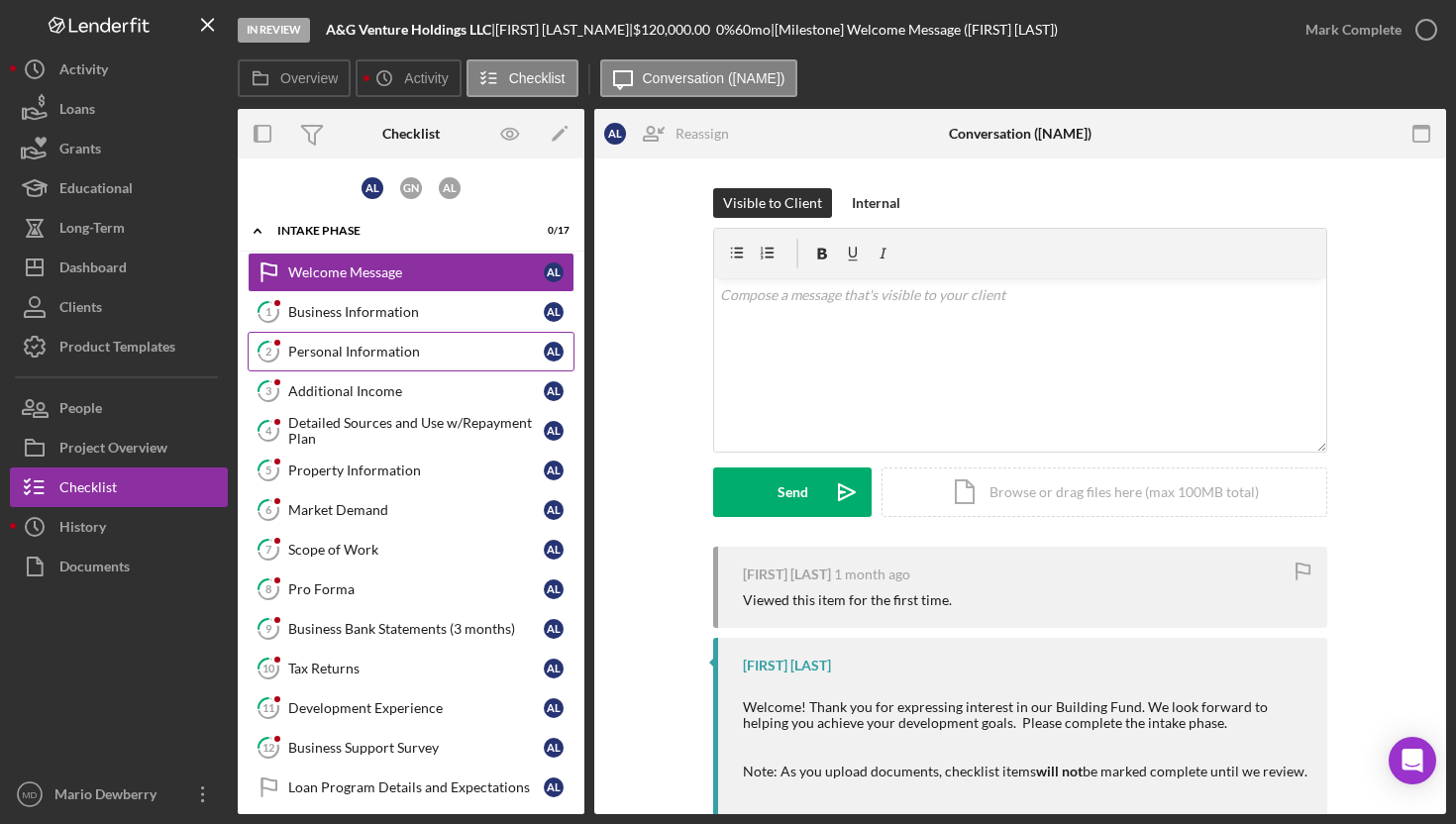 click on "Personal Information" at bounding box center (416, 352) 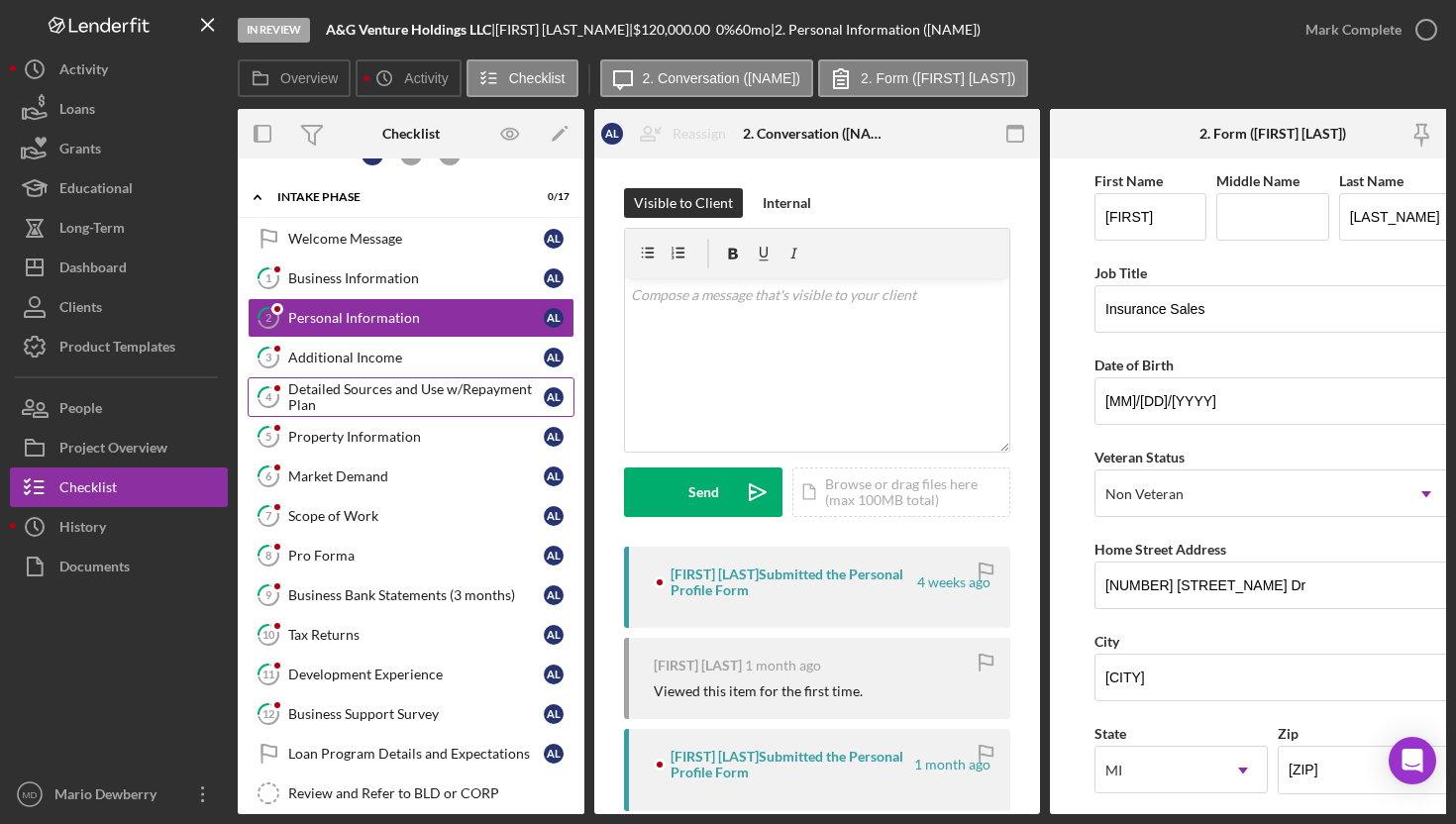 scroll, scrollTop: 40, scrollLeft: 0, axis: vertical 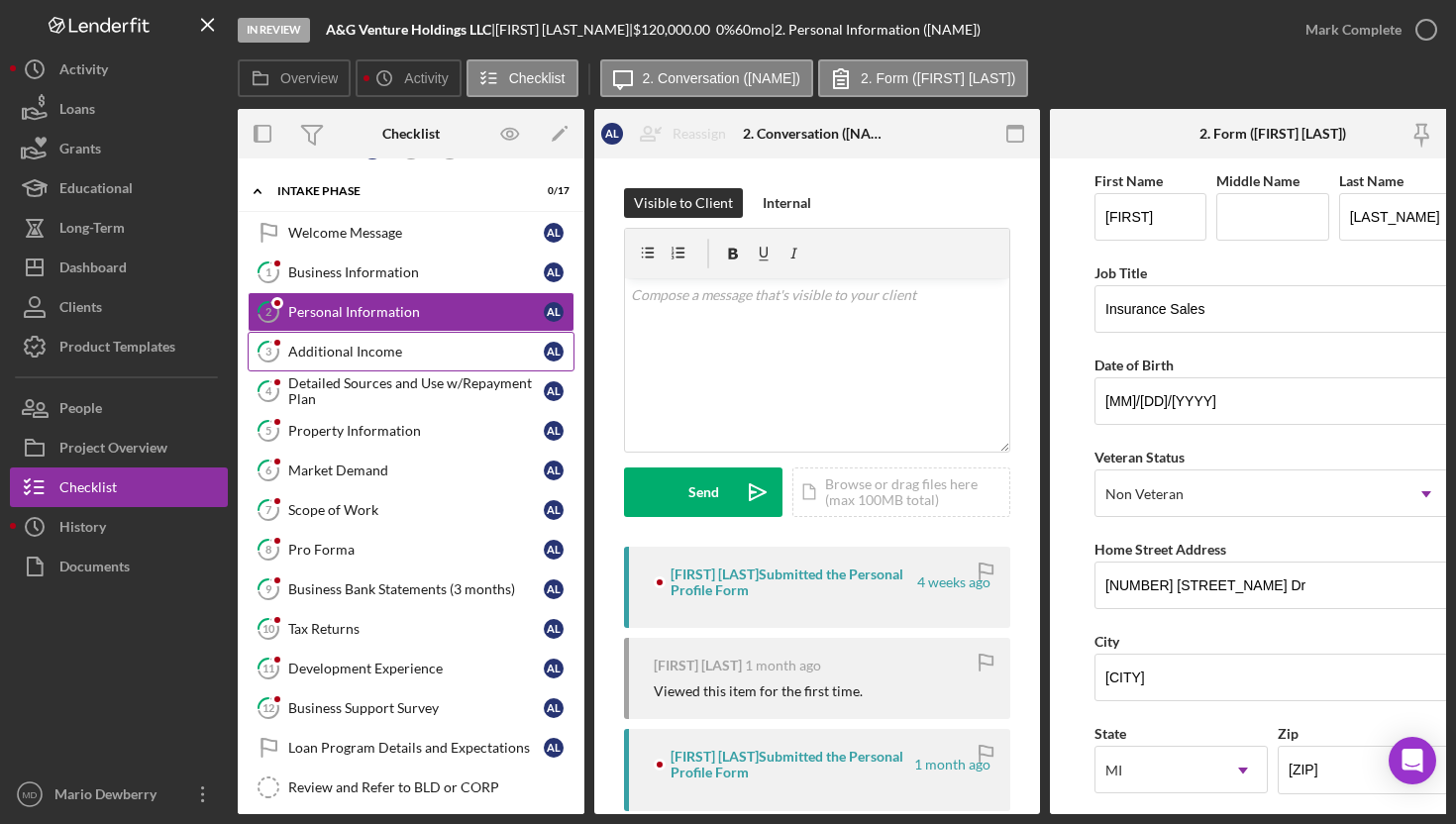 click on "3 Additional Income [INITIALS] [INITIALS]" at bounding box center (411, 352) 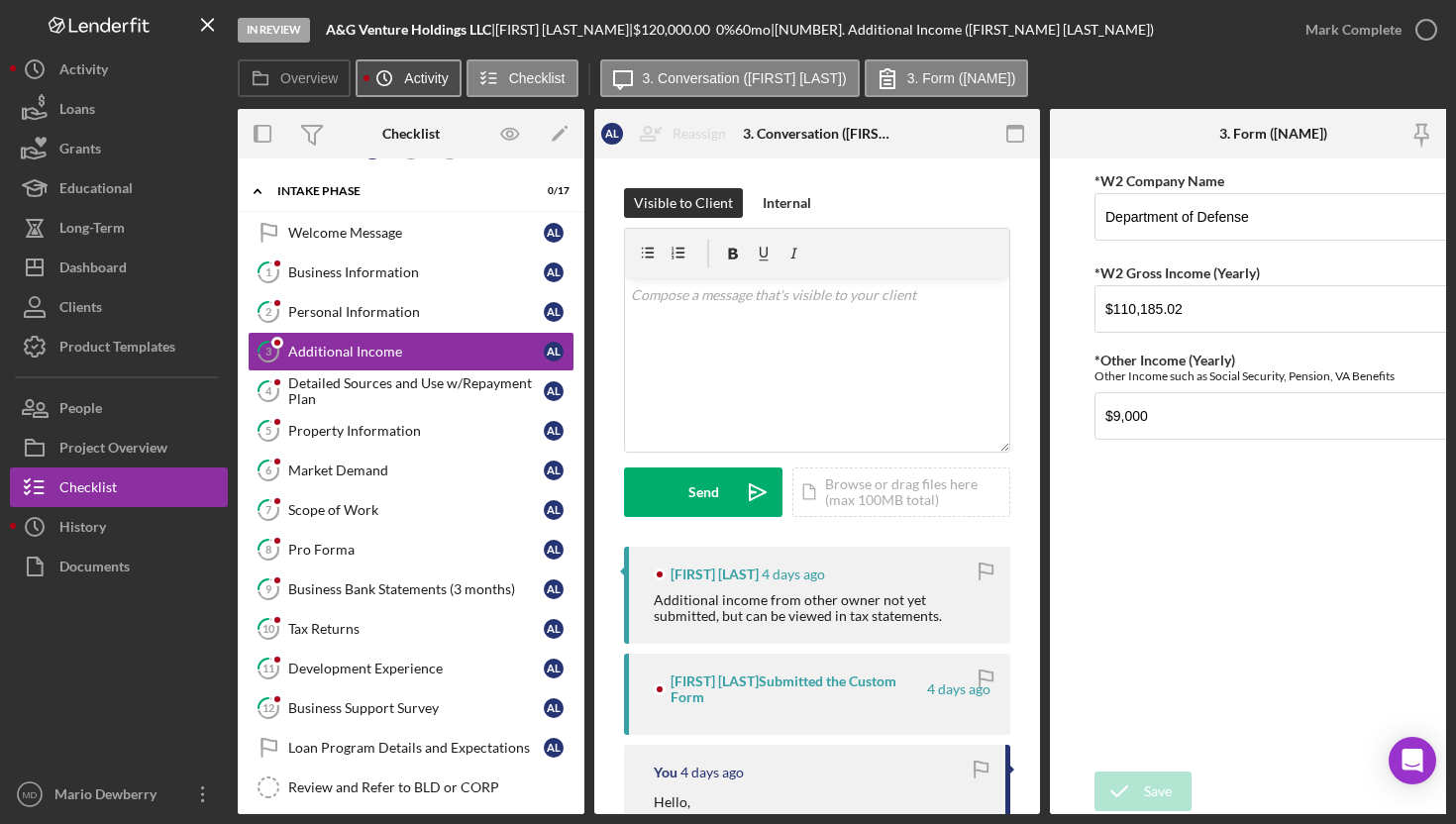 click on "Activity" at bounding box center [426, 78] 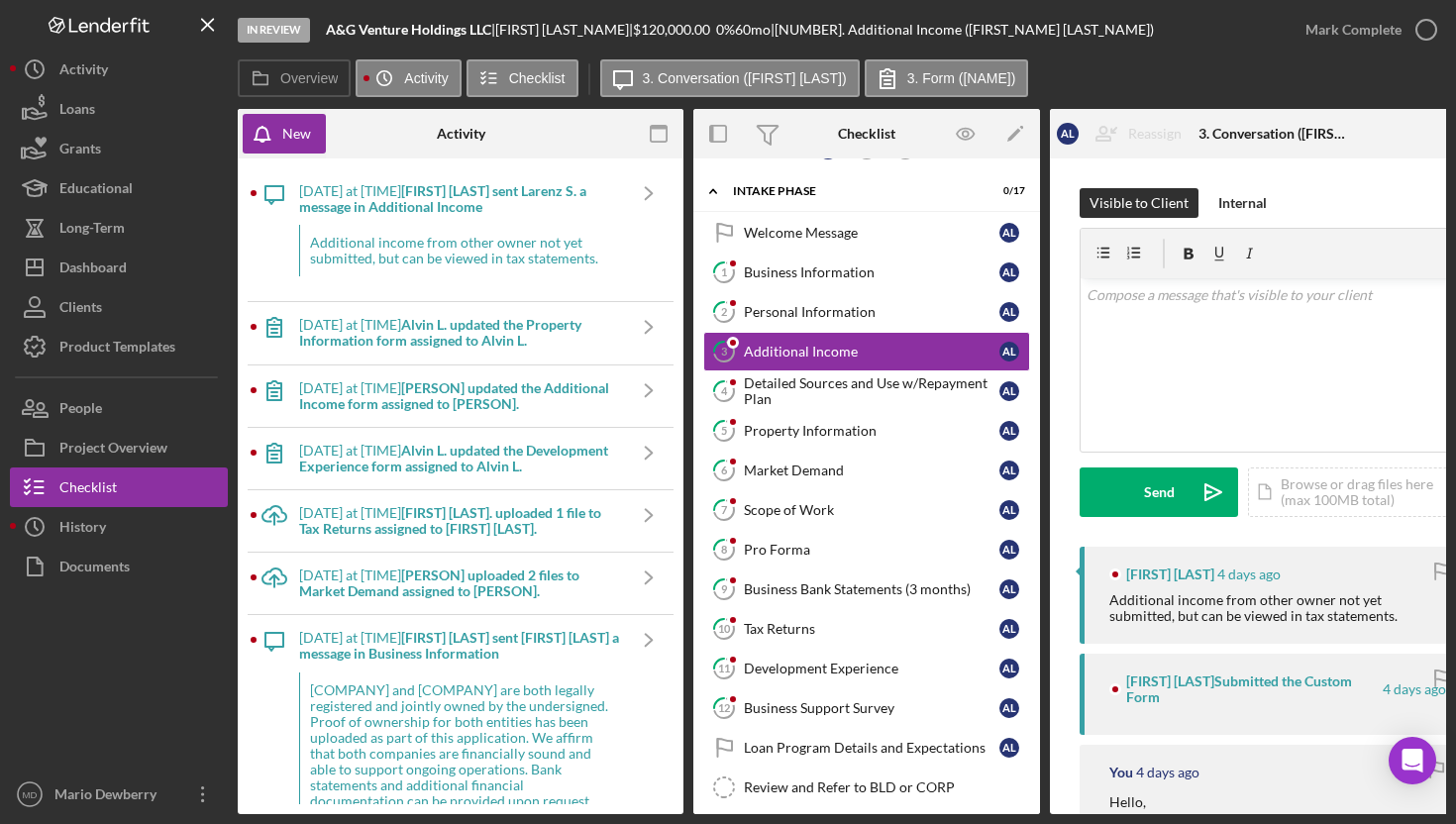click on "Alvin L. updated the Property Information form assigned to Alvin L." at bounding box center (440, 332) 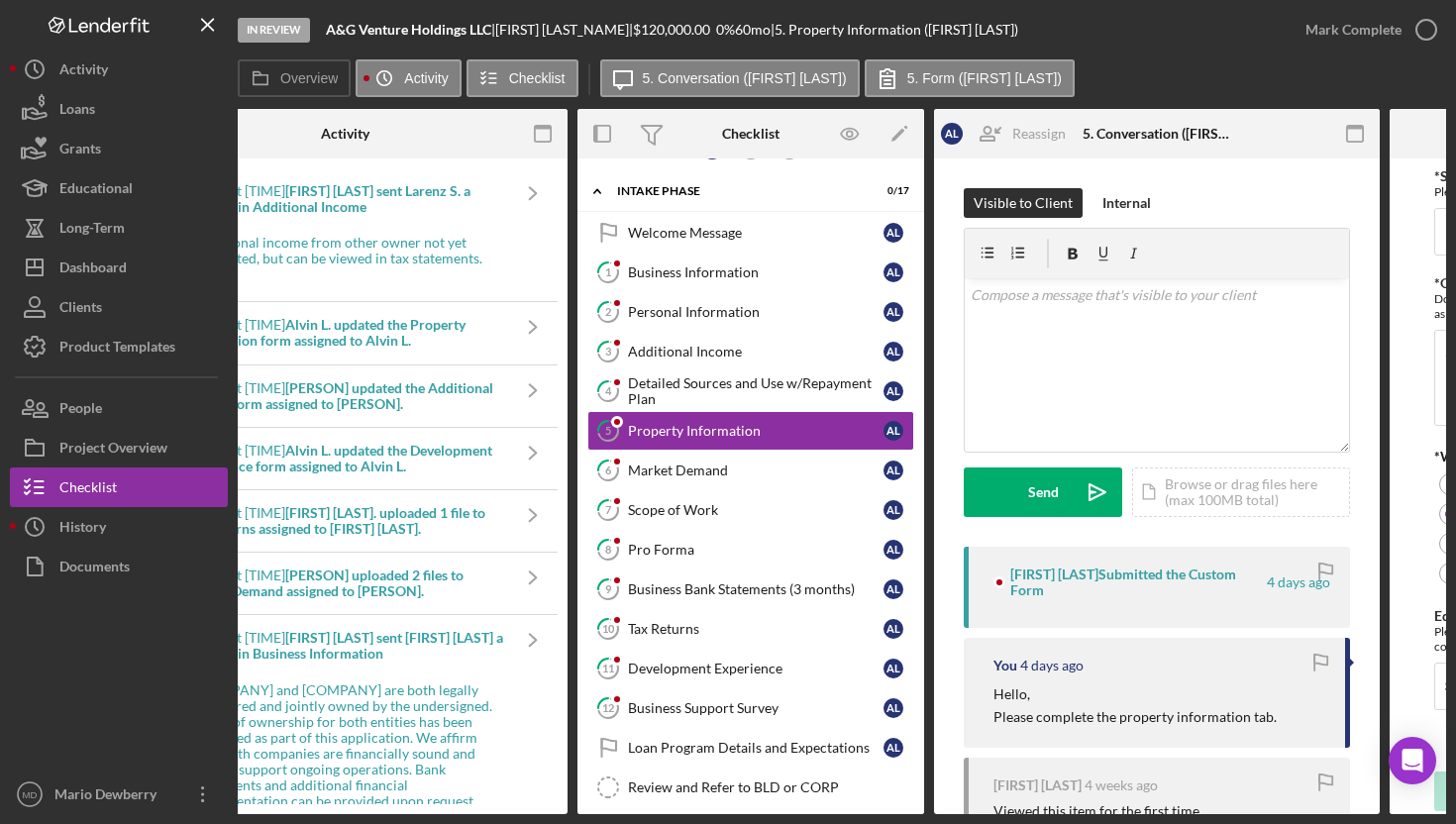 scroll, scrollTop: 0, scrollLeft: 119, axis: horizontal 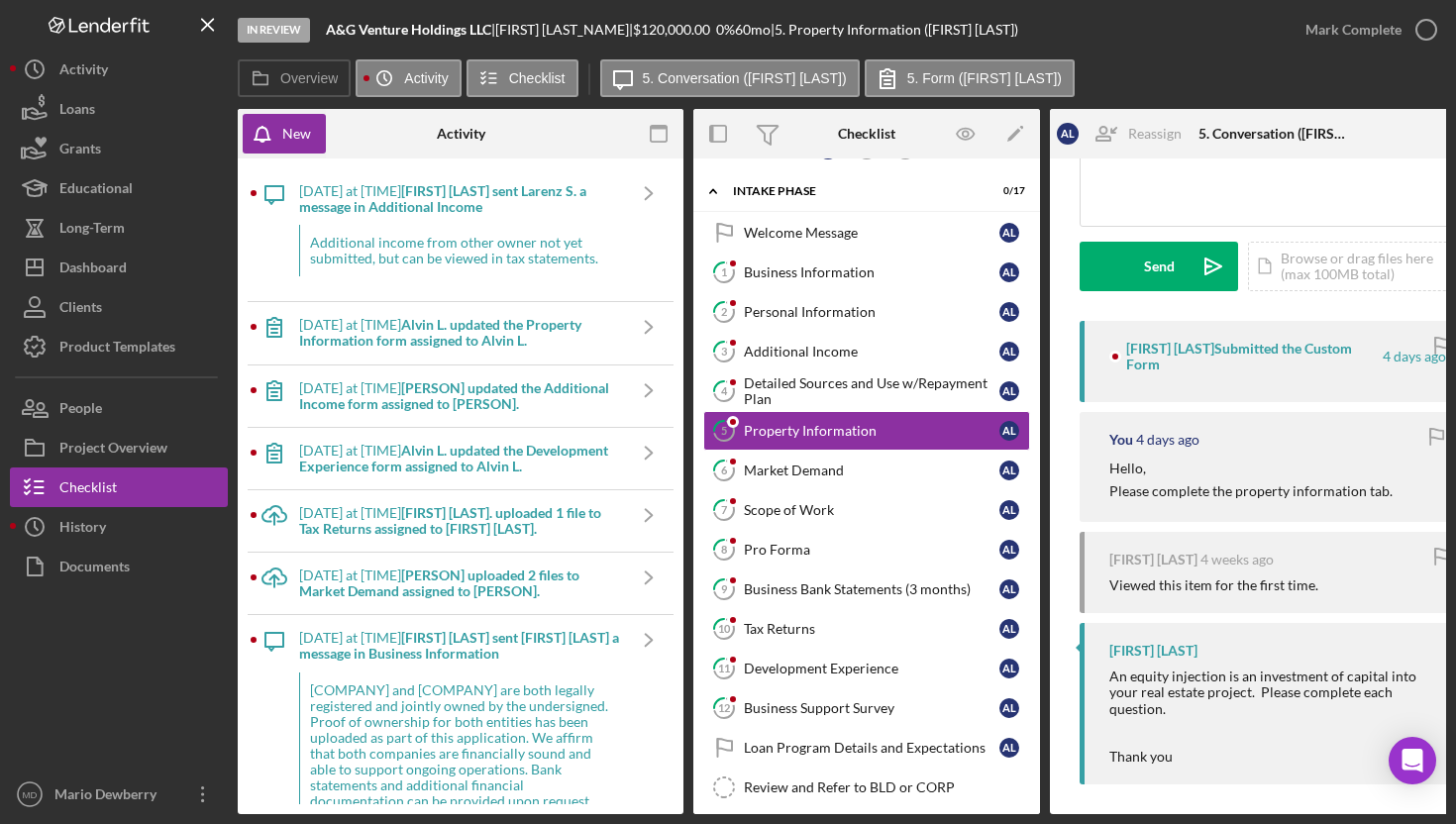 click on "Alvin L. updated the Development Experience form assigned to Alvin L." at bounding box center [454, 458] 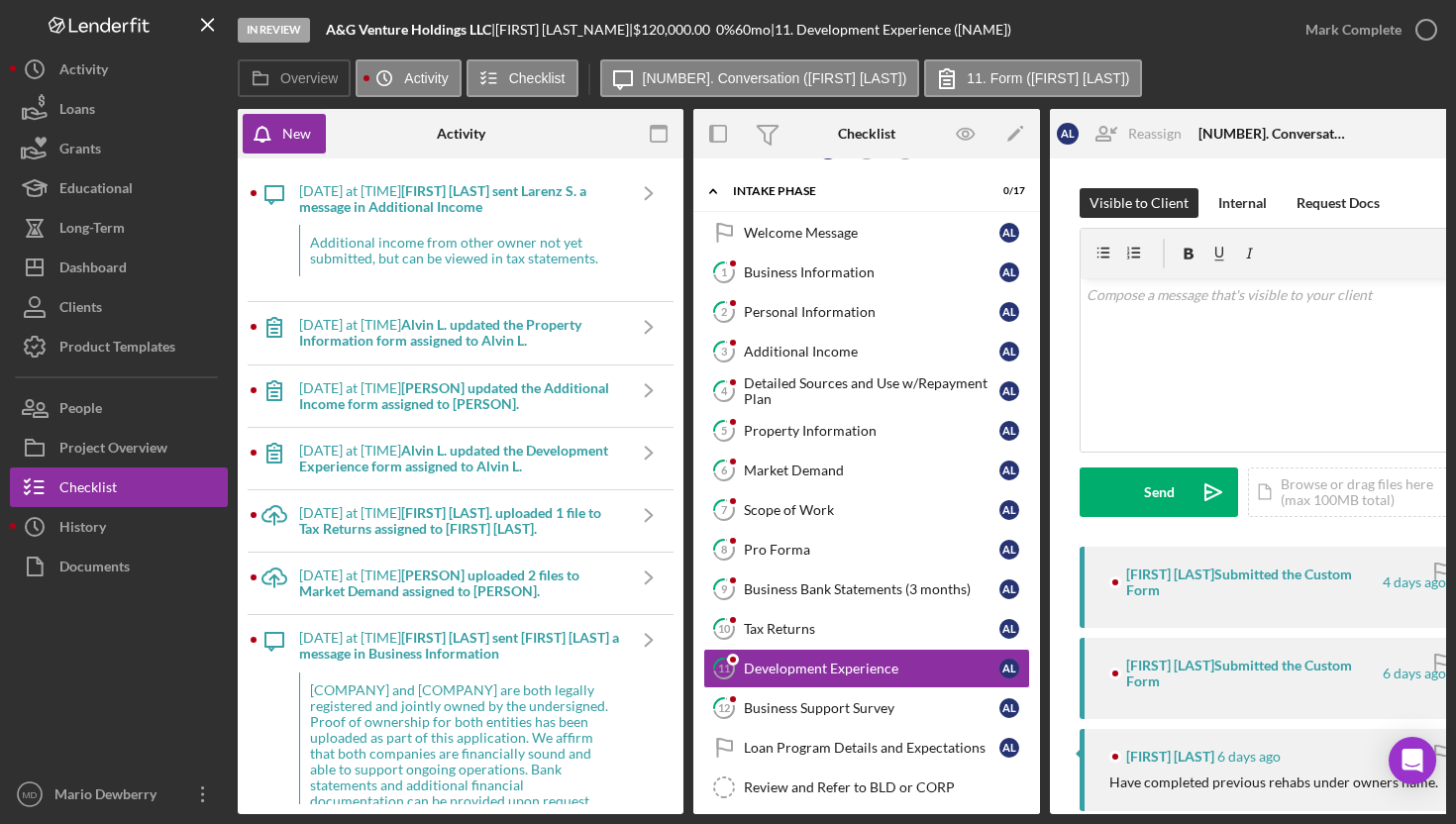 click on "[FIRST] [LAST]. uploaded 1 file to Tax Returns assigned to [FIRST] [LAST]." at bounding box center [450, 520] 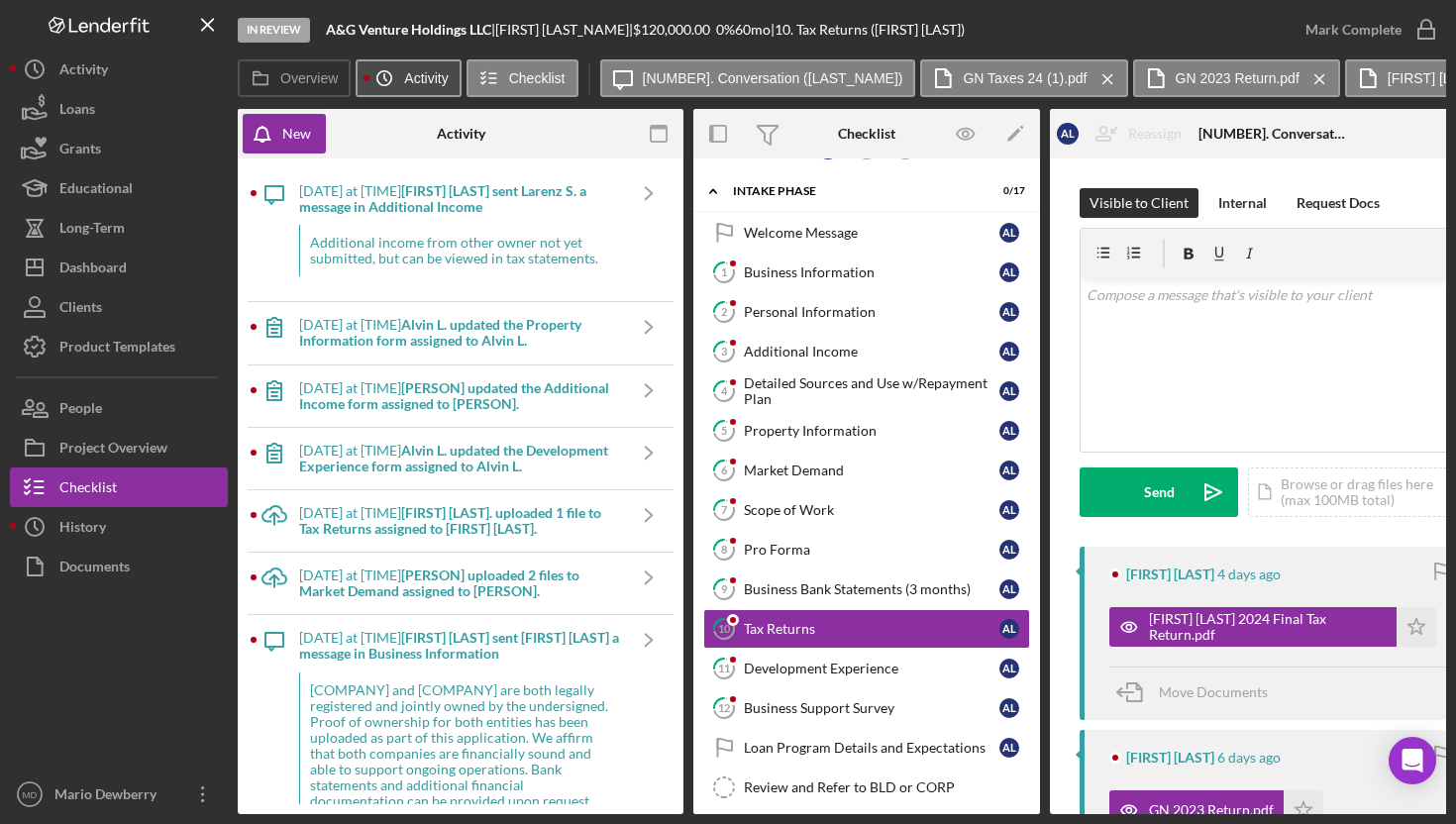 click on "Icon/History" 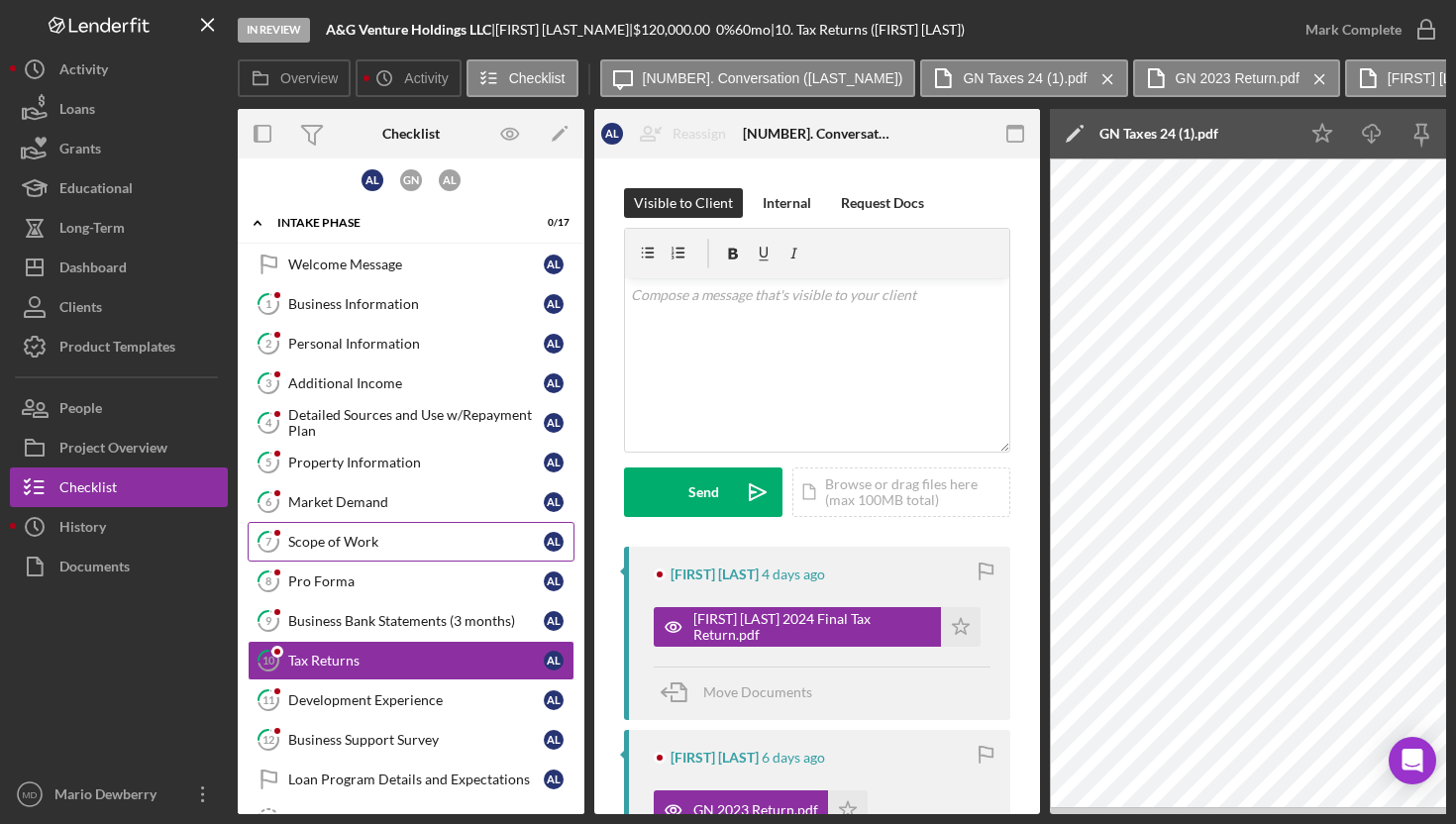 scroll, scrollTop: 0, scrollLeft: 0, axis: both 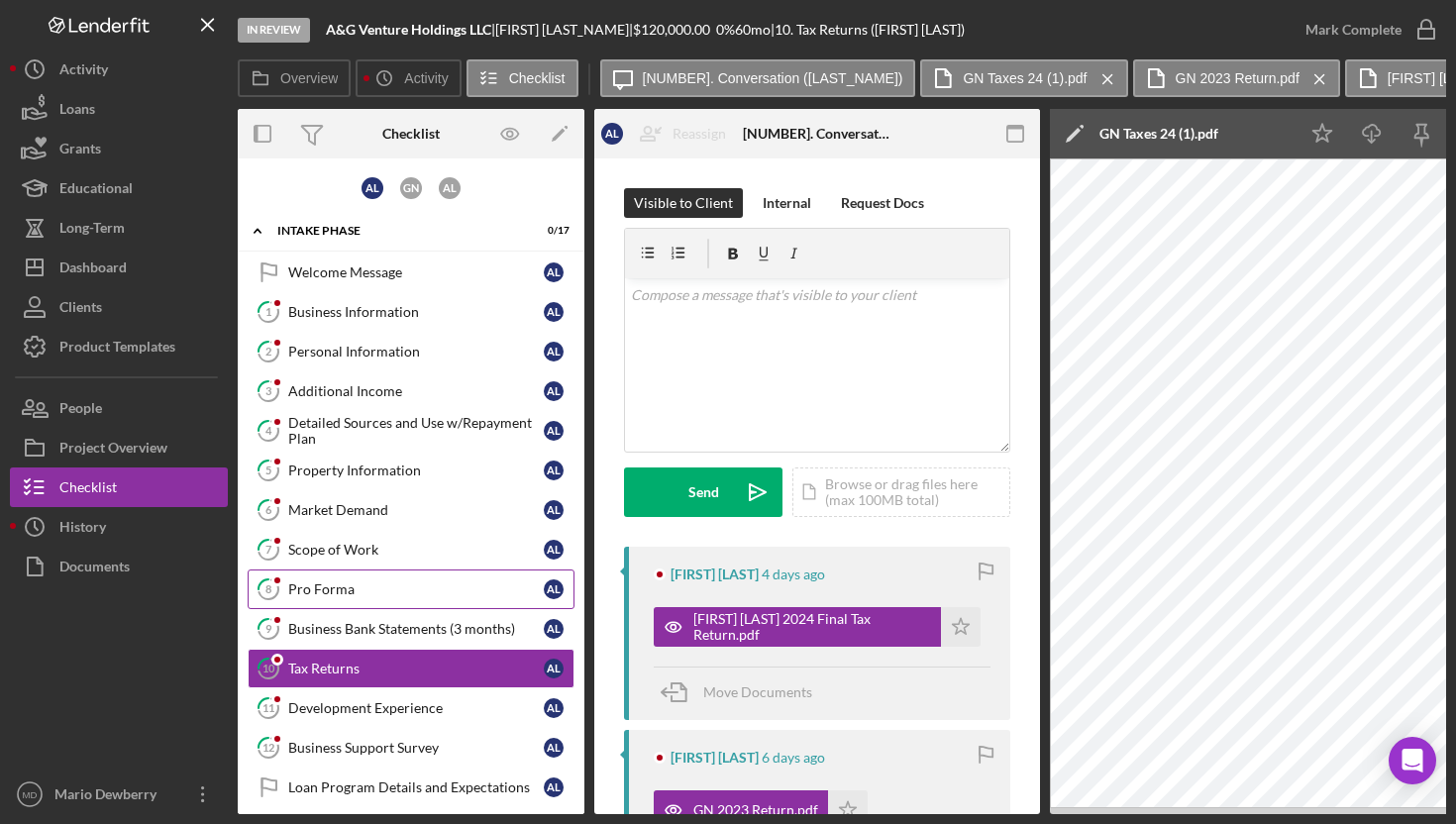 click on "8 Pro Forma [FIRST] [LAST]" at bounding box center (411, 589) 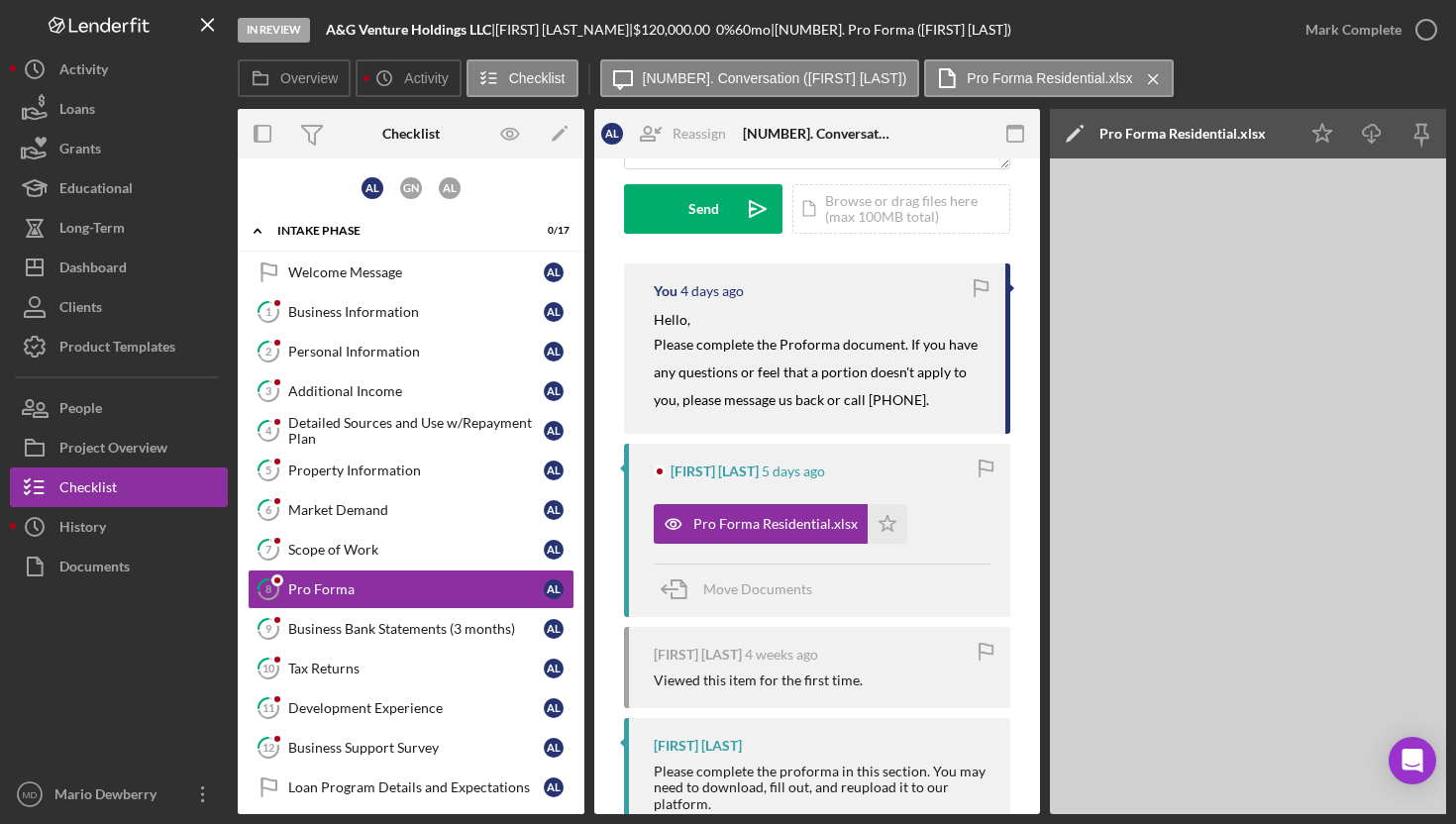 scroll, scrollTop: 277, scrollLeft: 0, axis: vertical 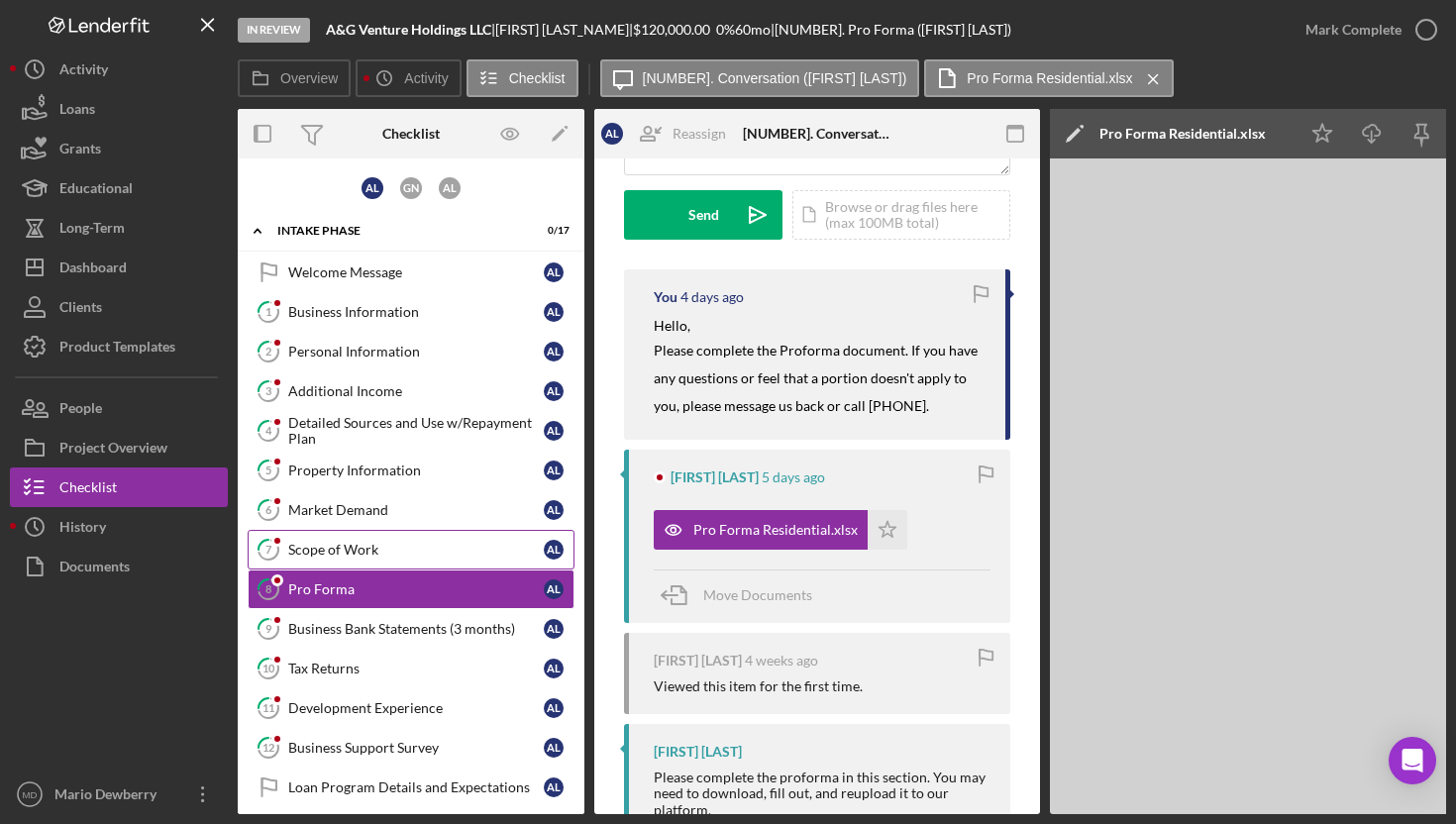 click on "Scope of Work" at bounding box center (416, 550) 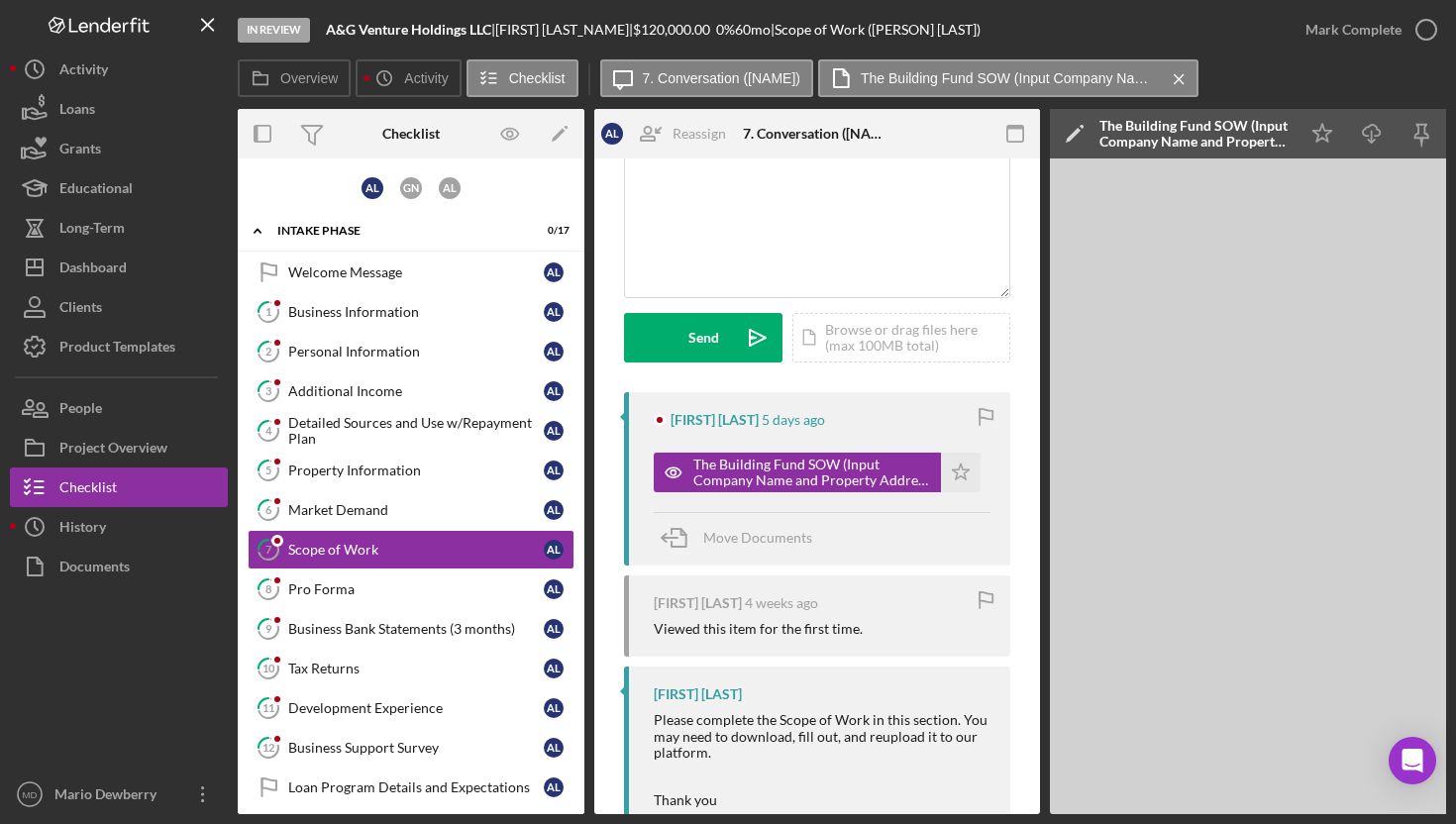 scroll, scrollTop: 136, scrollLeft: 0, axis: vertical 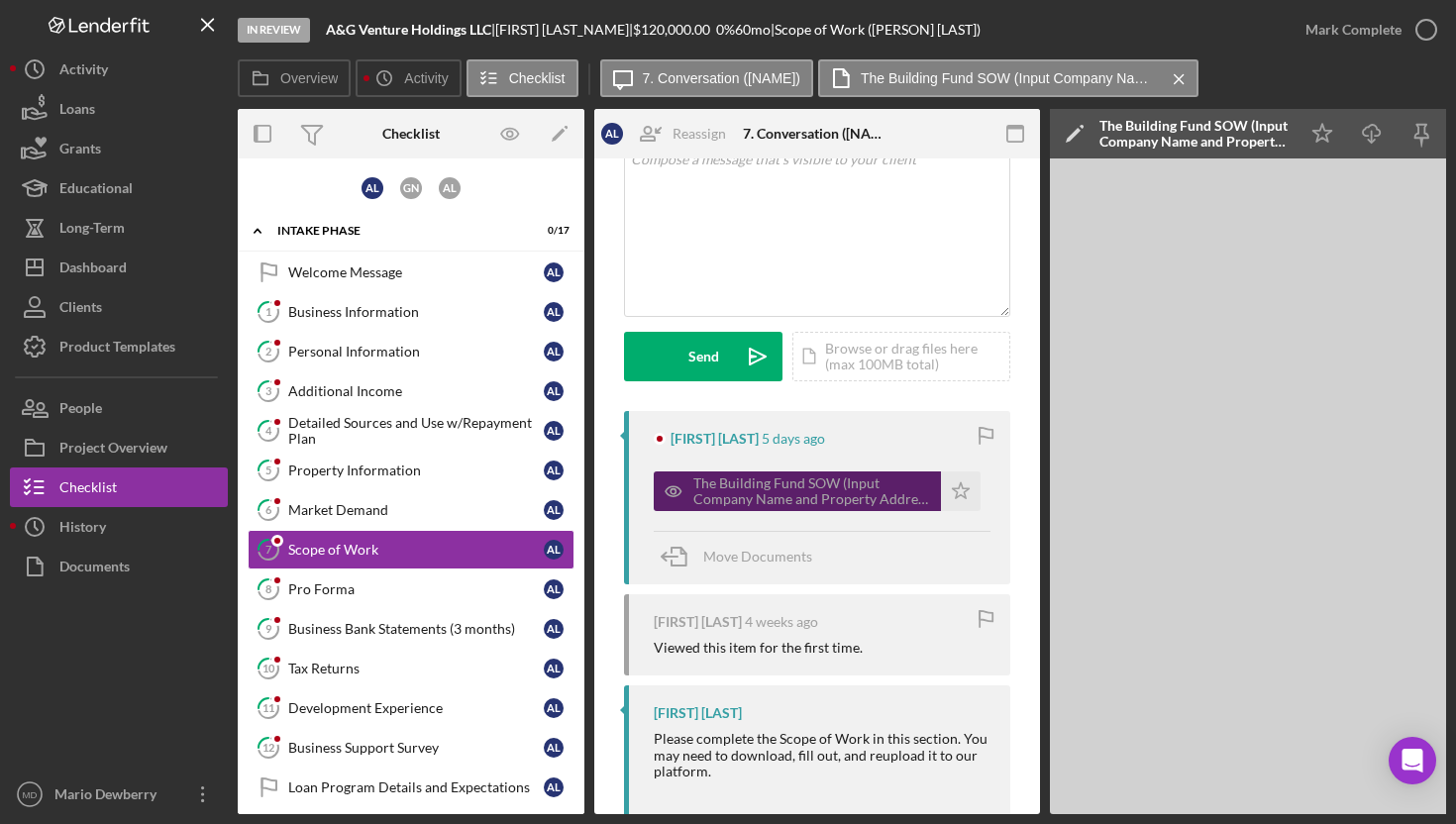 click on "The Building Fund SOW  (Input Company Name and Property Address and Date).xlsx" at bounding box center [812, 491] 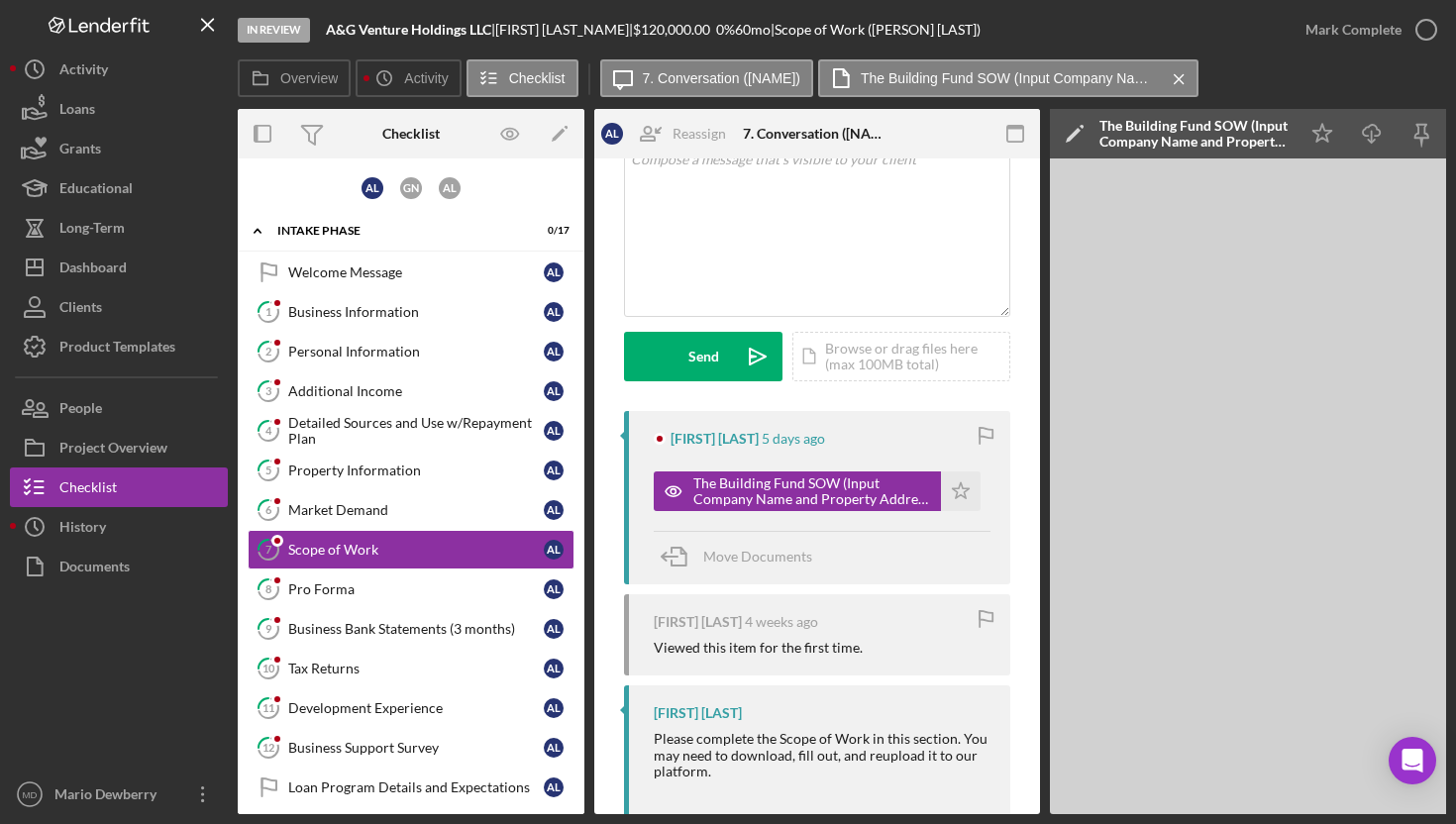 scroll, scrollTop: 0, scrollLeft: 198, axis: horizontal 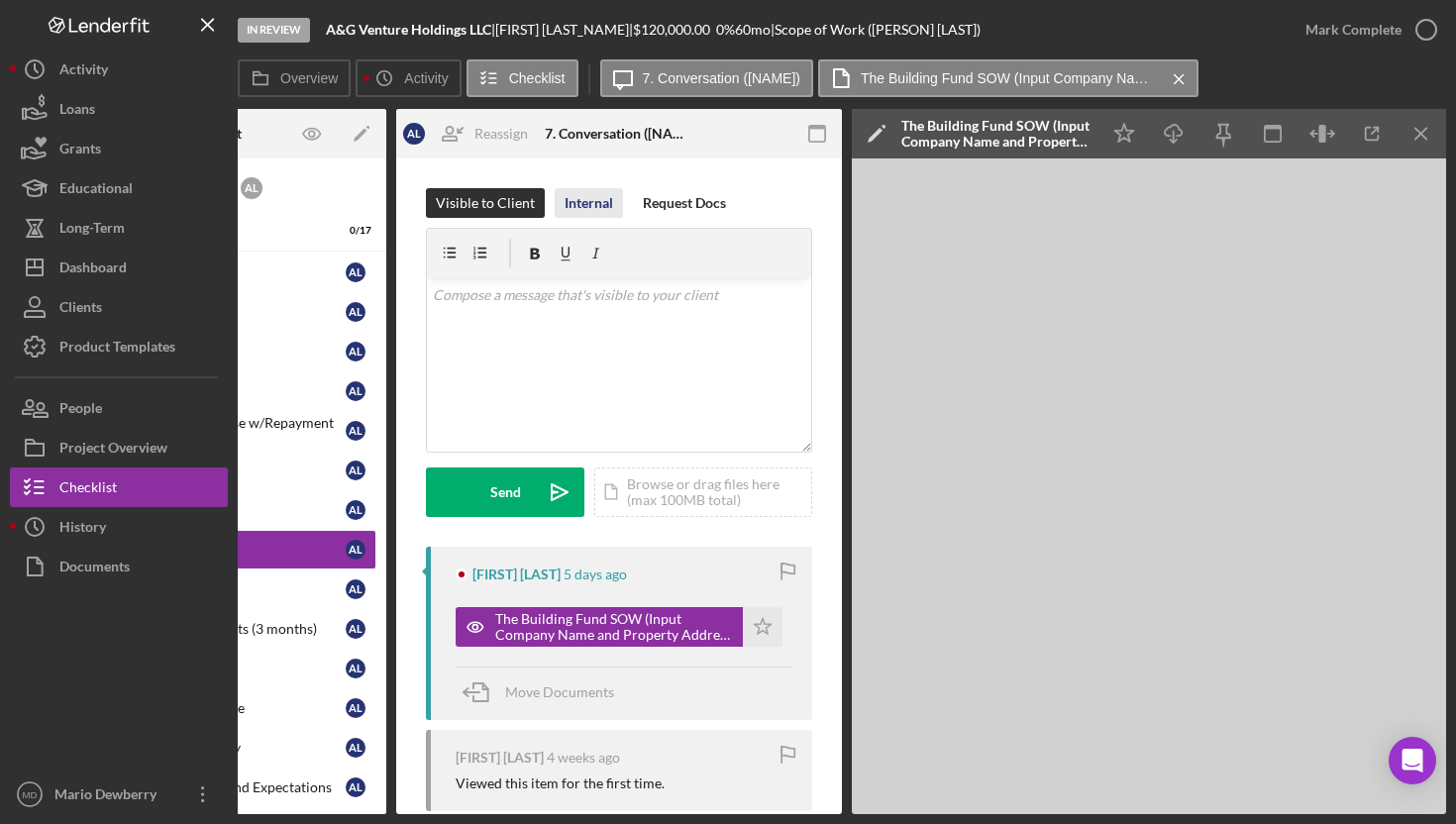 click on "Internal" at bounding box center (588, 203) 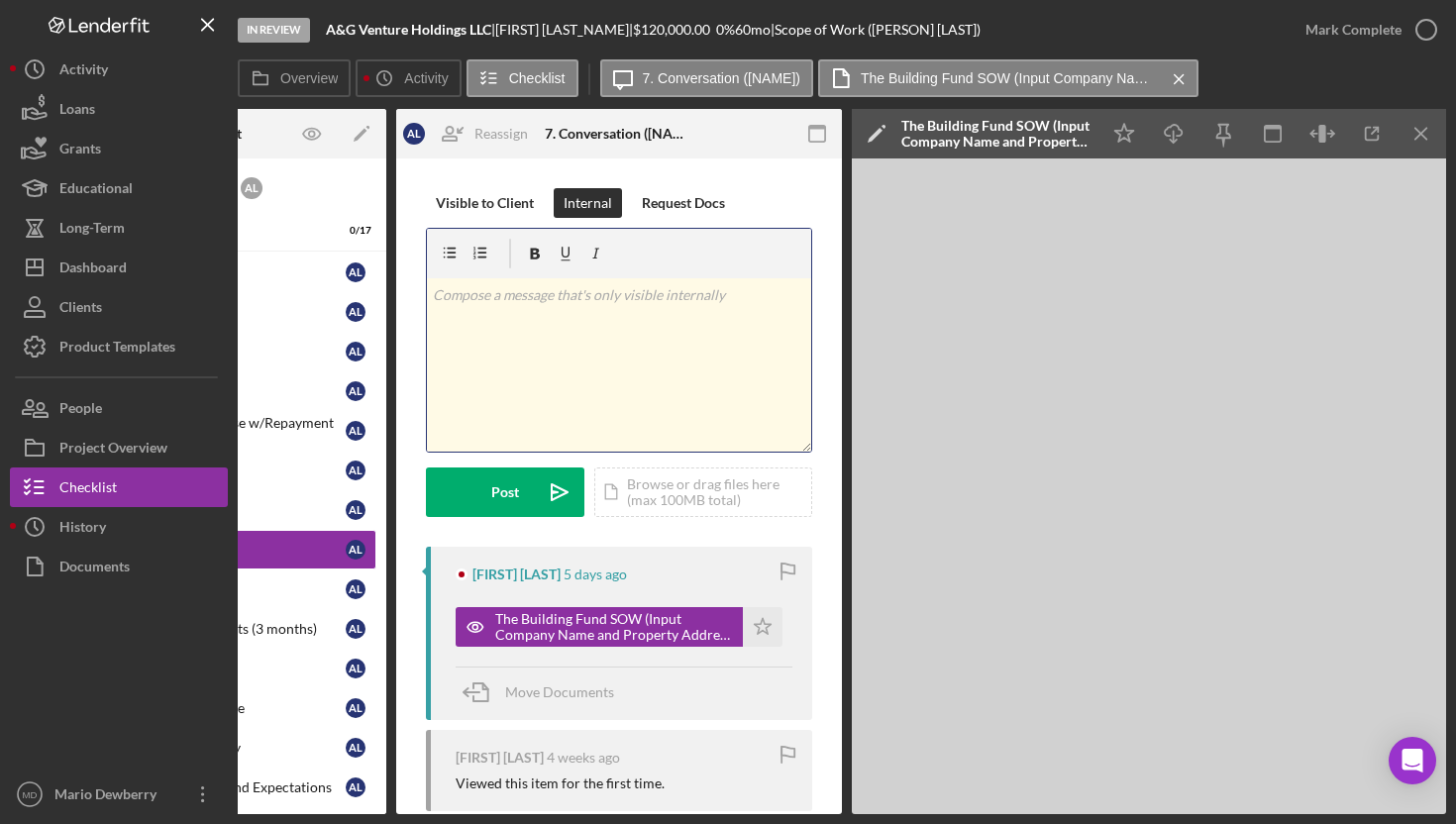 click on "v Color teal Color pink Remove color Add row above Add row below Add column before Add column after Merge cells Split cells Remove column Remove row Remove table" at bounding box center (619, 364) 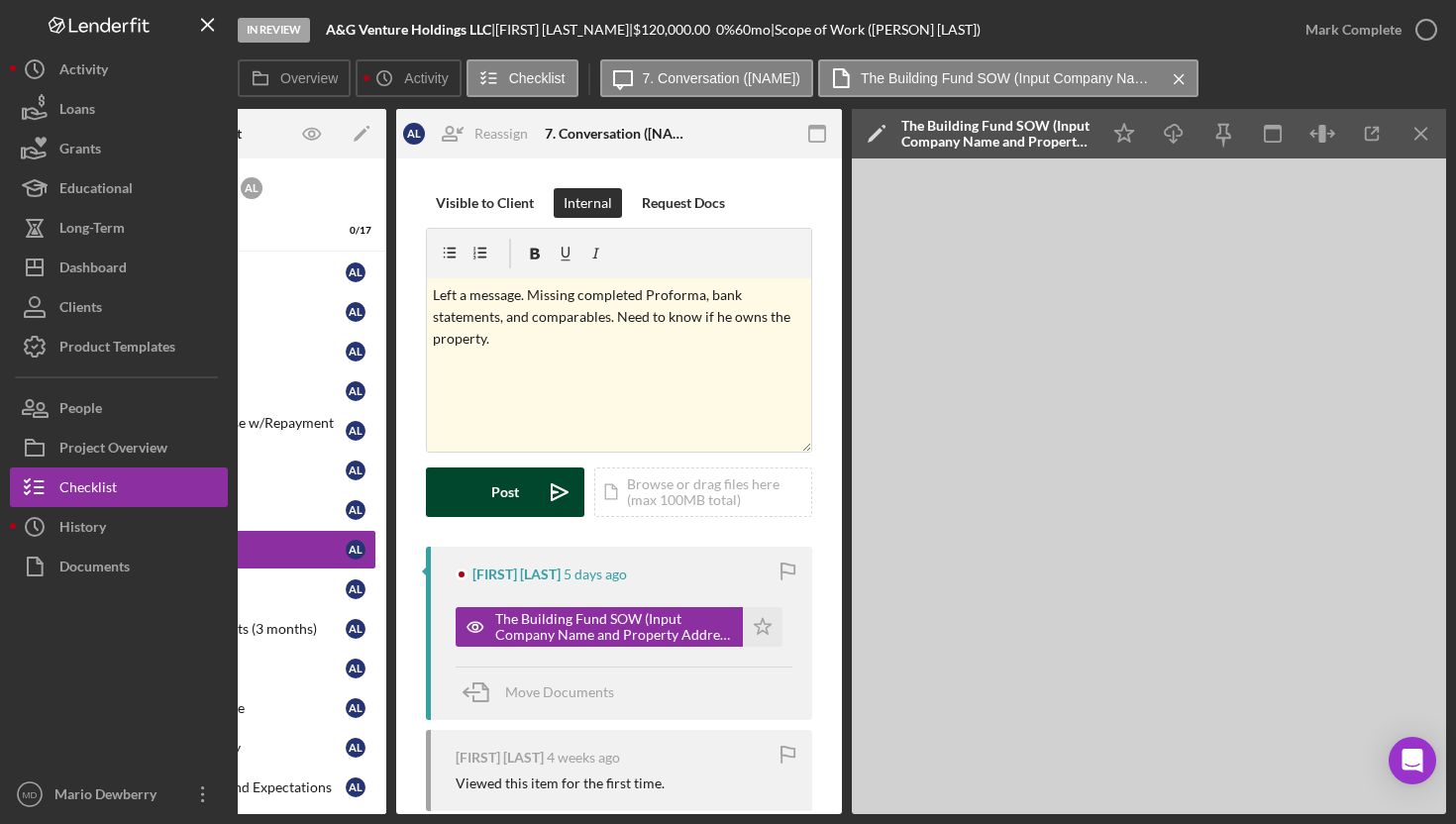 click on "Post" at bounding box center (505, 492) 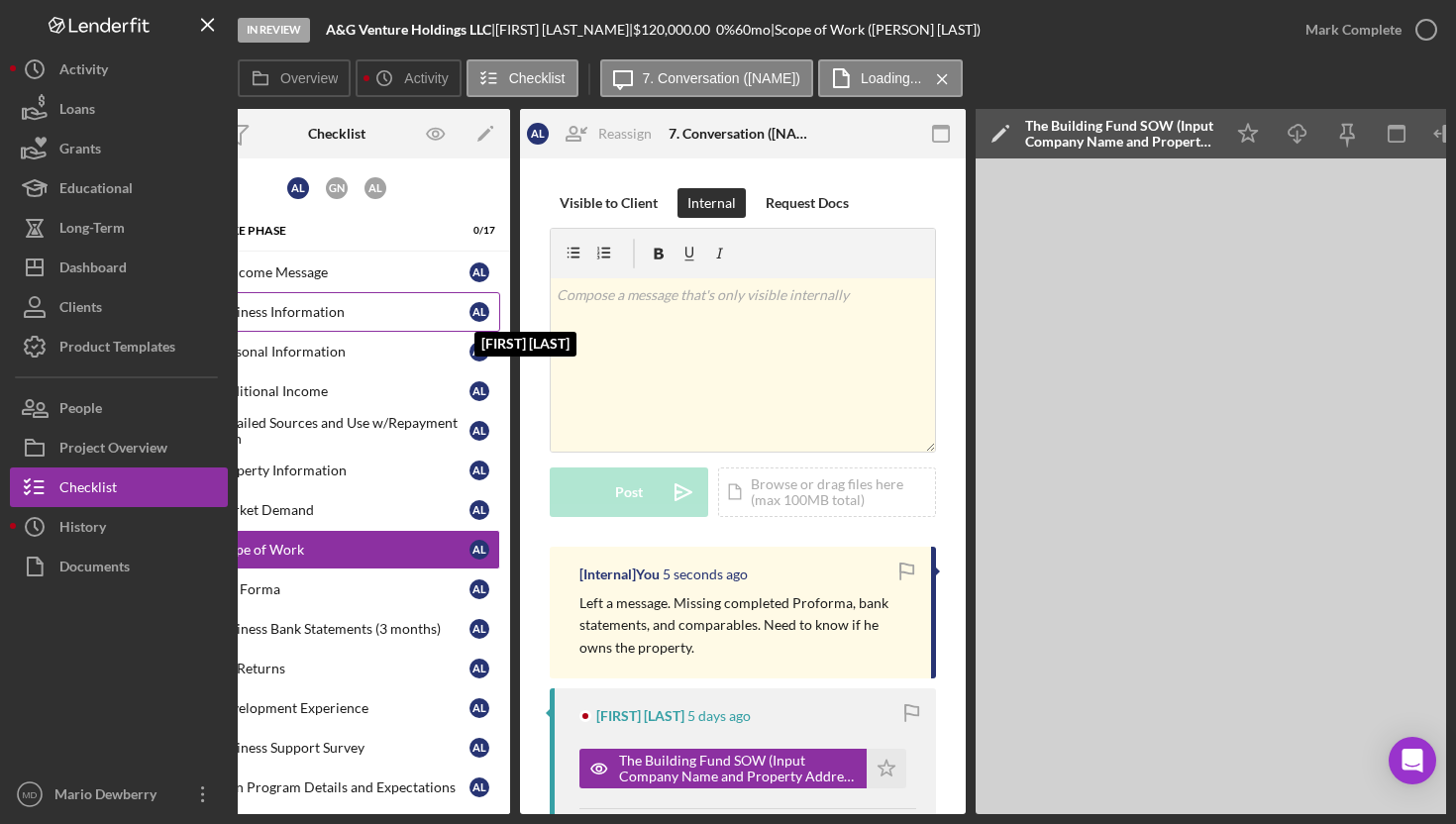 scroll, scrollTop: 0, scrollLeft: 0, axis: both 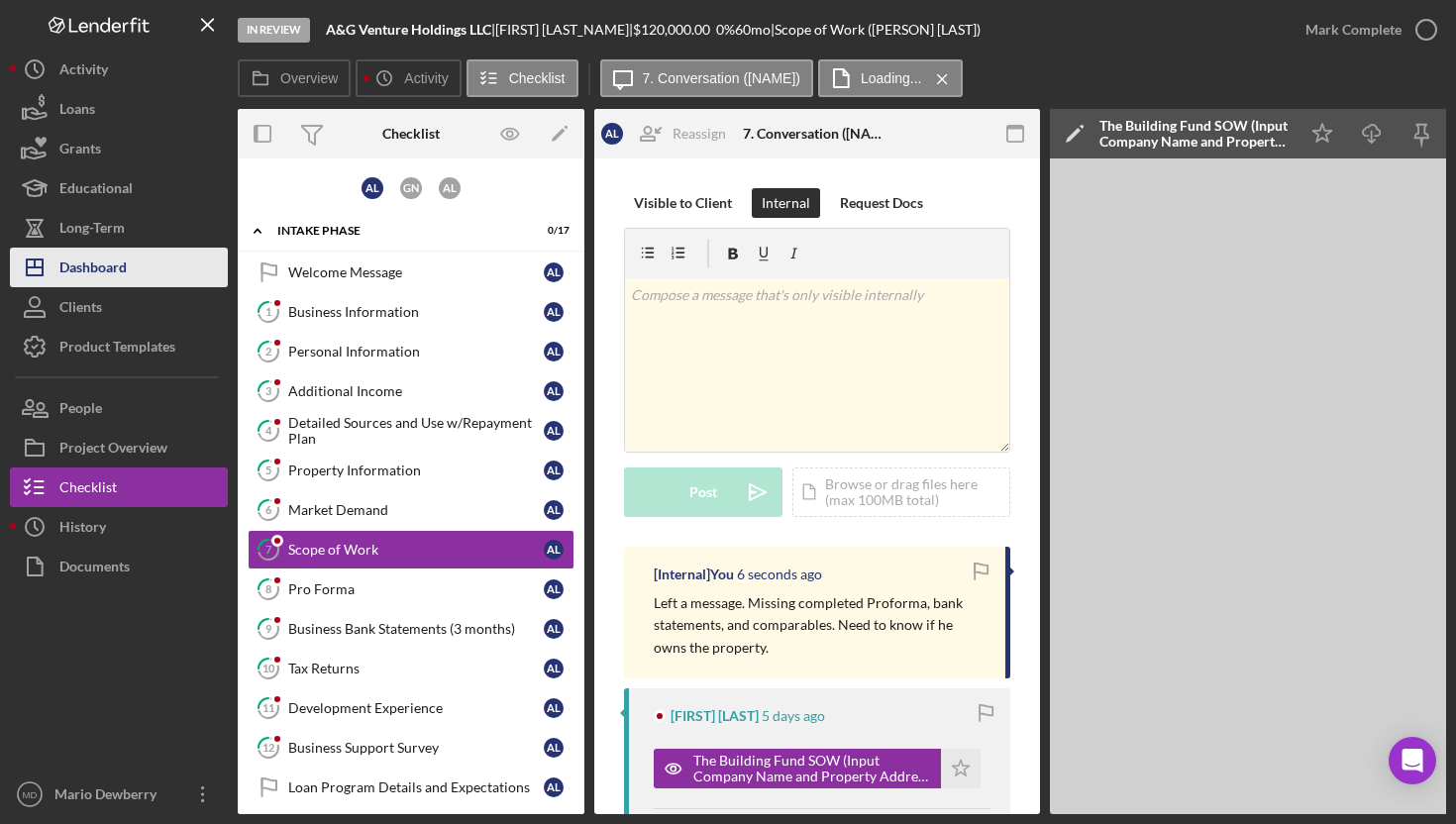 click on "Dashboard" at bounding box center (93, 269) 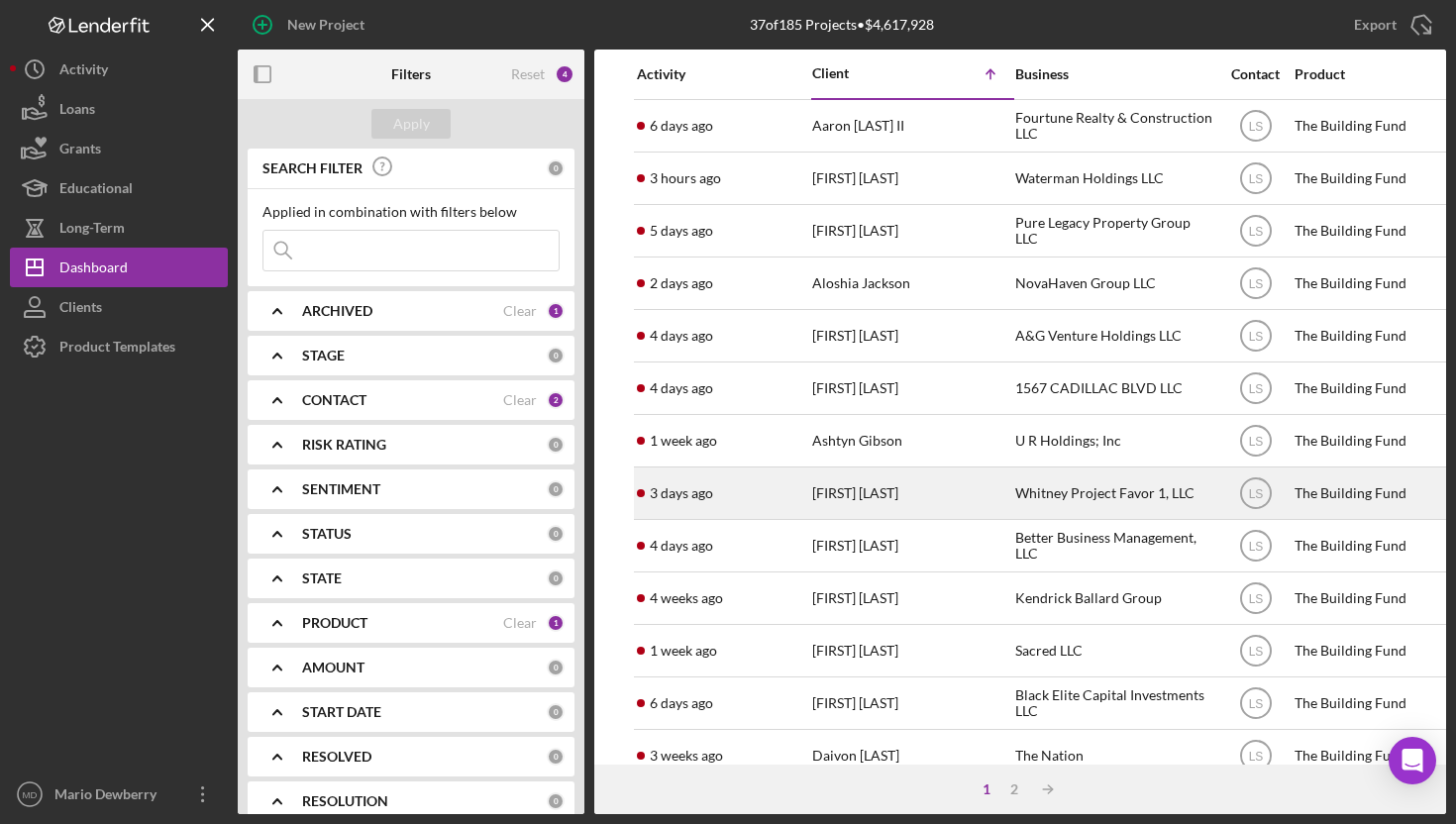 click on "[FIRST] [LAST]" at bounding box center [911, 493] 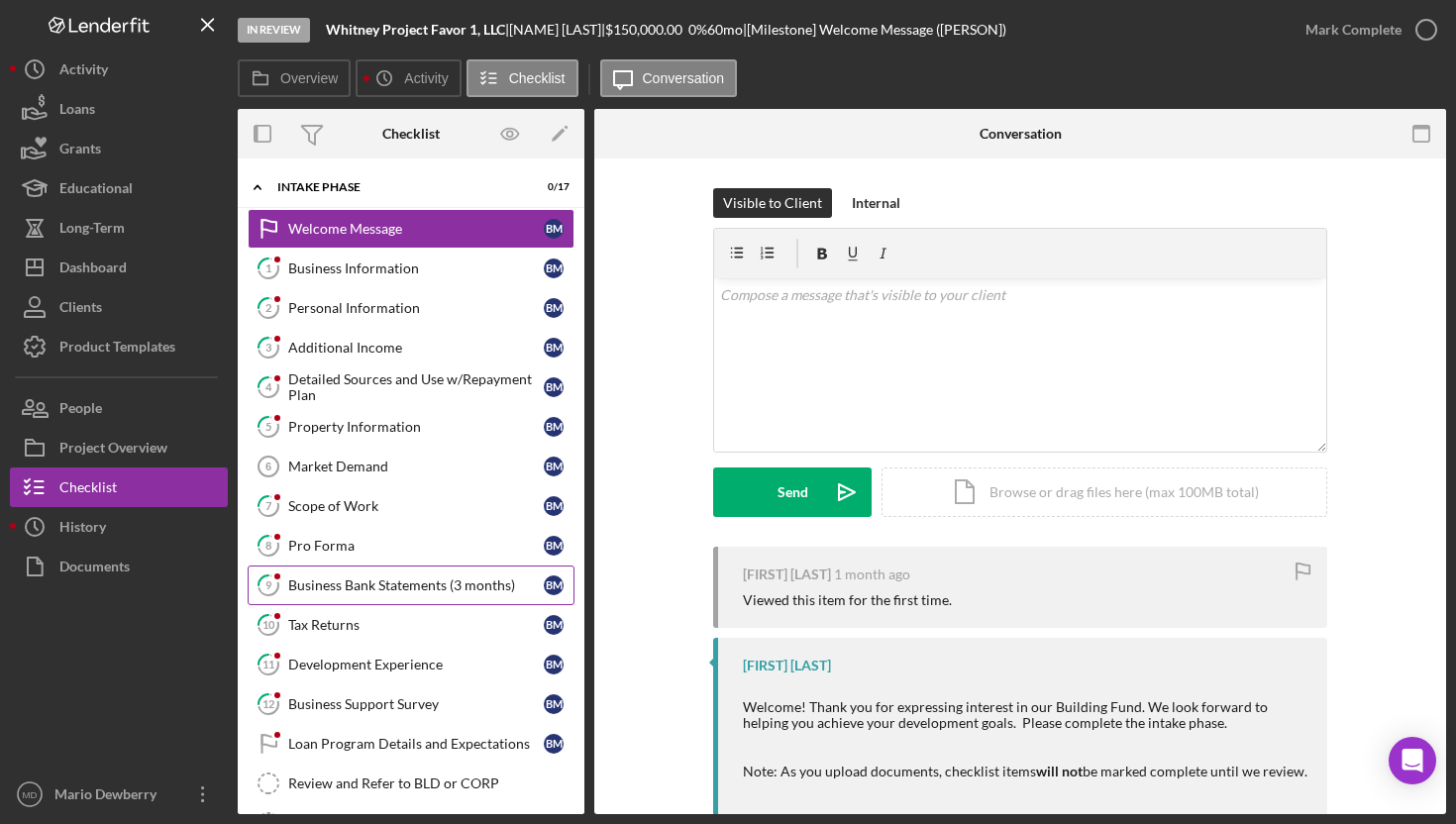 click on "Business Bank Statements (3 months)" at bounding box center (416, 585) 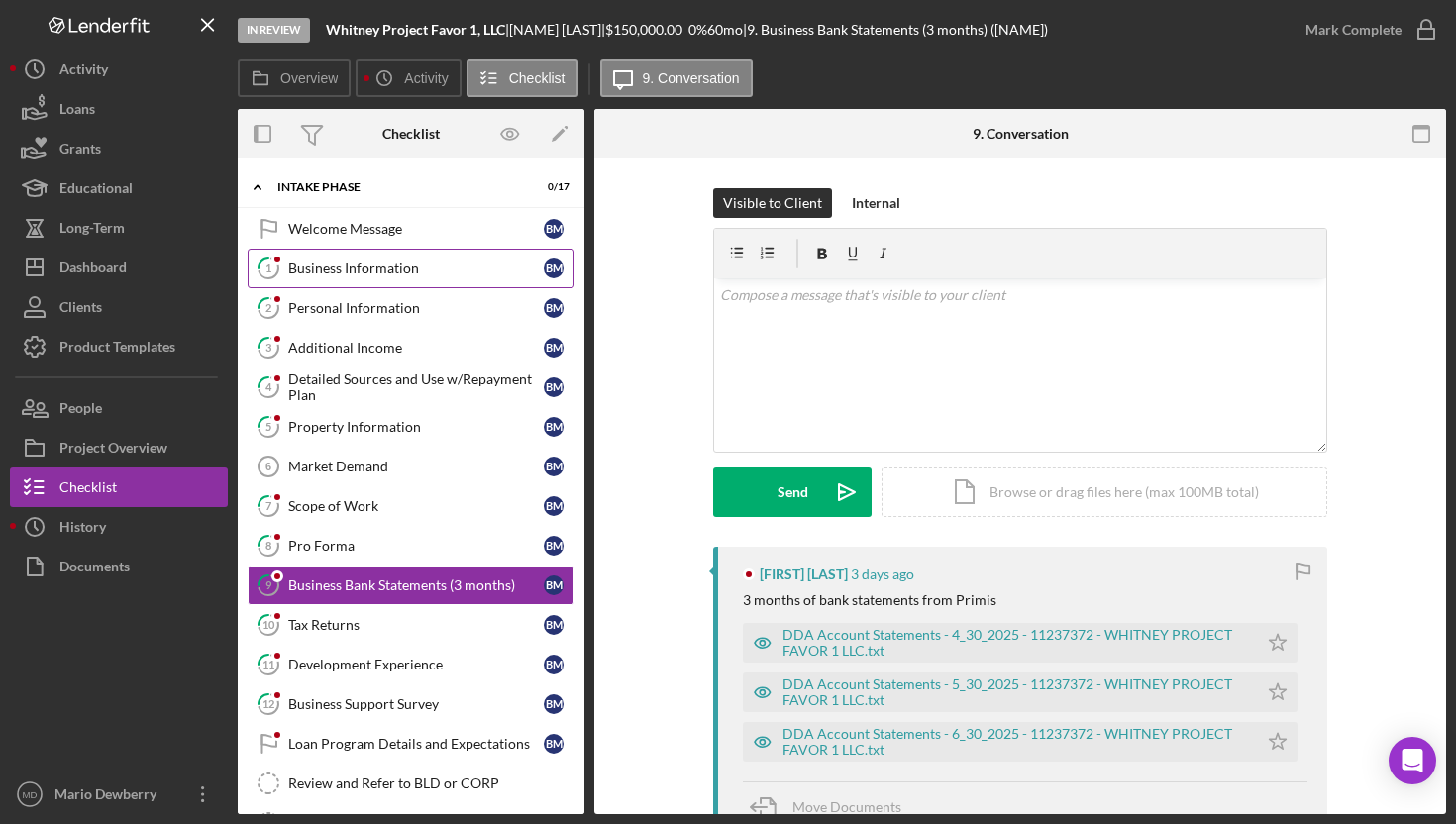 click on "1 Business Information B M" at bounding box center [411, 268] 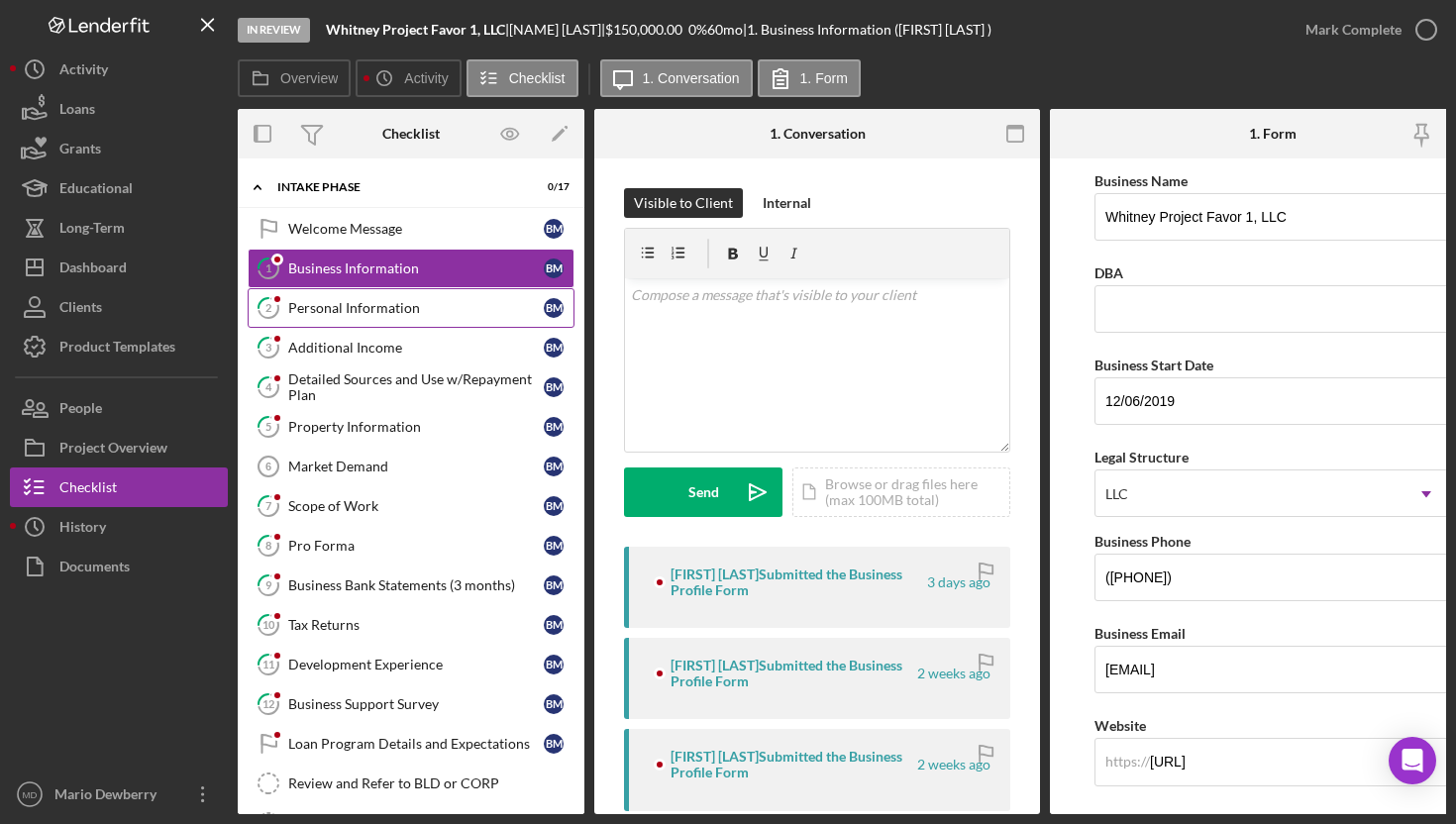 click on "Personal Information" at bounding box center [416, 308] 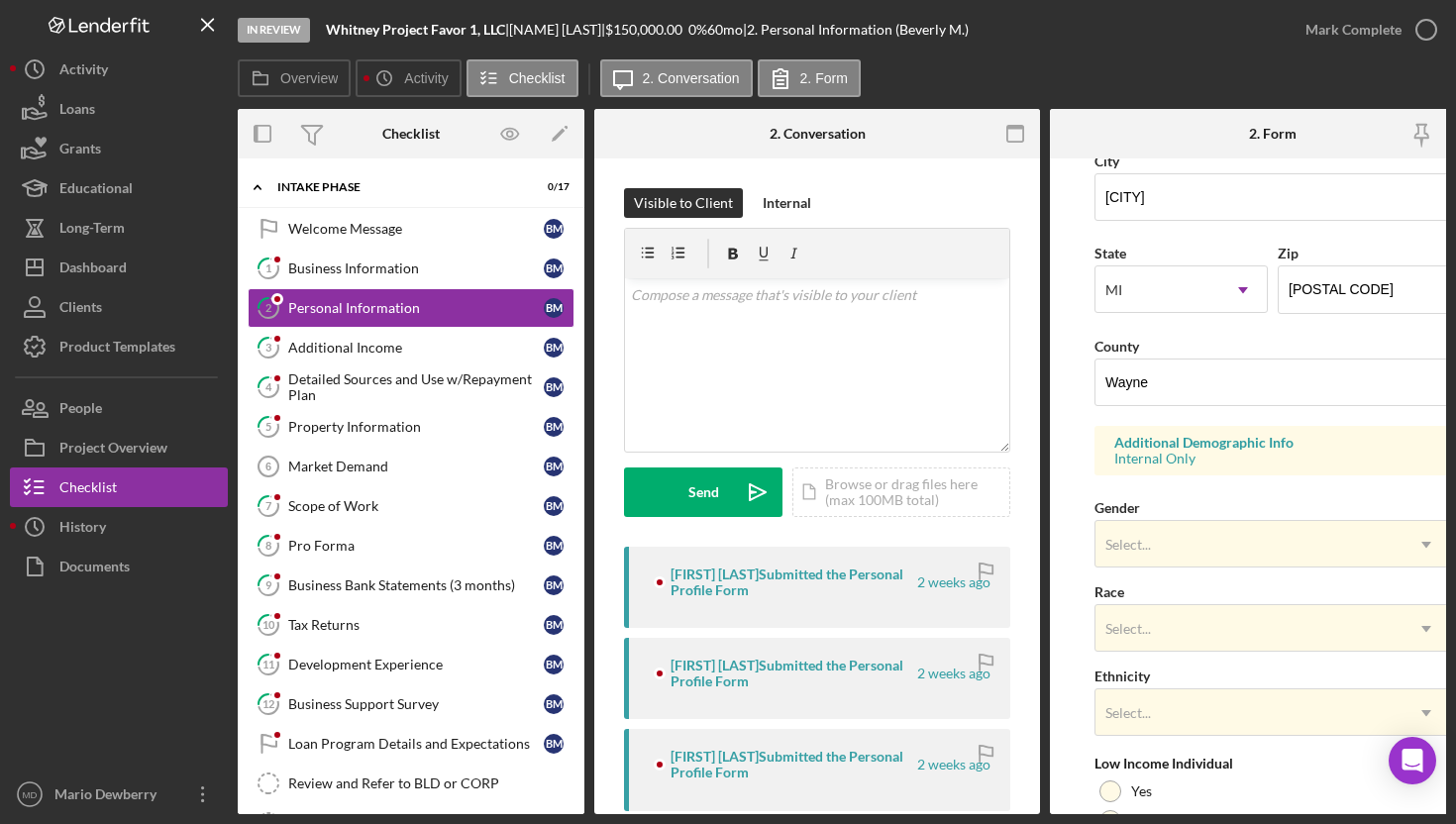 scroll, scrollTop: 486, scrollLeft: 0, axis: vertical 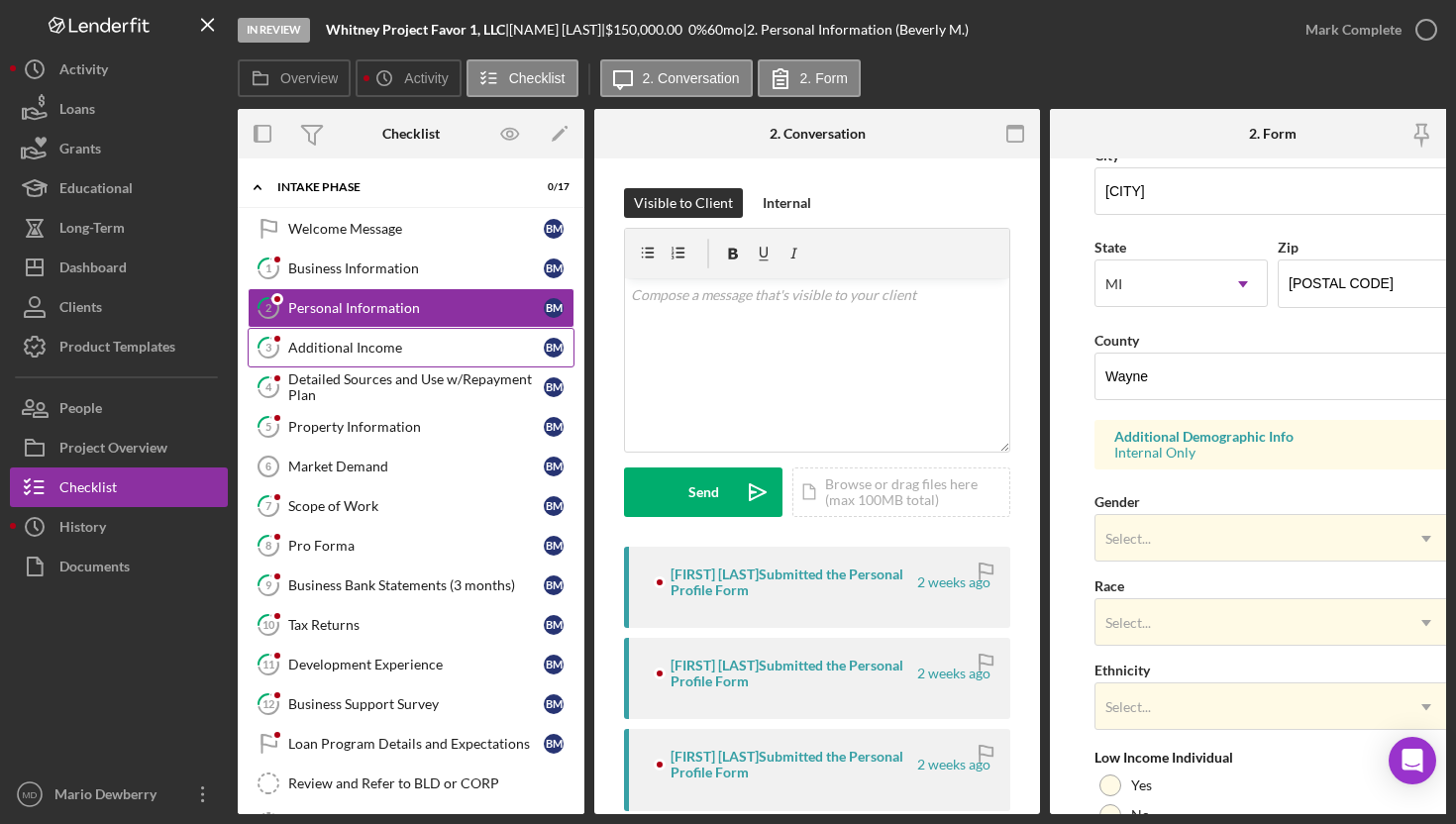 click on "3 Additional Income B M" at bounding box center (411, 348) 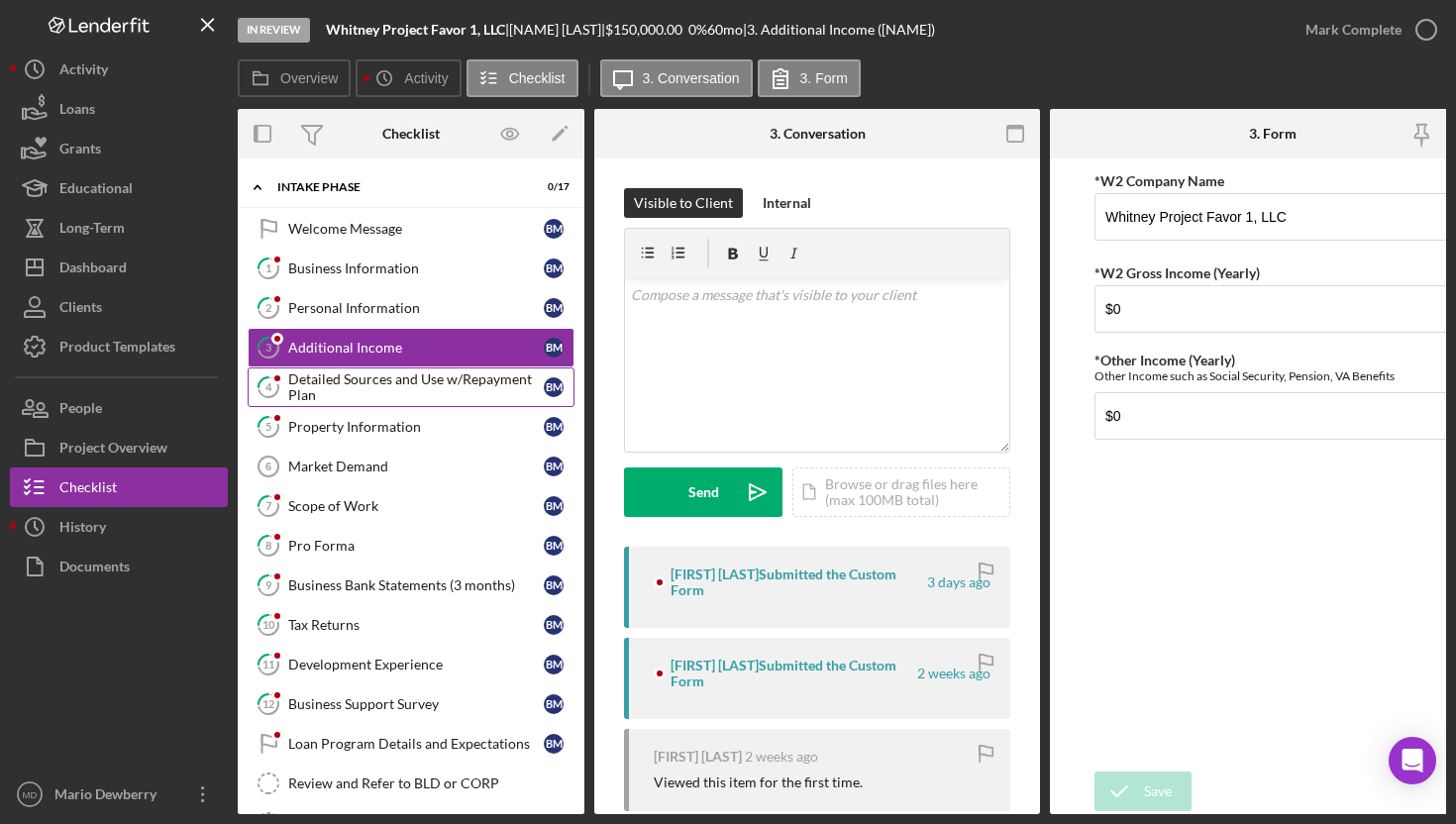 click on "Detailed Sources and Use w/Repayment Plan" at bounding box center (416, 387) 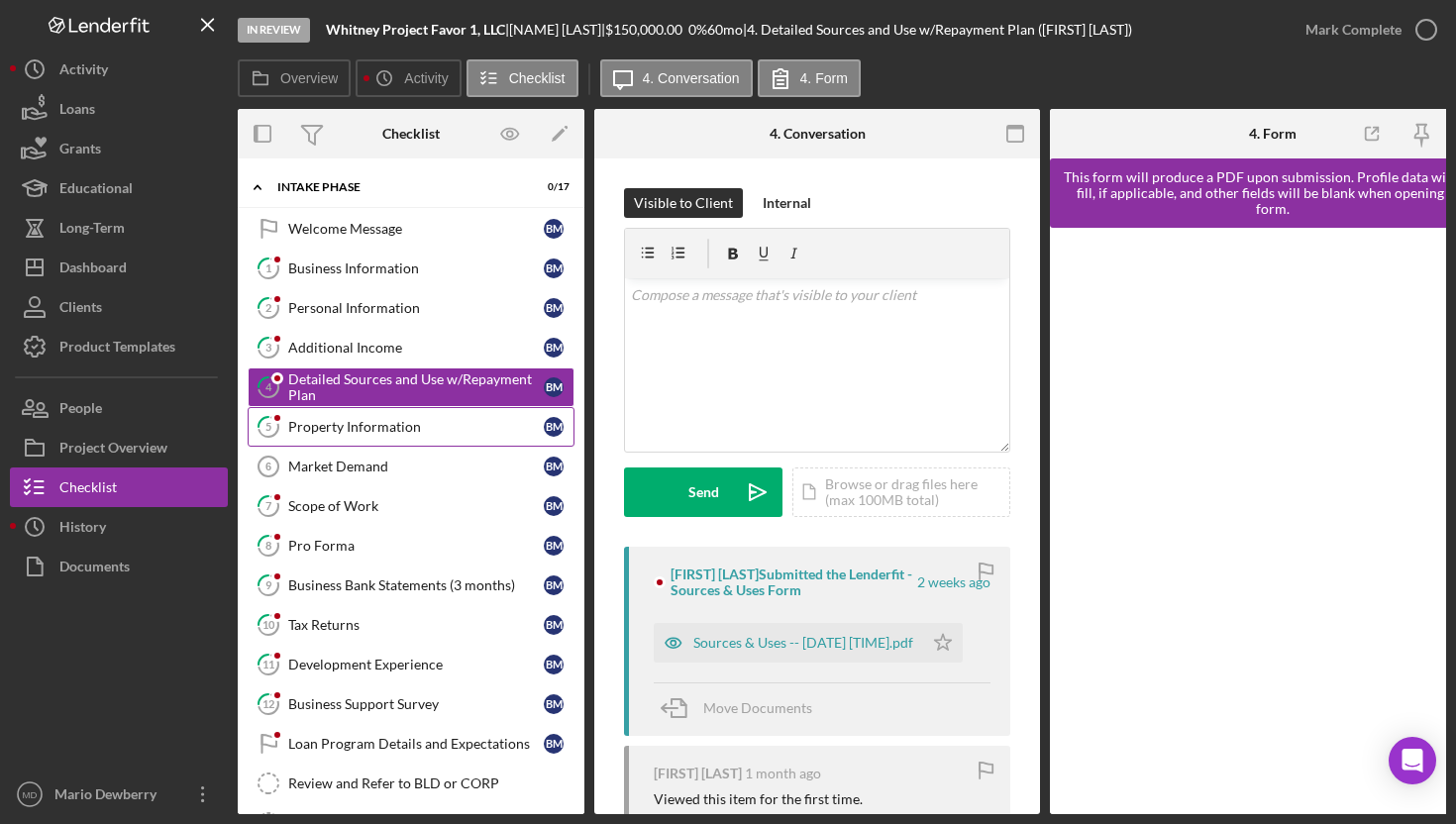 click on "Property Information" at bounding box center (416, 427) 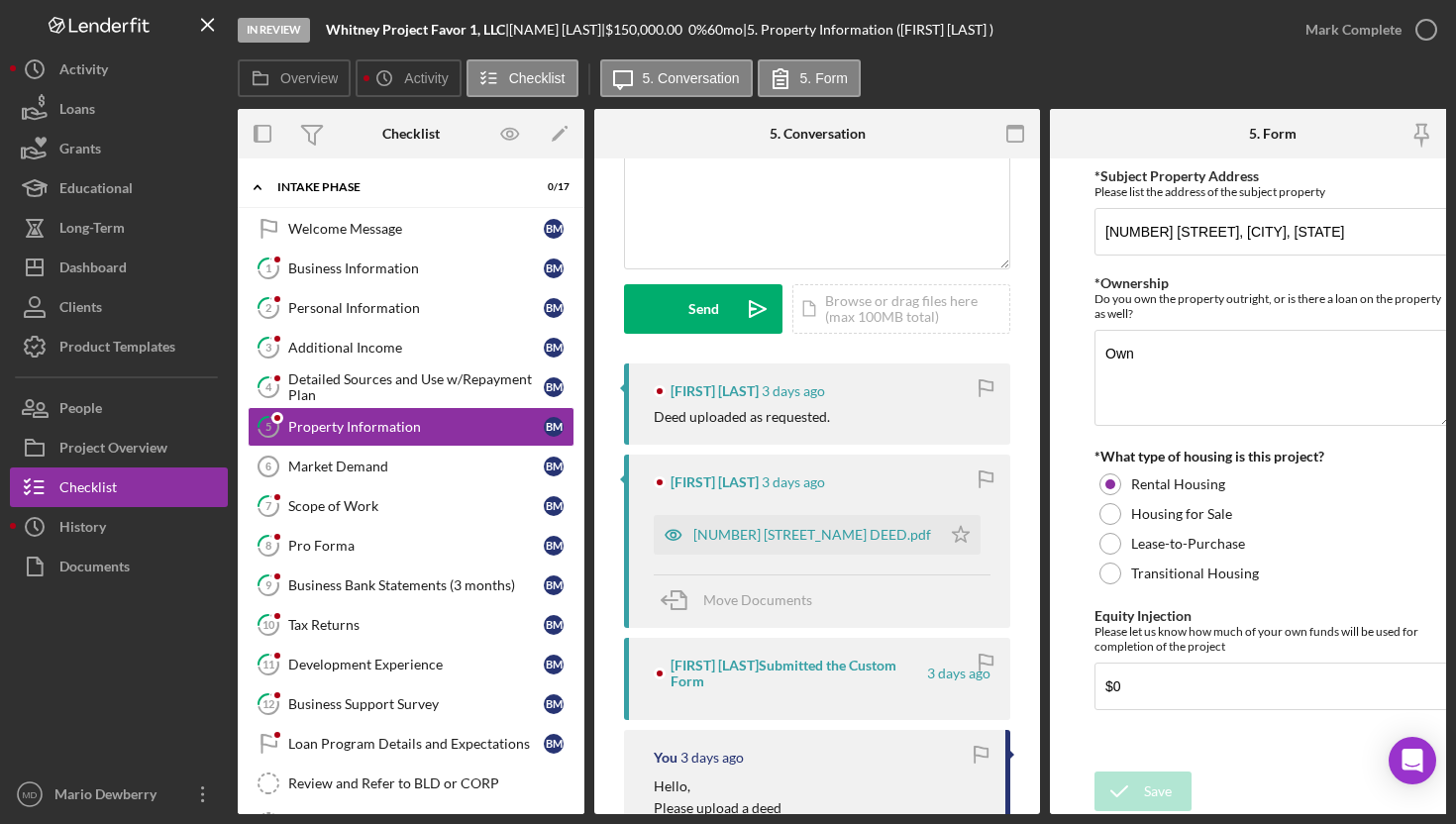 scroll, scrollTop: 185, scrollLeft: 0, axis: vertical 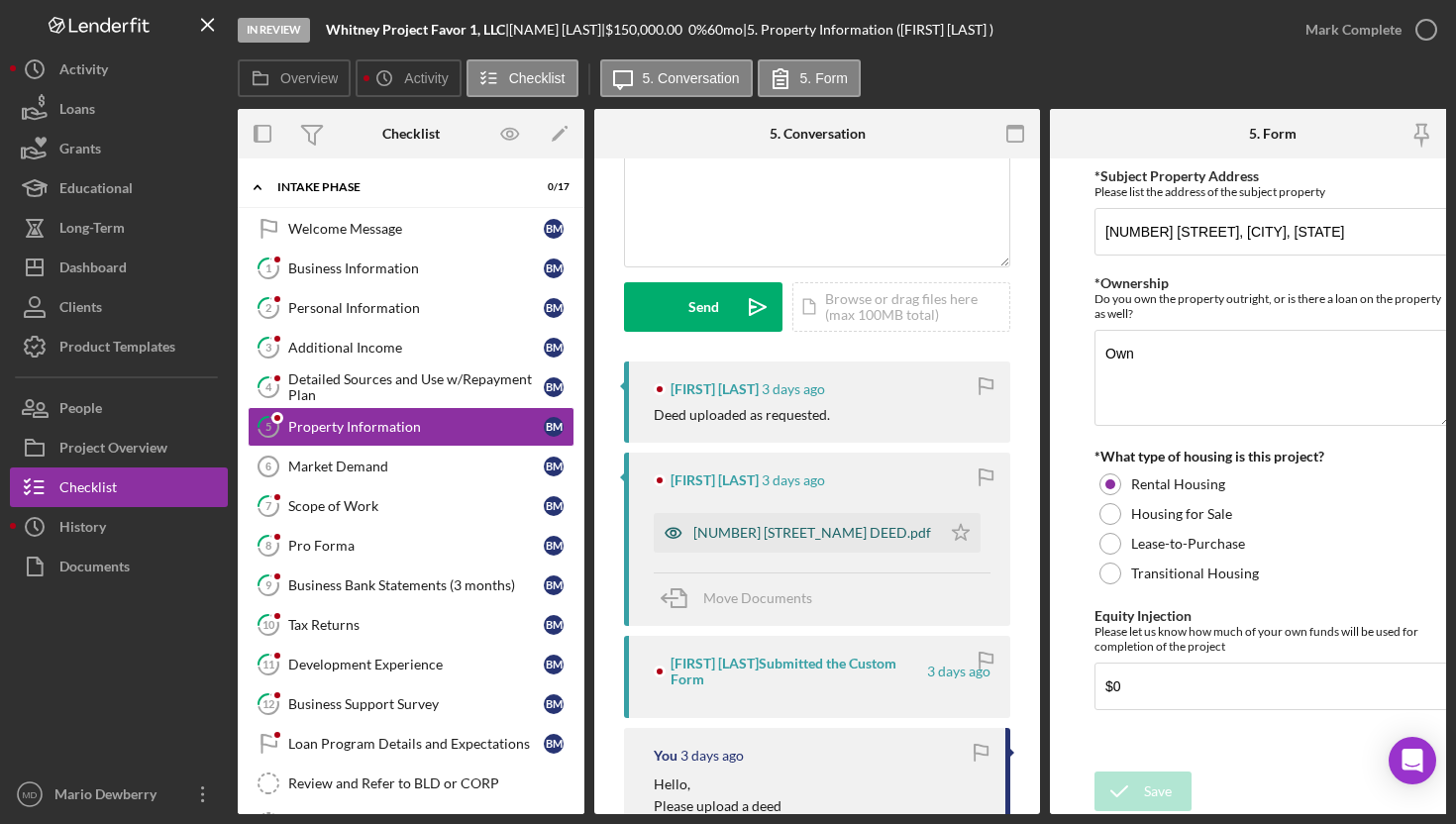 click on "[NUMBER] [STREET_NAME] DEED.pdf" at bounding box center [812, 533] 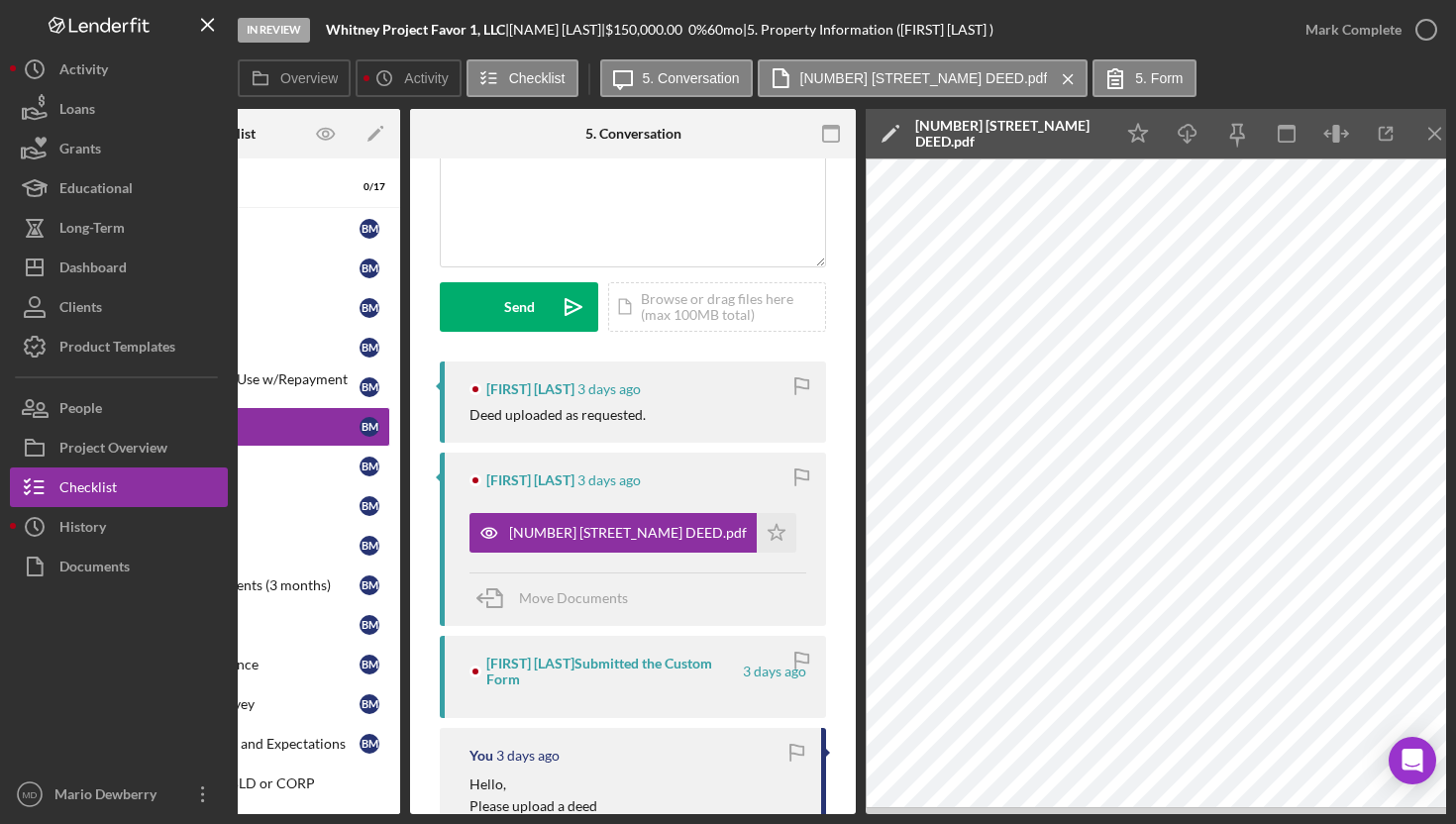 scroll, scrollTop: 0, scrollLeft: 0, axis: both 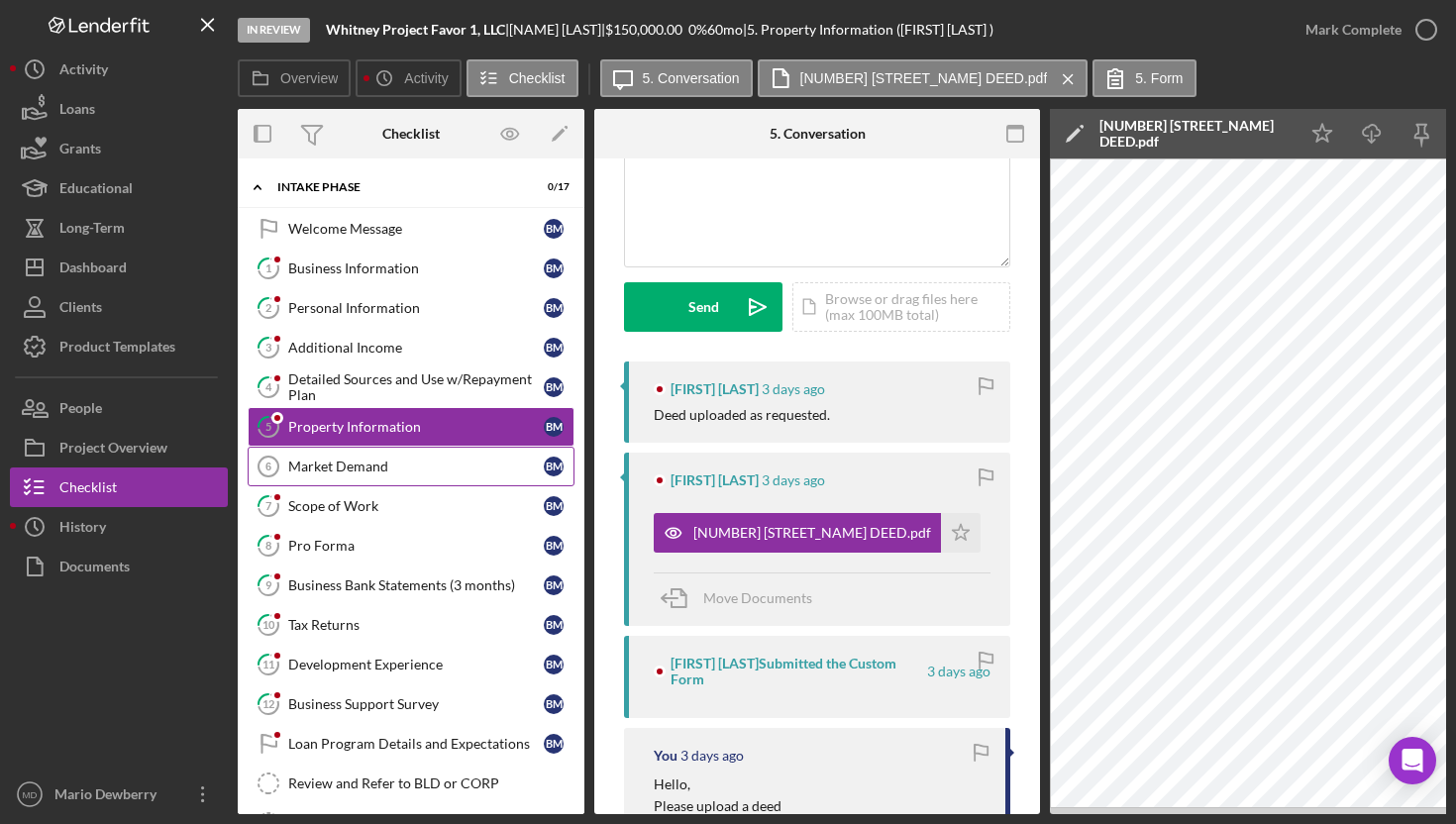 click on "Market Demand 6 Market Demand B M" at bounding box center (411, 466) 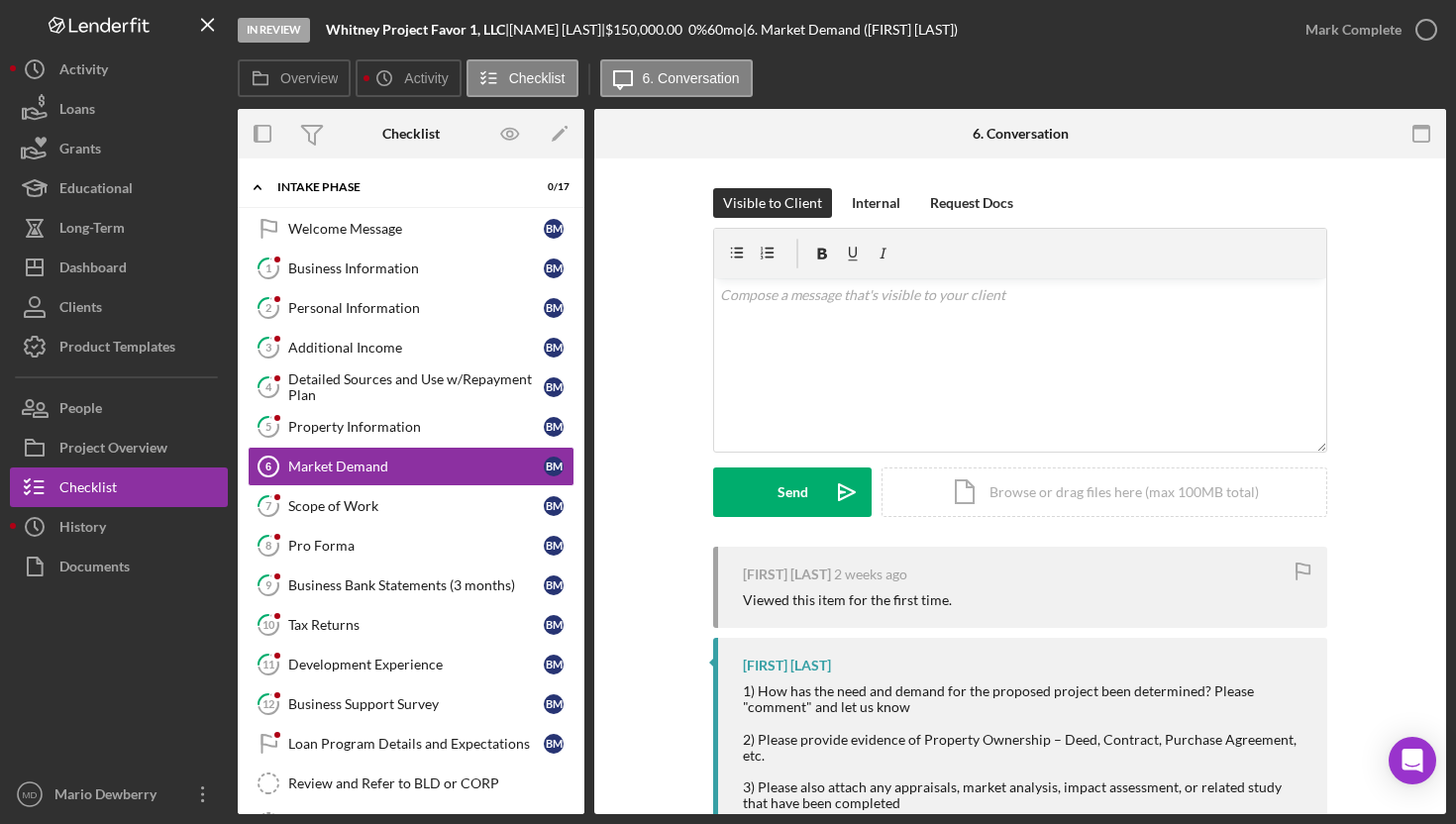 scroll, scrollTop: 56, scrollLeft: 0, axis: vertical 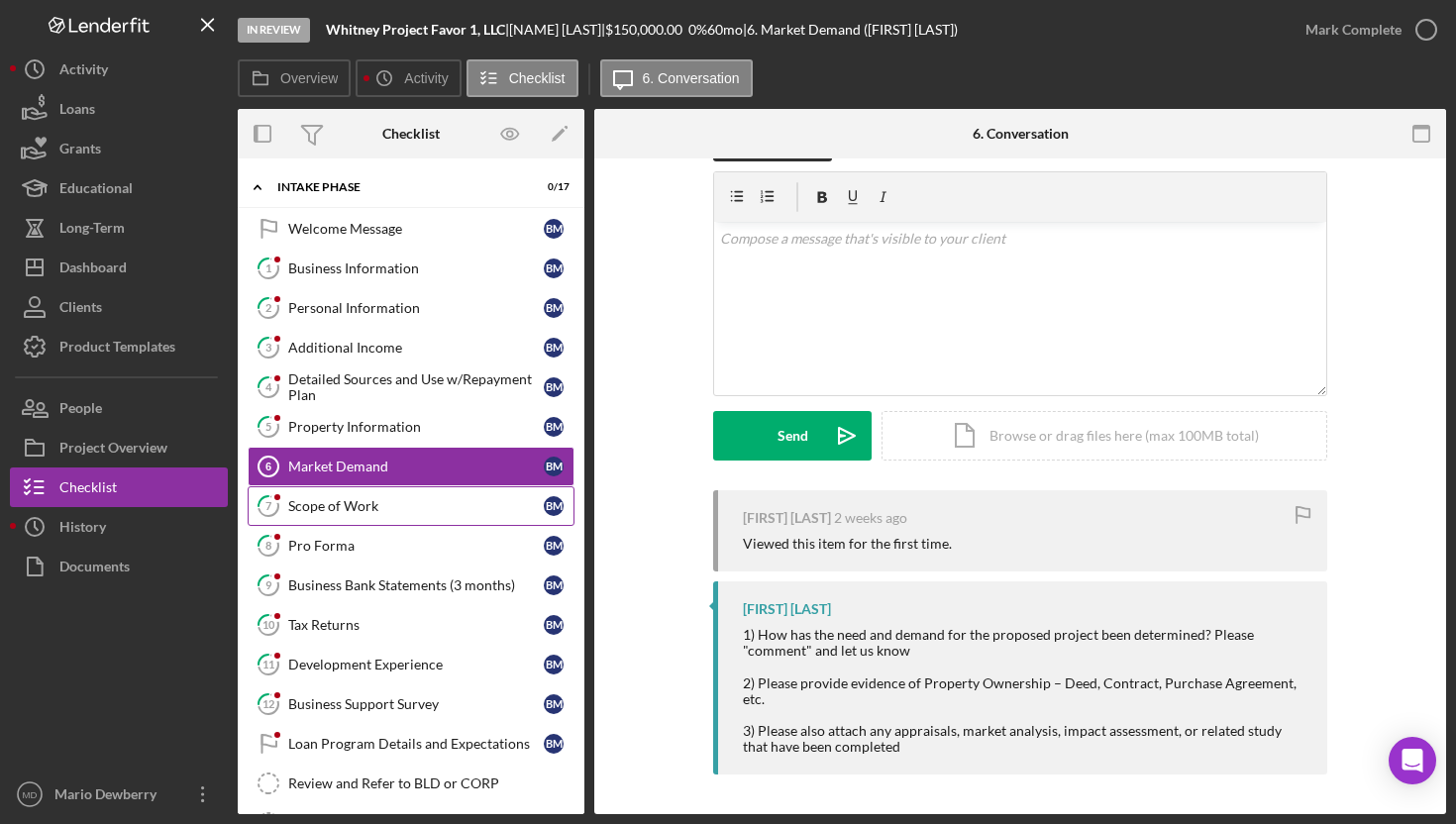 click on "7 Scope of Work B M" at bounding box center (411, 506) 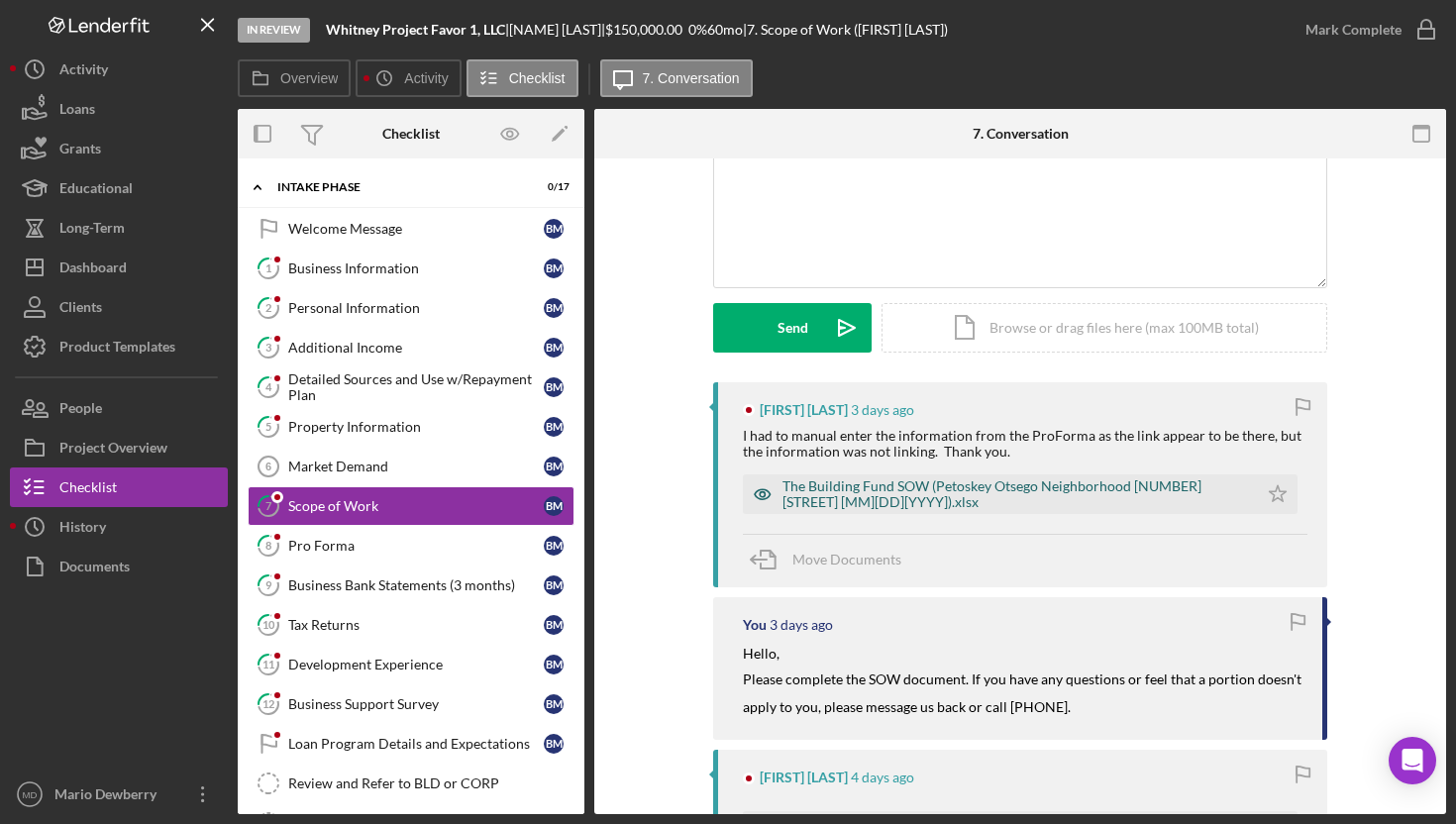 scroll, scrollTop: 157, scrollLeft: 0, axis: vertical 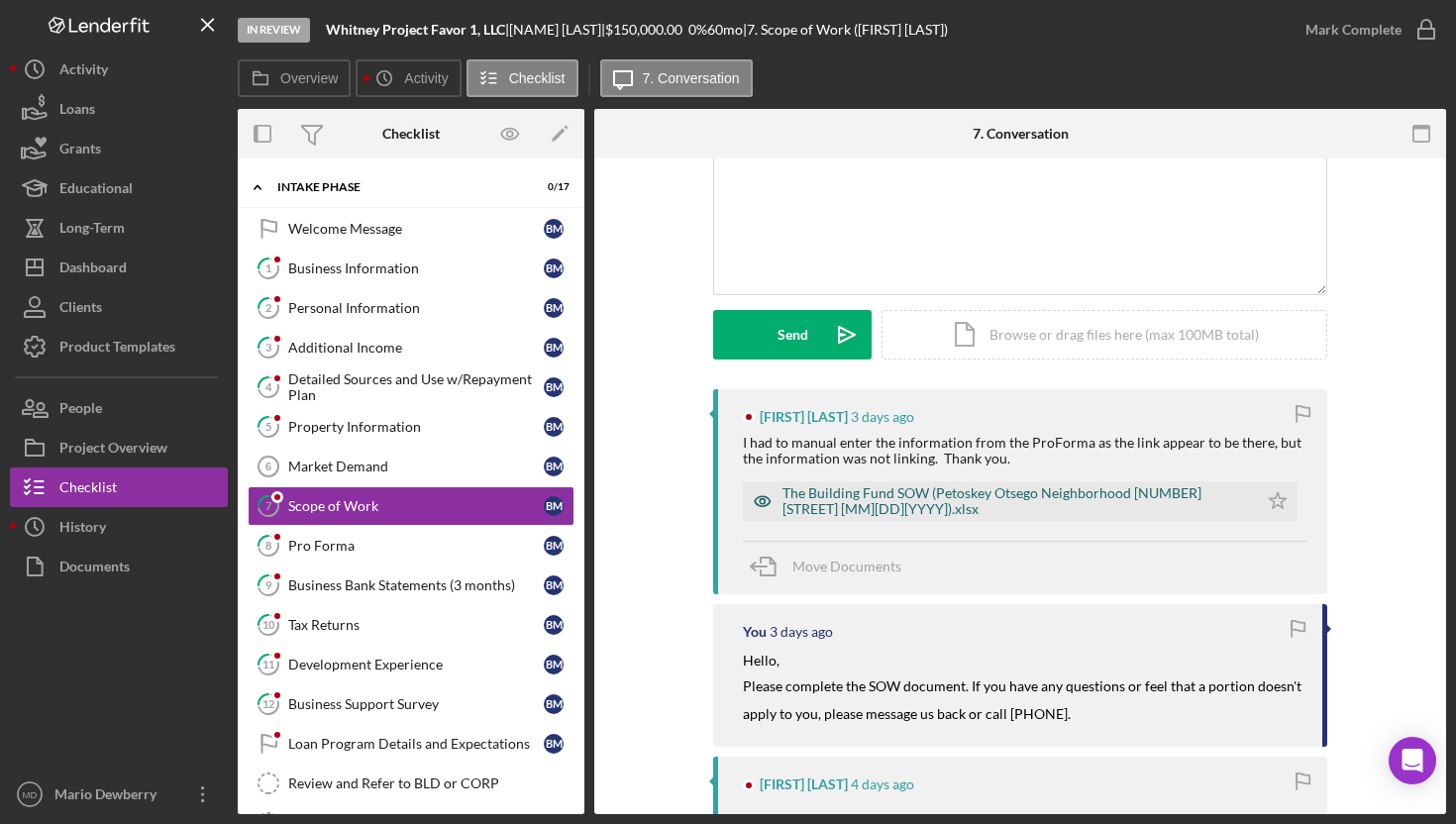 click on "The Building Fund SOW (Petoskey Otsego Neighborhood [NUMBER] [STREET] [MM][DD][YYYY]).xlsx" at bounding box center (1015, 501) 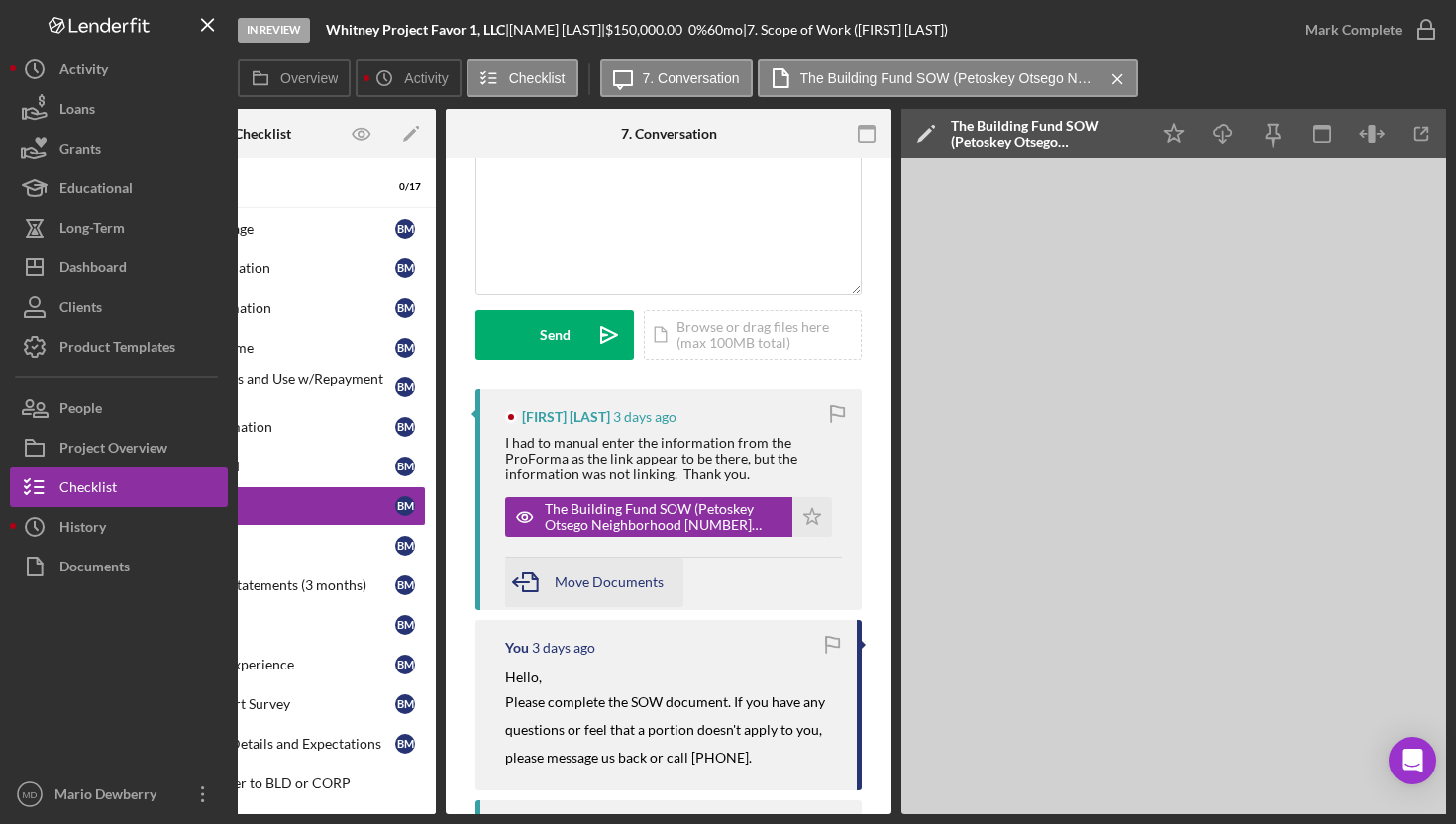 scroll, scrollTop: 0, scrollLeft: 0, axis: both 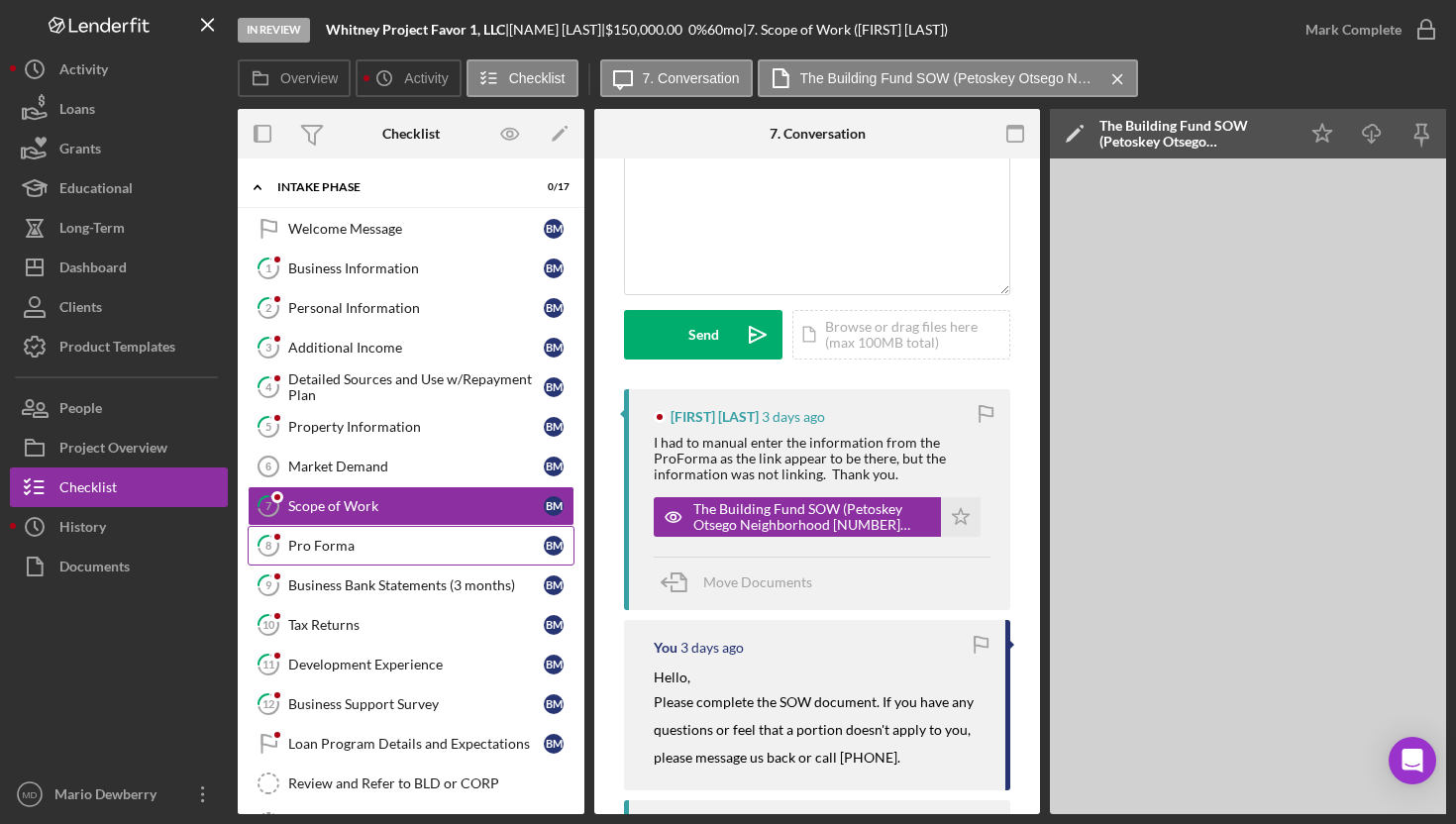 click on "Pro Forma" at bounding box center (416, 546) 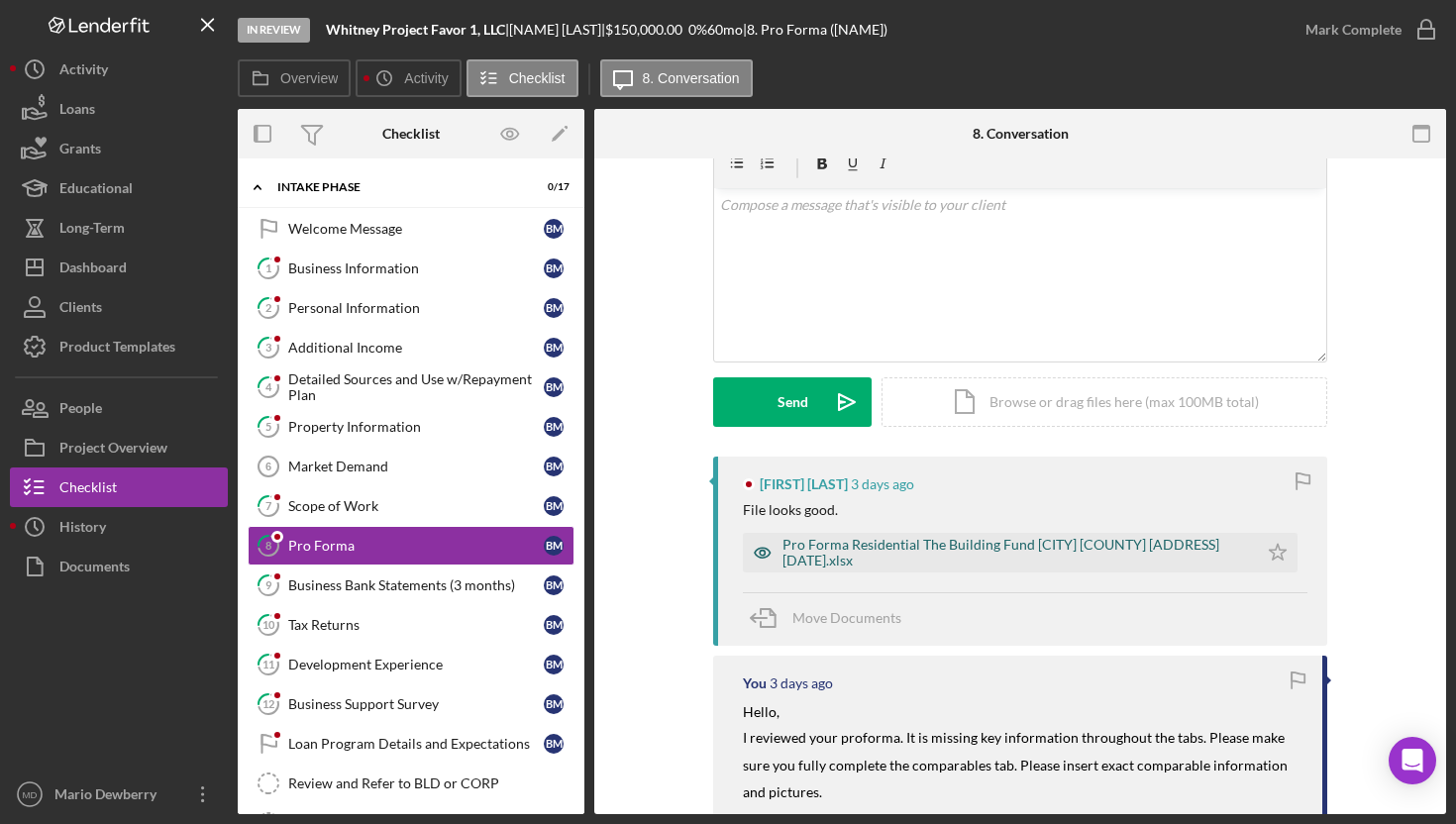scroll, scrollTop: 92, scrollLeft: 0, axis: vertical 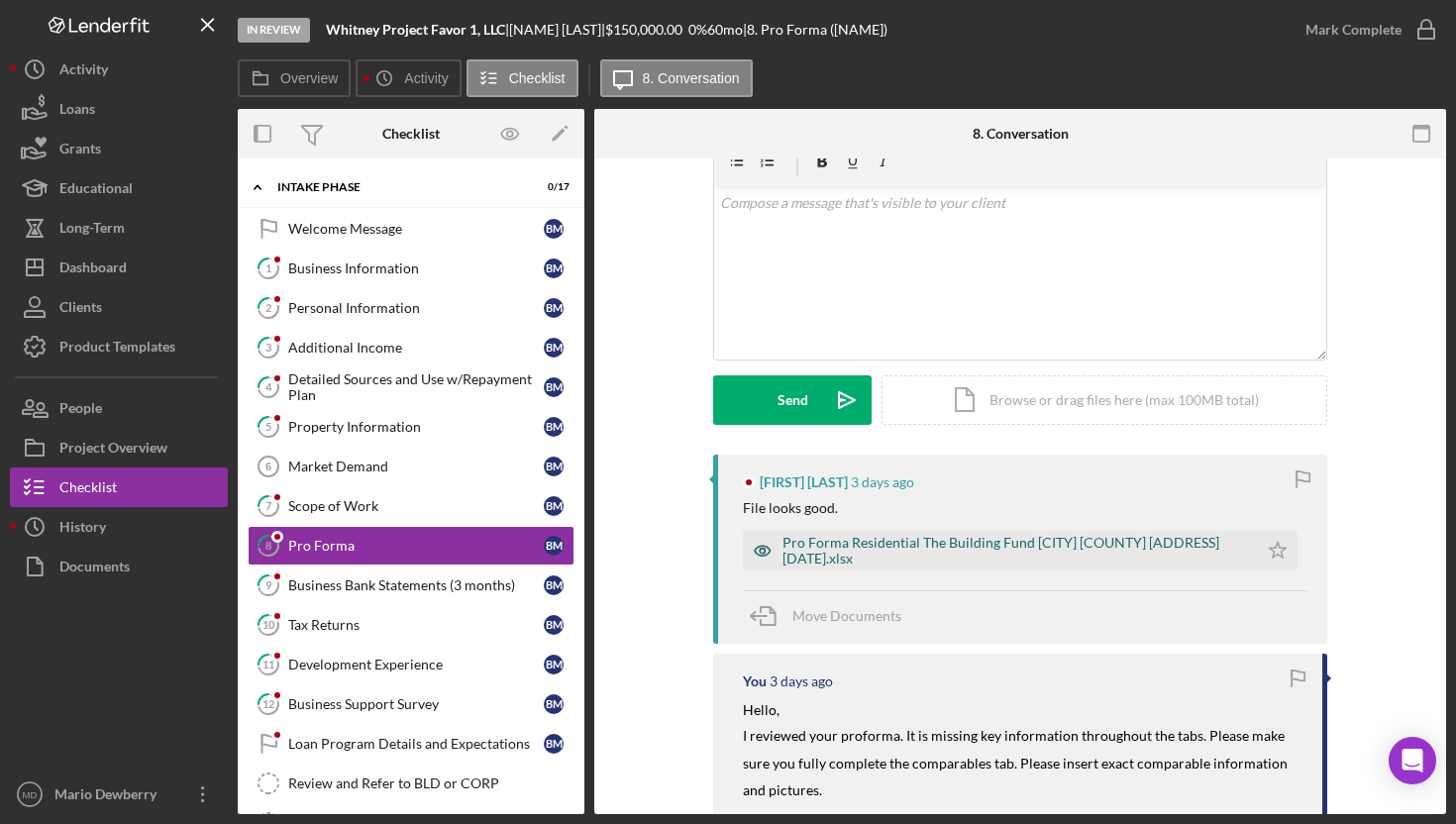 click on "Pro Forma Residential The Building Fund [CITY] [COUNTY] [ADDRESS] [DATE].xlsx" at bounding box center (1015, 551) 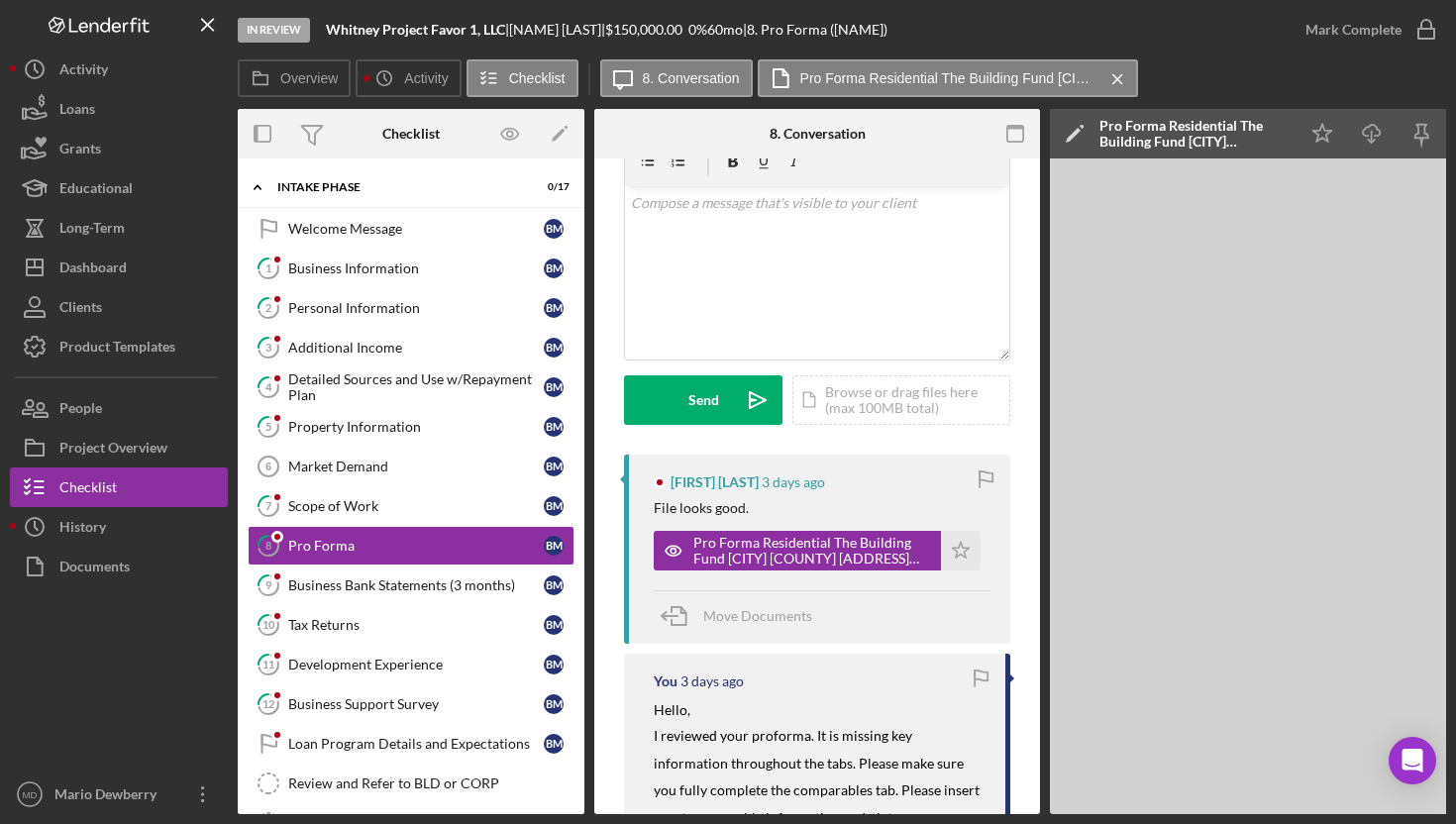 scroll, scrollTop: 86, scrollLeft: 0, axis: vertical 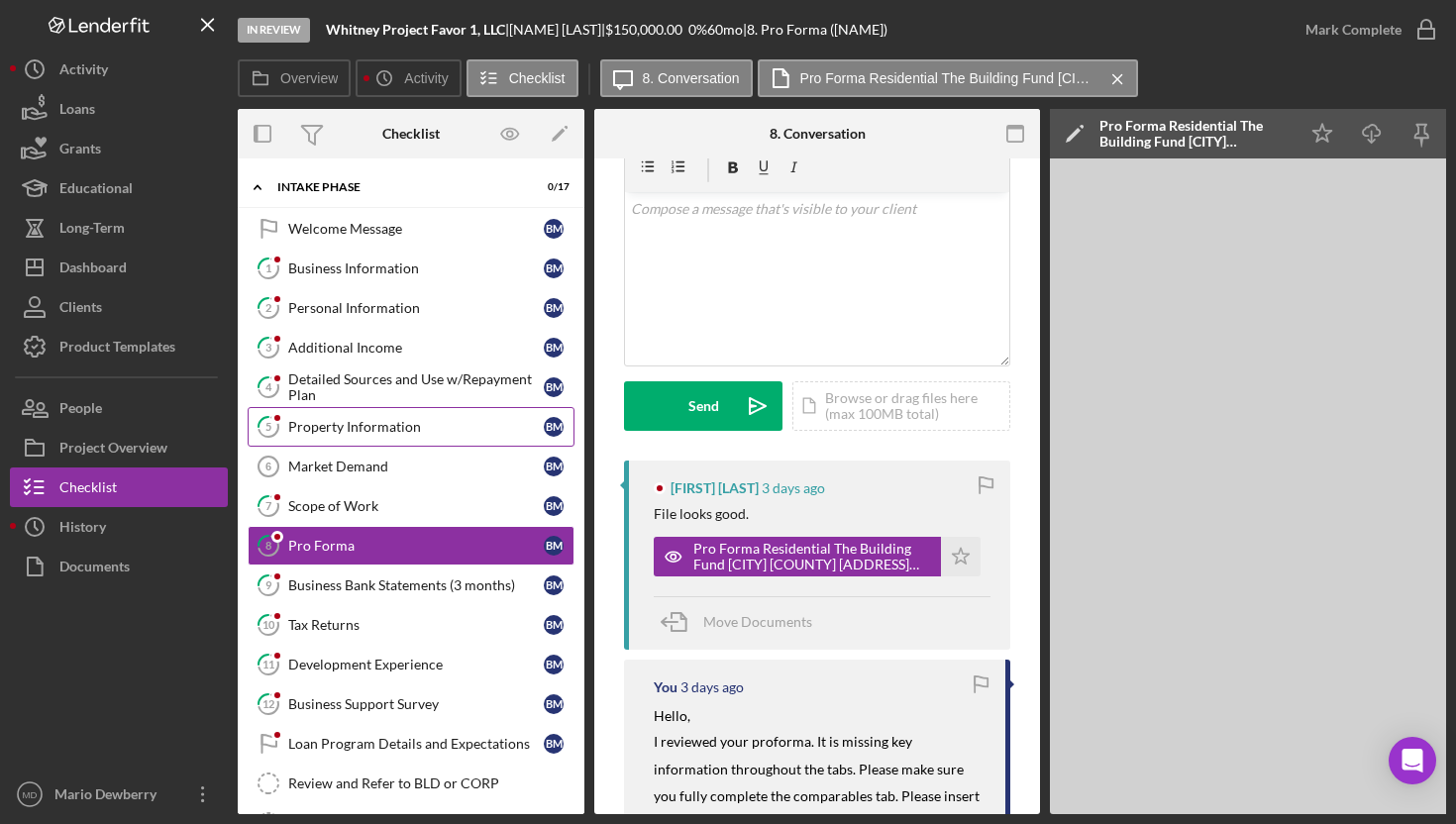 click on "5 Property Information B M" at bounding box center (411, 427) 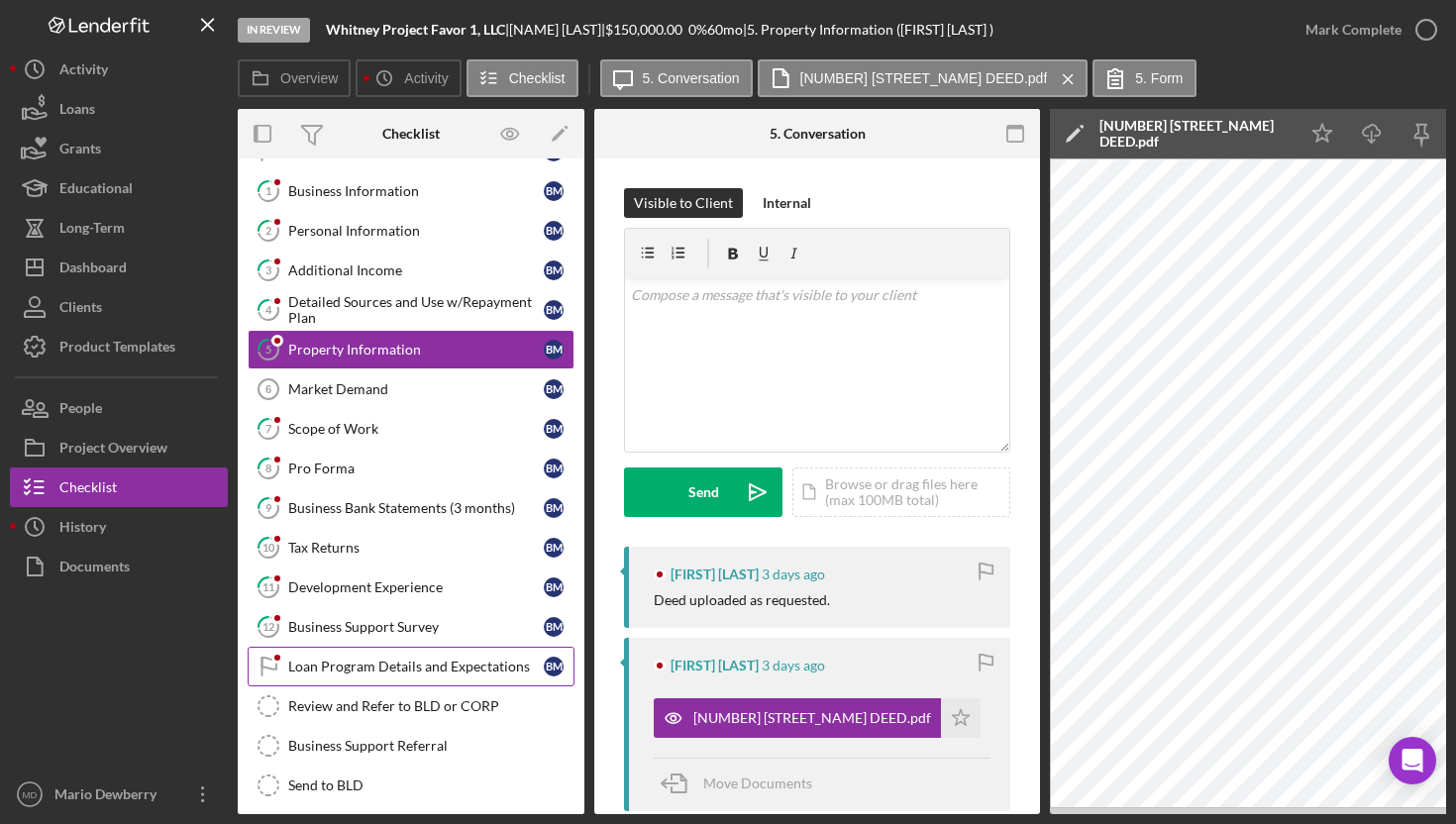 scroll, scrollTop: 0, scrollLeft: 0, axis: both 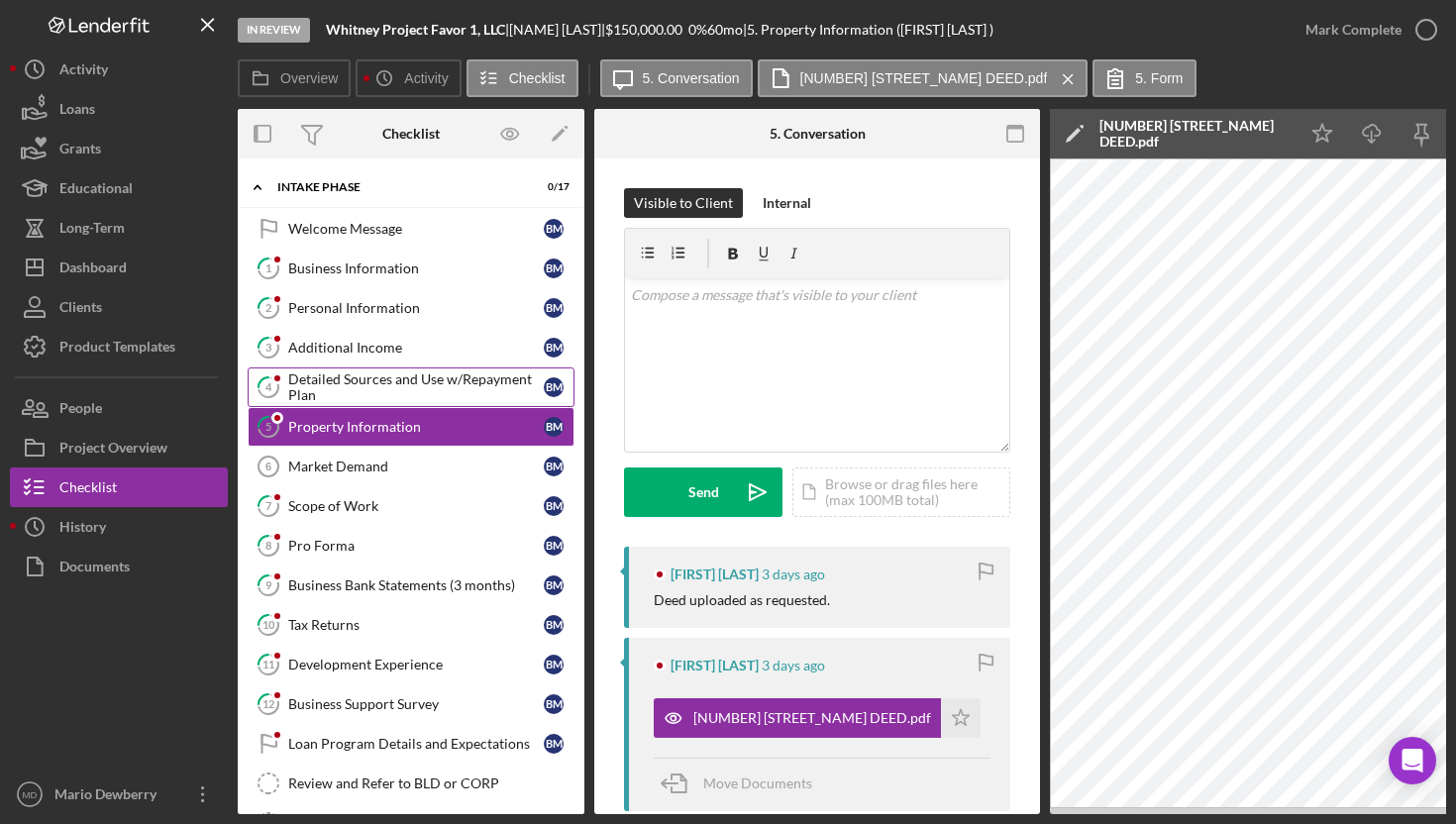 click on "Detailed Sources and Use w/Repayment Plan" at bounding box center [416, 387] 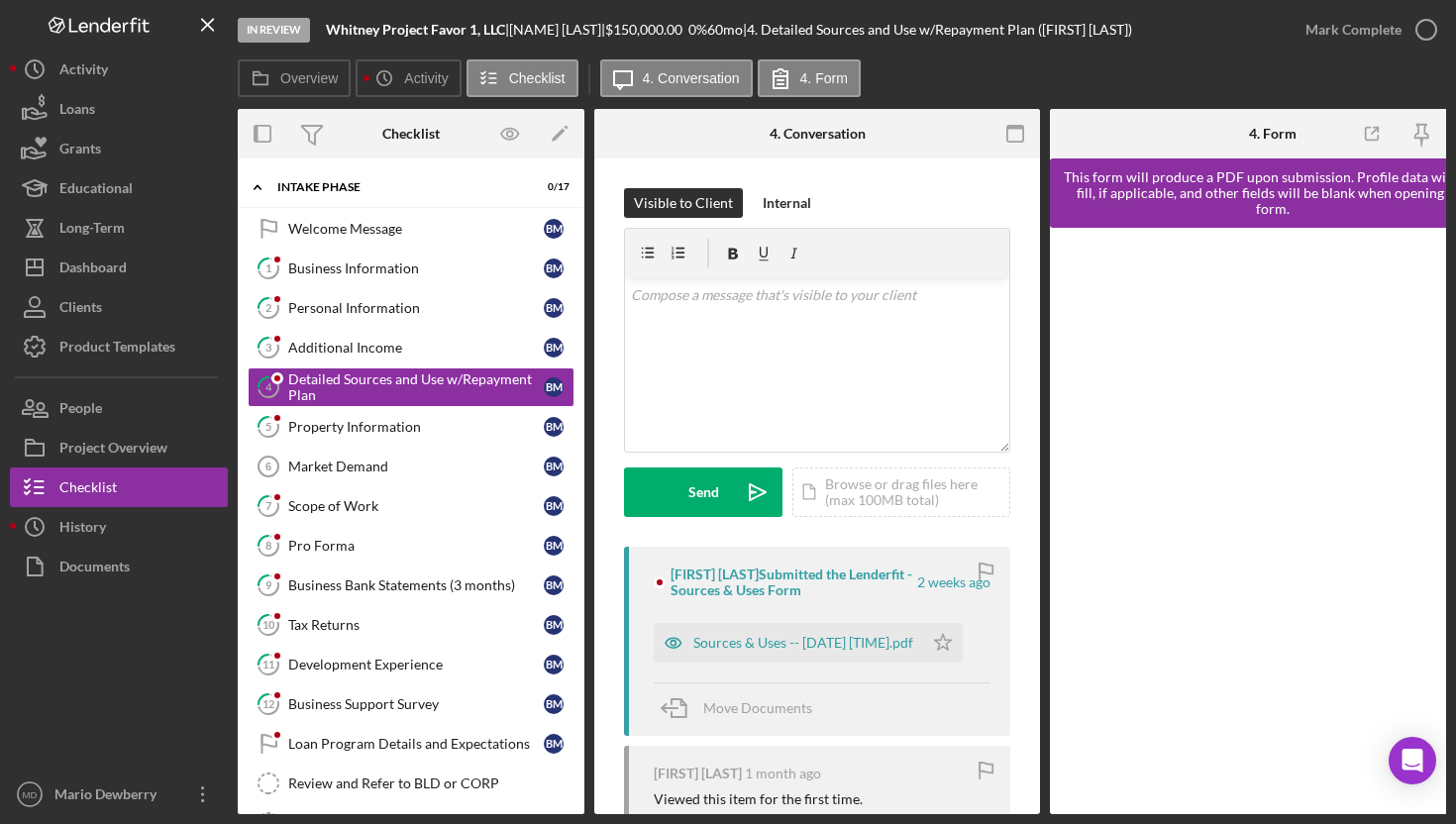 scroll, scrollTop: 0, scrollLeft: 8, axis: horizontal 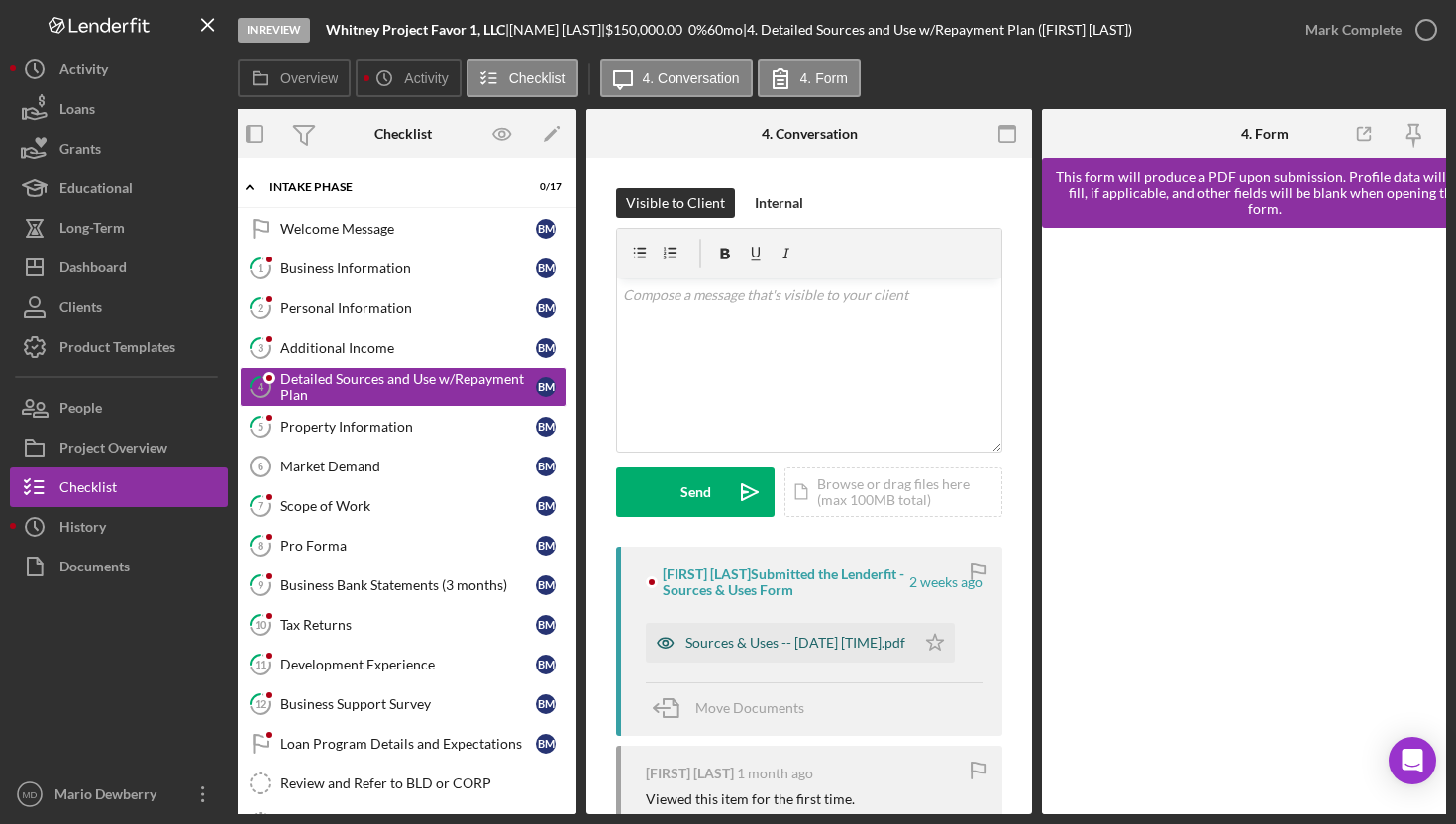 click on "Sources & Uses -- [DATE] [TIME].pdf" at bounding box center [795, 643] 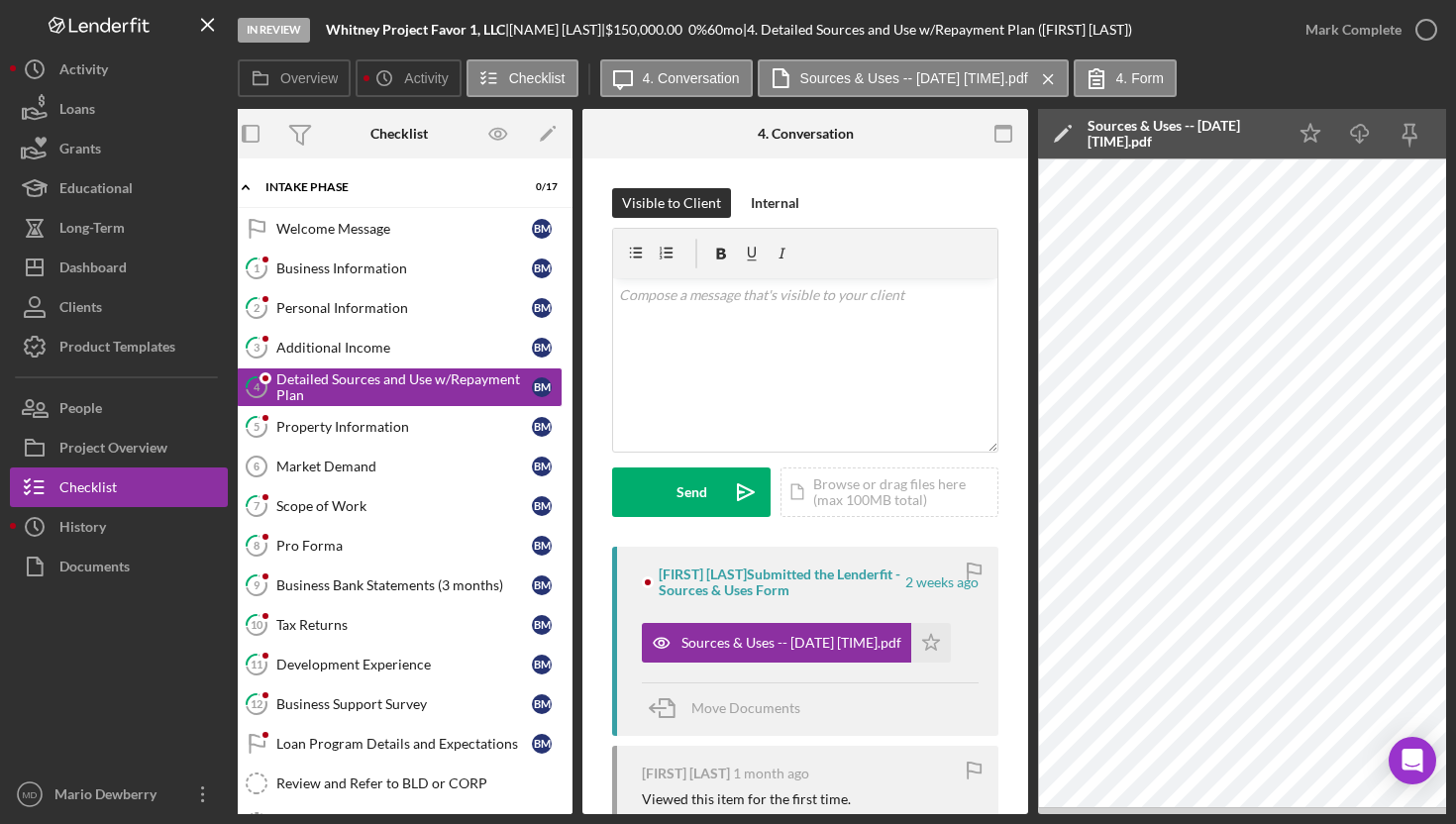 scroll, scrollTop: 0, scrollLeft: 0, axis: both 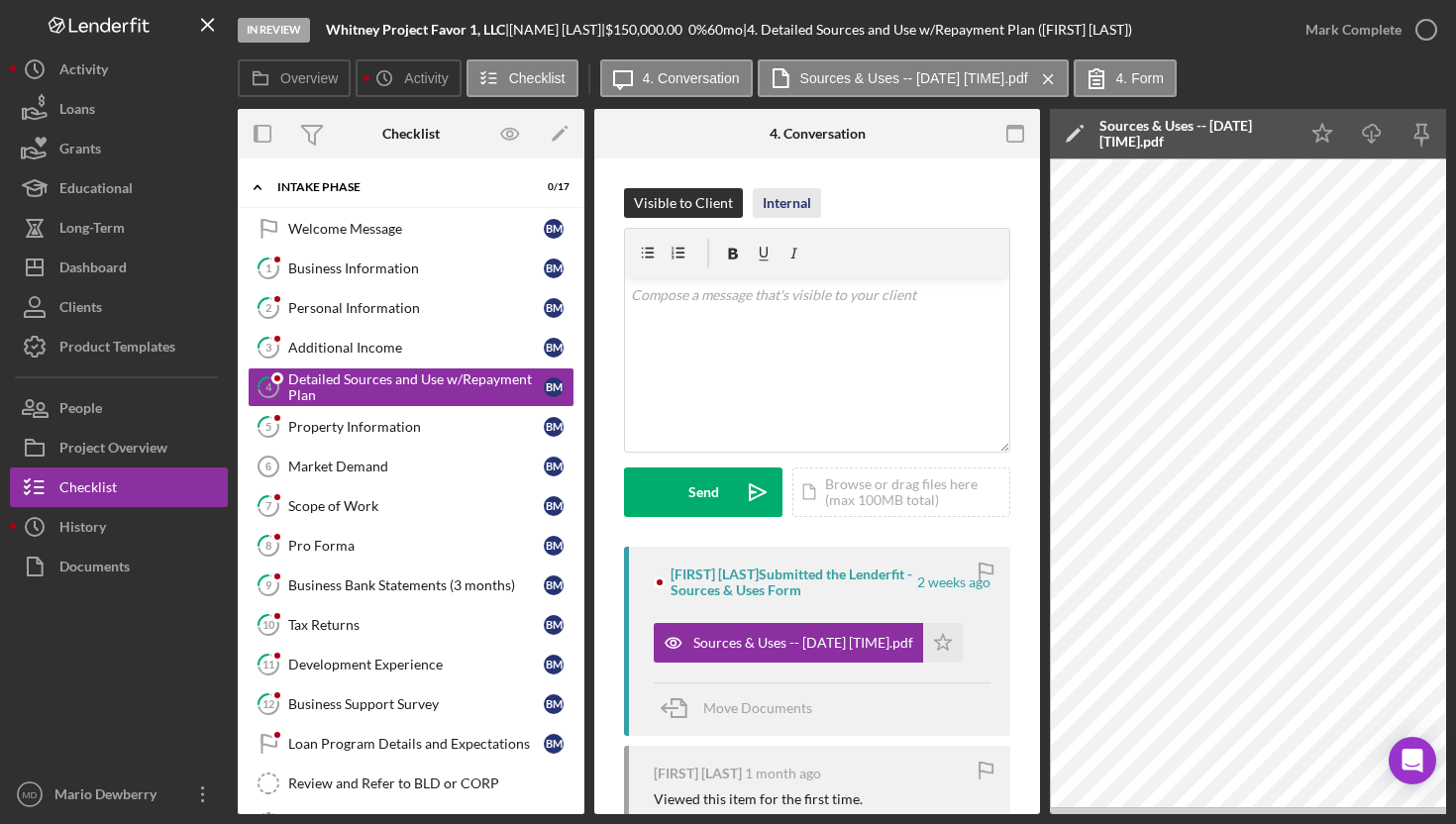 click on "Internal" at bounding box center (786, 203) 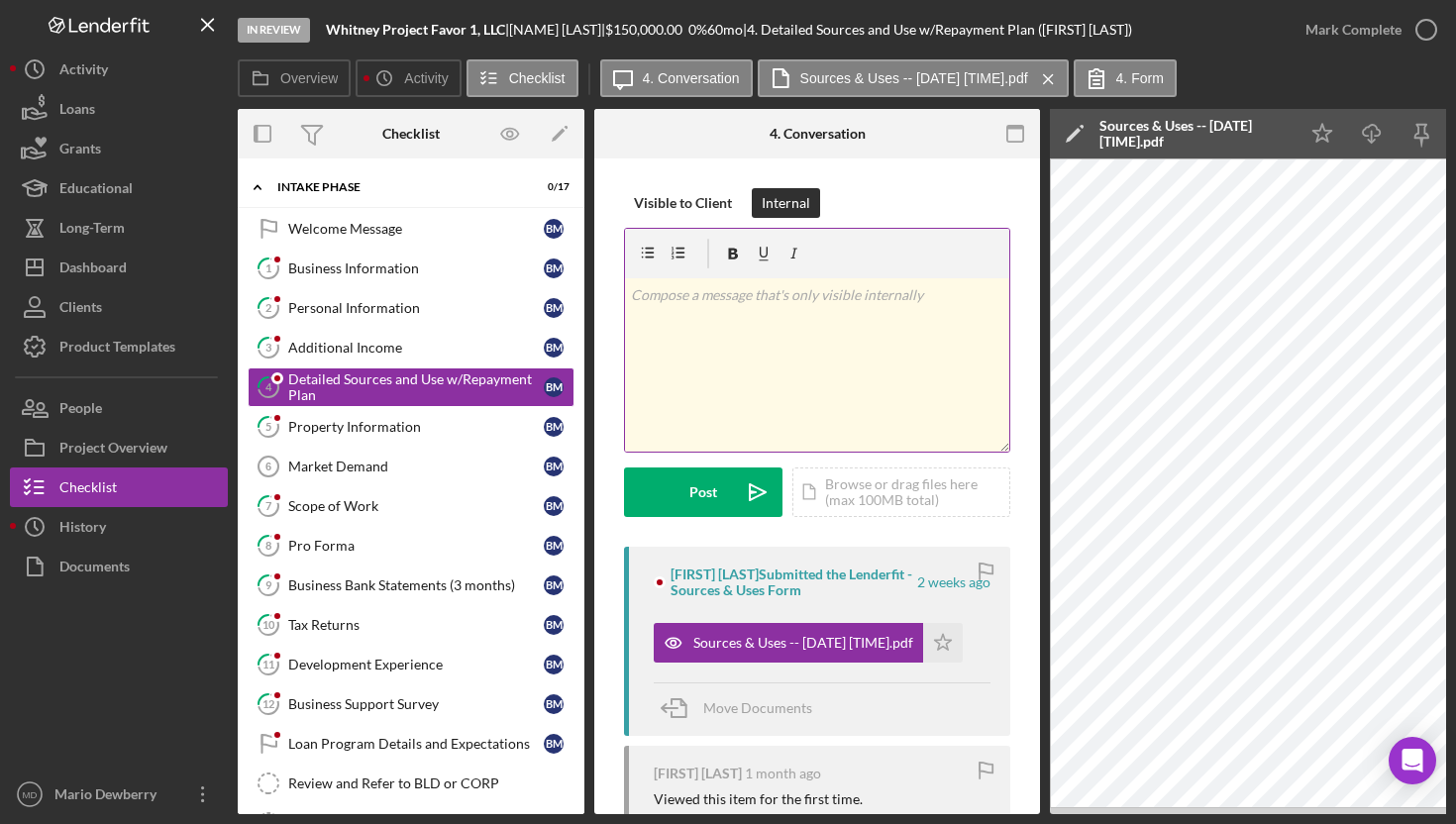 click on "v Color teal Color pink Remove color Add row above Add row below Add column before Add column after Merge cells Split cells Remove column Remove row Remove table" at bounding box center [817, 364] 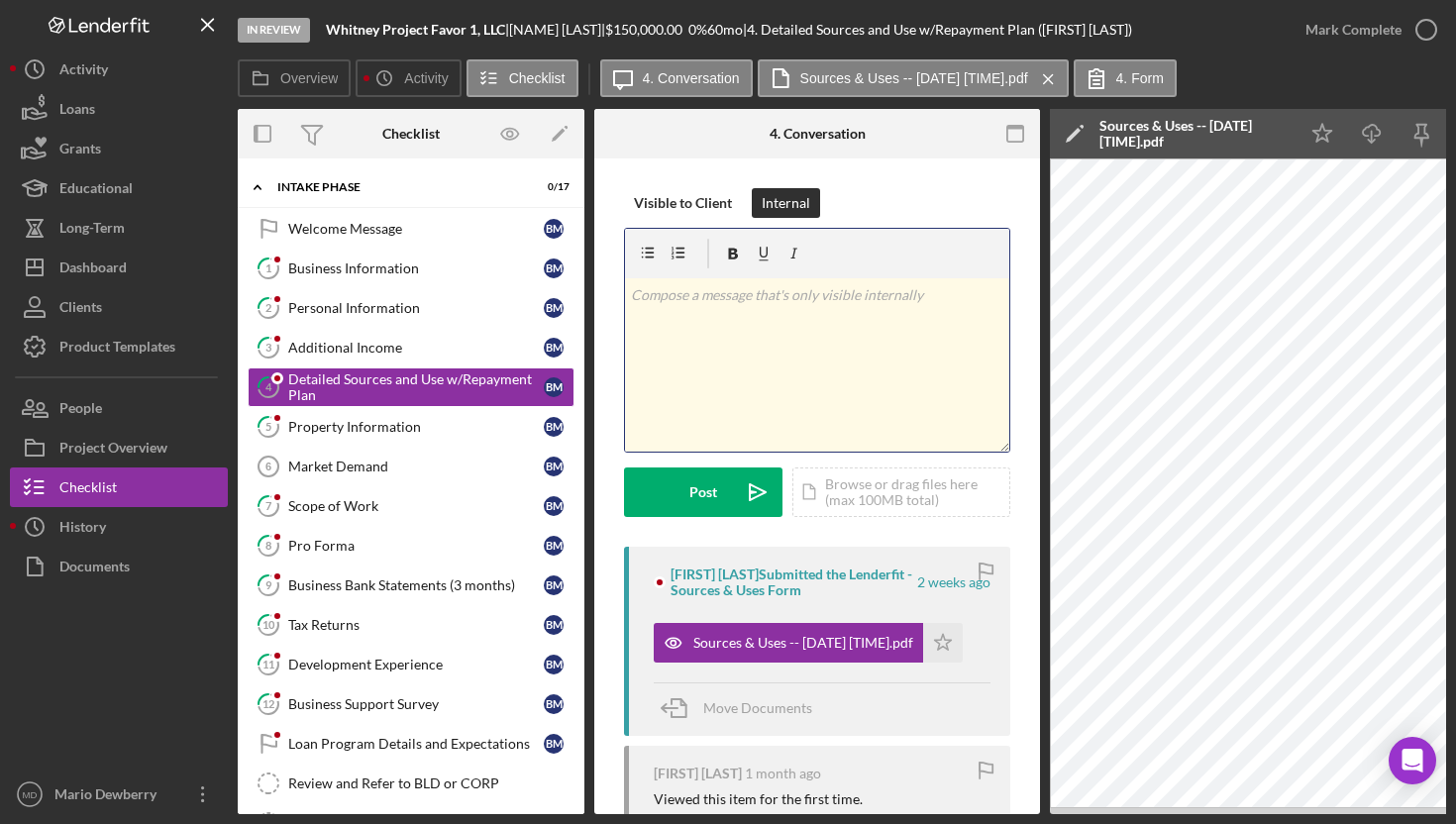 type 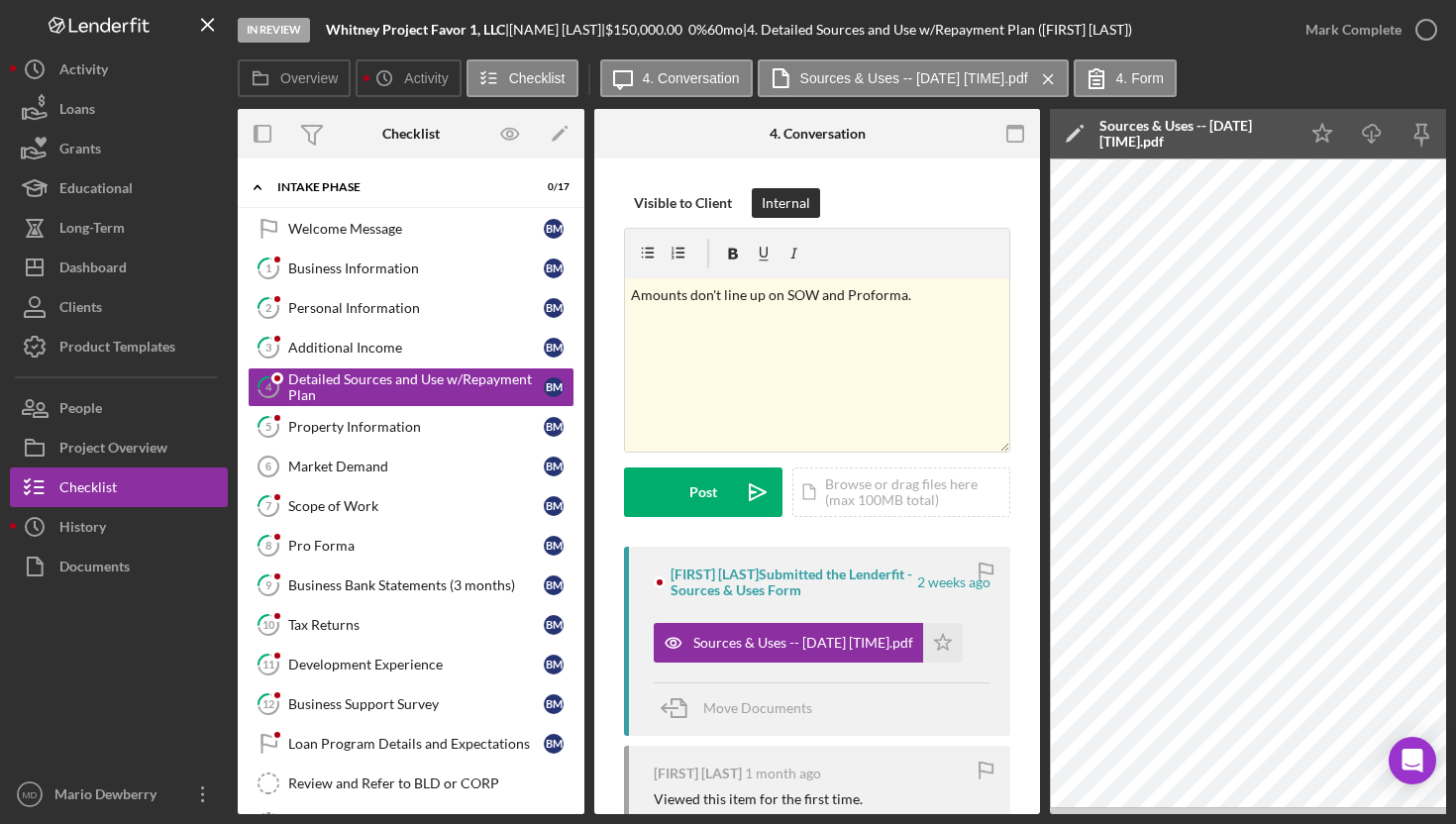 click on "Visible to Client Internal v Color teal Color pink Remove color Add row above Add row below Add column before Add column after Merge cells Split cells Remove column Remove row Remove table Amounts don't line up on SOW and Proforma. Amounts don't line up on SOW and Proforma. Post Icon/icon-invite-send Icon/Document Browse or drag files here (max 100MB total) Tap to choose files or take a photo Cancel Post Icon/icon-invite-send" at bounding box center (817, 367) 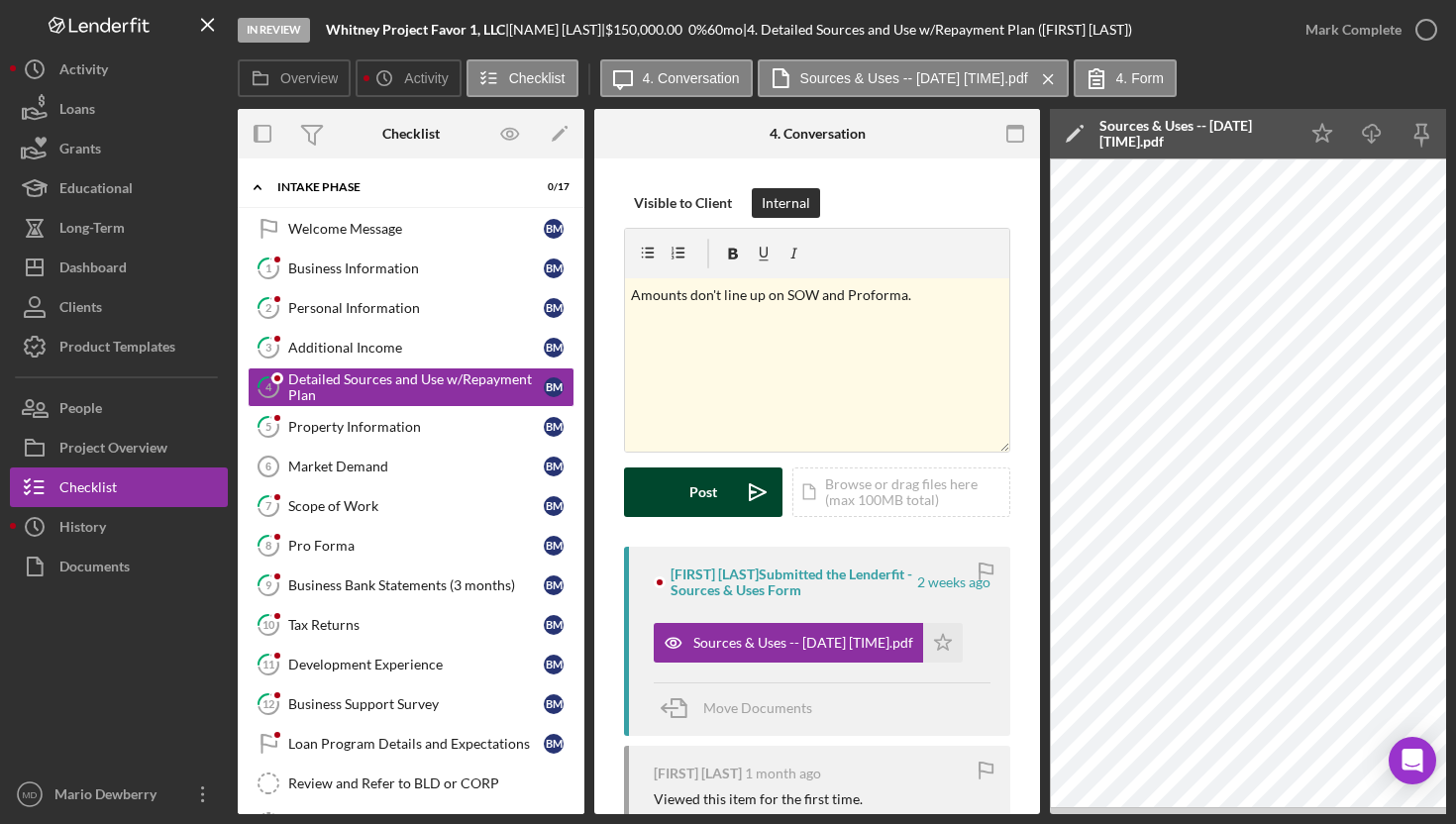 click on "Post Icon/icon-invite-send" at bounding box center [703, 492] 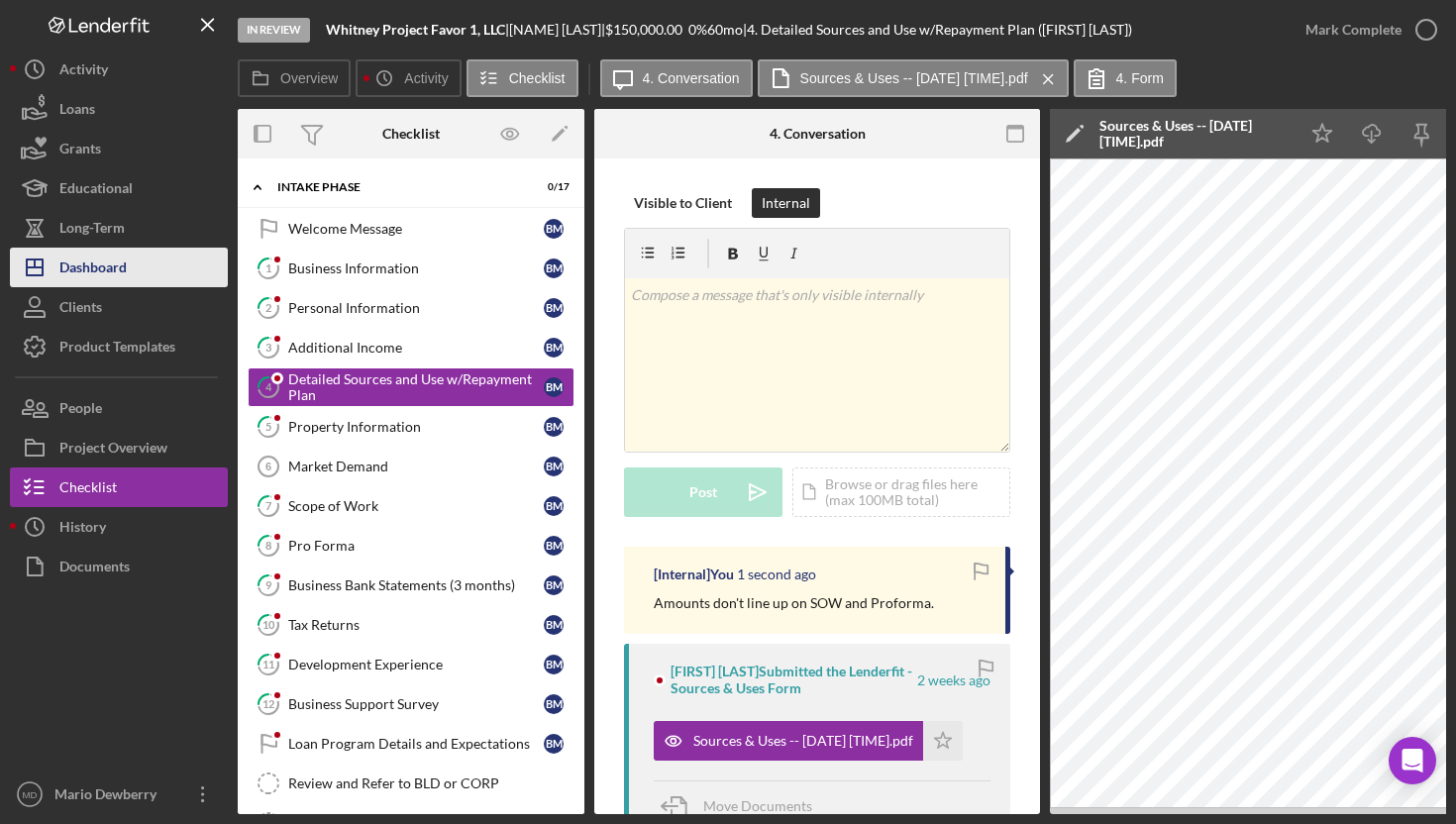 click on "Icon/Dashboard Dashboard" at bounding box center (119, 267) 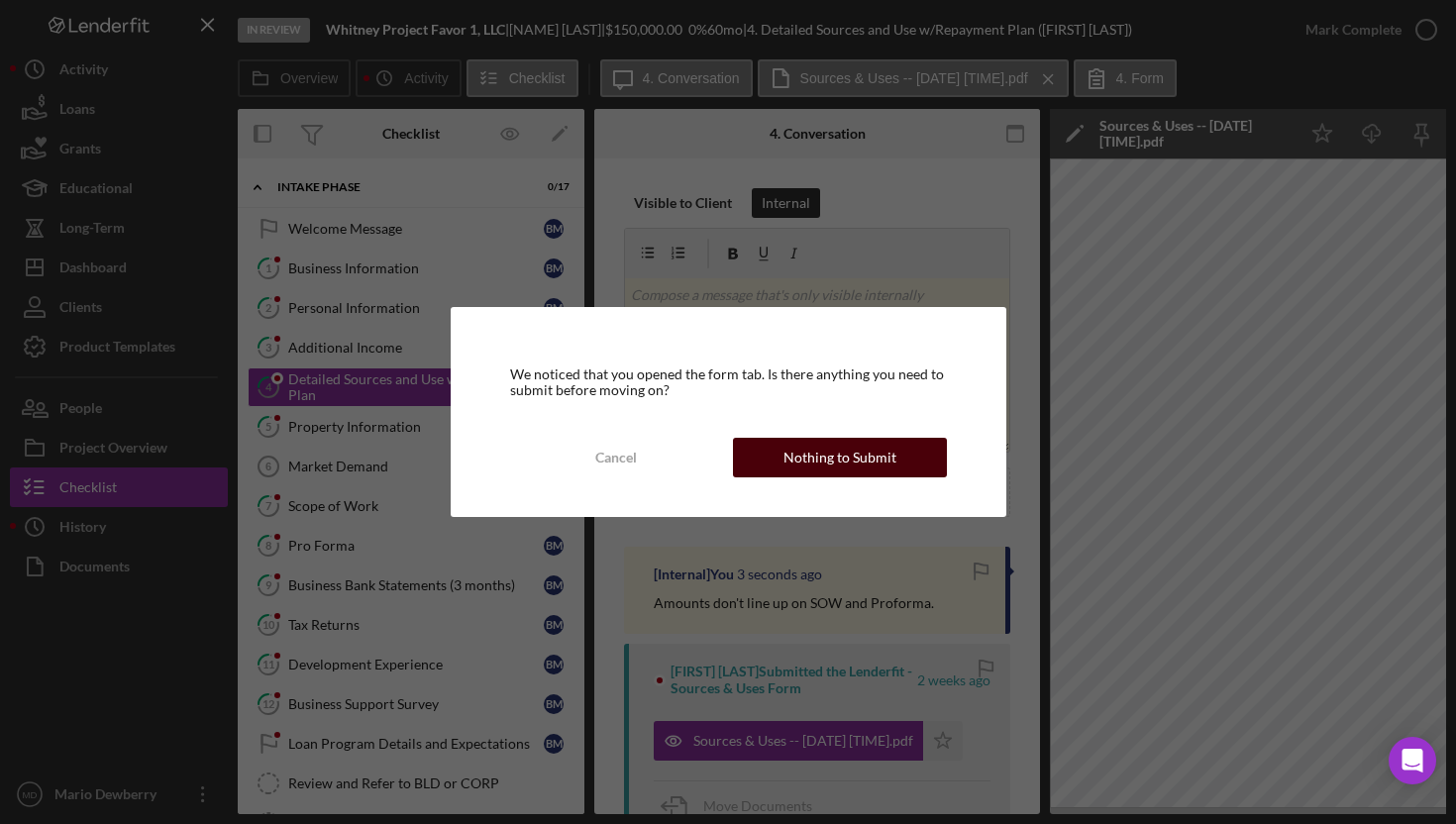 click on "Nothing to Submit" at bounding box center [840, 458] 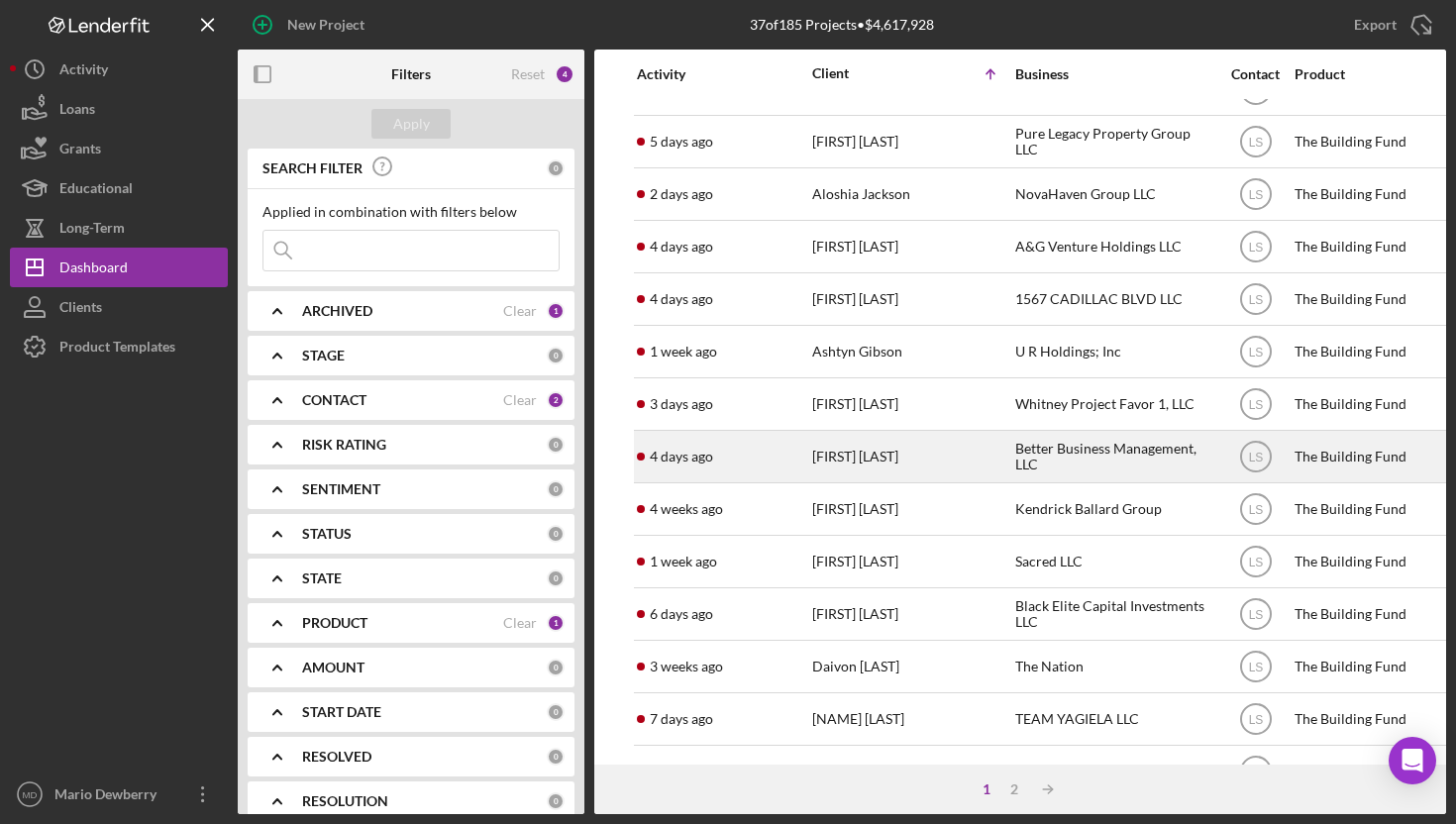 scroll, scrollTop: 93, scrollLeft: 0, axis: vertical 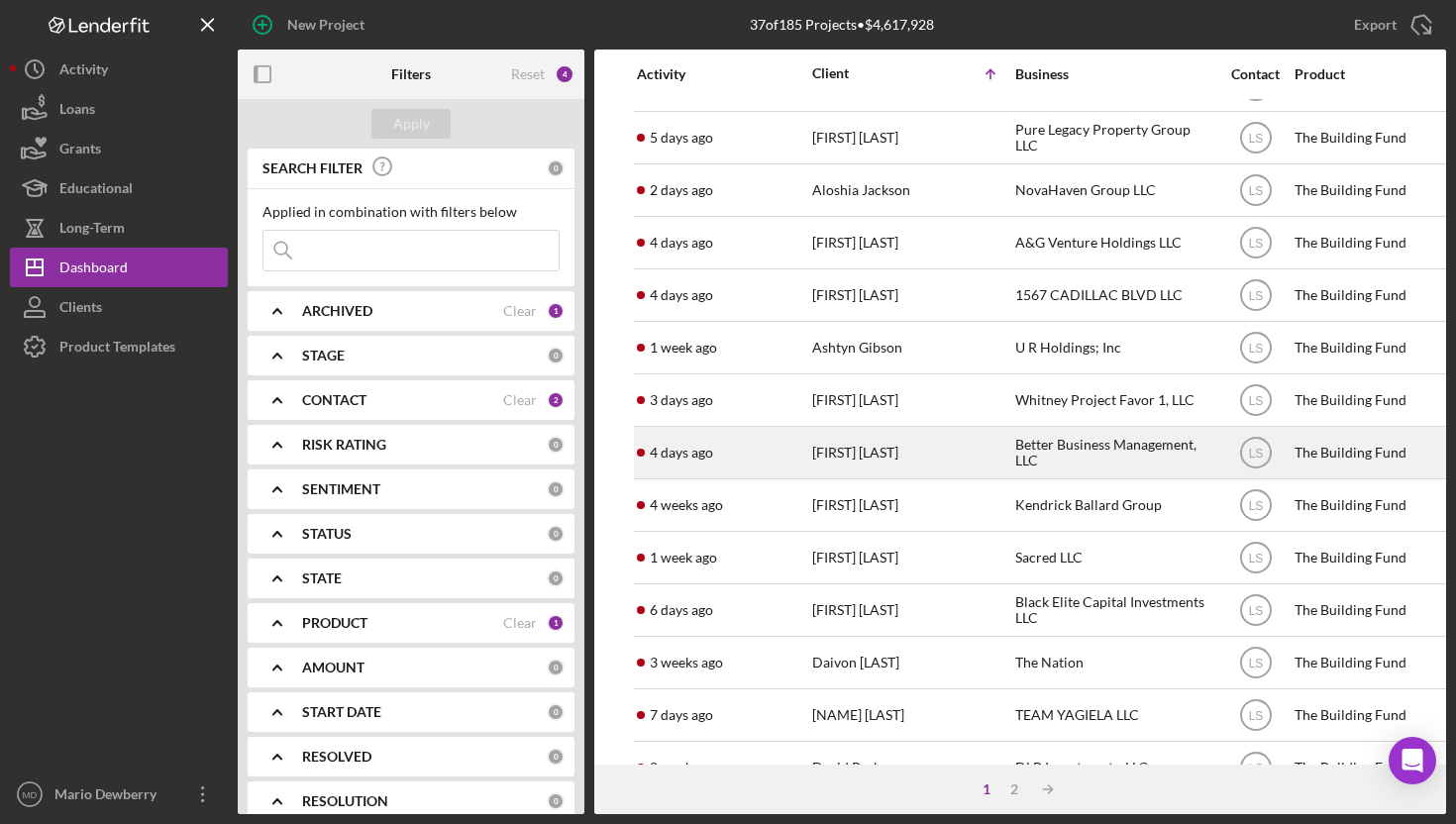 click on "[FIRST] [LAST]" at bounding box center [911, 453] 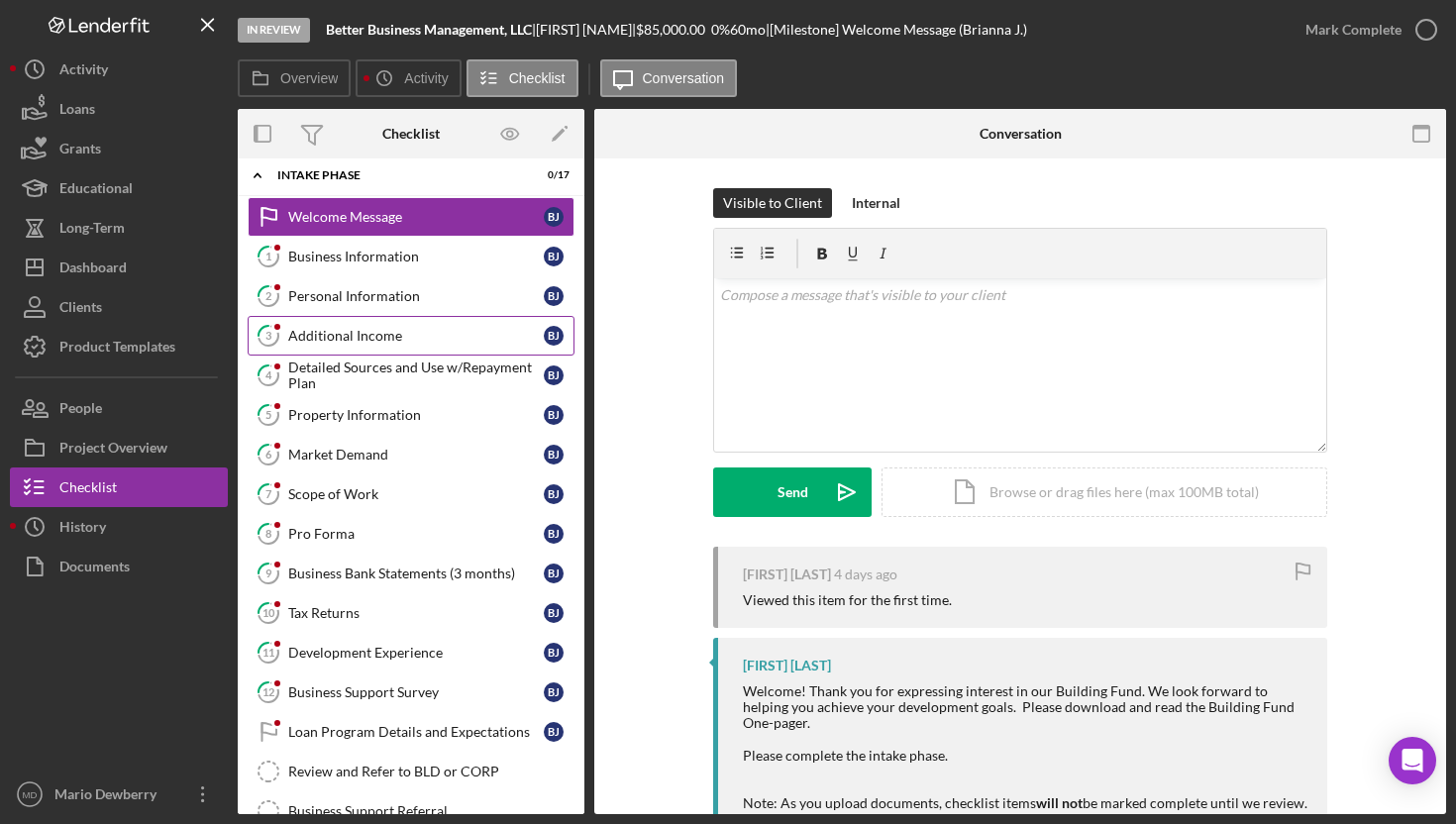 scroll, scrollTop: 19, scrollLeft: 0, axis: vertical 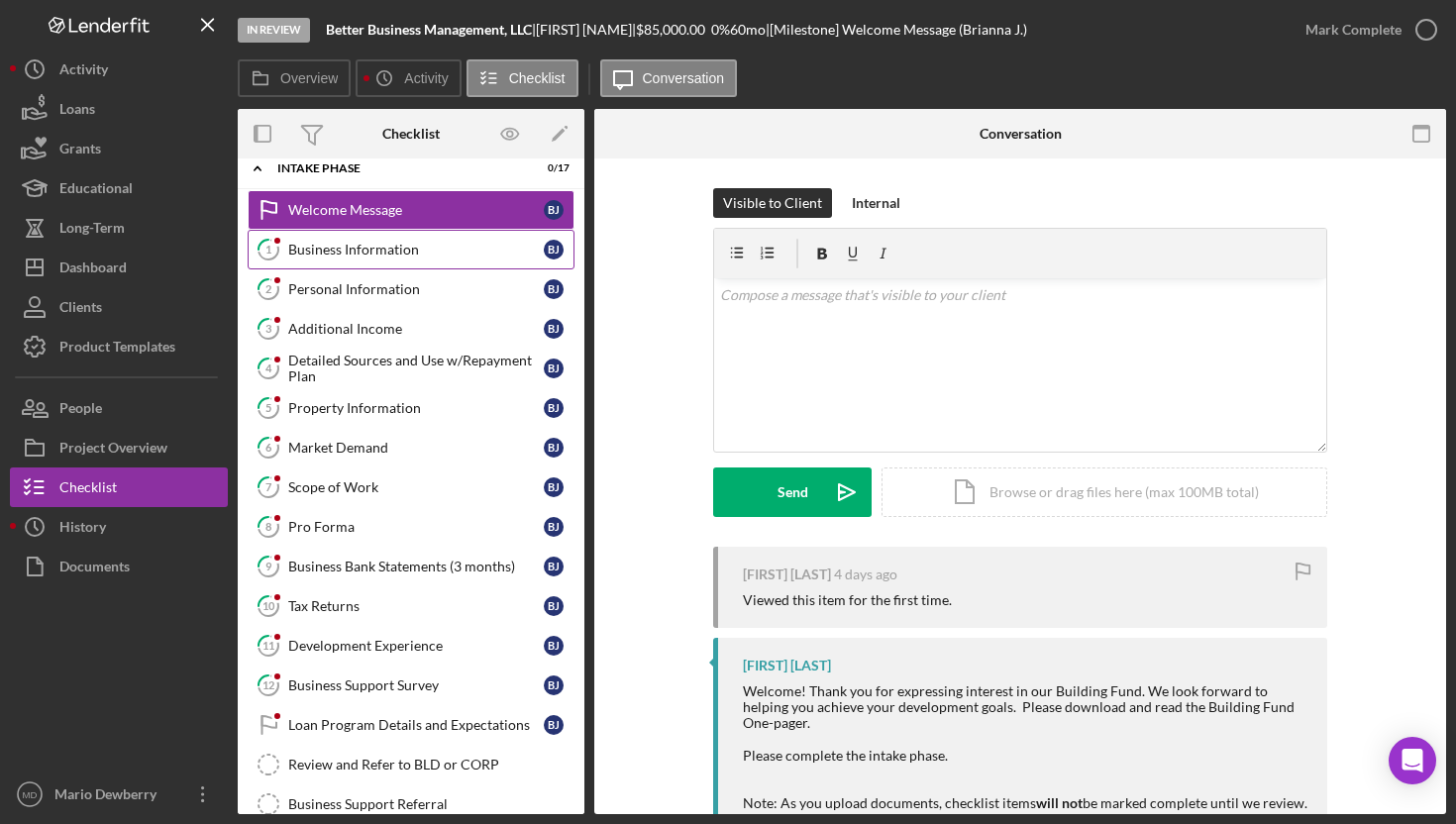 click on "1 Business Information B J" at bounding box center [411, 250] 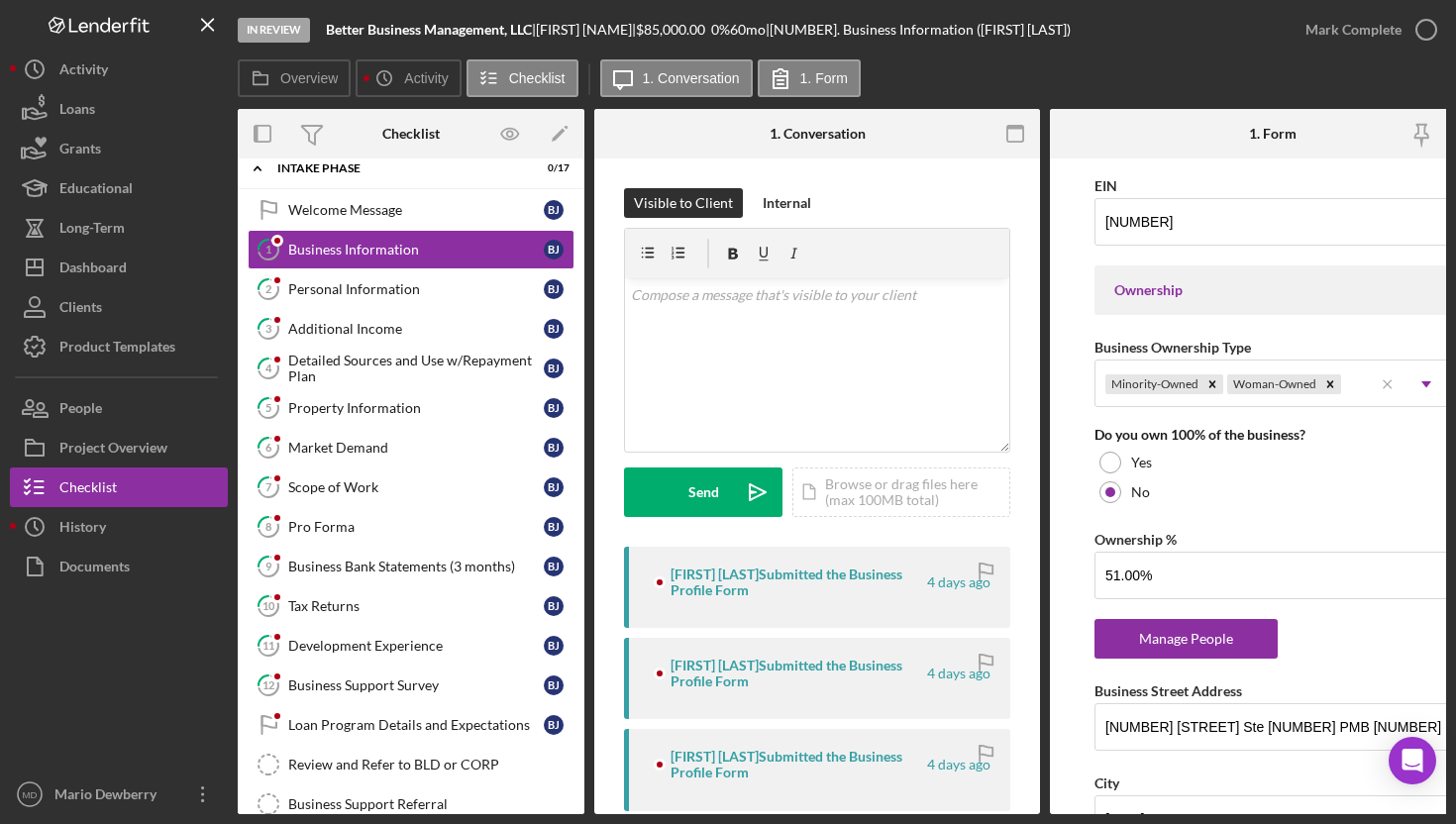scroll, scrollTop: 819, scrollLeft: 0, axis: vertical 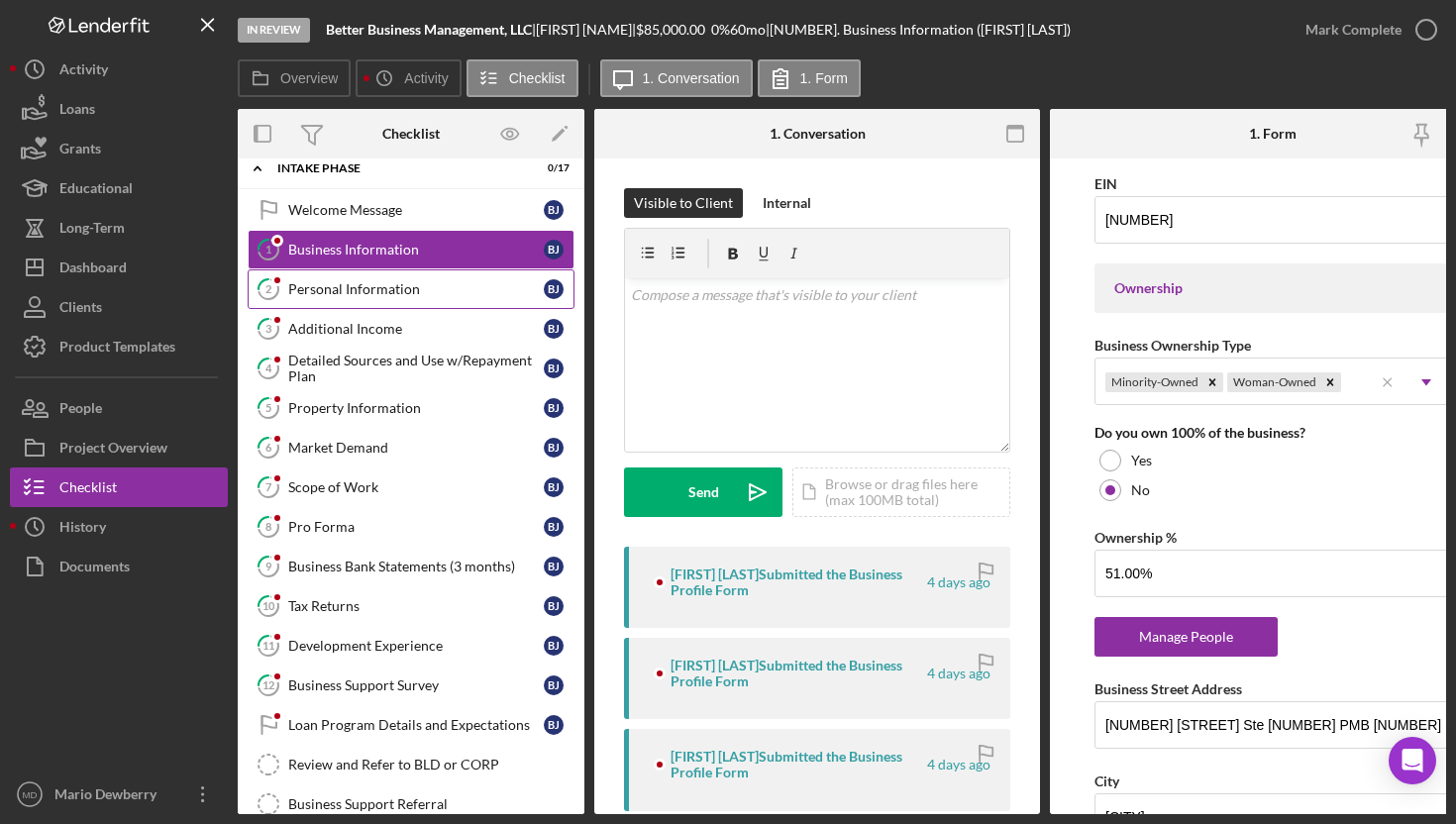 click on "[NUMBER] Personal Information B J" at bounding box center (411, 289) 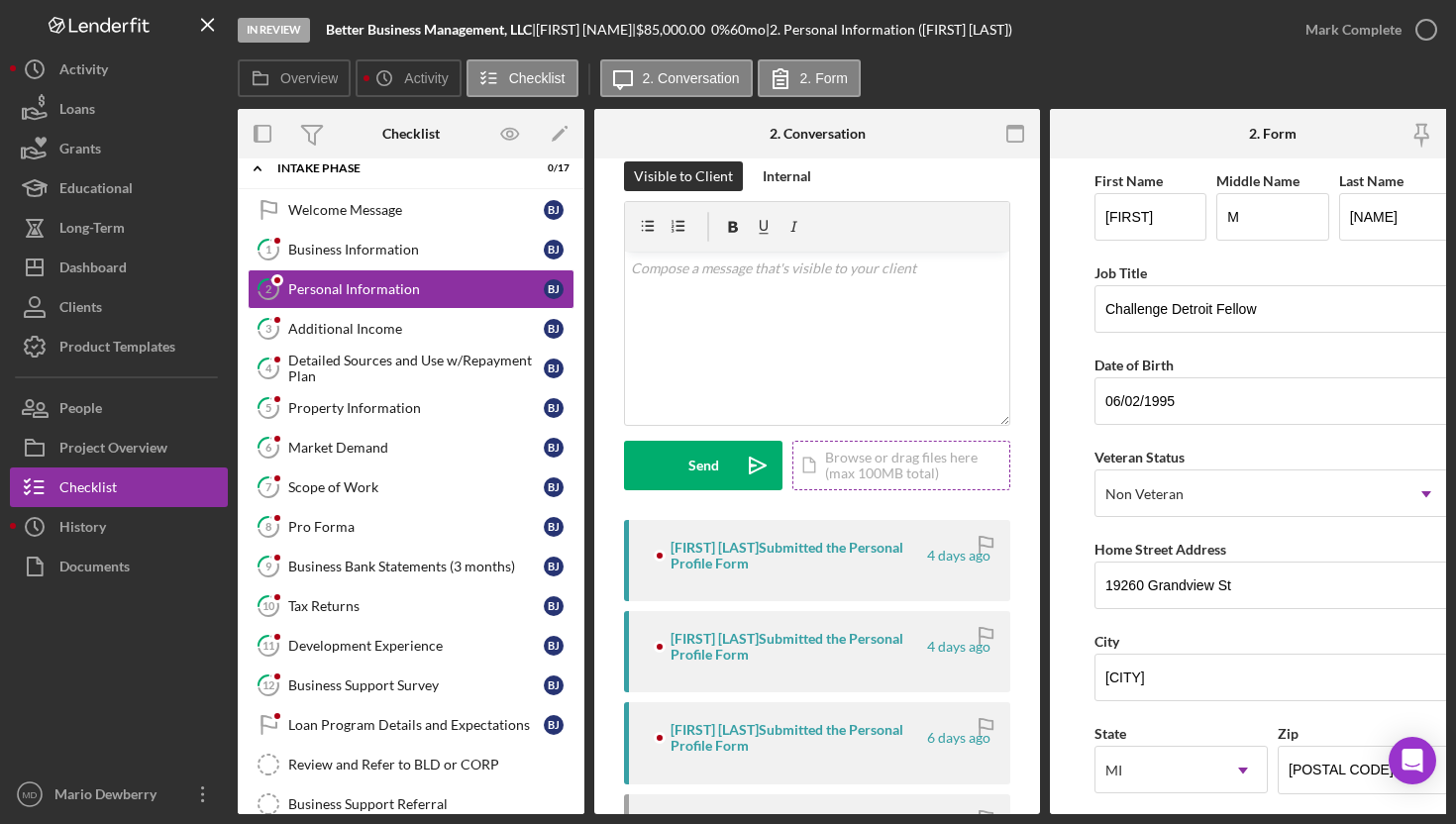 scroll, scrollTop: 36, scrollLeft: 0, axis: vertical 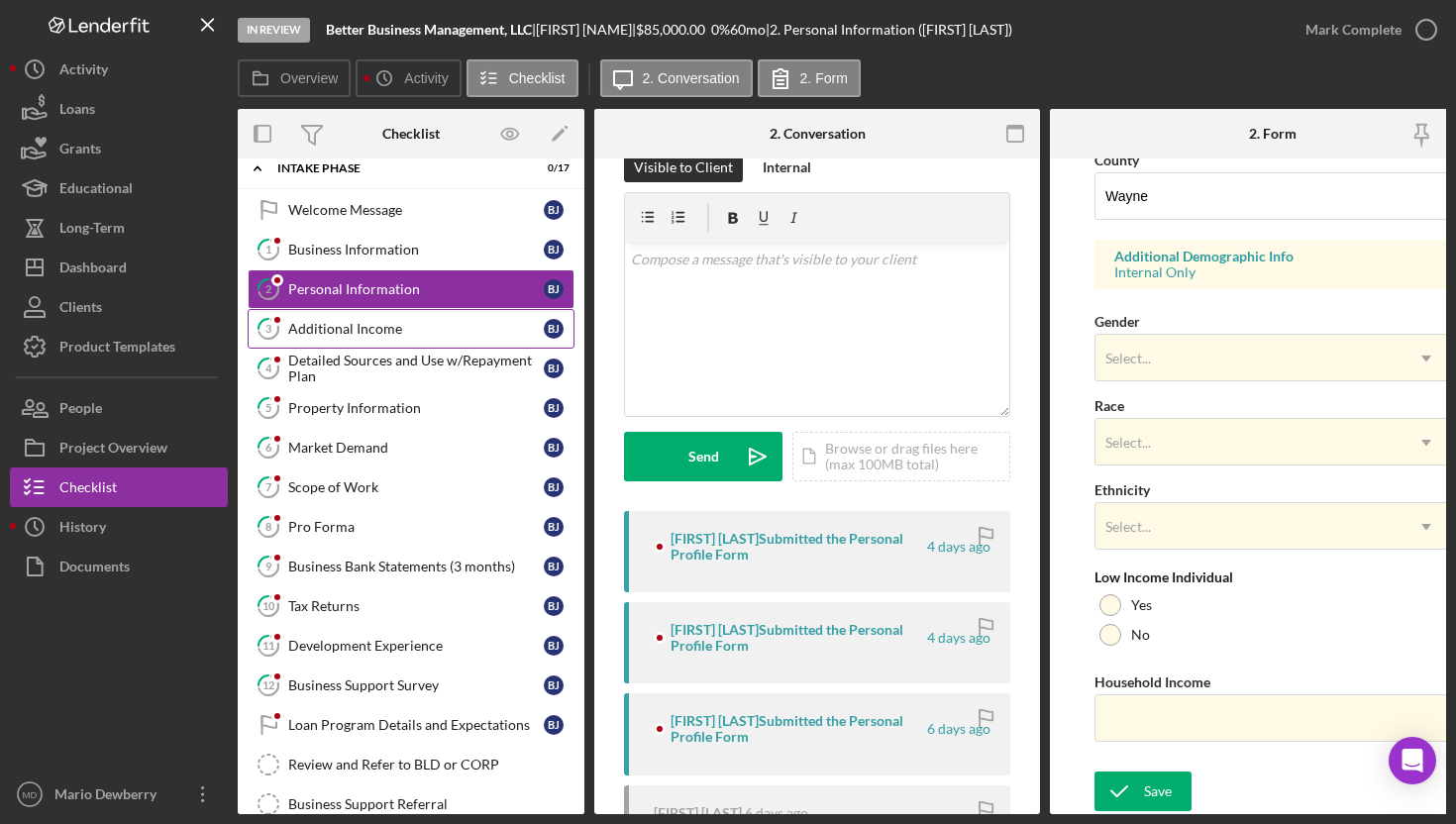 click on "3 Additional Income B J" at bounding box center (411, 329) 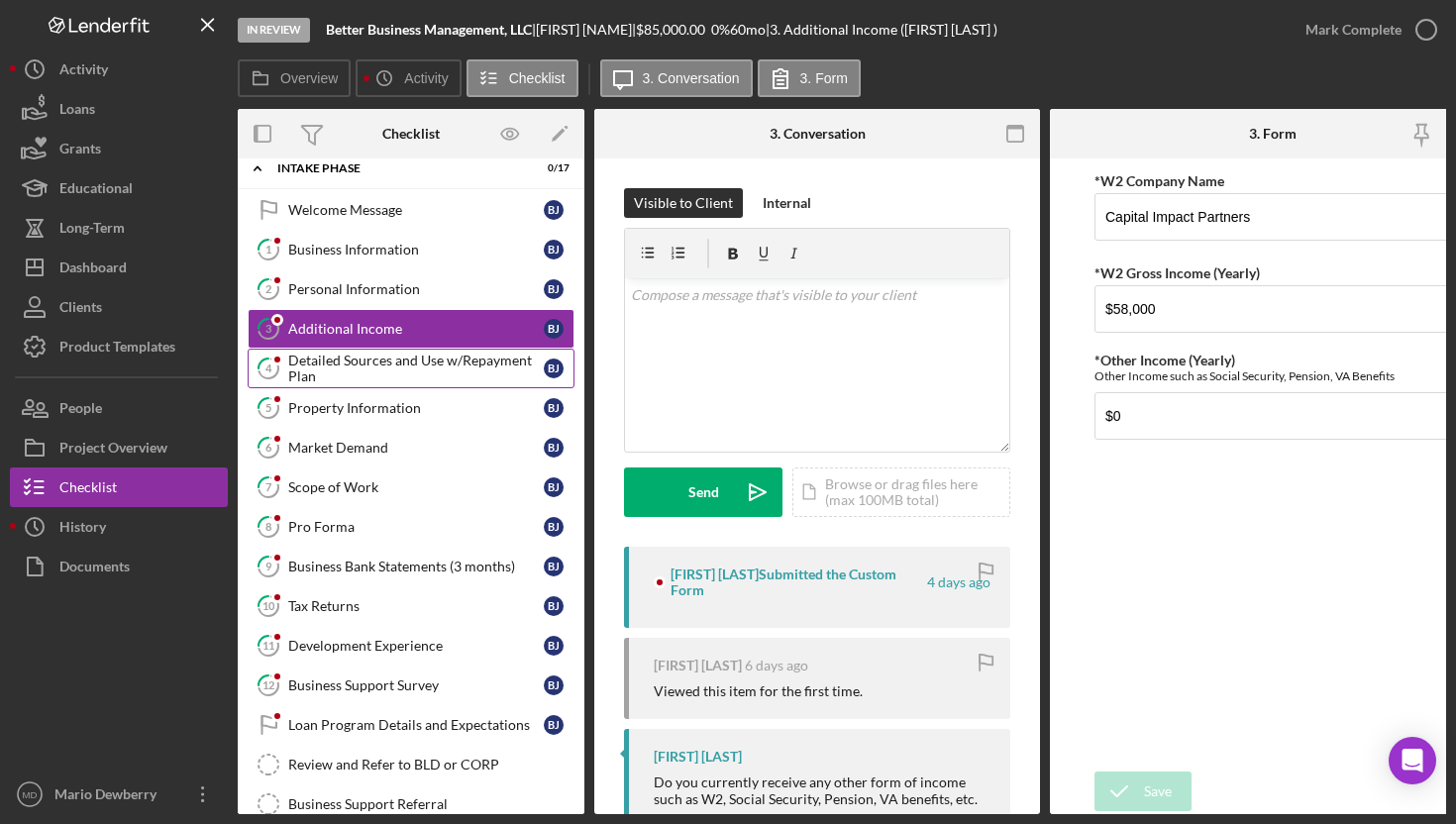 click on "Detailed Sources and Use w/Repayment Plan" at bounding box center (416, 368) 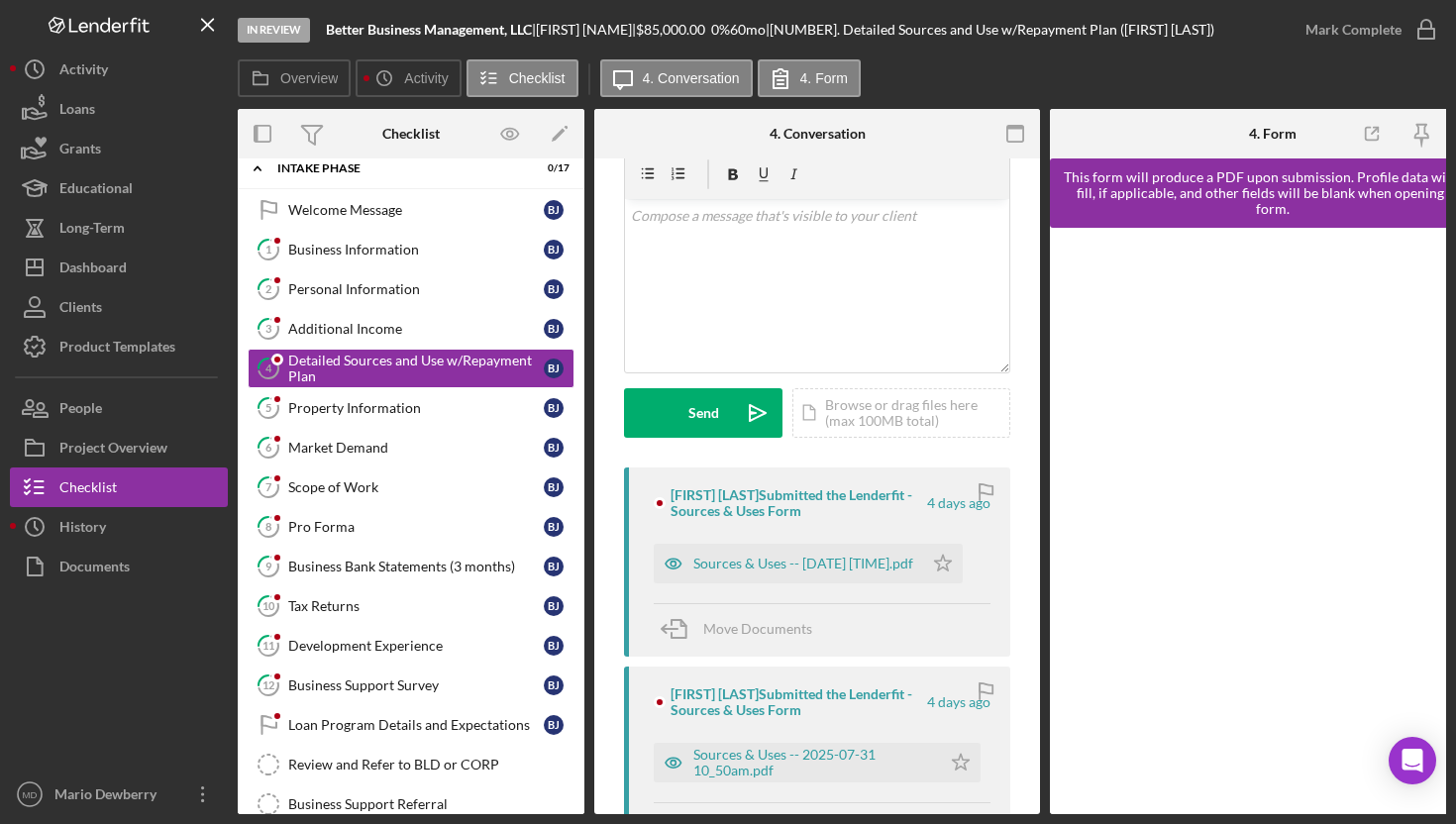 scroll, scrollTop: 92, scrollLeft: 0, axis: vertical 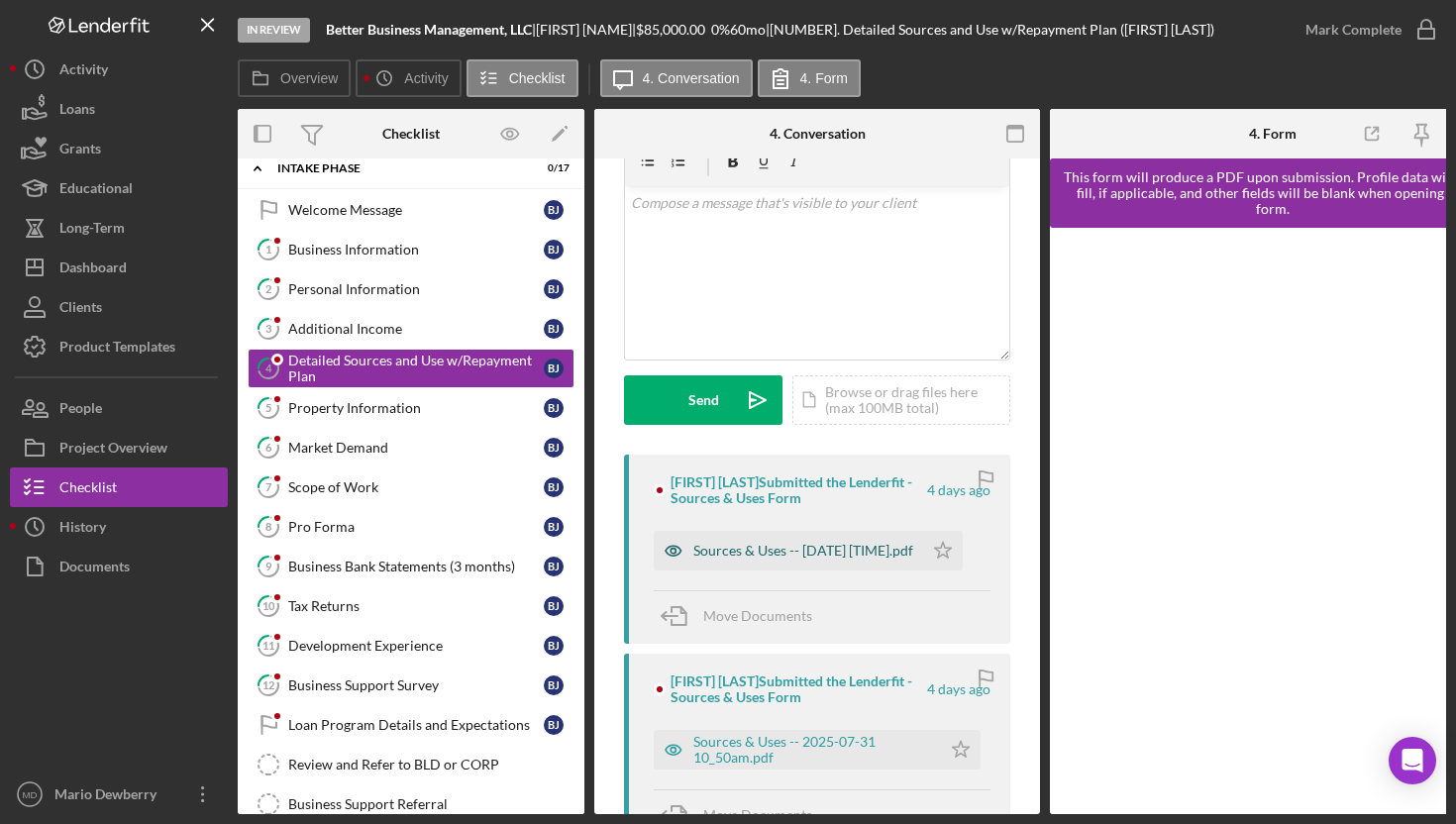 click on "Sources & Uses -- [DATE] [TIME].pdf" at bounding box center [803, 551] 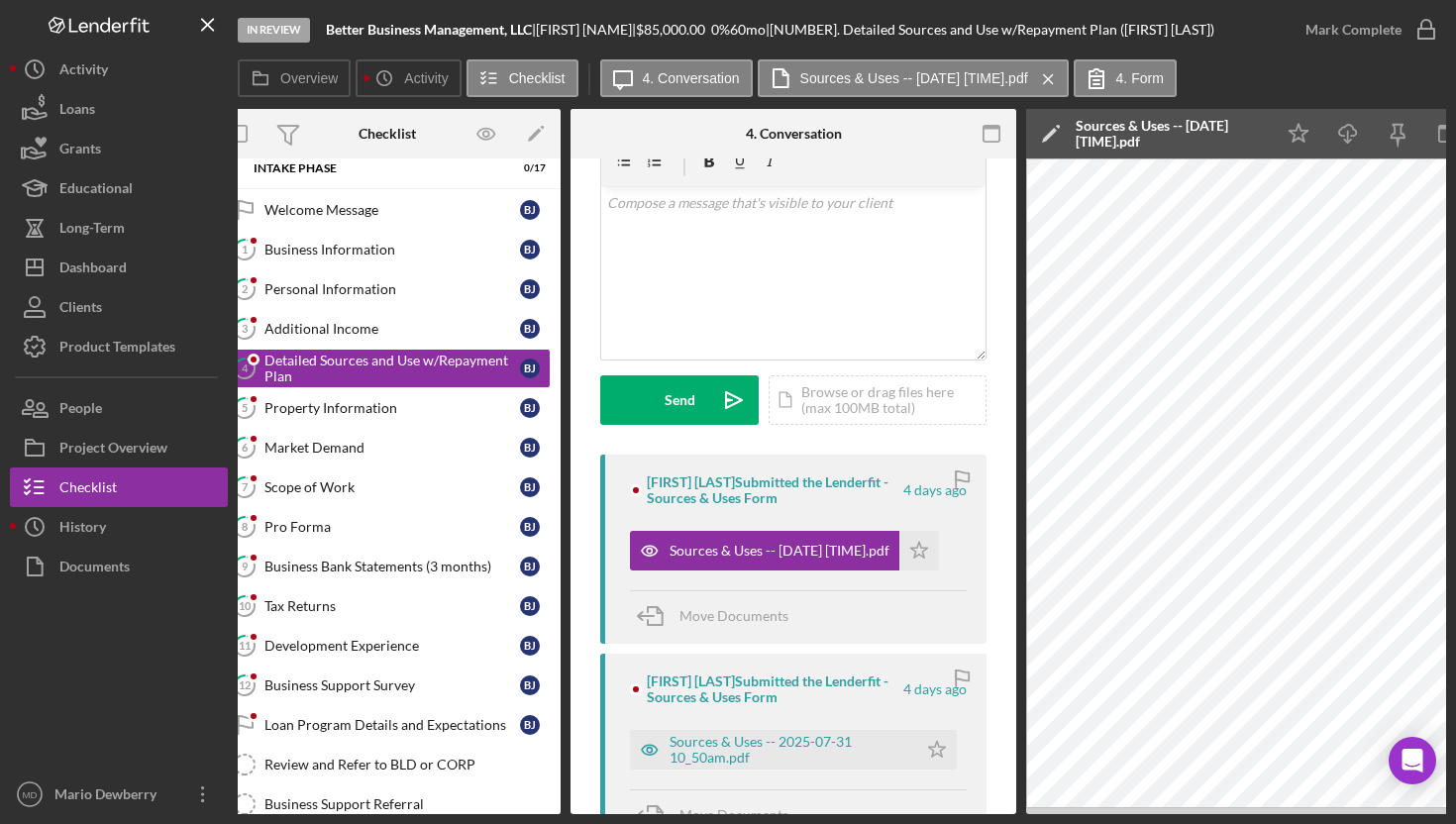 scroll, scrollTop: 0, scrollLeft: 0, axis: both 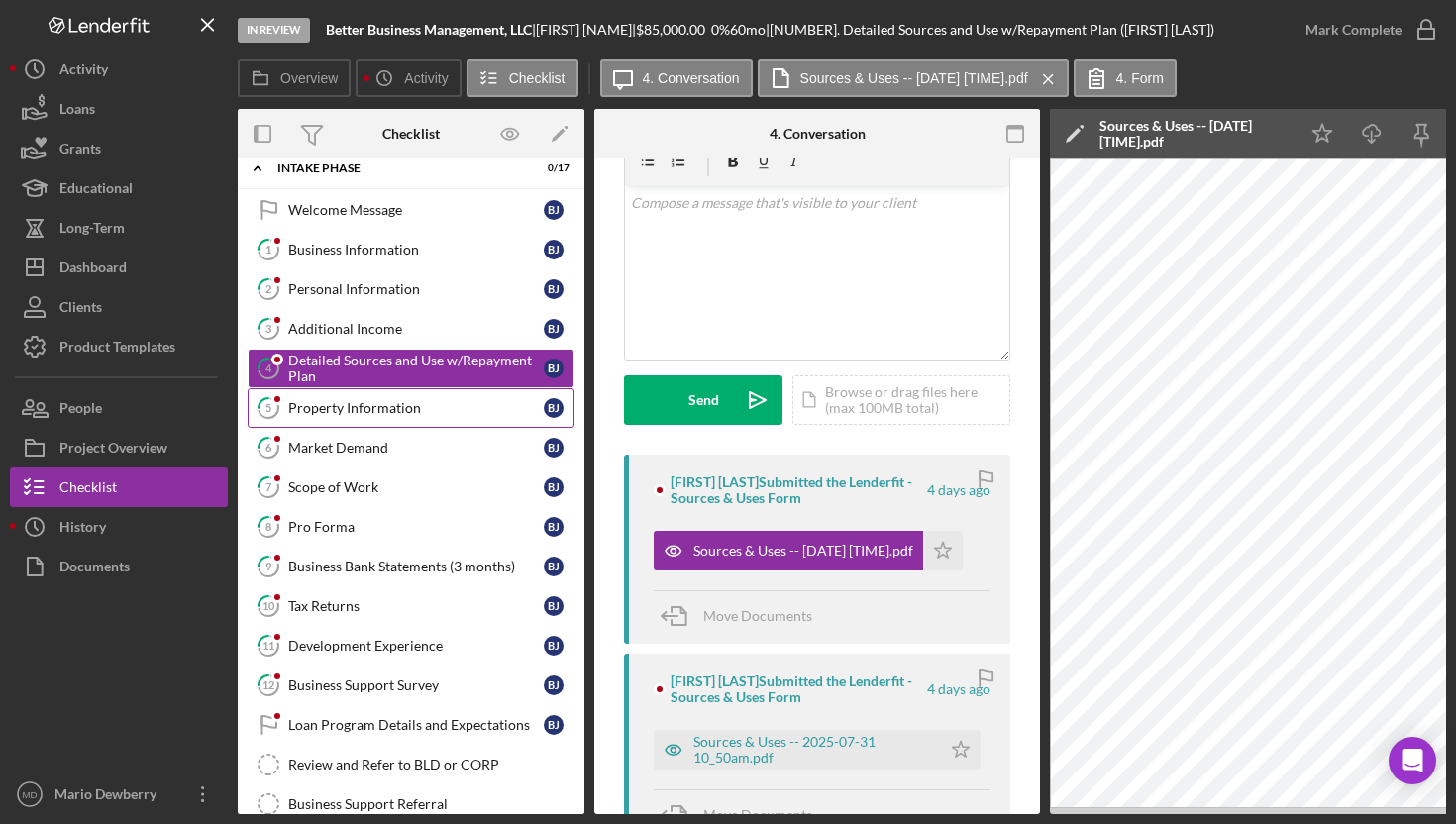 click on "Property Information" at bounding box center (416, 408) 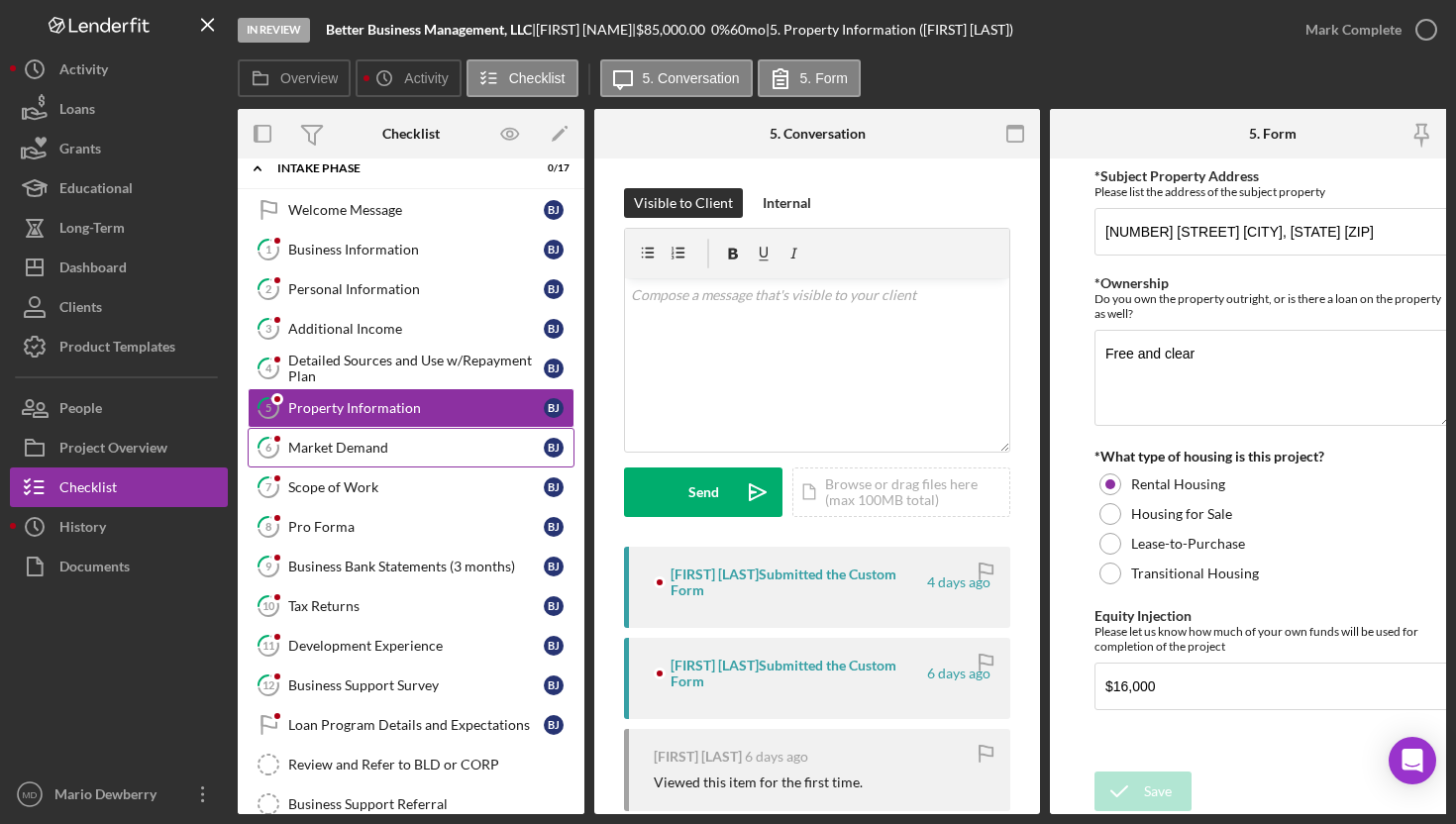 click on "Market Demand" at bounding box center [416, 448] 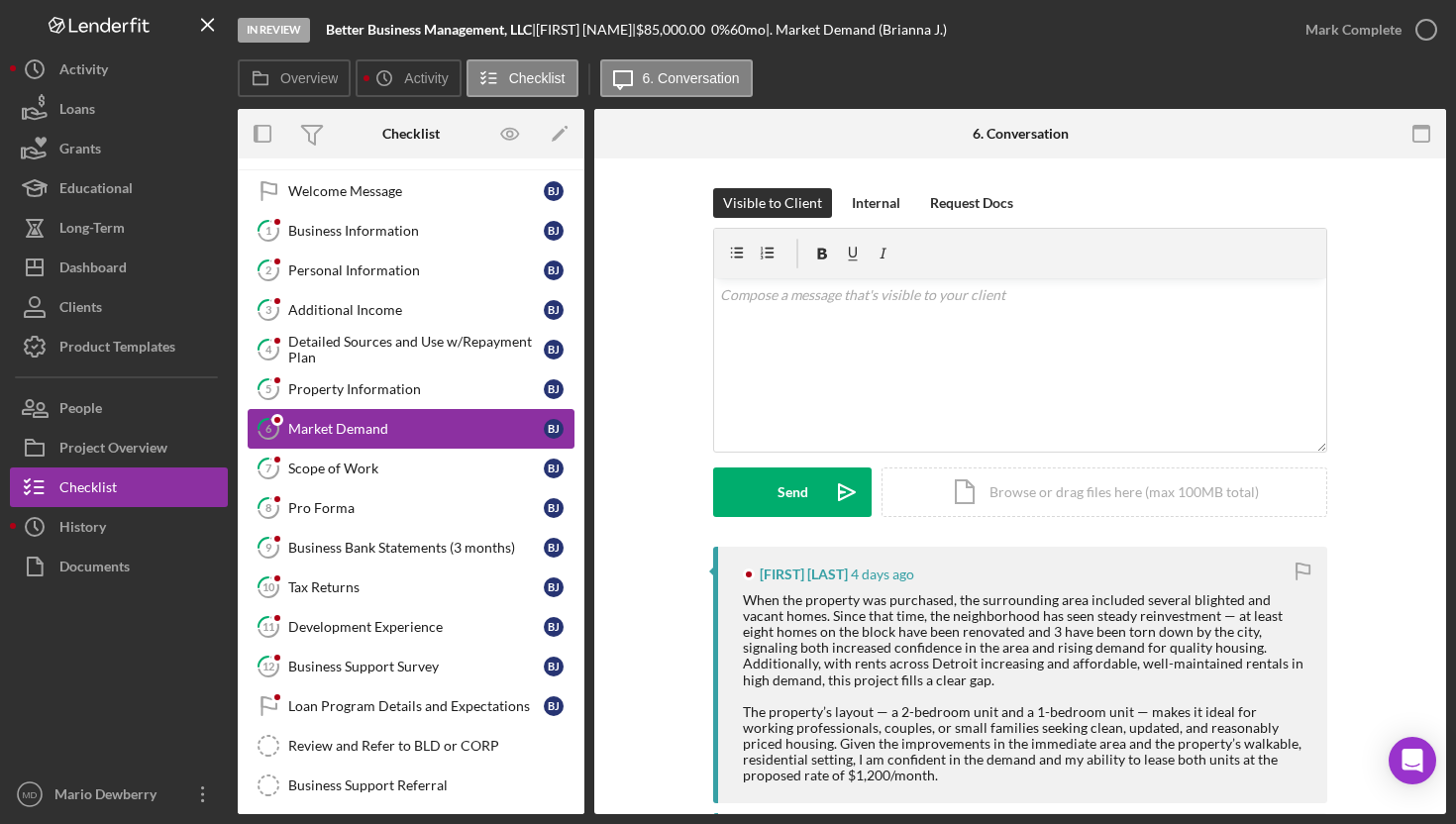scroll, scrollTop: 43, scrollLeft: 0, axis: vertical 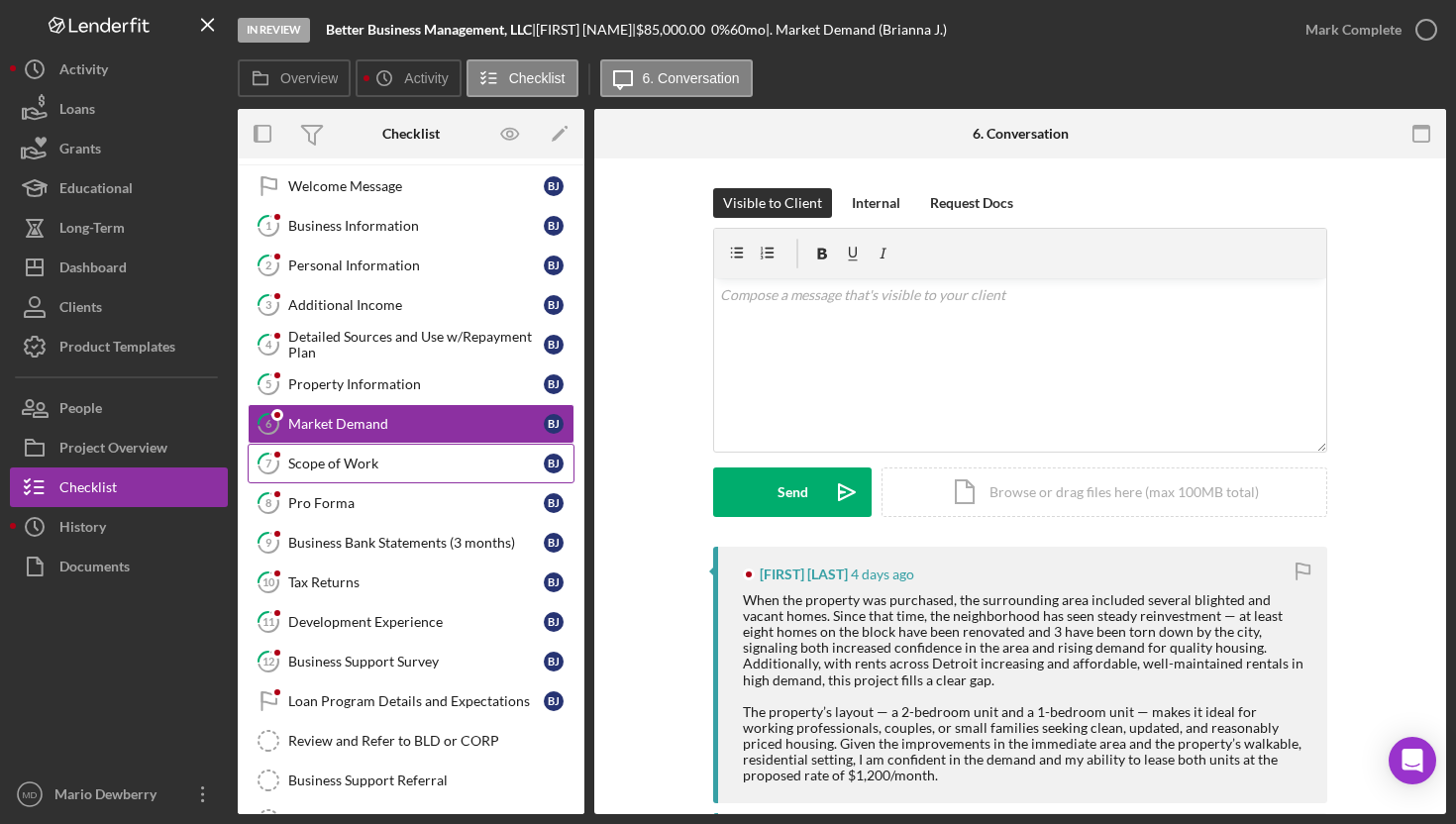 click on "Scope of Work" at bounding box center (416, 464) 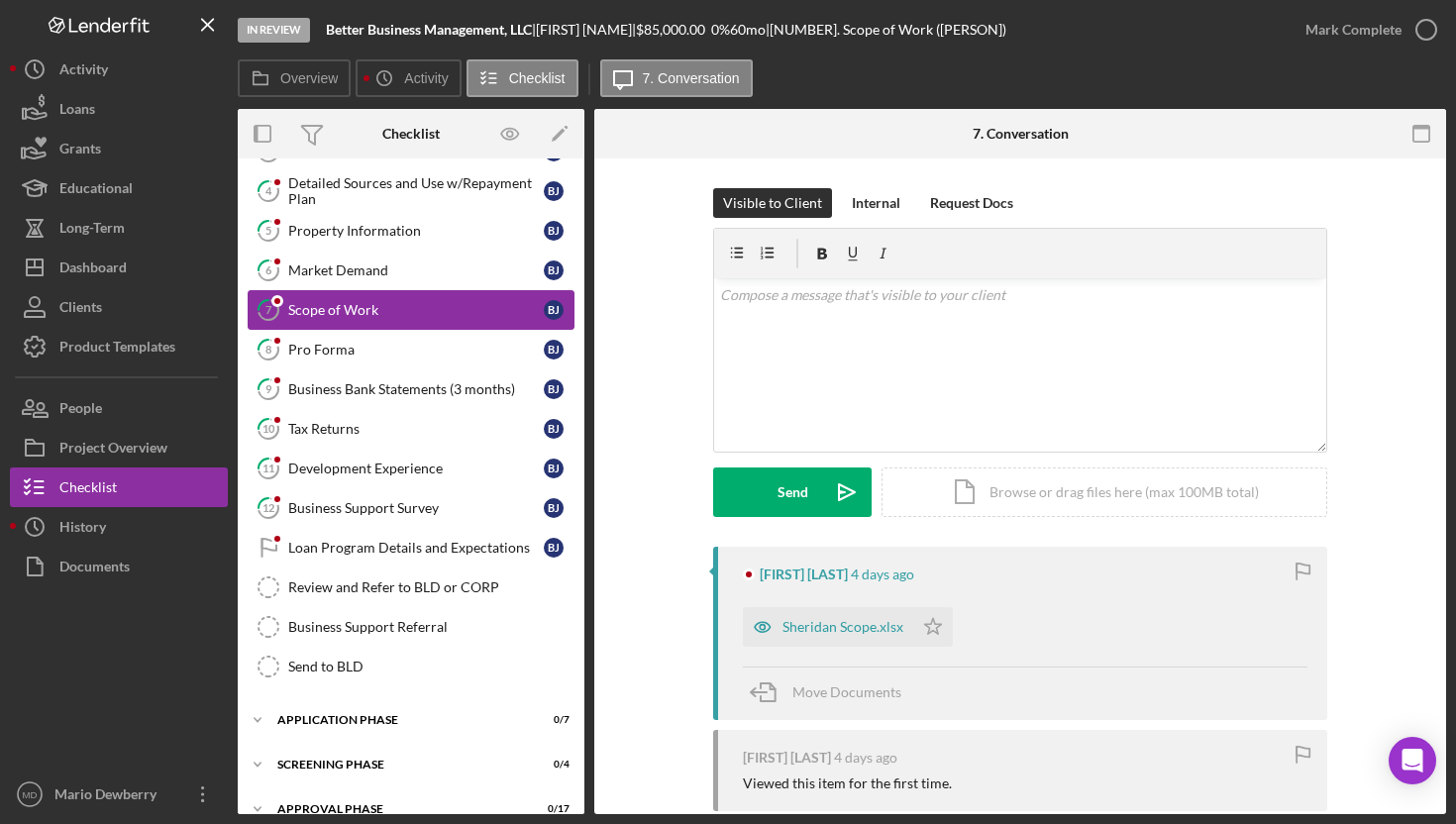 scroll, scrollTop: 200, scrollLeft: 0, axis: vertical 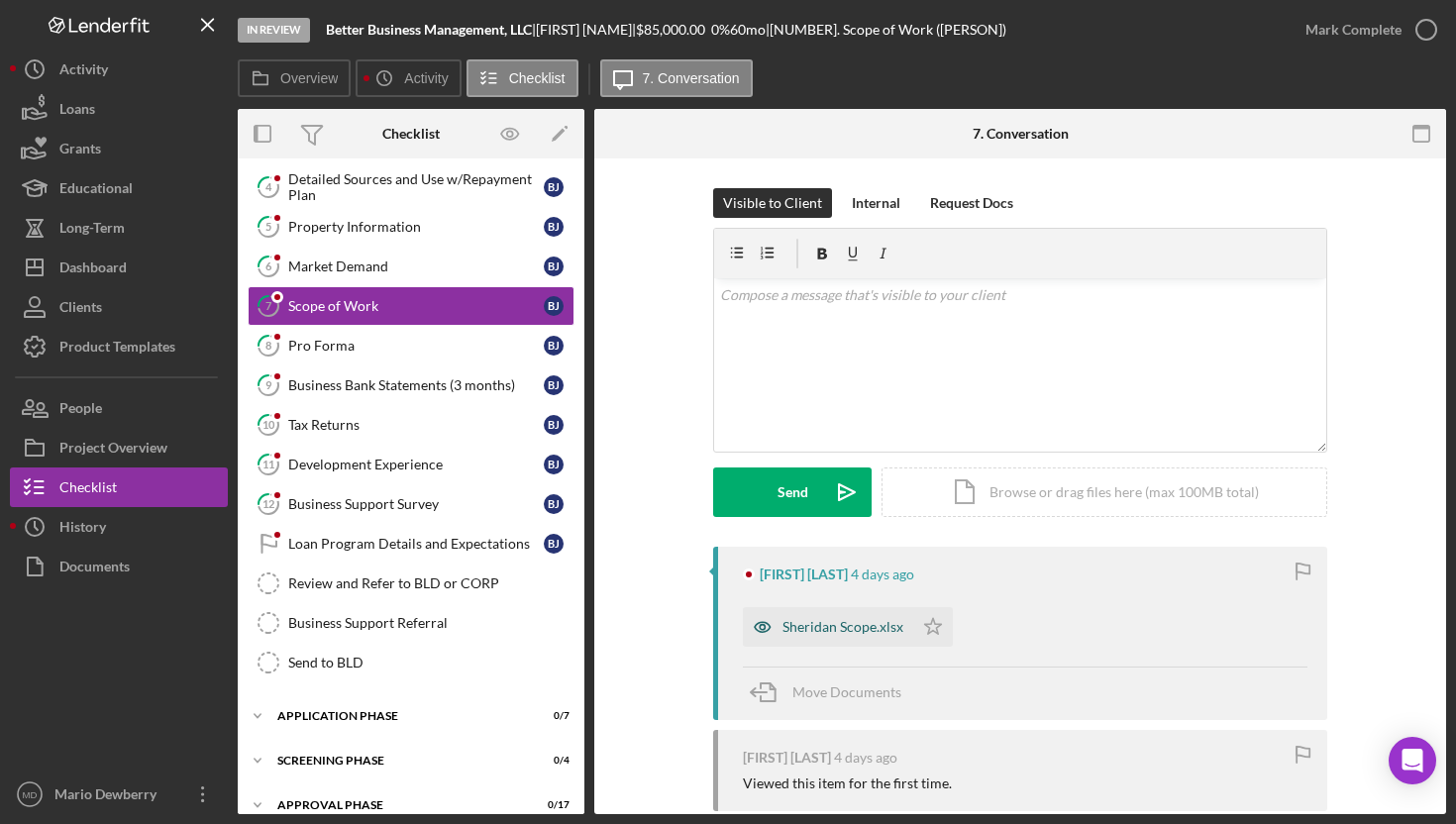 click on "Sheridan Scope.xlsx" at bounding box center [843, 627] 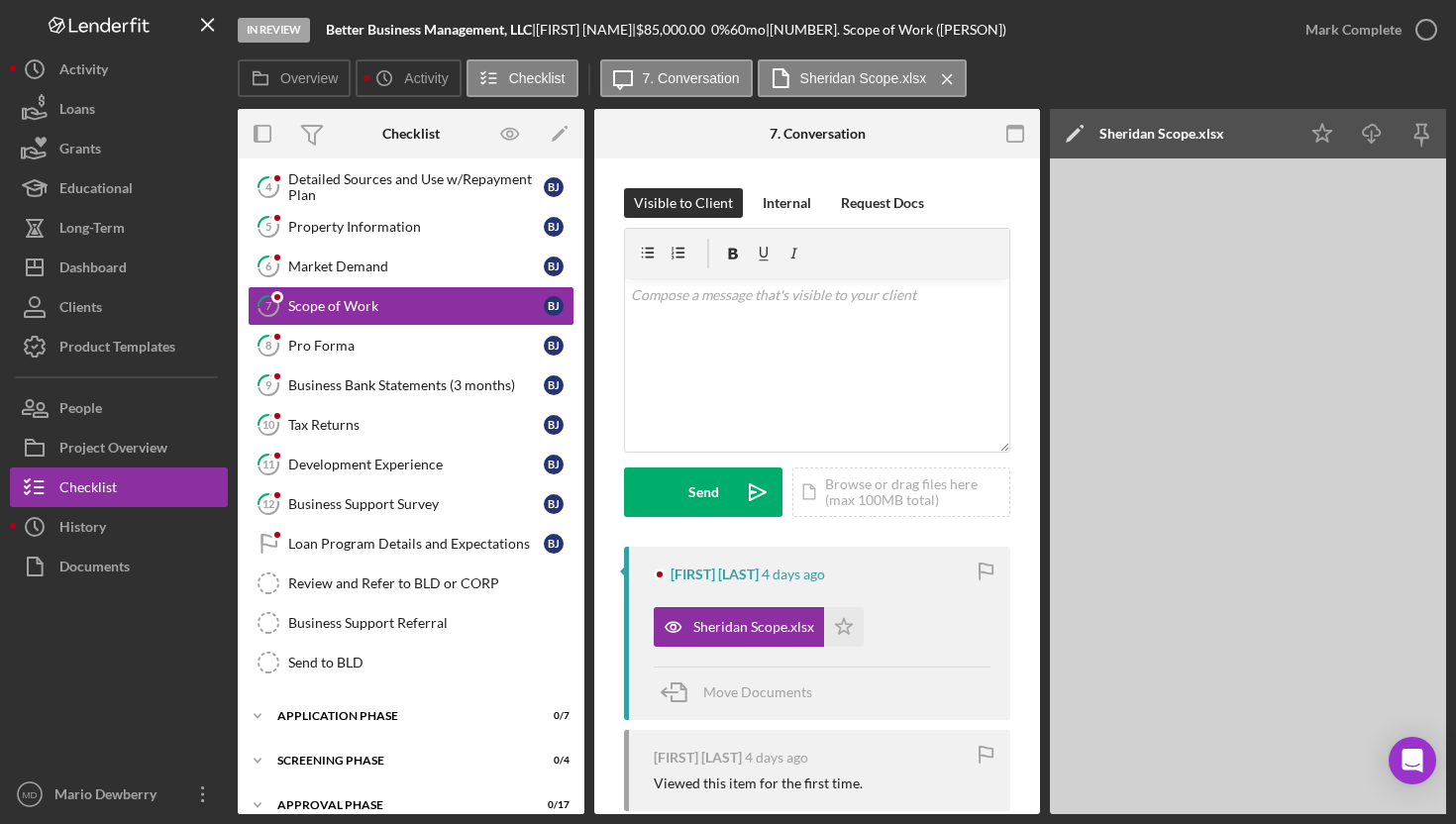 scroll, scrollTop: 2, scrollLeft: 0, axis: vertical 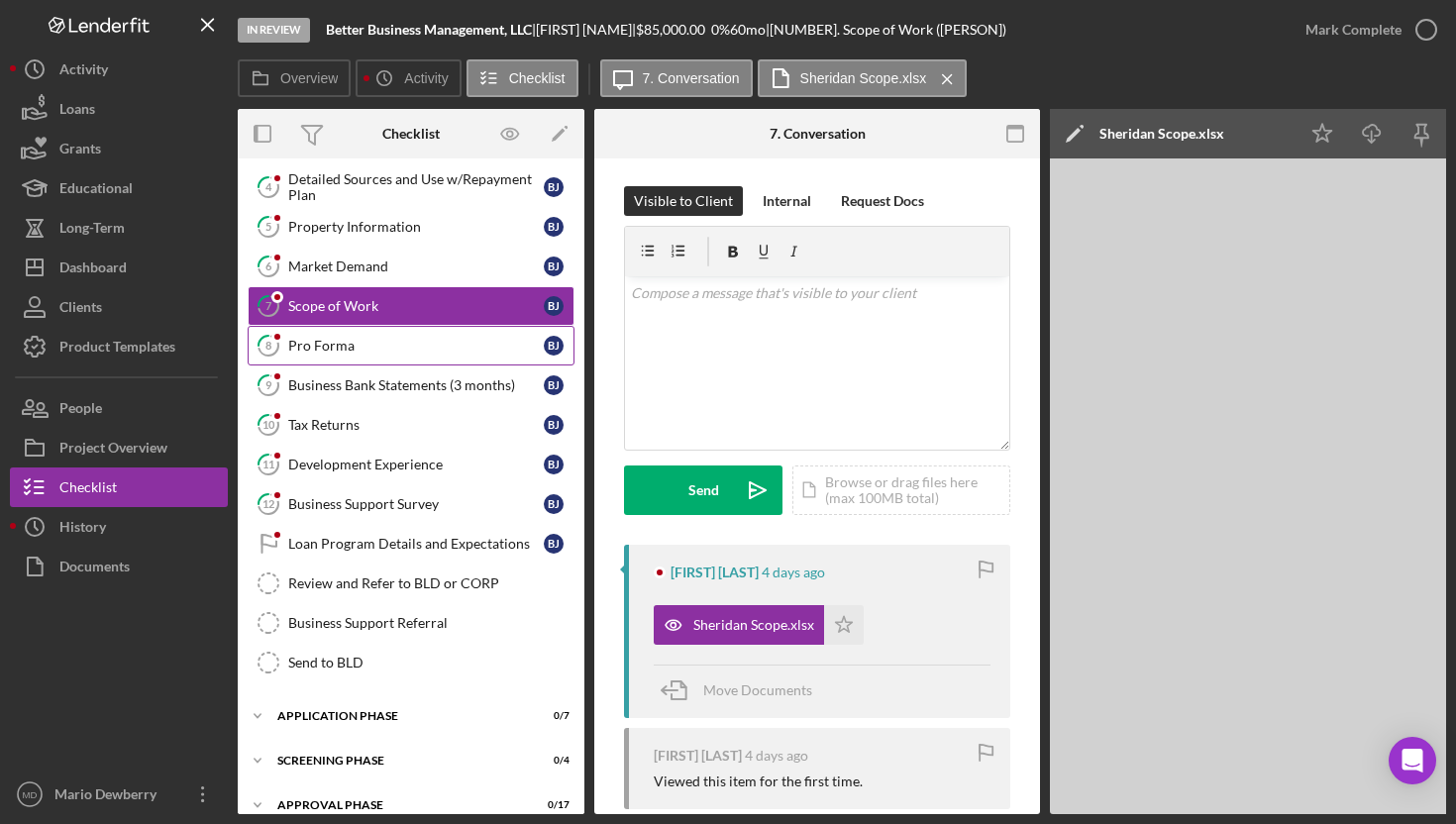 click on "Pro Forma" at bounding box center (416, 346) 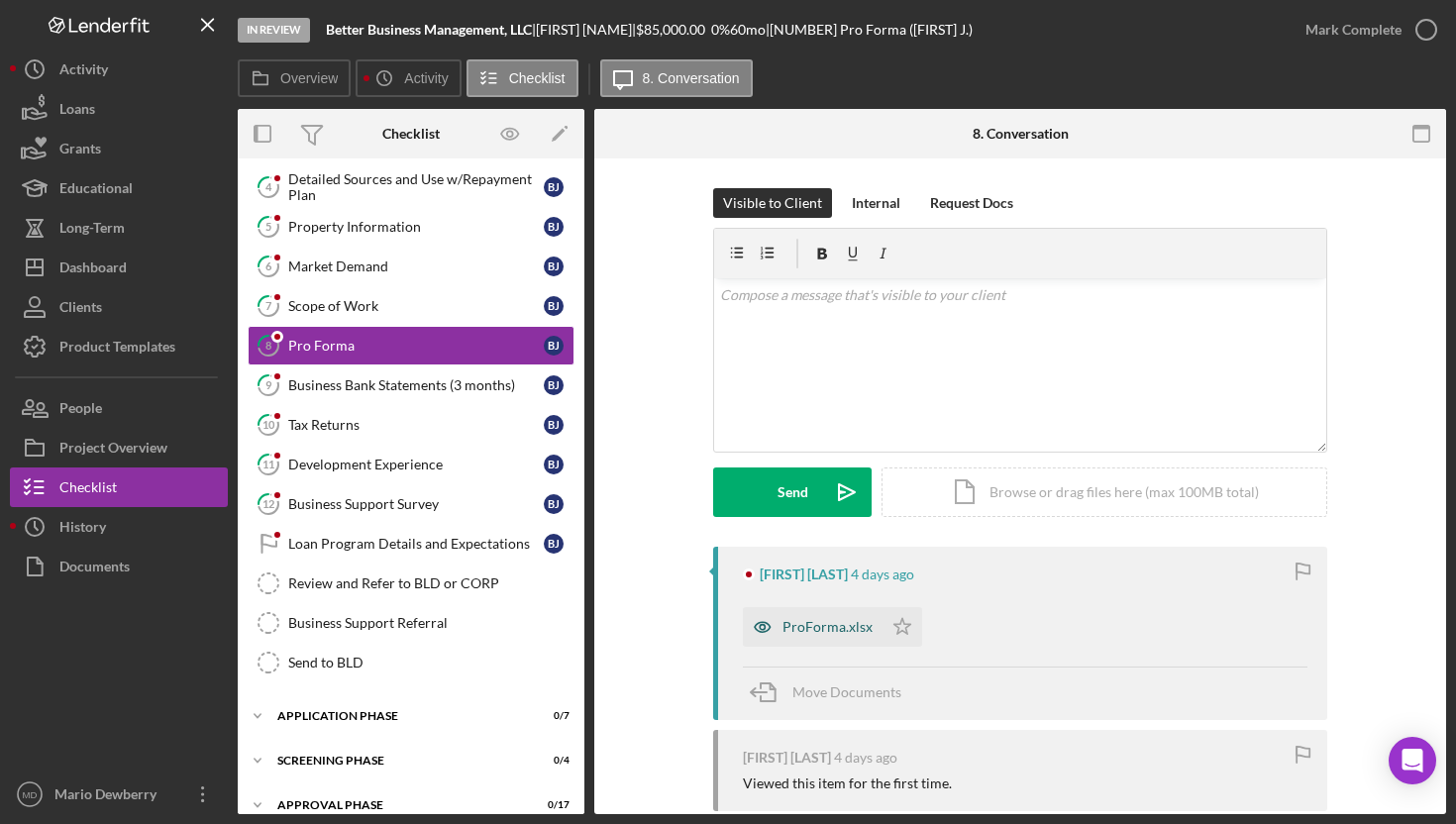 click on "ProForma.xlsx" at bounding box center [827, 627] 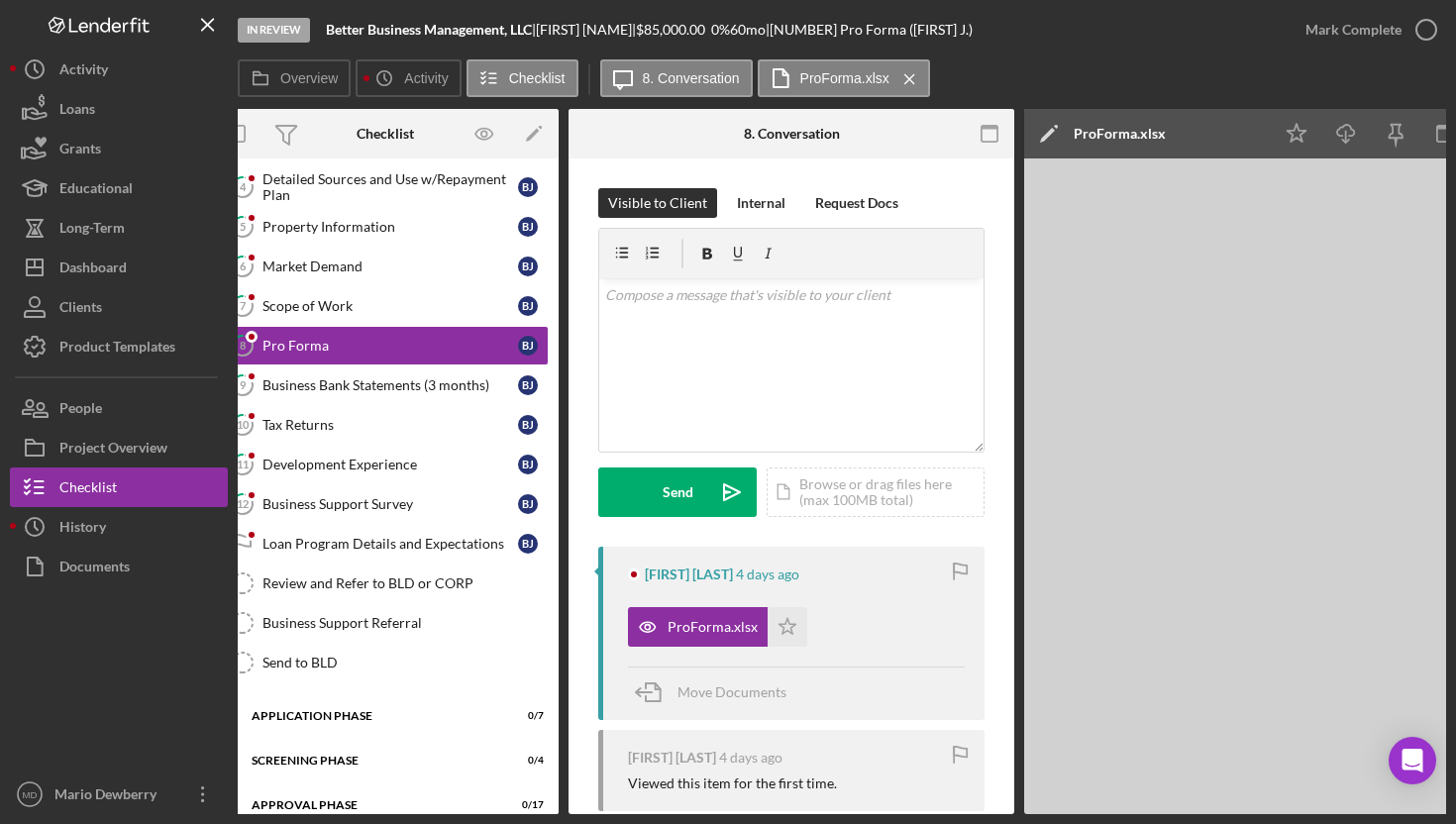 scroll, scrollTop: 0, scrollLeft: 0, axis: both 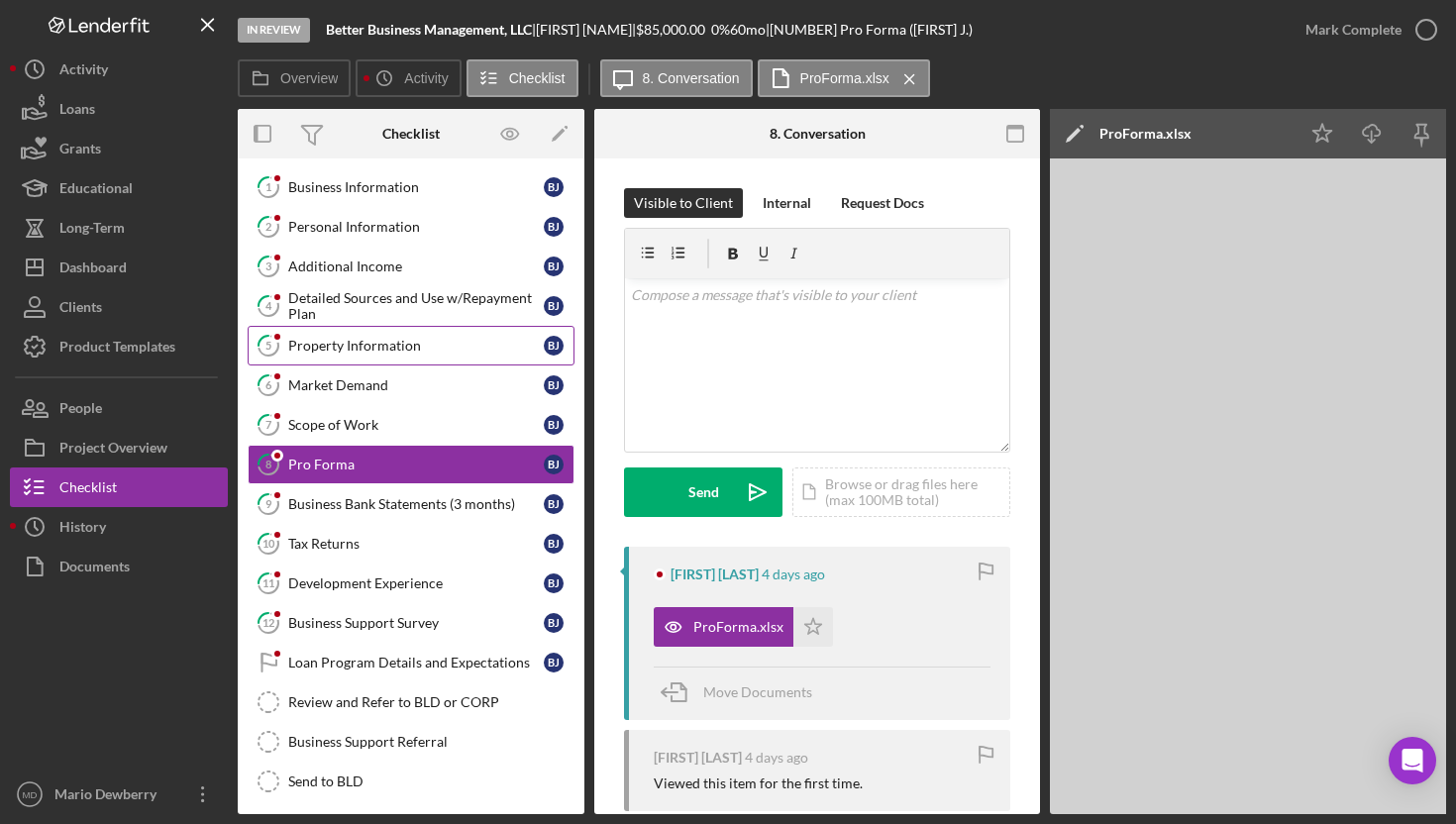 click on "Property Information" at bounding box center (416, 346) 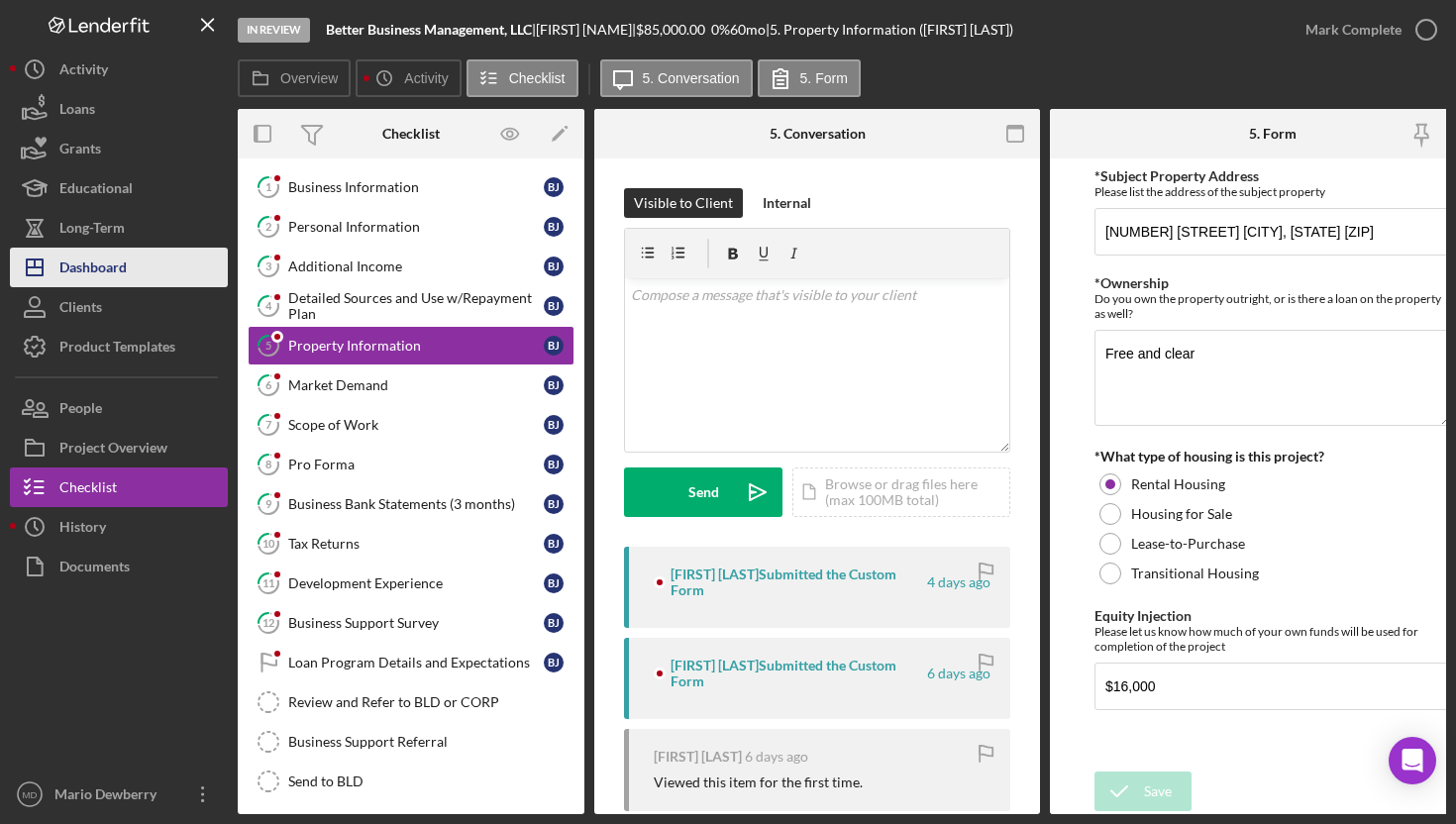 click on "Icon/Dashboard Dashboard" at bounding box center (119, 267) 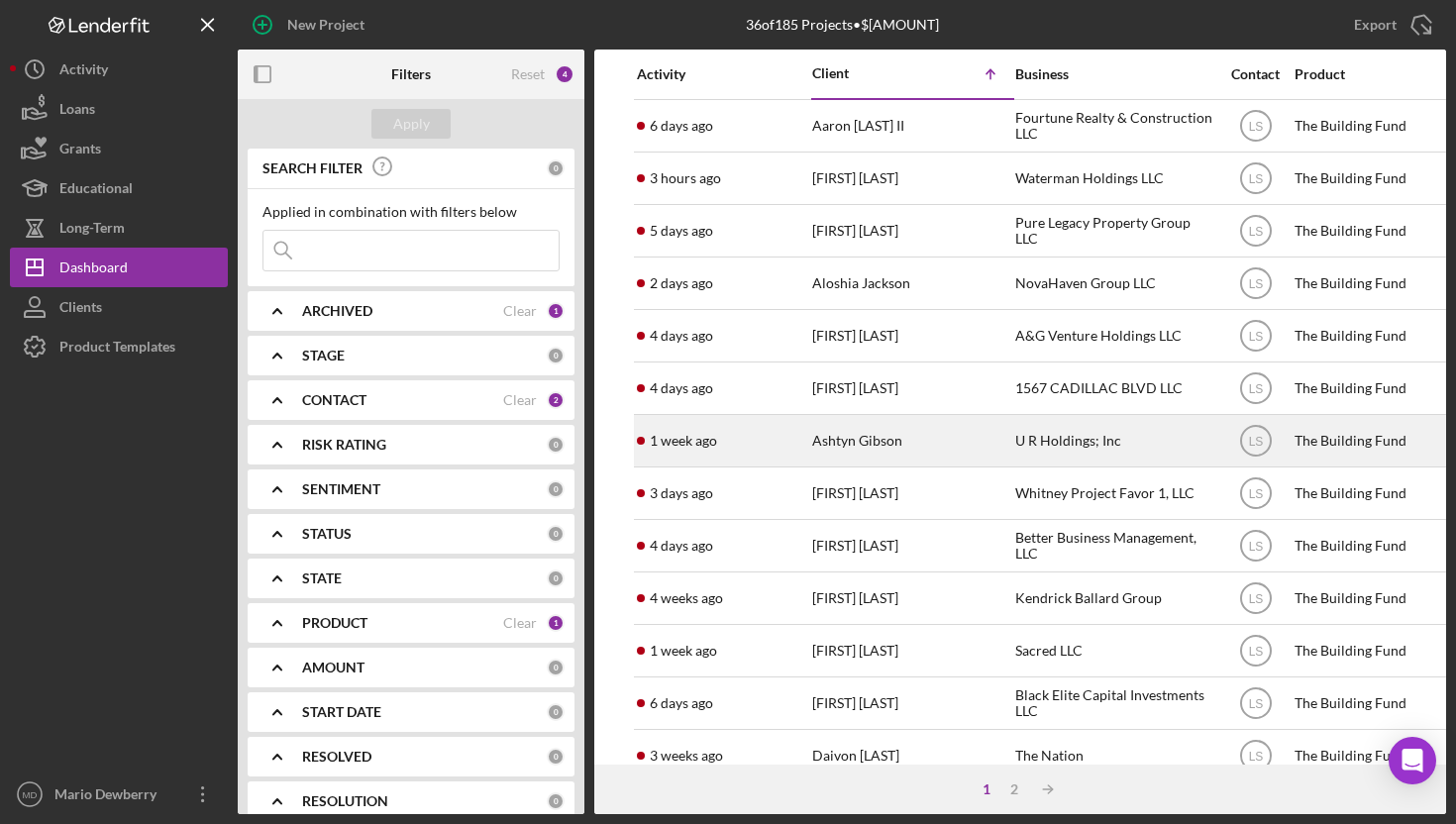 click on "Ashtyn Gibson" at bounding box center (911, 441) 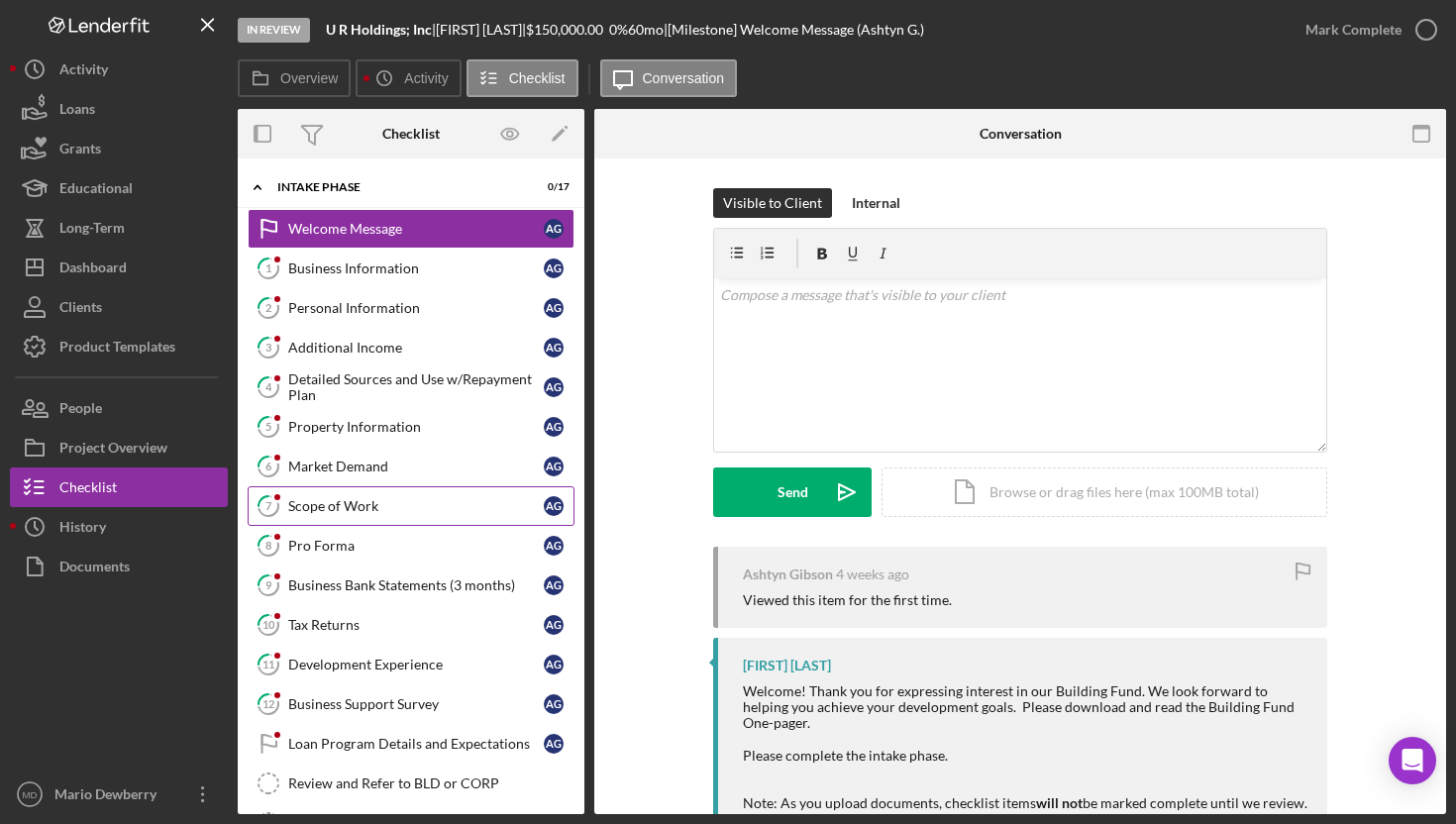 click on "Scope of Work" at bounding box center [416, 506] 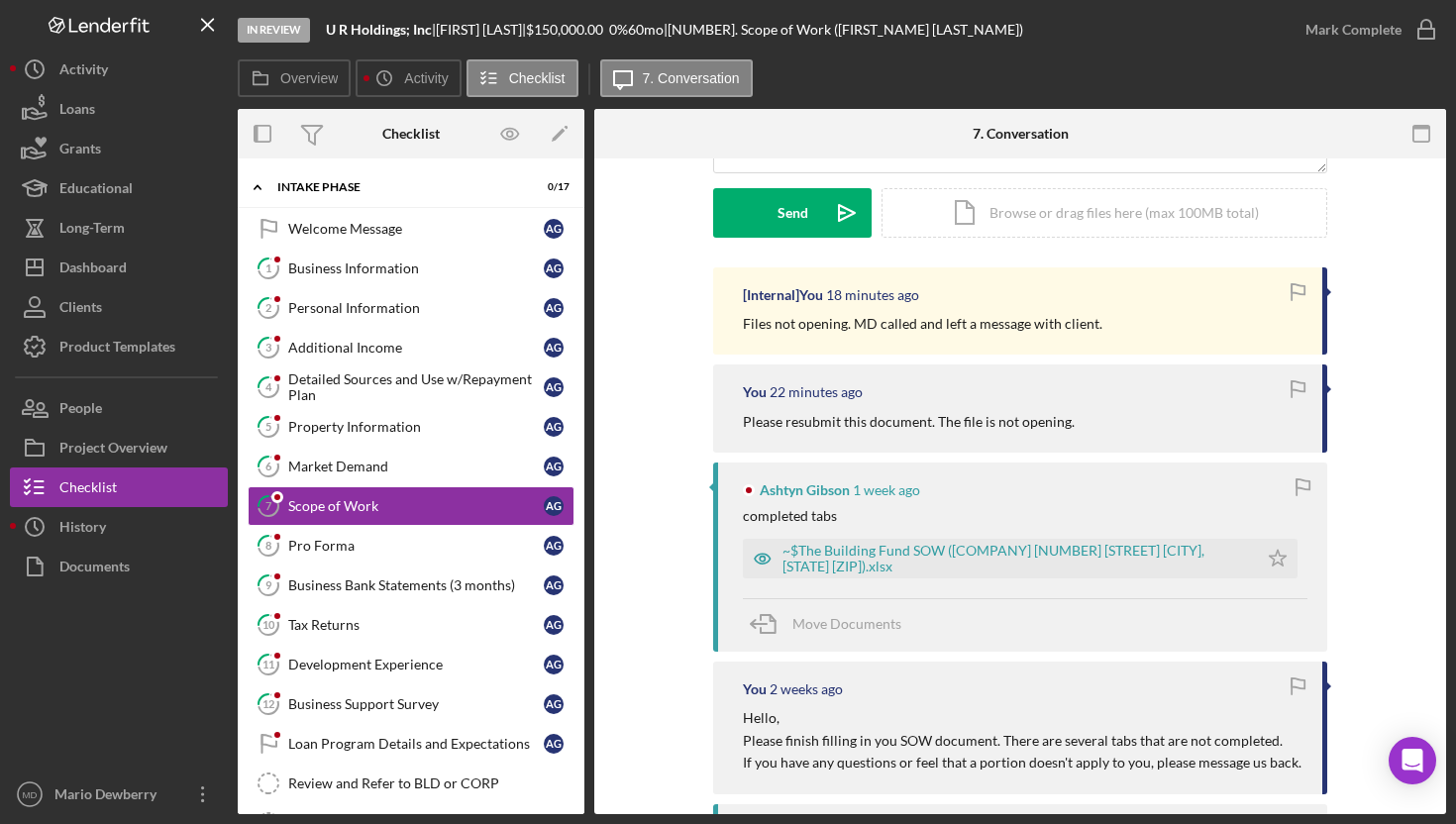 scroll, scrollTop: 280, scrollLeft: 0, axis: vertical 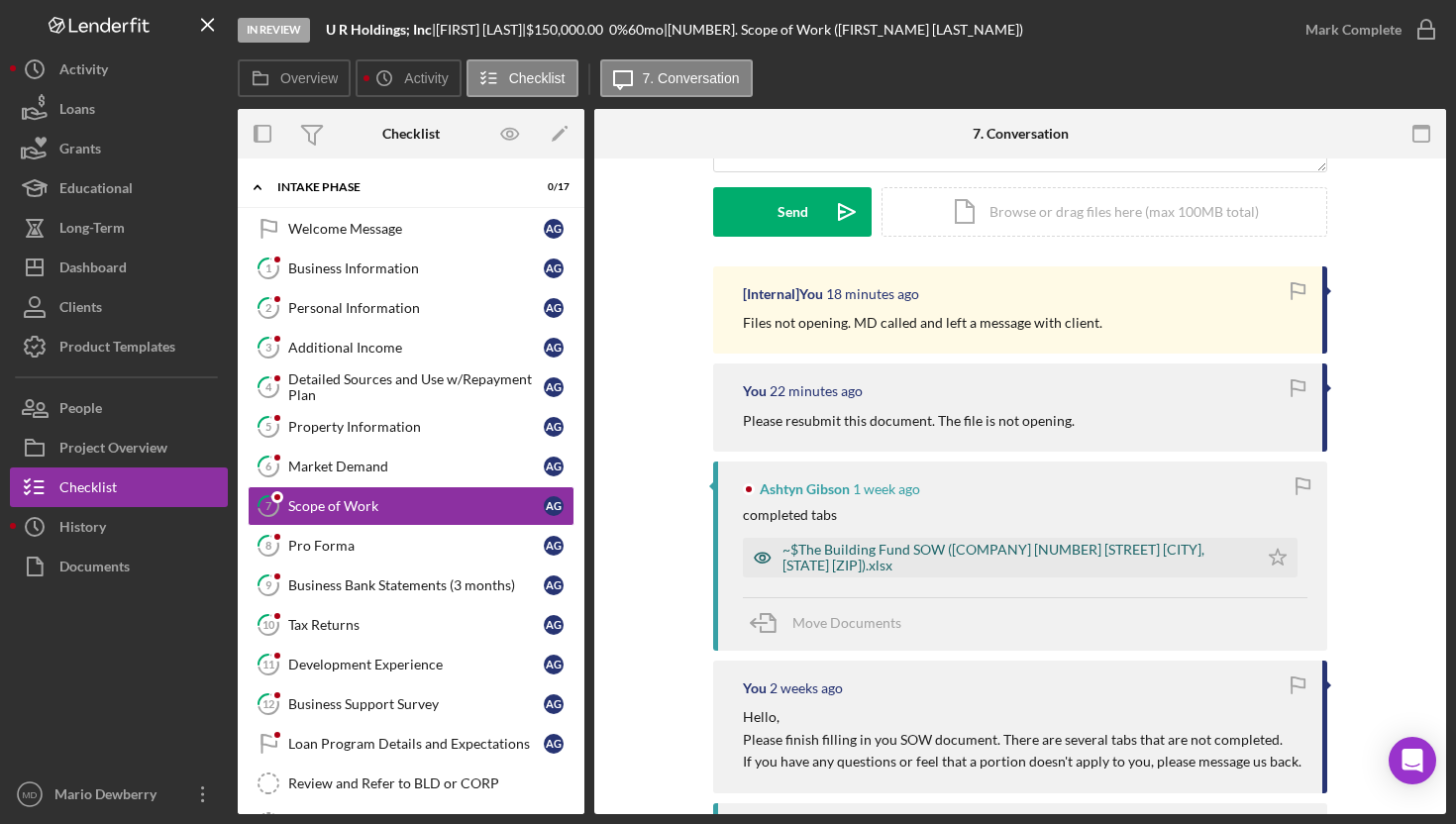 click on "~$The Building Fund SOW  ([COMPANY] [NUMBER] [STREET] [CITY], [STATE] [ZIP]).xlsx" at bounding box center [1015, 558] 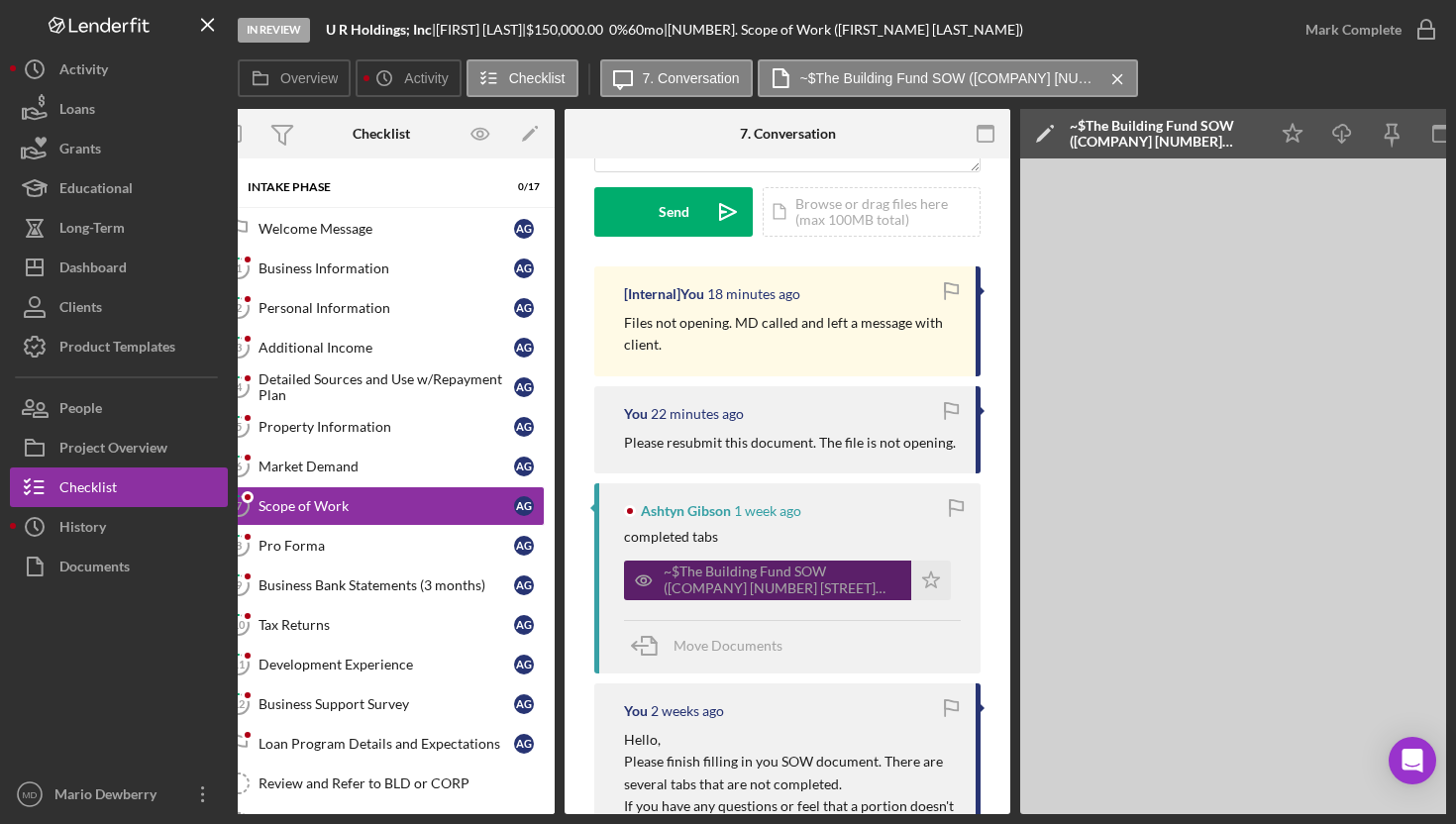 scroll, scrollTop: 0, scrollLeft: 0, axis: both 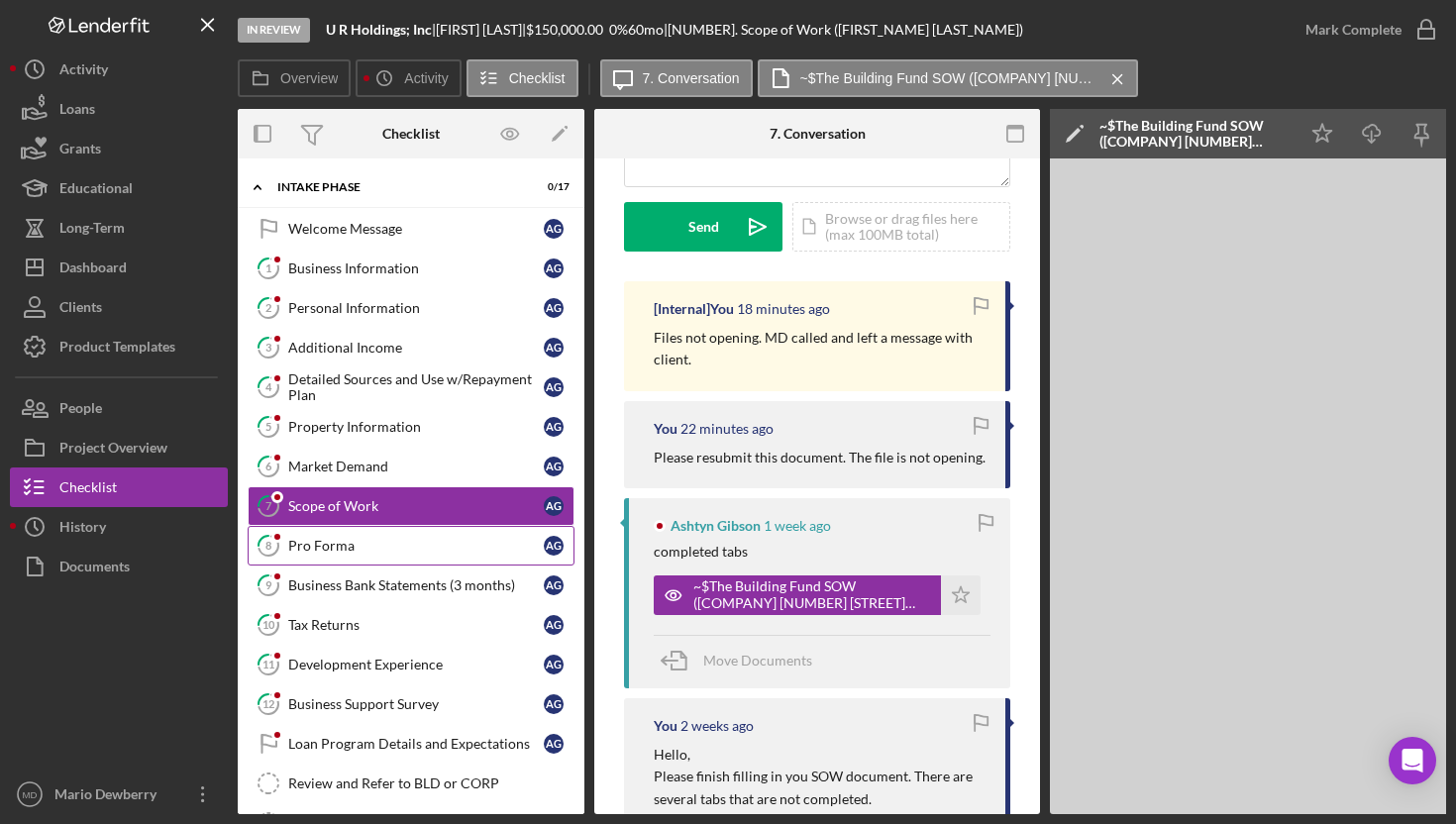 click on "Pro Forma" at bounding box center [416, 546] 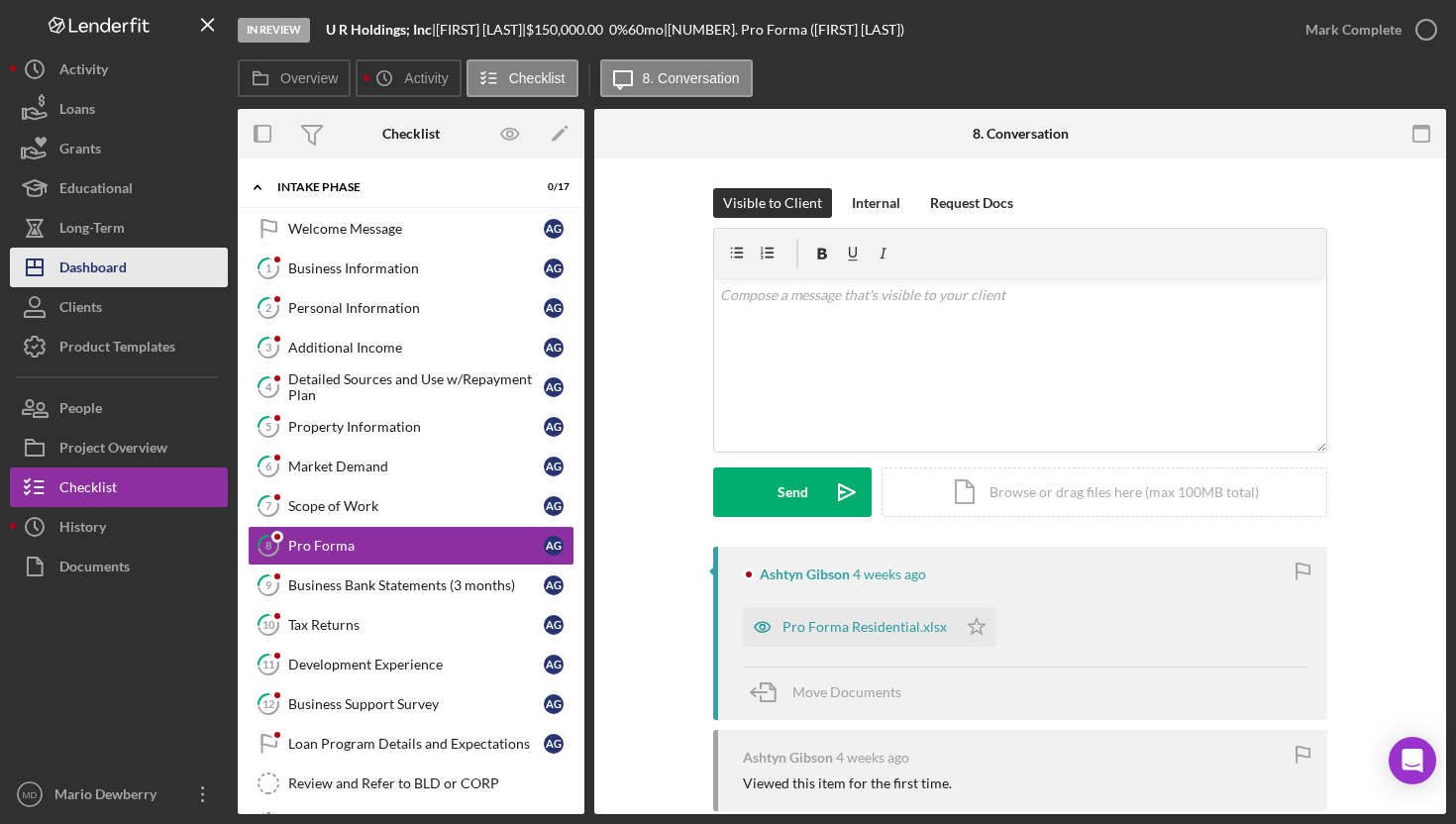click on "Icon/Dashboard Dashboard" at bounding box center [119, 267] 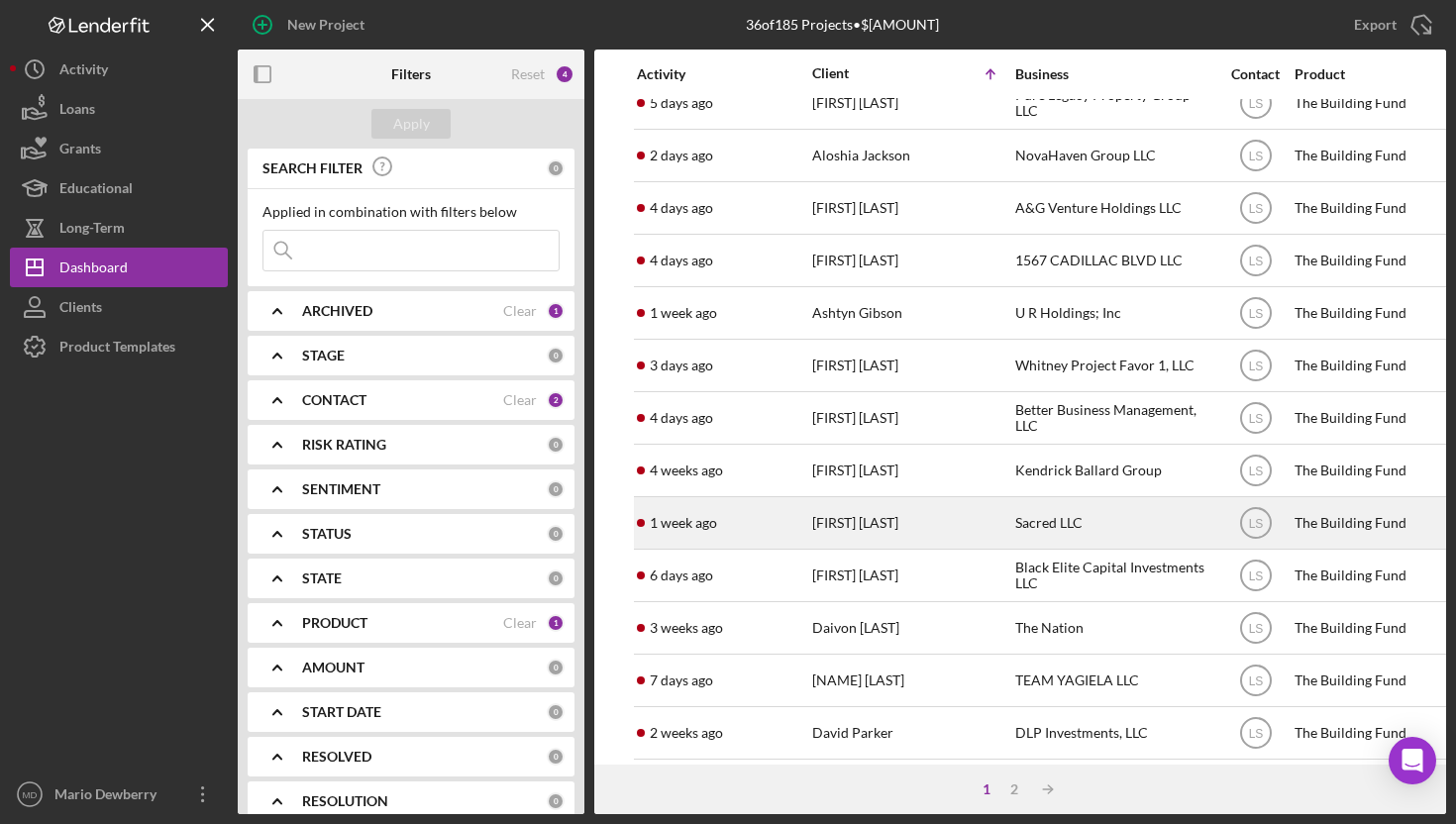 scroll, scrollTop: 137, scrollLeft: 0, axis: vertical 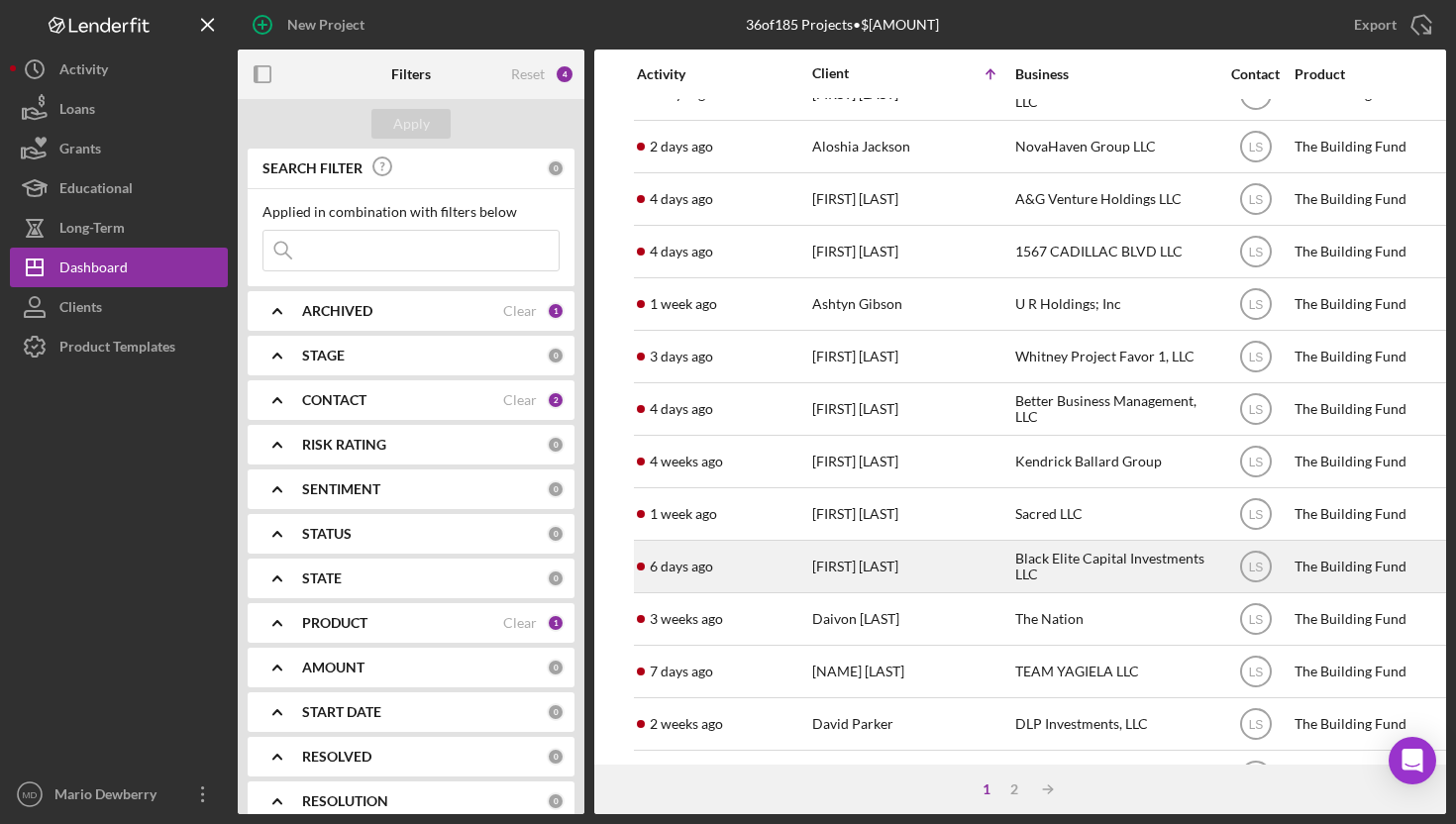 click on "Black Elite Capital Investments LLC" at bounding box center (1114, 566) 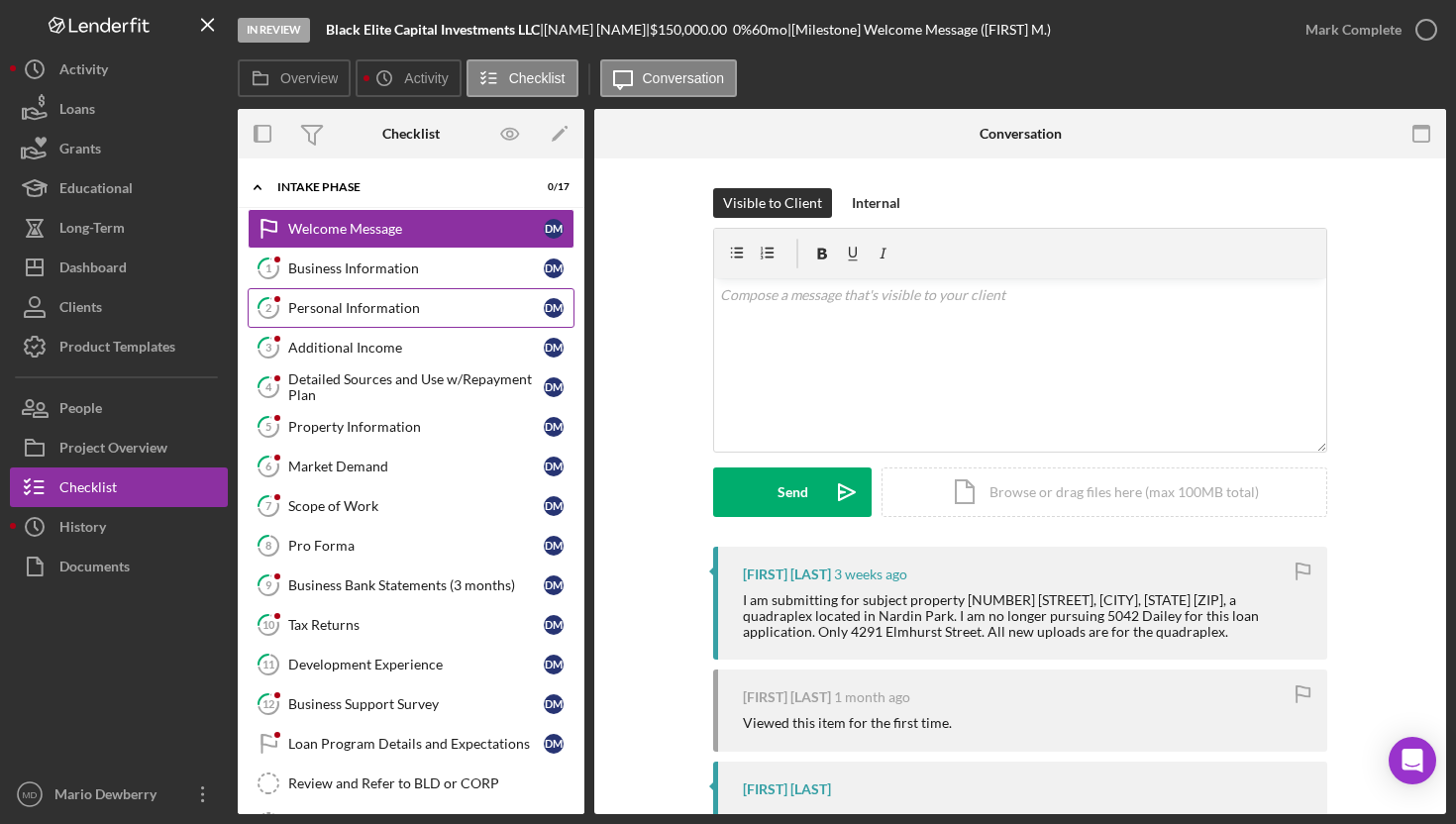click on "2 Personal Information D M" at bounding box center [411, 308] 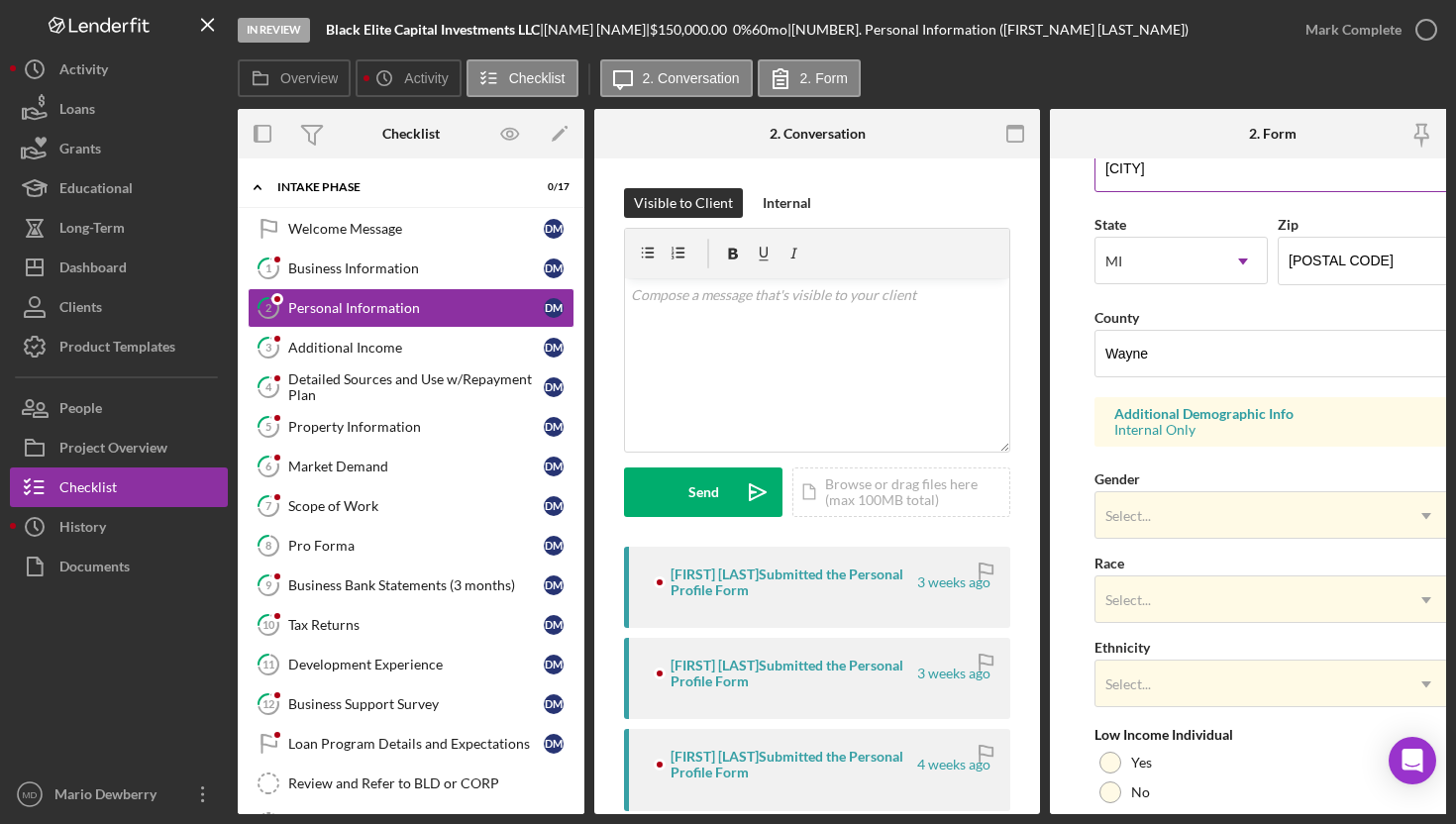 scroll, scrollTop: 508, scrollLeft: 0, axis: vertical 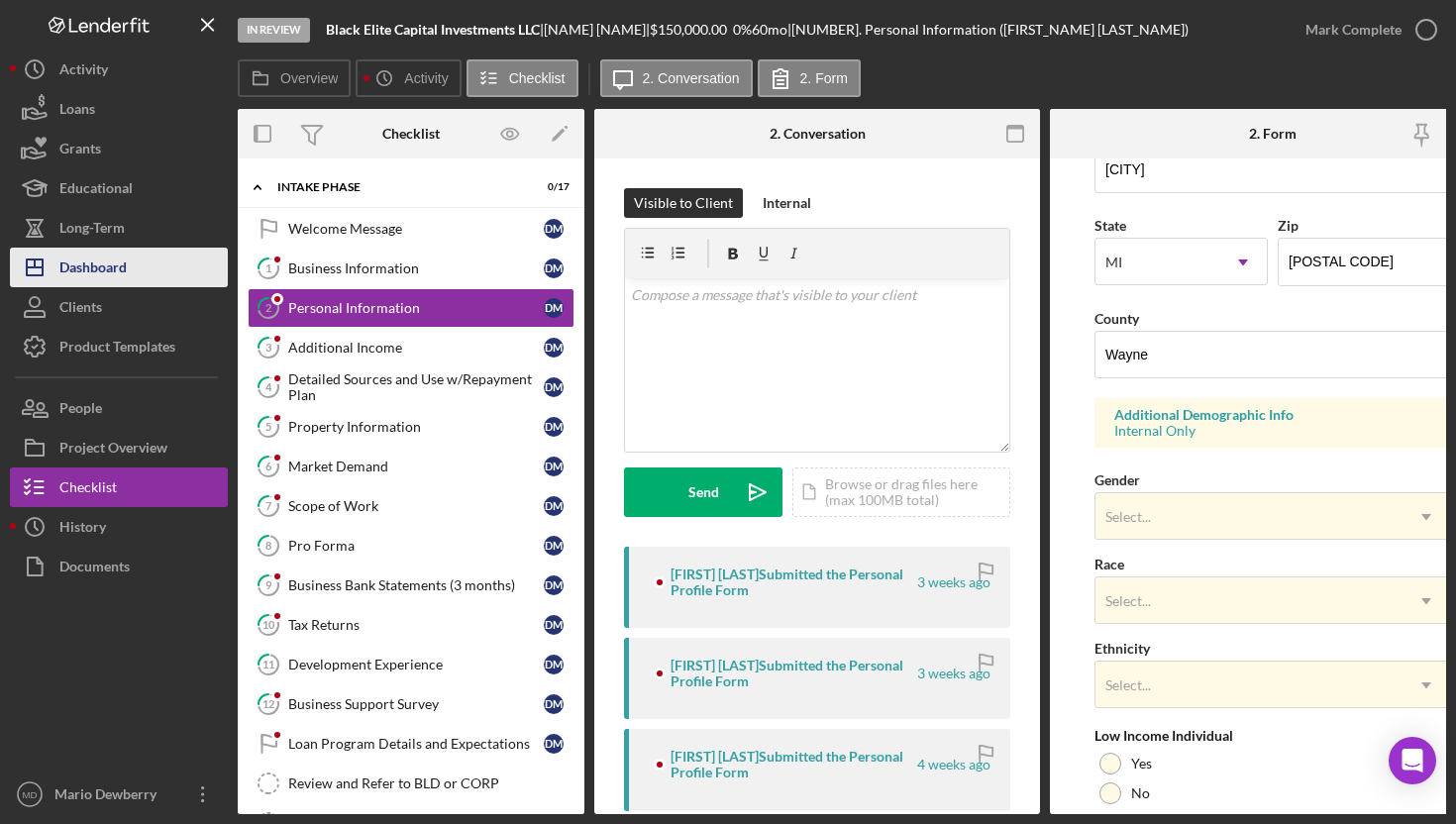 click on "Dashboard" at bounding box center (93, 269) 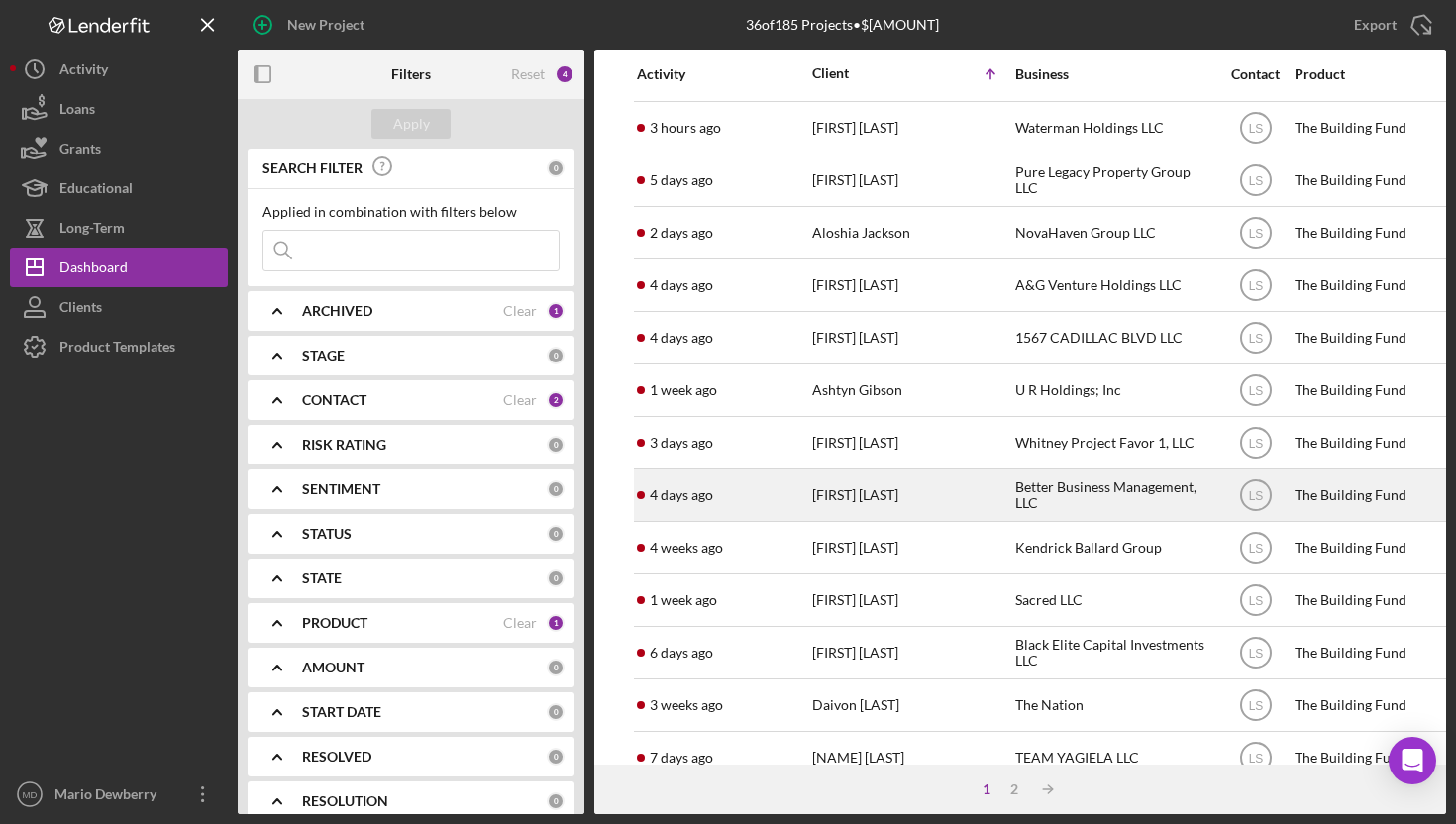 scroll, scrollTop: 53, scrollLeft: 0, axis: vertical 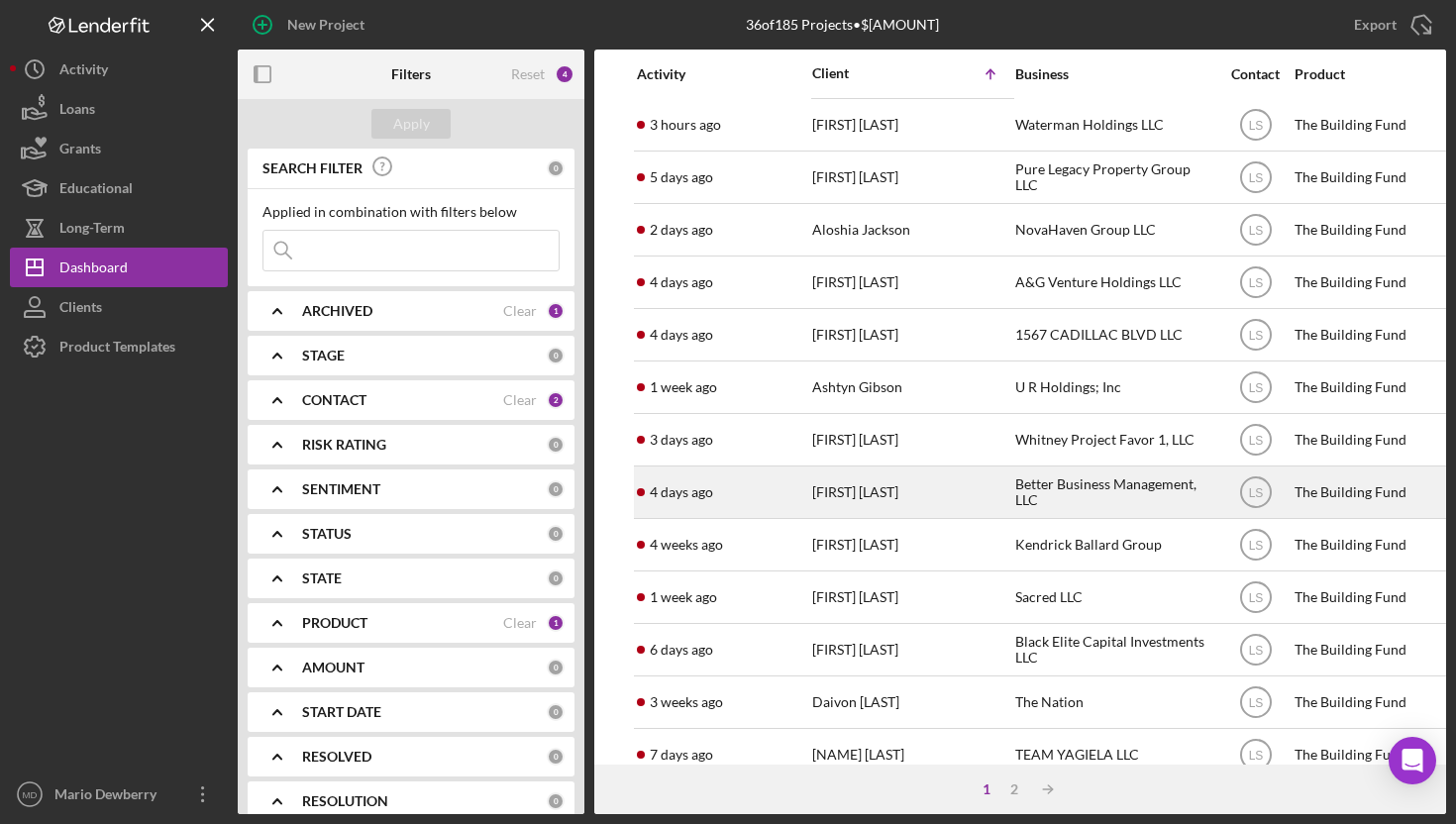 click on "Better Business Management, LLC" at bounding box center (1114, 492) 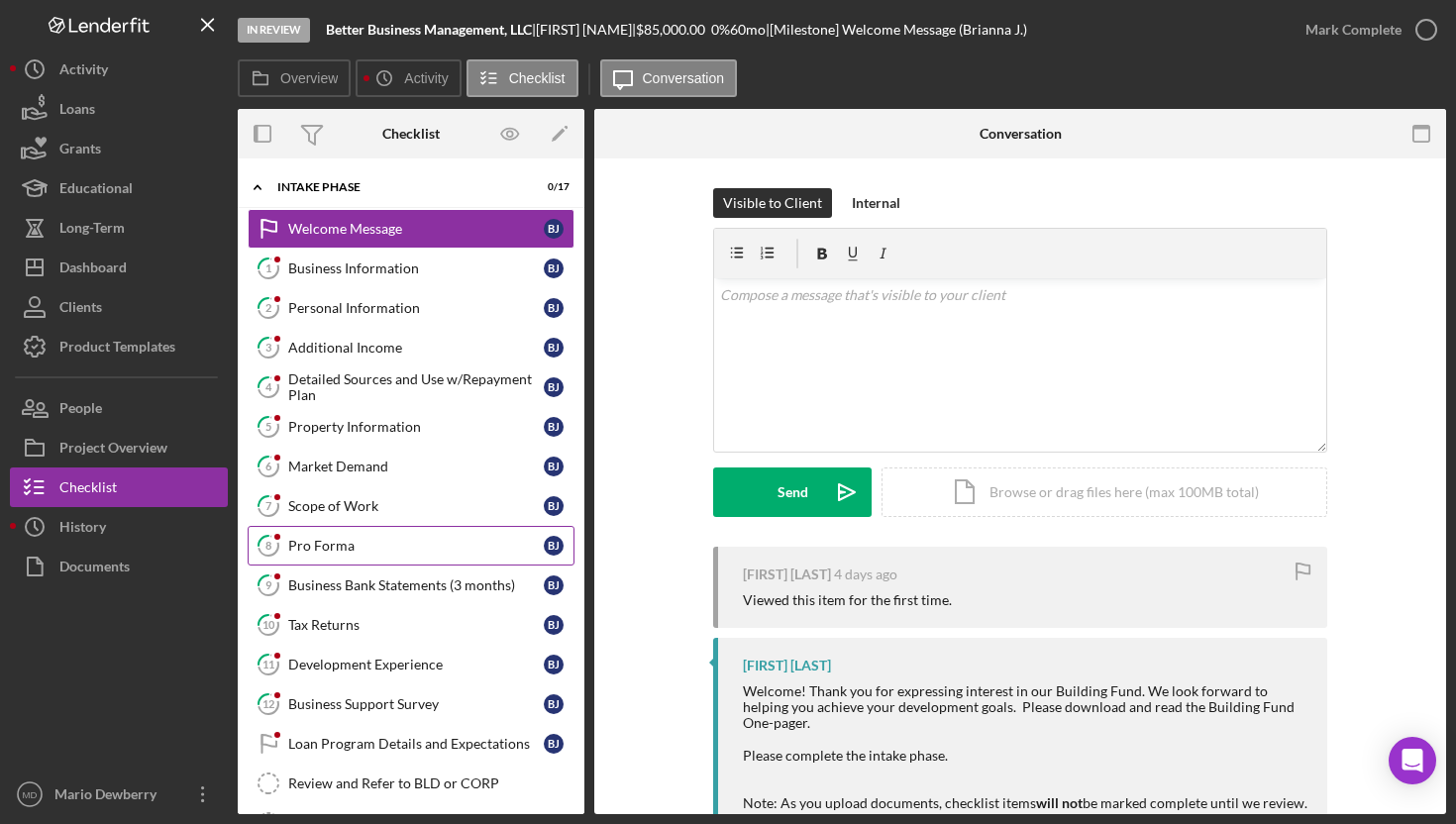 click on "Pro Forma" at bounding box center (416, 546) 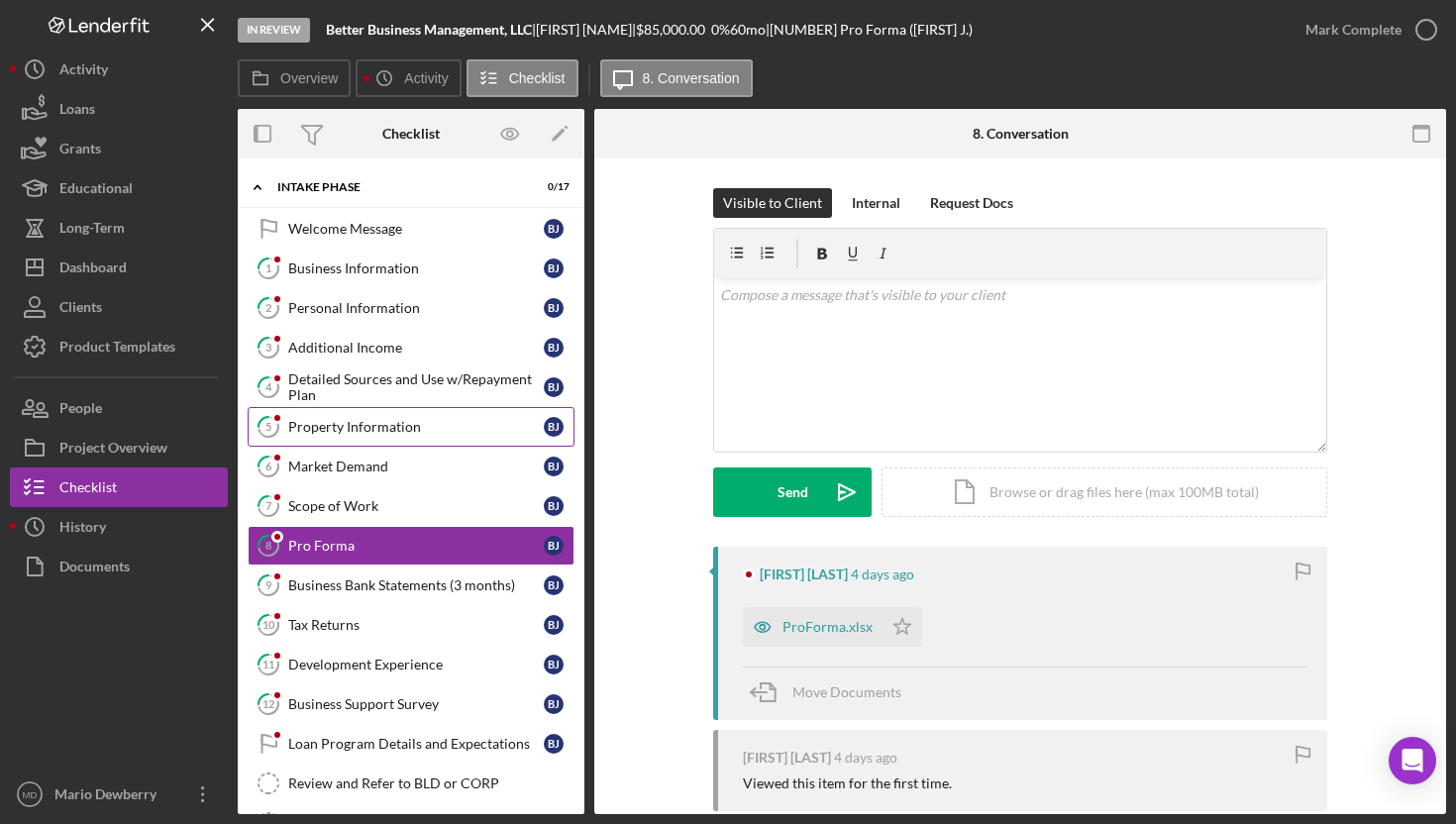 click on "Property Information" at bounding box center (416, 427) 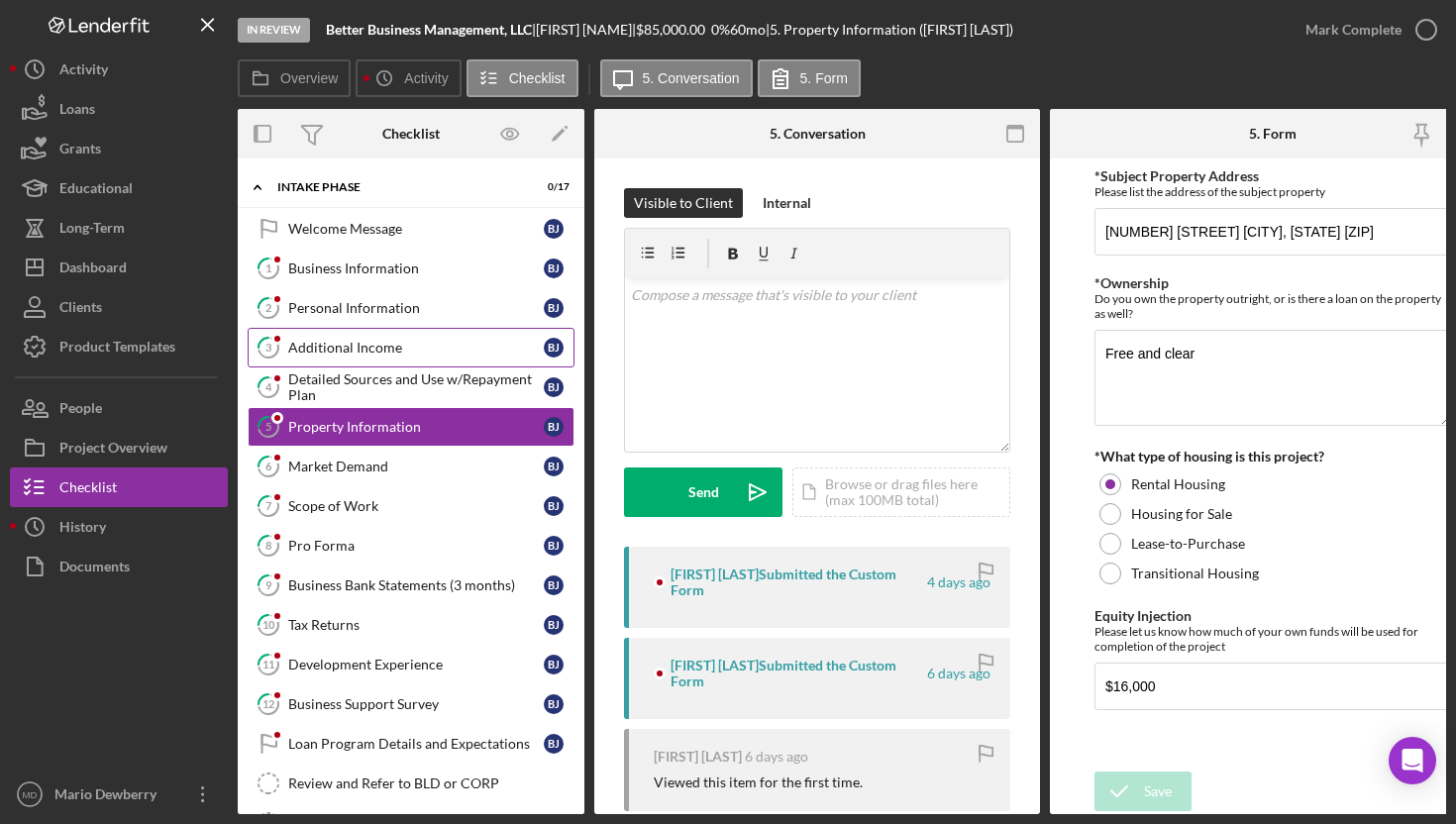 click on "3 Additional Income B J" at bounding box center [411, 348] 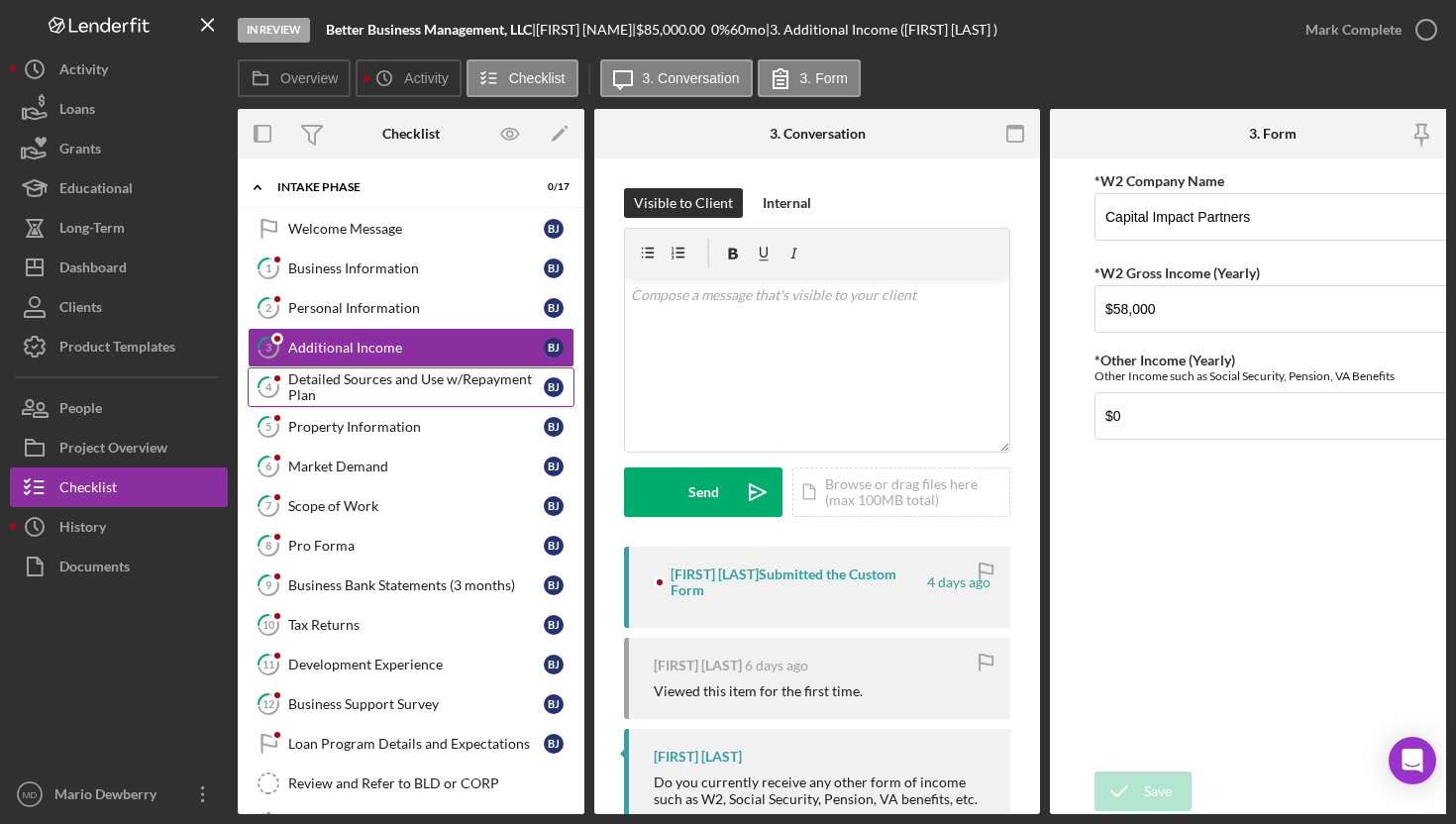 click on "Detailed Sources and Use w/Repayment Plan" at bounding box center (416, 387) 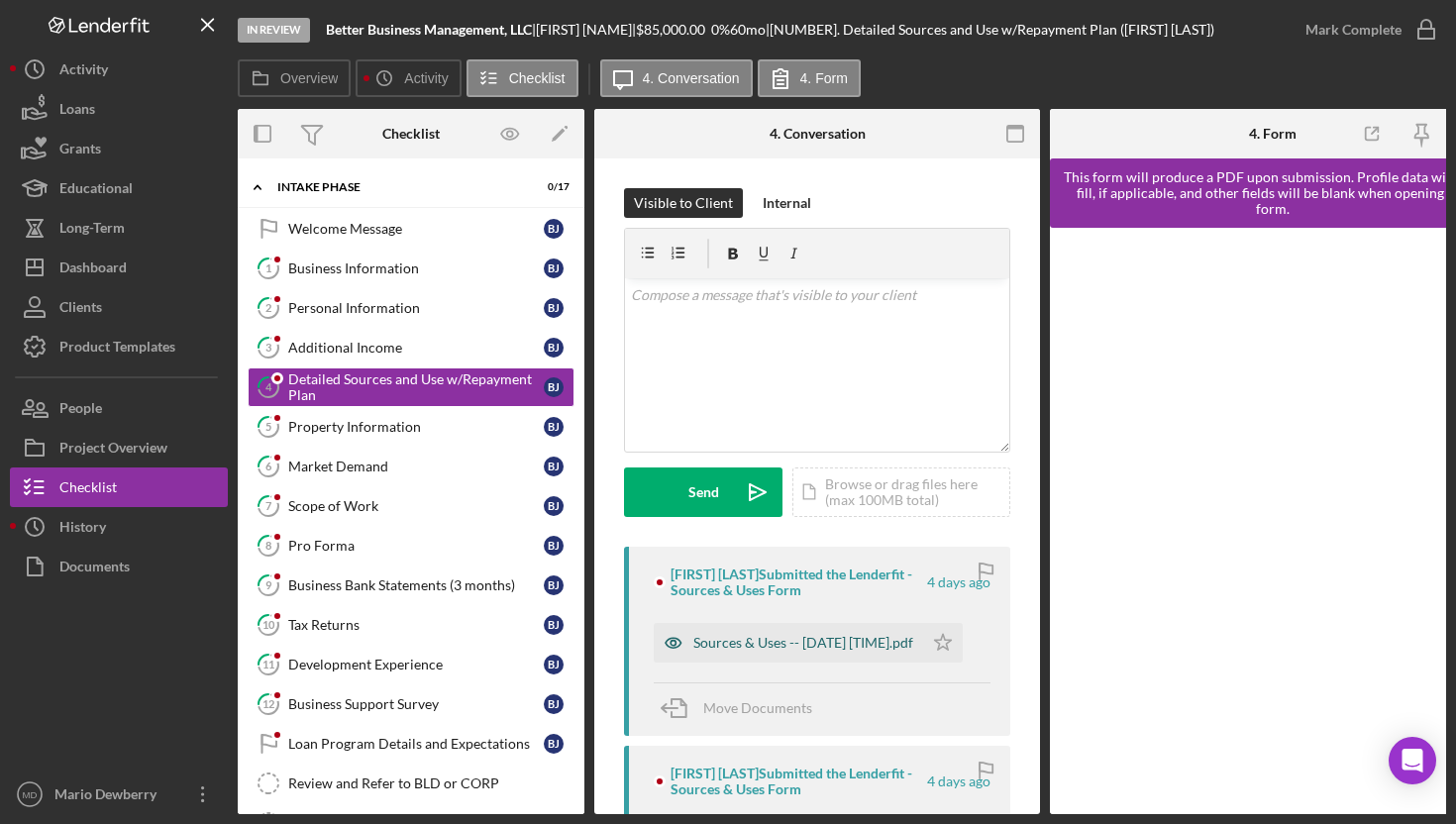 click on "Sources & Uses -- [DATE] [TIME].pdf" at bounding box center (803, 643) 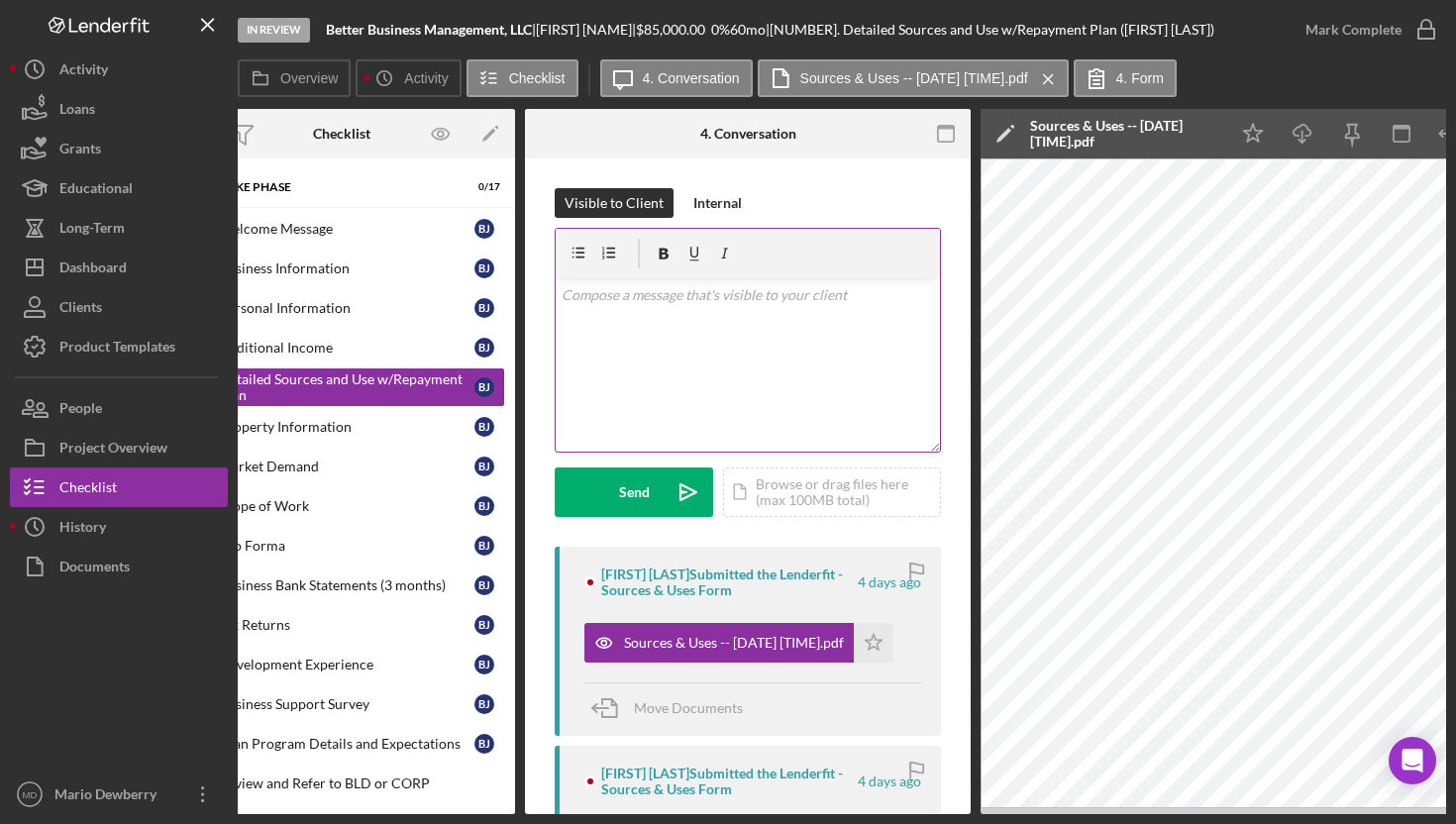 scroll, scrollTop: 0, scrollLeft: 42, axis: horizontal 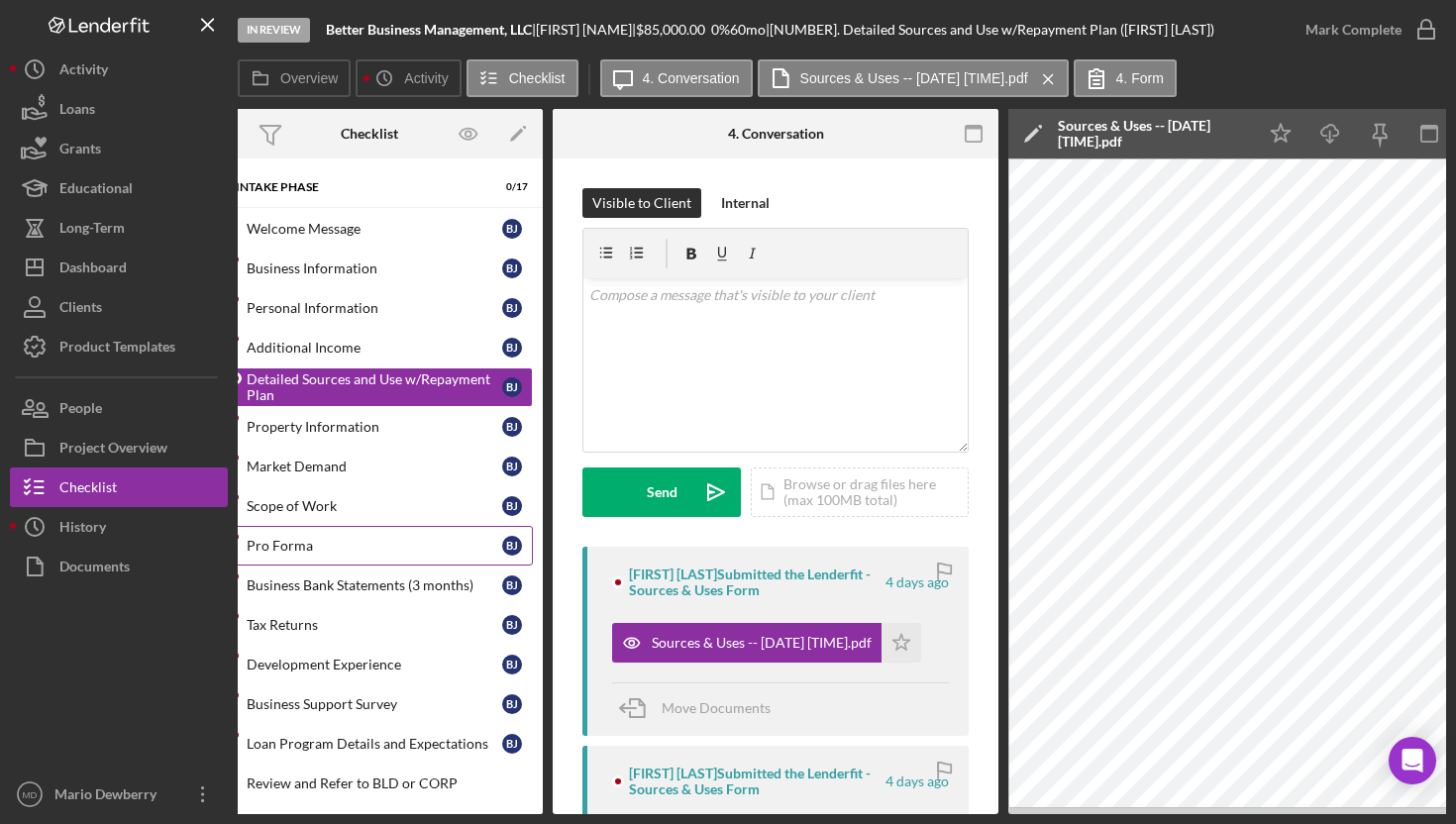 click on "Pro Forma" at bounding box center (374, 546) 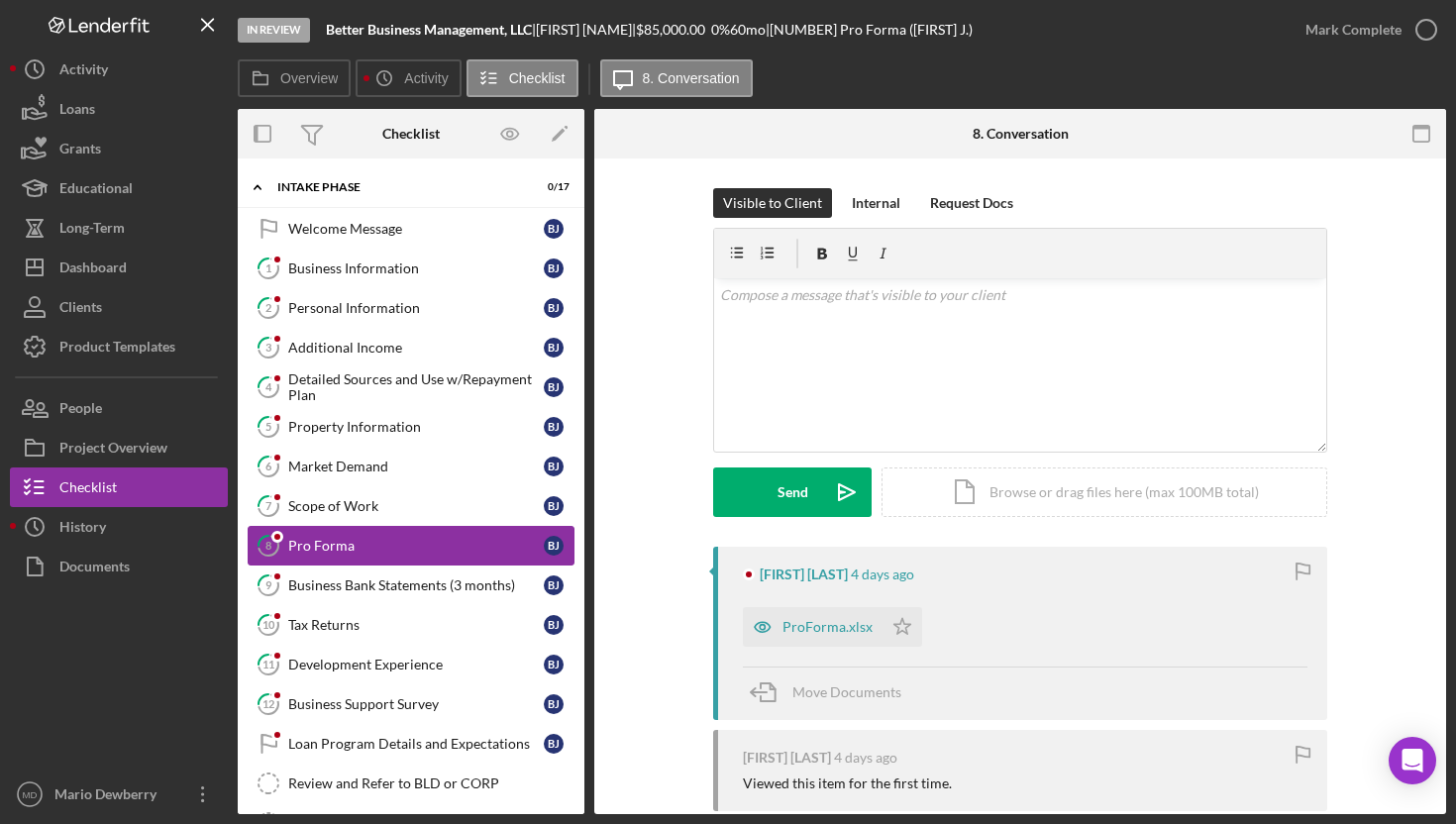 scroll, scrollTop: 0, scrollLeft: 0, axis: both 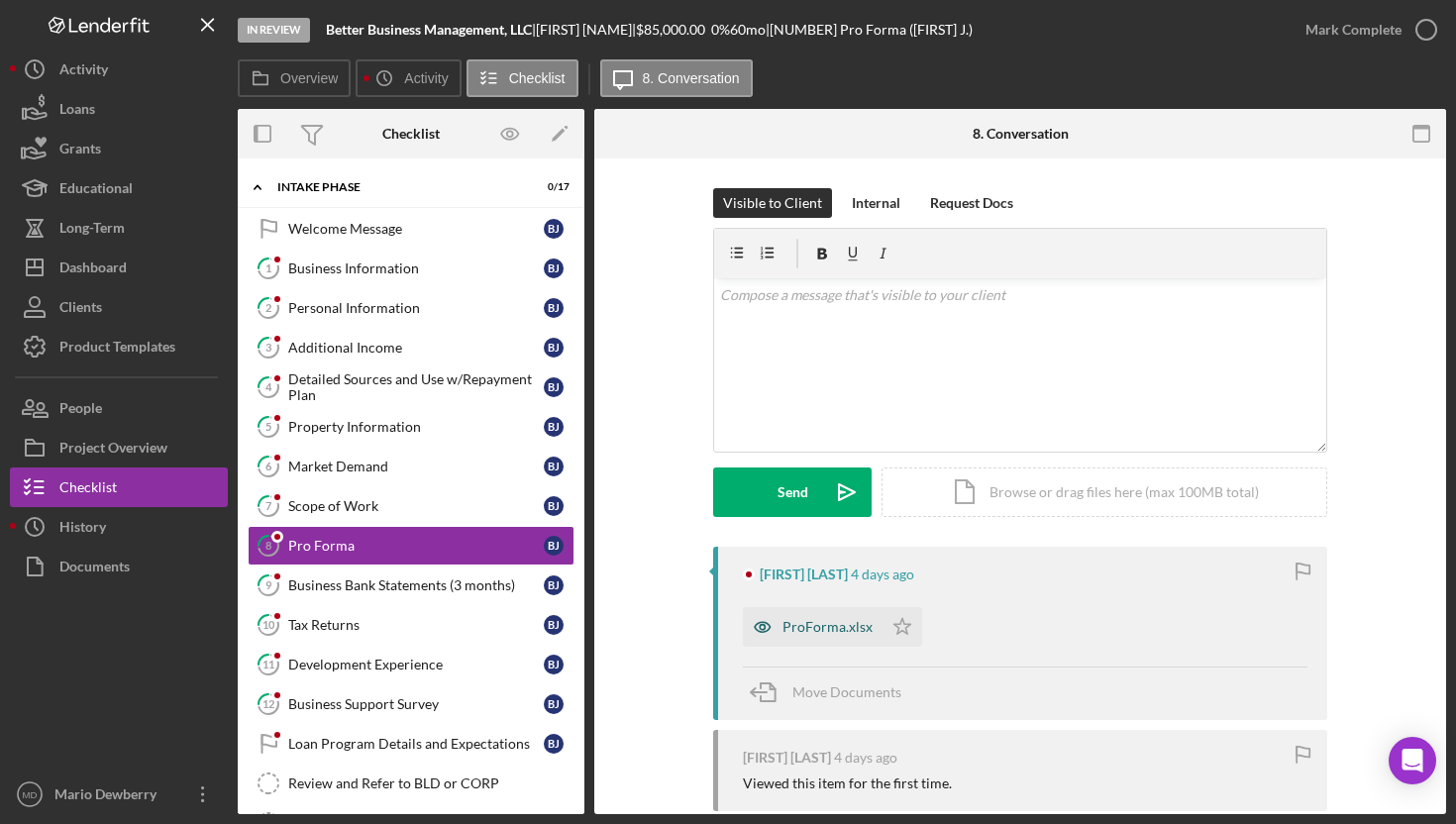 click on "ProForma.xlsx" at bounding box center (827, 627) 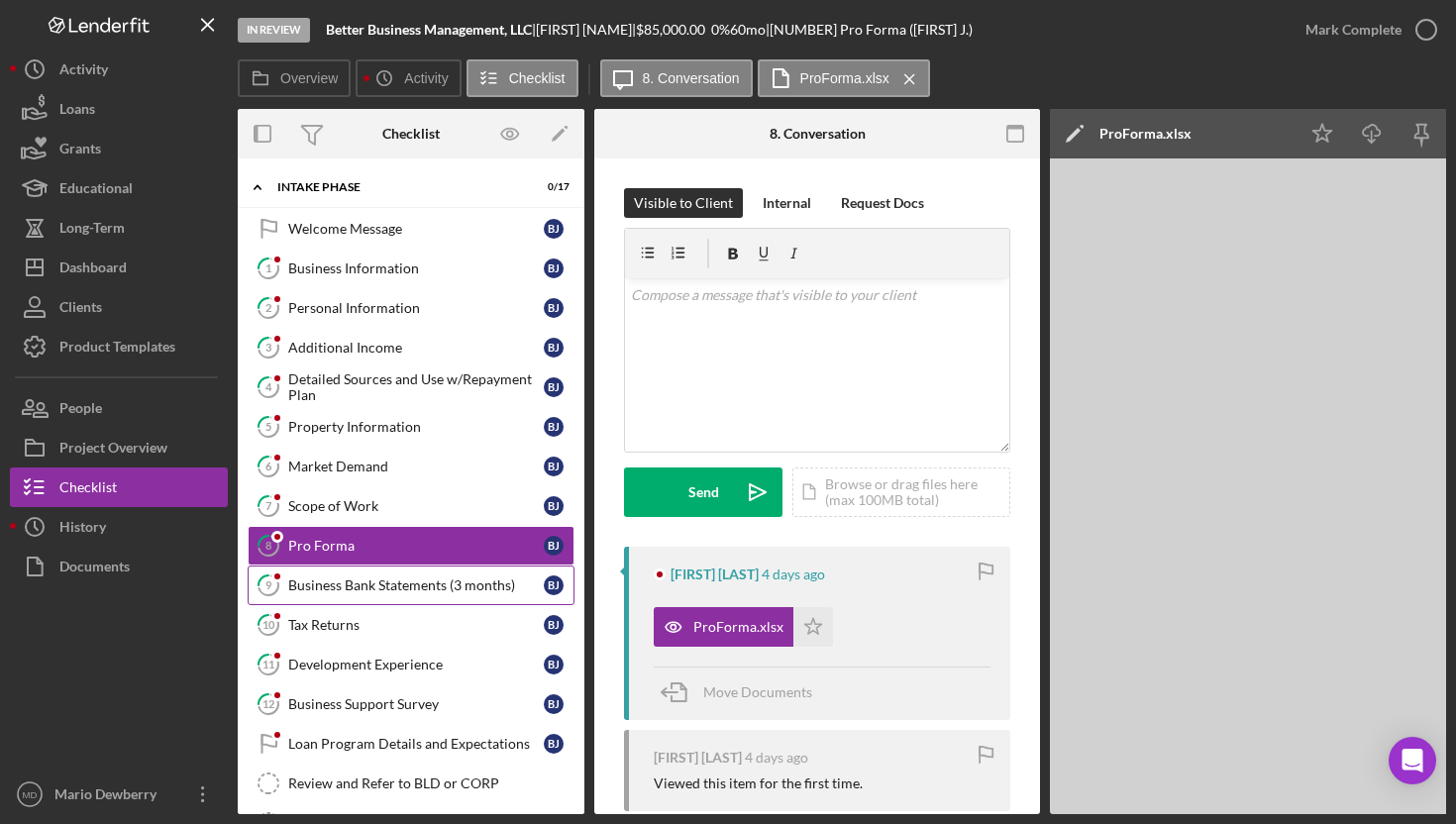 click on "Business Bank Statements (3 months)" at bounding box center (416, 585) 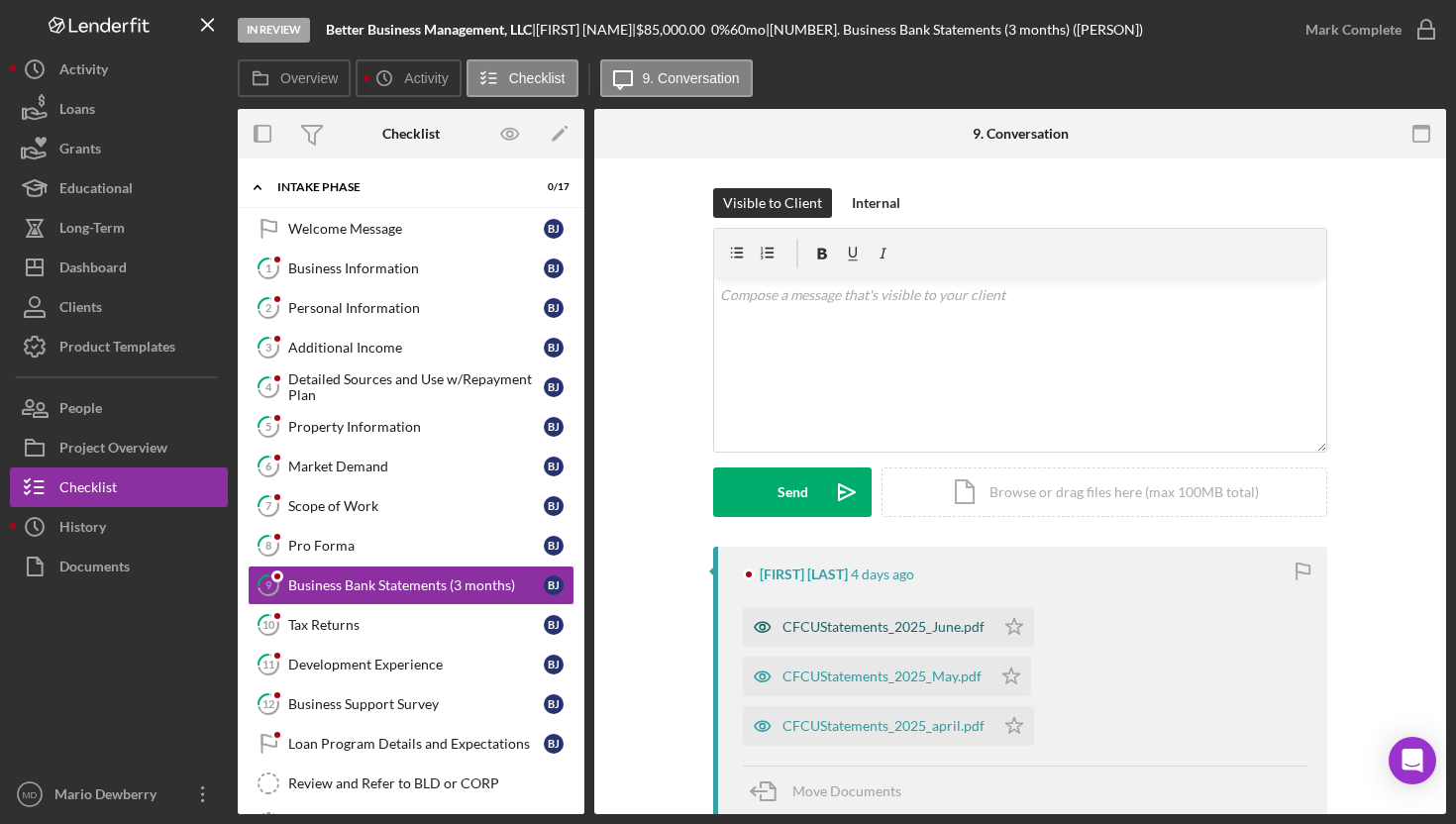 click on "CFCUStatements_2025_June.pdf" at bounding box center [869, 627] 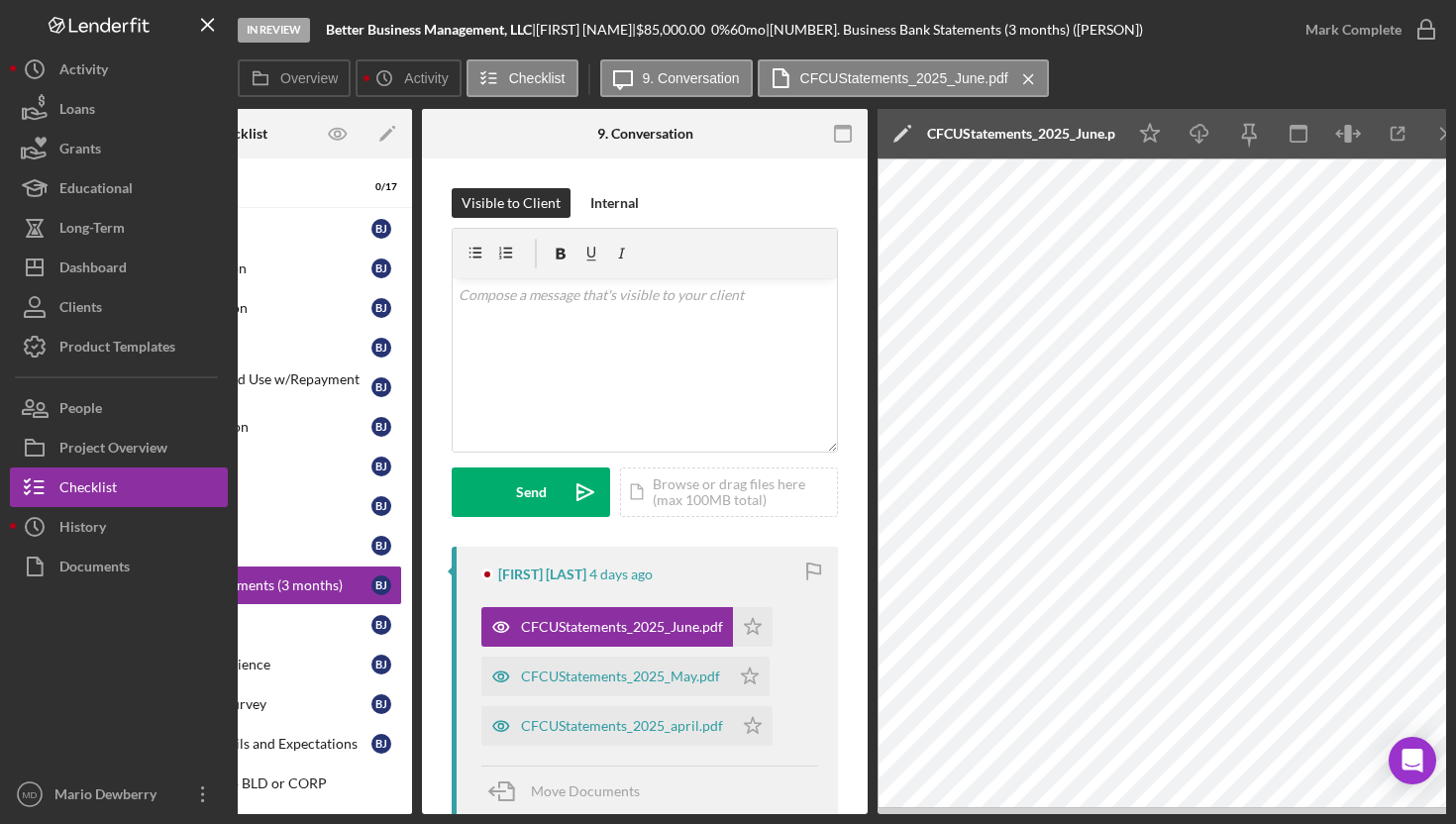 scroll, scrollTop: 0, scrollLeft: 198, axis: horizontal 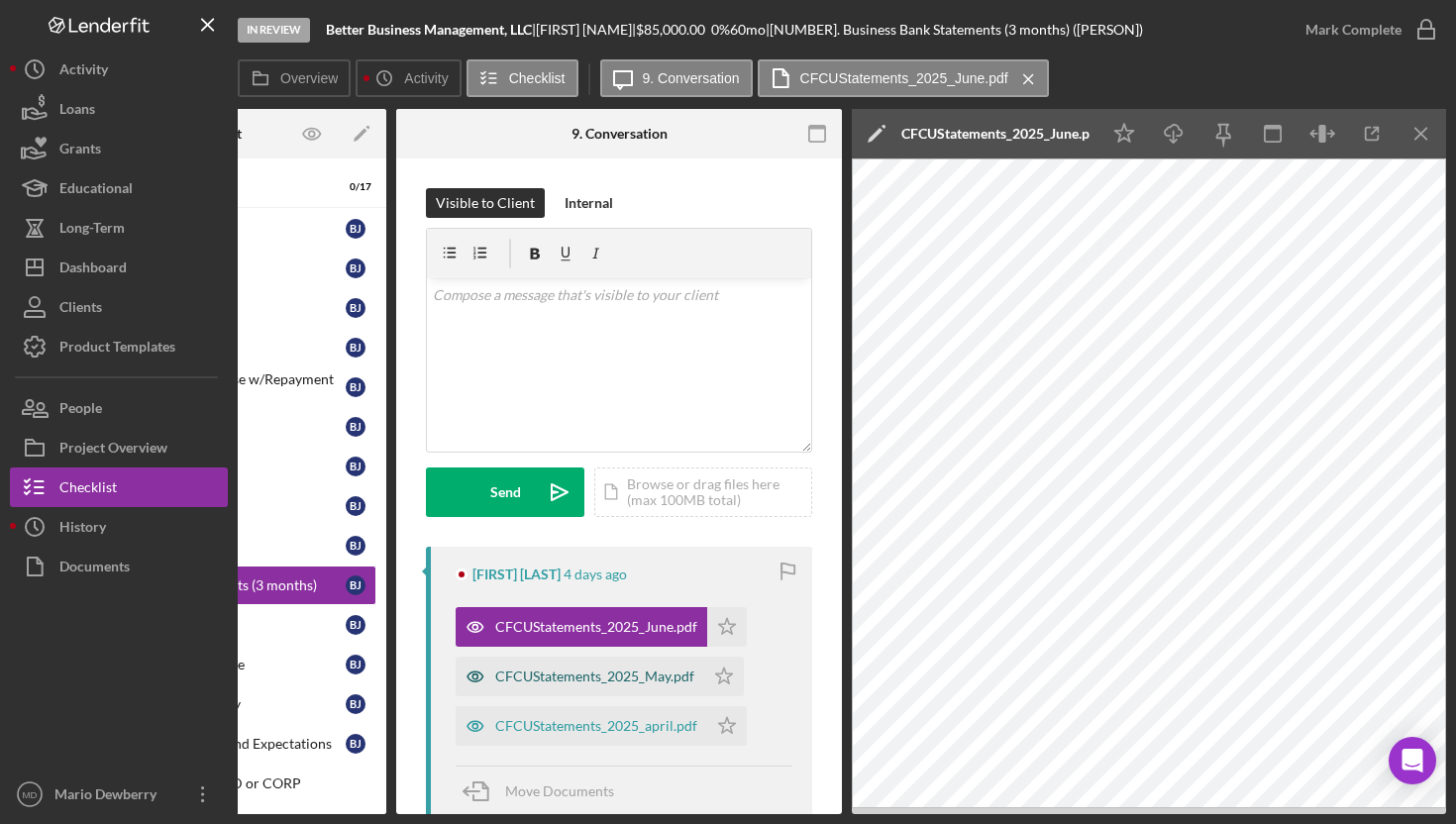 click on "CFCUStatements_2025_May.pdf" at bounding box center (594, 676) 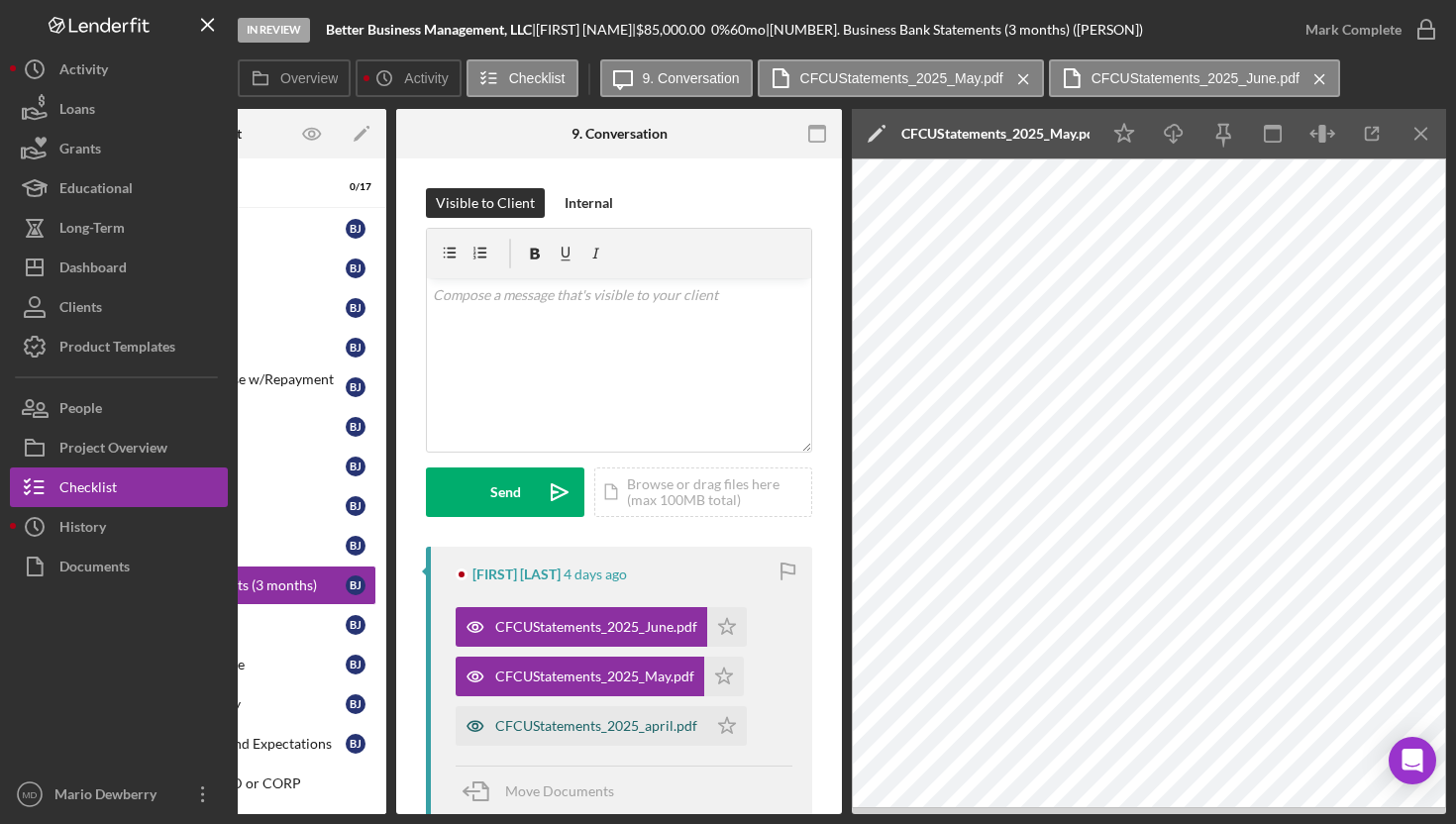 click on "CFCUStatements_2025_april.pdf" at bounding box center [596, 726] 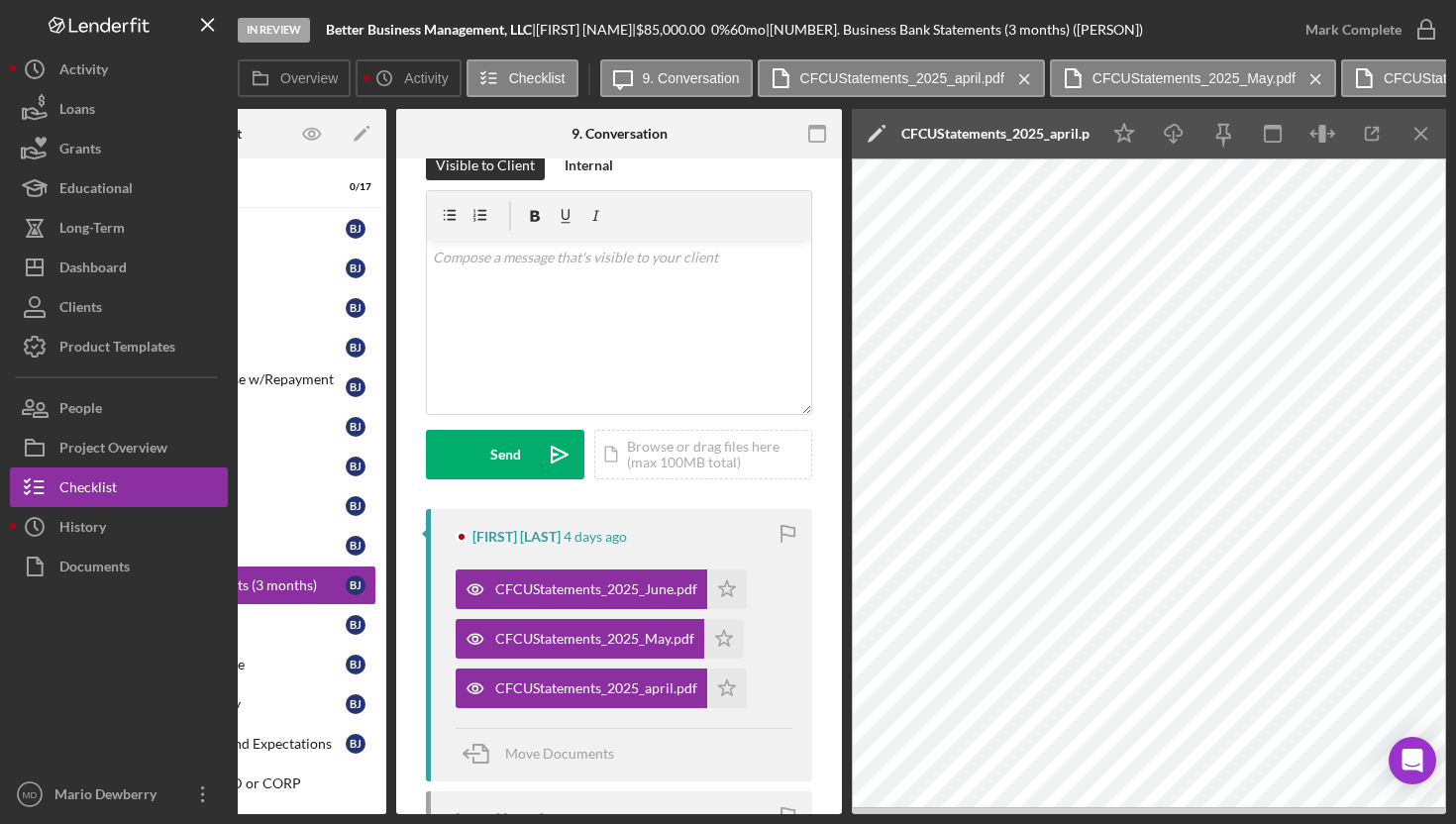 scroll, scrollTop: 26, scrollLeft: 0, axis: vertical 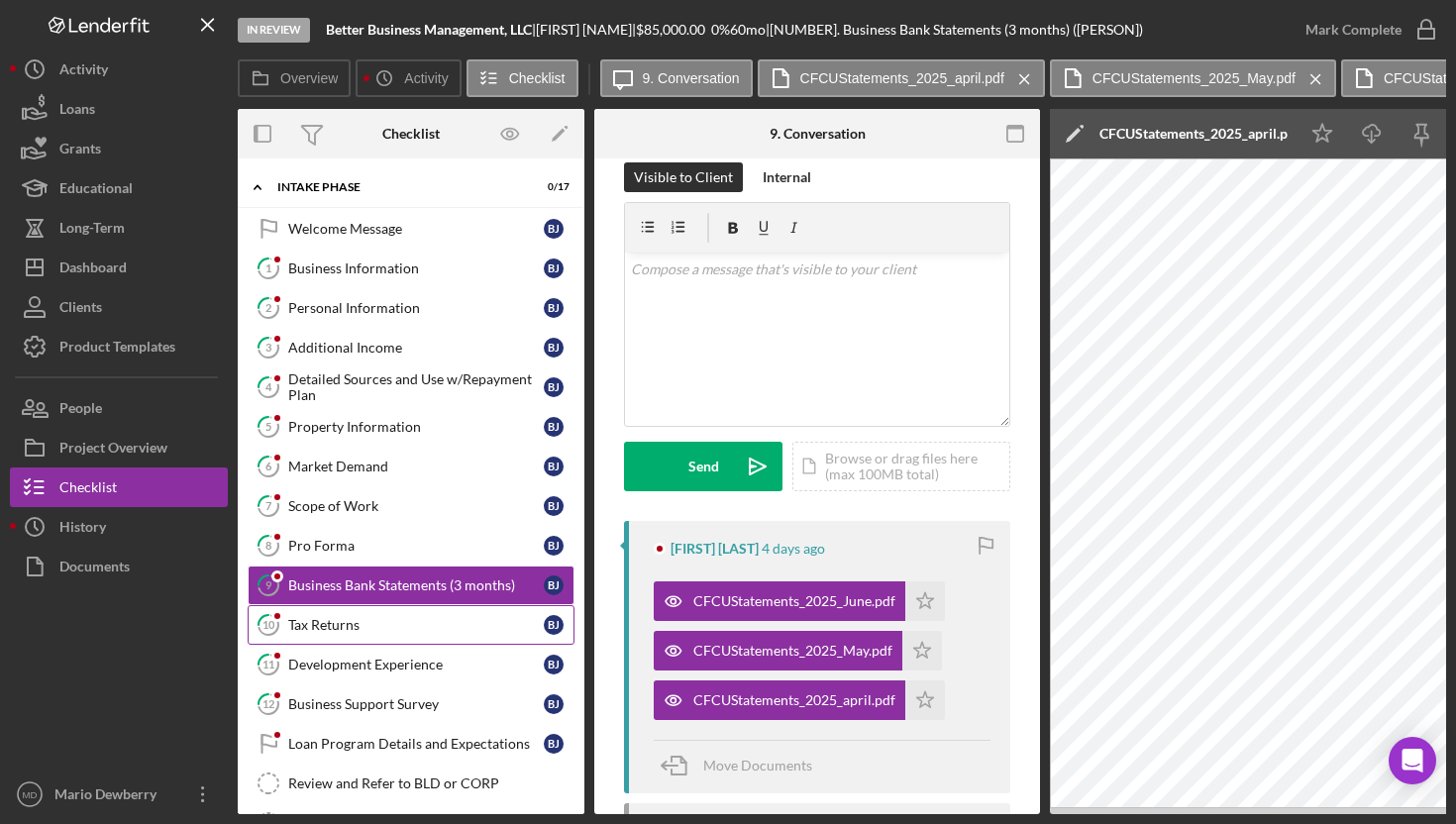 click on "Tax Returns" at bounding box center [416, 625] 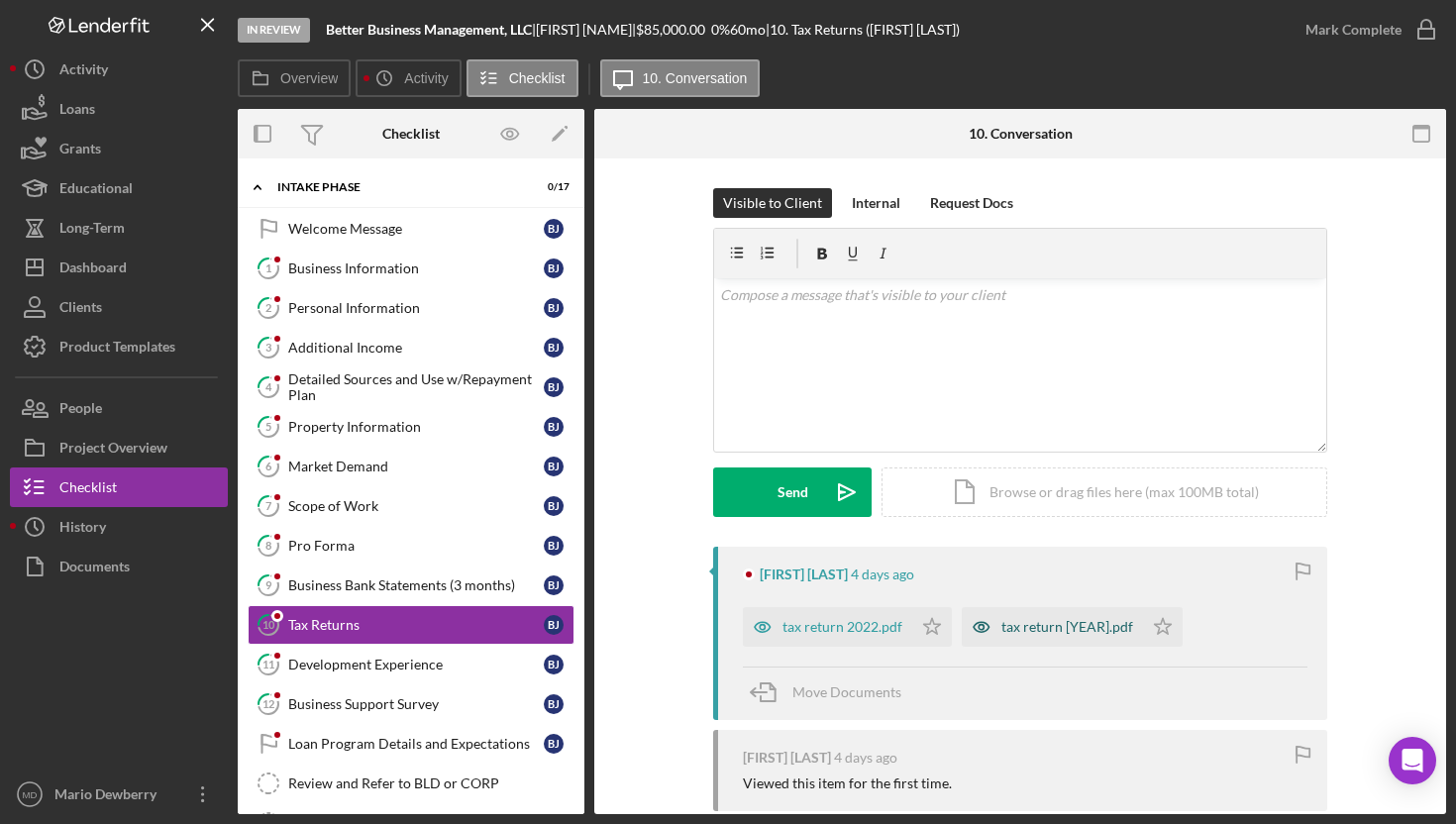 click on "tax return [YEAR].pdf" at bounding box center (1067, 627) 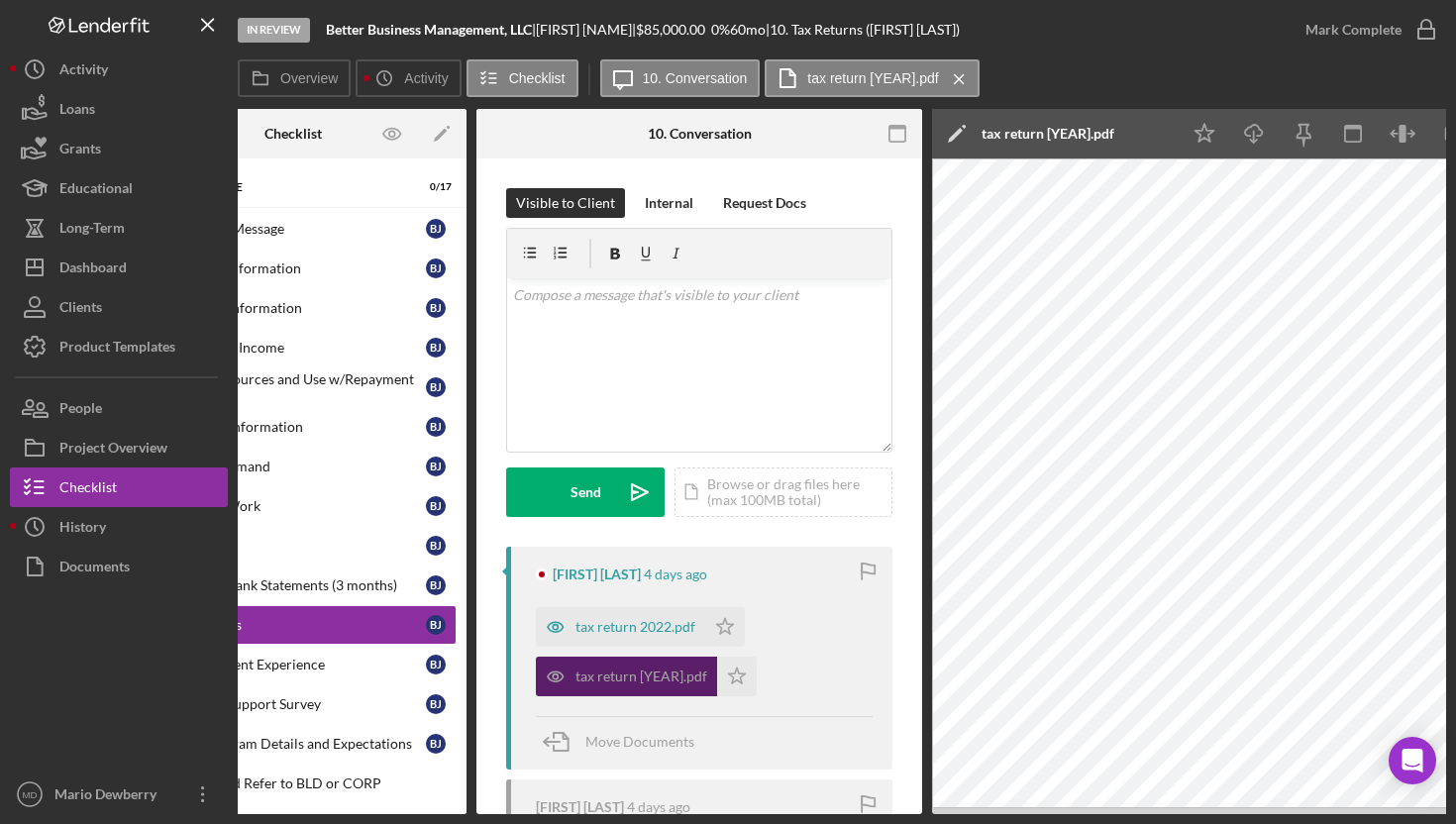 scroll, scrollTop: 0, scrollLeft: 198, axis: horizontal 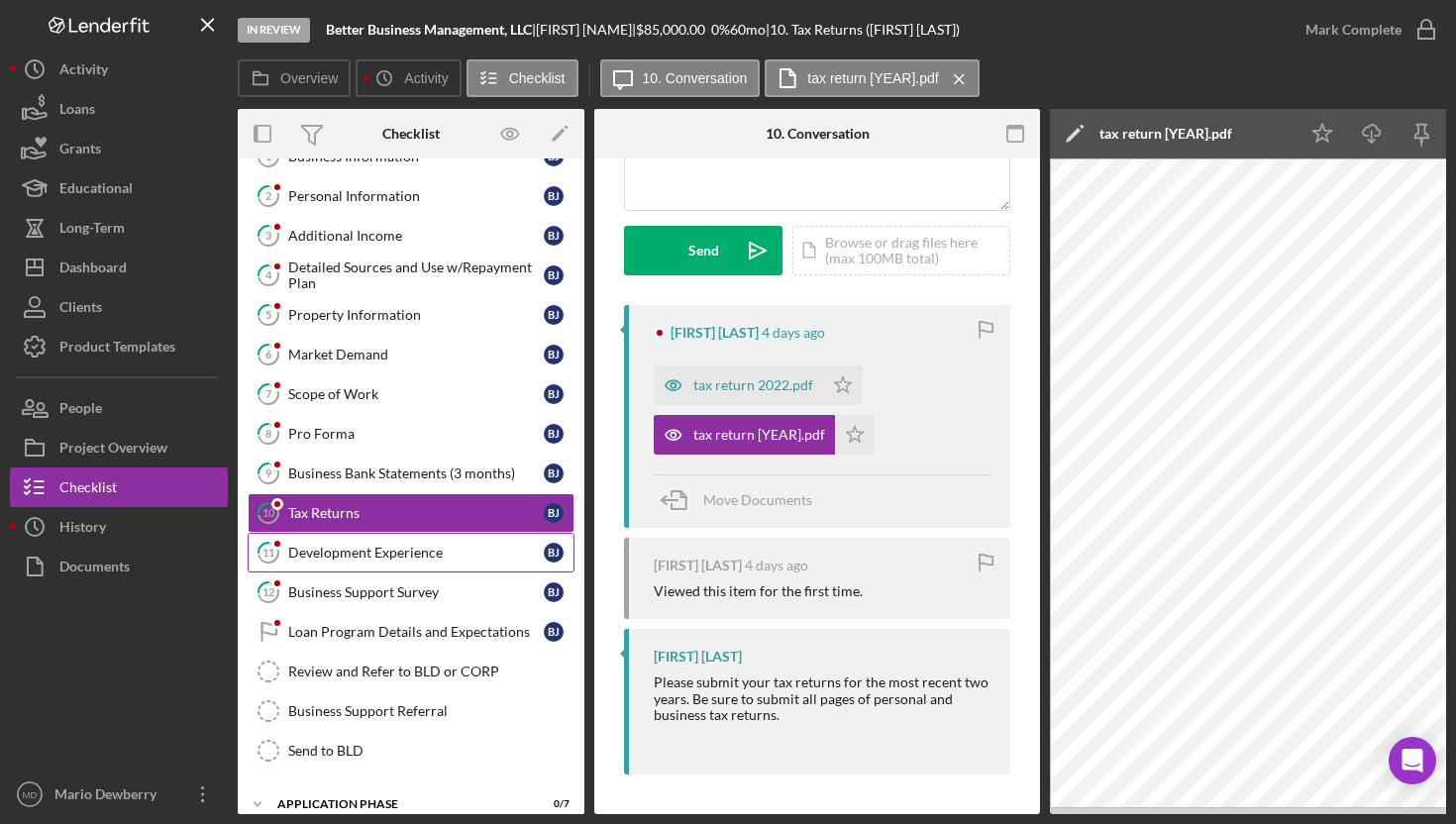 click on "Development Experience" at bounding box center [416, 553] 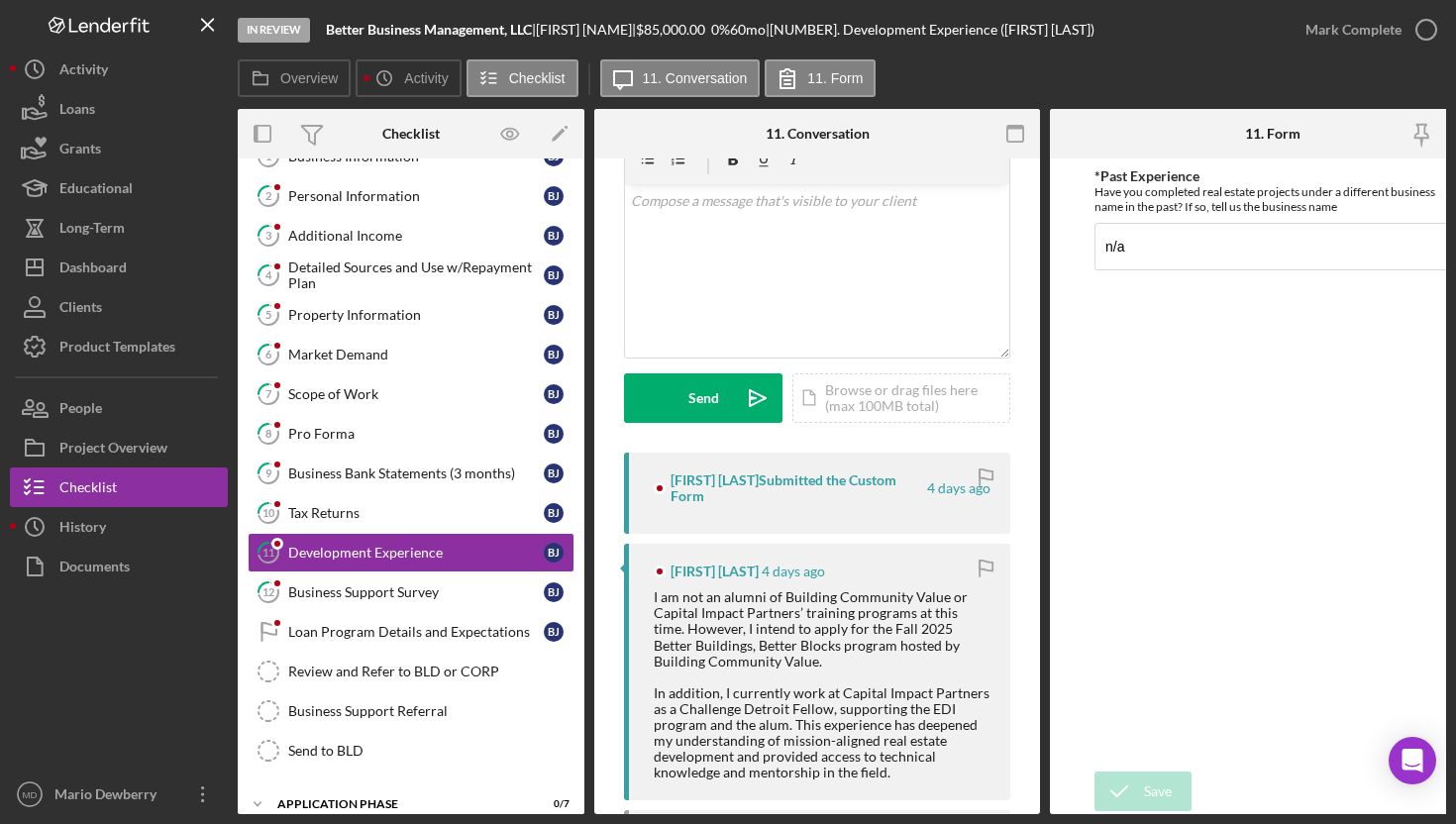 scroll, scrollTop: 0, scrollLeft: 0, axis: both 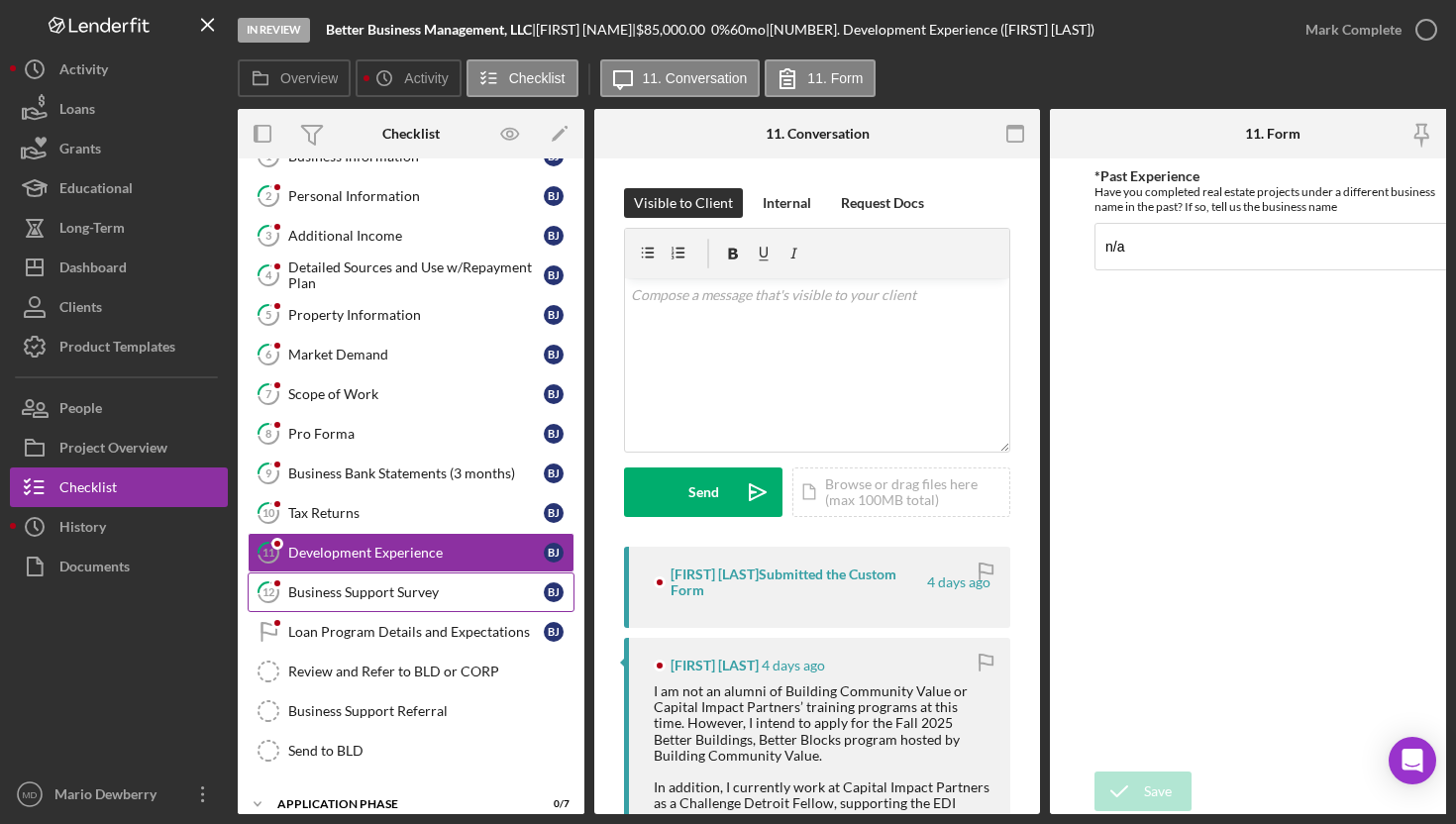 click on "[NUMBER] Business Support Survey [FIRST_NAME] [LAST_NAME]" at bounding box center [411, 592] 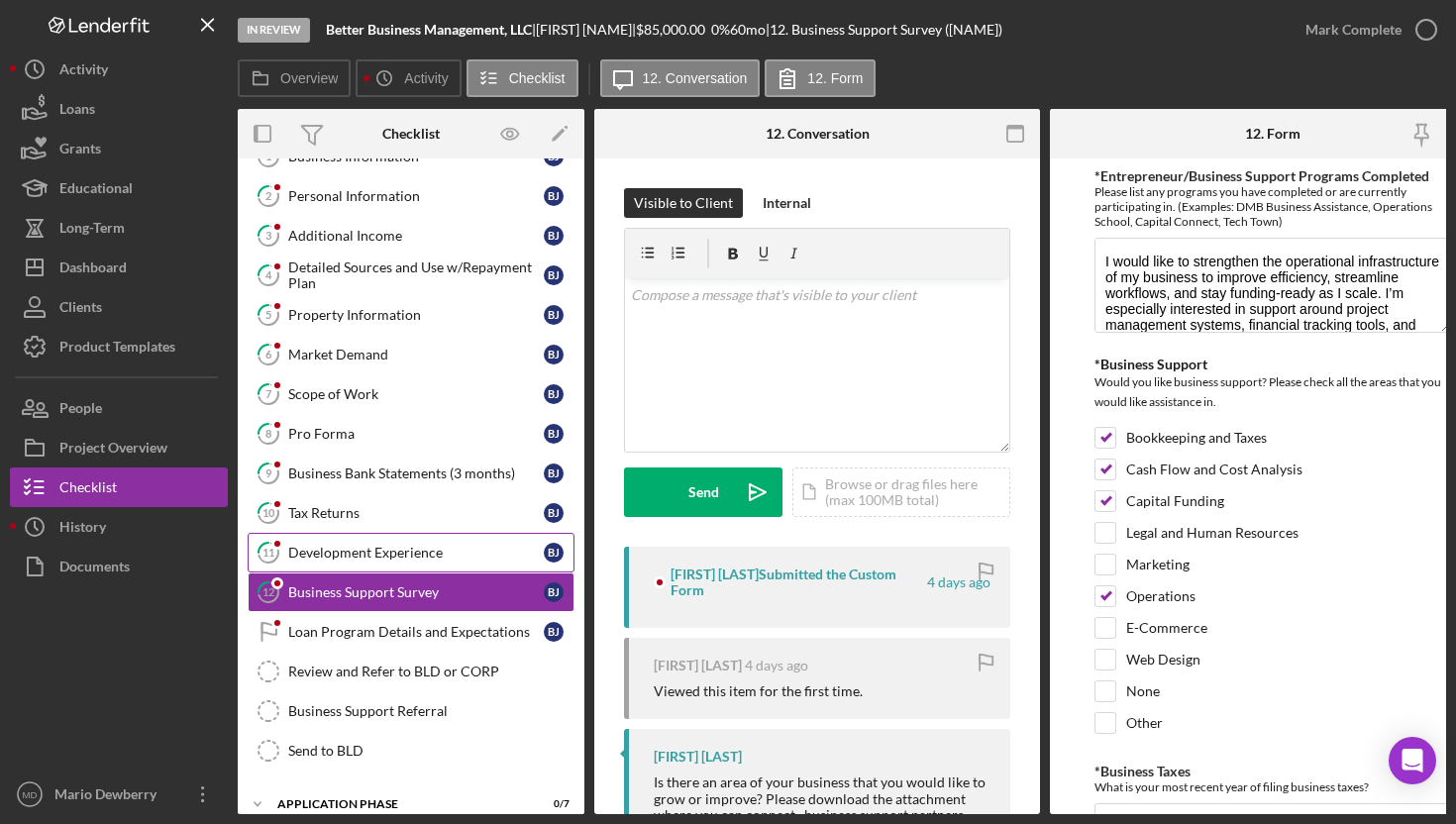 click on "Development Experience" at bounding box center (416, 553) 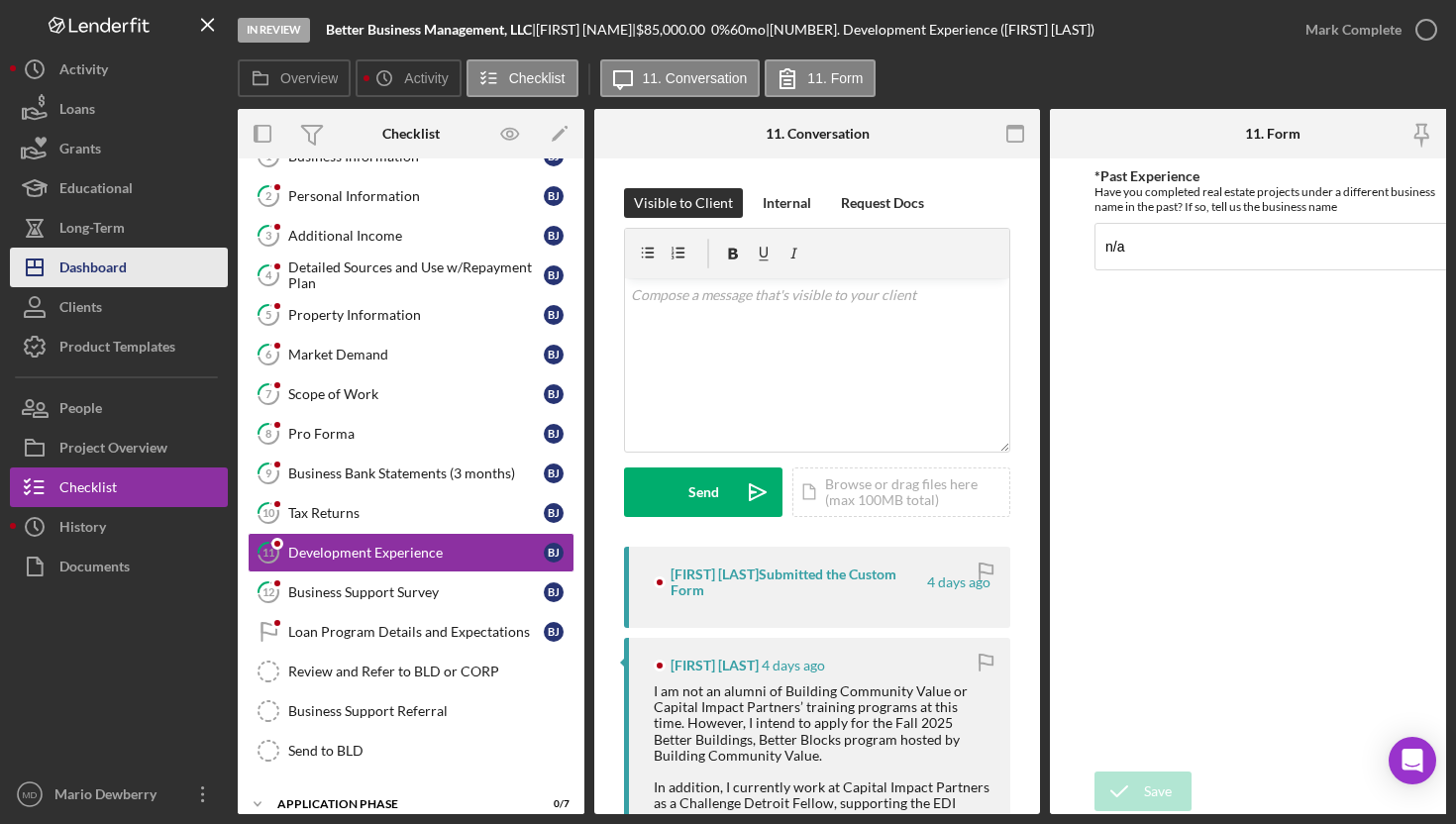 click on "Dashboard" at bounding box center (93, 269) 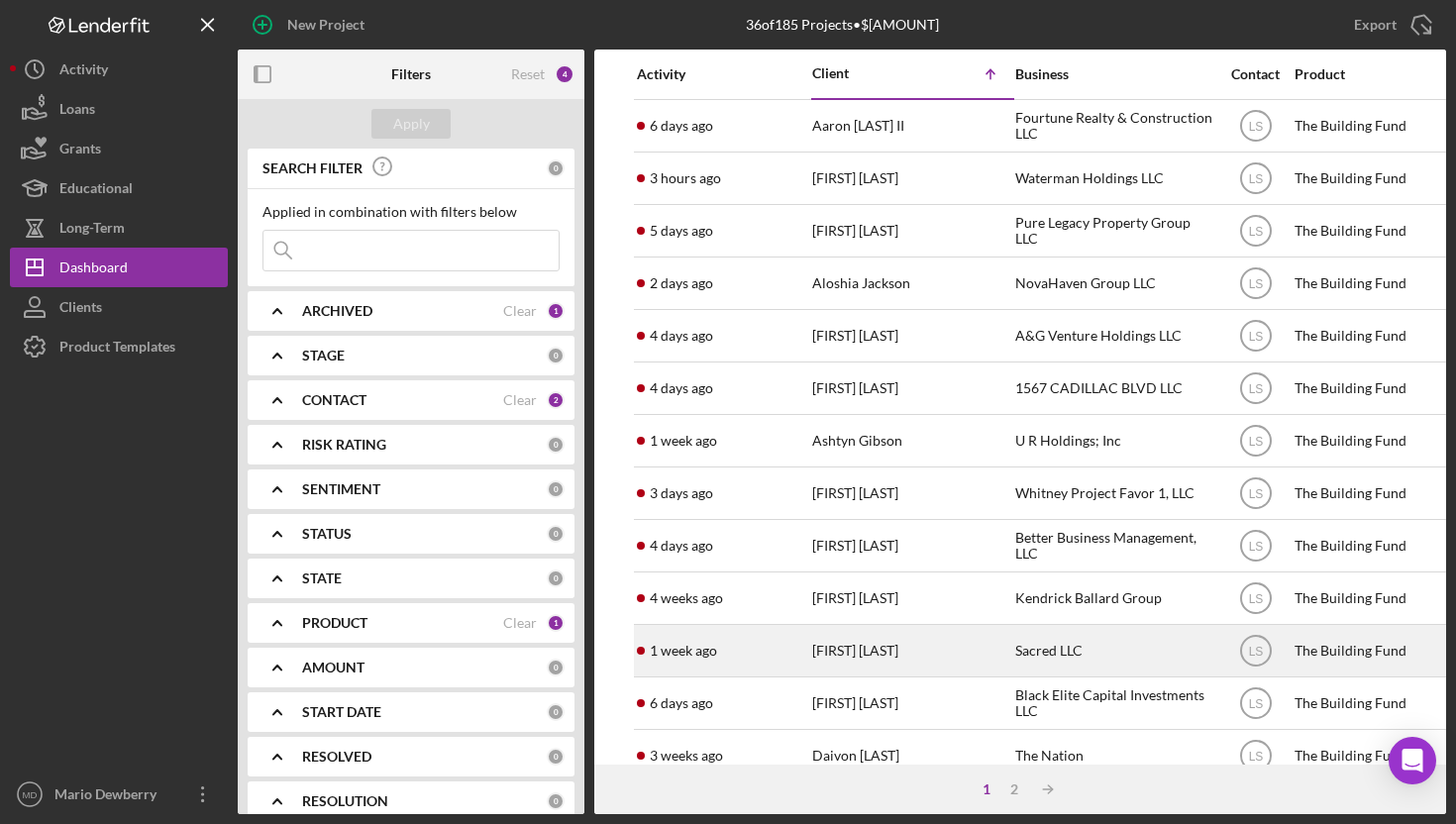 click on "[FIRST] [LAST]" at bounding box center (911, 651) 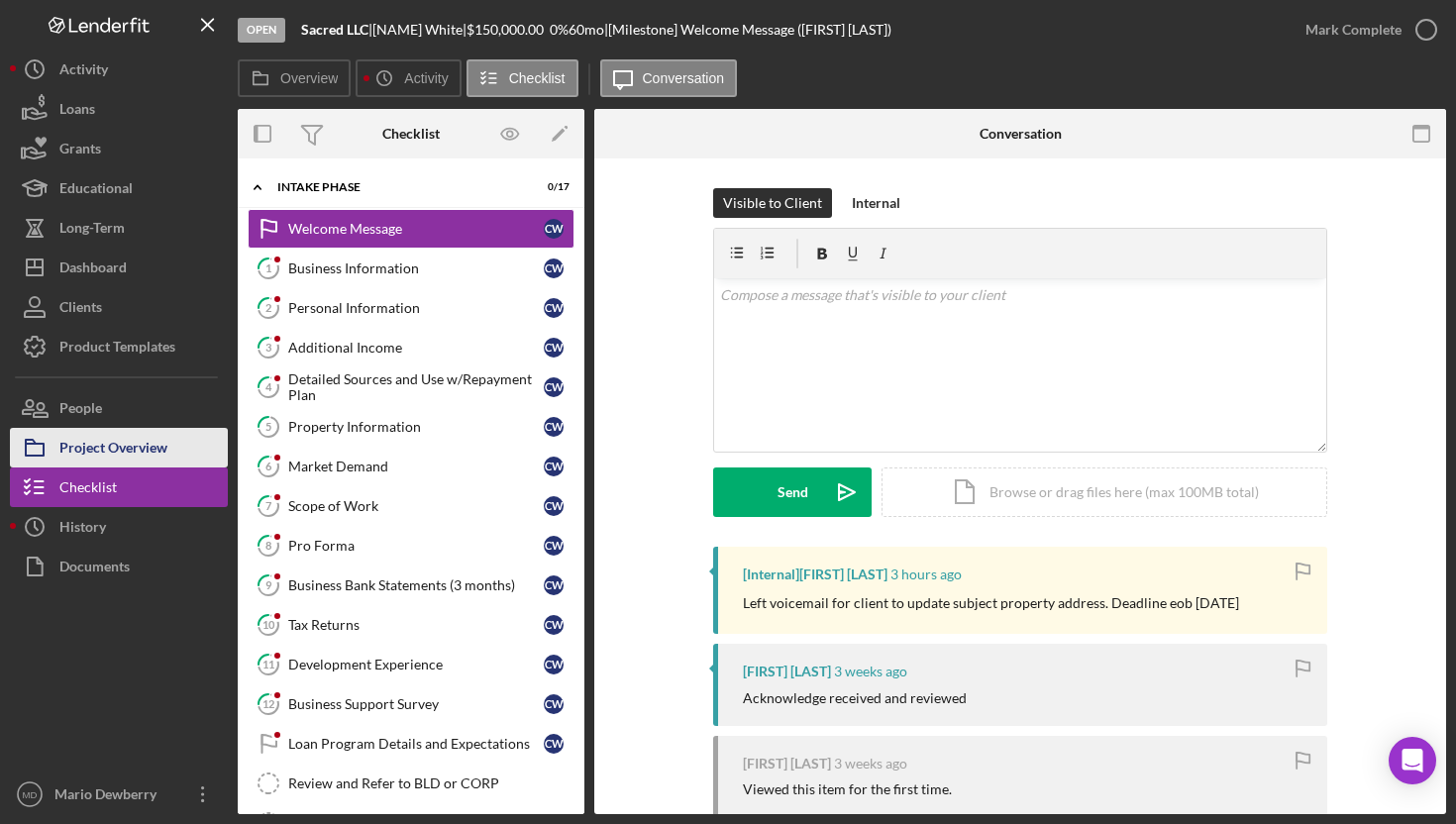 click on "Project Overview" at bounding box center [113, 450] 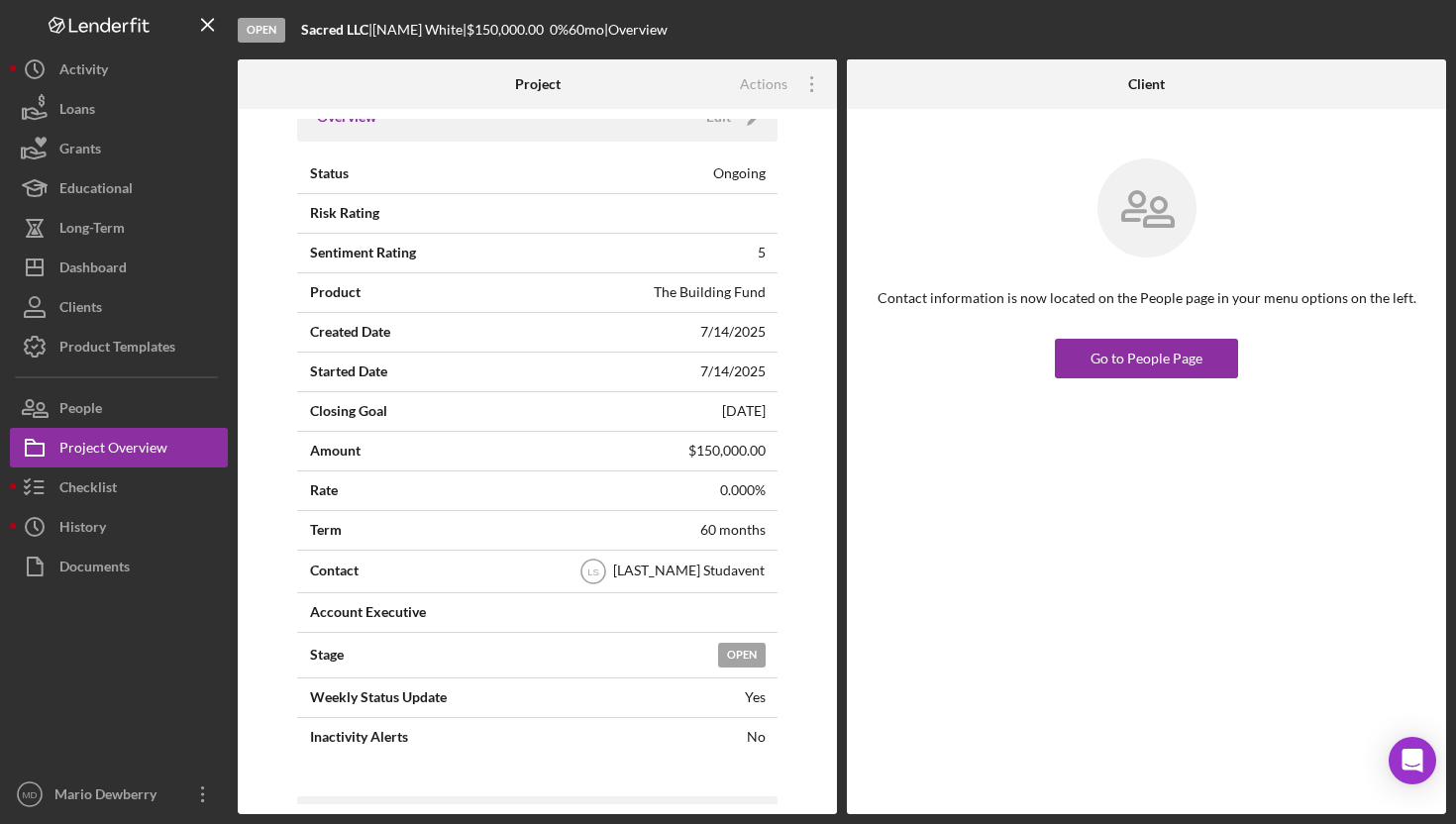 scroll, scrollTop: 0, scrollLeft: 0, axis: both 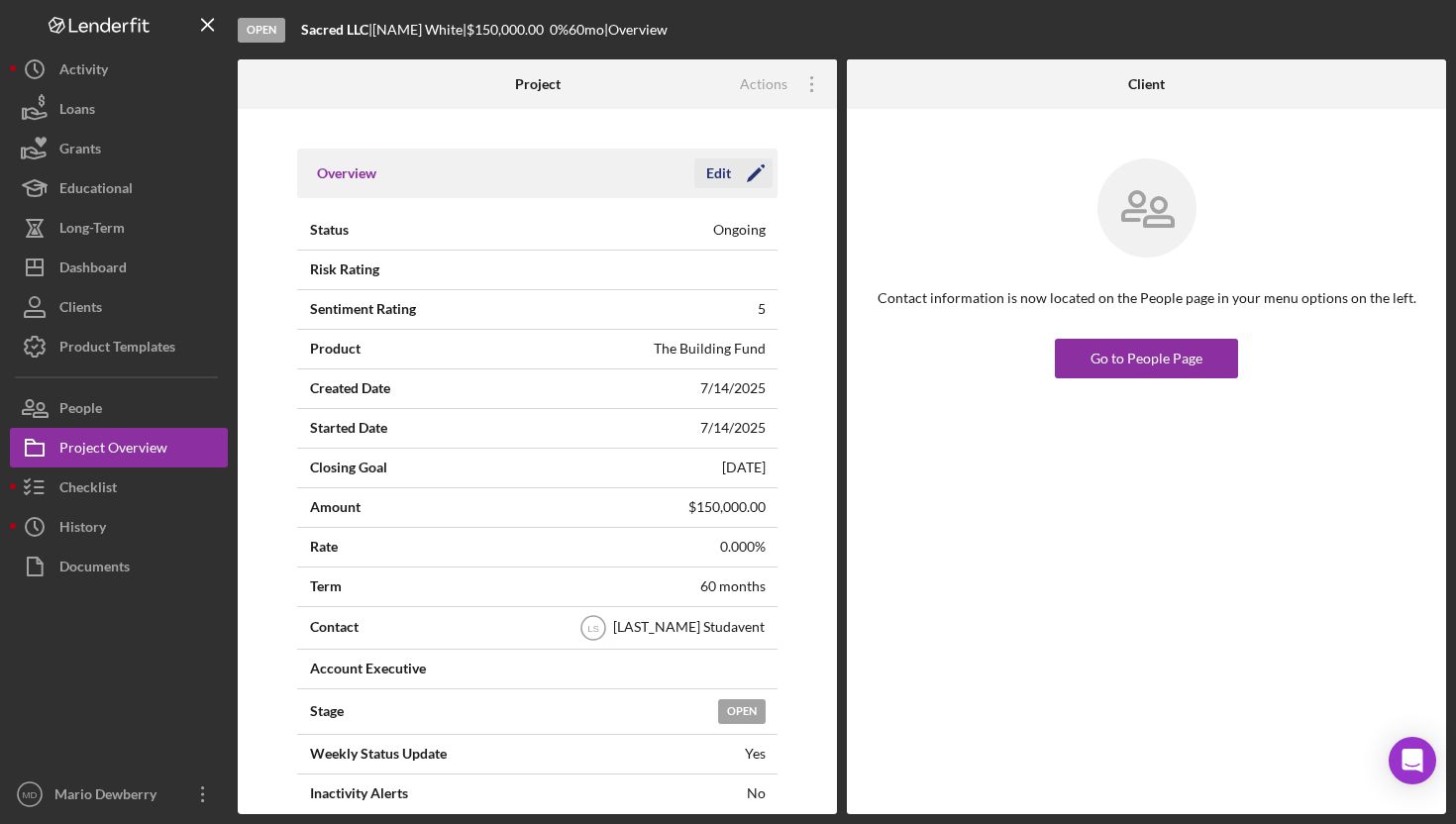 click on "Edit" at bounding box center [718, 173] 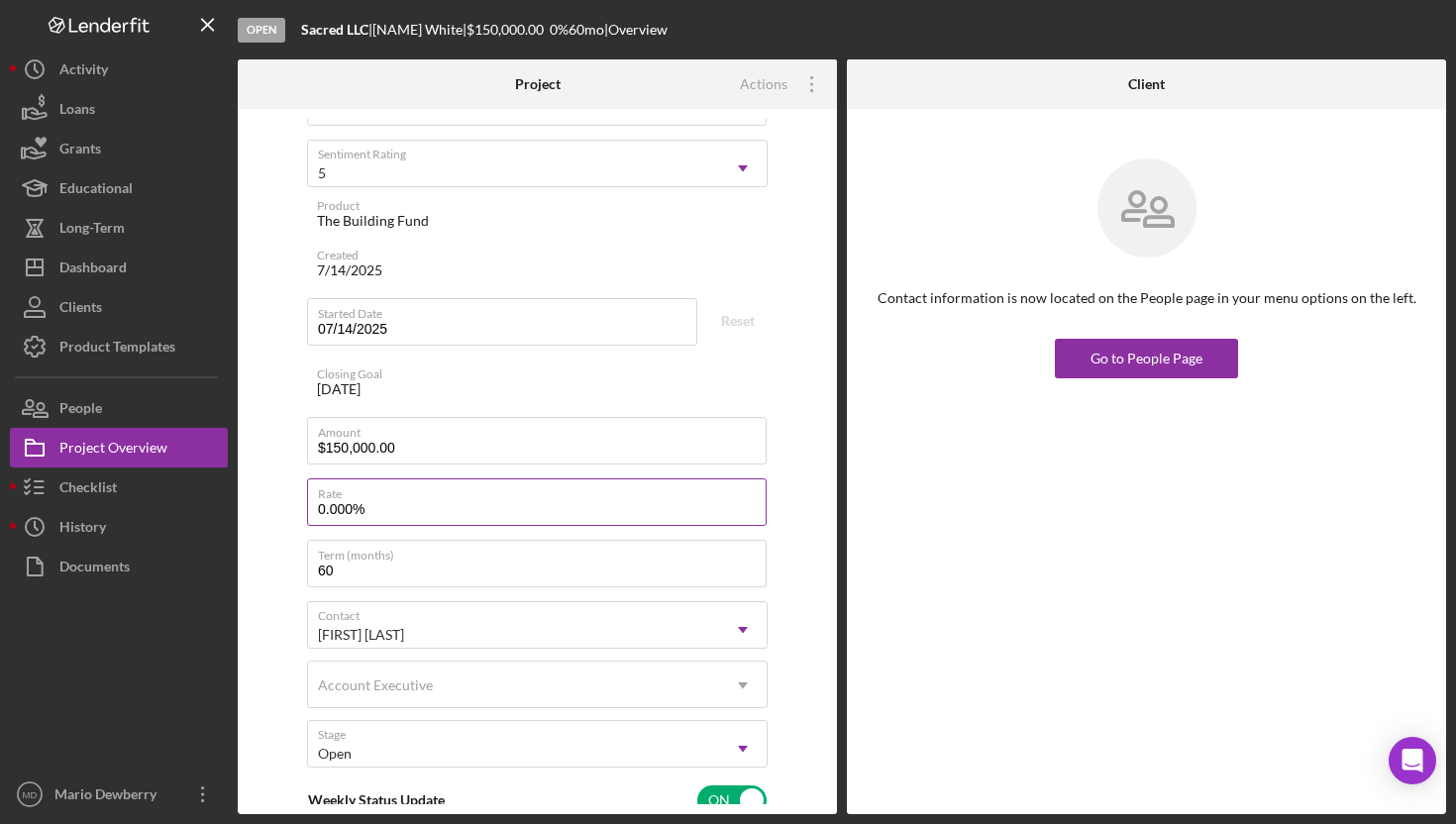 scroll, scrollTop: 206, scrollLeft: 0, axis: vertical 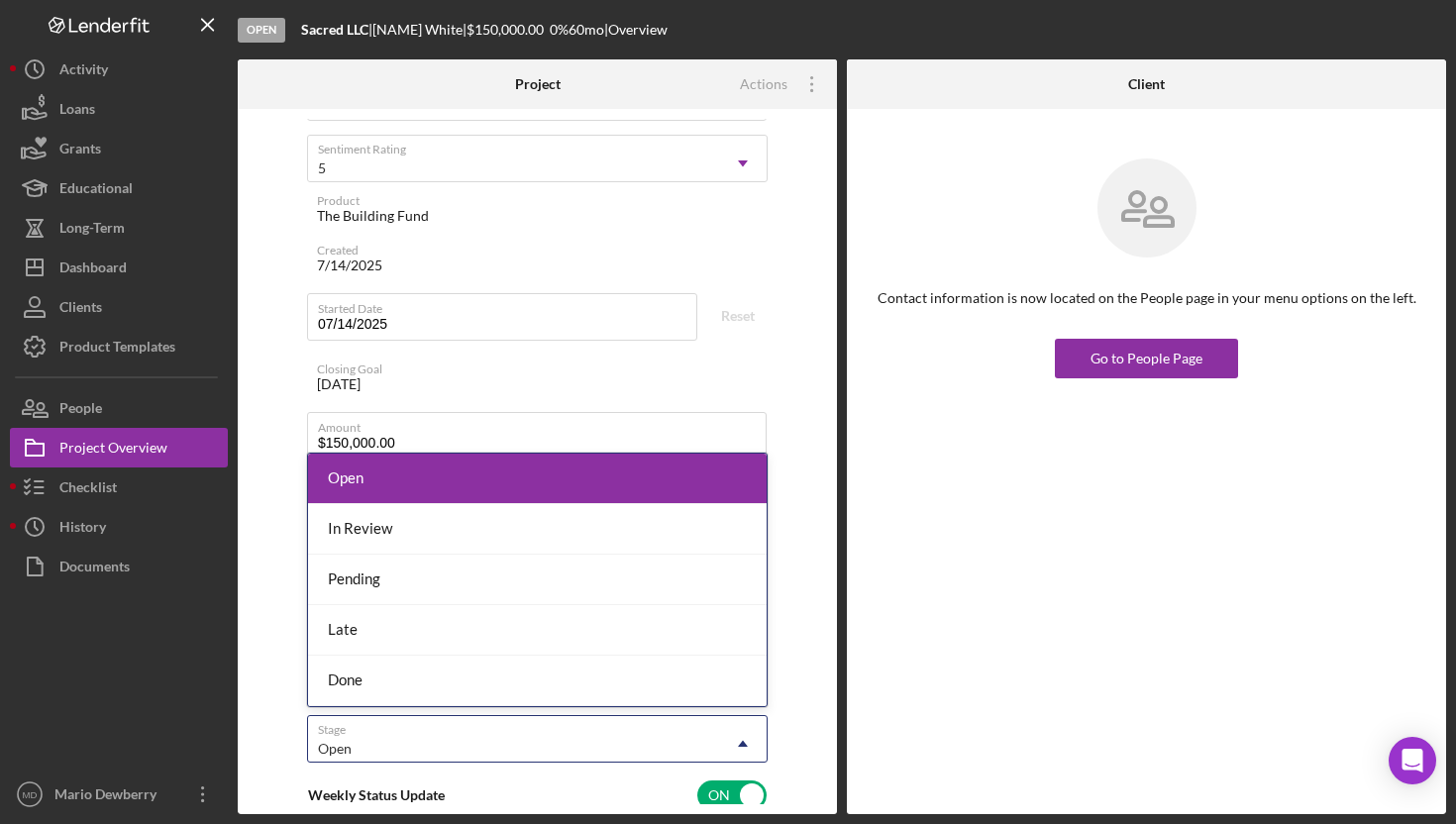 click on "Icon/Dropdown Arrow" 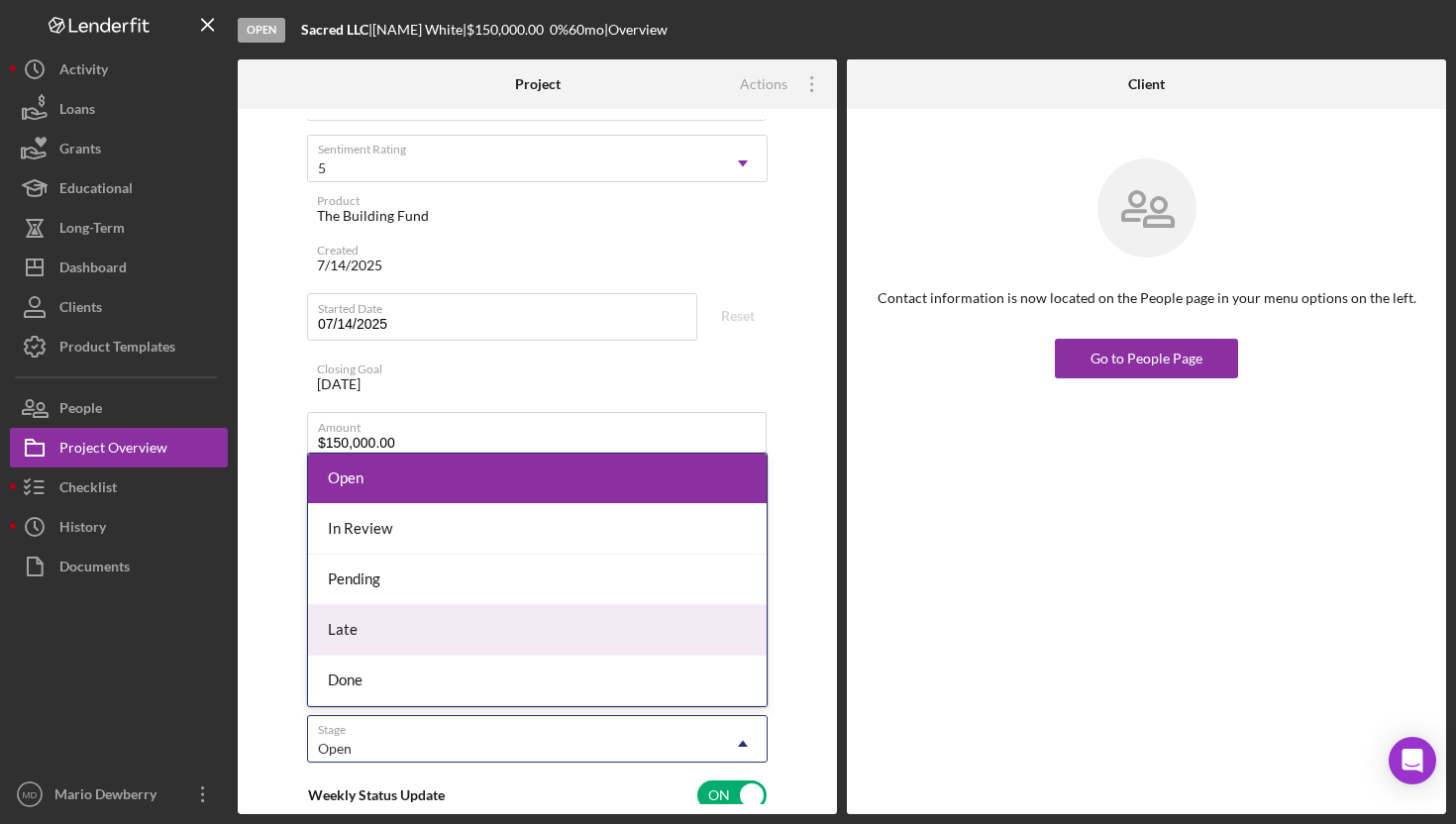 click on "Late" at bounding box center [537, 630] 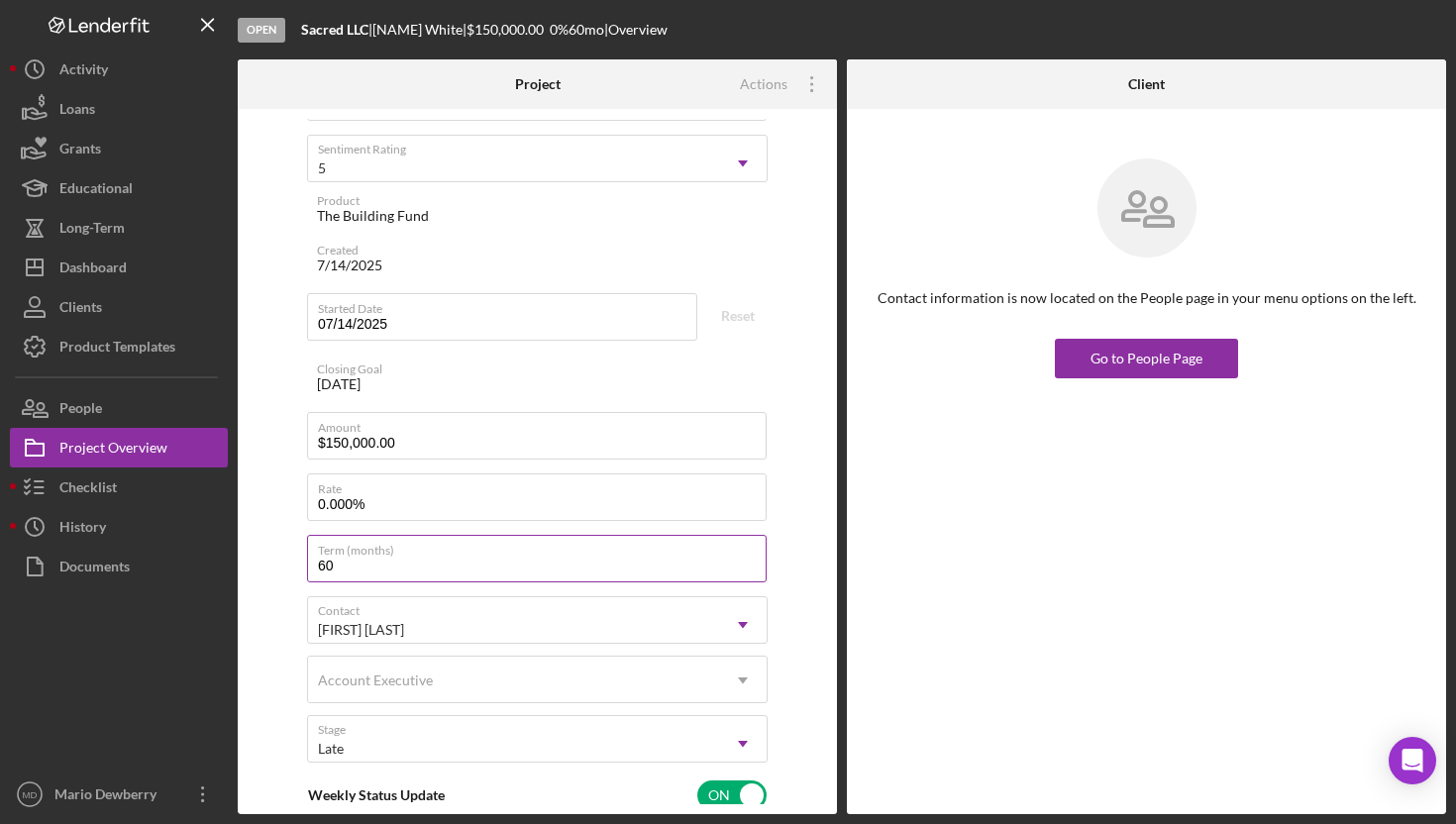 scroll, scrollTop: 0, scrollLeft: 0, axis: both 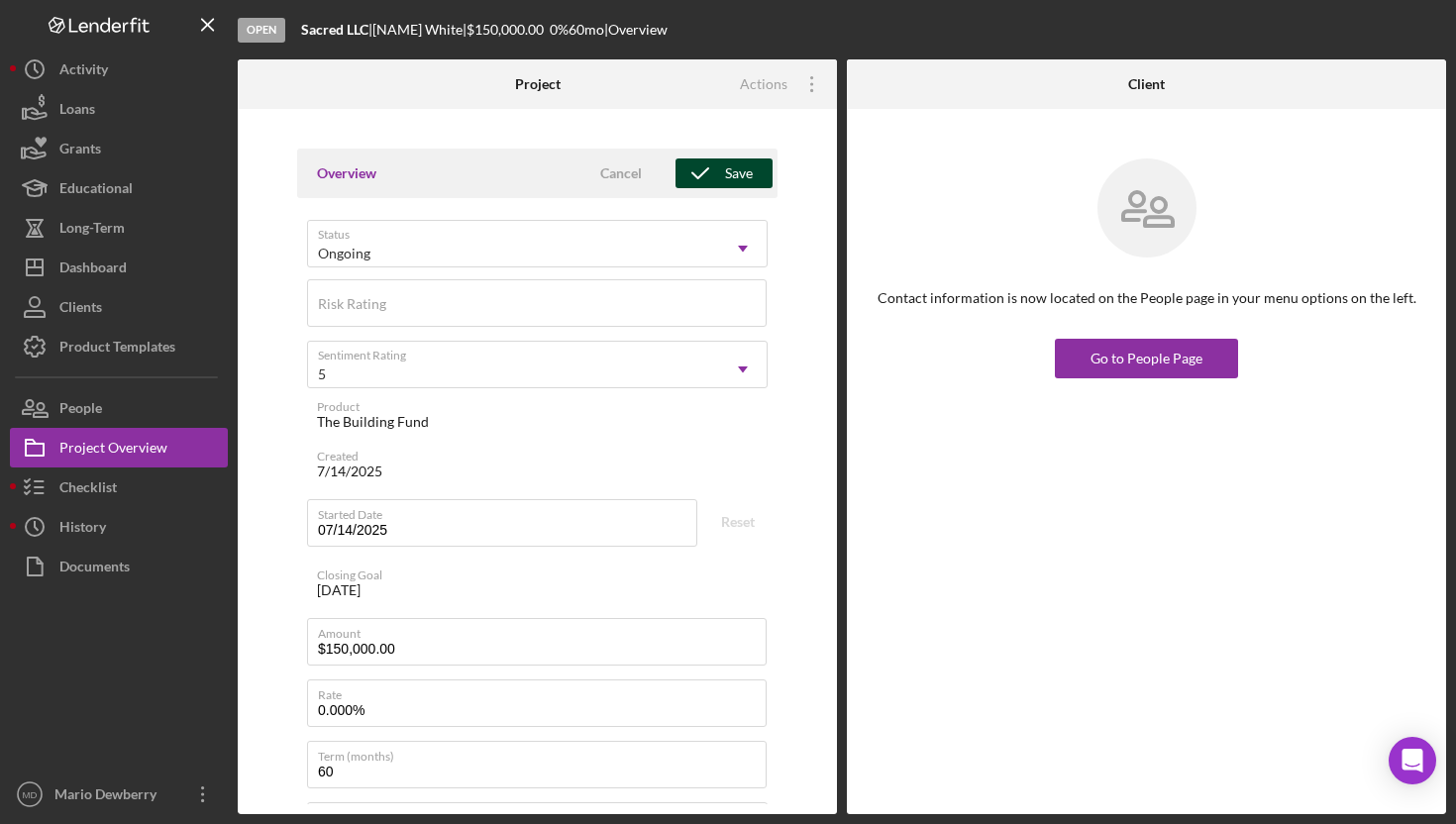 click 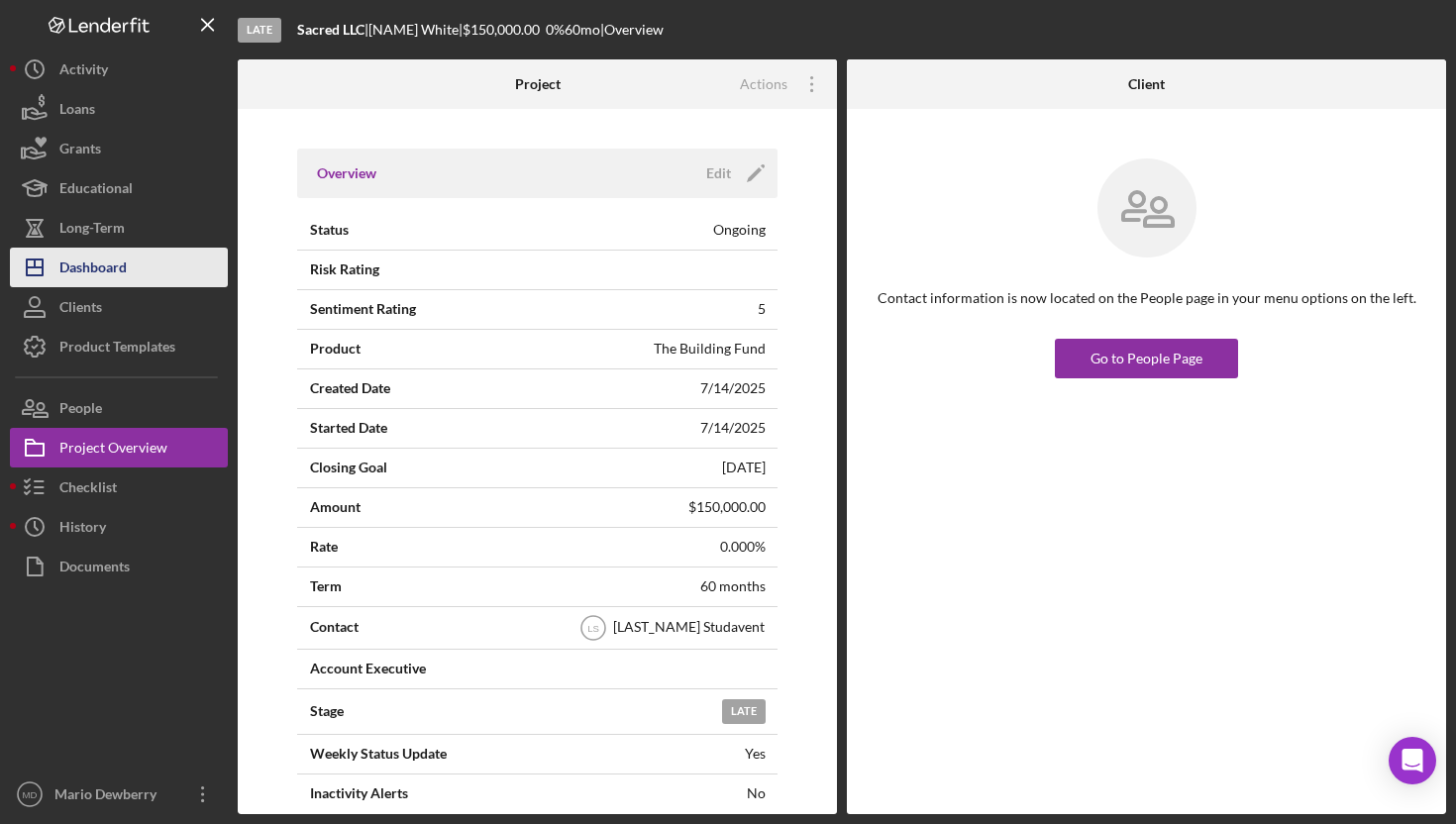 click on "Dashboard" at bounding box center [93, 269] 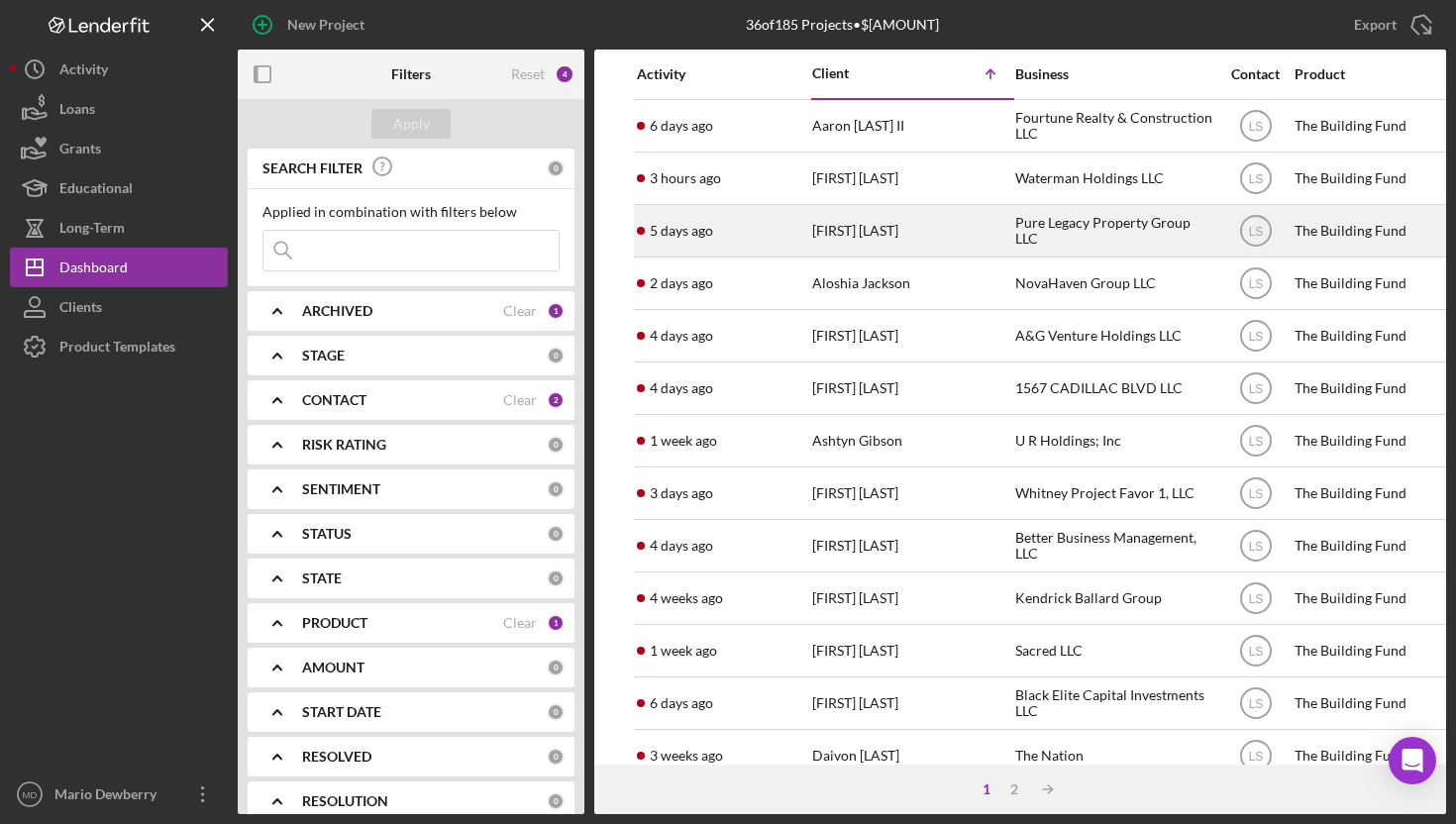click on "5 days ago" at bounding box center (681, 231) 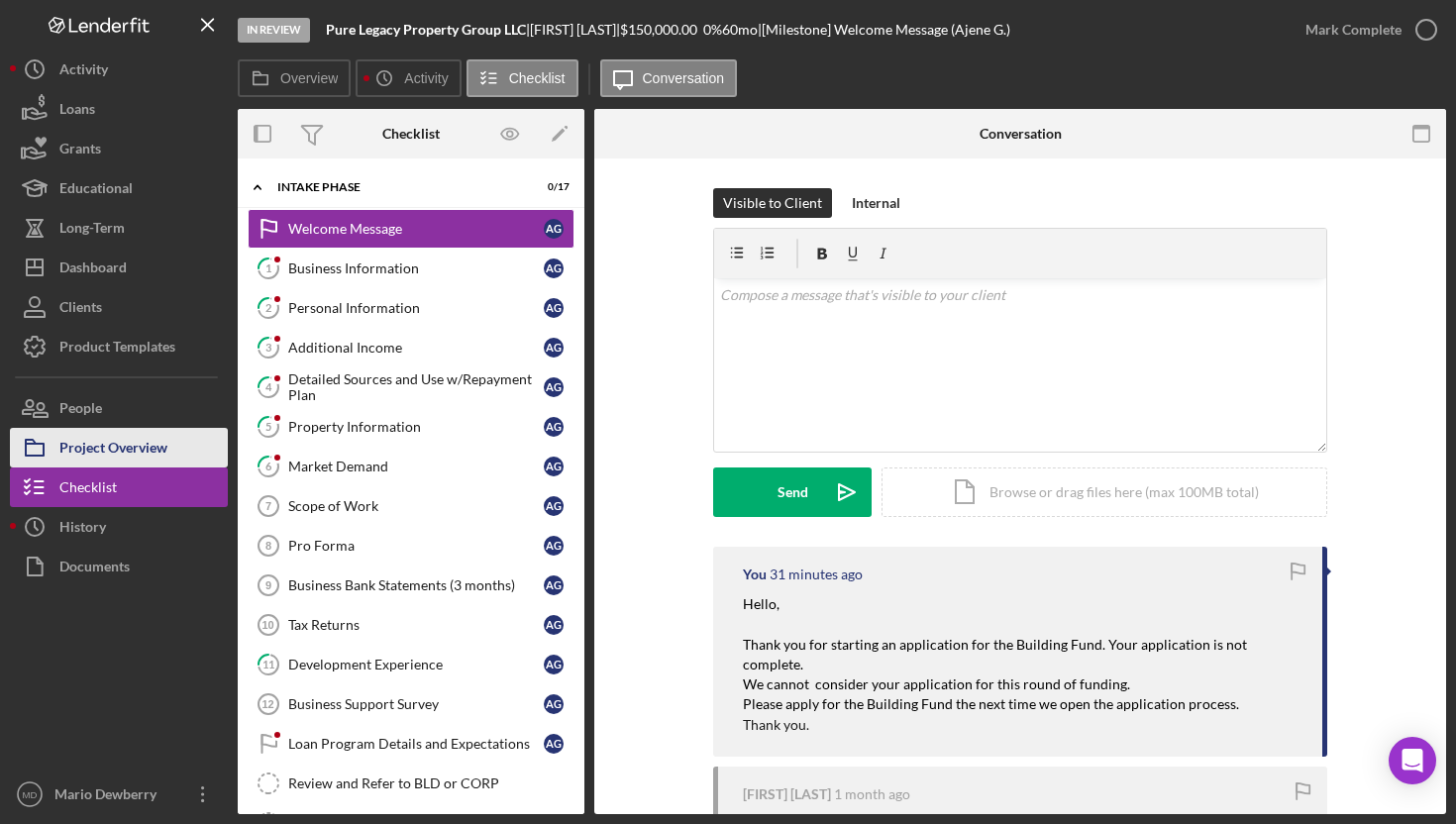 click on "Project Overview" at bounding box center (119, 448) 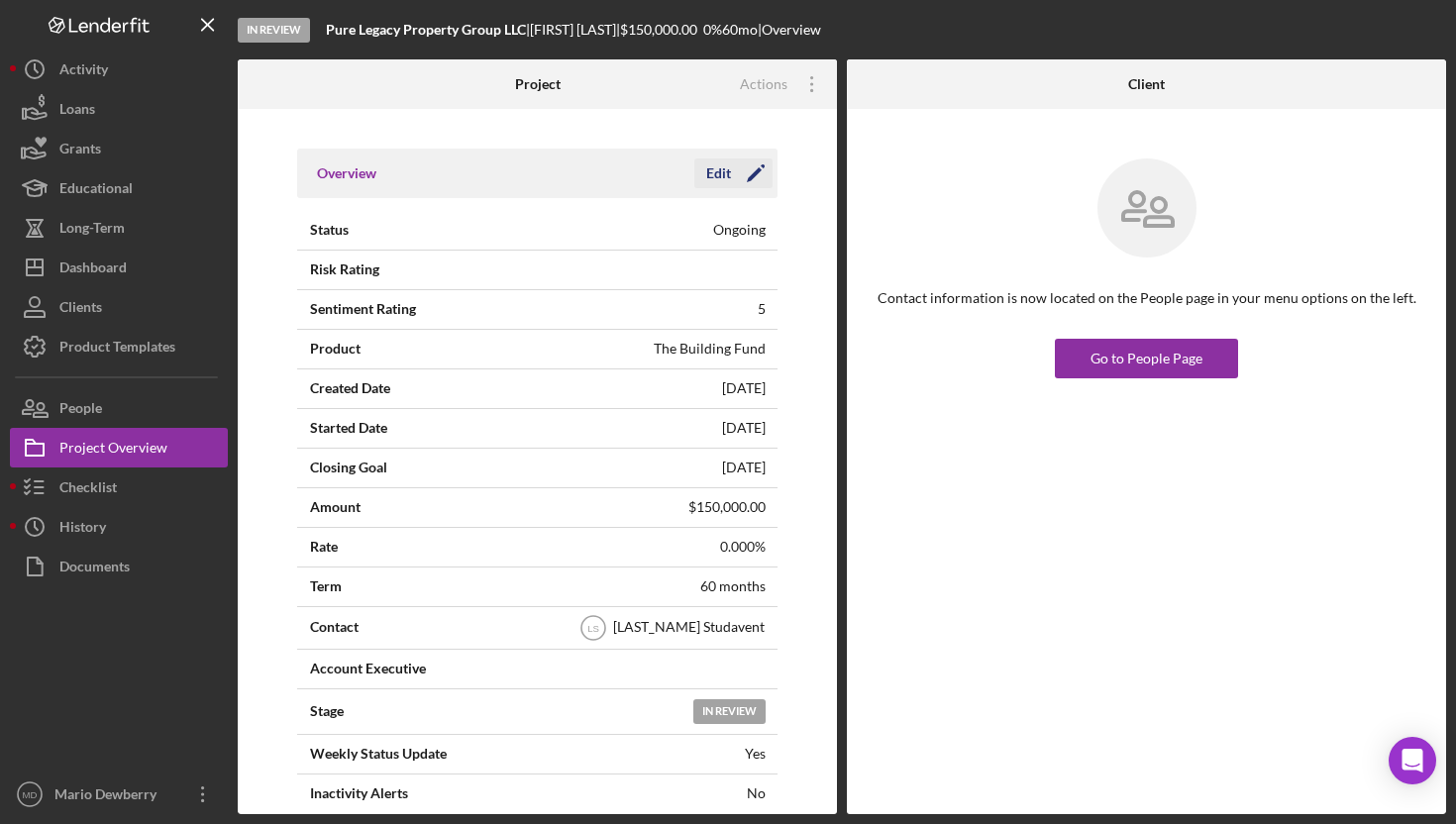 click on "Edit" at bounding box center [718, 173] 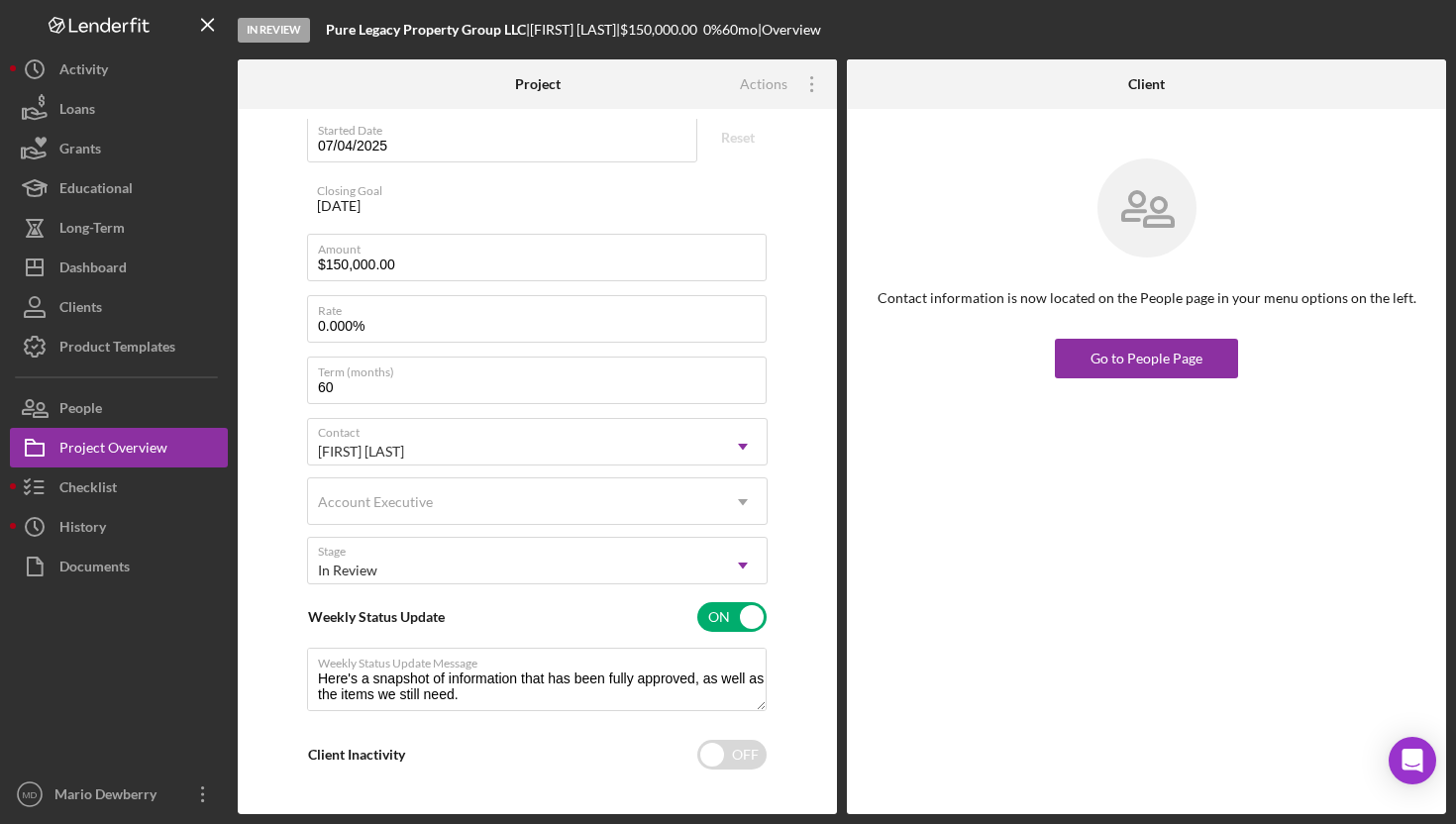 scroll, scrollTop: 383, scrollLeft: 0, axis: vertical 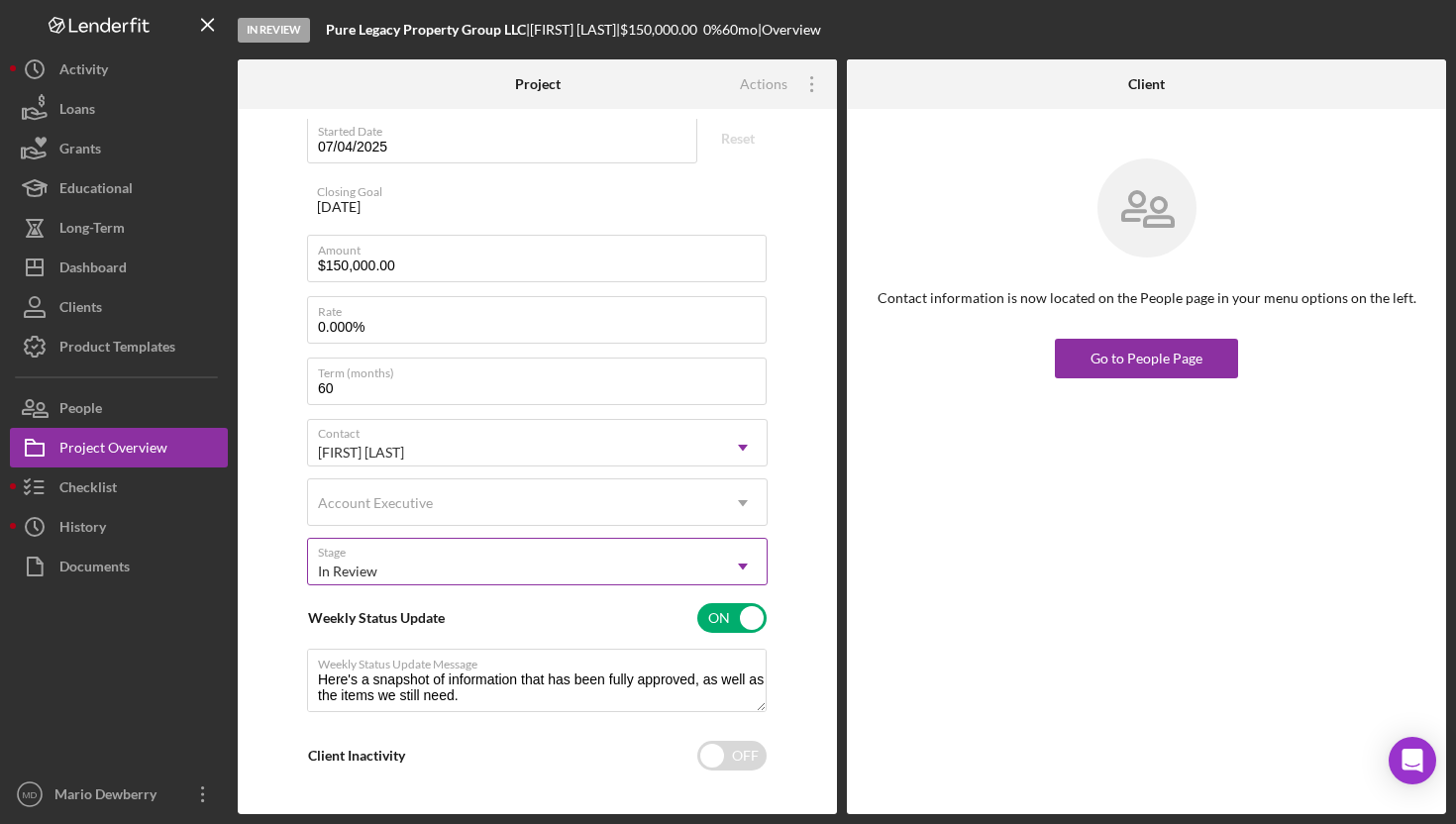 click on "Icon/Dropdown Arrow" 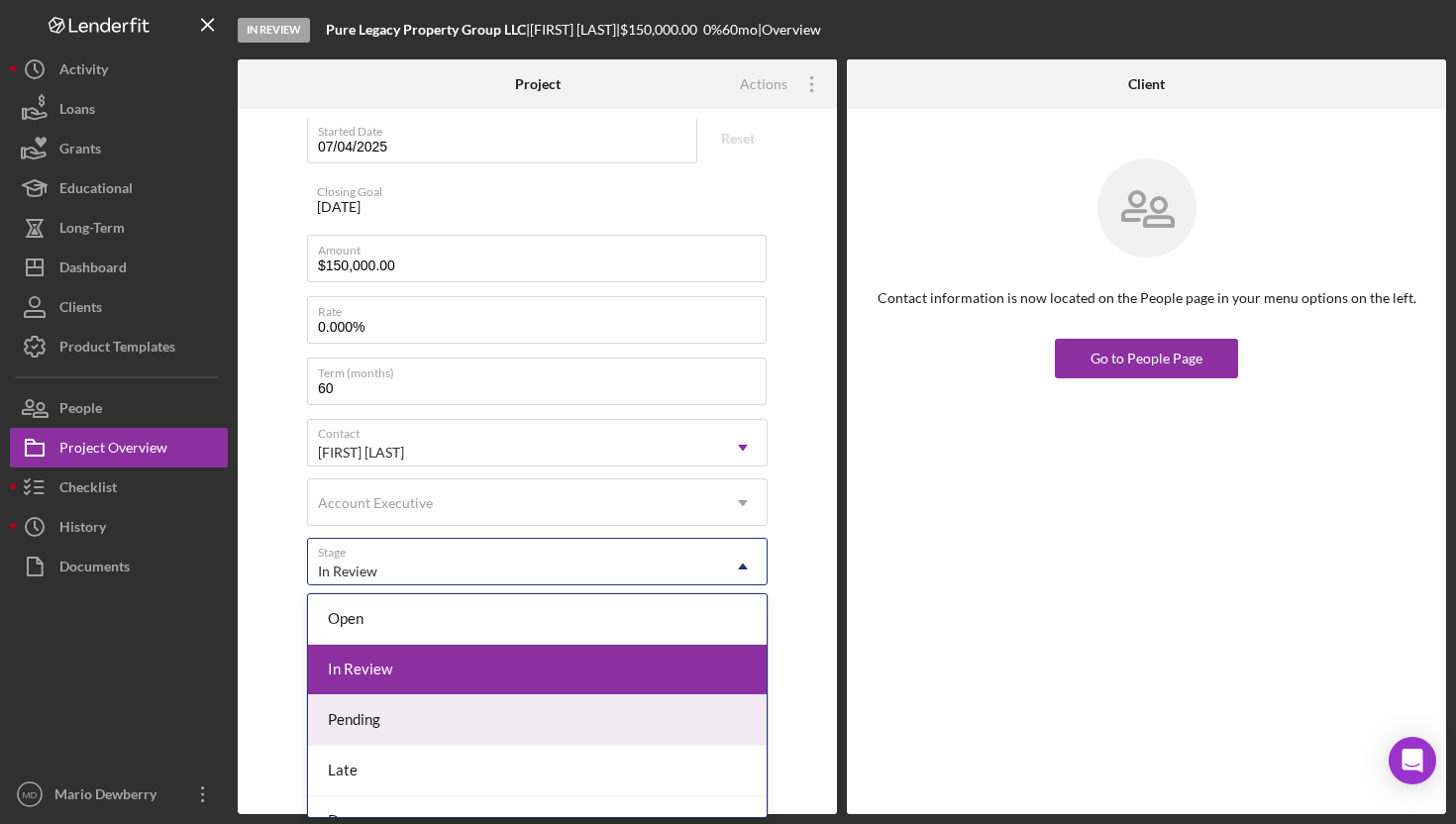 scroll, scrollTop: 29, scrollLeft: 0, axis: vertical 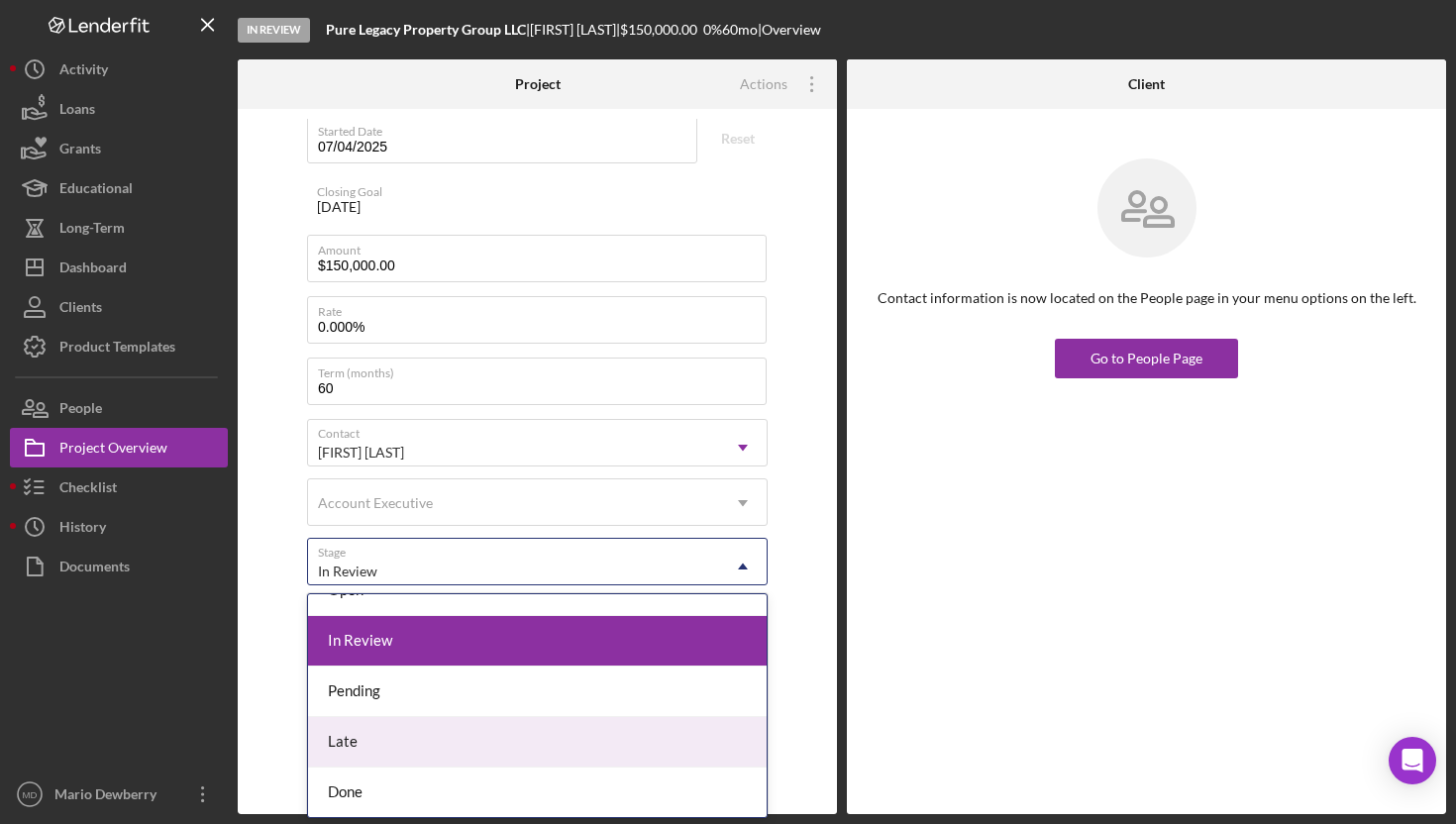 click on "Late" at bounding box center [537, 742] 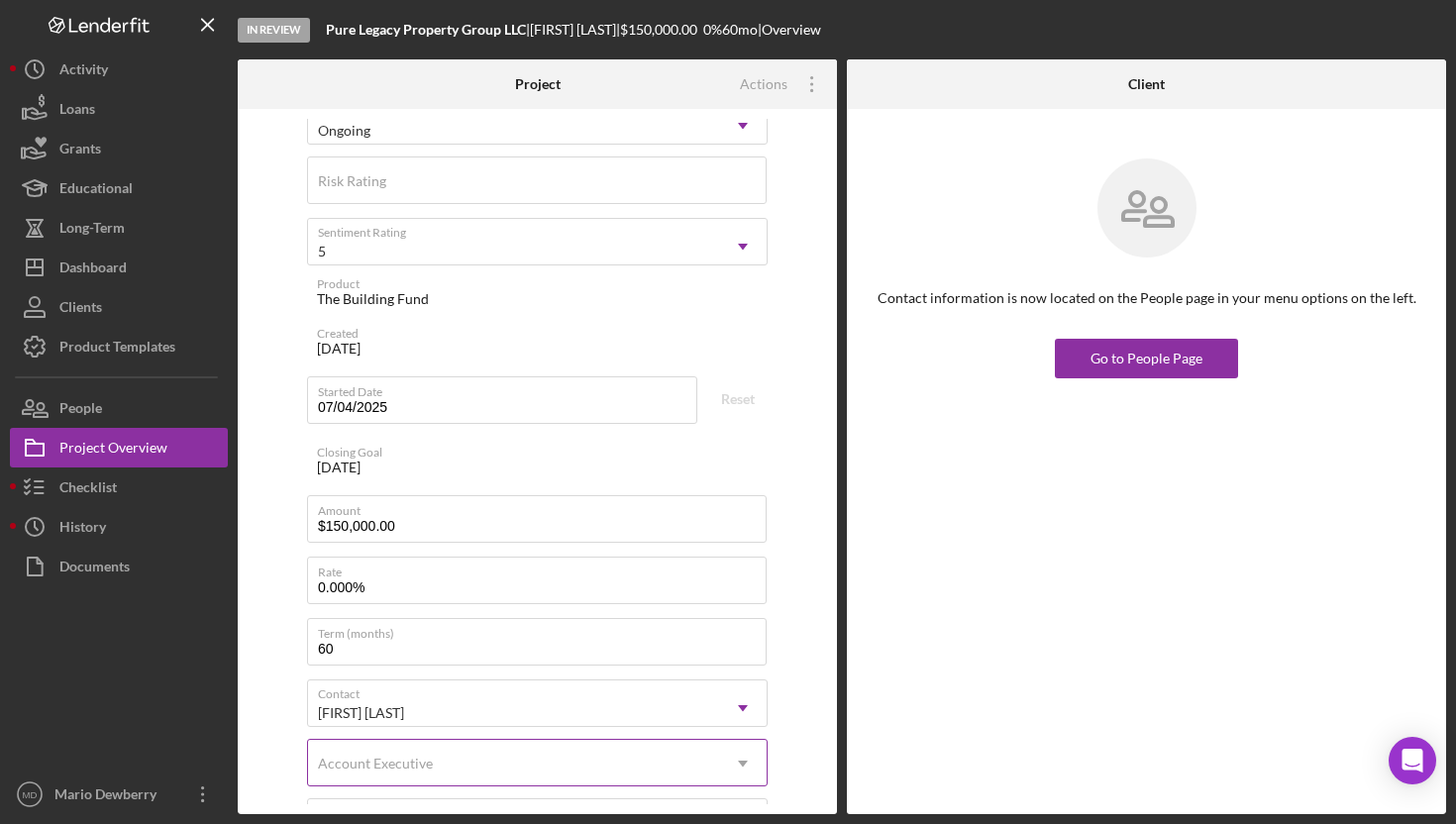 scroll, scrollTop: 0, scrollLeft: 0, axis: both 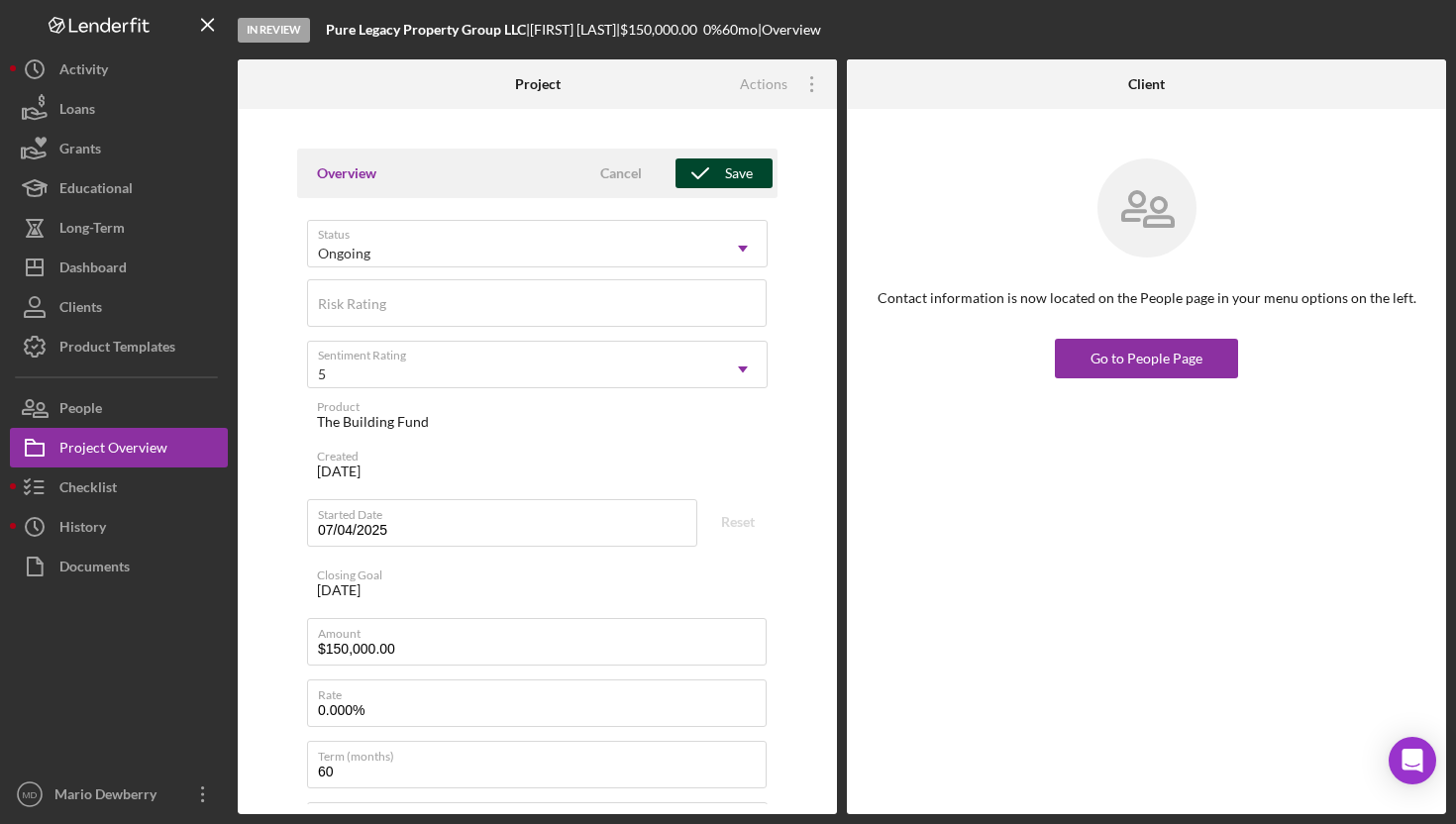click on "Save" at bounding box center [739, 173] 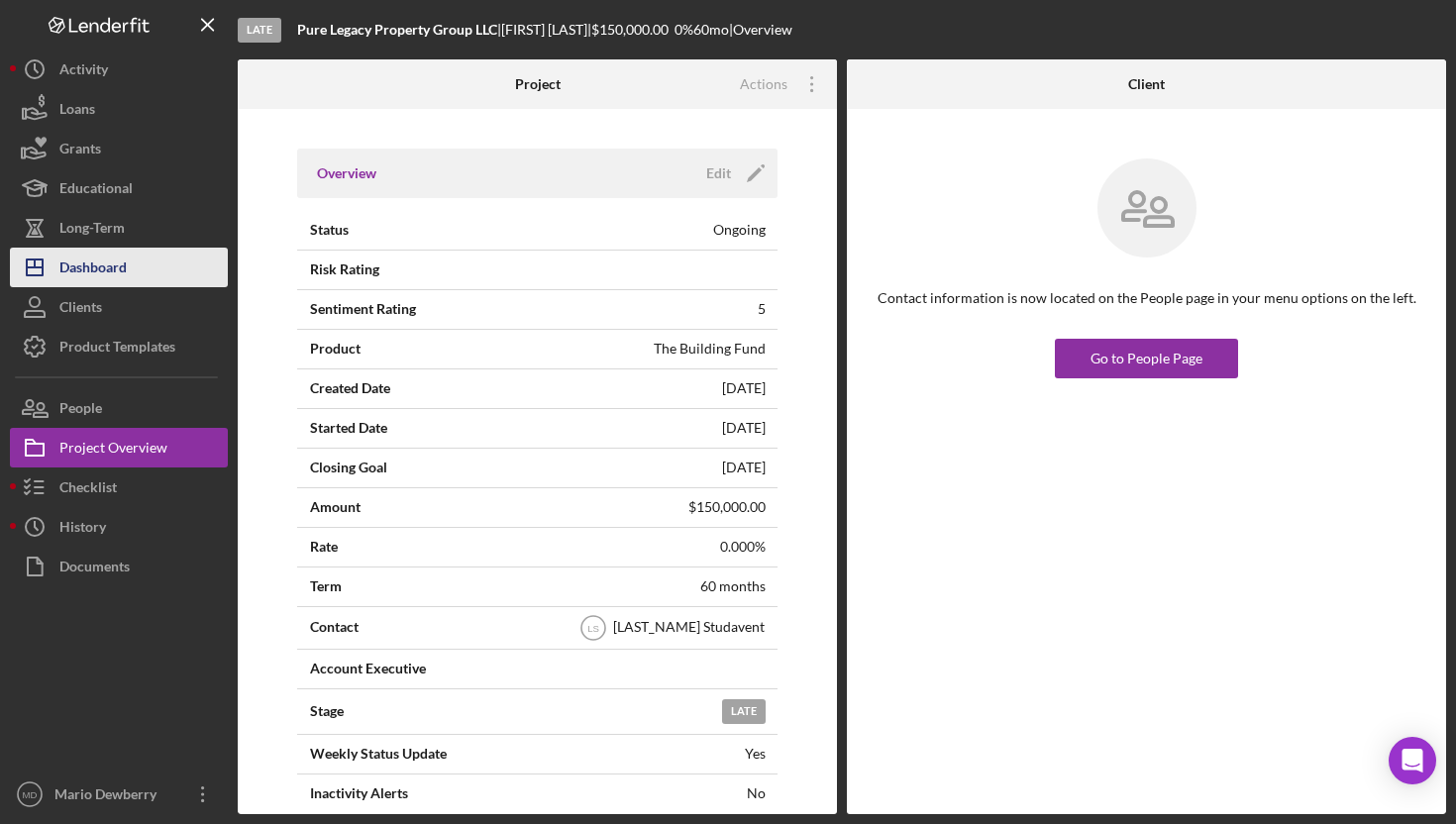 click on "Dashboard" at bounding box center (93, 269) 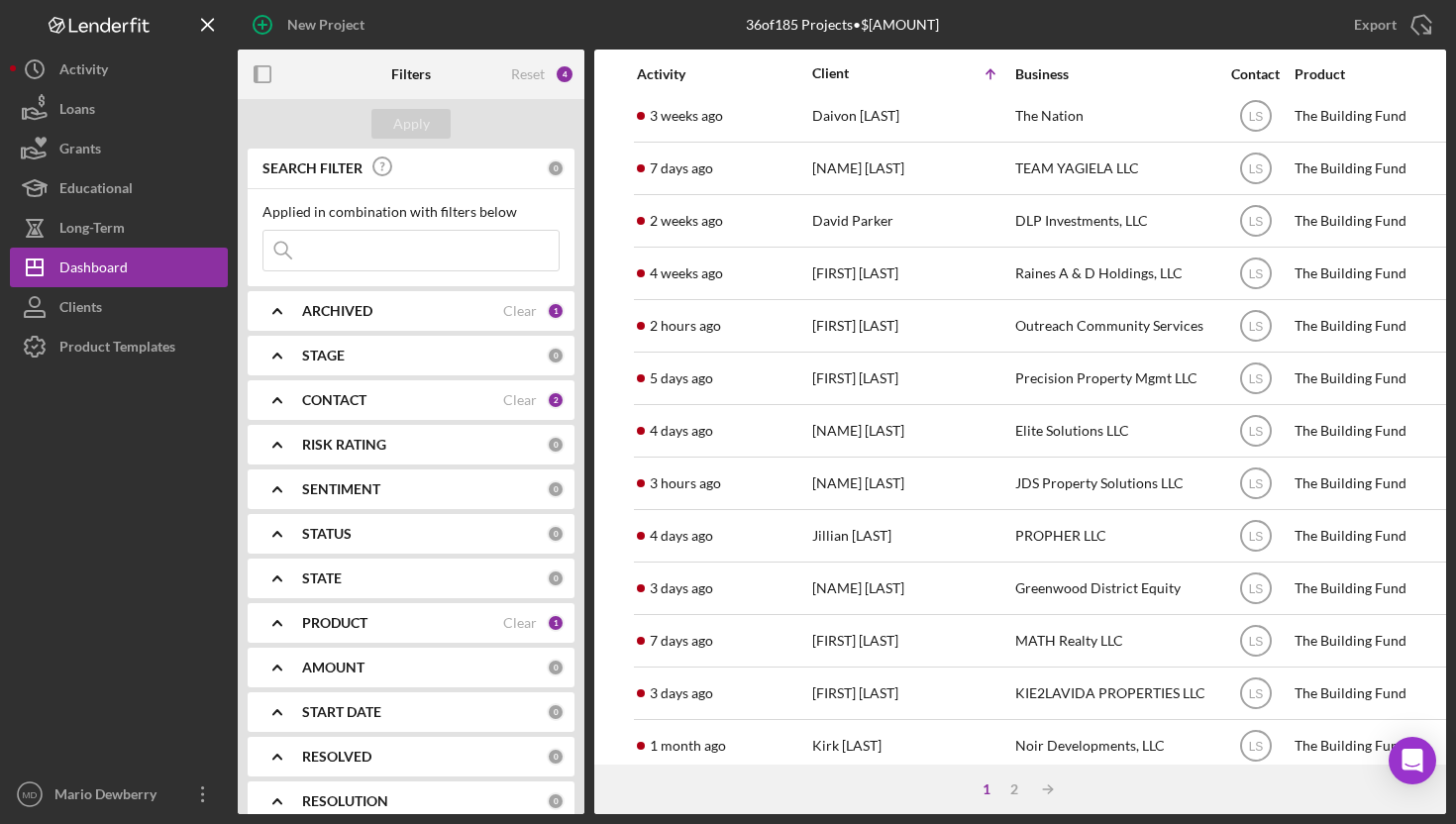 scroll, scrollTop: 668, scrollLeft: 0, axis: vertical 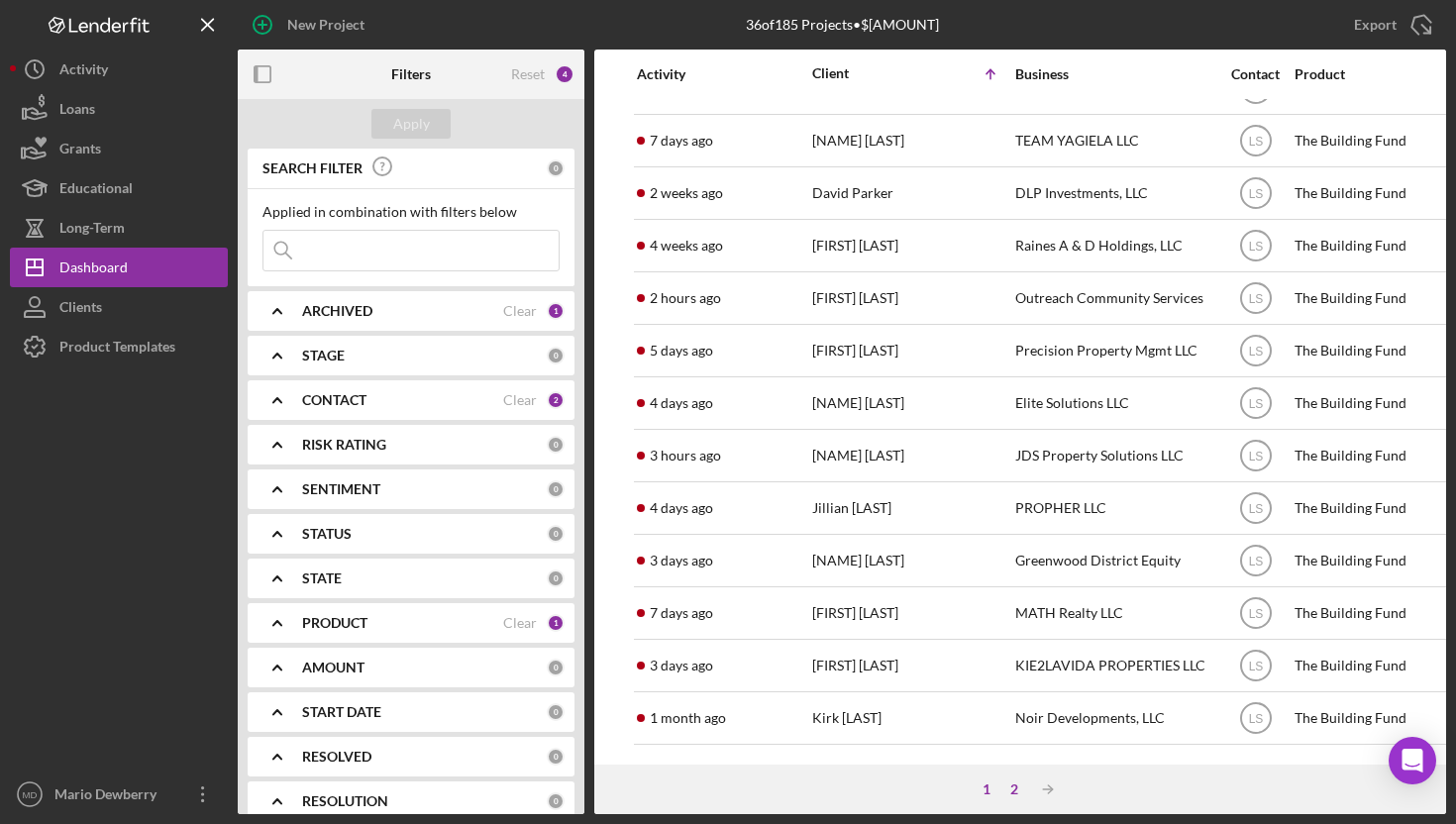 click on "2" at bounding box center (1014, 789) 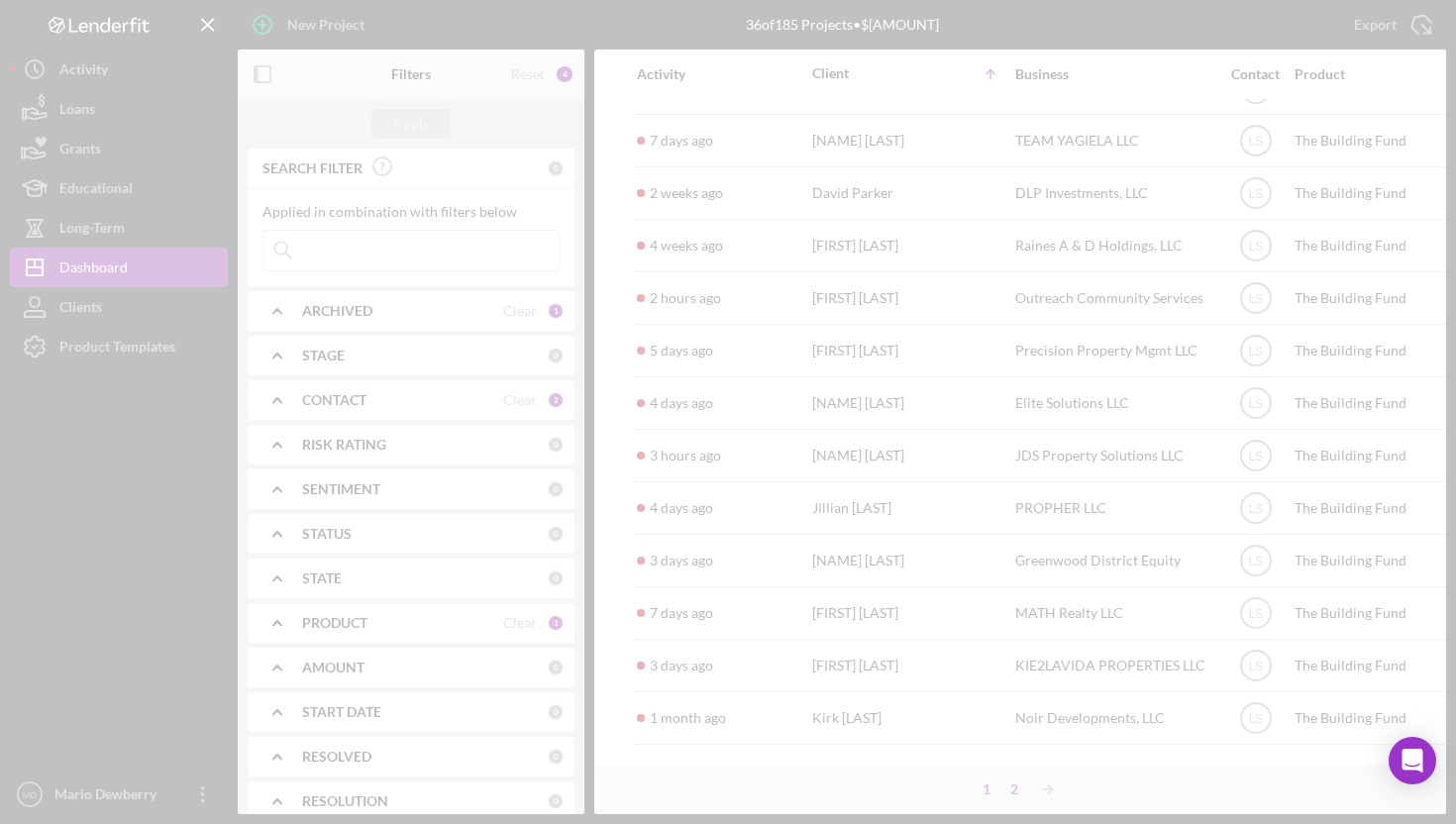 scroll, scrollTop: 0, scrollLeft: 0, axis: both 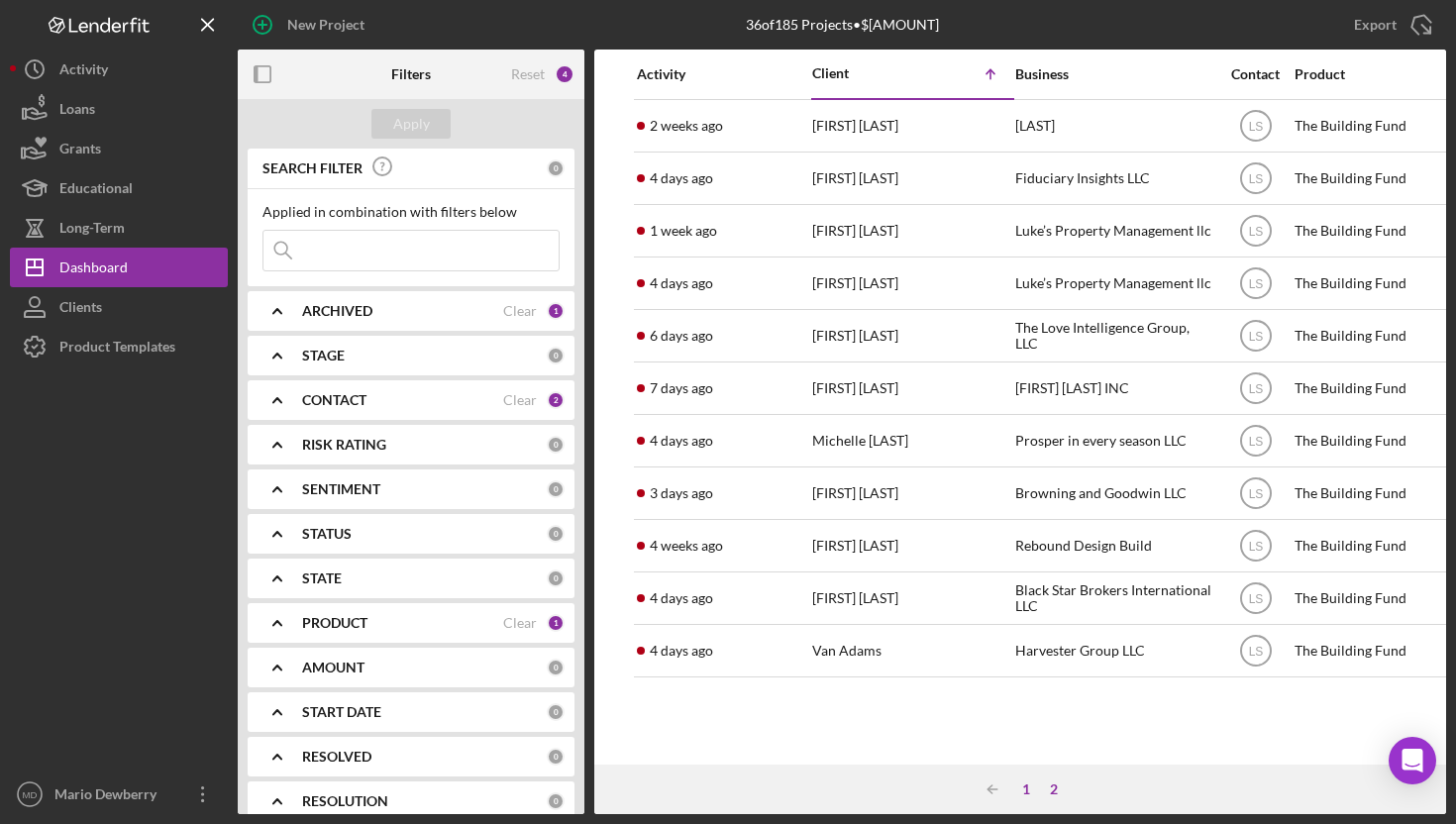 click on "1" at bounding box center [1026, 789] 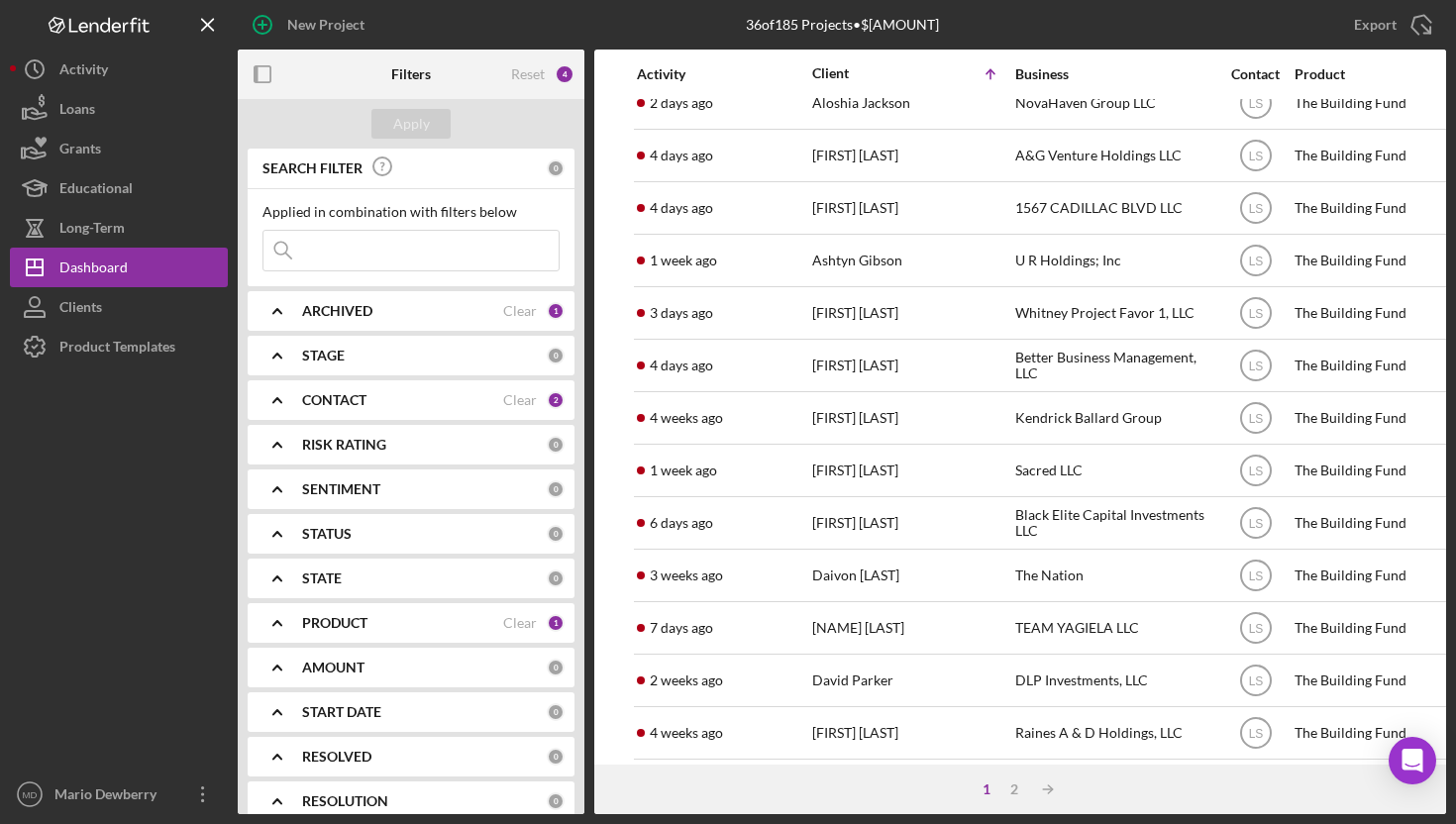scroll, scrollTop: 0, scrollLeft: 0, axis: both 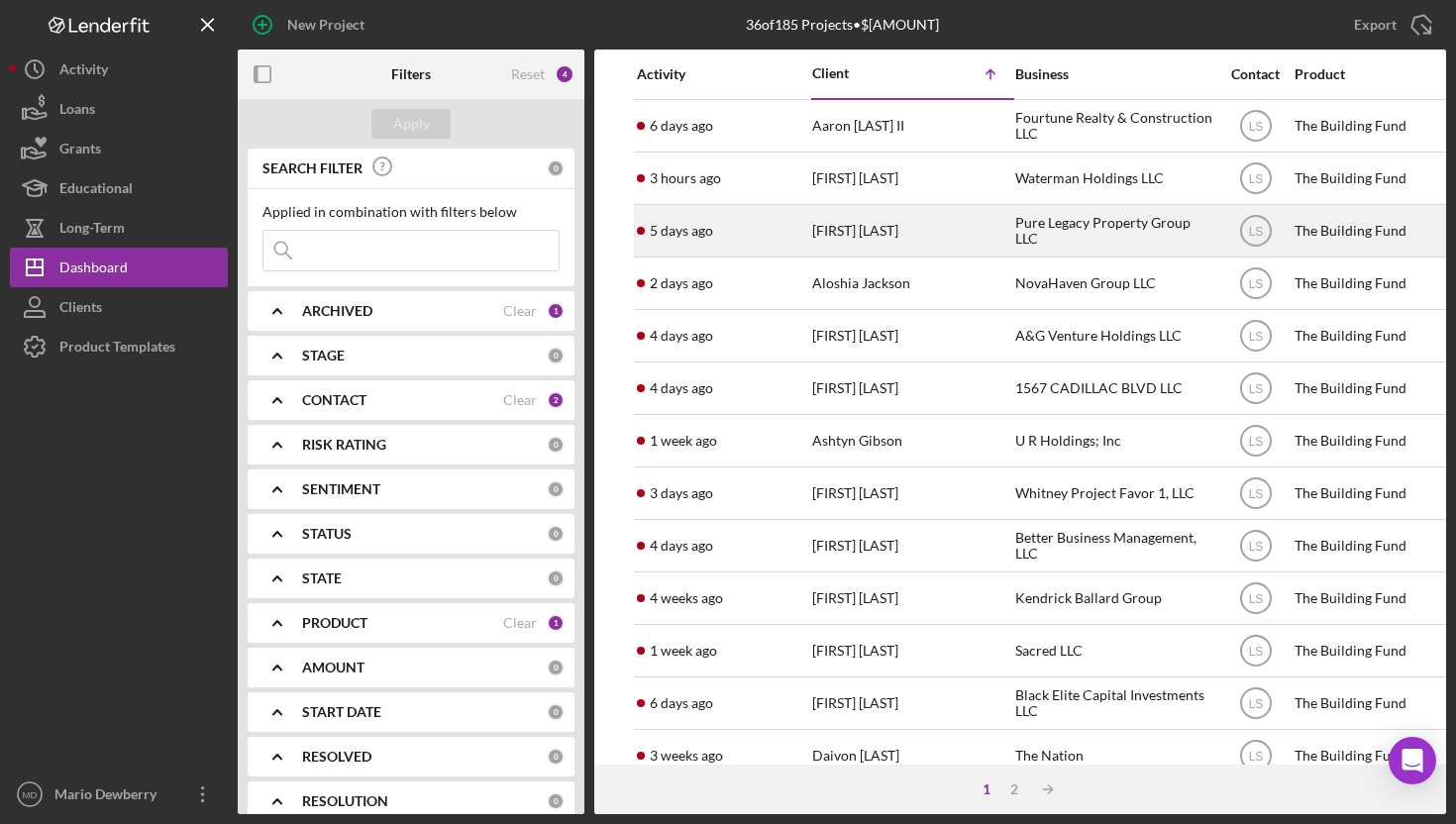 click on "[FIRST] [LAST]" at bounding box center [911, 231] 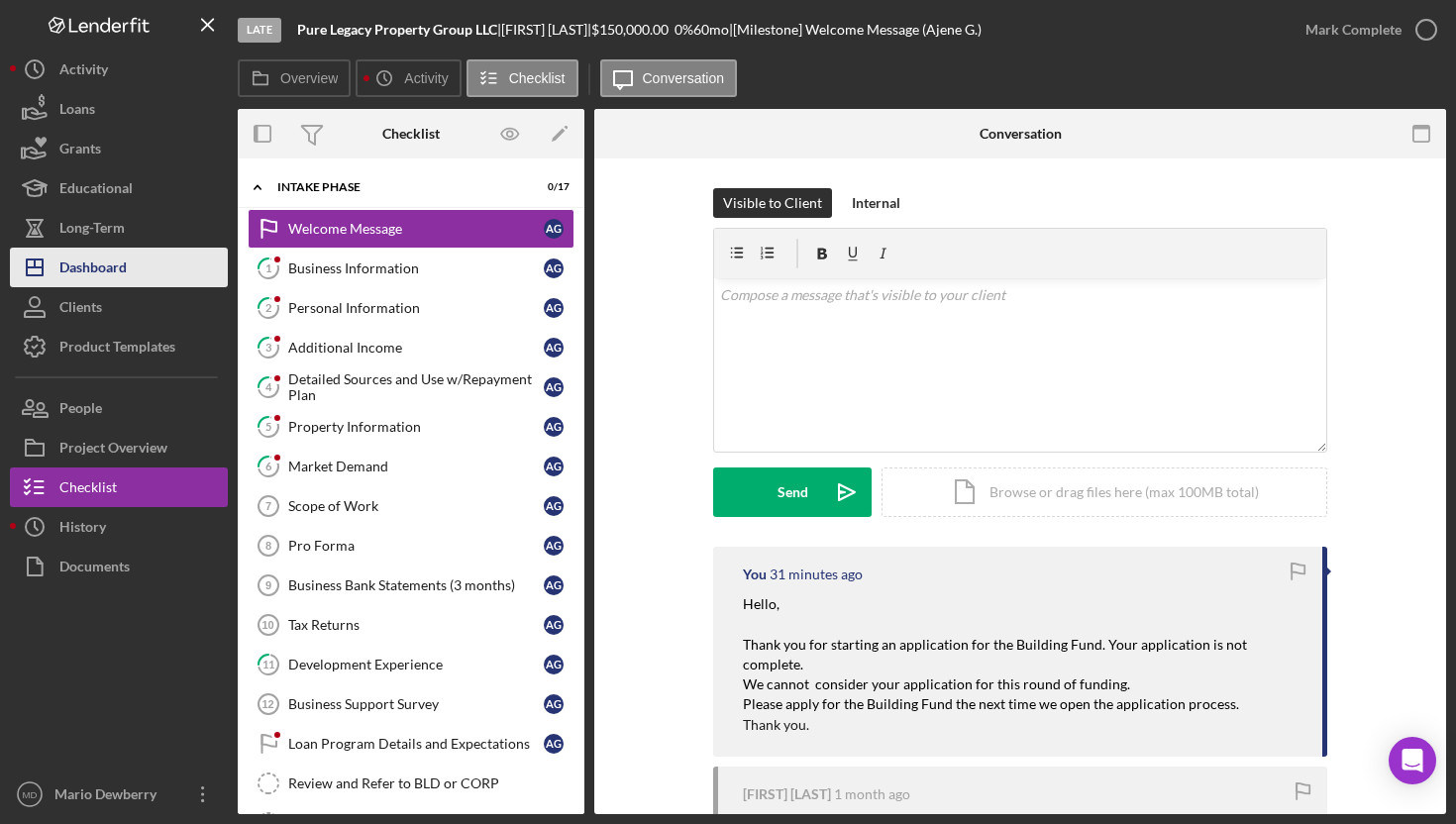 click on "Icon/Dashboard Dashboard" at bounding box center [119, 267] 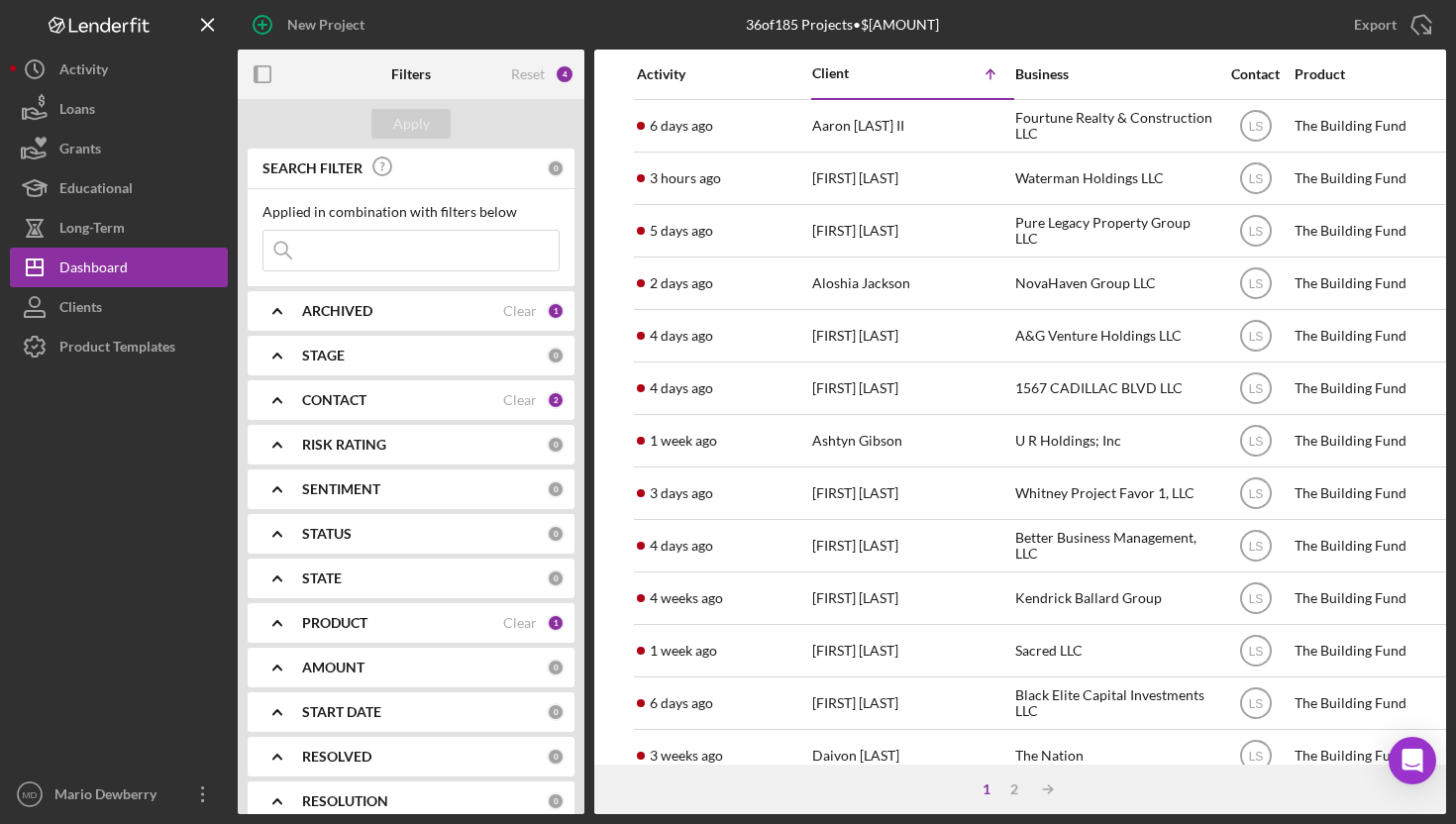 click on "0" at bounding box center (556, 356) 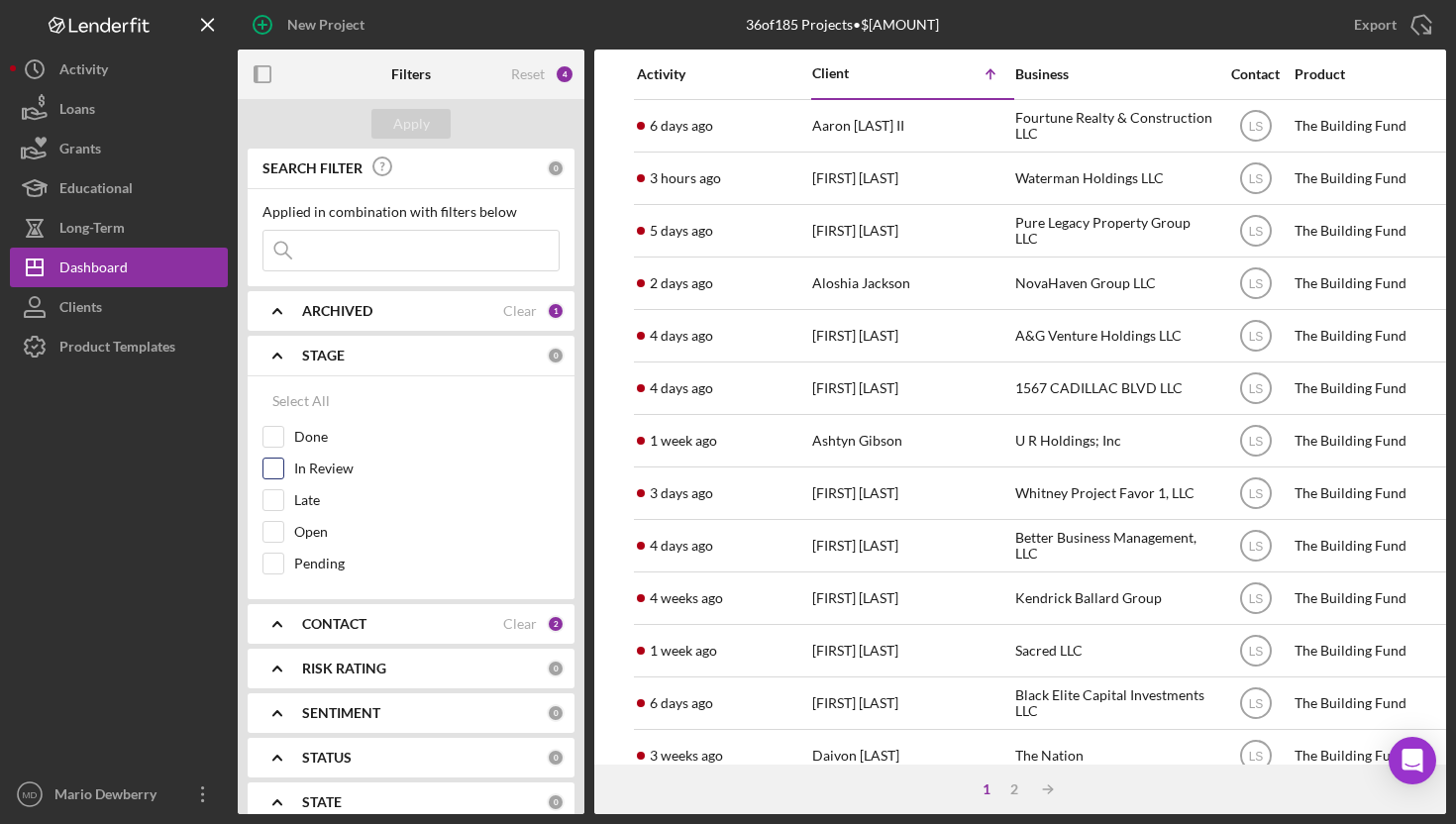 click on "In Review" at bounding box center [273, 468] 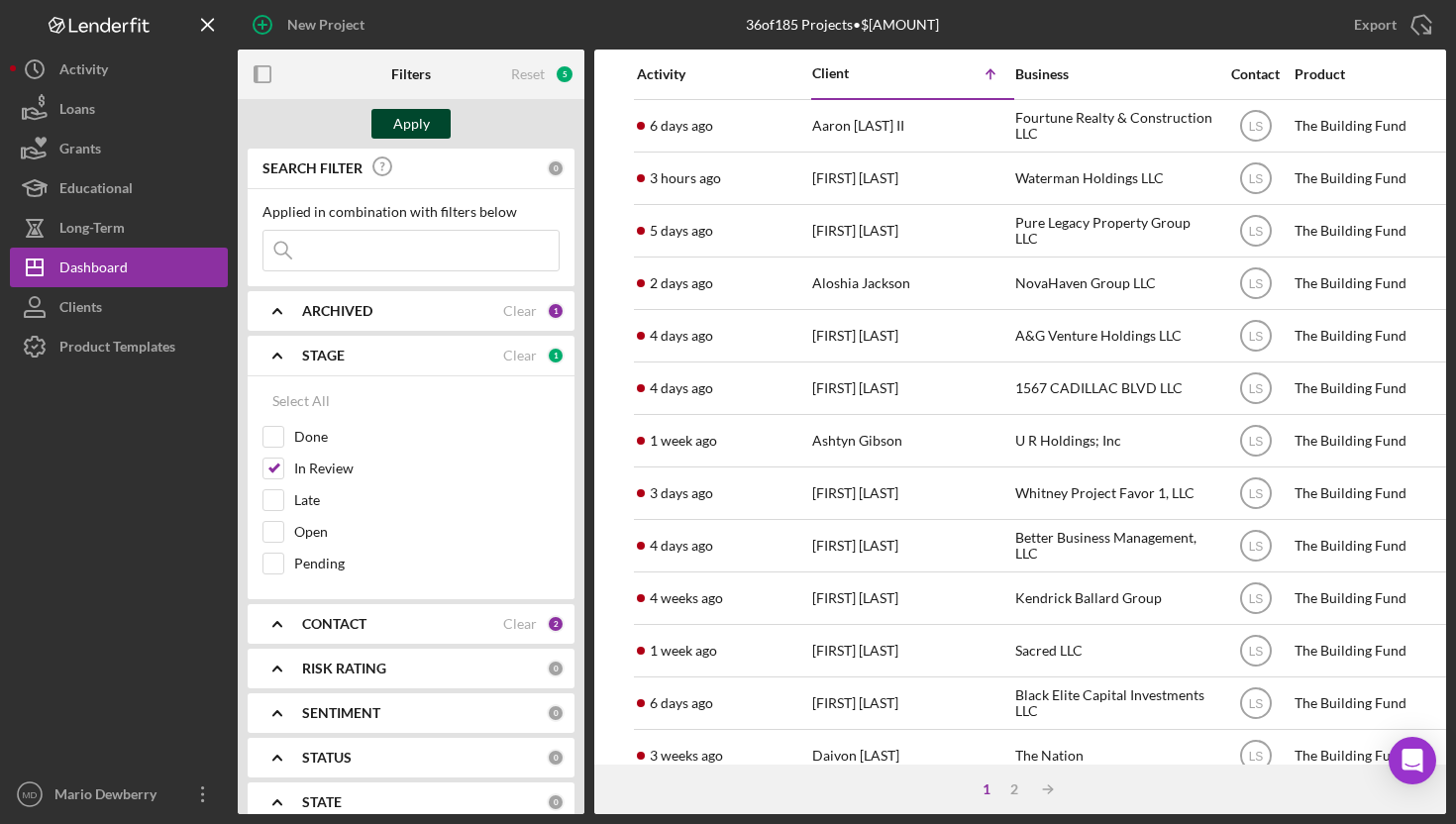 click on "Apply" at bounding box center (411, 124) 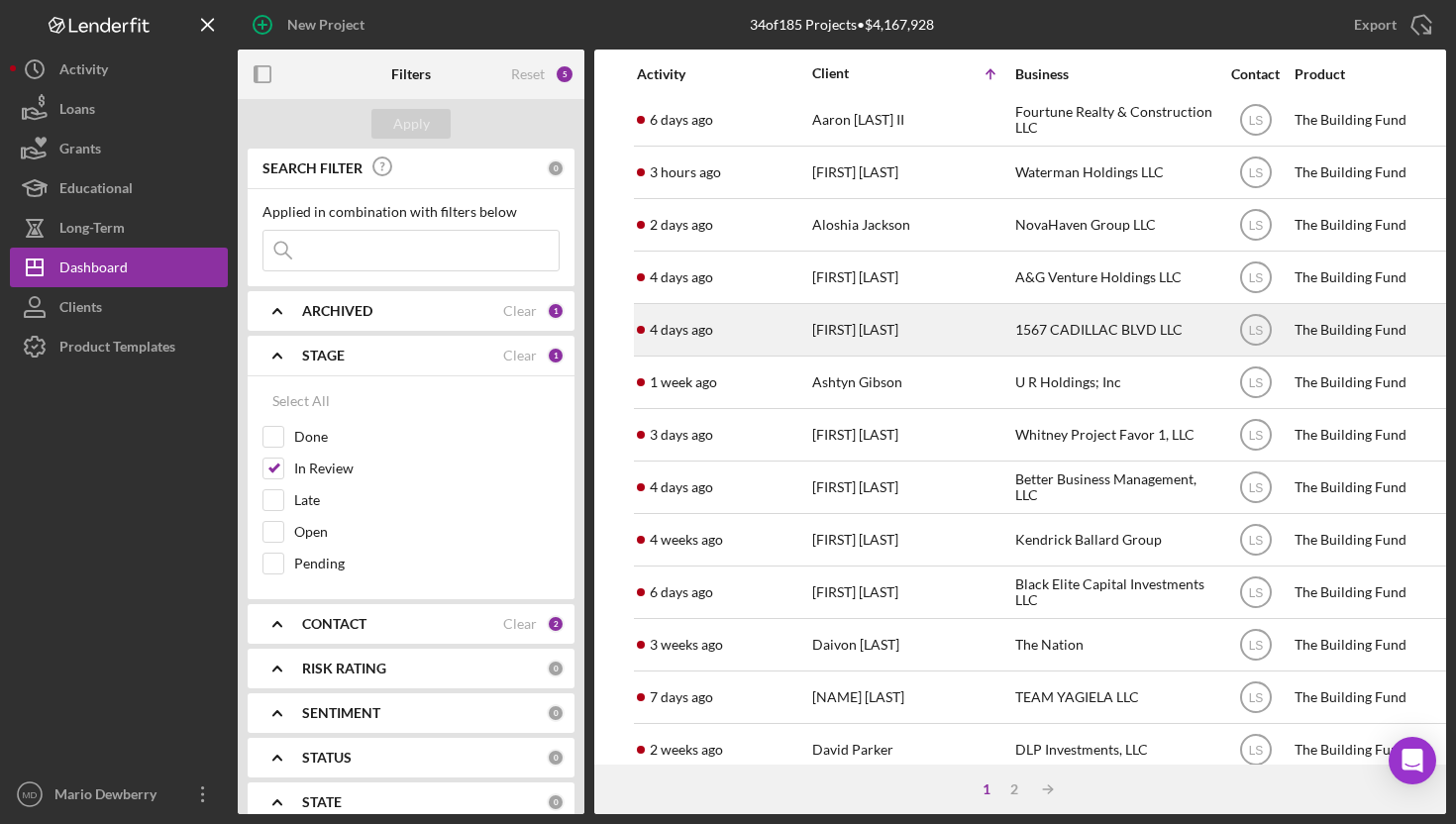 scroll, scrollTop: 2, scrollLeft: 0, axis: vertical 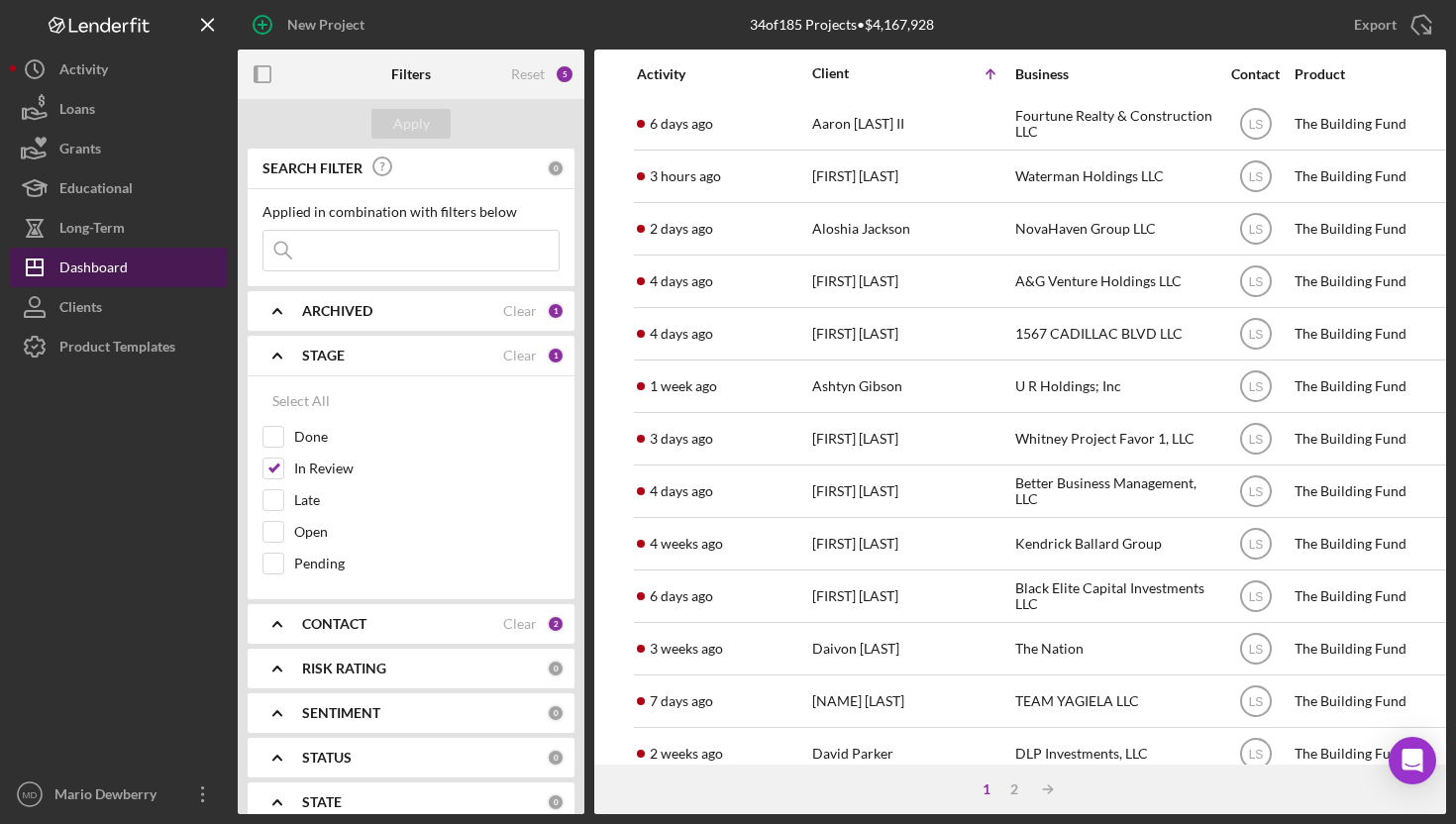 click on "Icon/Dashboard Dashboard" at bounding box center (119, 267) 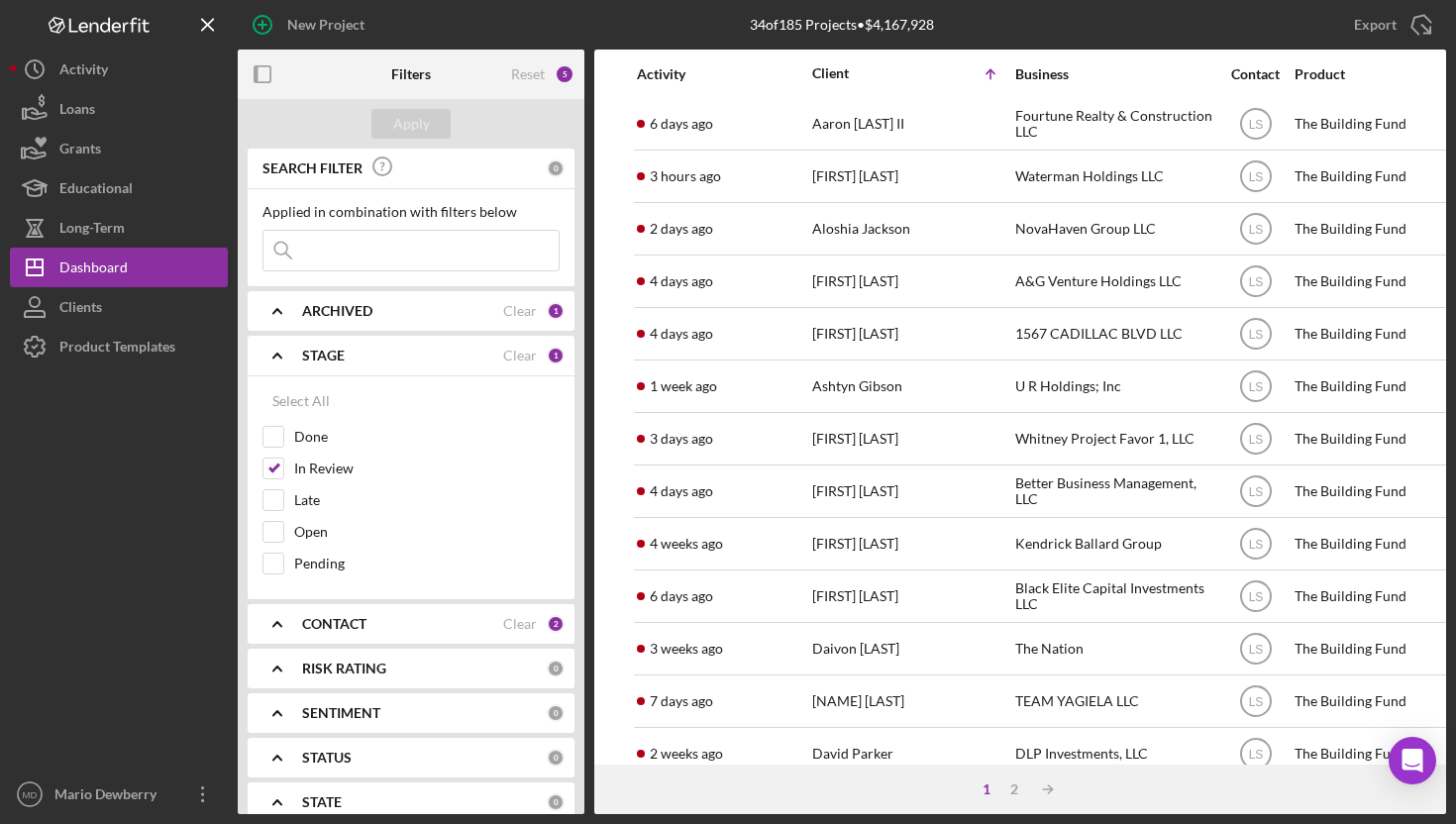 click 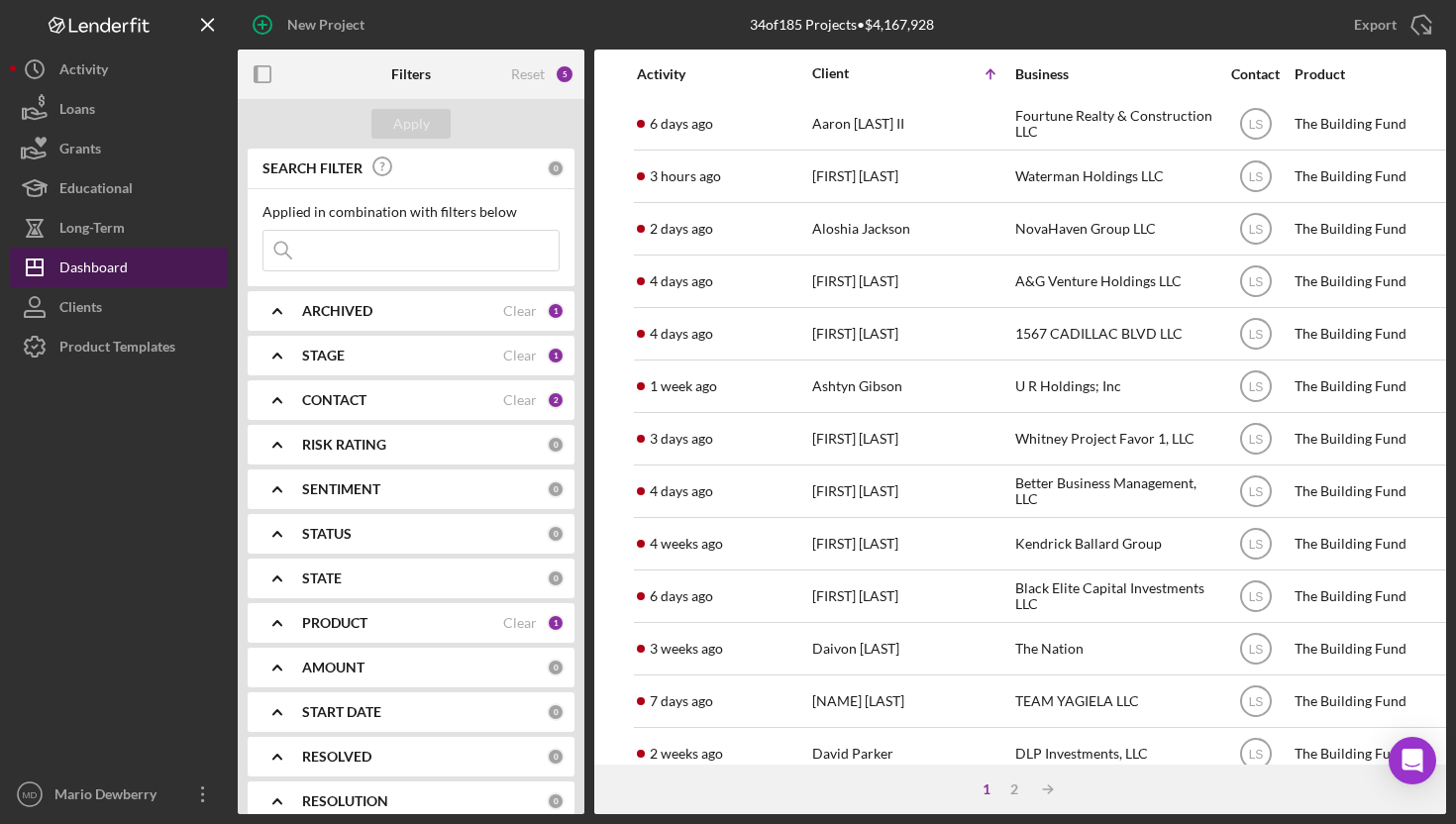 click on "Icon/Dashboard Dashboard" at bounding box center [119, 267] 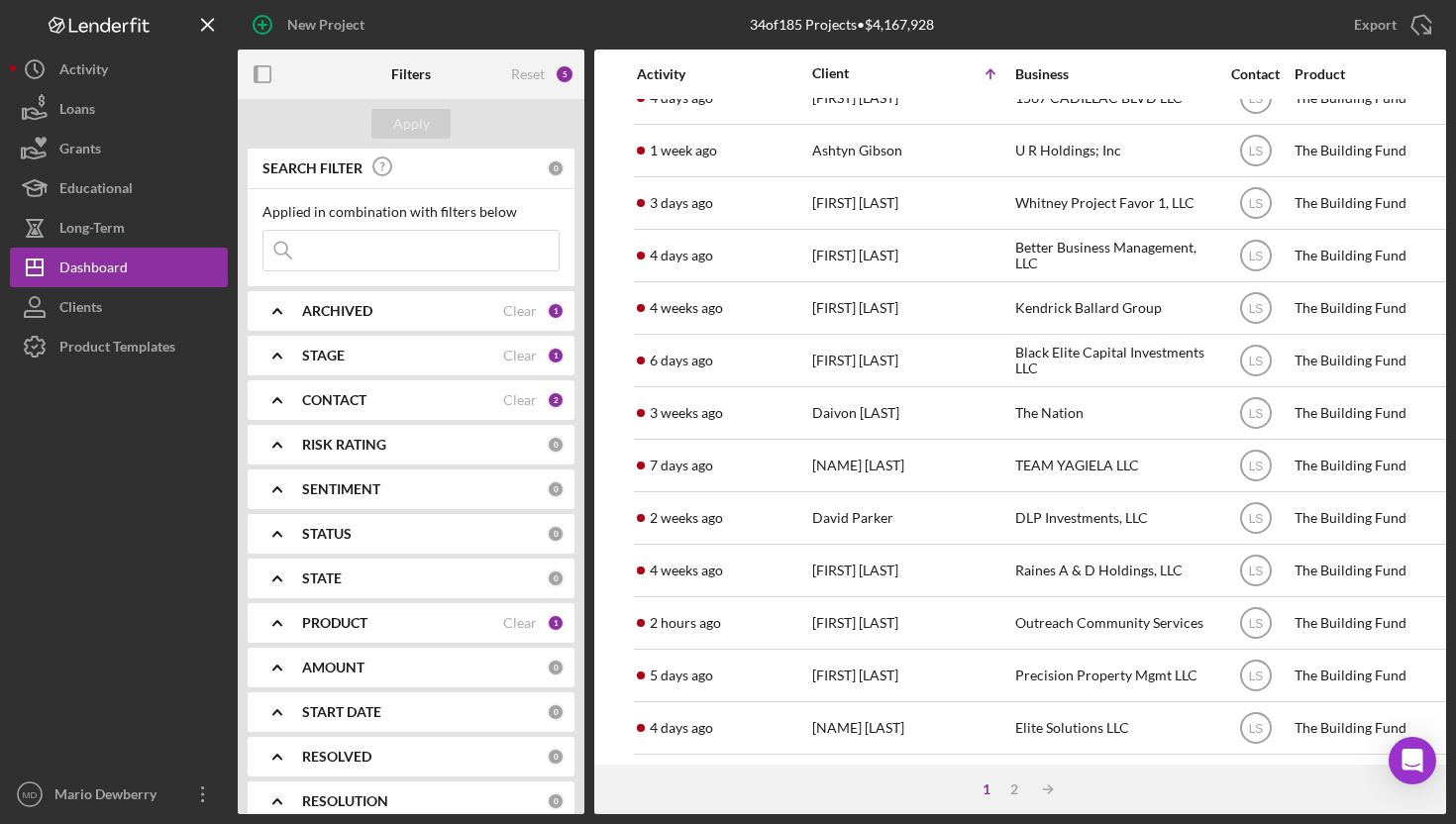 scroll, scrollTop: 229, scrollLeft: 0, axis: vertical 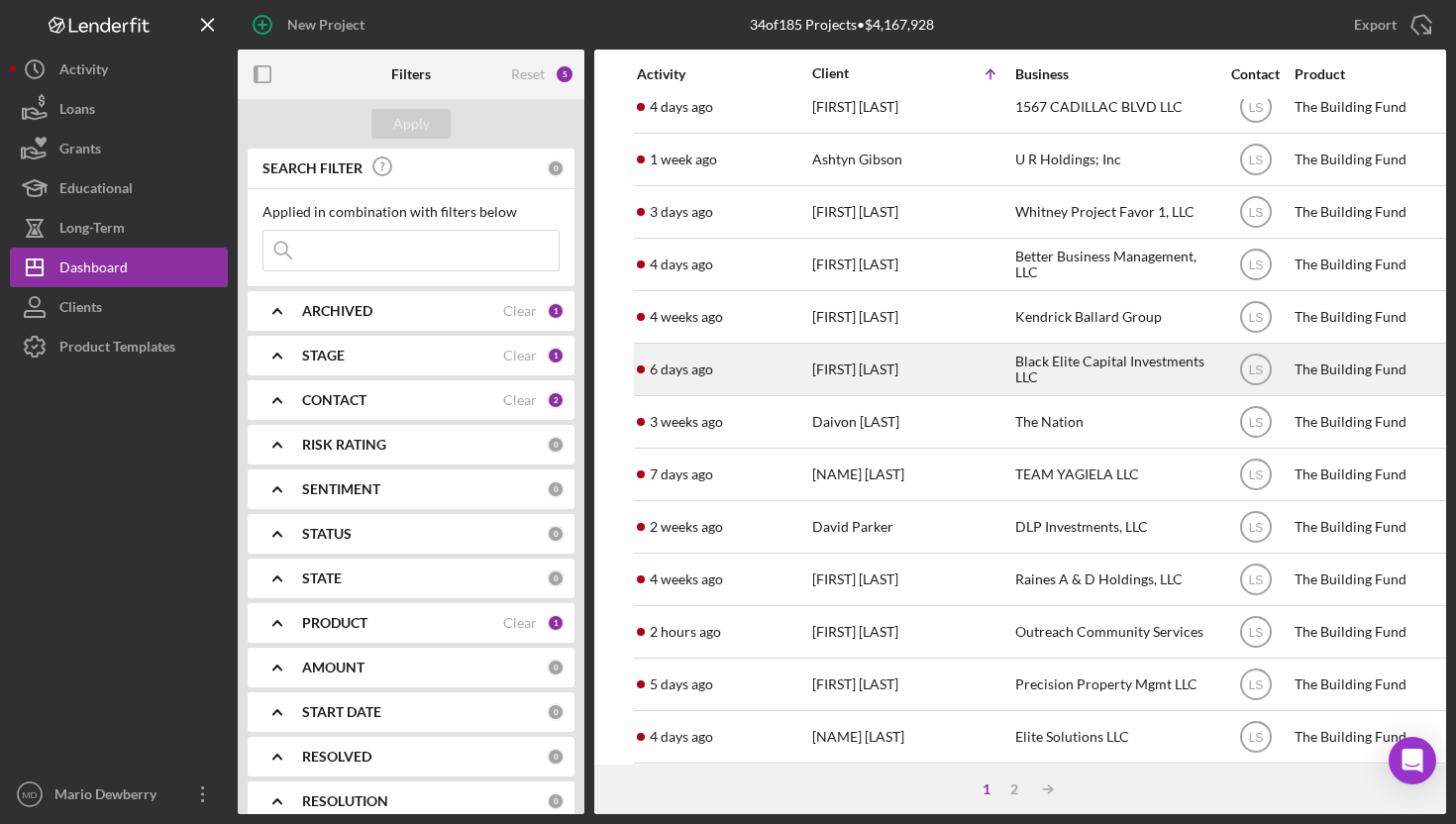 click on "[FIRST] [LAST]" at bounding box center [911, 369] 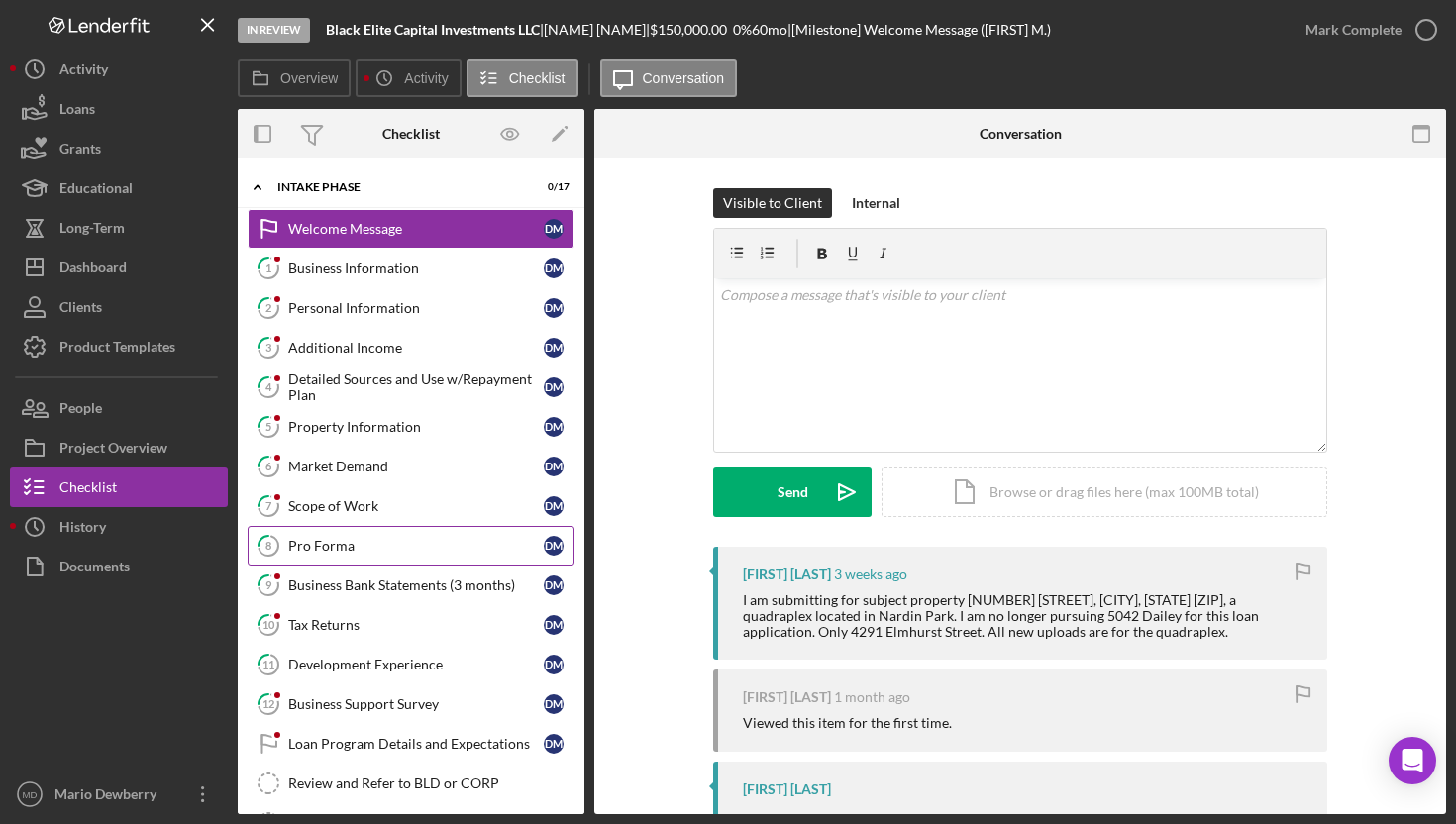 click on "8 Pro Forma D M" at bounding box center (411, 546) 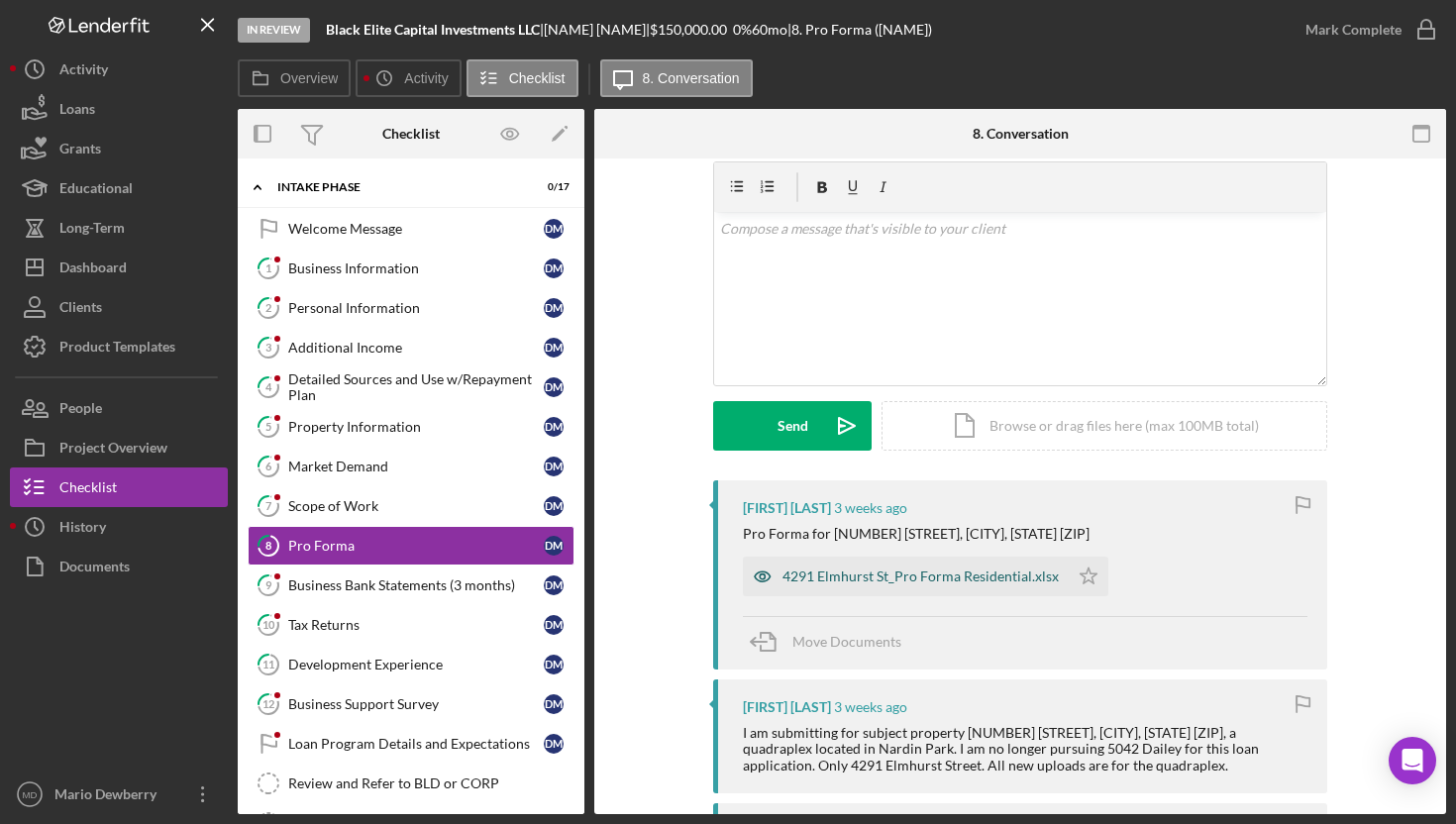 scroll, scrollTop: 74, scrollLeft: 0, axis: vertical 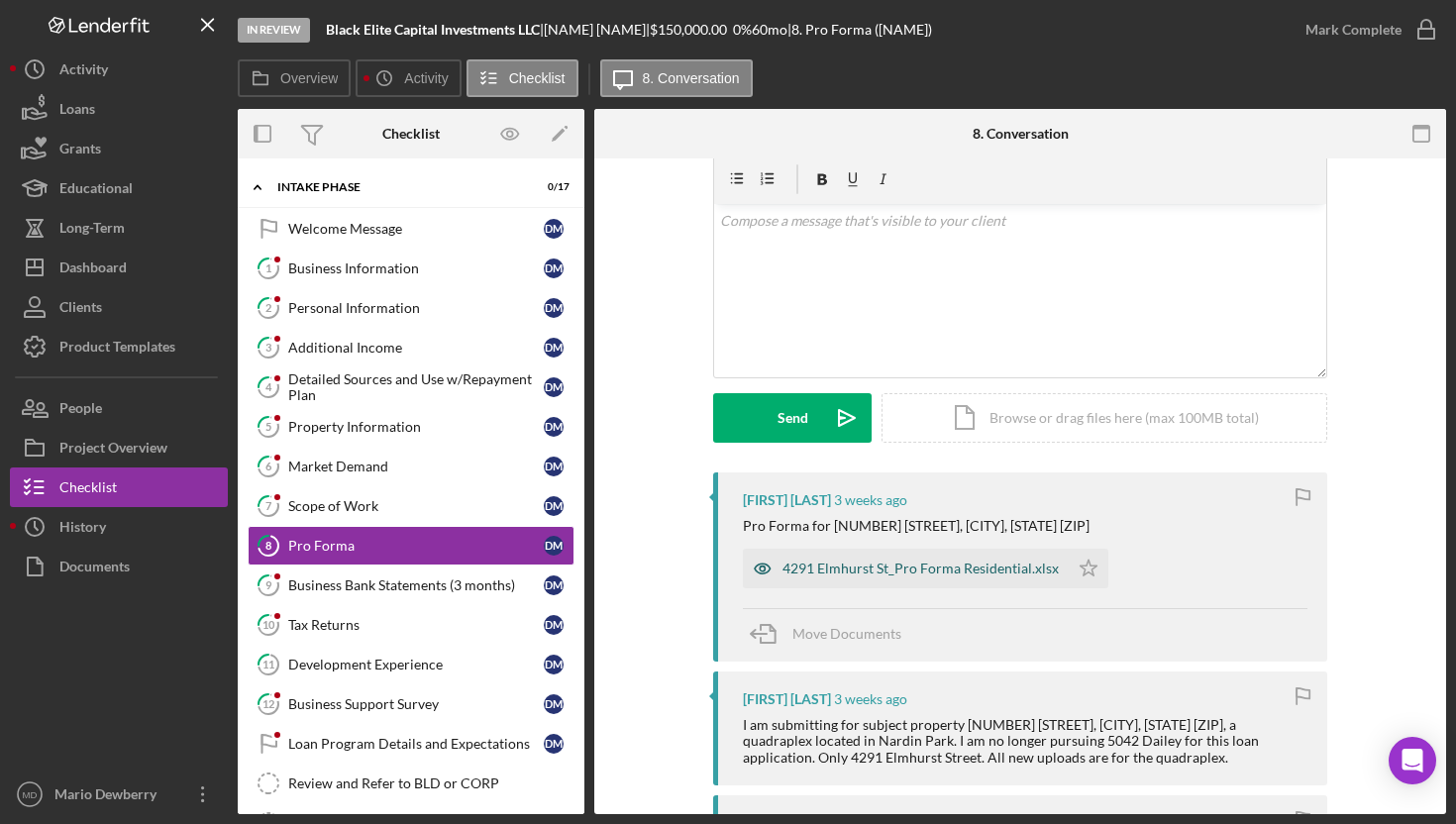 click on "4291 Elmhurst St_Pro Forma Residential.xlsx" at bounding box center (920, 568) 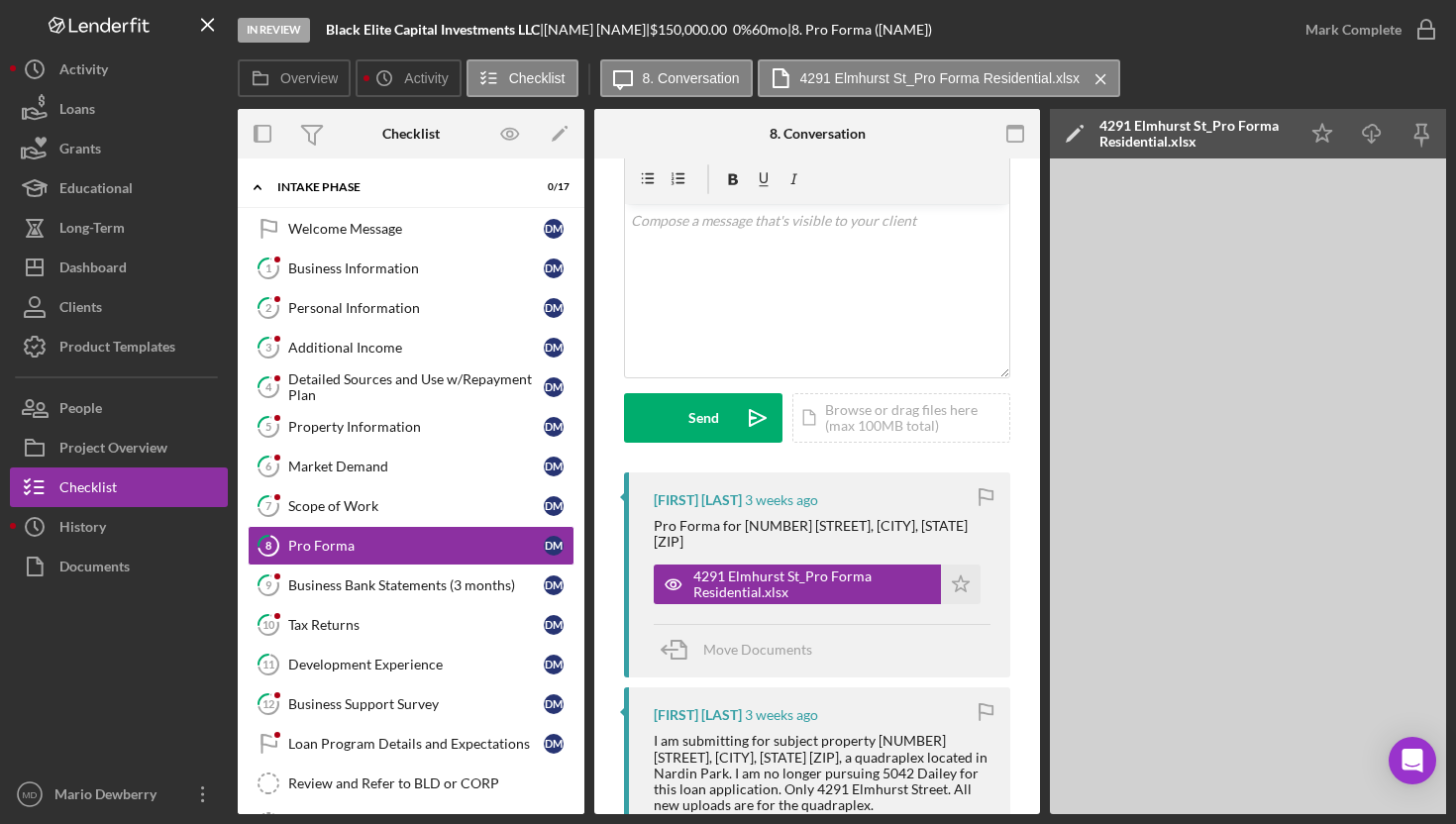 scroll, scrollTop: 0, scrollLeft: 198, axis: horizontal 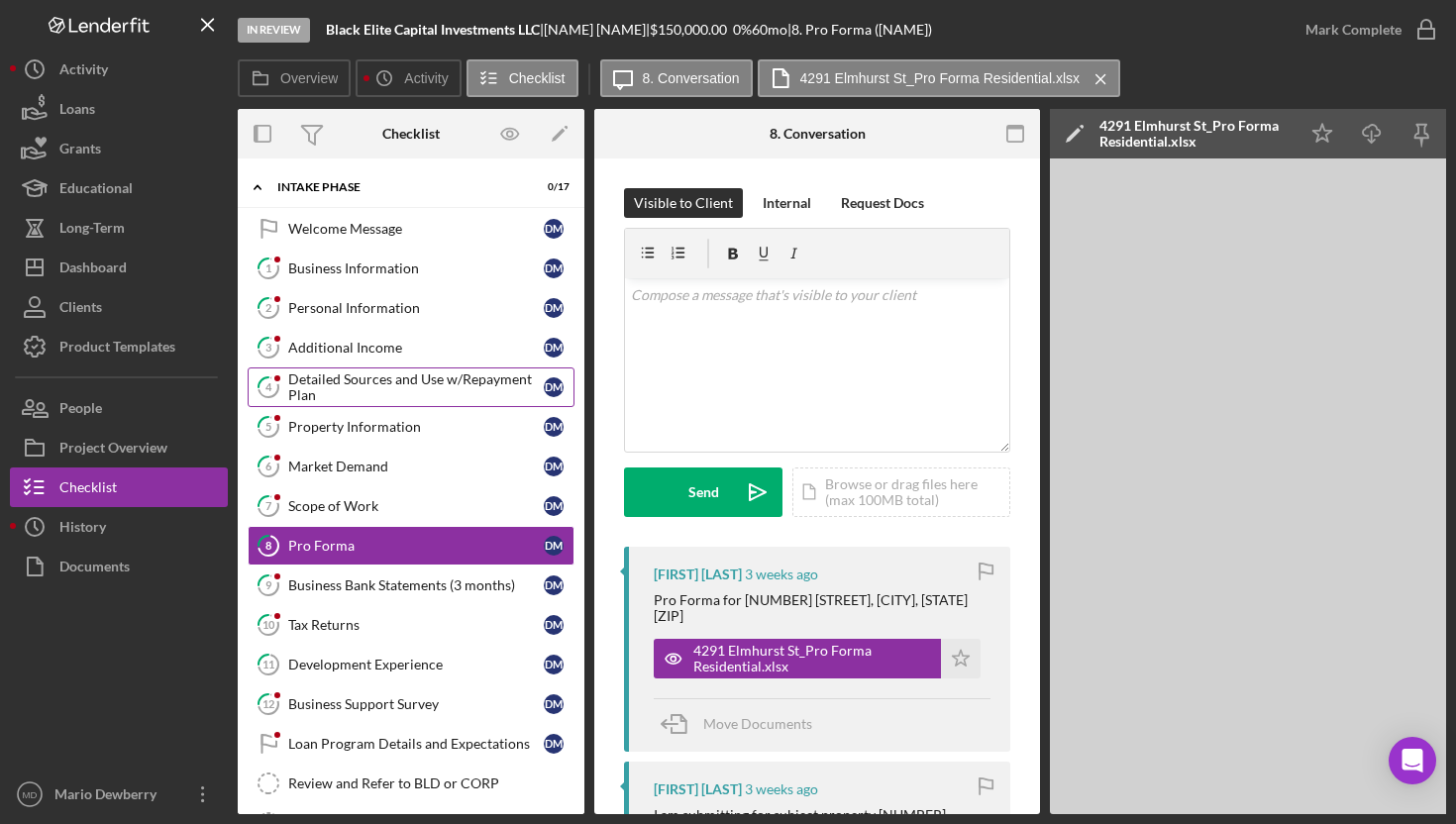 click on "Detailed Sources and Use w/Repayment Plan" at bounding box center [416, 387] 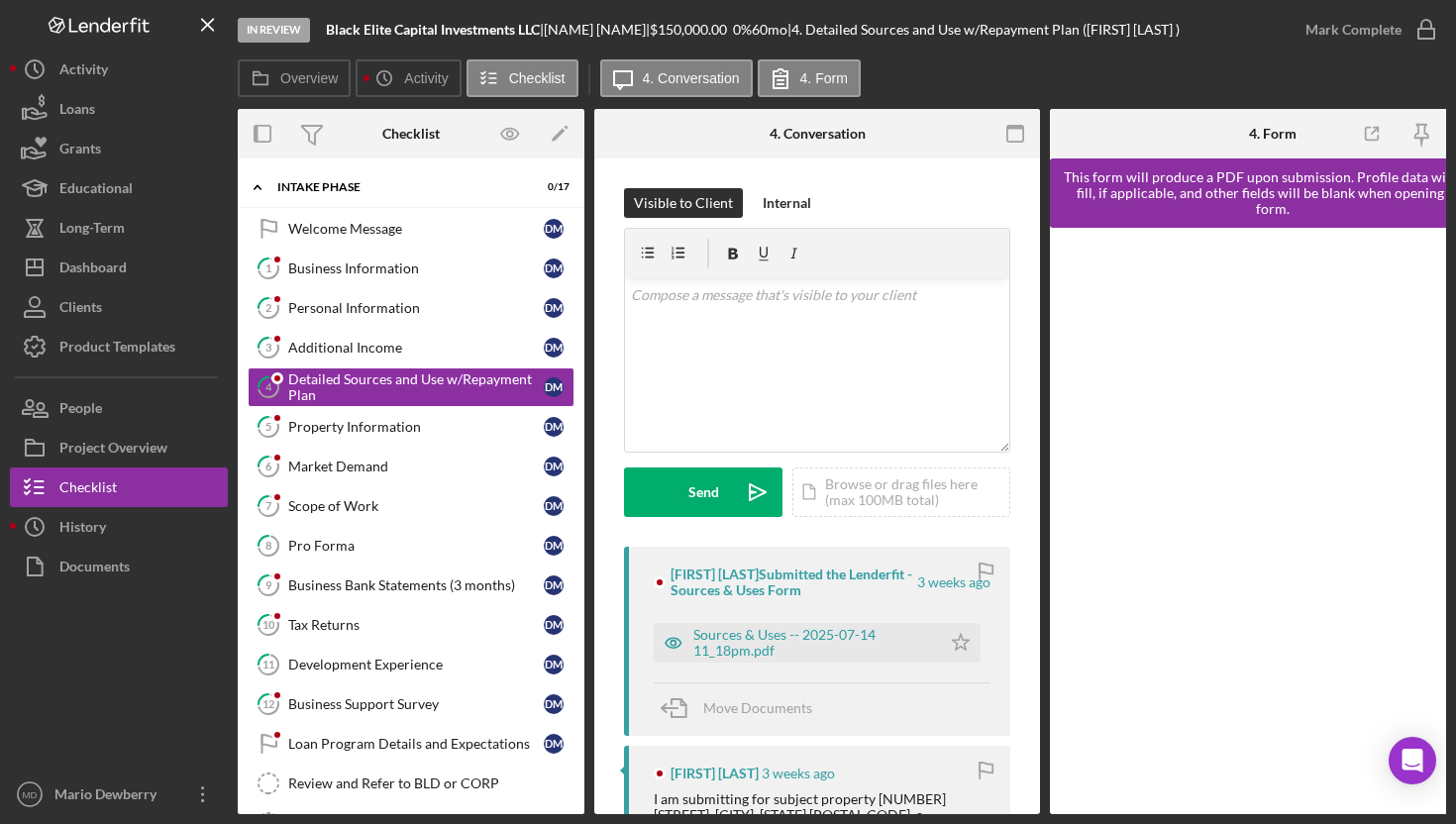 click on "Sources & Uses -- [DATE] [TIME].pdf Icon/Star" at bounding box center (822, 638) 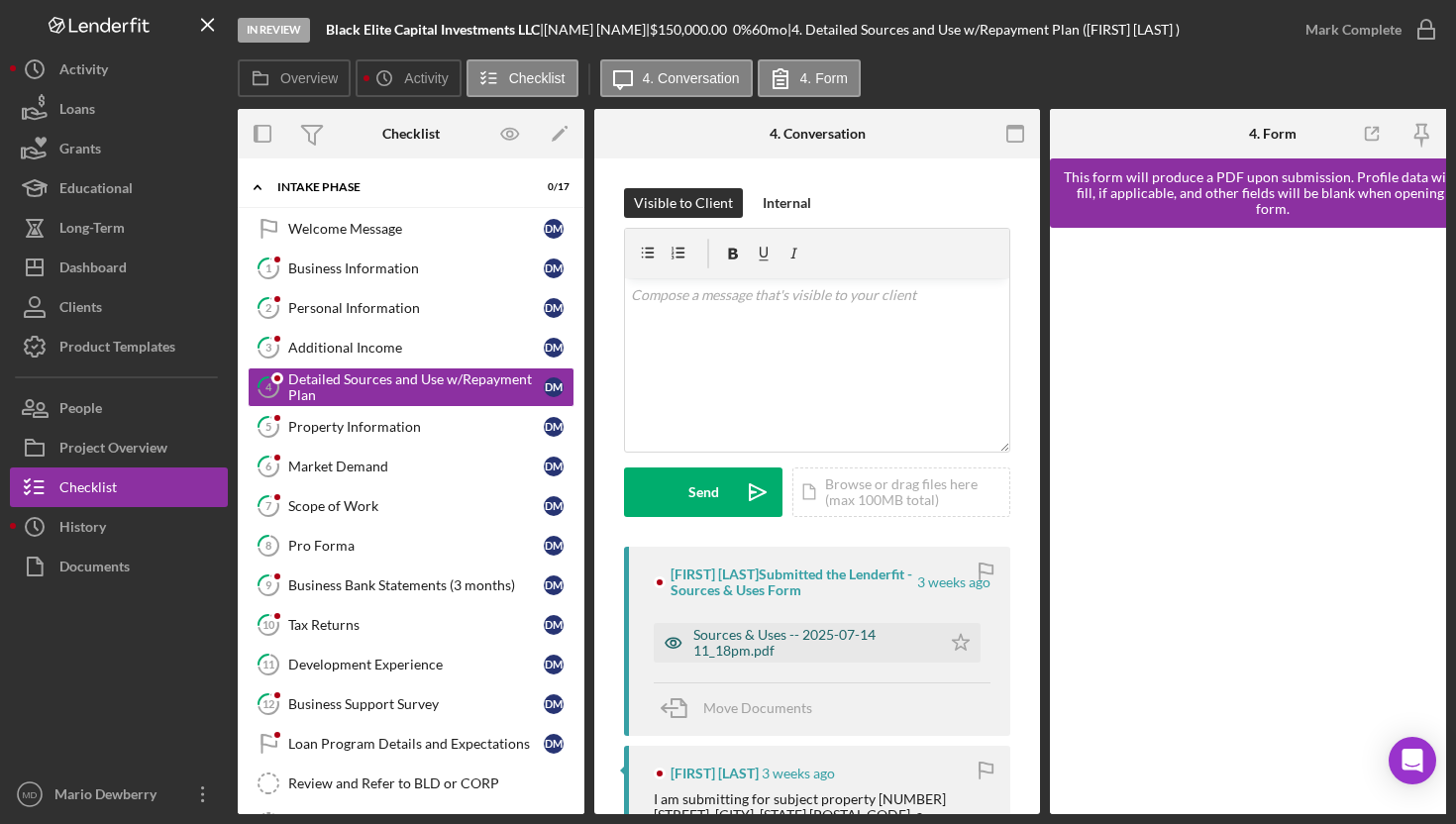 click on "Sources & Uses -- 2025-07-14 11_18pm.pdf" at bounding box center [812, 643] 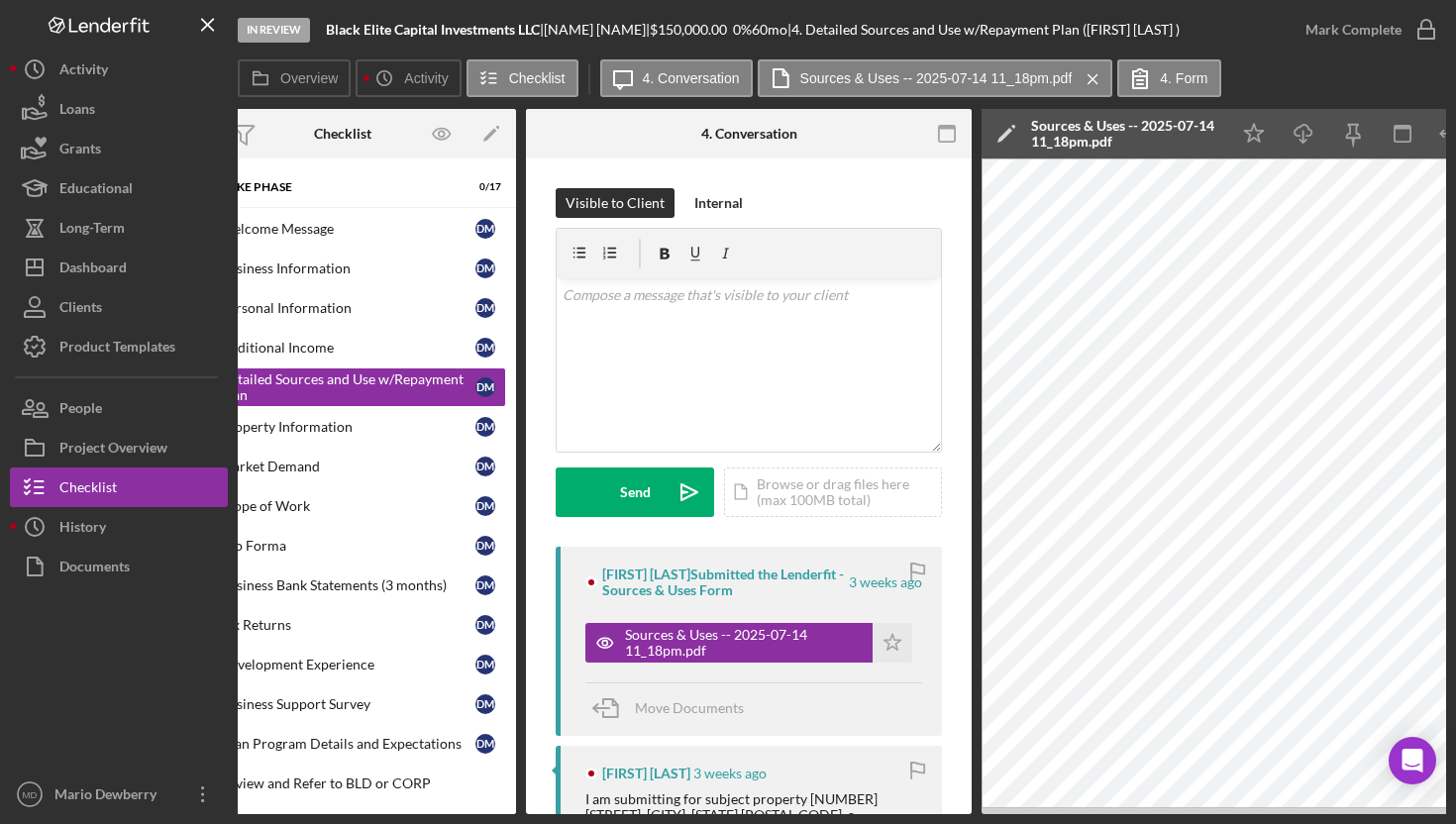 scroll, scrollTop: 0, scrollLeft: 0, axis: both 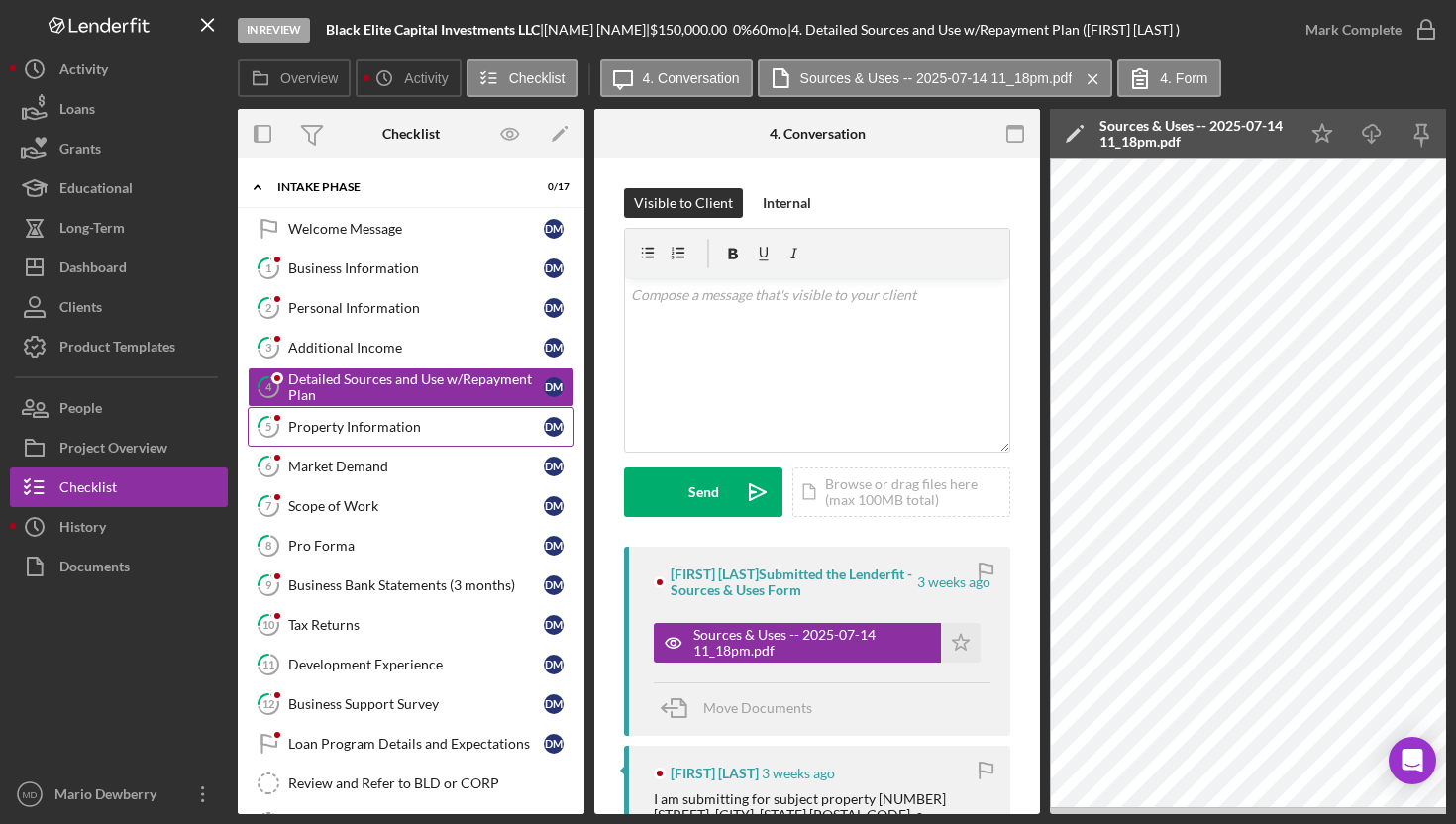 click on "5 Property Information [INITIALS] [INITIALS]" at bounding box center (411, 427) 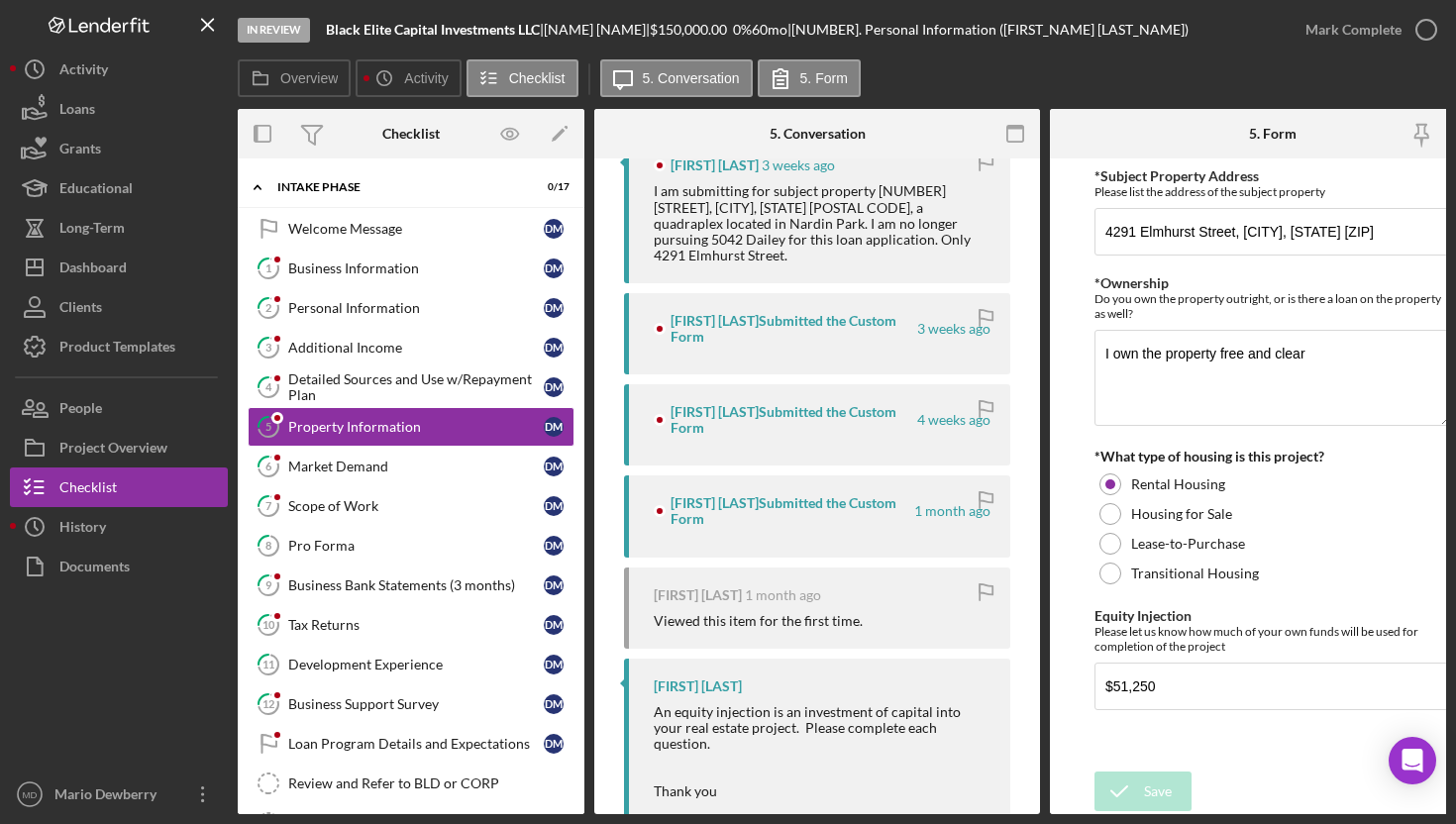 scroll, scrollTop: 610, scrollLeft: 0, axis: vertical 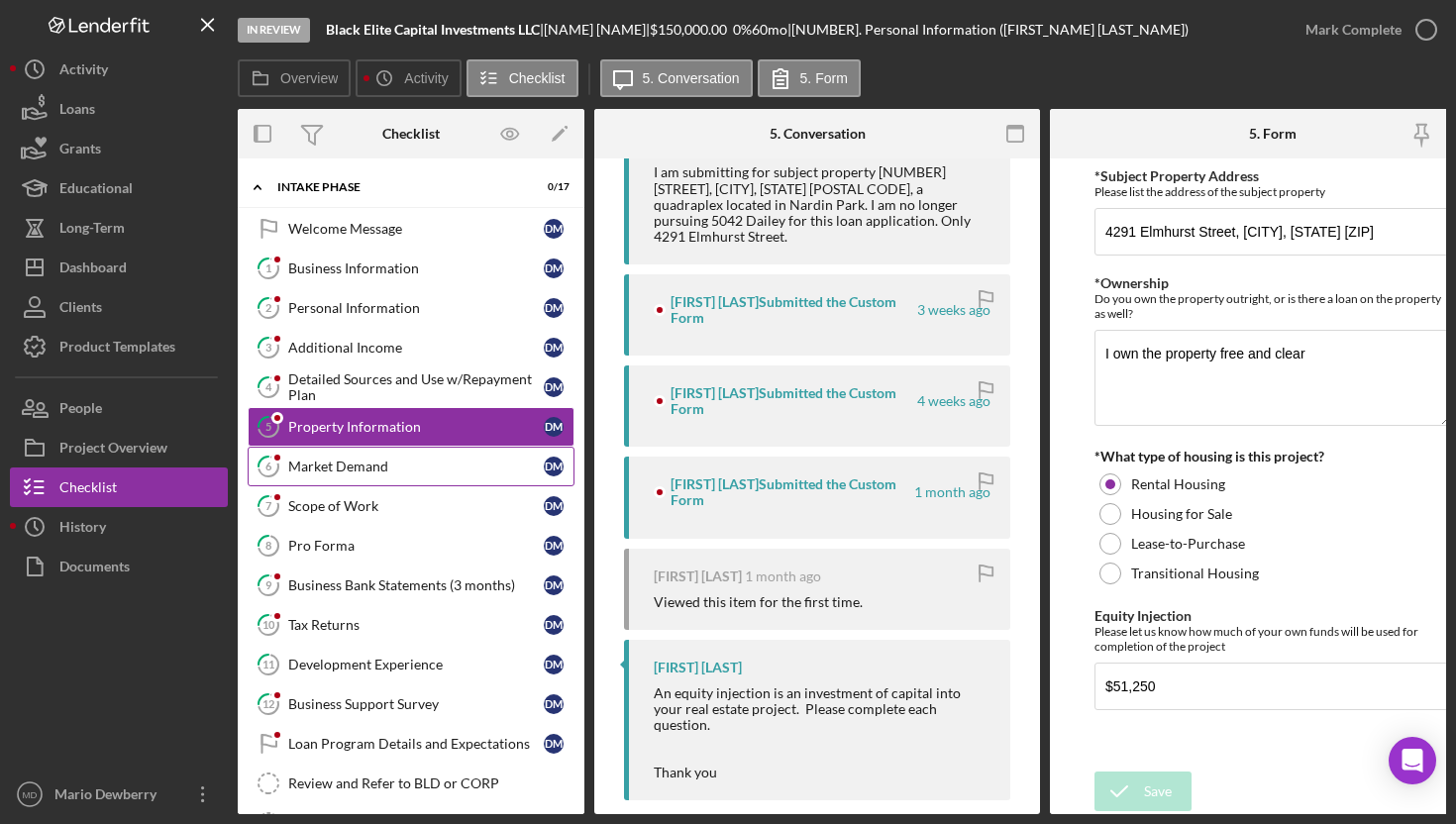 click on "Market Demand" at bounding box center (416, 466) 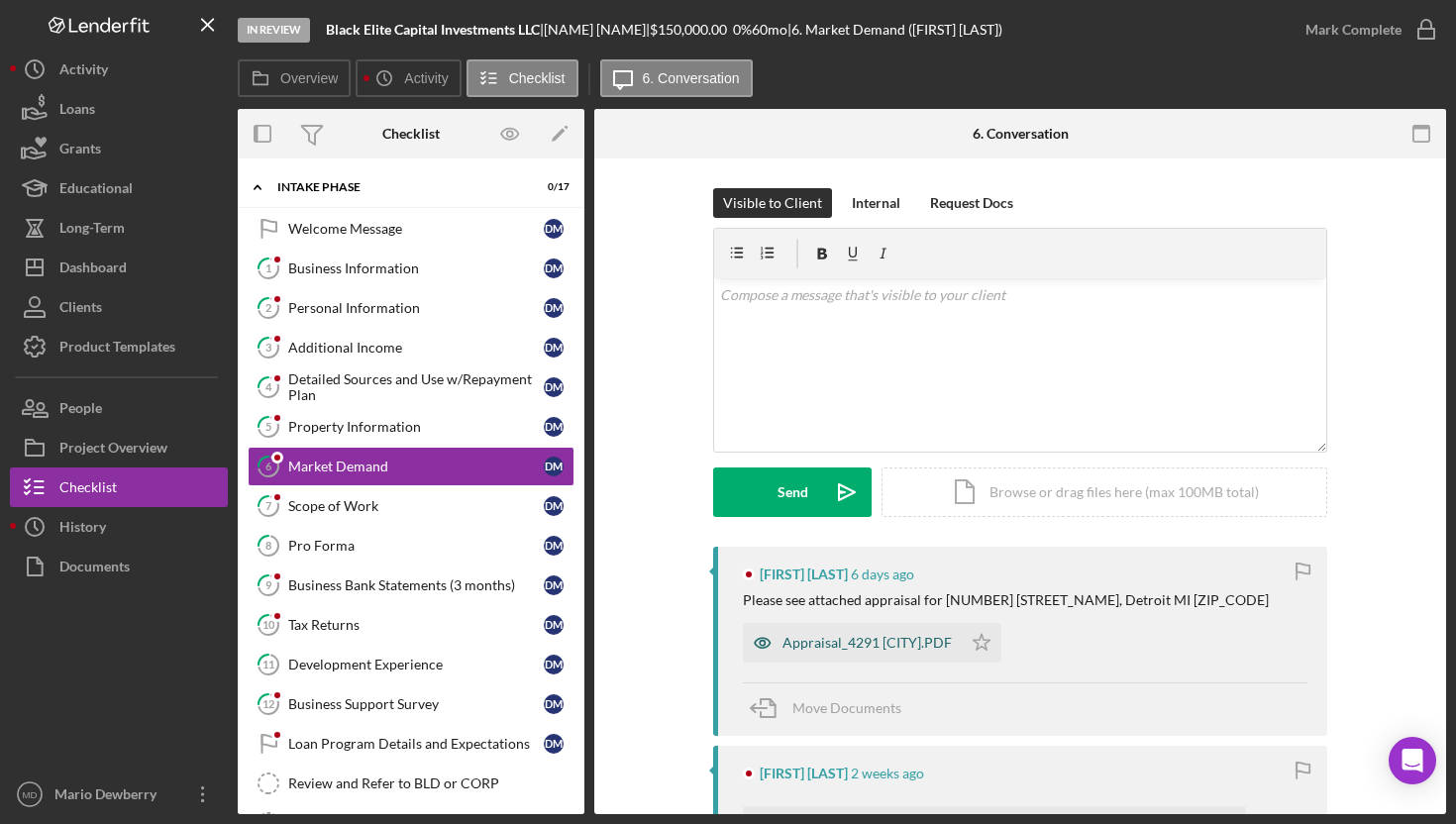 click on "Appraisal_4291 [CITY].PDF" at bounding box center [867, 643] 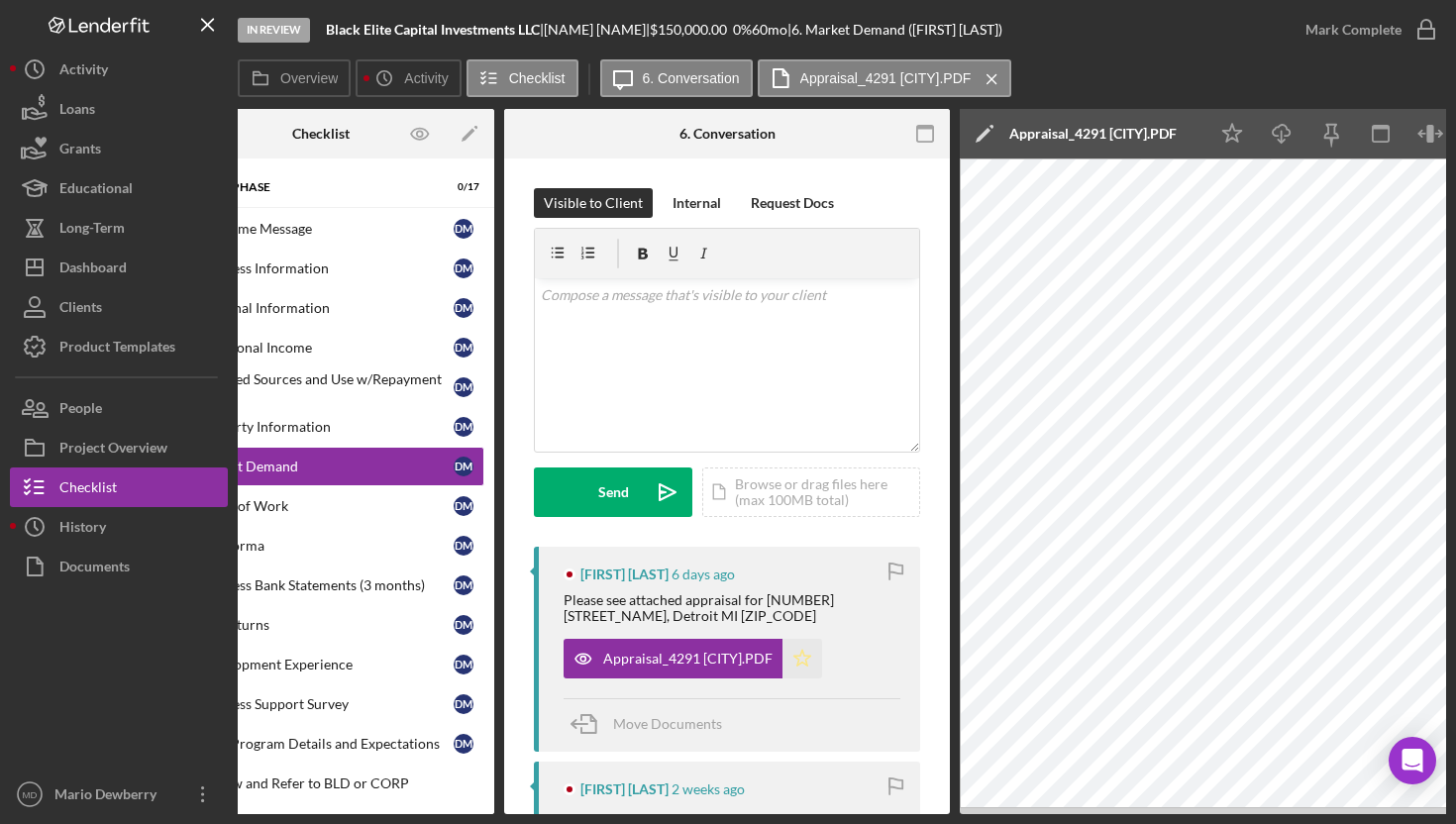 scroll, scrollTop: 0, scrollLeft: 15, axis: horizontal 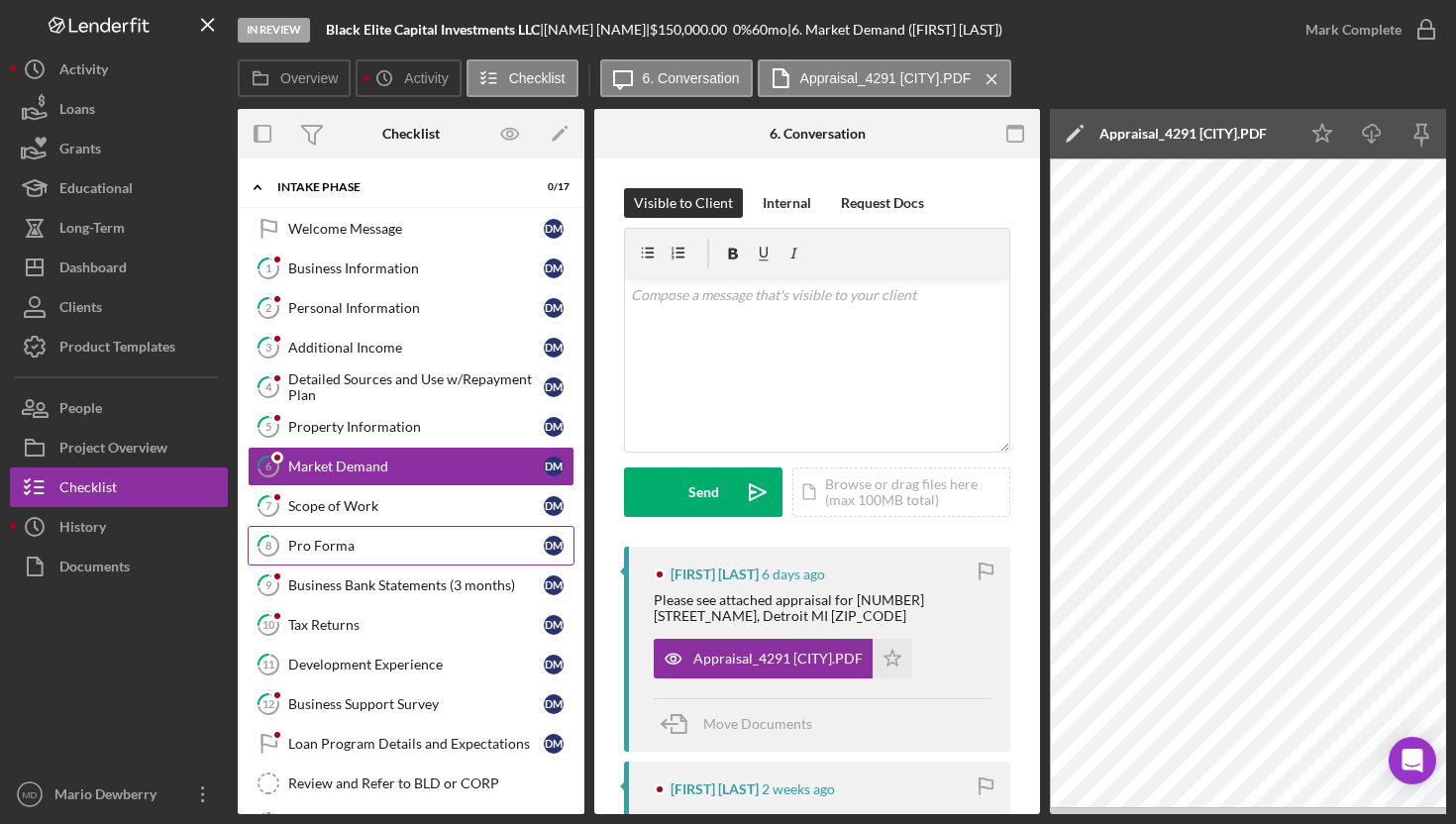 click on "8 Pro Forma D M" at bounding box center (411, 546) 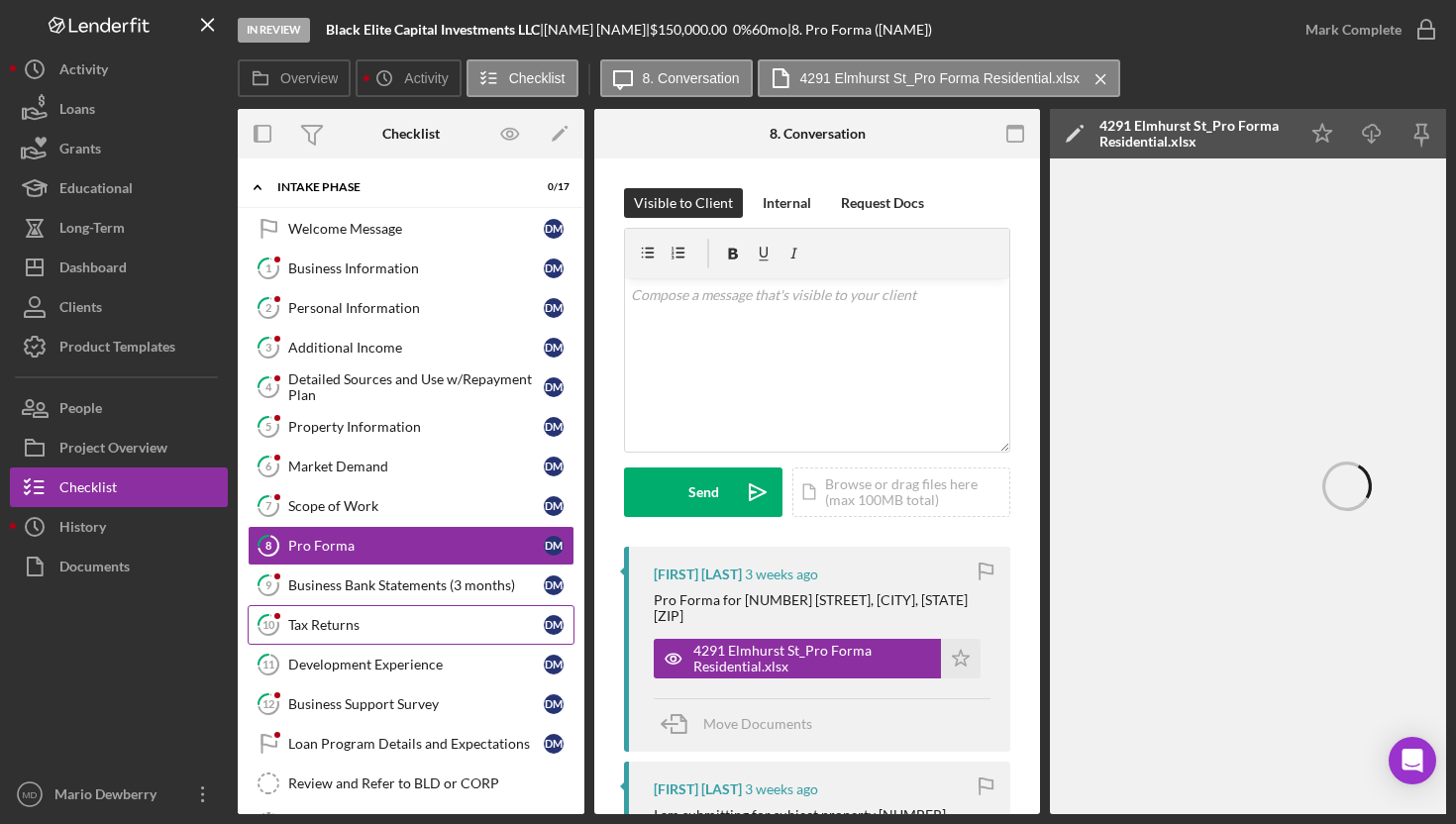 click on "10 Tax Returns [FIRST] [LAST]" at bounding box center (411, 625) 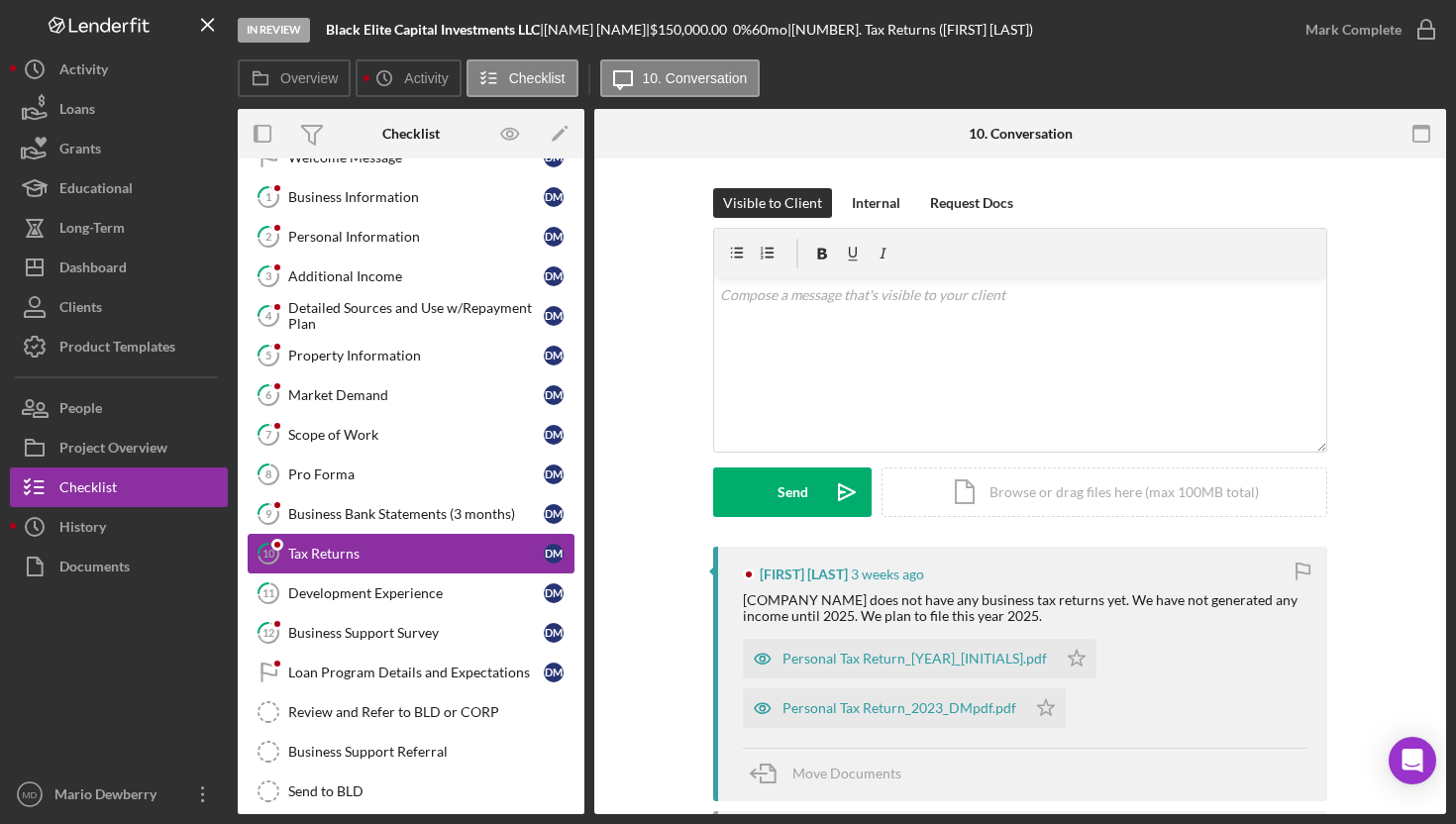 scroll, scrollTop: 74, scrollLeft: 0, axis: vertical 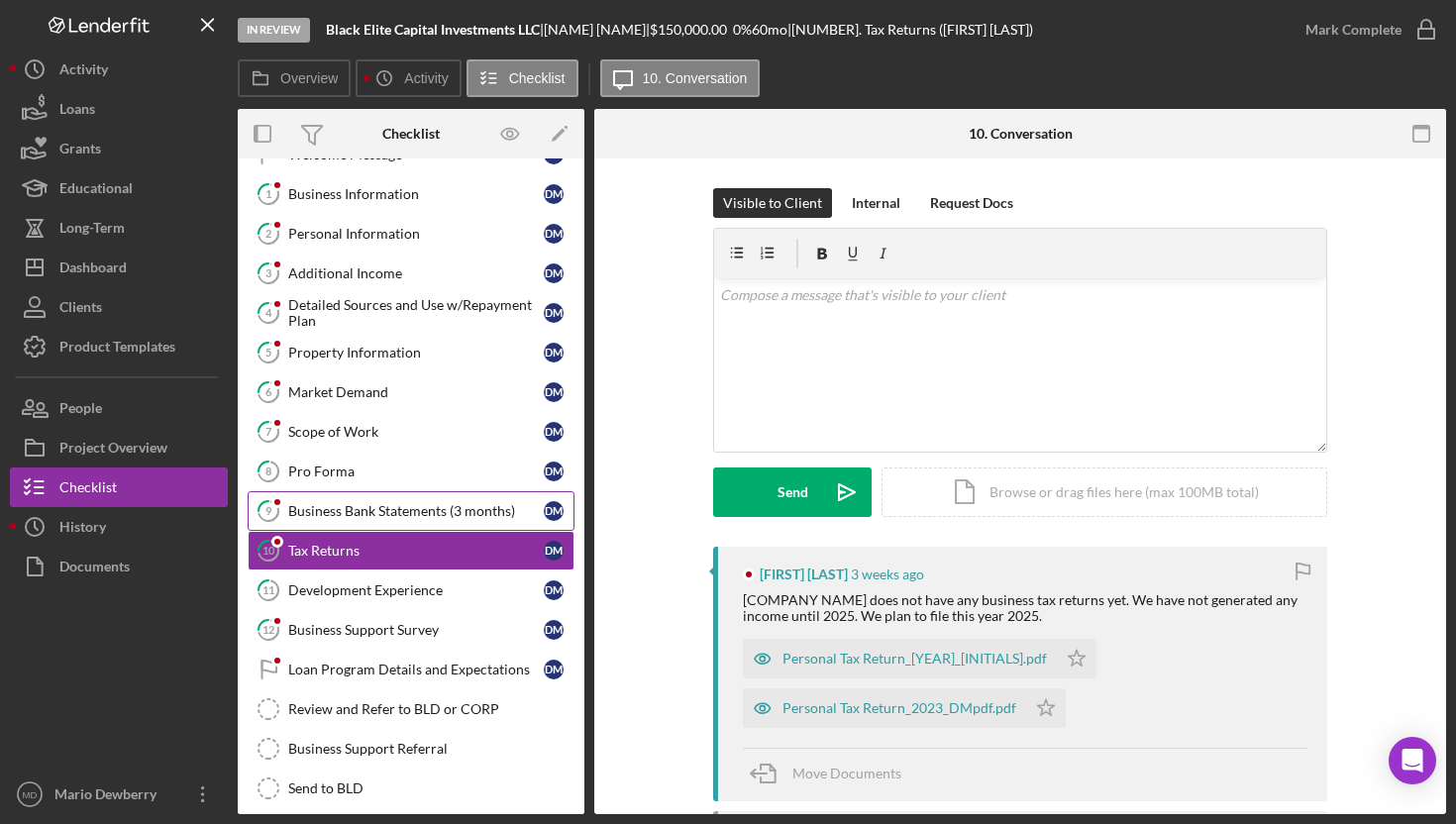 click on "Business Bank Statements (3 months)" at bounding box center (416, 511) 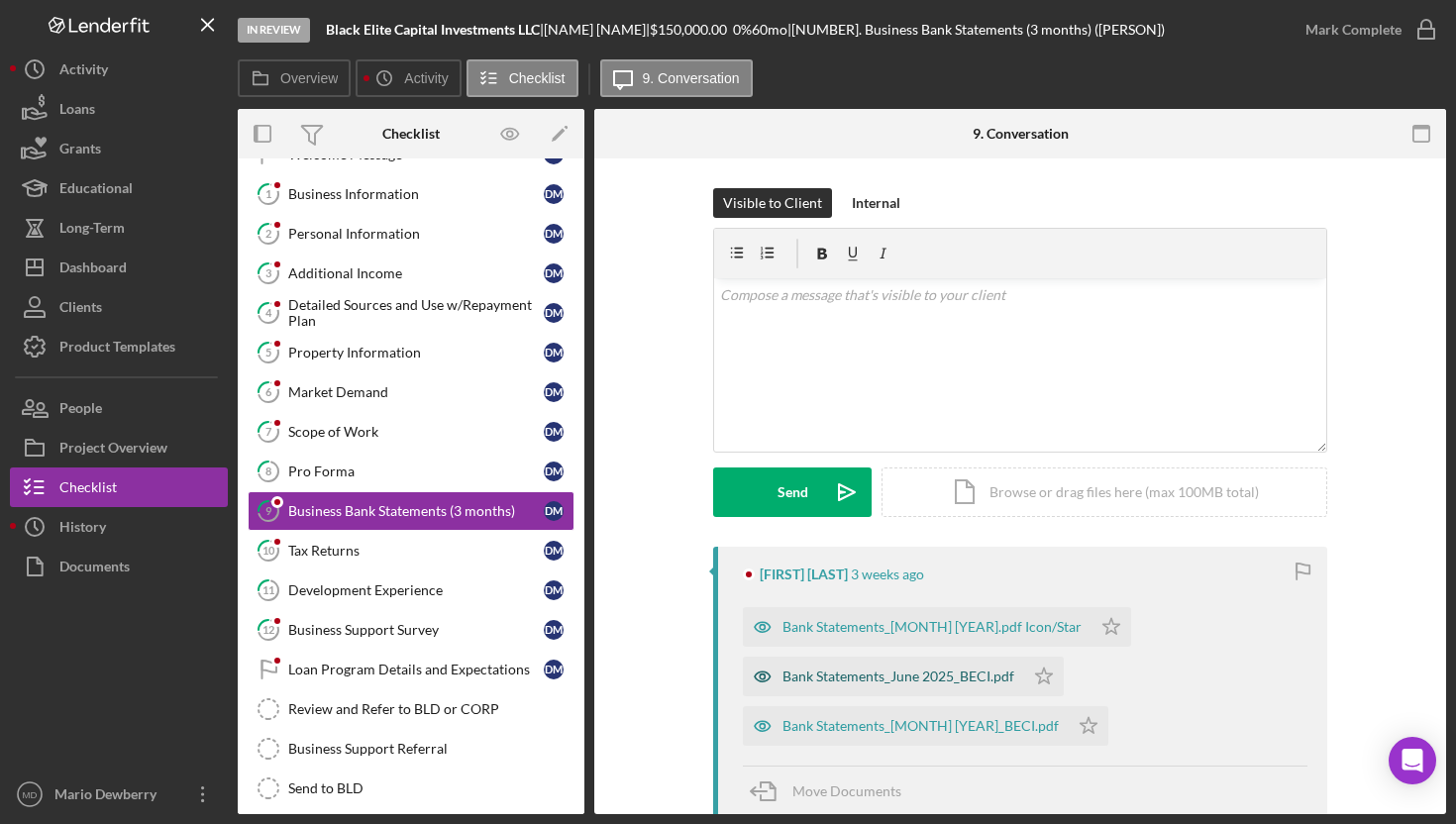 click on "Bank Statements_June 2025_BECI.pdf" at bounding box center (898, 676) 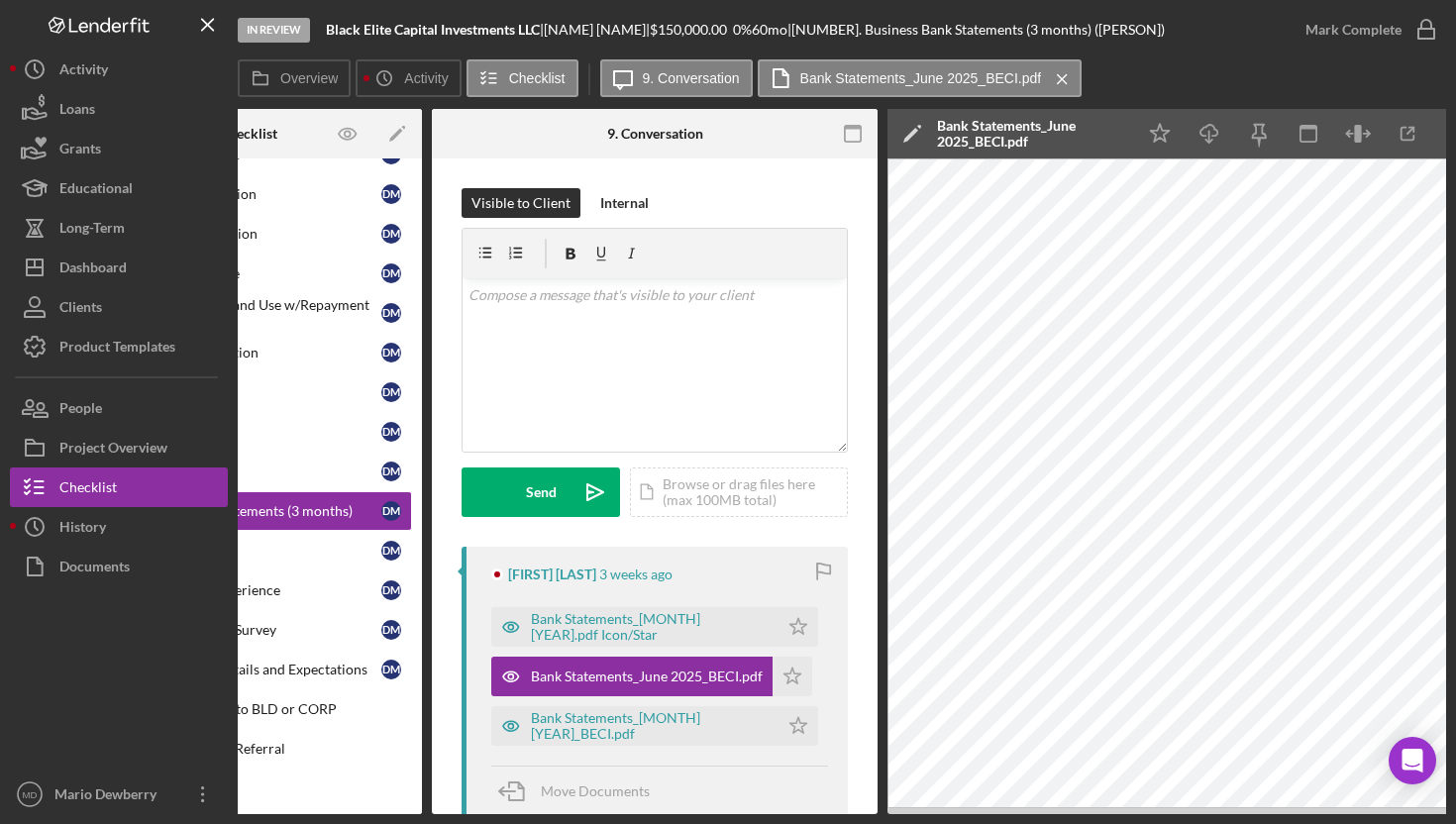 scroll, scrollTop: 0, scrollLeft: 198, axis: horizontal 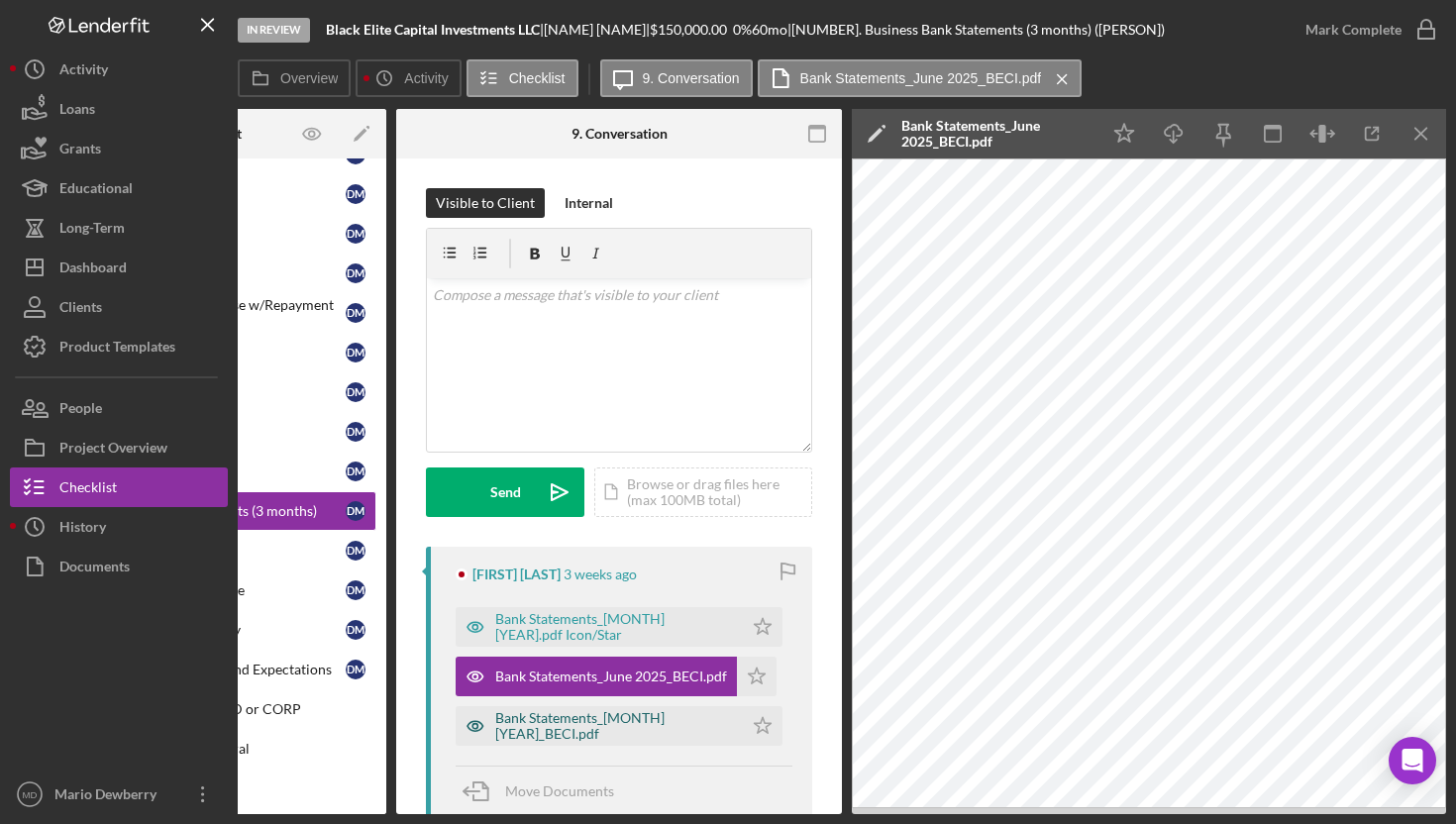 click on "Bank Statements_[MONTH] [YEAR]_BECI.pdf" at bounding box center [614, 726] 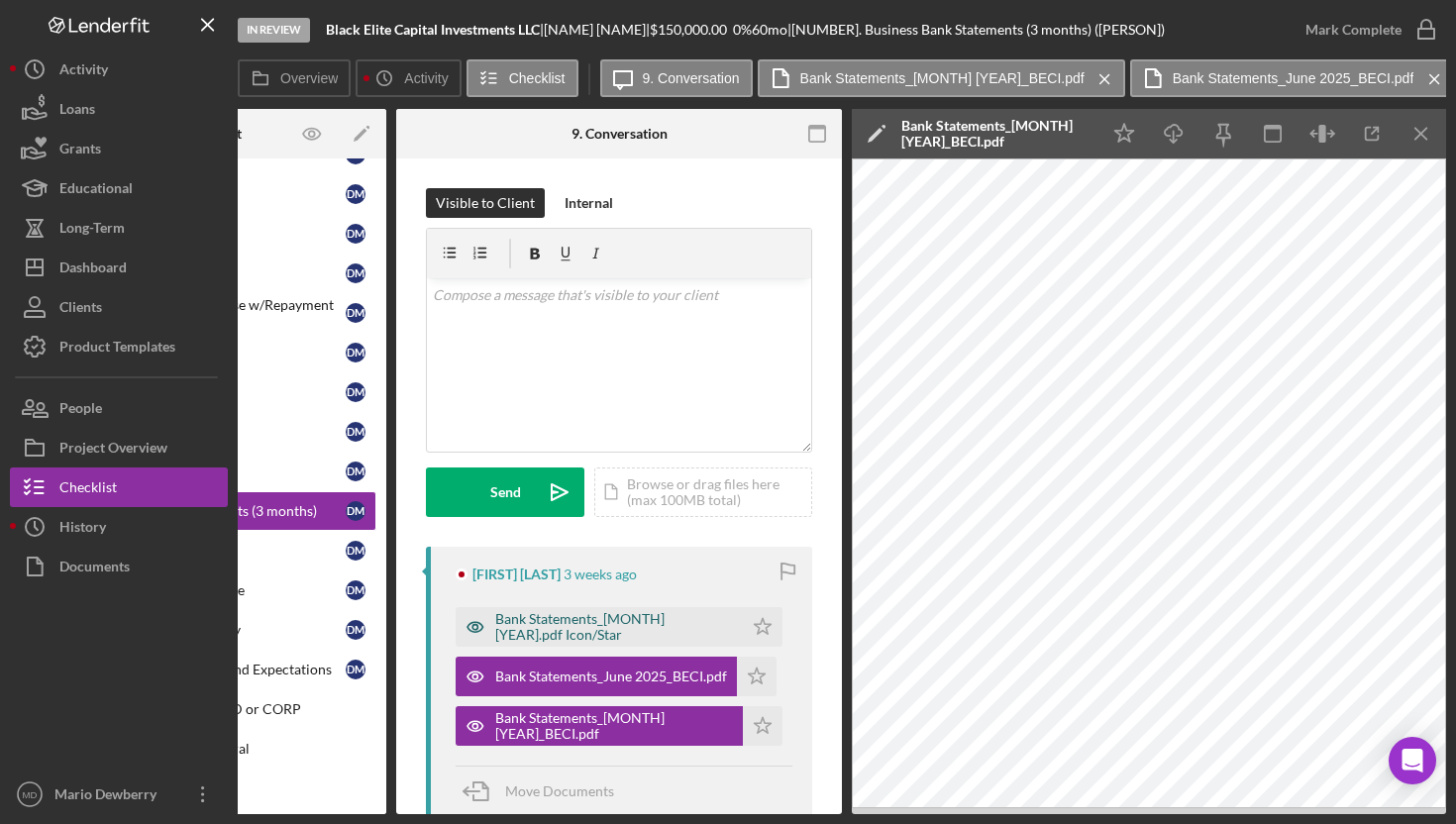 click on "Bank Statements_[MONTH] [YEAR].pdf Icon/Star" at bounding box center [614, 627] 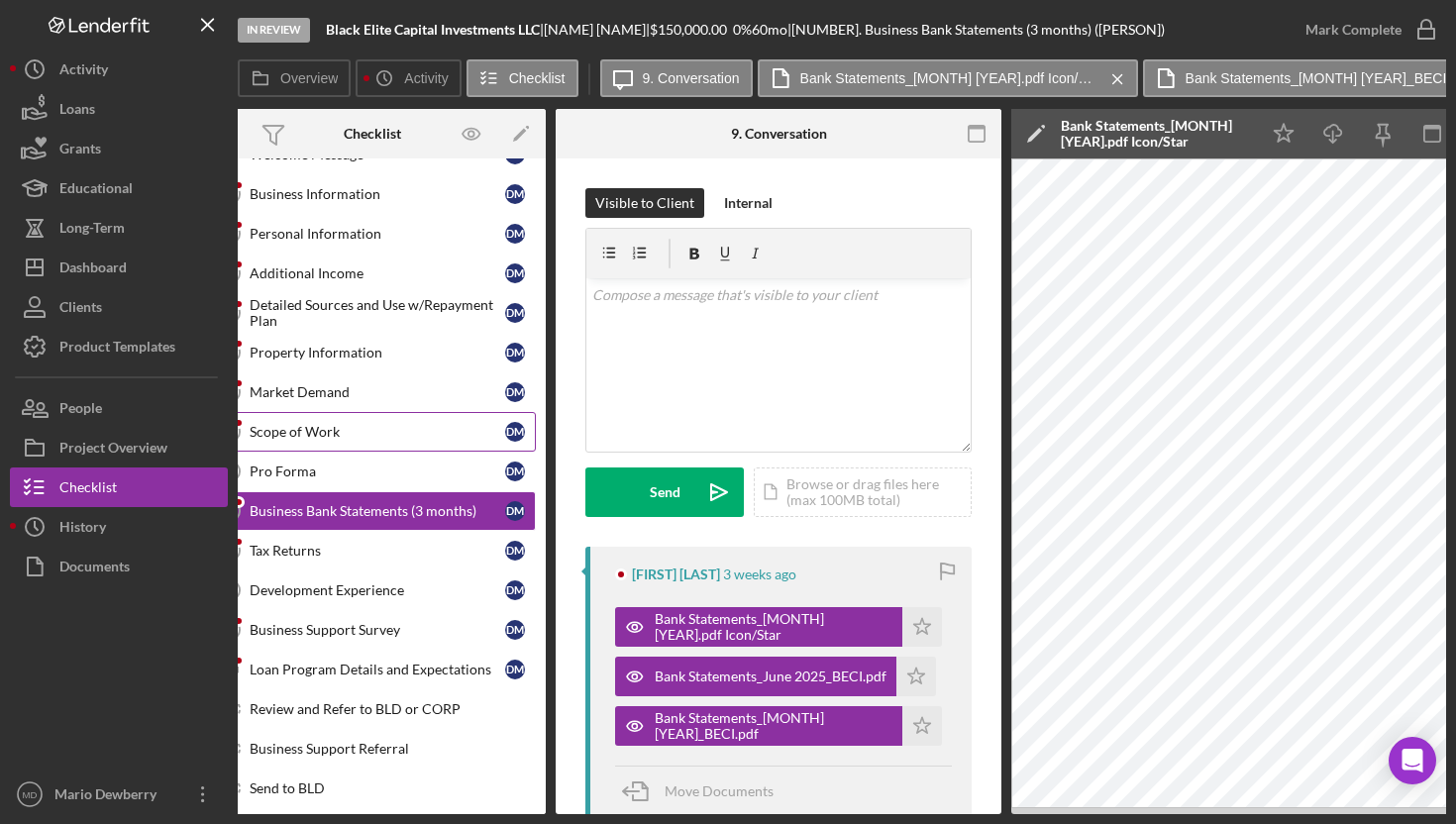 scroll, scrollTop: 0, scrollLeft: 0, axis: both 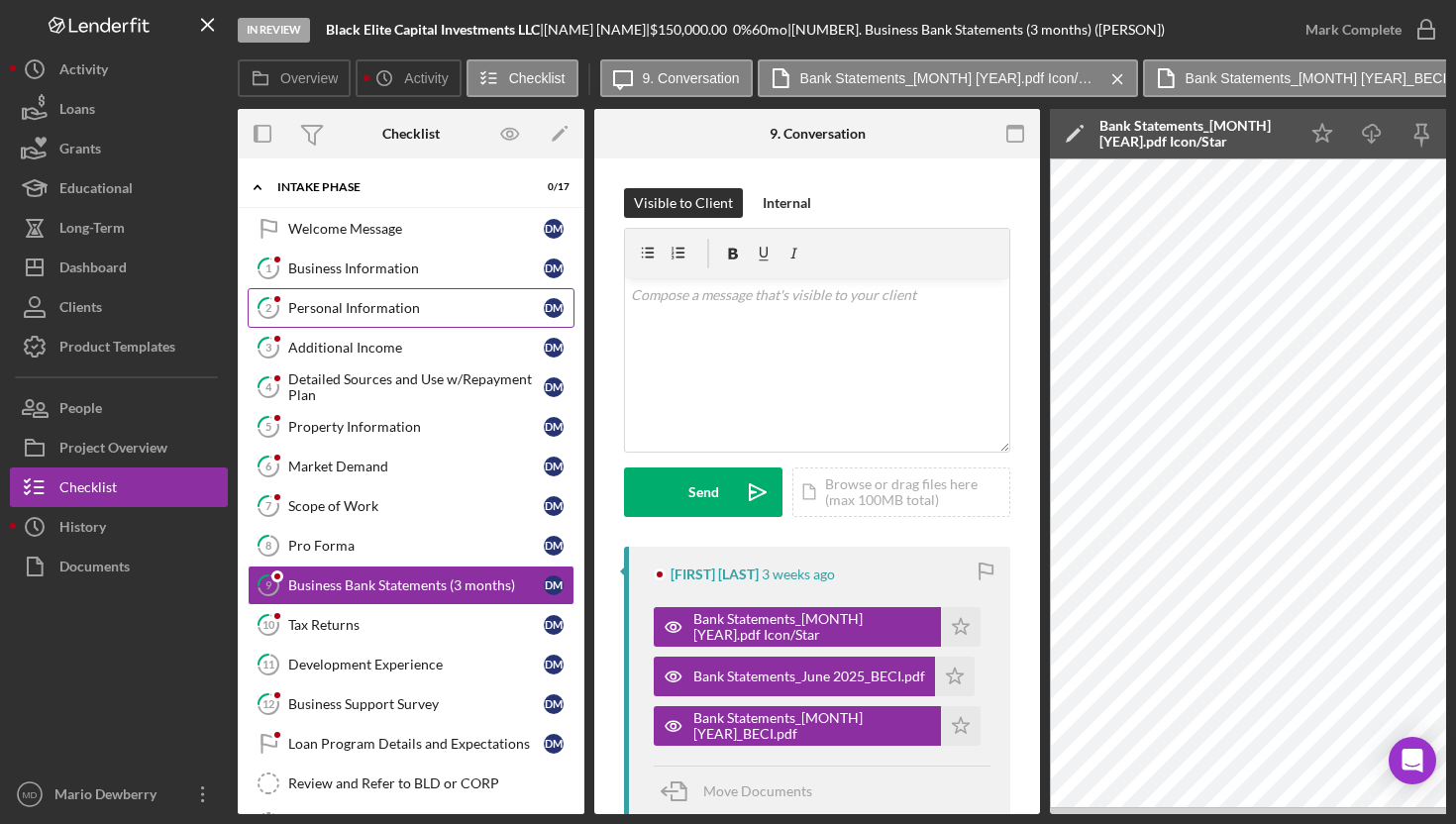 click on "Personal Information" at bounding box center [416, 308] 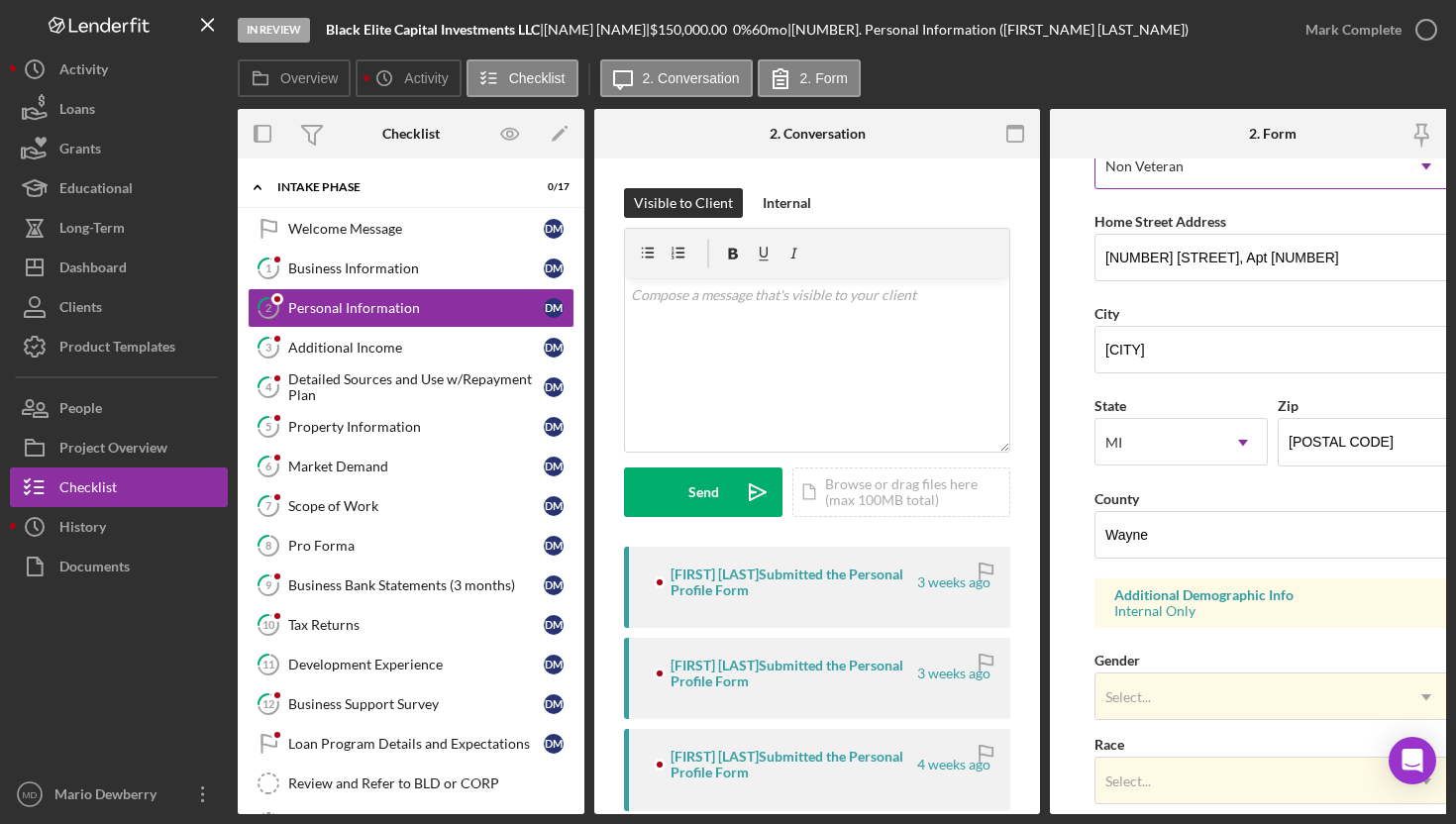 scroll, scrollTop: 337, scrollLeft: 0, axis: vertical 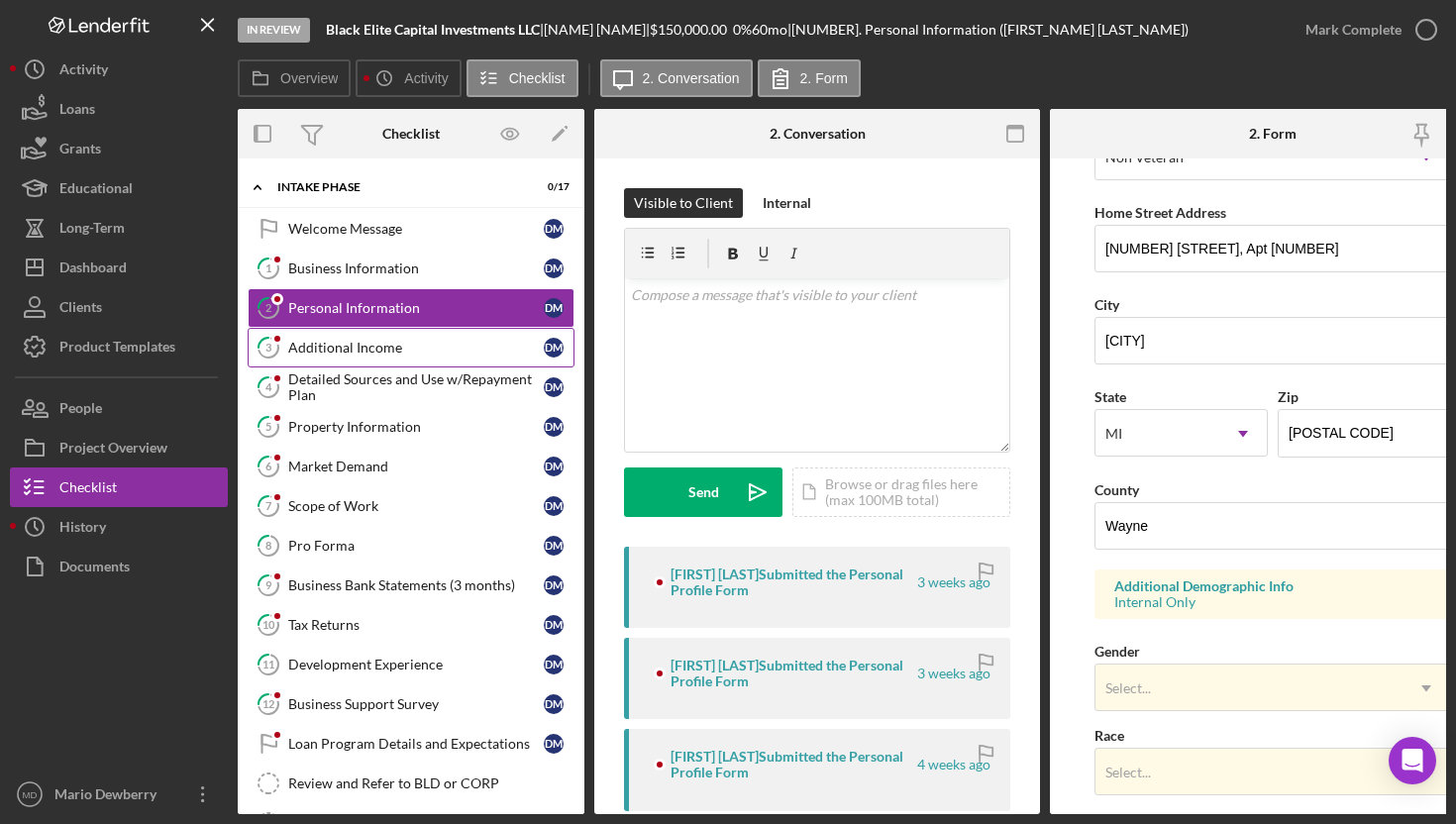 click on "Additional Income" at bounding box center (416, 348) 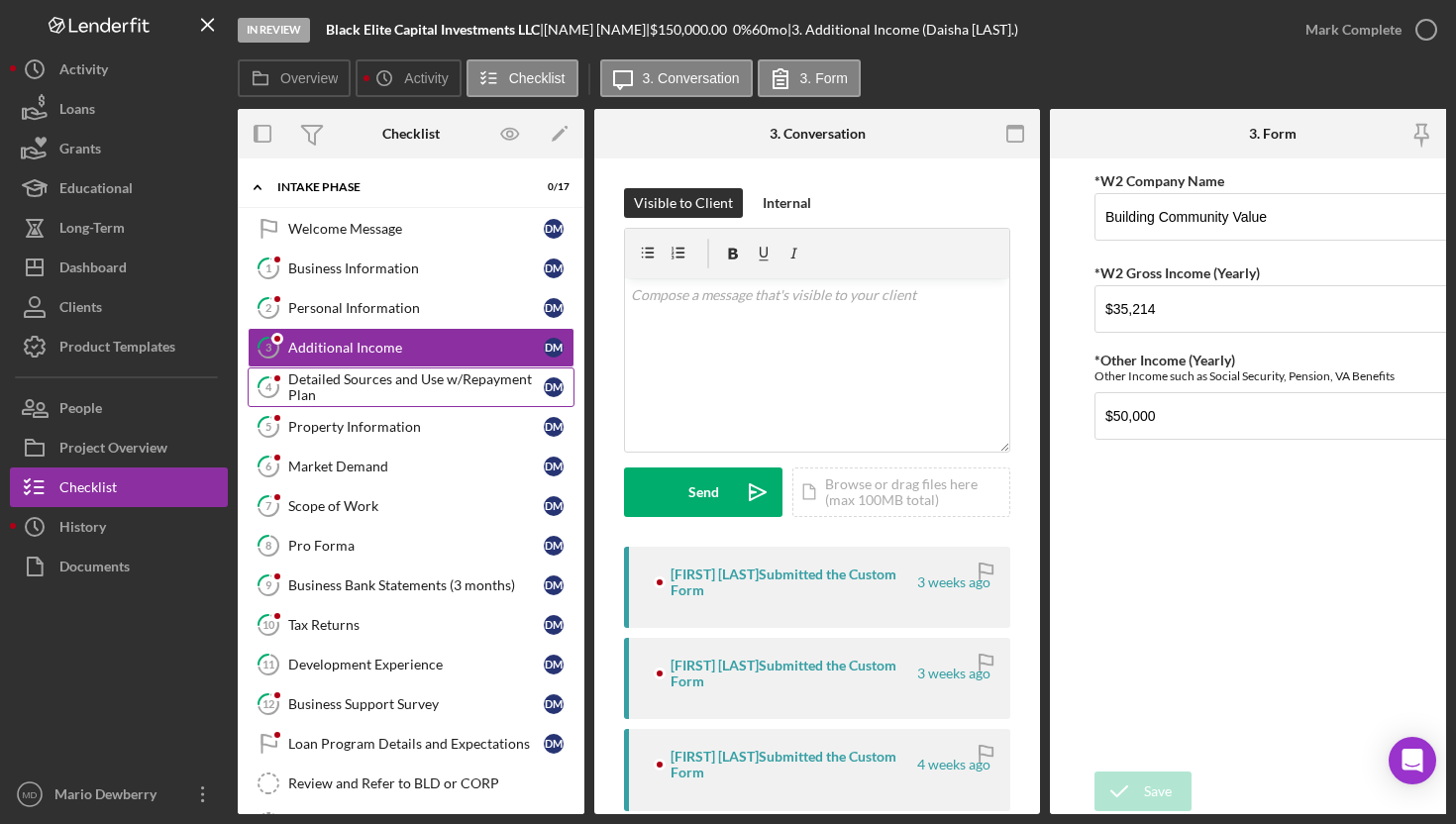 click on "Detailed Sources and Use w/Repayment Plan" at bounding box center (416, 387) 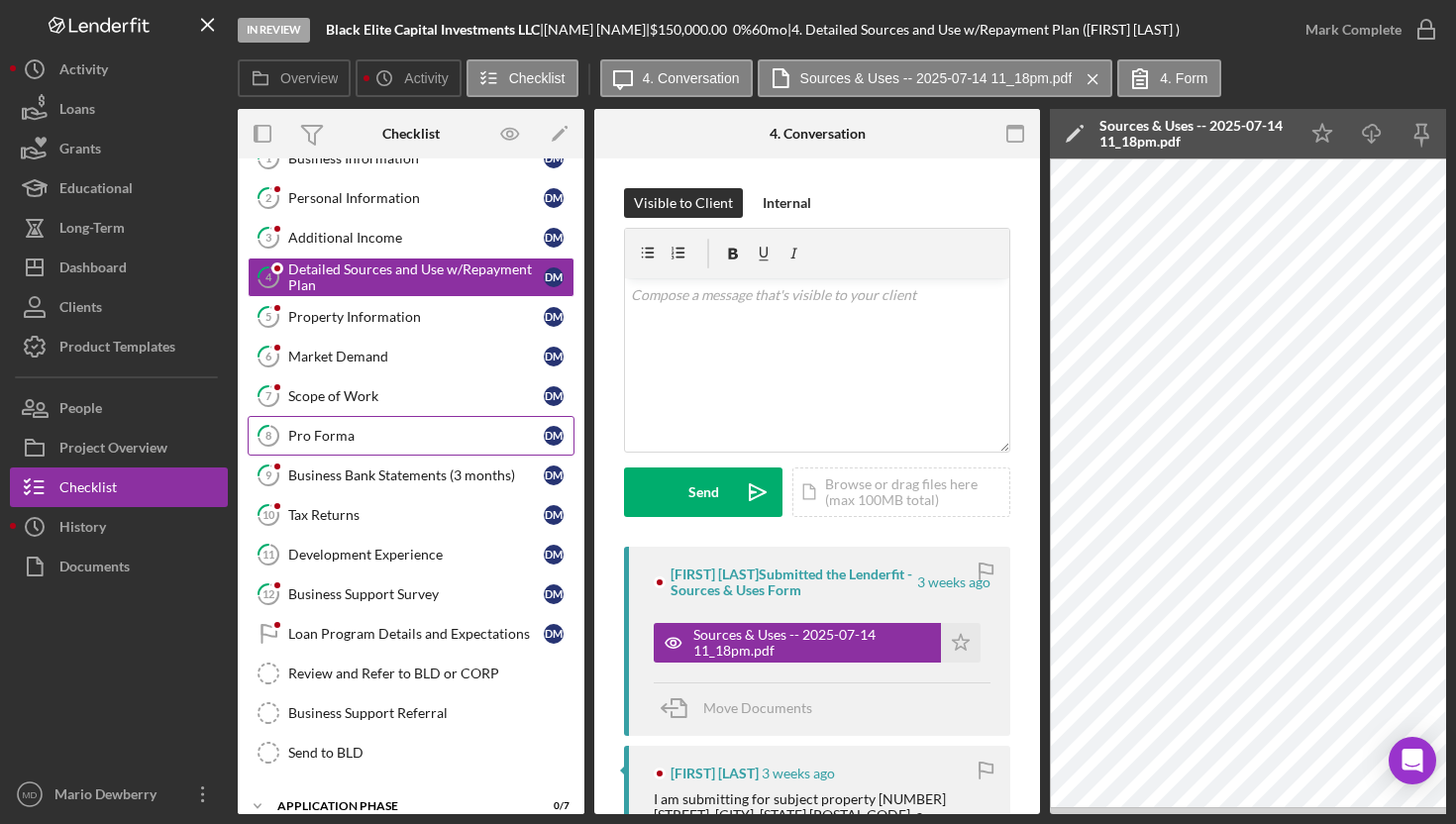 scroll, scrollTop: 114, scrollLeft: 0, axis: vertical 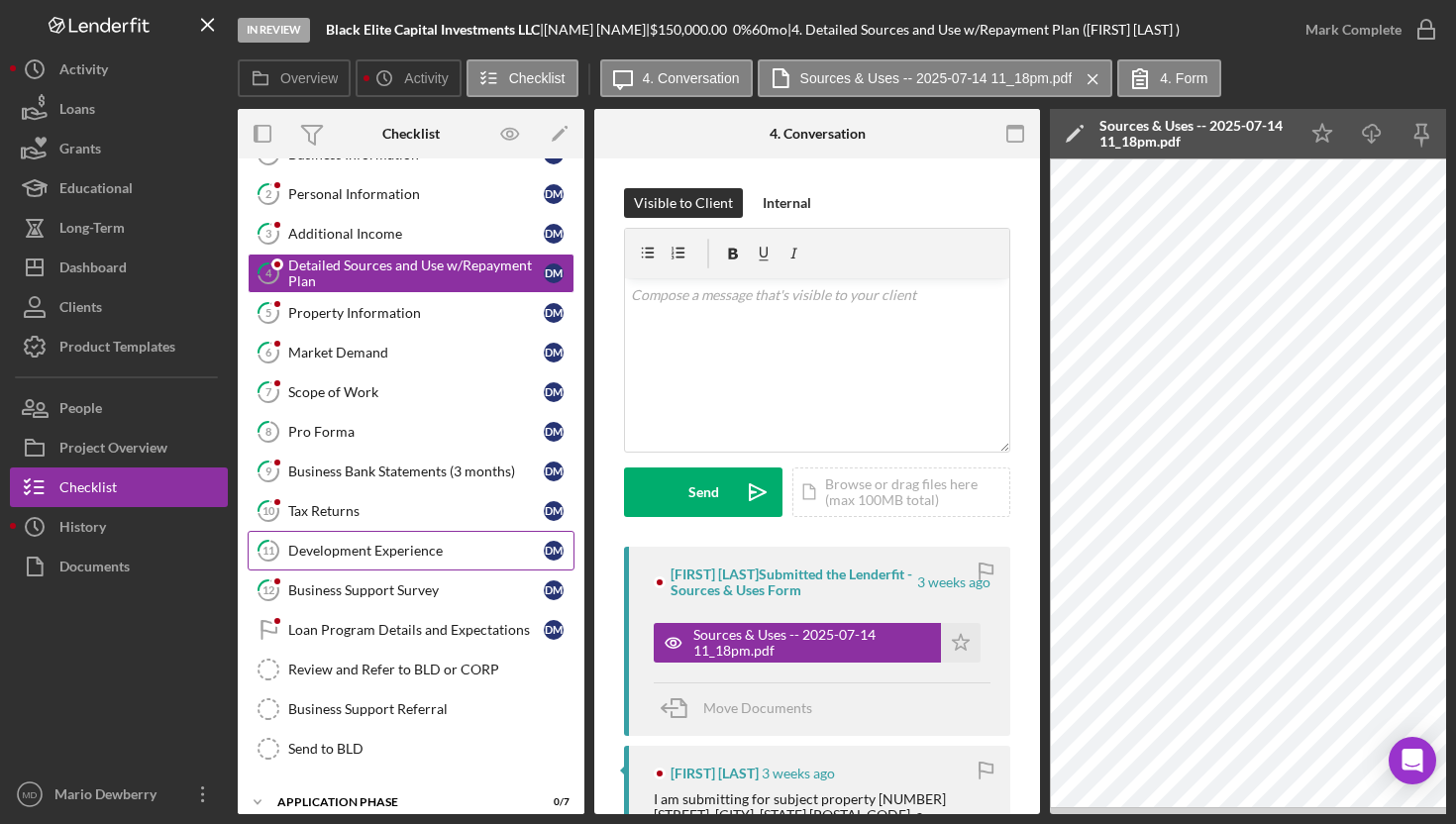 click on "Development Experience" at bounding box center (416, 551) 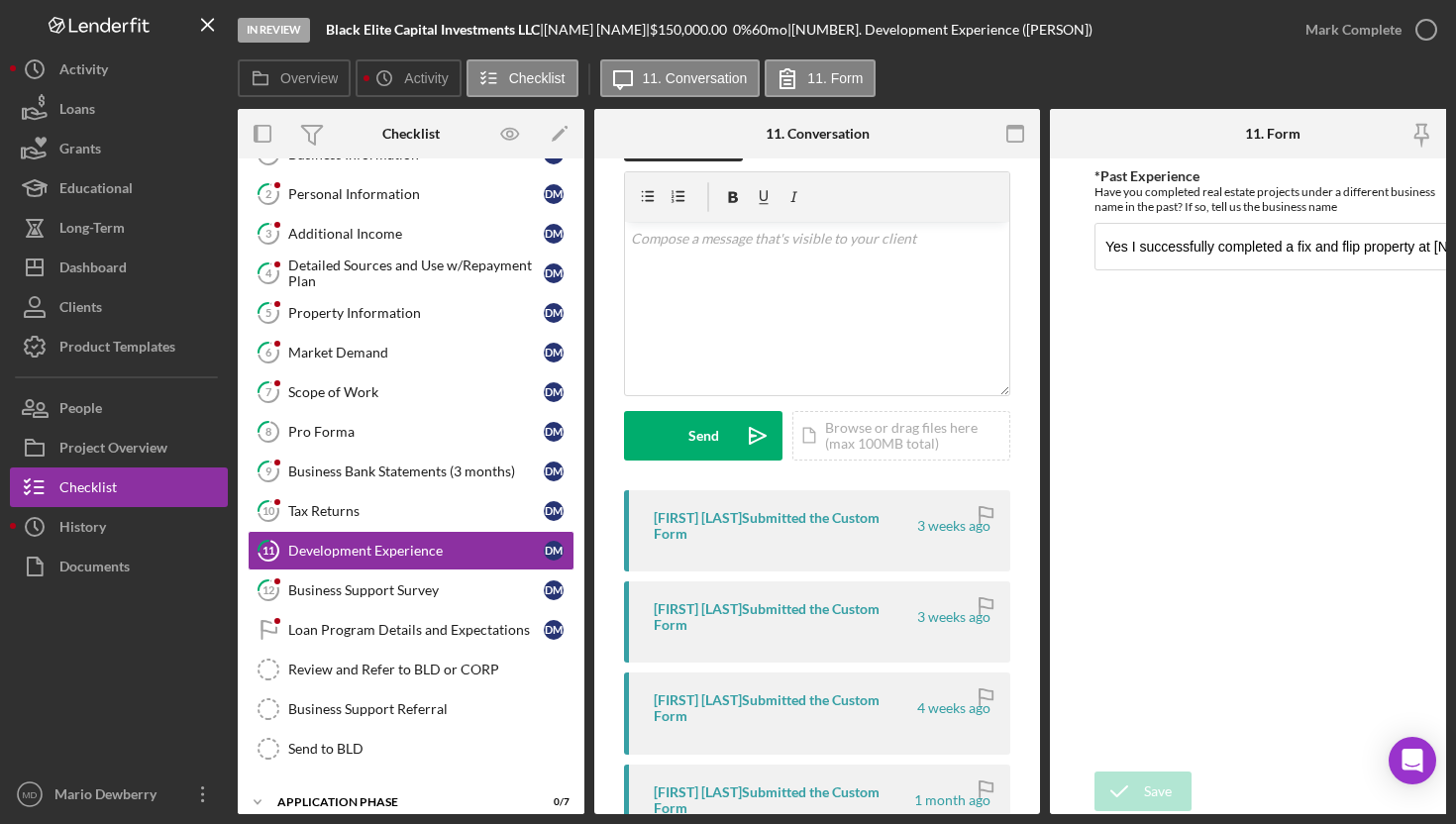 scroll, scrollTop: 0, scrollLeft: 0, axis: both 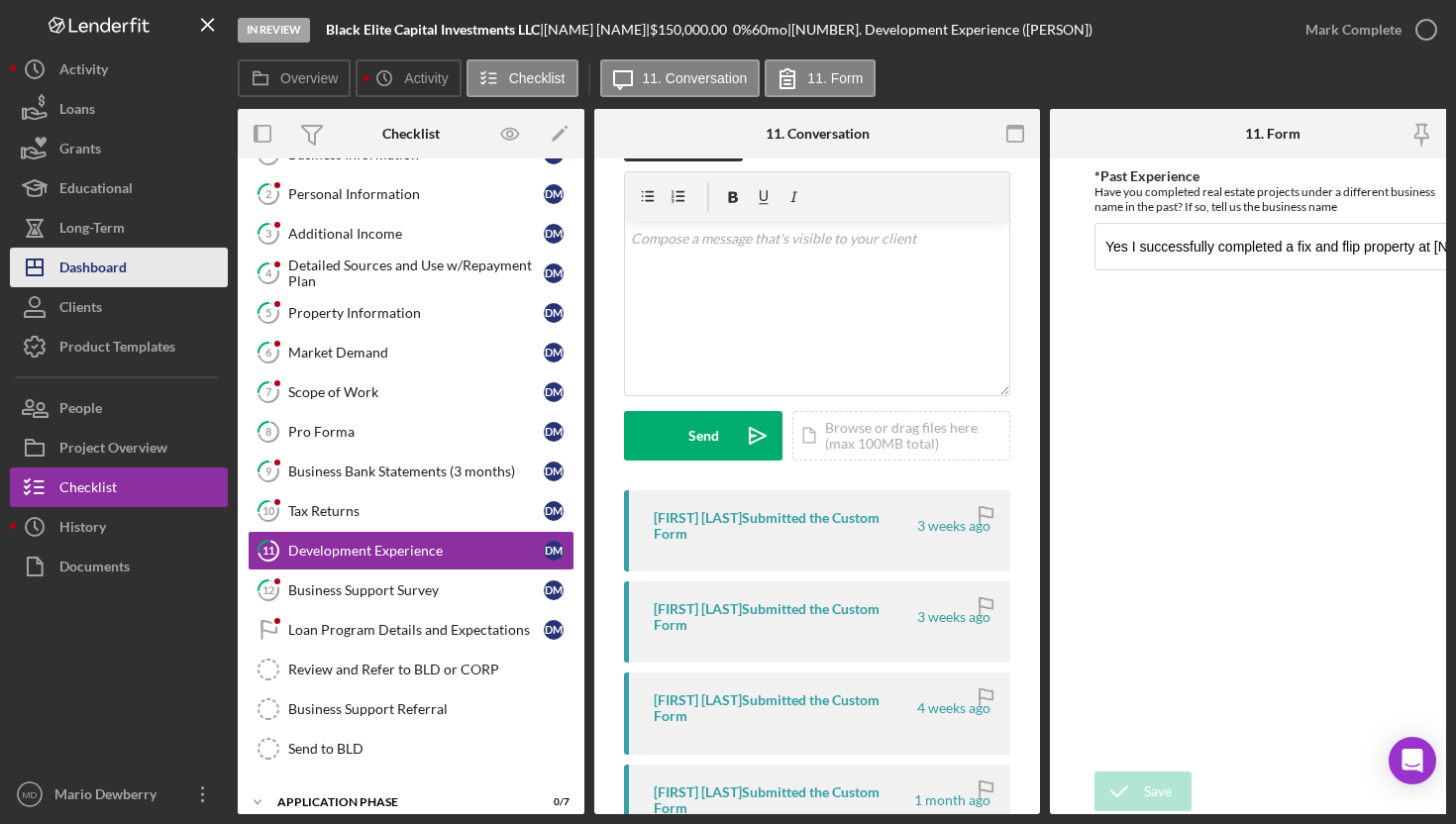 click on "Dashboard" at bounding box center [93, 269] 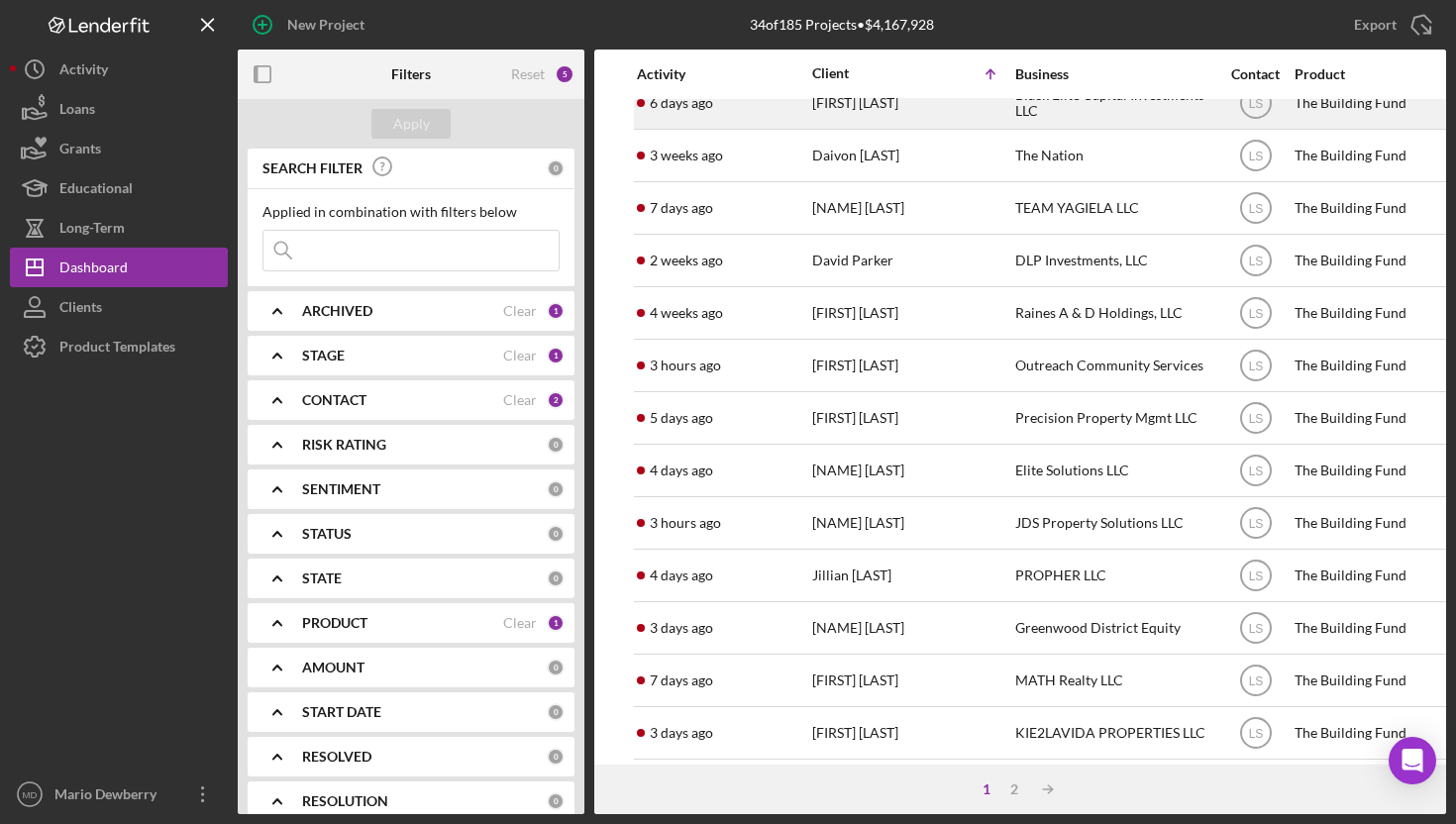 scroll, scrollTop: 668, scrollLeft: 0, axis: vertical 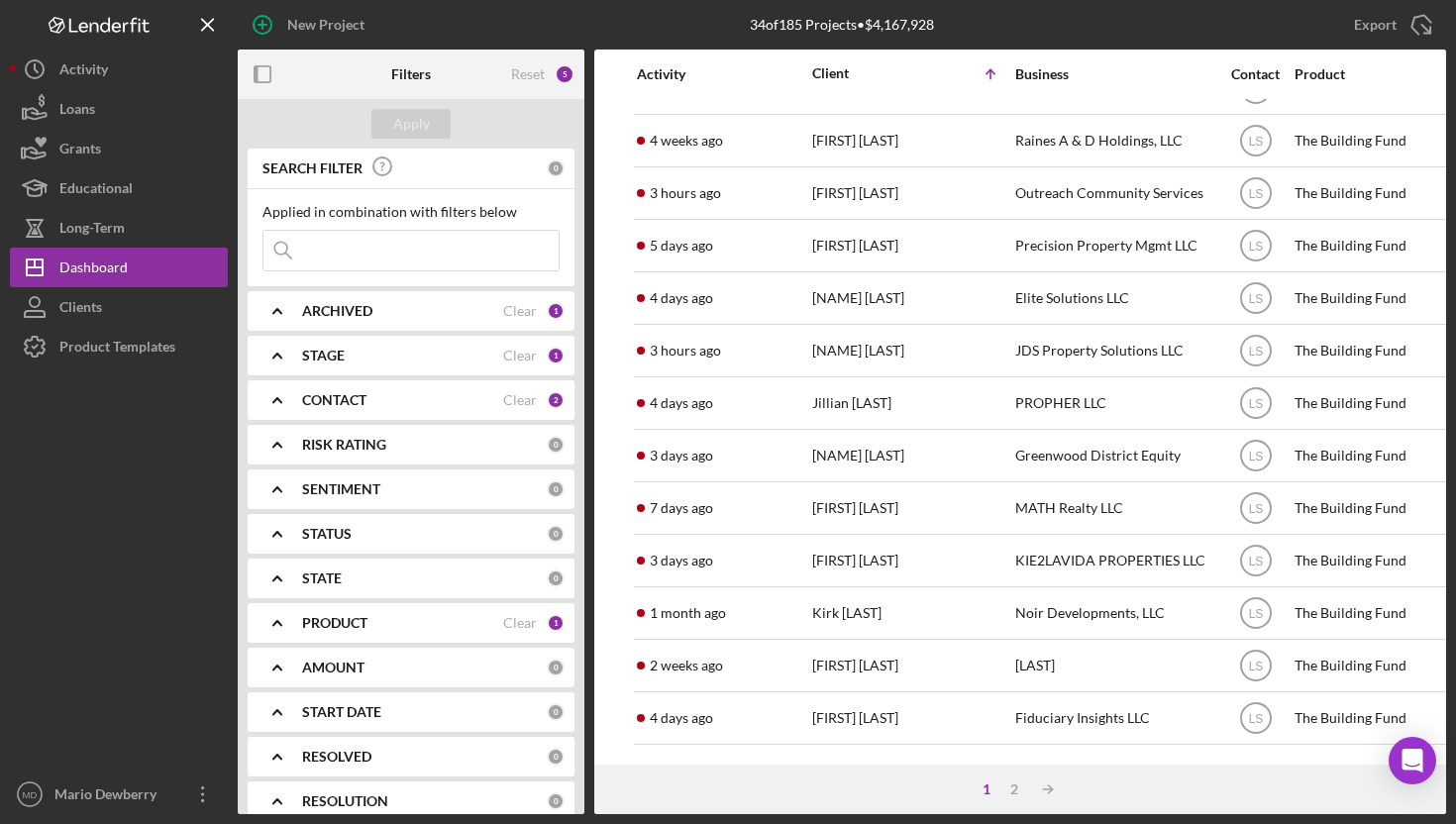 click on "1 2 Icon/Table Sort Arrow" at bounding box center (1020, 789) 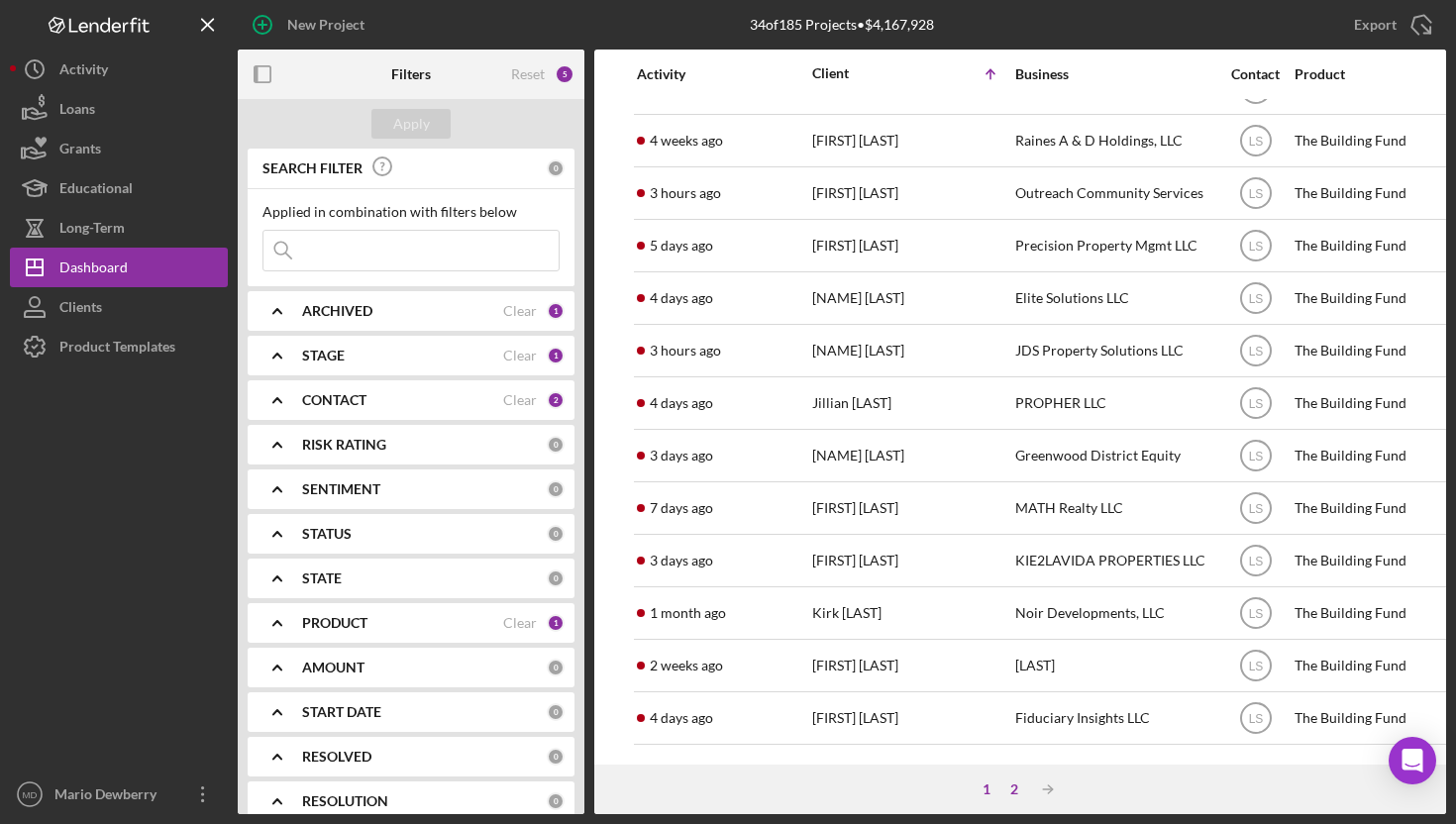 click on "2" at bounding box center [1014, 789] 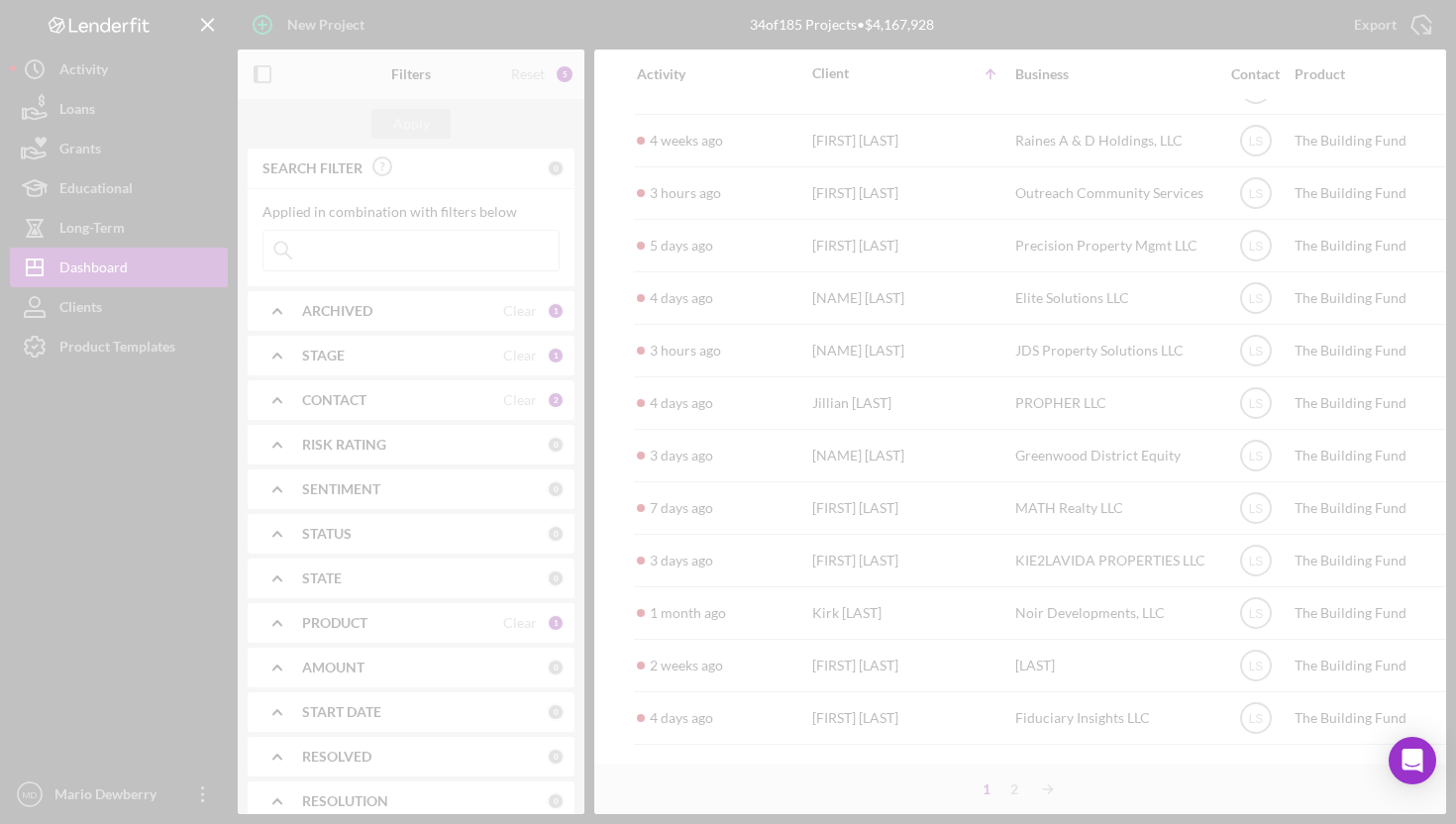scroll, scrollTop: 0, scrollLeft: 0, axis: both 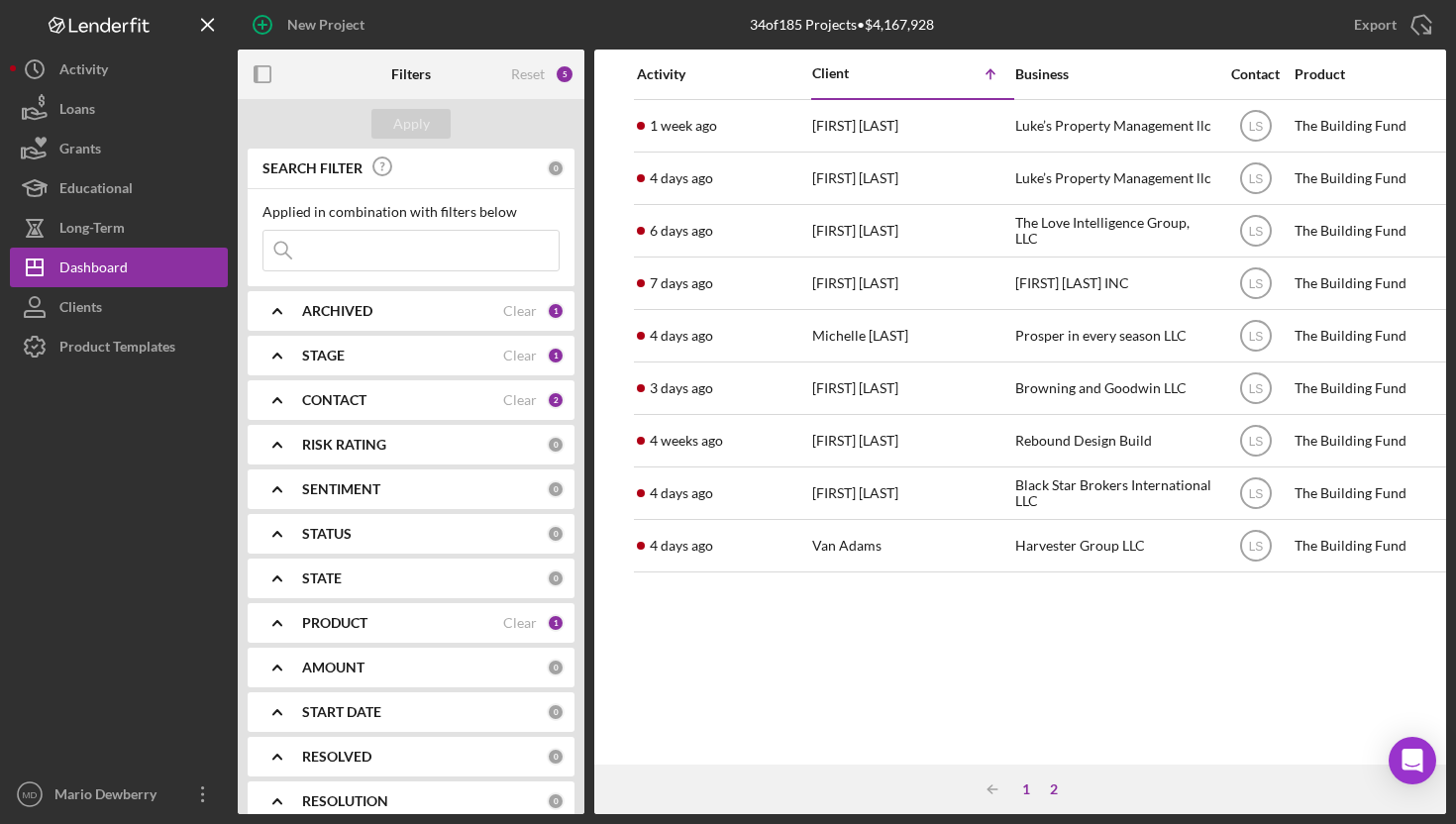 click on "1" at bounding box center [1026, 789] 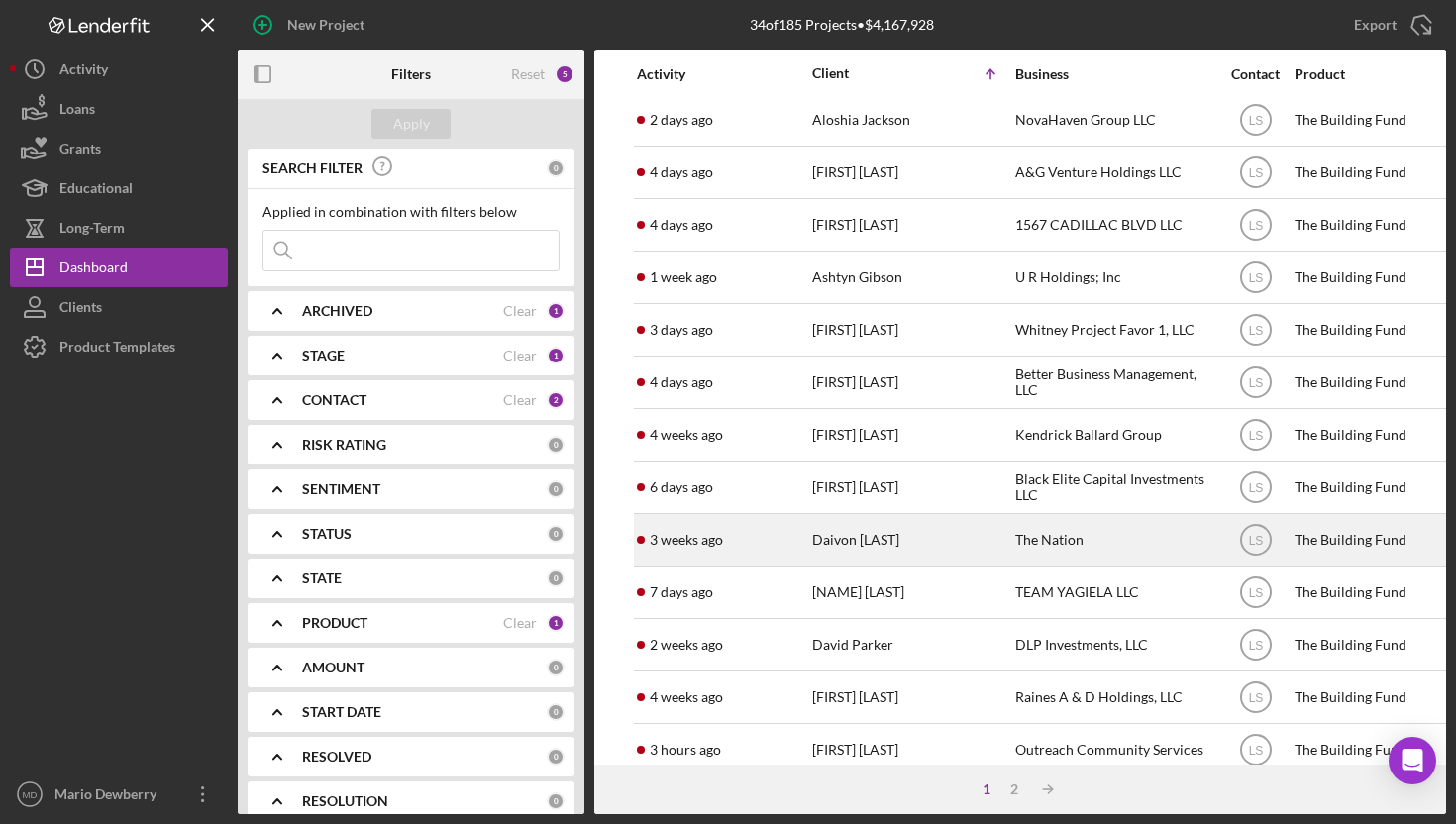 scroll, scrollTop: 119, scrollLeft: 0, axis: vertical 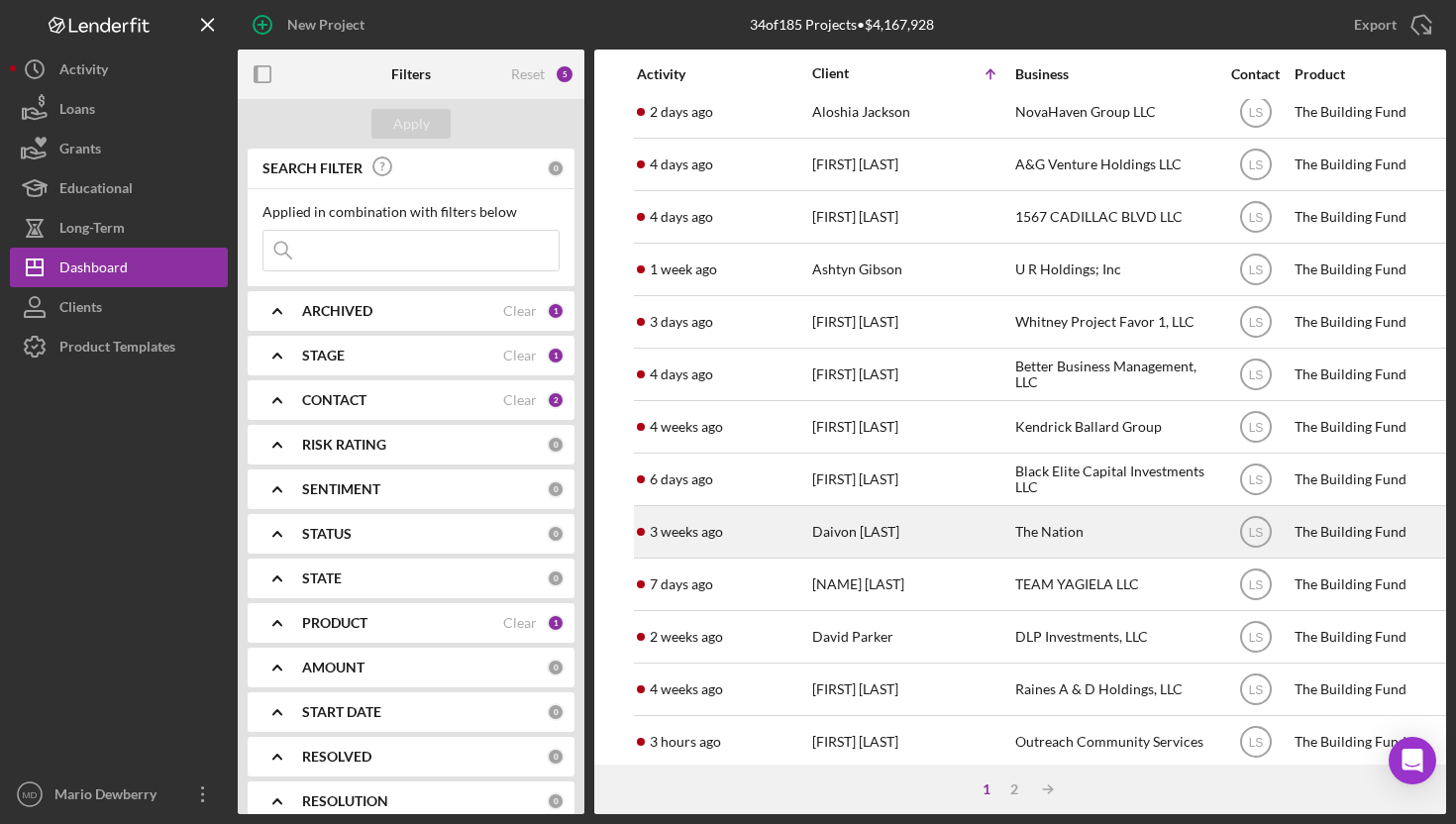 click on "[TIME] ago Daivon Reeder" at bounding box center (723, 532) 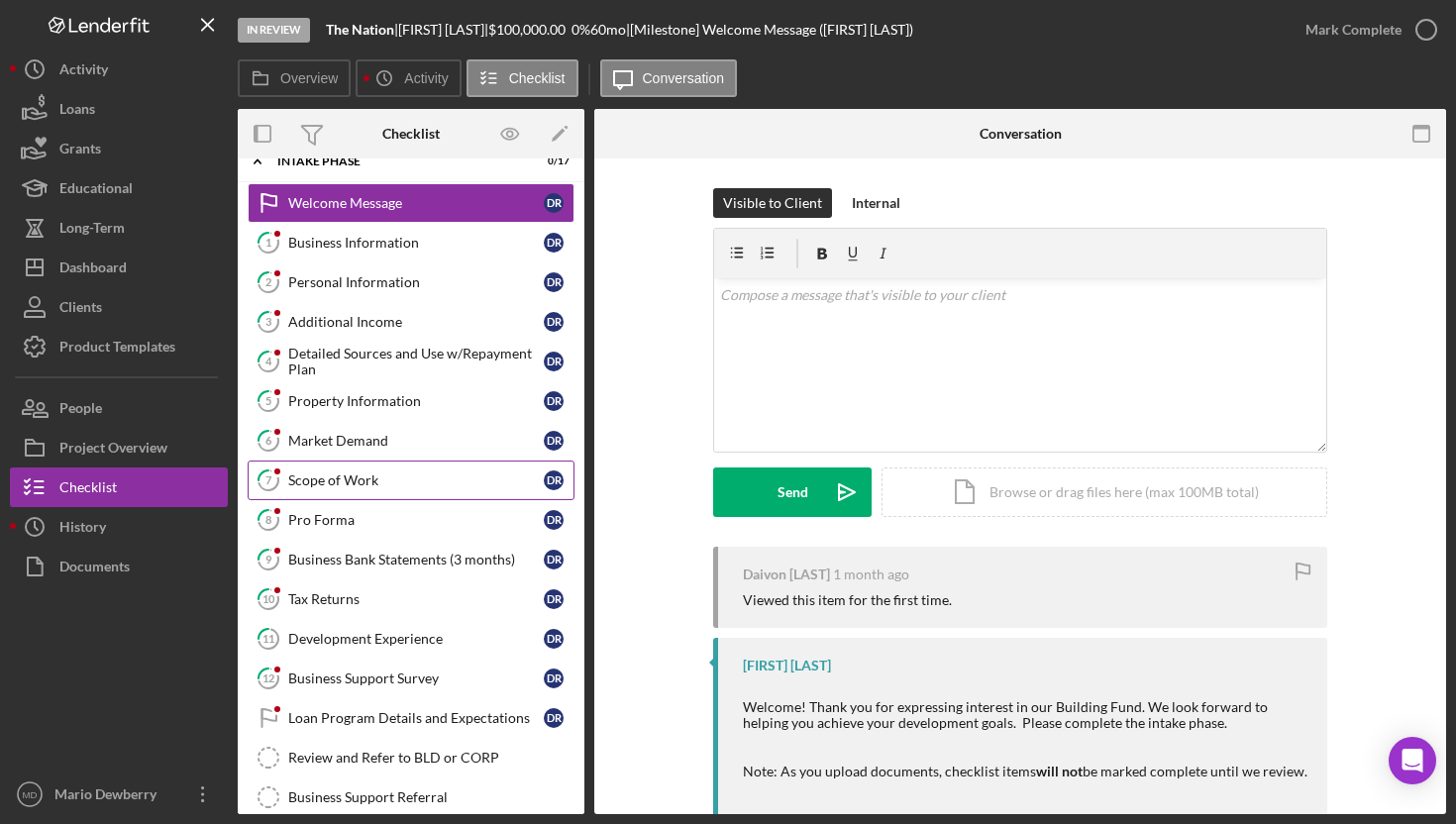 scroll, scrollTop: 27, scrollLeft: 0, axis: vertical 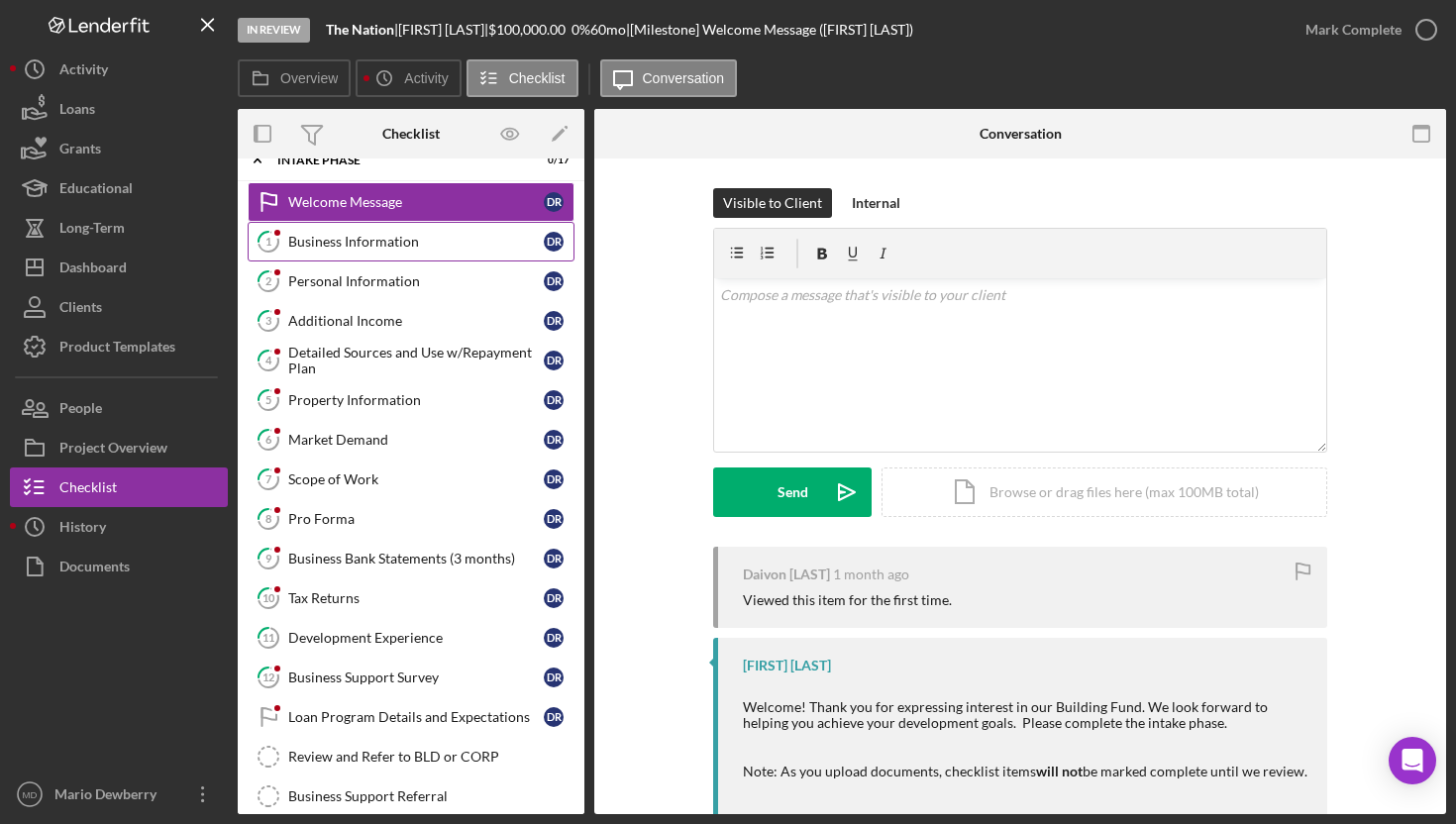 click on "1 Business Information D R" at bounding box center (411, 242) 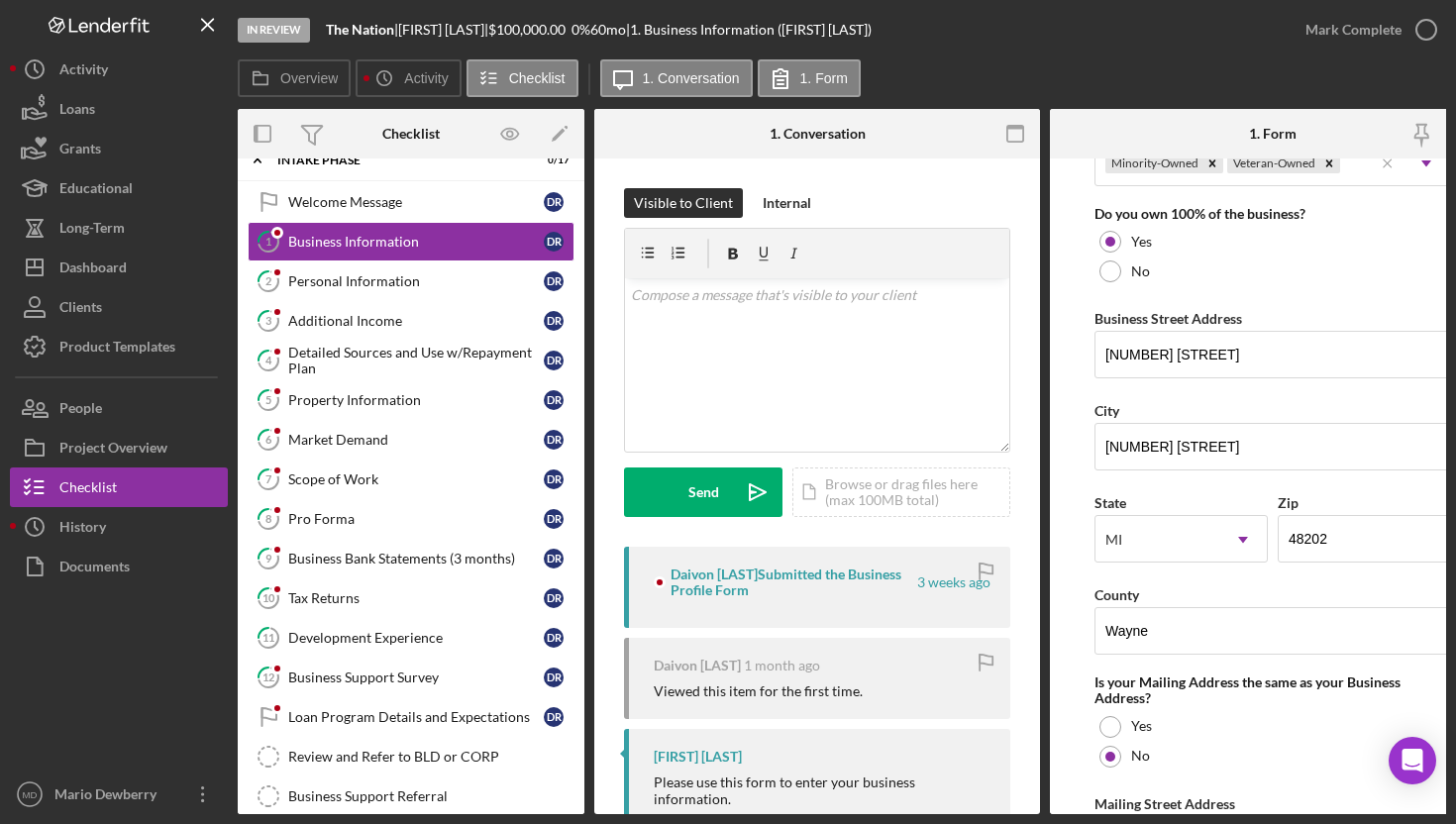 scroll, scrollTop: 1040, scrollLeft: 0, axis: vertical 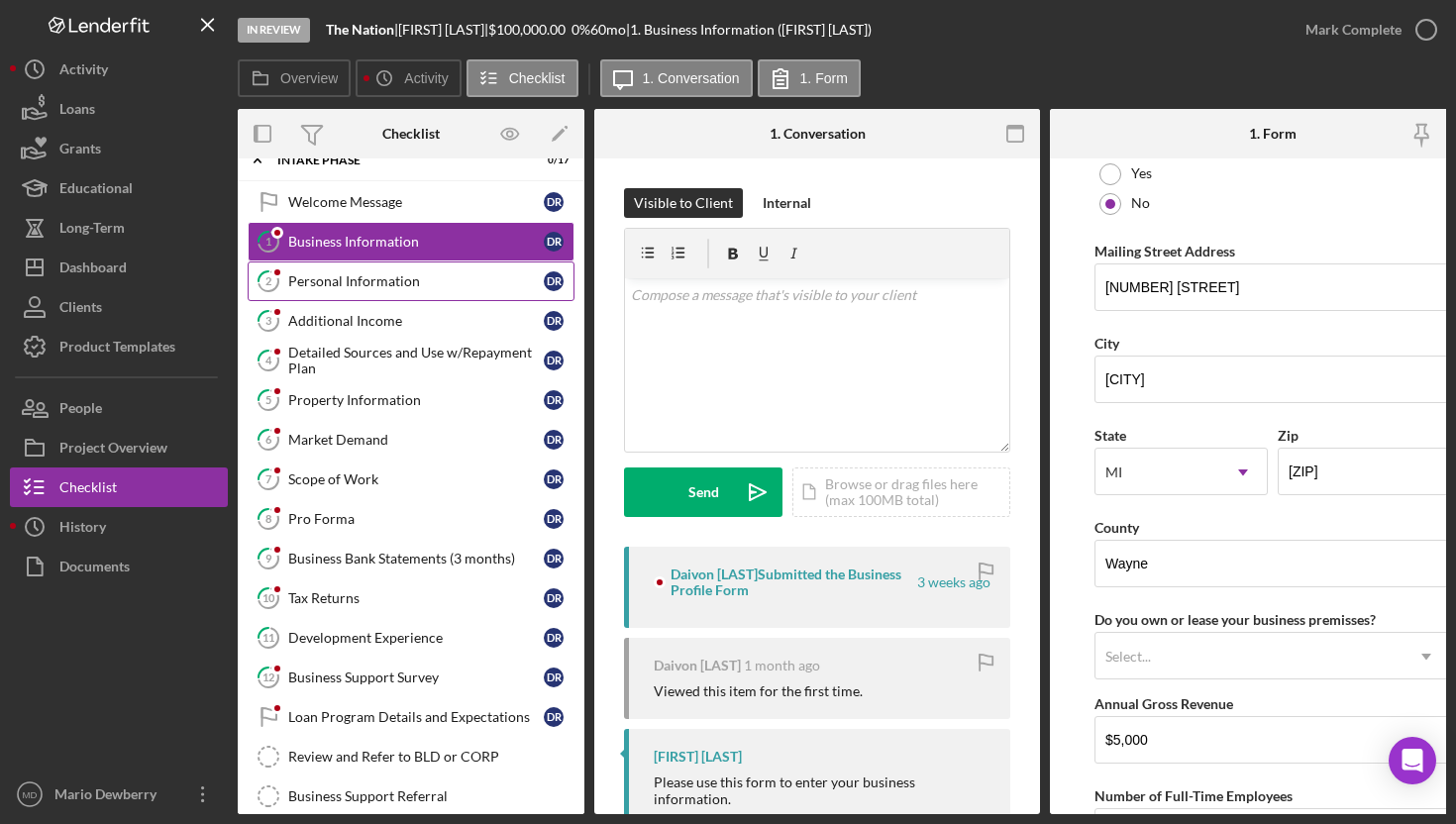 click on "2 Personal Information D R" at bounding box center (411, 281) 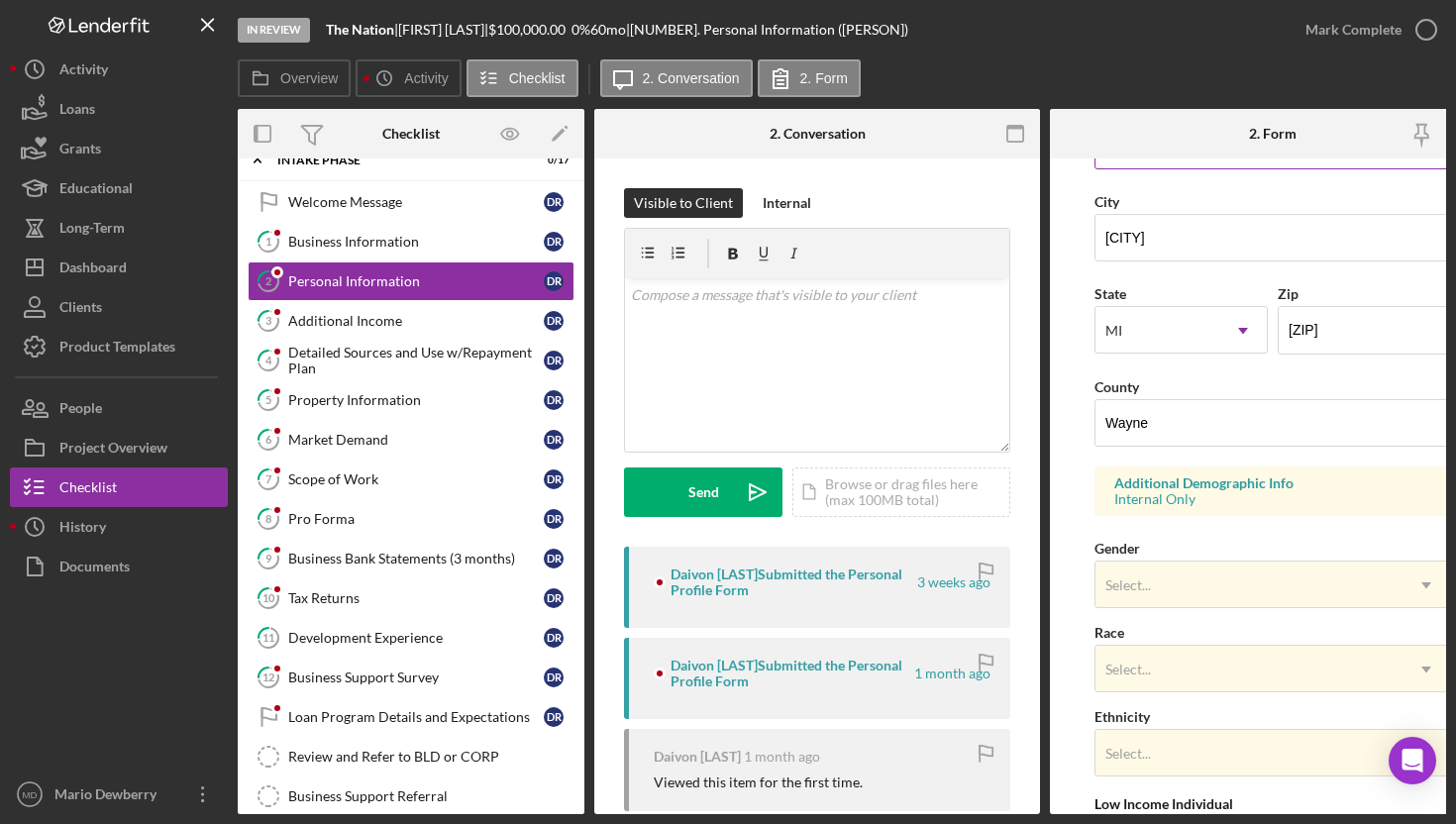 scroll, scrollTop: 461, scrollLeft: 0, axis: vertical 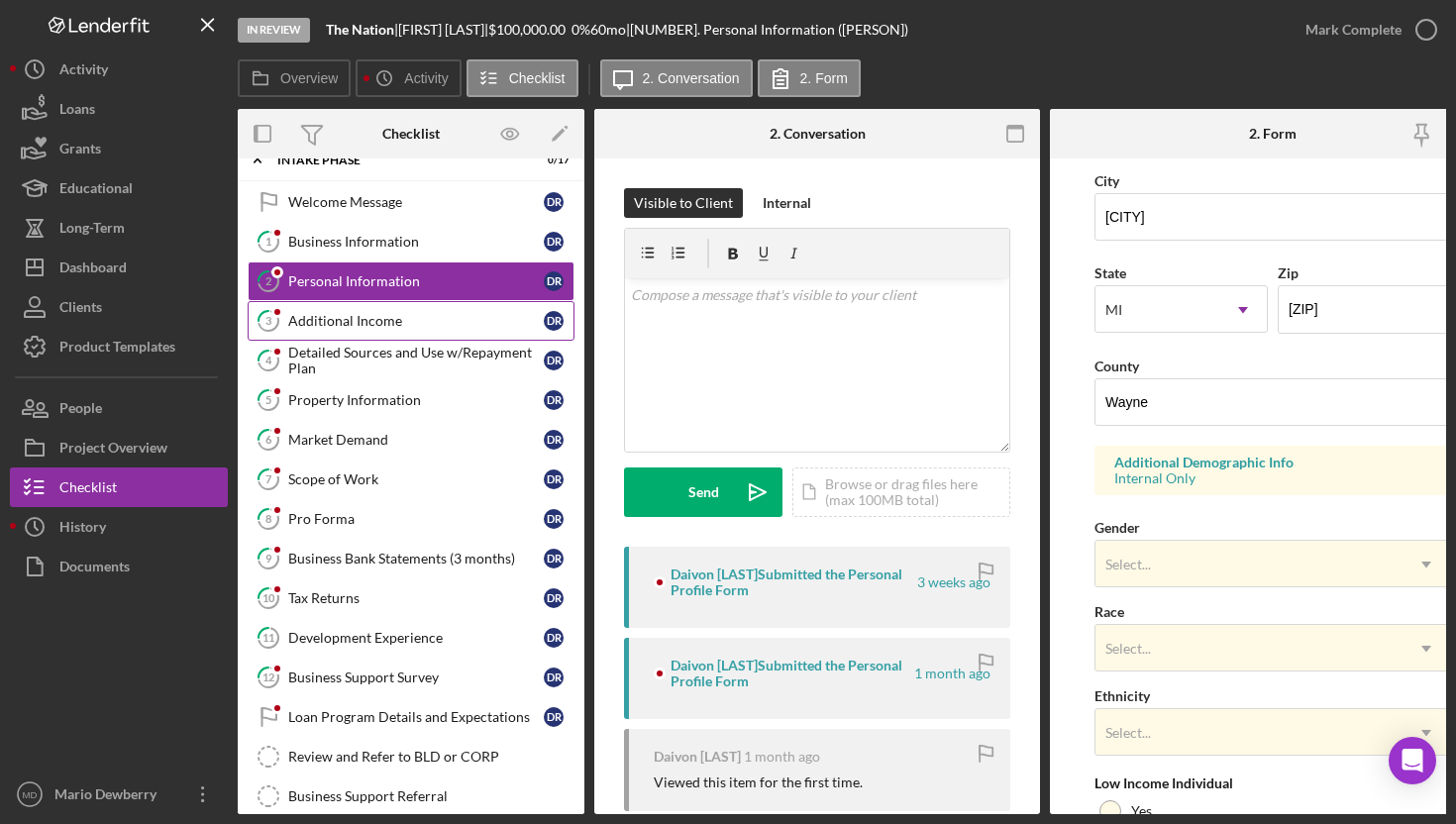 click on "Additional Income" at bounding box center [416, 321] 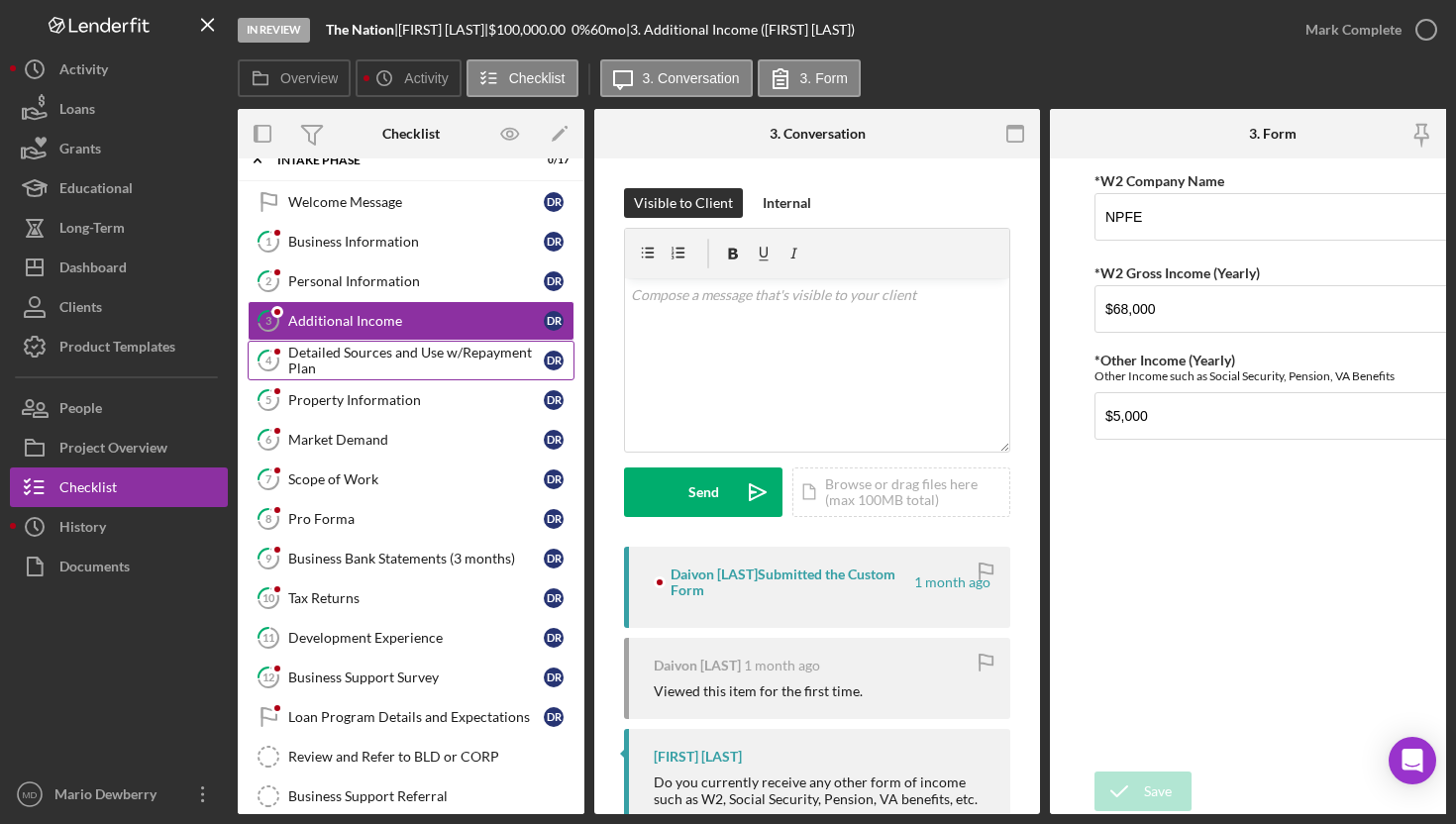 click on "Detailed Sources and Use w/Repayment Plan" at bounding box center (416, 360) 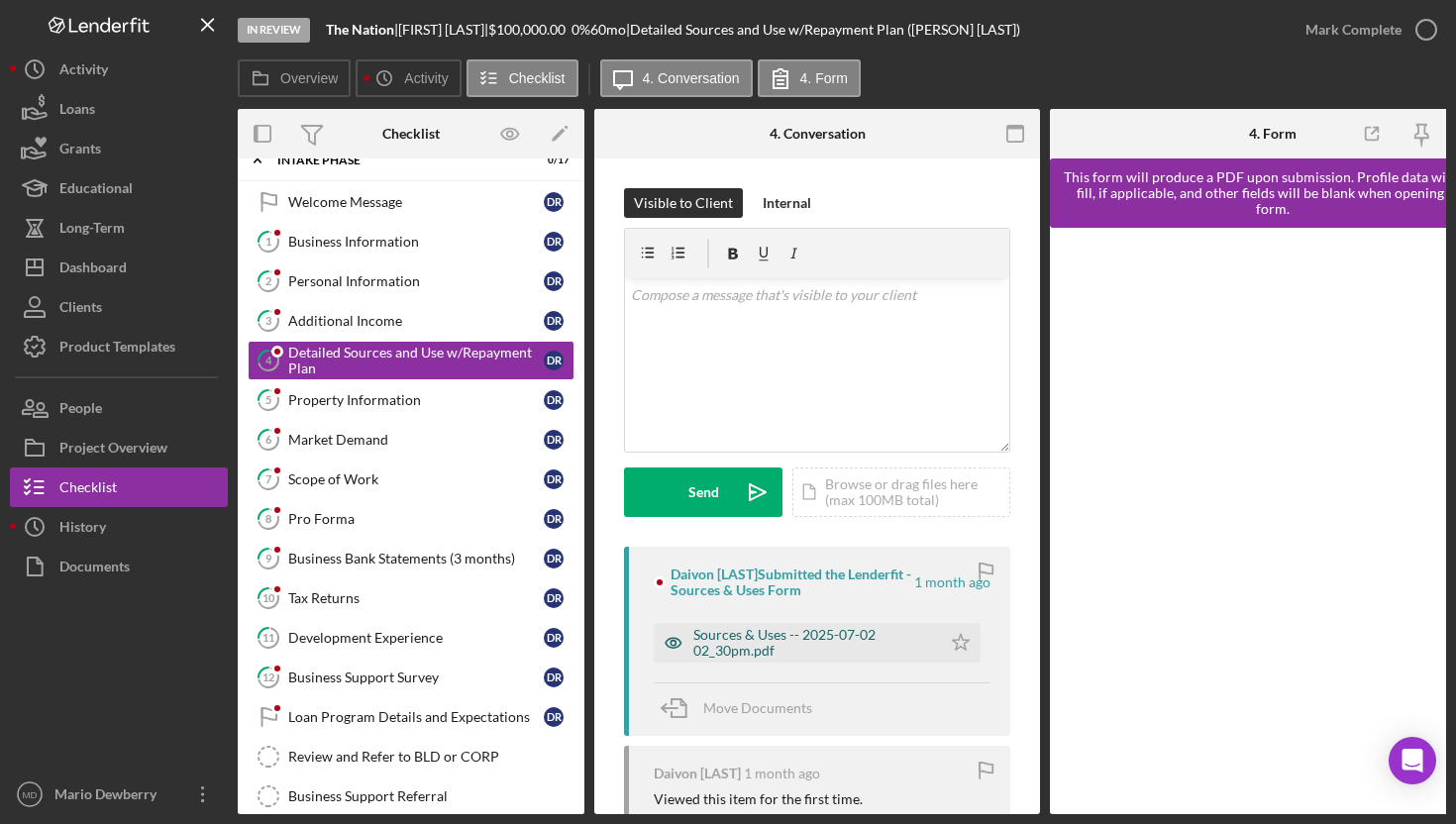 click on "Sources & Uses -- 2025-07-02 02_30pm.pdf" at bounding box center [812, 643] 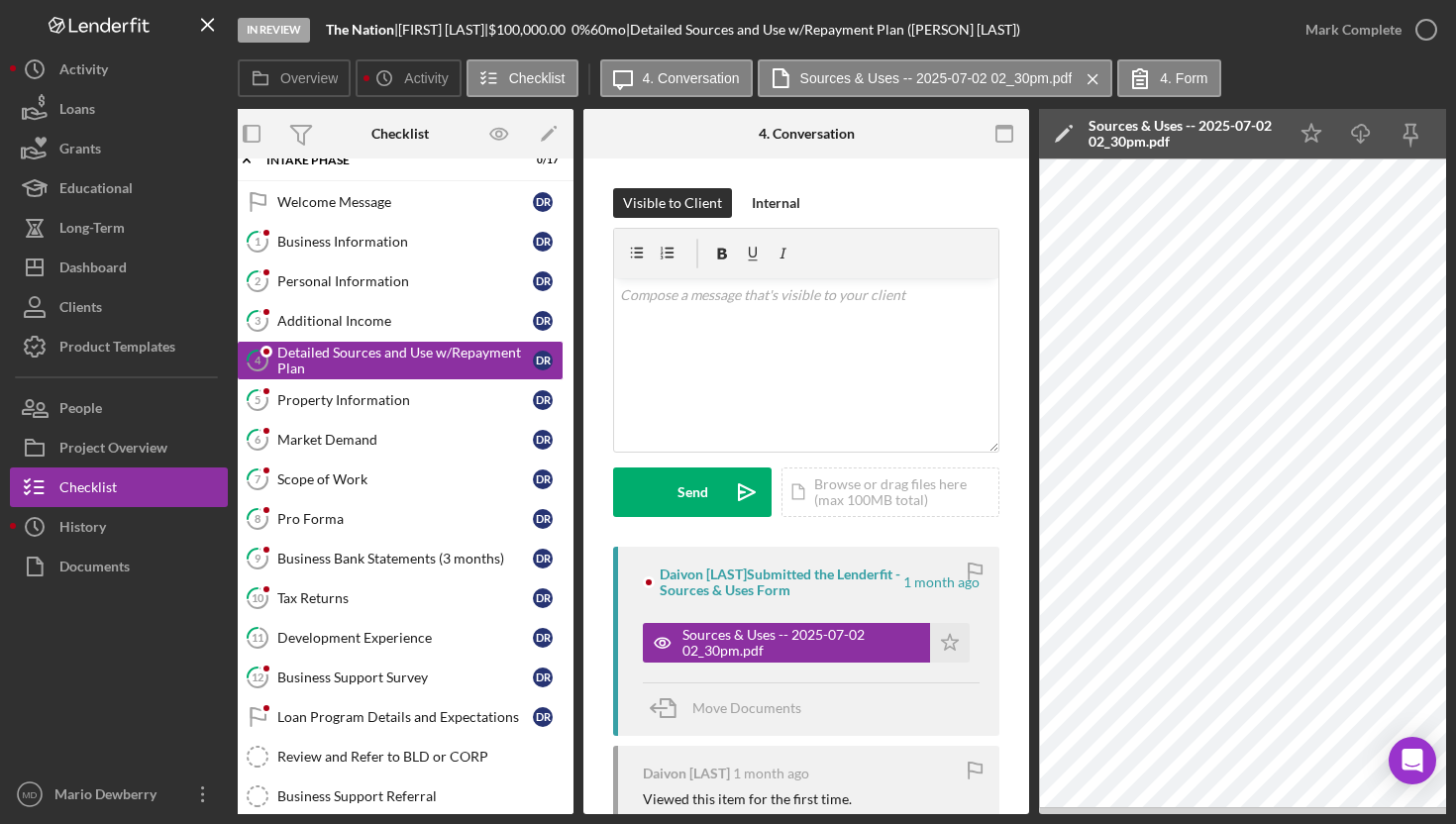 scroll, scrollTop: 0, scrollLeft: 0, axis: both 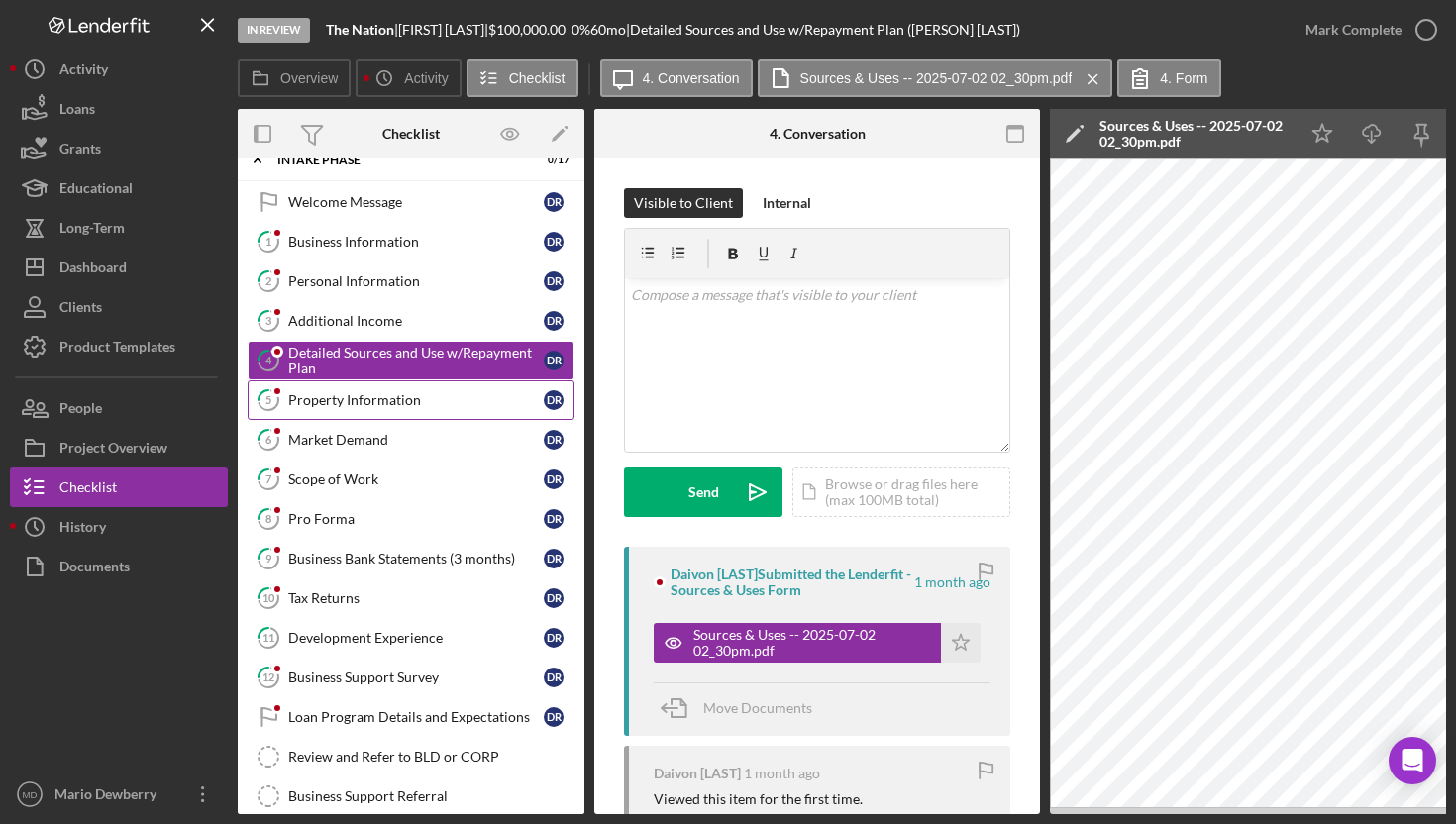 click on "Property Information" at bounding box center (416, 400) 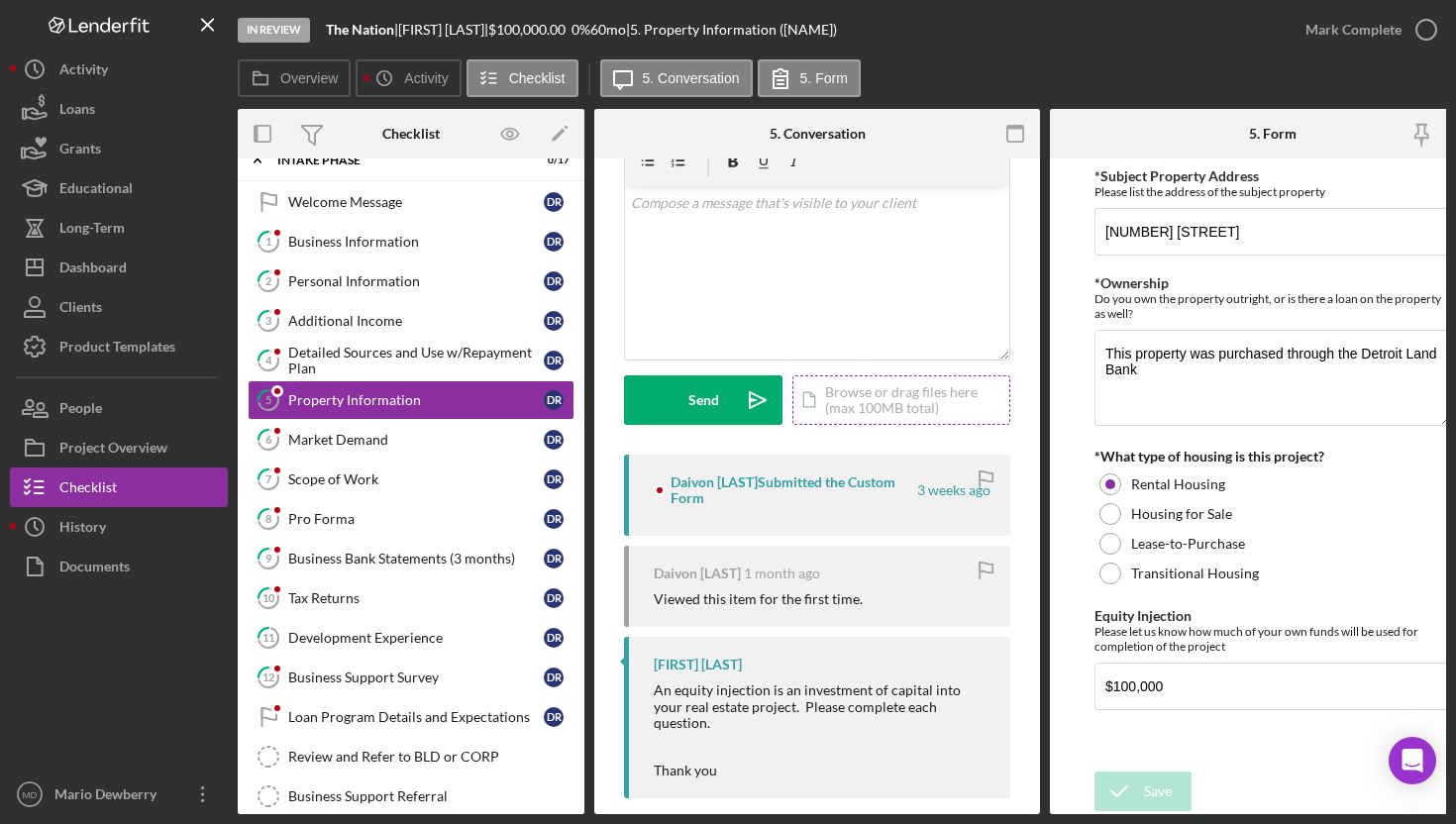 scroll, scrollTop: 106, scrollLeft: 0, axis: vertical 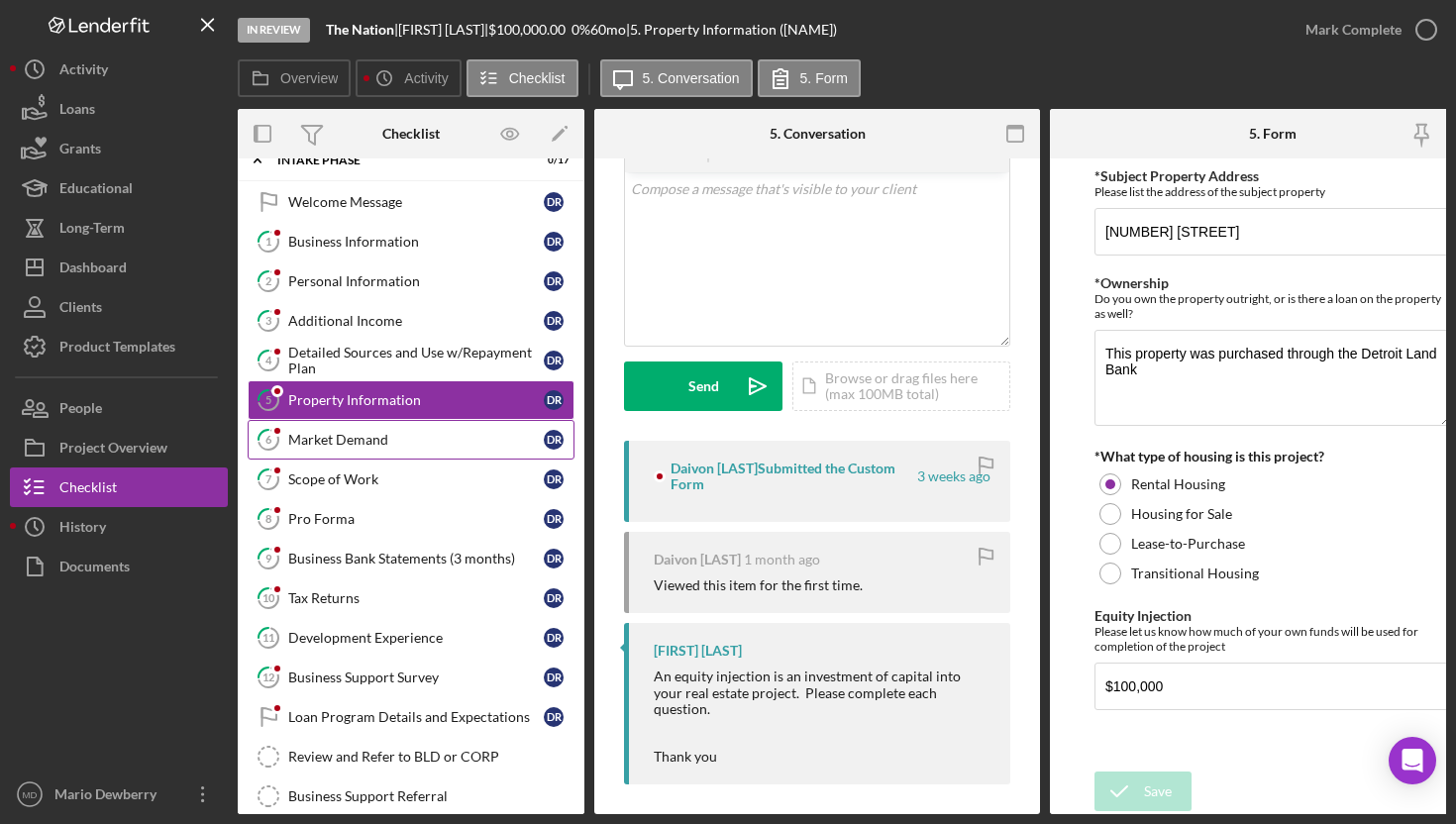 click on "6 Market Demand D R" at bounding box center (411, 440) 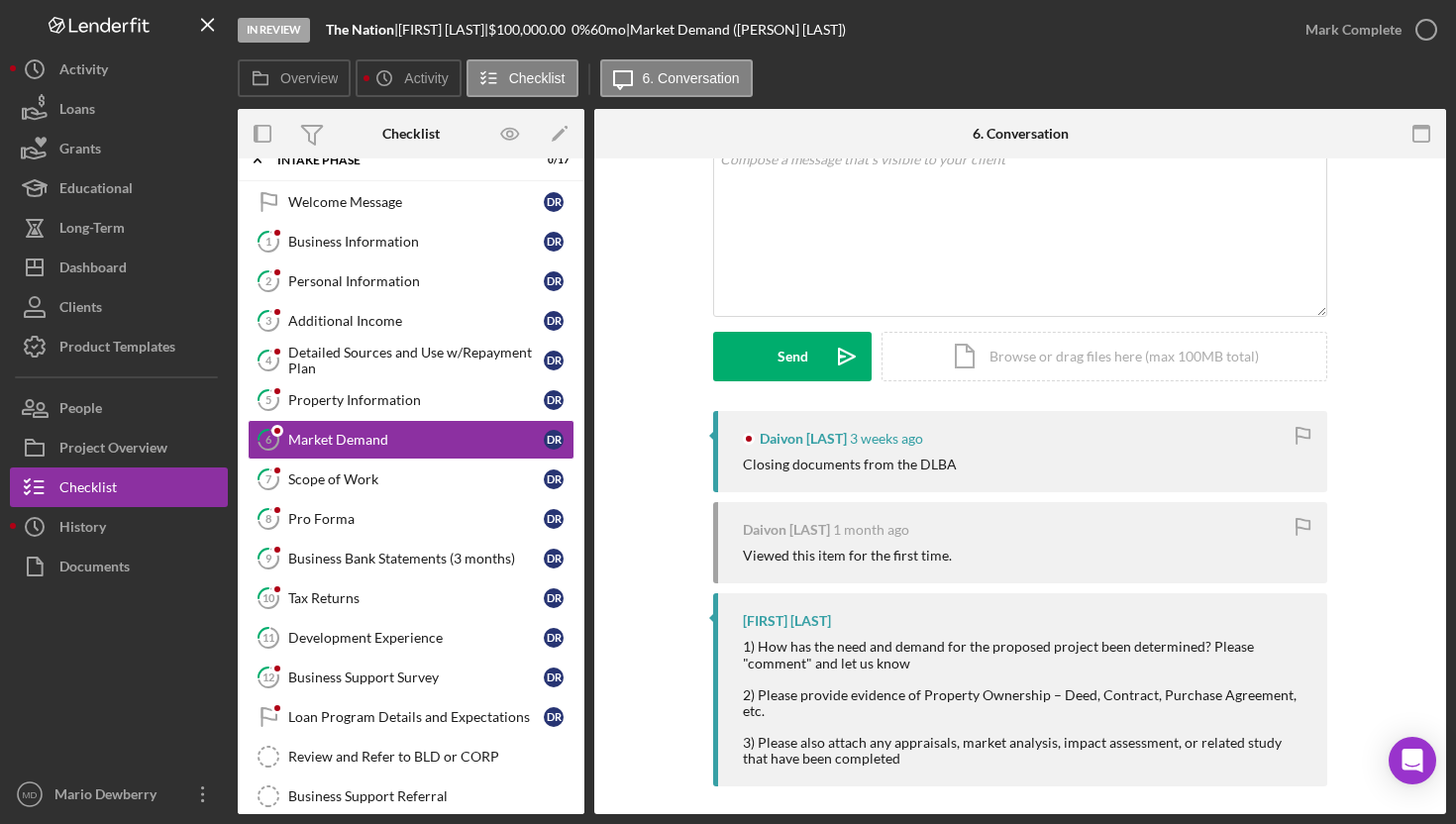 scroll, scrollTop: 148, scrollLeft: 0, axis: vertical 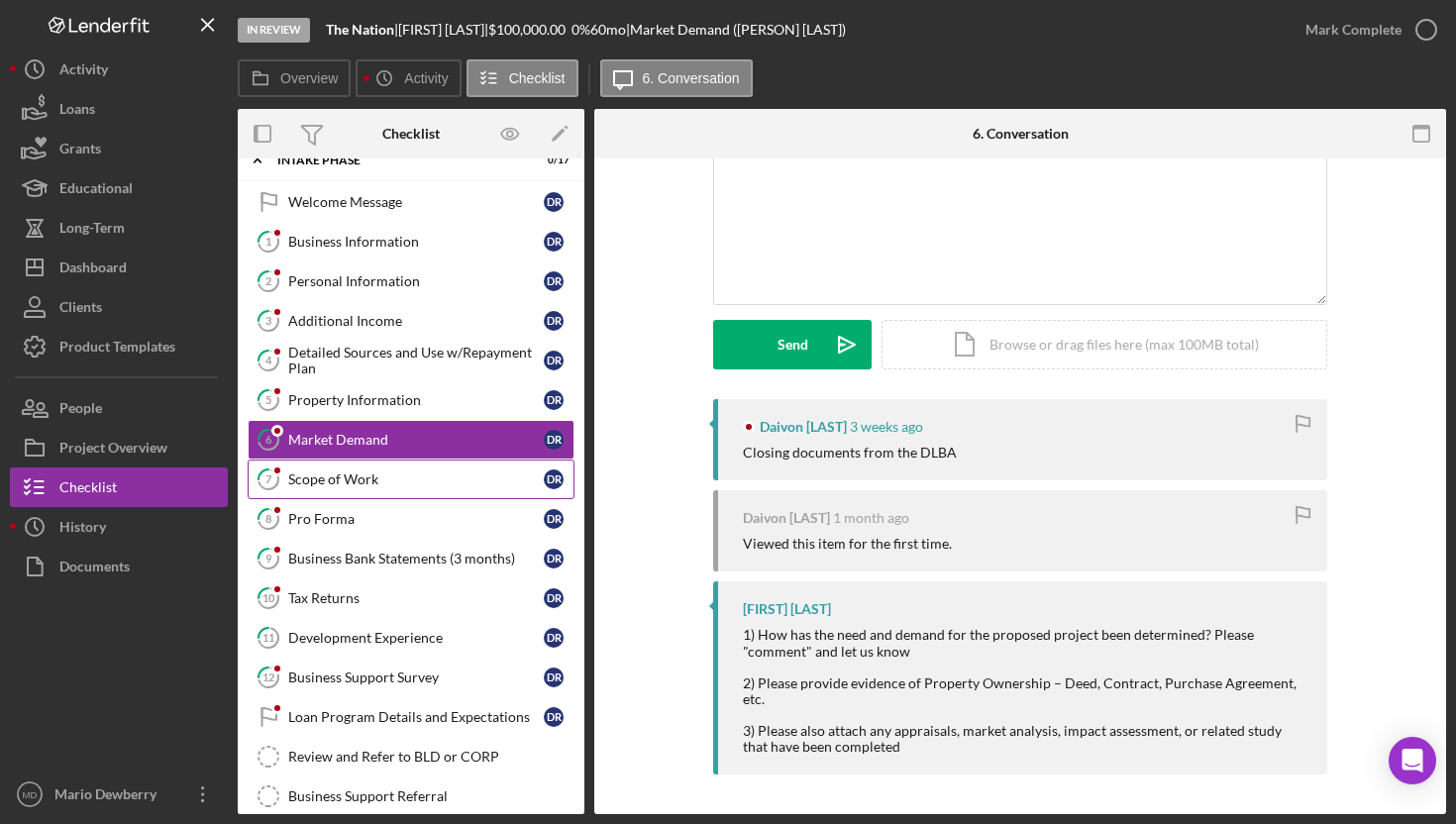 click on "Scope of Work" at bounding box center [416, 479] 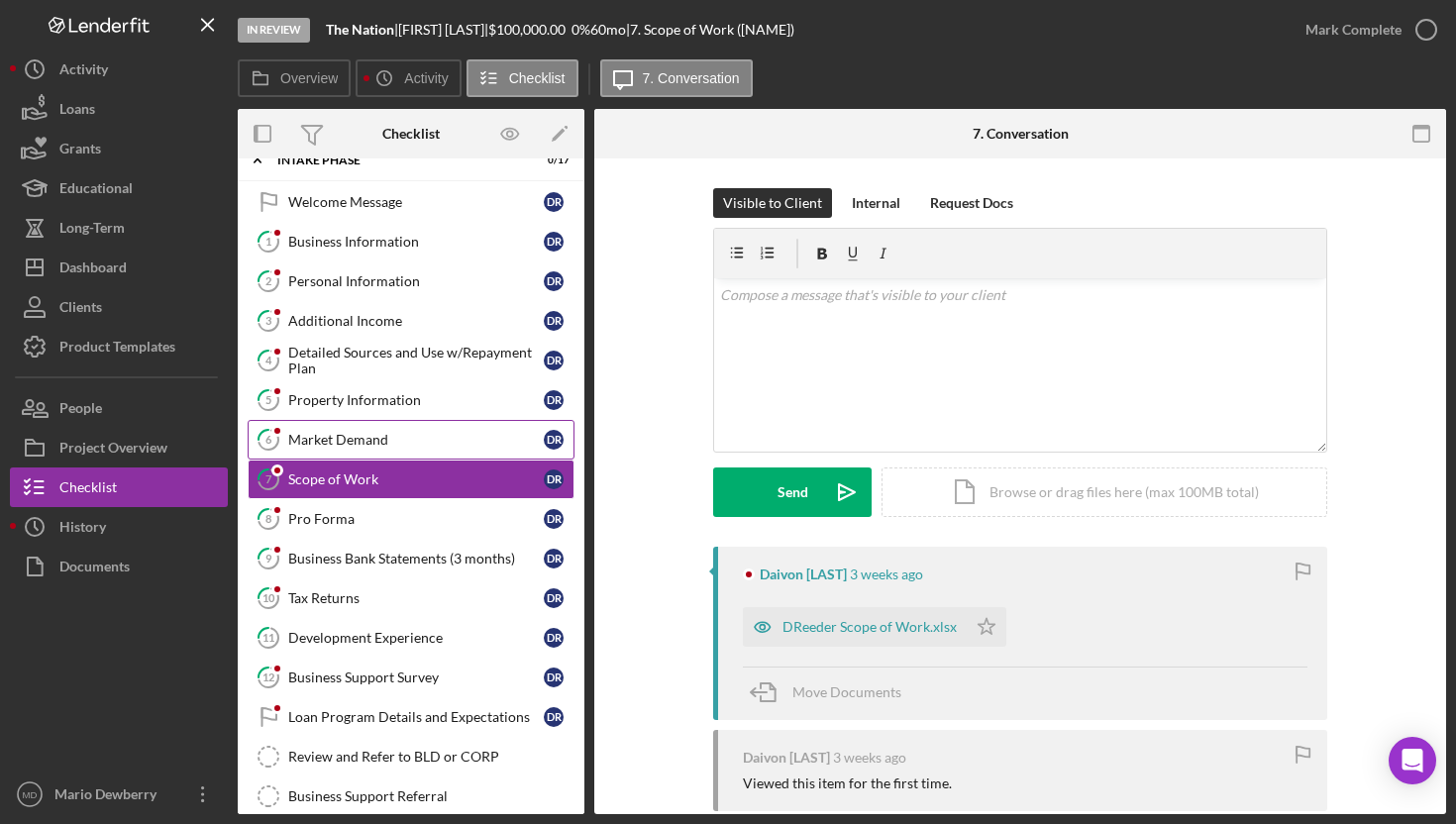 click on "Market Demand" at bounding box center [416, 440] 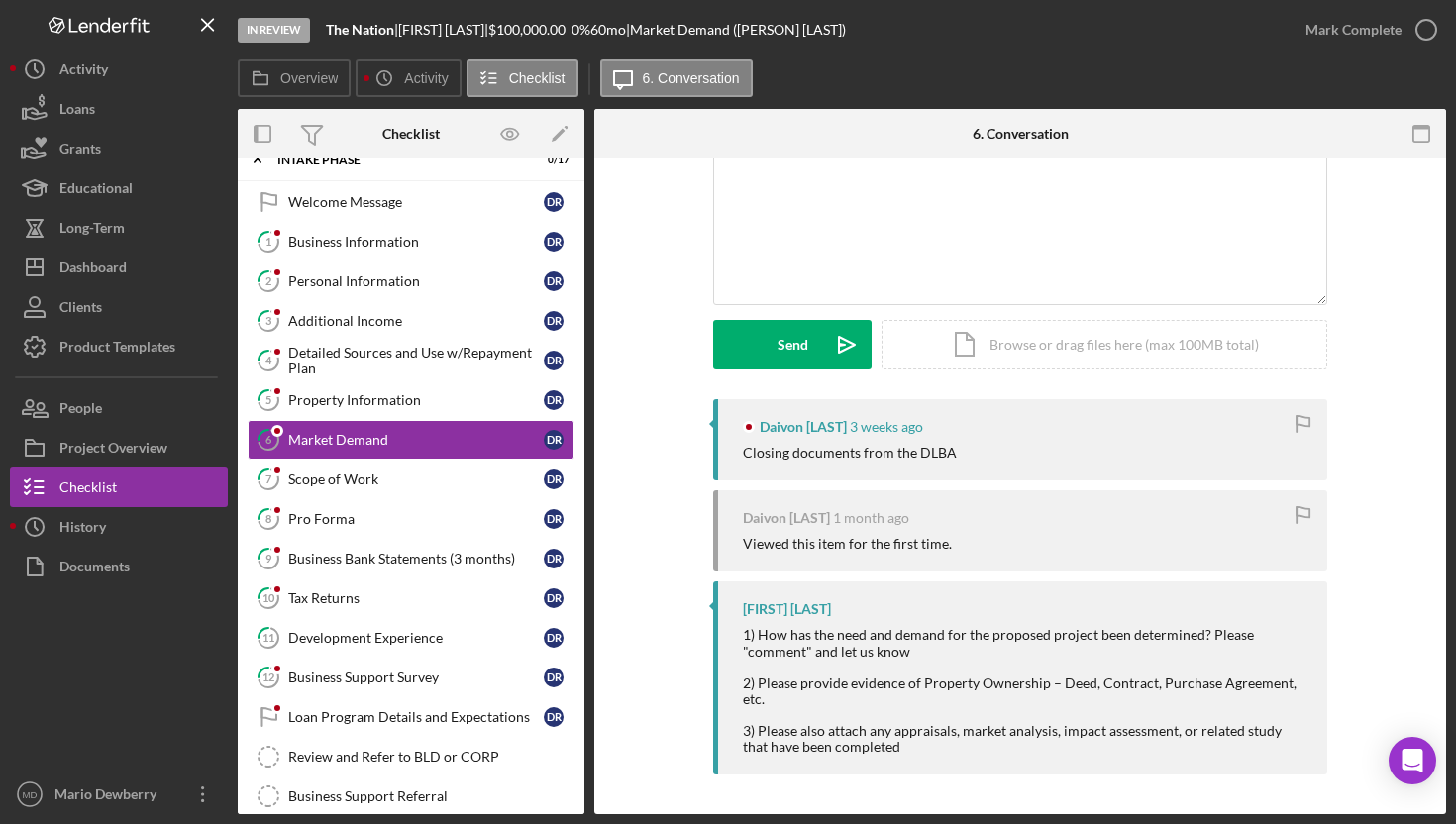 scroll, scrollTop: 0, scrollLeft: 0, axis: both 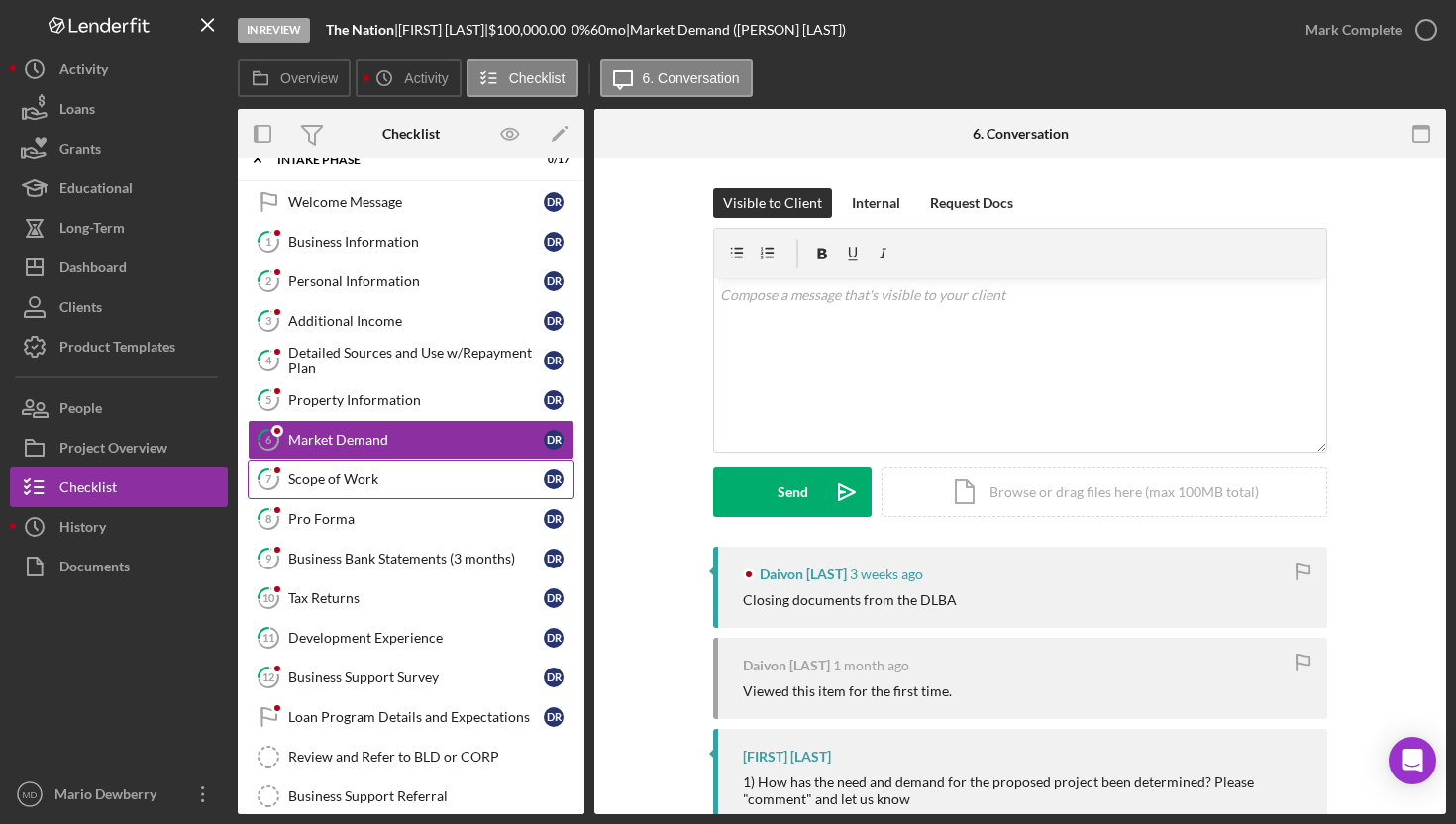 click on "Scope of Work" at bounding box center [416, 479] 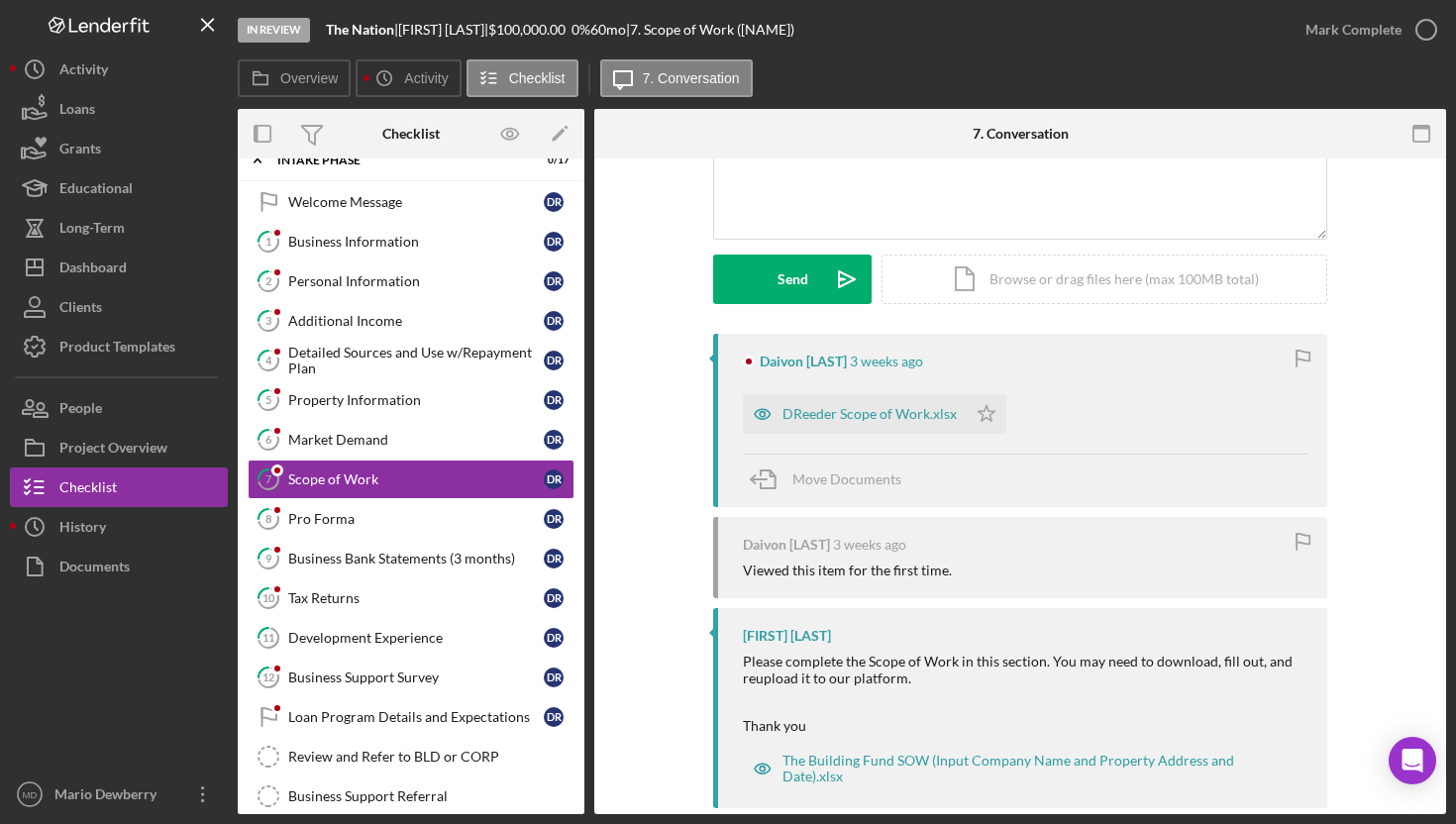scroll, scrollTop: 227, scrollLeft: 0, axis: vertical 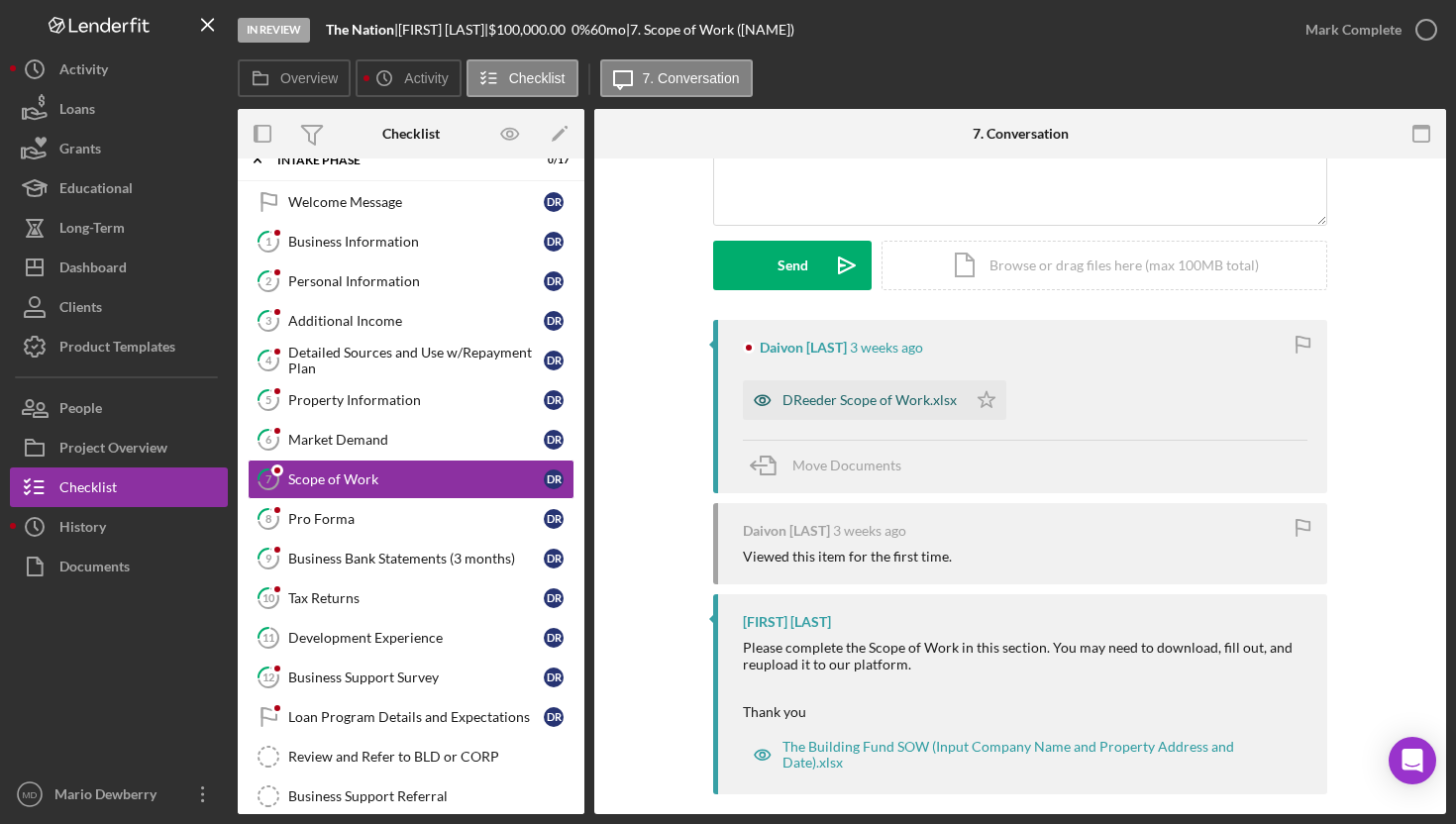 click on "DReeder Scope of Work.xlsx" at bounding box center (870, 400) 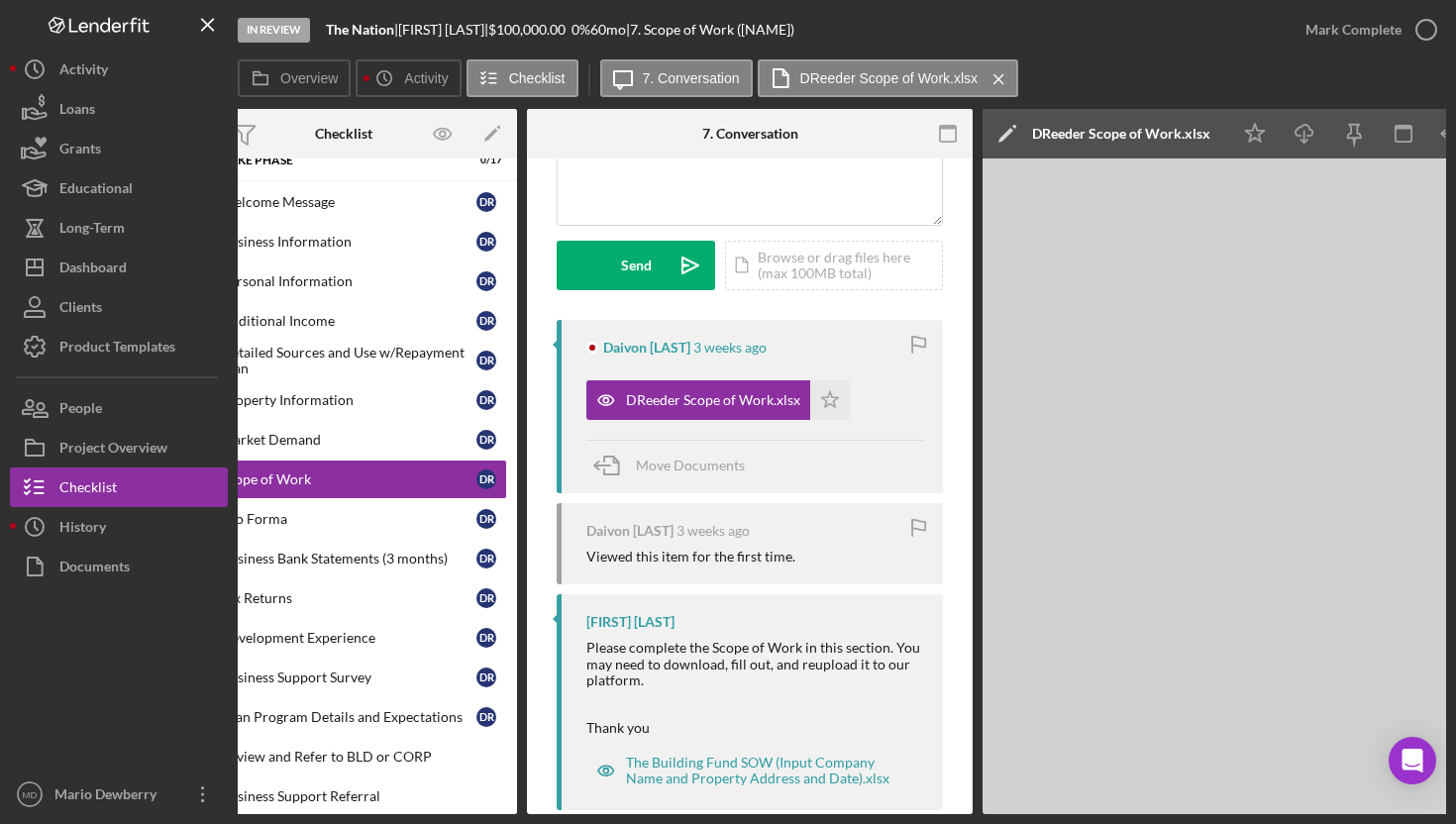 scroll, scrollTop: 0, scrollLeft: 52, axis: horizontal 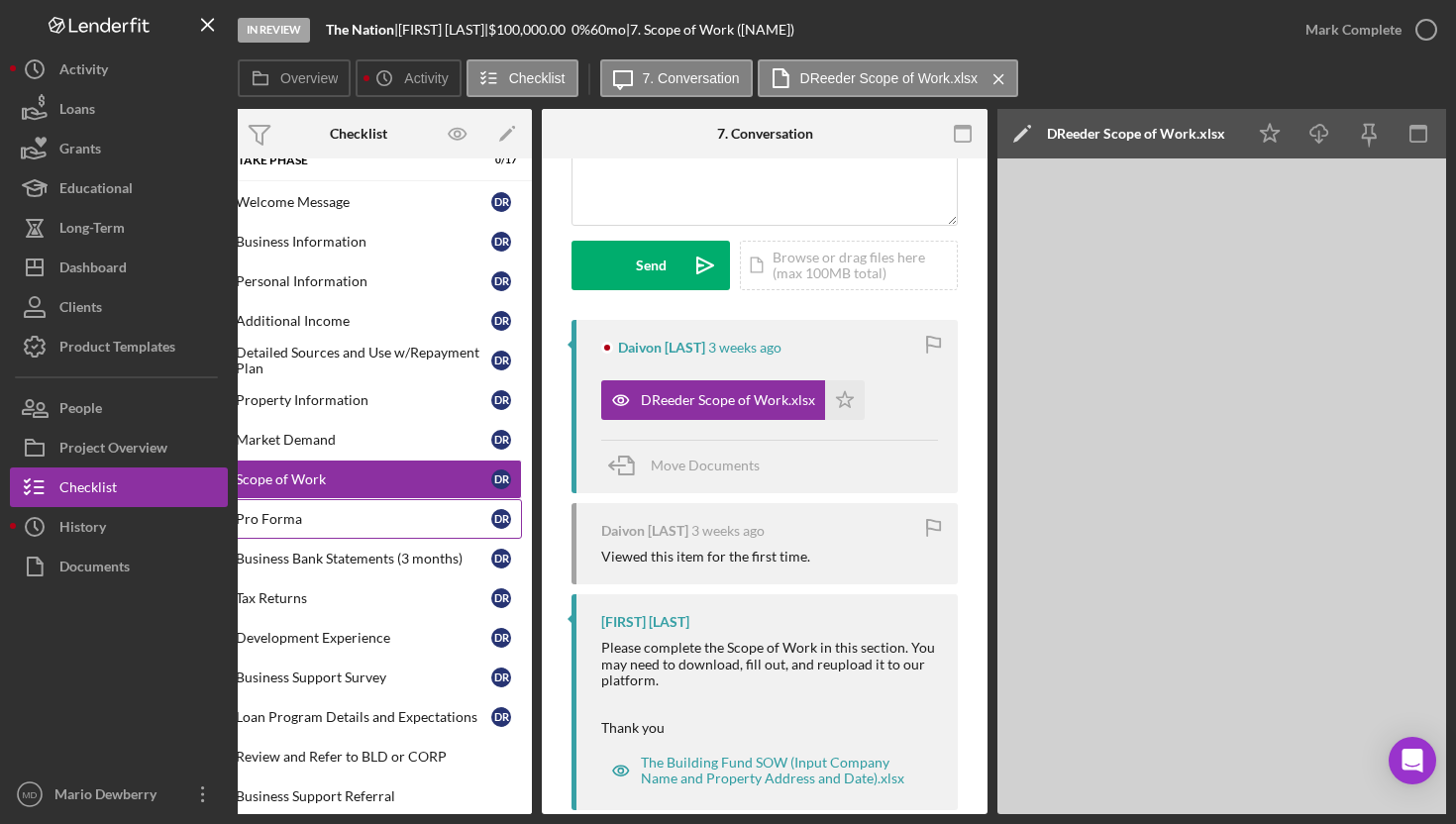 click on "Pro Forma" at bounding box center [364, 519] 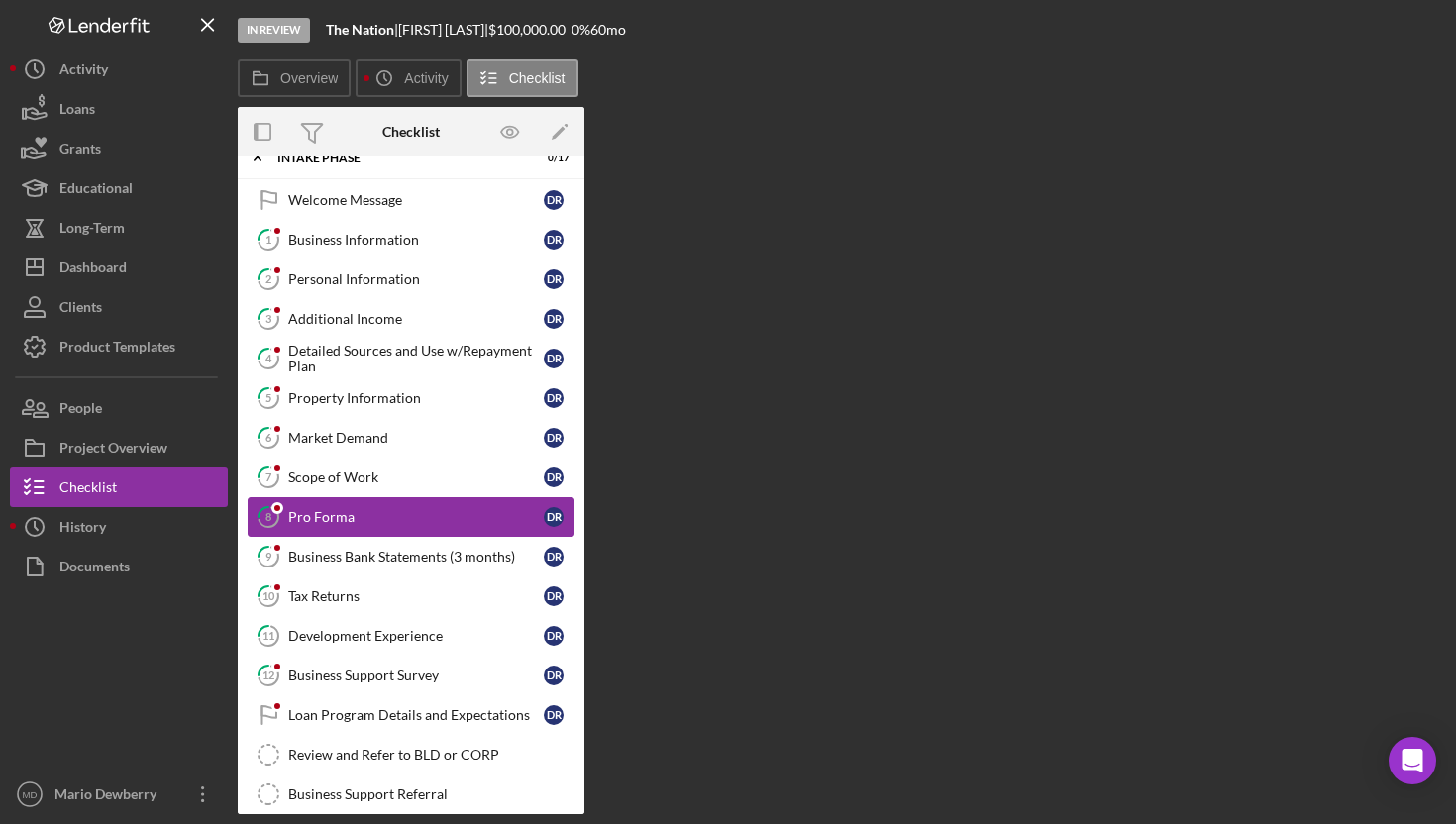 scroll, scrollTop: 0, scrollLeft: 0, axis: both 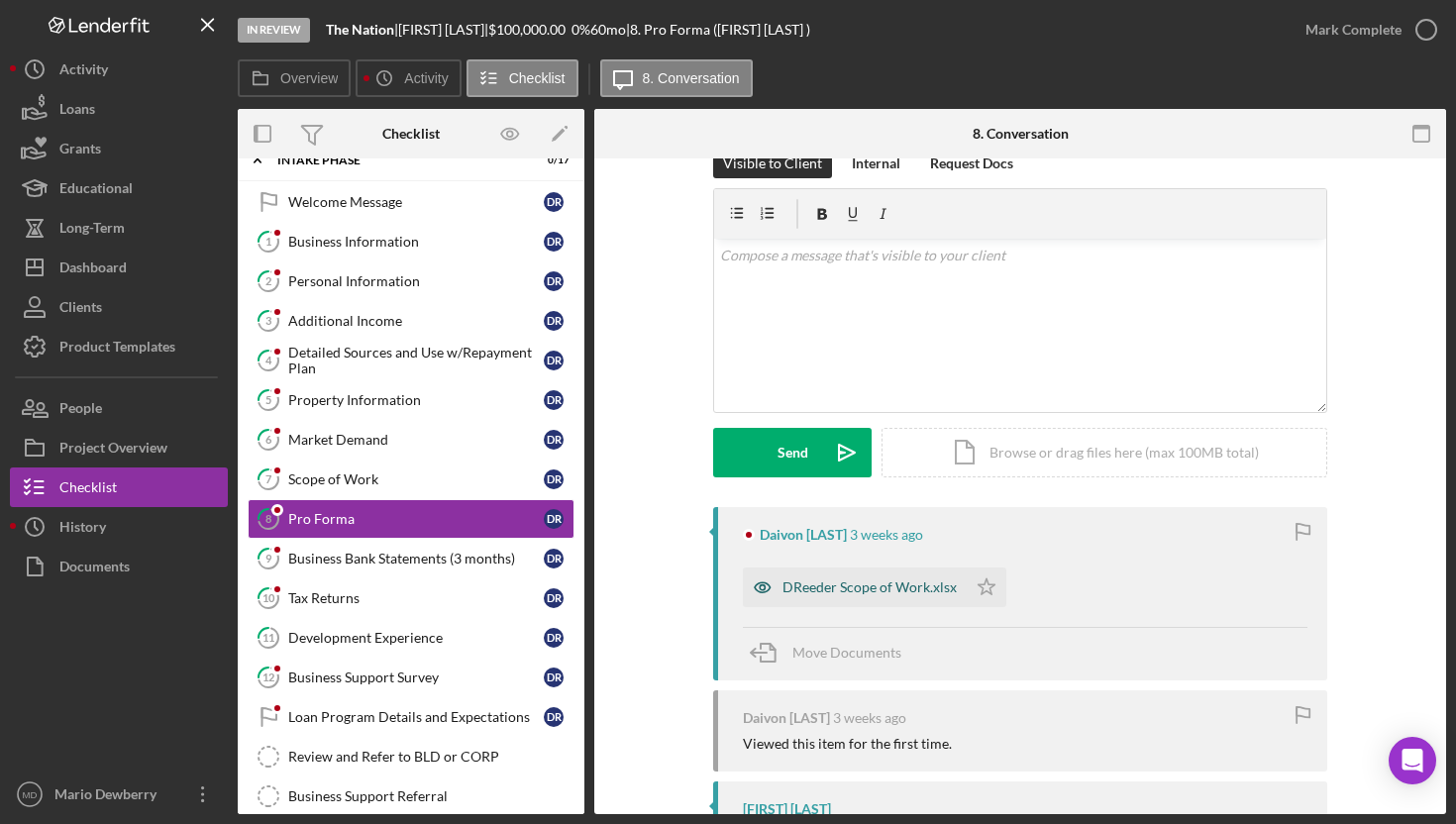 click on "DReeder Scope of Work.xlsx" at bounding box center [870, 587] 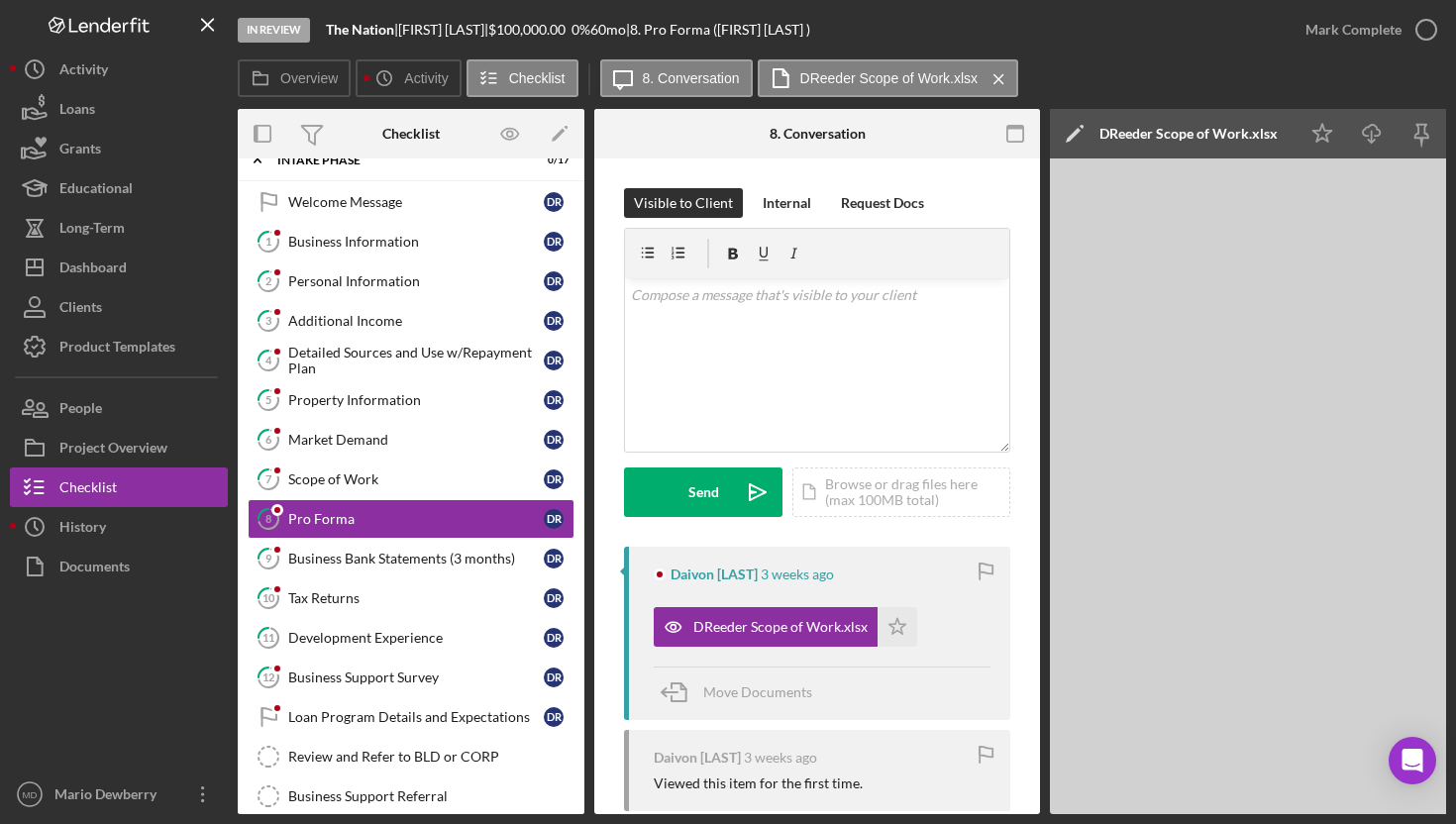 scroll, scrollTop: 0, scrollLeft: 0, axis: both 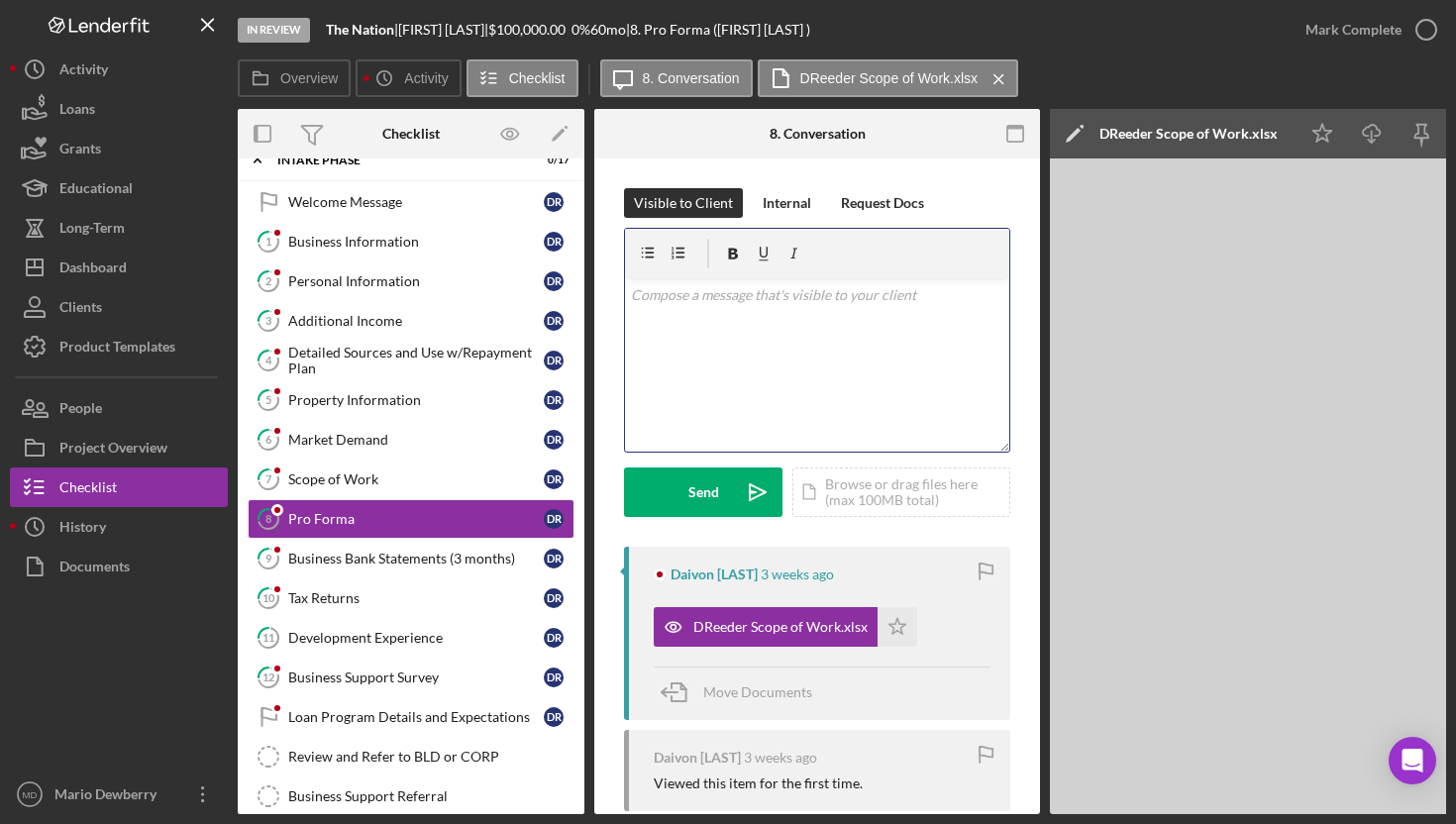 click on "v Color teal Color pink Remove color Add row above Add row below Add column before Add column after Merge cells Split cells Remove column Remove row Remove table" at bounding box center (817, 364) 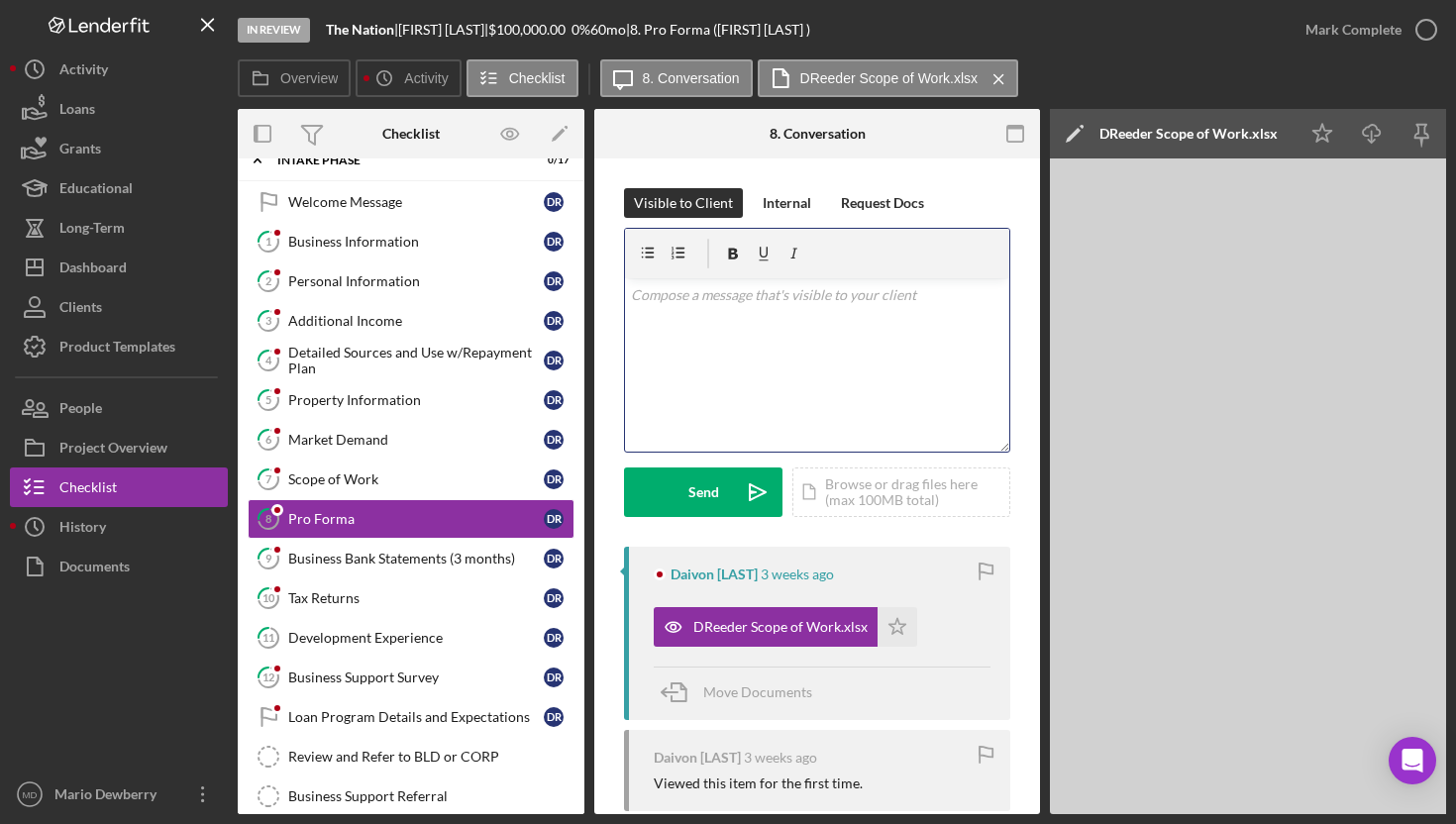 type 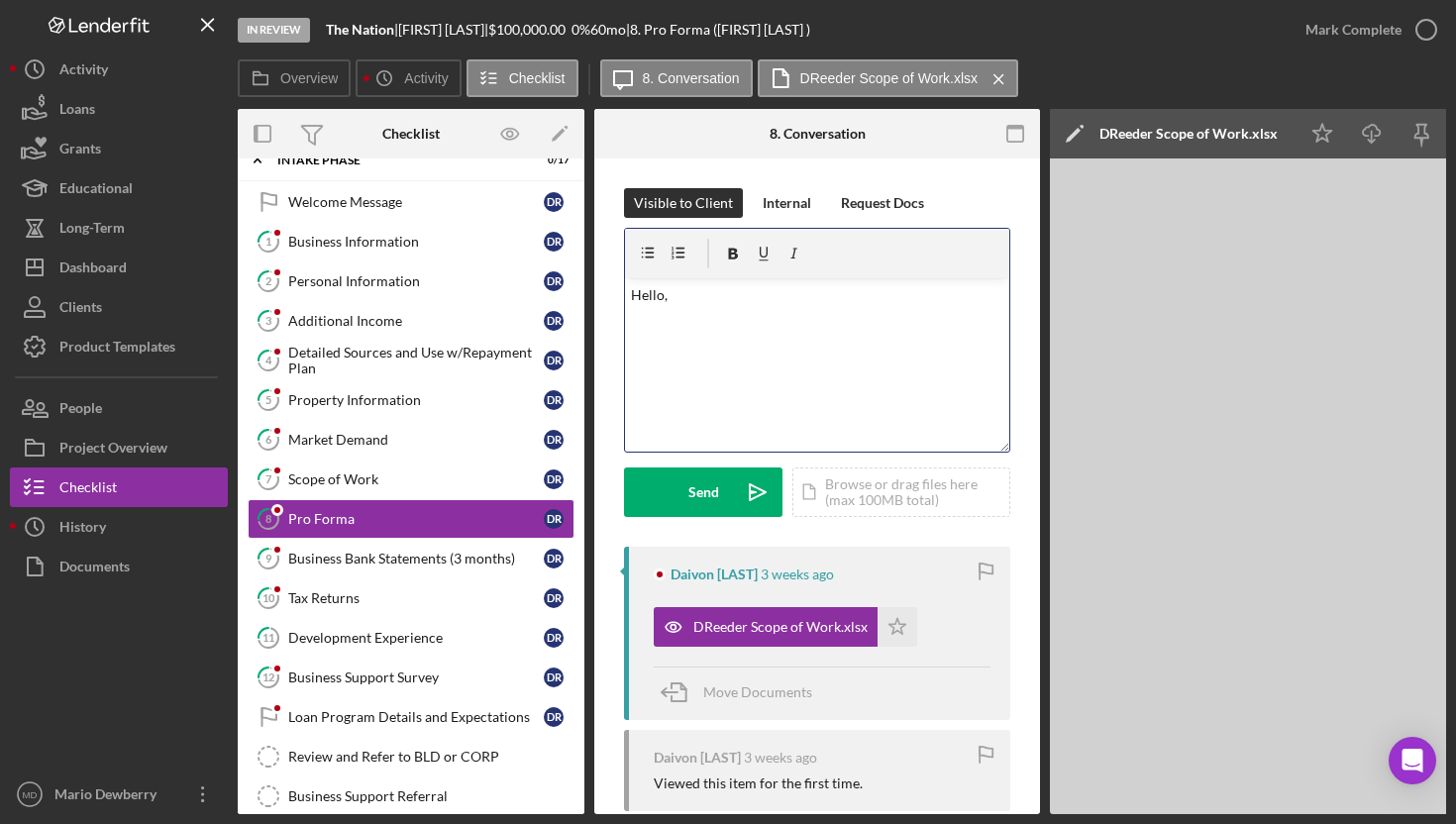 click on "v Color teal Color pink Remove color Add row above Add row below Add column before Add column after Merge cells Split cells Remove column Remove row Remove table Hello," at bounding box center [817, 364] 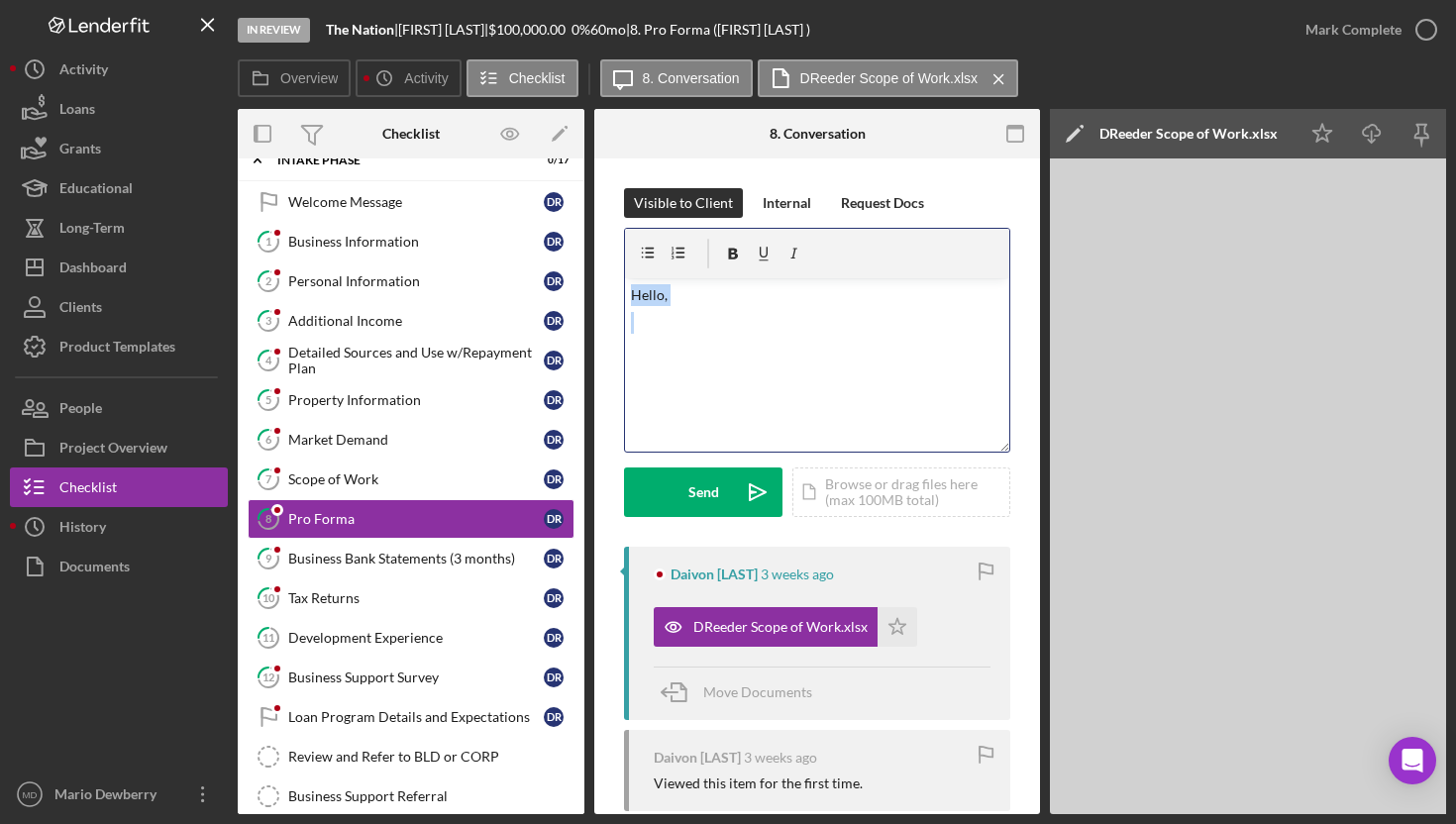 drag, startPoint x: 638, startPoint y: 337, endPoint x: 630, endPoint y: 290, distance: 47.67599 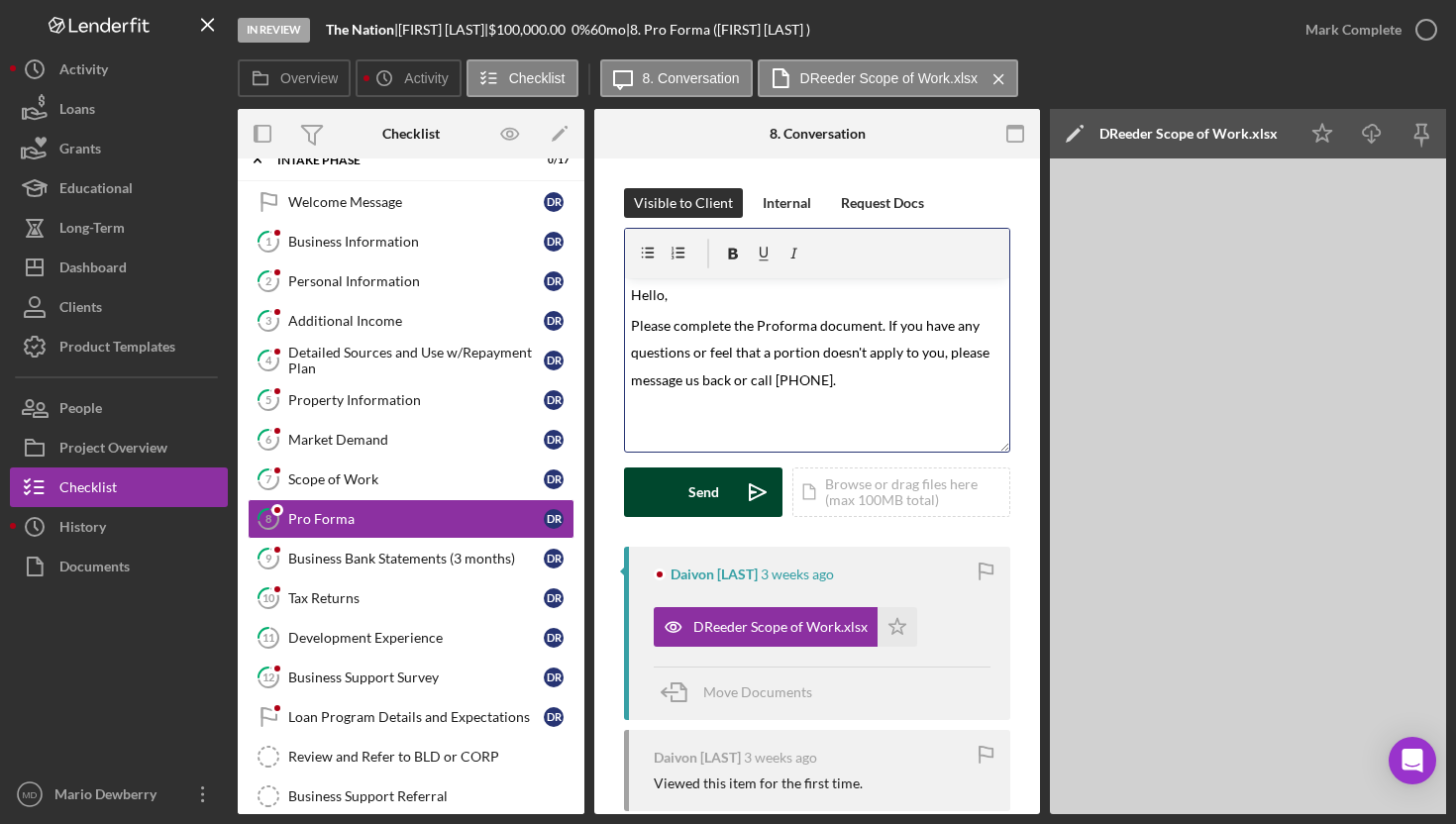 click on "Send Icon/icon-invite-send" at bounding box center (703, 492) 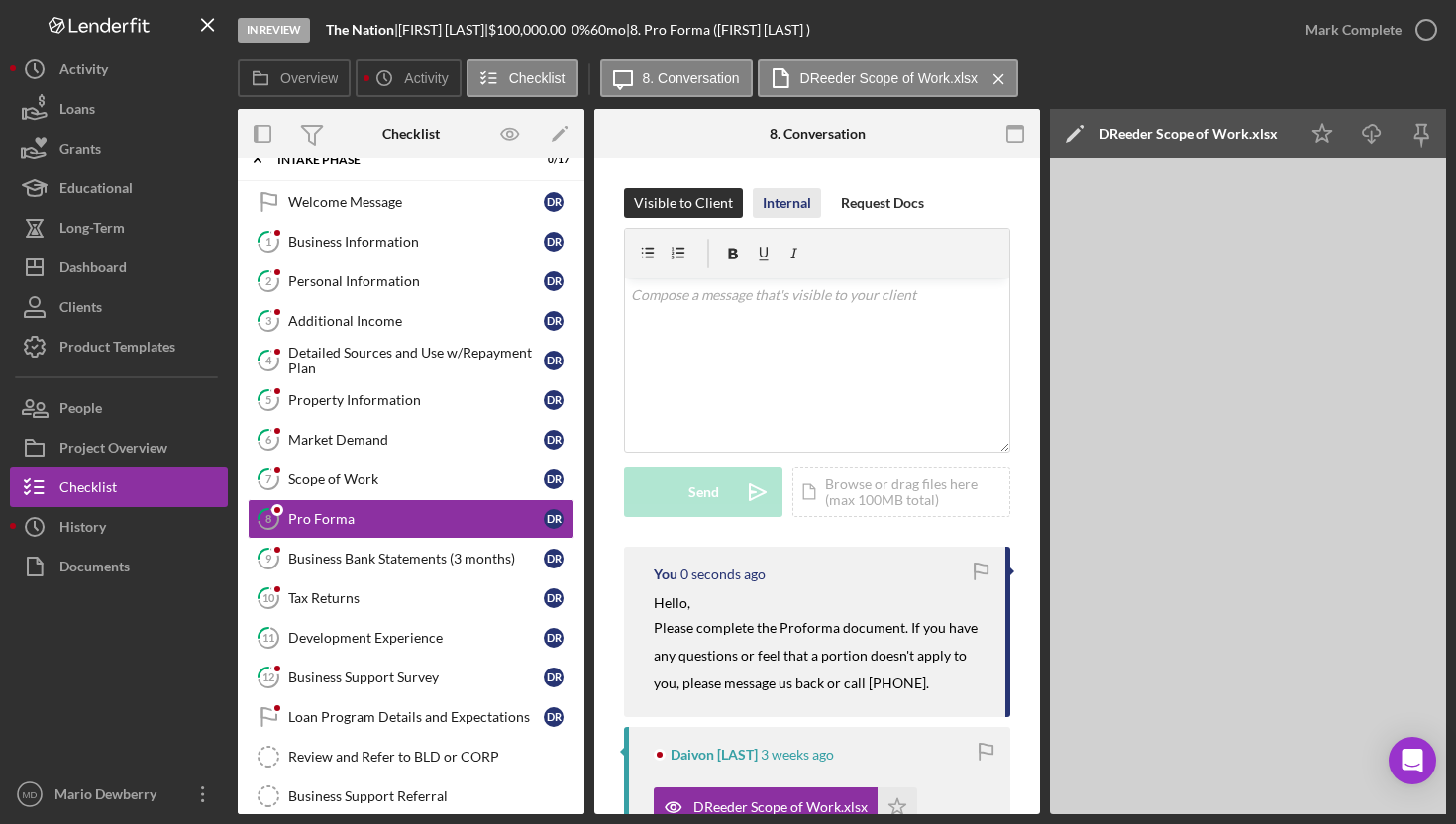 click on "Internal" at bounding box center [786, 203] 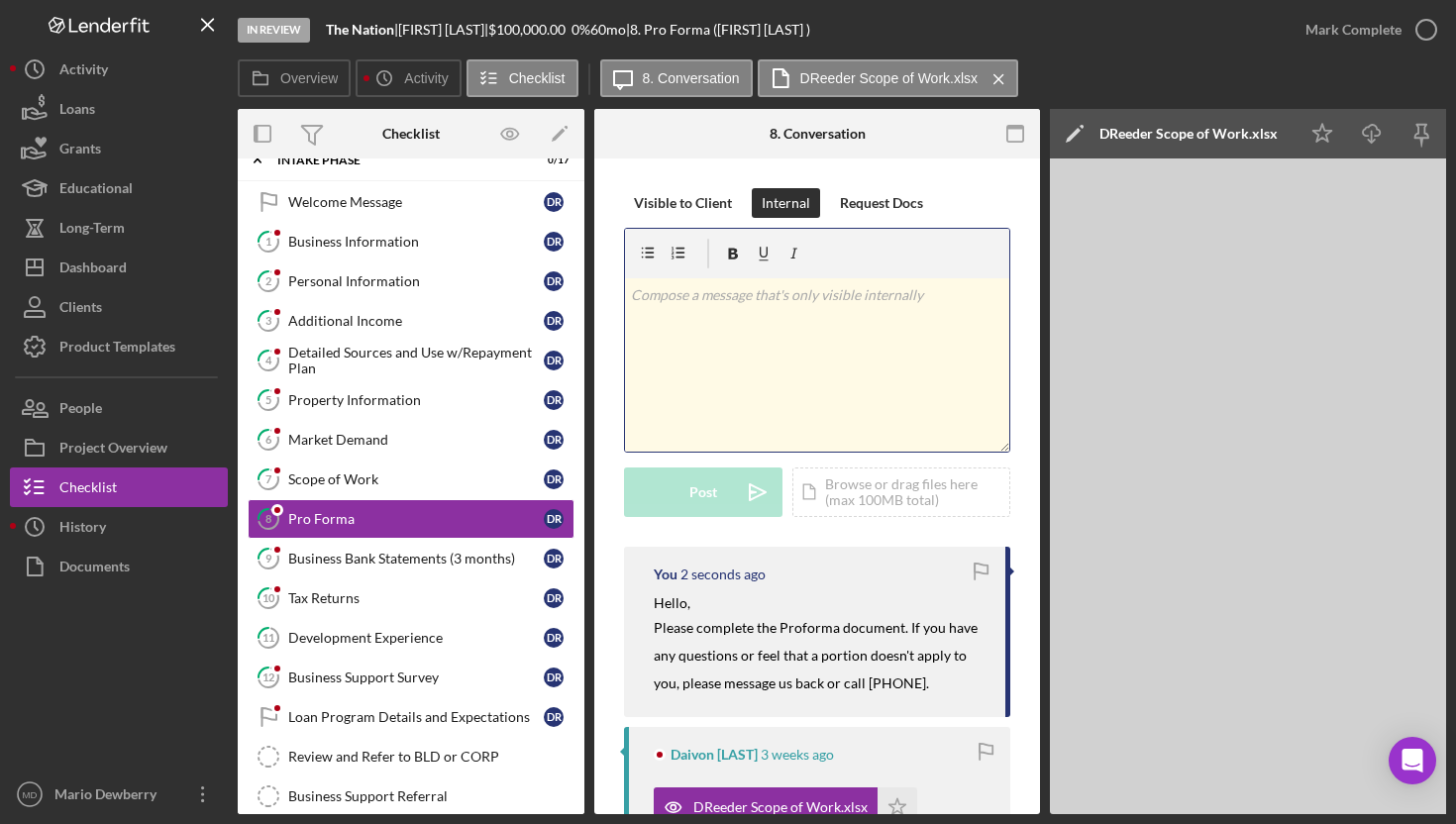 click on "v Color teal Color pink Remove color Add row above Add row below Add column before Add column after Merge cells Split cells Remove column Remove row Remove table" at bounding box center [817, 364] 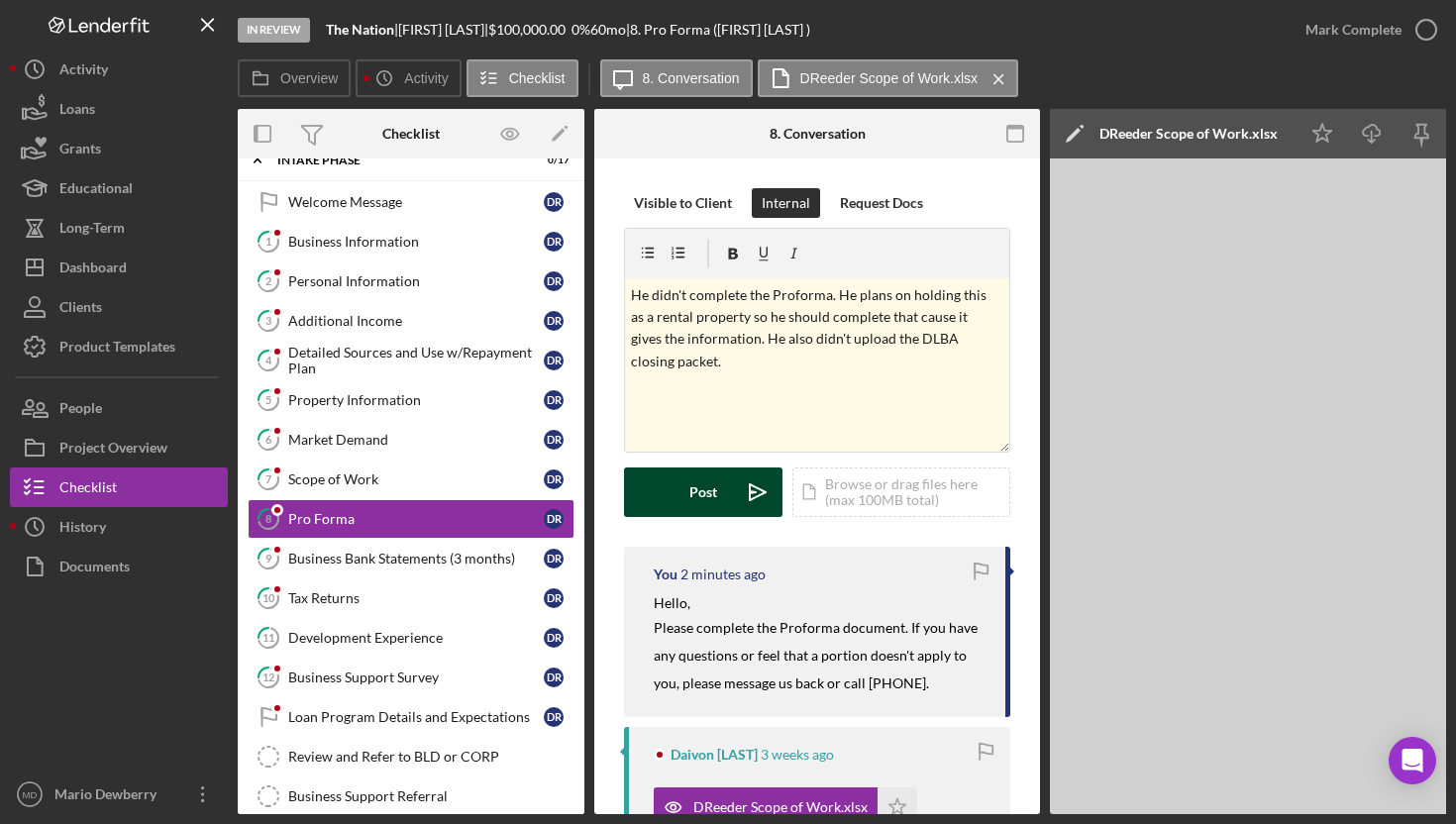 click on "Post" at bounding box center [703, 492] 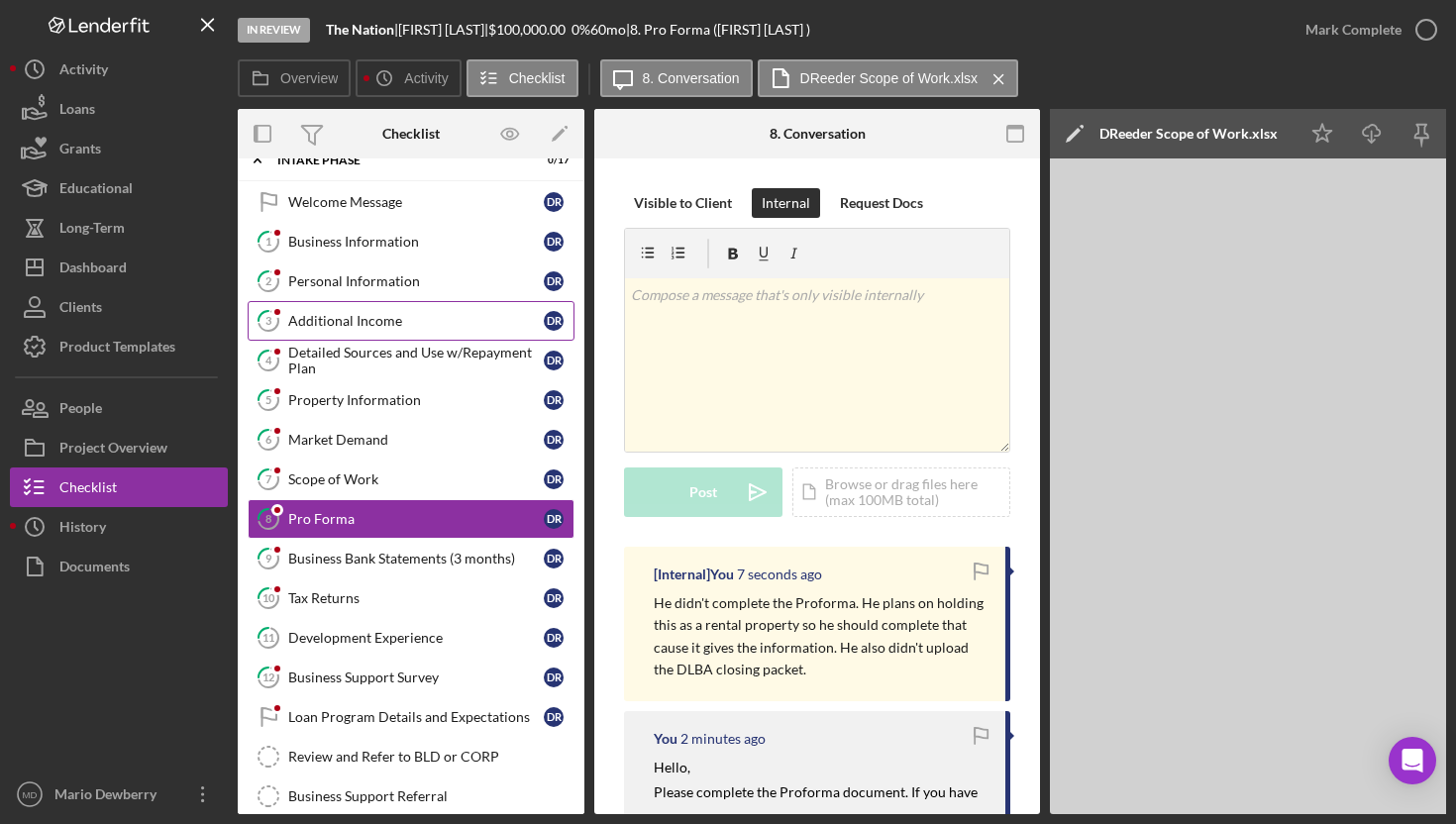 click on "3 Additional Income D R" at bounding box center (411, 321) 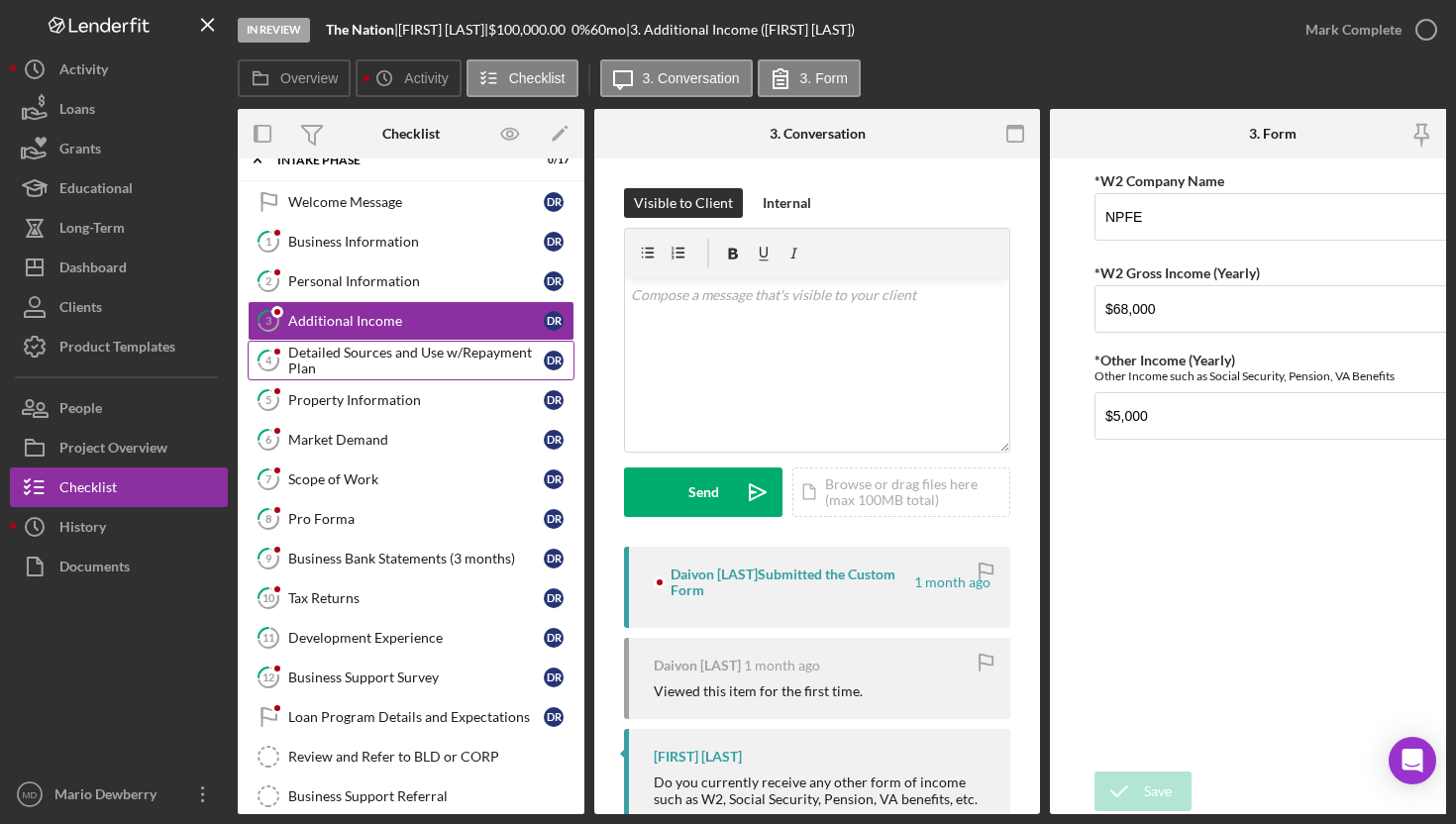 click on "Detailed Sources and Use w/Repayment Plan" at bounding box center [416, 360] 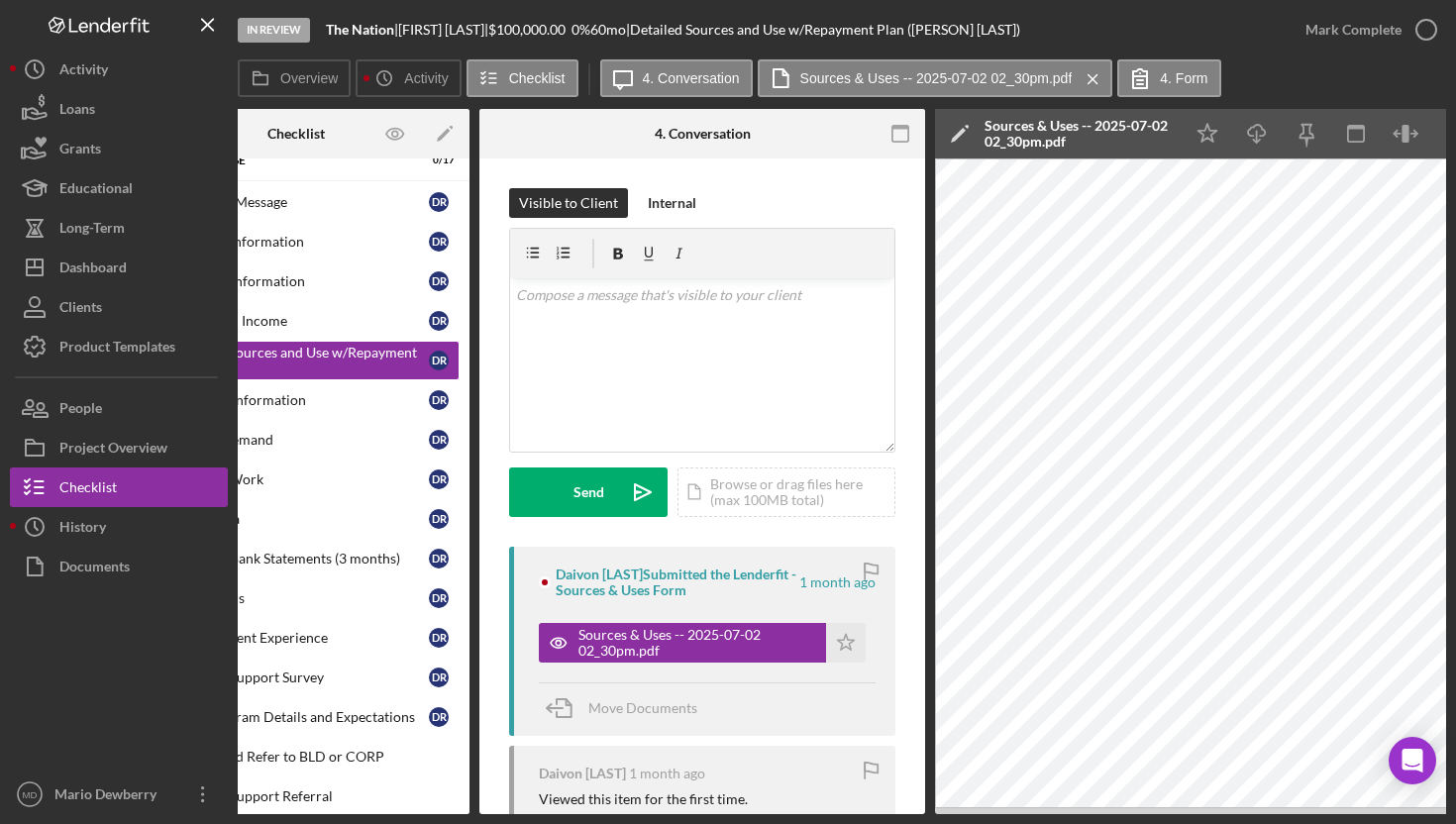 scroll, scrollTop: 0, scrollLeft: 0, axis: both 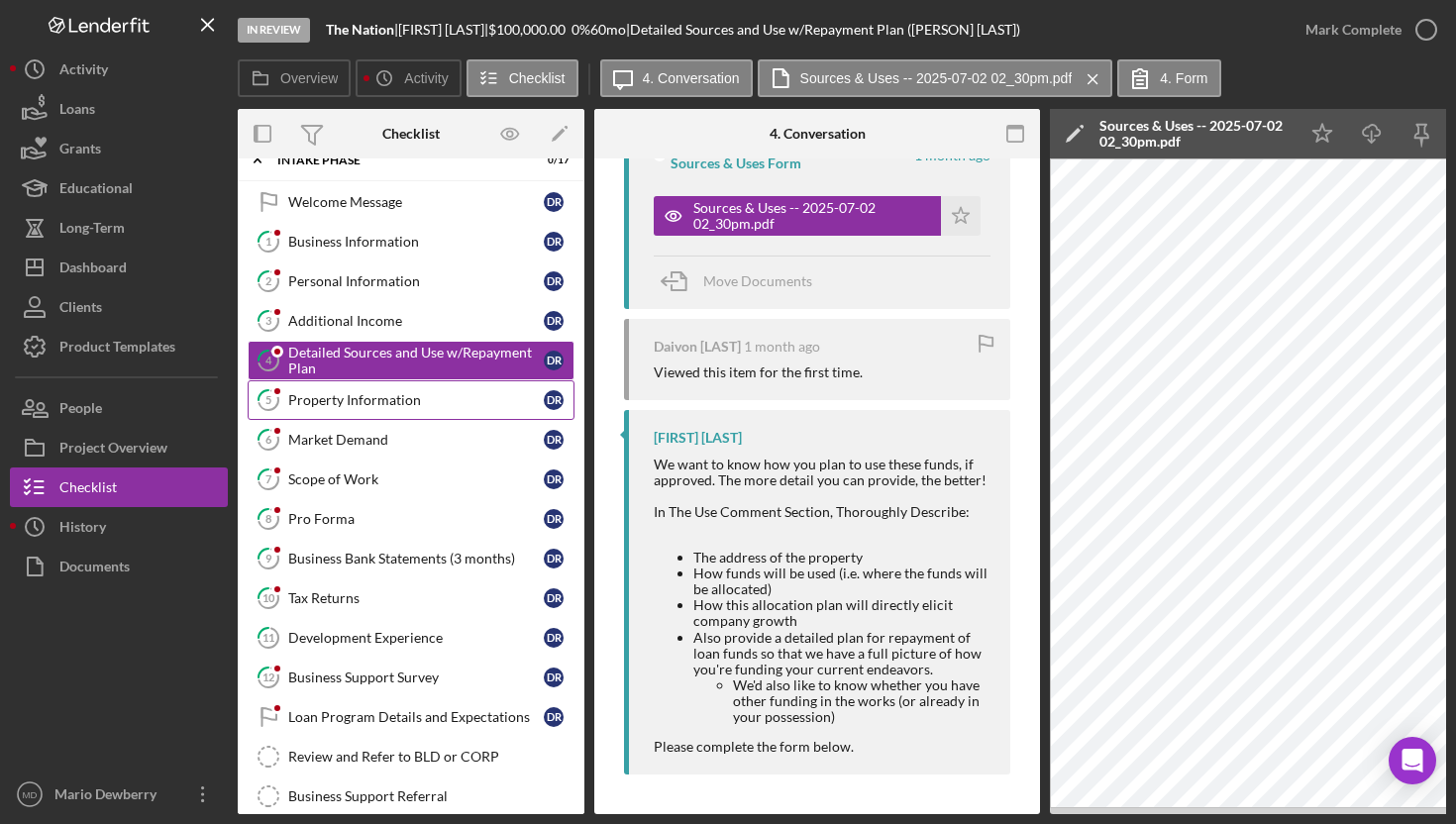 click on "Property Information" at bounding box center (416, 400) 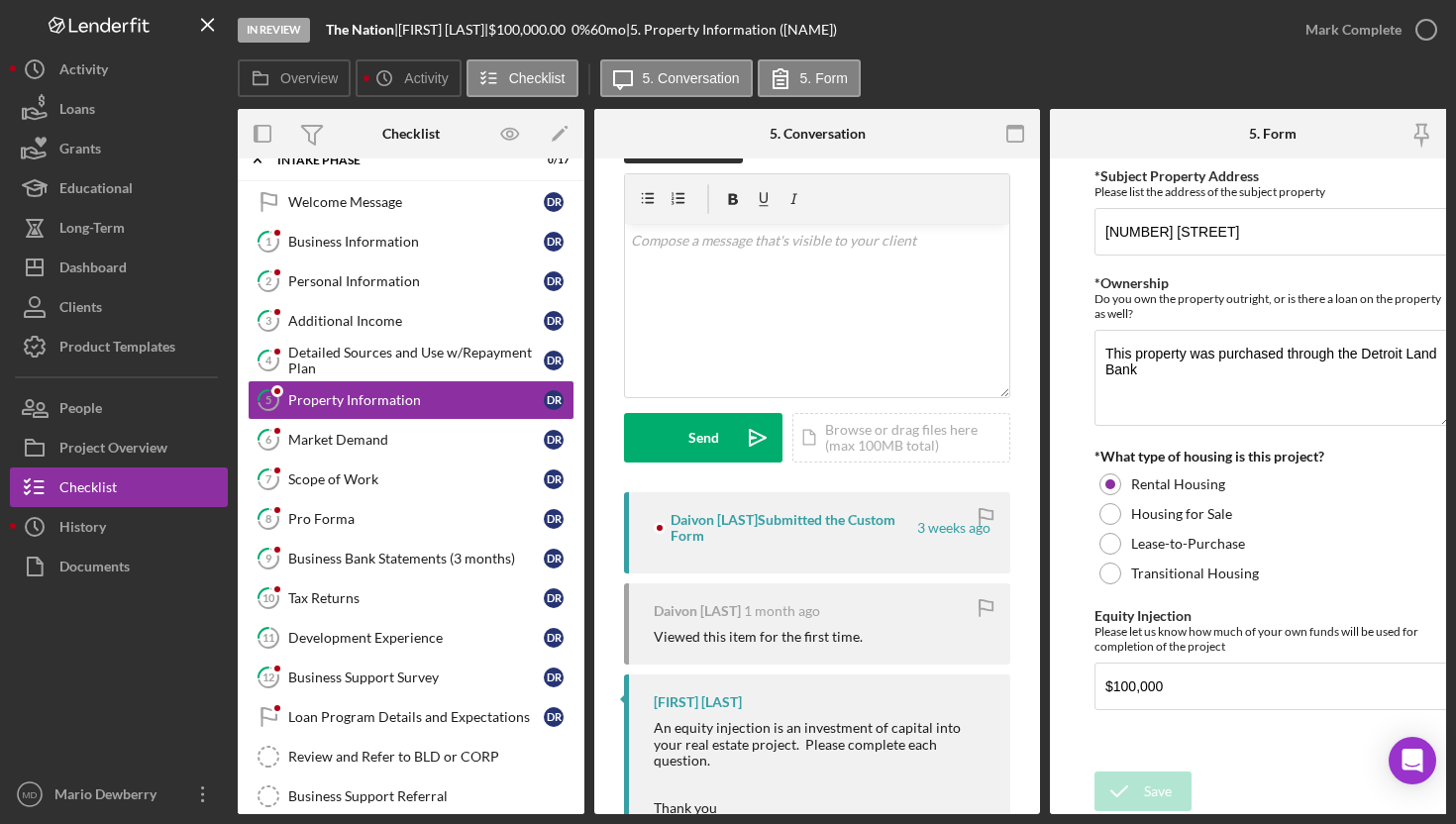 scroll, scrollTop: 0, scrollLeft: 0, axis: both 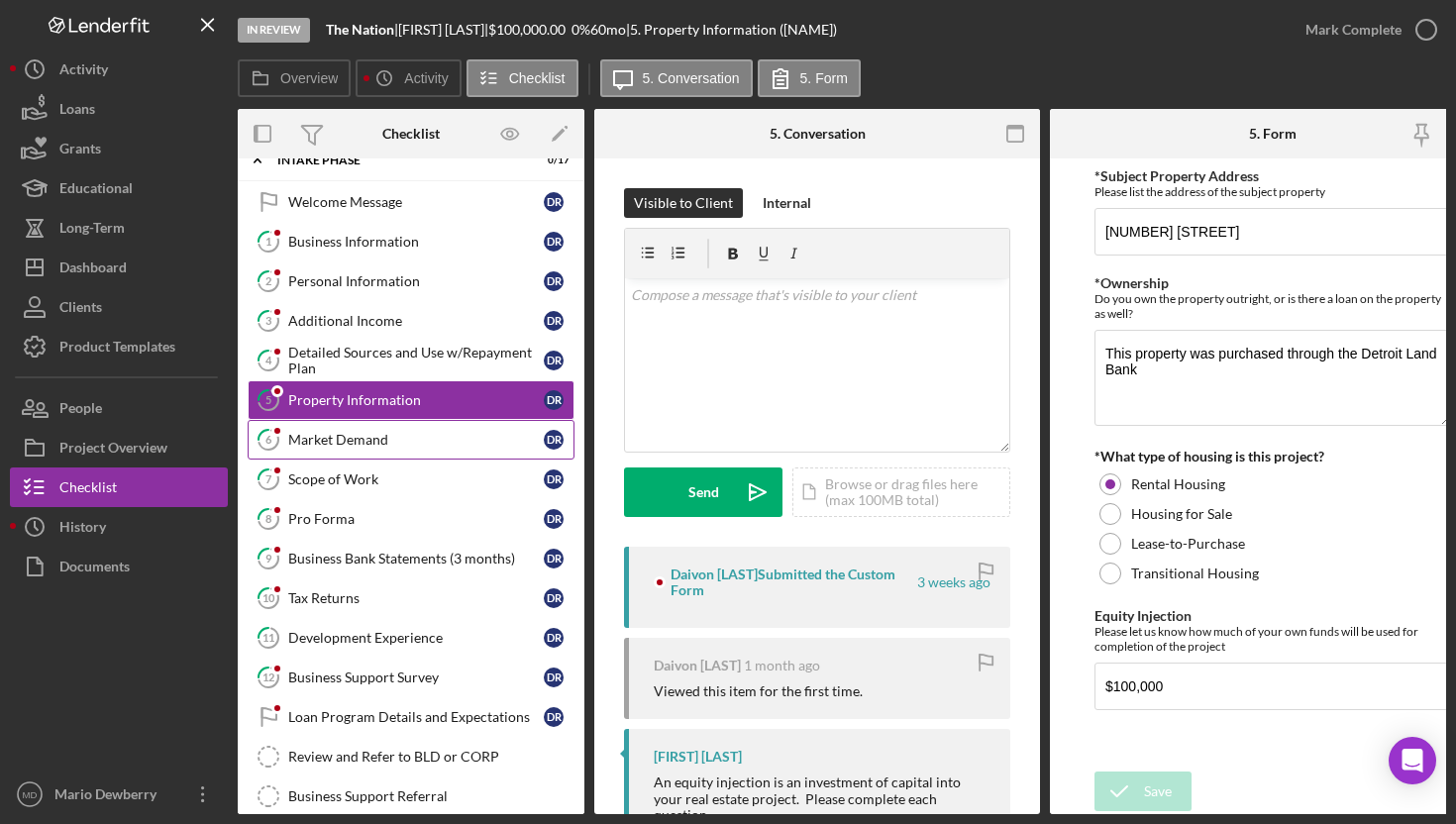 click on "6 Market Demand D R" at bounding box center (411, 440) 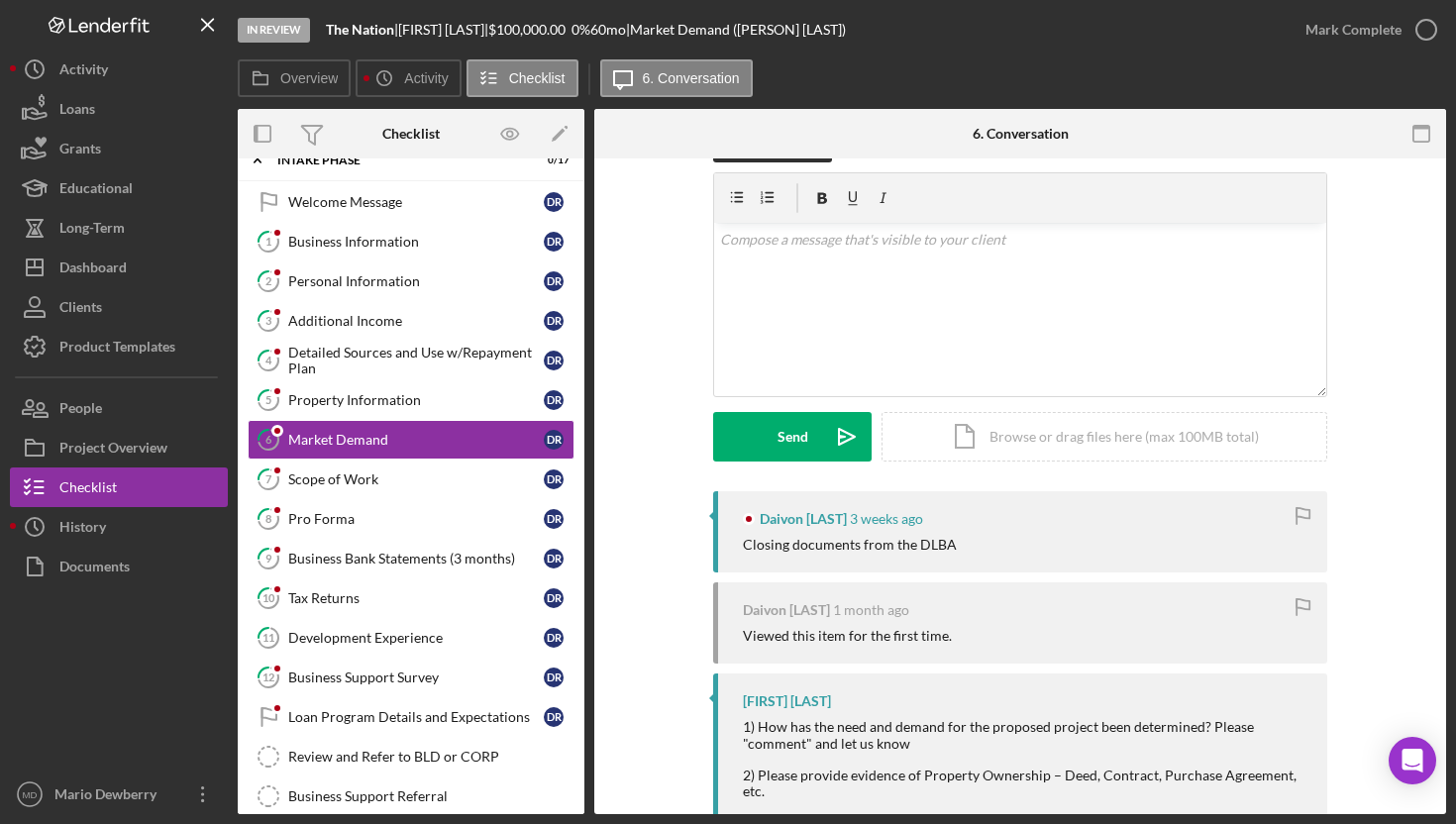 scroll, scrollTop: 0, scrollLeft: 0, axis: both 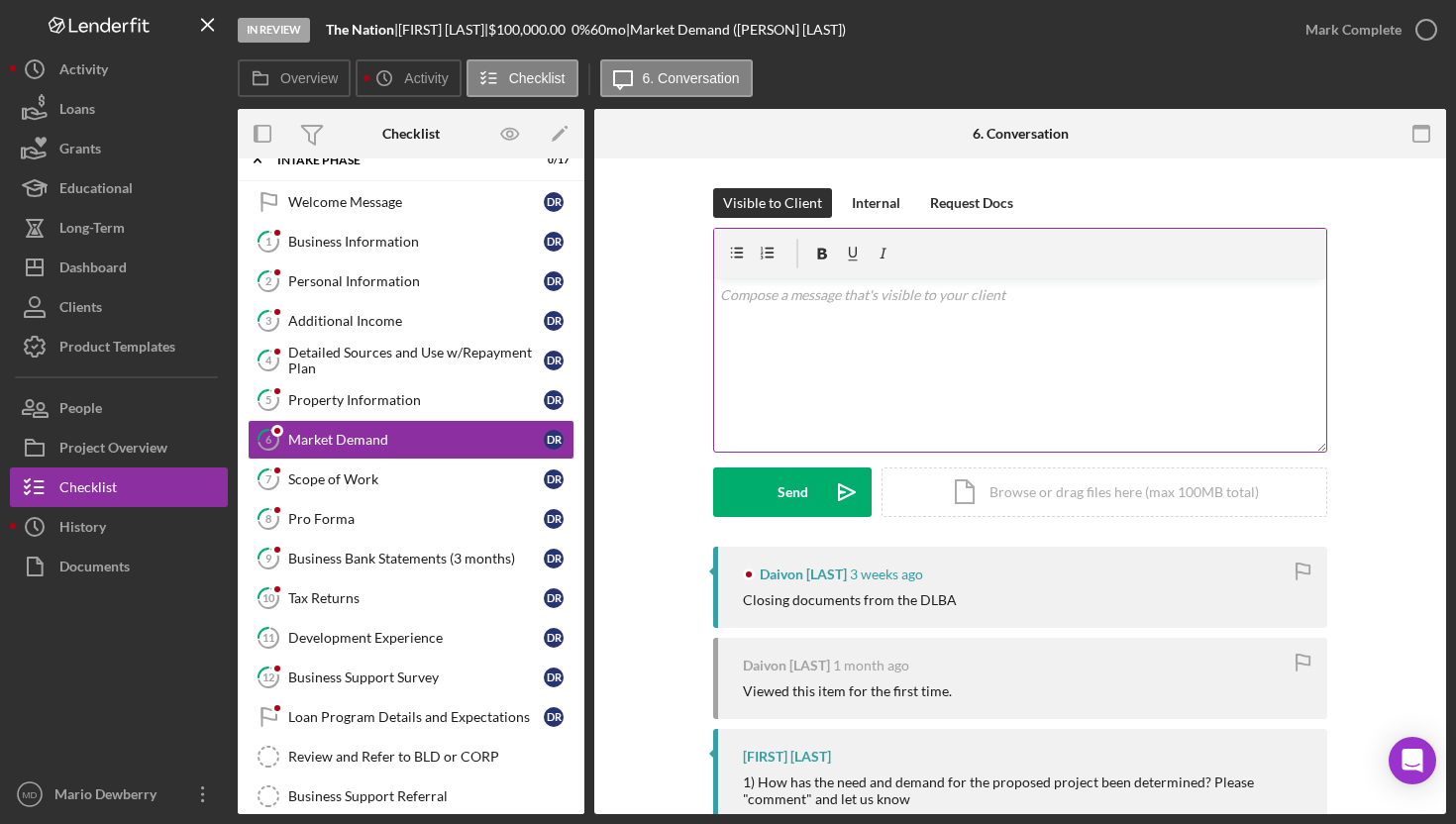 click on "v Color teal Color pink Remove color Add row above Add row below Add column before Add column after Merge cells Split cells Remove column Remove row Remove table" at bounding box center [1020, 364] 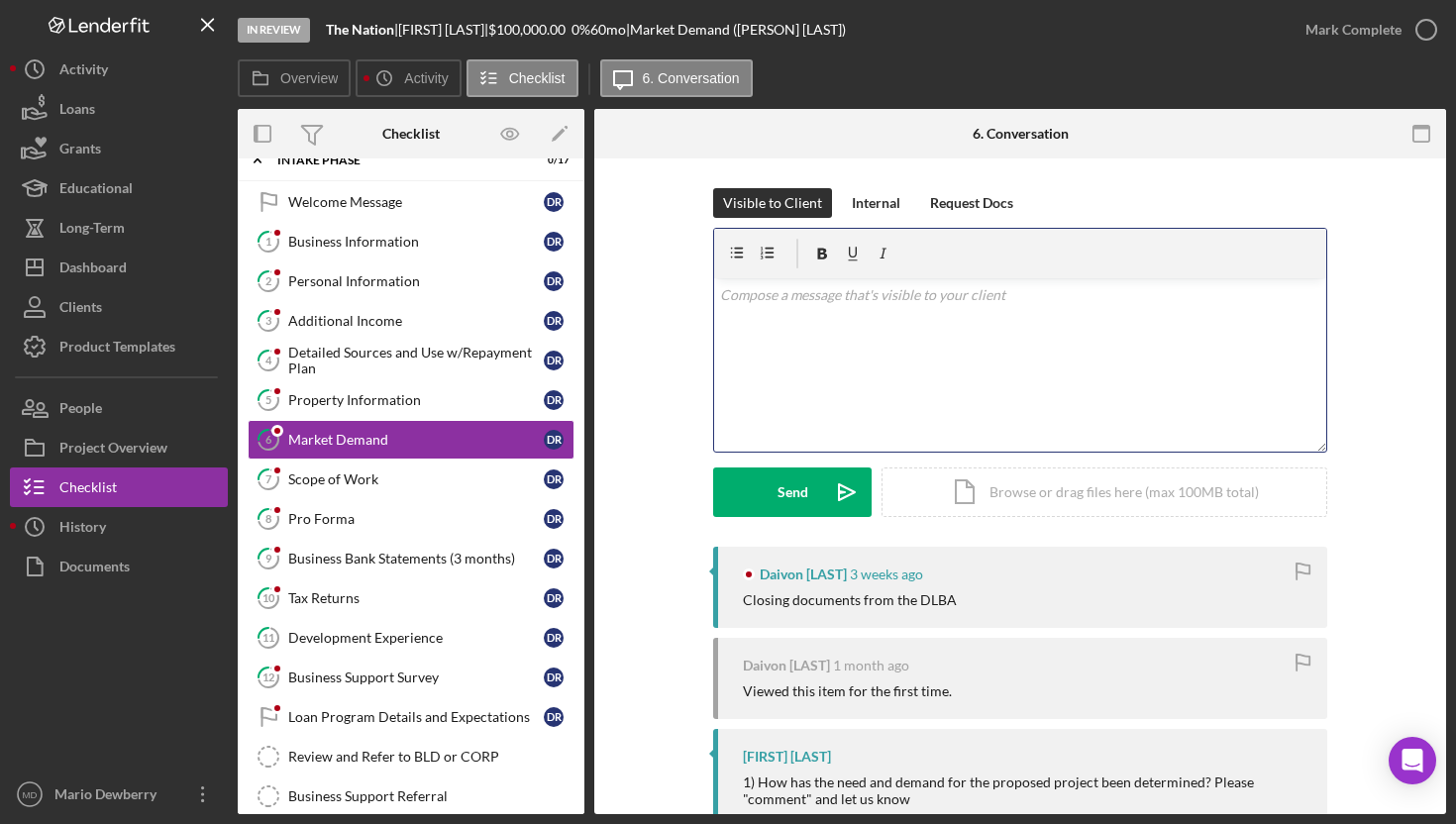 type 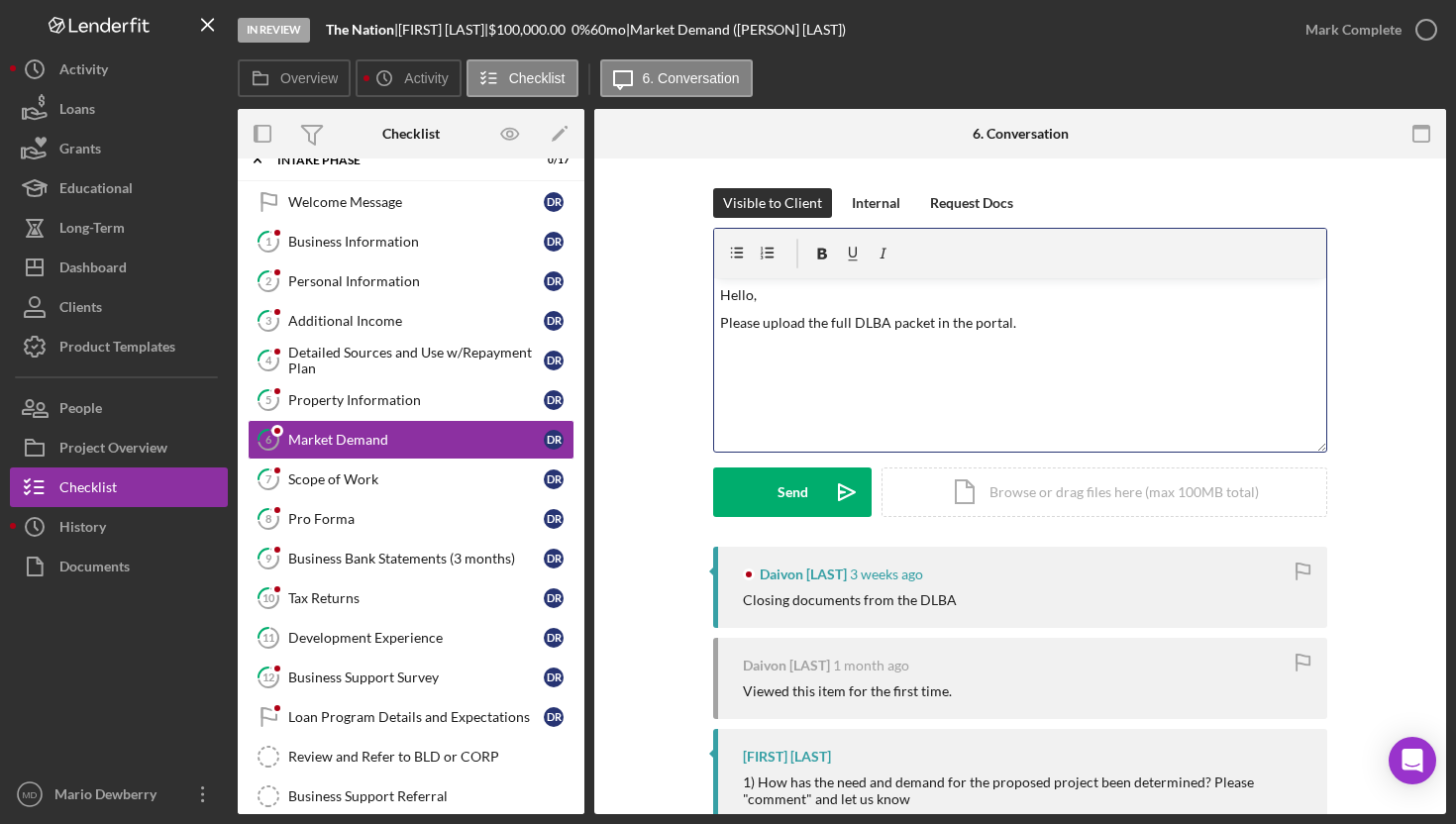 click on "Daivon Reeder   [TIME] ago Closing documents from the DLBA" at bounding box center [1020, 587] 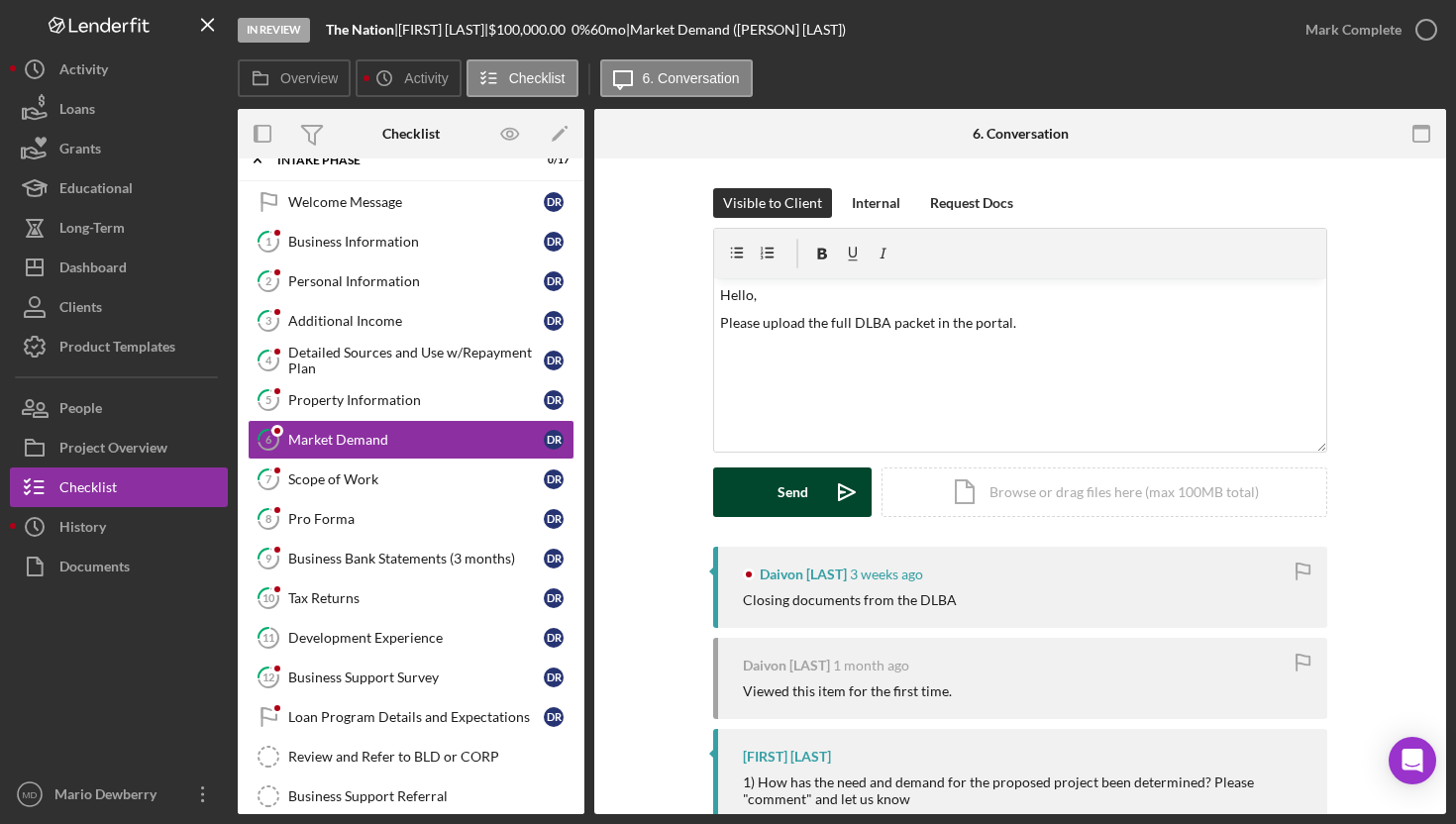 click on "Send" at bounding box center [792, 492] 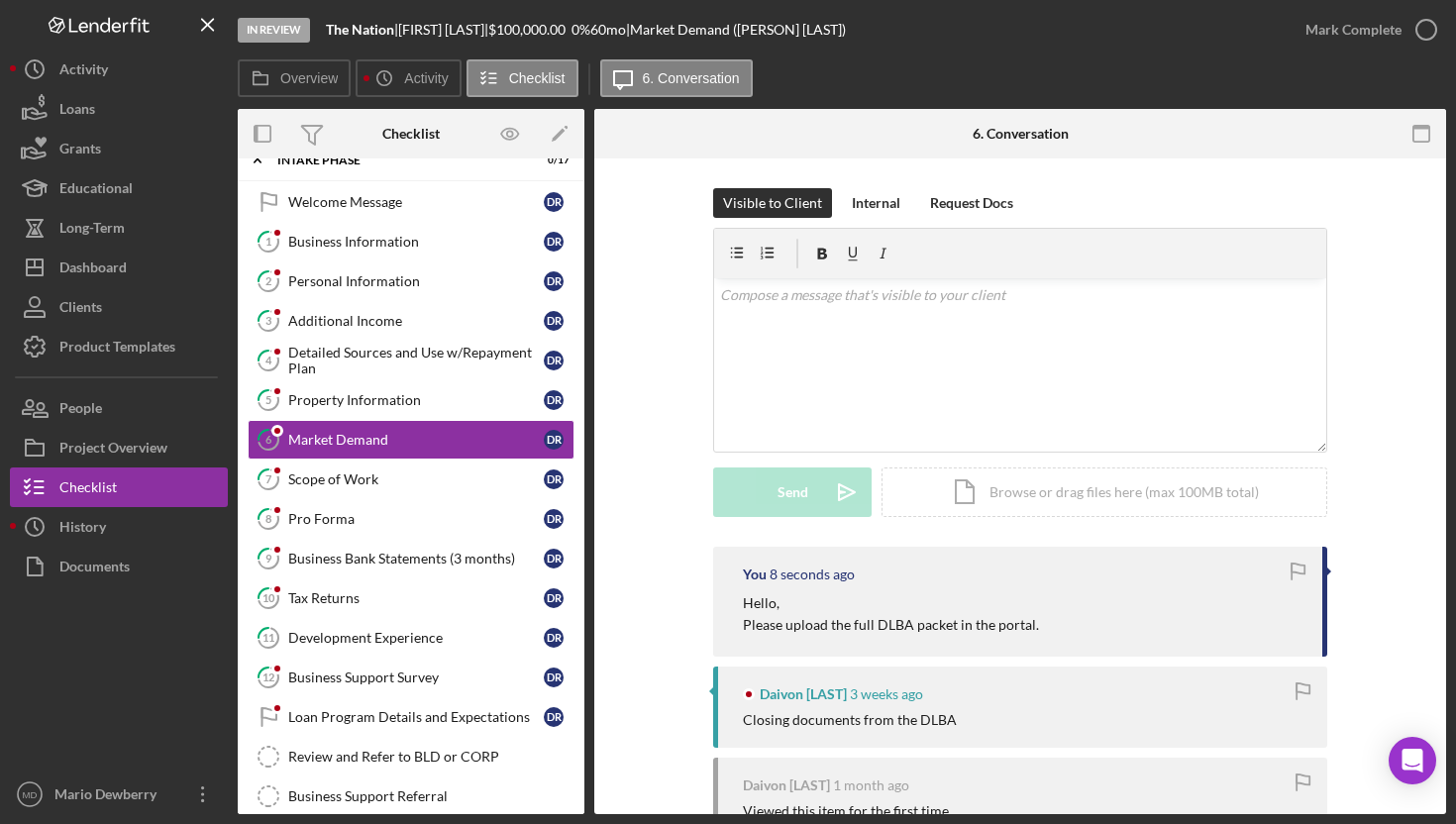 click on "Please upload the full DLBA packet in the portal." at bounding box center (890, 625) 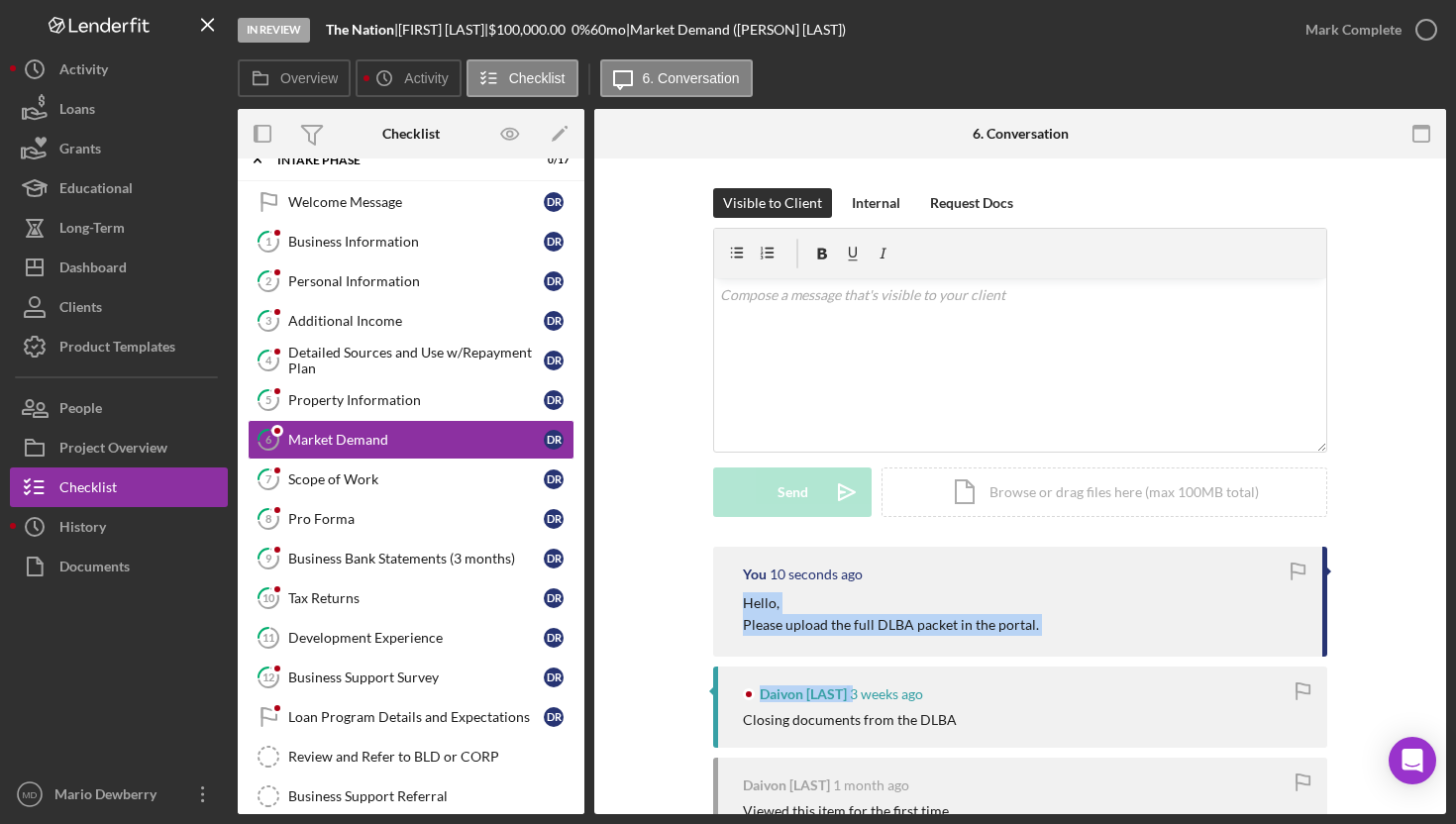 drag, startPoint x: 740, startPoint y: 603, endPoint x: 1078, endPoint y: 660, distance: 342.7725 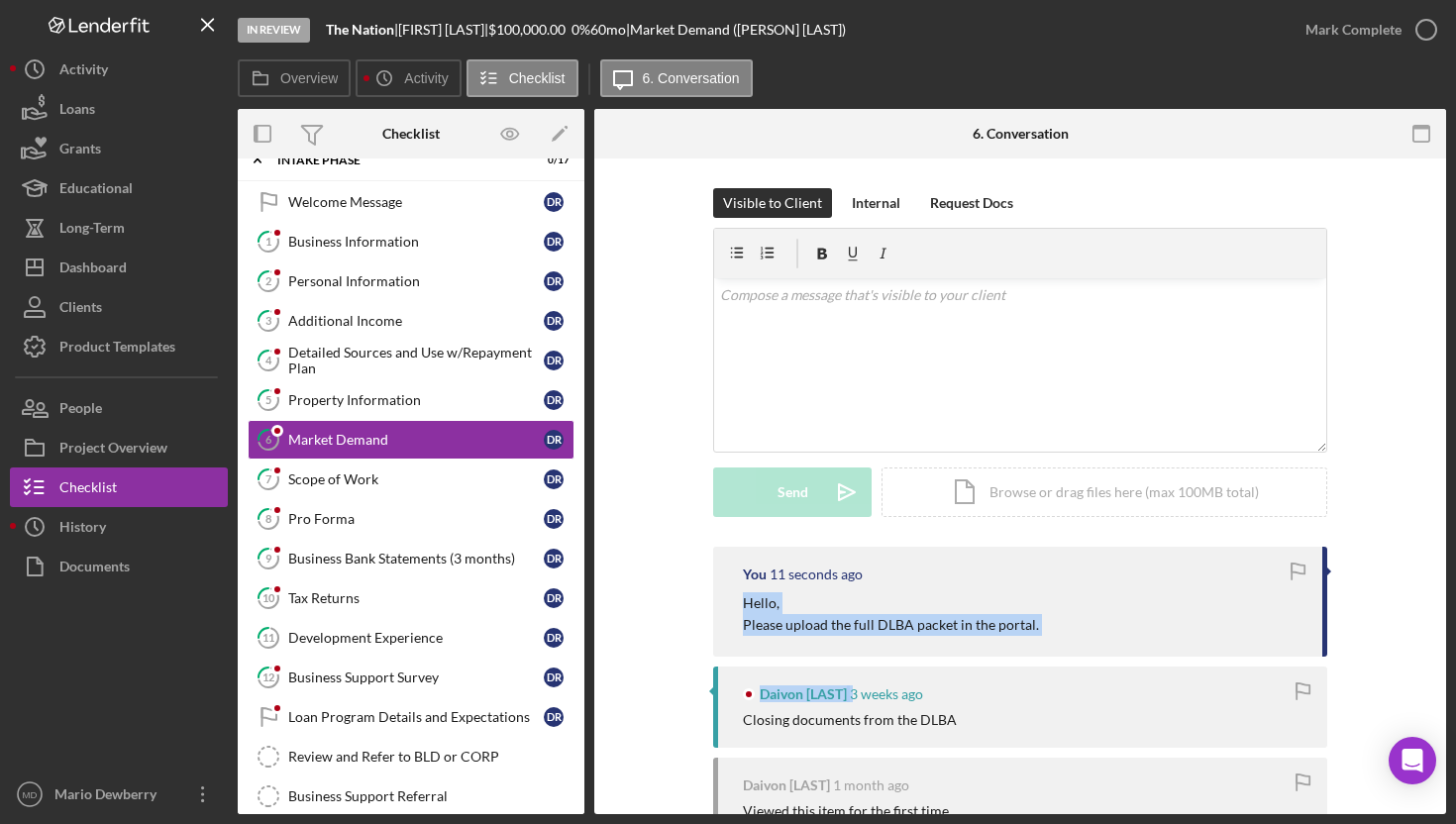 copy on "Hello, Please upload the full DLBA packet in the portal. [FIRST] [LAST]" 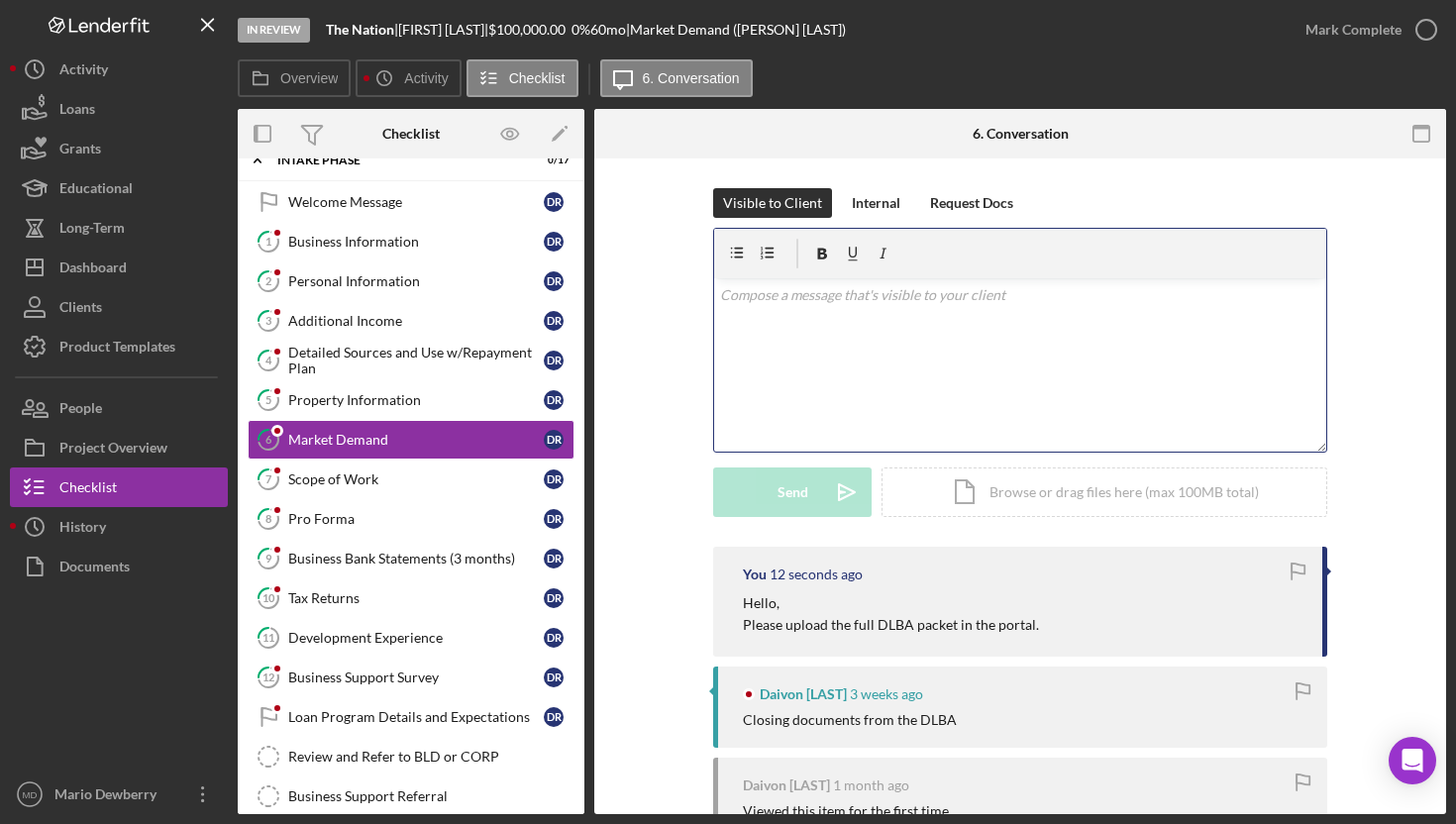 click on "v Color teal Color pink Remove color Add row above Add row below Add column before Add column after Merge cells Split cells Remove column Remove row Remove table" at bounding box center [1020, 364] 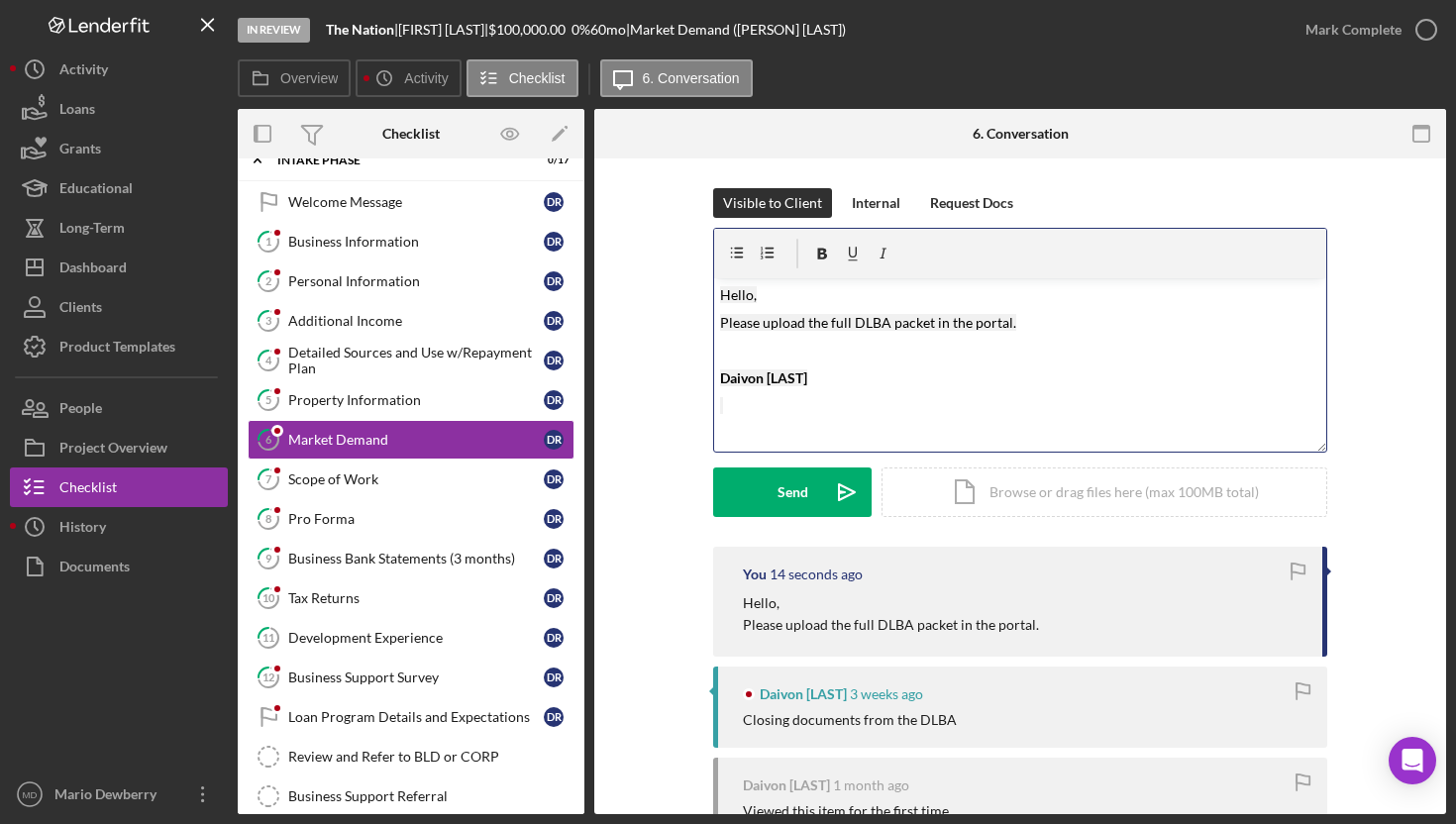 click on "Please upload the full DLBA packet in the portal." at bounding box center [868, 322] 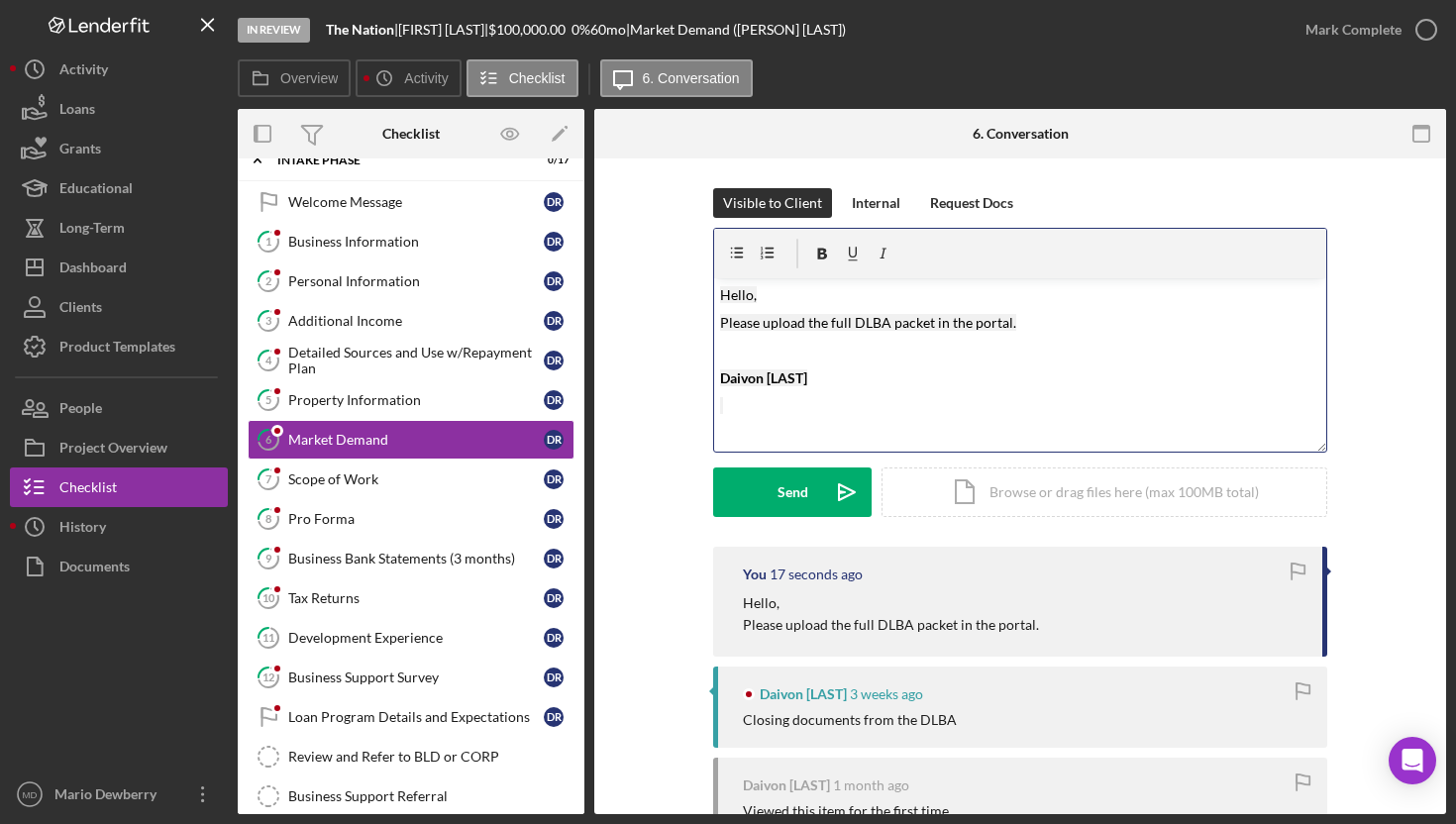 click on "Please upload the full DLBA packet in the portal." at bounding box center [868, 322] 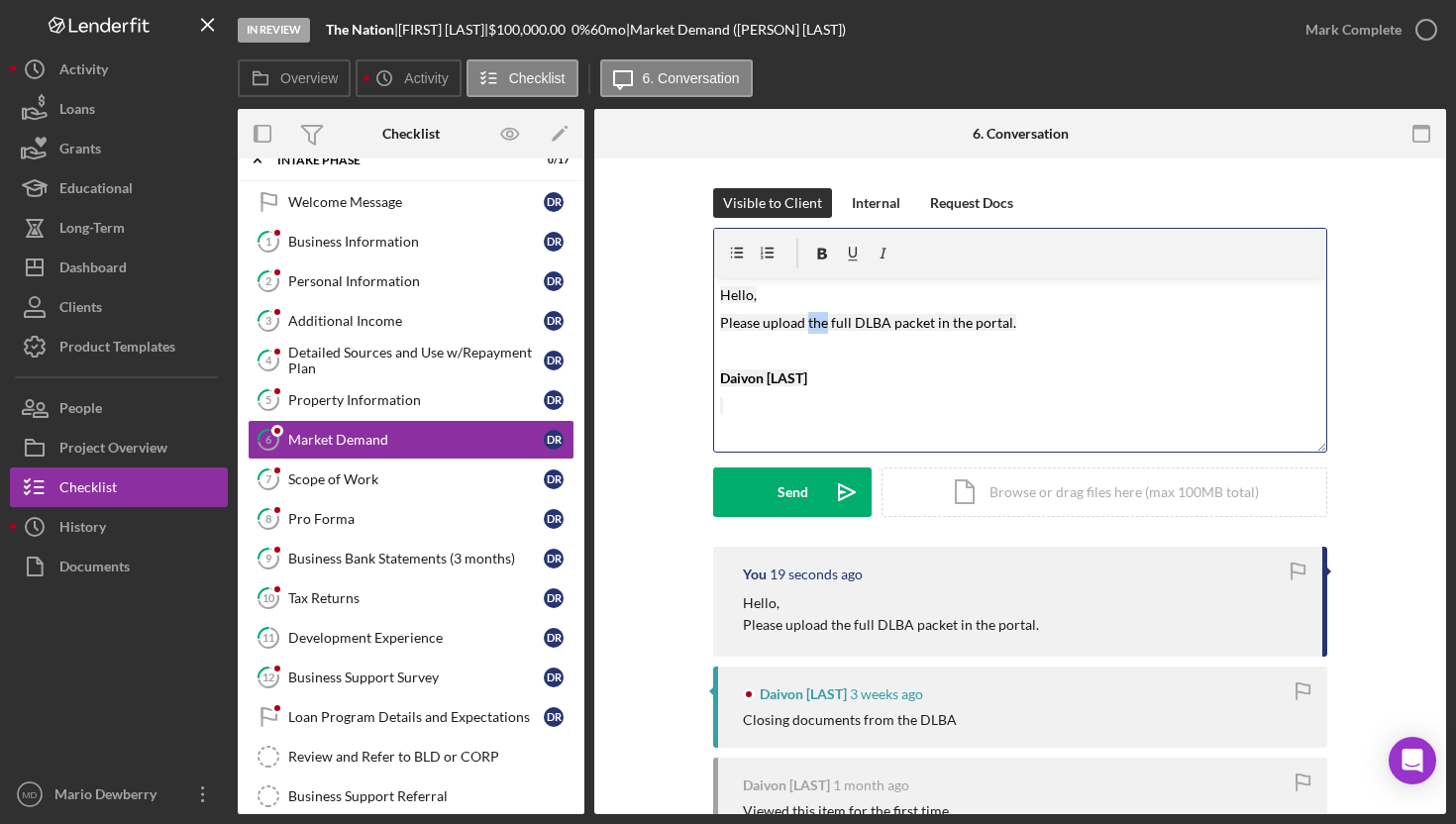drag, startPoint x: 803, startPoint y: 325, endPoint x: 823, endPoint y: 324, distance: 20.024984 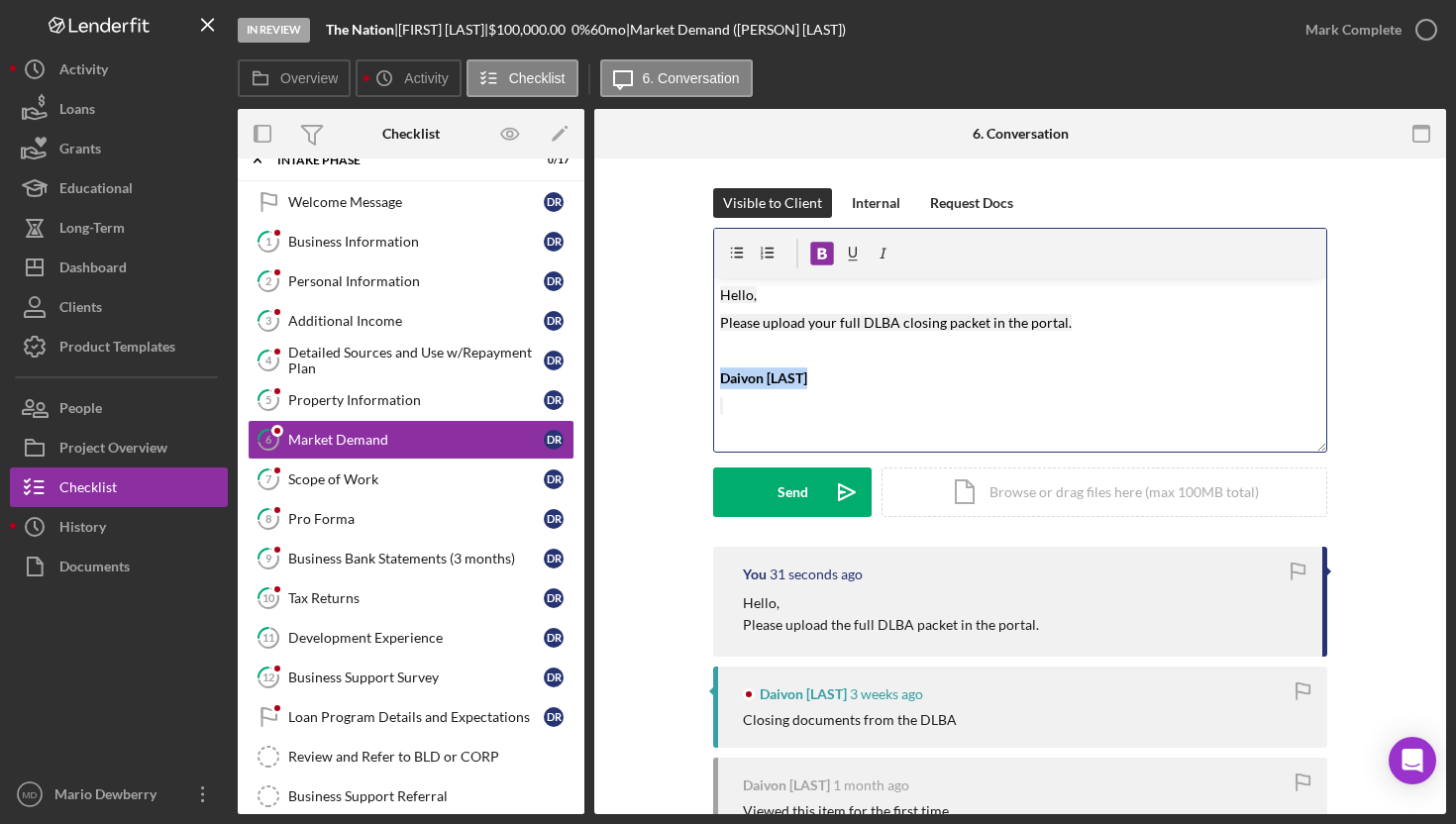 drag, startPoint x: 823, startPoint y: 381, endPoint x: 700, endPoint y: 381, distance: 123 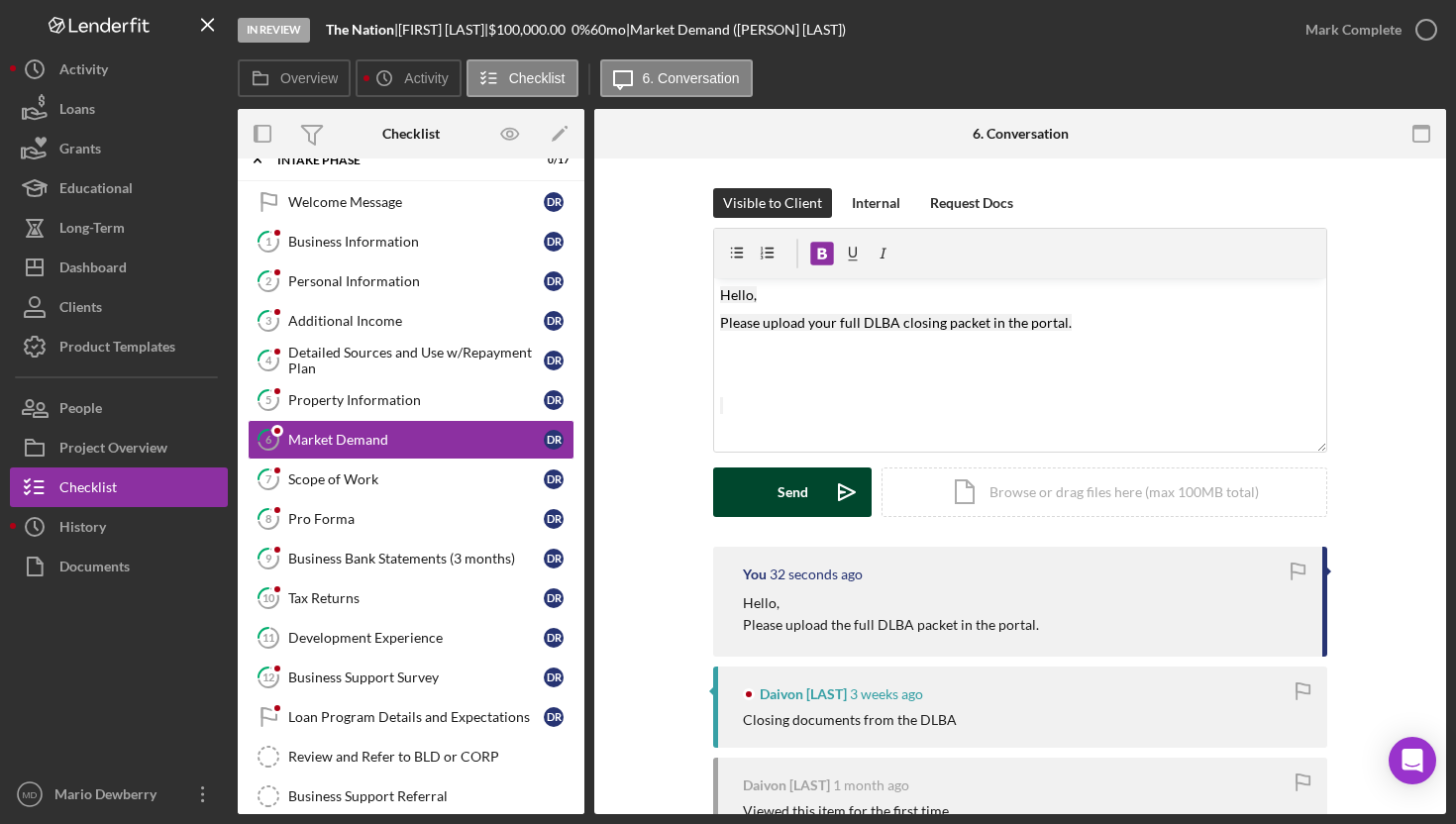 click on "Send Icon/icon-invite-send" at bounding box center (792, 492) 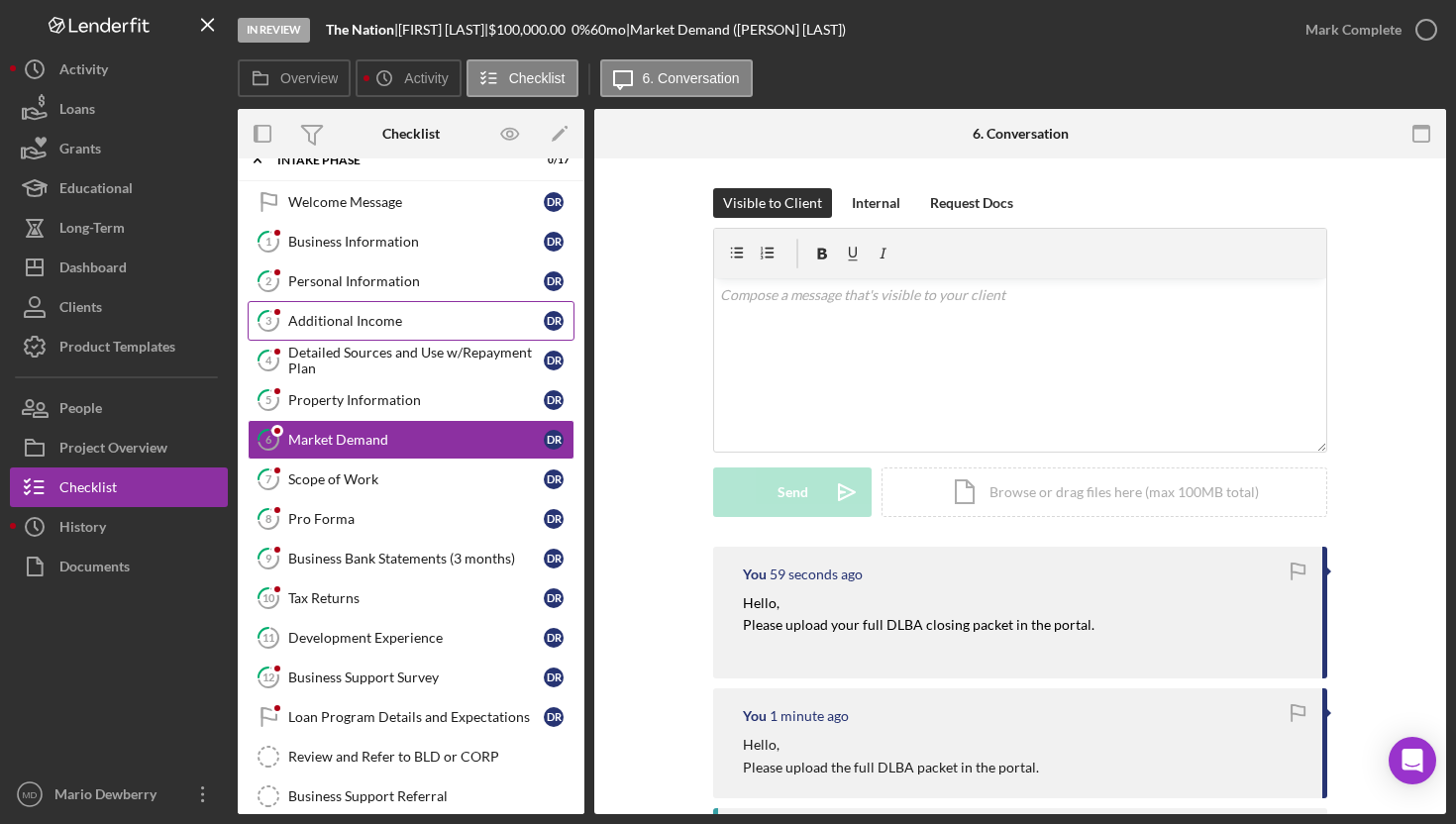 click on "Additional Income" at bounding box center (416, 321) 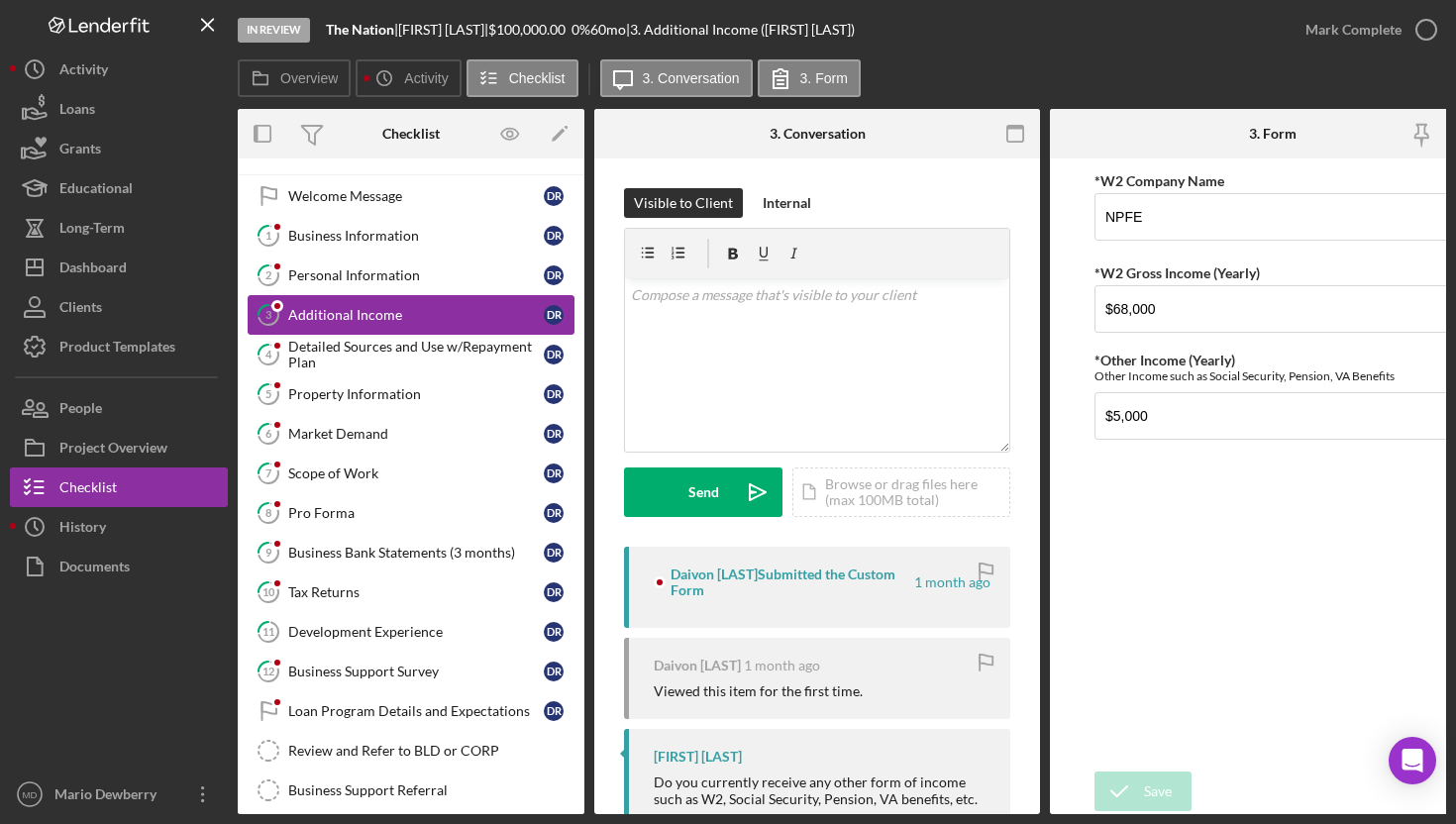 scroll, scrollTop: 0, scrollLeft: 0, axis: both 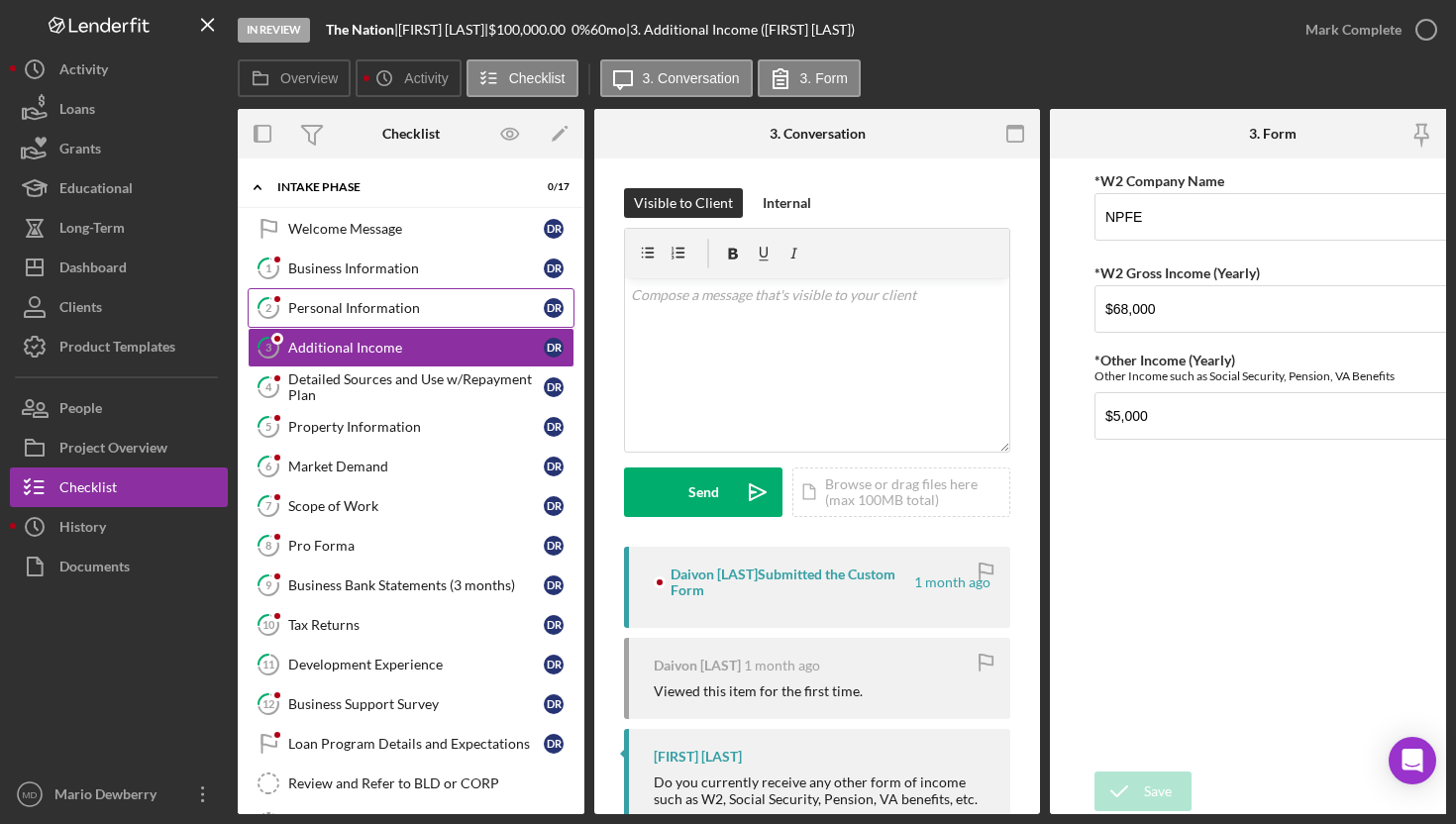 click on "Personal Information" at bounding box center (416, 308) 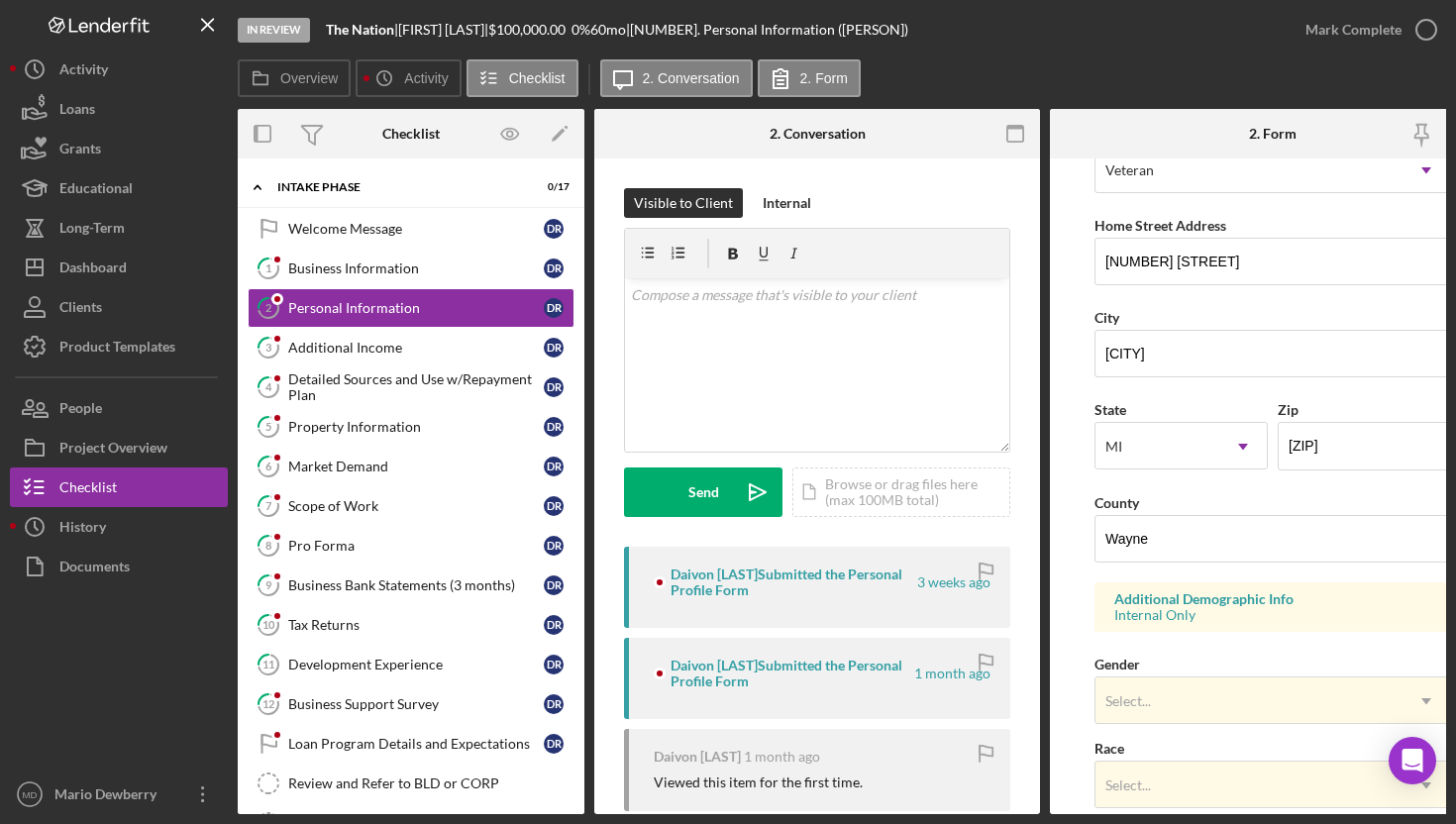scroll, scrollTop: 233, scrollLeft: 0, axis: vertical 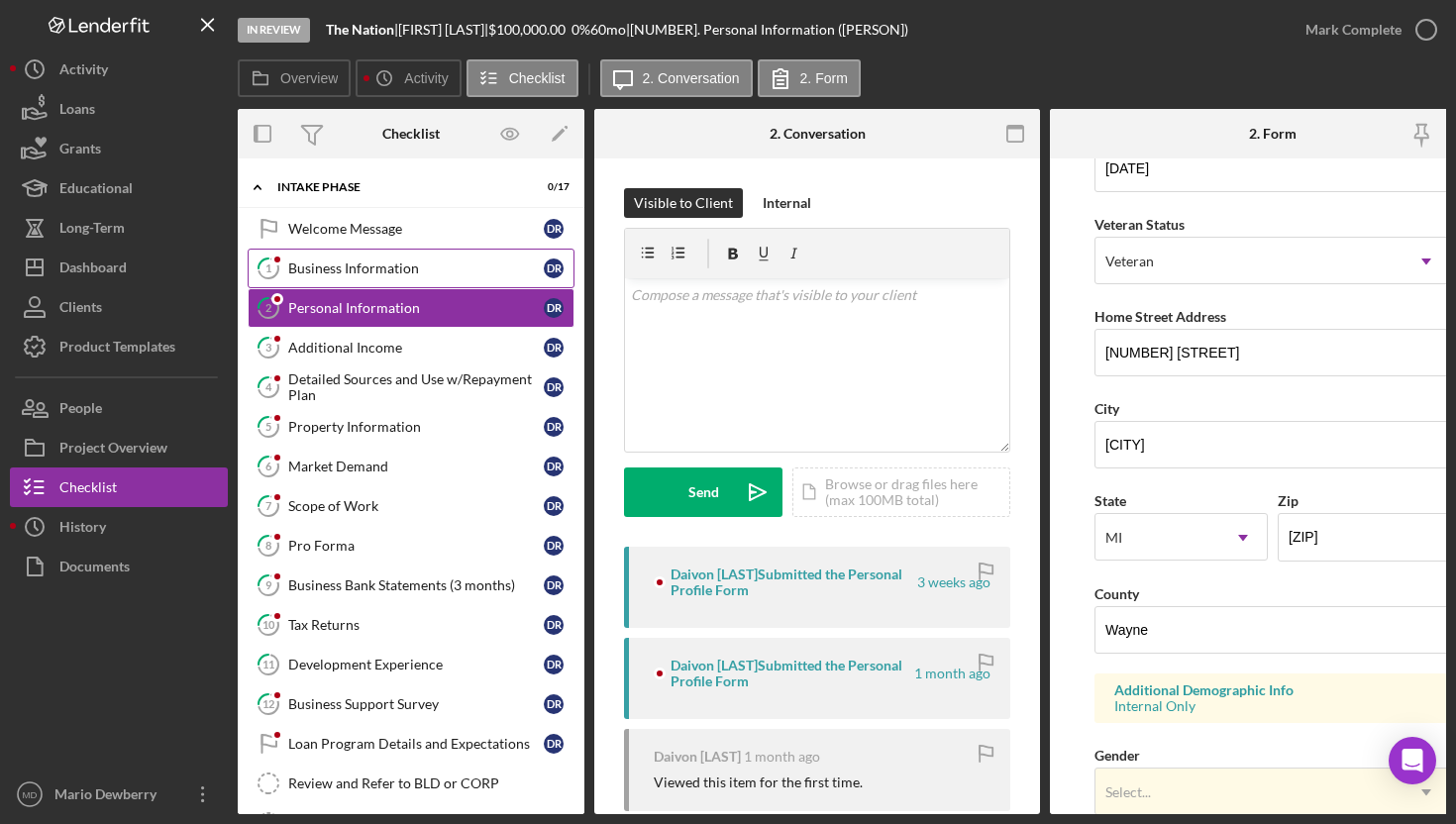 click on "Business Information" at bounding box center (416, 268) 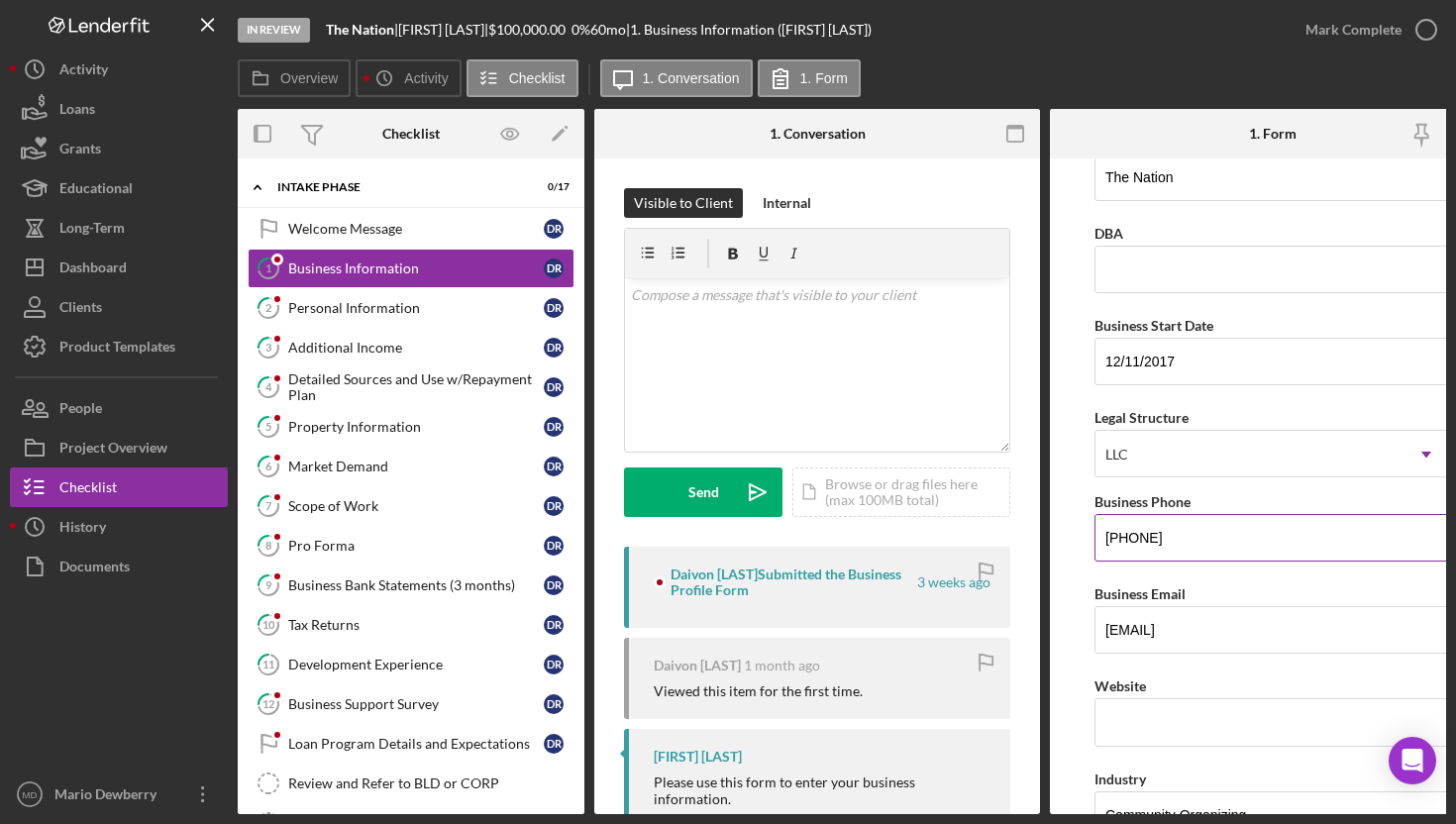 scroll, scrollTop: 42, scrollLeft: 0, axis: vertical 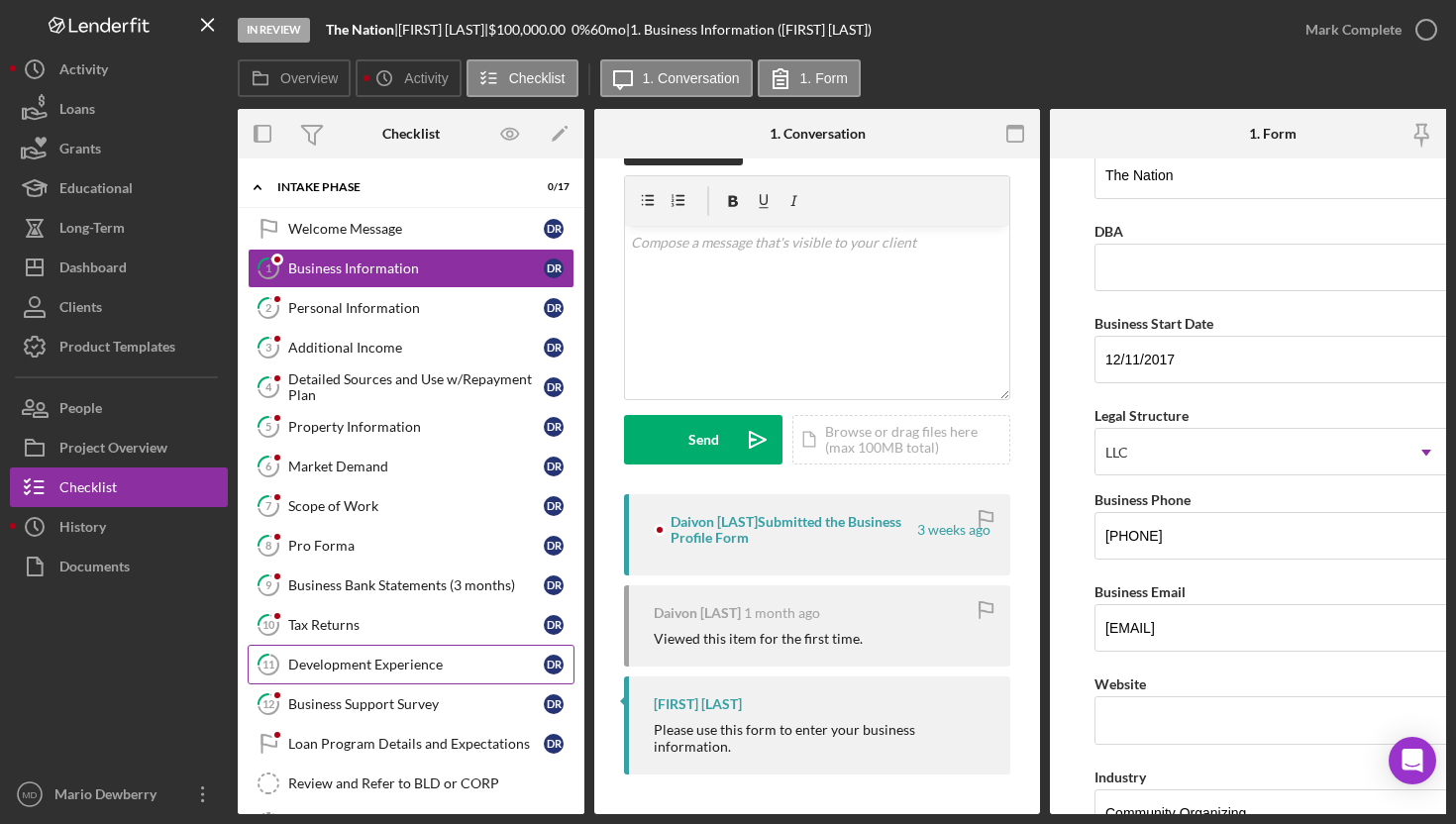 click on "Development Experience" at bounding box center (416, 665) 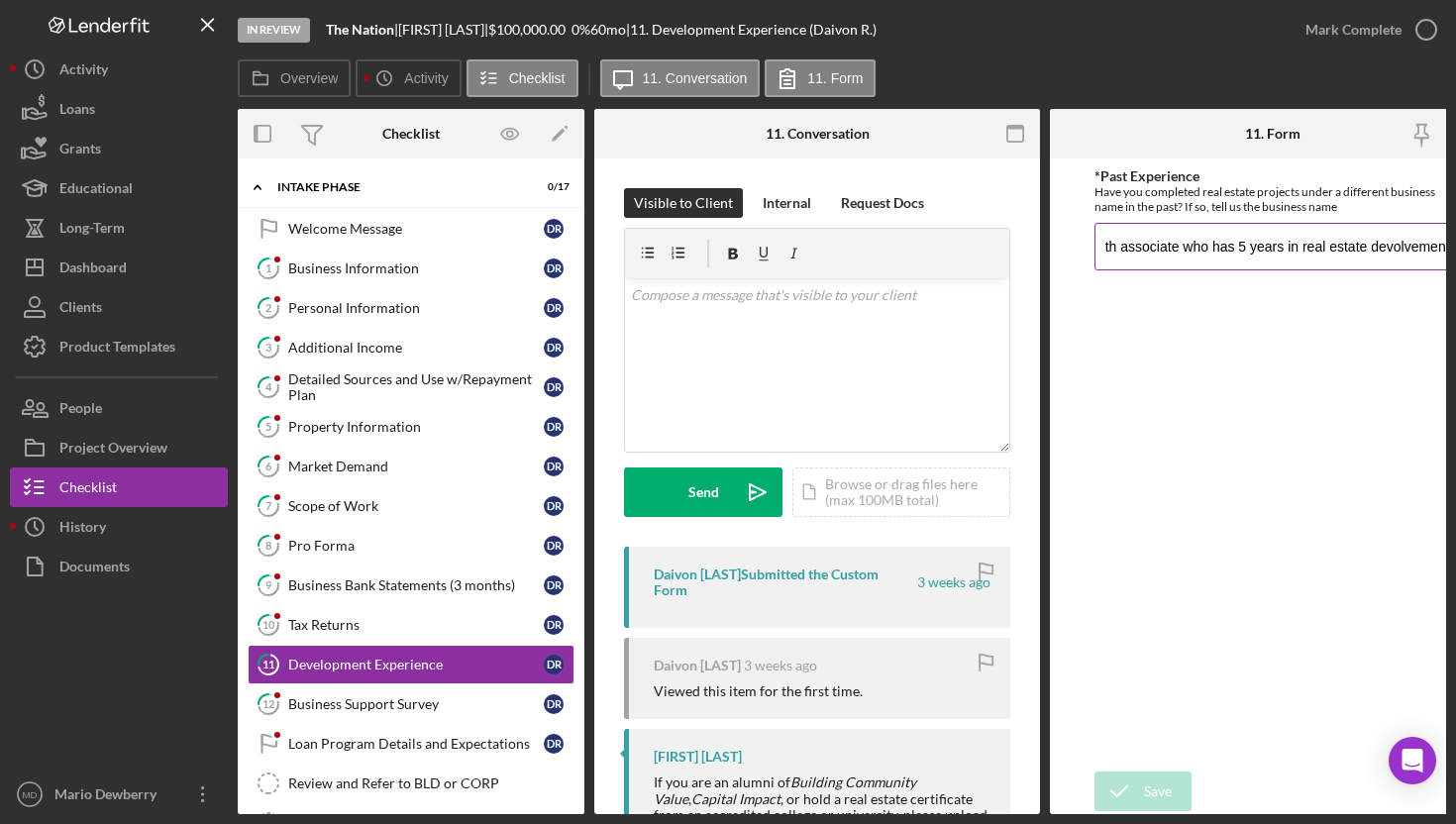 scroll, scrollTop: 0, scrollLeft: 126, axis: horizontal 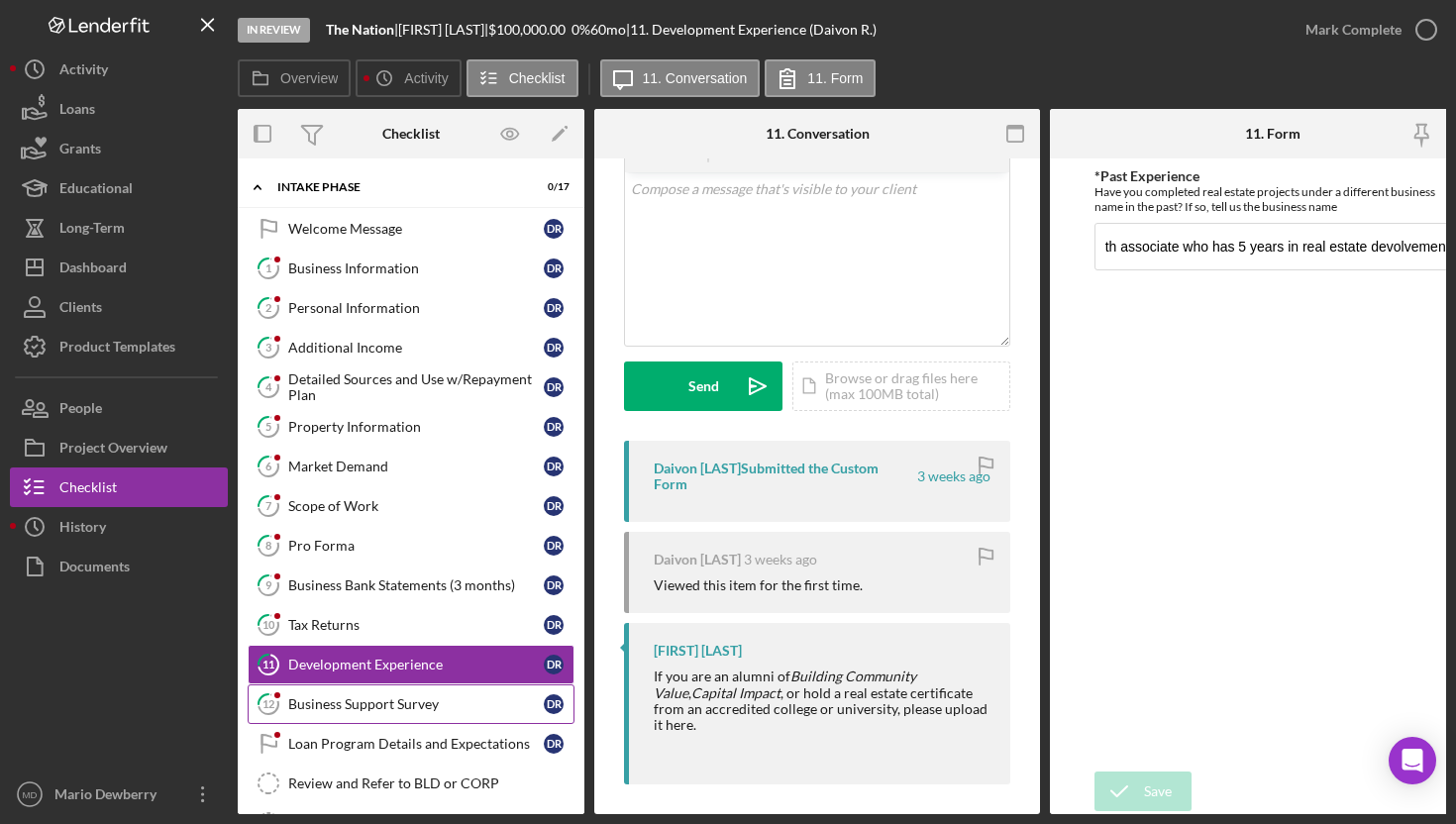 click on "Business Support Survey" at bounding box center [416, 704] 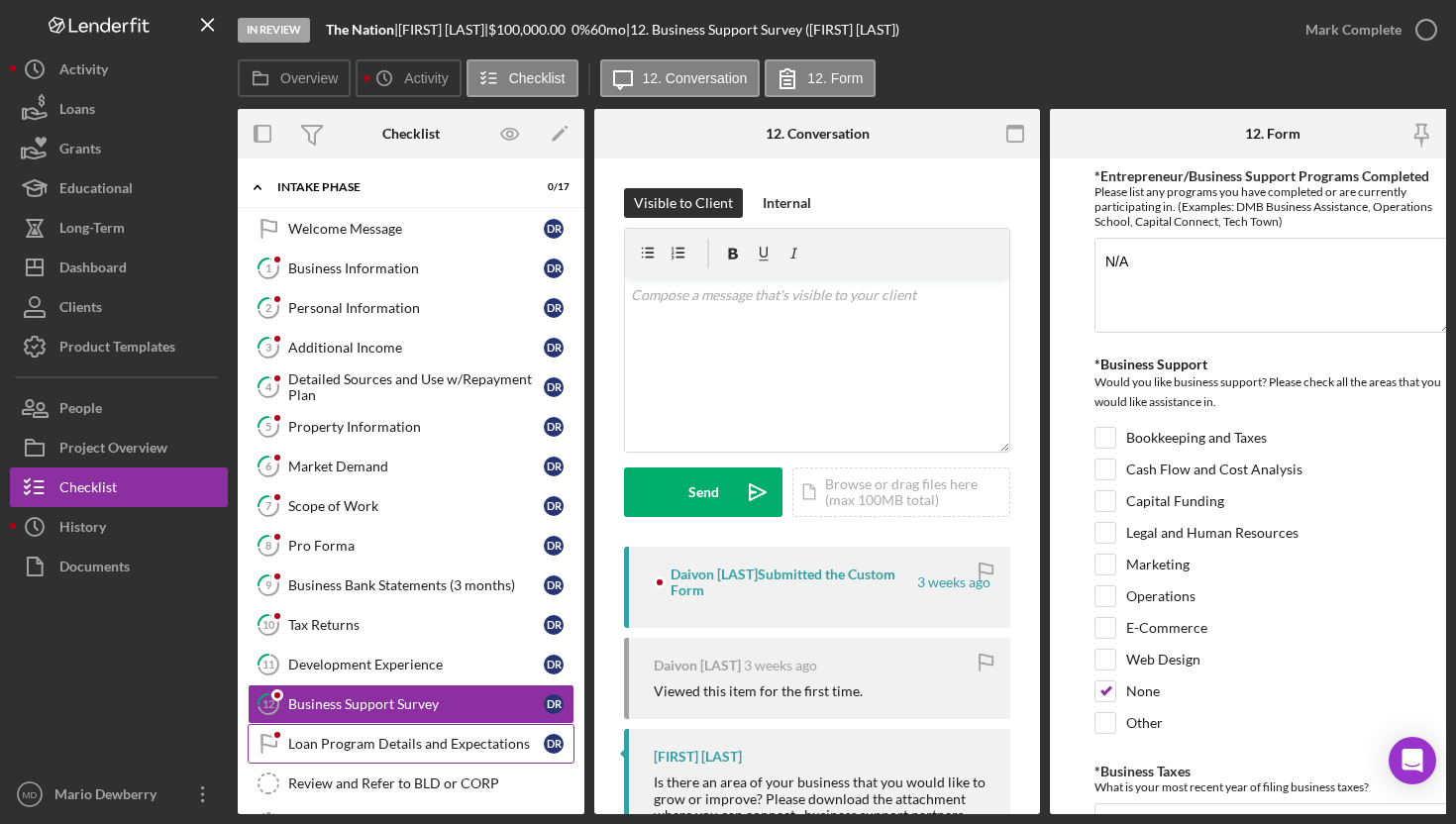 click on "Loan Program Details and Expectations" at bounding box center [416, 744] 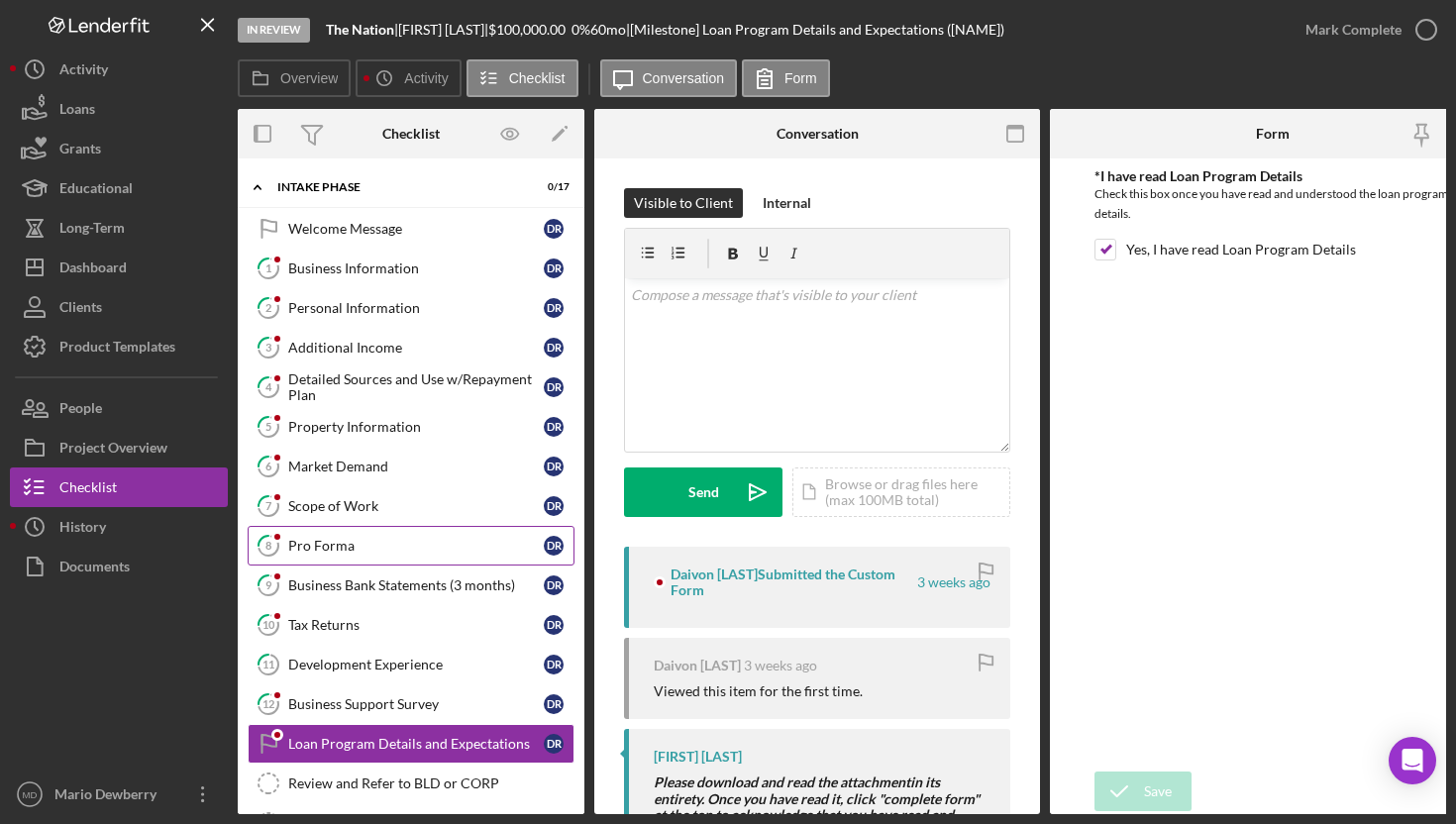 click on "8 Pro Forma D R" at bounding box center (411, 546) 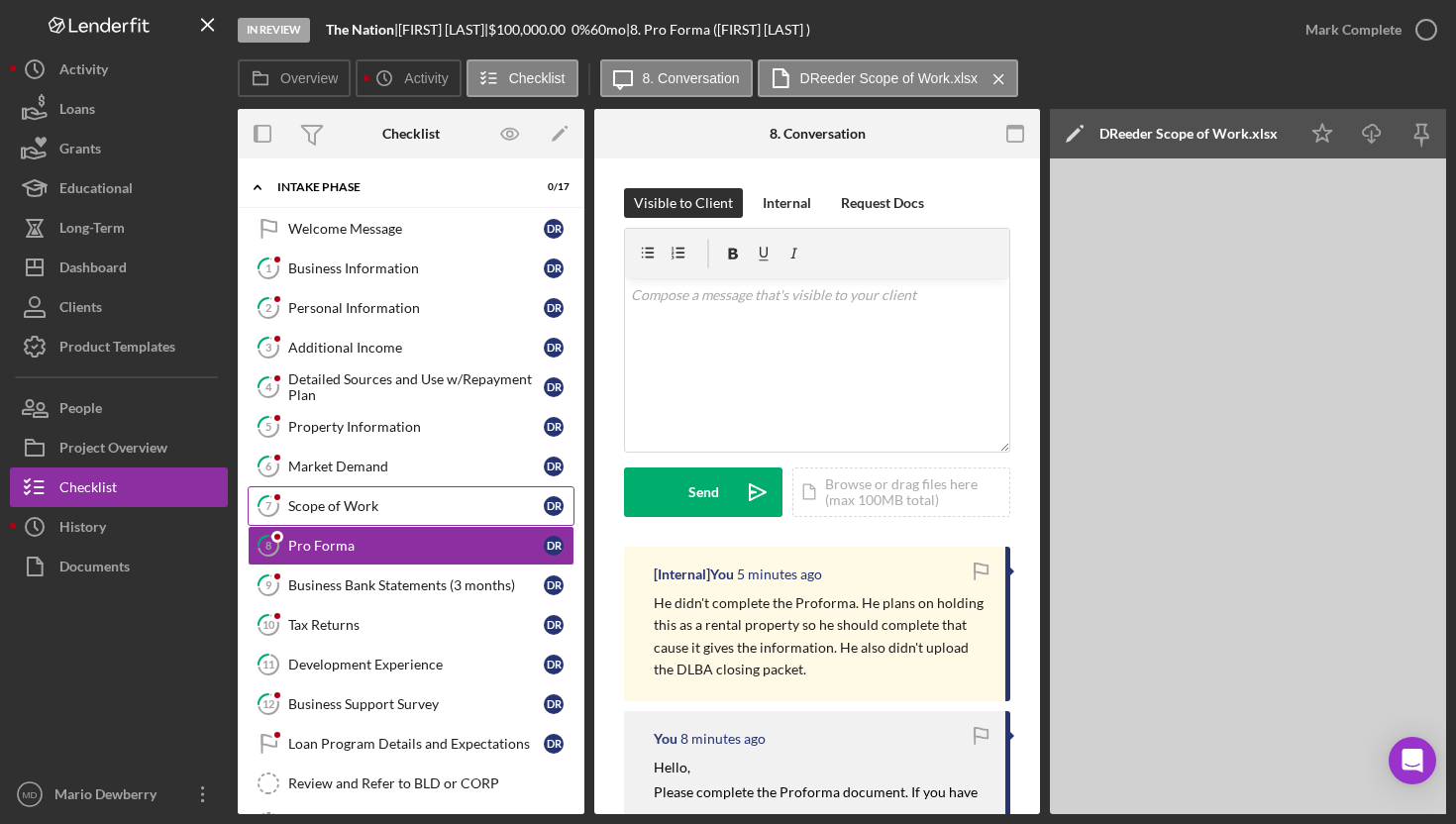 click on "[NUMBER] Scope of Work D R" at bounding box center [411, 506] 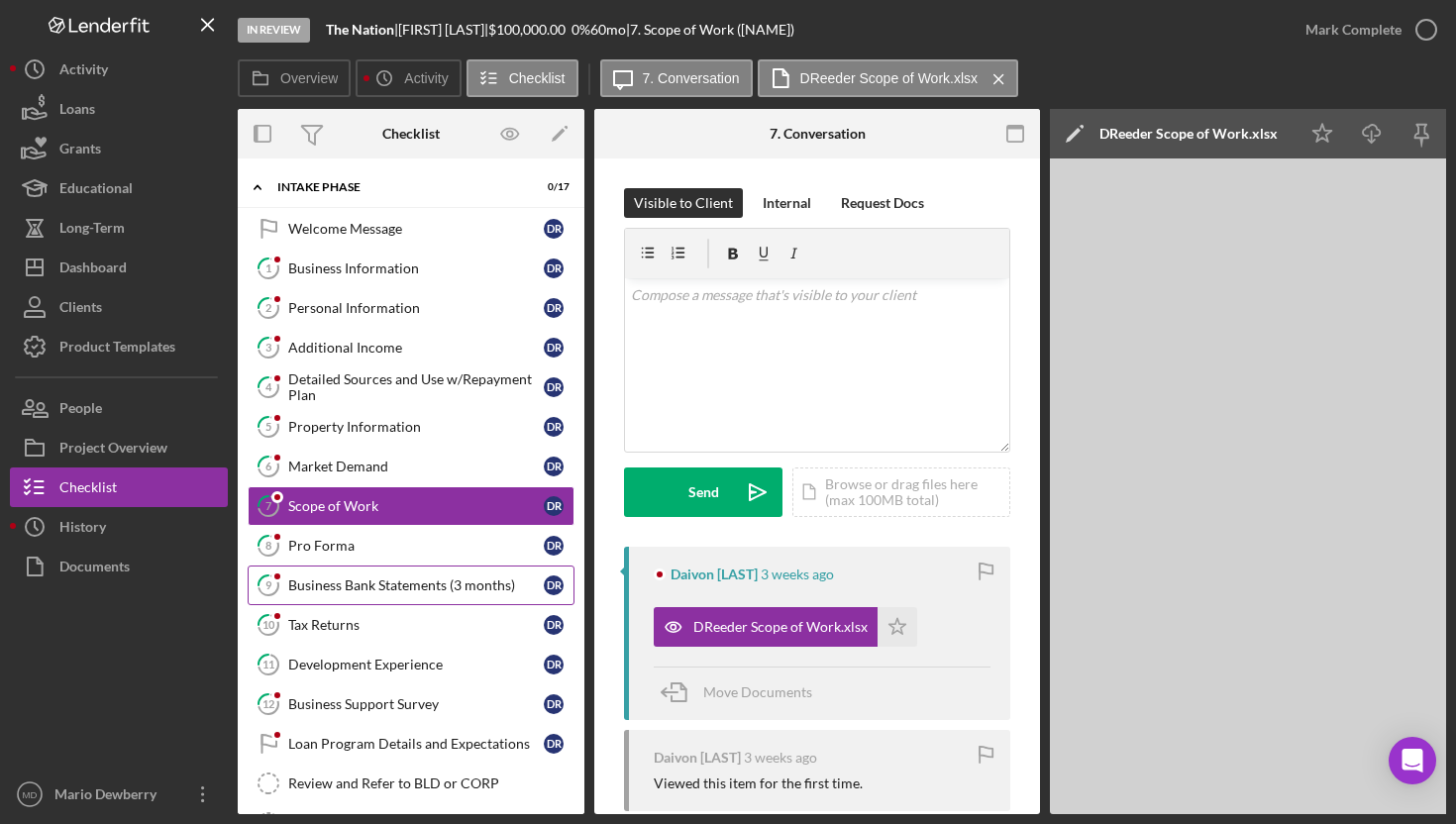 click on "Business Bank Statements (3 months)" at bounding box center (416, 585) 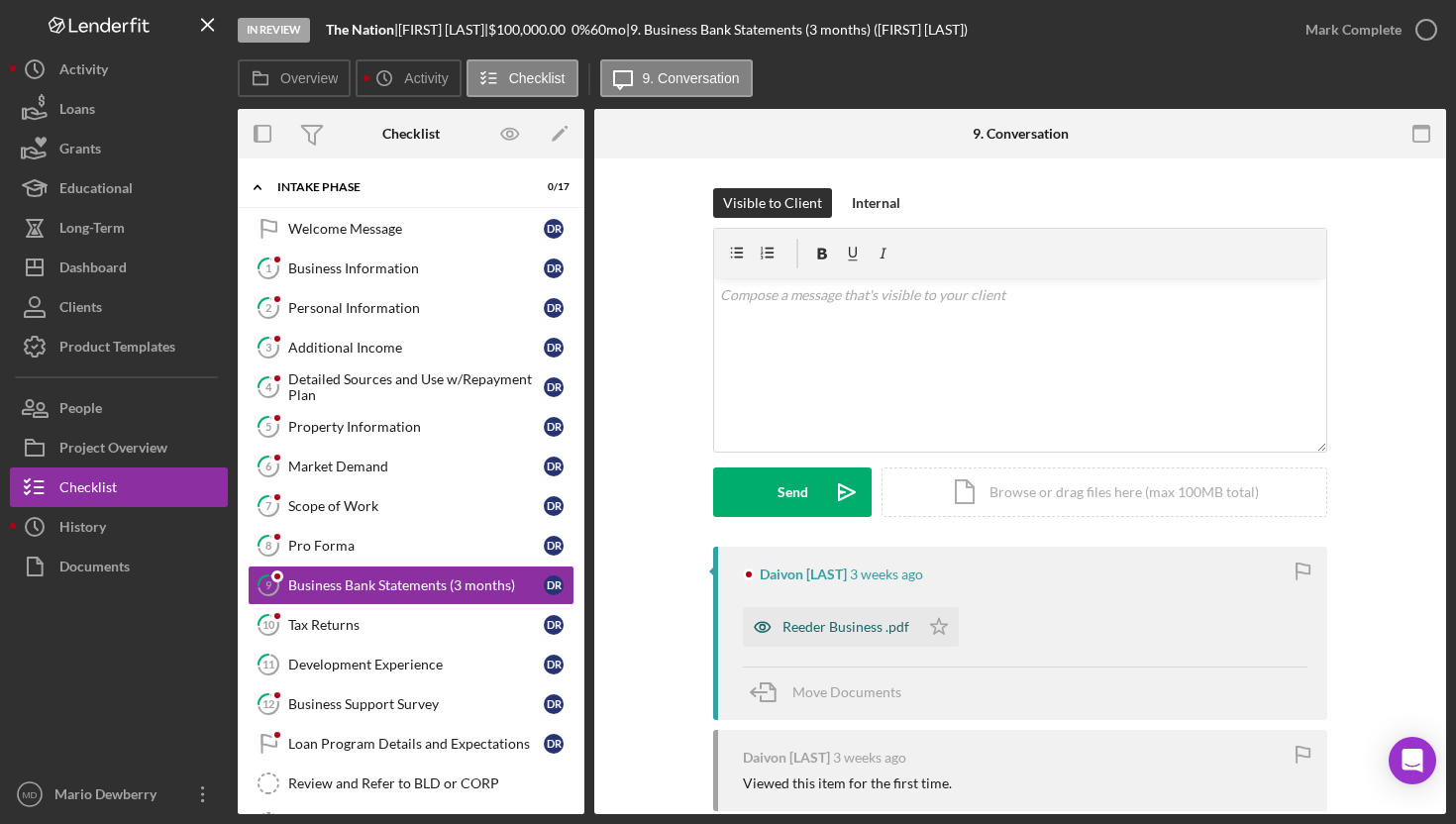 click on "Reeder Business .pdf" at bounding box center (846, 627) 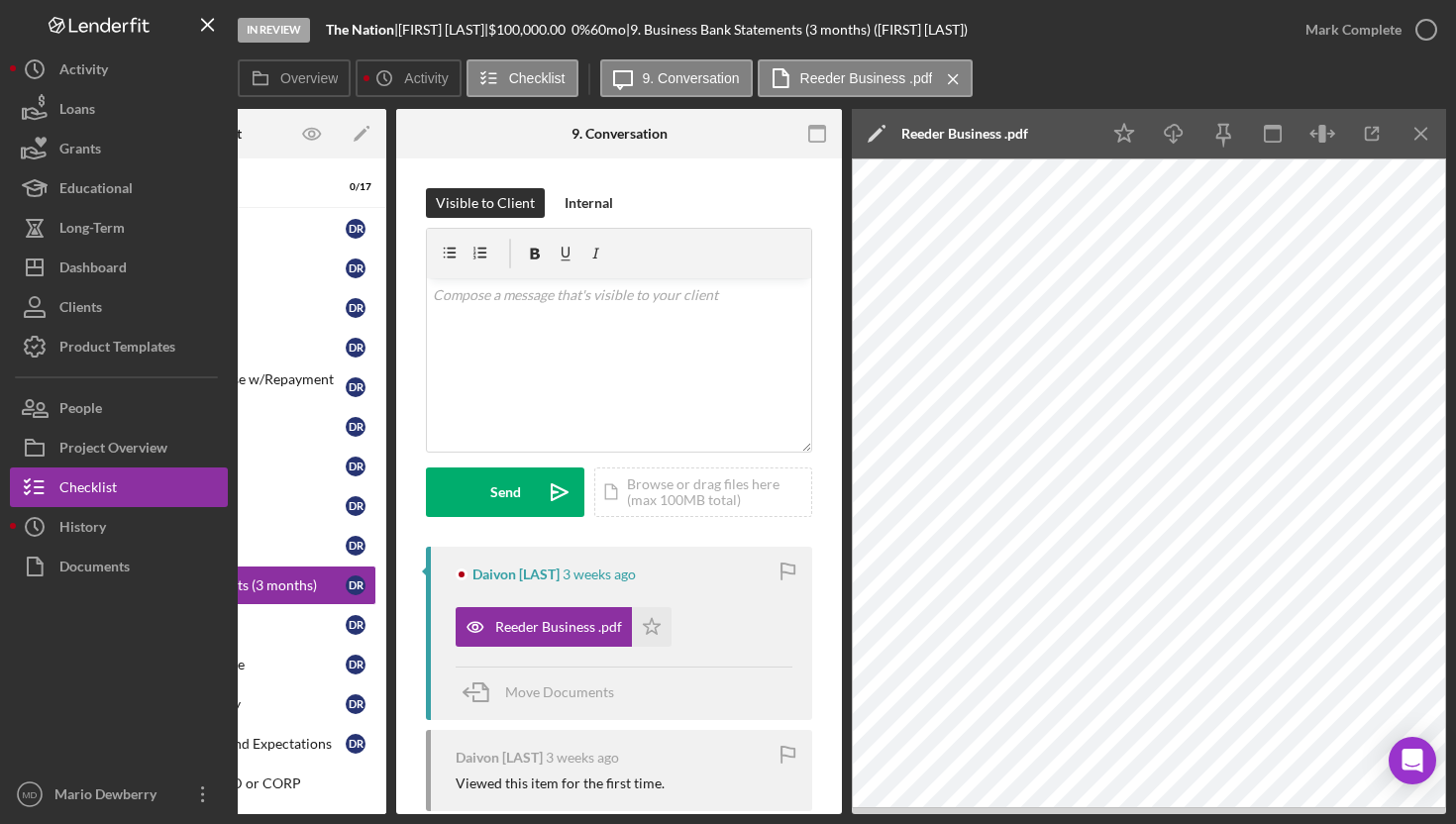 scroll, scrollTop: 0, scrollLeft: 0, axis: both 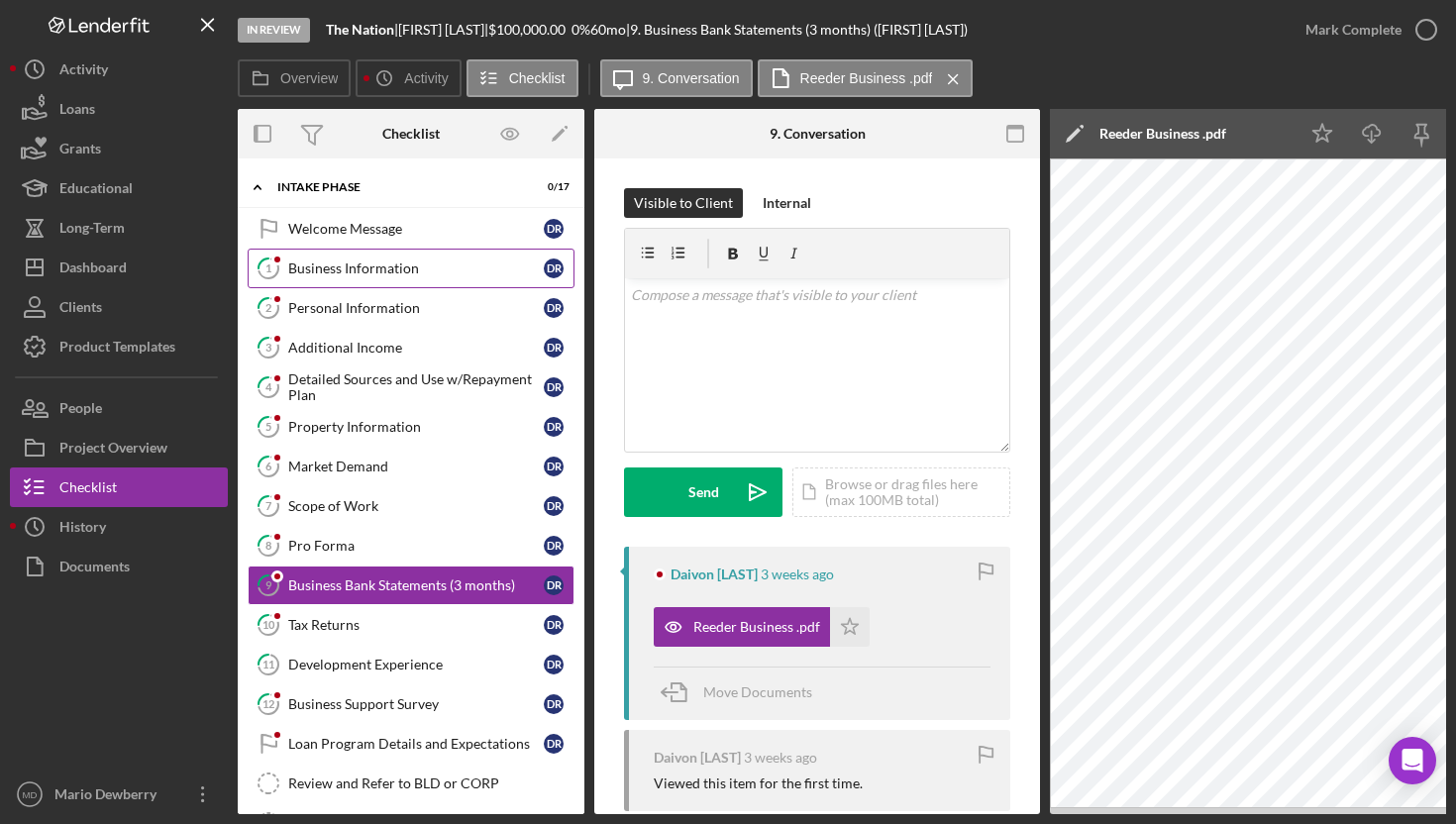 click on "Business Information" at bounding box center [416, 268] 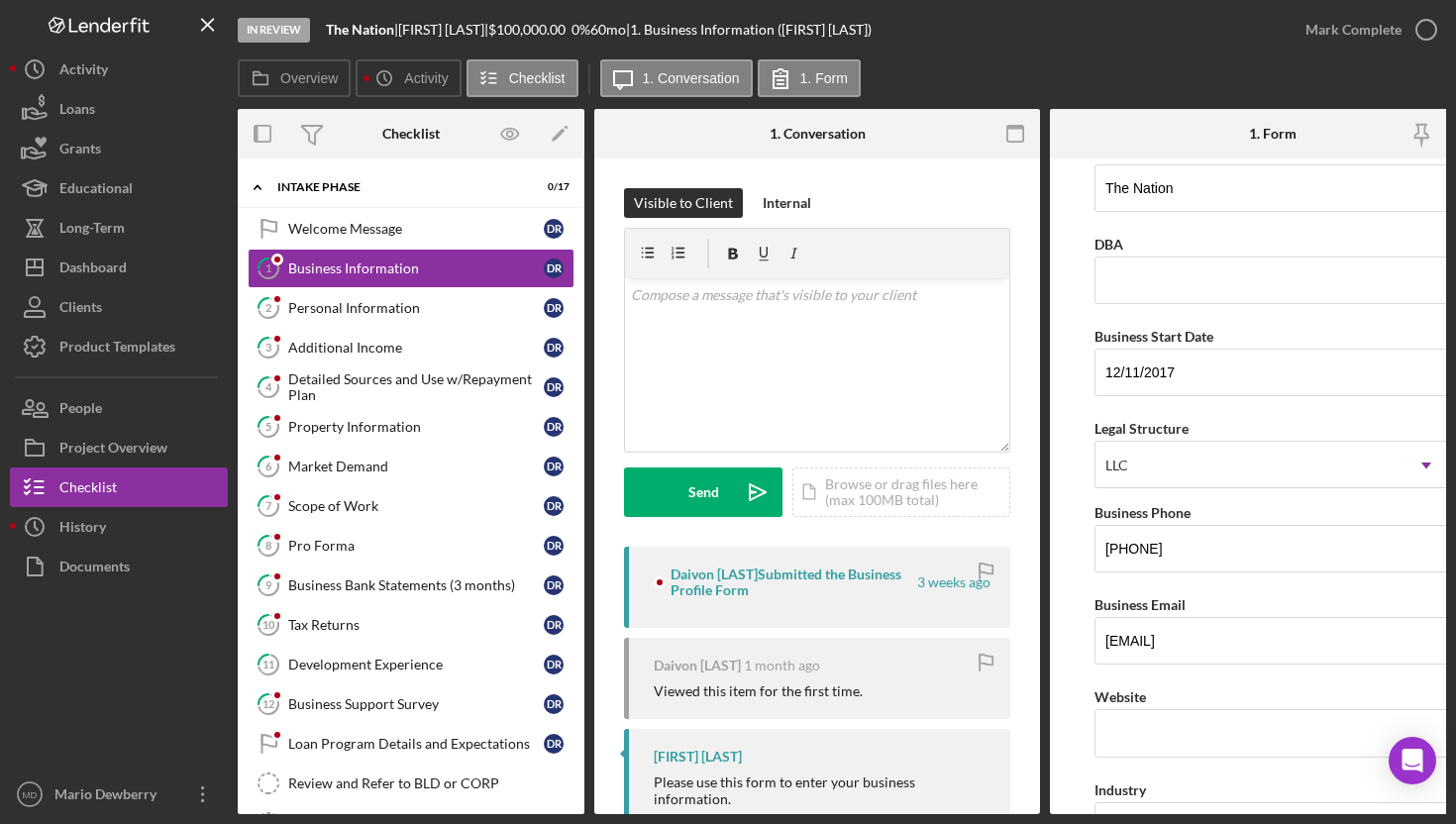 scroll, scrollTop: 27, scrollLeft: 0, axis: vertical 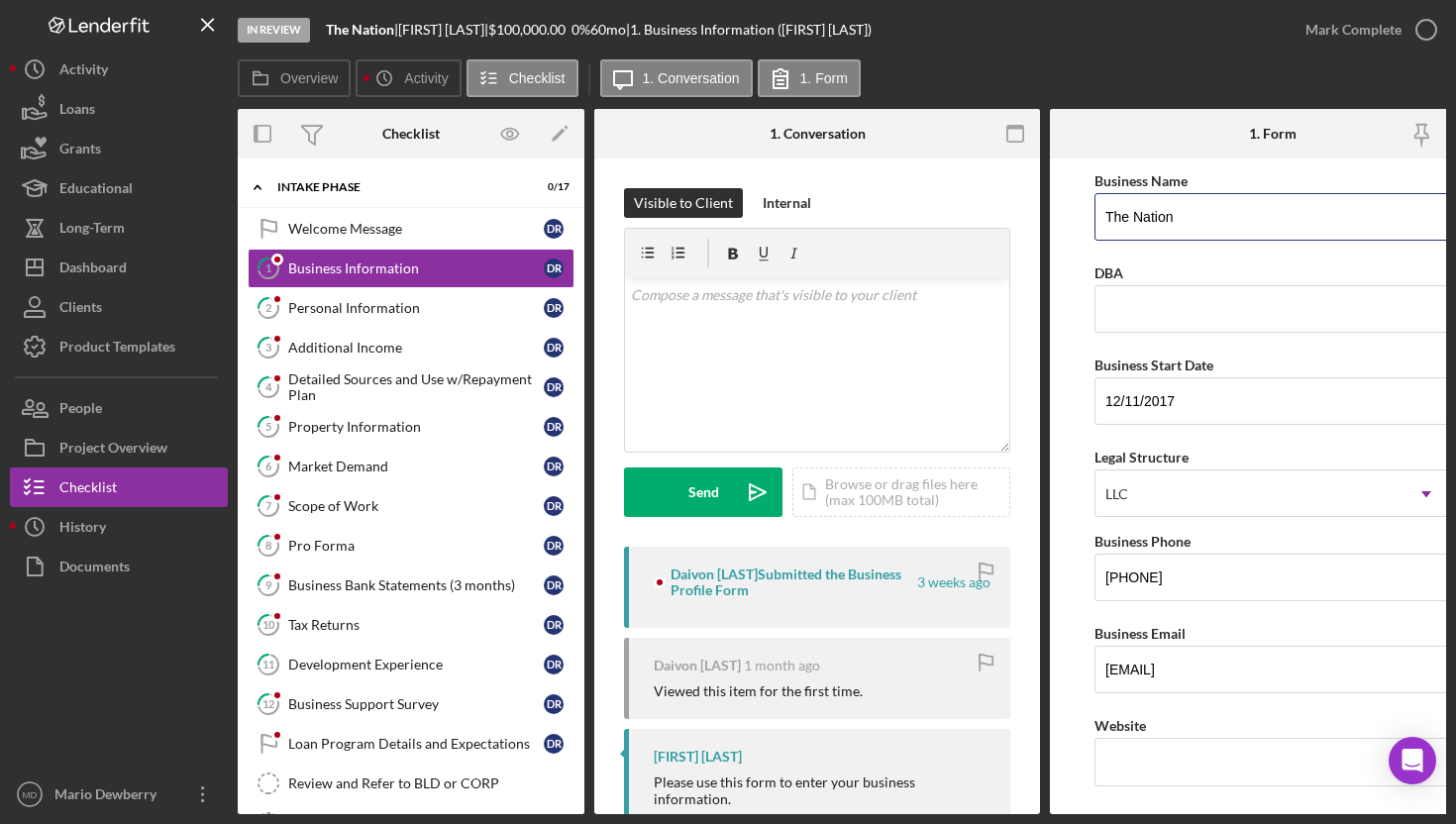 drag, startPoint x: 1187, startPoint y: 214, endPoint x: 1068, endPoint y: 207, distance: 119.205705 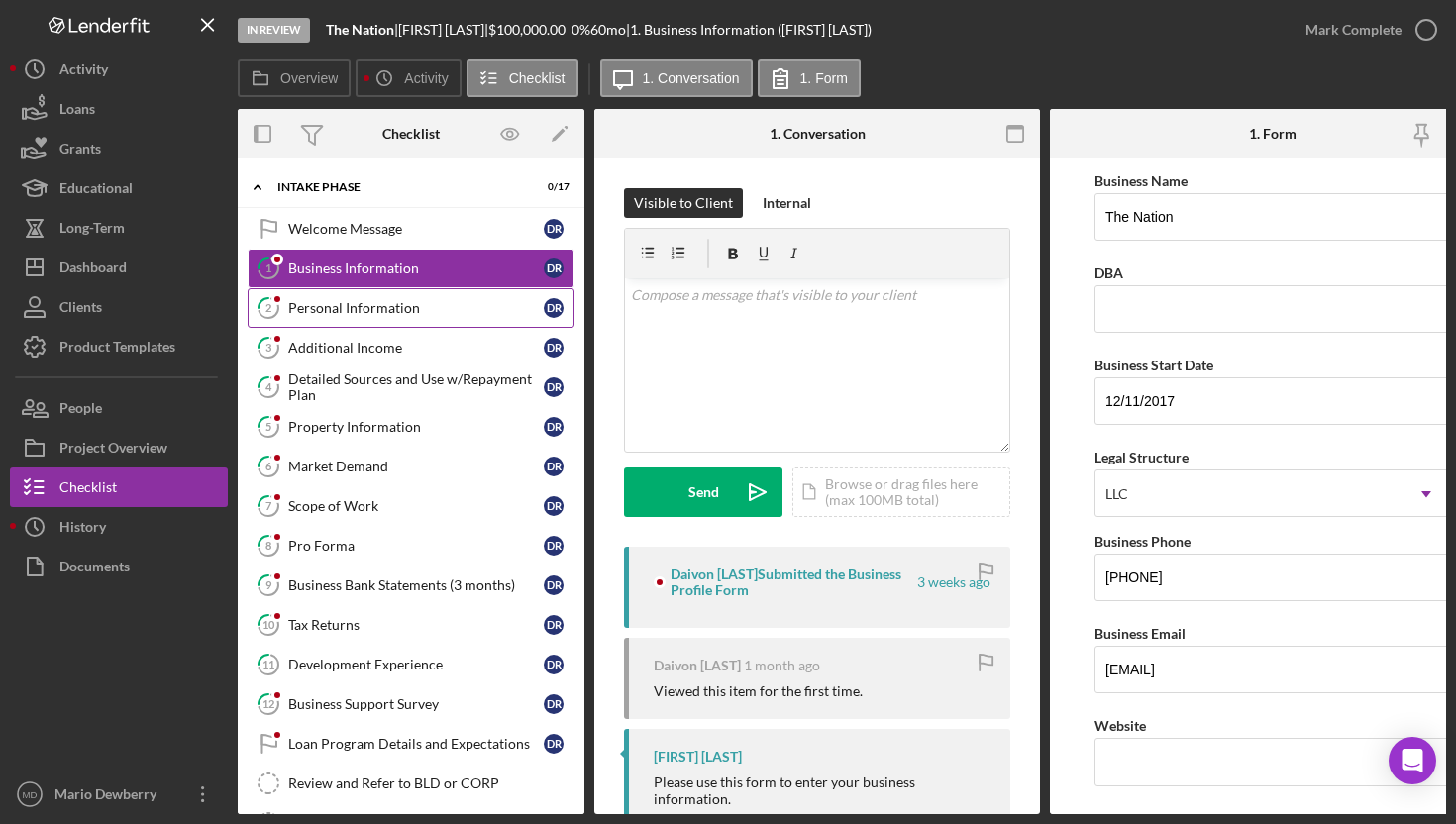 click on "Personal Information" at bounding box center [416, 308] 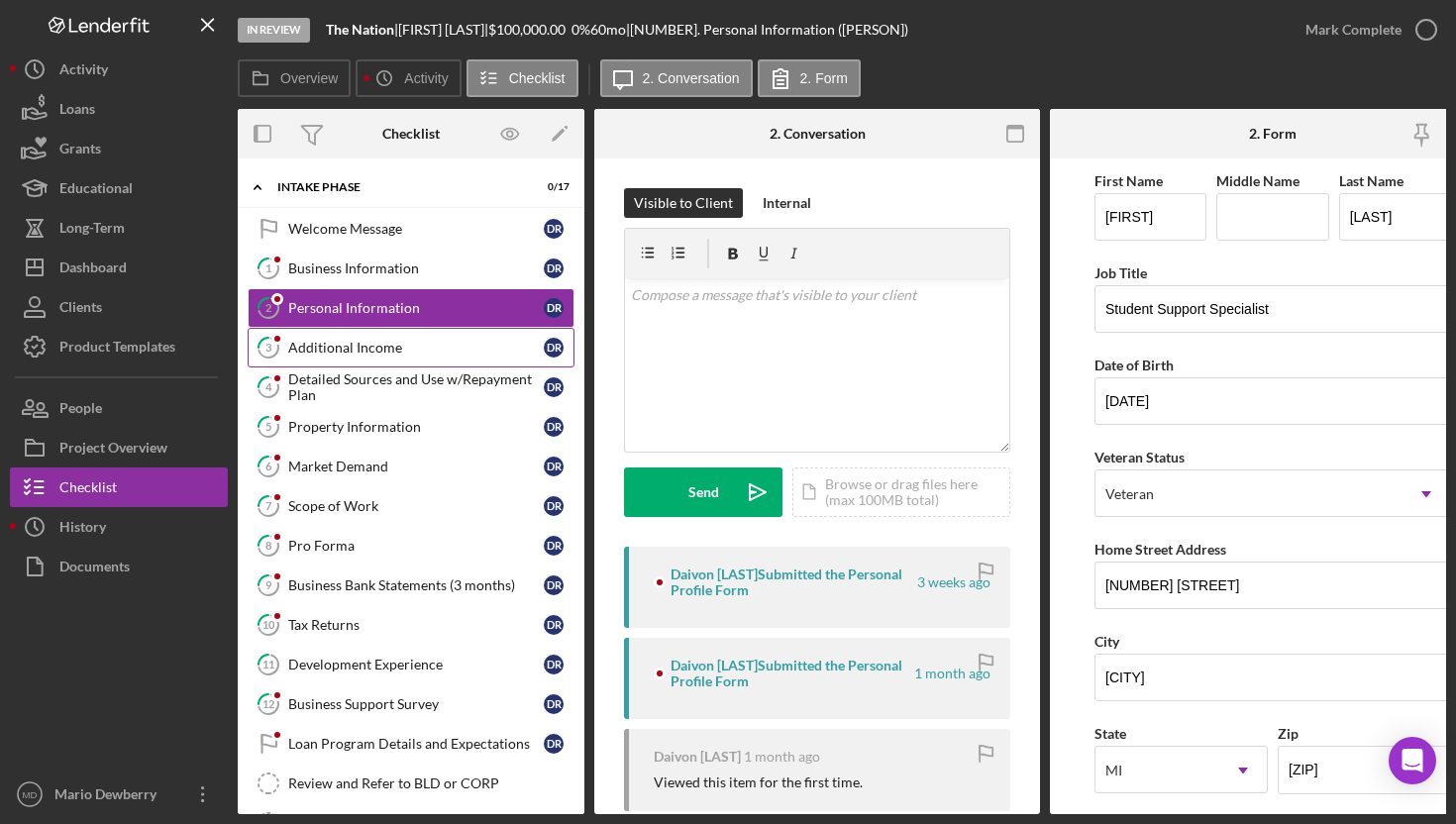 click on "Additional Income" at bounding box center (416, 348) 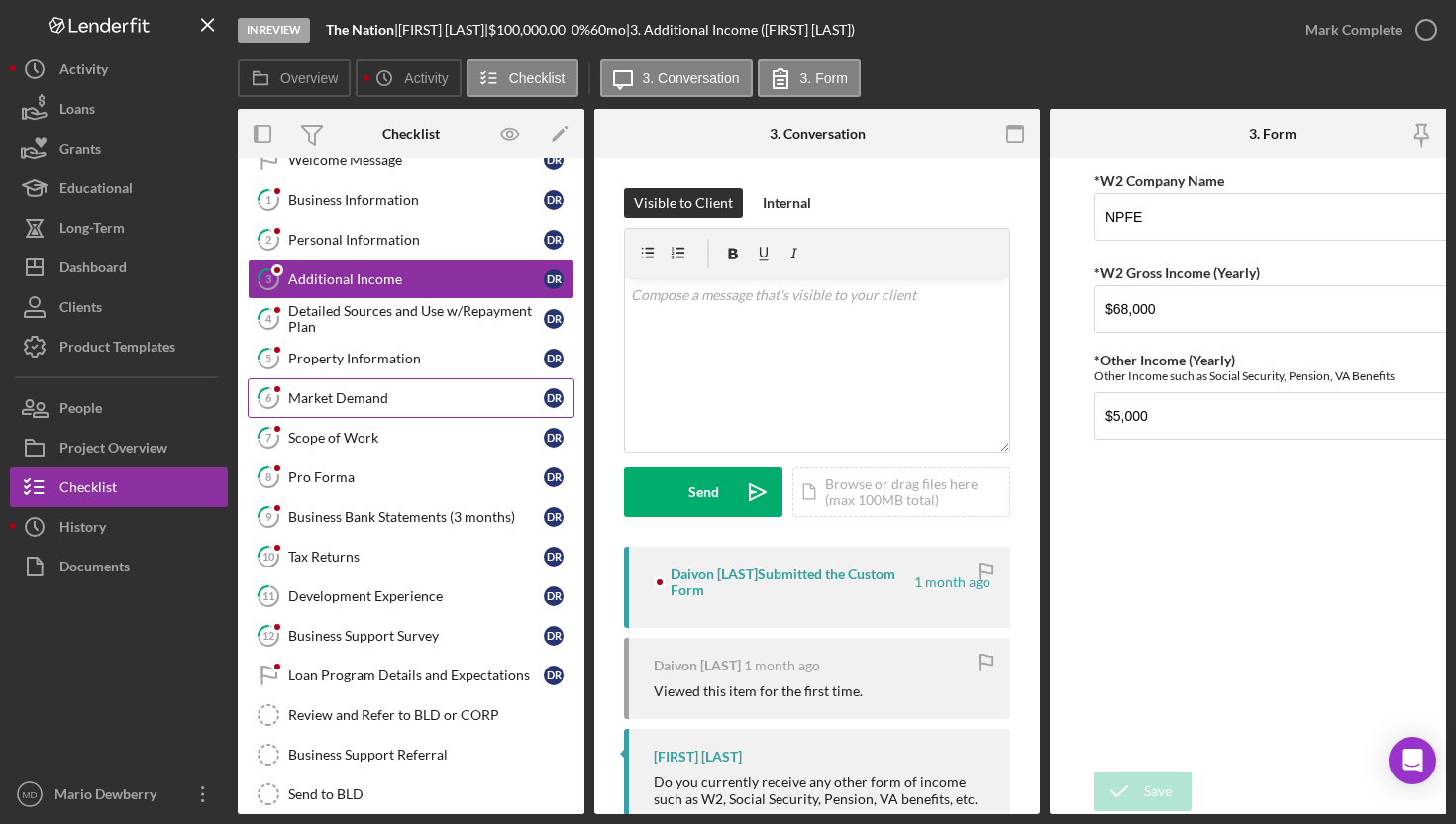 scroll, scrollTop: 73, scrollLeft: 0, axis: vertical 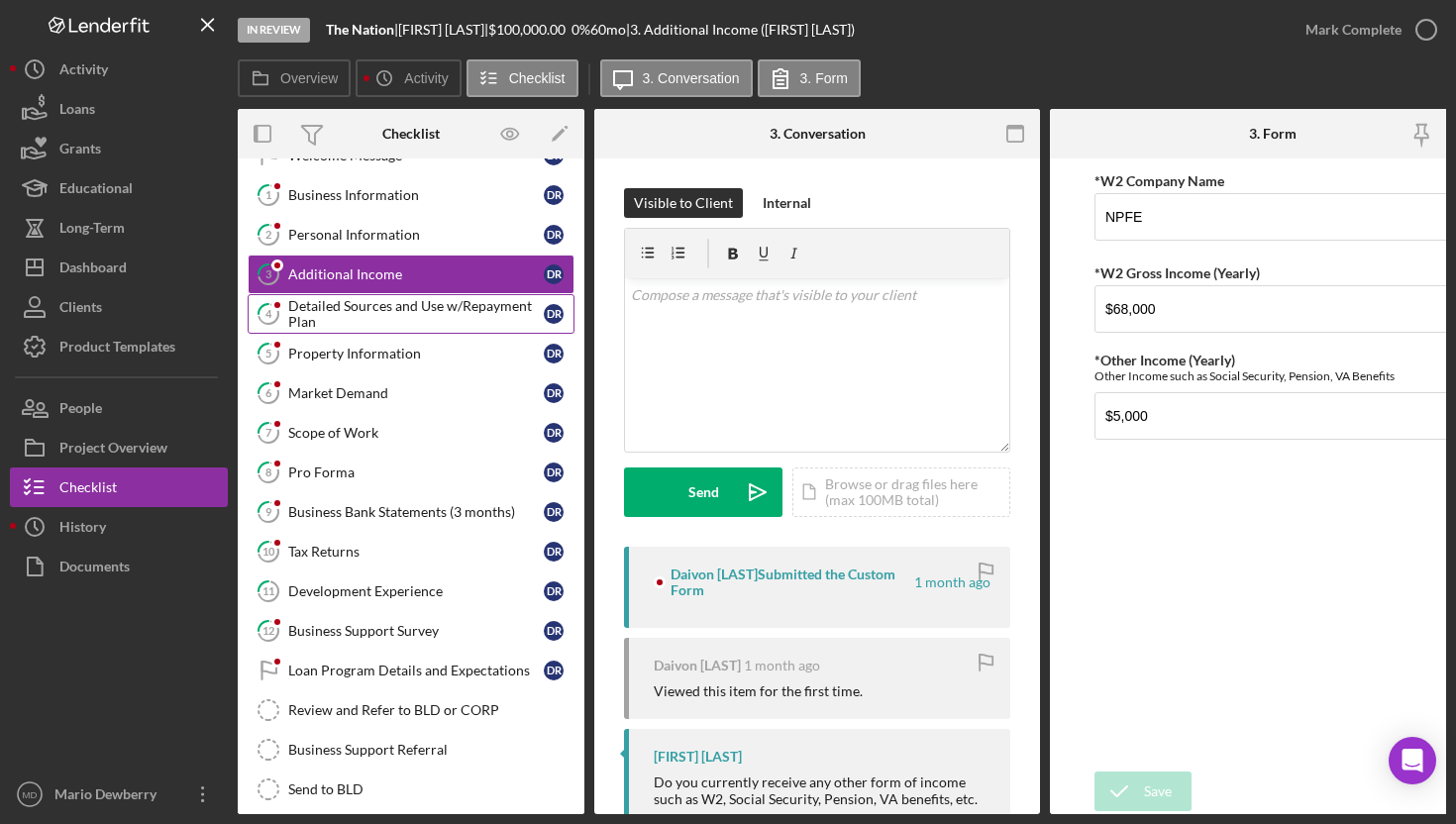 click on "Detailed Sources and Use w/Repayment Plan" at bounding box center [416, 314] 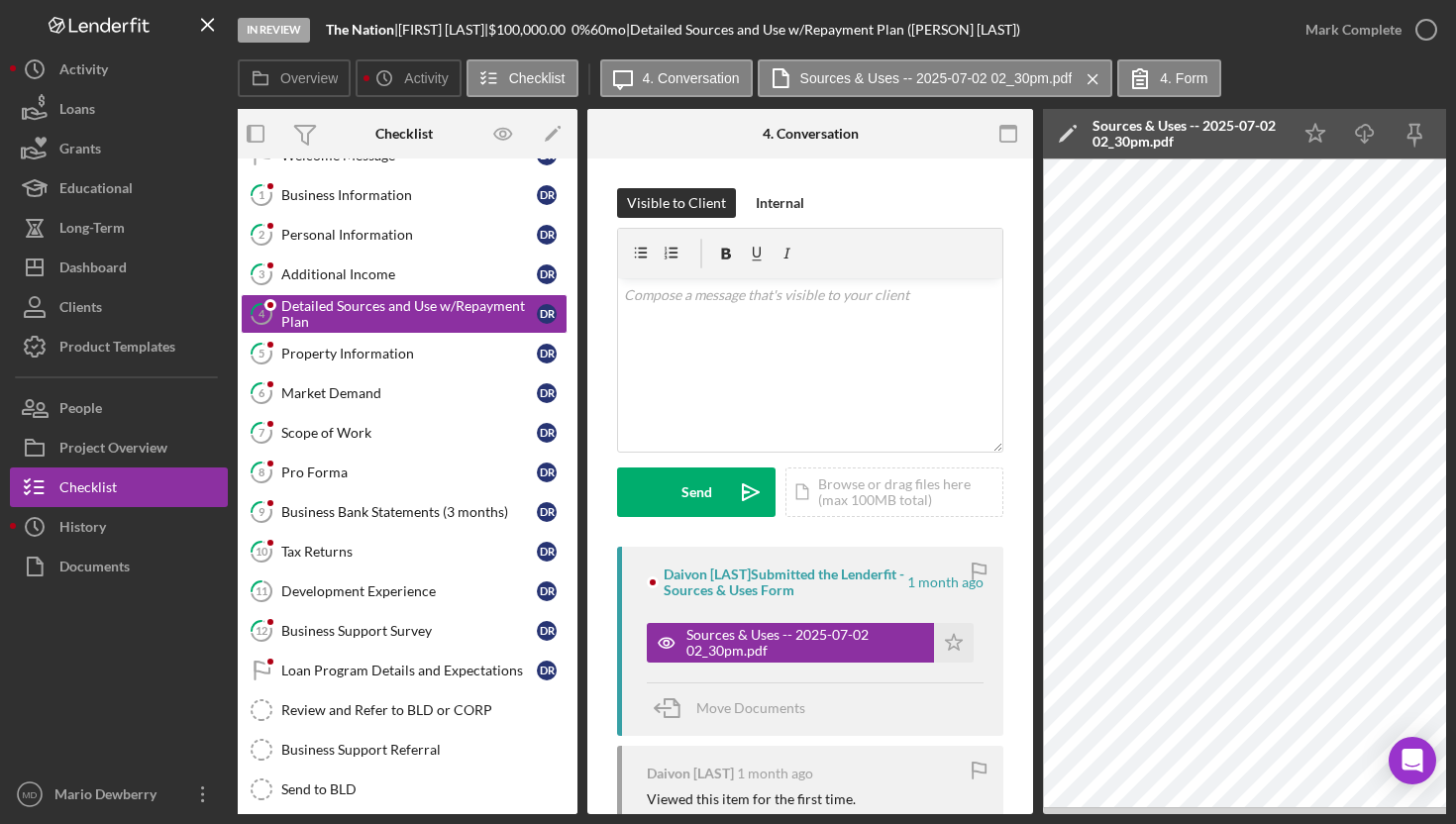 scroll, scrollTop: 0, scrollLeft: 0, axis: both 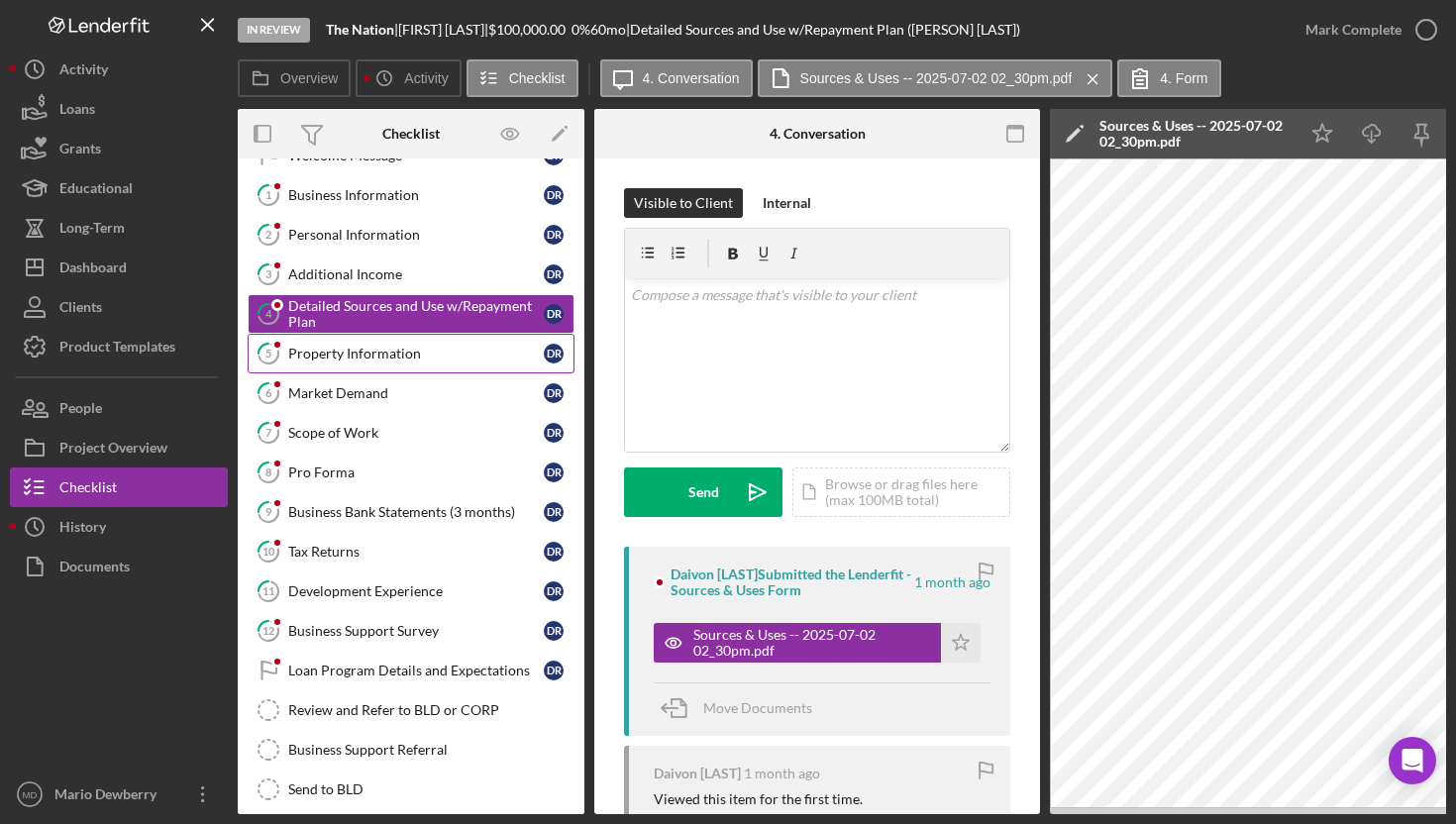 click on "5 Property Information D R" at bounding box center [411, 354] 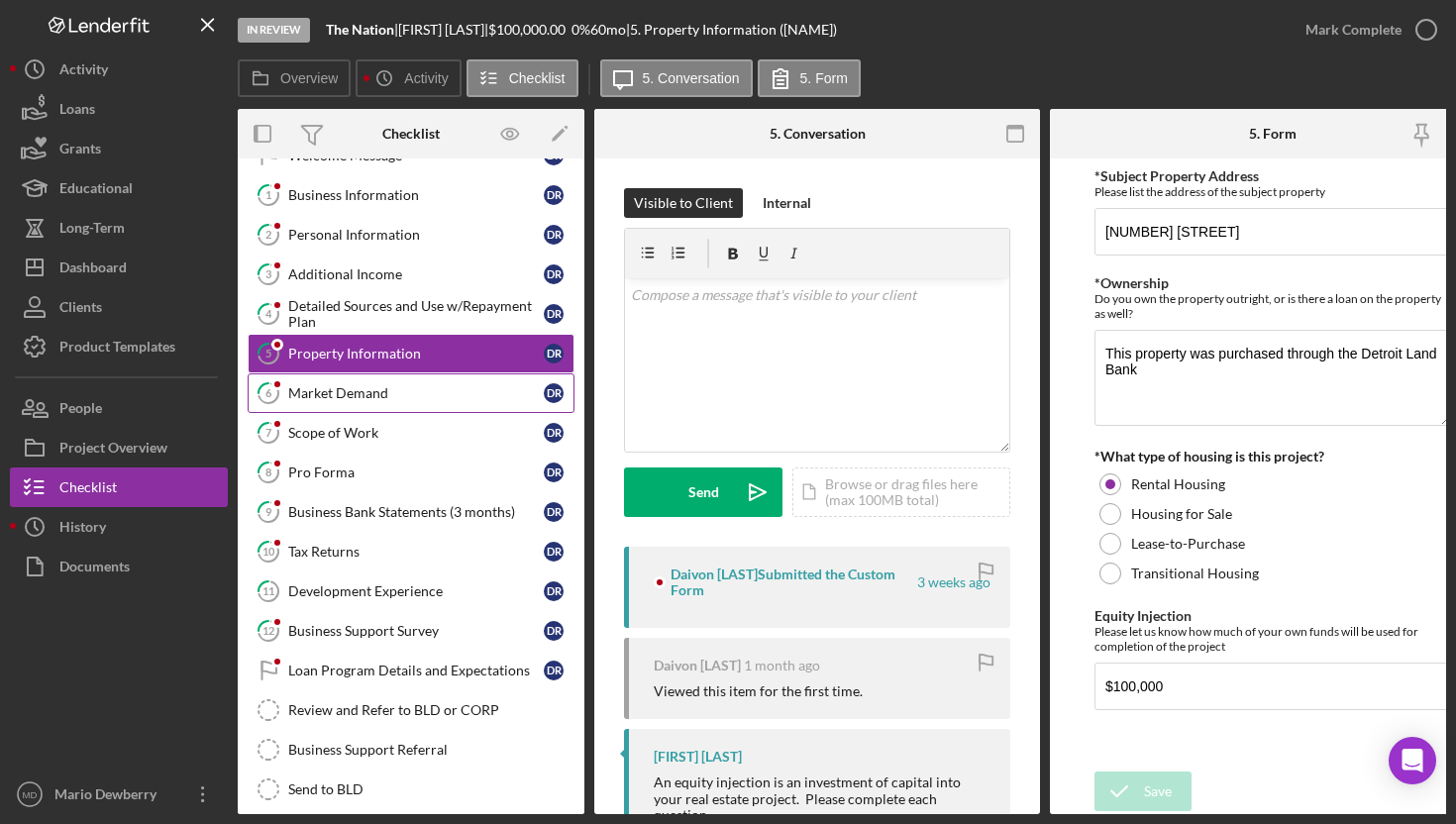 click on "Market Demand" at bounding box center [416, 393] 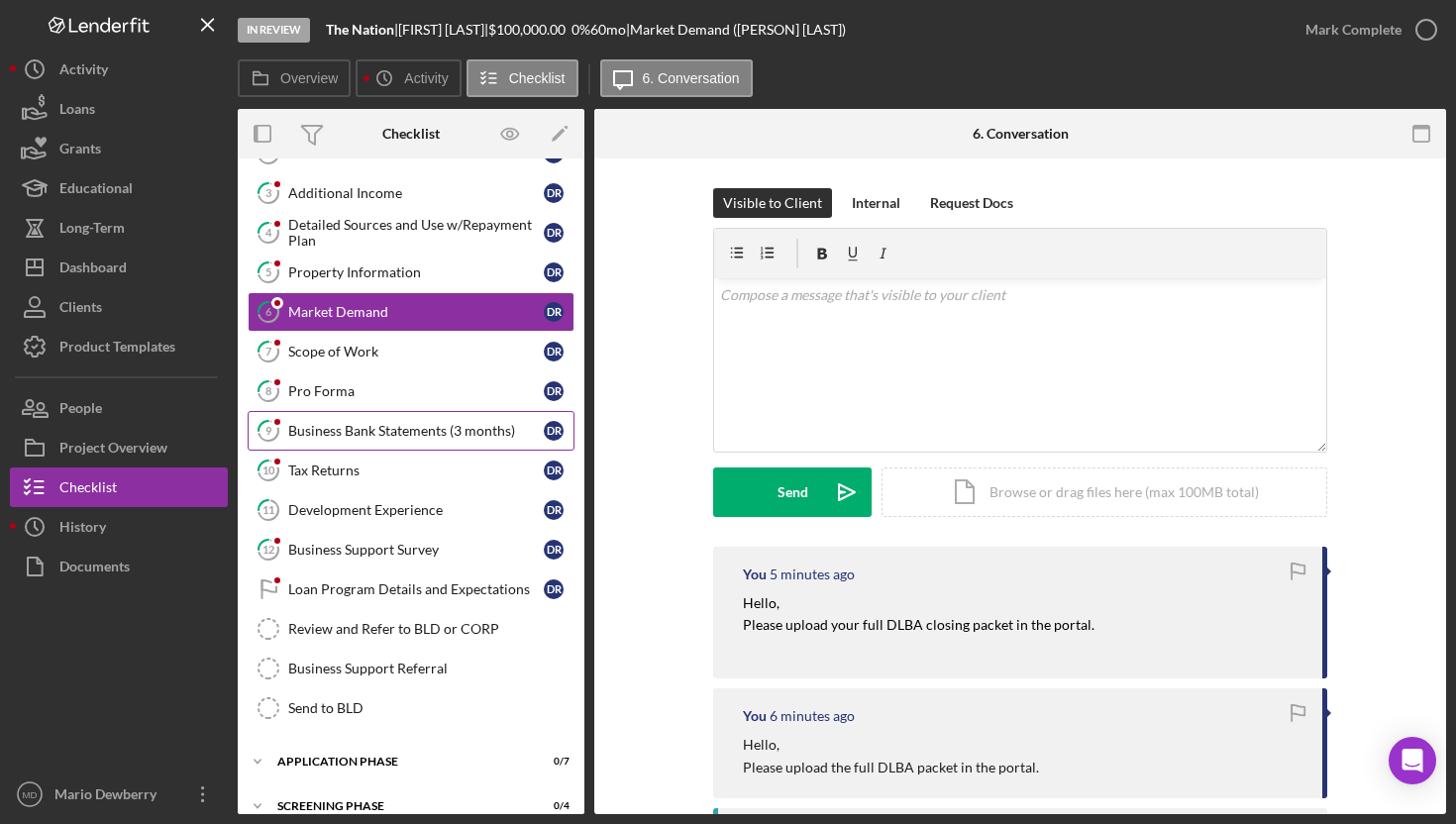 scroll, scrollTop: 147, scrollLeft: 0, axis: vertical 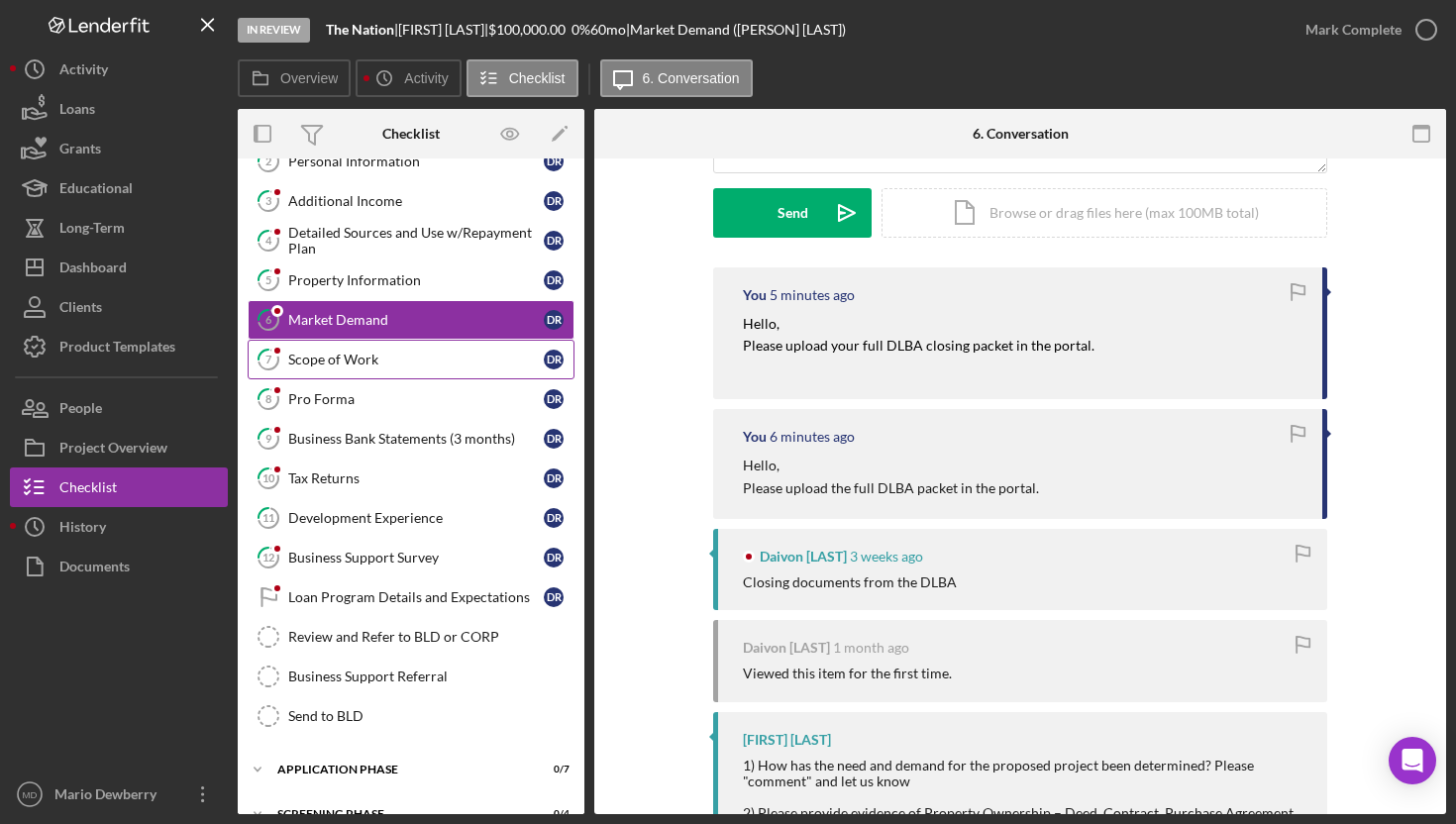 click on "Scope of Work" at bounding box center [416, 360] 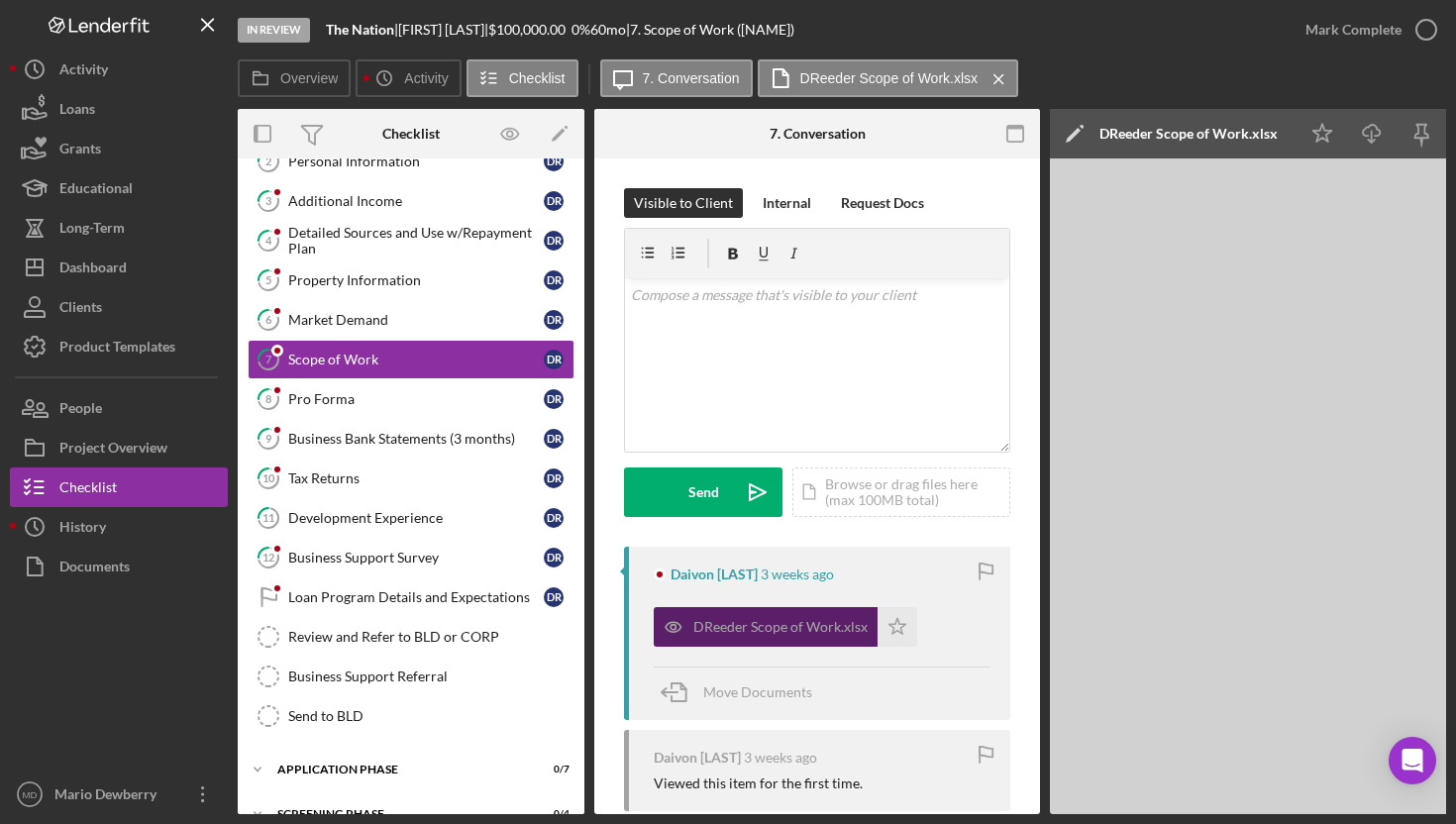 click on "DReeder Scope of Work.xlsx" at bounding box center [780, 627] 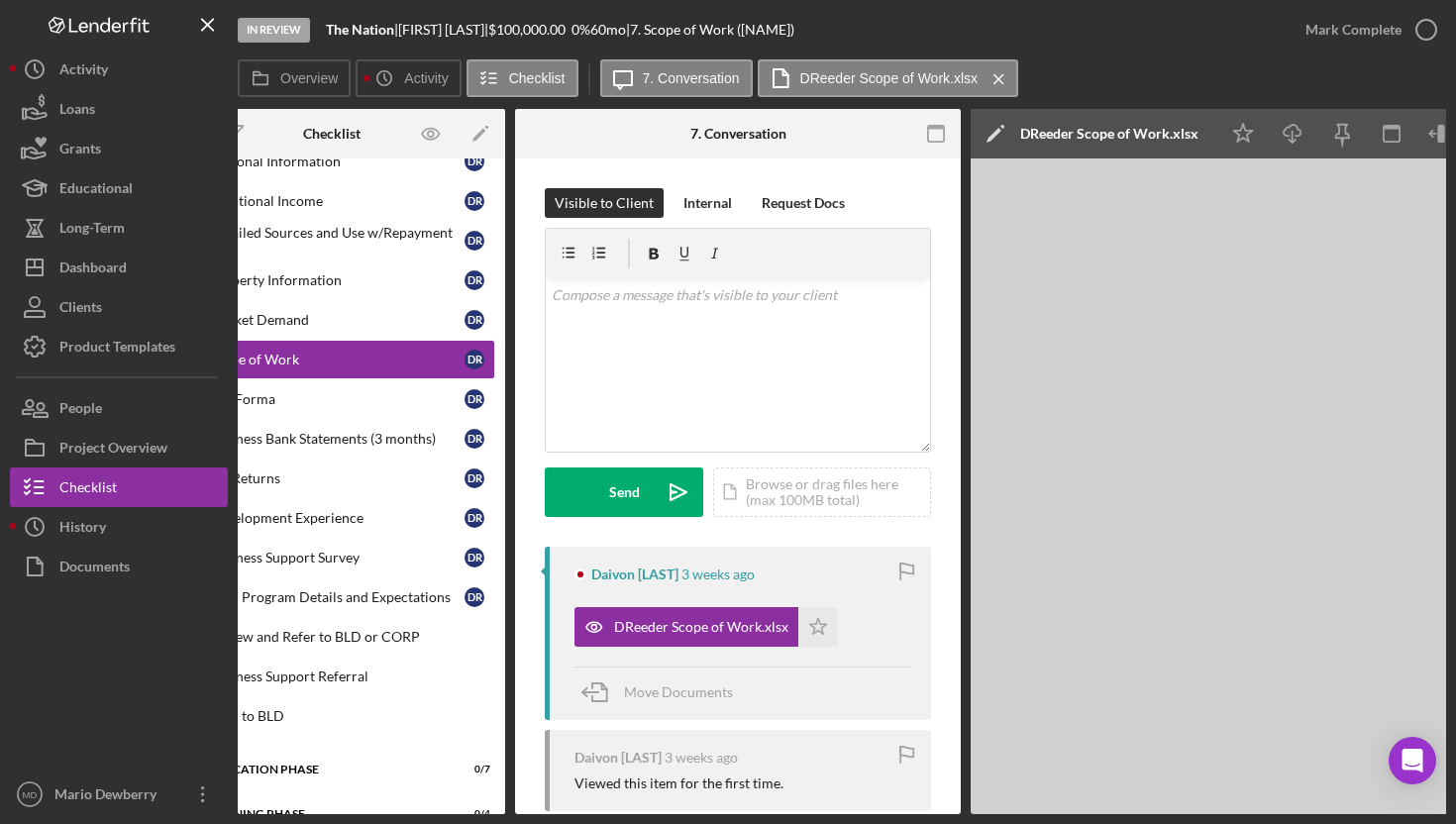 scroll, scrollTop: 0, scrollLeft: 28, axis: horizontal 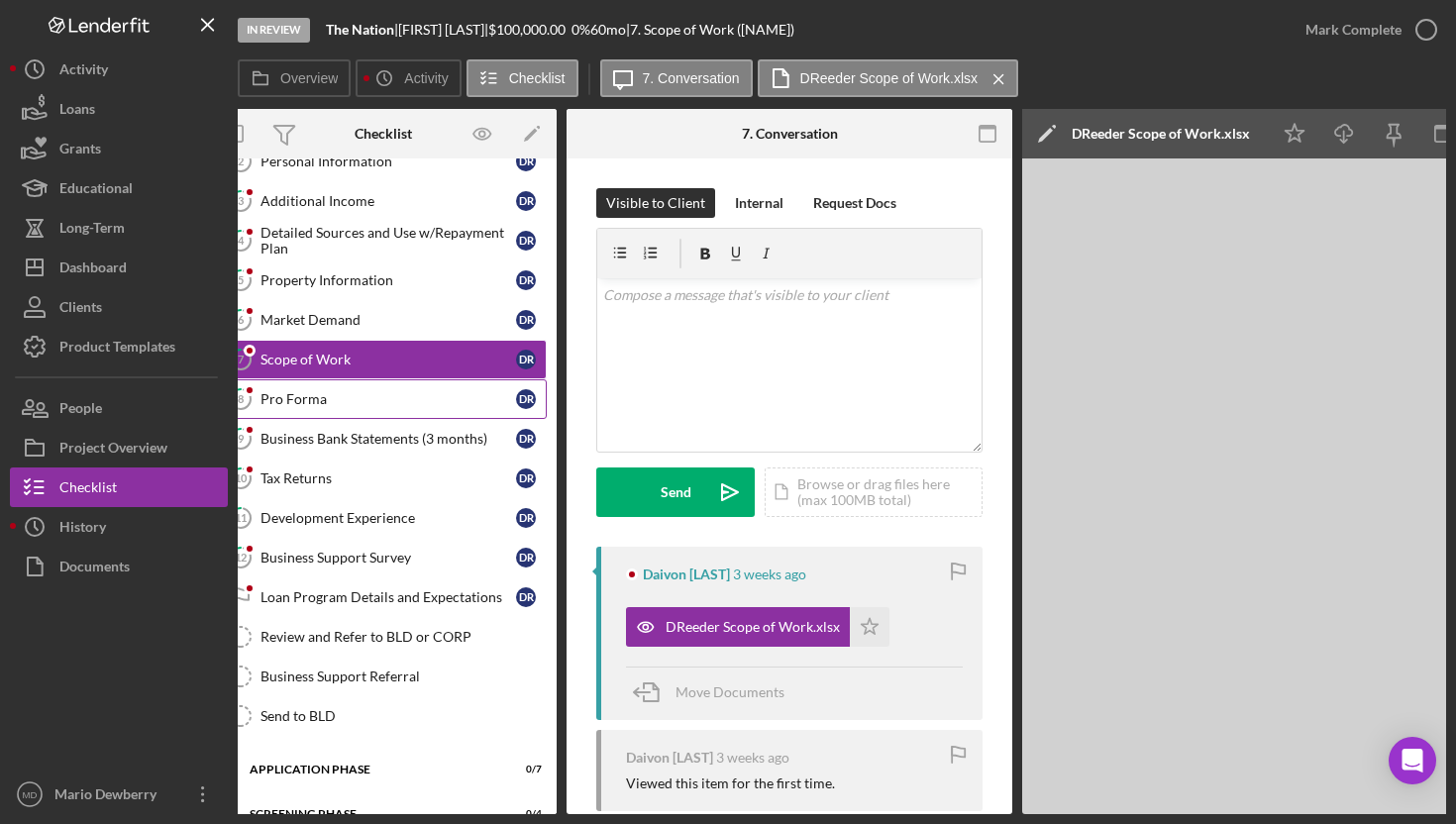 click on "Pro Forma" at bounding box center (388, 399) 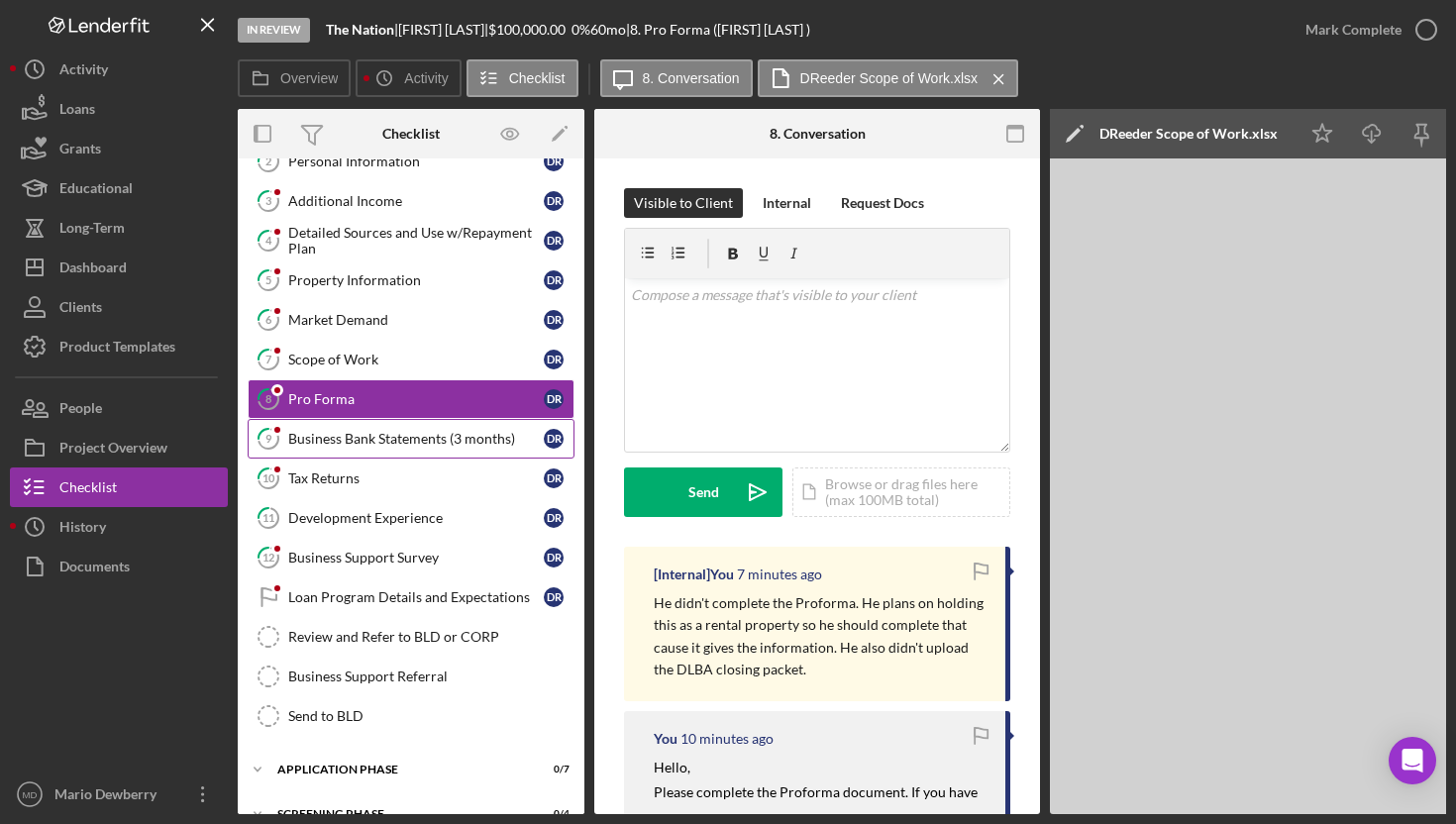 click on "Business Bank Statements (3 months)" at bounding box center (416, 439) 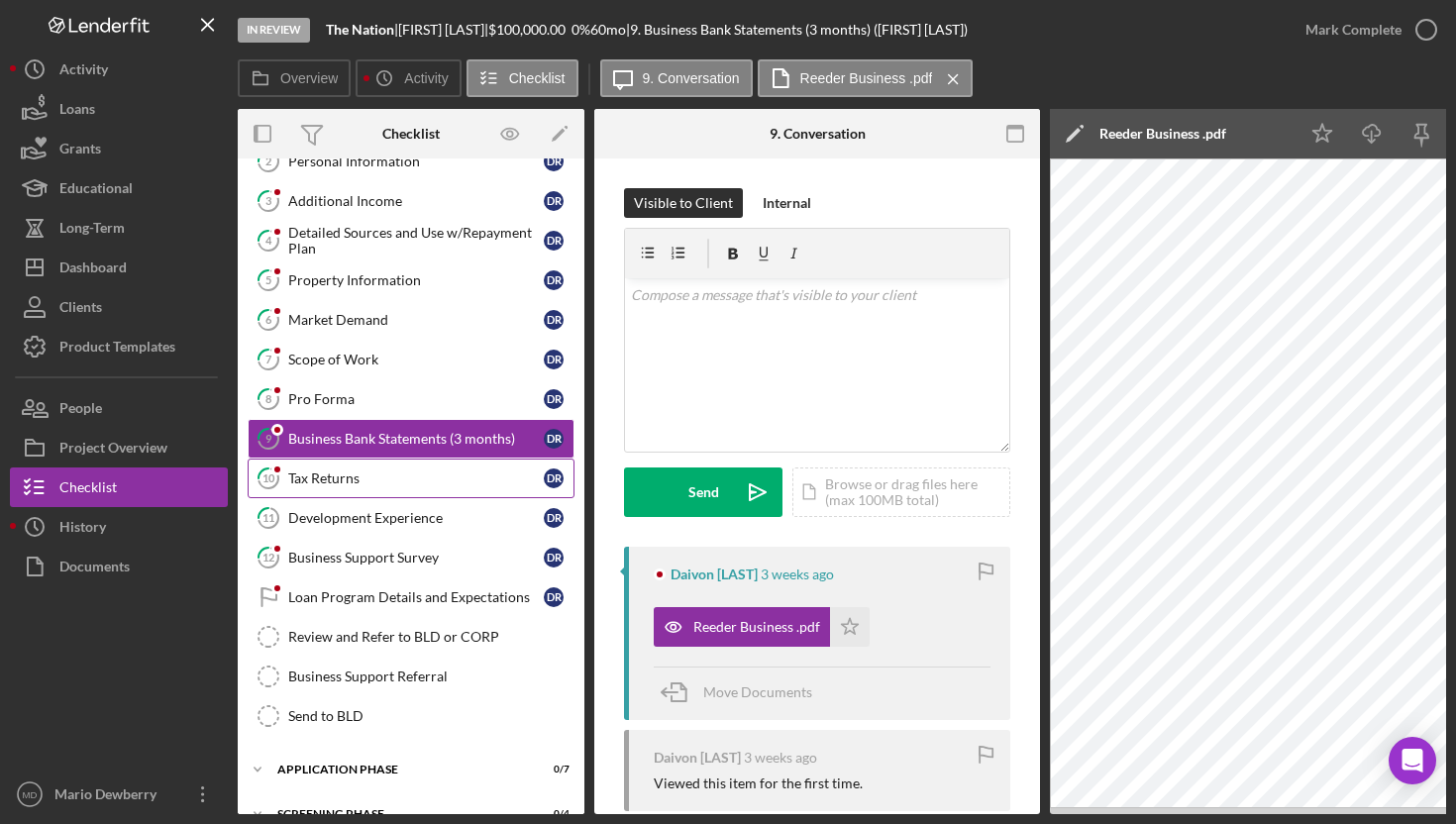 click on "10 Tax Returns [INITIALS] [LAST]" at bounding box center (411, 478) 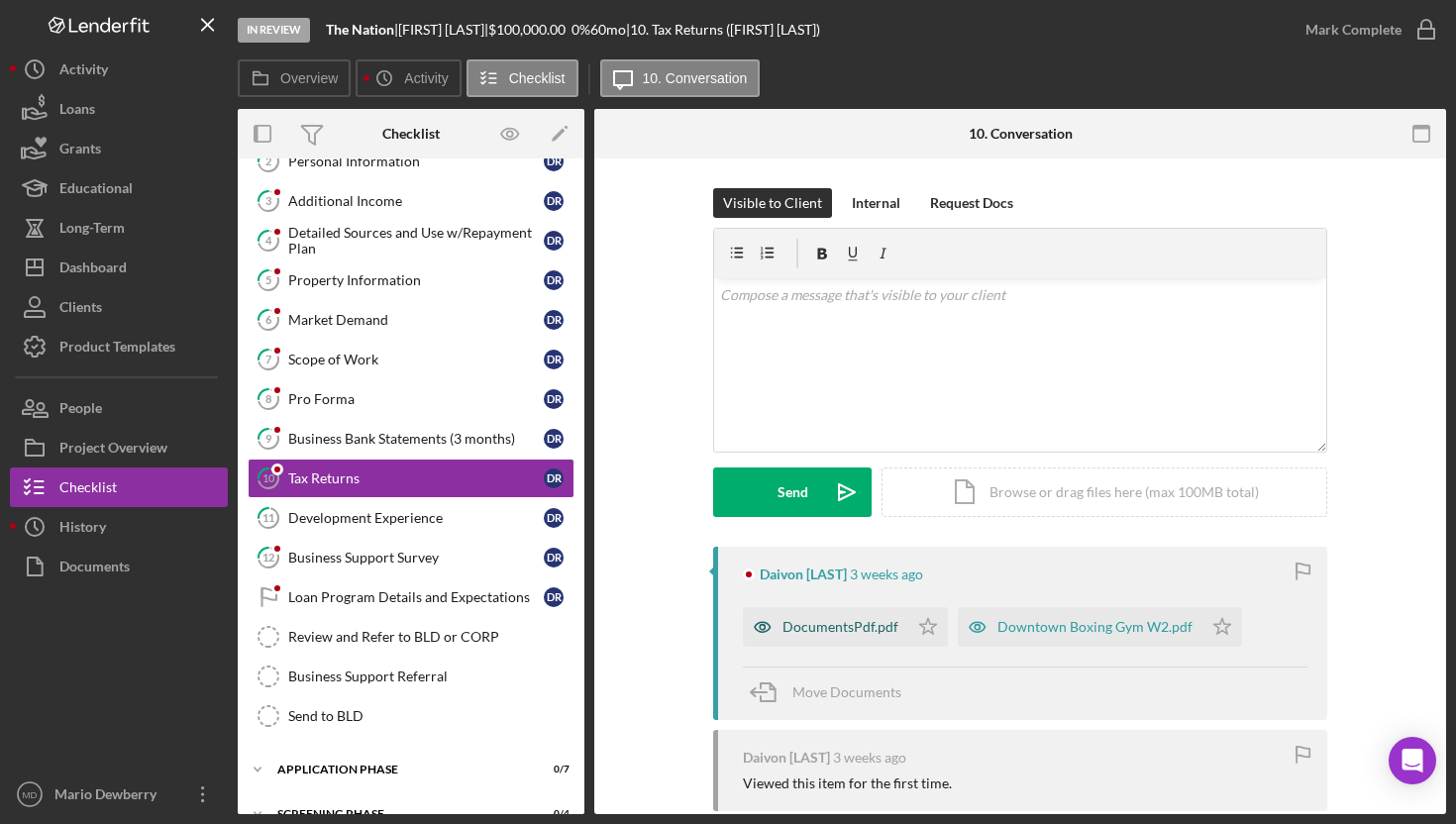 click on "DocumentsPdf.pdf" at bounding box center [840, 627] 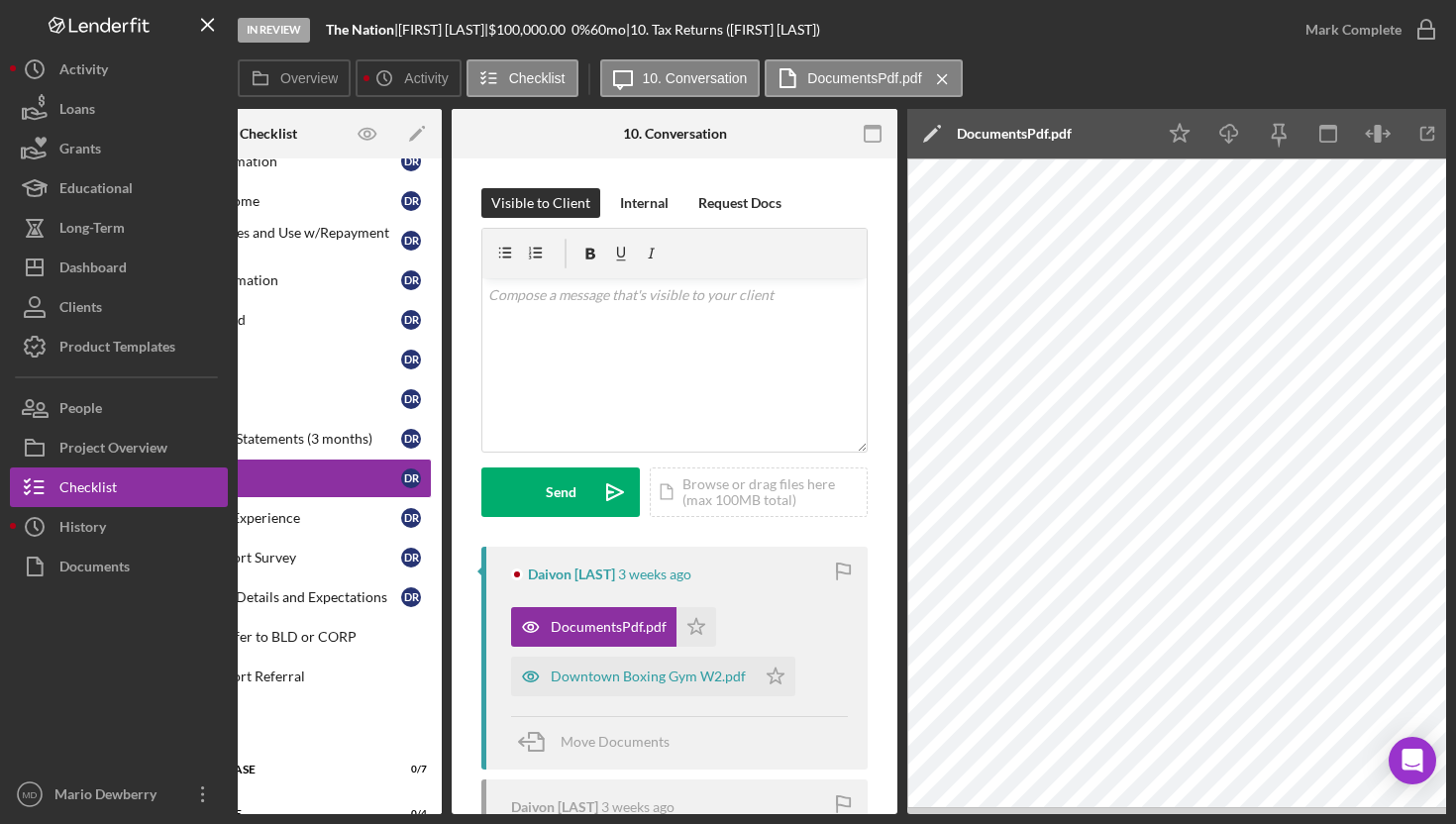 scroll, scrollTop: 0, scrollLeft: 198, axis: horizontal 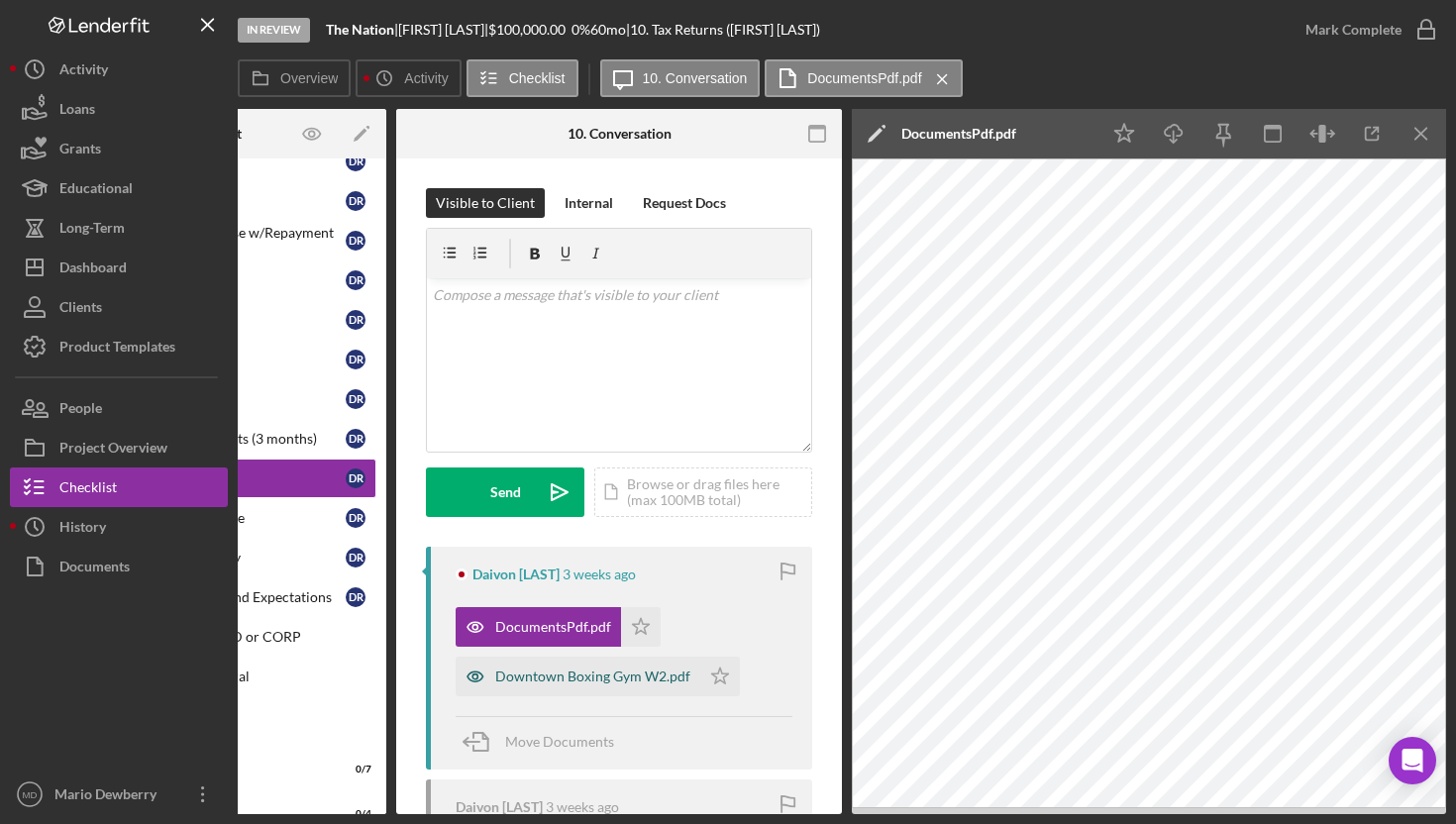 click on "Downtown Boxing Gym W2.pdf" at bounding box center (592, 676) 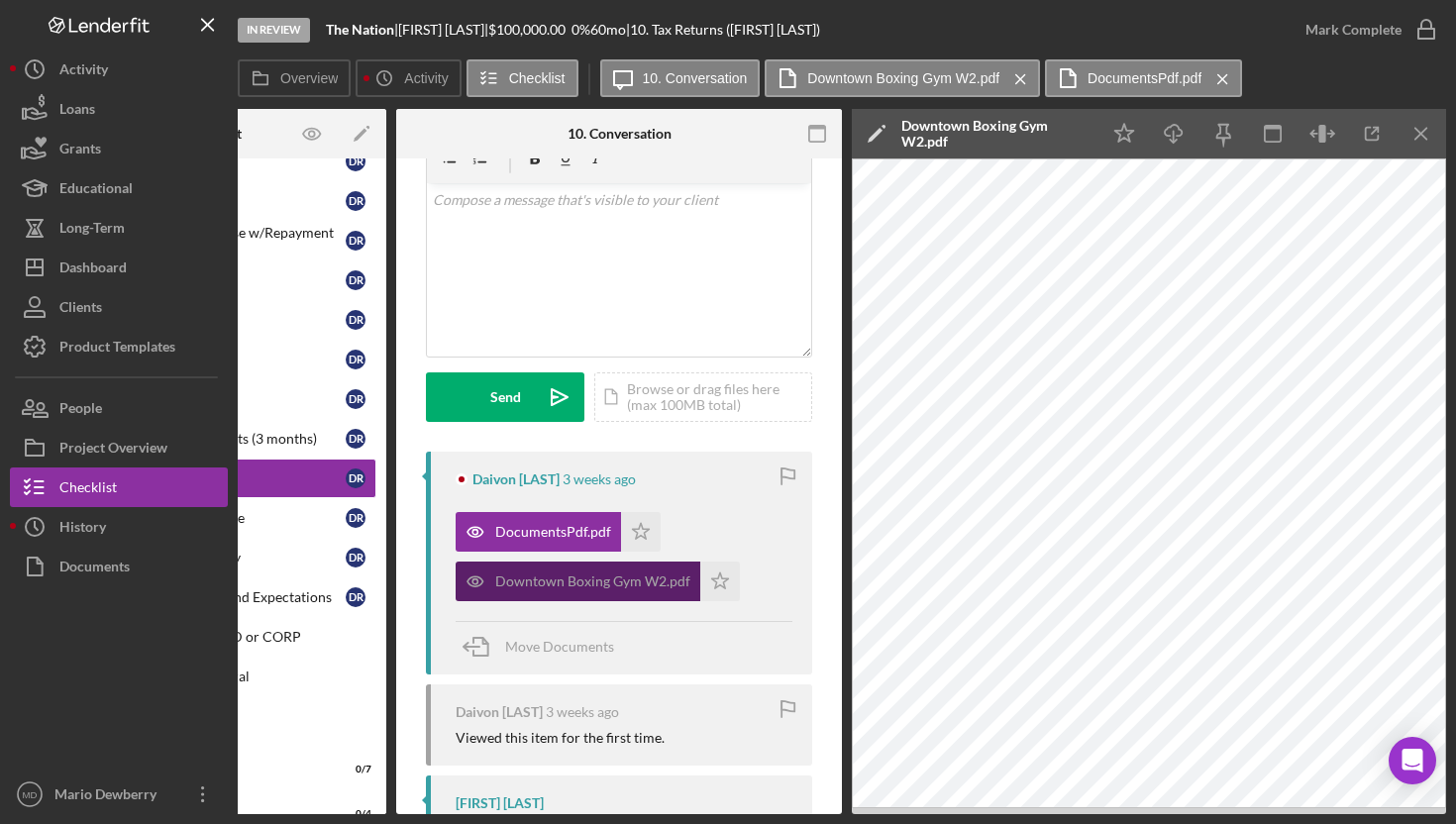scroll, scrollTop: 99, scrollLeft: 0, axis: vertical 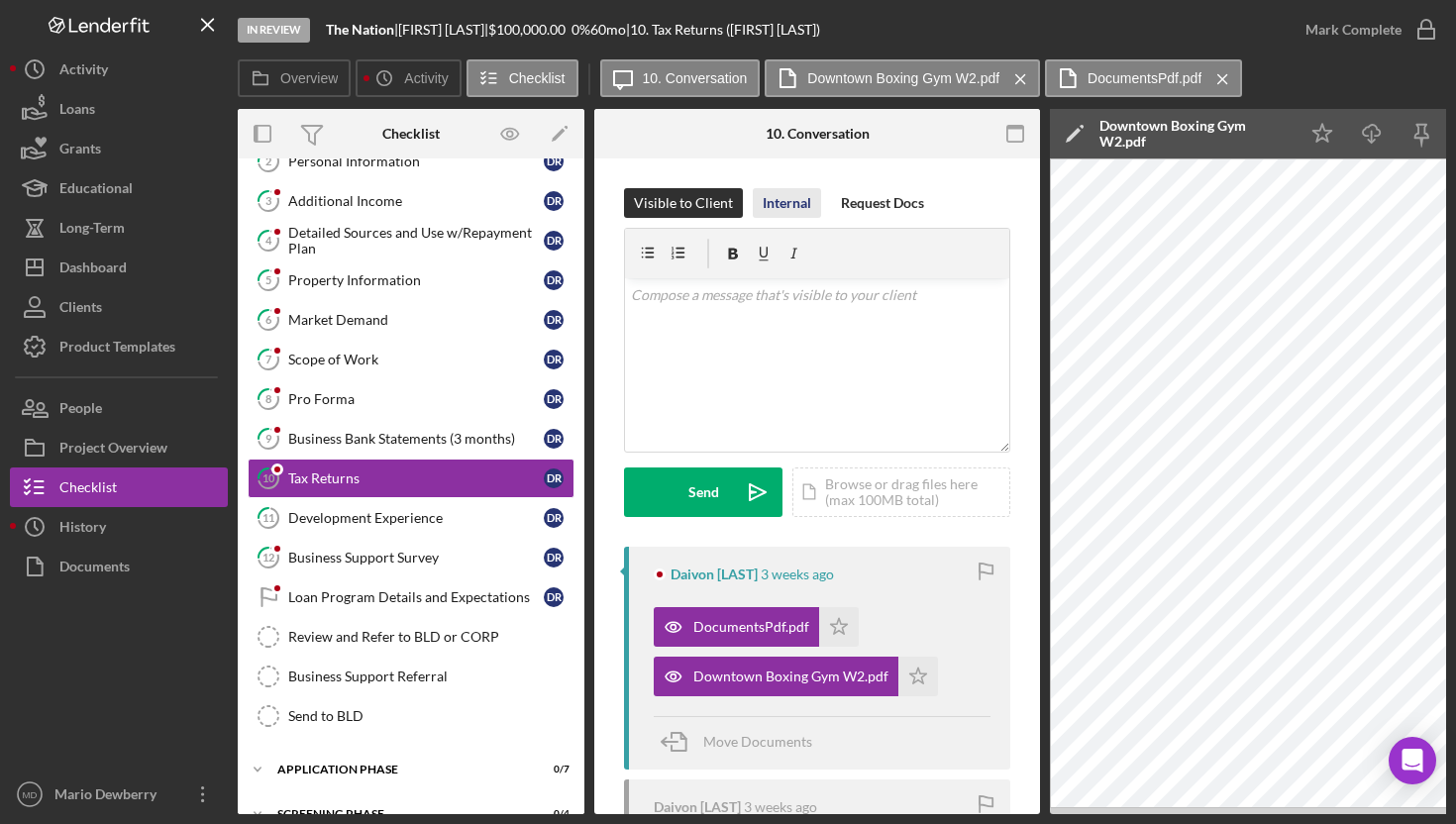 click on "Internal" at bounding box center [786, 203] 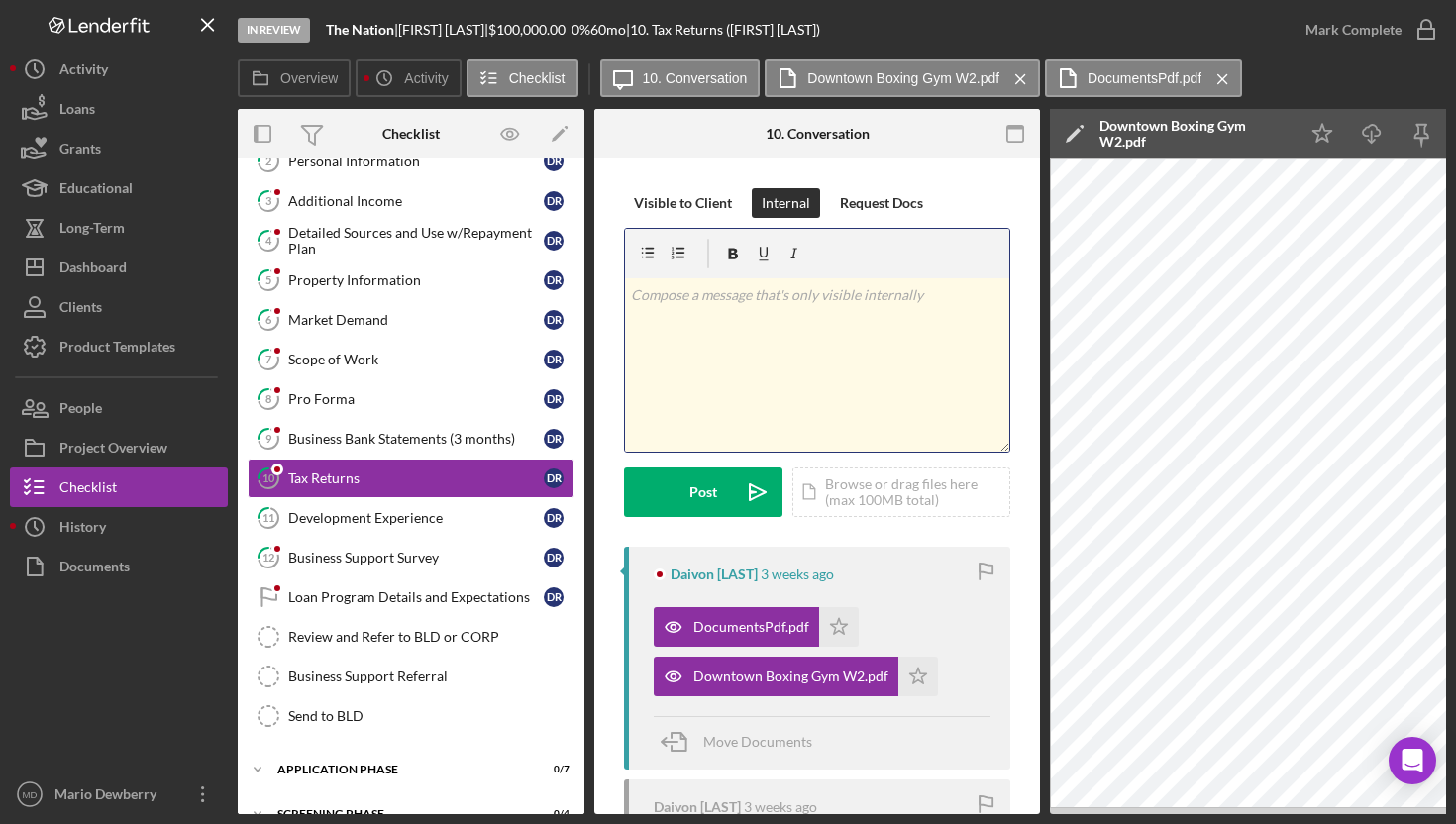 click at bounding box center (817, 295) 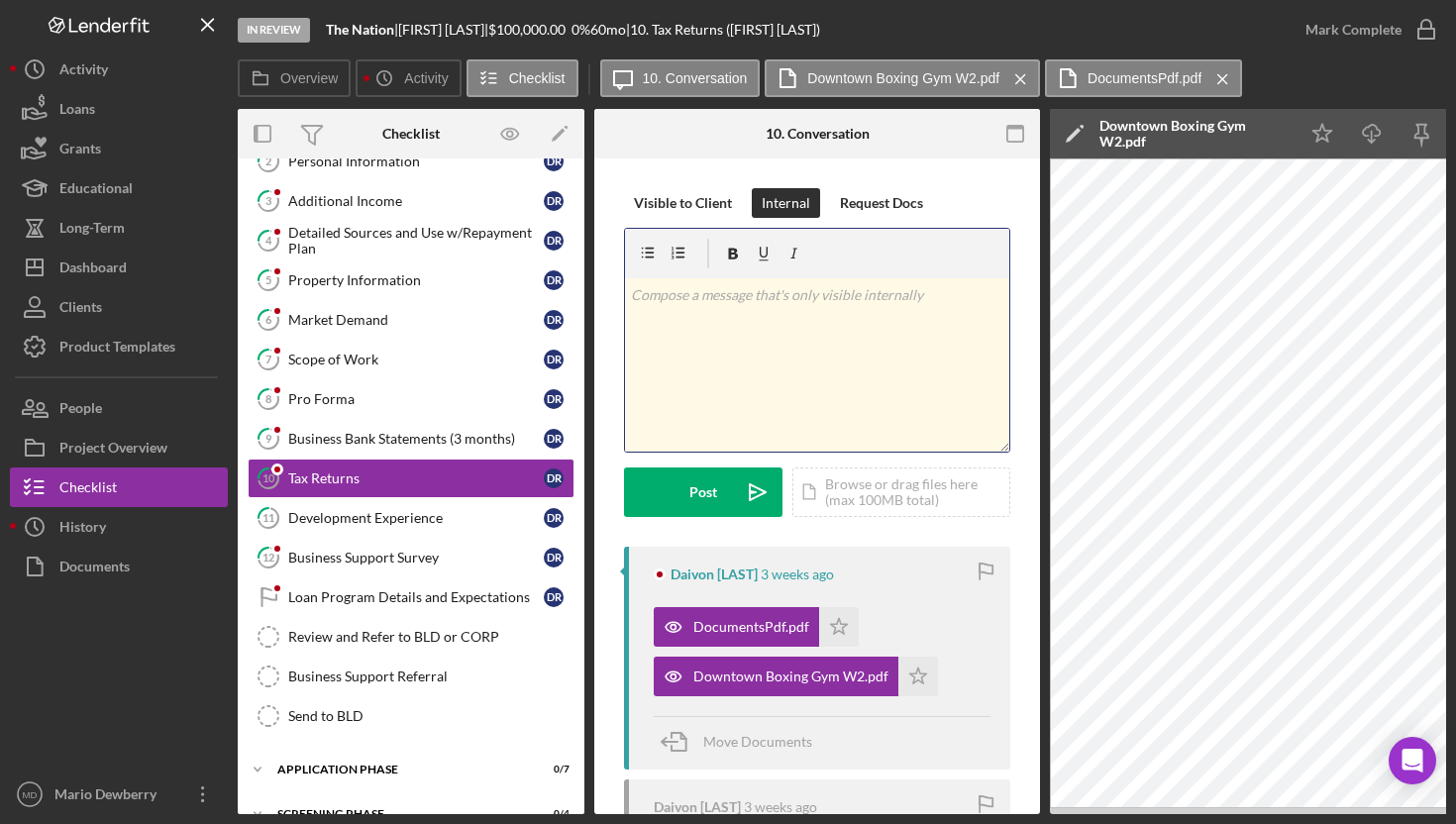 type 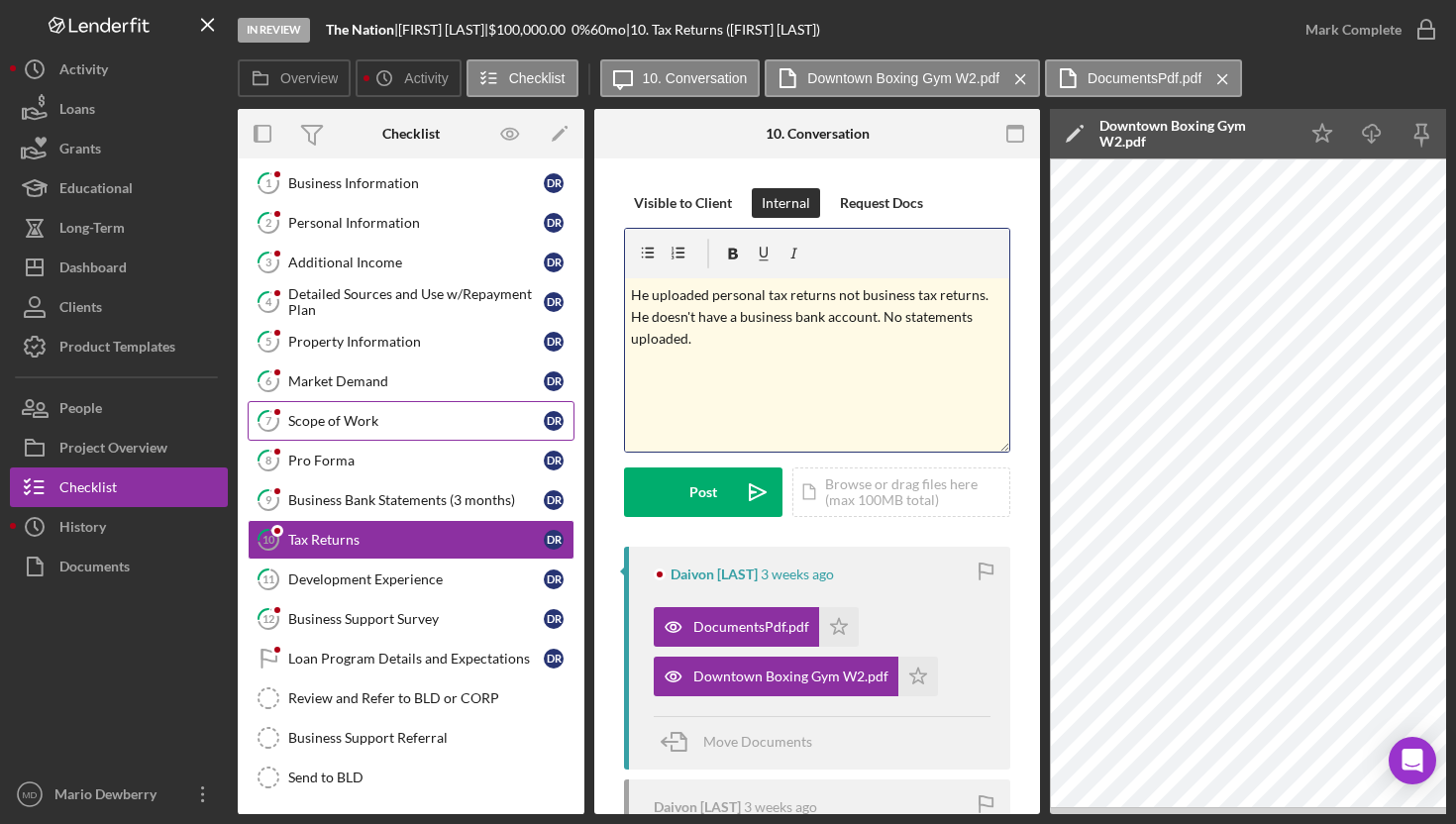 scroll, scrollTop: 83, scrollLeft: 0, axis: vertical 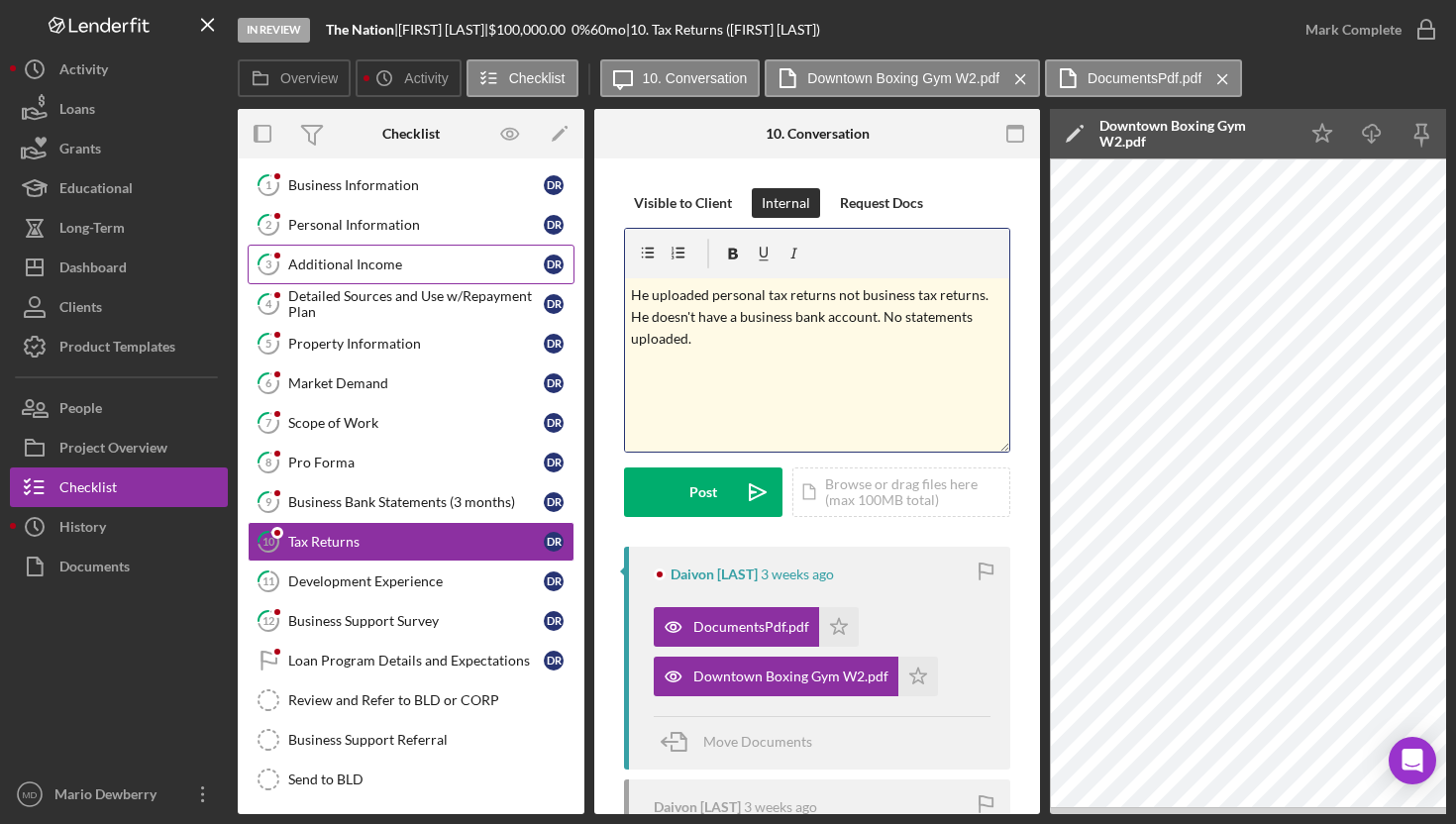 click on "3 Additional Income D R" at bounding box center (411, 264) 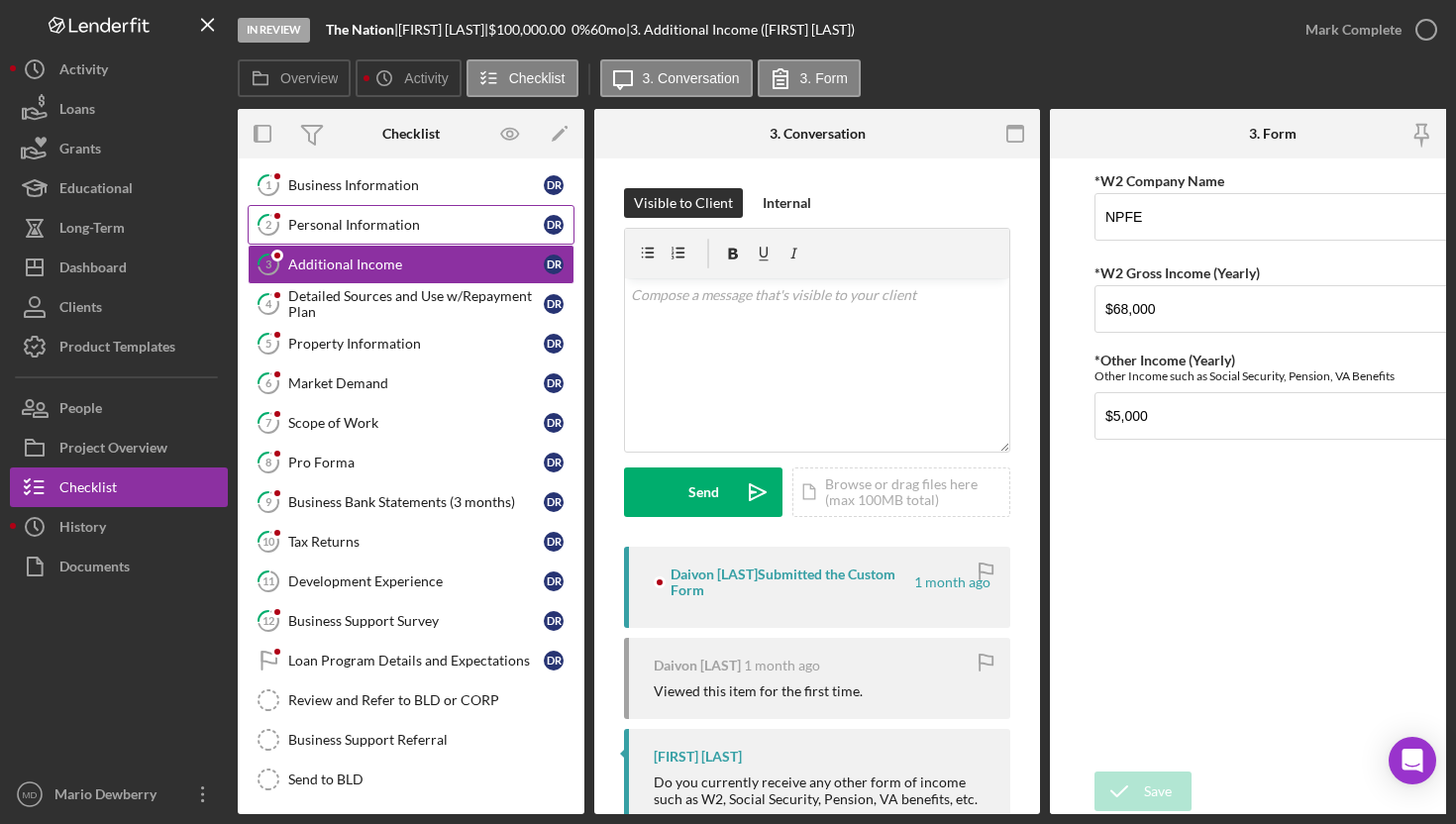 click on "2 Personal Information D R" at bounding box center [411, 225] 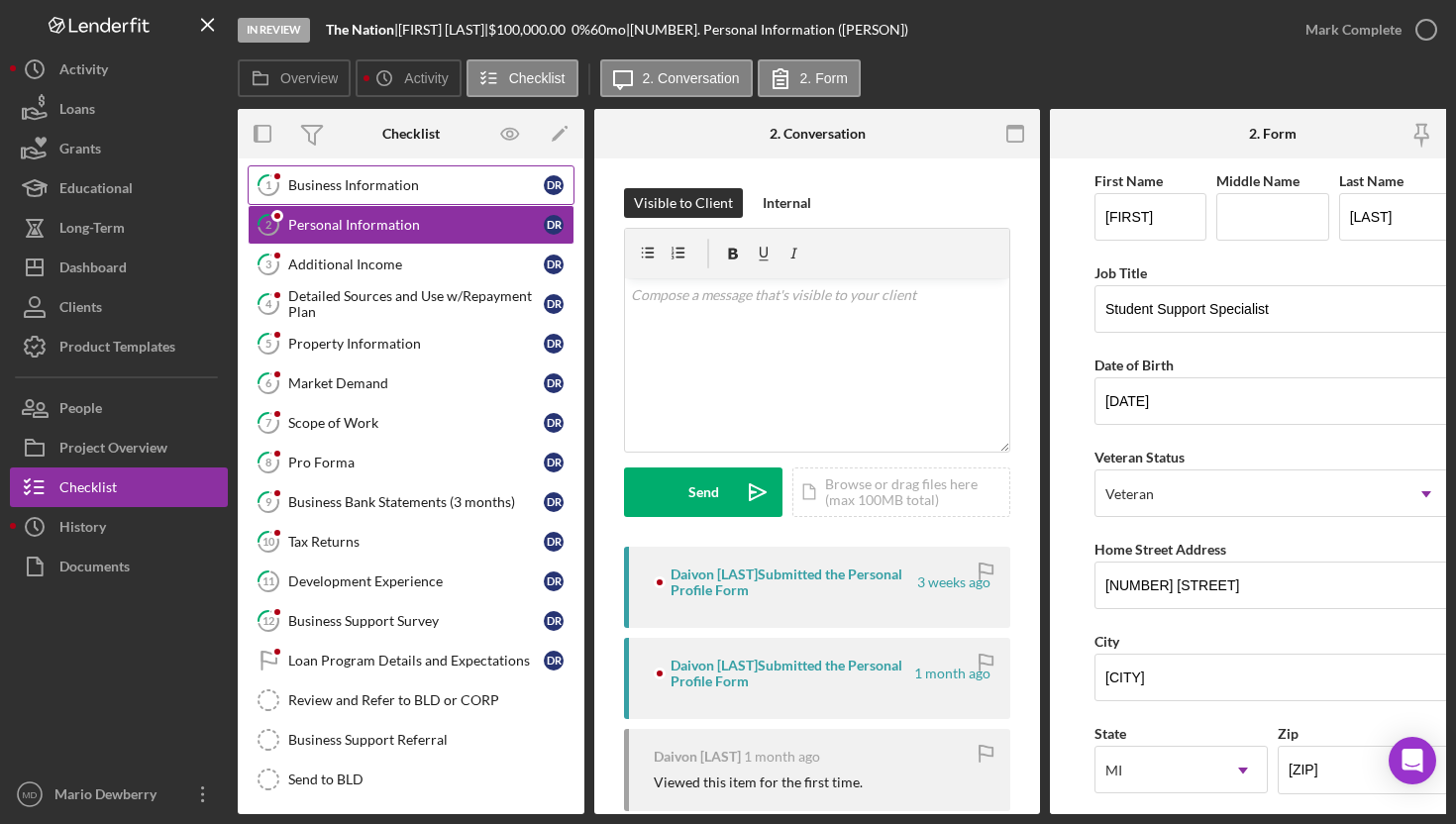 click on "1 Business Information D R" at bounding box center [411, 185] 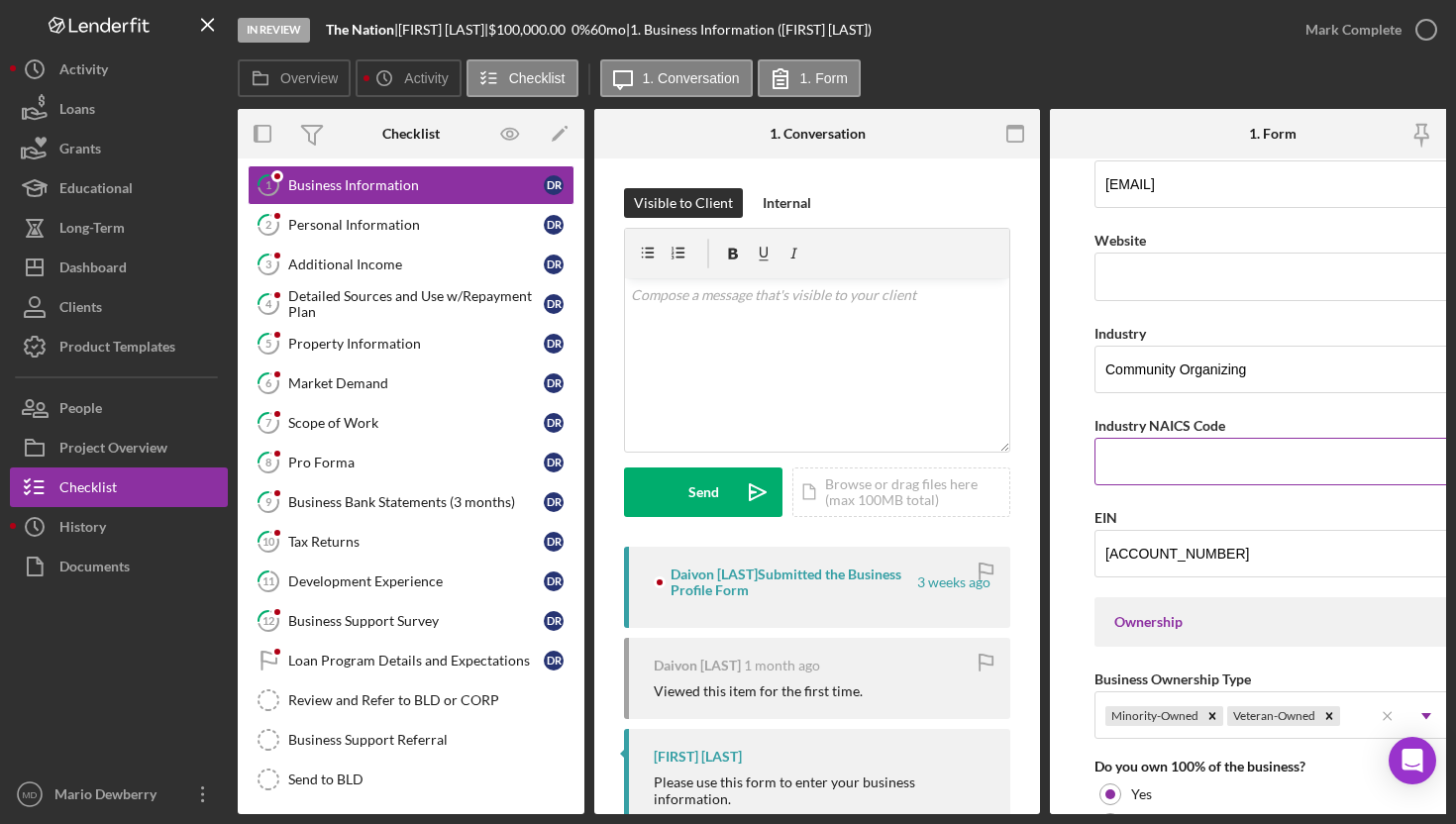 scroll, scrollTop: 488, scrollLeft: 0, axis: vertical 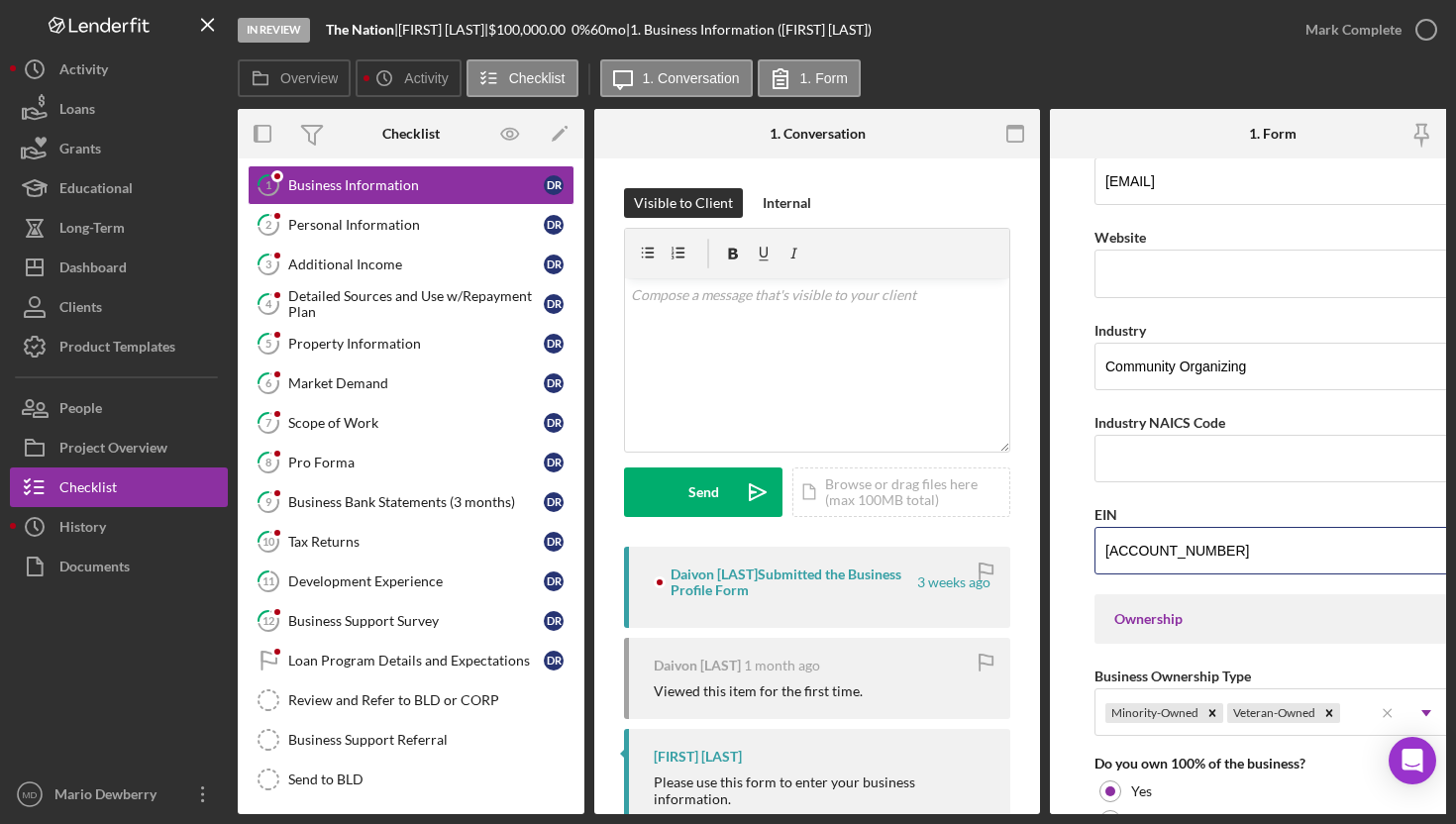 drag, startPoint x: 1194, startPoint y: 557, endPoint x: 1078, endPoint y: 545, distance: 116.61904 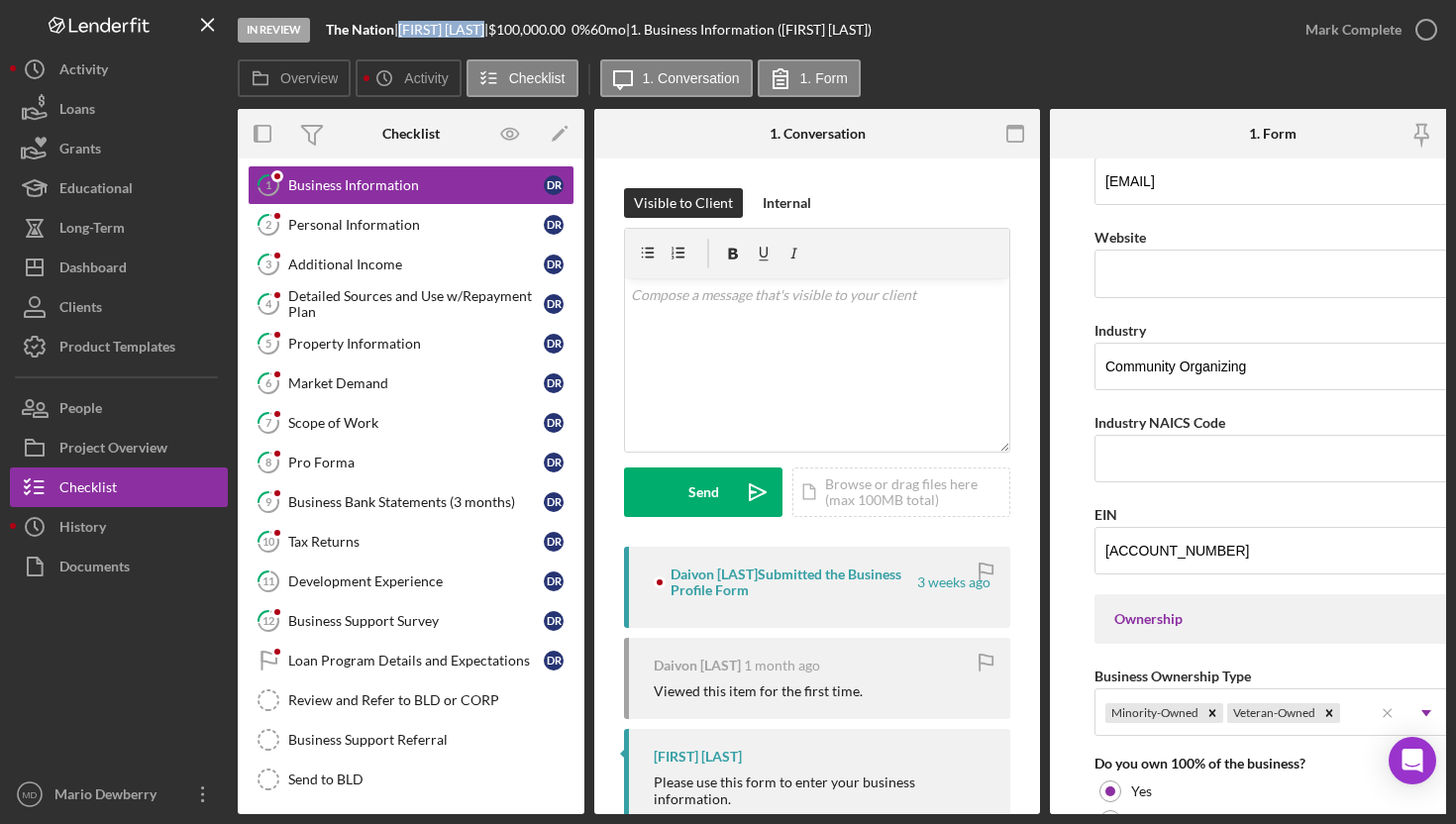 drag, startPoint x: 415, startPoint y: 29, endPoint x: 504, endPoint y: 25, distance: 89.089842 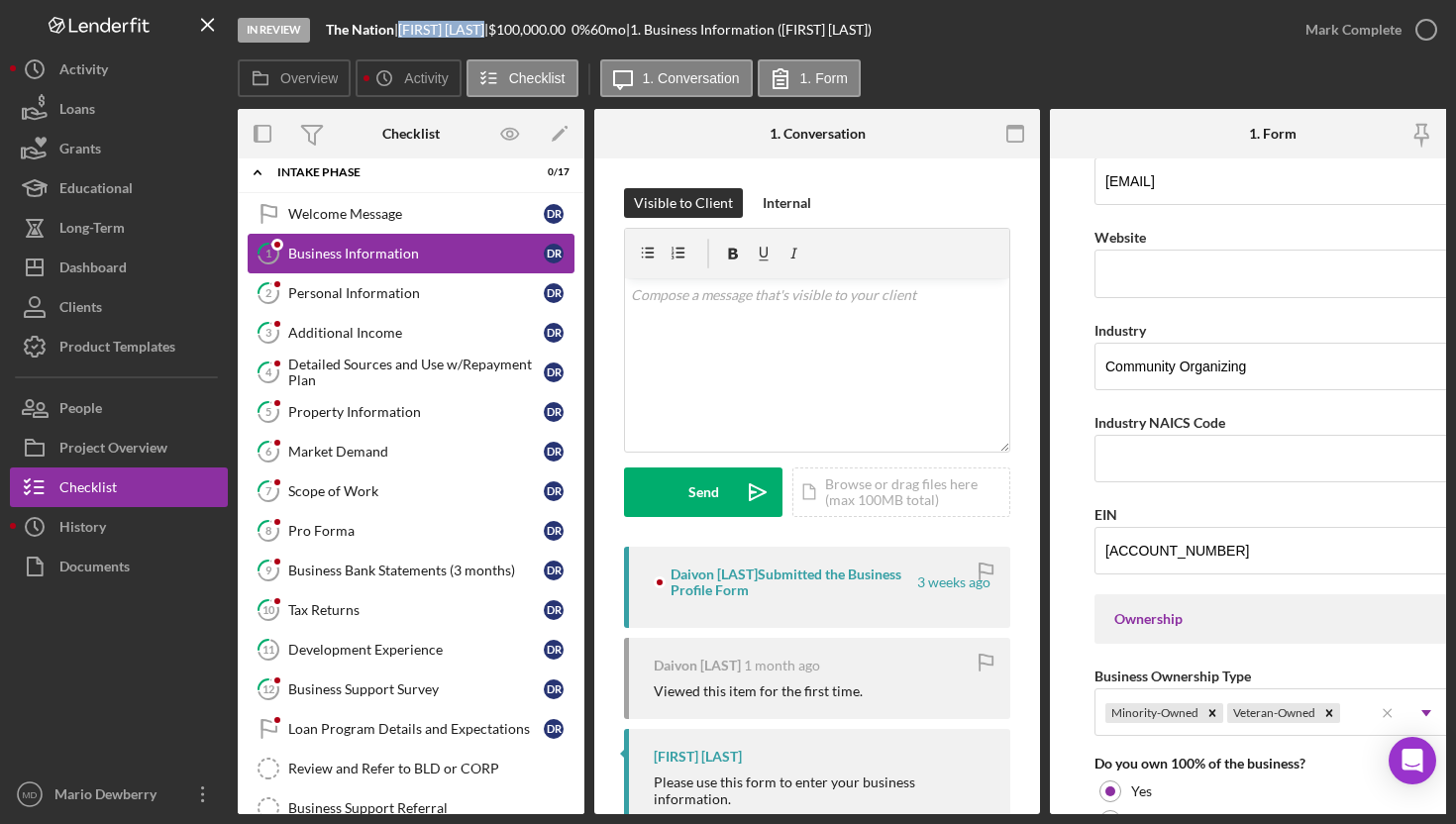 scroll, scrollTop: 8, scrollLeft: 0, axis: vertical 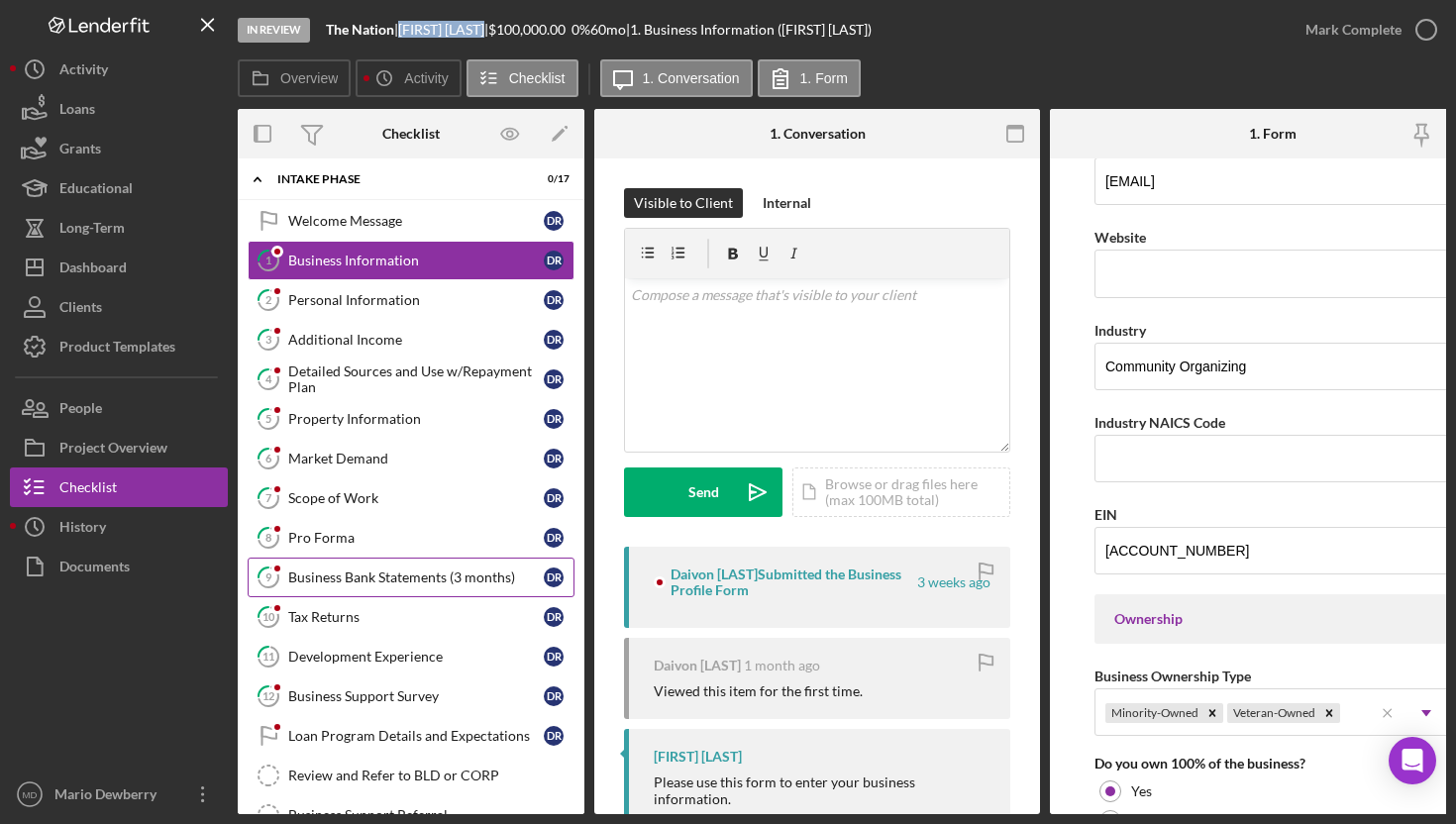 click on "9 Business Bank Statements (3 months) [FIRST] [FIRST]" at bounding box center (411, 577) 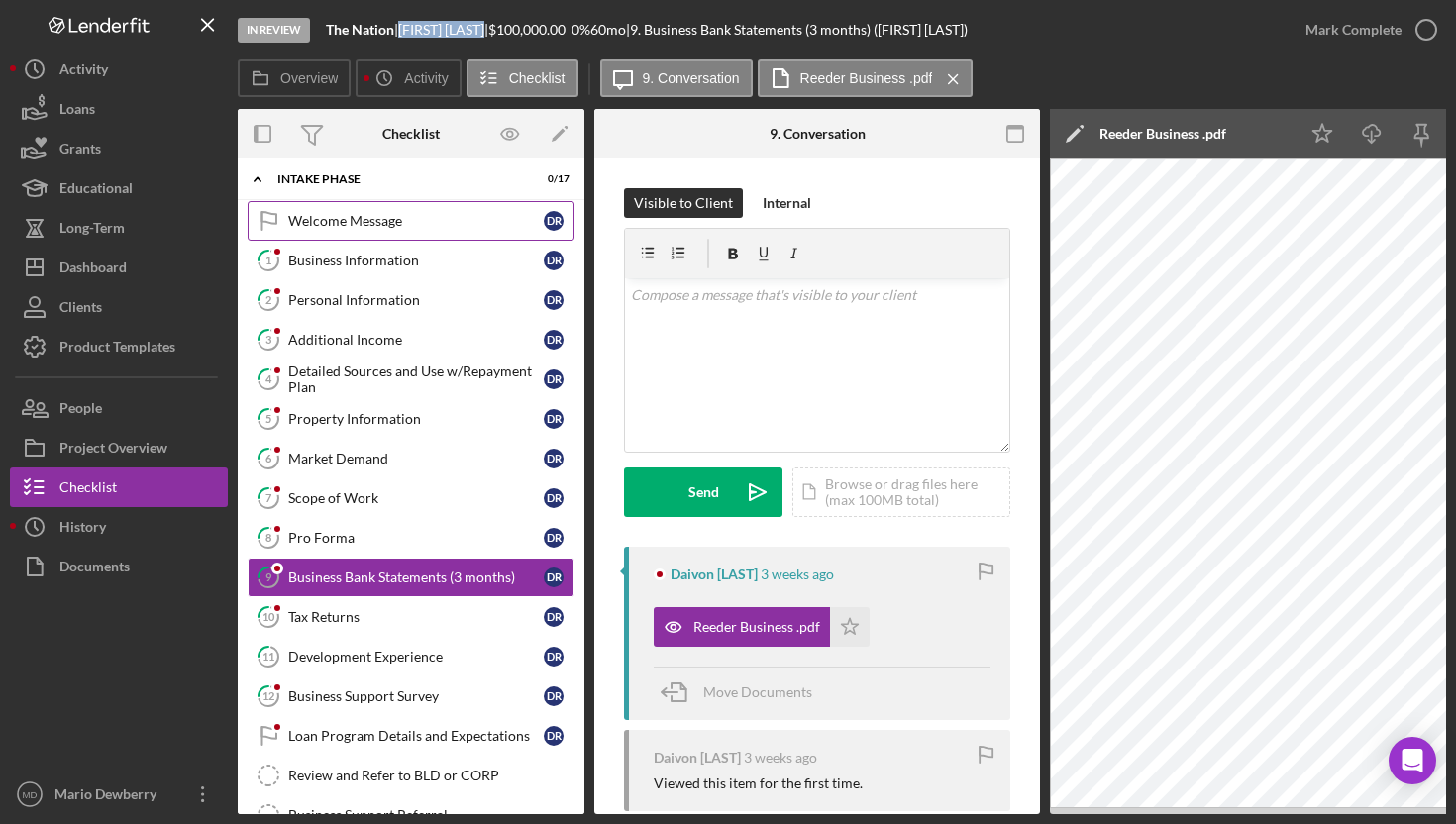 click on "Welcome Message" at bounding box center (416, 221) 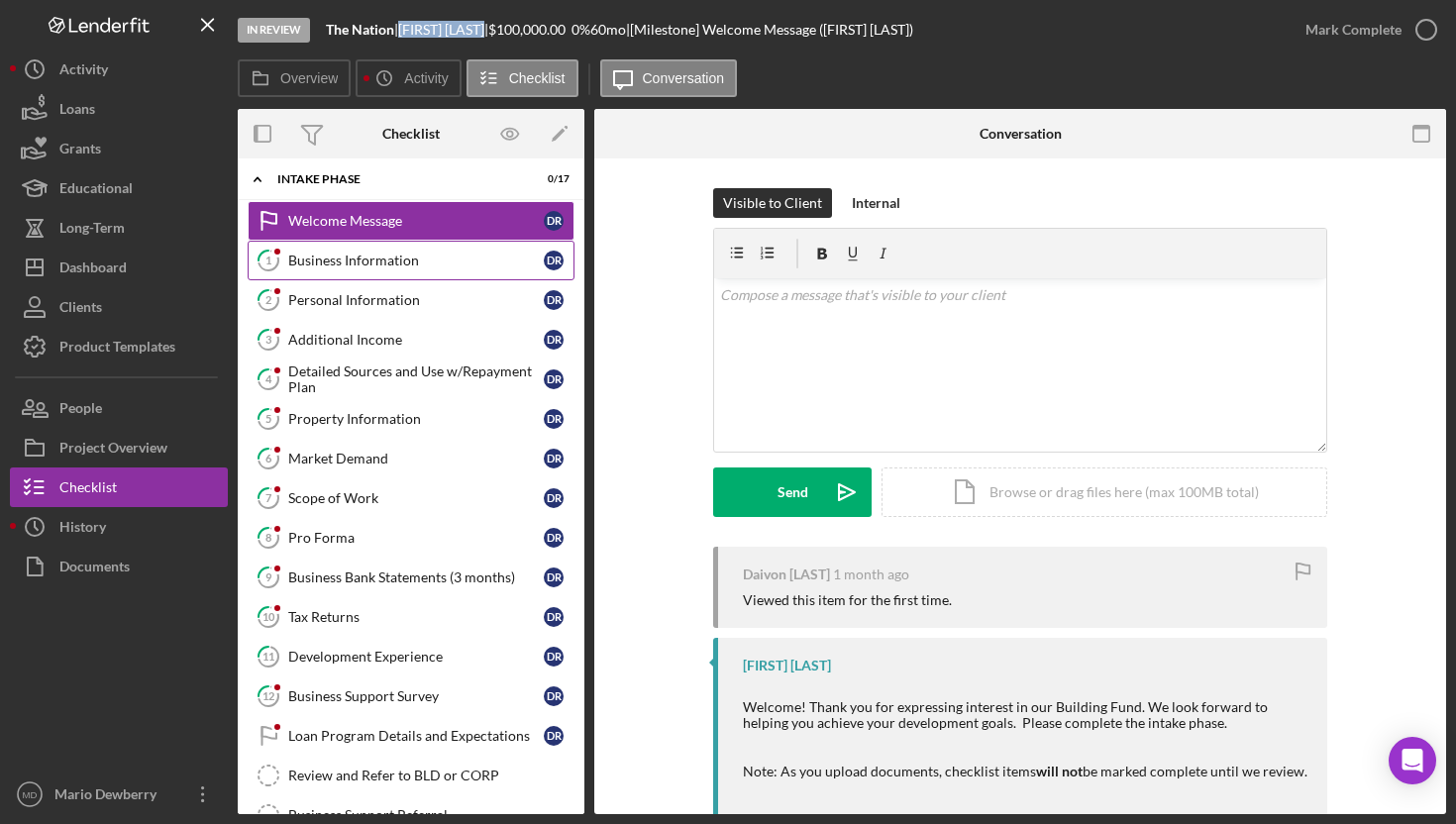 click on "Business Information" at bounding box center (416, 260) 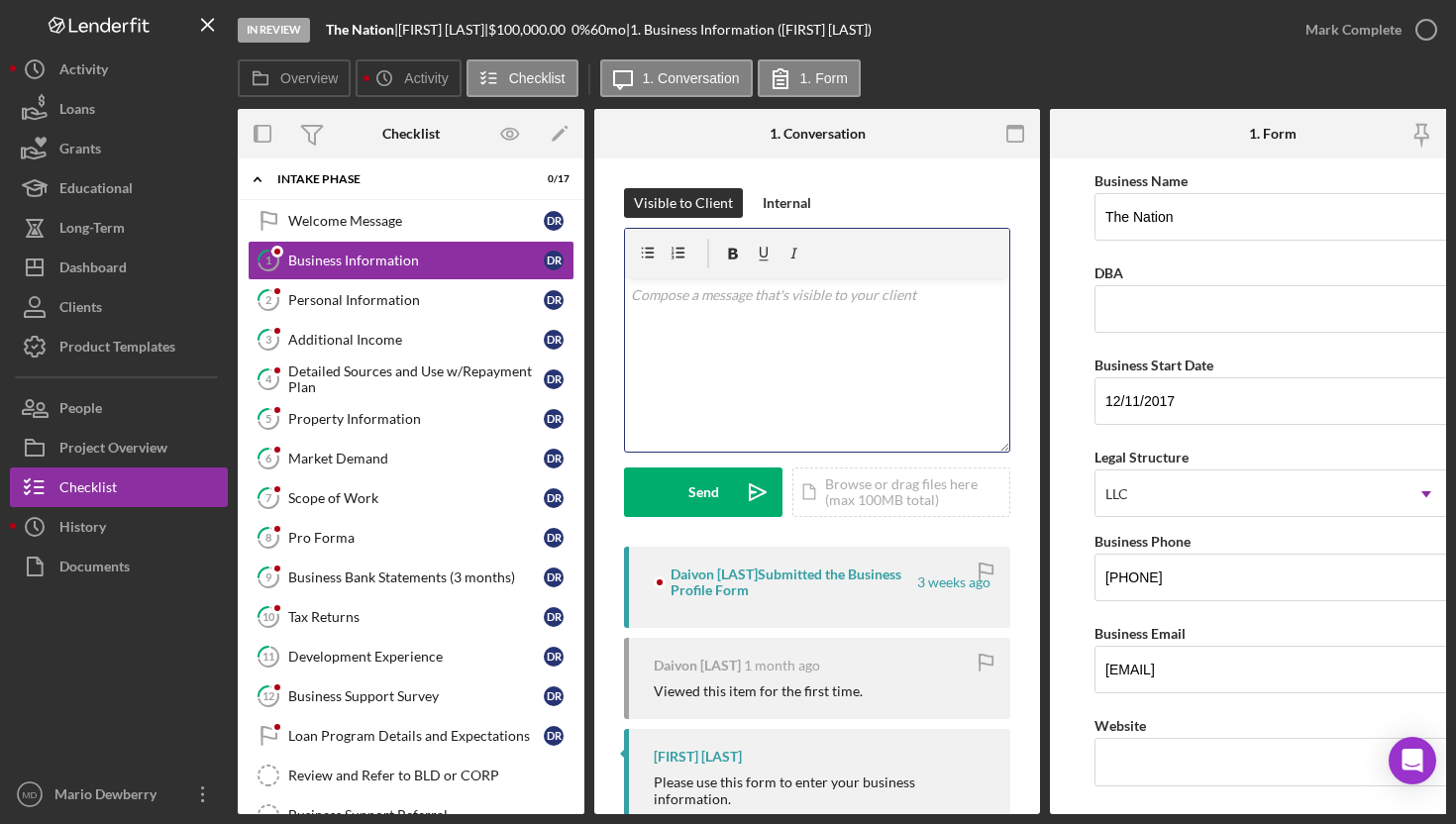 click on "v Color teal Color pink Remove color Add row above Add row below Add column before Add column after Merge cells Split cells Remove column Remove row Remove table" at bounding box center (817, 364) 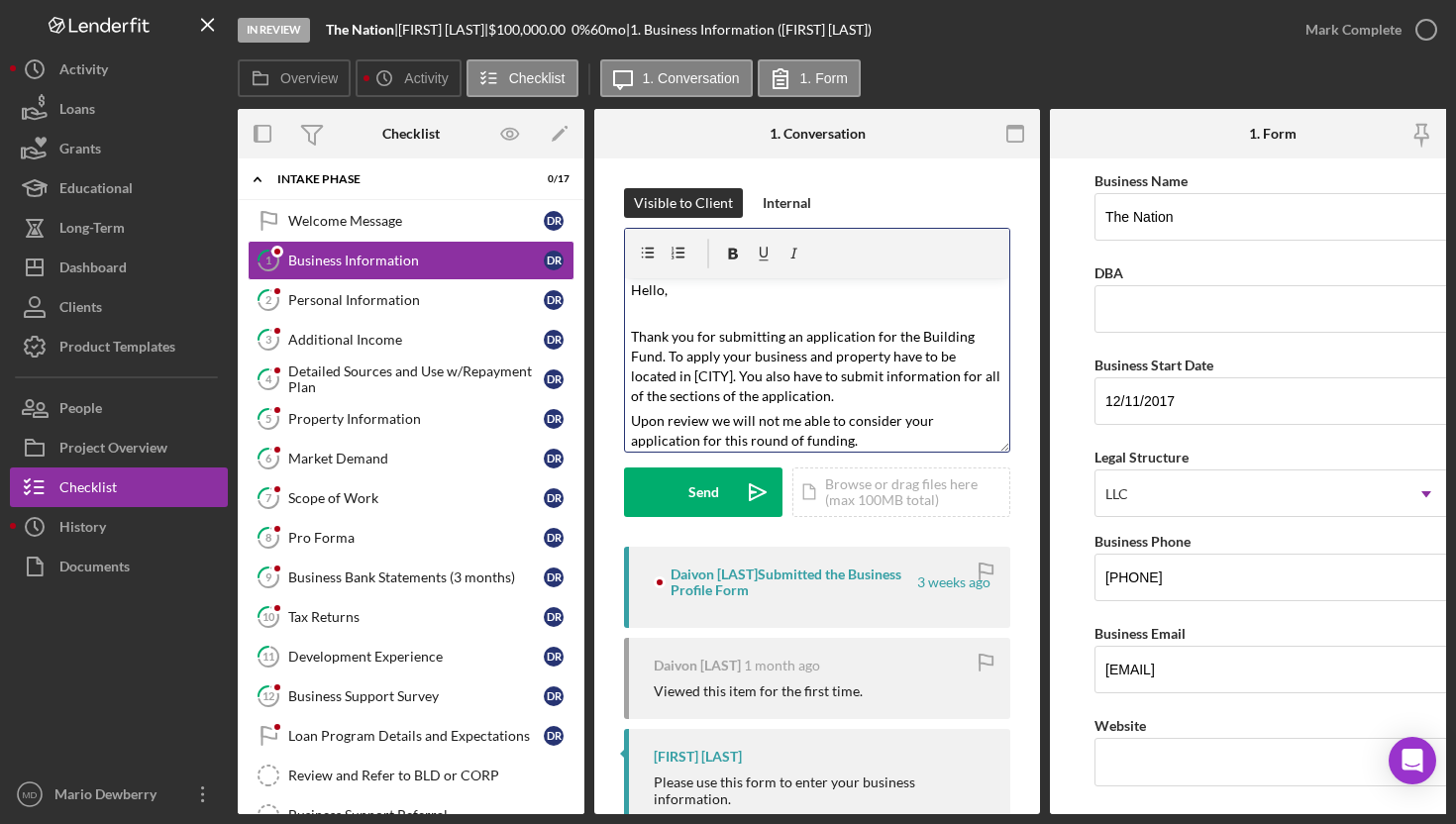 scroll, scrollTop: 0, scrollLeft: 0, axis: both 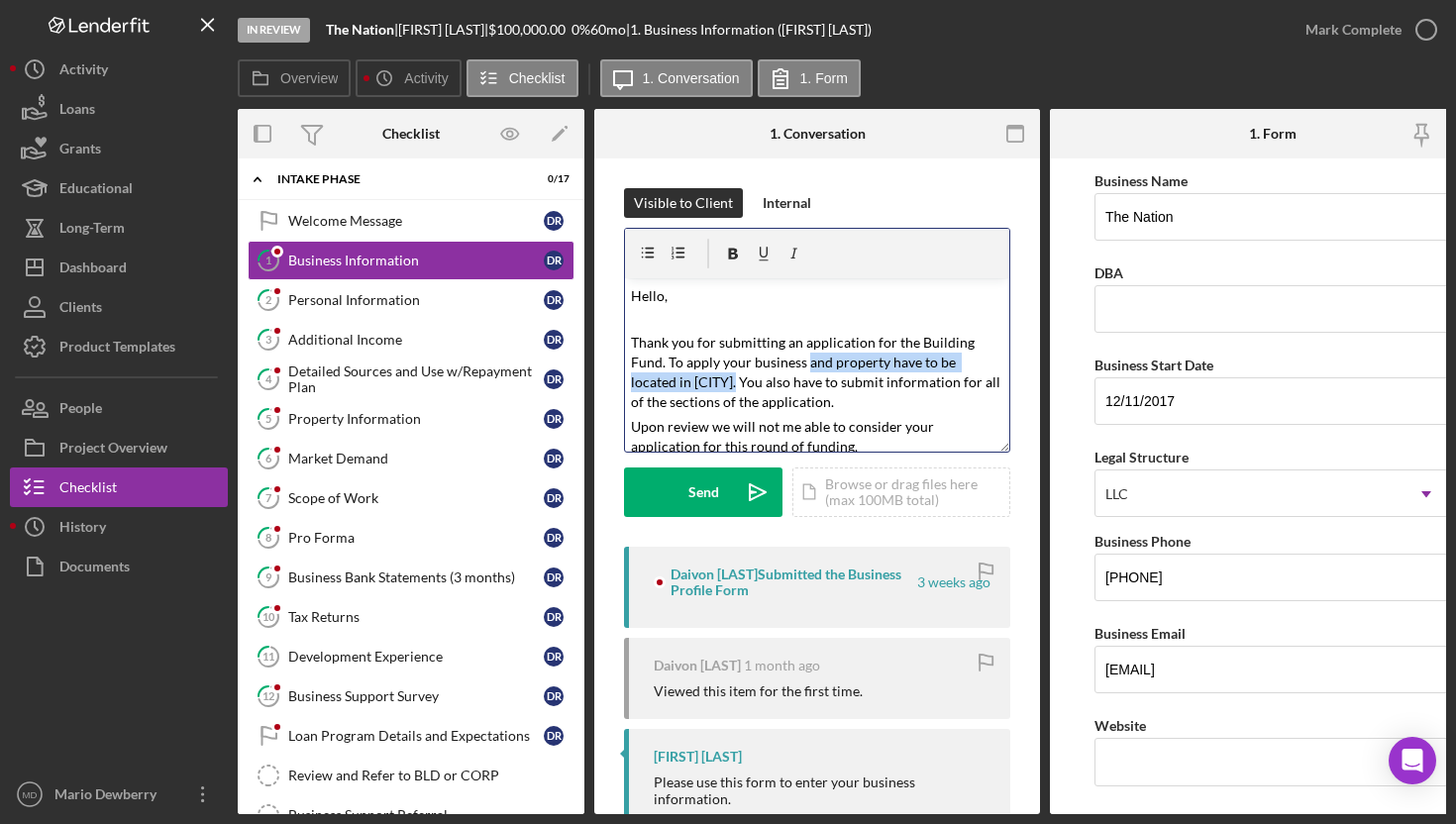 drag, startPoint x: 807, startPoint y: 366, endPoint x: 739, endPoint y: 383, distance: 70.092796 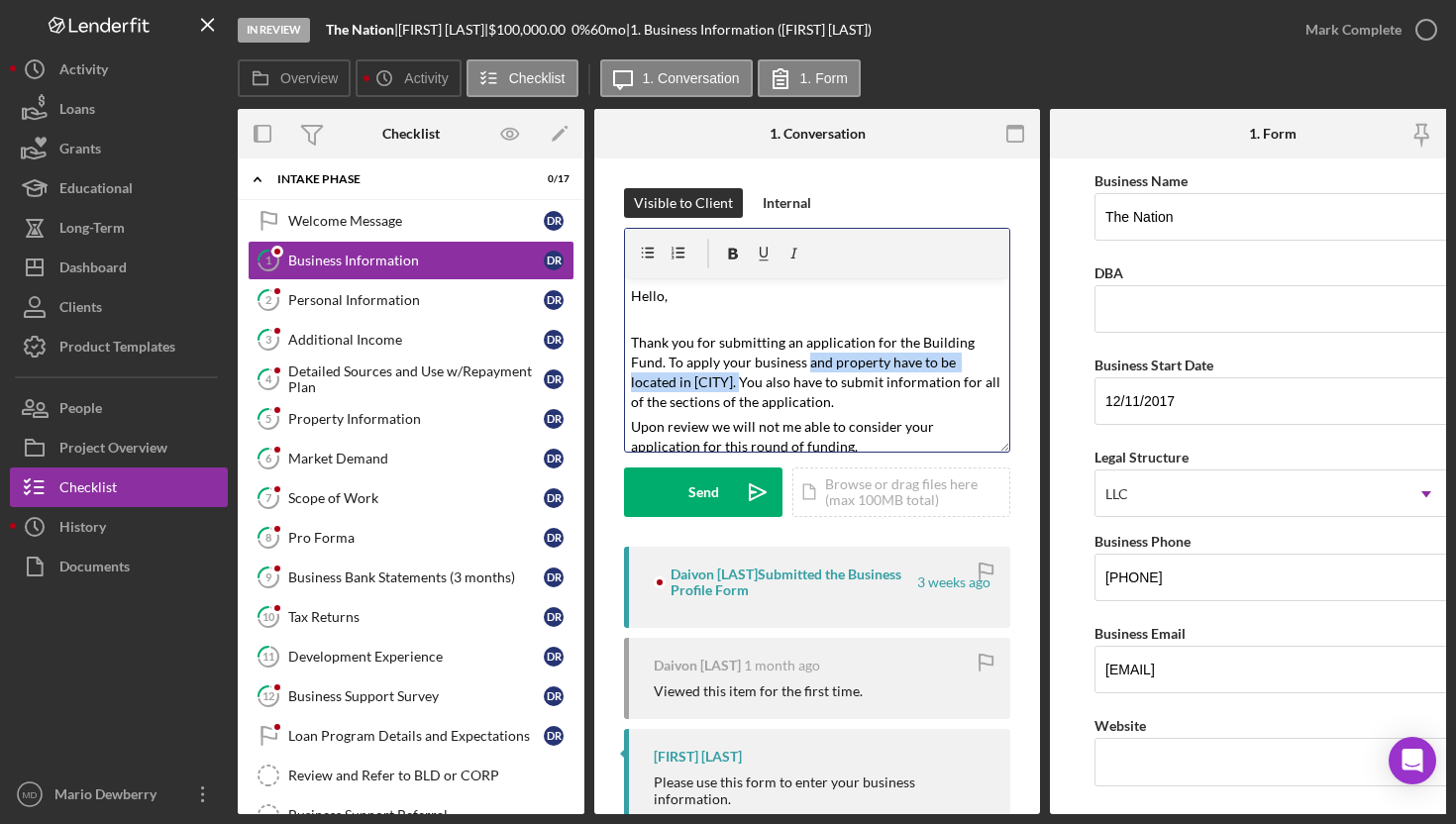 type 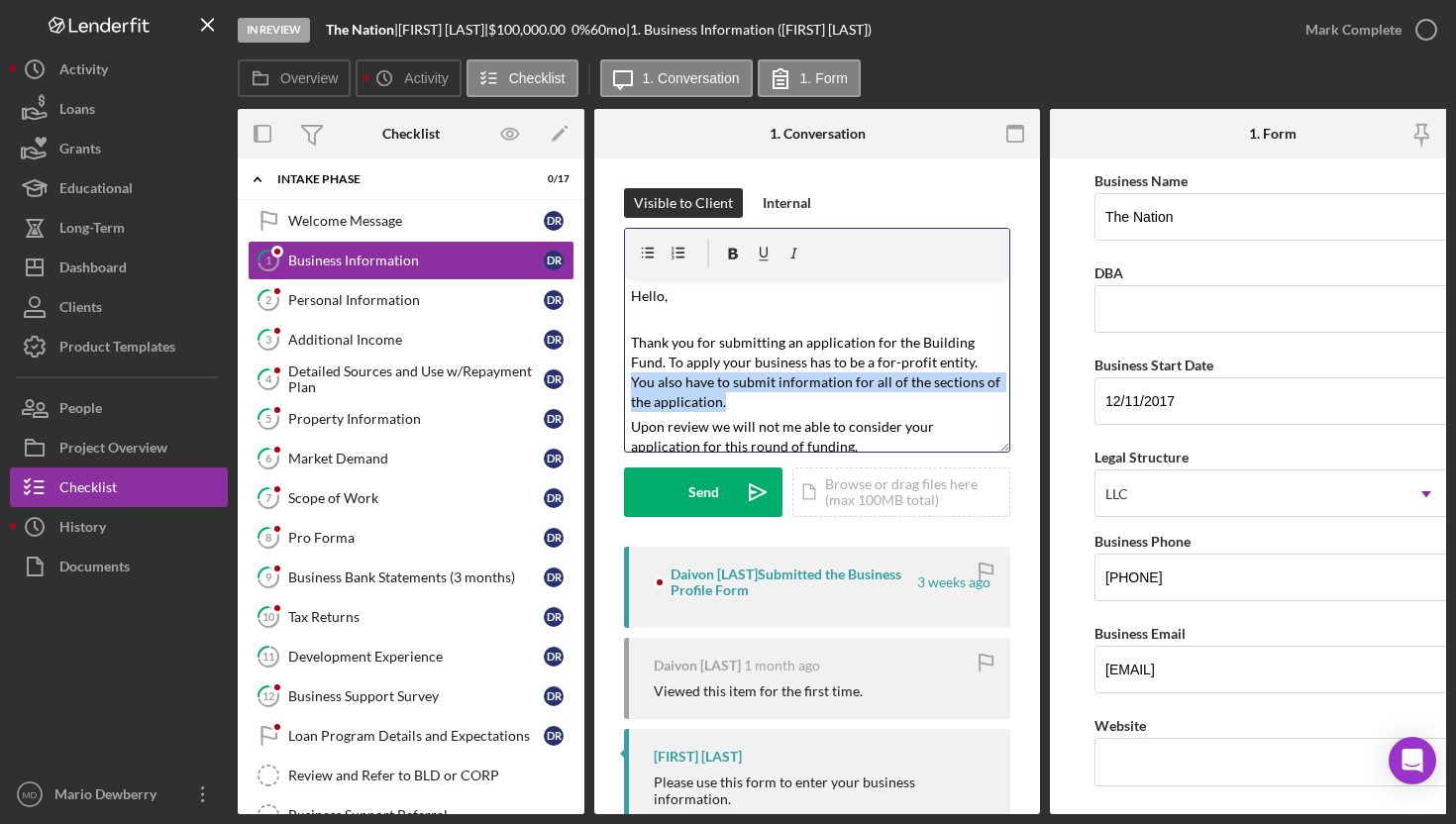 drag, startPoint x: 631, startPoint y: 385, endPoint x: 815, endPoint y: 401, distance: 184.6943 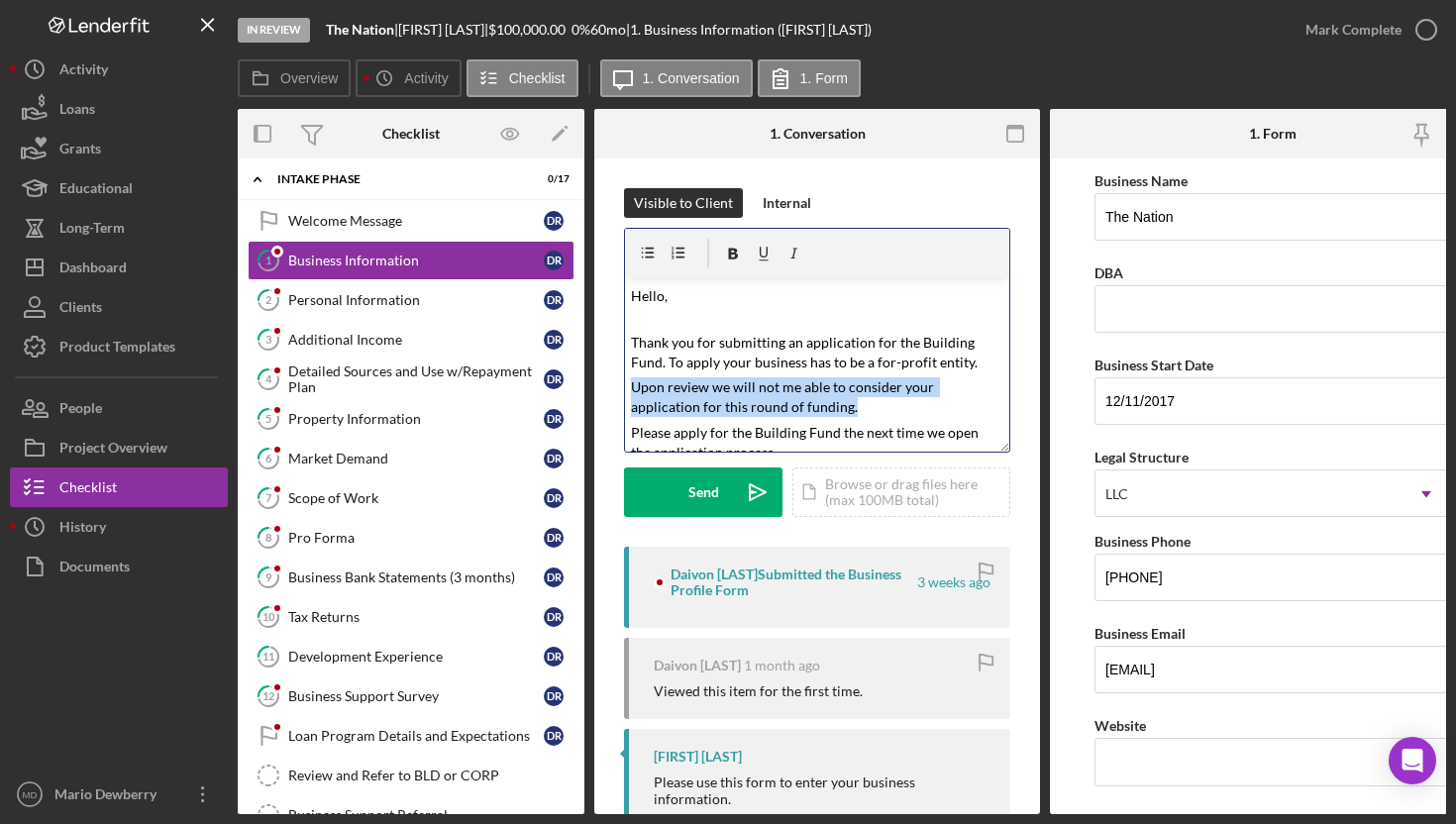 drag, startPoint x: 631, startPoint y: 389, endPoint x: 875, endPoint y: 404, distance: 244.4606 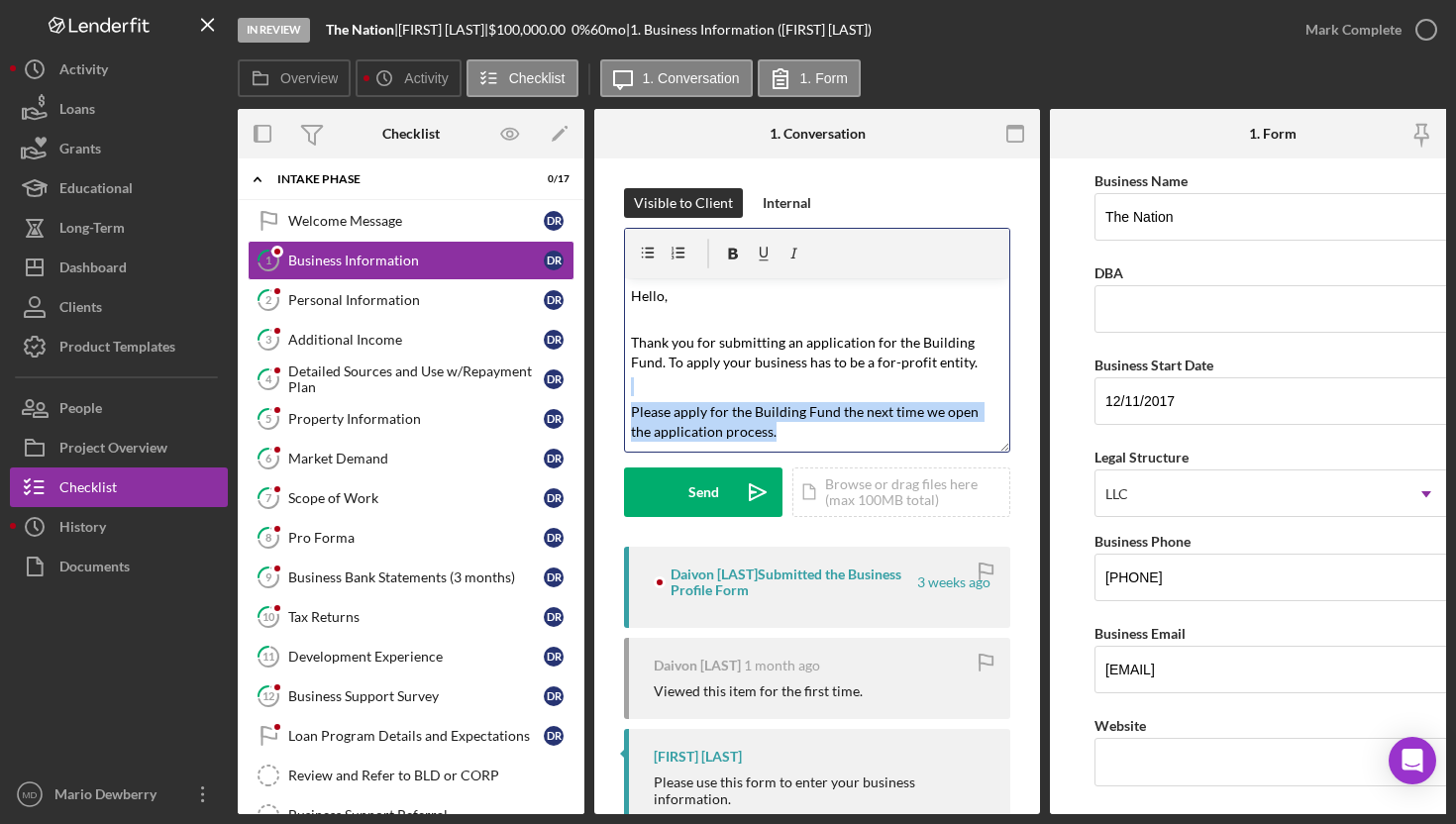 drag, startPoint x: 787, startPoint y: 438, endPoint x: 612, endPoint y: 387, distance: 182.28 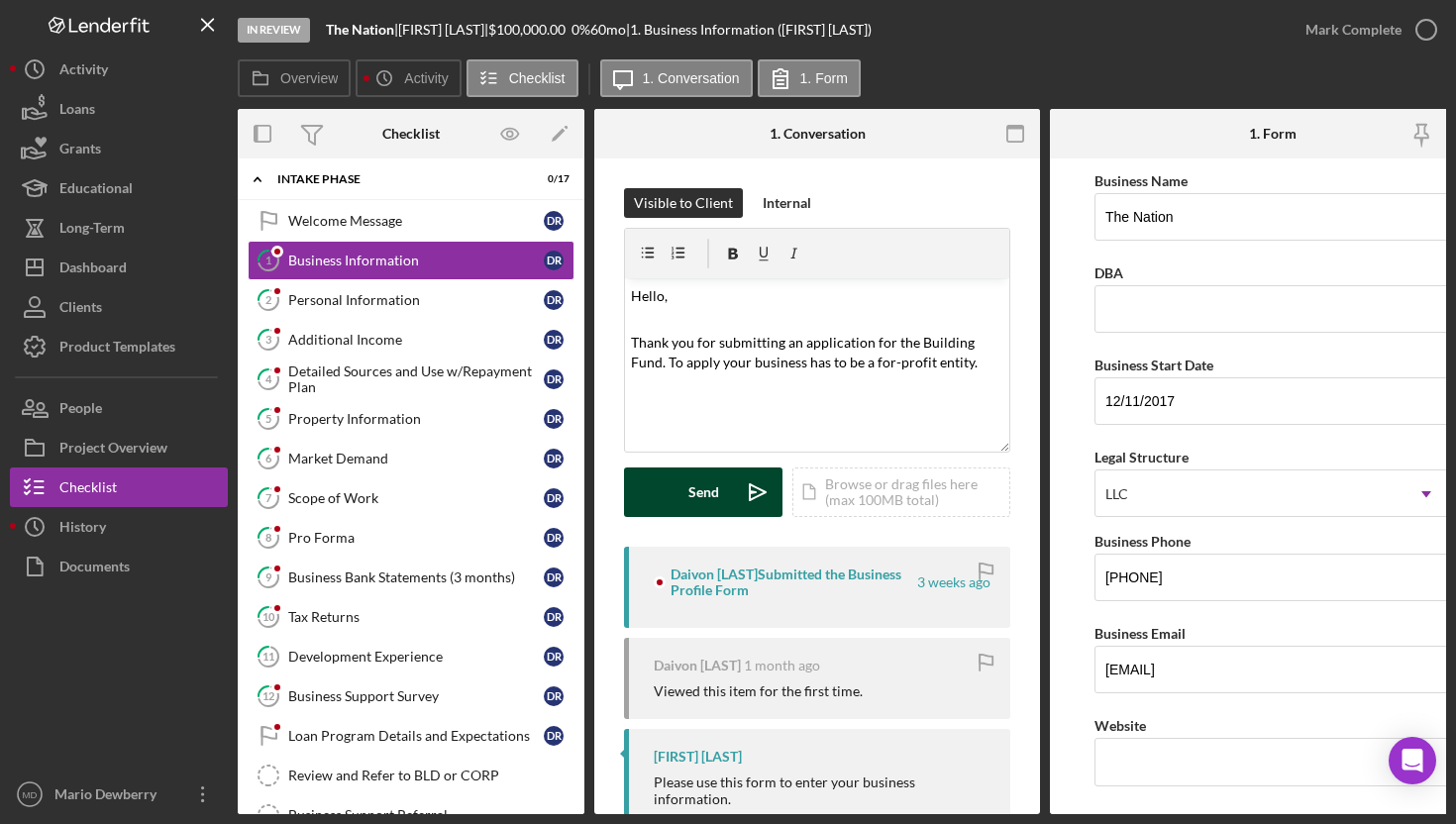 click on "Send" at bounding box center (703, 492) 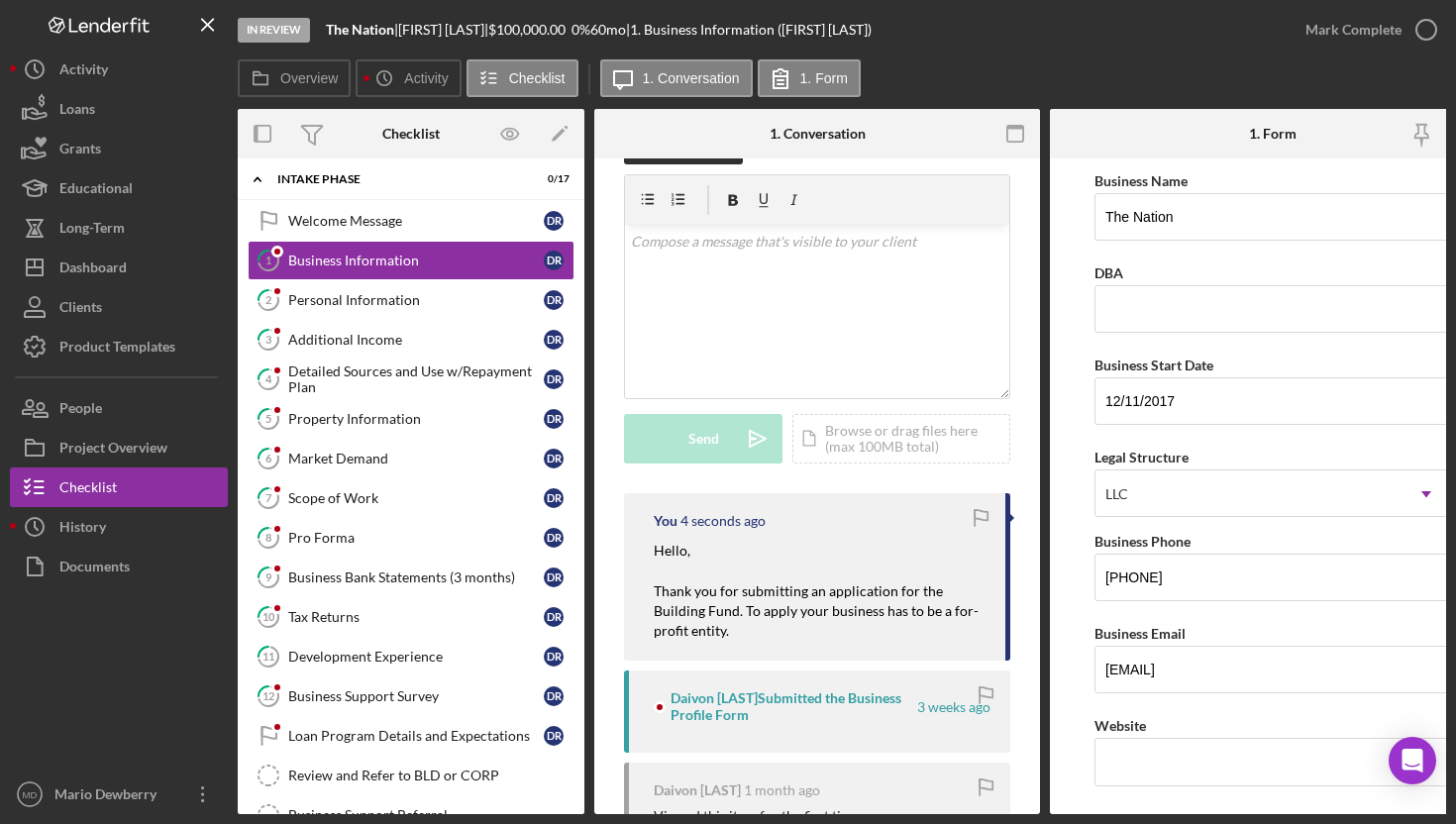 scroll, scrollTop: 0, scrollLeft: 0, axis: both 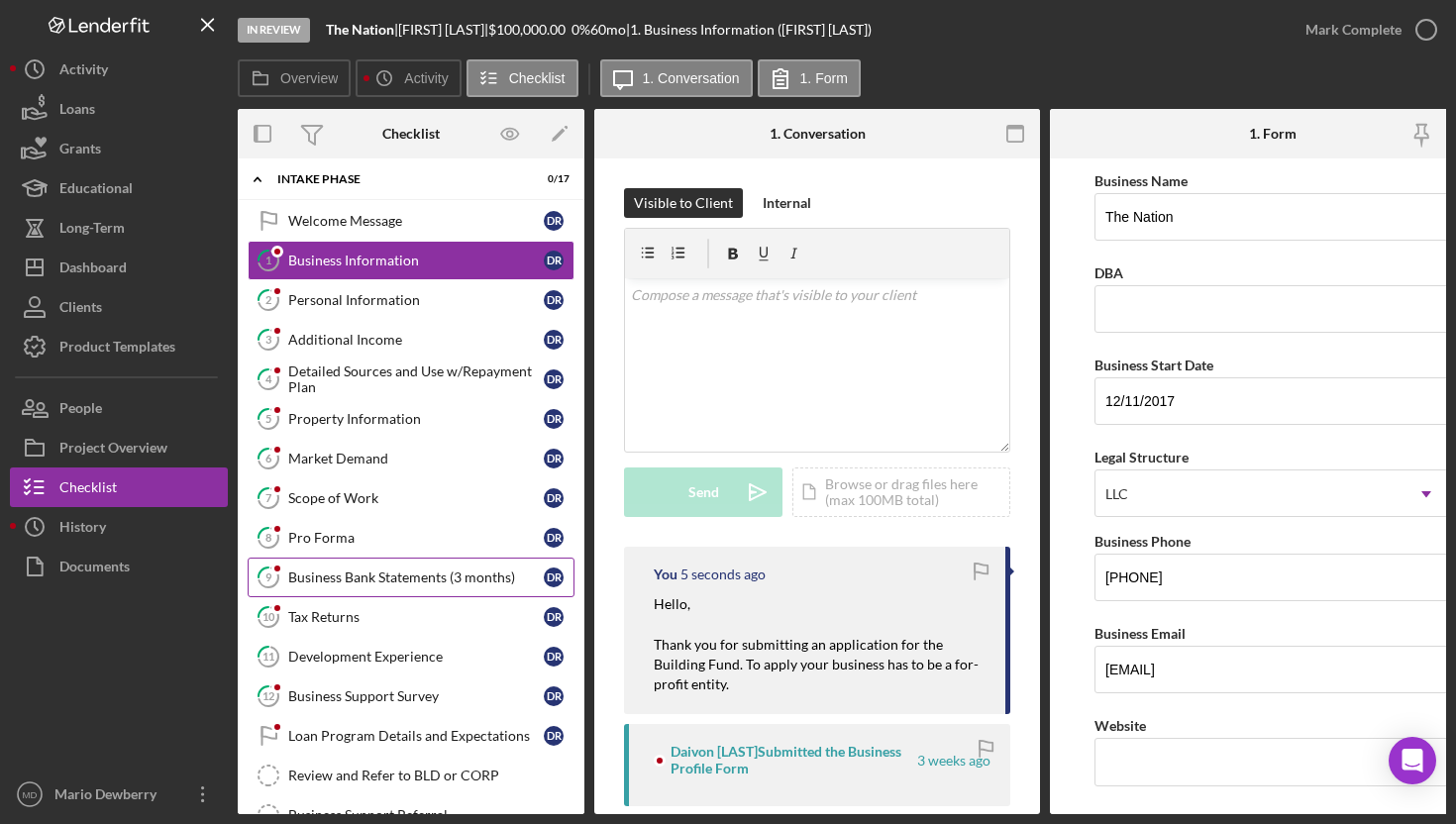 click on "Business Bank Statements (3 months)" at bounding box center [416, 577] 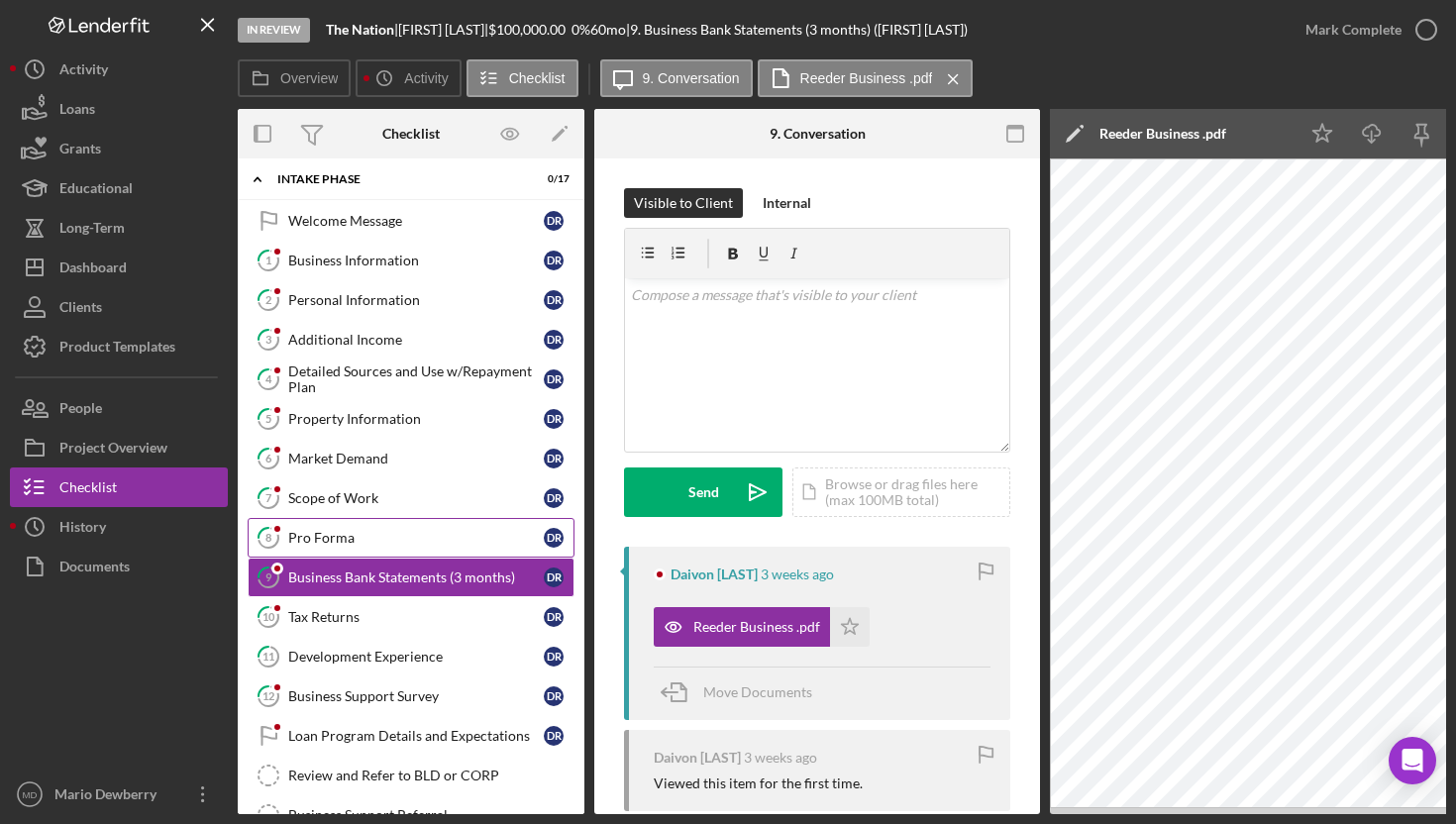 click on "8 Pro Forma D R" at bounding box center (411, 538) 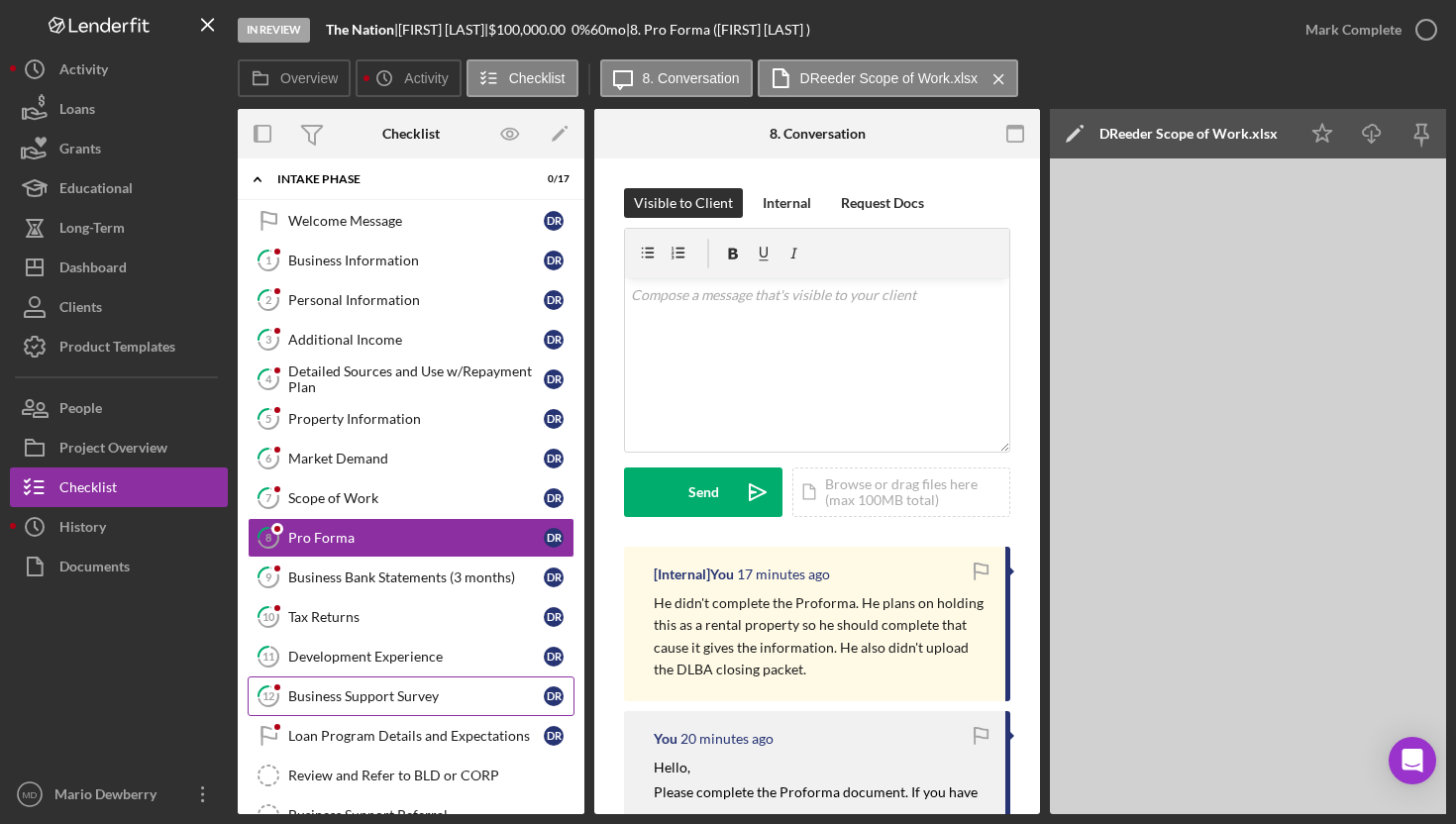 click on "Business Support Survey" at bounding box center (416, 696) 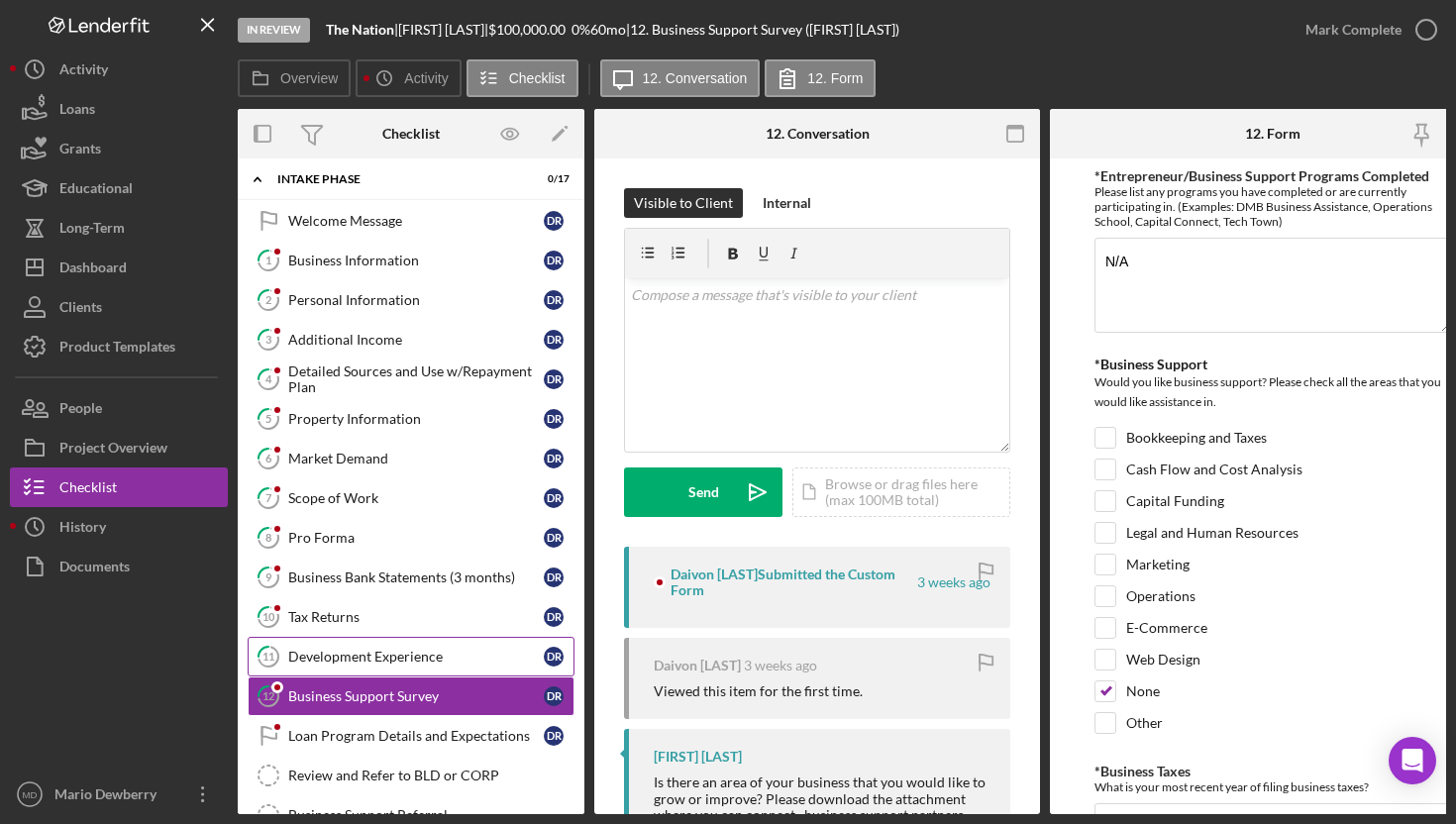 click on "Development Experience" at bounding box center [416, 657] 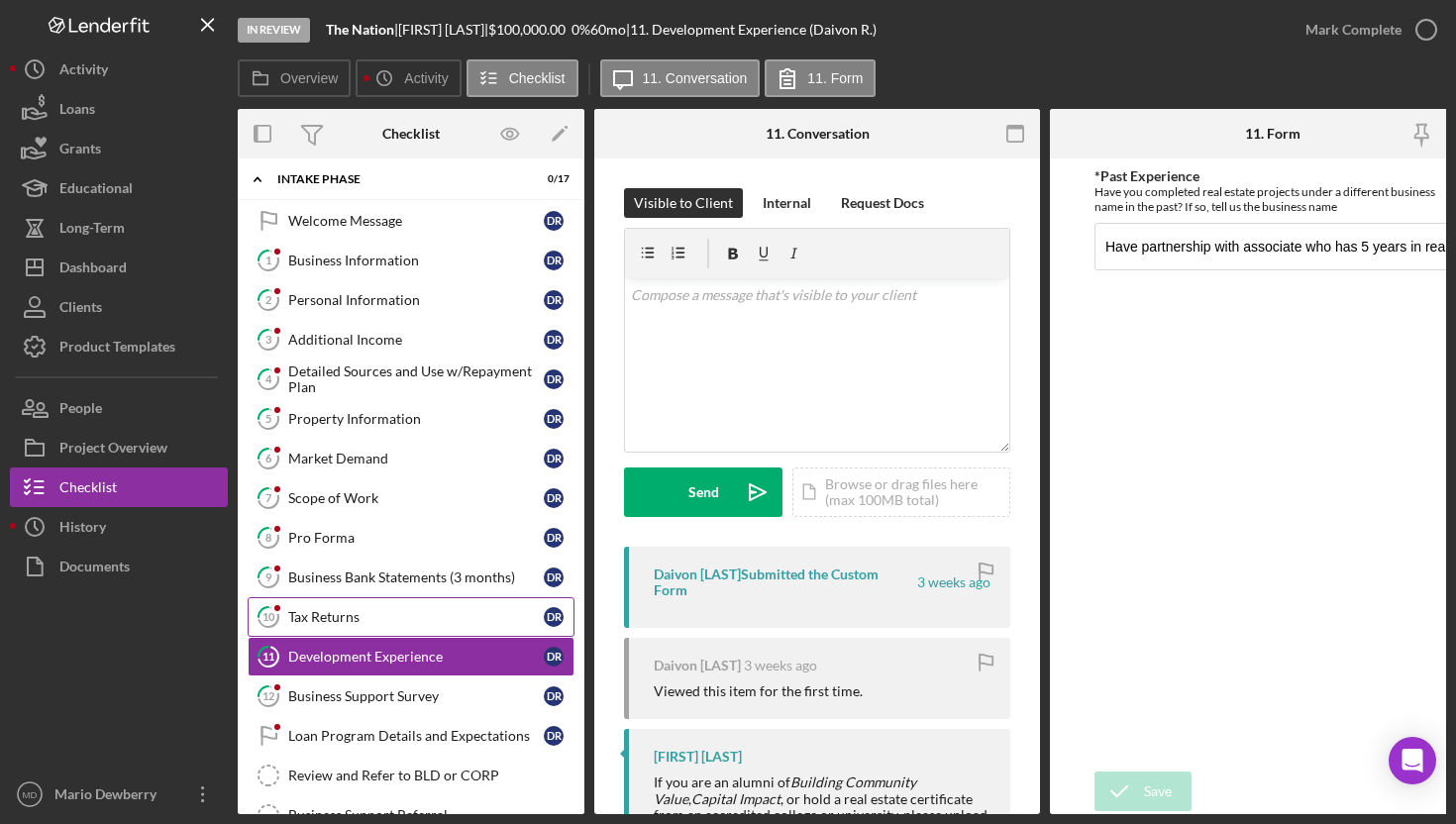 click on "Tax Returns" at bounding box center [416, 617] 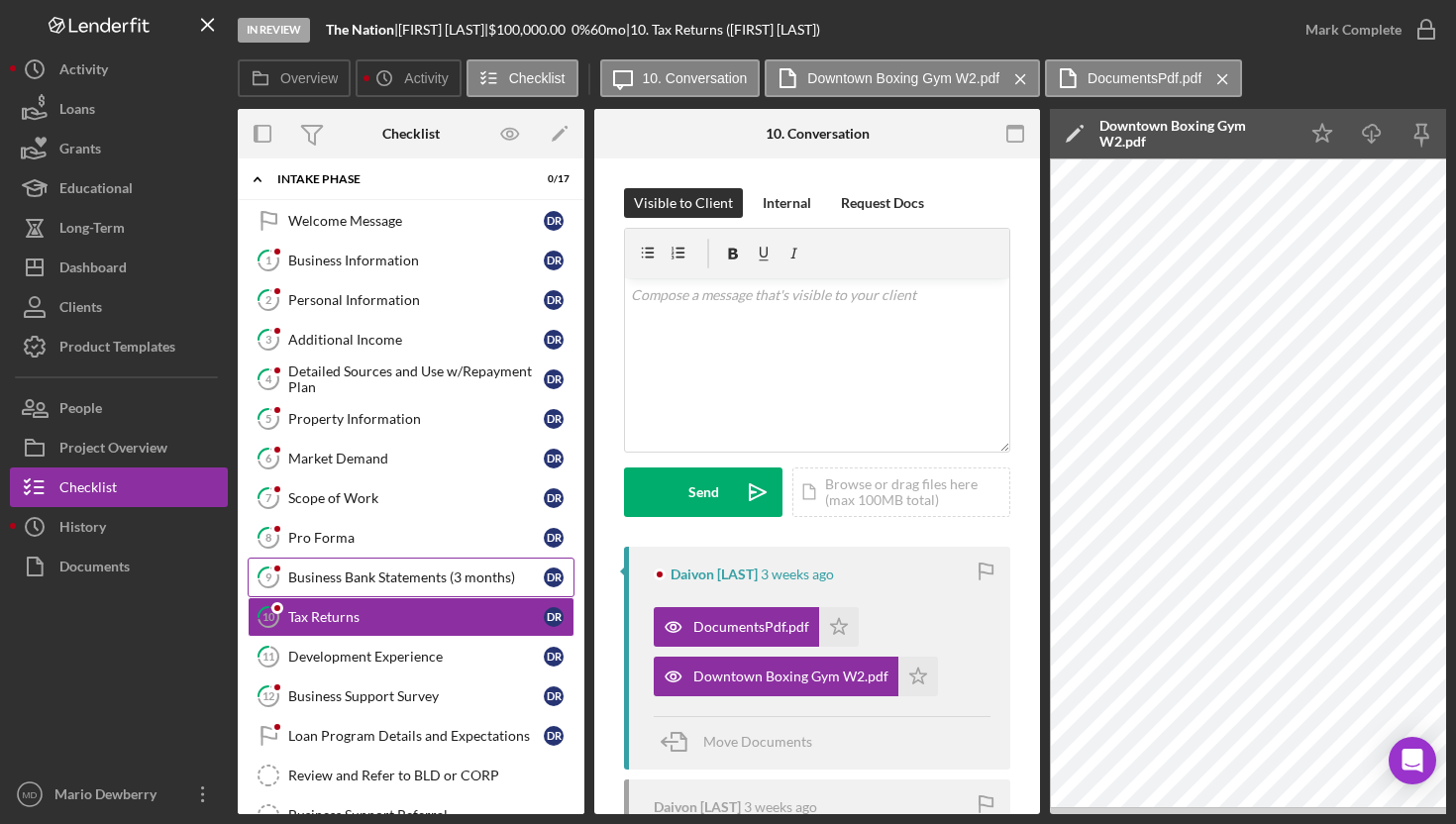 click on "Business Bank Statements (3 months)" at bounding box center (416, 577) 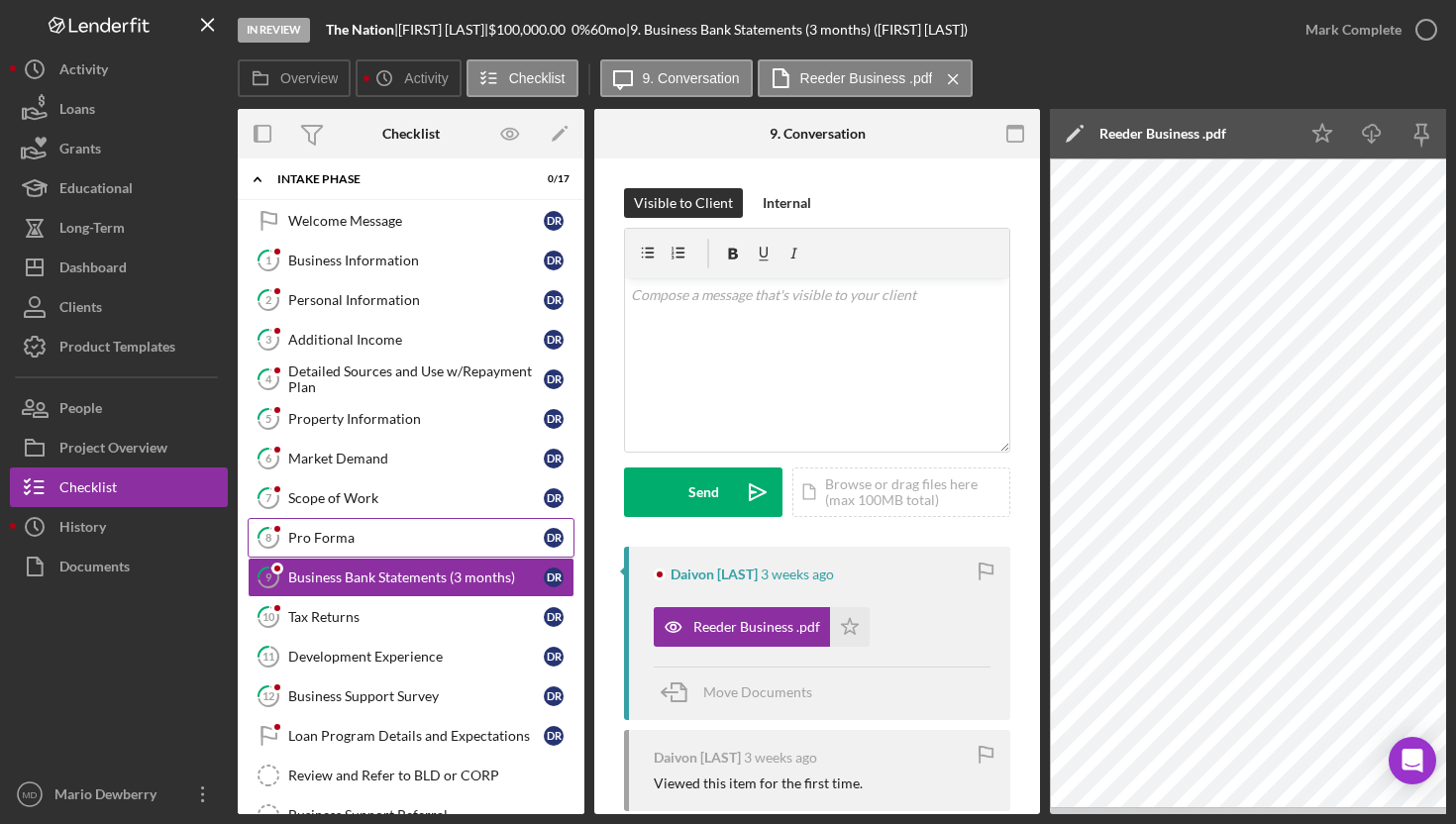 click on "Pro Forma" at bounding box center [416, 538] 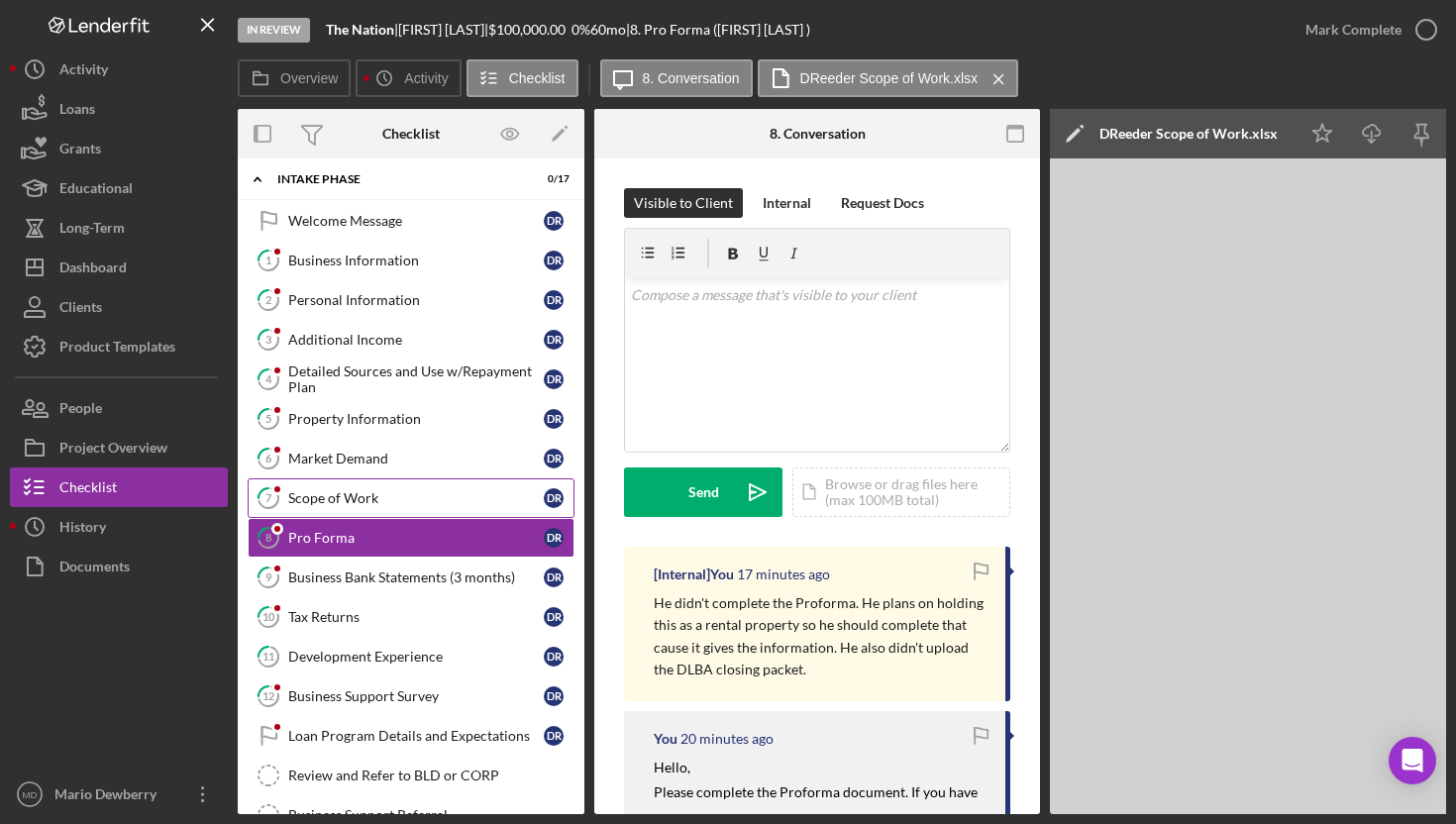 click on "Scope of Work" at bounding box center [416, 498] 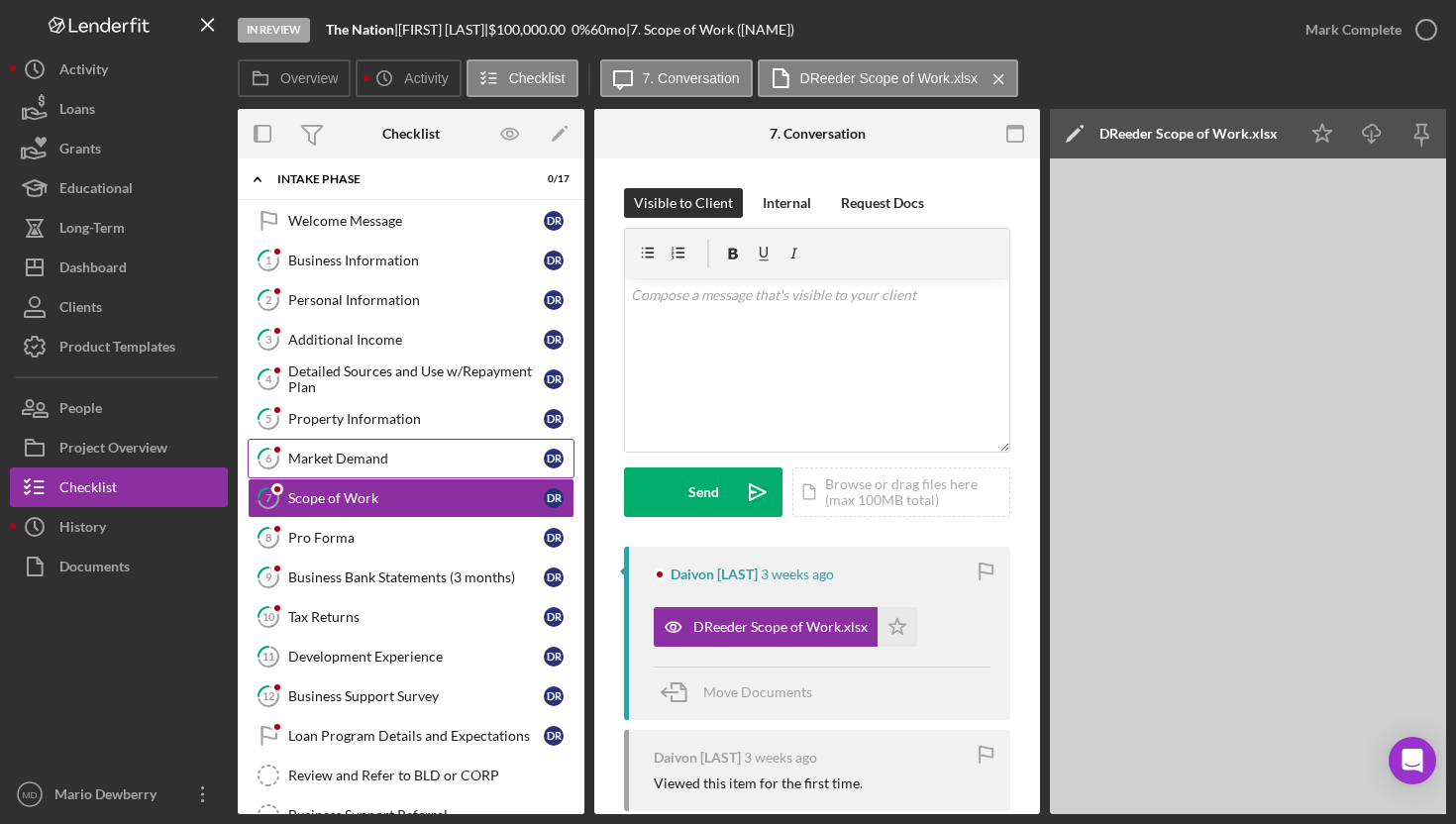 click on "Market Demand" at bounding box center [416, 459] 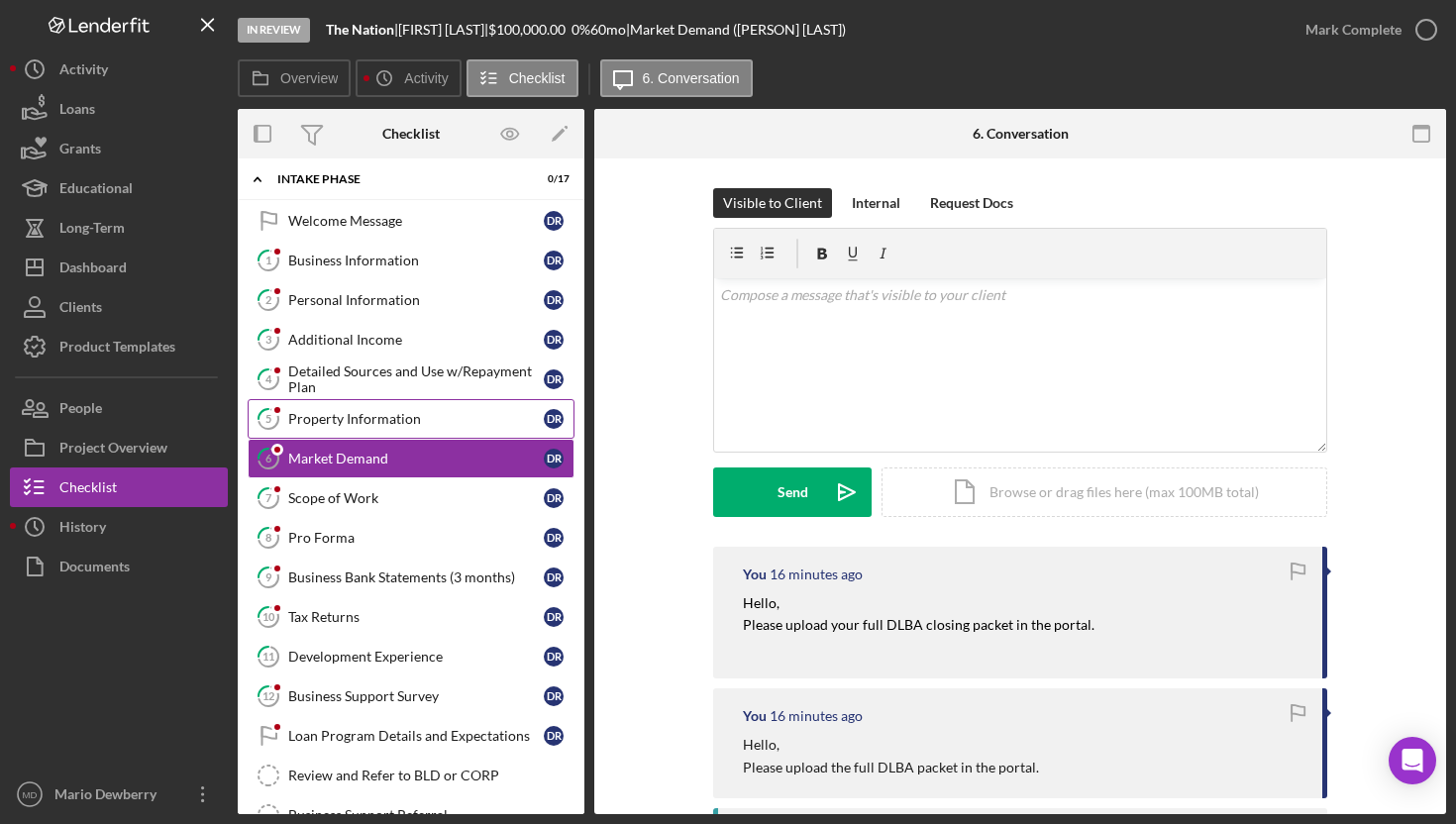 click on "Property Information" at bounding box center (416, 419) 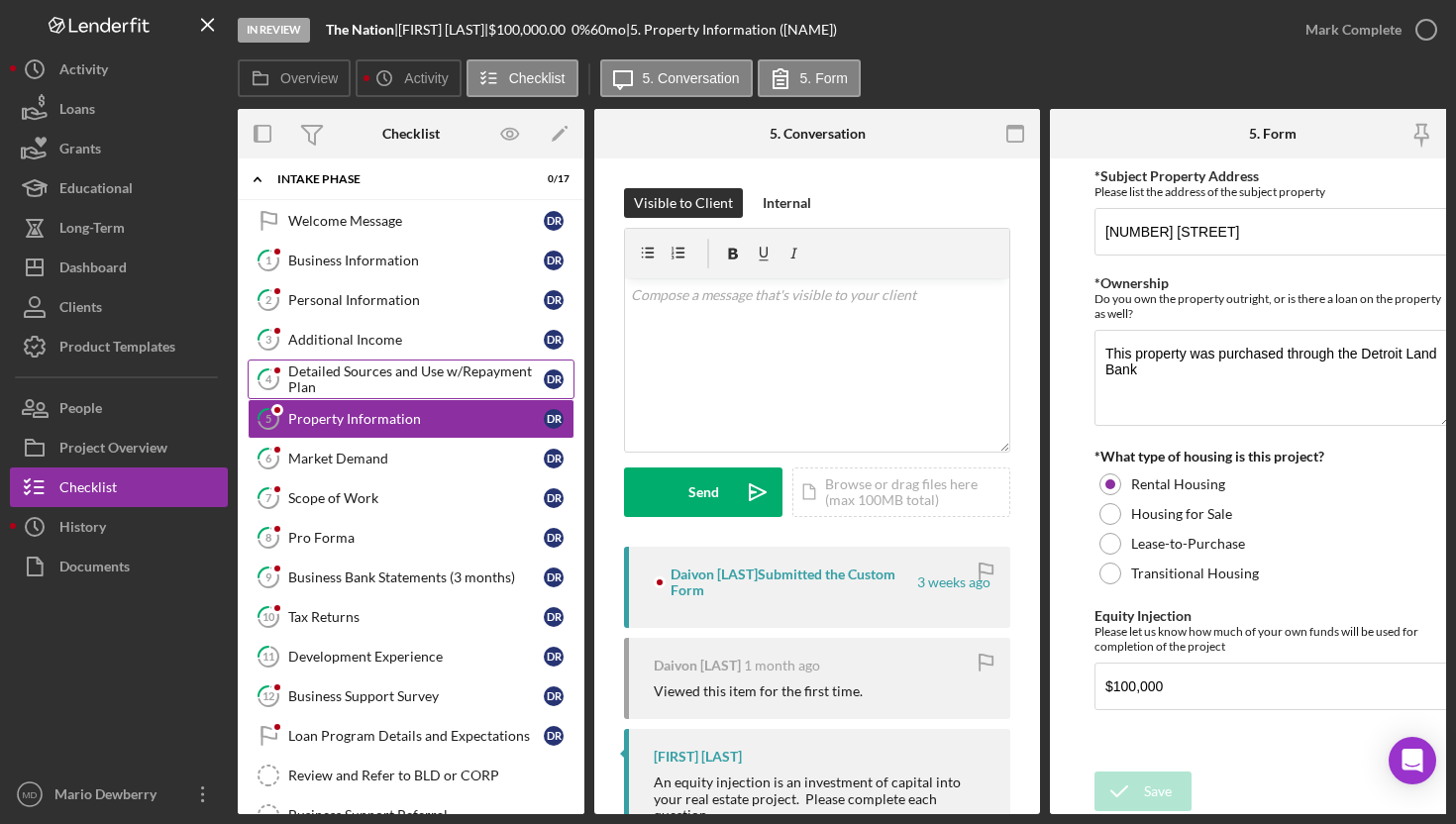 click on "Detailed Sources and Use w/Repayment Plan" at bounding box center [416, 379] 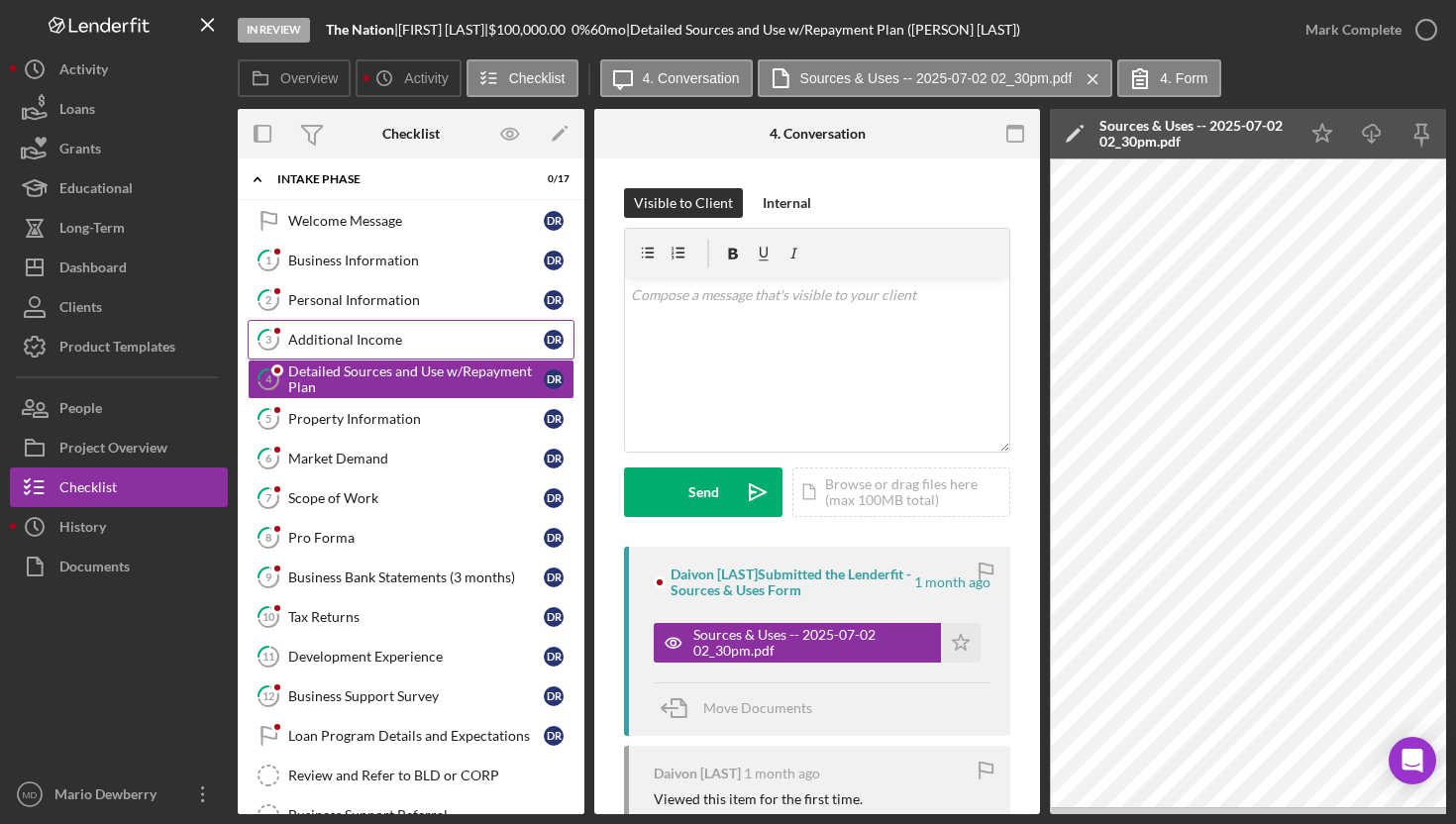 click on "3 Additional Income D R" at bounding box center (411, 340) 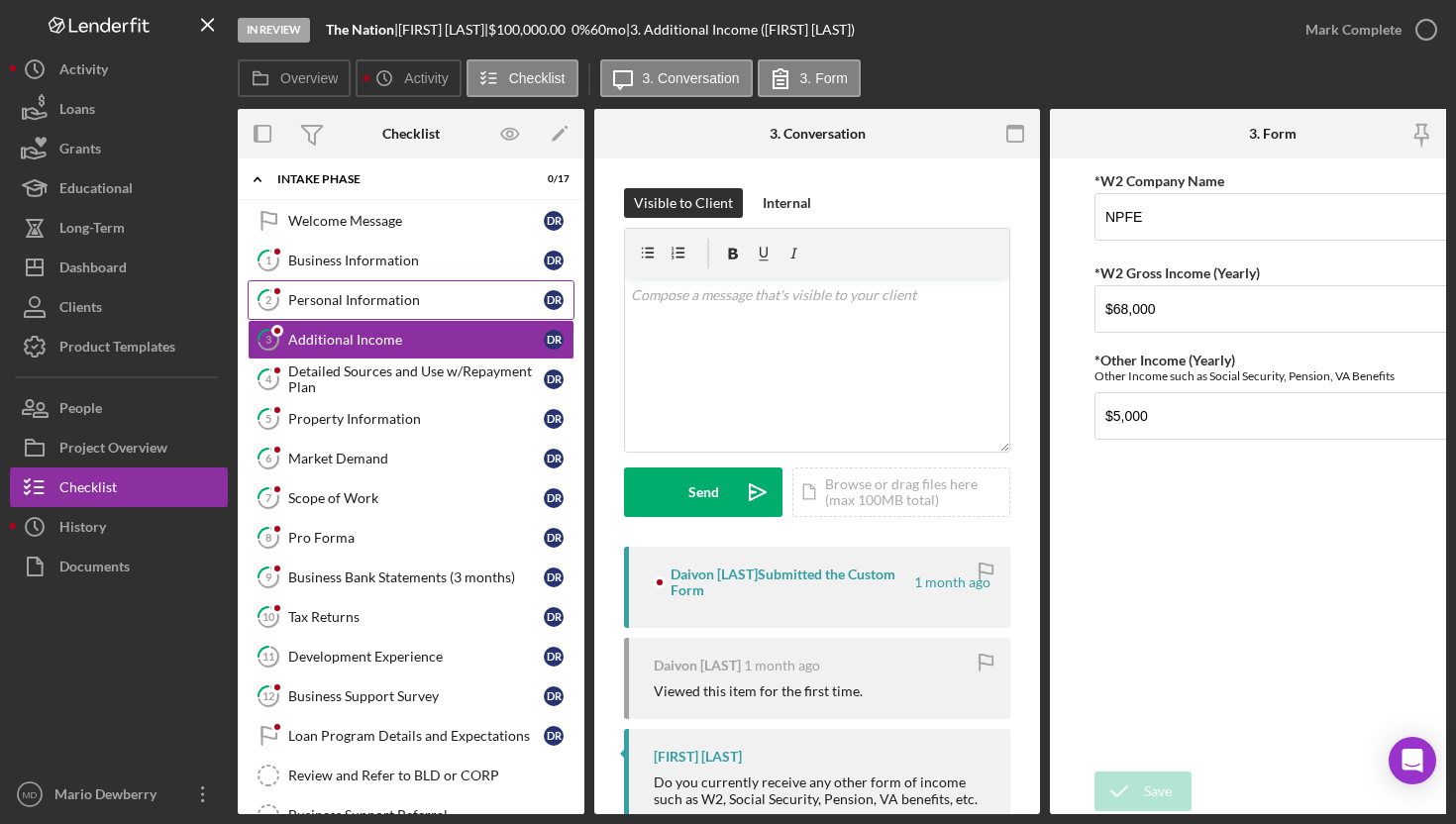 click on "Personal Information" at bounding box center [416, 300] 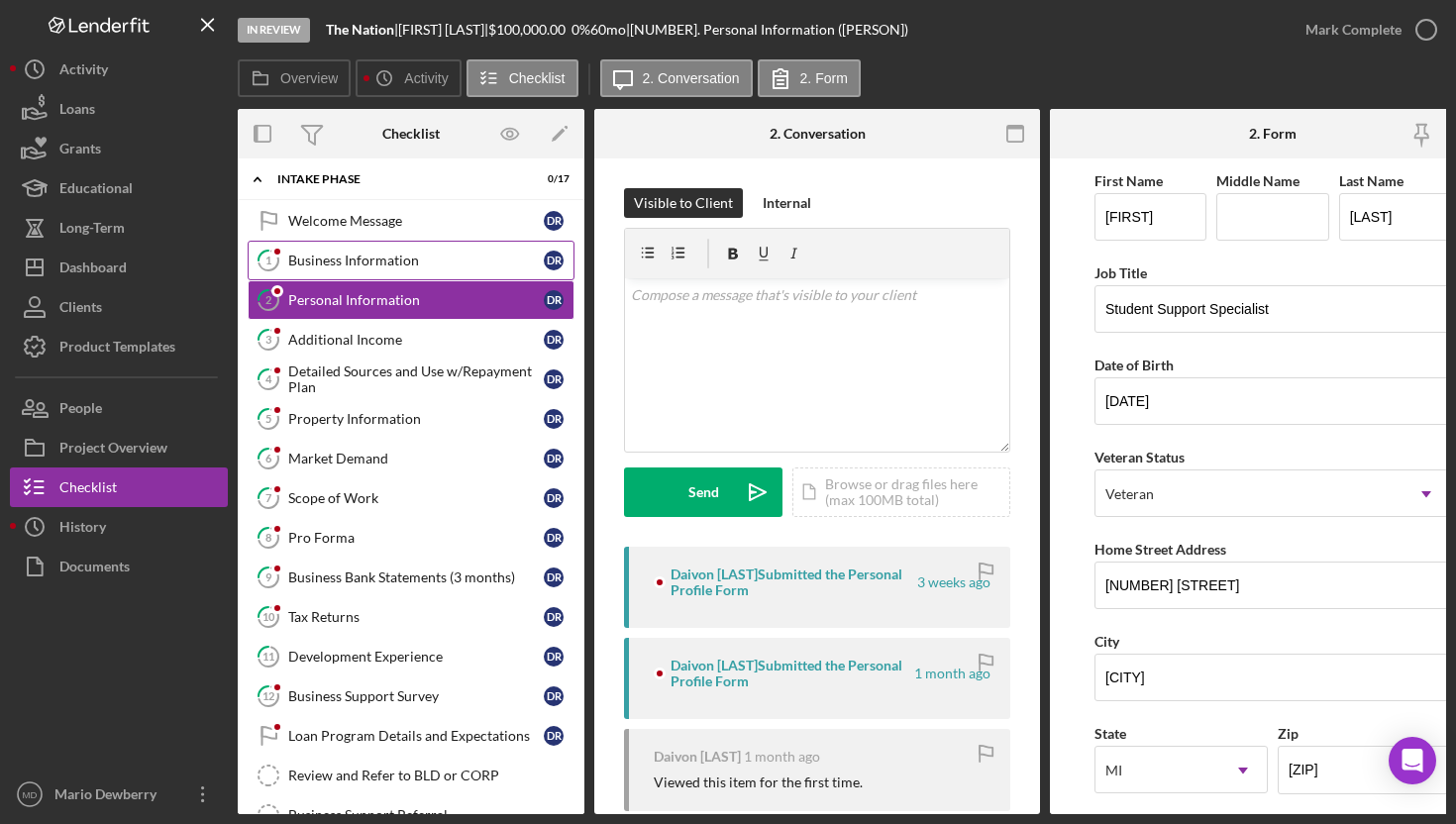 click on "Business Information" at bounding box center (416, 260) 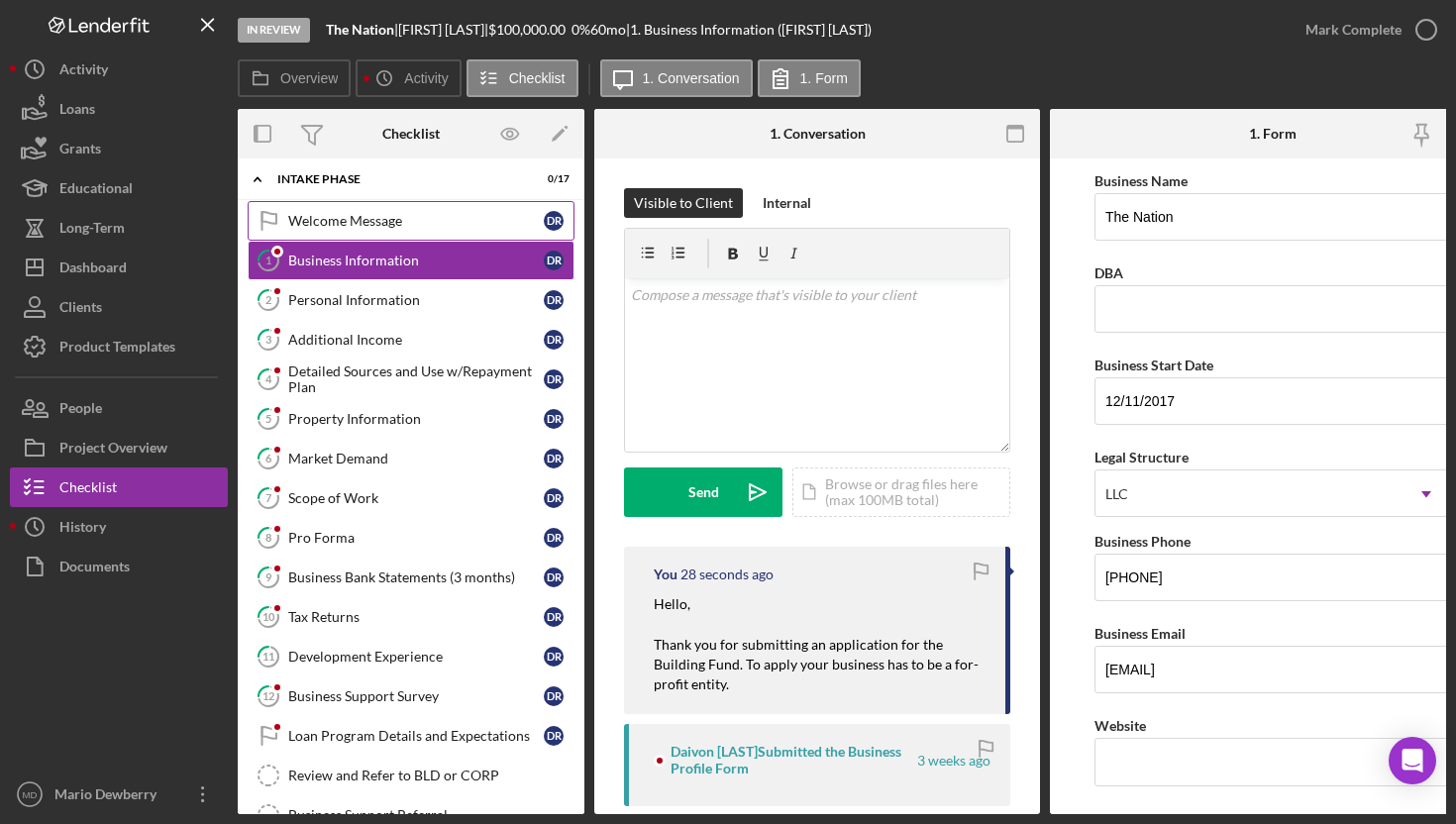 click on "Welcome Message" at bounding box center [416, 221] 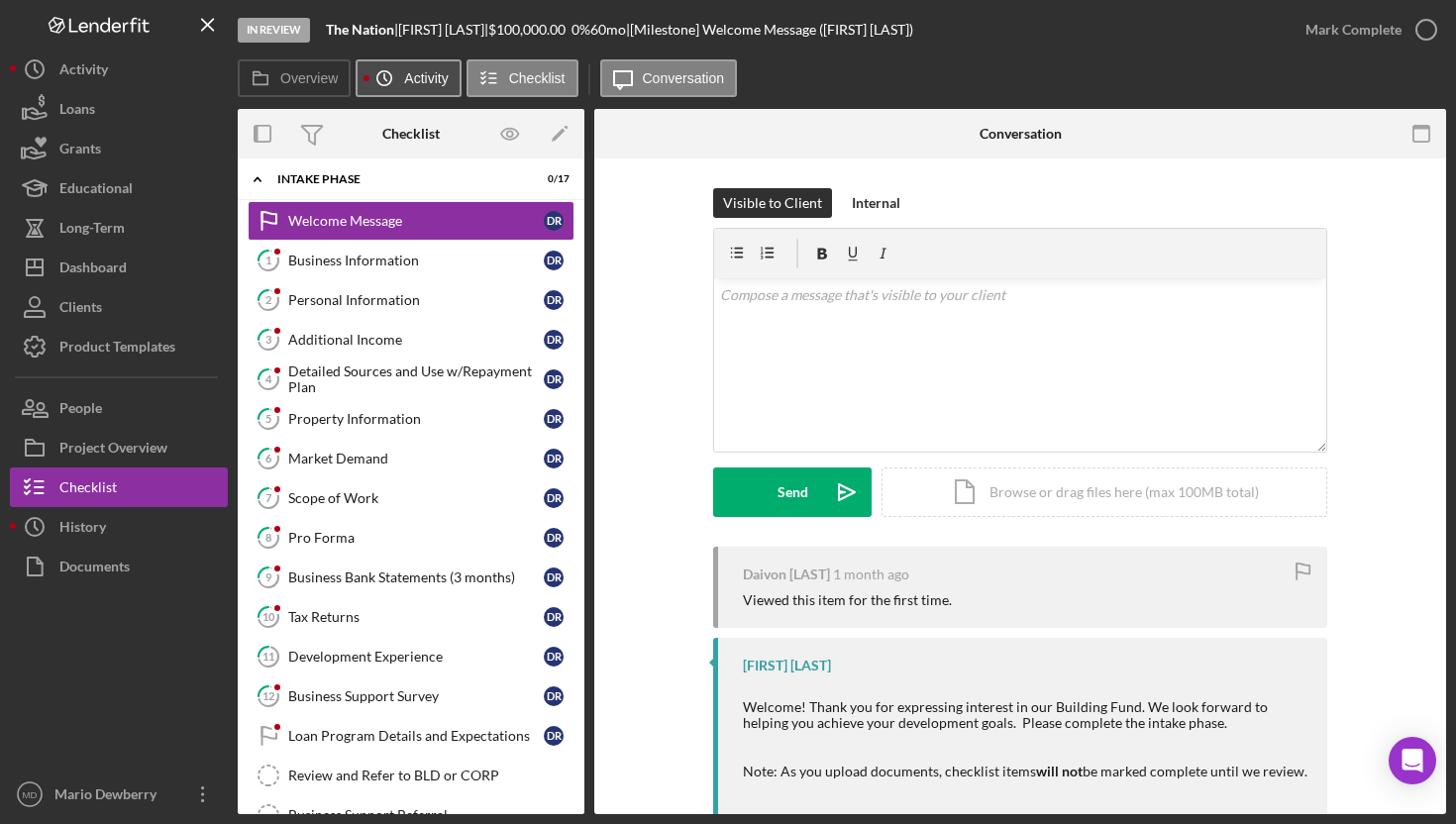 click on "Icon/History" 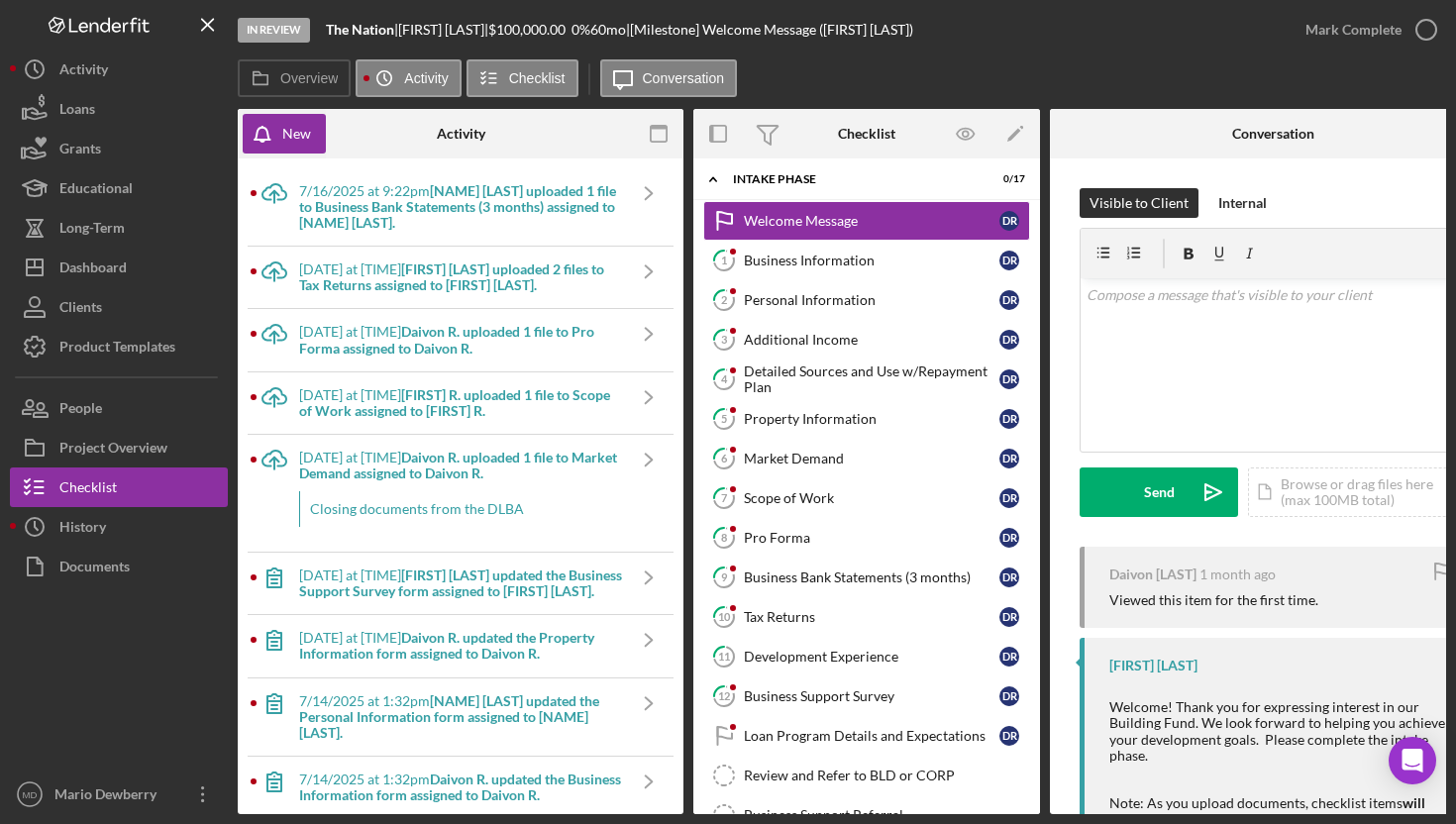 click on "[NAME] [LAST] uploaded 1 file to Business Bank Statements (3 months) assigned to [NAME] [LAST]." at bounding box center (458, 206) 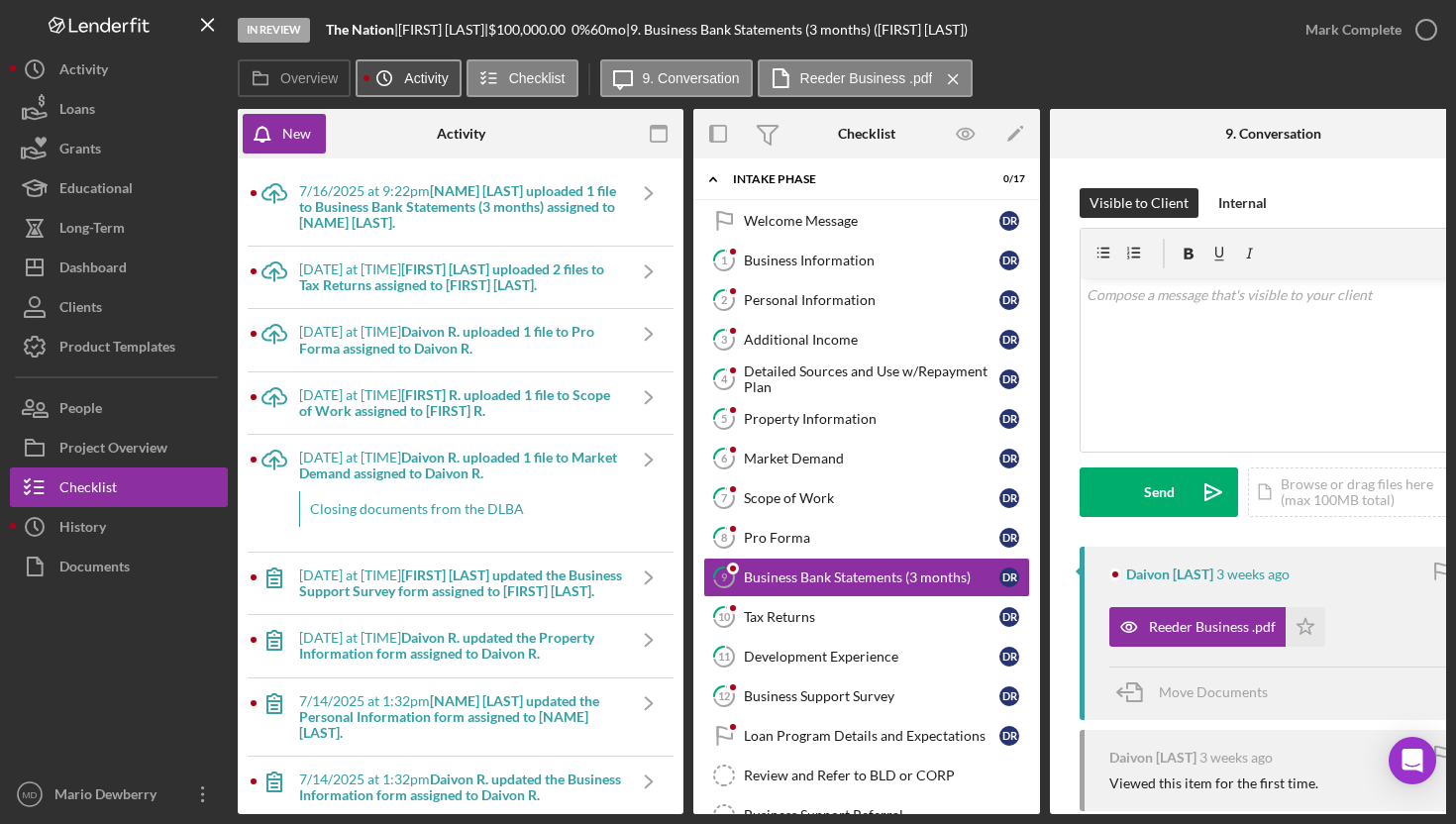 click on "Icon/History" 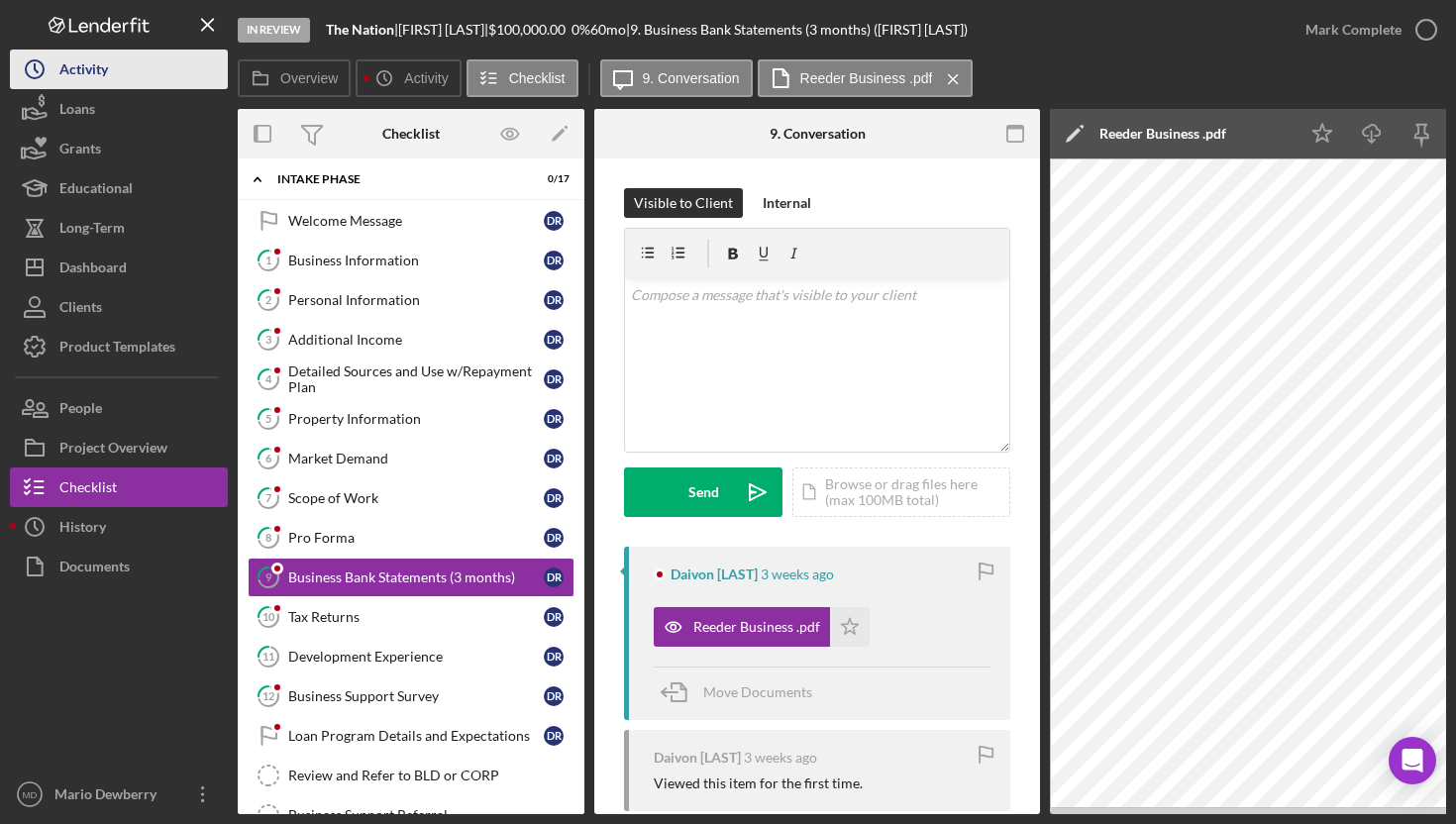 click on "Icon/History Activity" at bounding box center (119, 69) 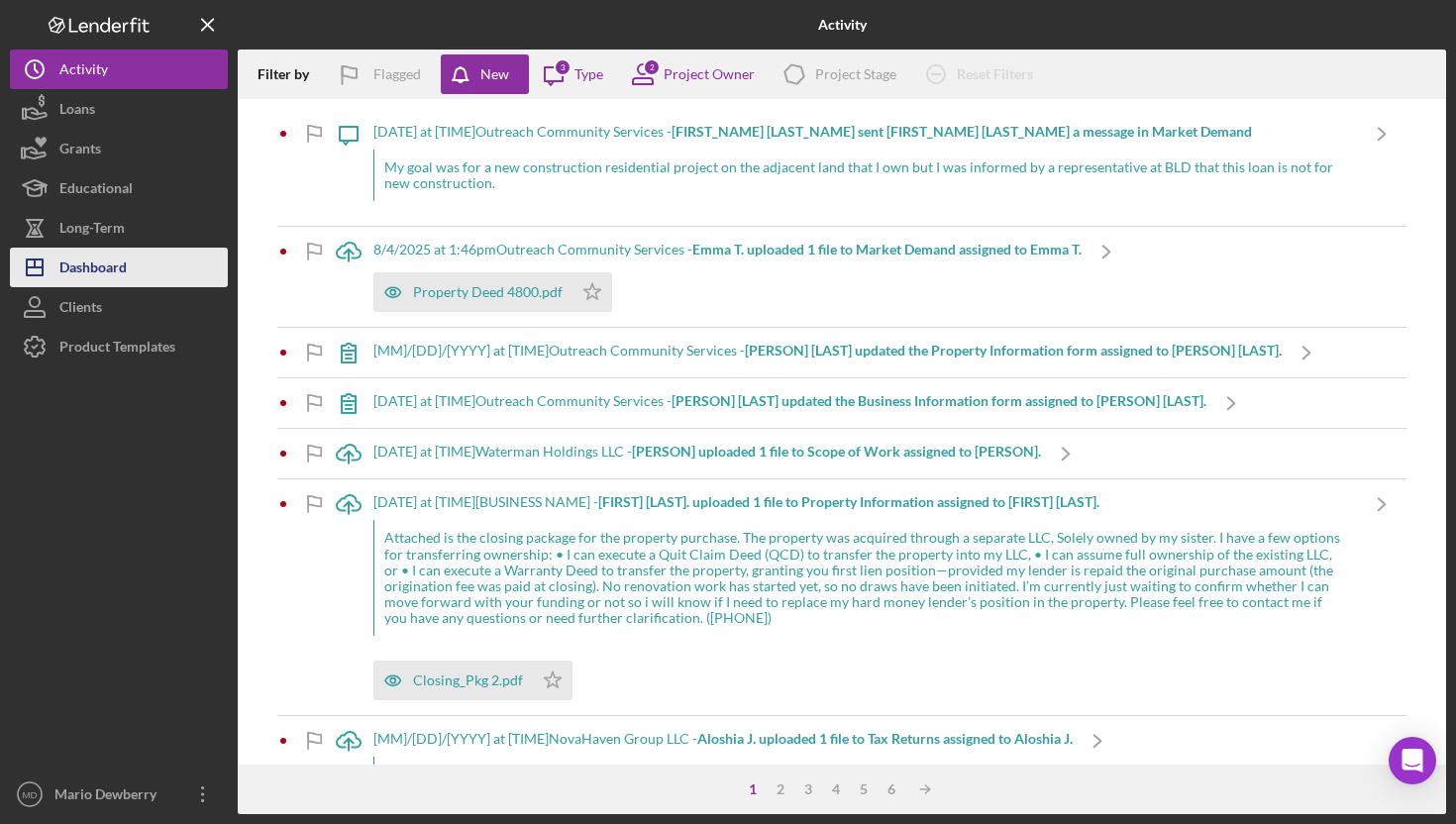 click on "Dashboard" at bounding box center (93, 269) 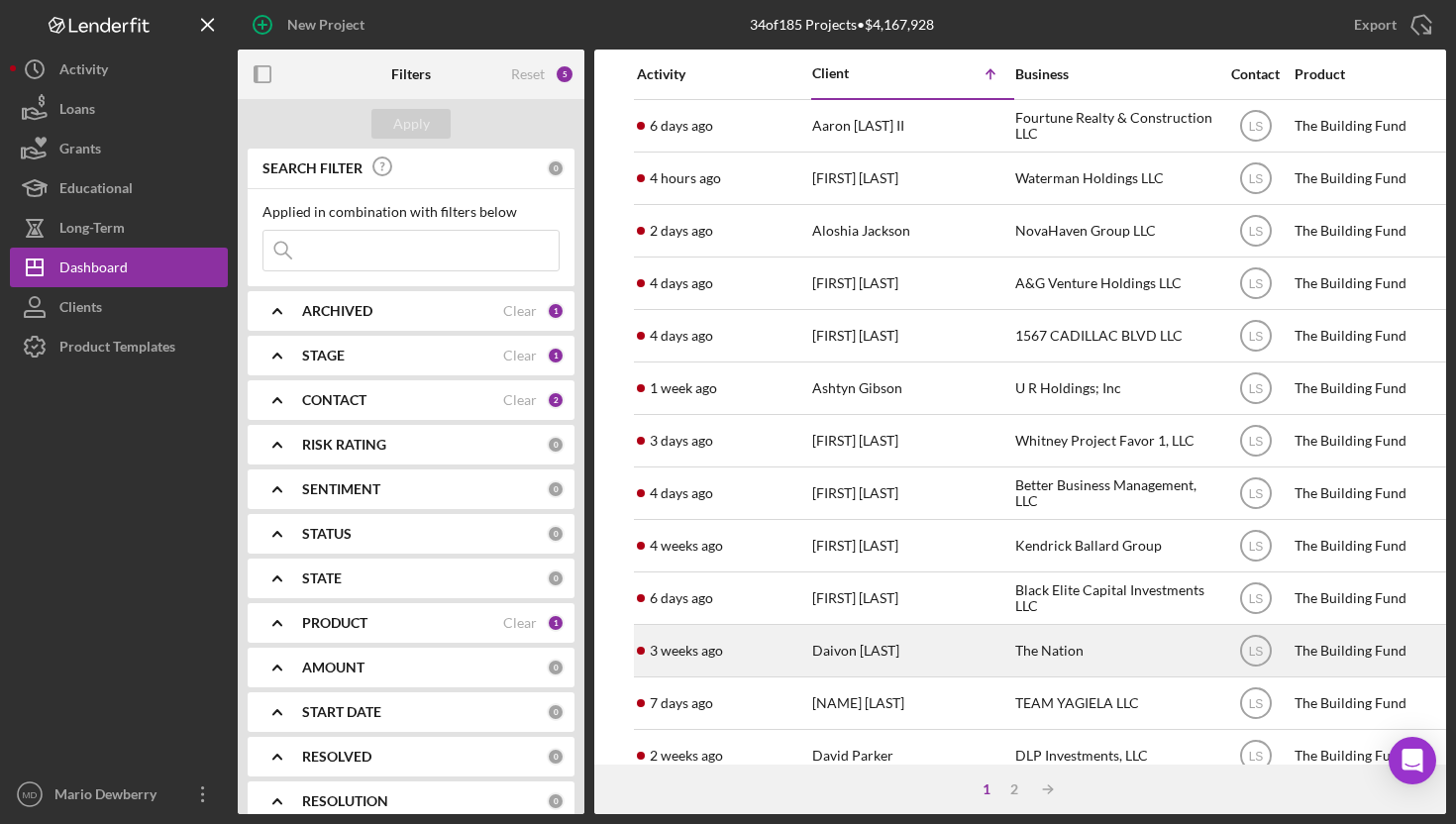 click on "Daivon [LAST]" at bounding box center (911, 651) 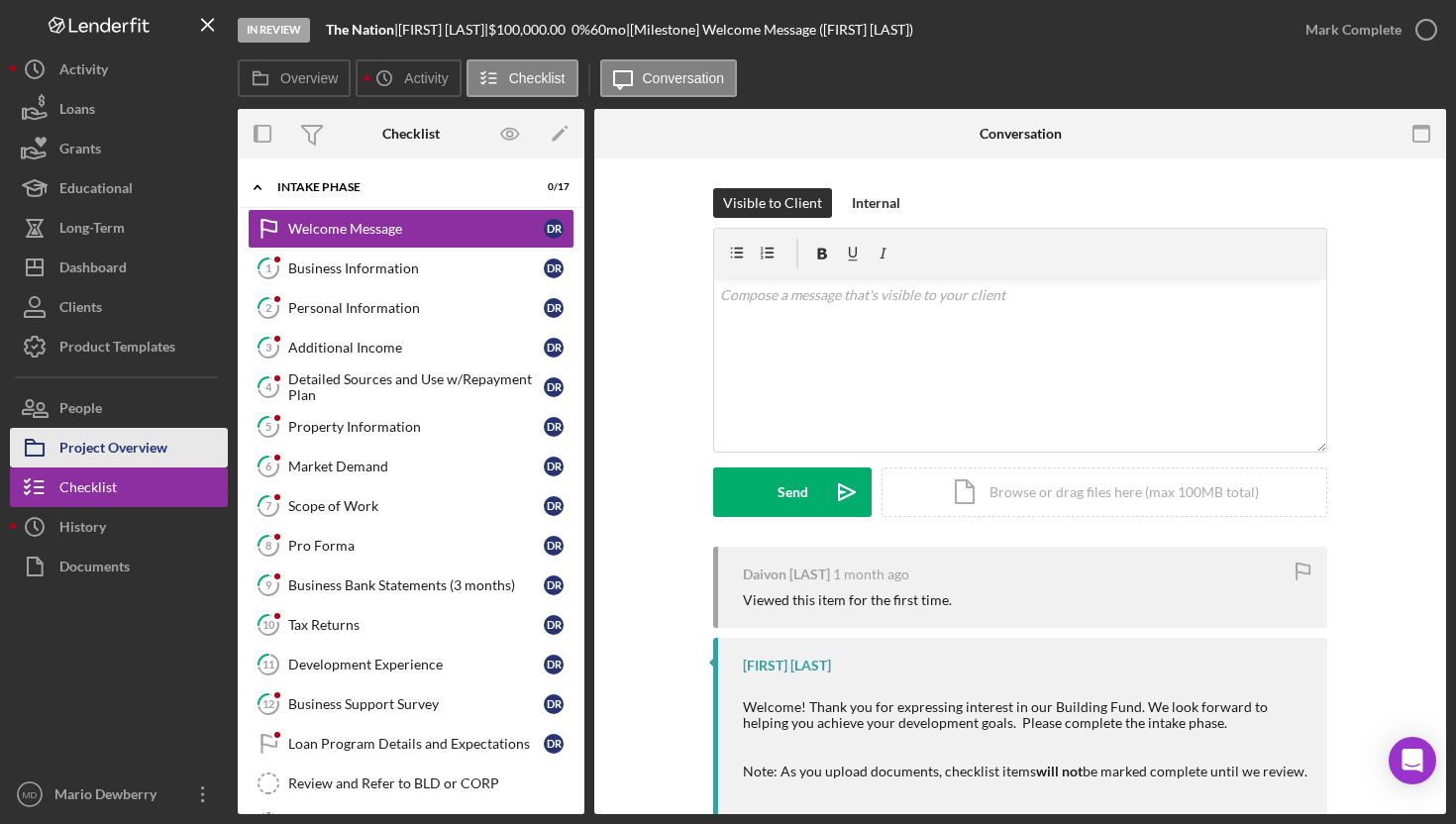 click on "Project Overview" at bounding box center (113, 450) 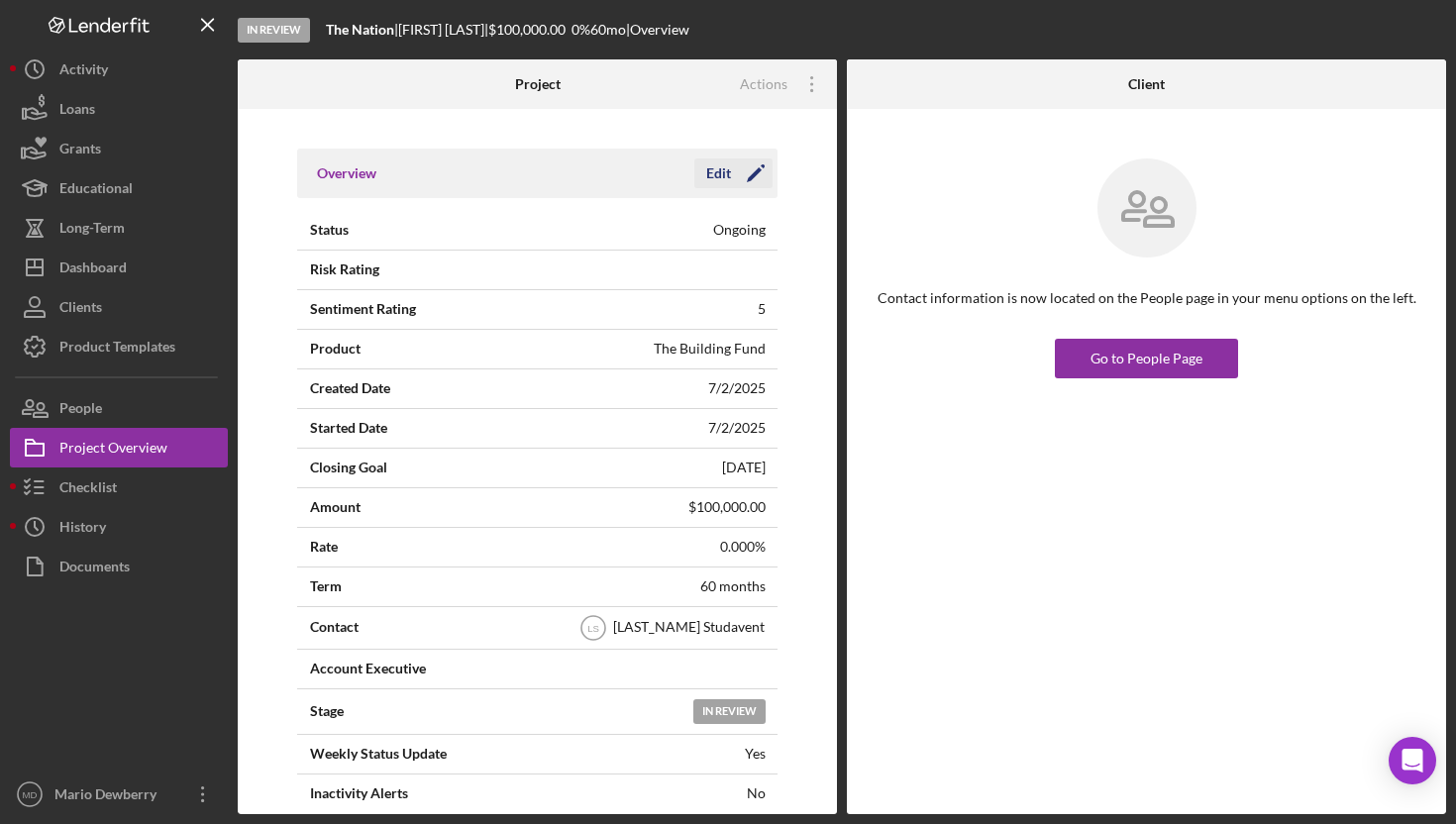click on "Edit" at bounding box center (718, 173) 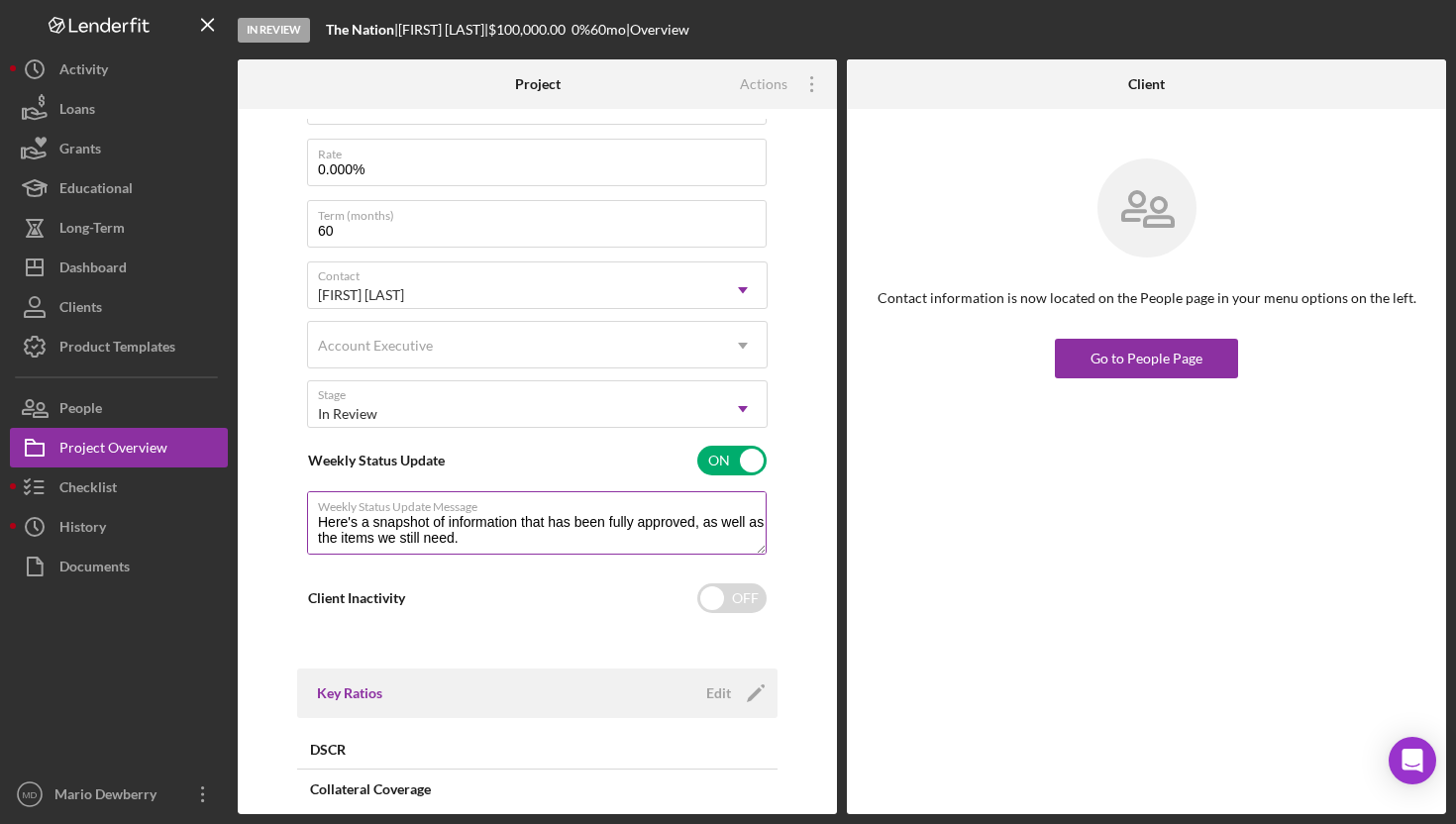 scroll, scrollTop: 518, scrollLeft: 0, axis: vertical 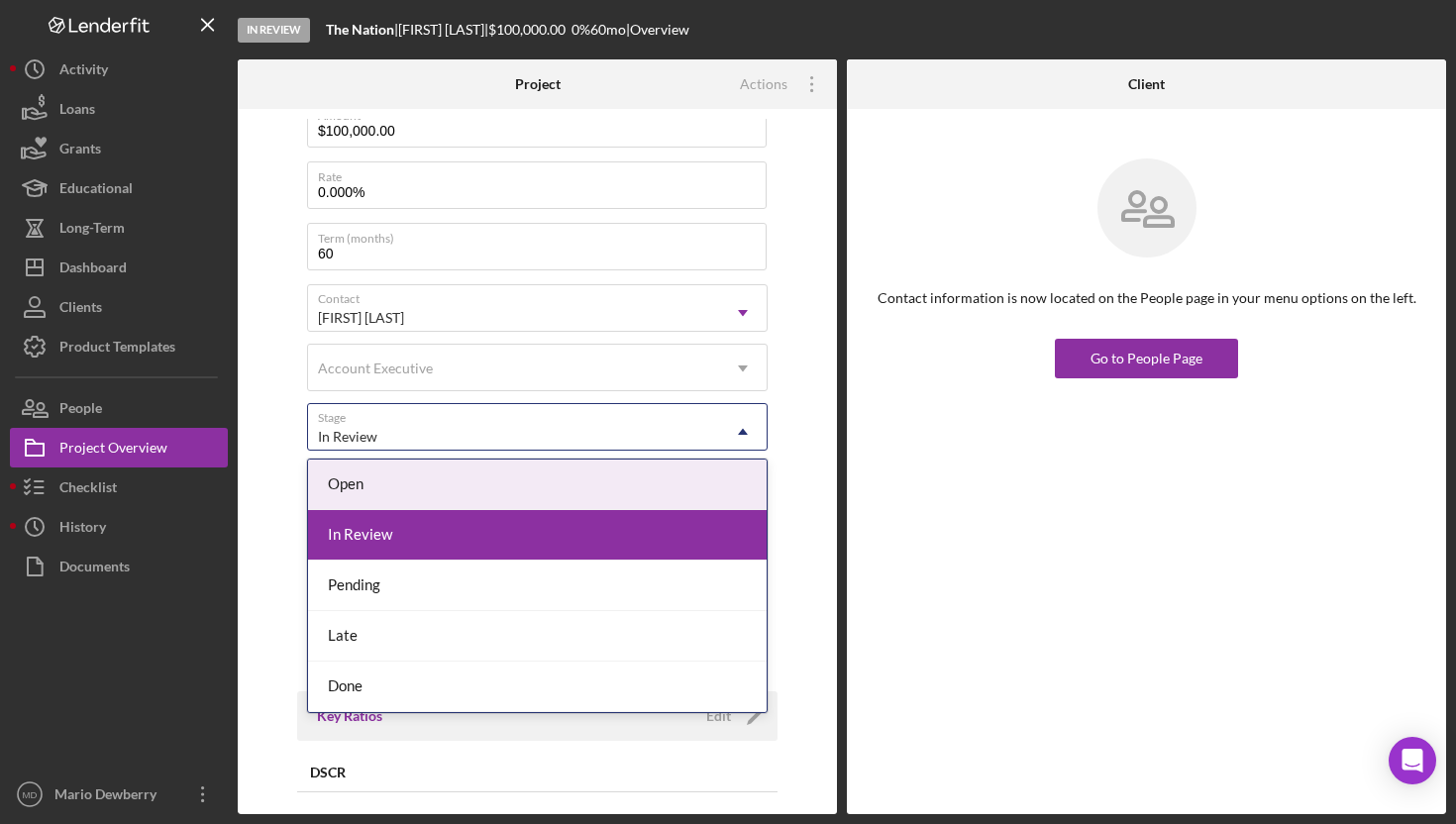 click on "Icon/Dropdown Arrow" 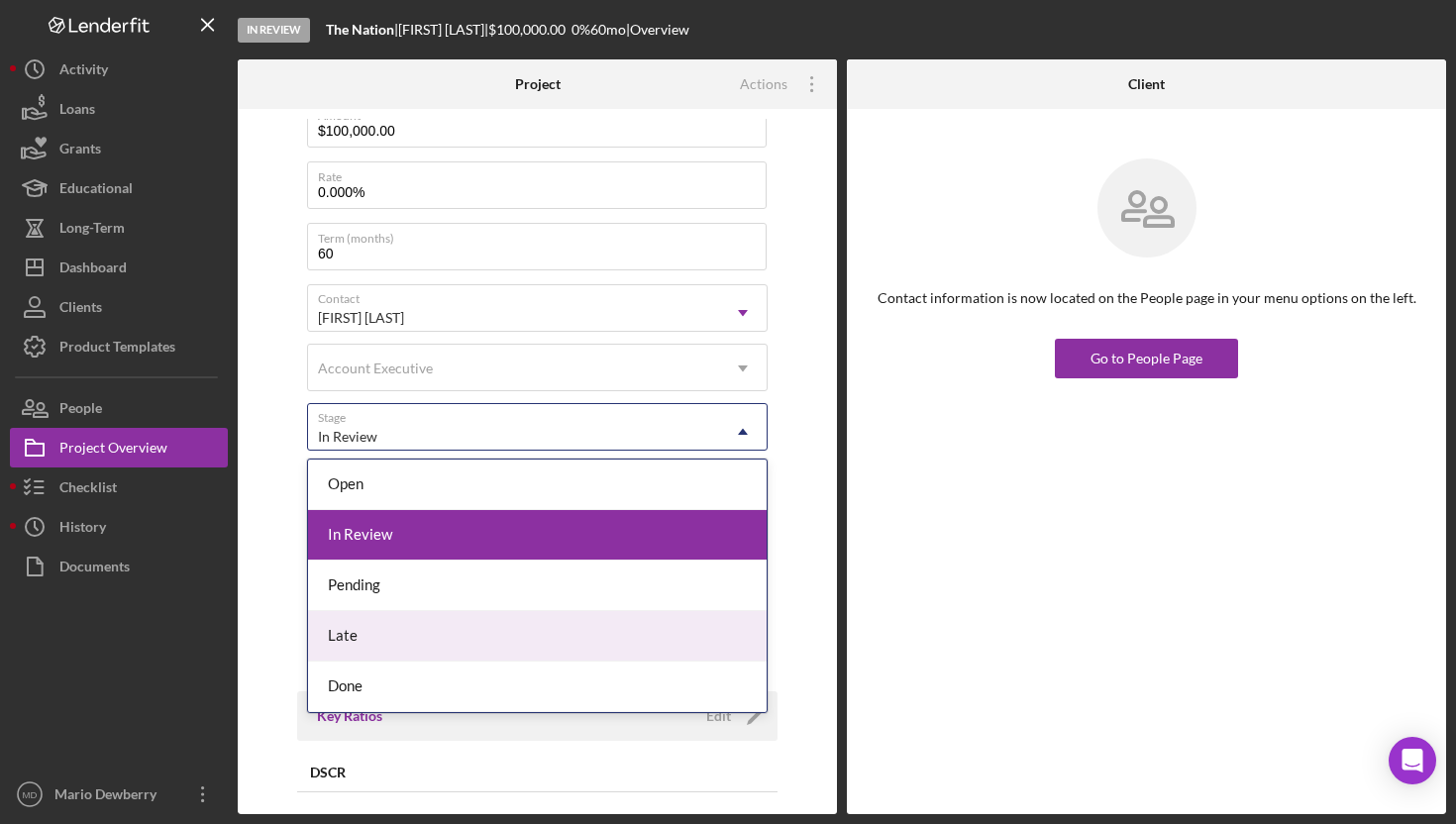 click on "Late" at bounding box center [537, 636] 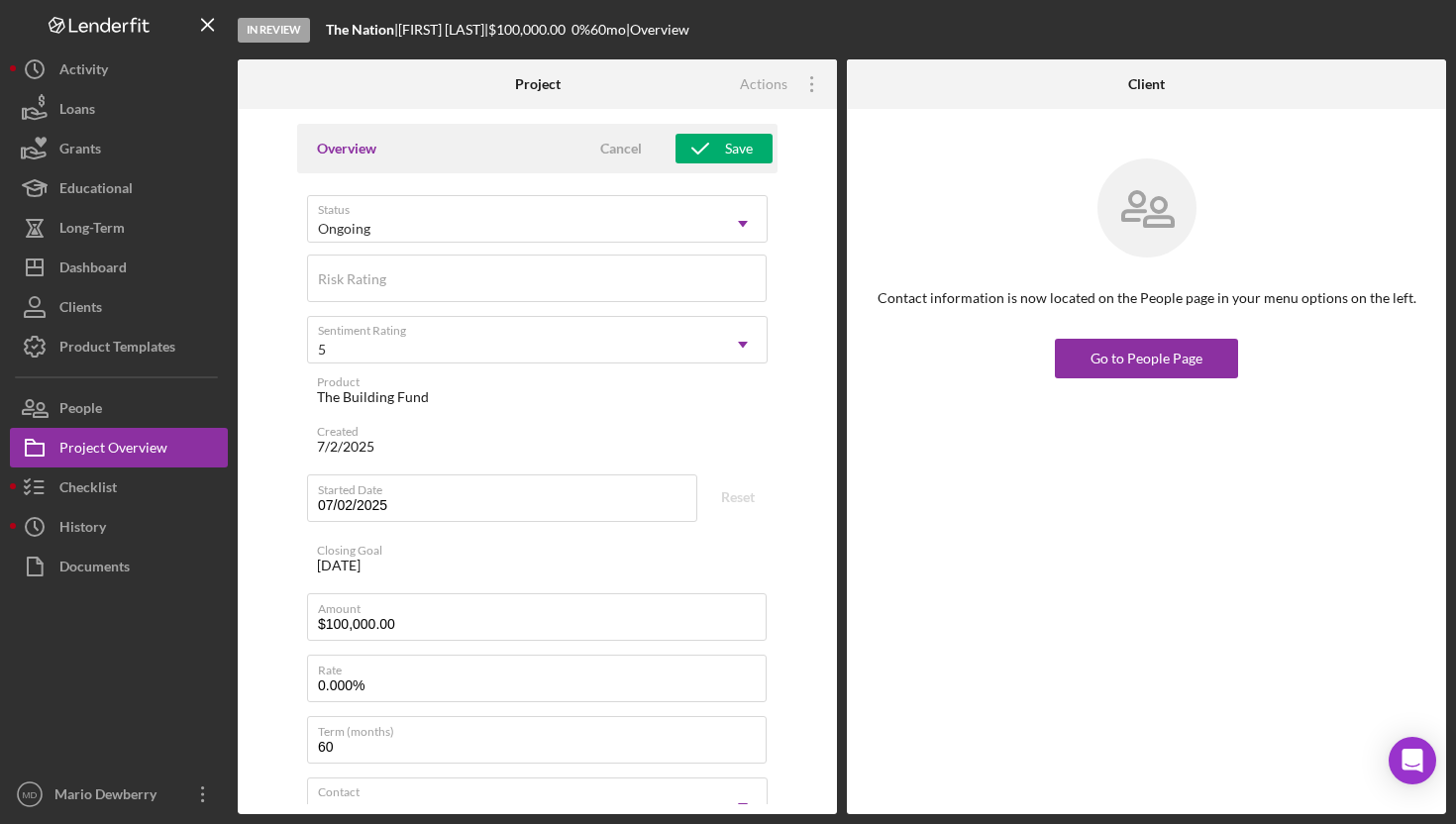 scroll, scrollTop: 0, scrollLeft: 0, axis: both 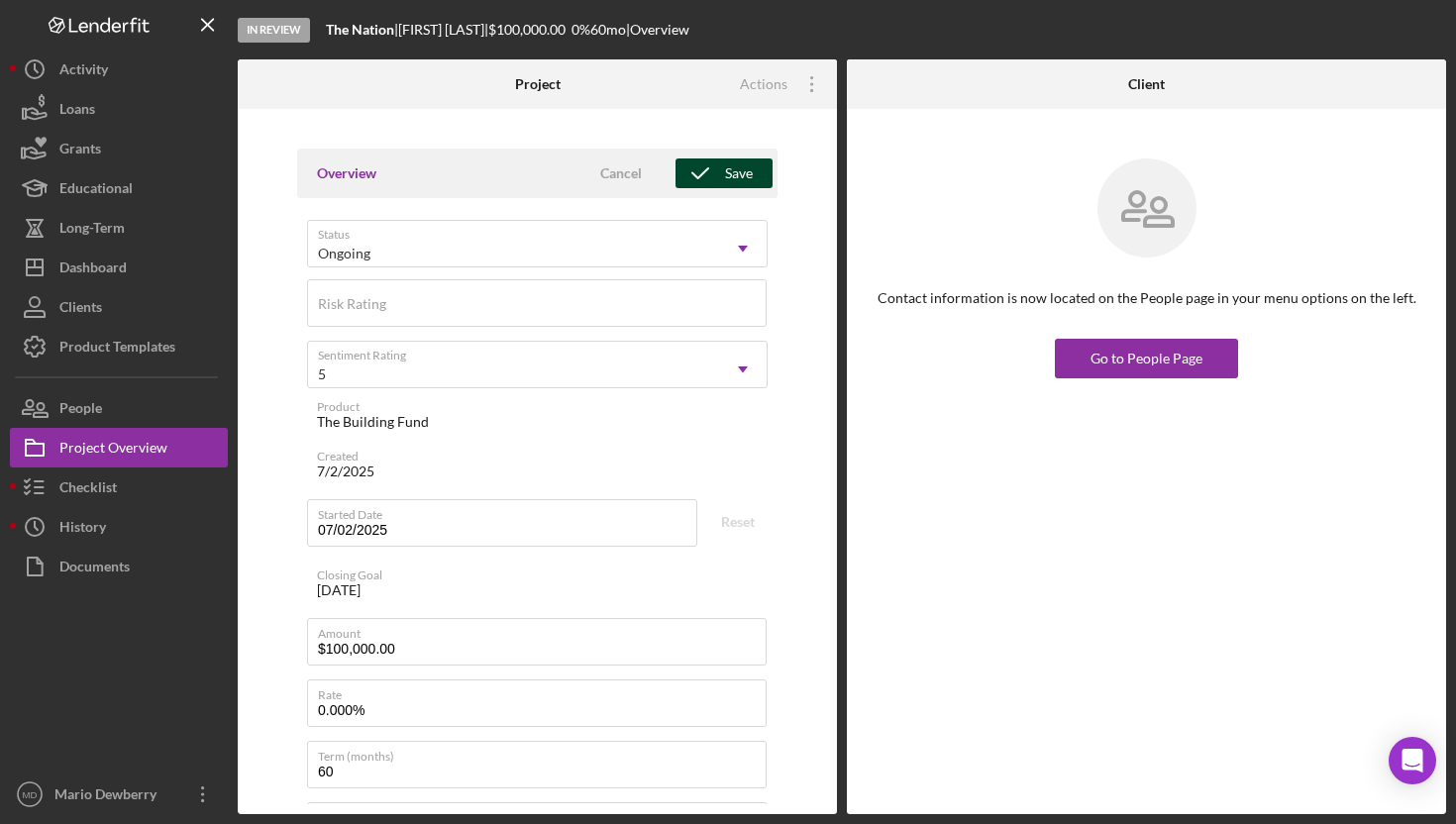 click on "Save" at bounding box center [739, 173] 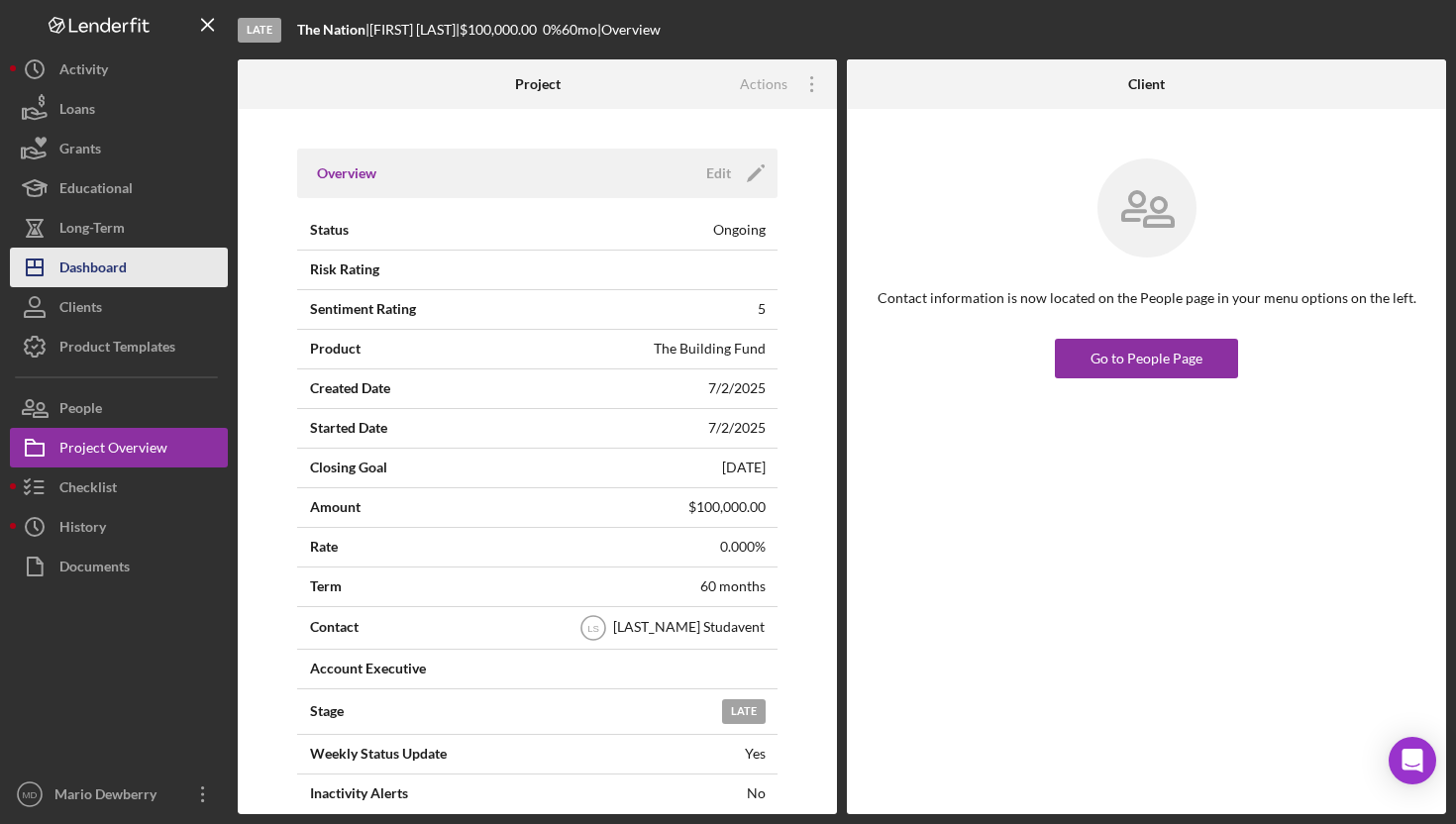 click on "Icon/Dashboard Dashboard" at bounding box center [119, 267] 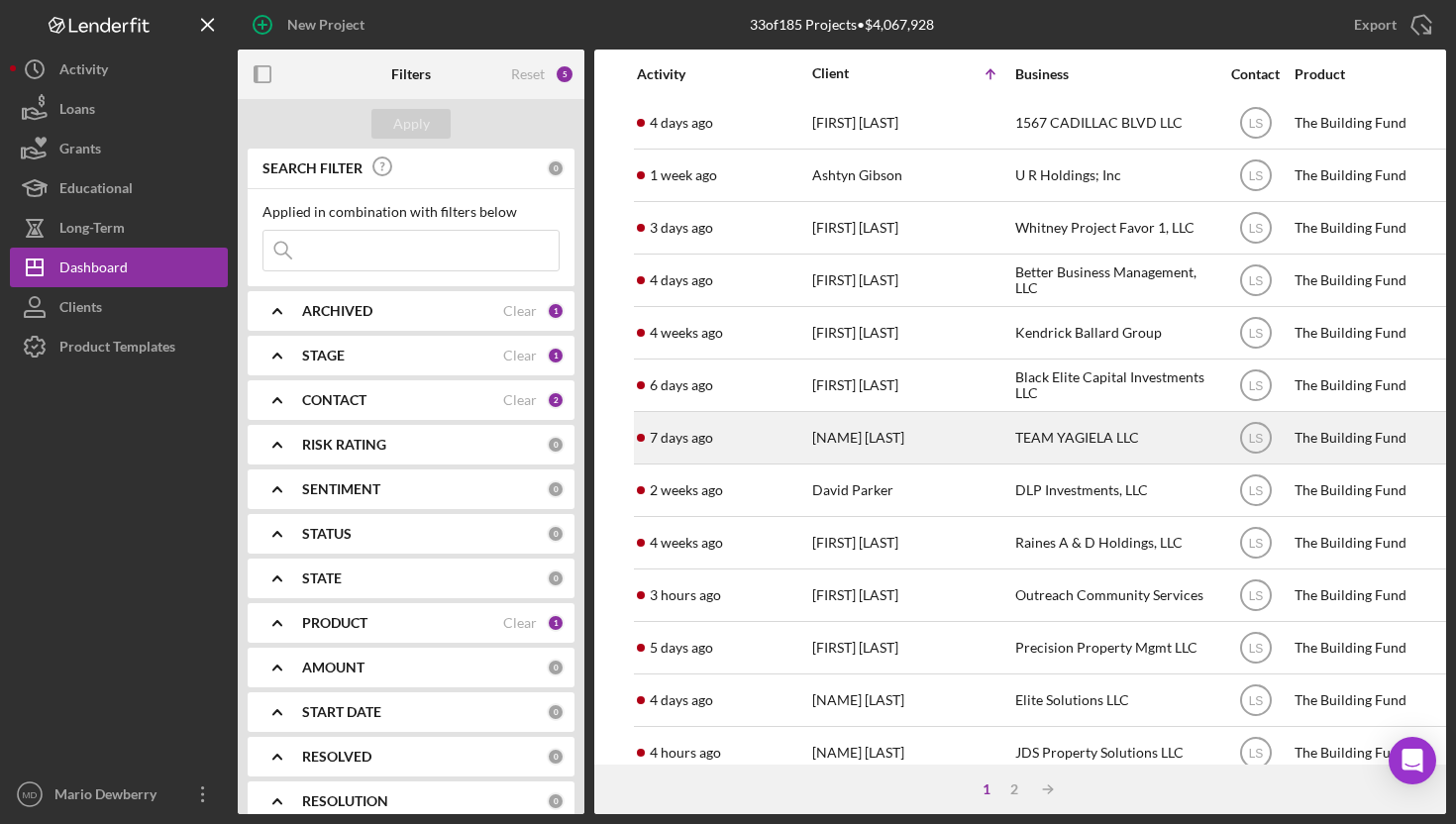 scroll, scrollTop: 215, scrollLeft: 0, axis: vertical 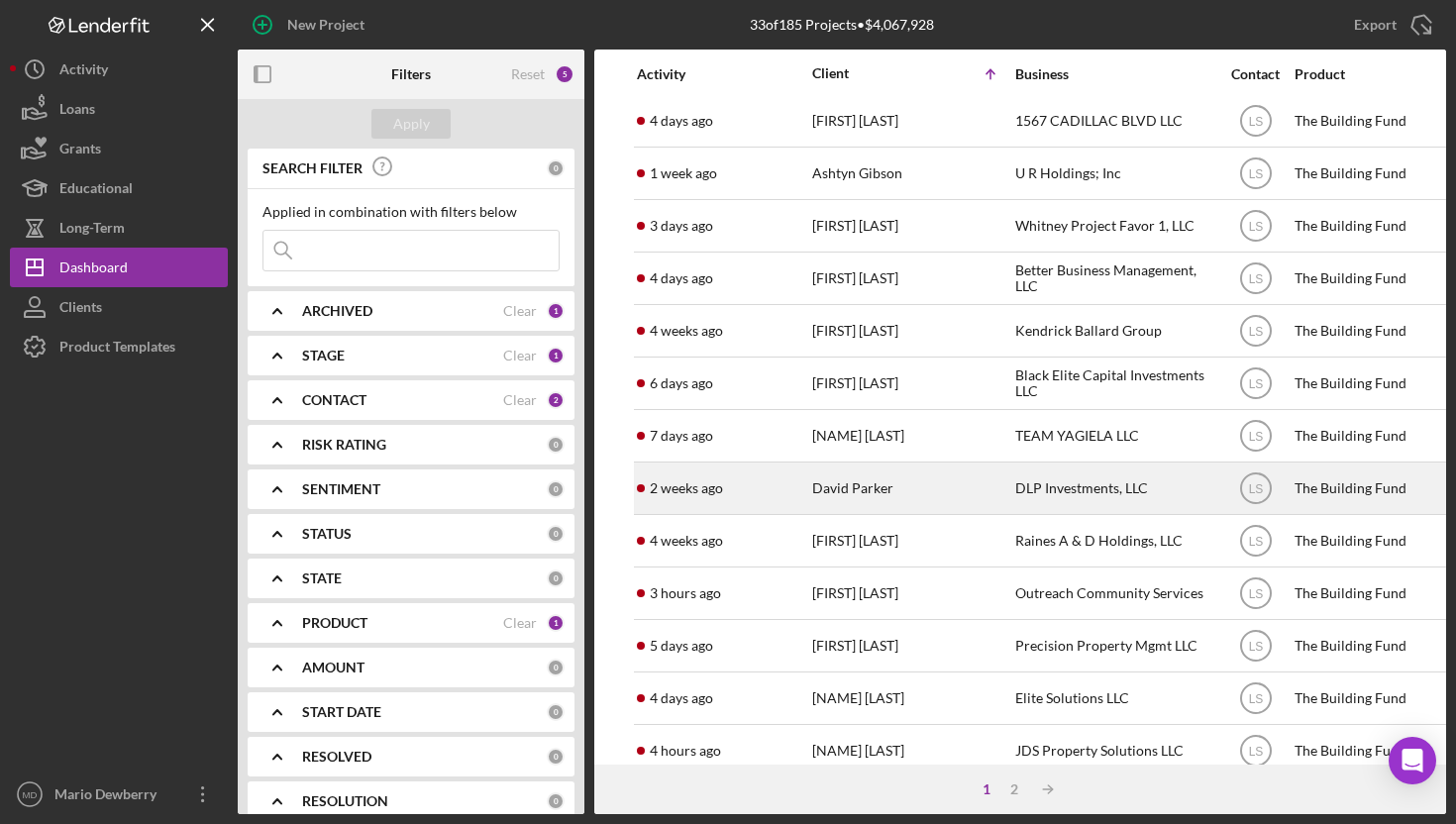 click on "David Parker" at bounding box center (911, 488) 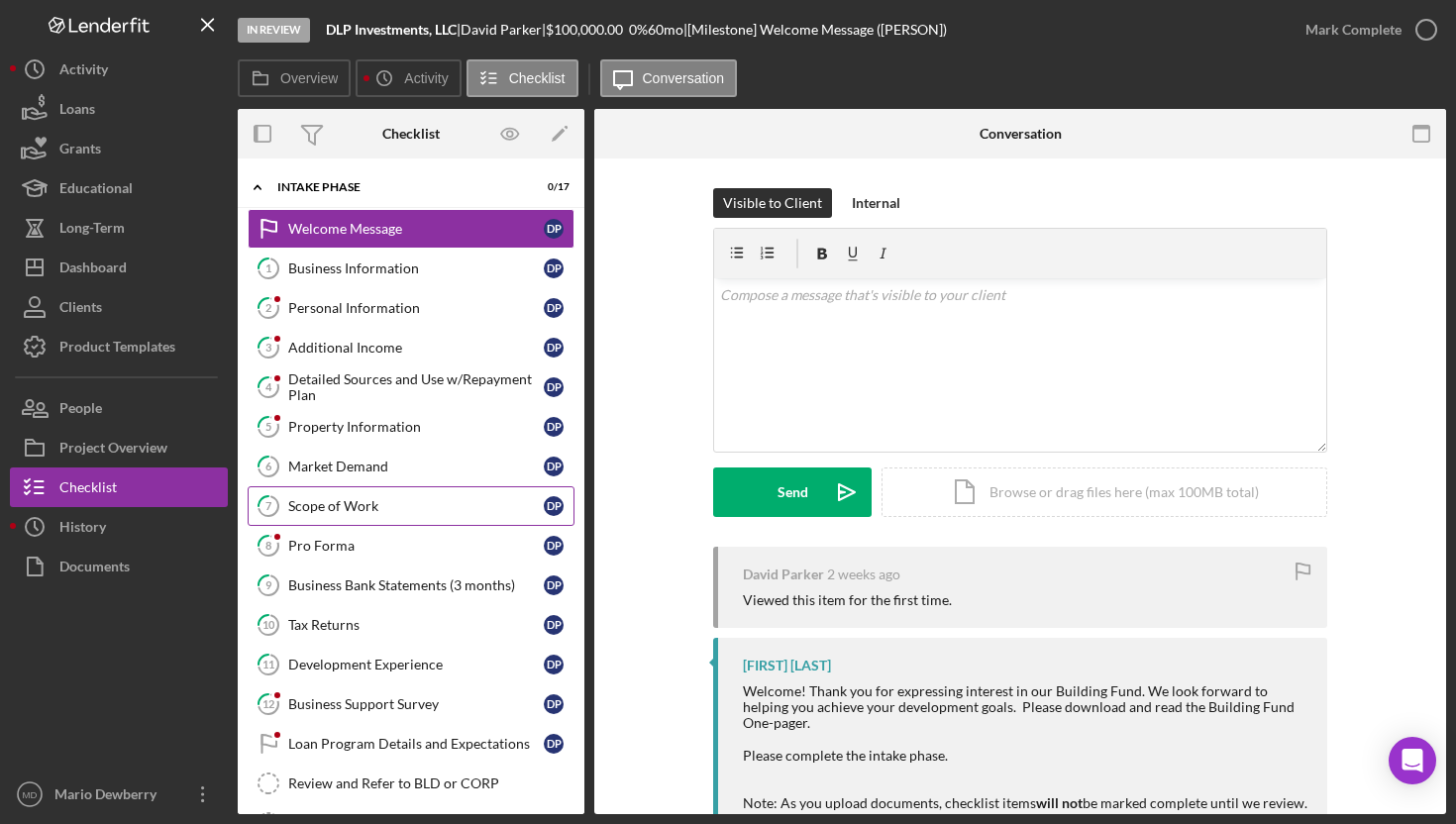 click on "7 Scope of Work D P" at bounding box center [411, 506] 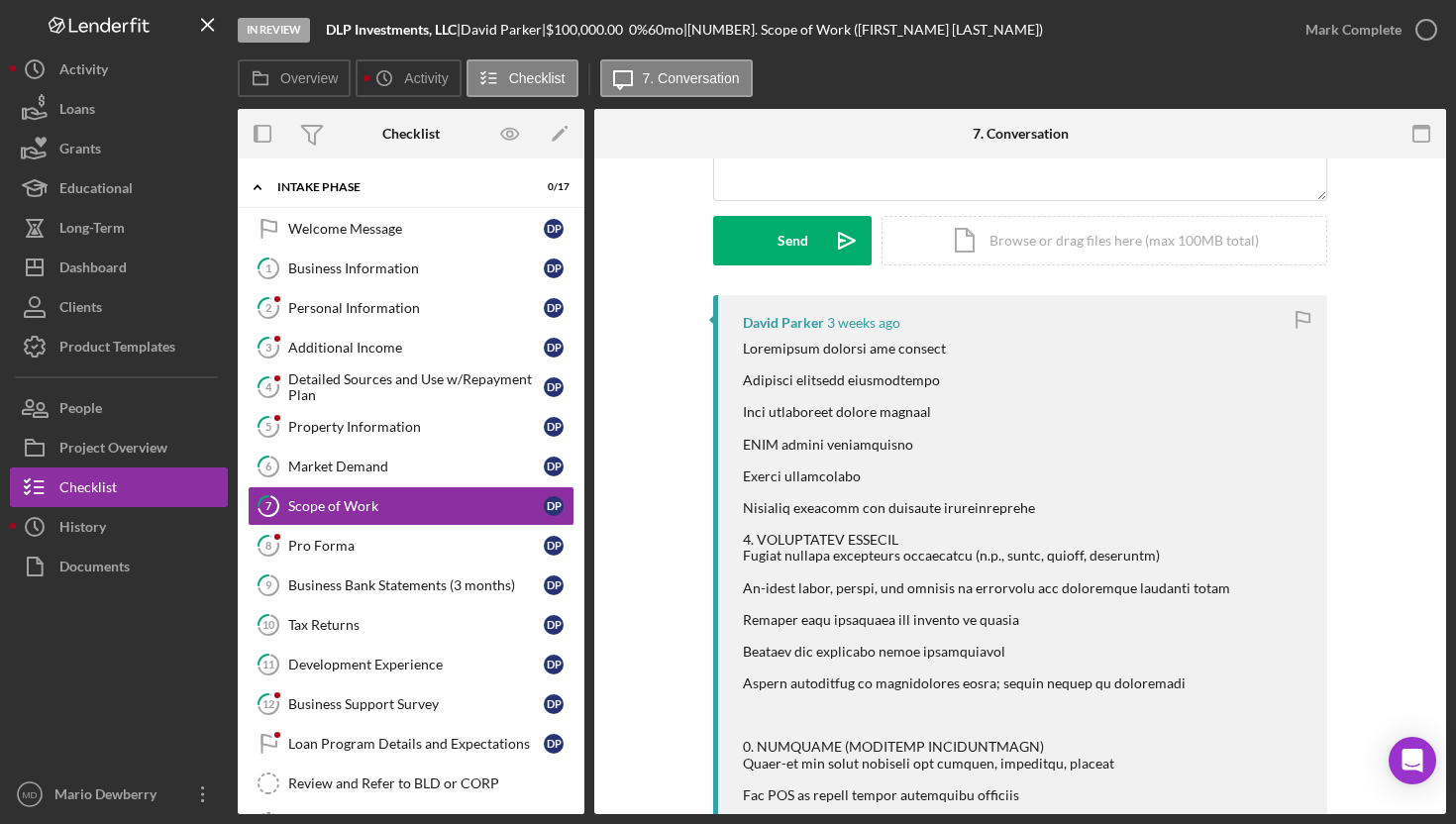 scroll, scrollTop: 241, scrollLeft: 0, axis: vertical 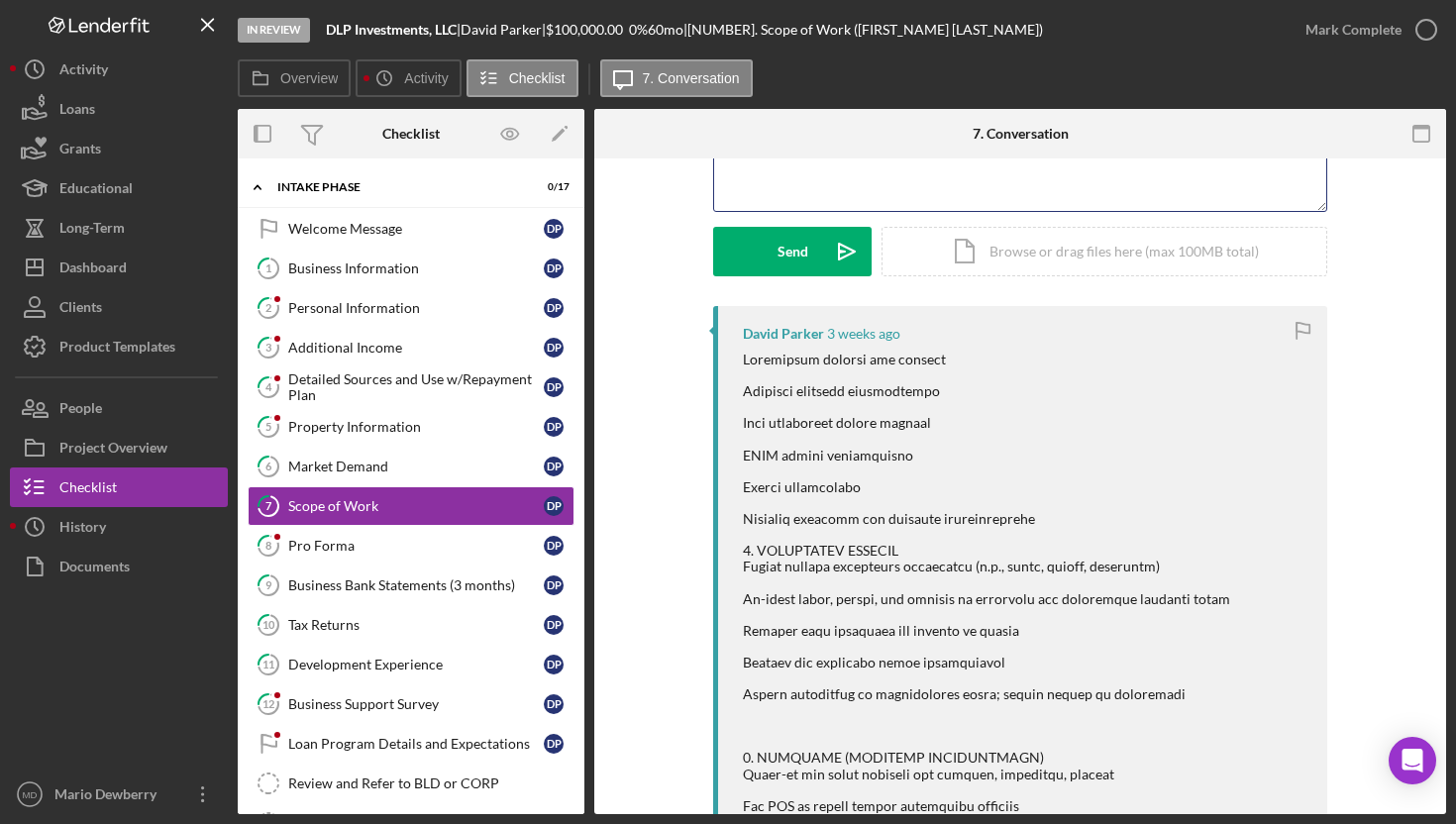 click on "v Color teal Color pink Remove color Add row above Add row below Add column before Add column after Merge cells Split cells Remove column Remove row Remove table" at bounding box center [1020, 124] 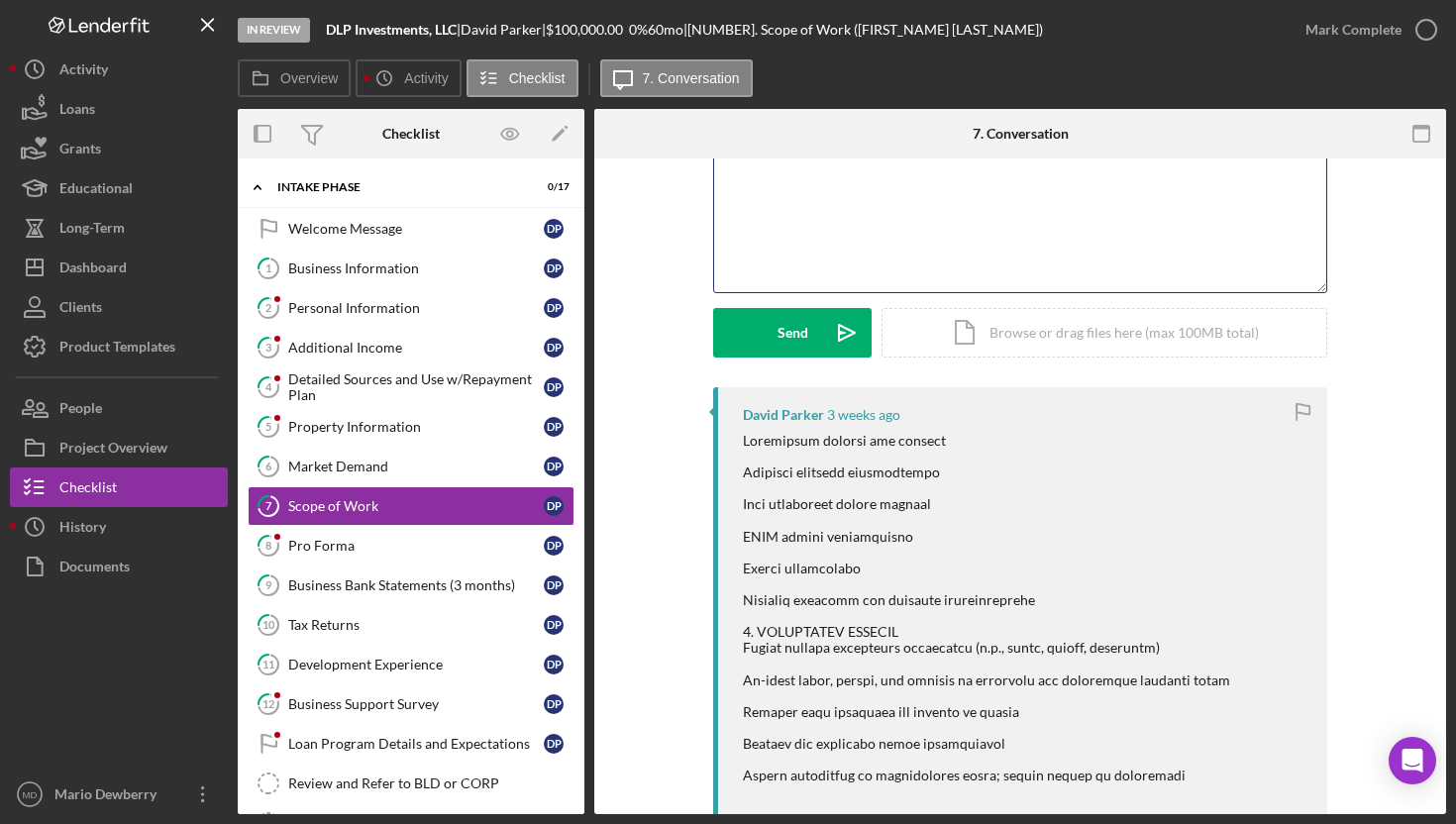 scroll, scrollTop: 162, scrollLeft: 0, axis: vertical 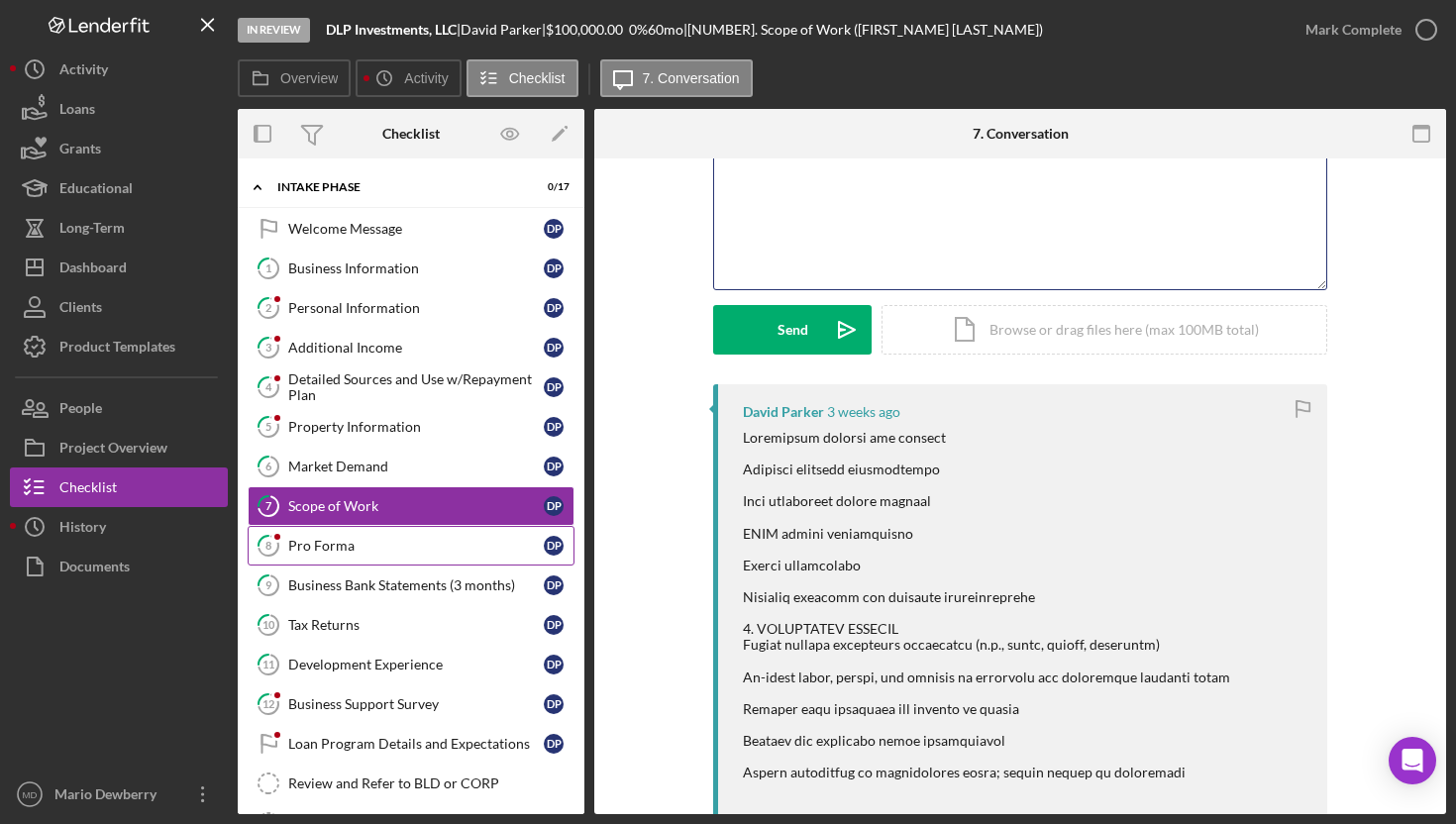 click on "Pro Forma" at bounding box center [416, 546] 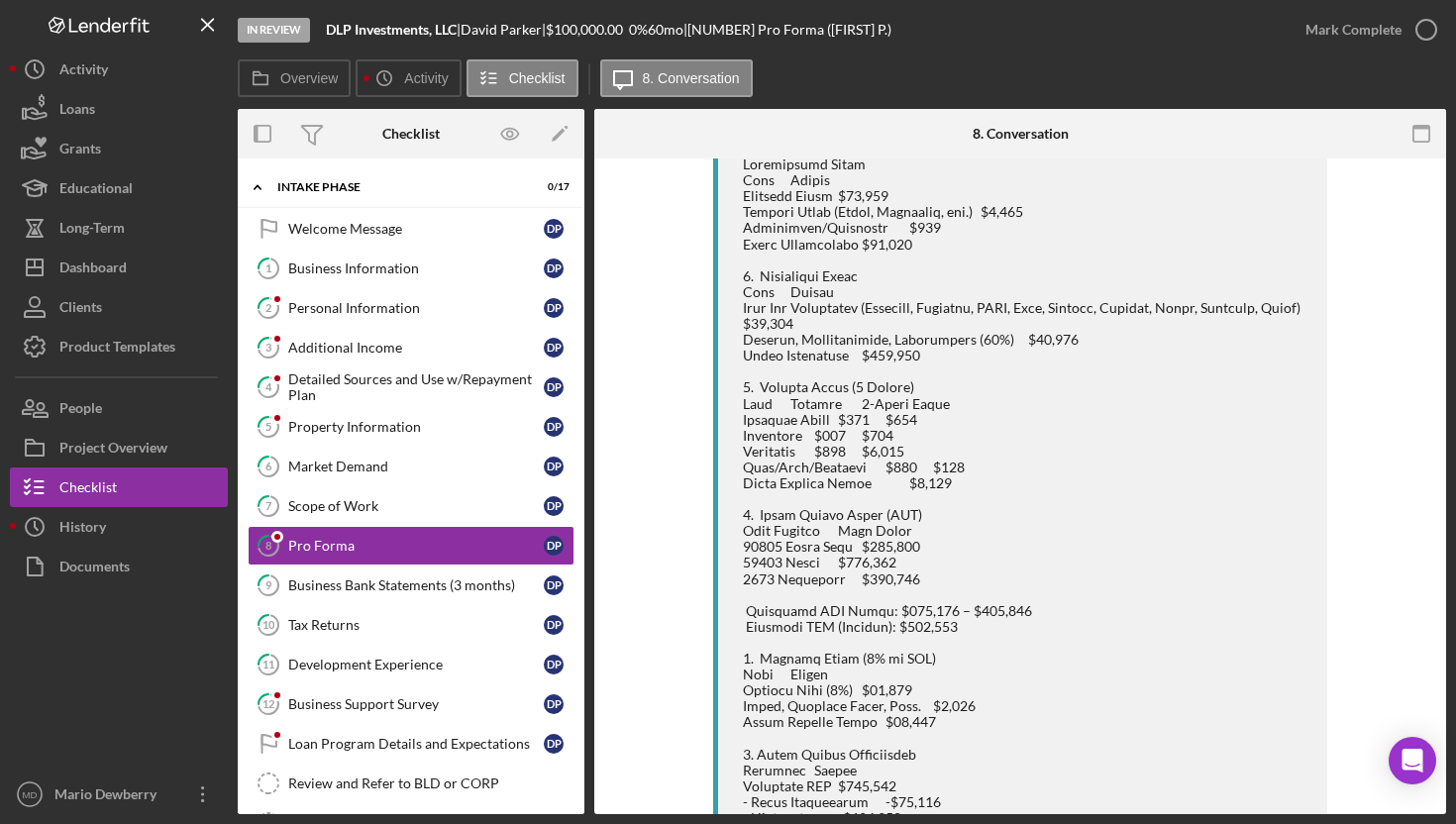 scroll, scrollTop: 0, scrollLeft: 0, axis: both 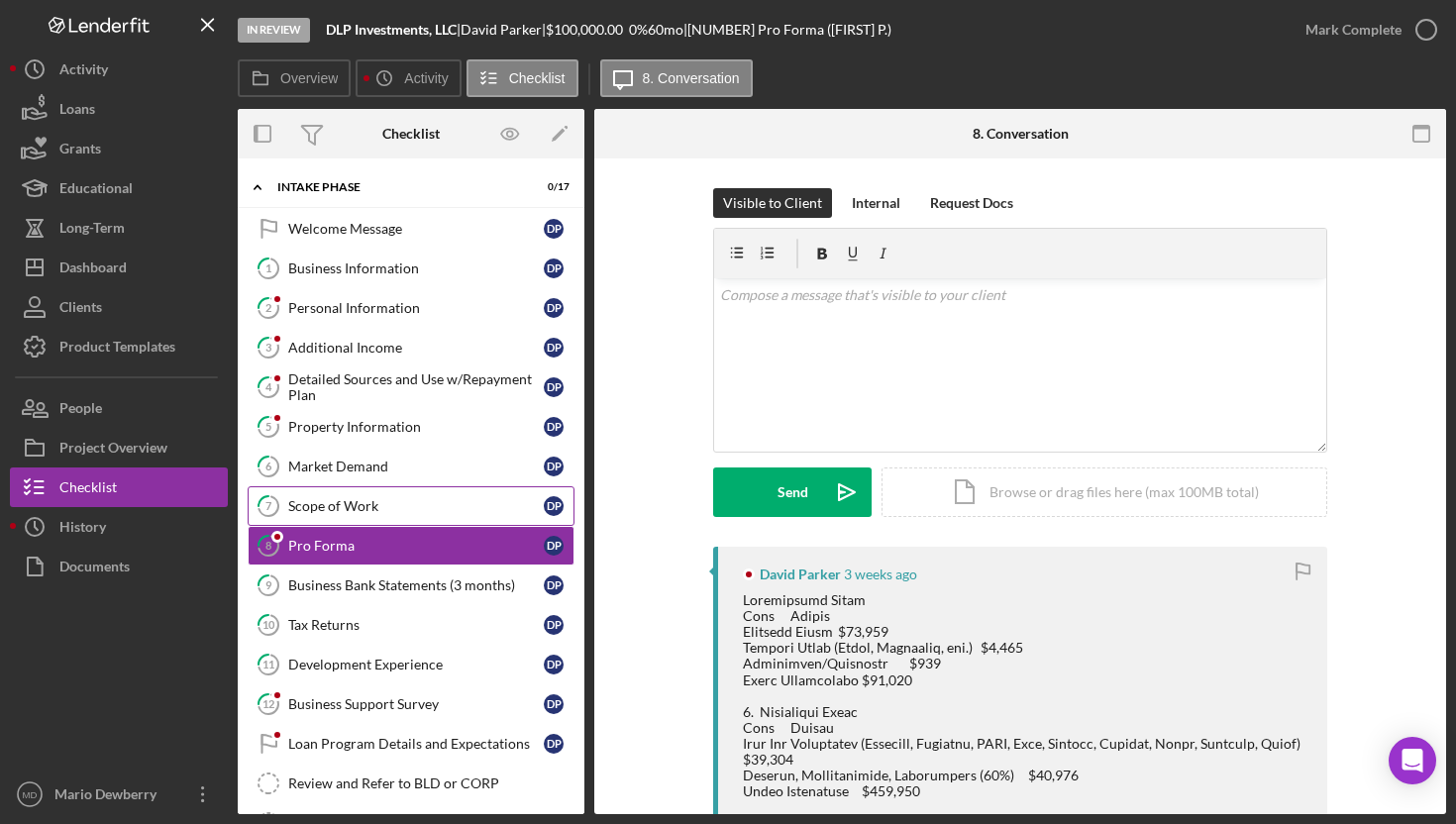 click on "7 Scope of Work D P" at bounding box center (411, 506) 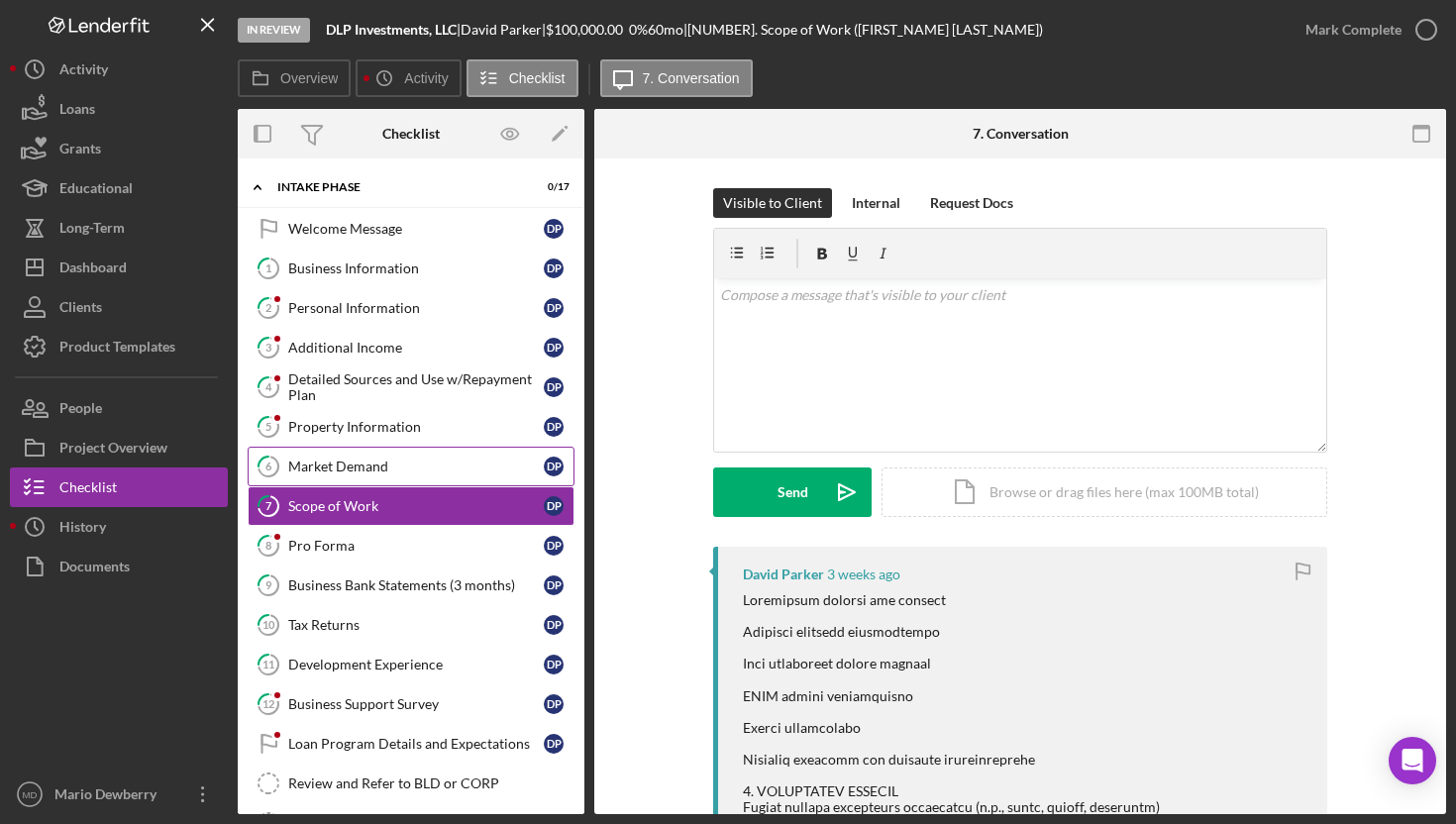 click on "Market Demand" at bounding box center [416, 466] 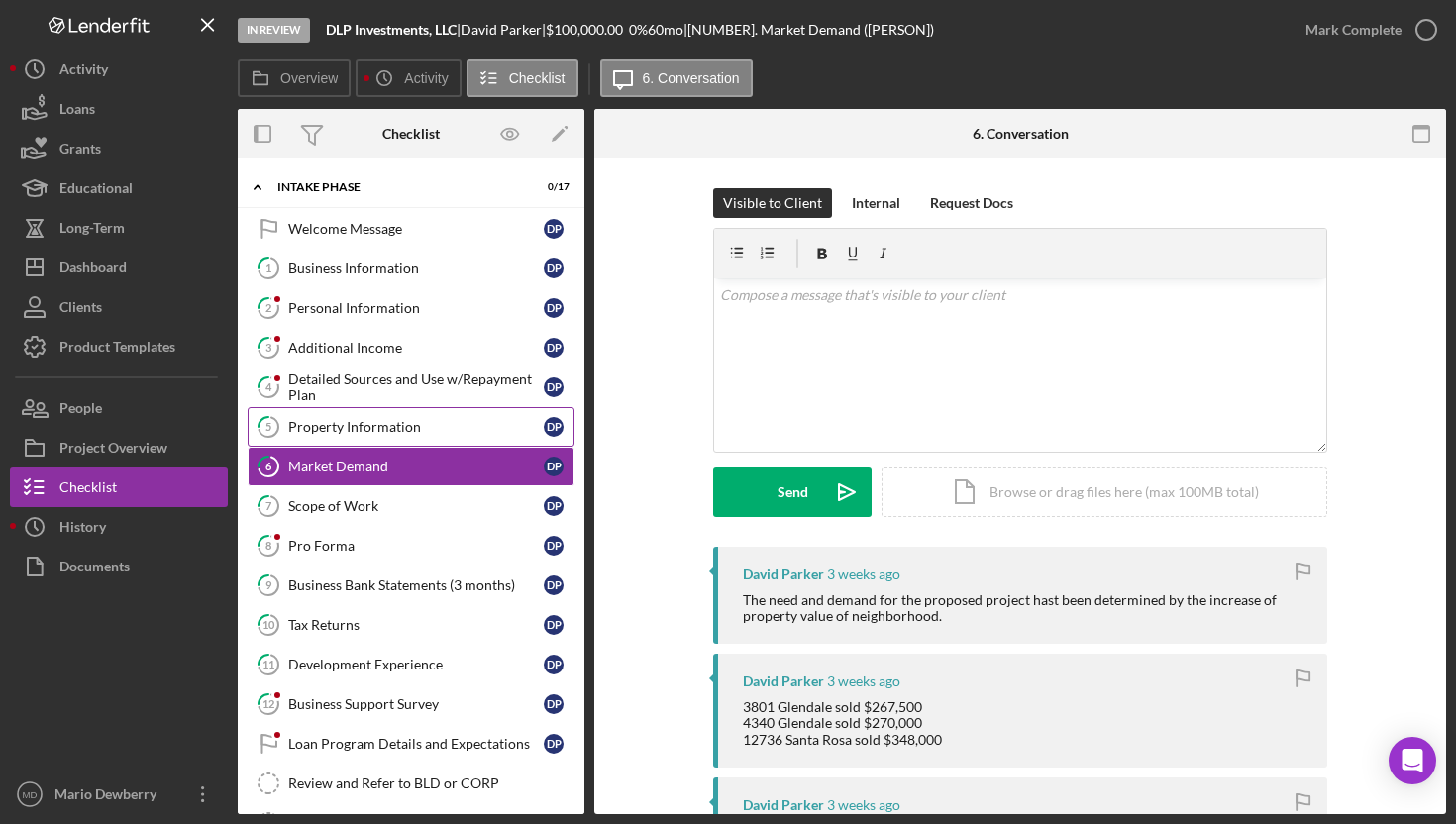 click on "[NUMBER] Property Information [INITIALS] [INITIALS]" at bounding box center (411, 427) 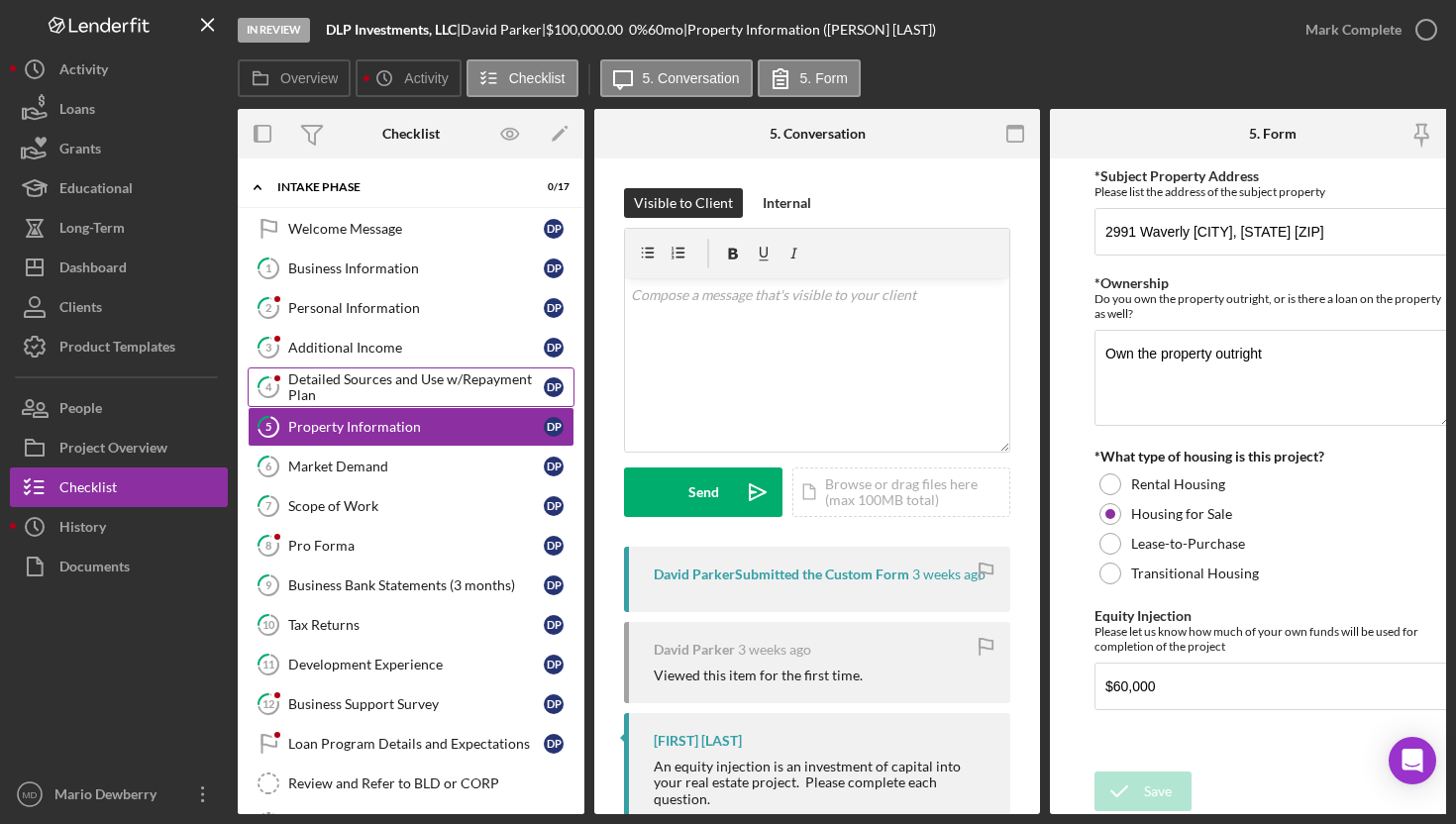 click on "Detailed Sources and Use w/Repayment Plan" at bounding box center [416, 387] 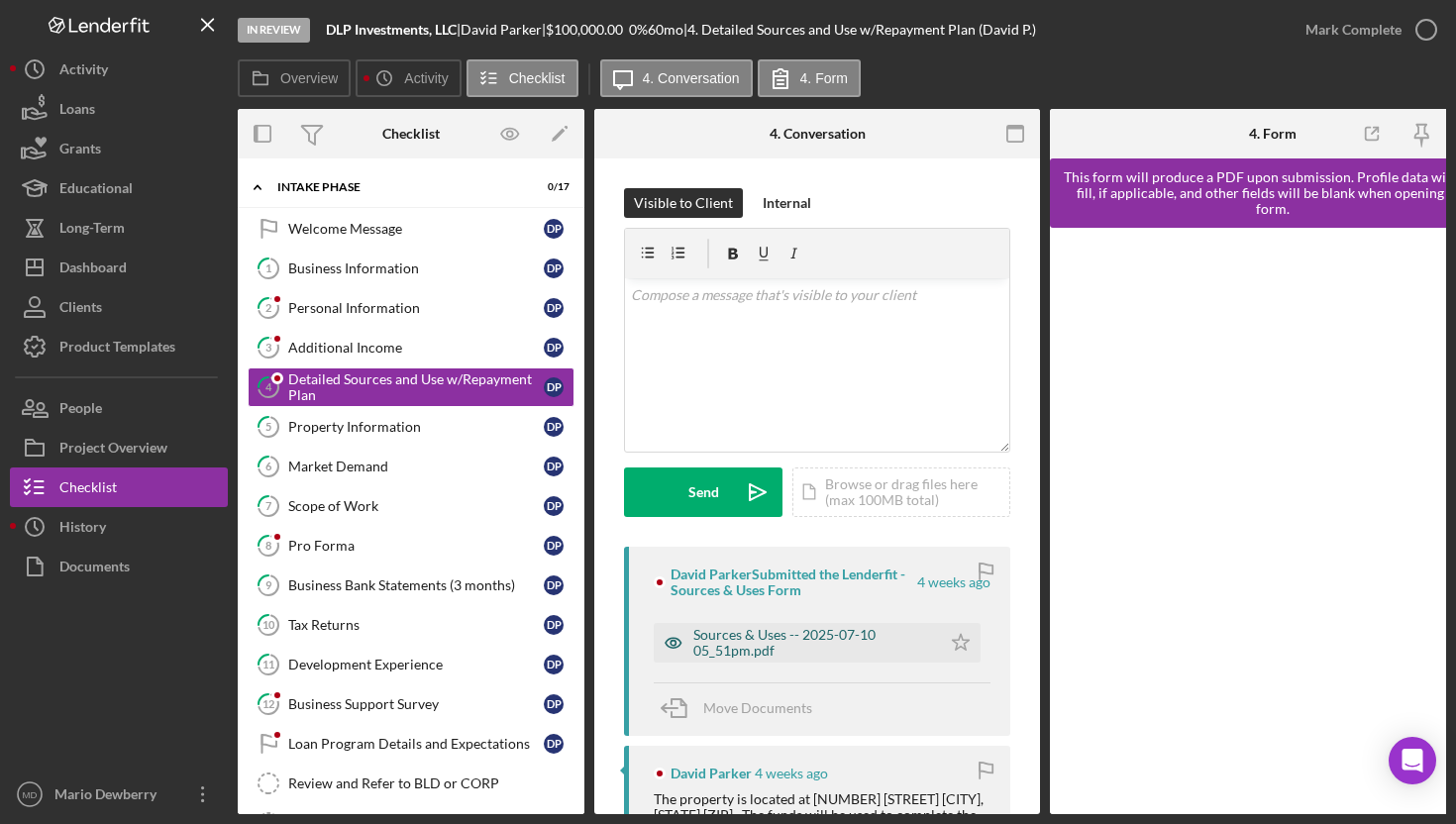 click on "Sources & Uses -- 2025-07-10 05_51pm.pdf" at bounding box center (812, 643) 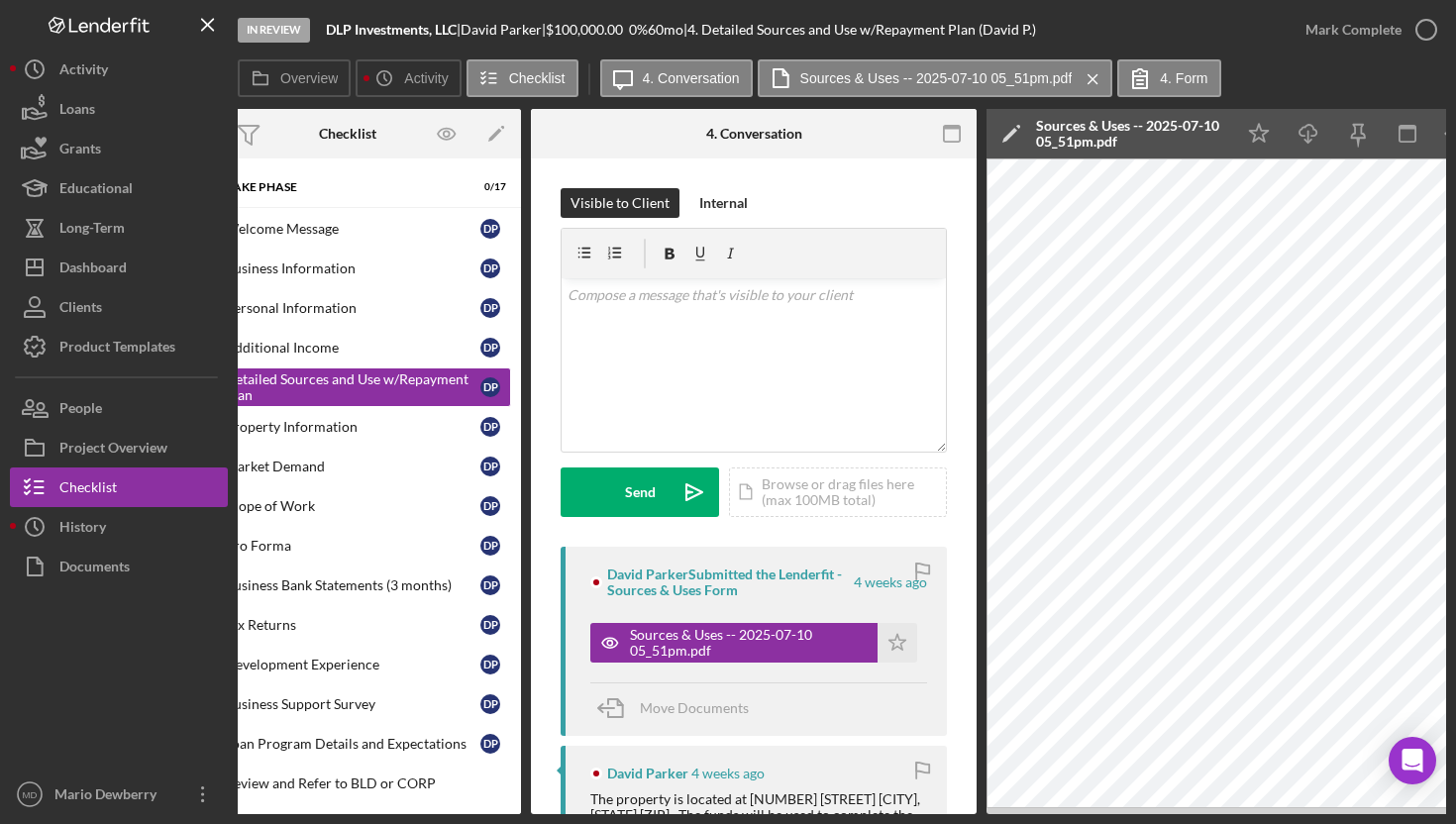 scroll, scrollTop: 0, scrollLeft: 0, axis: both 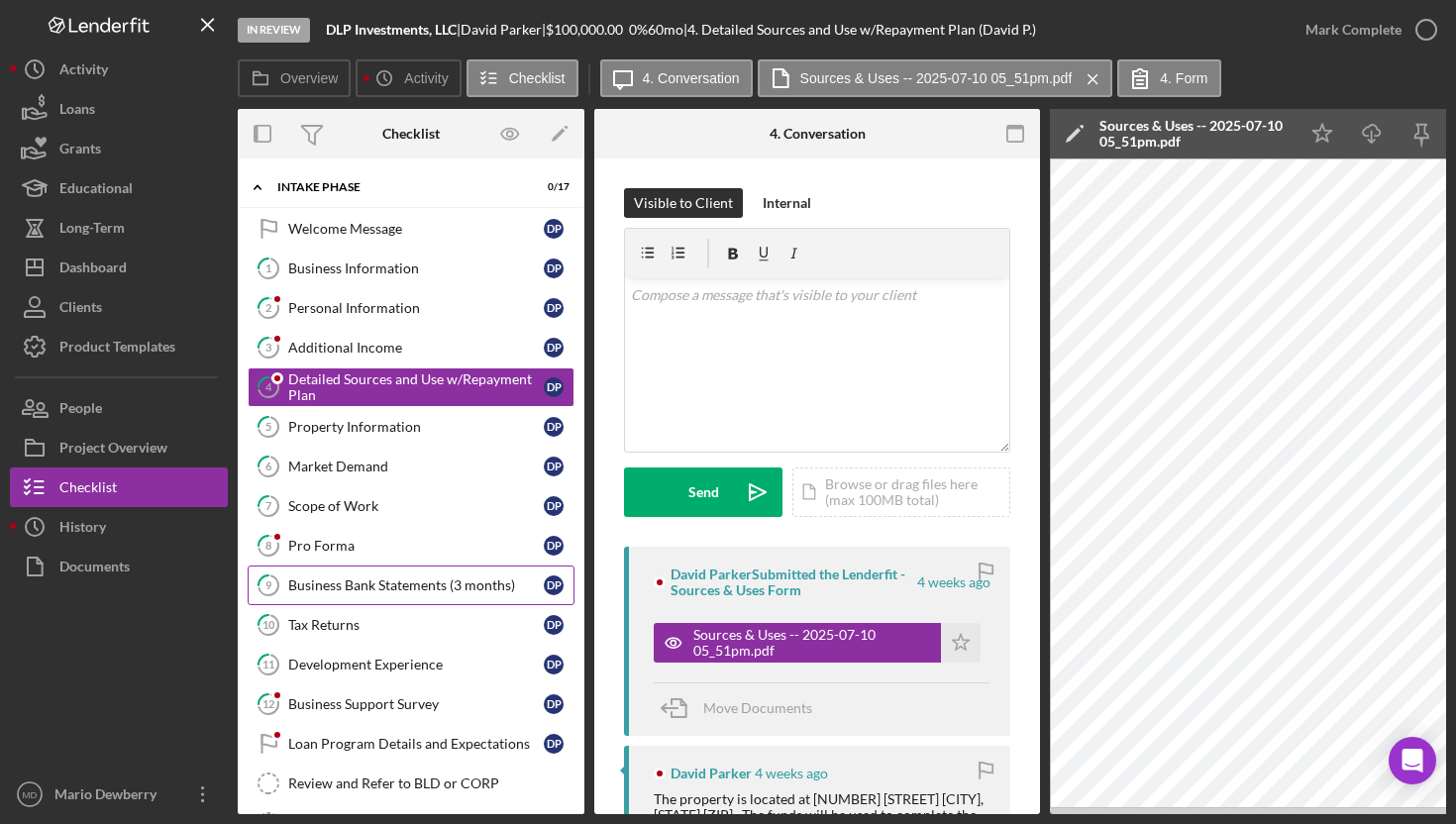 click on "Business Bank Statements (3 months)" at bounding box center (416, 585) 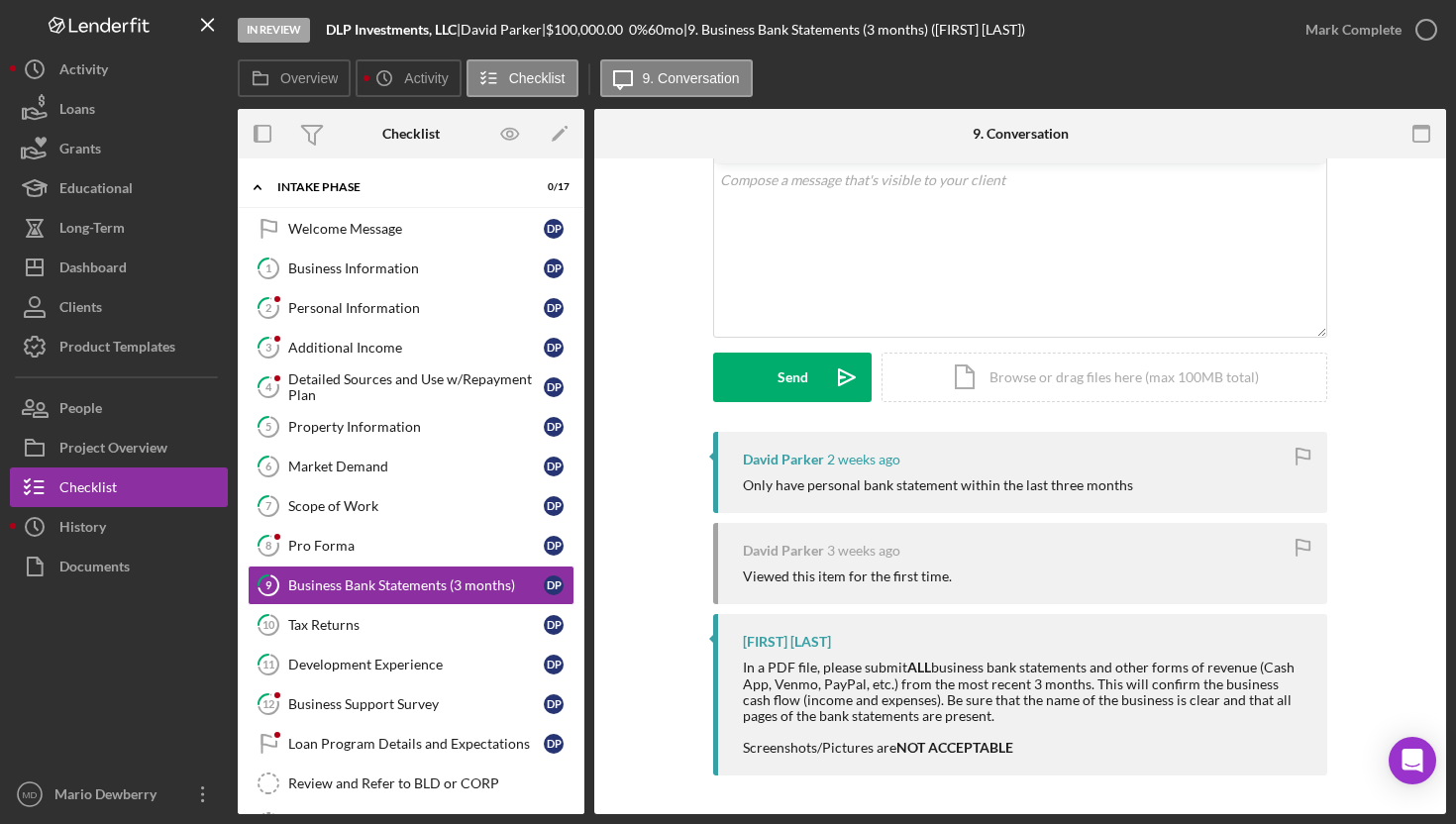 scroll, scrollTop: 116, scrollLeft: 0, axis: vertical 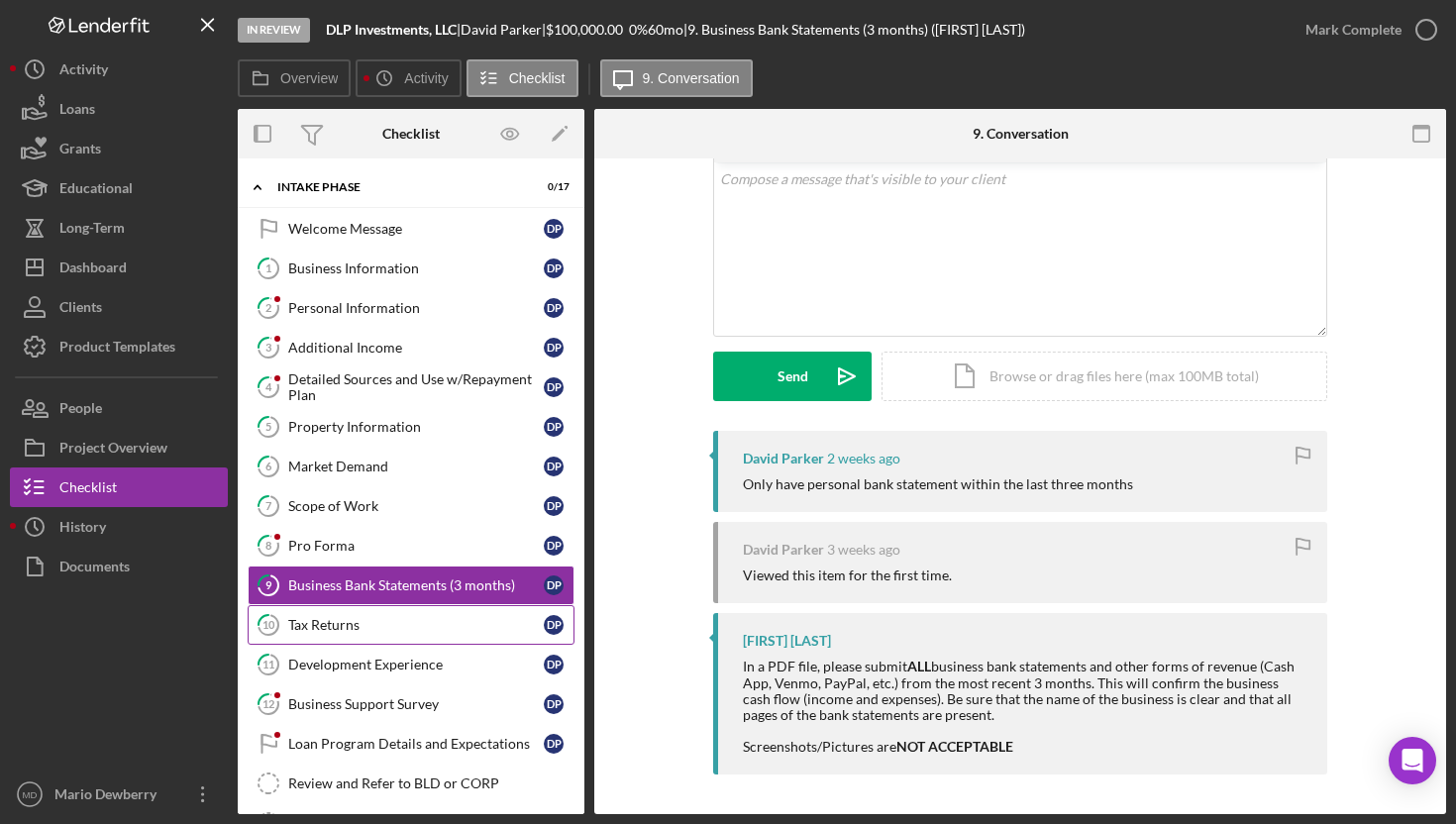 click on "Tax Returns" at bounding box center (416, 625) 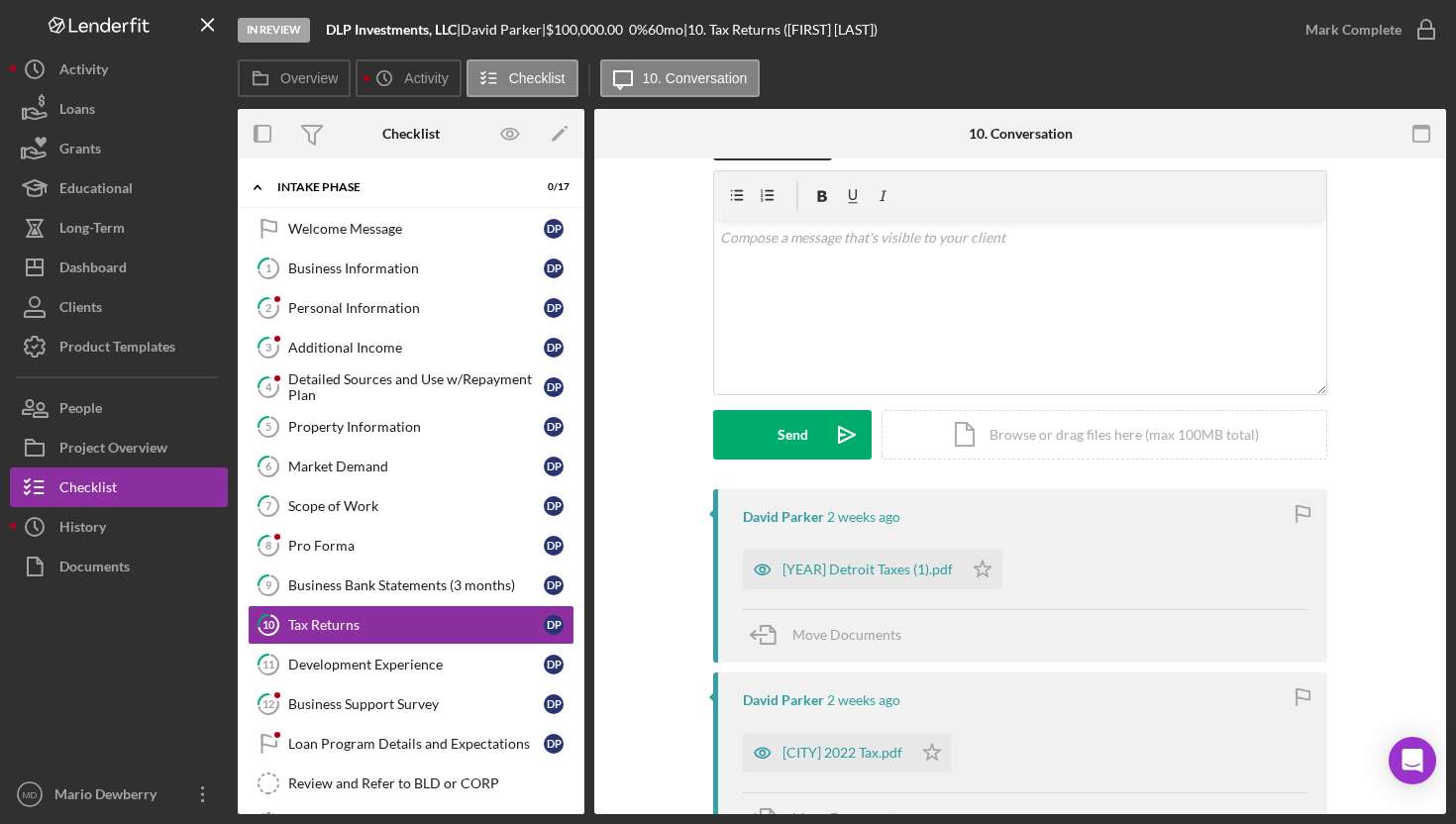scroll, scrollTop: 99, scrollLeft: 0, axis: vertical 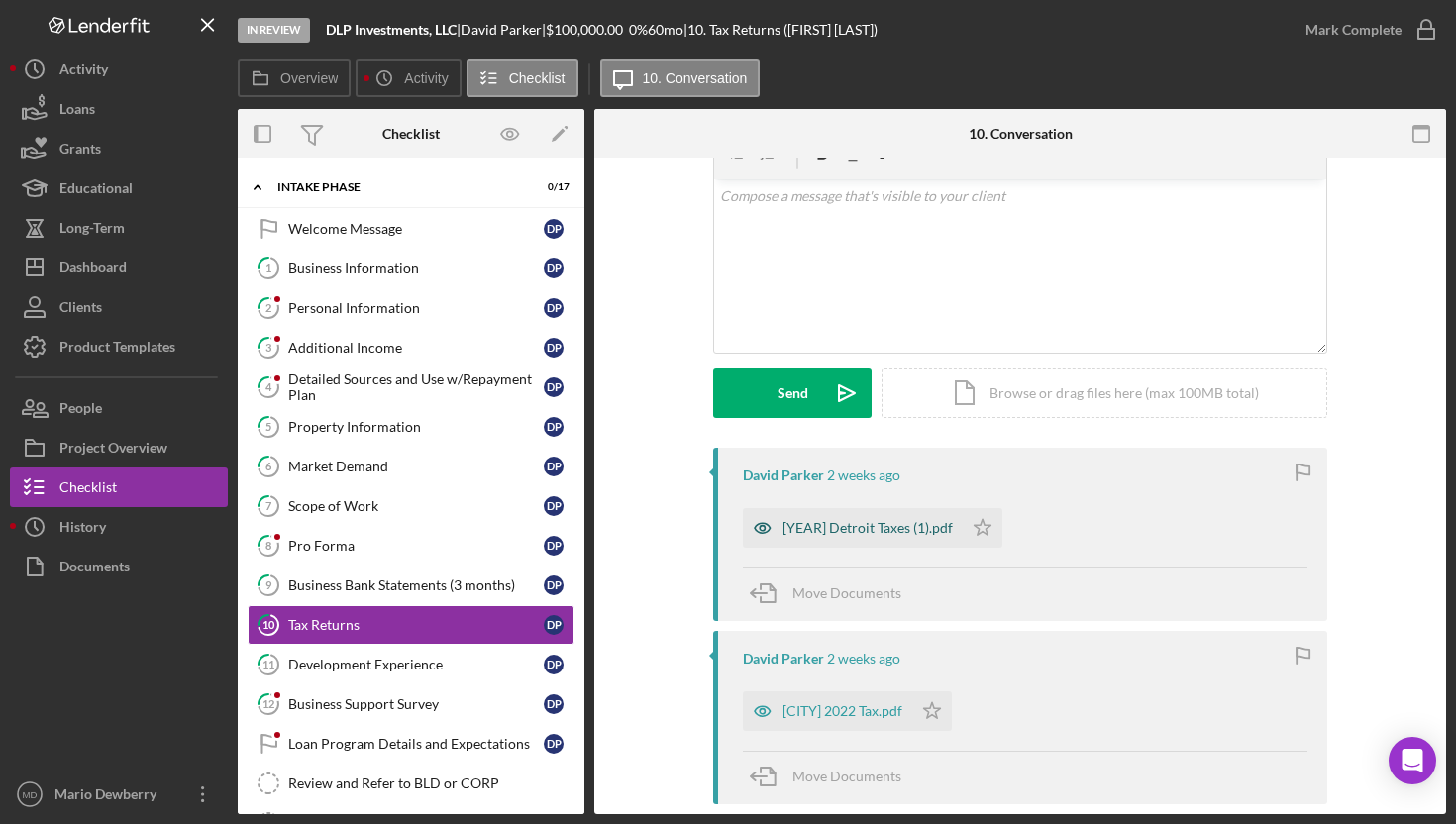 click on "[YEAR] Detroit Taxes (1).pdf" at bounding box center [868, 528] 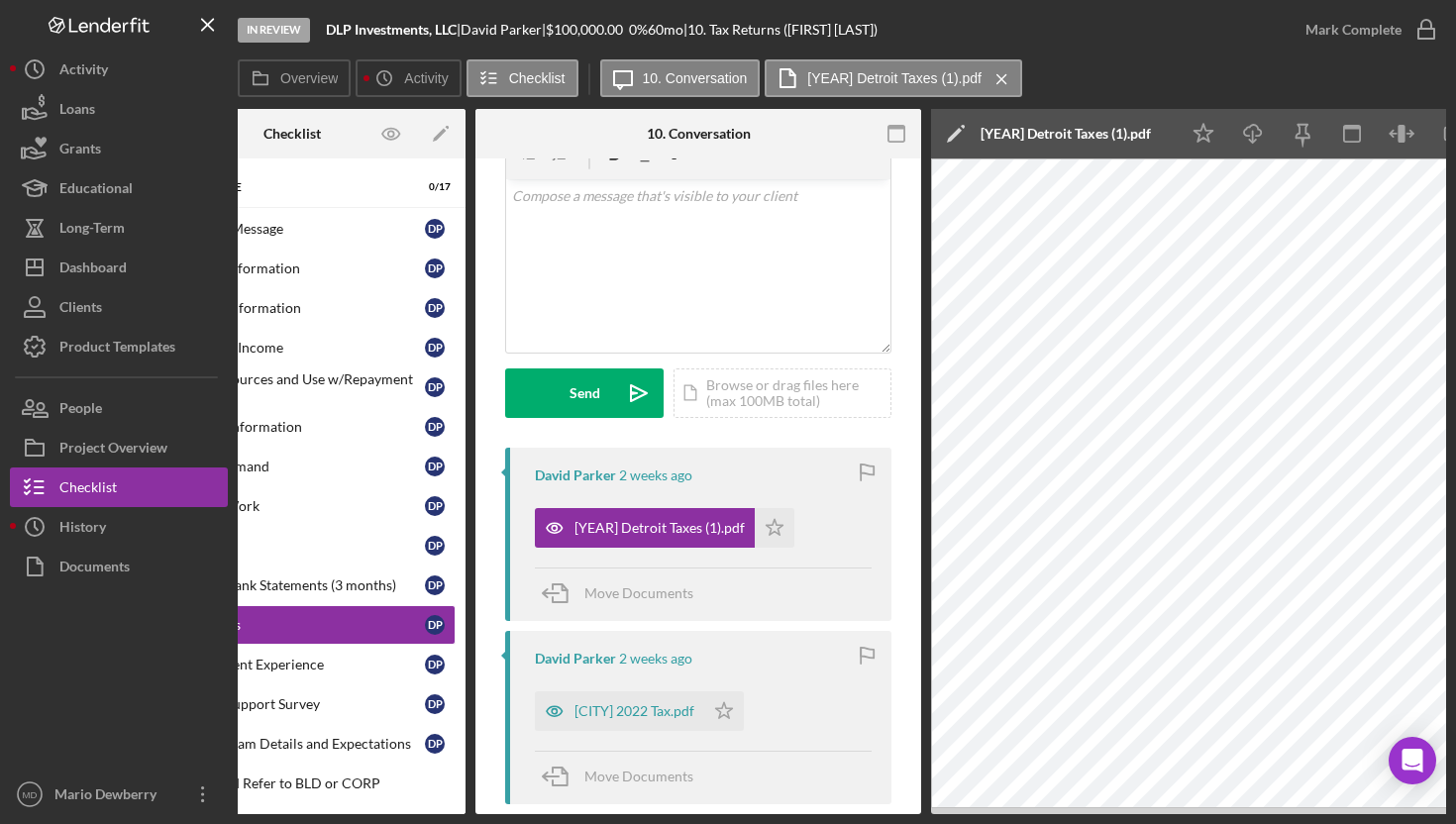 scroll, scrollTop: 0, scrollLeft: 198, axis: horizontal 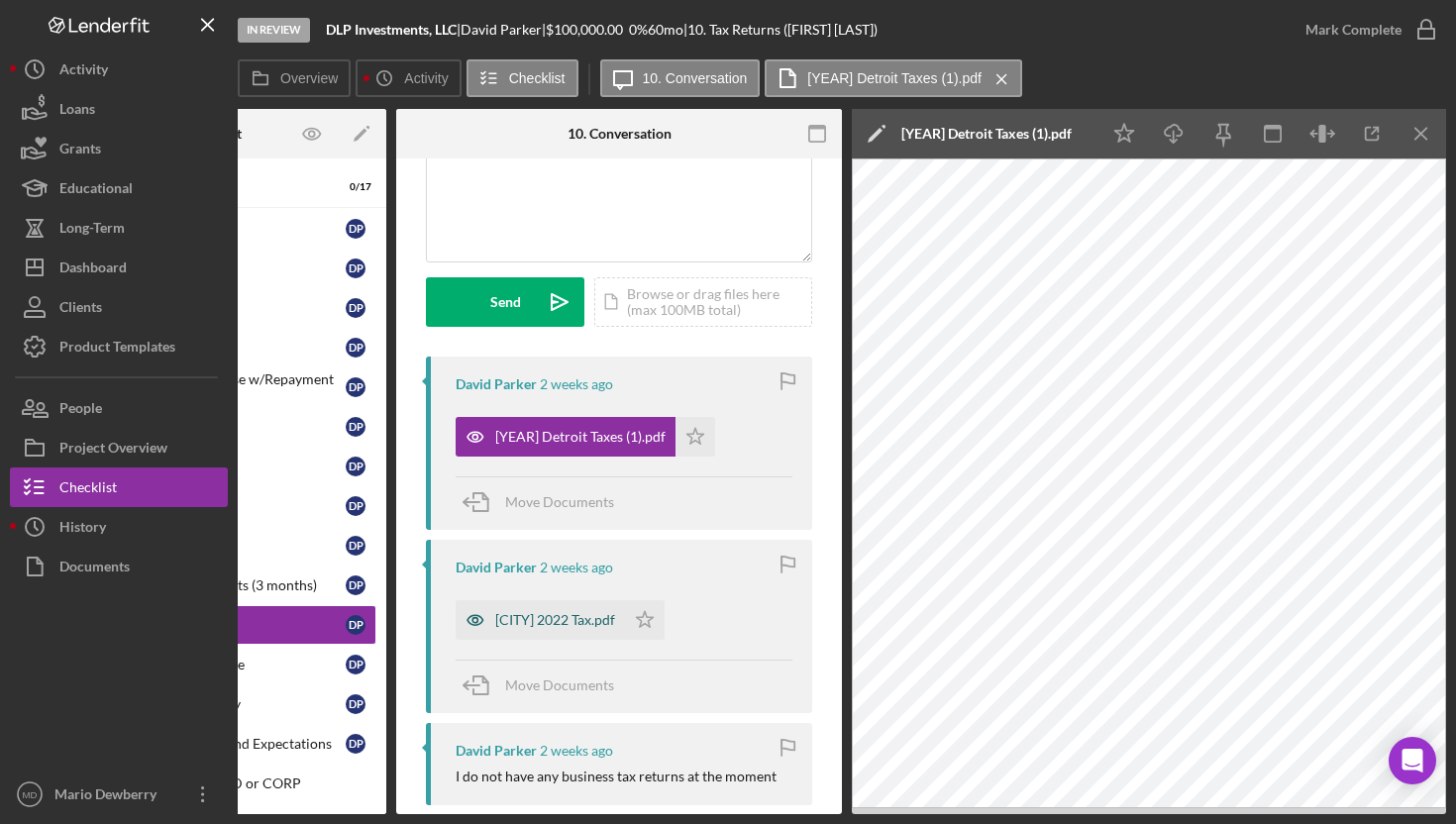 click on "[CITY] 2022 Tax.pdf" at bounding box center [555, 620] 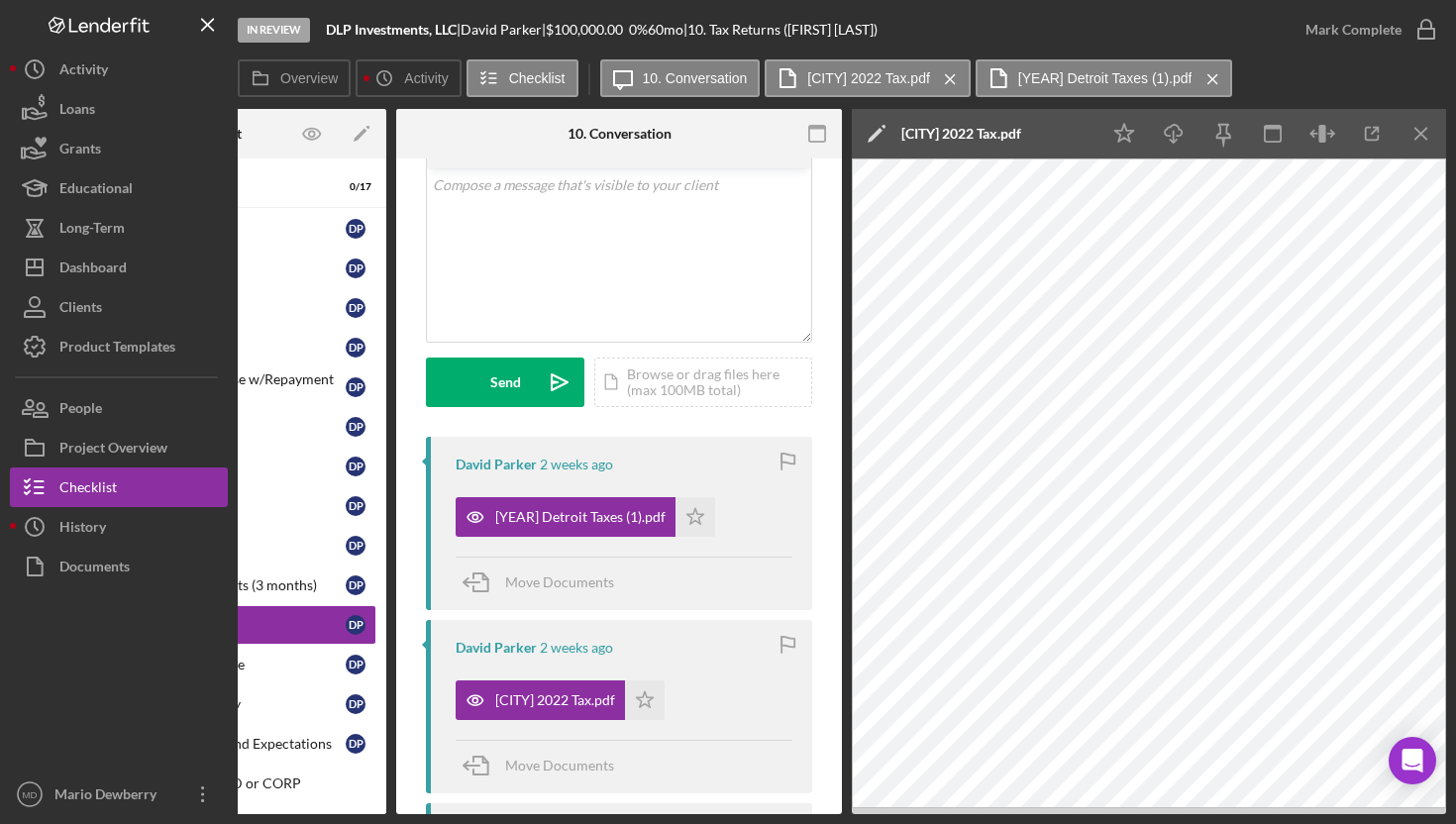 scroll, scrollTop: 108, scrollLeft: 0, axis: vertical 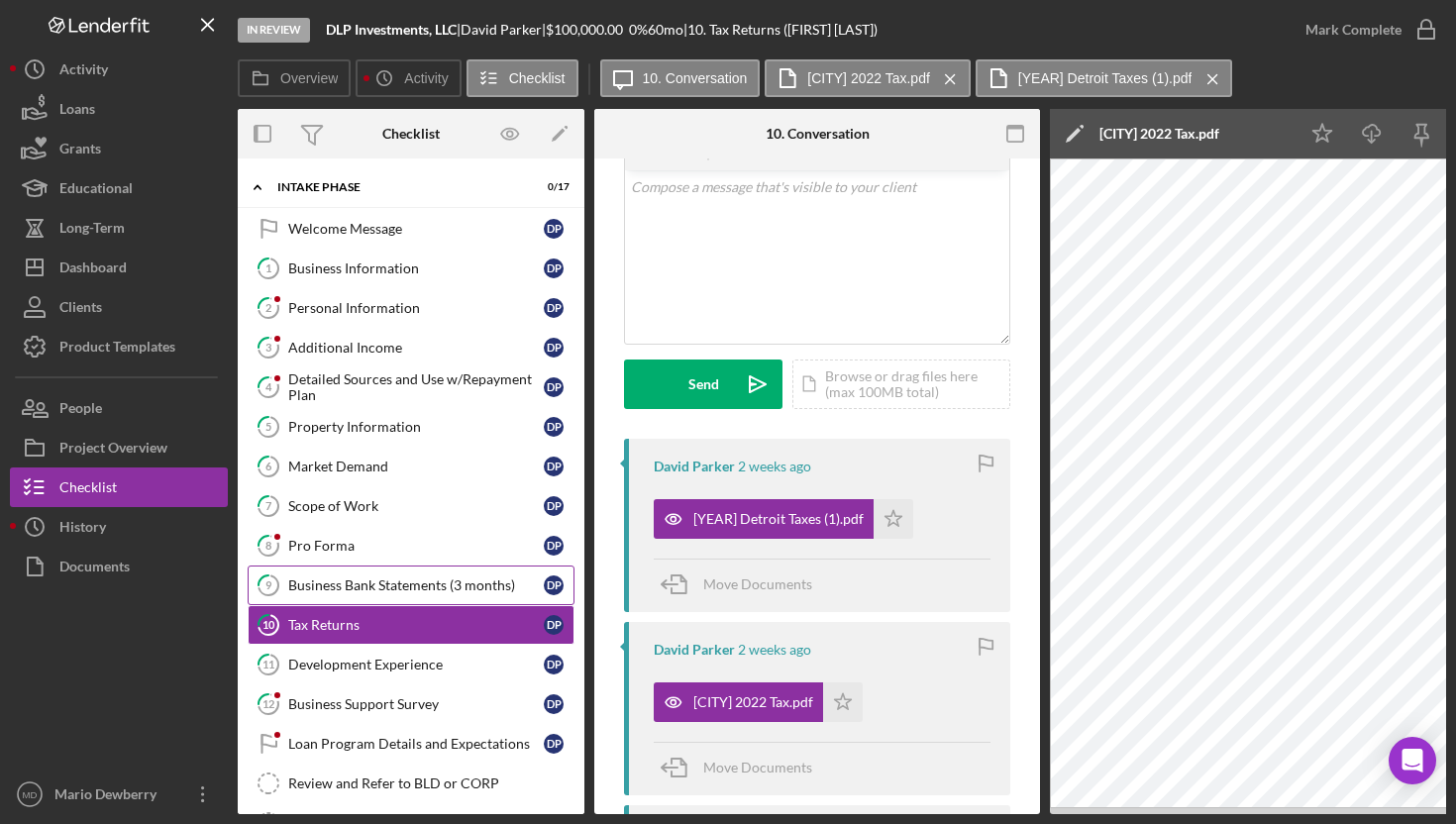click on "Business Bank Statements (3 months)" at bounding box center [416, 585] 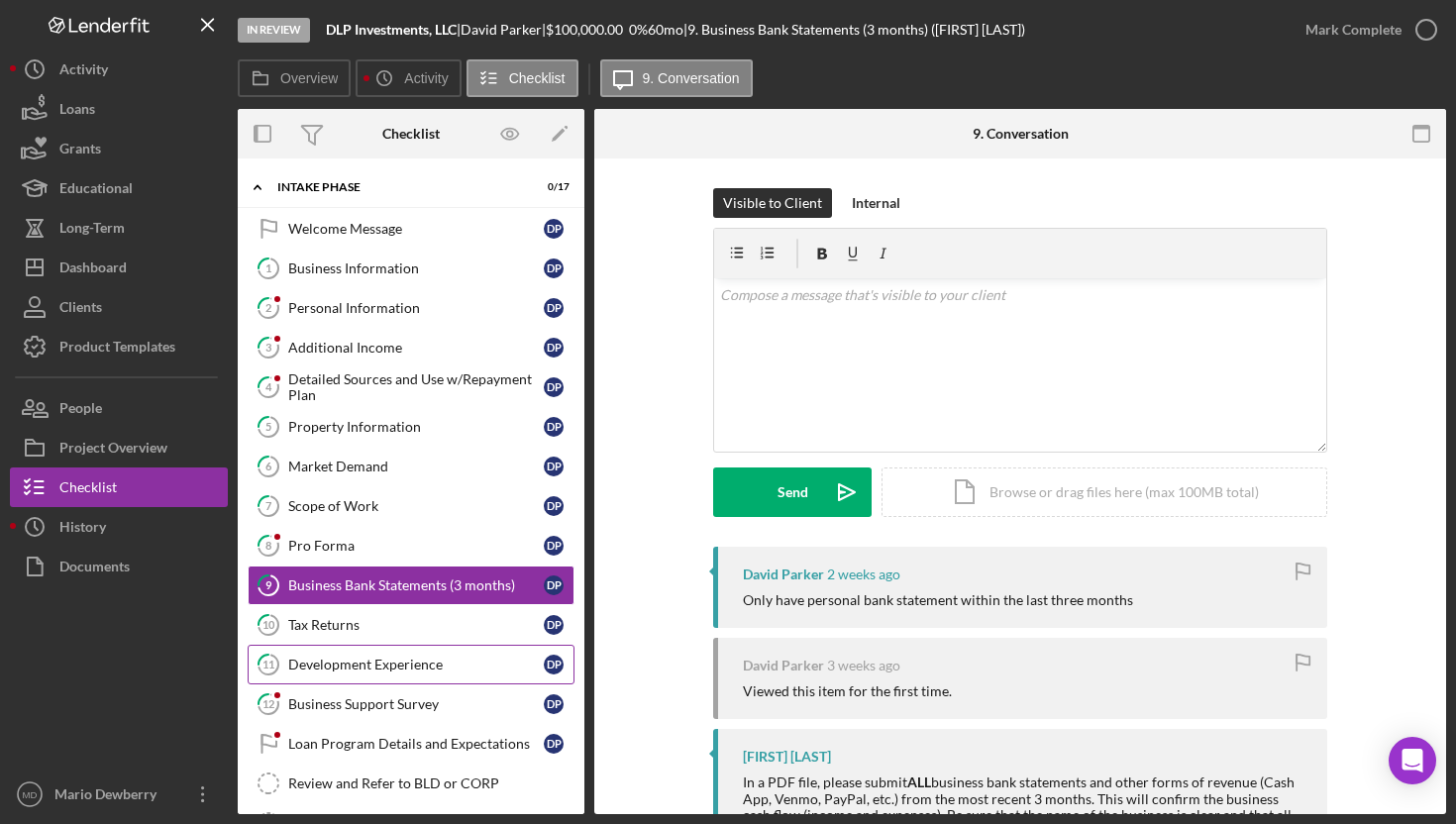 click on "Development Experience" at bounding box center [416, 665] 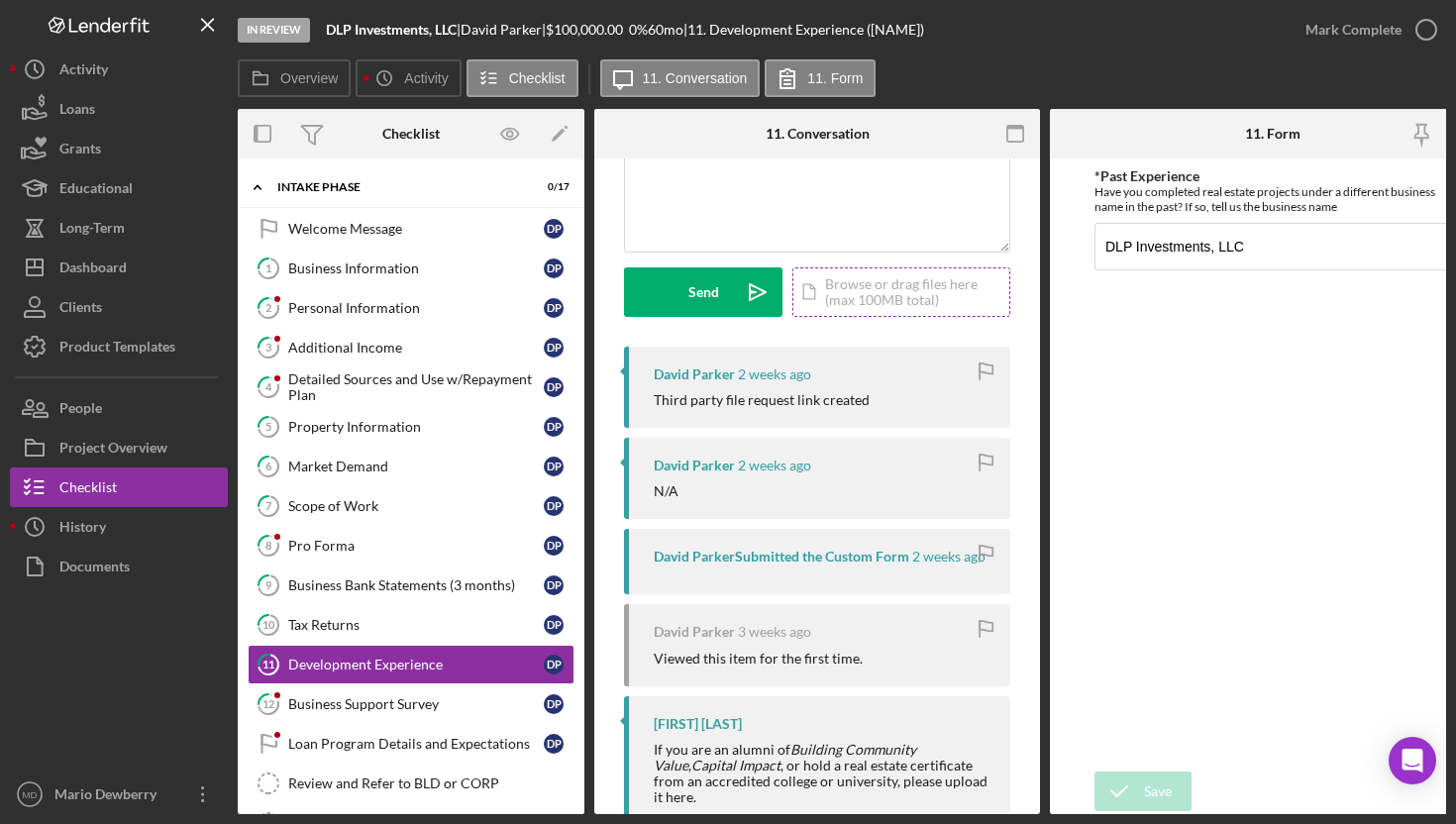 scroll, scrollTop: 201, scrollLeft: 0, axis: vertical 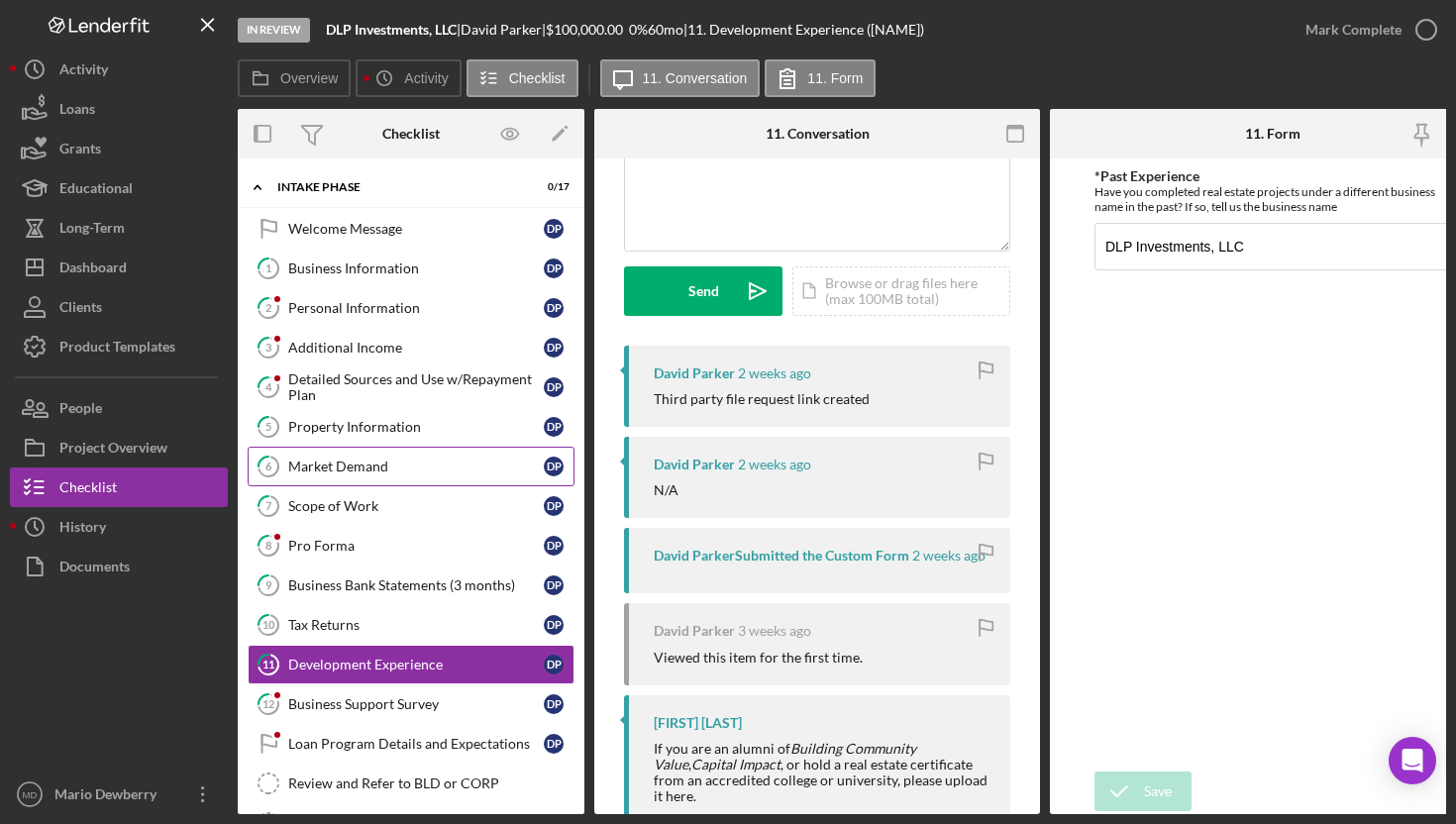 click on "6 Market Demand D P" at bounding box center (411, 466) 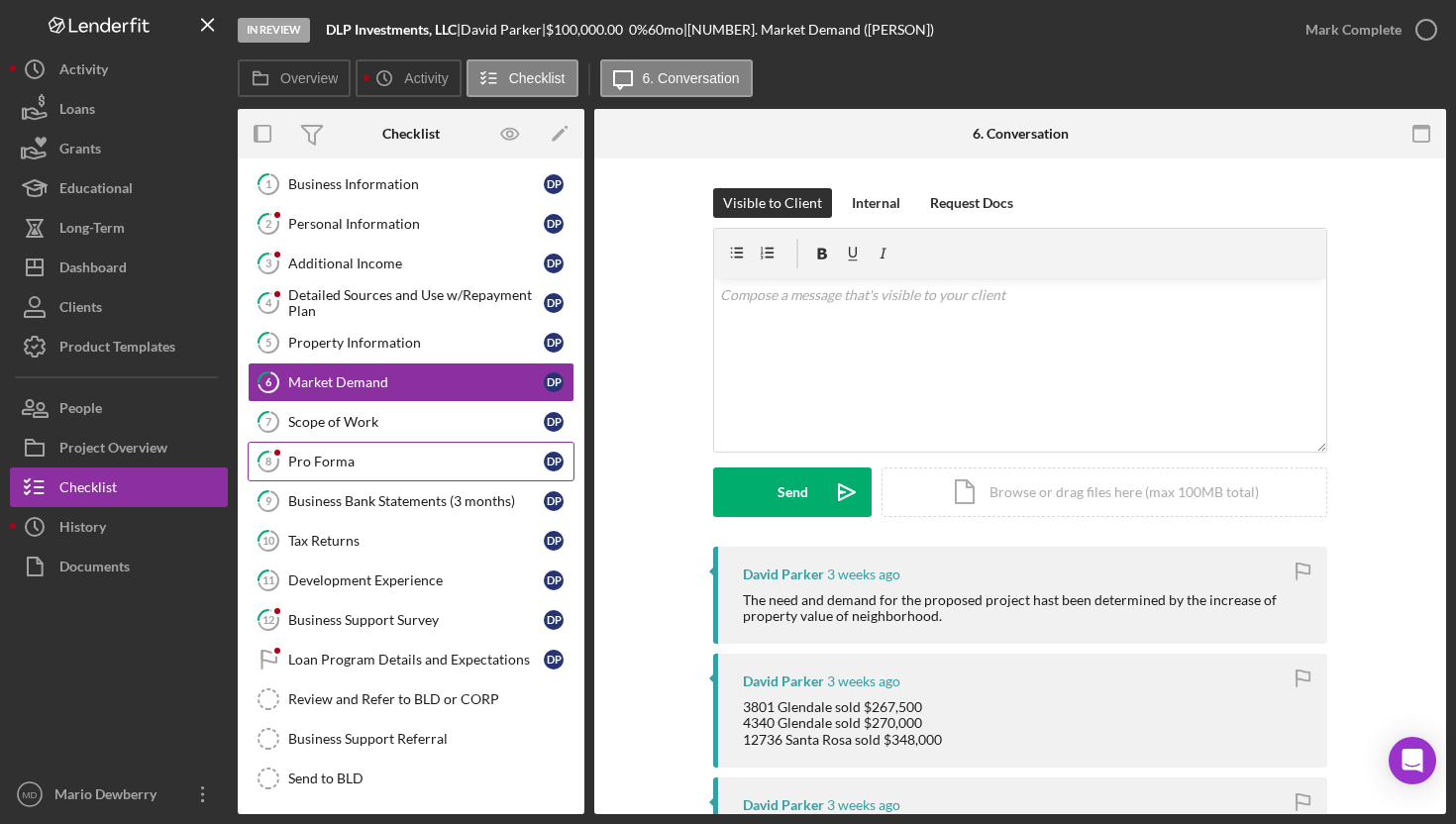 scroll, scrollTop: 83, scrollLeft: 0, axis: vertical 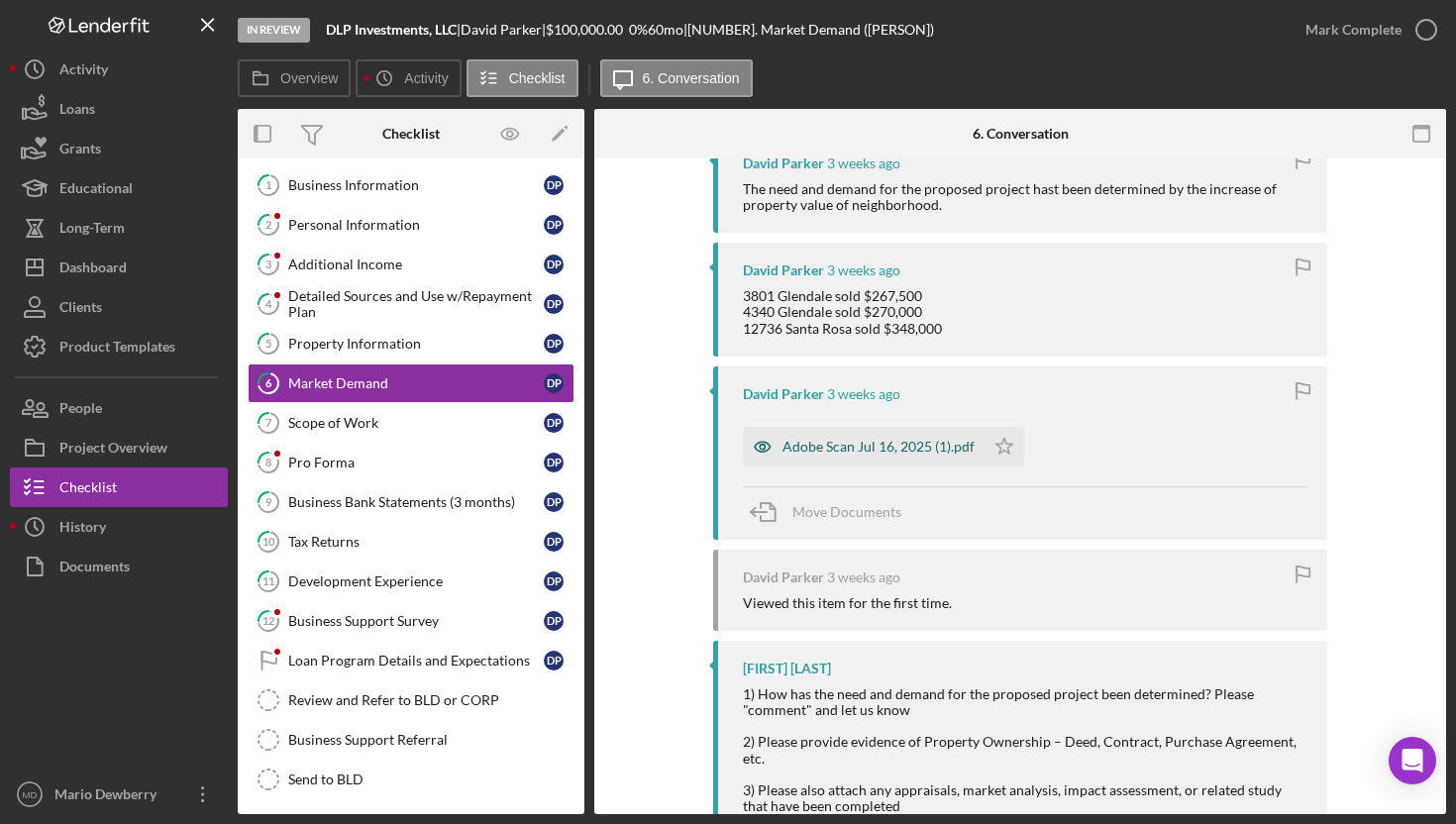 click on "Adobe Scan Jul 16, 2025 (1).pdf" at bounding box center (879, 447) 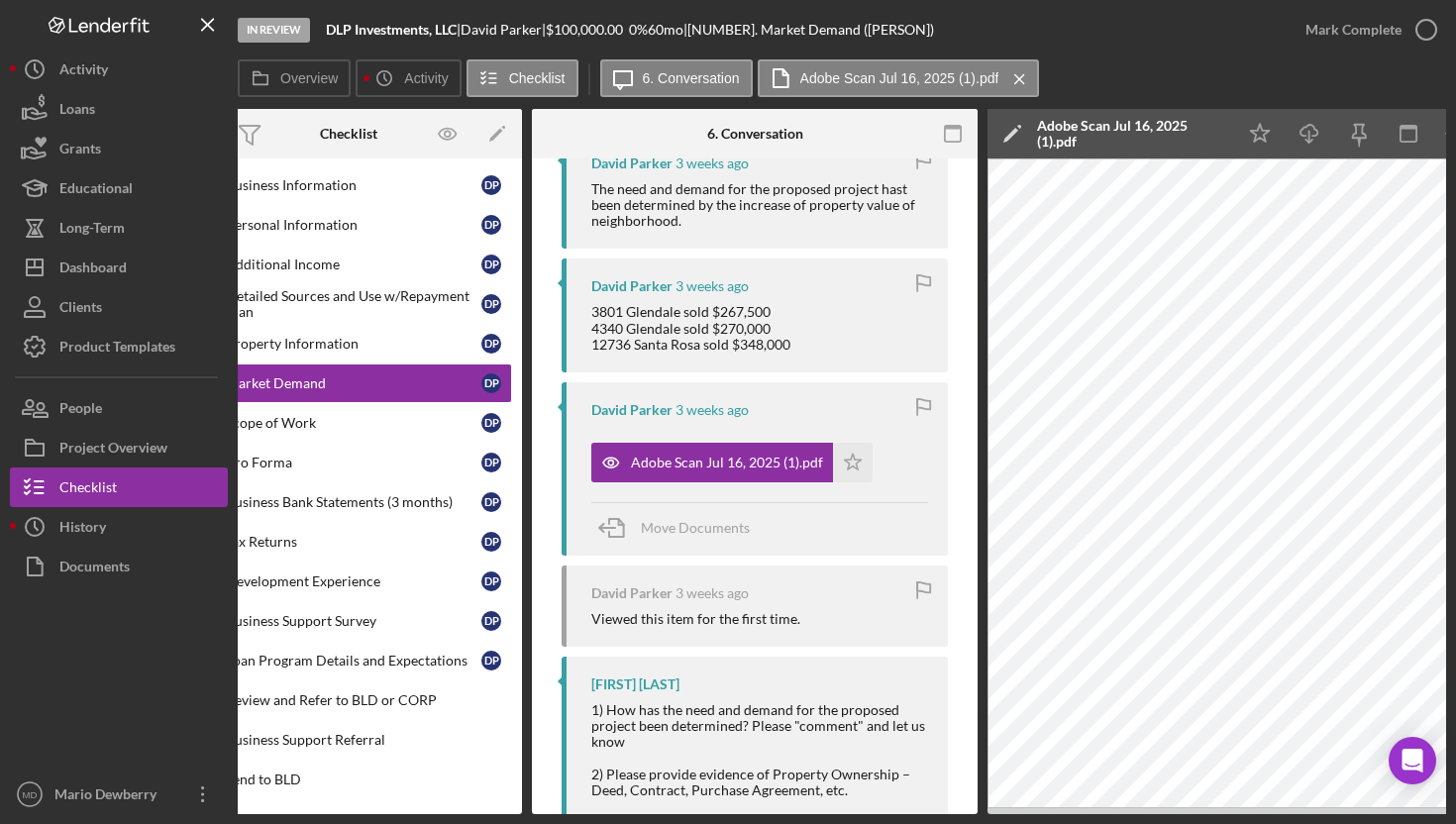 scroll, scrollTop: 0, scrollLeft: 0, axis: both 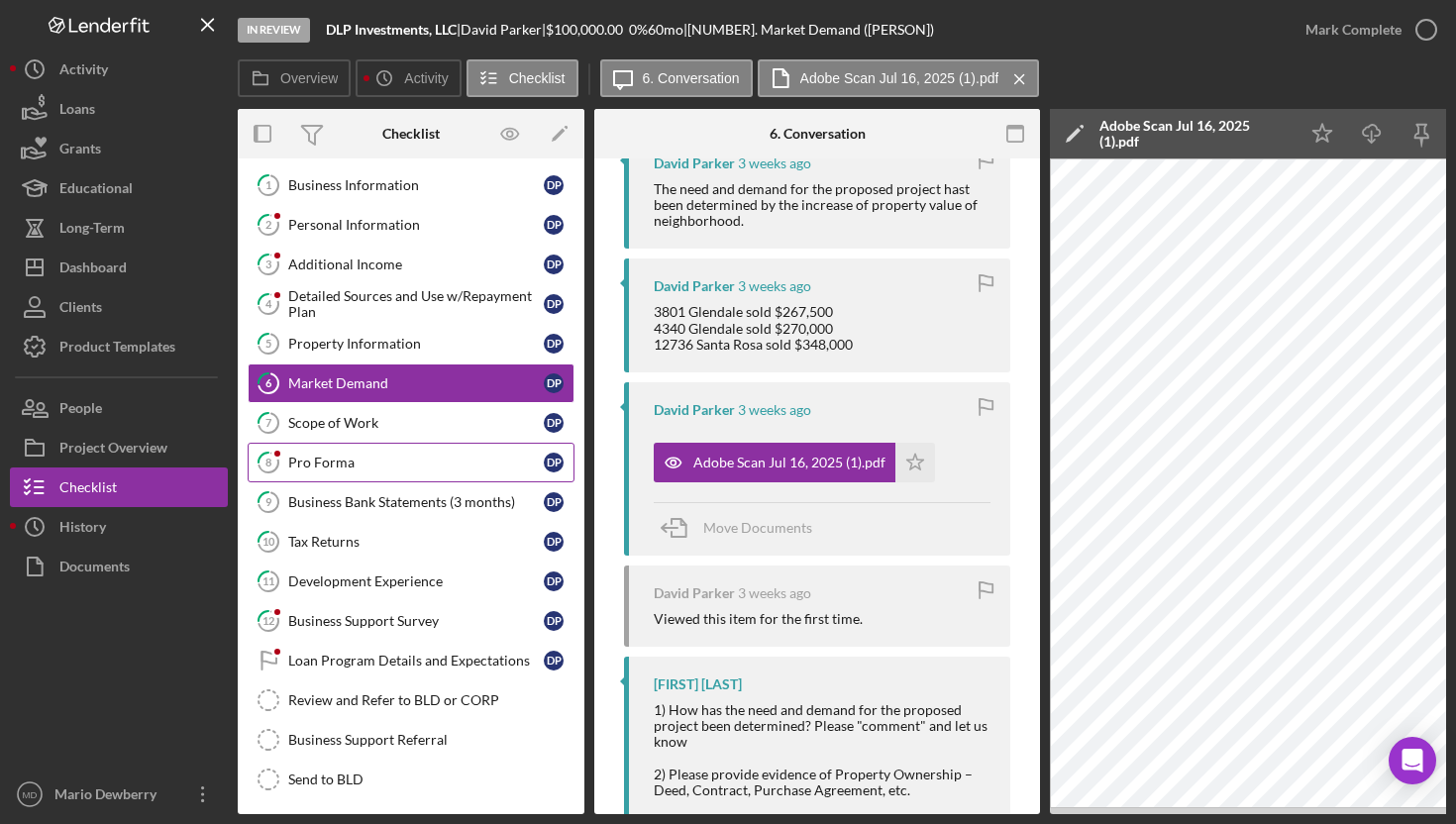 click on "8 Pro Forma D P" at bounding box center (411, 463) 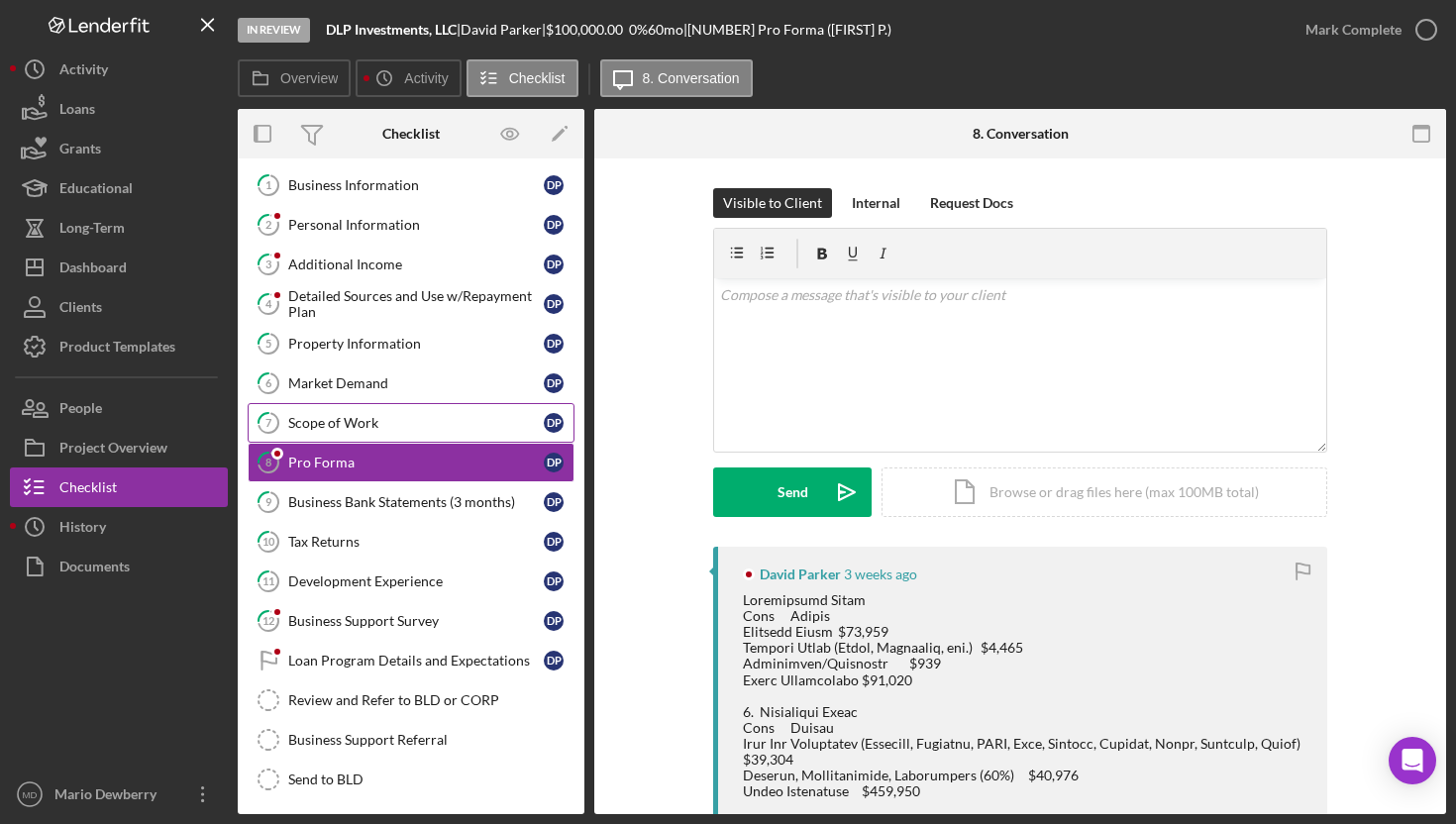 click on "7 Scope of Work D P" at bounding box center (411, 423) 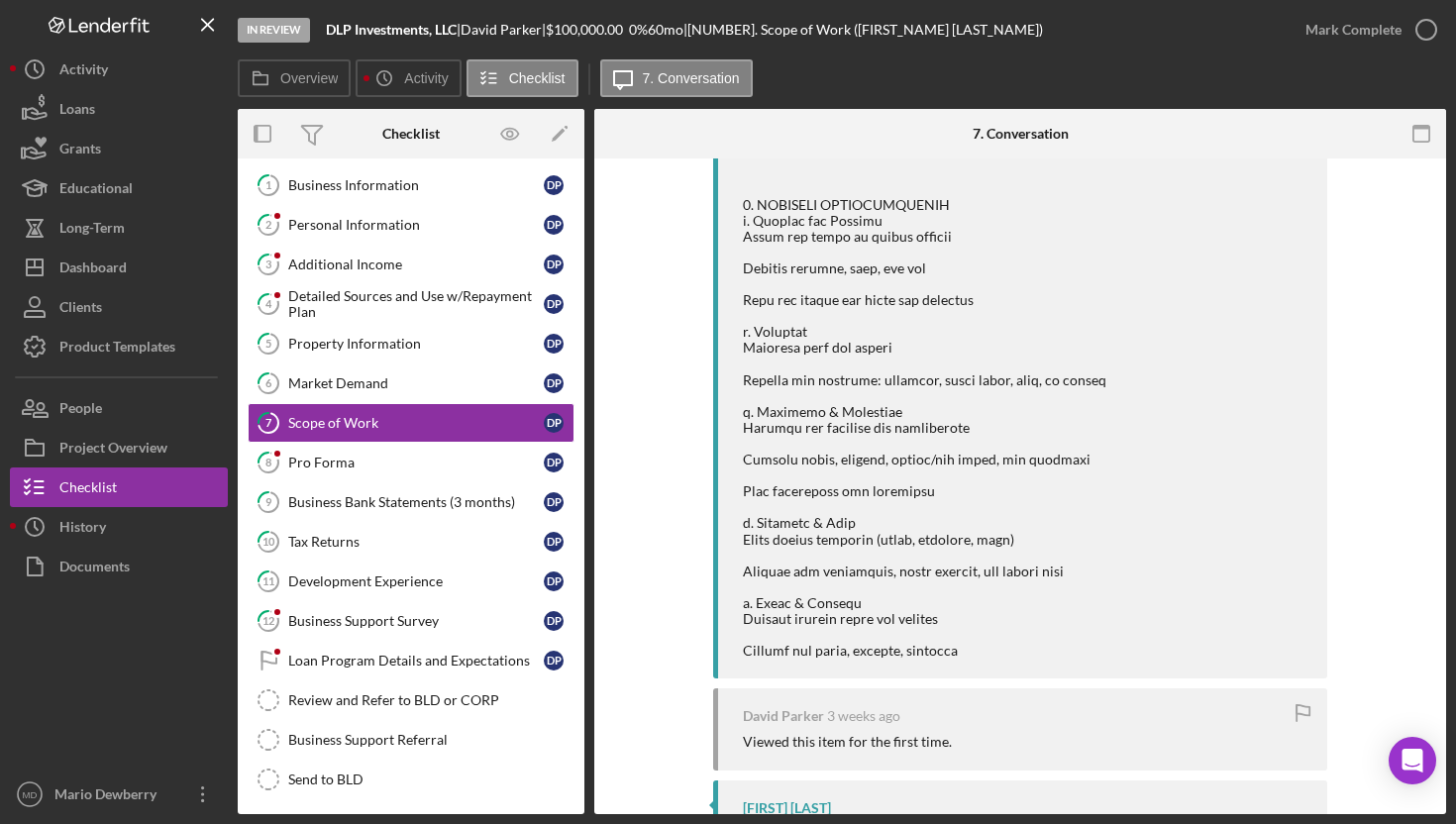scroll, scrollTop: 1876, scrollLeft: 0, axis: vertical 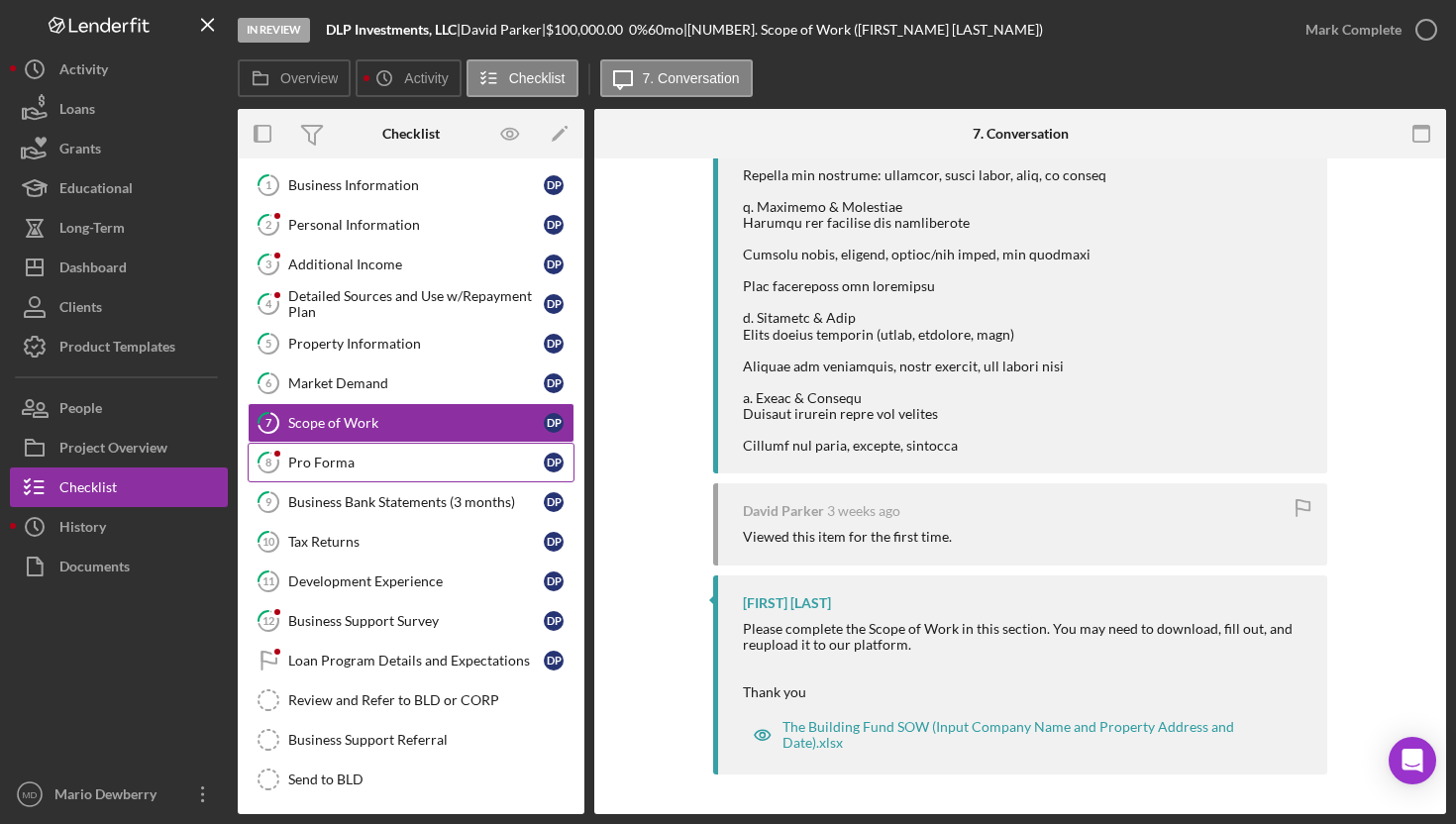 click on "Pro Forma" at bounding box center [416, 463] 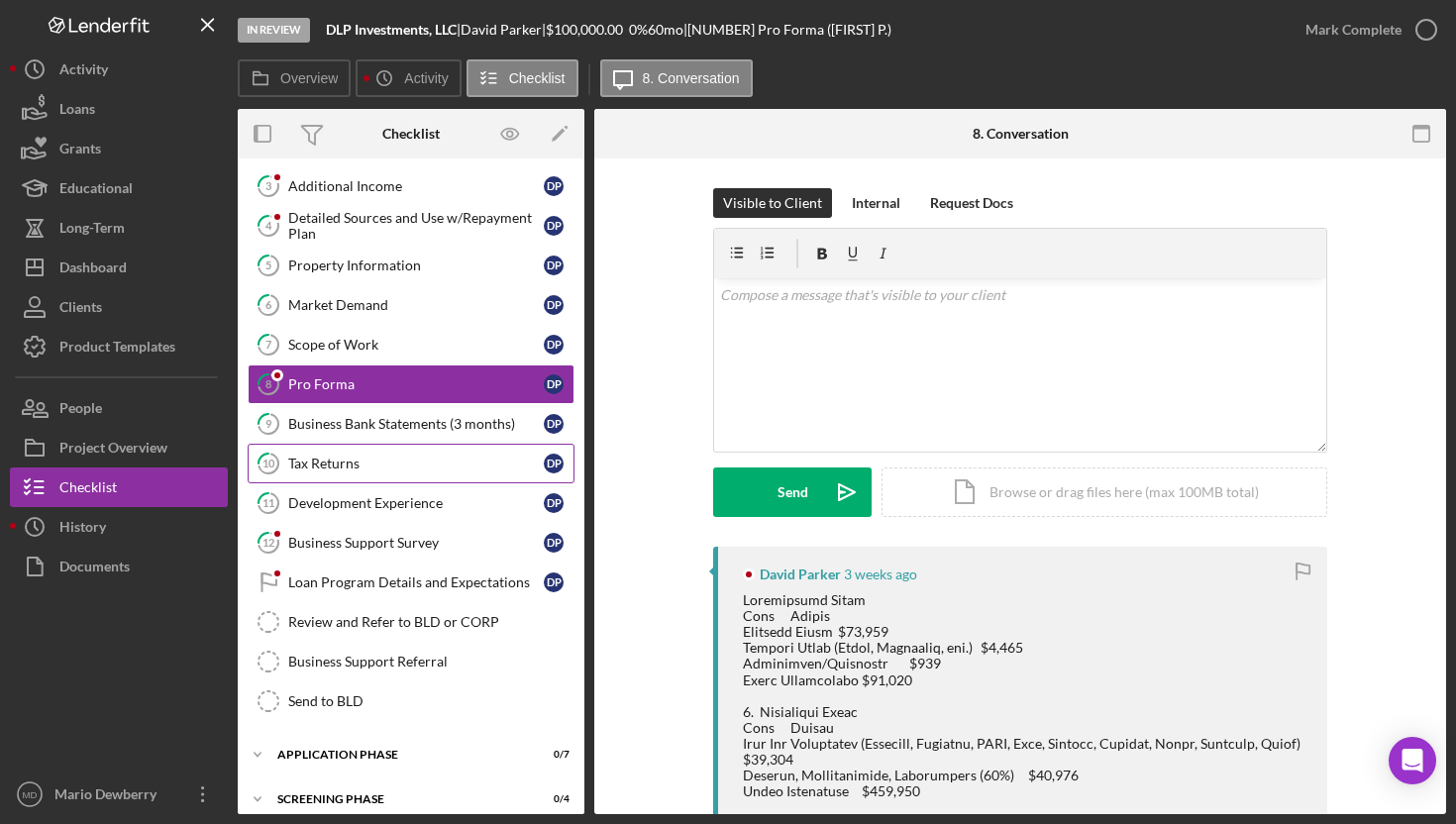 scroll, scrollTop: 163, scrollLeft: 0, axis: vertical 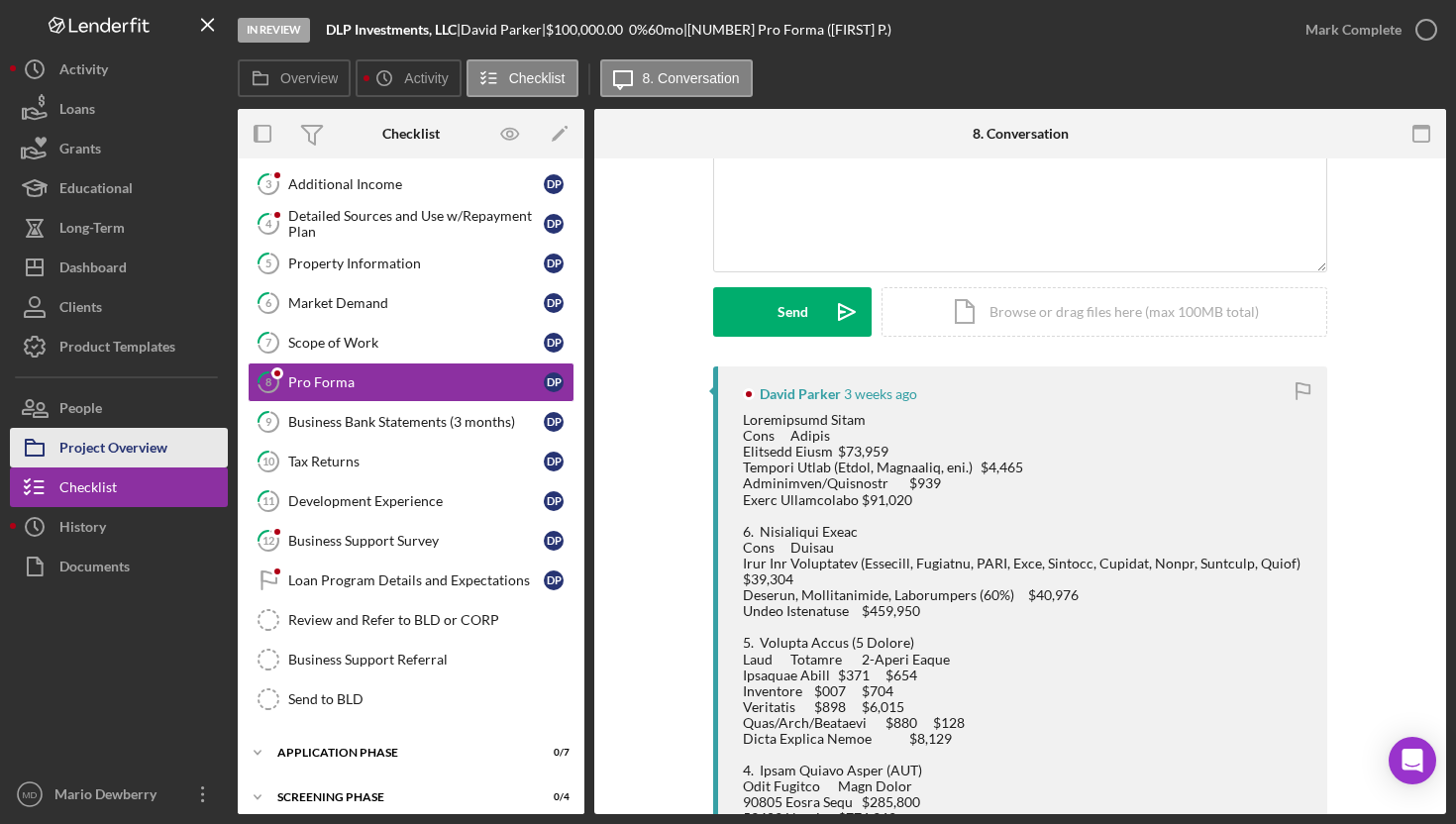 click on "Project Overview" at bounding box center [113, 450] 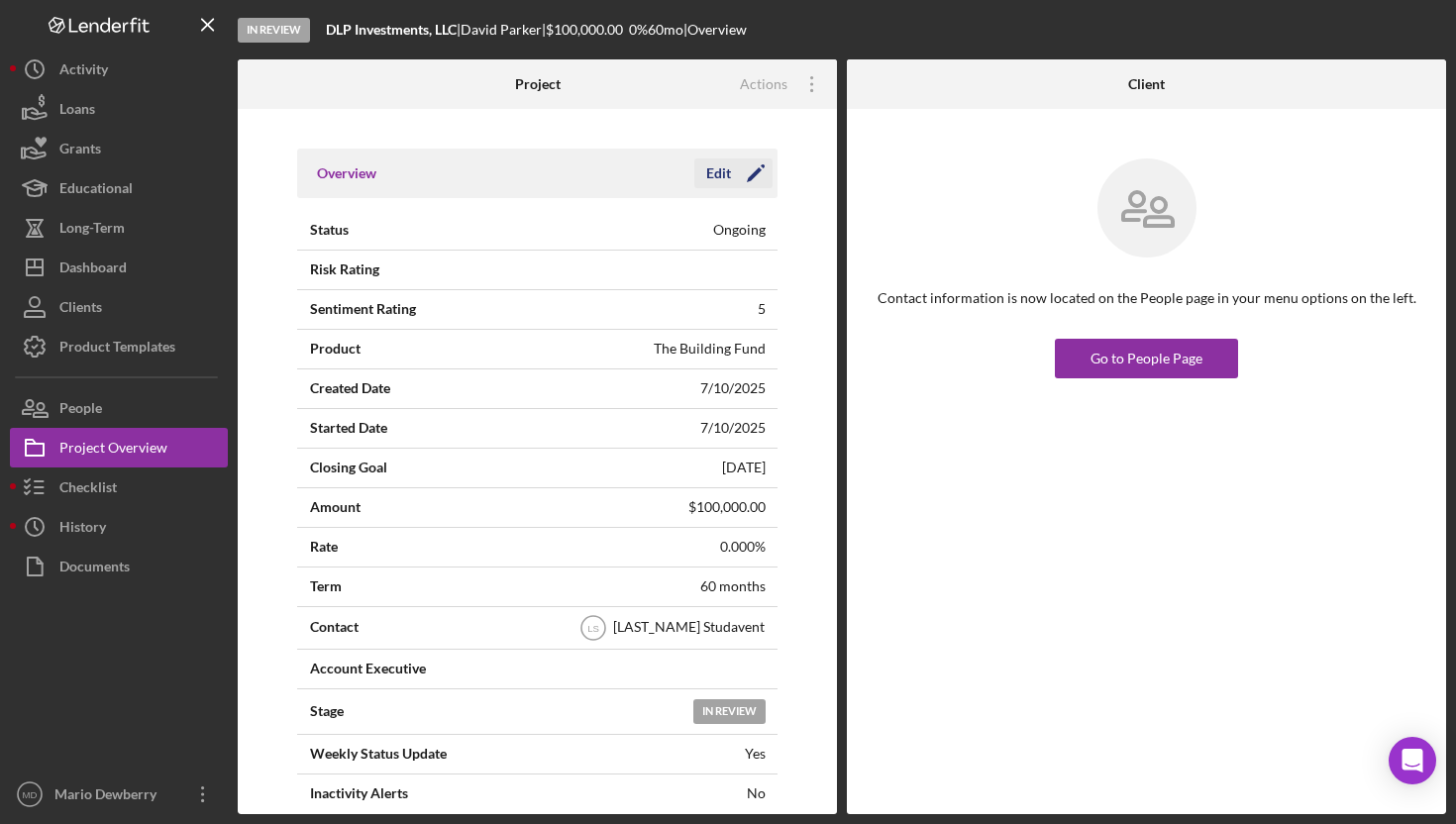 click on "Edit" at bounding box center [718, 173] 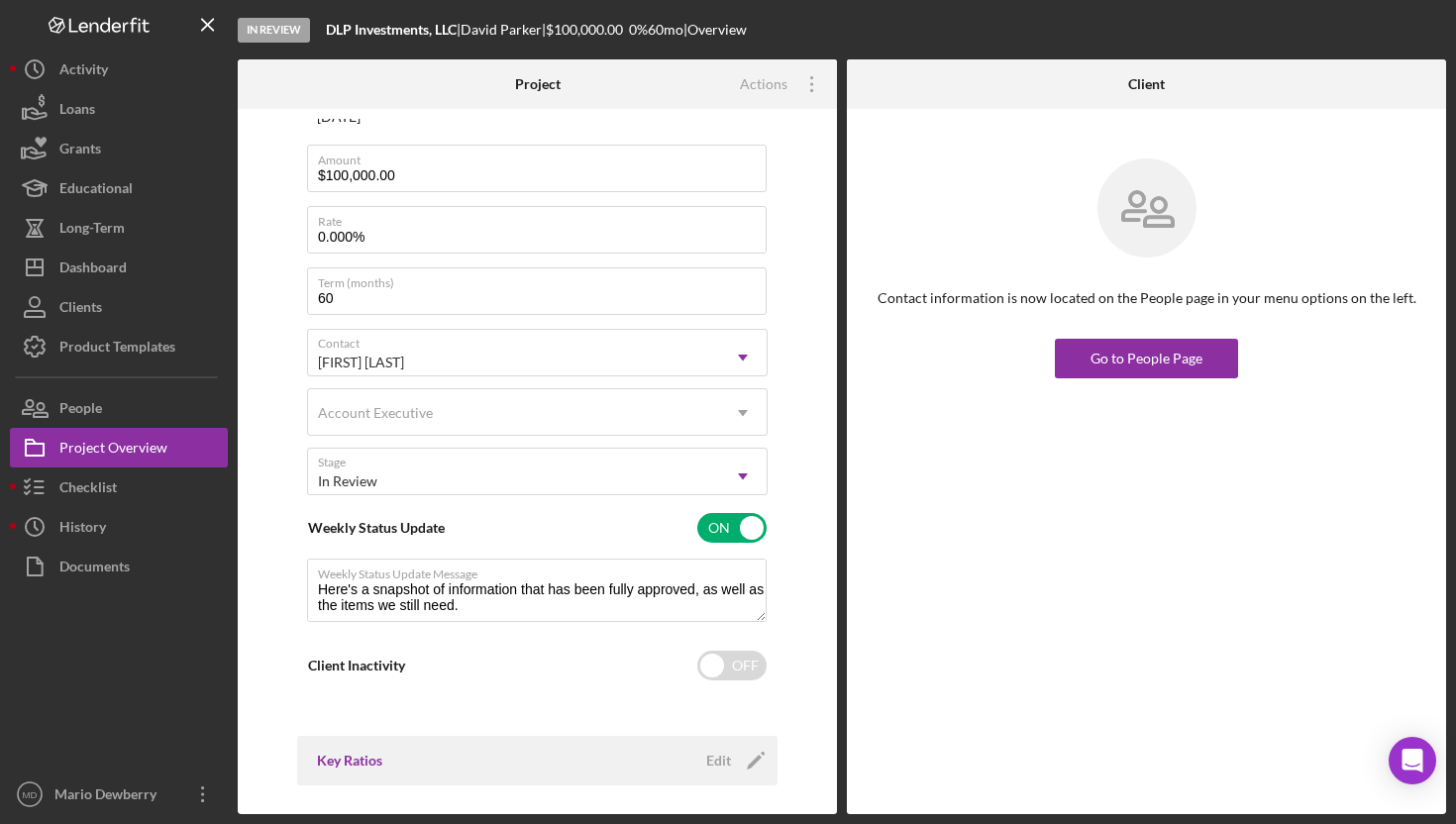 scroll, scrollTop: 490, scrollLeft: 0, axis: vertical 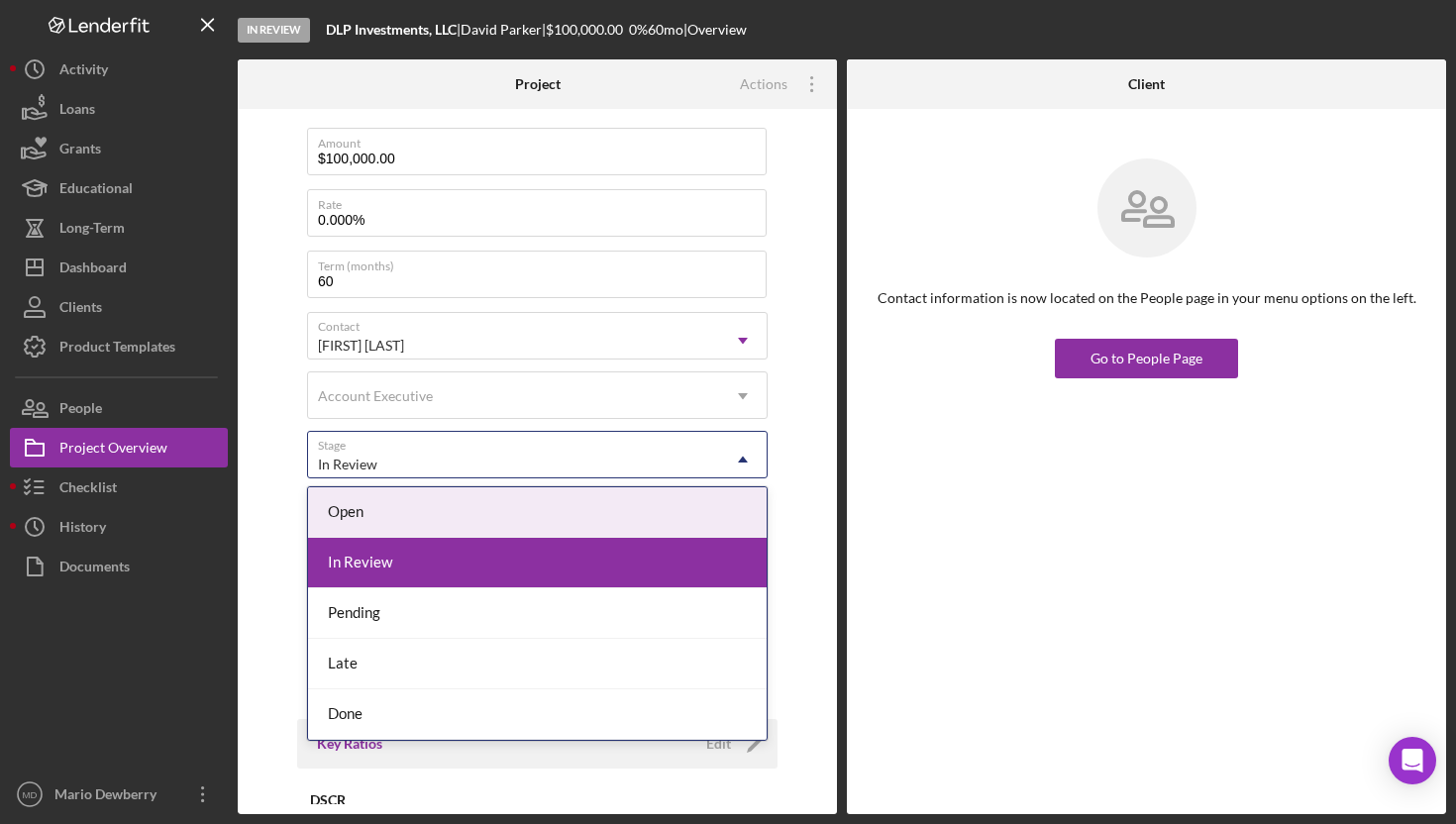 click on "Icon/Dropdown Arrow" 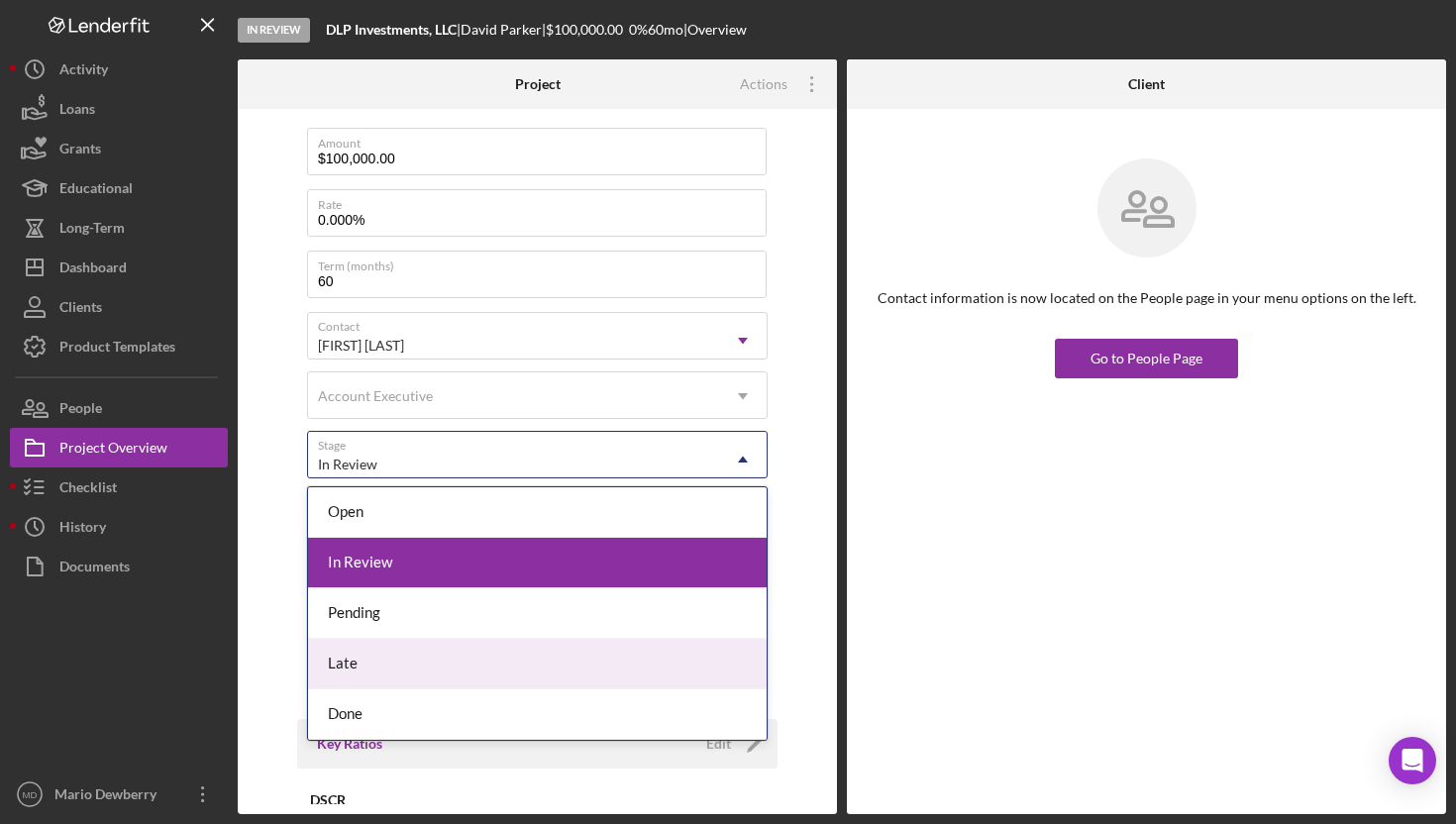 click on "Late" at bounding box center [537, 664] 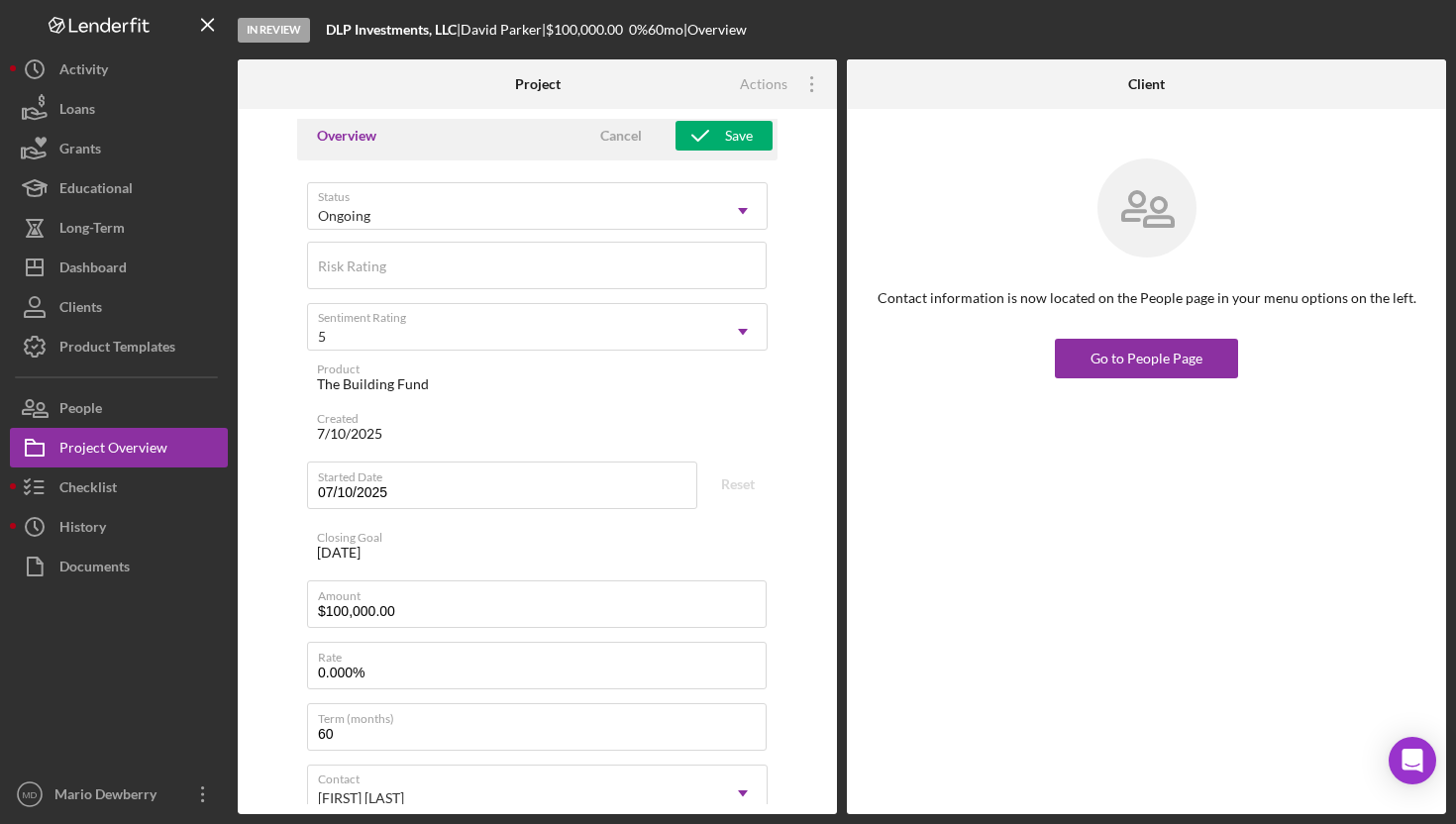 scroll, scrollTop: 0, scrollLeft: 0, axis: both 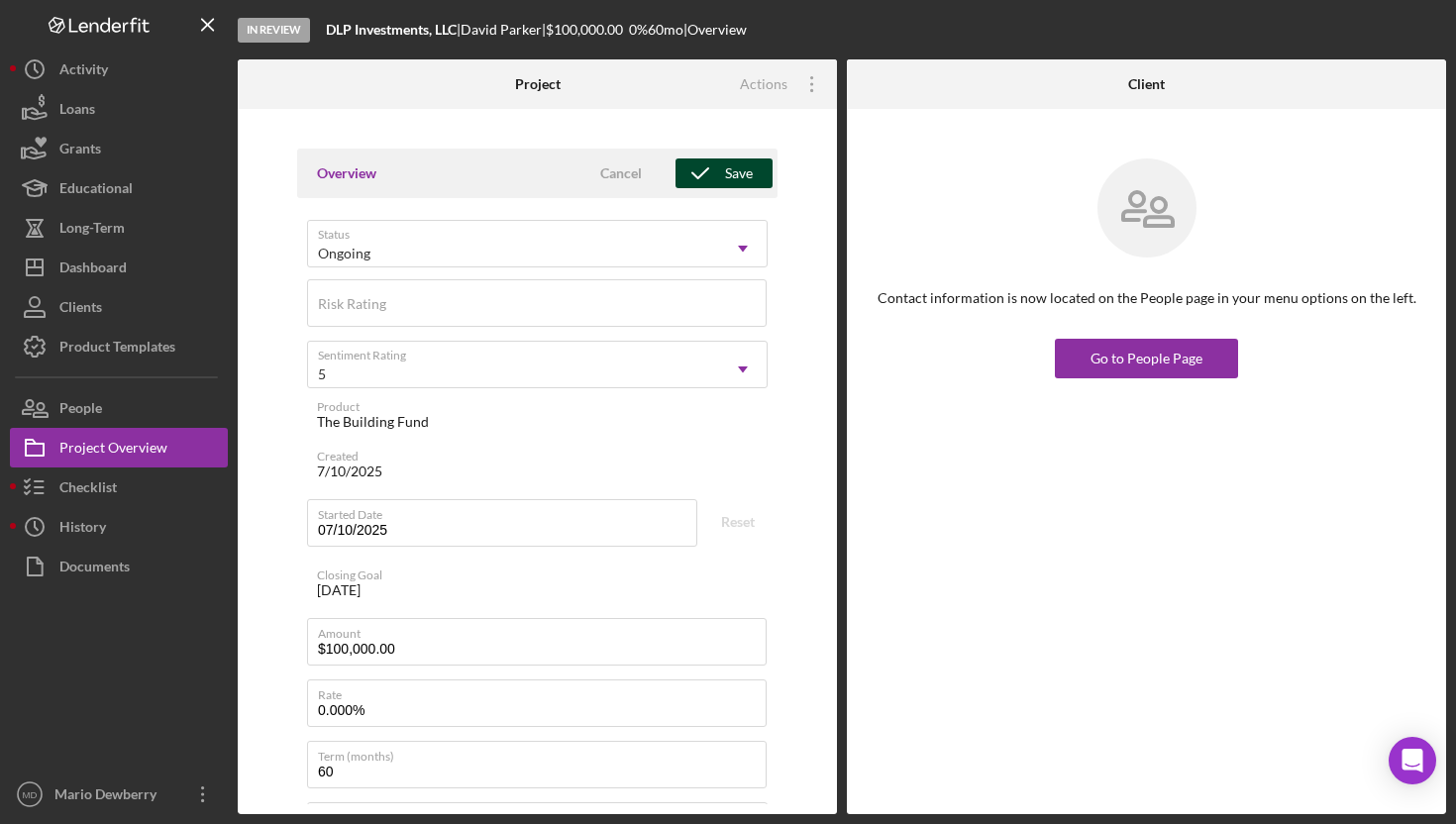 click 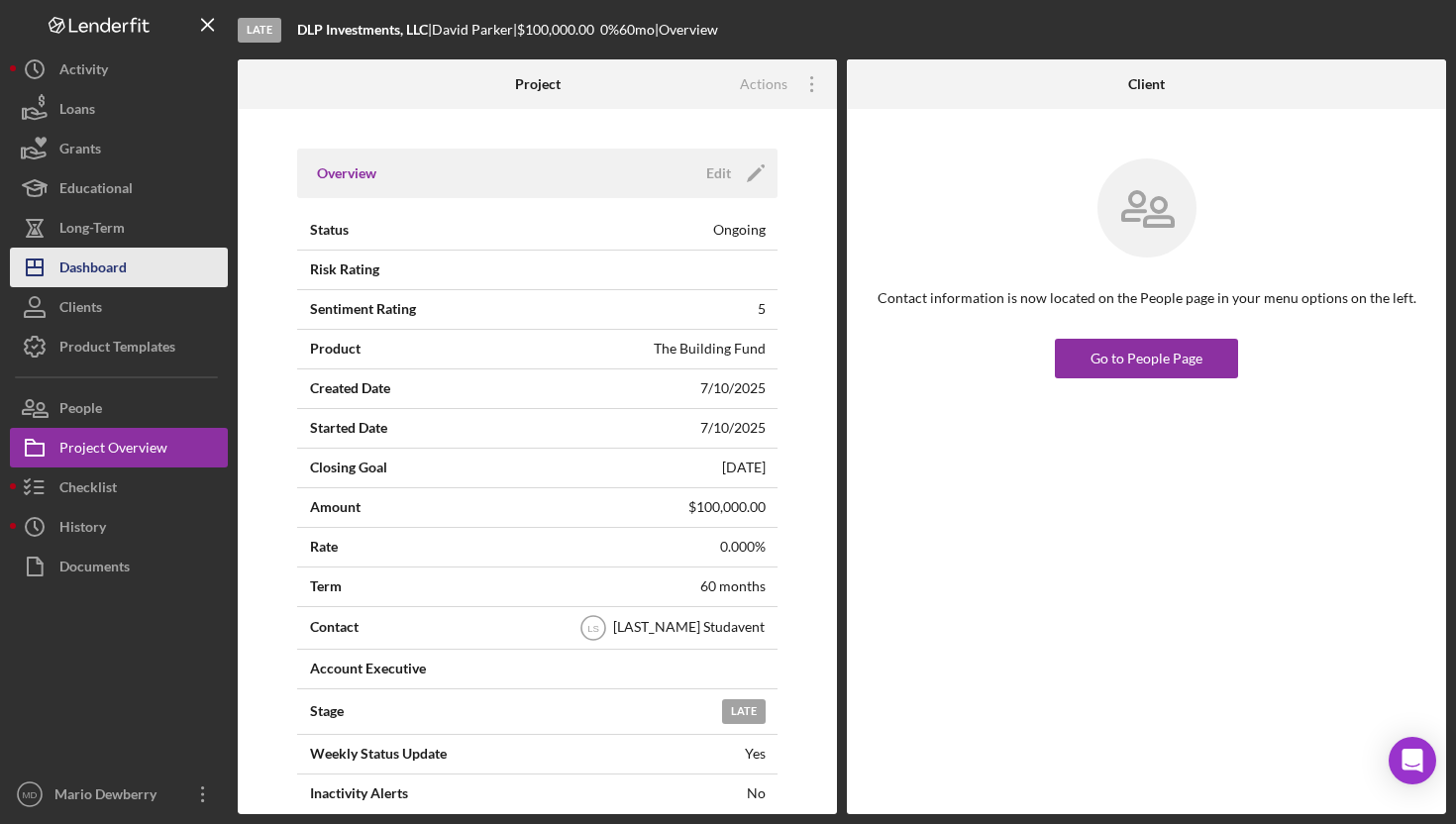 click on "Dashboard" at bounding box center [93, 269] 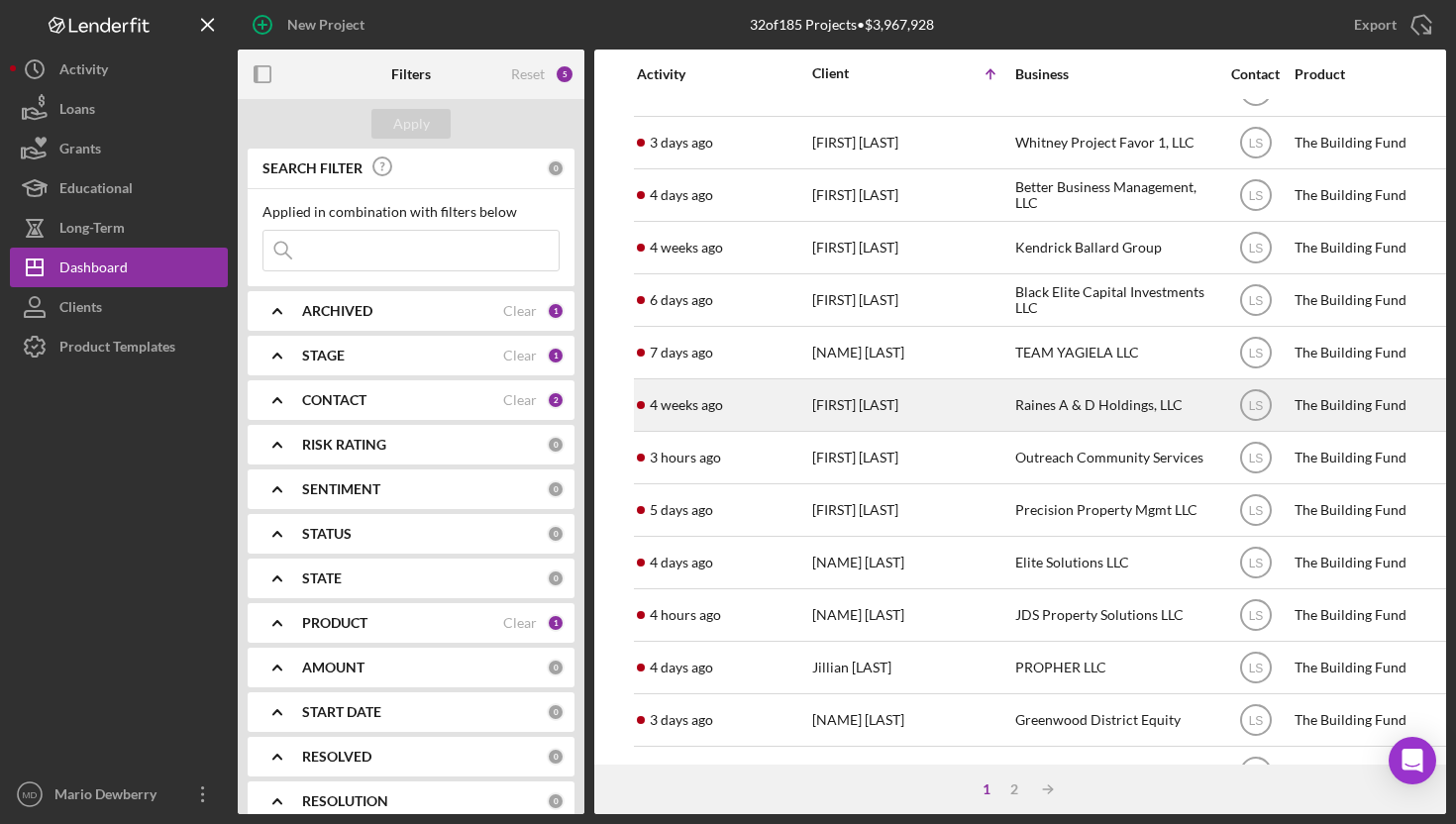 scroll, scrollTop: 297, scrollLeft: 0, axis: vertical 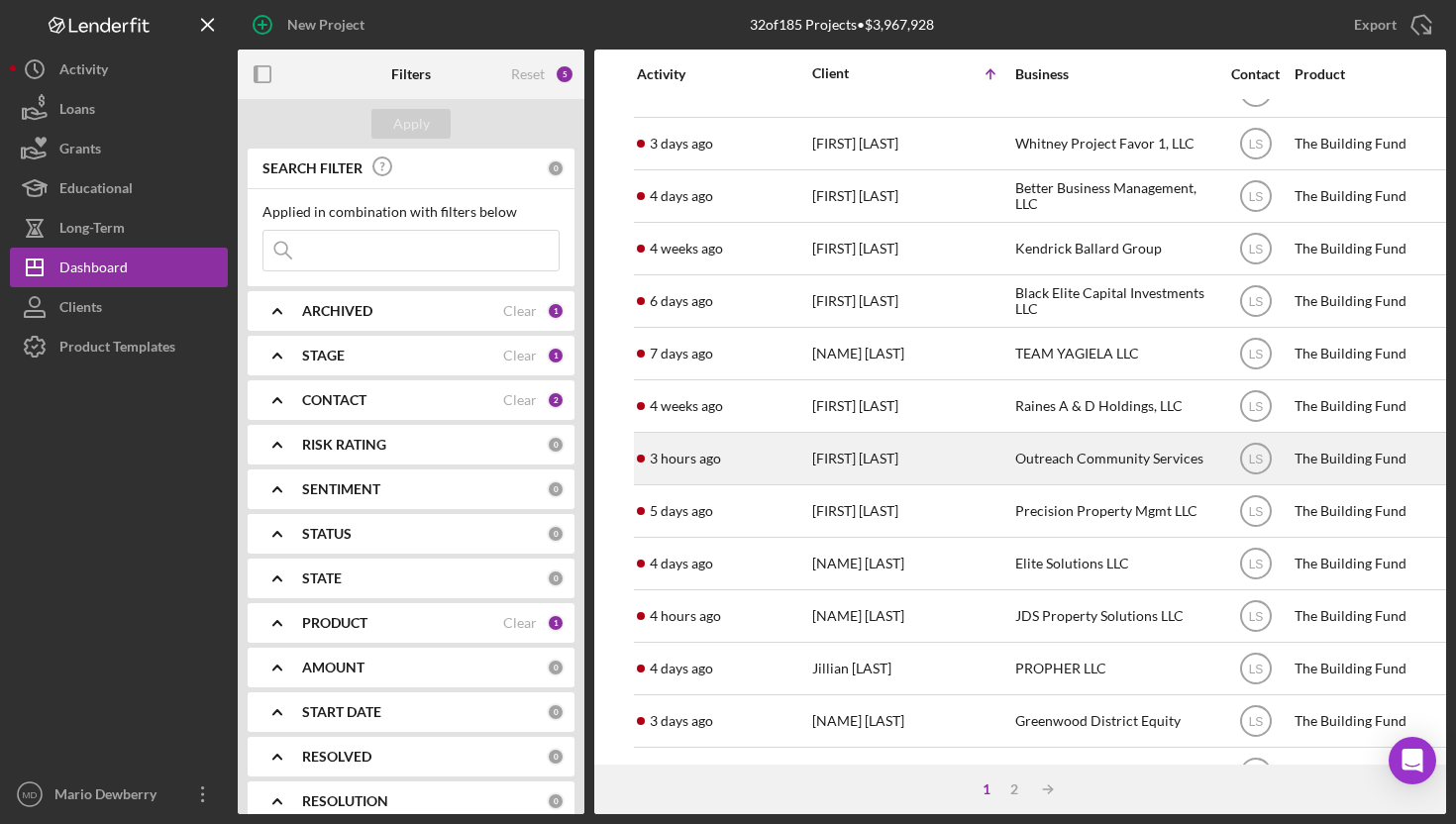 click on "[FIRST] [LAST]" at bounding box center [911, 459] 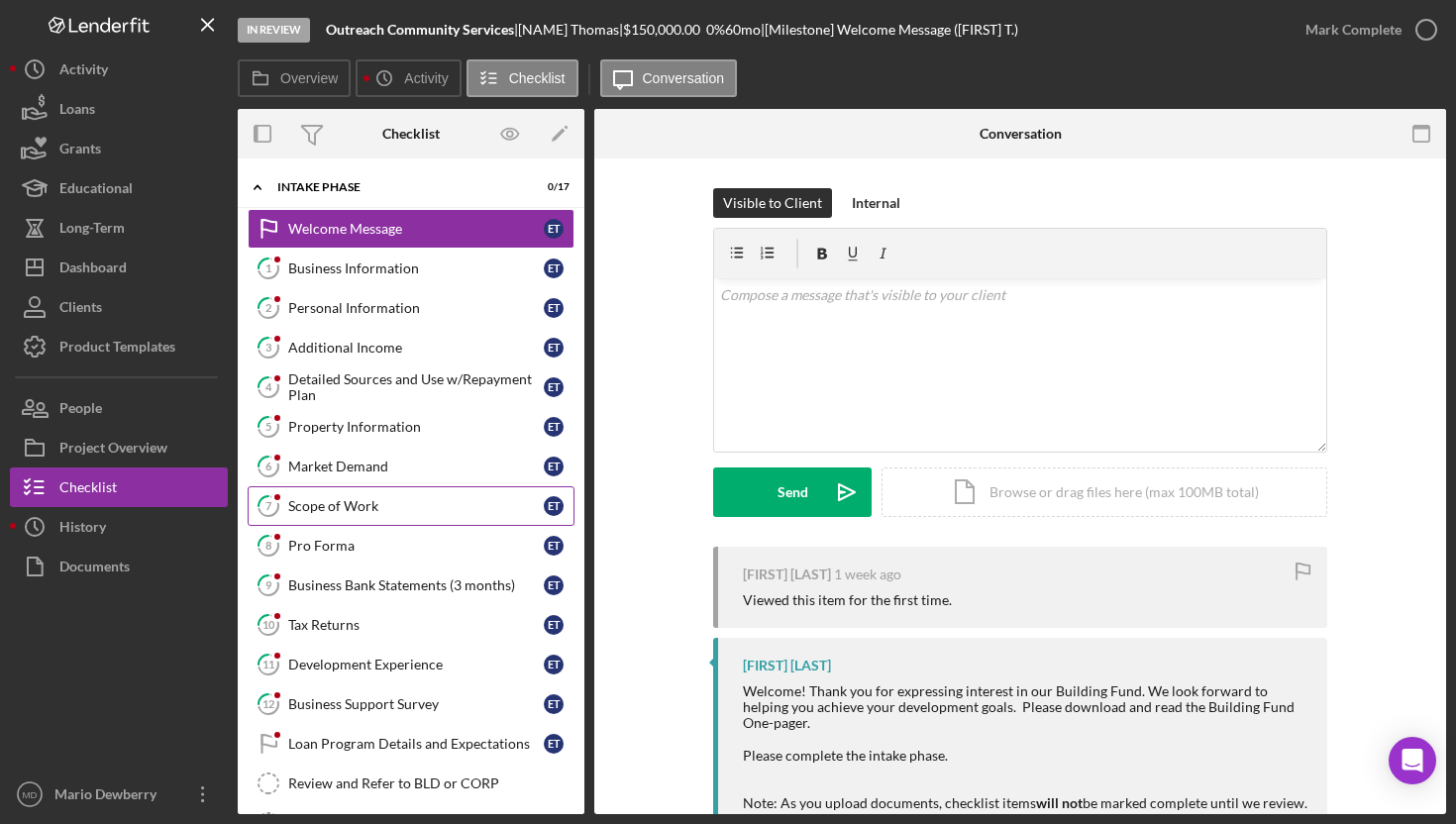 click on "Scope of Work" at bounding box center (416, 506) 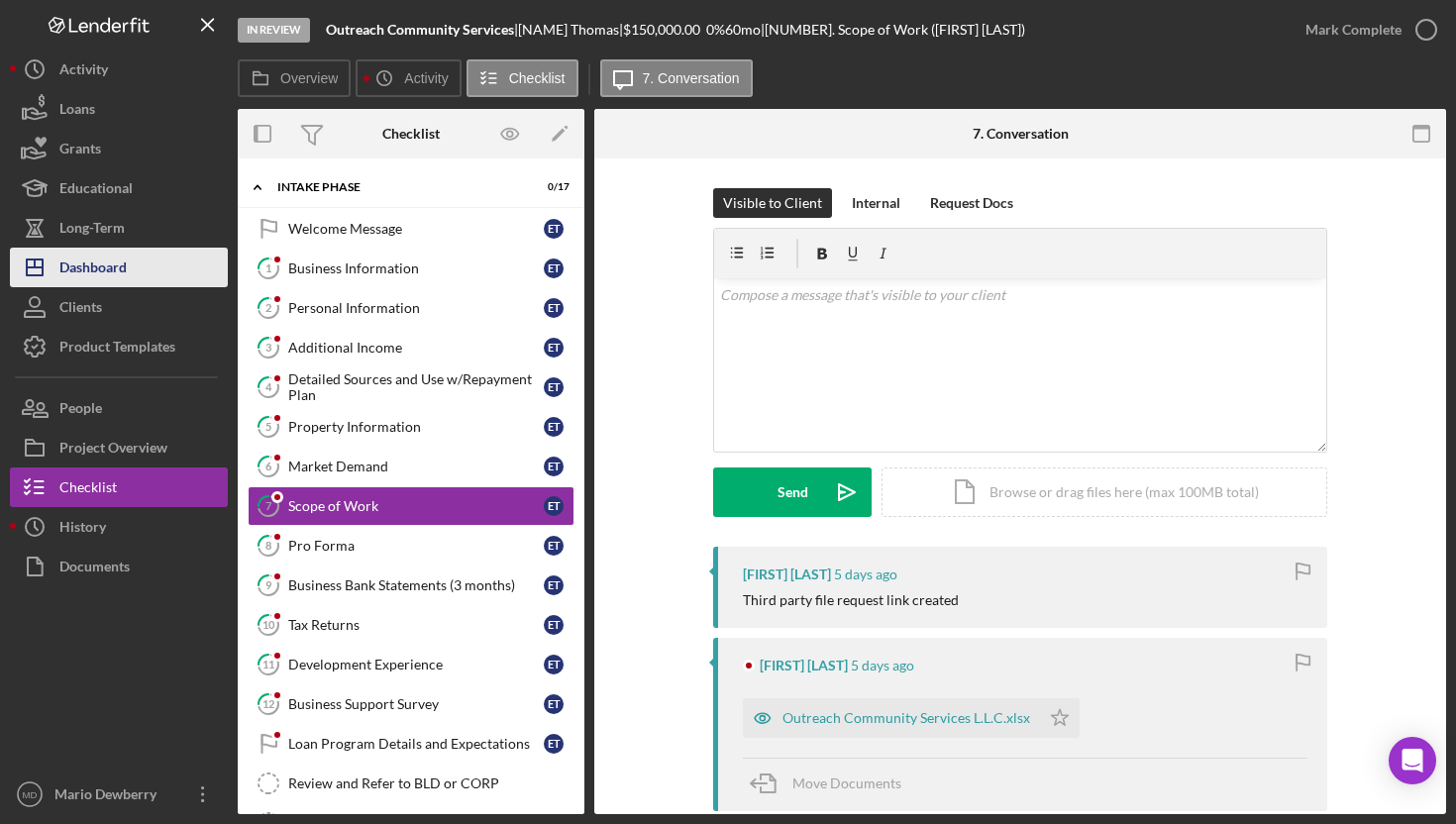 click on "Dashboard" at bounding box center [93, 269] 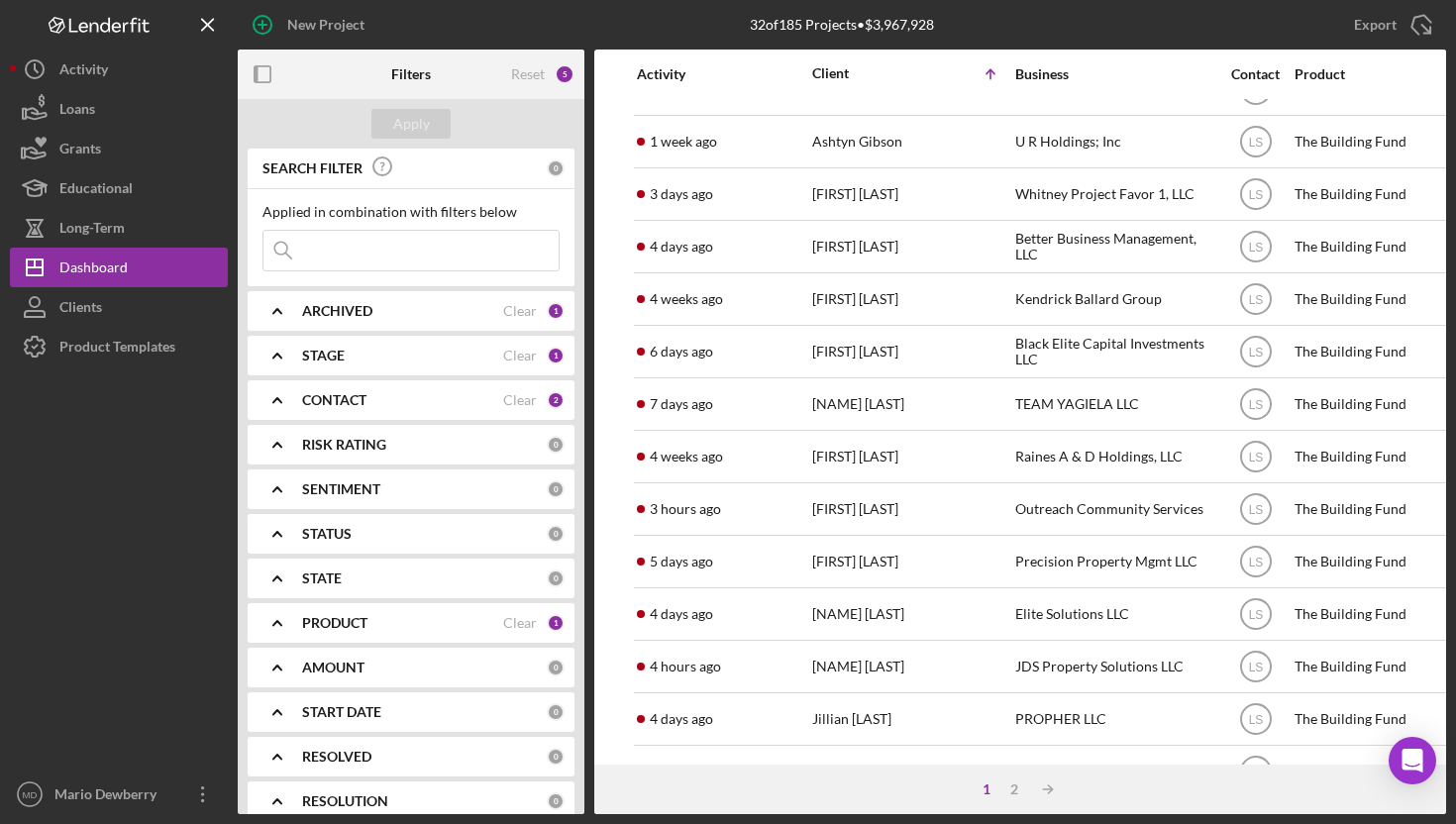 scroll, scrollTop: 253, scrollLeft: 0, axis: vertical 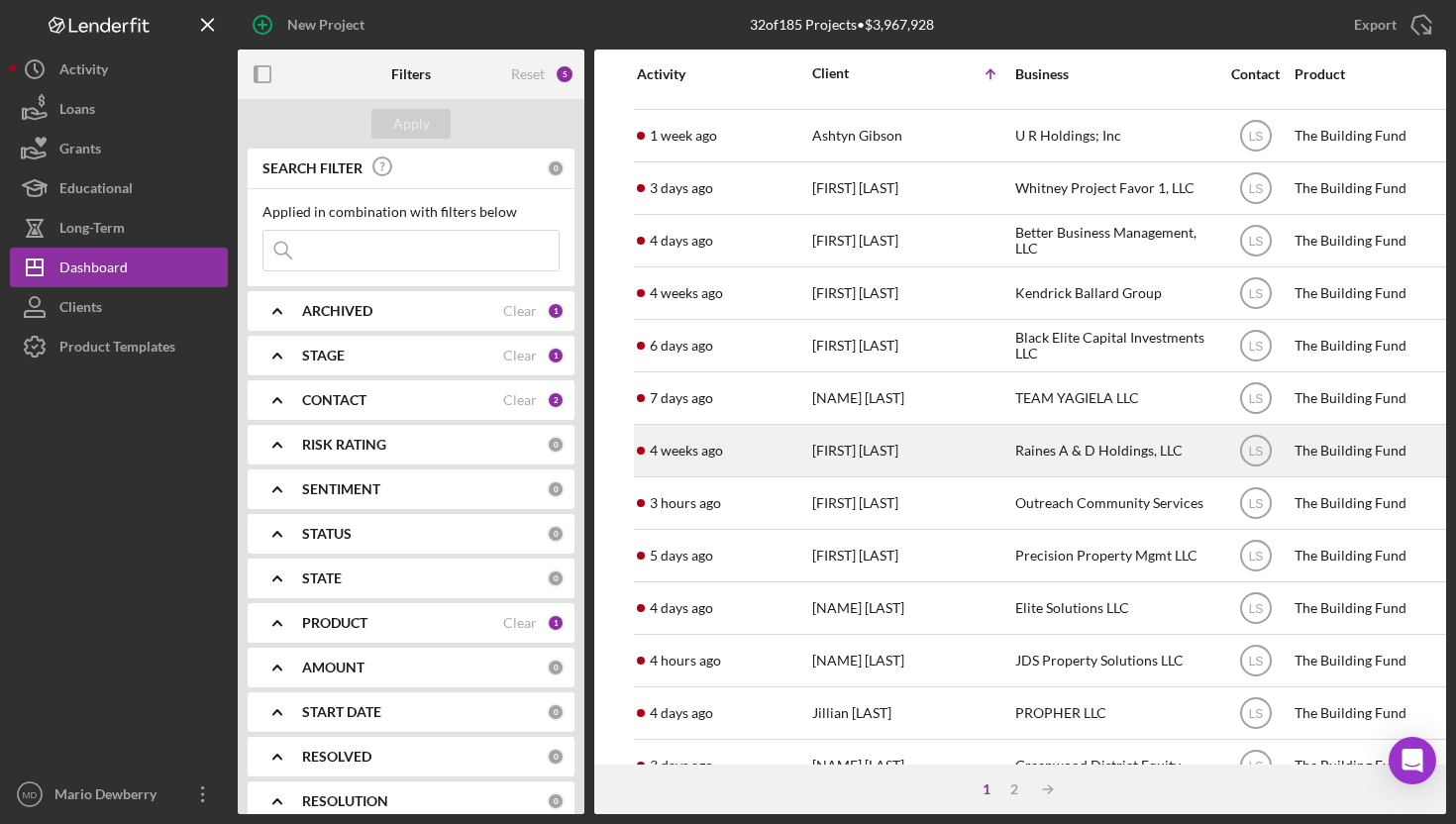 click on "[FIRST] [LAST]" at bounding box center [911, 451] 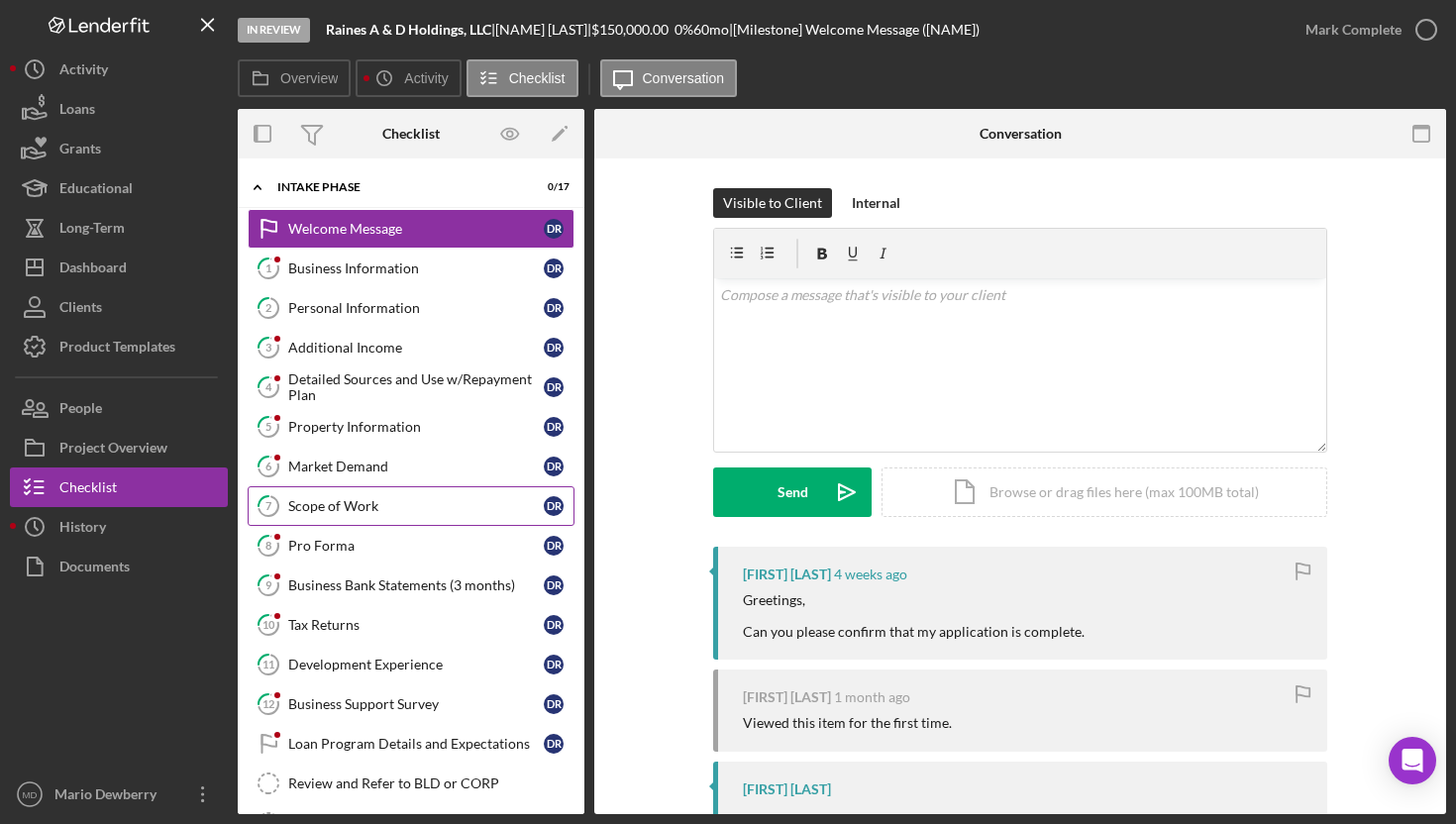click on "Scope of Work" at bounding box center [416, 506] 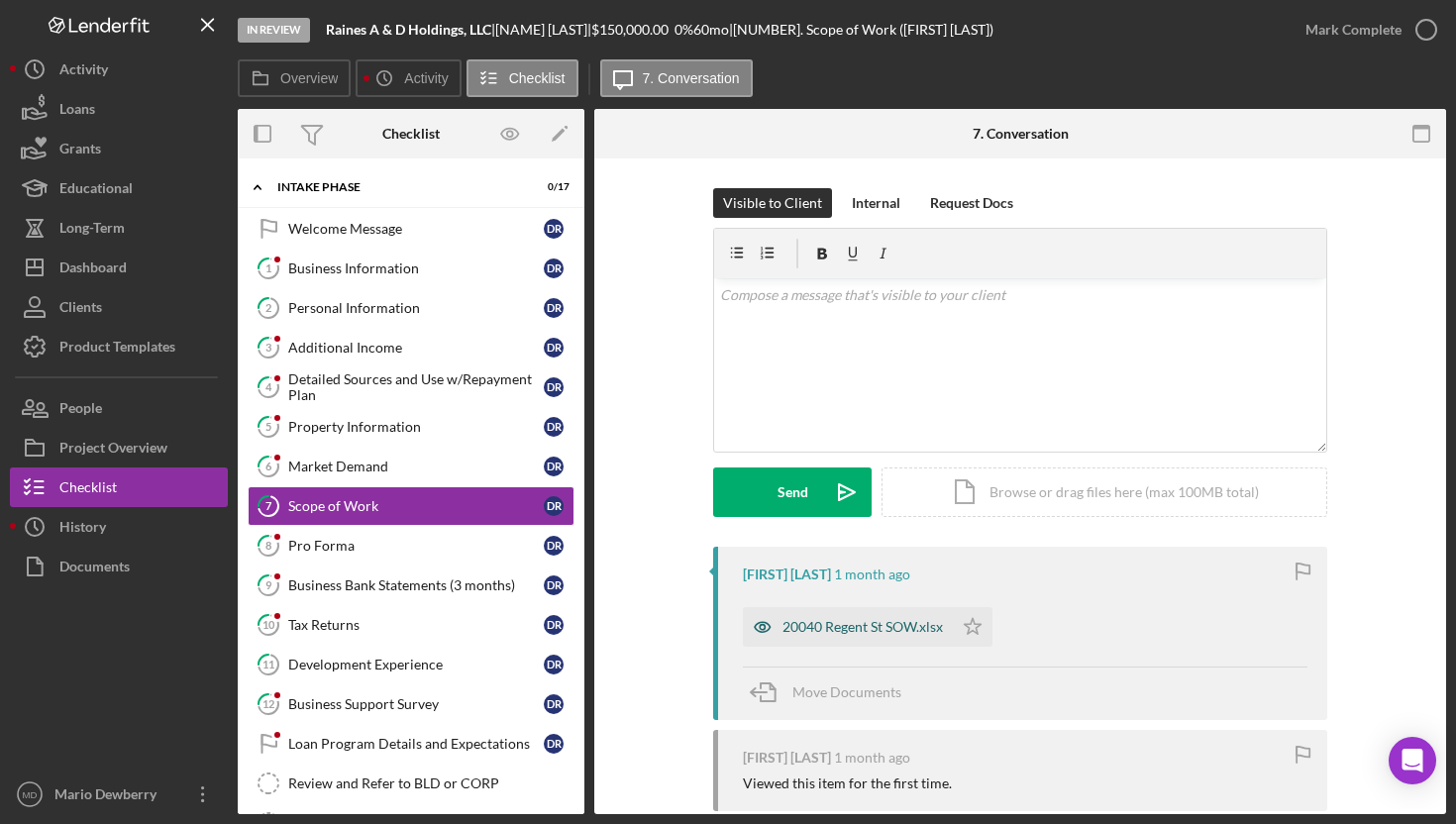 click on "20040 Regent St SOW.xlsx" at bounding box center [848, 627] 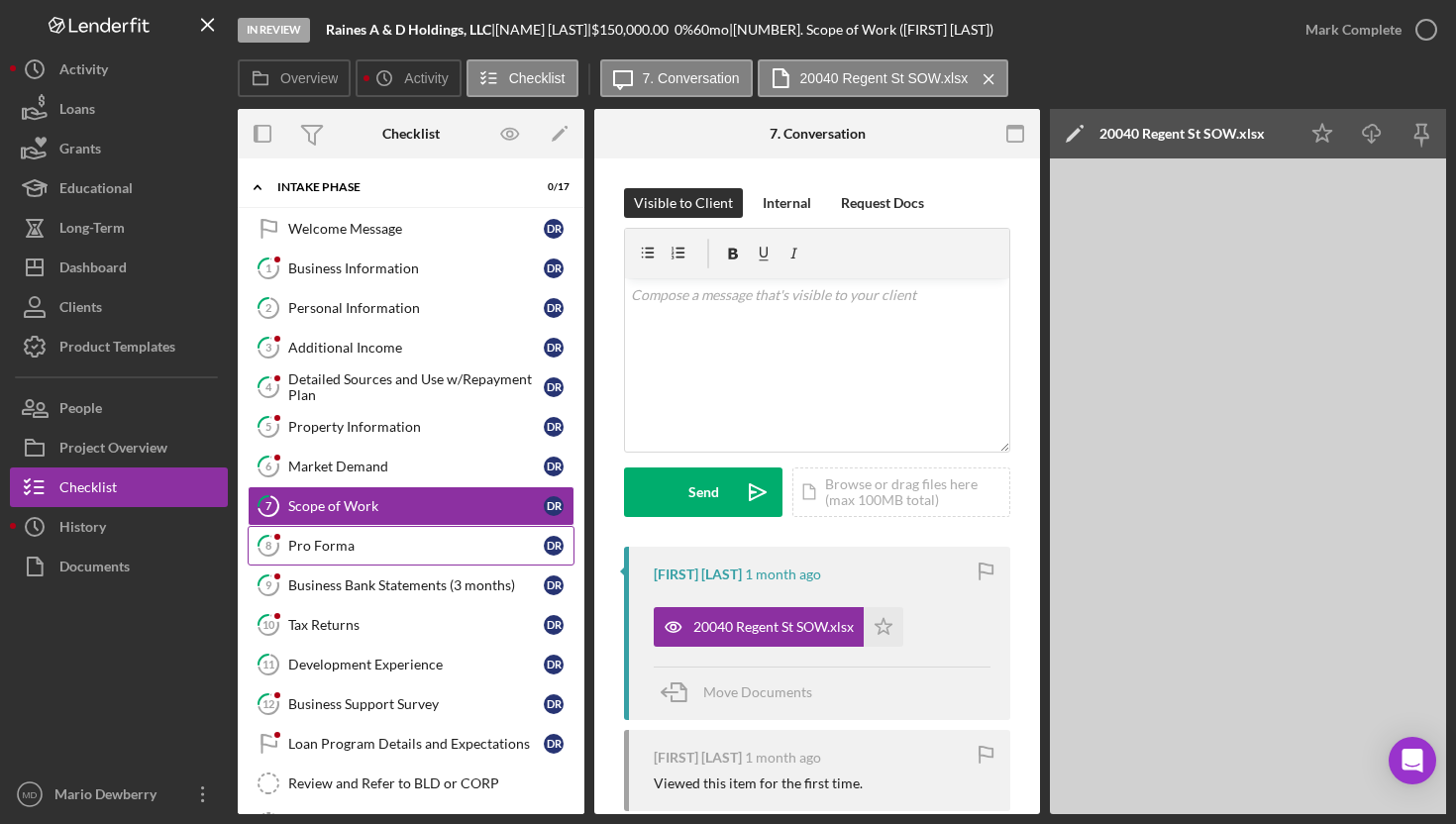 click on "Pro Forma" at bounding box center [416, 546] 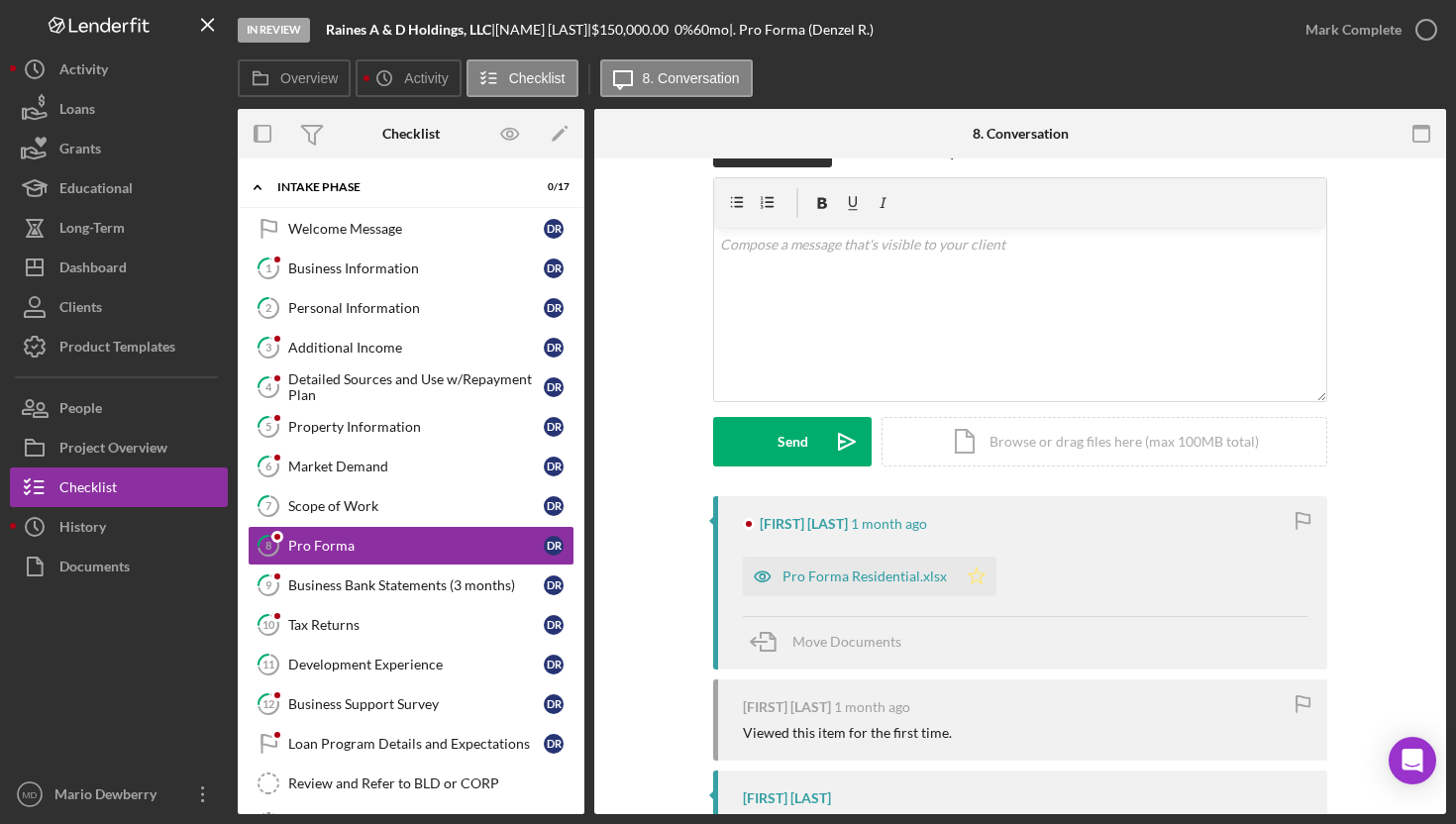 scroll, scrollTop: 52, scrollLeft: 0, axis: vertical 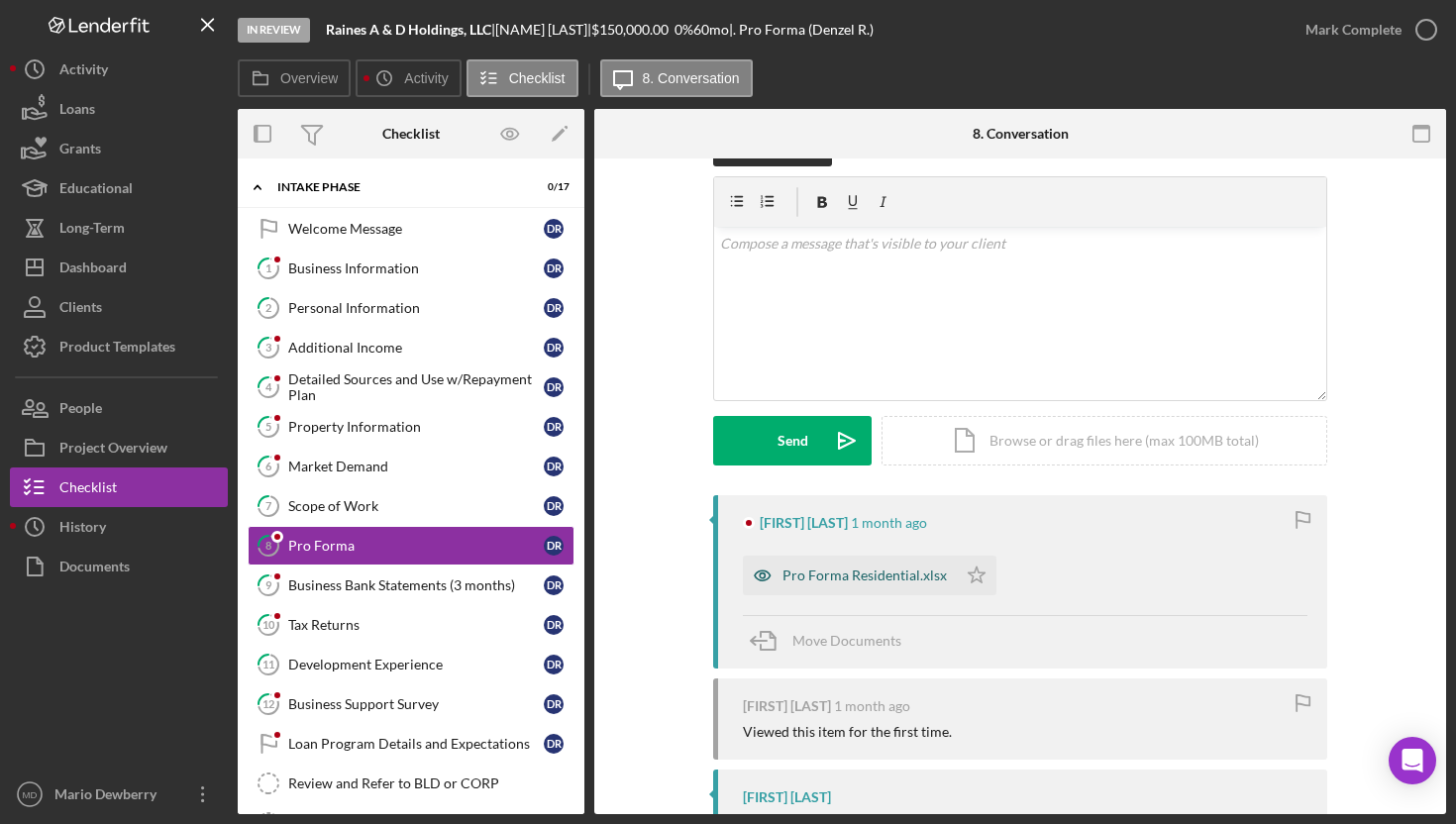 click on "Pro Forma Residential.xlsx" at bounding box center [865, 575] 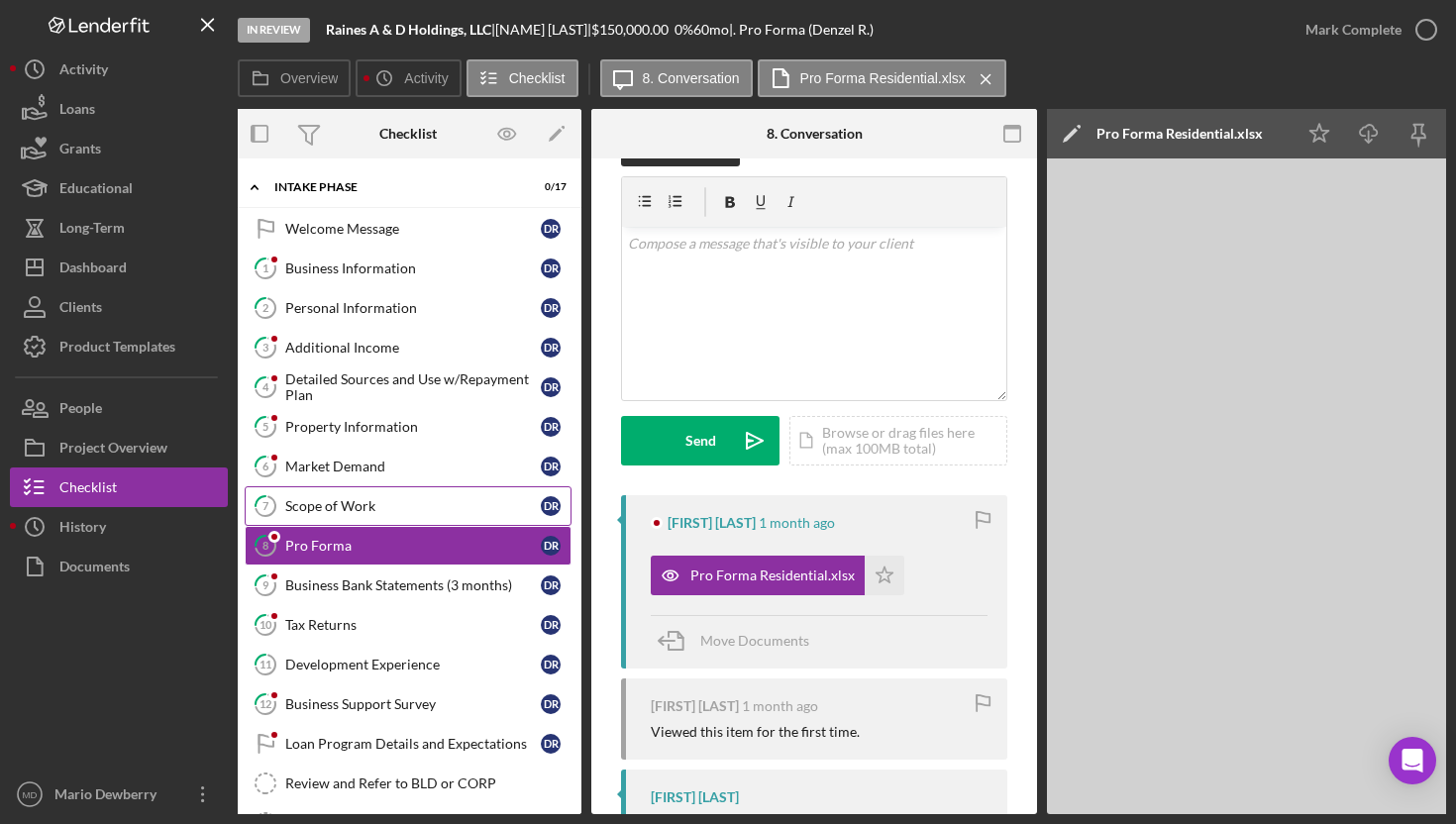 scroll, scrollTop: 0, scrollLeft: 0, axis: both 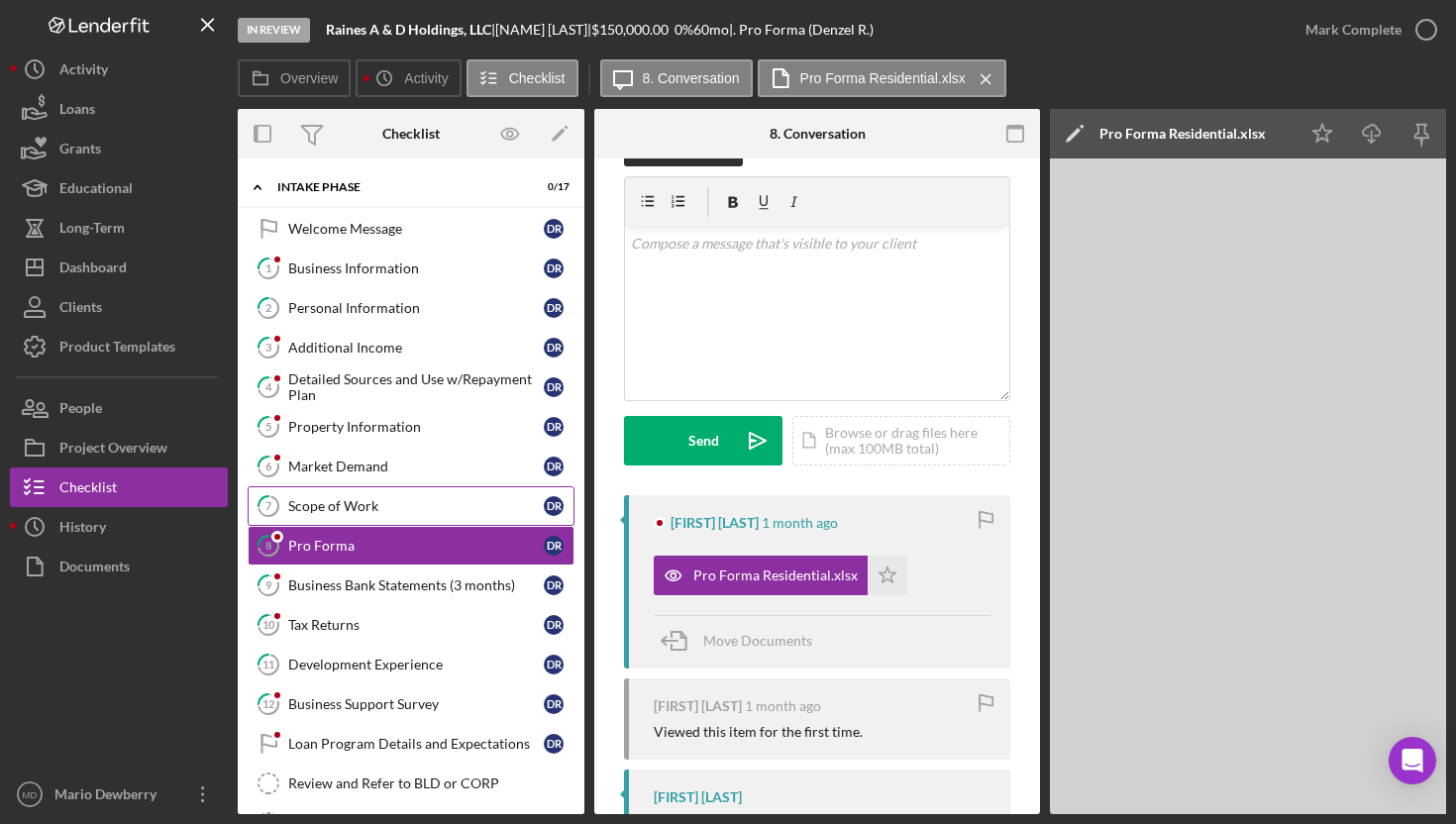 click on "Scope of Work" at bounding box center (416, 506) 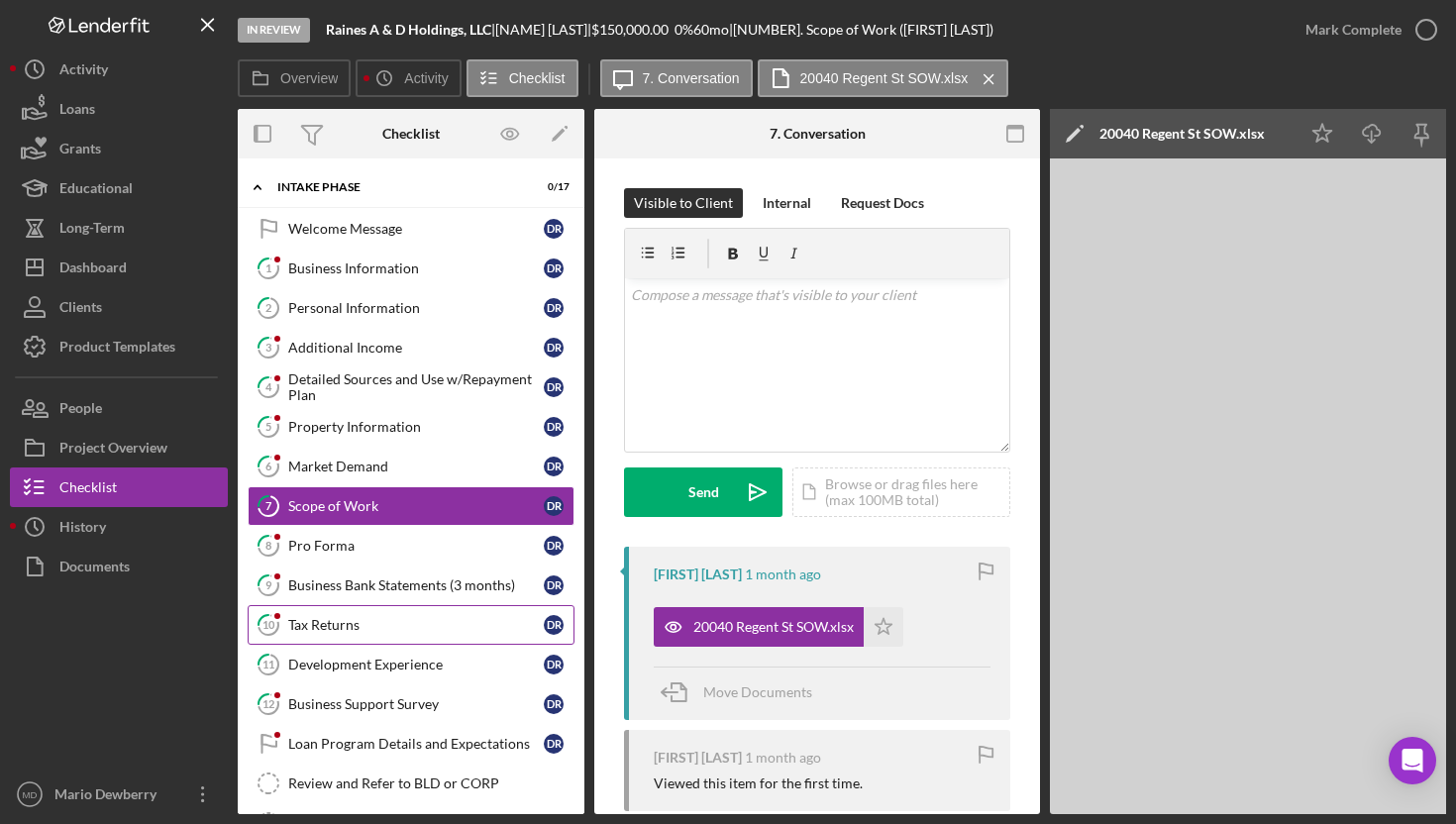 click on "Tax Returns" at bounding box center (416, 625) 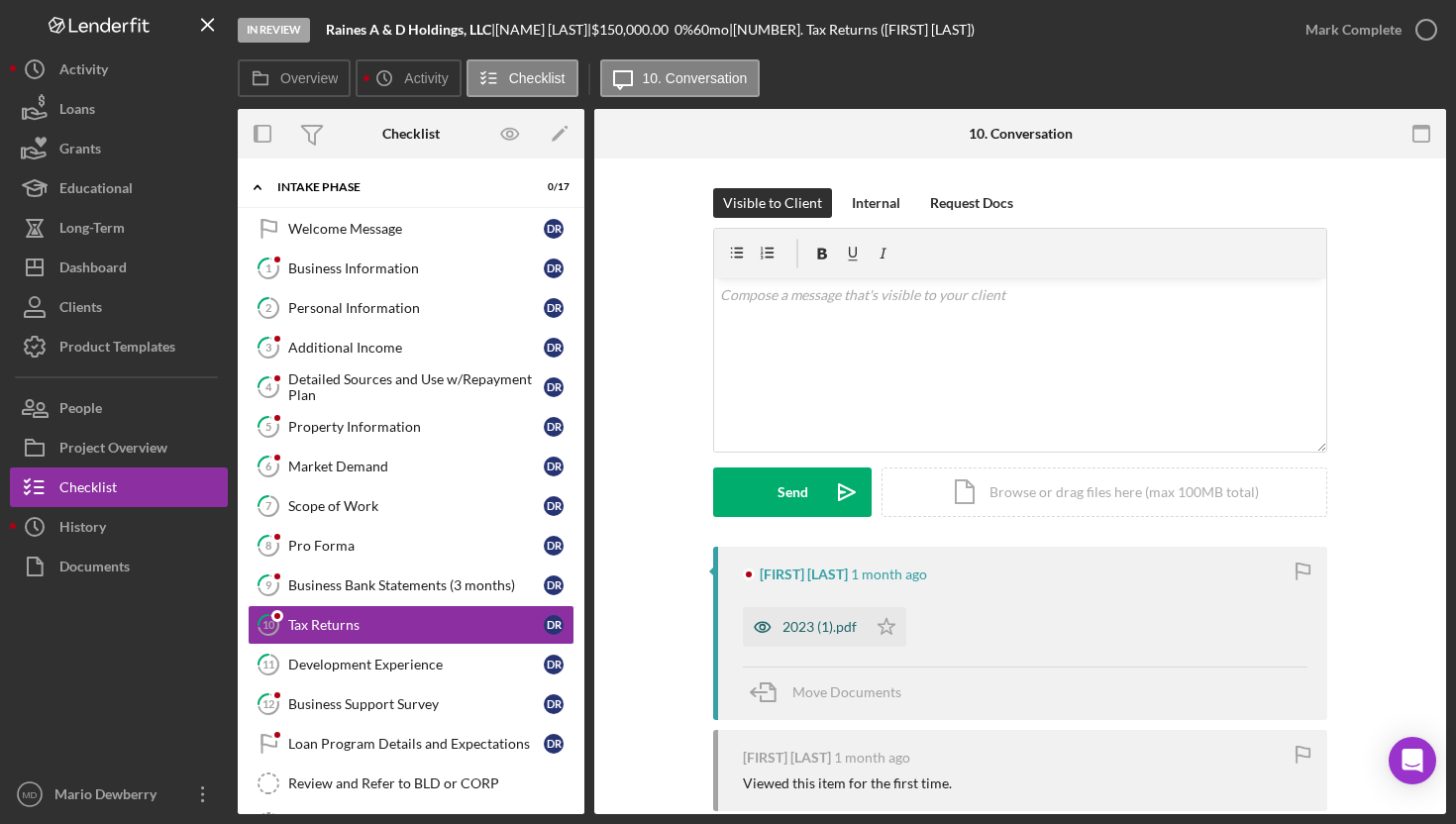 click on "2023 (1).pdf" at bounding box center [819, 627] 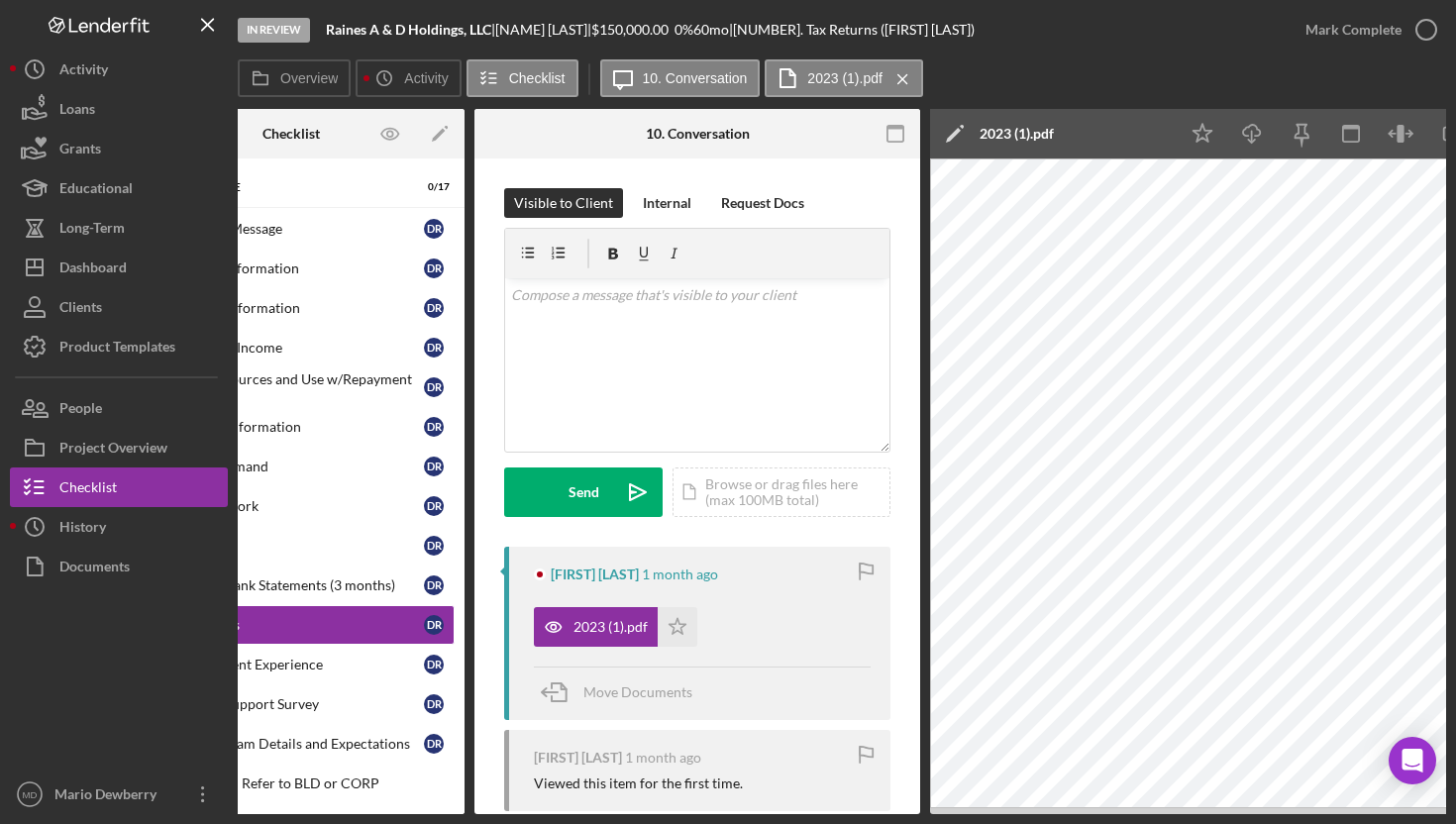 scroll, scrollTop: 0, scrollLeft: 0, axis: both 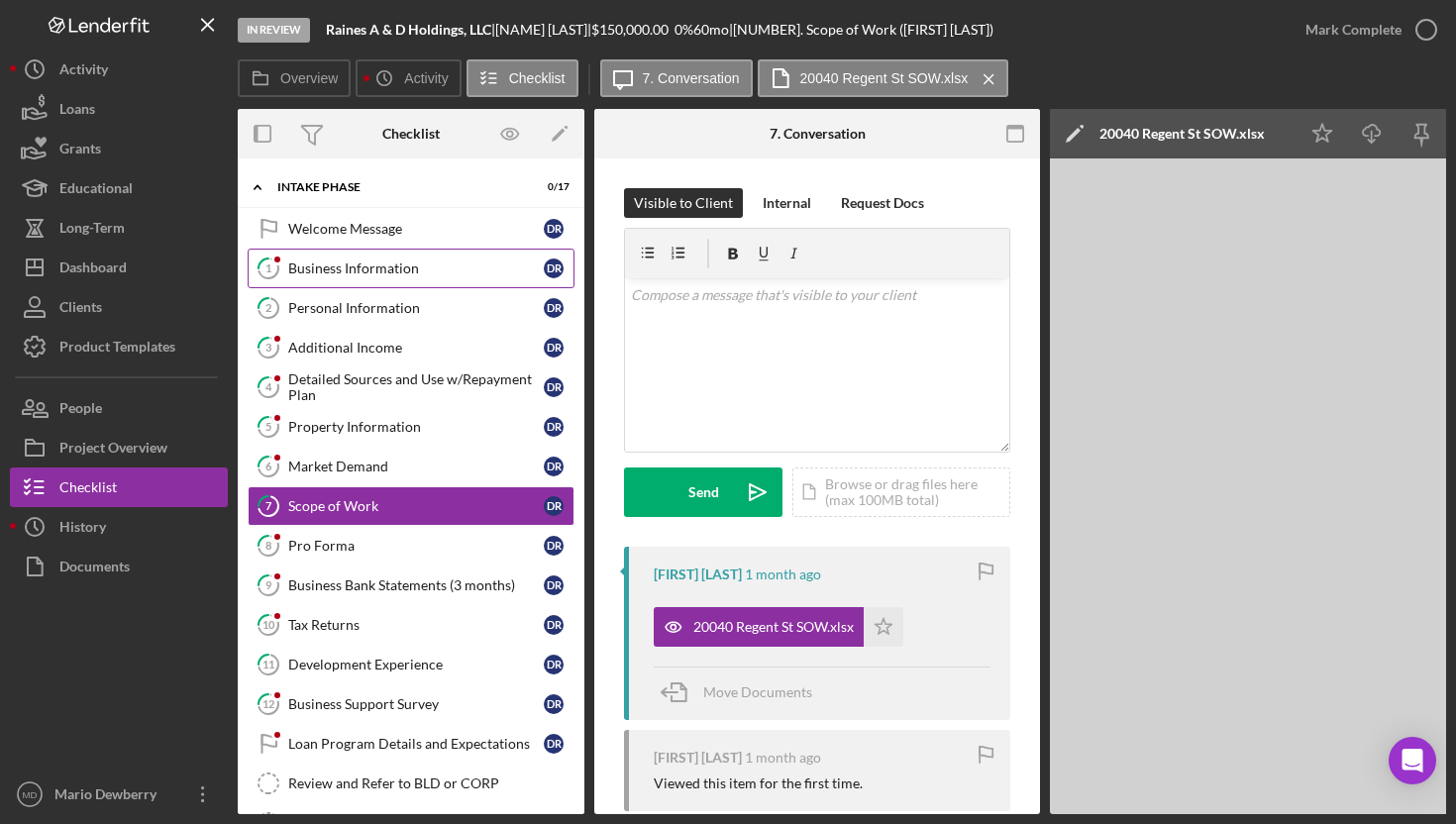 click on "Business Information" at bounding box center [416, 268] 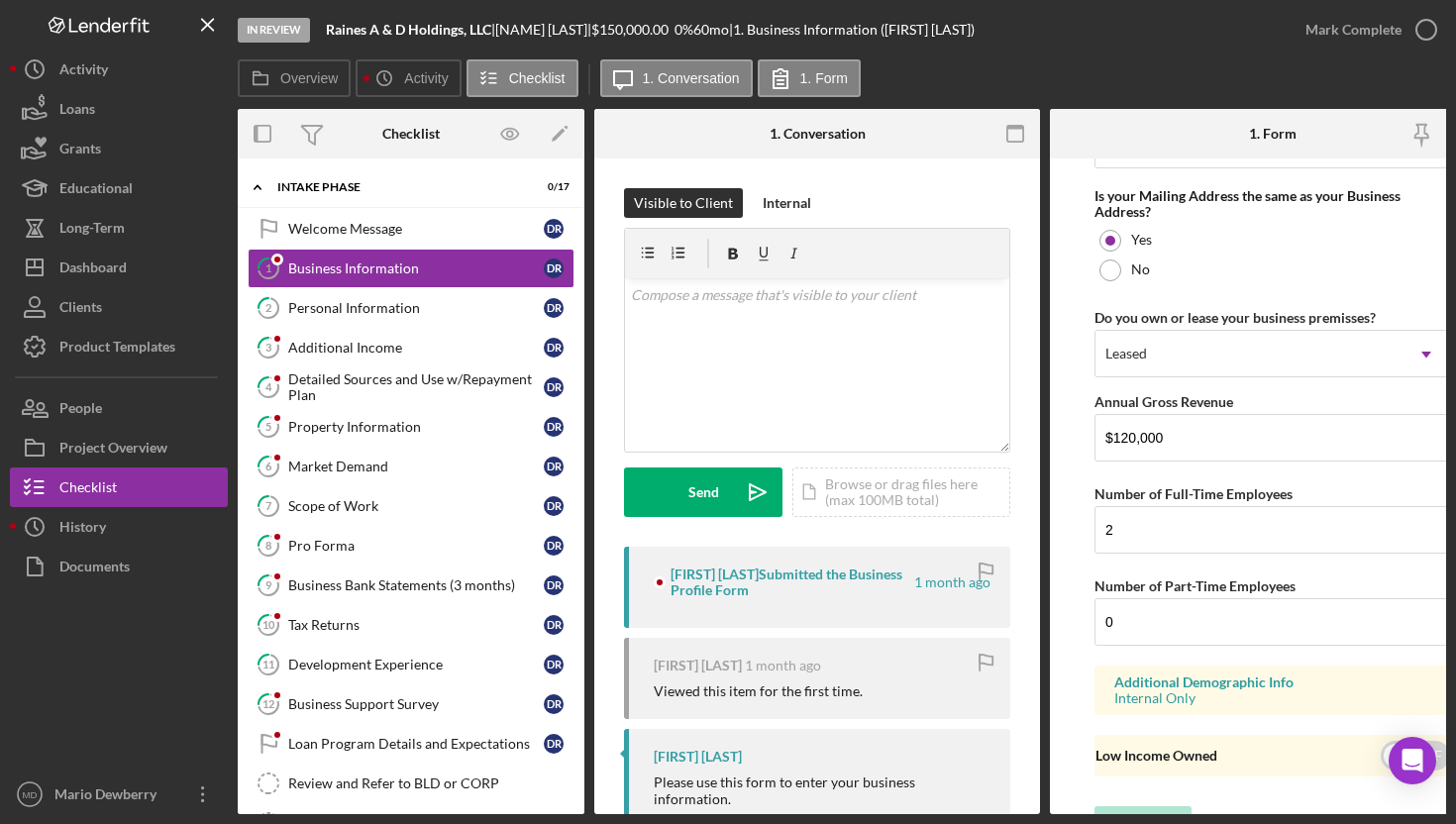 scroll, scrollTop: 1564, scrollLeft: 0, axis: vertical 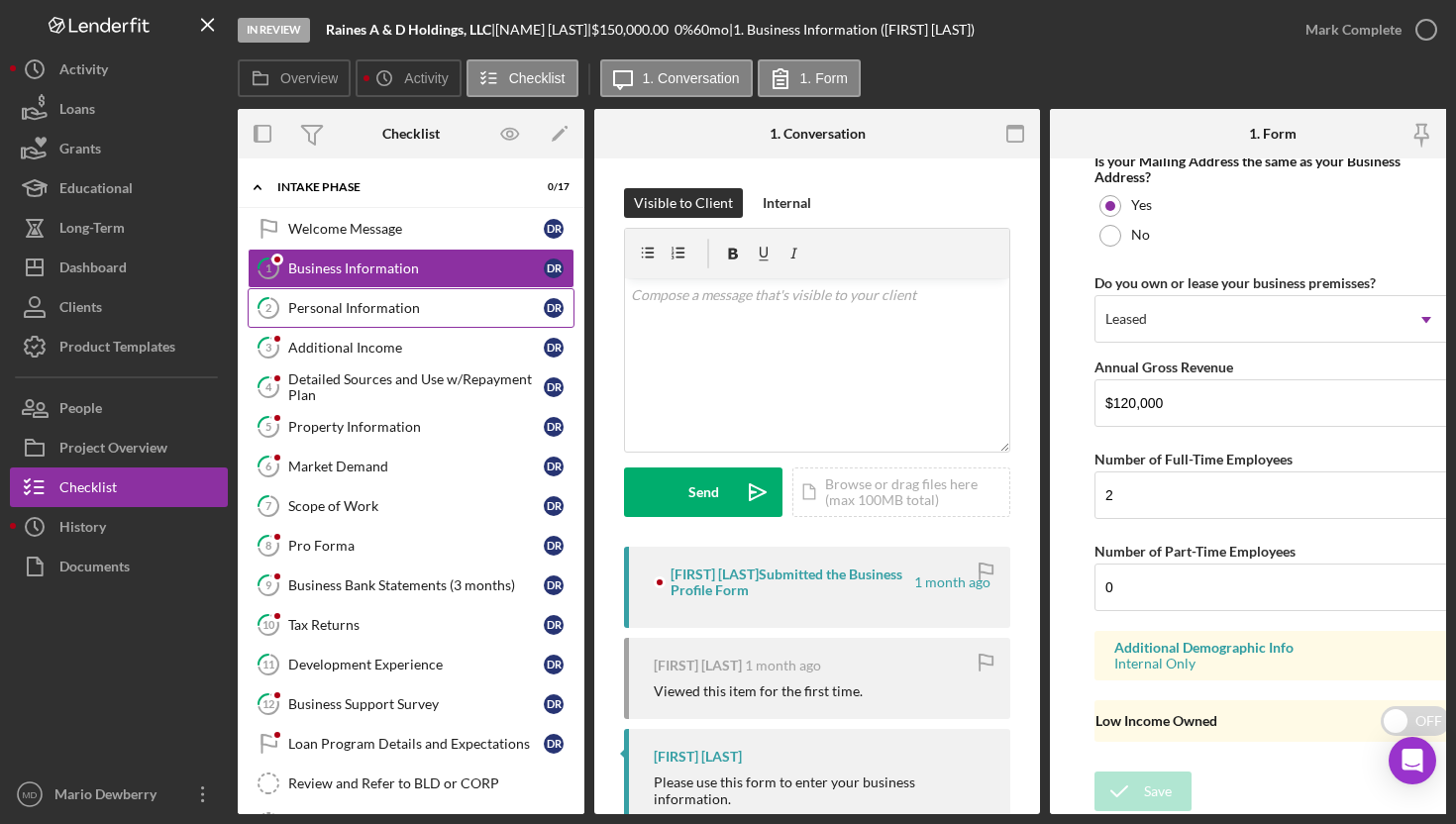 click on "Personal Information" at bounding box center [416, 308] 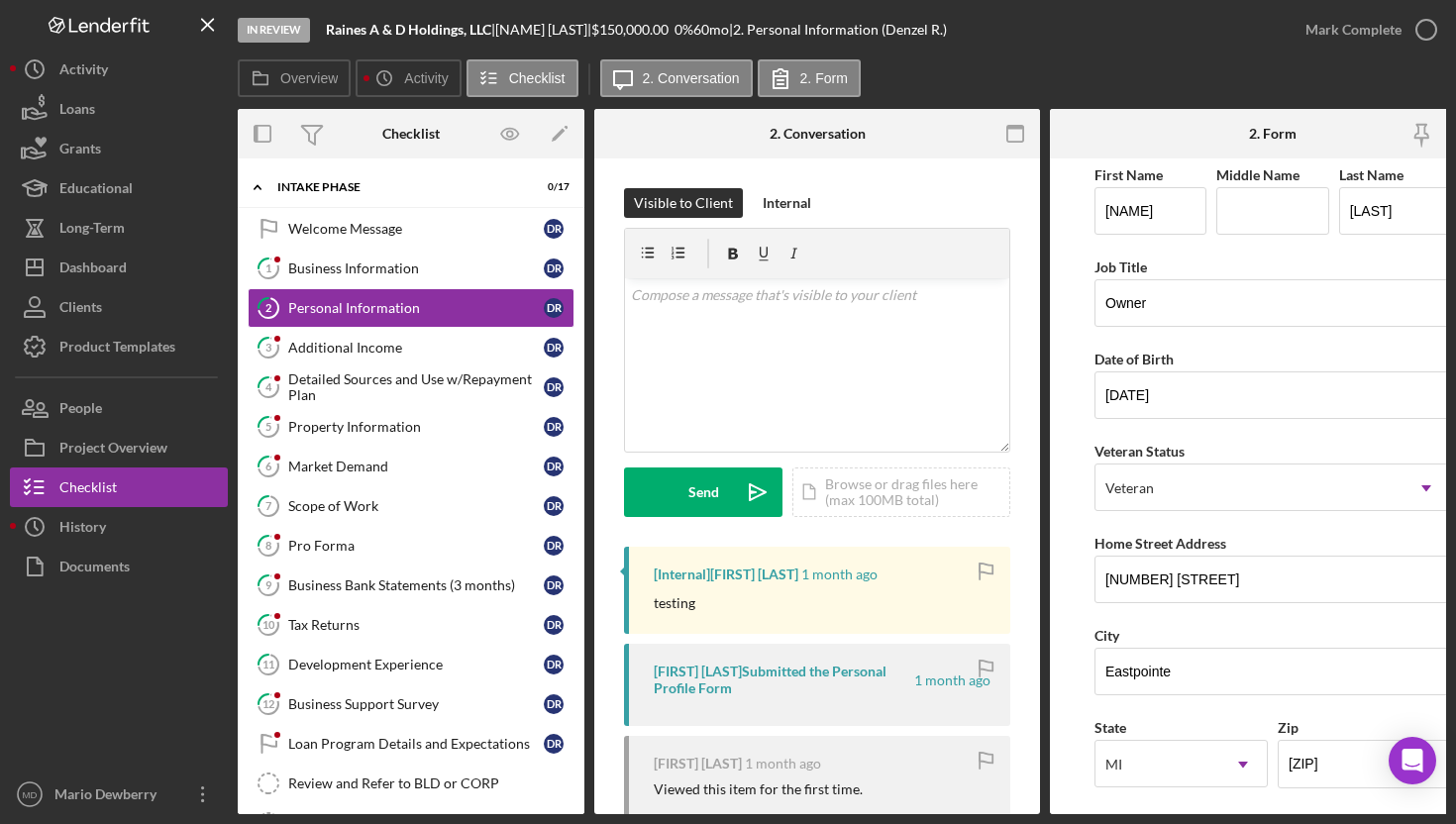 scroll, scrollTop: 0, scrollLeft: 0, axis: both 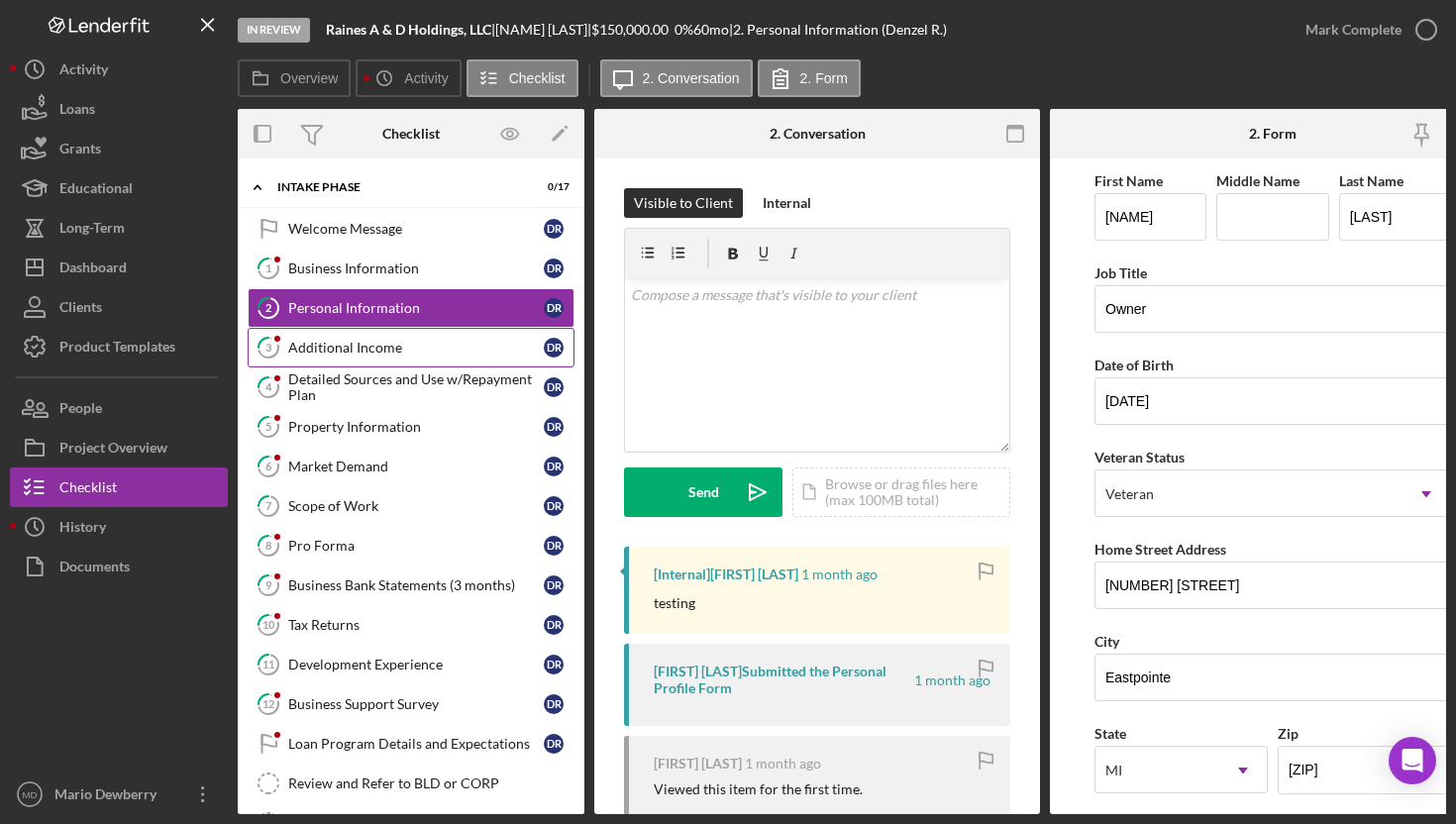 click on "Additional Income" at bounding box center [416, 348] 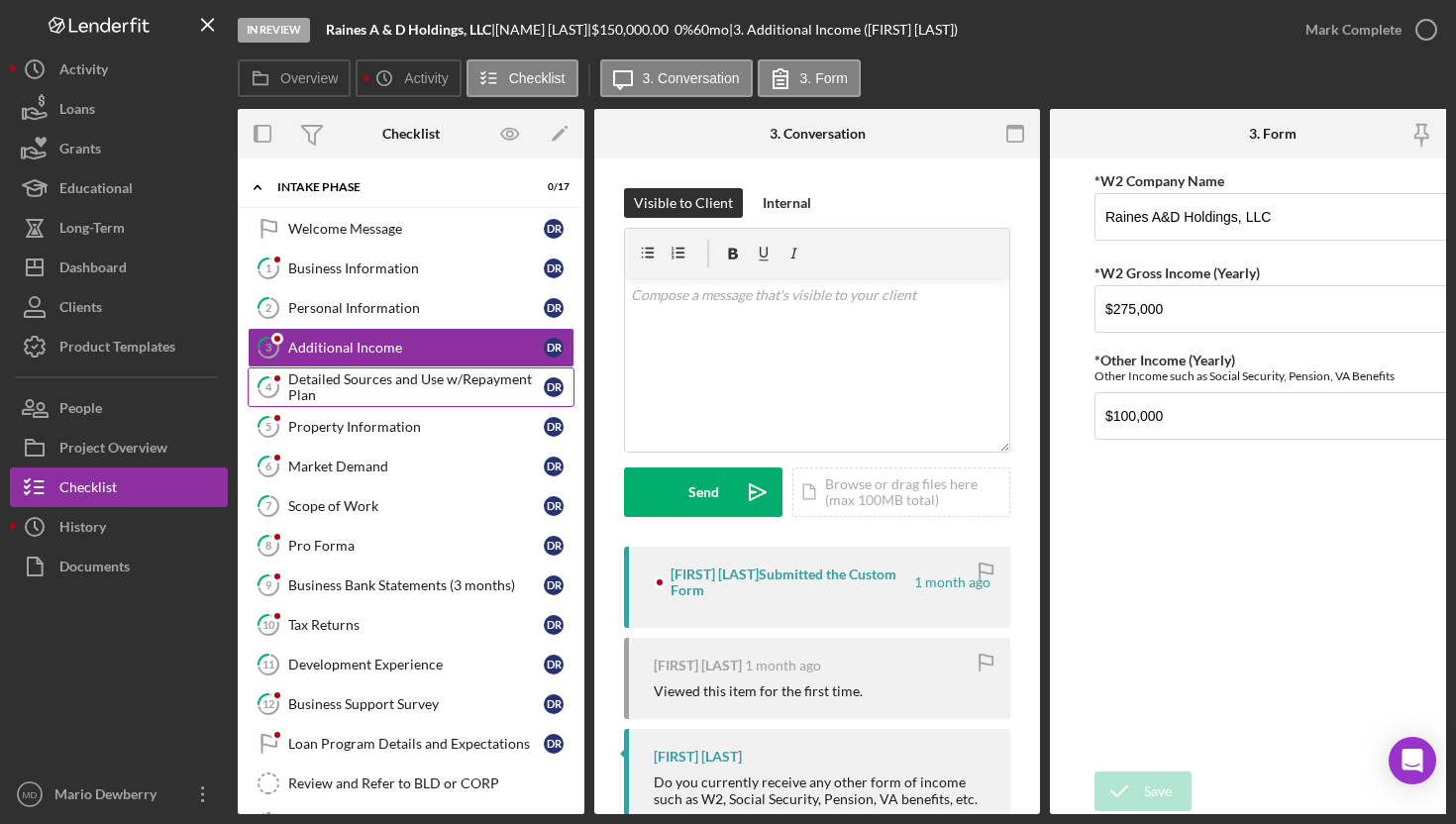 click on "Detailed Sources and Use w/Repayment Plan" at bounding box center [416, 387] 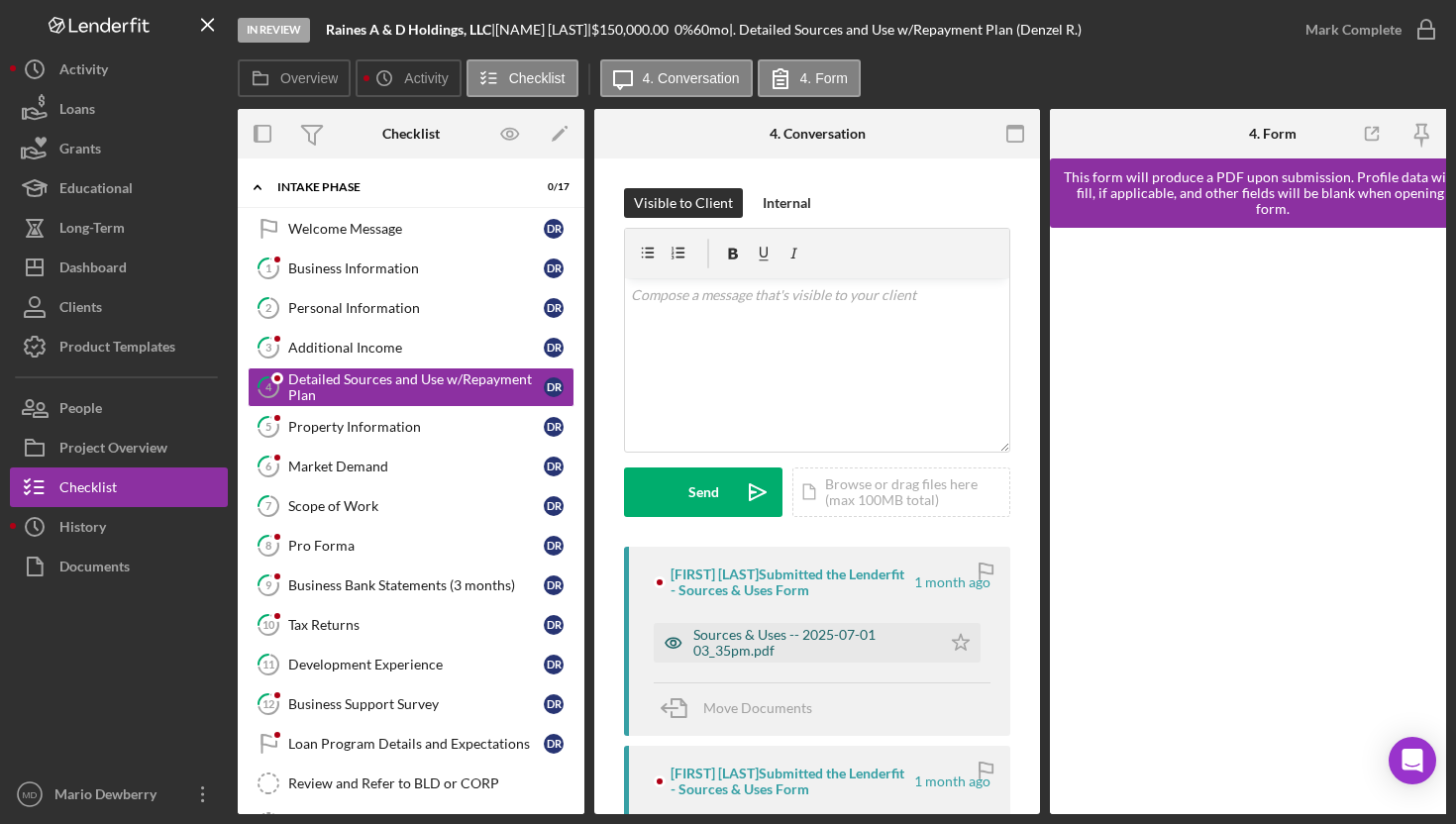 click on "Sources & Uses -- 2025-07-01 03_35pm.pdf" at bounding box center [812, 643] 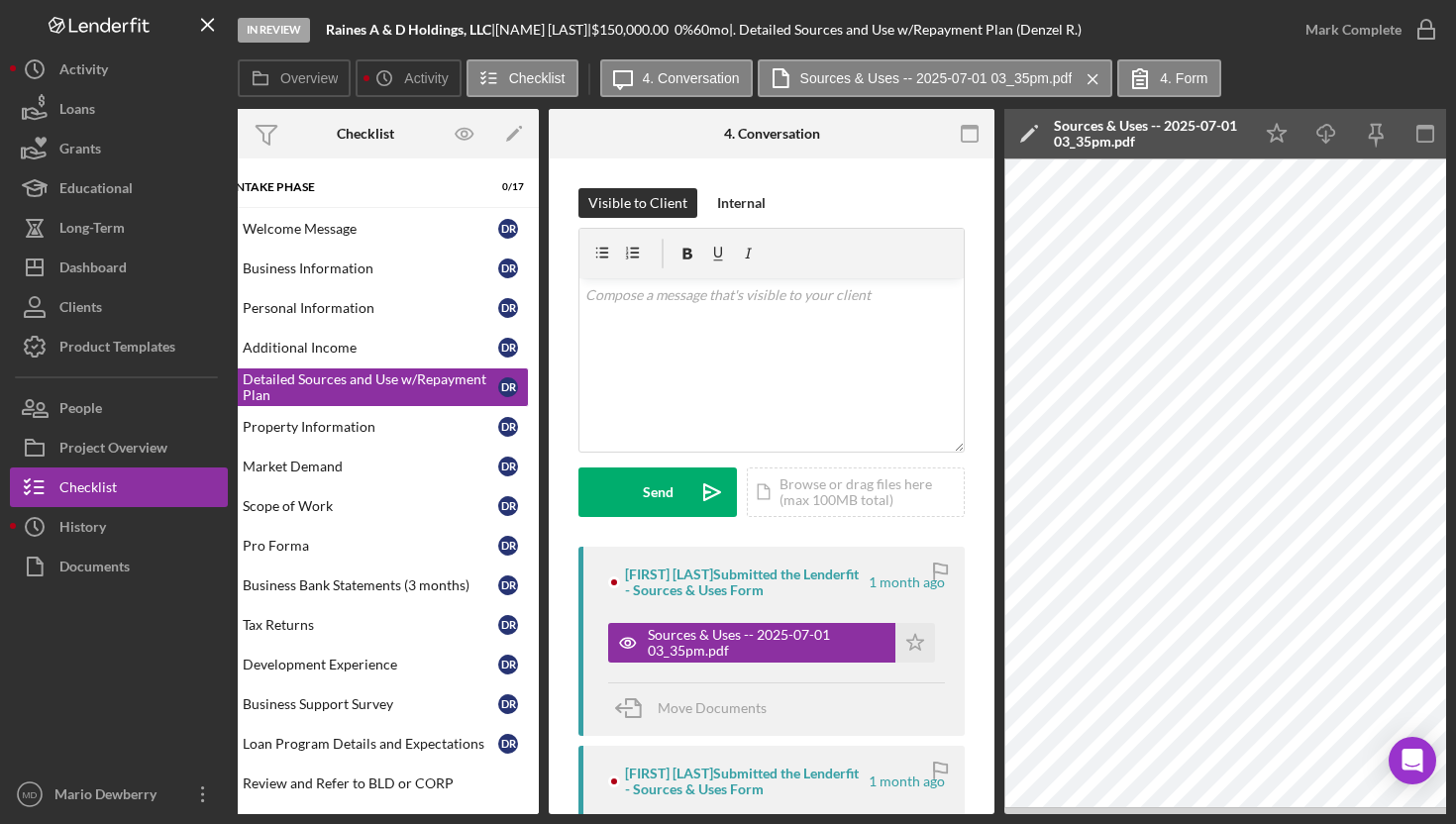 scroll, scrollTop: 0, scrollLeft: 0, axis: both 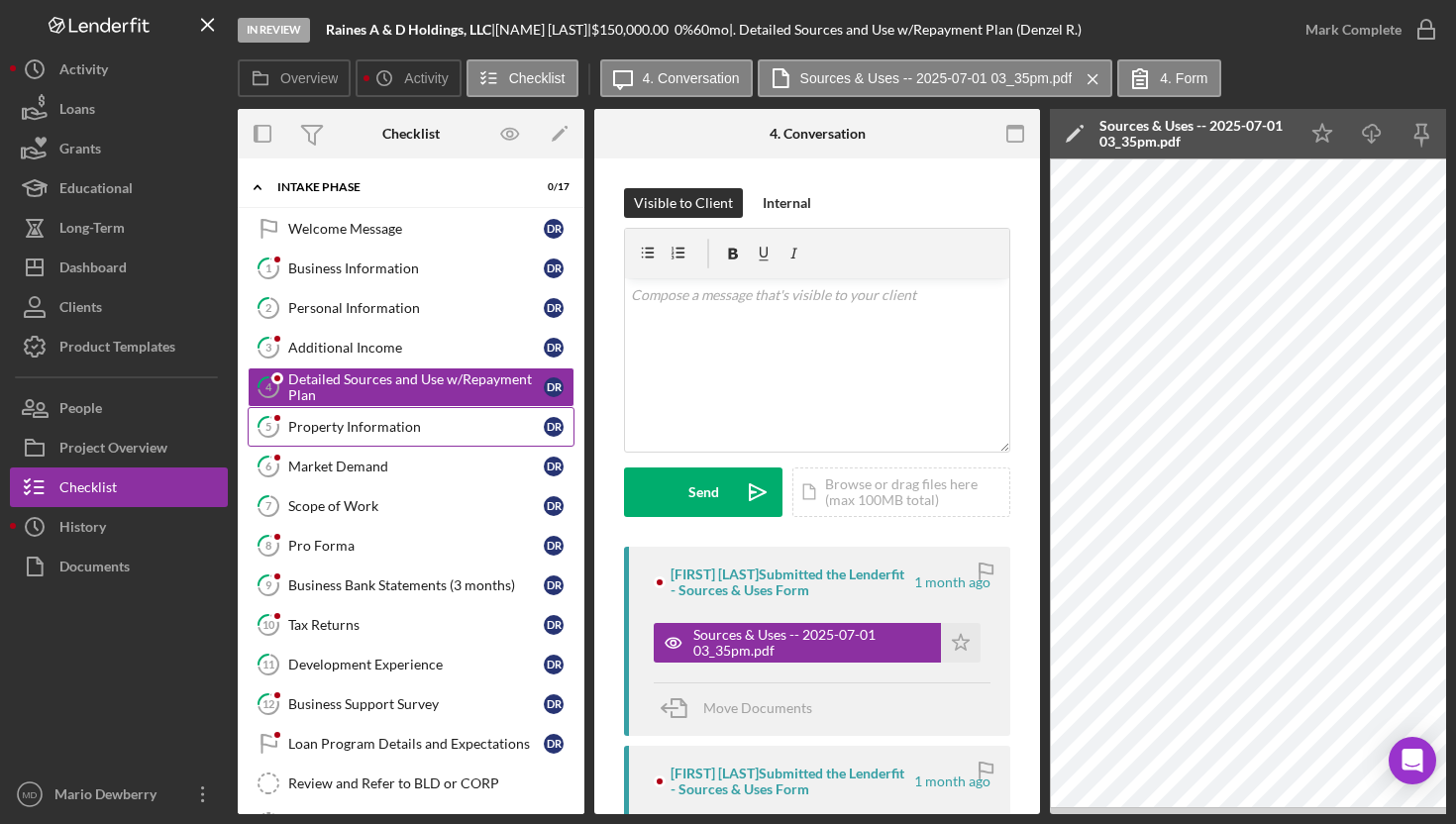 click on "5 Property Information D R" at bounding box center [411, 427] 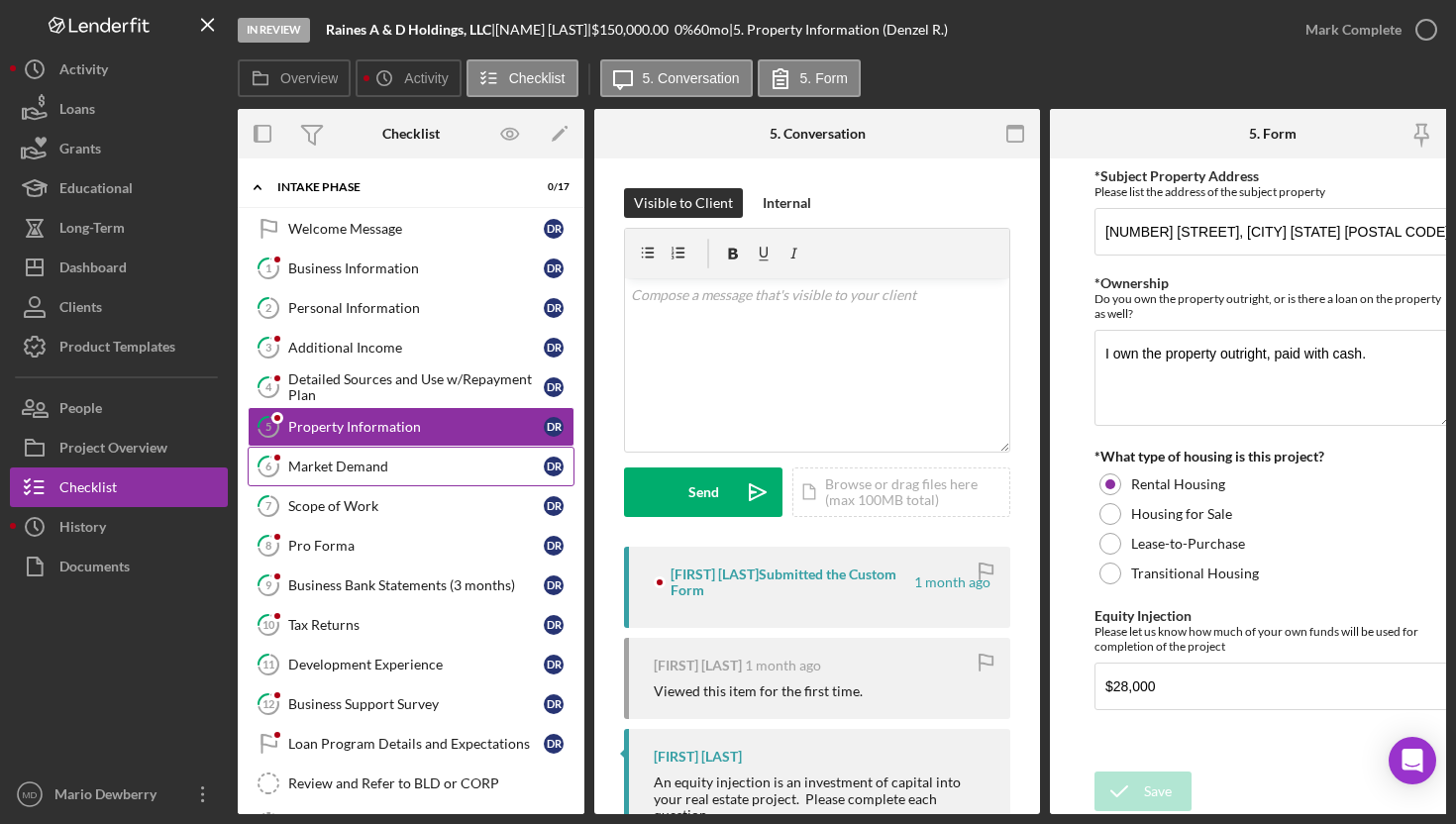 click on "Market Demand" at bounding box center (416, 466) 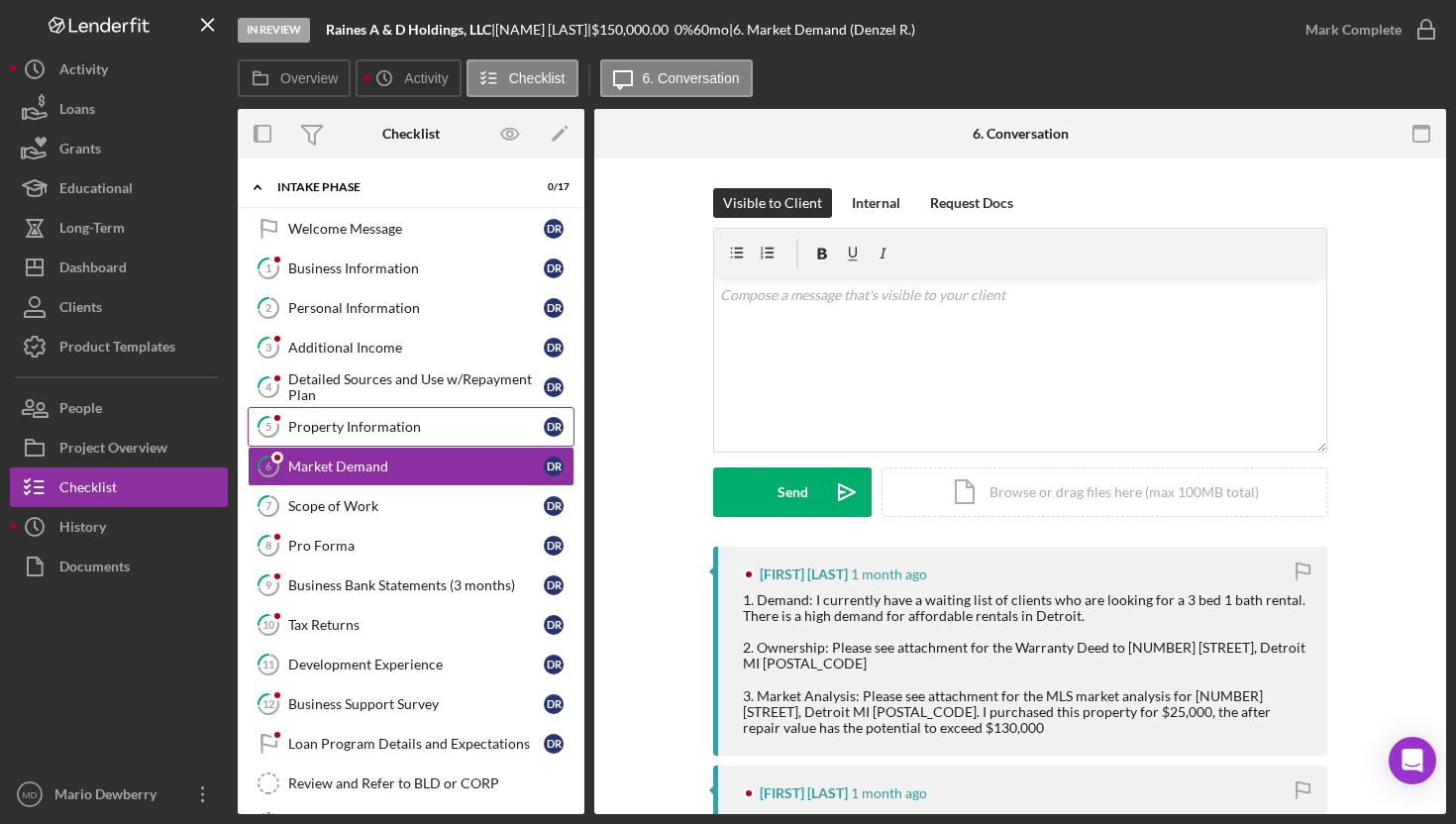 click on "5 Property Information D R" at bounding box center (411, 427) 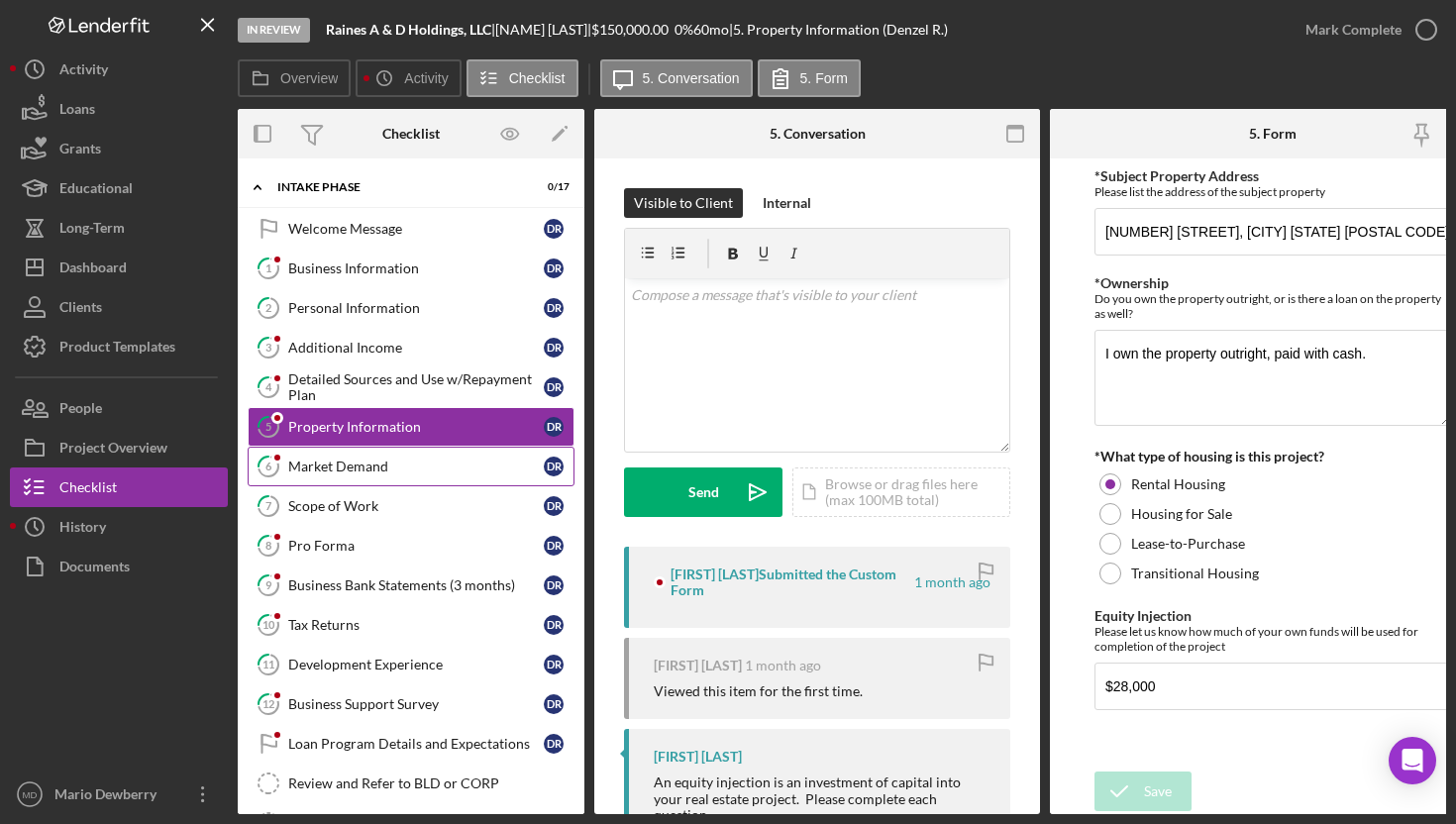 click on "Market Demand" at bounding box center [416, 466] 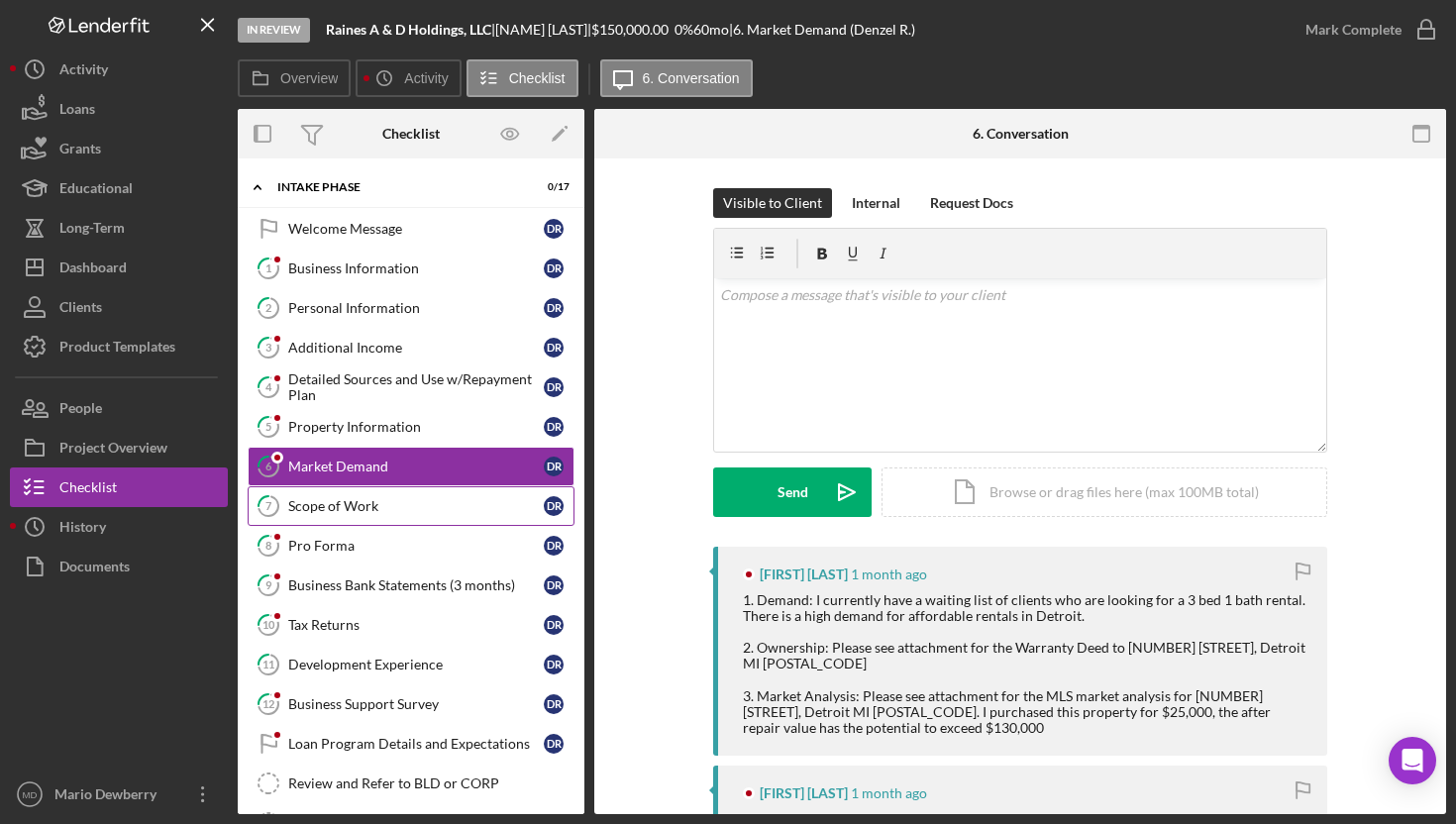 click on "Scope of Work" at bounding box center [416, 506] 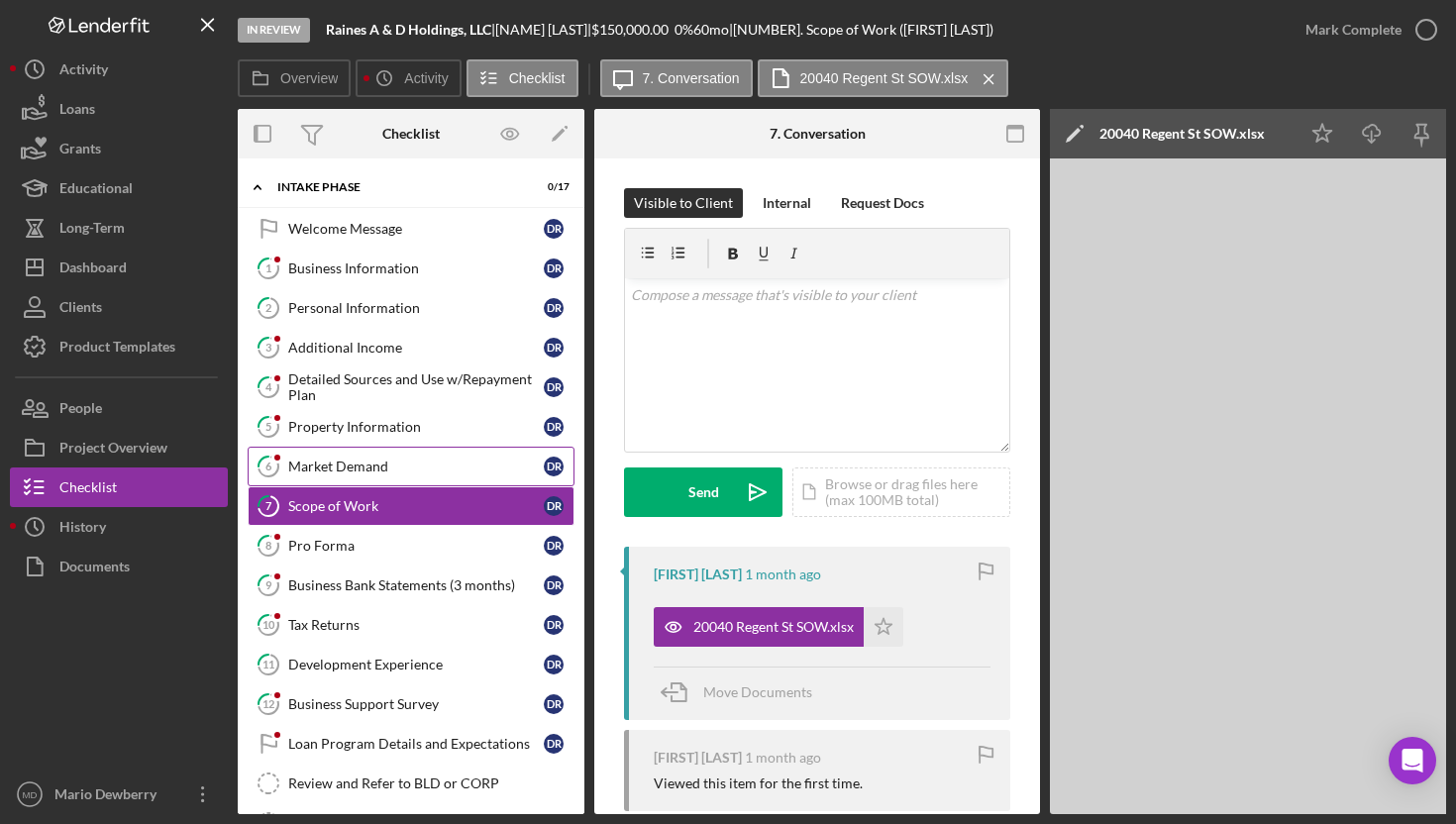 click on "6 Market Demand D R" at bounding box center (411, 466) 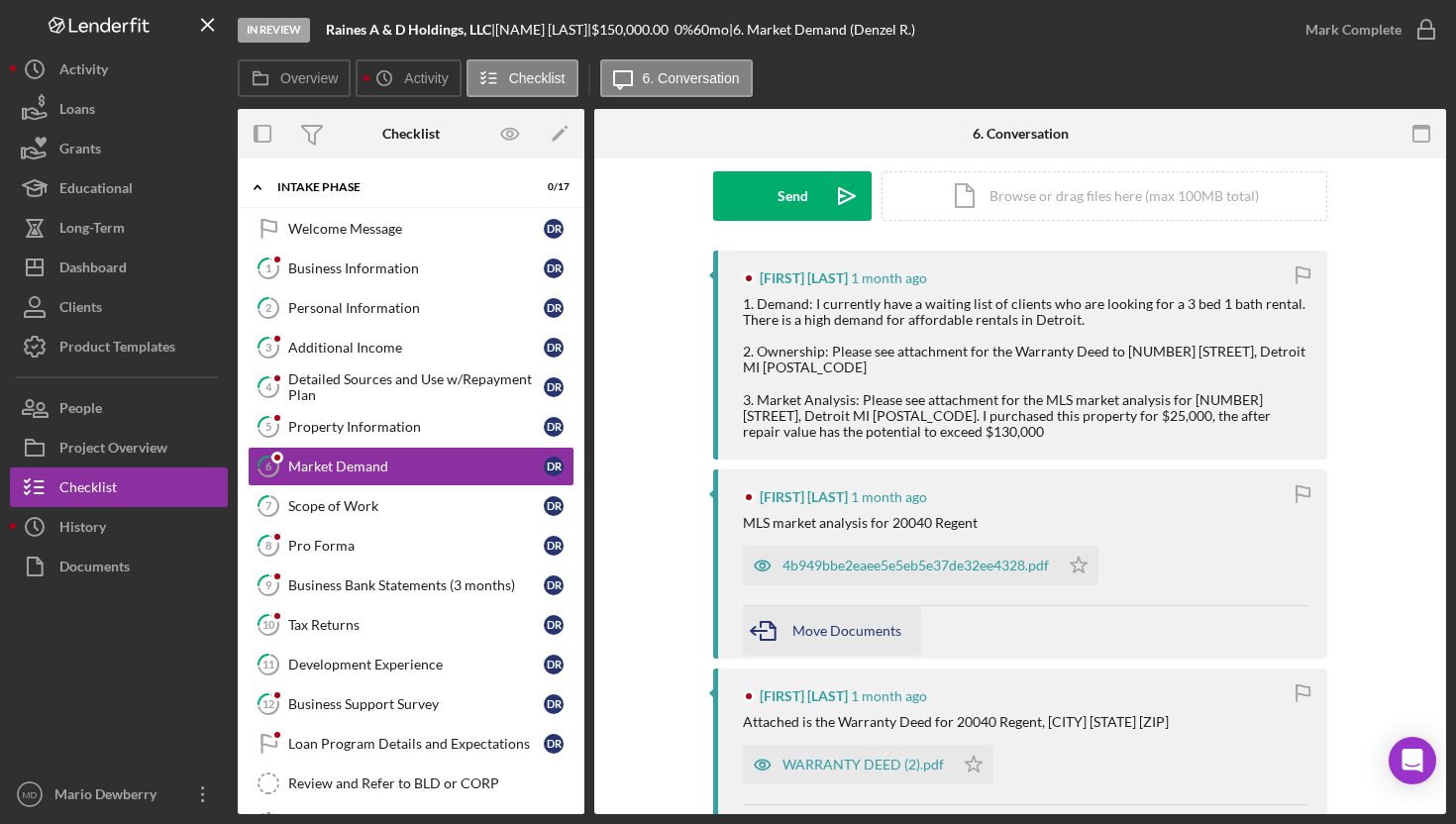 scroll, scrollTop: 302, scrollLeft: 0, axis: vertical 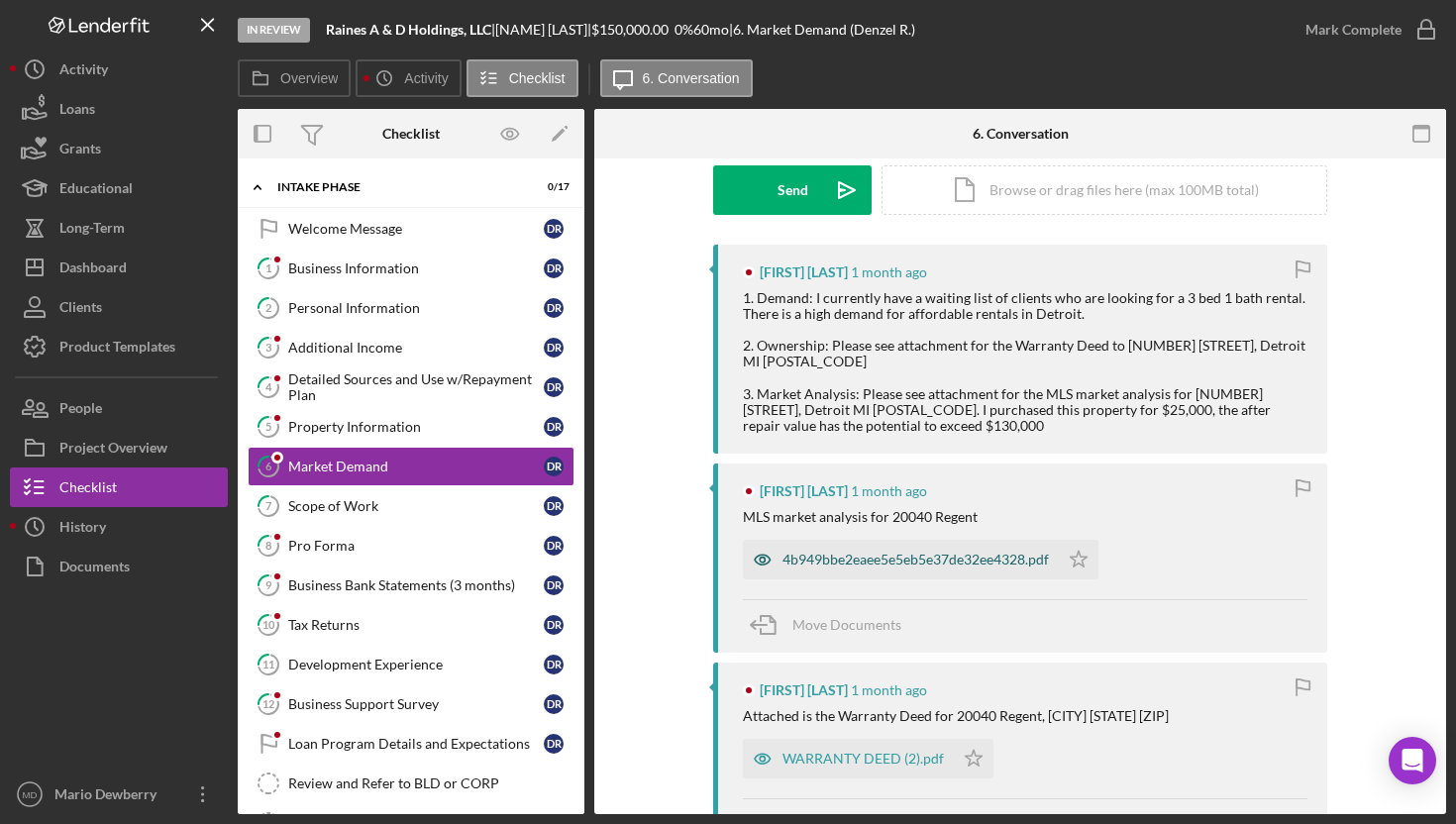 click on "4b949bbe2eaee5e5eb5e37de32ee4328.pdf" at bounding box center [915, 560] 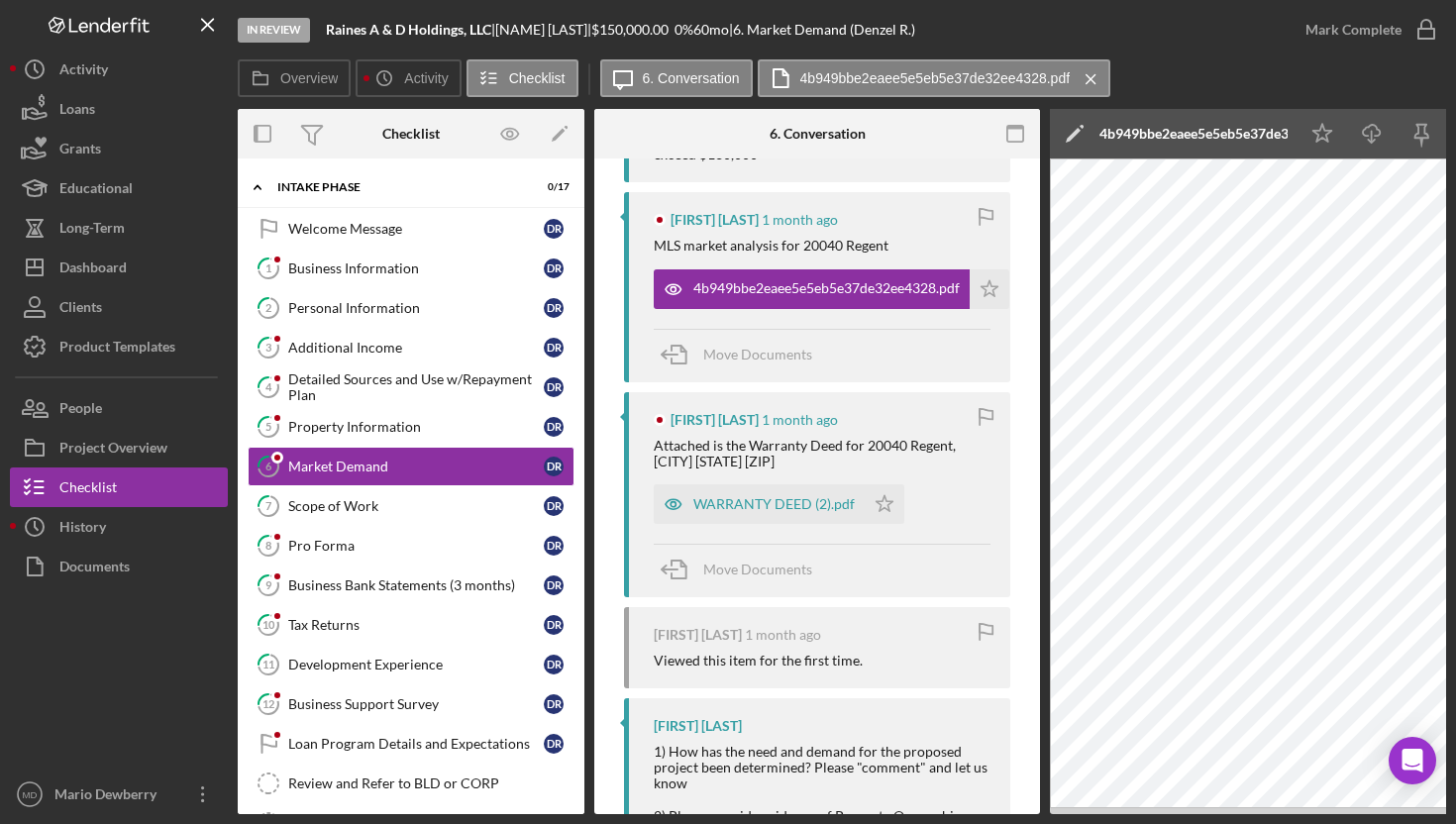 scroll, scrollTop: 653, scrollLeft: 0, axis: vertical 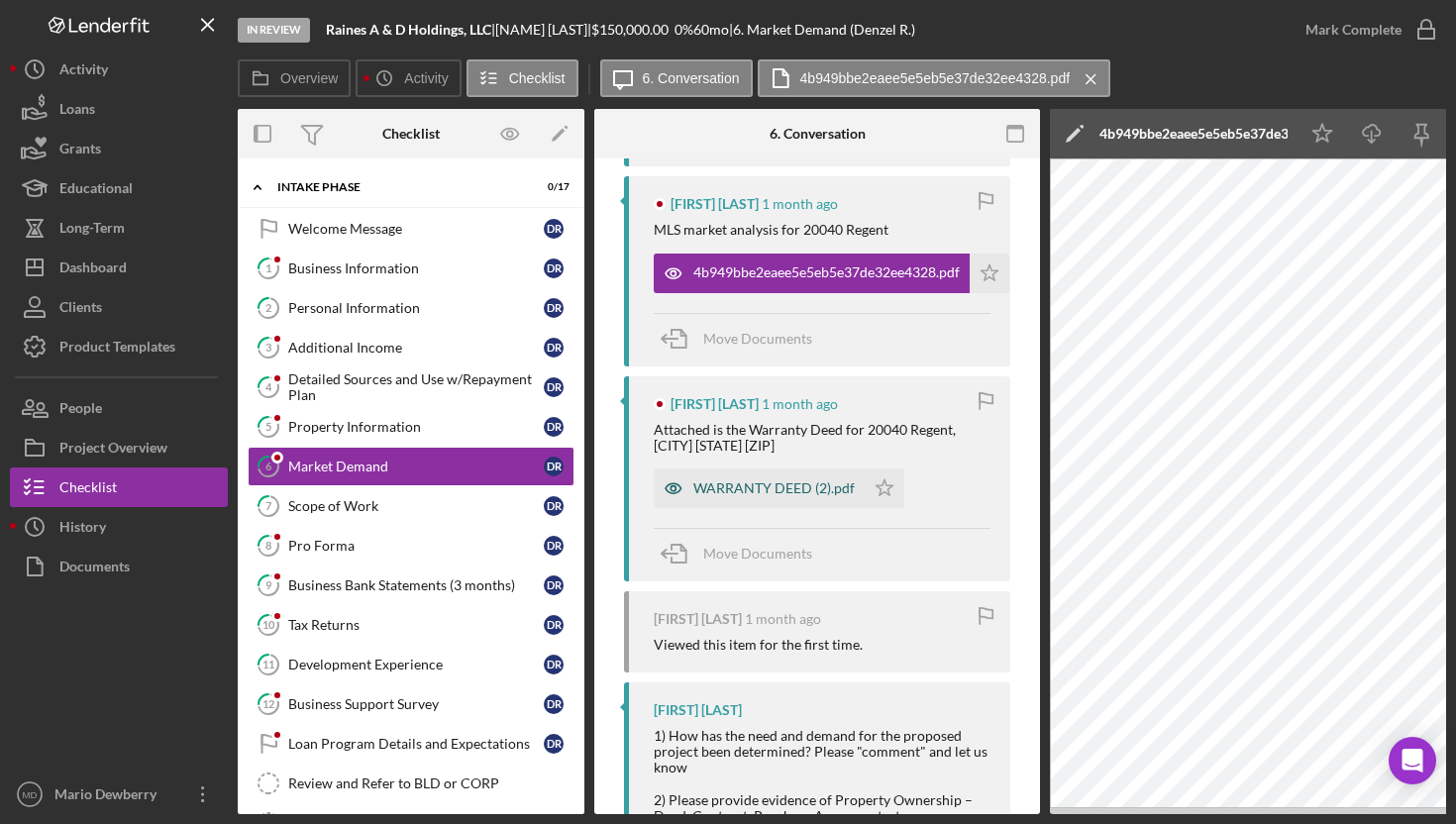 click on "WARRANTY DEED (2).pdf" at bounding box center (774, 488) 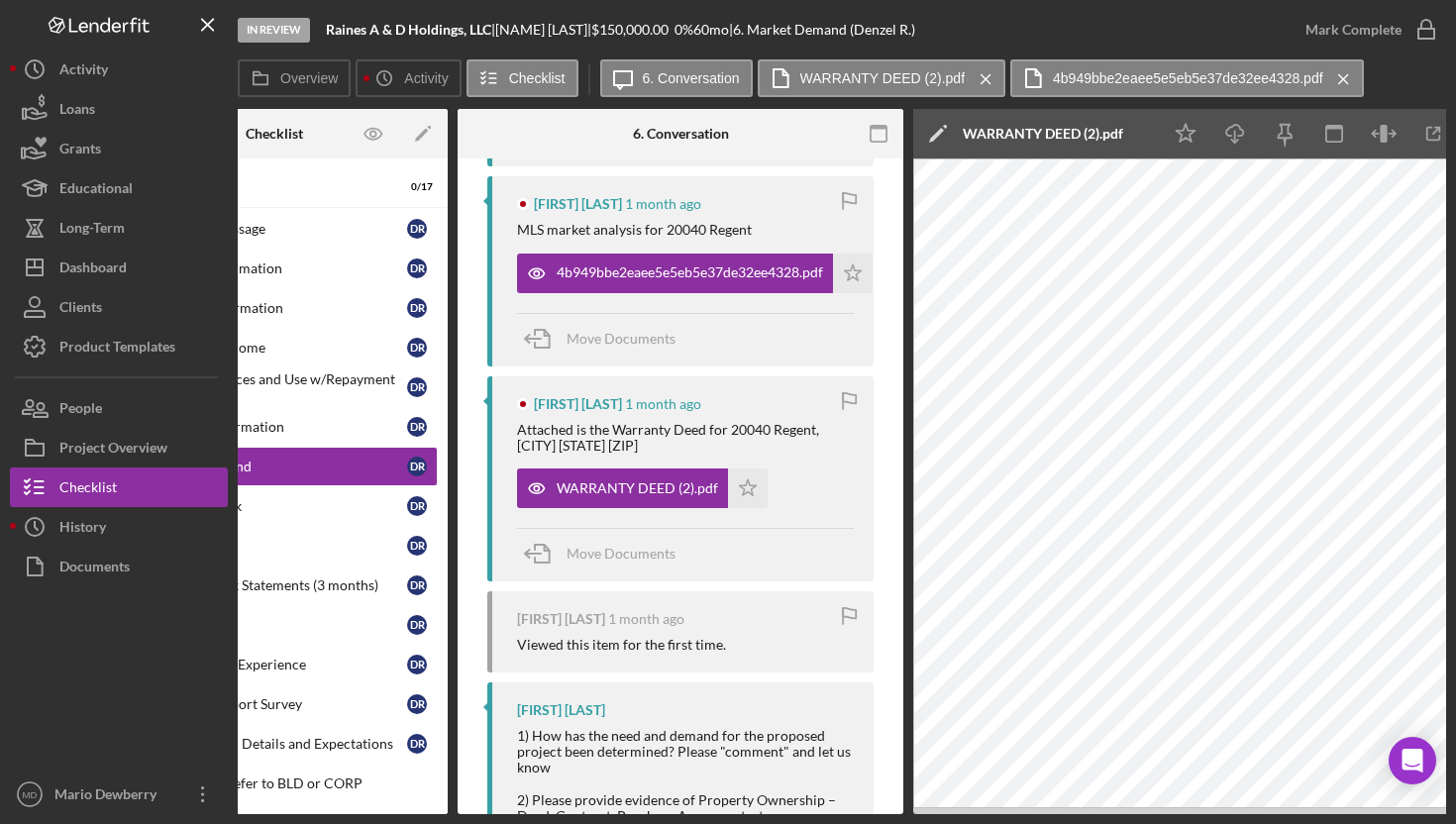 scroll, scrollTop: 0, scrollLeft: 0, axis: both 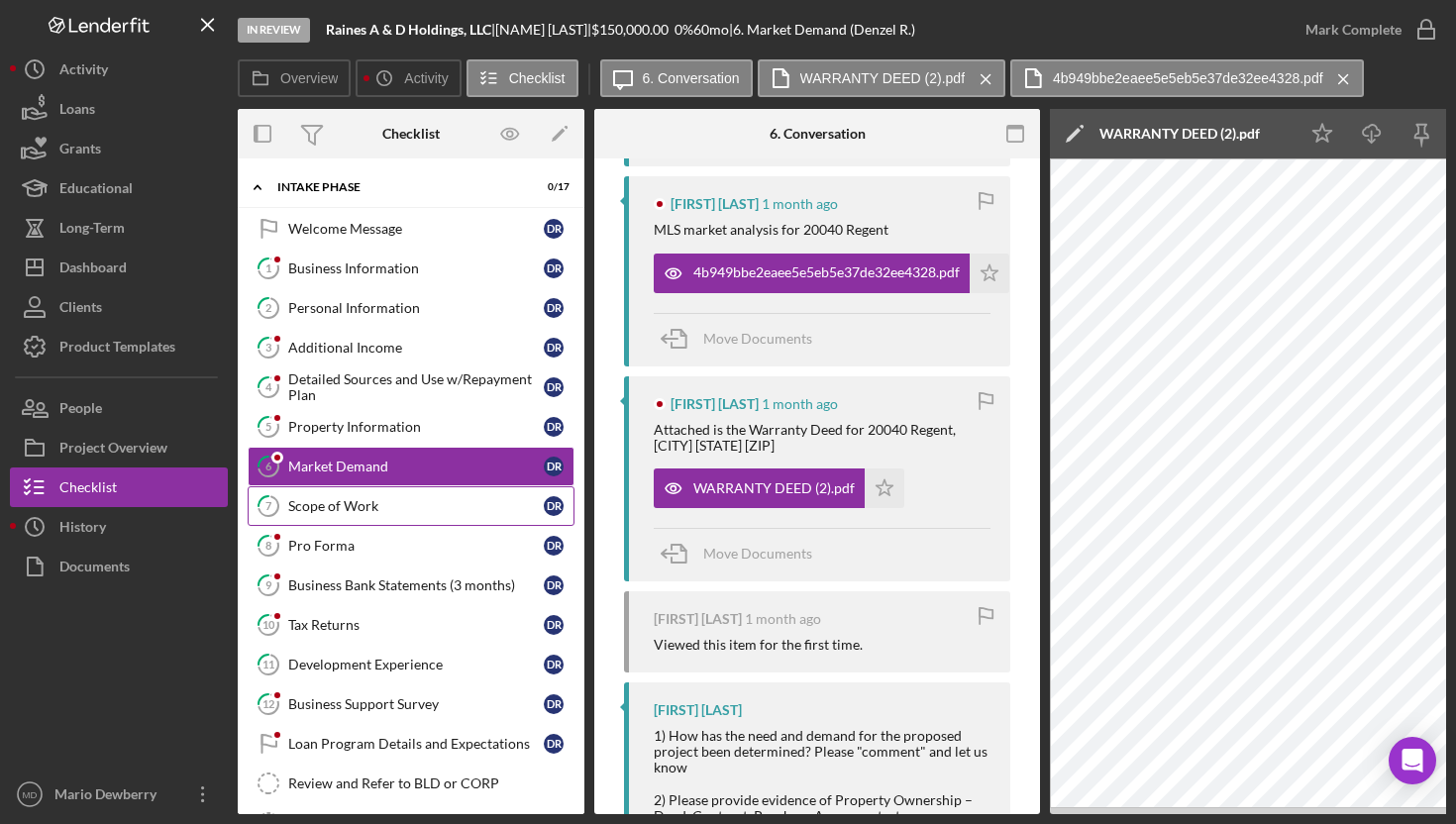 click on "Scope of Work" at bounding box center [416, 506] 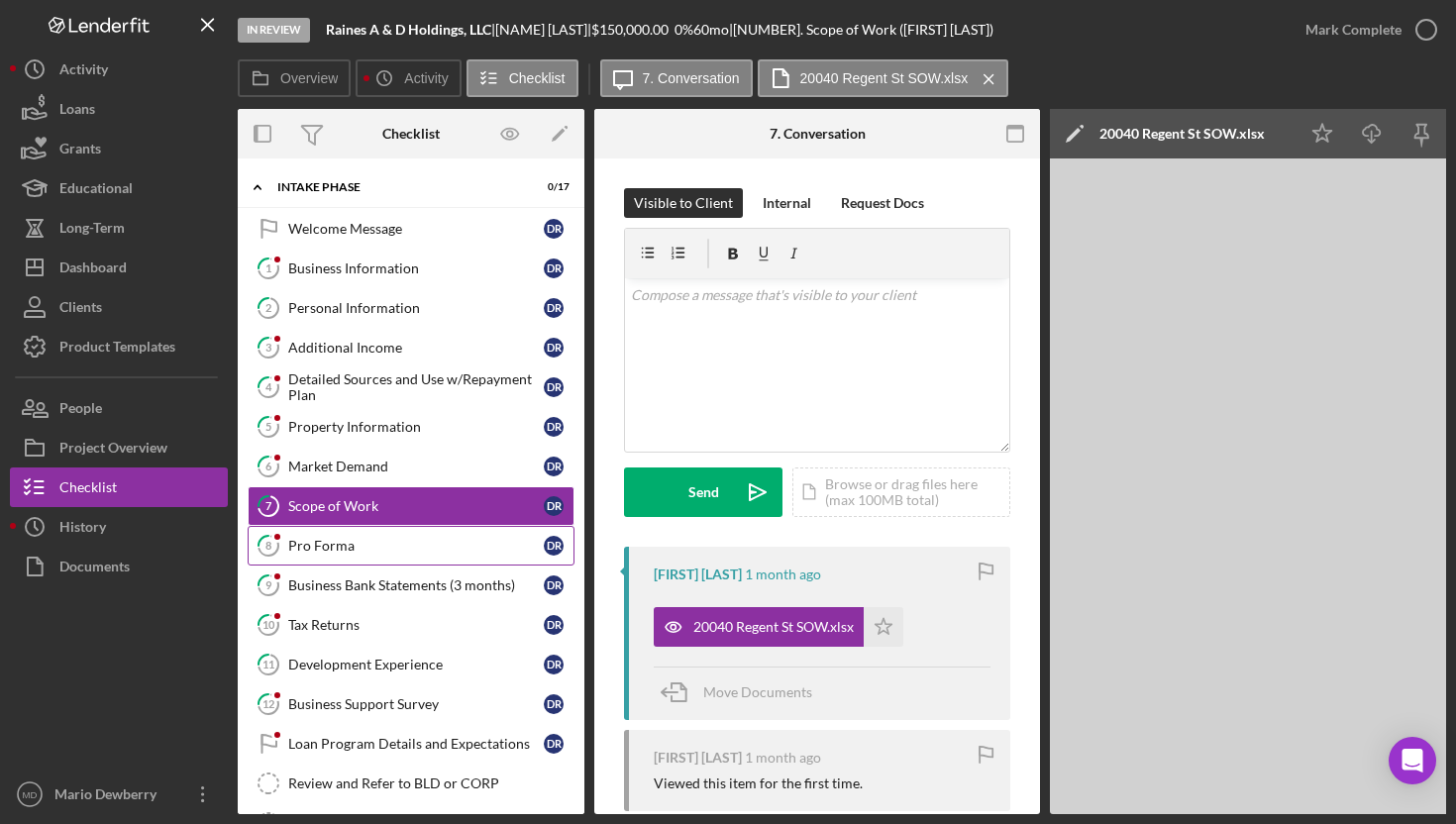 click on "Pro Forma" at bounding box center [416, 546] 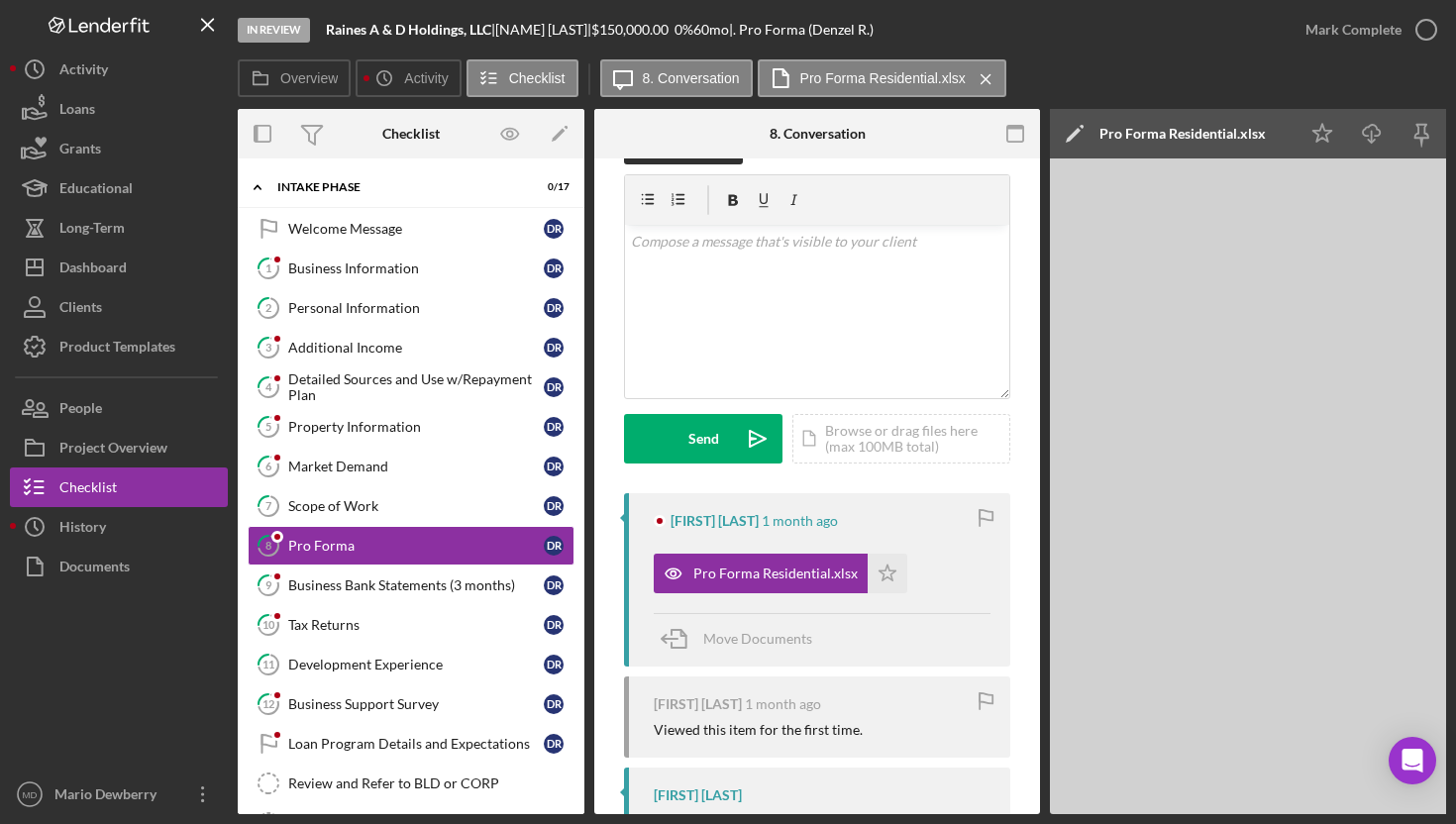 scroll, scrollTop: 54, scrollLeft: 0, axis: vertical 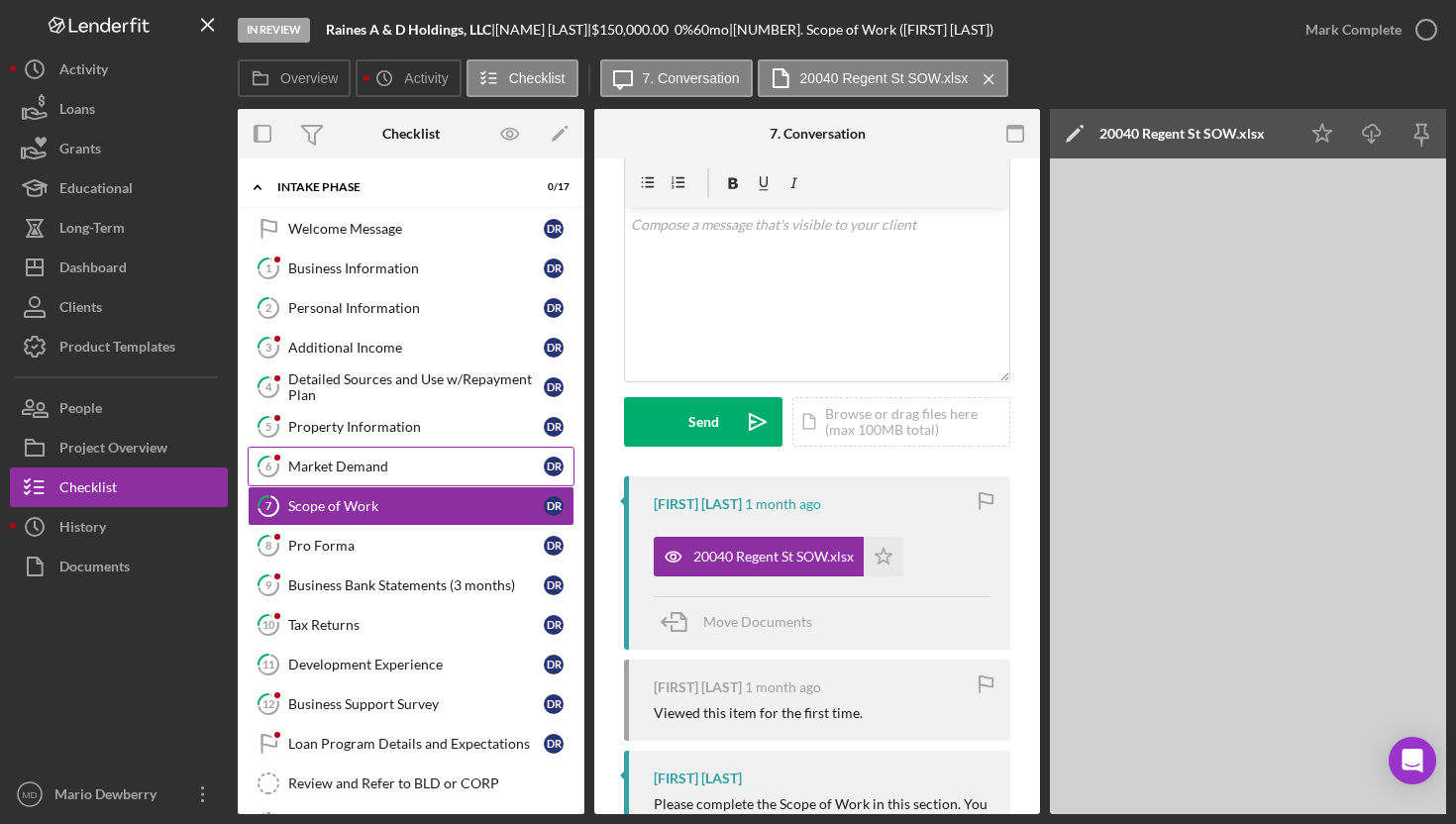 click on "Market Demand" at bounding box center (416, 466) 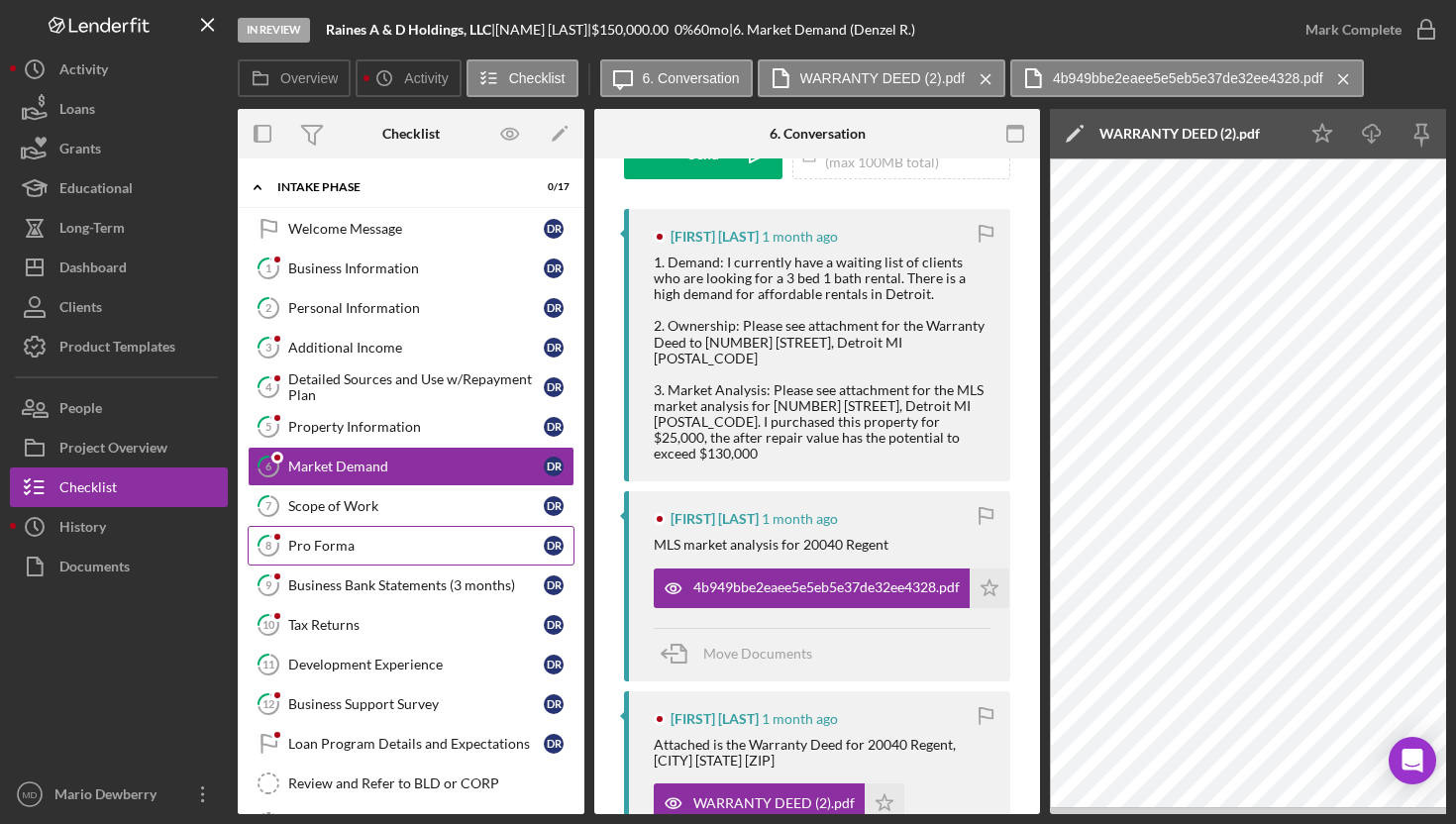 scroll, scrollTop: 204, scrollLeft: 0, axis: vertical 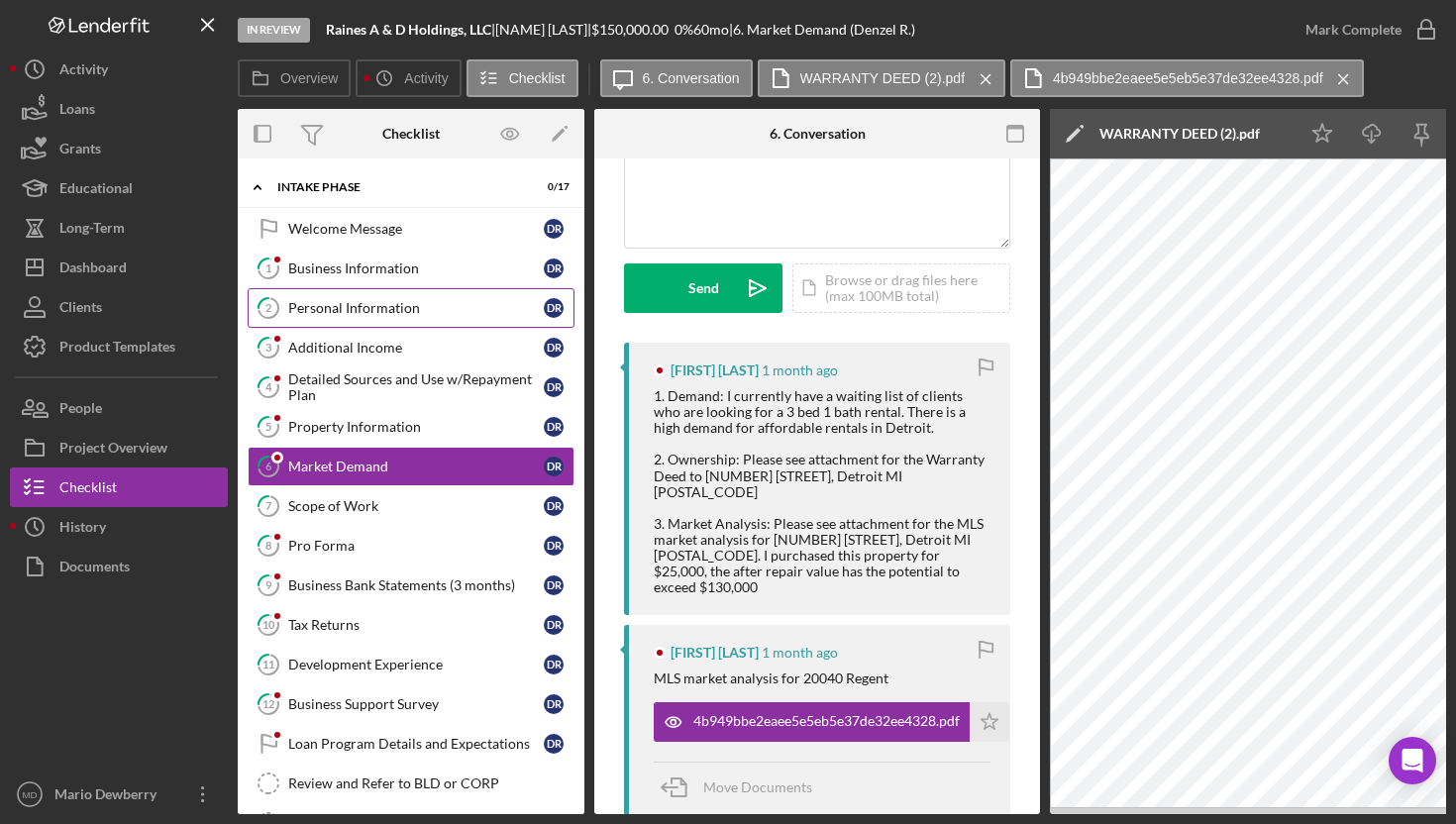 click on "Personal Information" at bounding box center (416, 308) 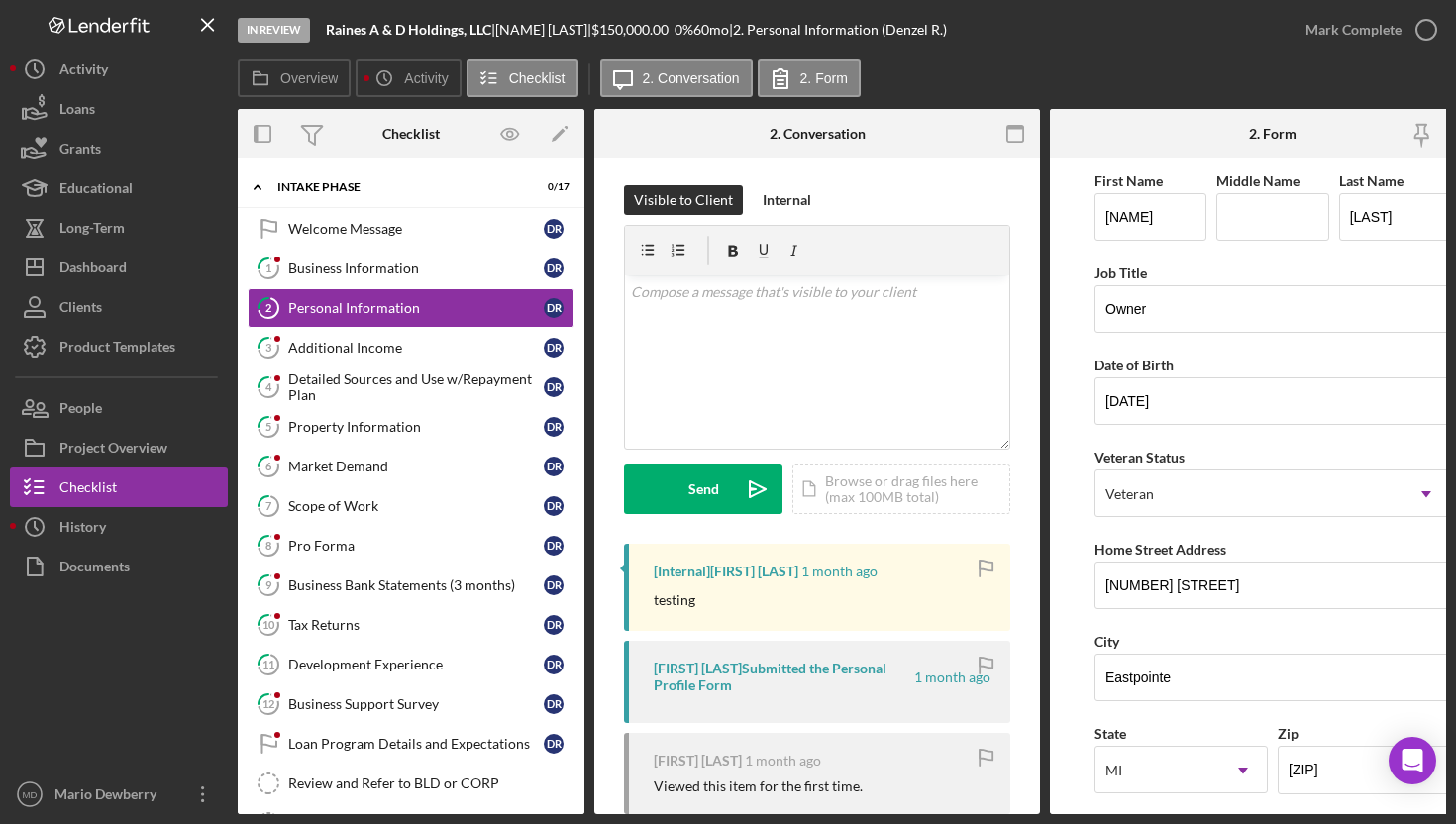scroll, scrollTop: 0, scrollLeft: 0, axis: both 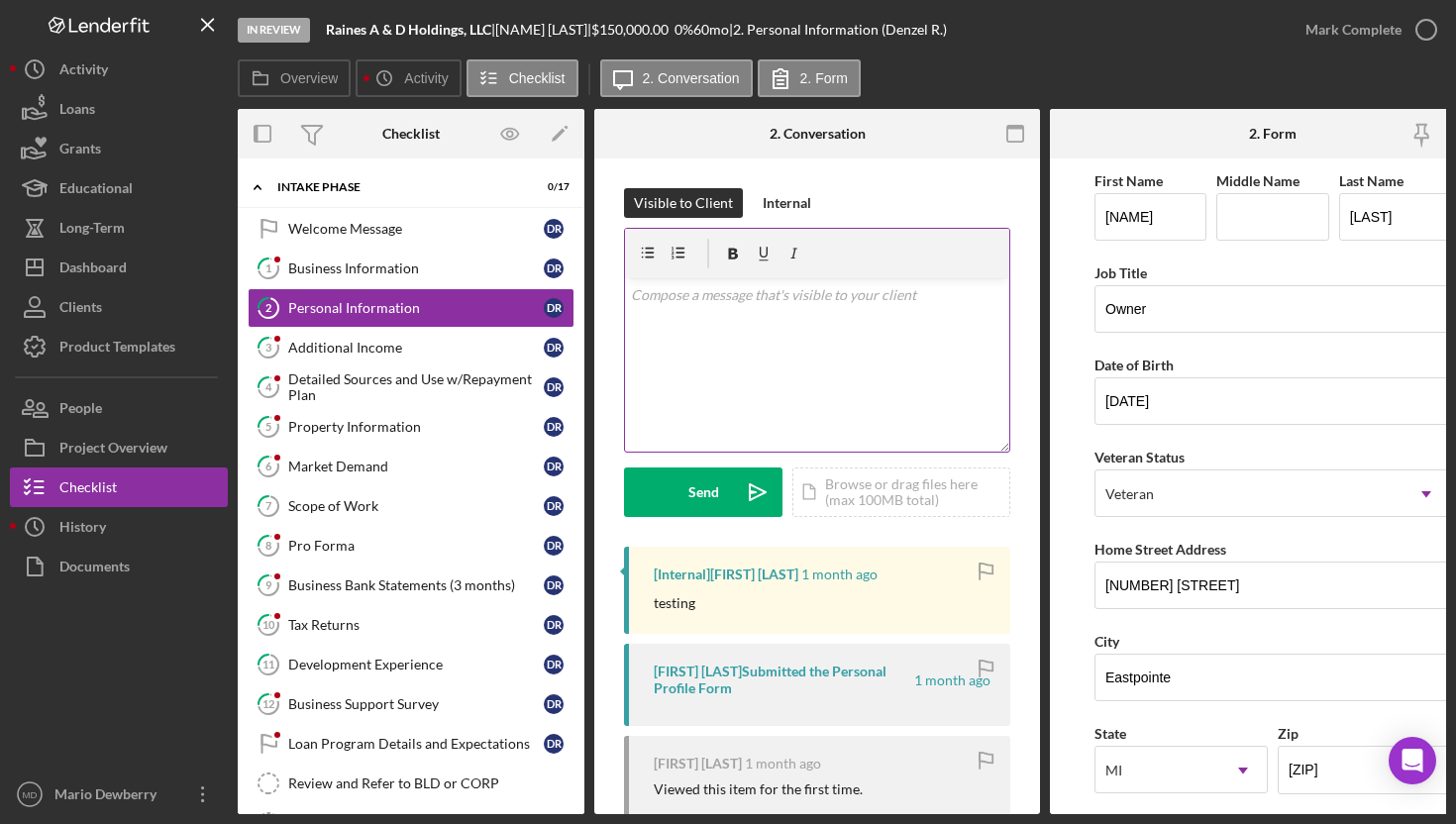 click on "v Color teal Color pink Remove color Add row above Add row below Add column before Add column after Merge cells Split cells Remove column Remove row Remove table" at bounding box center [817, 364] 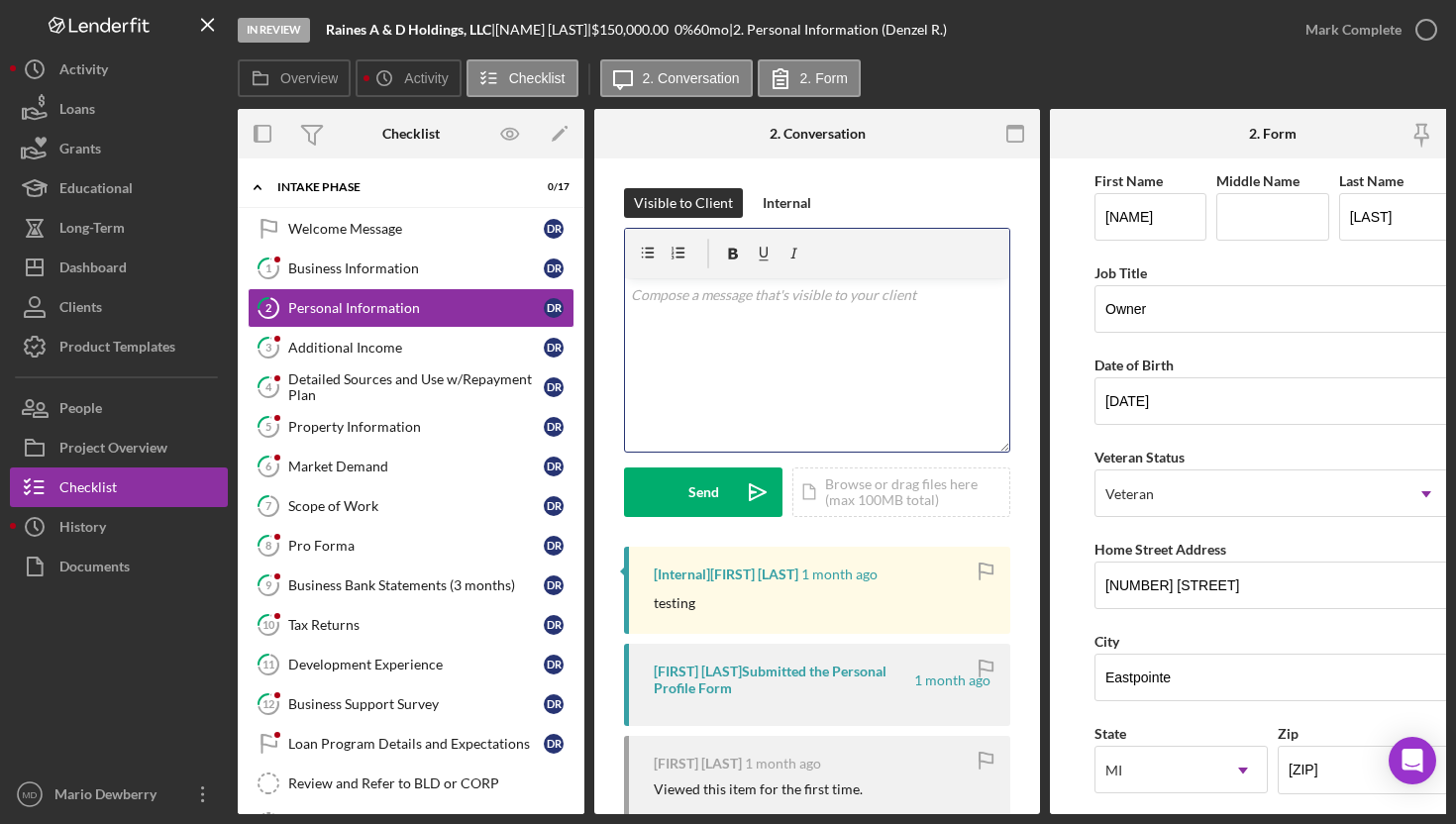 type 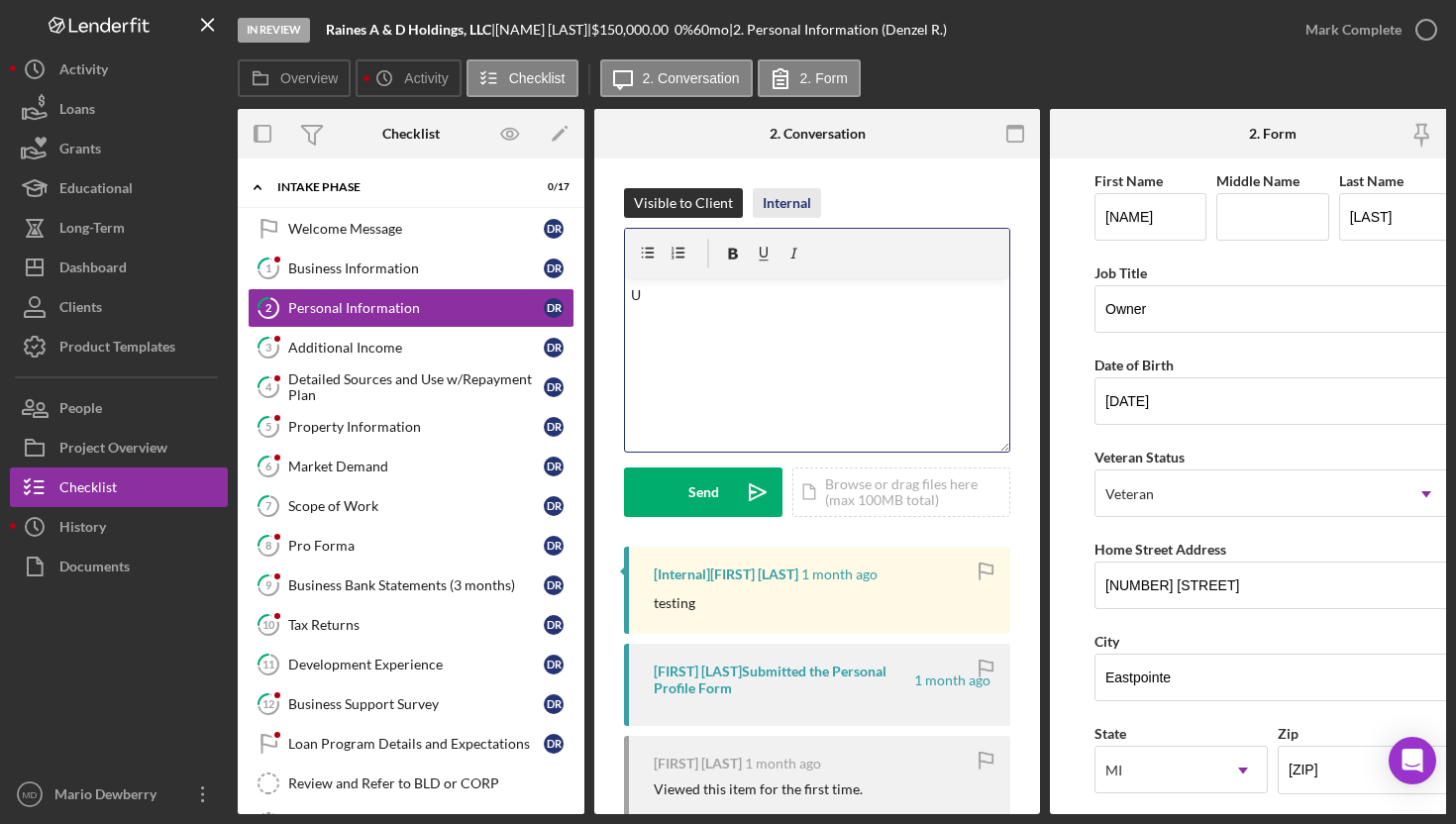 click on "Internal" at bounding box center (786, 203) 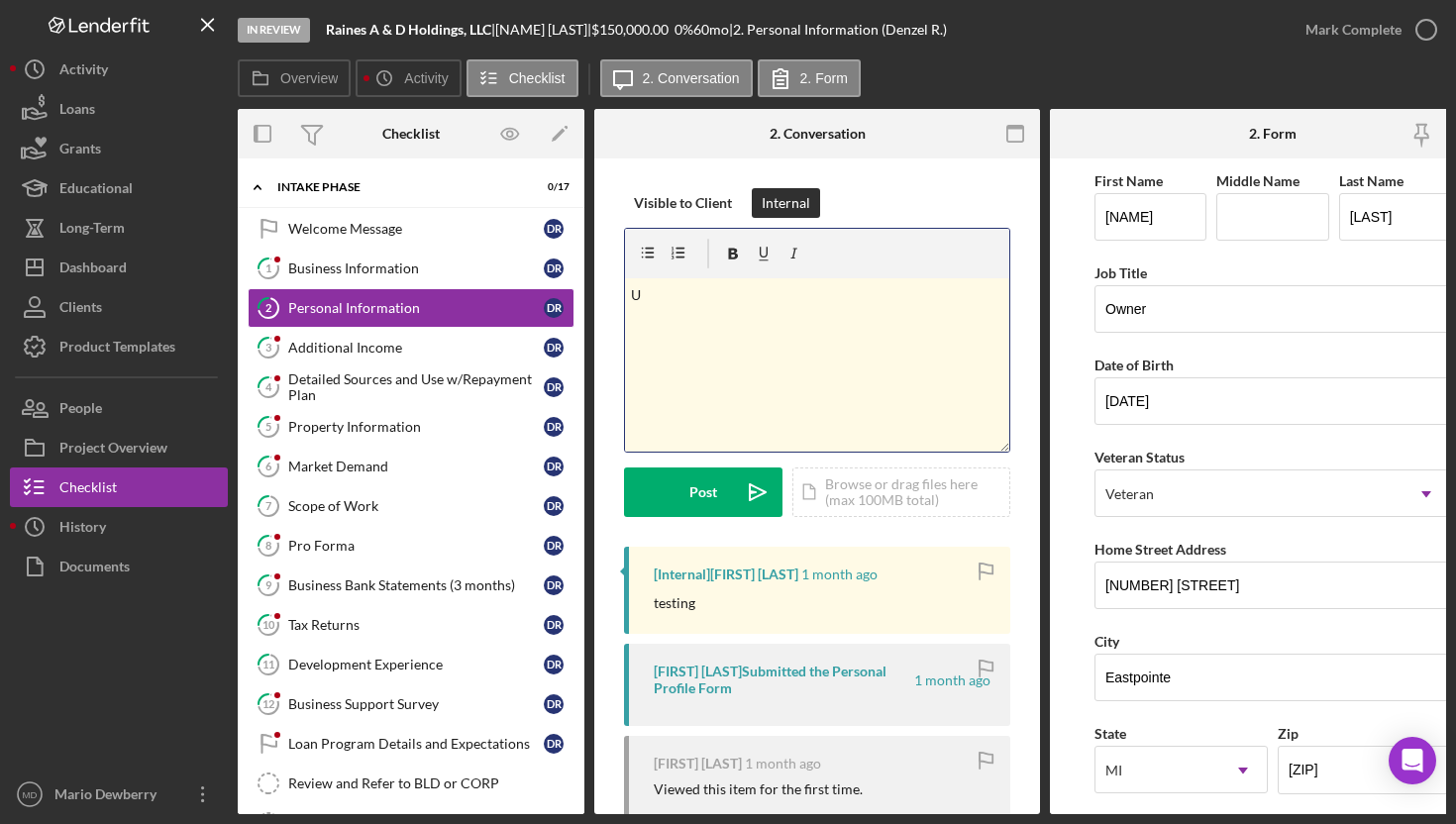click on "U" at bounding box center (817, 295) 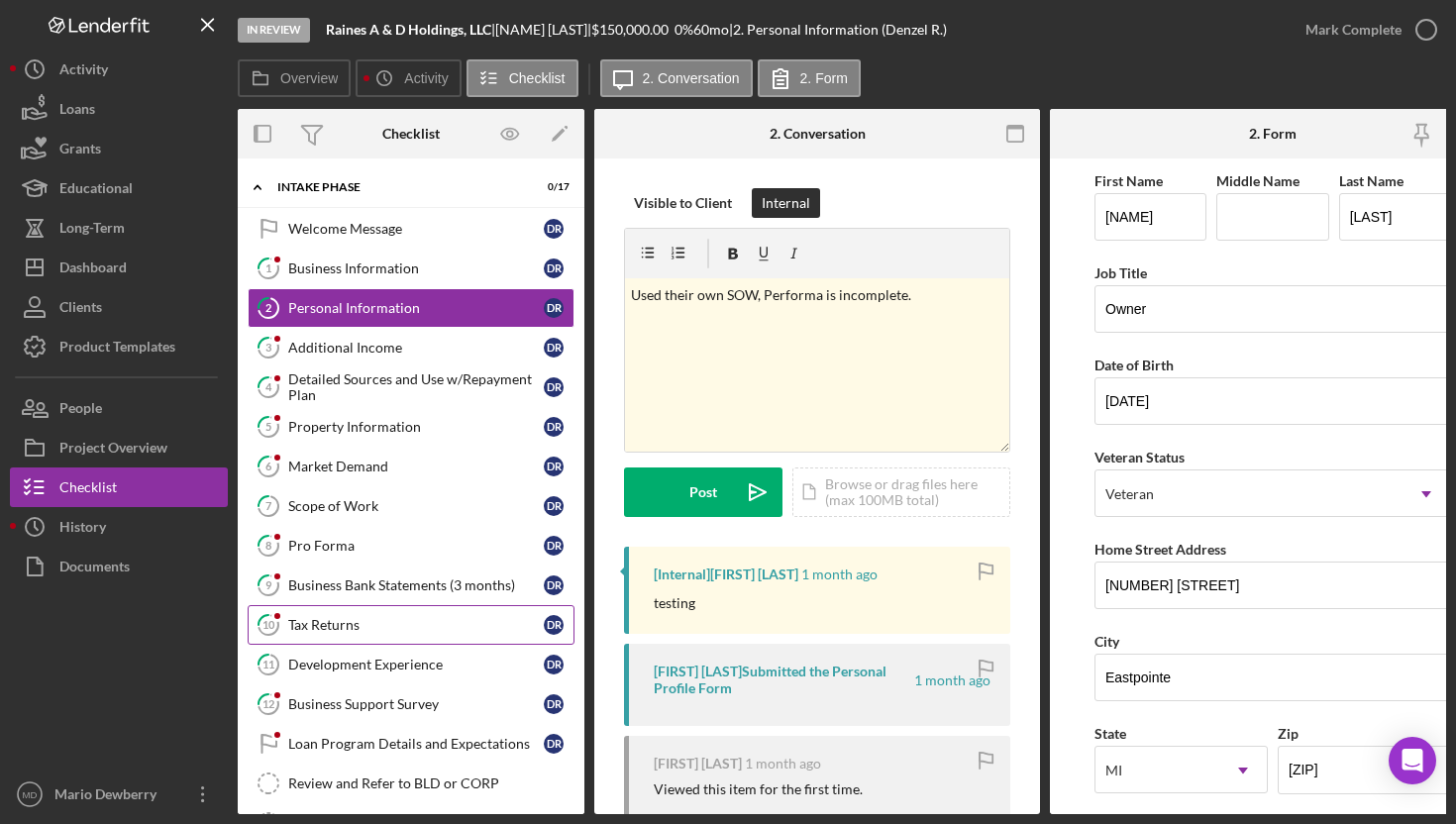 click on "Tax Returns" at bounding box center [416, 625] 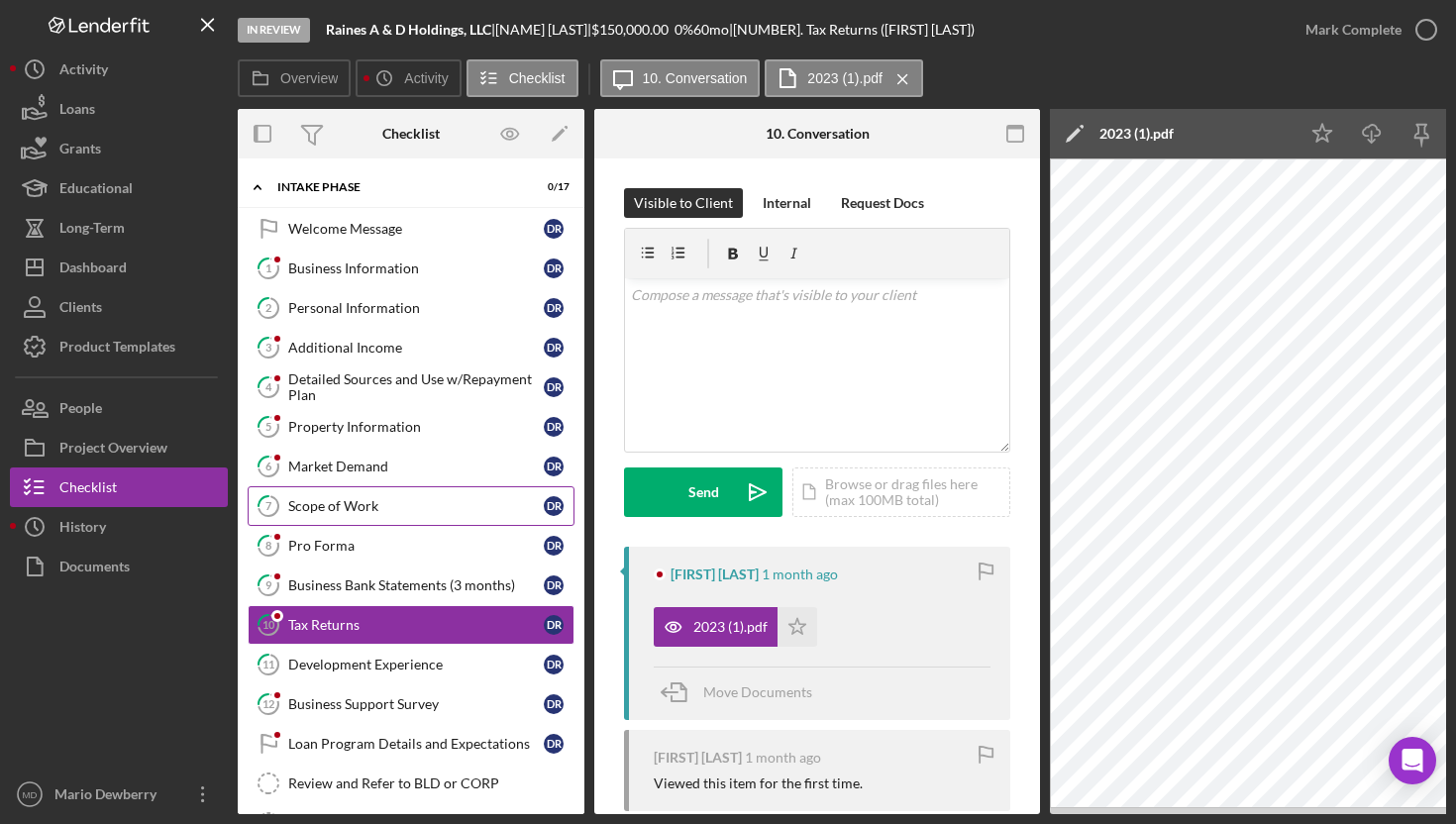 click on "Scope of Work" at bounding box center [416, 506] 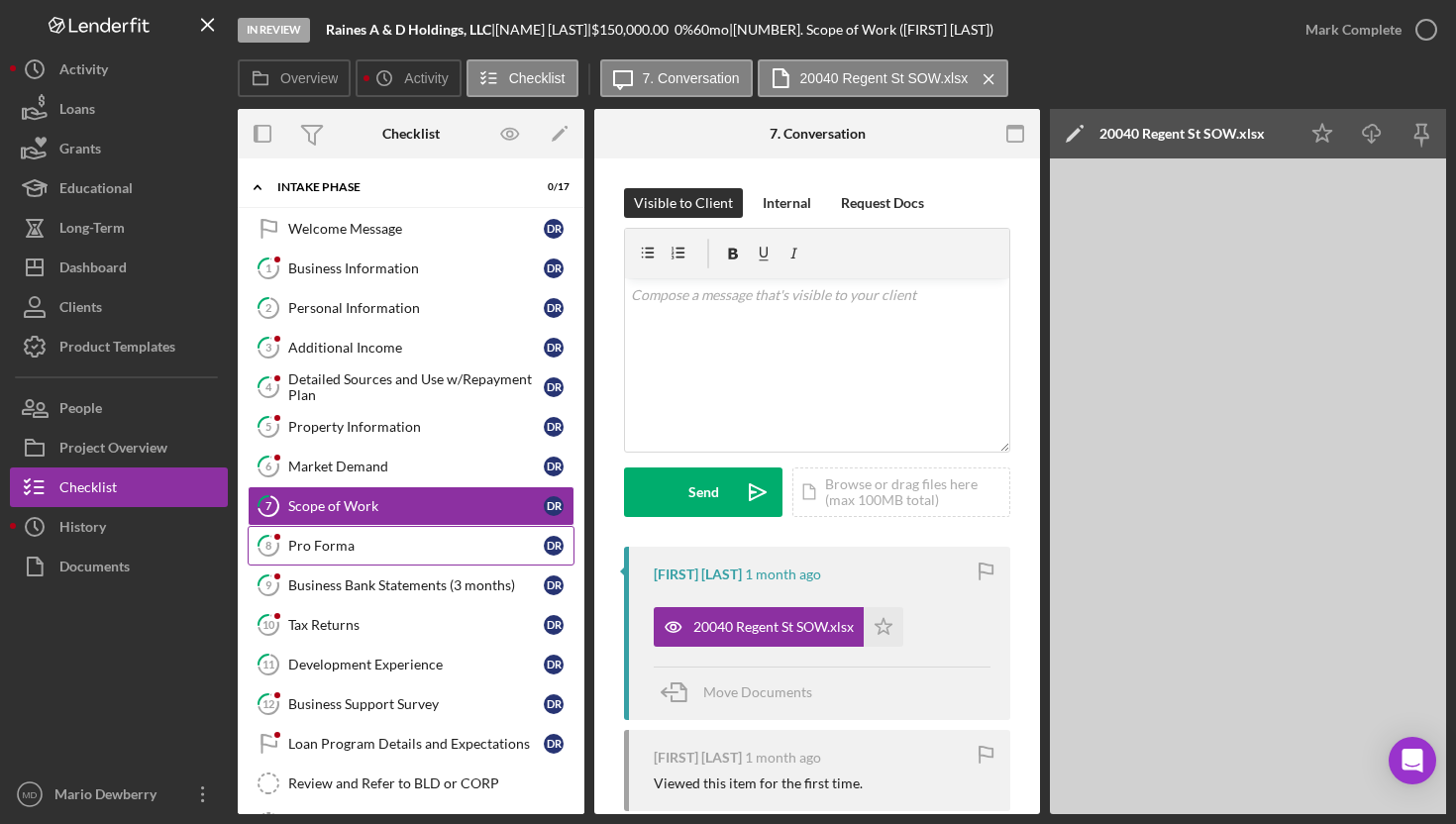 click on "Pro Forma" at bounding box center (416, 546) 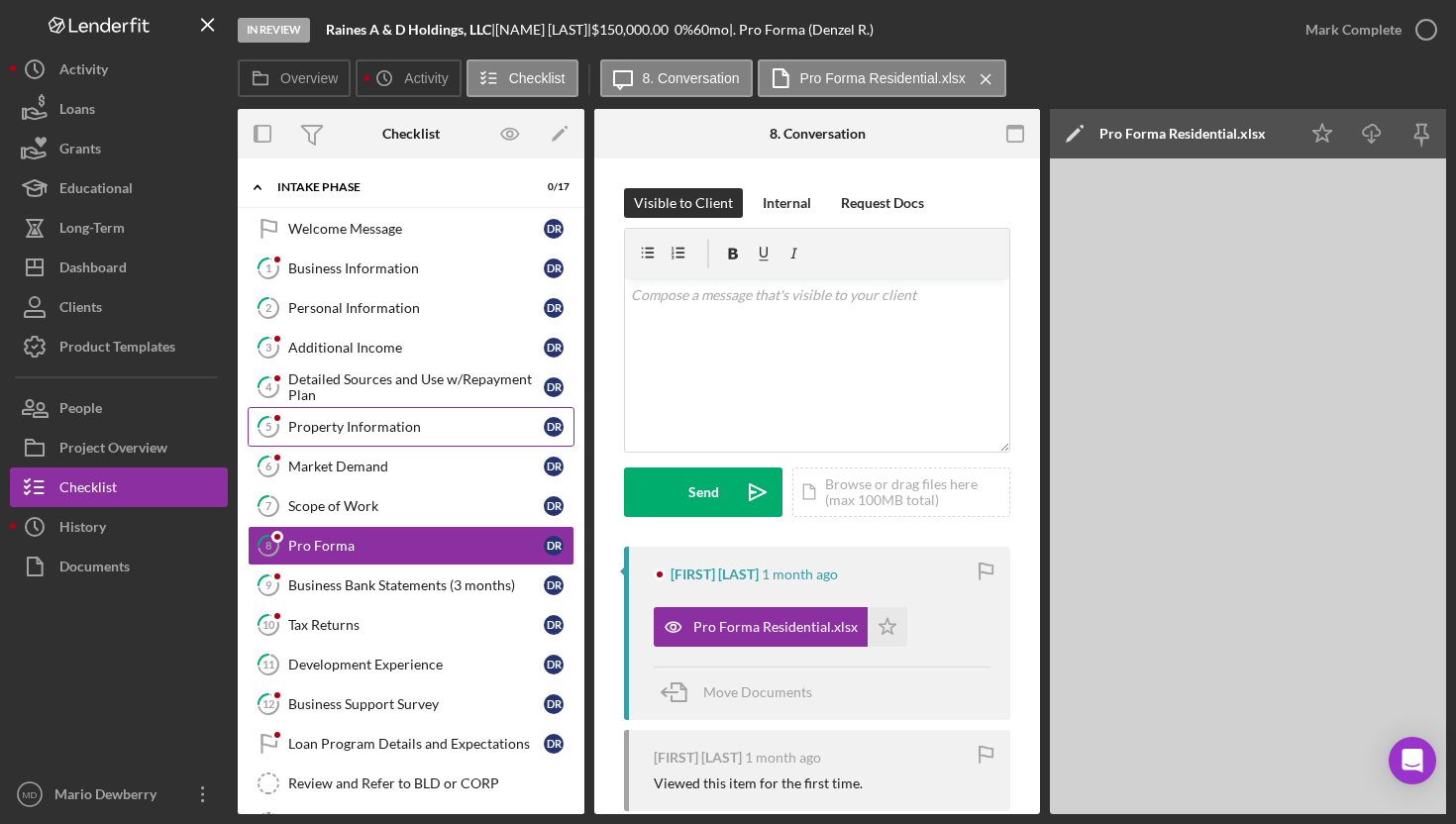 click on "Property Information" at bounding box center (416, 427) 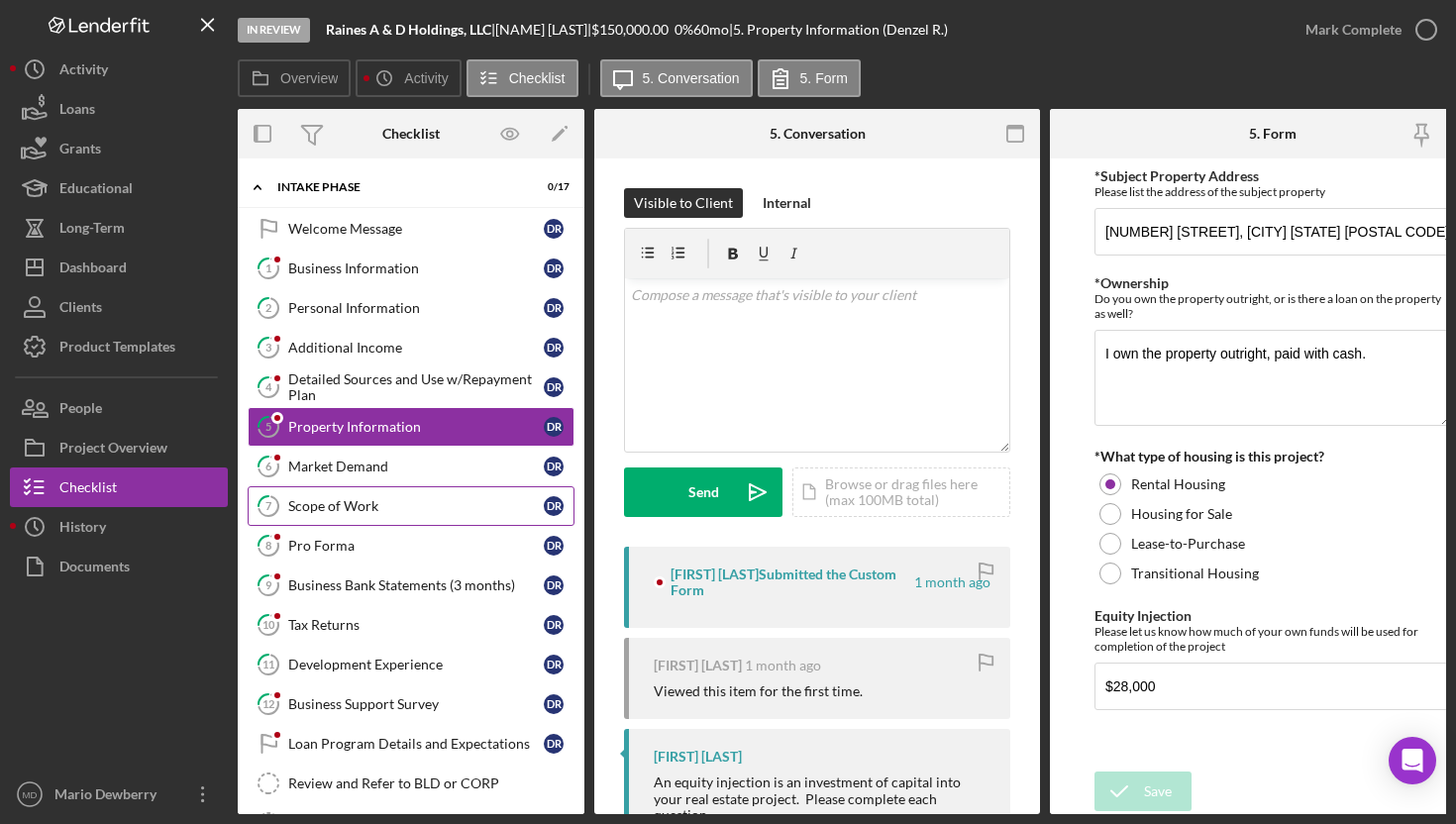 click on "[NUMBER] Scope of Work D R" at bounding box center [411, 506] 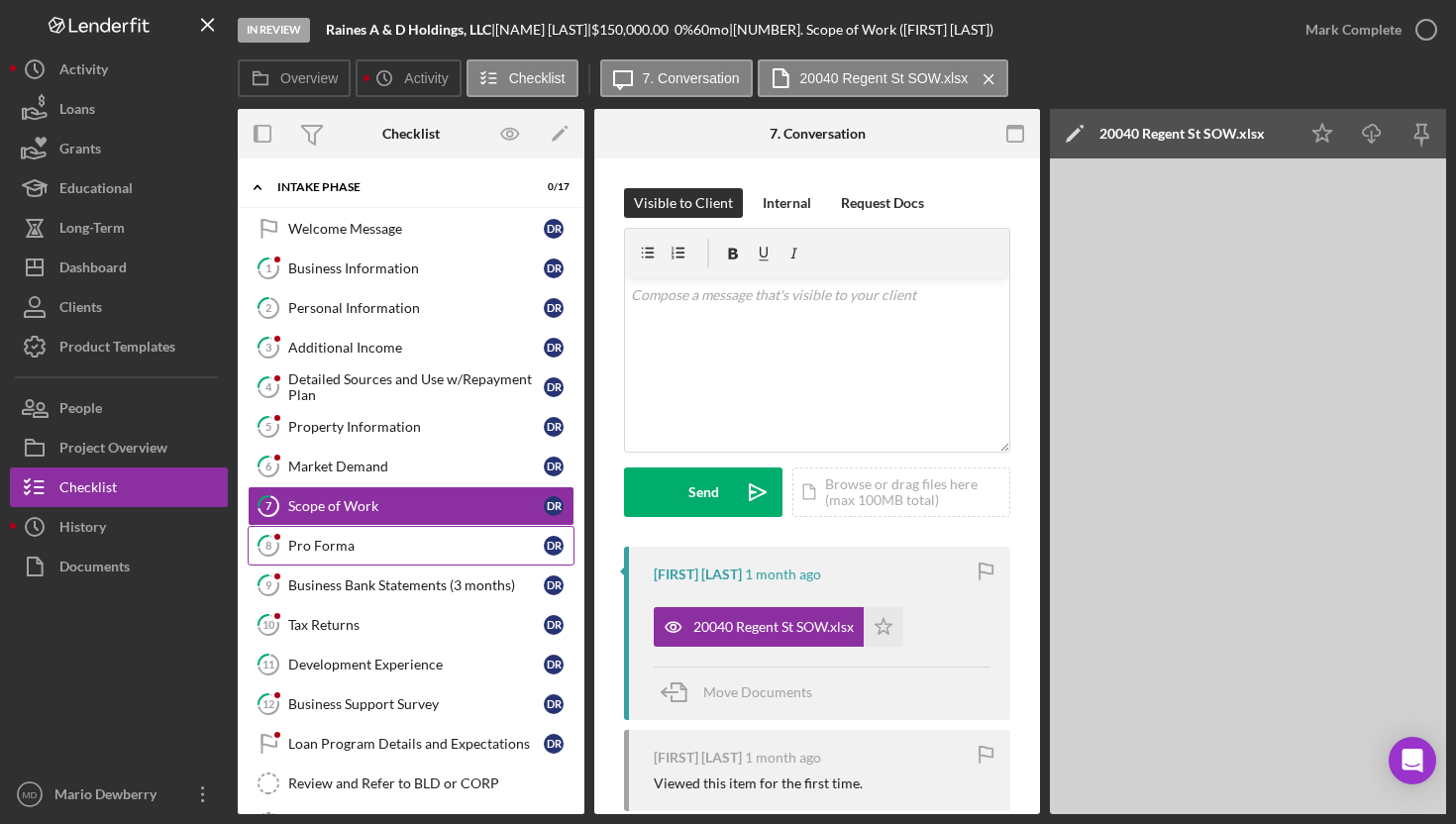 click on "Pro Forma" at bounding box center (416, 546) 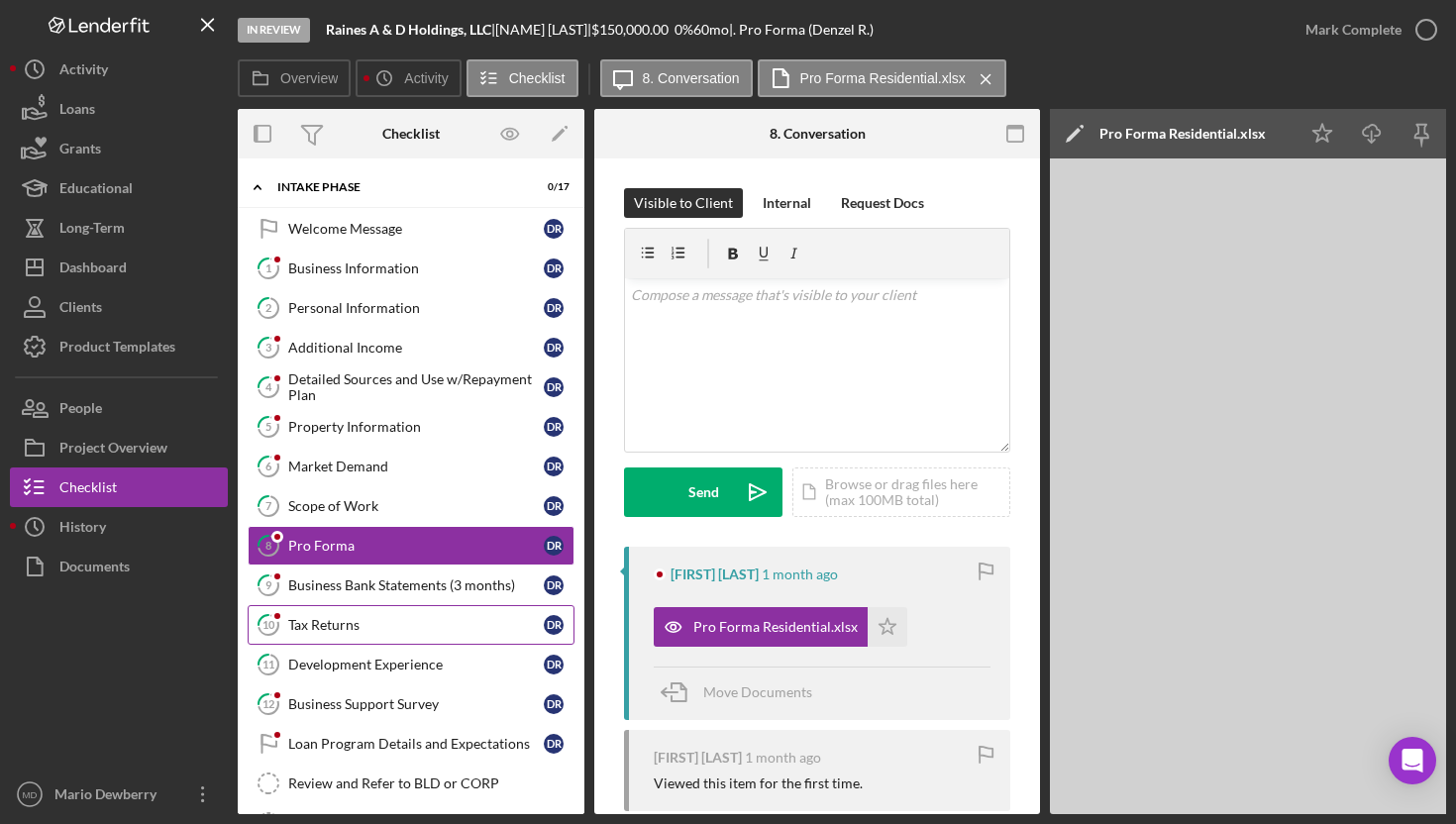 click on "10 Tax Returns [INITIALS] [LAST]" at bounding box center [411, 625] 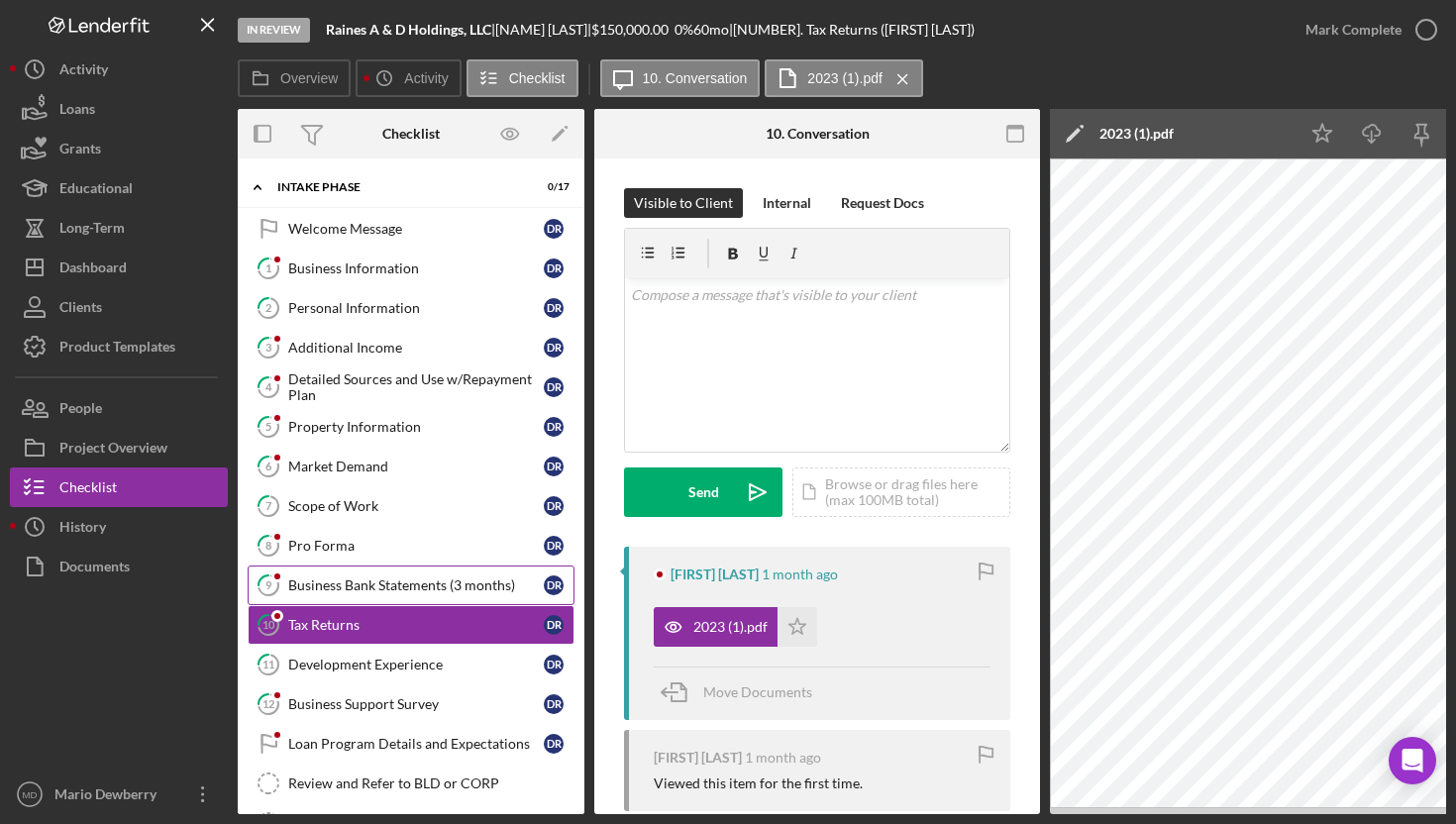 click on "Business Bank Statements (3 months)" at bounding box center (416, 585) 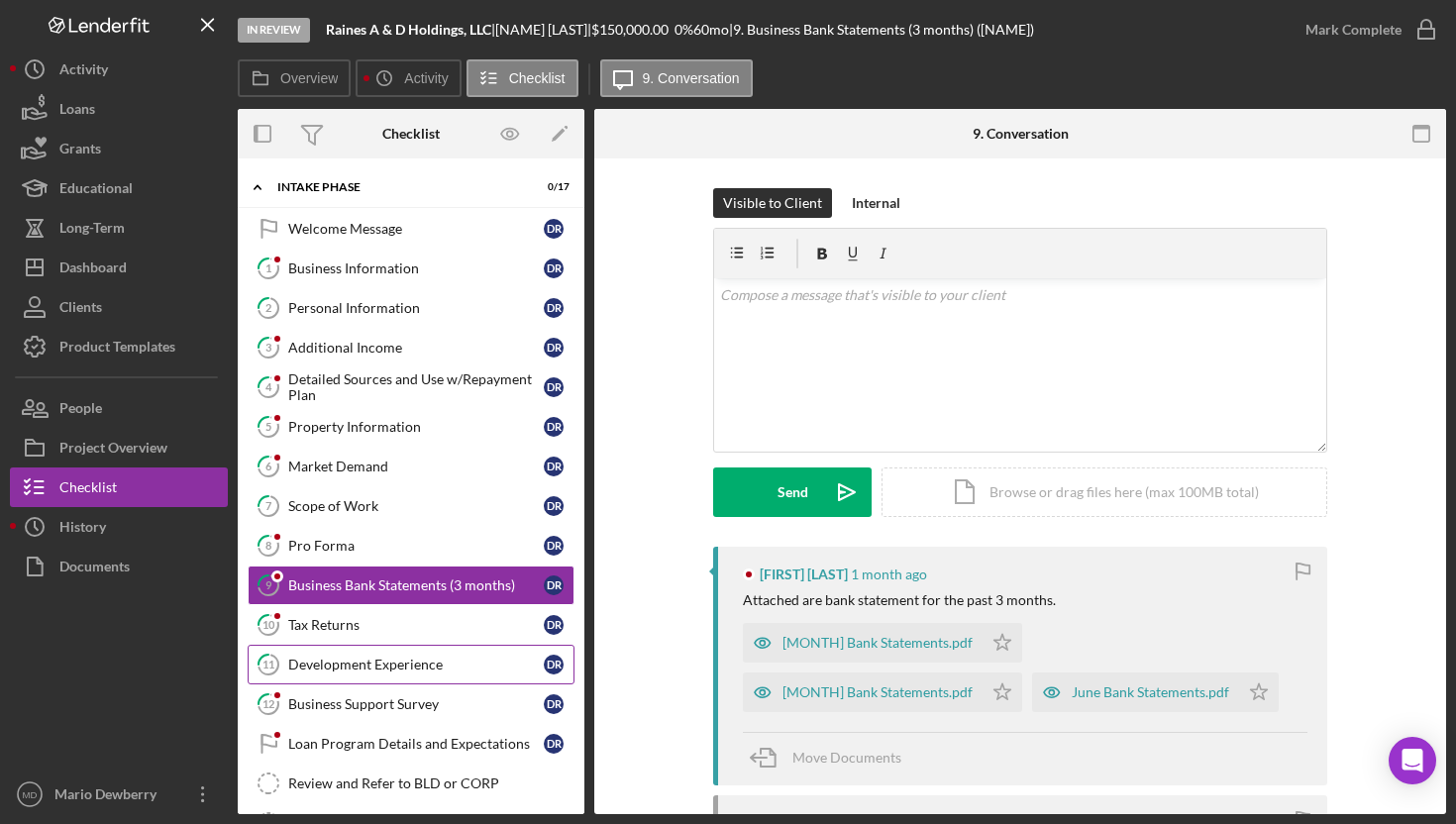 click on "4b949bbe2eaee5e5eb5e37de32ee4328.pdf Icon/Star" at bounding box center [411, 665] 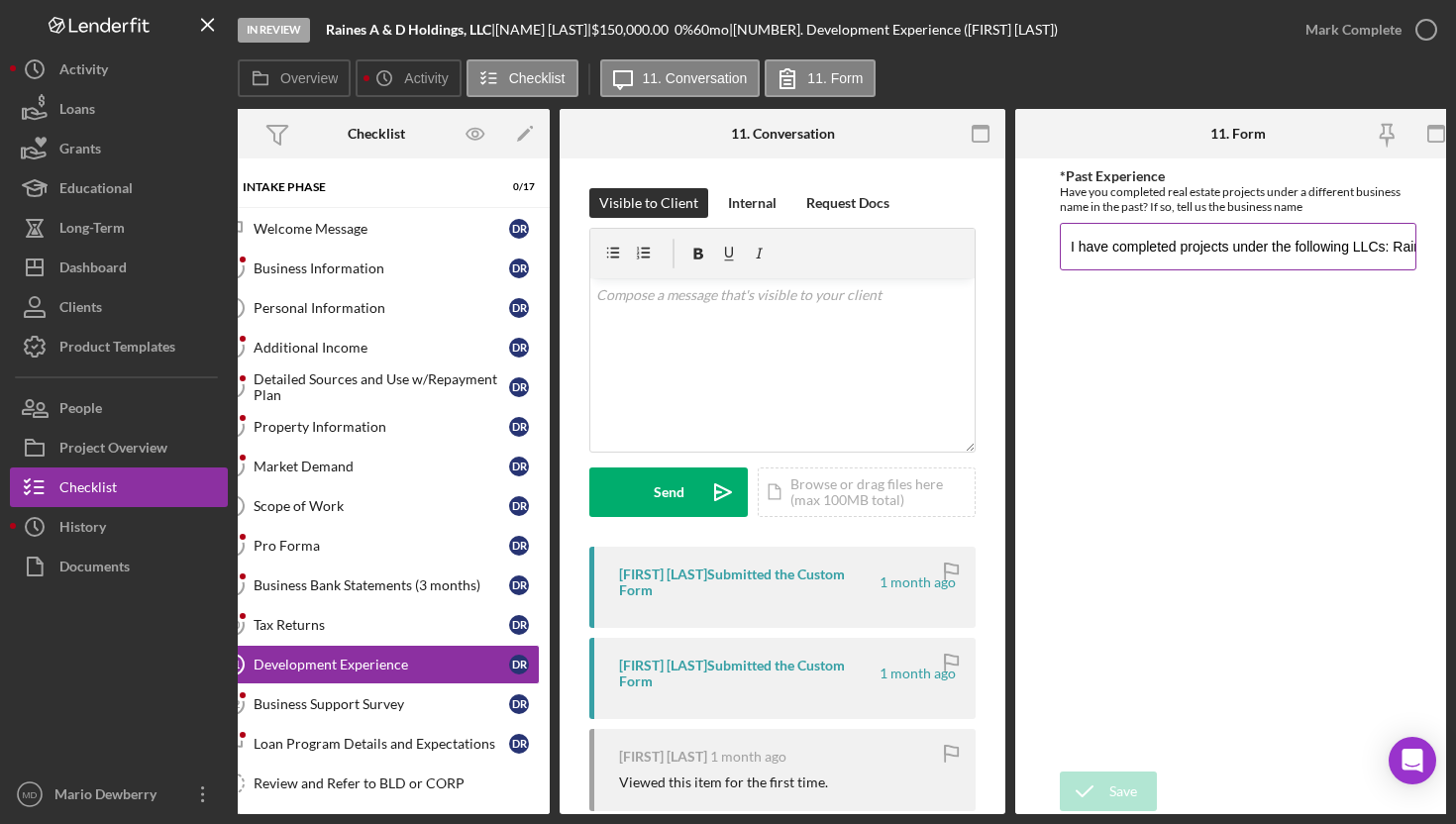 scroll, scrollTop: 0, scrollLeft: 50, axis: horizontal 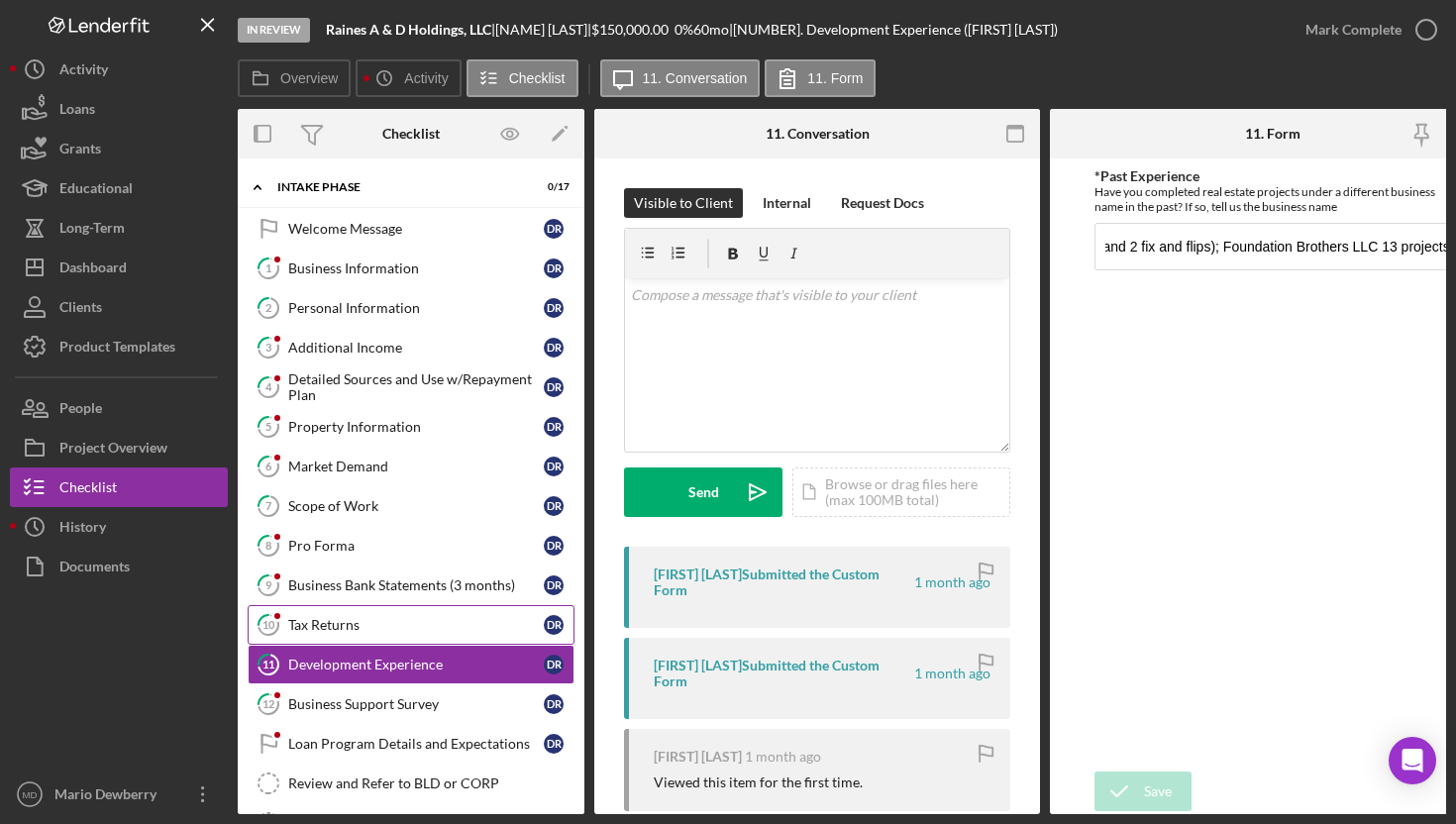 click on "Tax Returns" at bounding box center [416, 625] 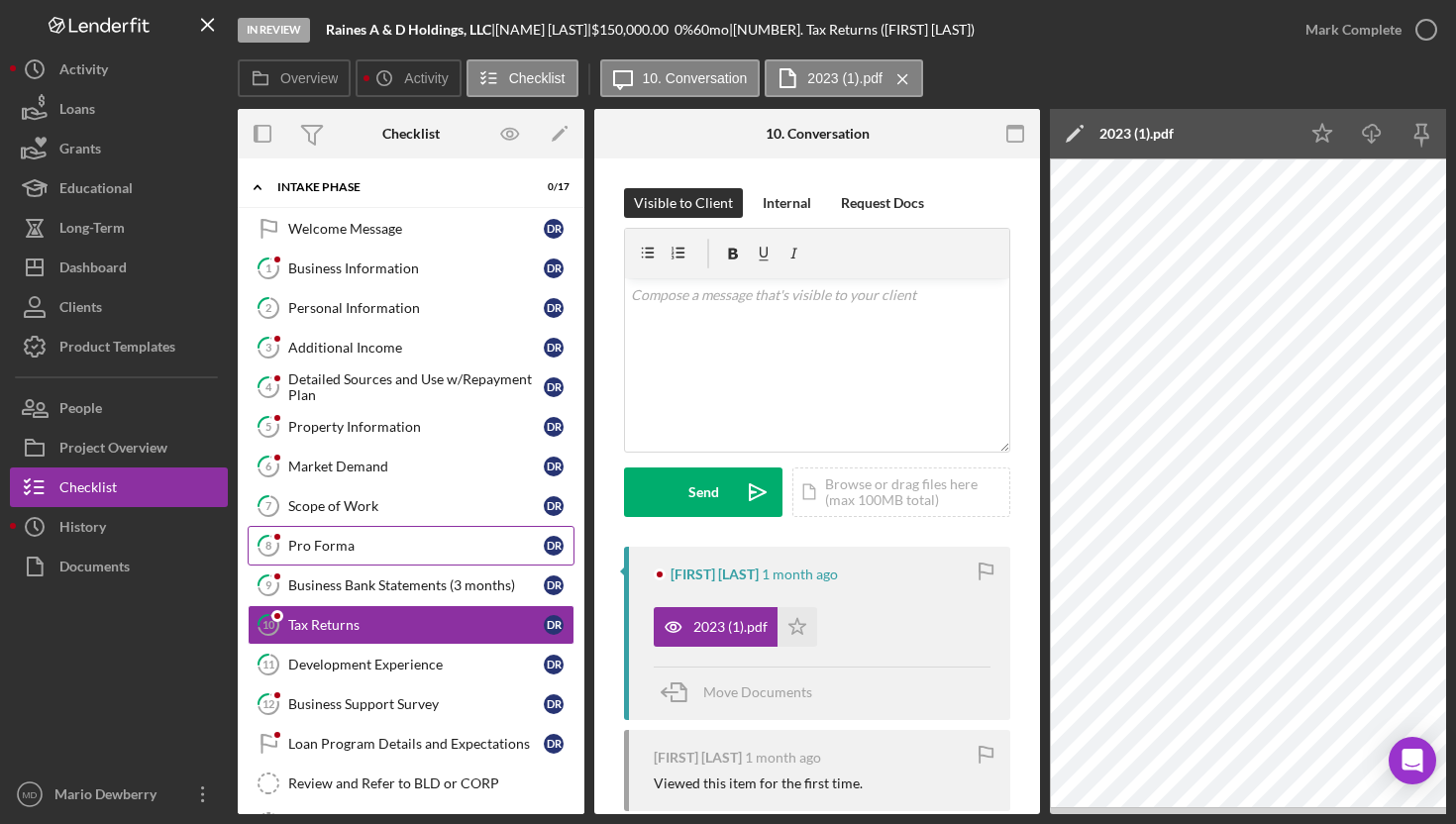 click on "Pro Forma" at bounding box center [416, 546] 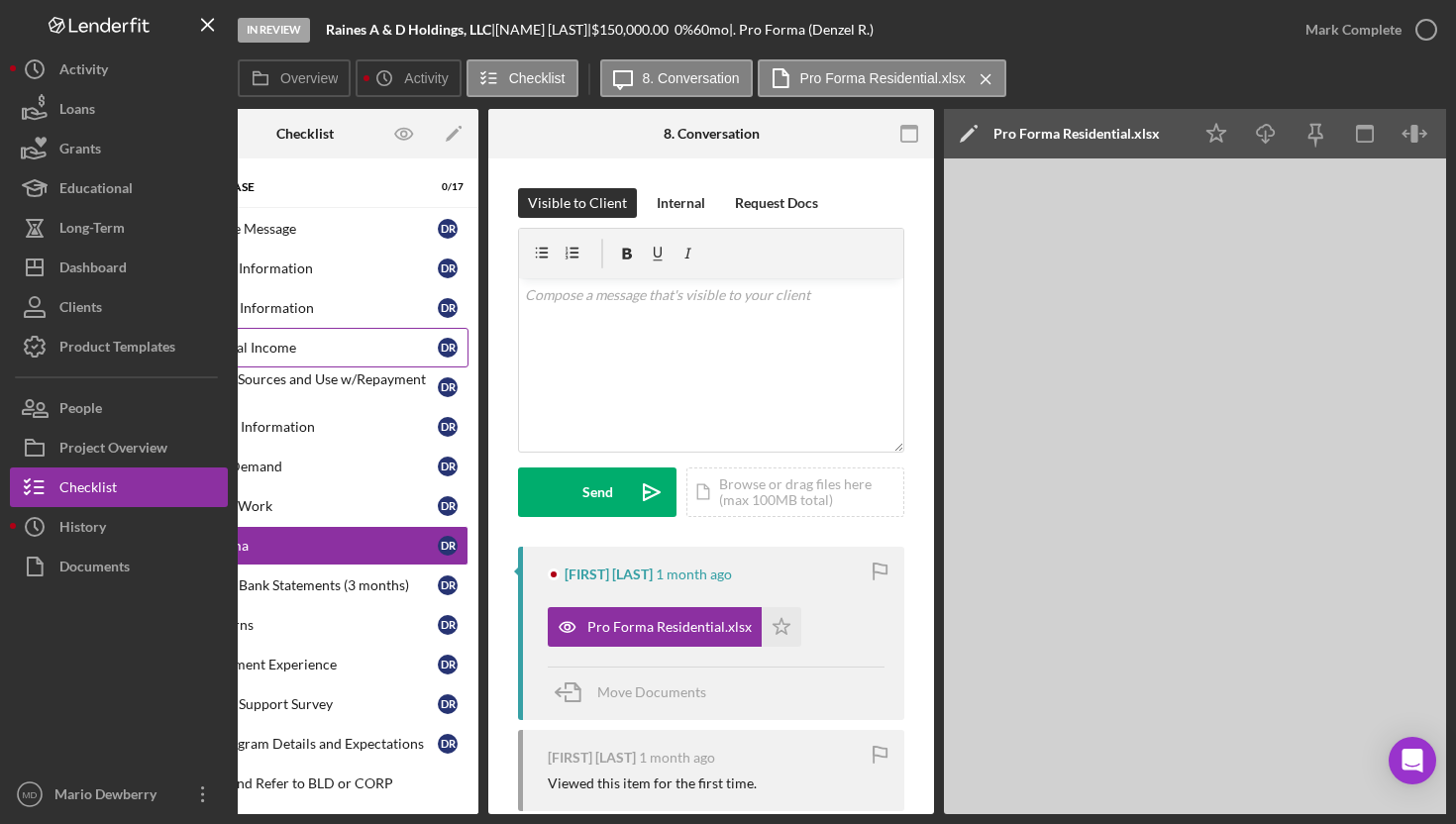 scroll, scrollTop: 0, scrollLeft: 0, axis: both 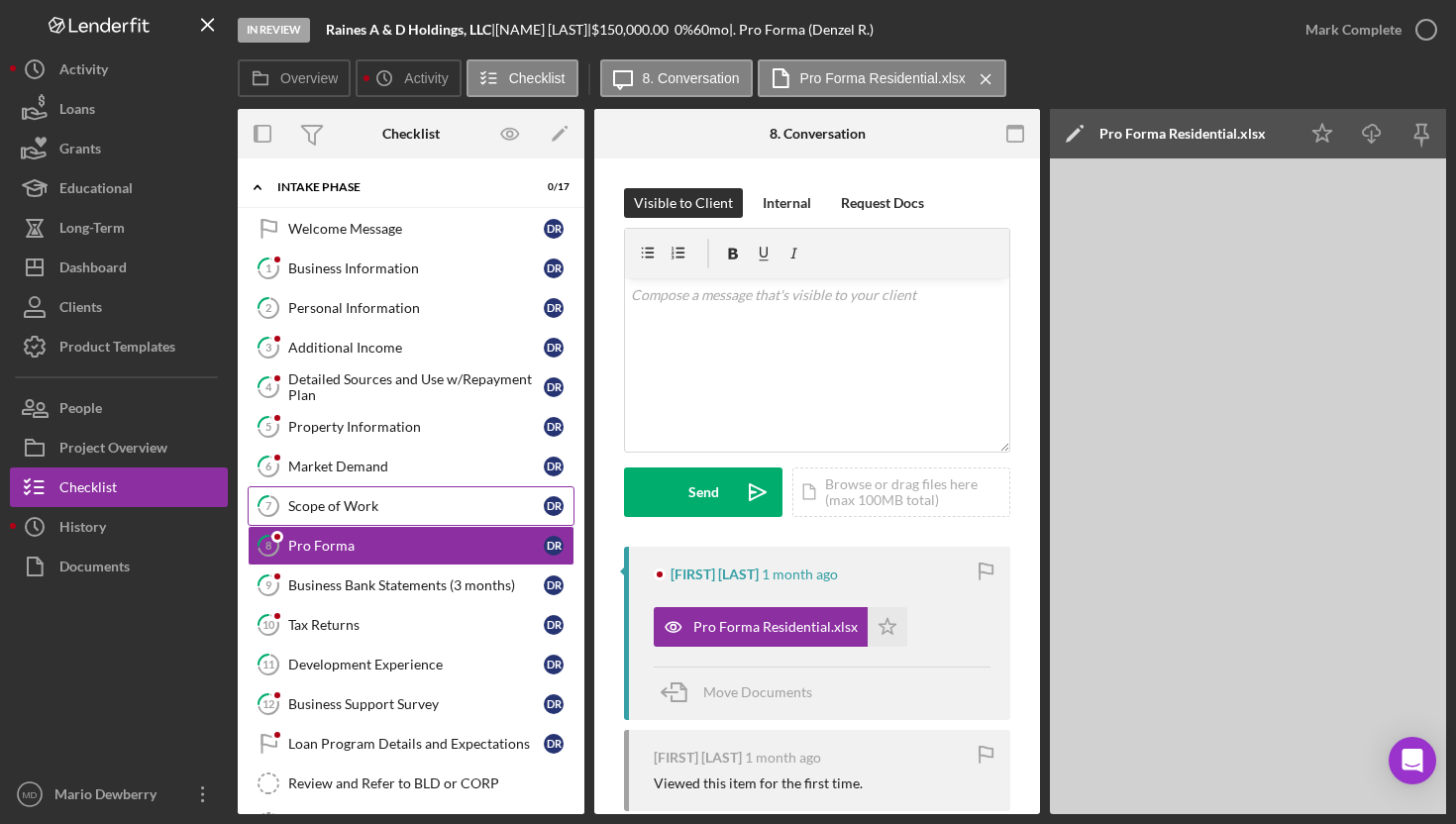 click on "[NUMBER] Scope of Work D R" at bounding box center [411, 506] 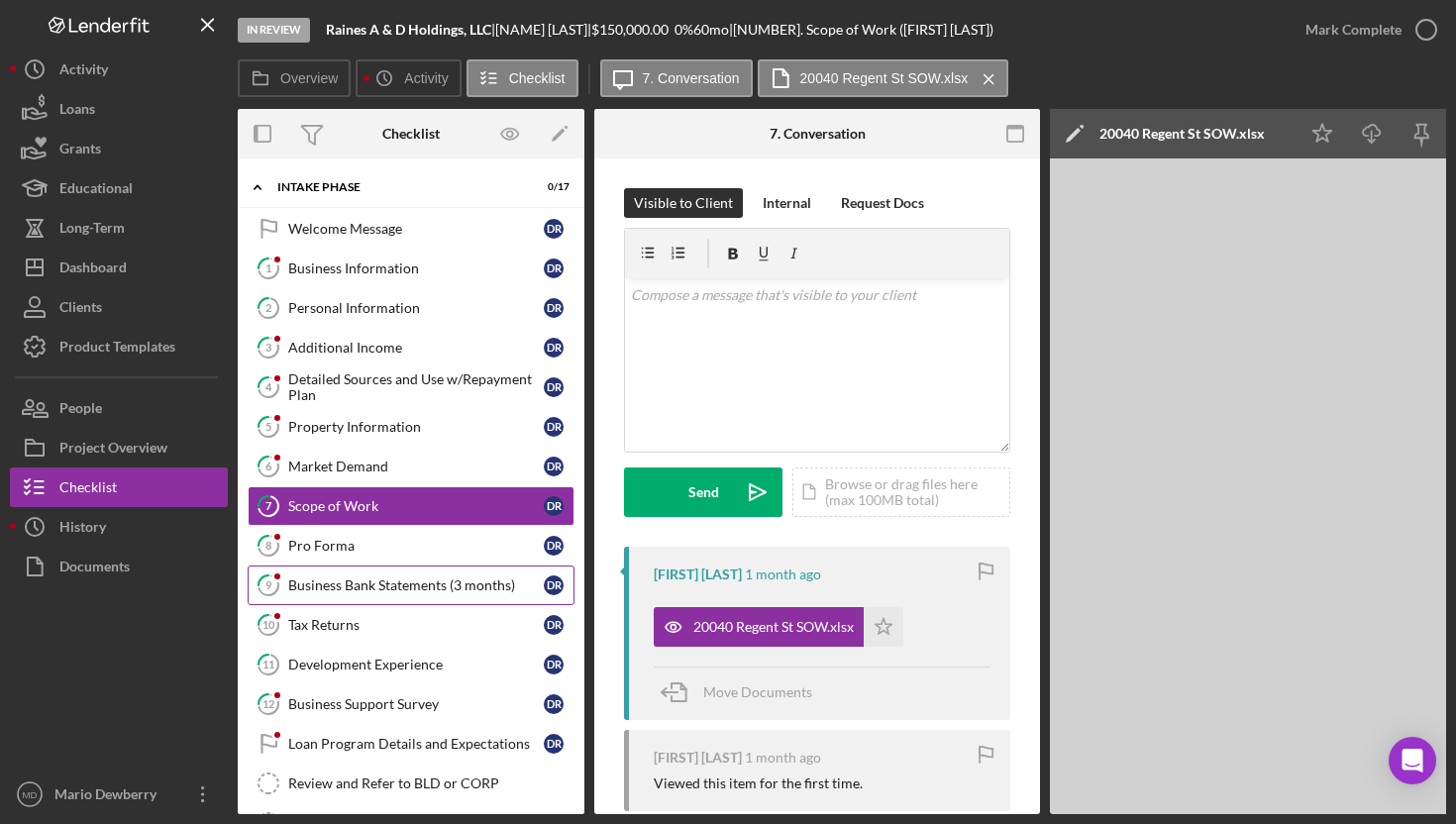 click on "9 Business Bank Statements (3 months) [FIRST] [FIRST]" at bounding box center [411, 585] 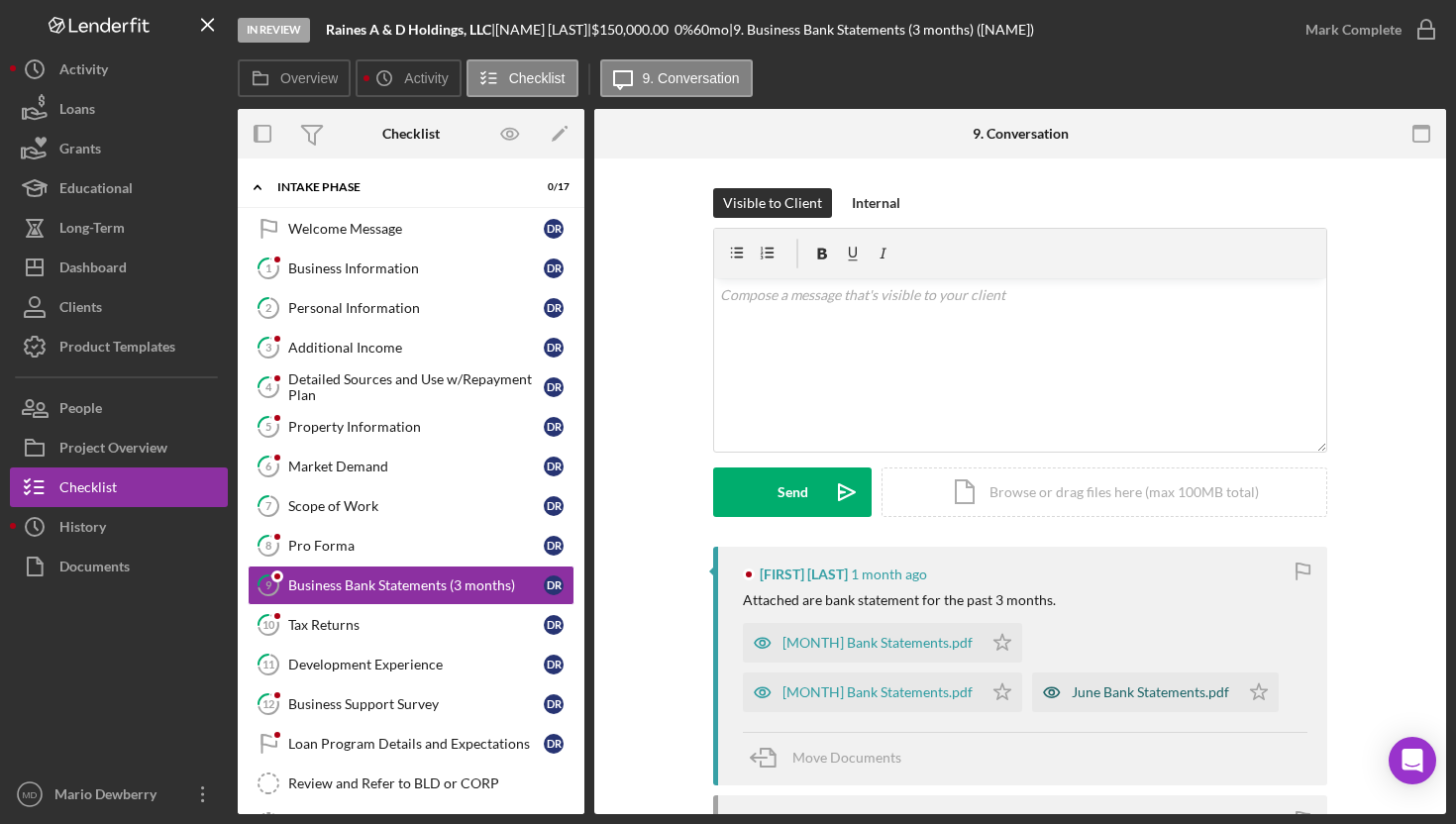 click on "June Bank Statements.pdf" at bounding box center (1135, 692) 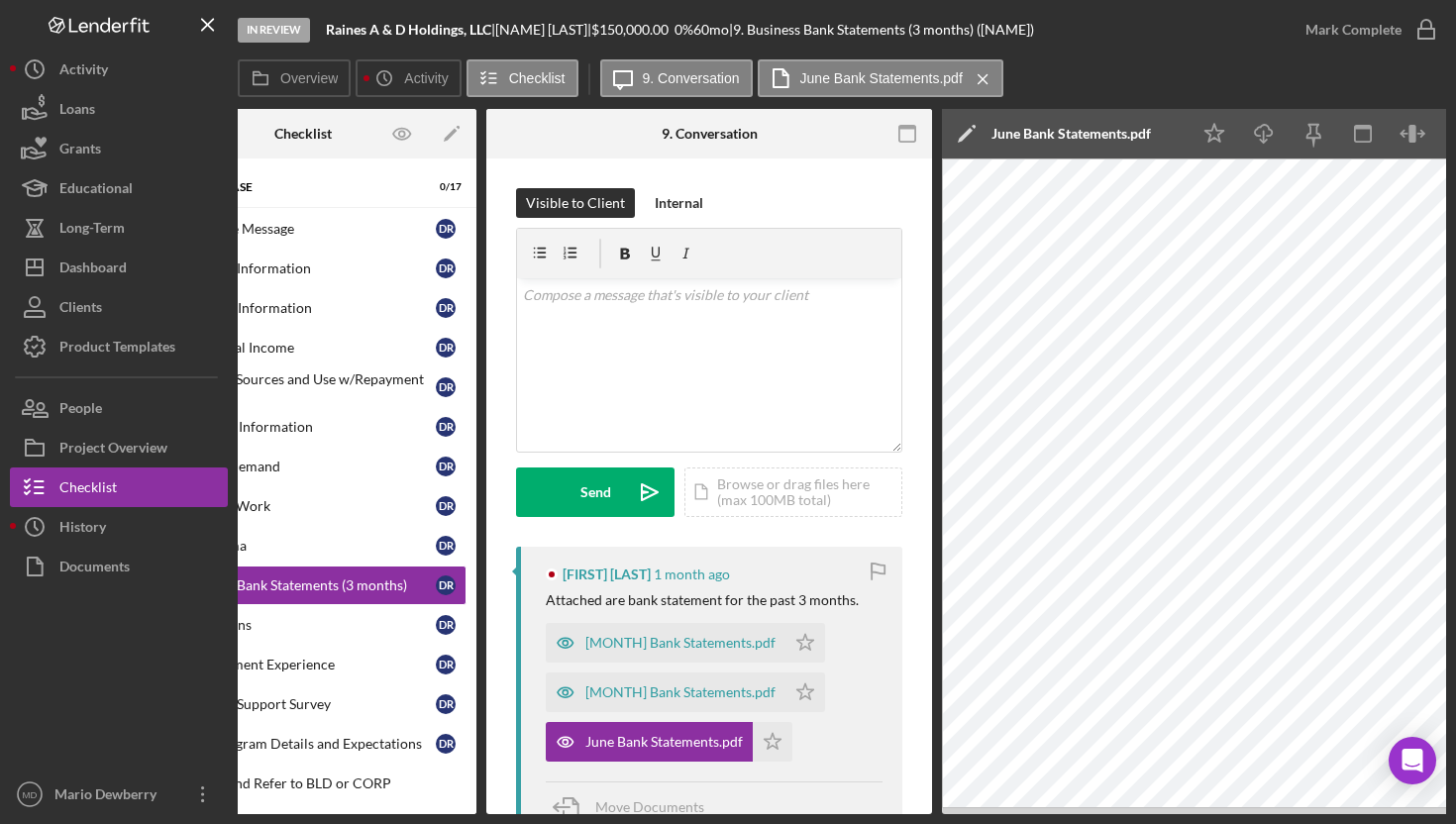 scroll, scrollTop: 0, scrollLeft: 0, axis: both 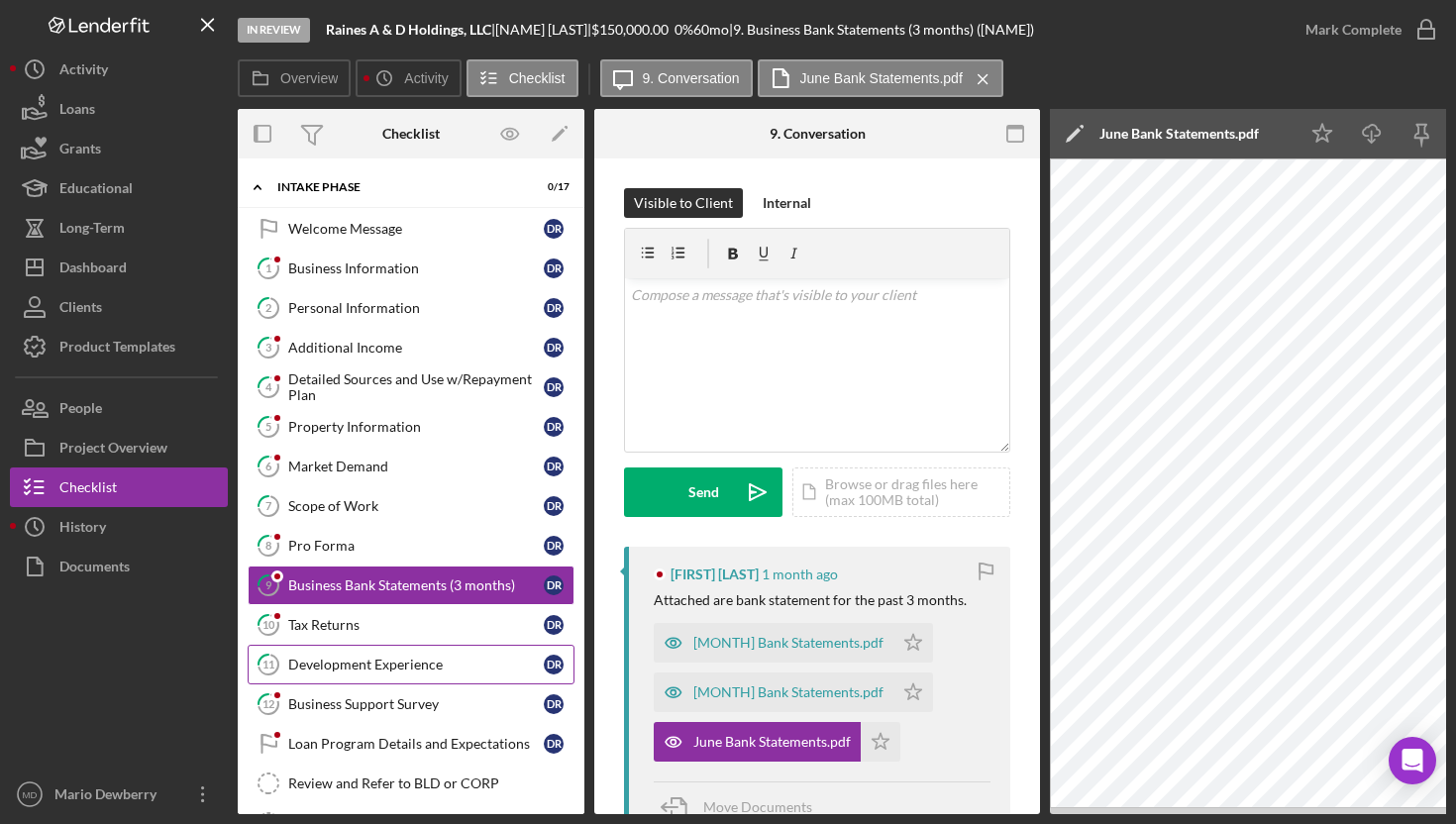 click on "Development Experience" at bounding box center (416, 665) 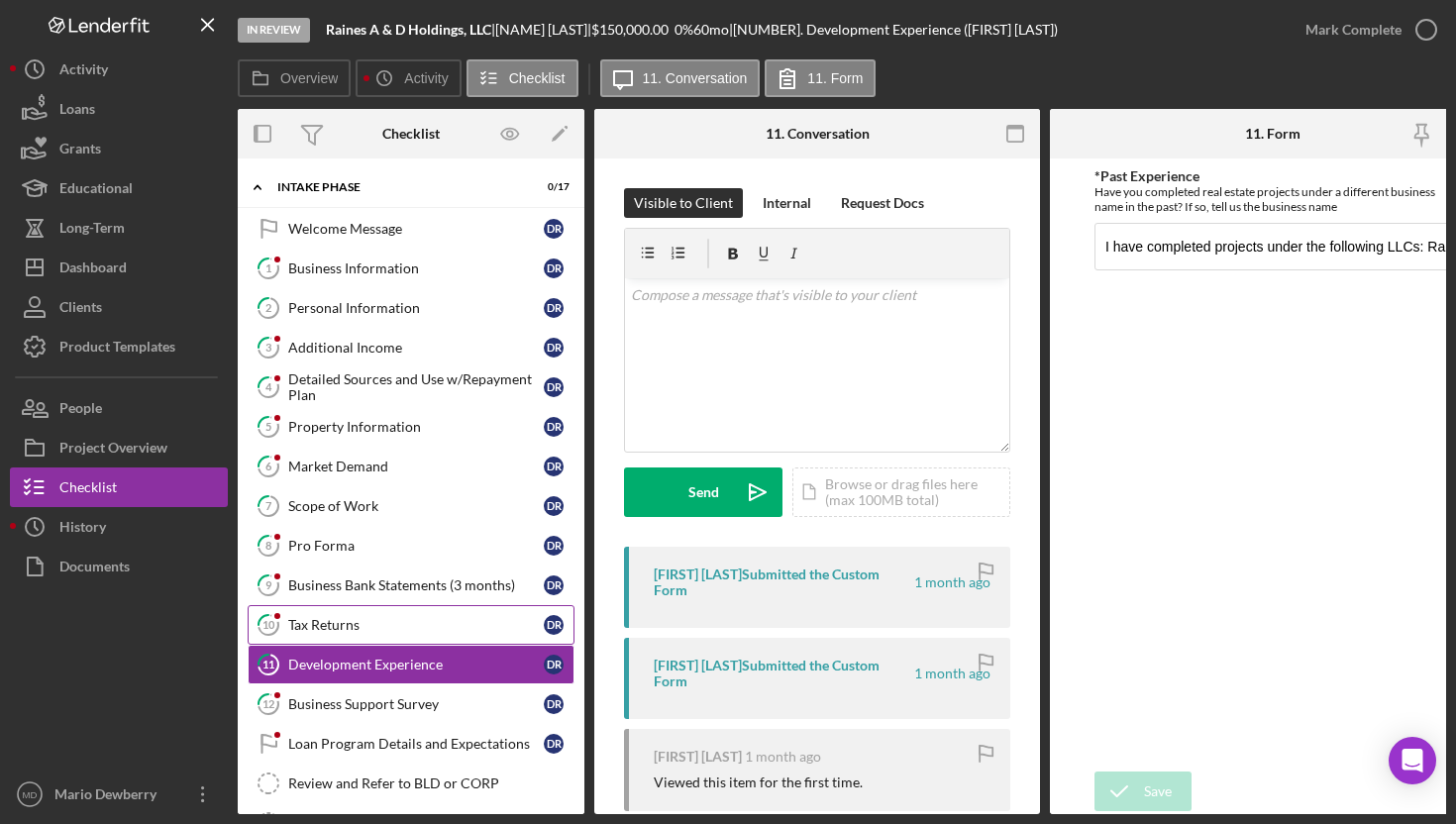 click on "Tax Returns" at bounding box center (416, 625) 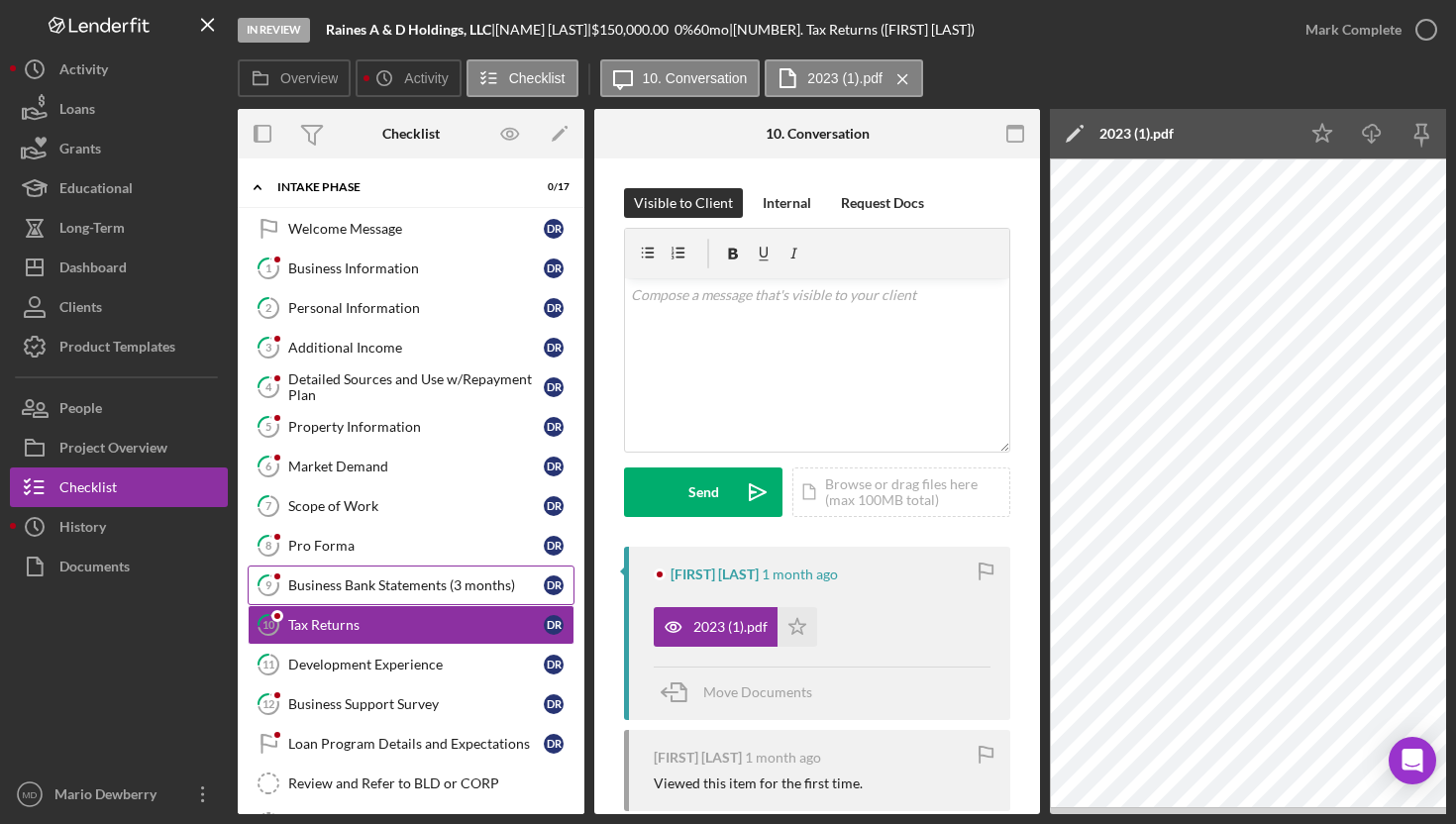 click on "Business Bank Statements (3 months)" at bounding box center (416, 585) 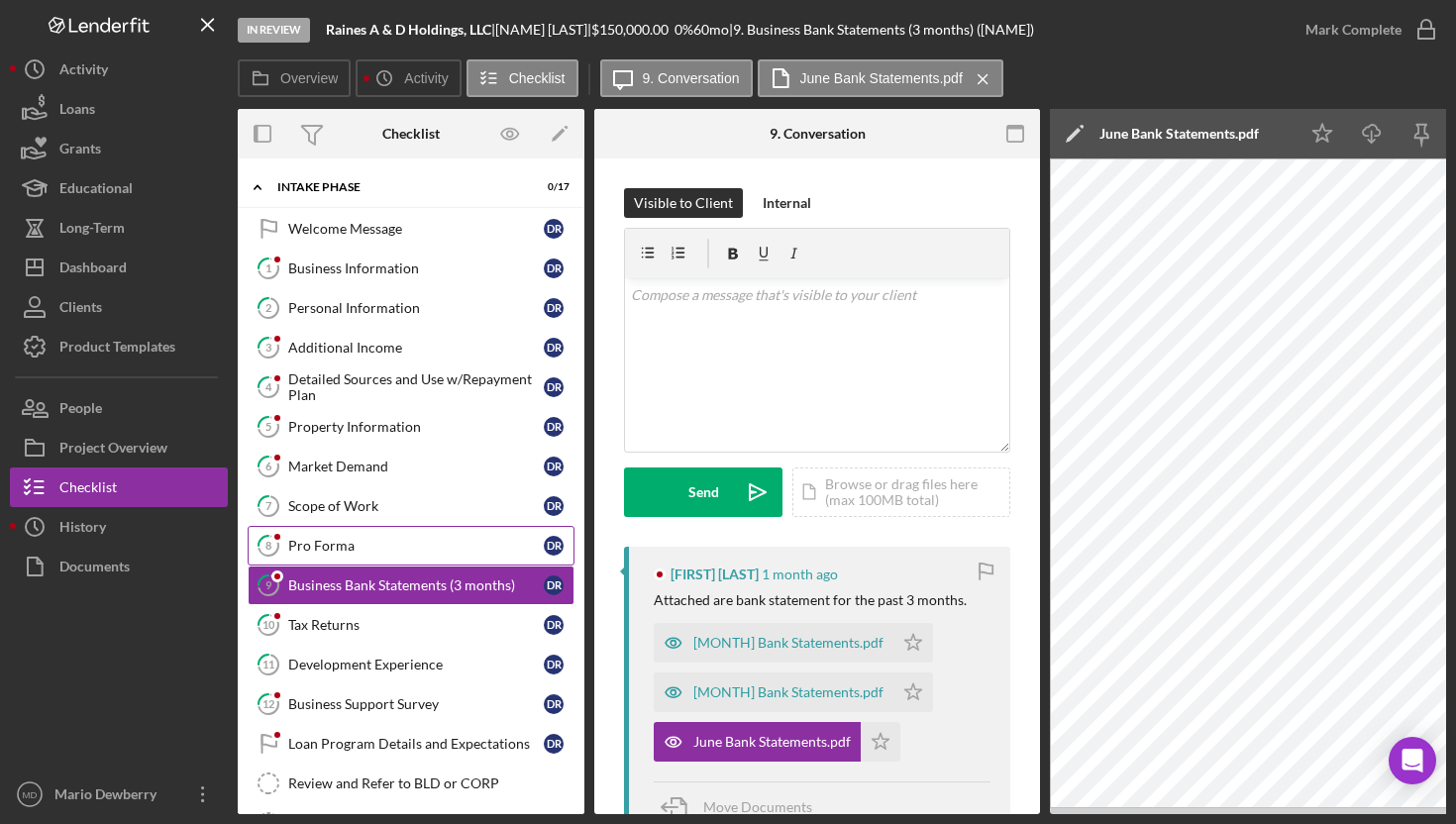 click on "Pro Forma" at bounding box center (416, 546) 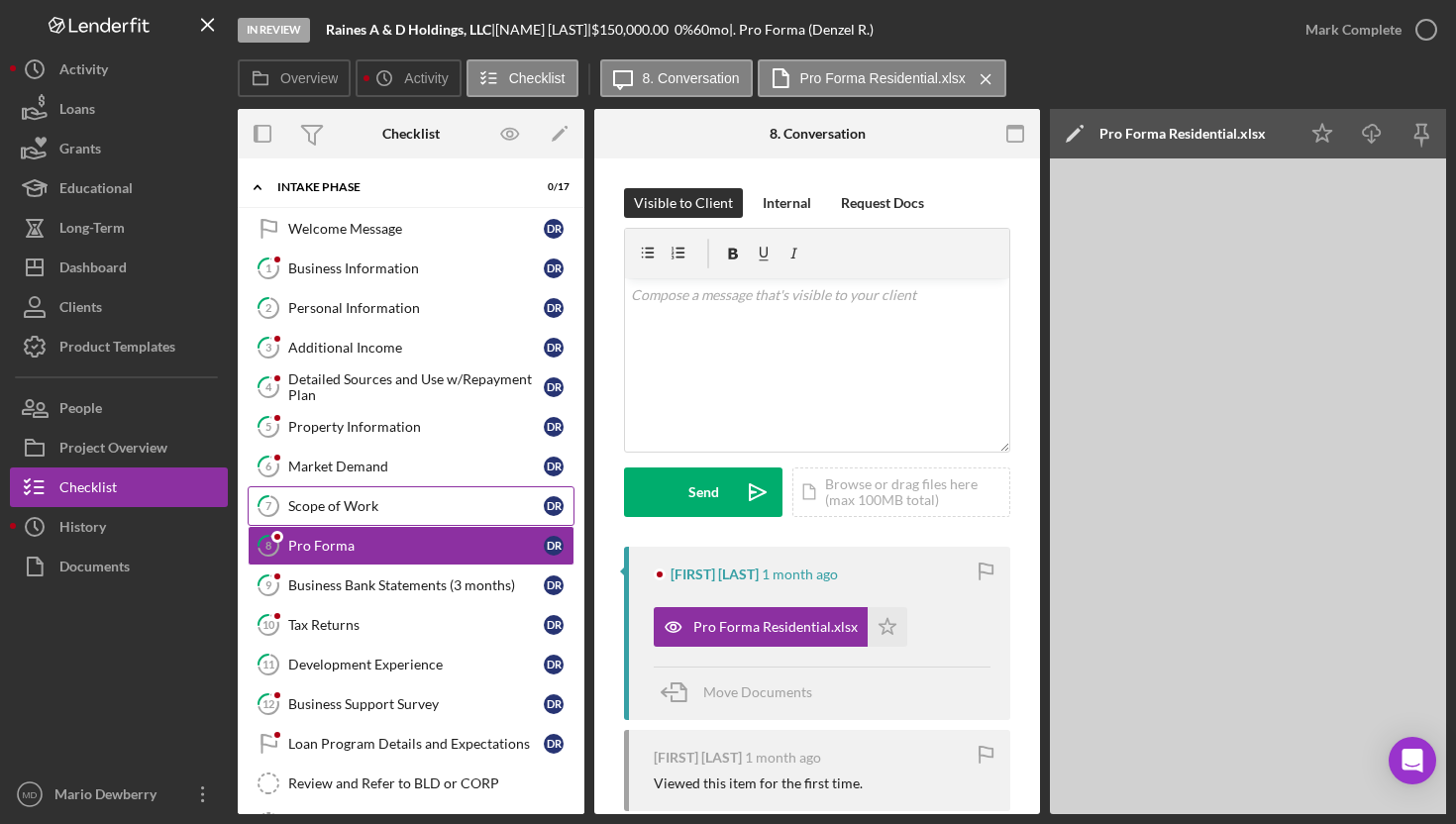 click on "Scope of Work" at bounding box center (416, 506) 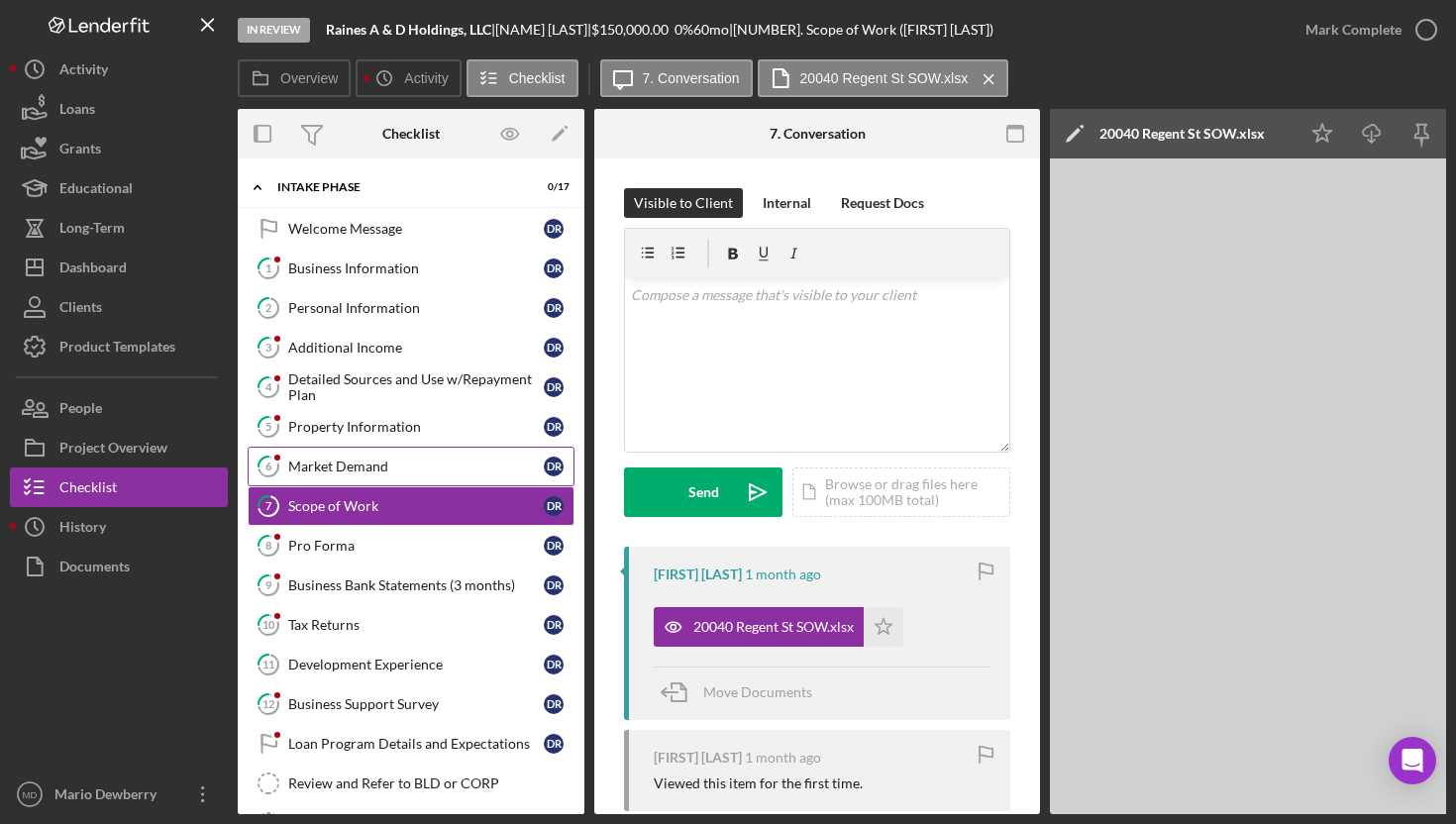 click on "Market Demand" at bounding box center [416, 466] 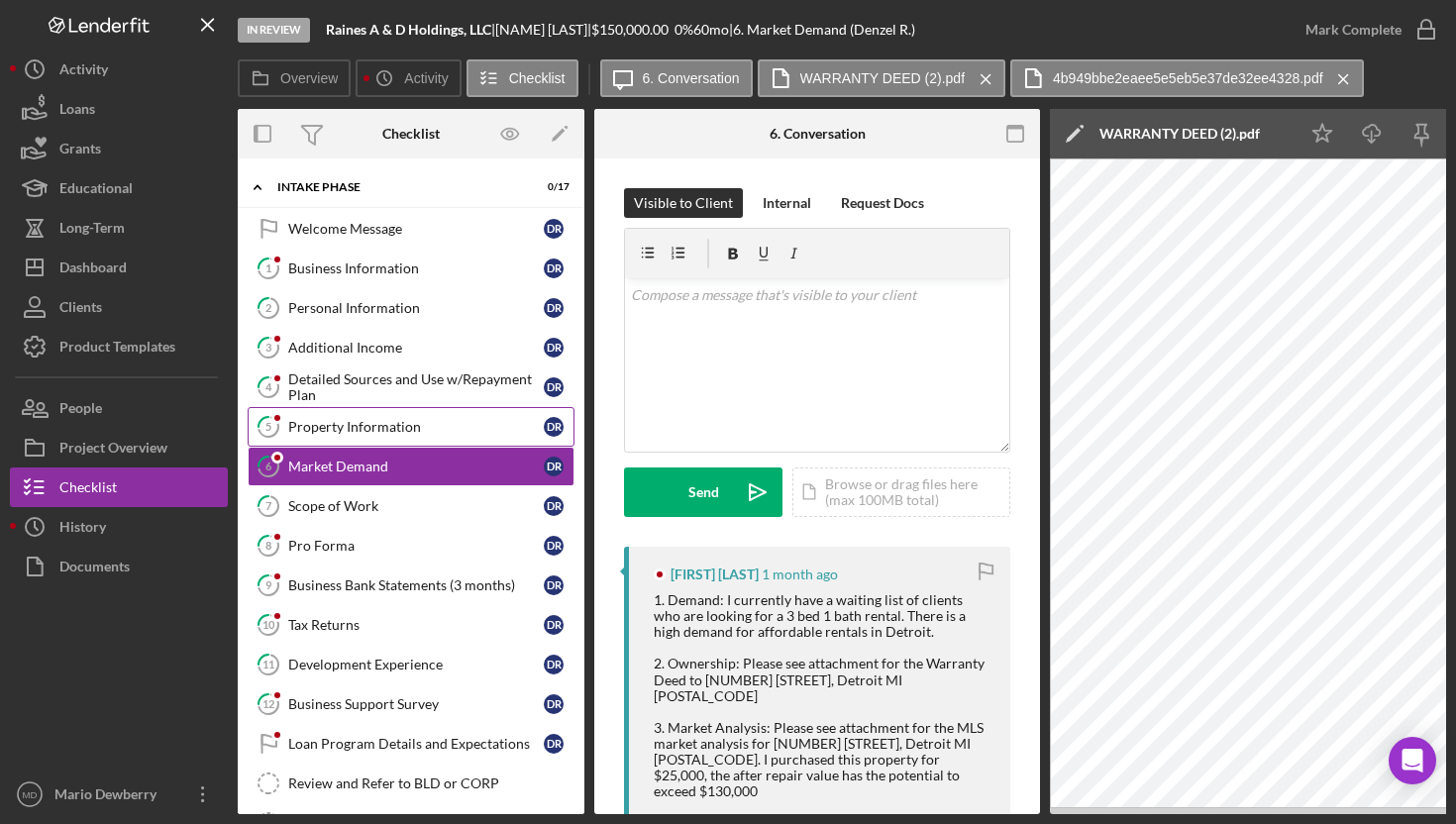 click on "Property Information" at bounding box center (416, 427) 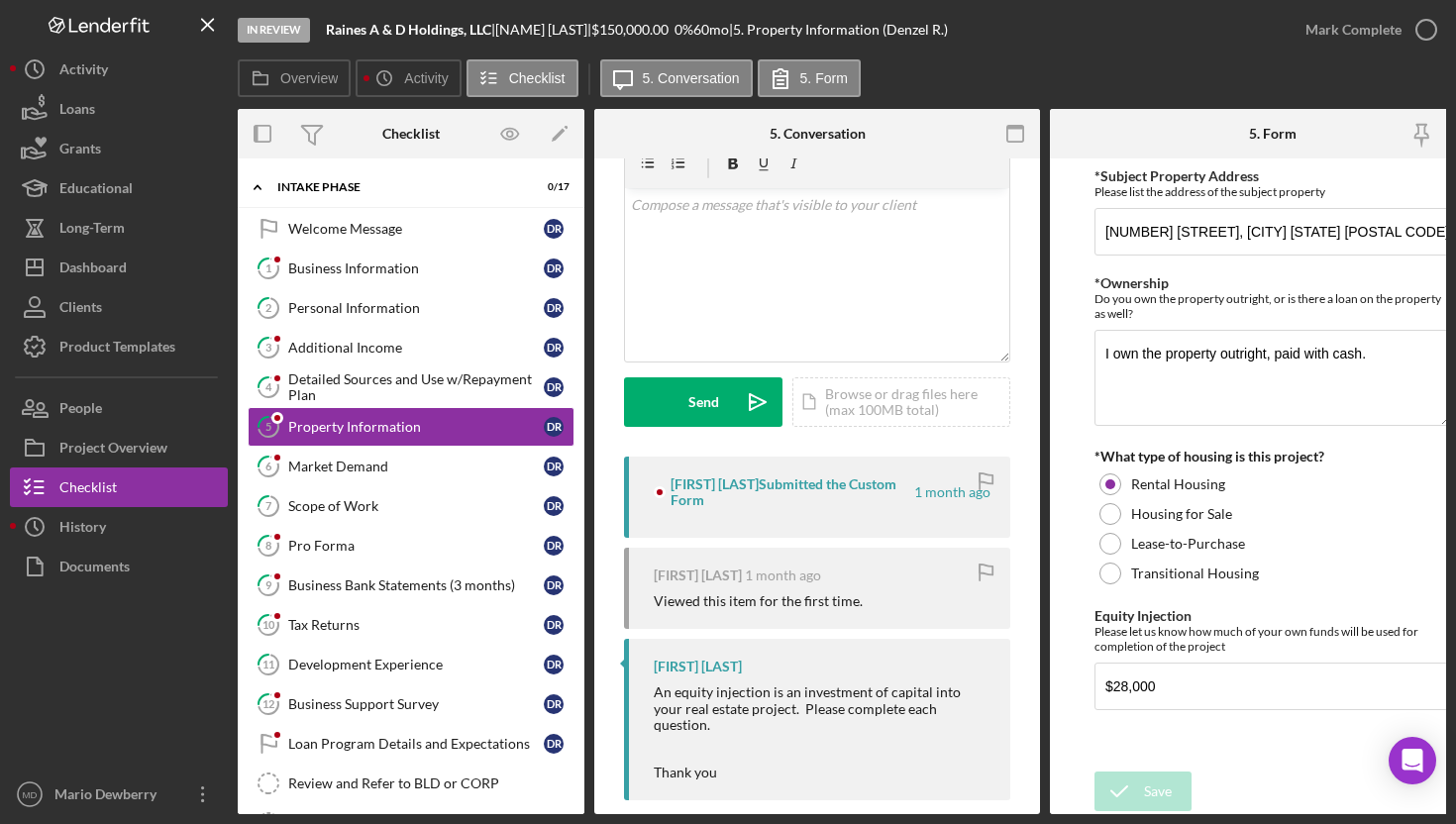 scroll, scrollTop: 106, scrollLeft: 0, axis: vertical 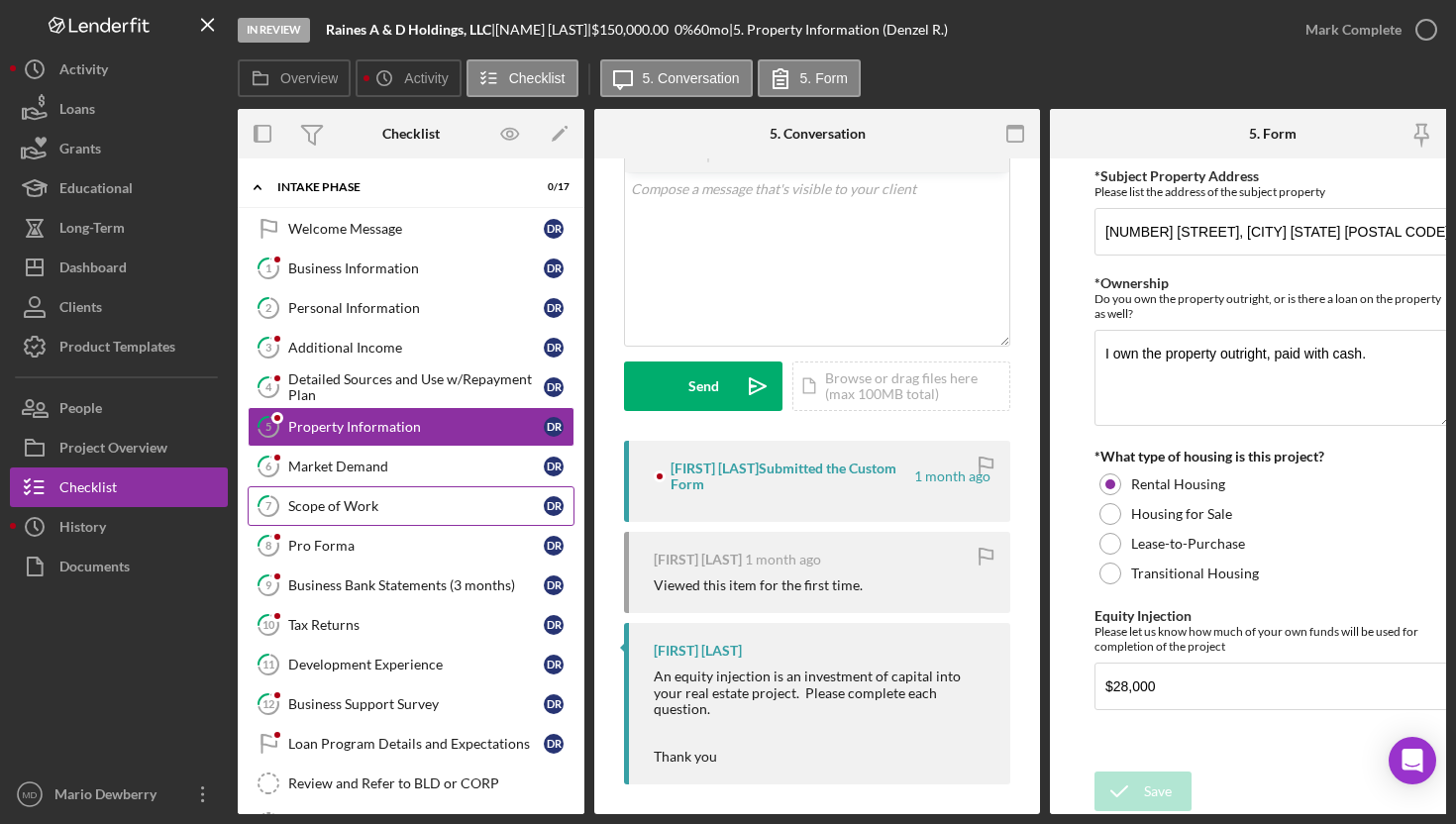 click on "Scope of Work" at bounding box center [416, 506] 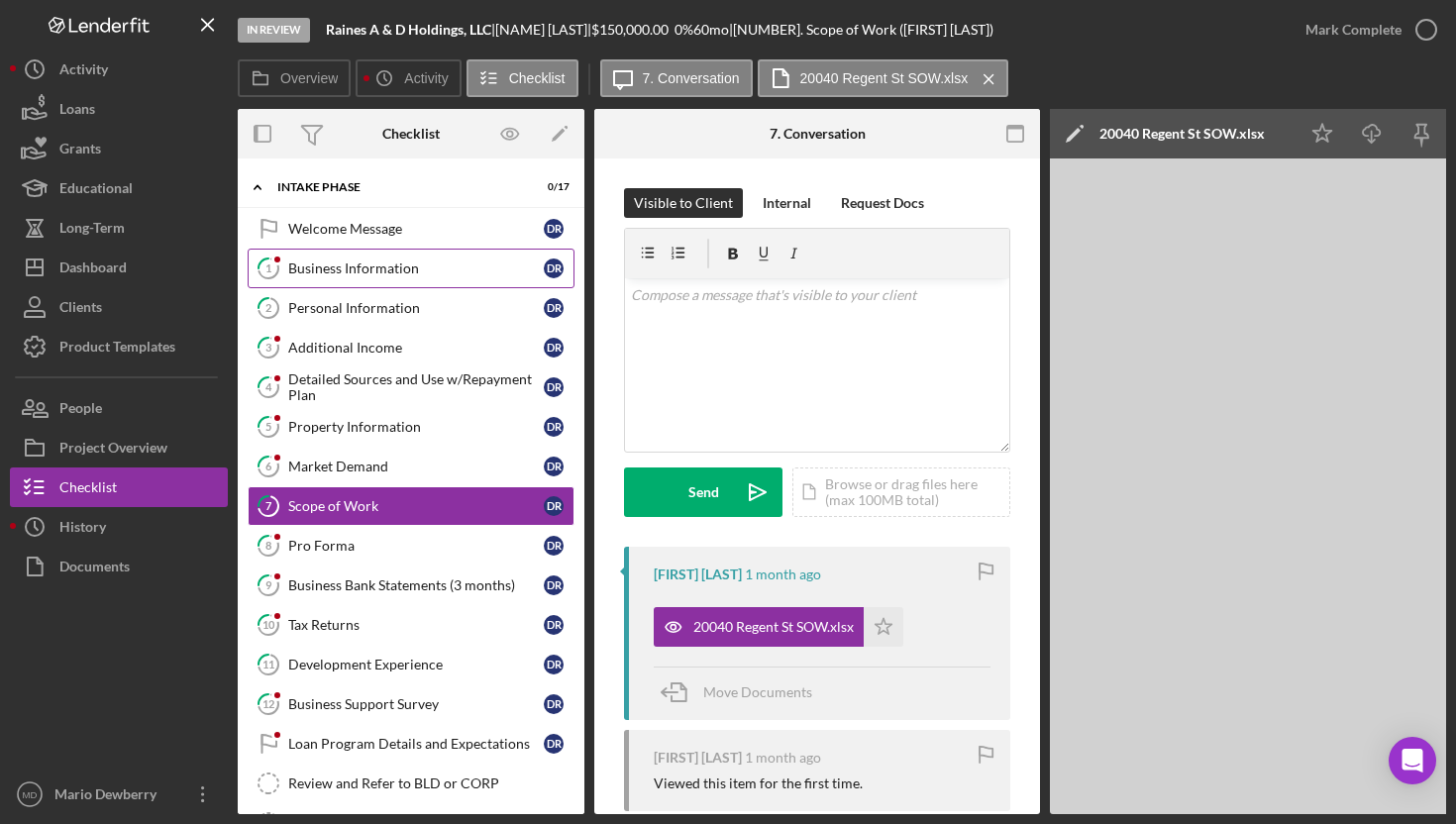 click on "Business Information" at bounding box center (416, 268) 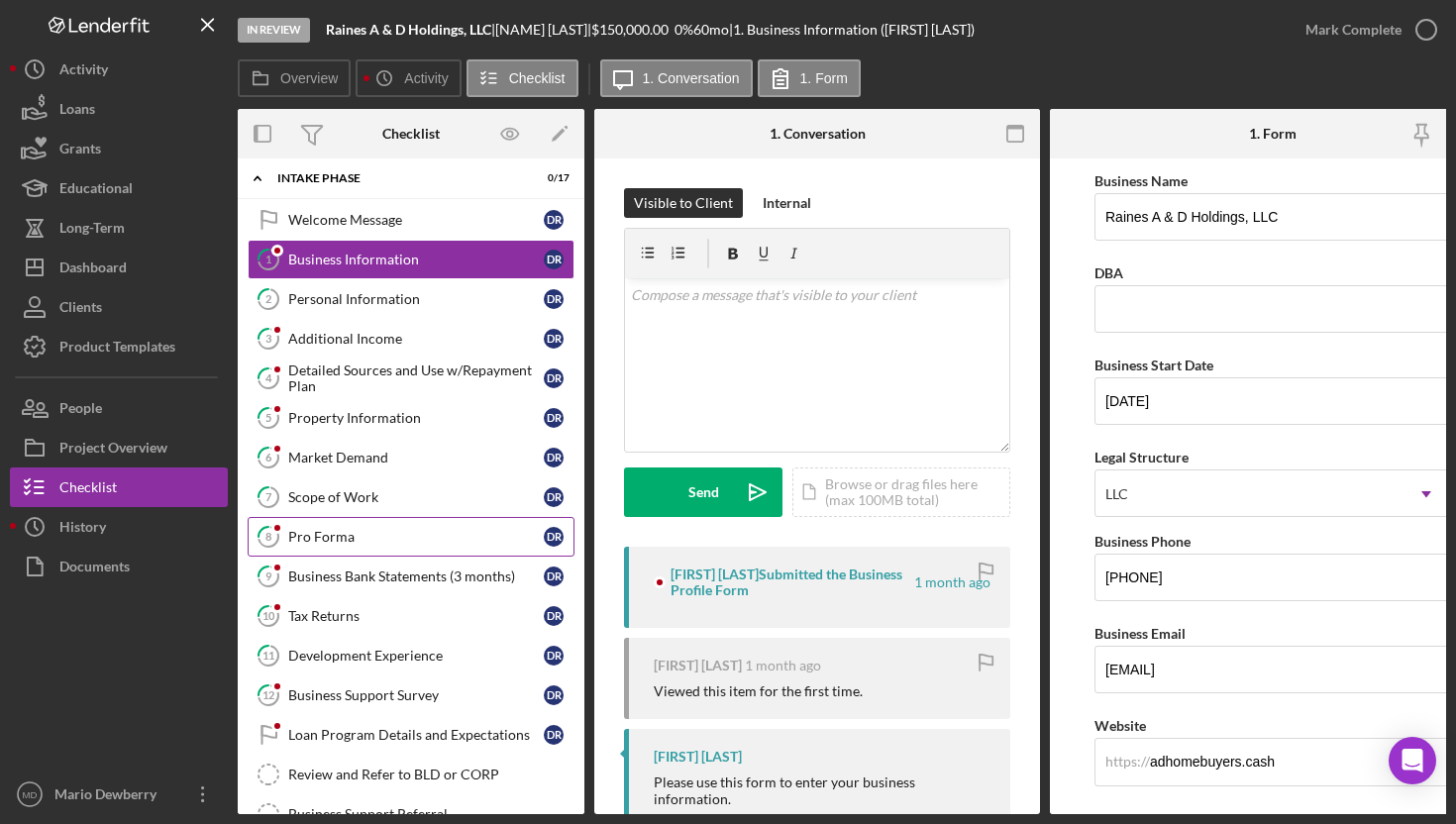 scroll, scrollTop: 0, scrollLeft: 0, axis: both 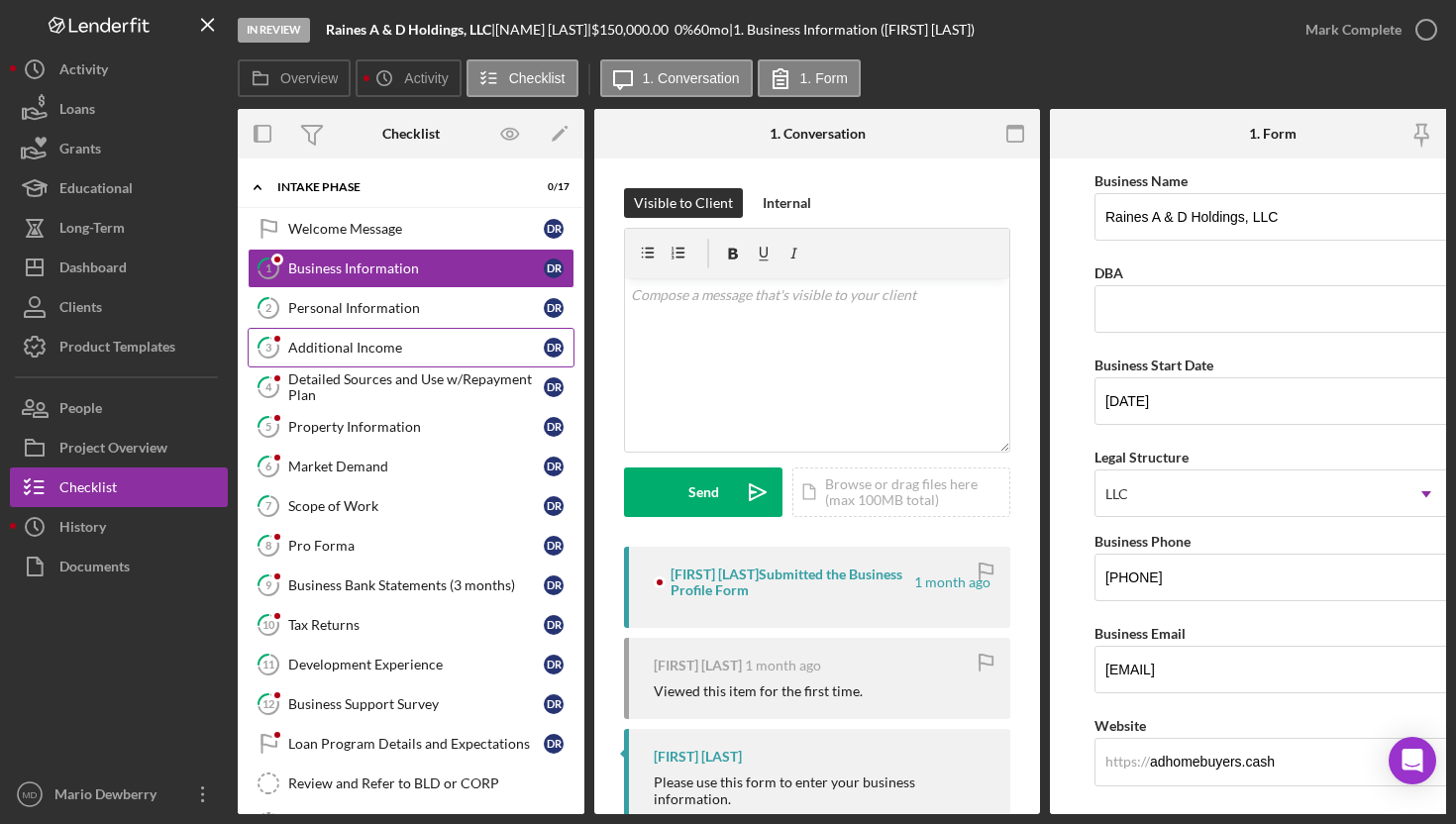 click on "Additional Income" at bounding box center [416, 348] 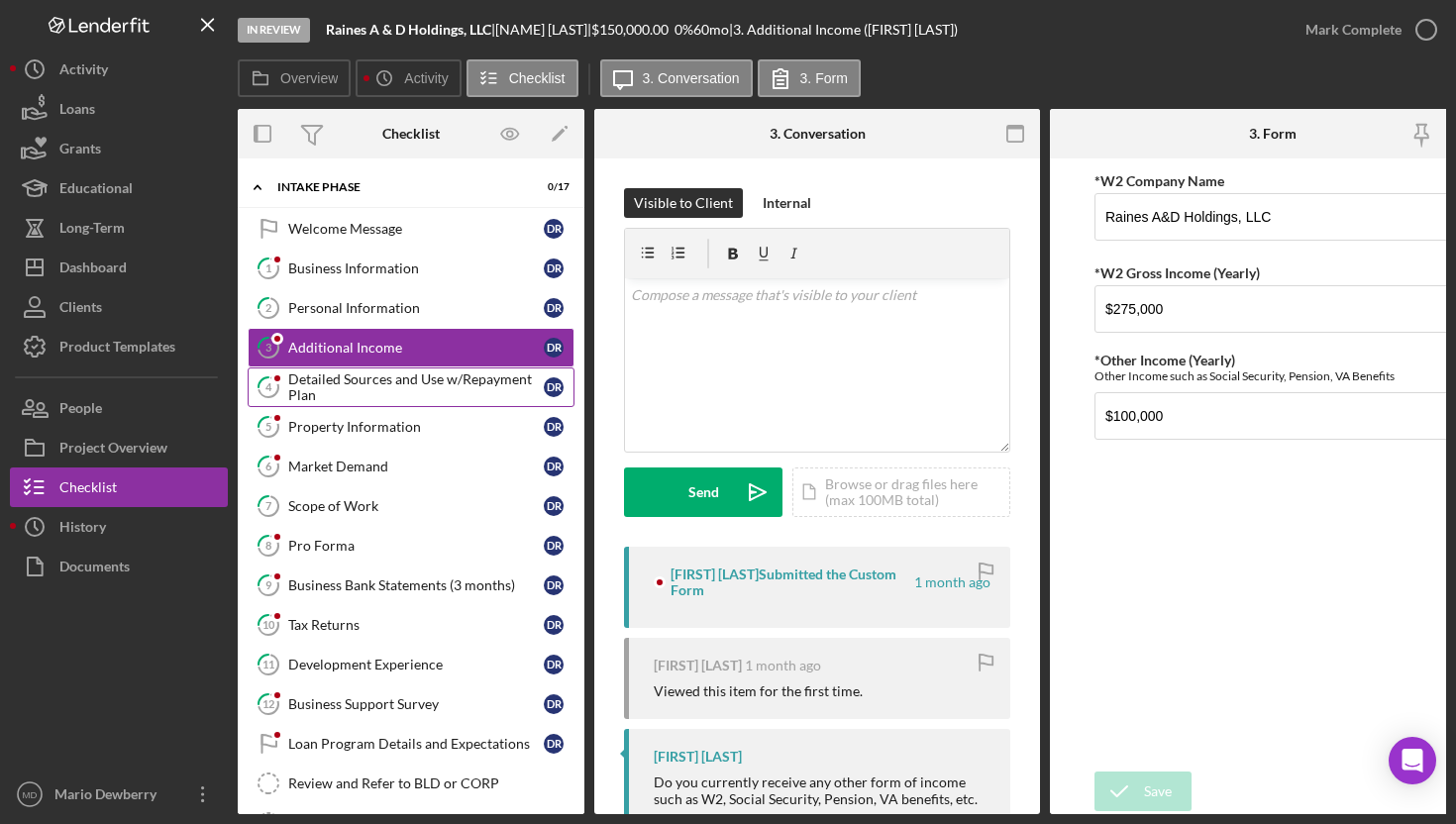 click on "Detailed Sources and Use w/Repayment Plan" at bounding box center (416, 387) 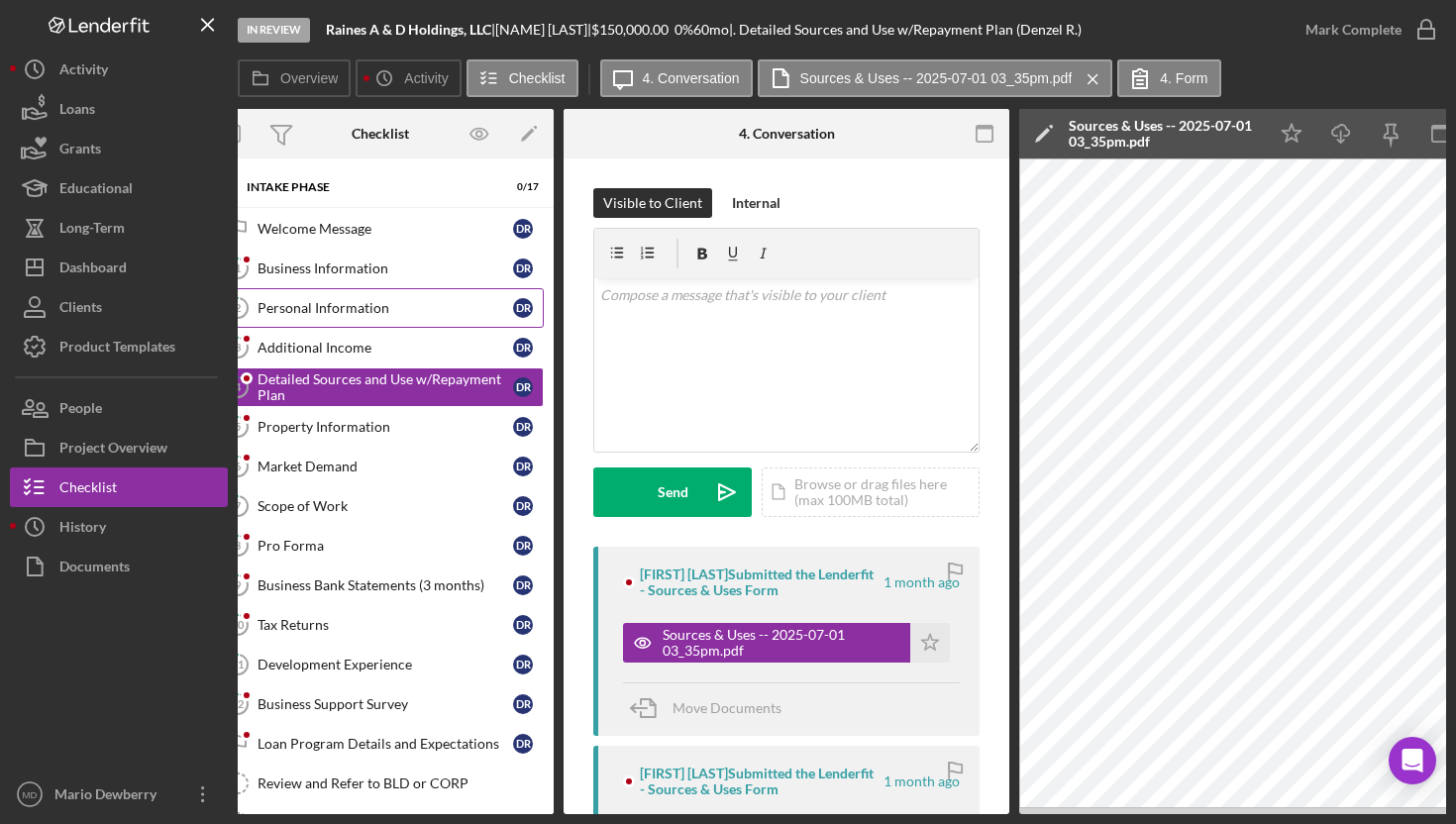 scroll, scrollTop: 0, scrollLeft: 0, axis: both 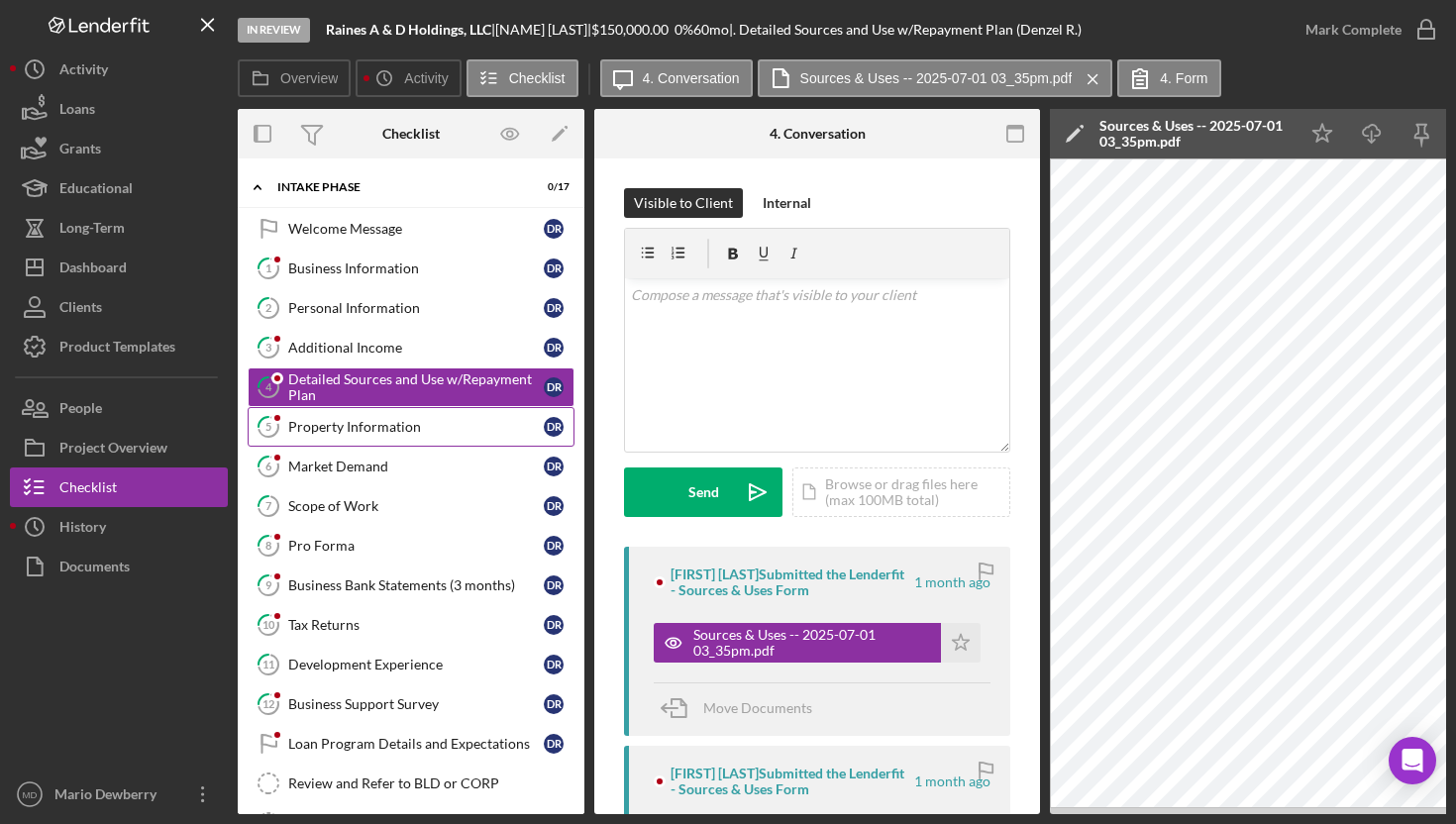 click on "5 Property Information D R" at bounding box center (411, 427) 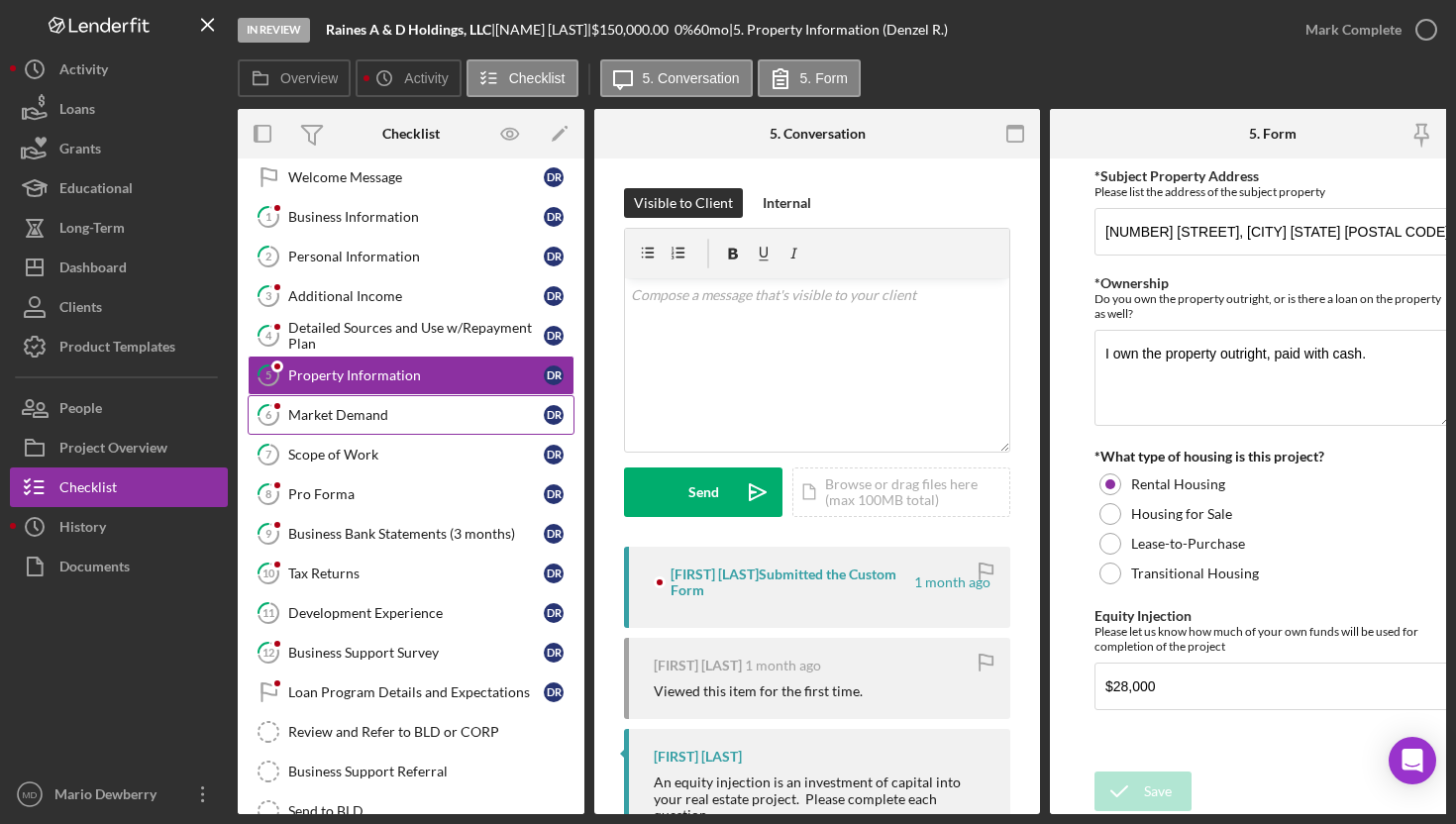 scroll, scrollTop: 58, scrollLeft: 0, axis: vertical 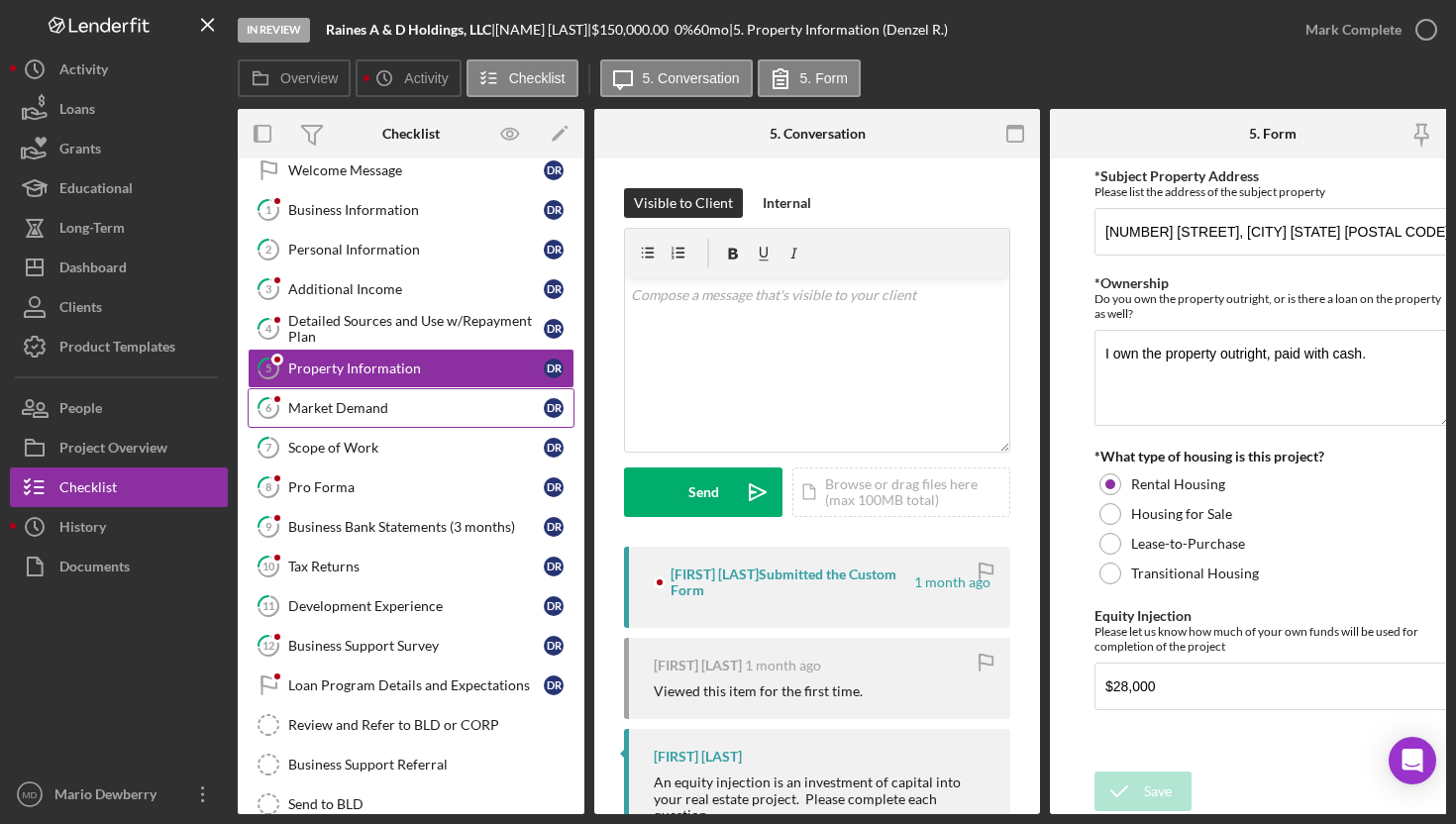 click on "Market Demand" at bounding box center [416, 408] 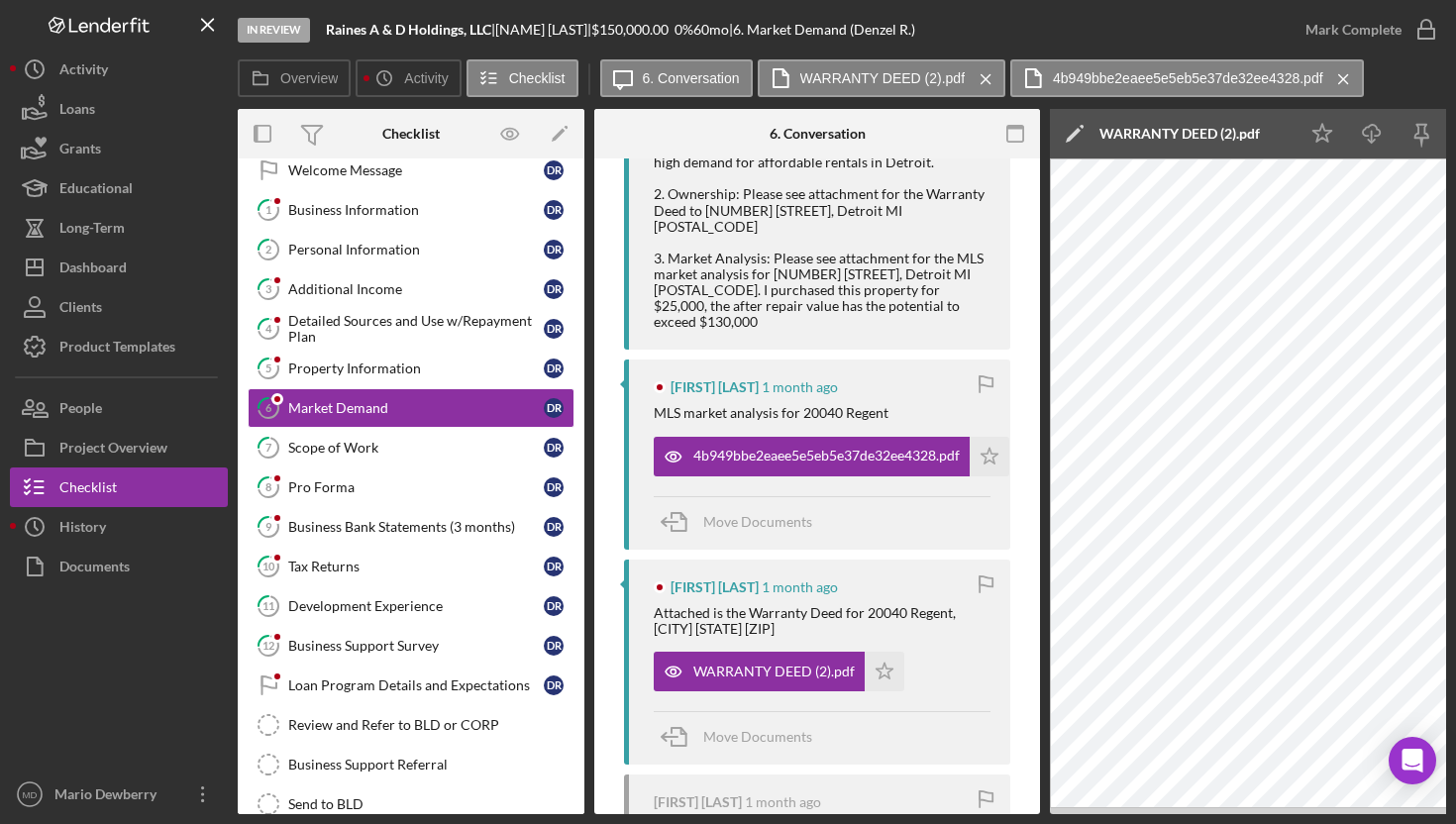 scroll, scrollTop: 487, scrollLeft: 0, axis: vertical 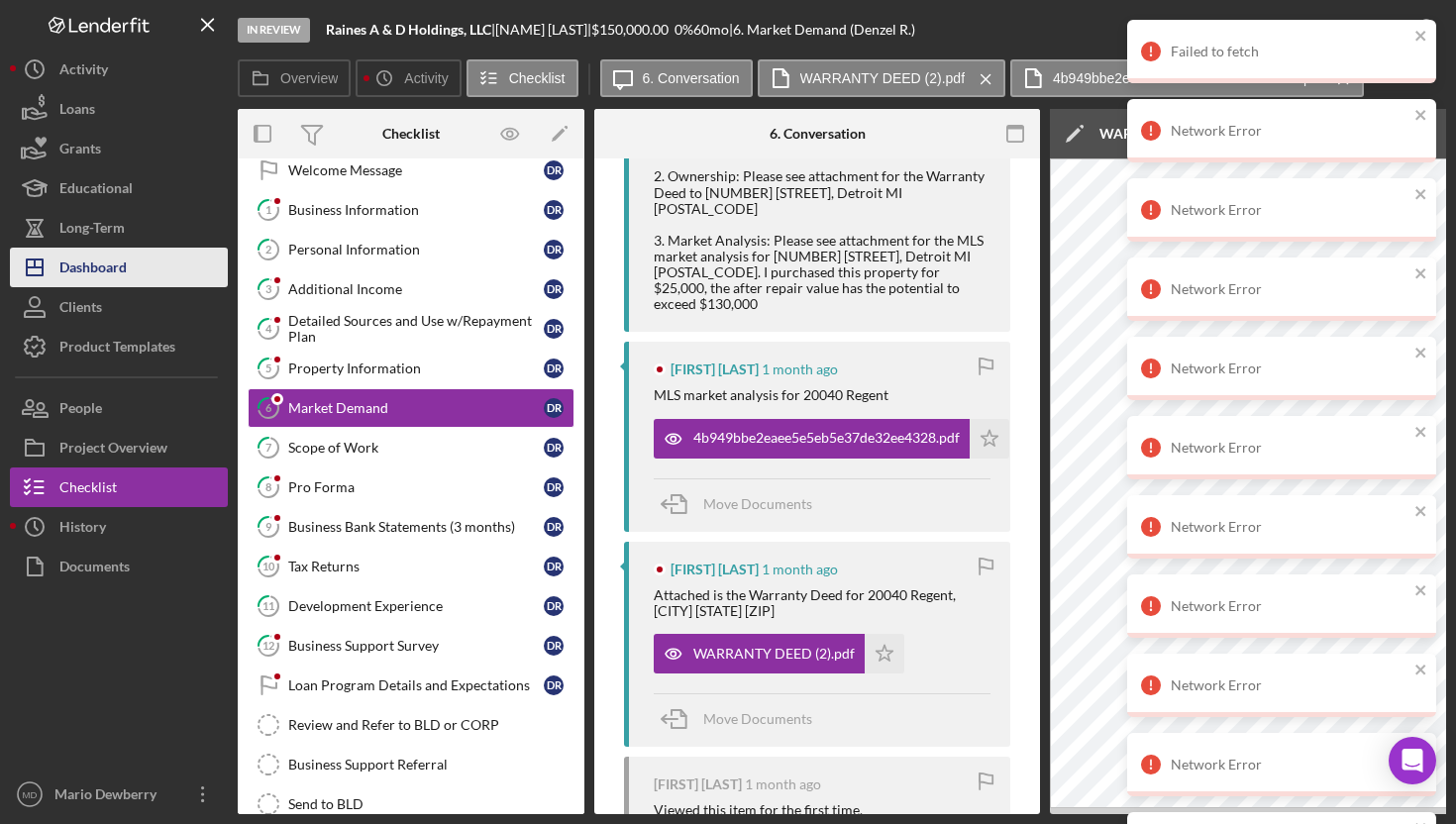 click on "Icon/Dashboard Dashboard" at bounding box center (119, 267) 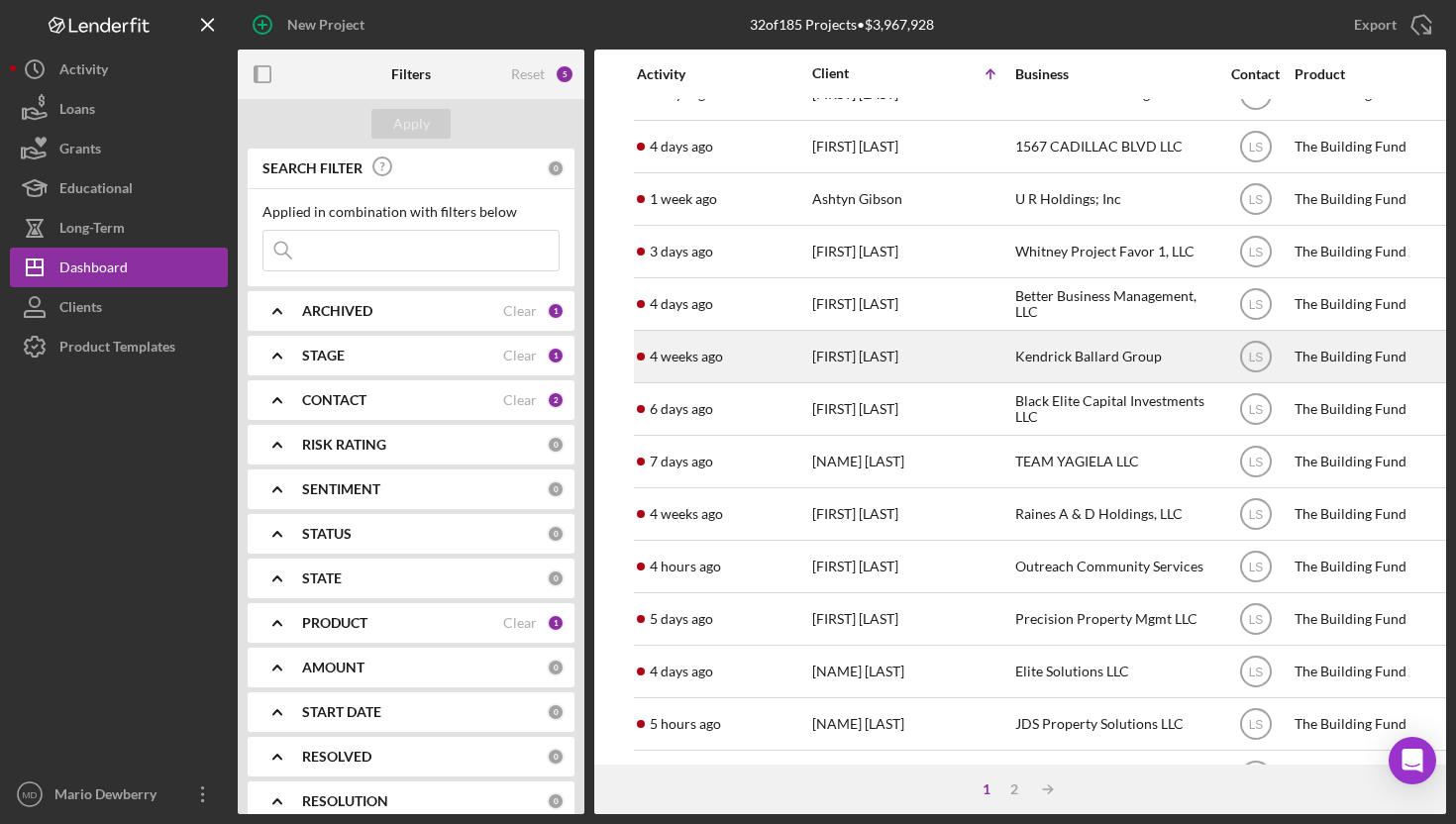 scroll, scrollTop: 223, scrollLeft: 0, axis: vertical 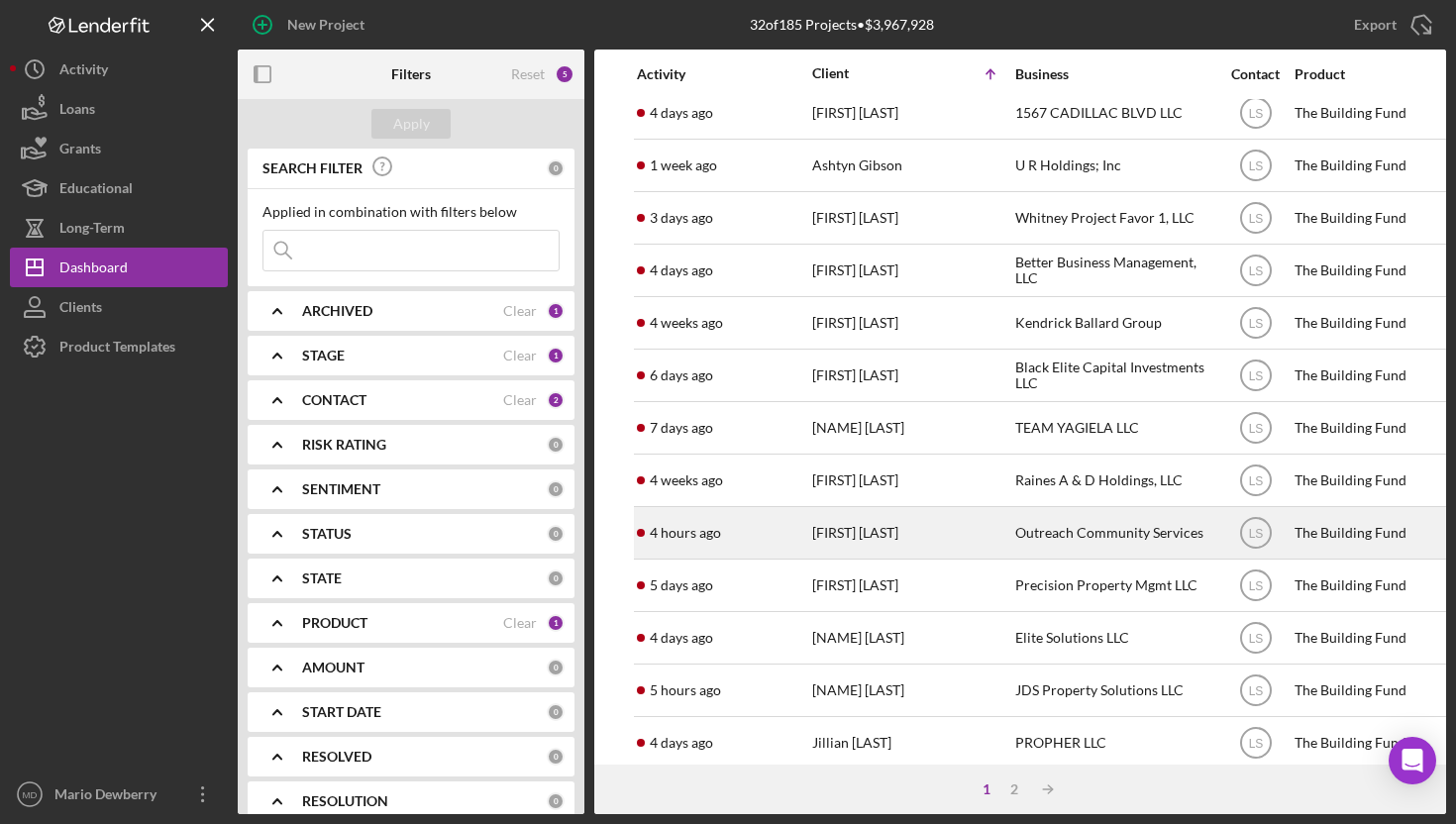 click on "[FIRST] [LAST]" at bounding box center [911, 533] 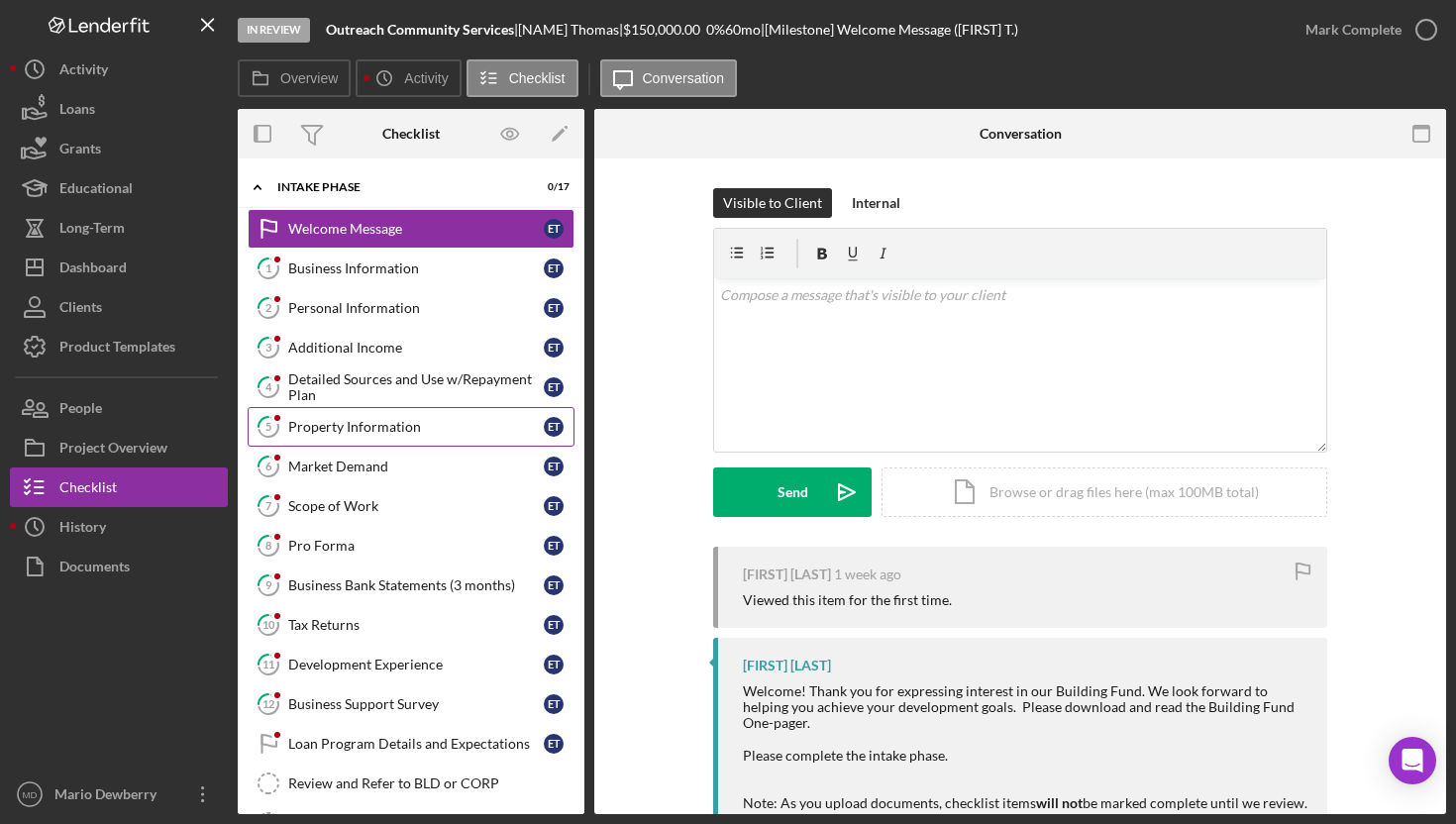click on "5 Property Information E T" at bounding box center (411, 427) 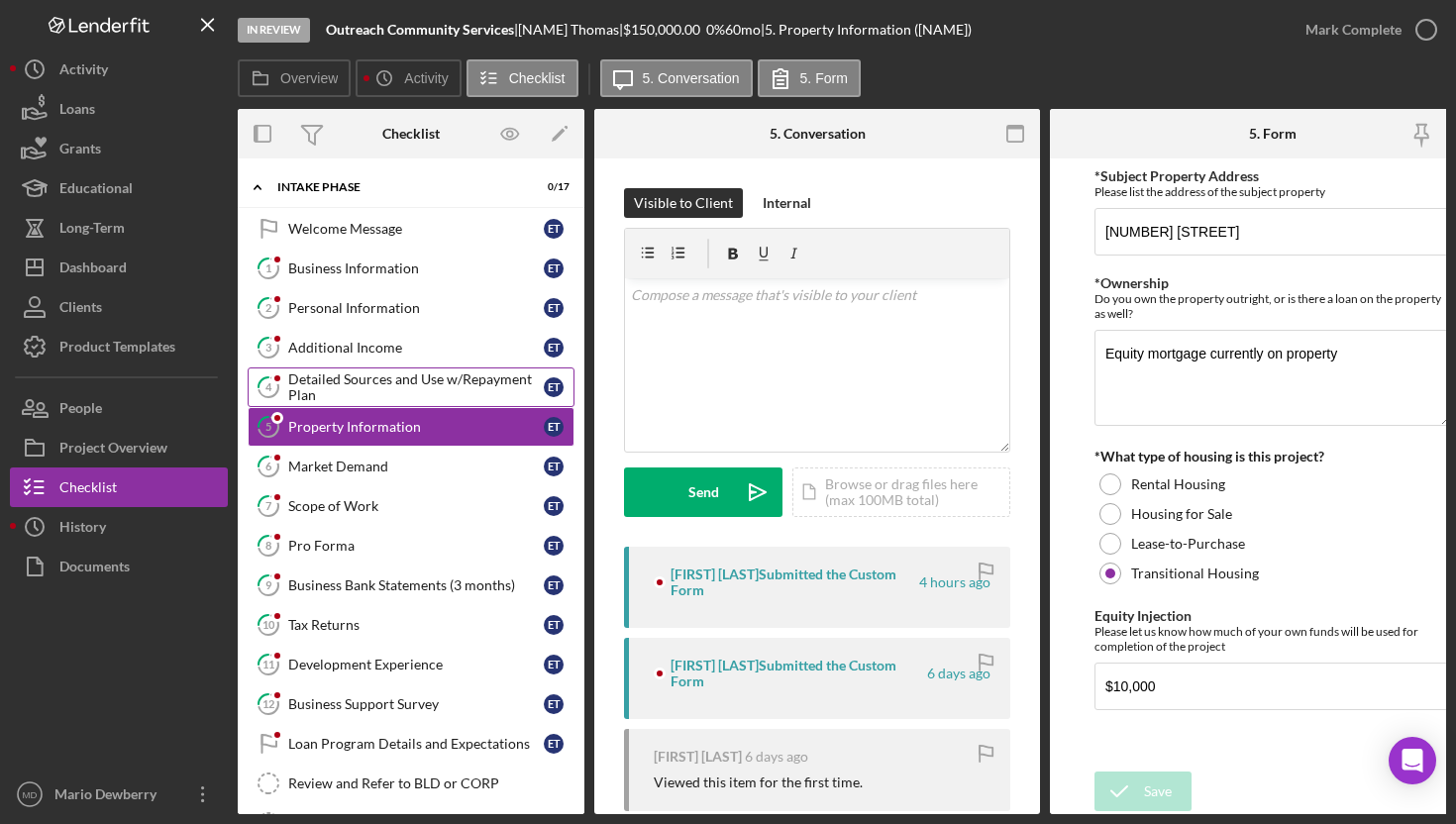 click on "Detailed Sources and Use w/Repayment Plan" at bounding box center [416, 387] 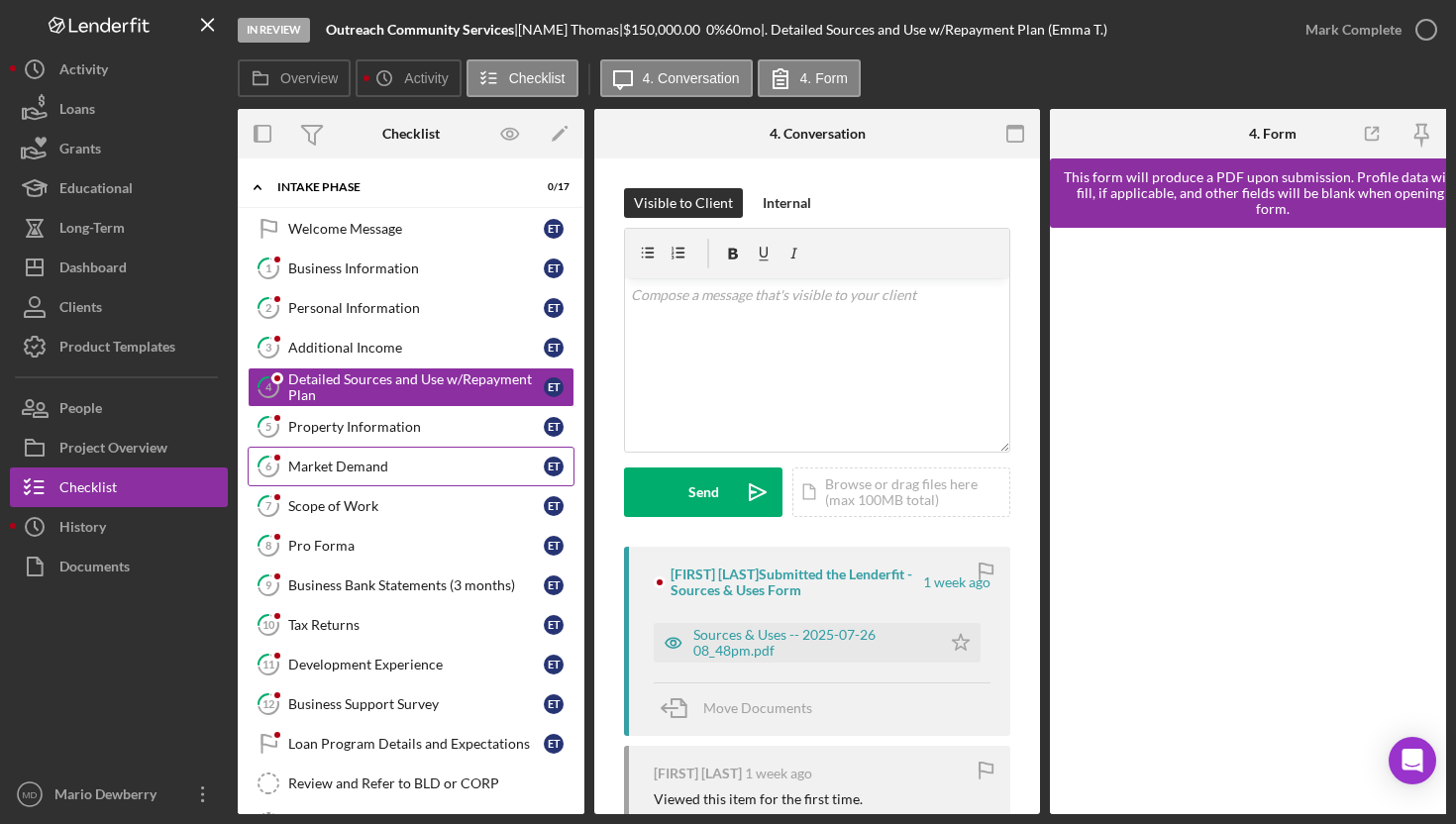 click on "Market Demand" at bounding box center [416, 466] 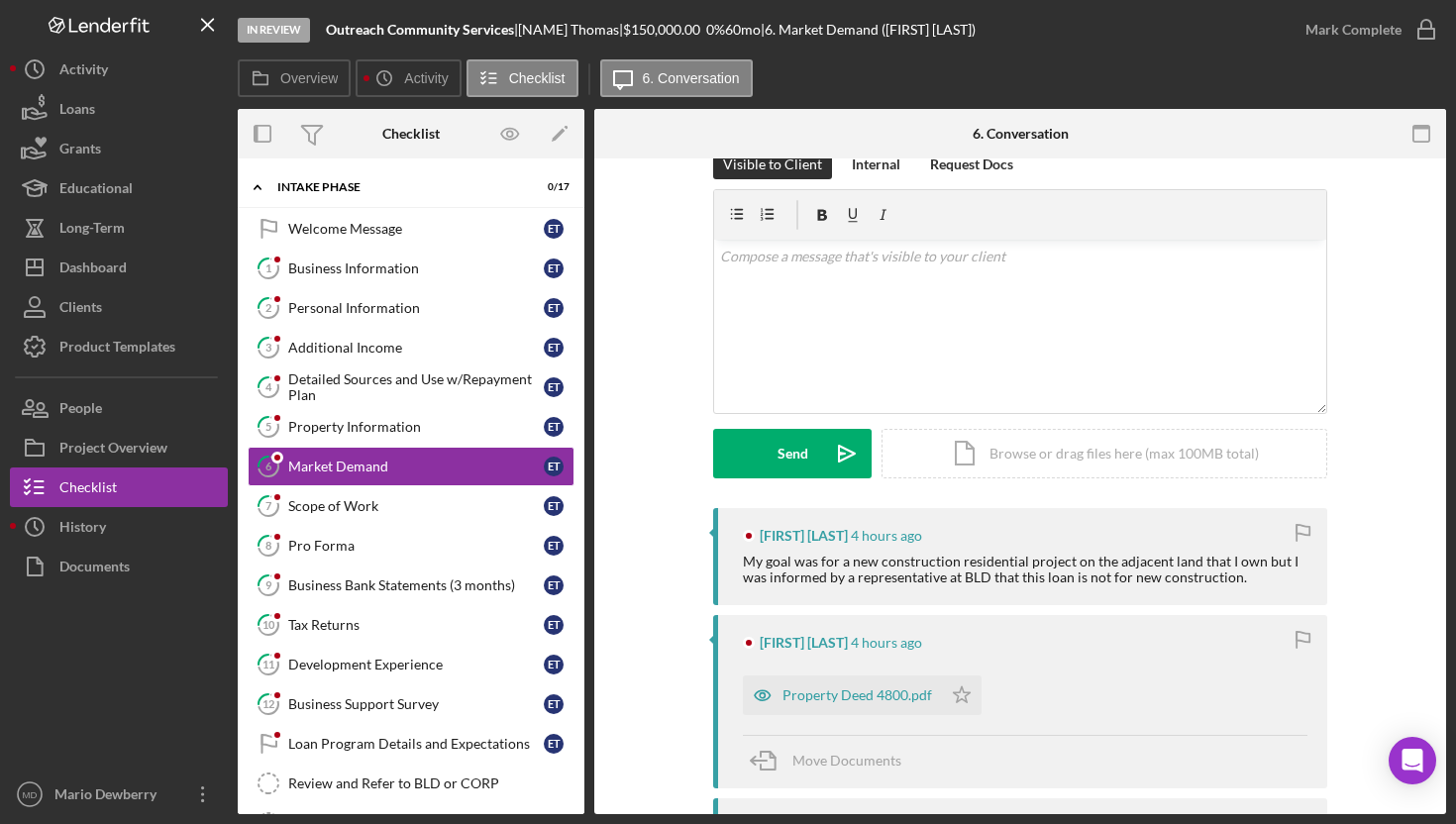scroll, scrollTop: 54, scrollLeft: 0, axis: vertical 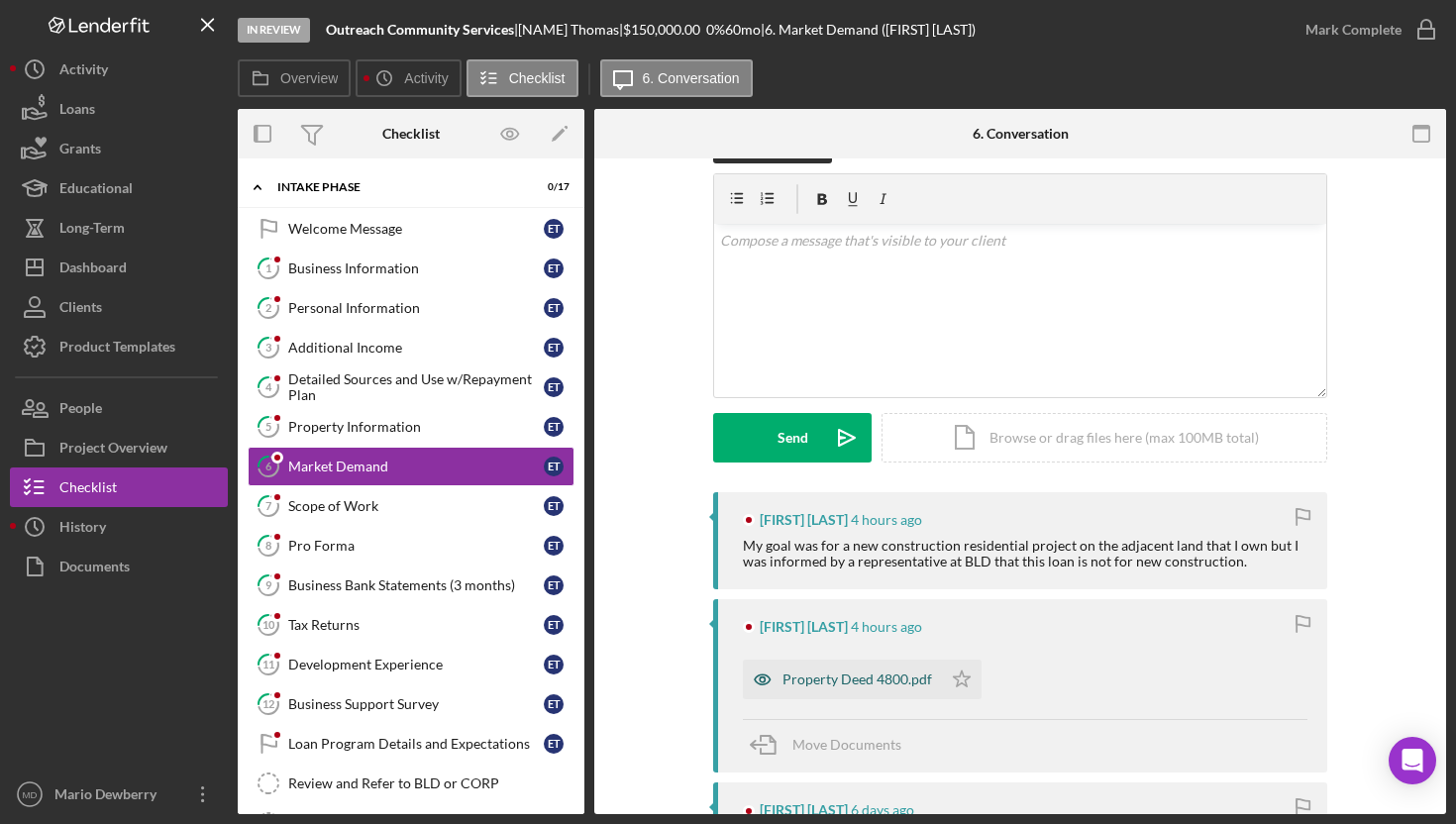 click on "Property Deed 4800.pdf" at bounding box center (842, 679) 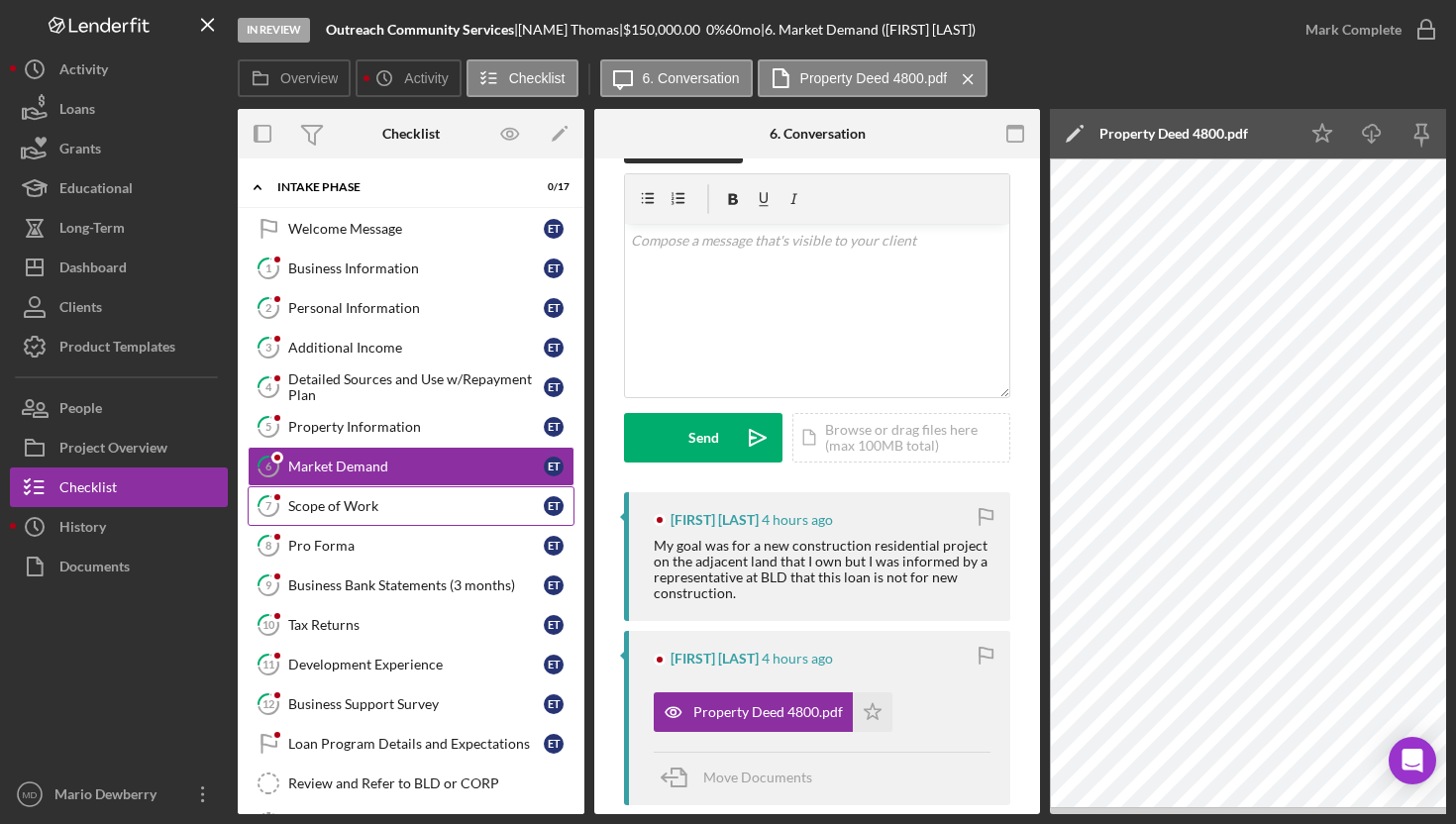 click on "Scope of Work" at bounding box center [416, 506] 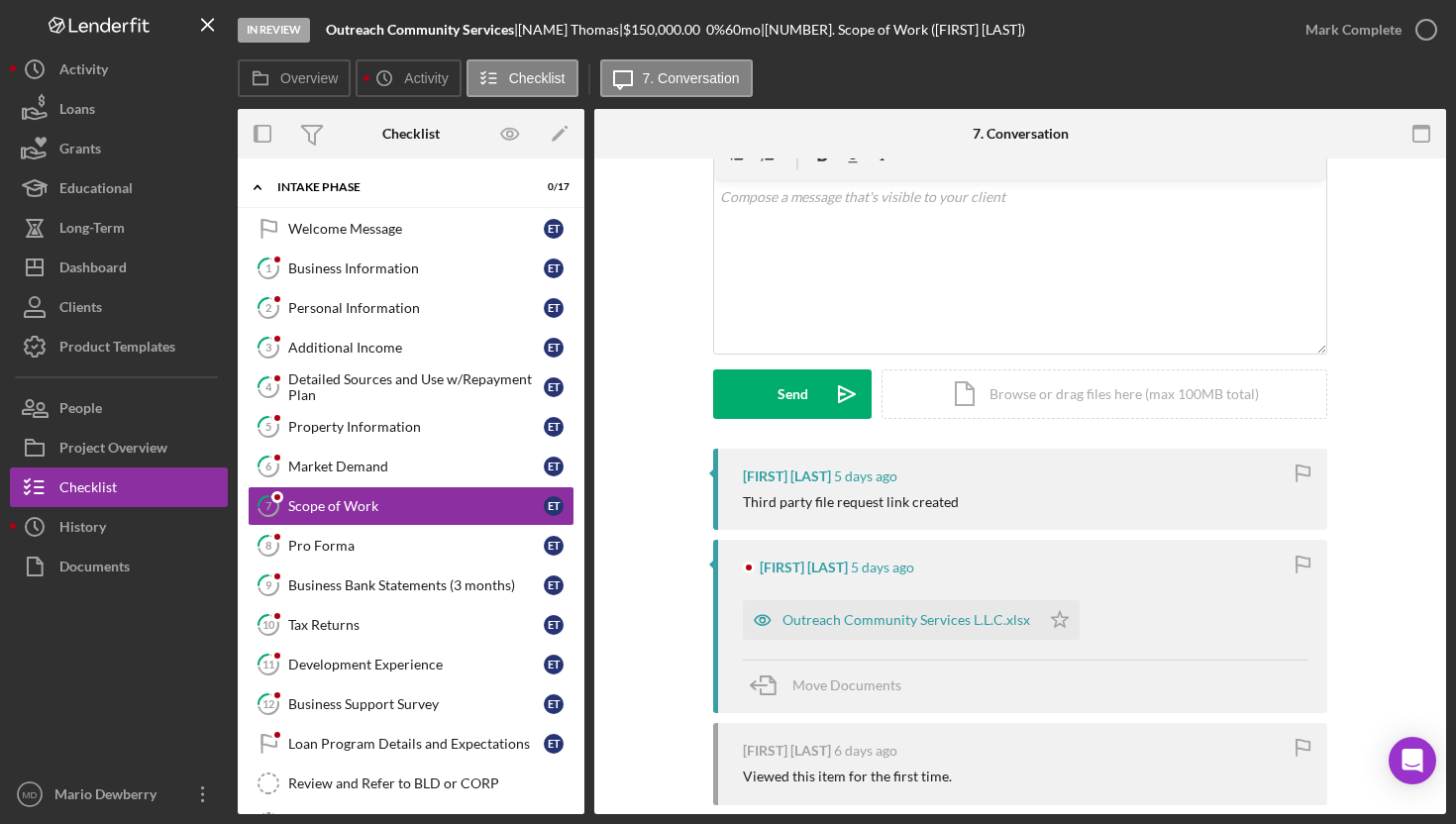 scroll, scrollTop: 102, scrollLeft: 0, axis: vertical 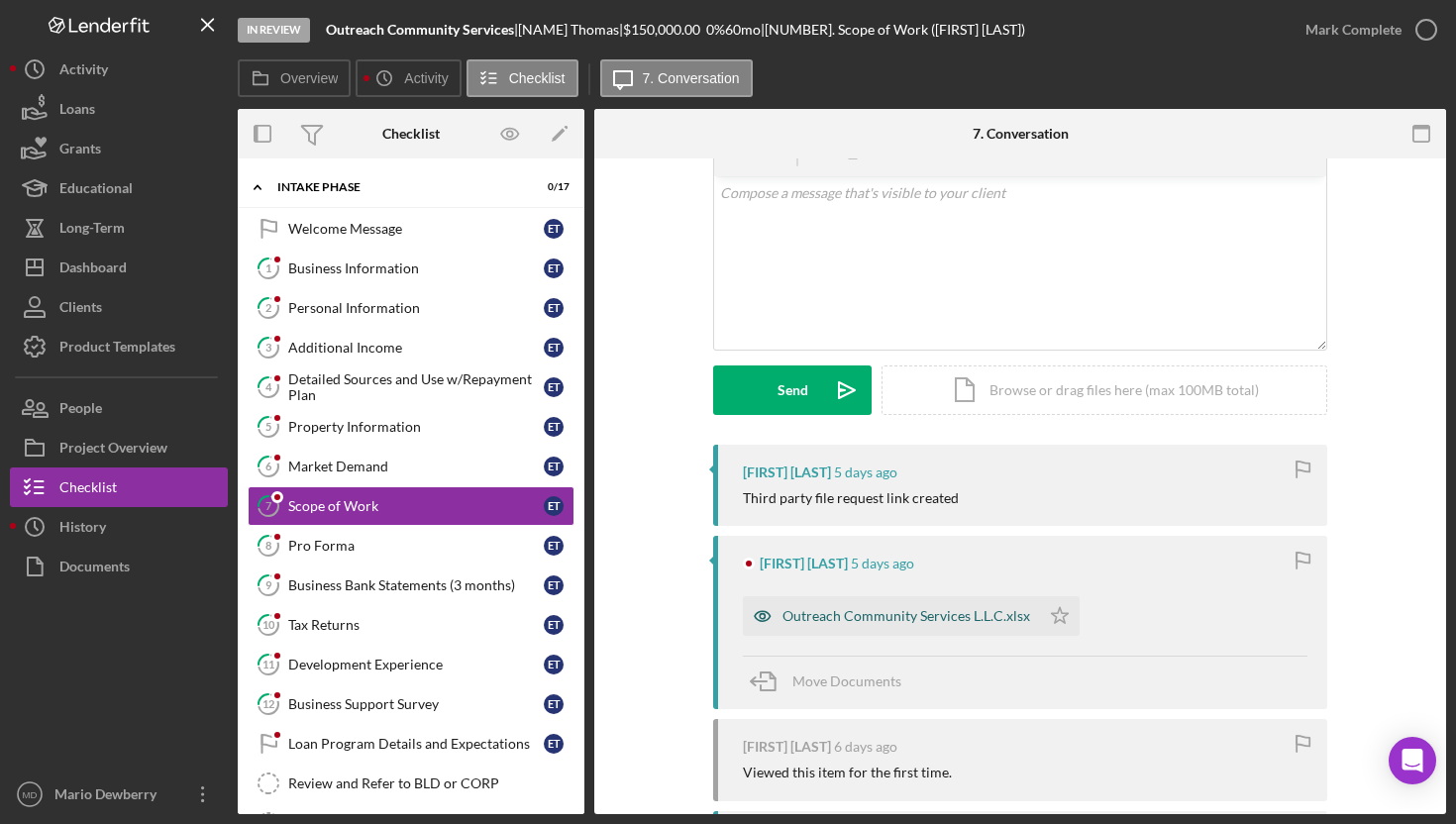 click on "Outreach Community Services L.L.C.xlsx" at bounding box center [906, 616] 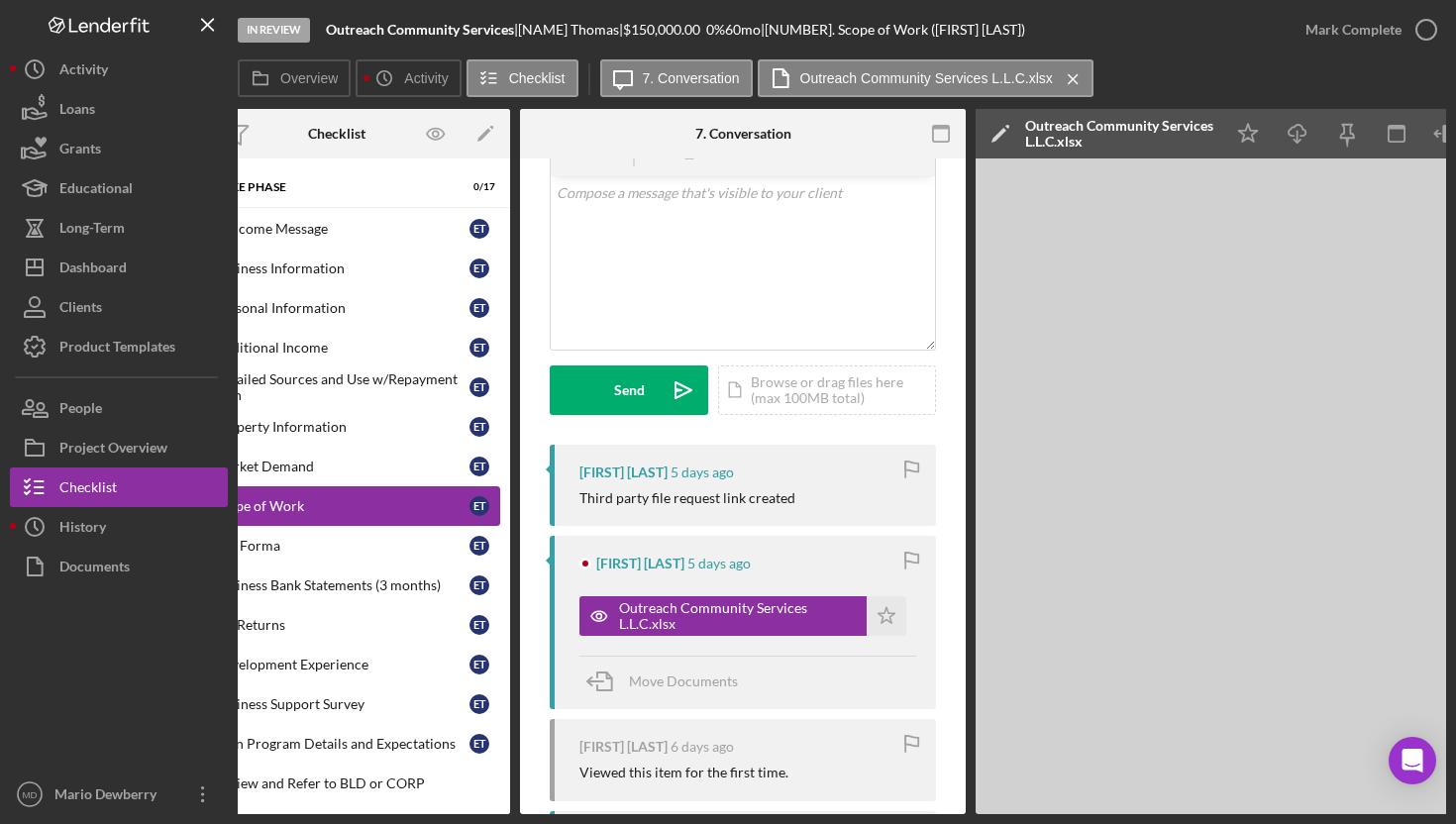 scroll, scrollTop: 0, scrollLeft: 0, axis: both 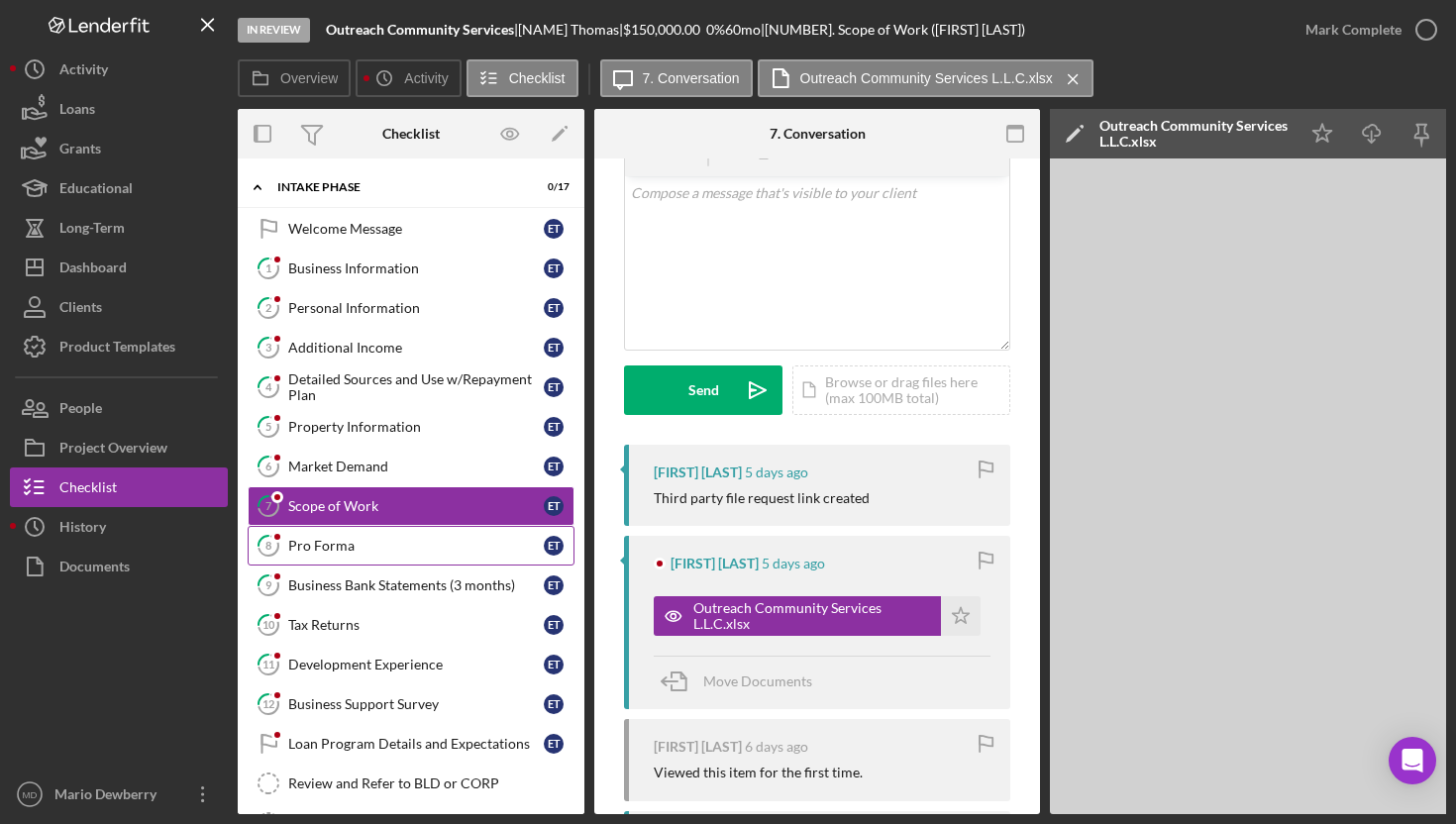click on "Pro Forma" at bounding box center [416, 546] 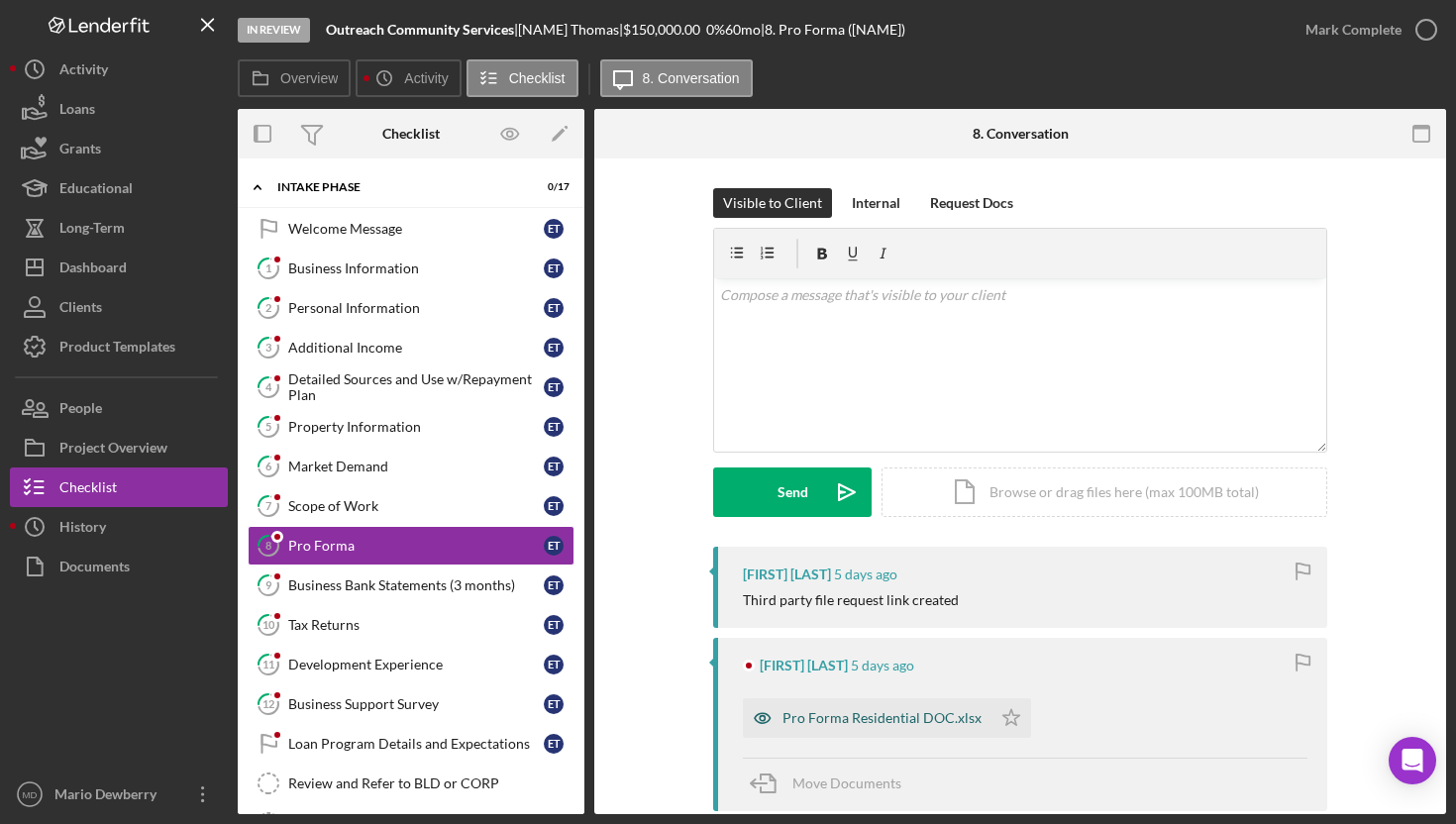 click on "Pro Forma Residential DOC.xlsx" at bounding box center [882, 718] 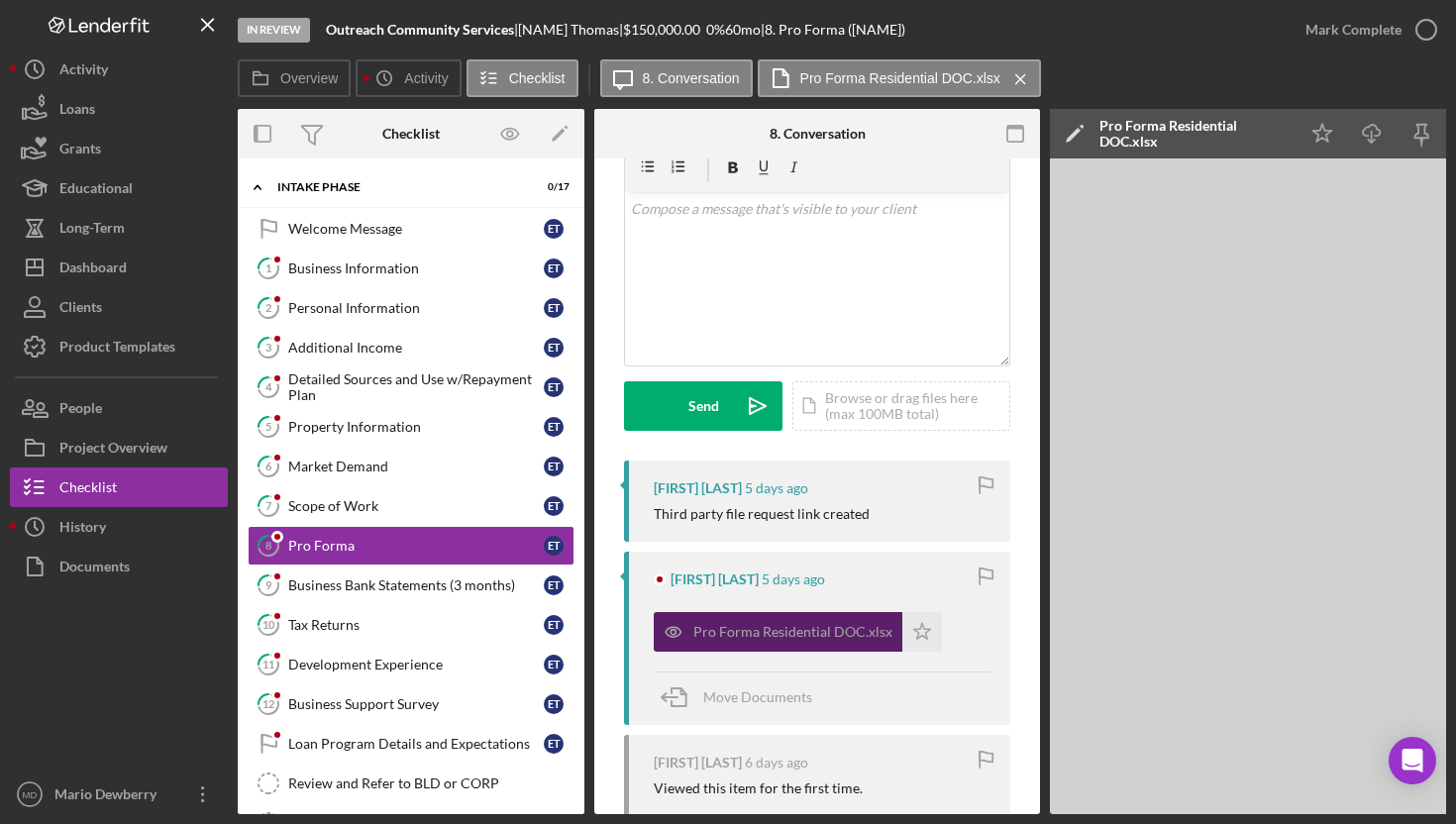 scroll, scrollTop: 88, scrollLeft: 0, axis: vertical 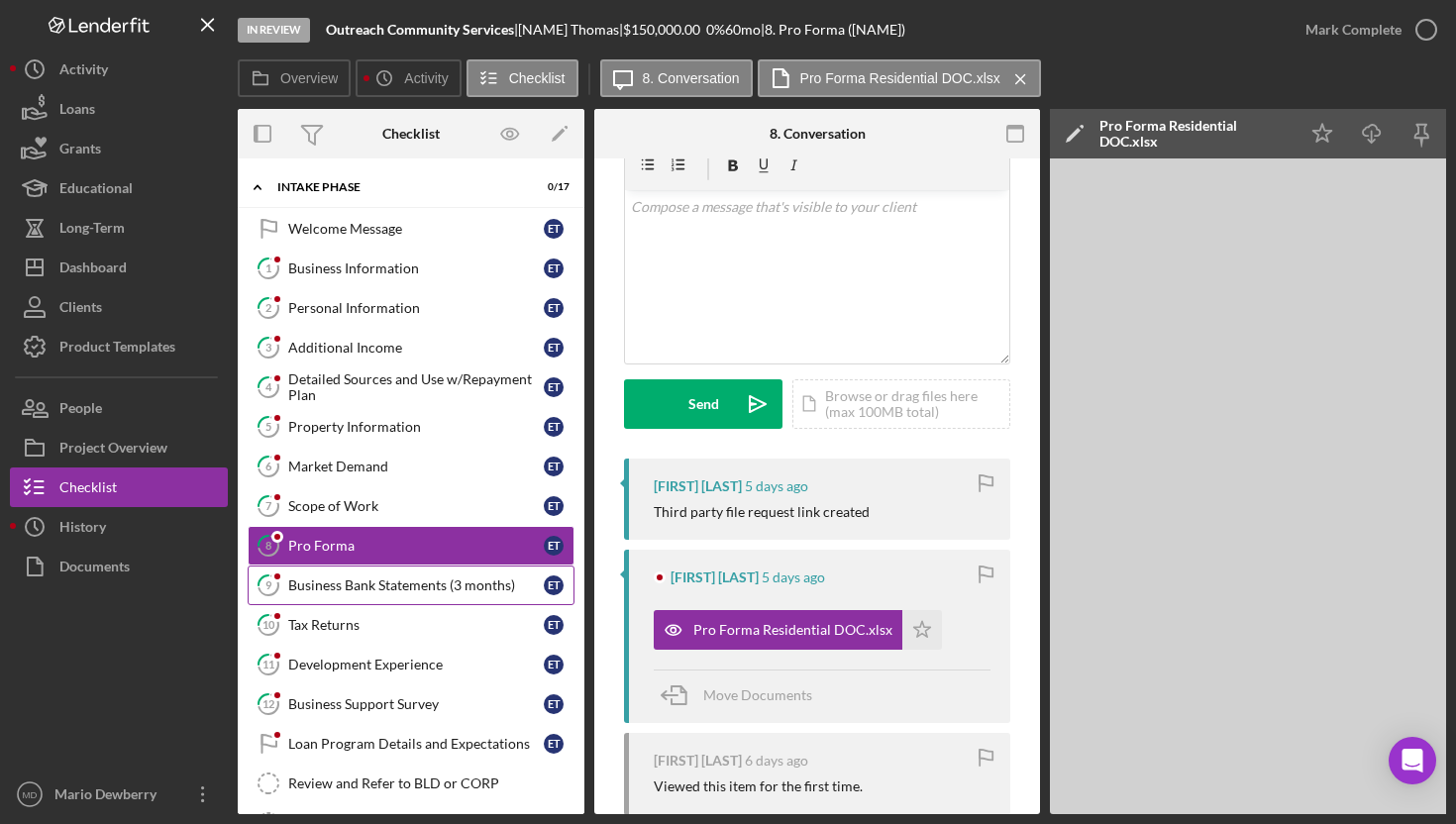 click on "Business Bank Statements (3 months)" at bounding box center [416, 585] 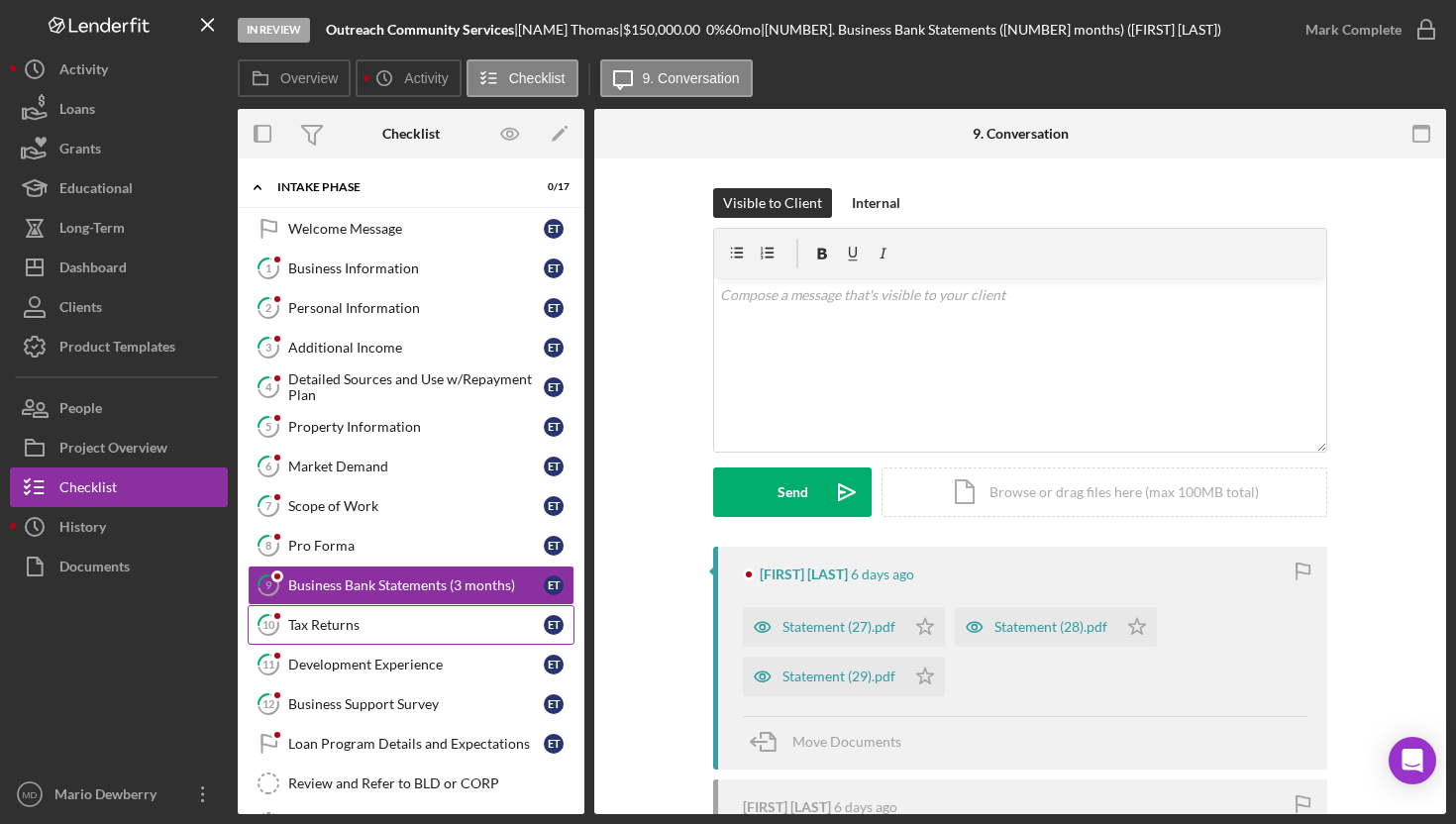 click on "Tax Returns" at bounding box center [416, 625] 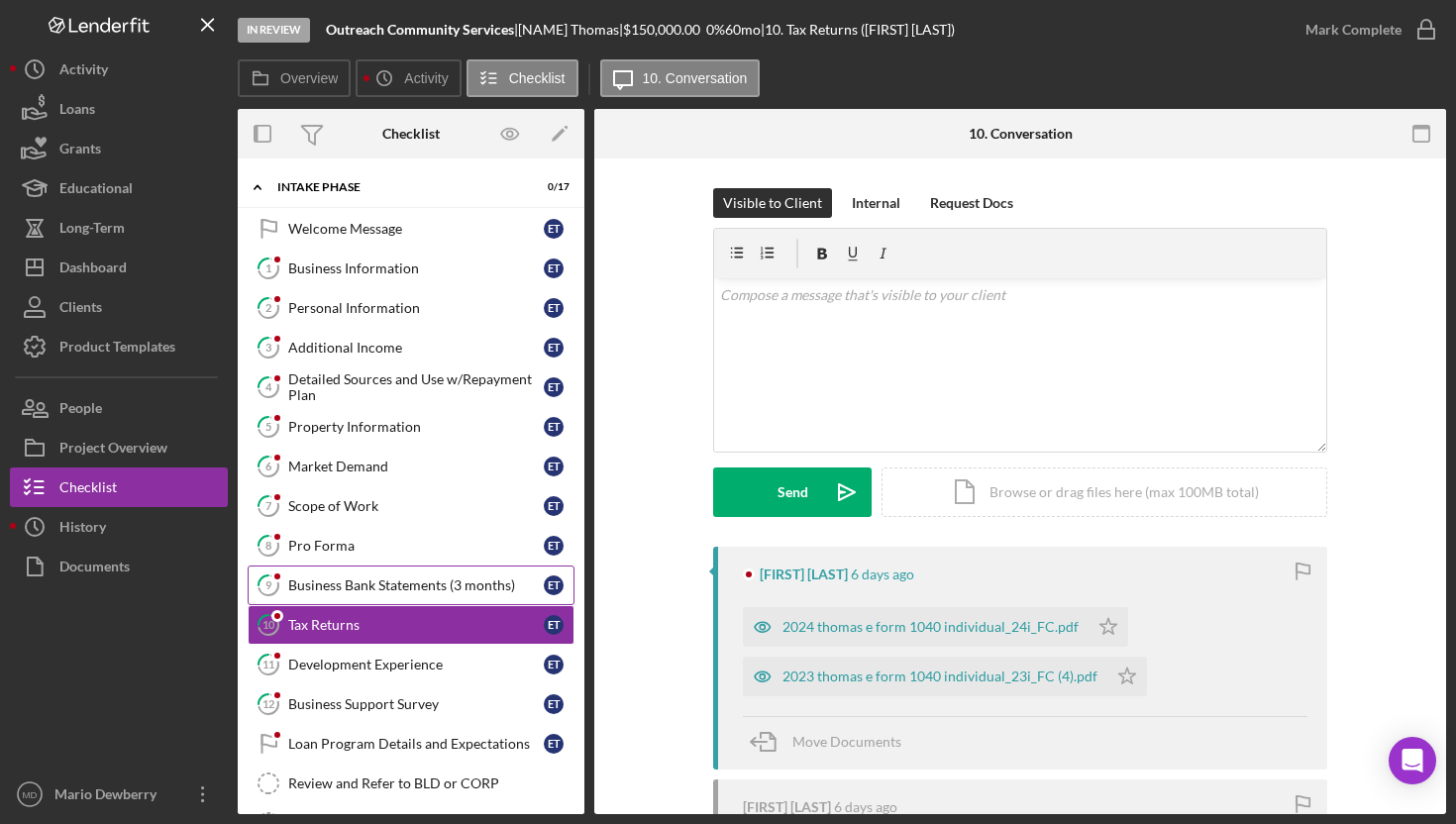 click on "9 Business Bank Statements (3 months) E T" at bounding box center [411, 585] 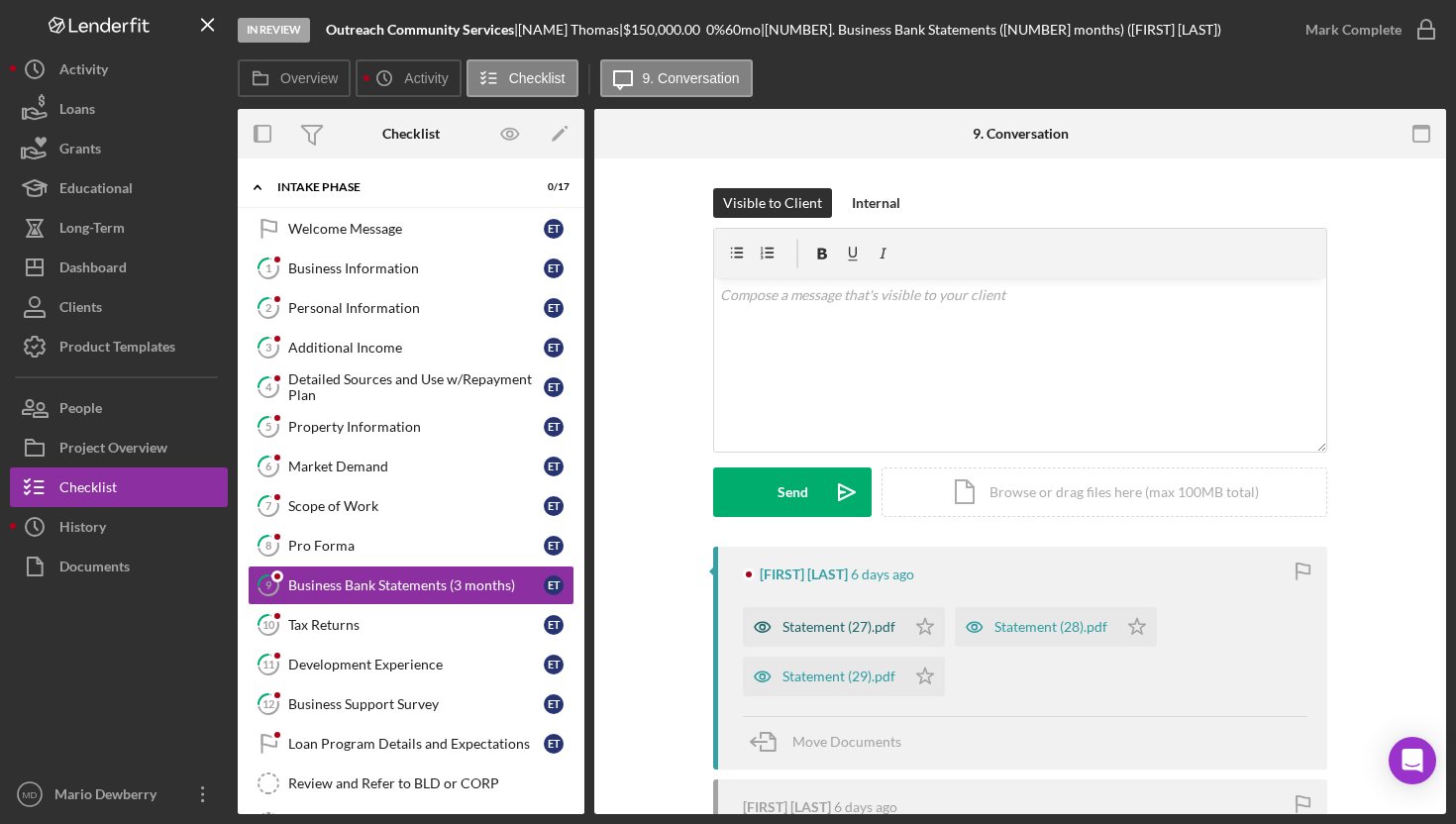 click on "Statement (27).pdf" at bounding box center [839, 627] 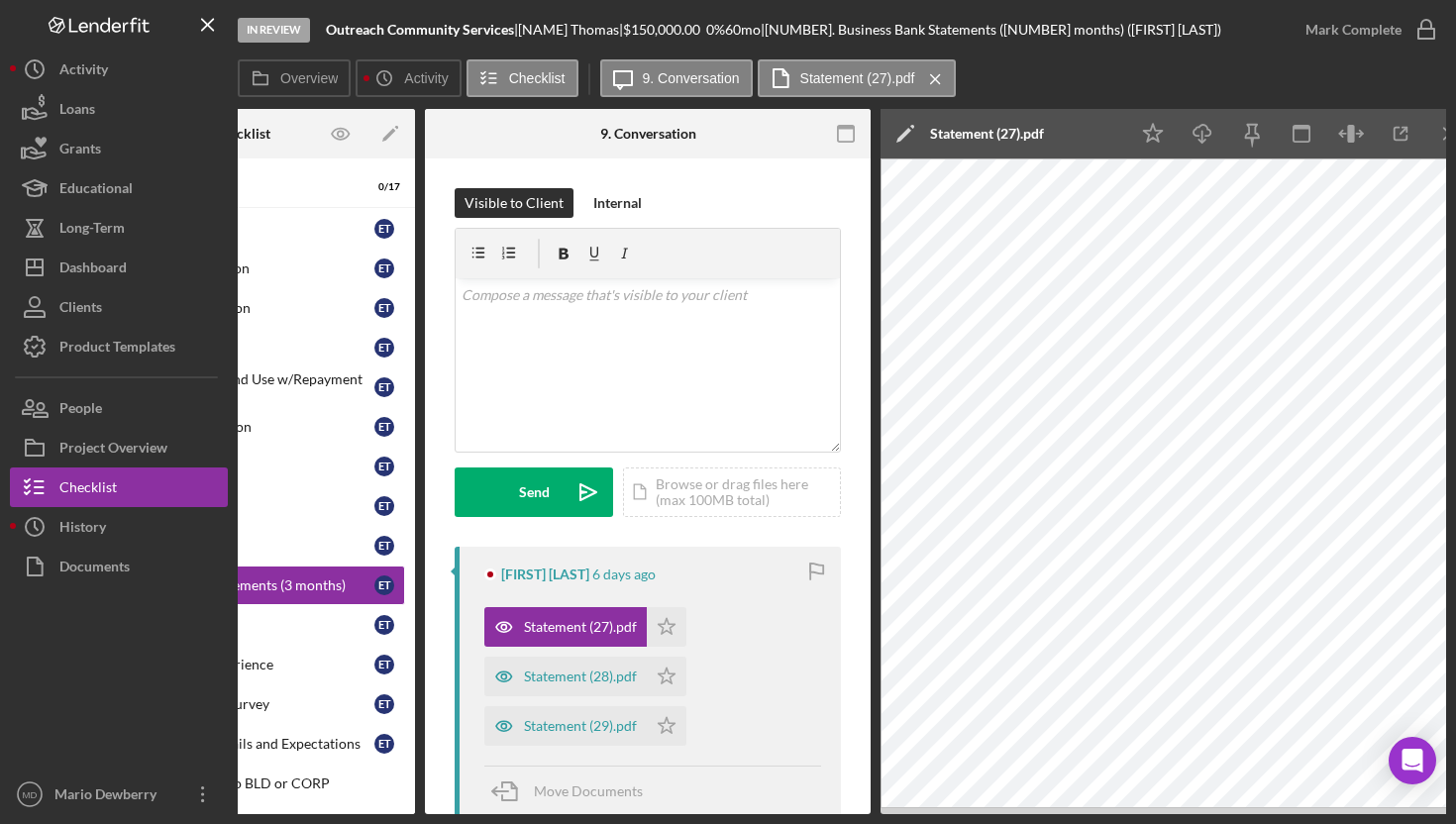scroll, scrollTop: 0, scrollLeft: 198, axis: horizontal 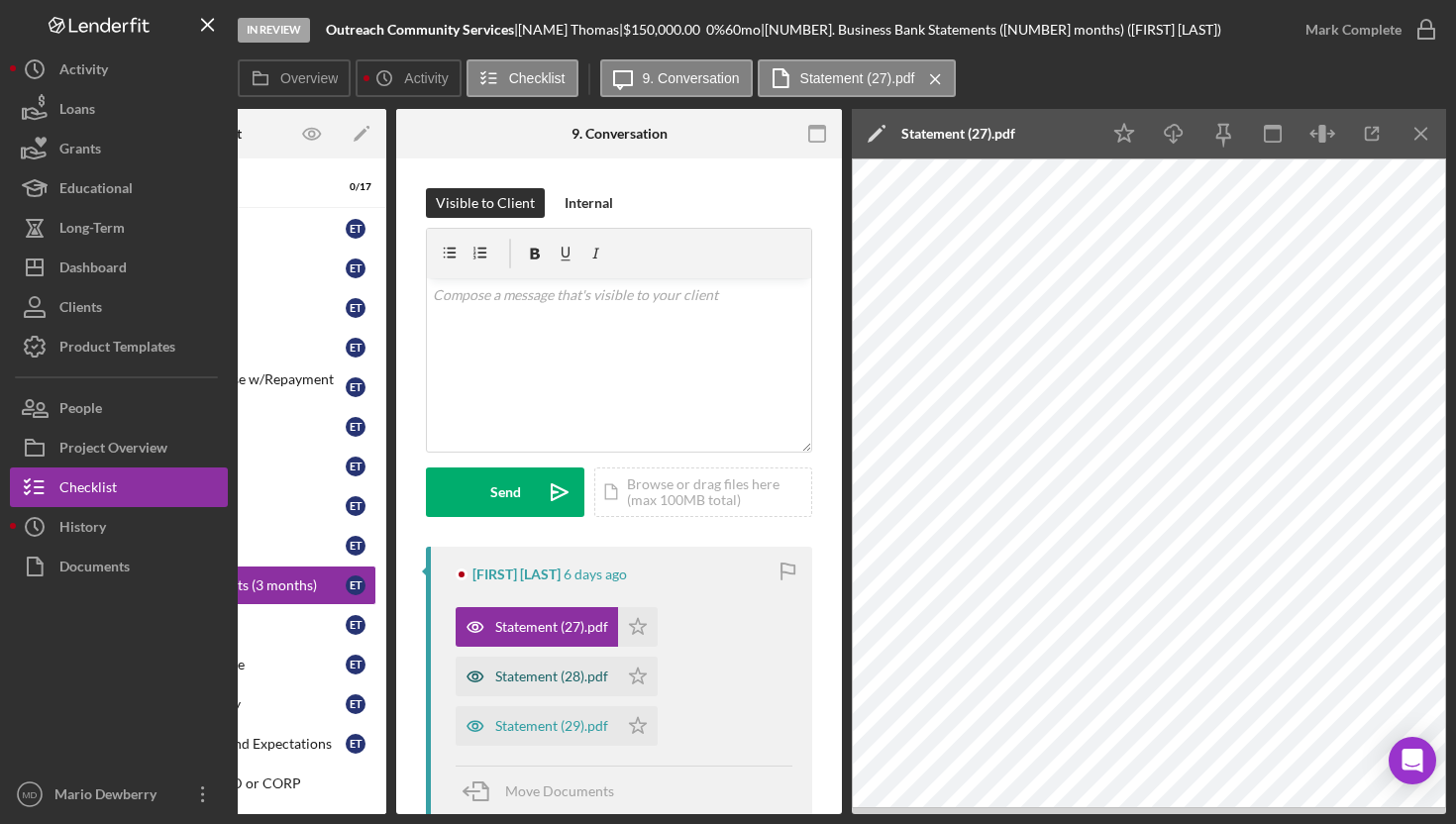 click on "Statement (28).pdf" at bounding box center [552, 676] 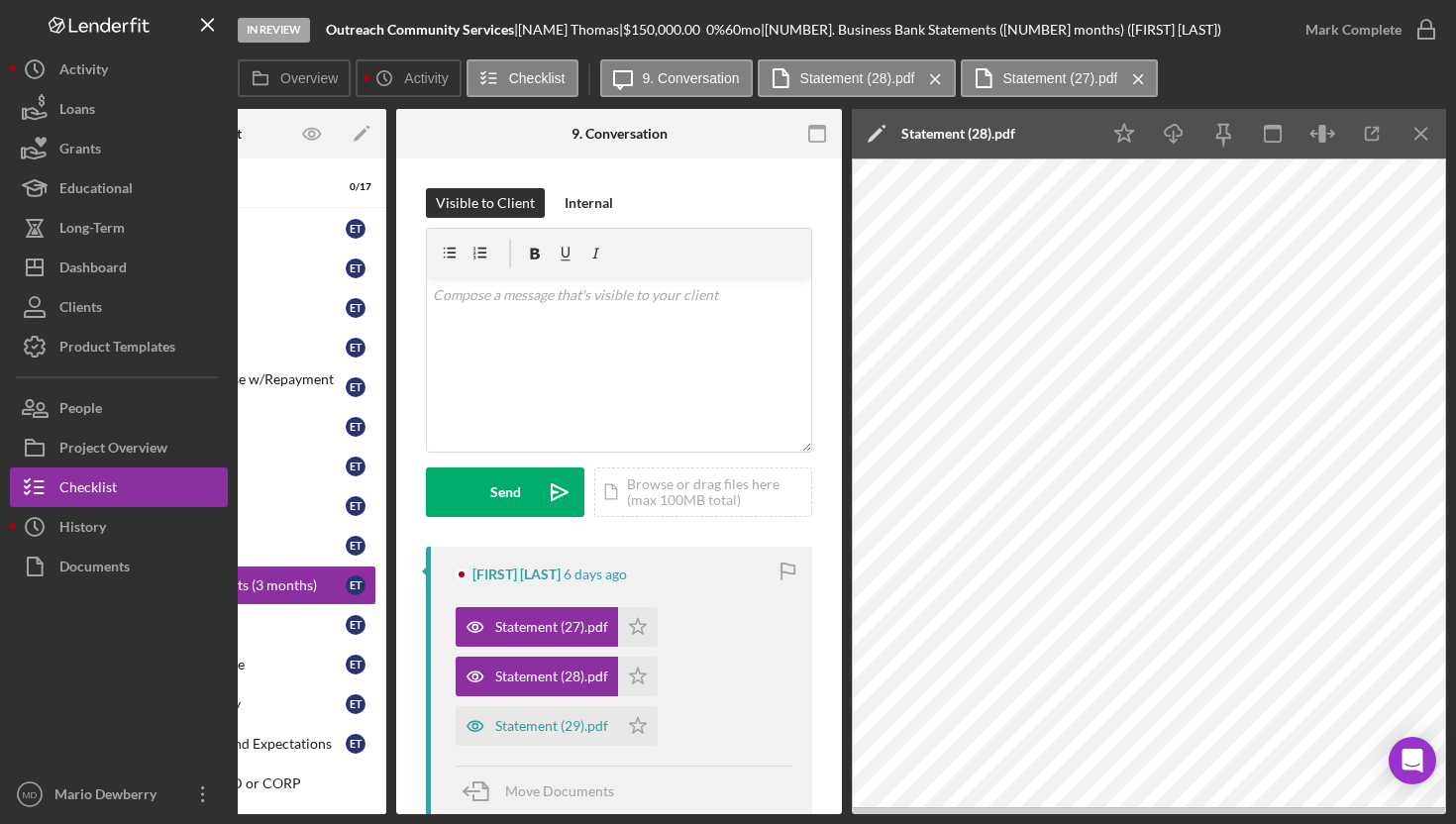 scroll, scrollTop: 0, scrollLeft: 197, axis: horizontal 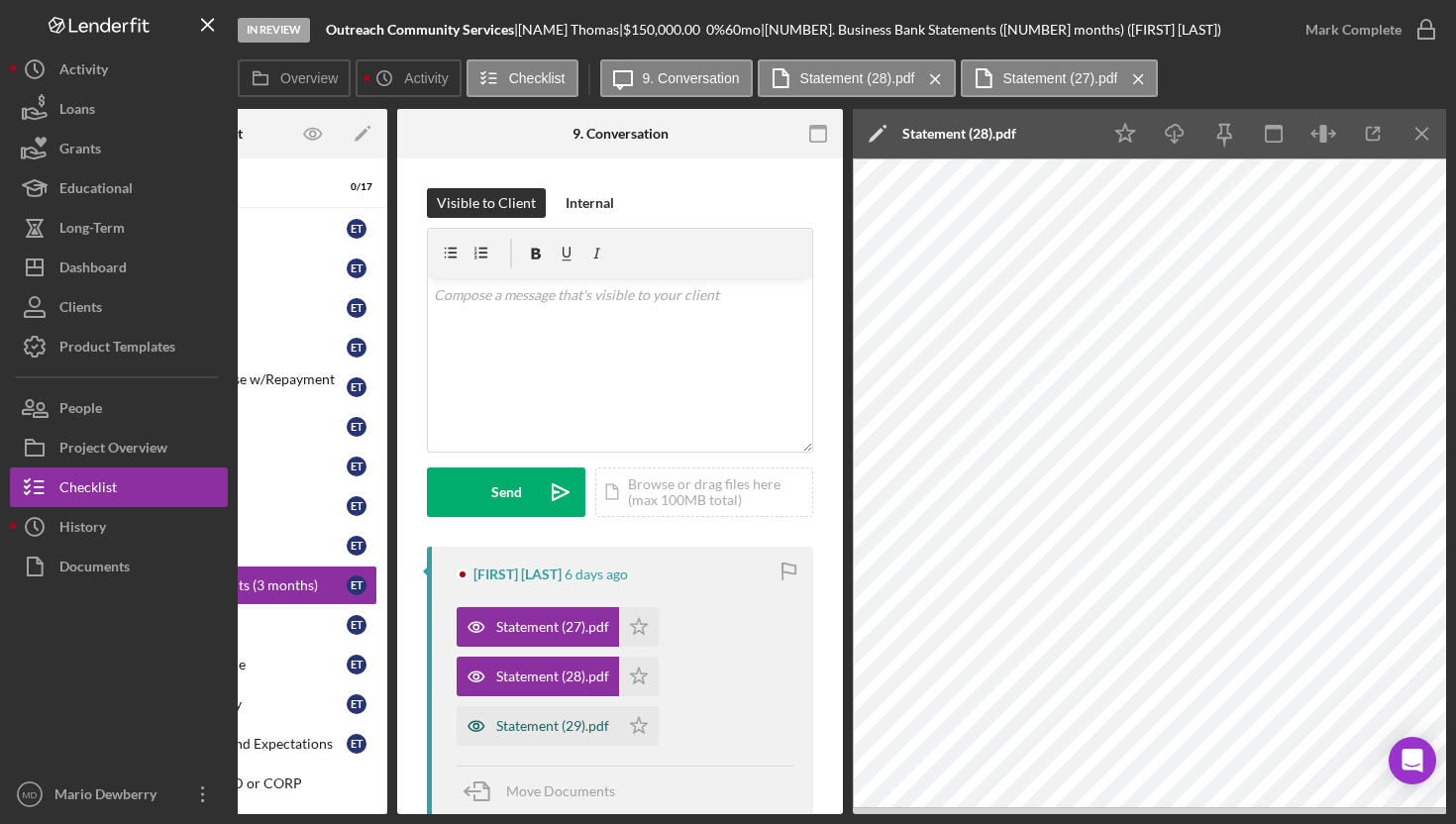 click on "Statement (29).pdf" at bounding box center (553, 726) 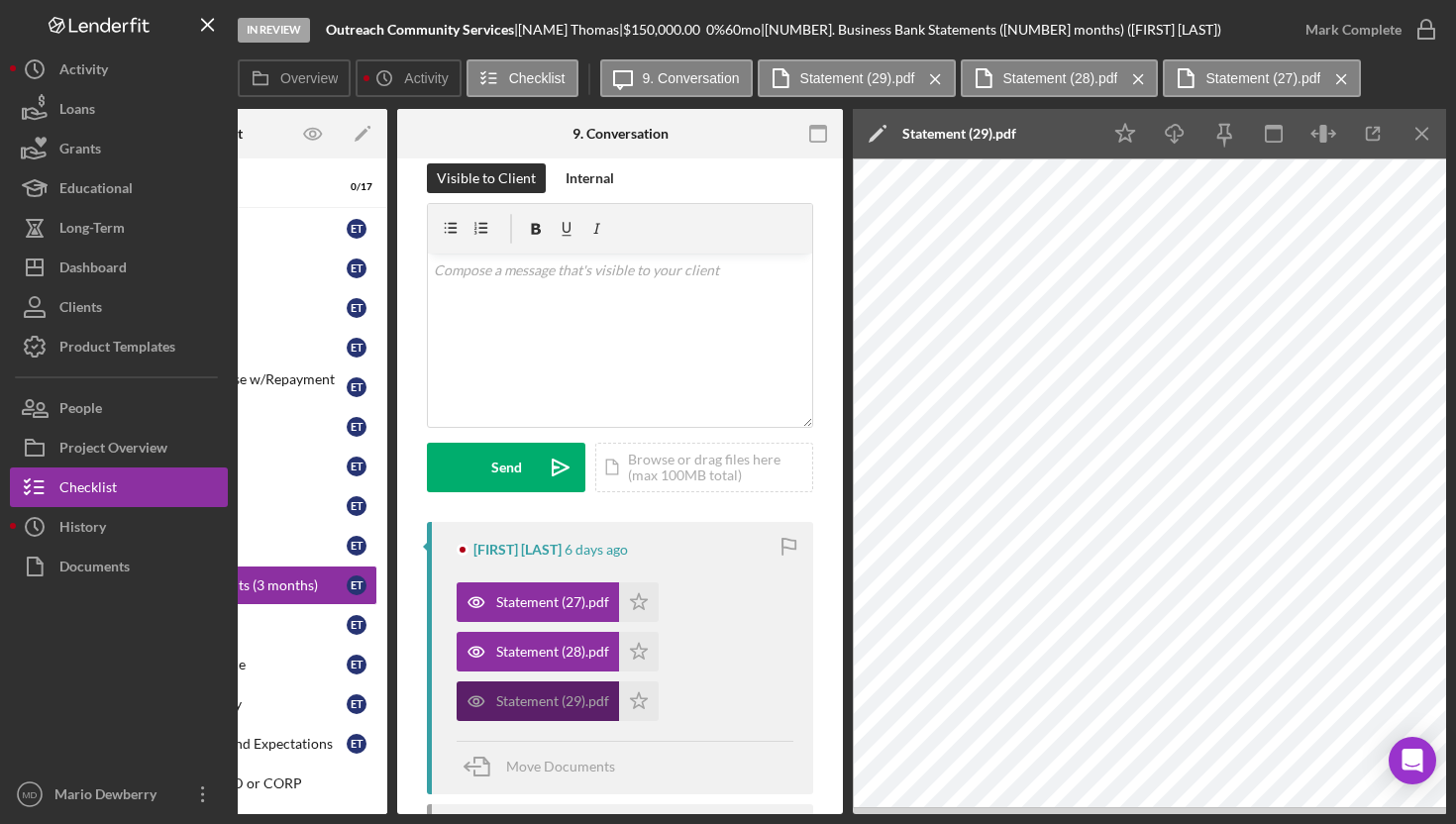 scroll, scrollTop: 0, scrollLeft: 0, axis: both 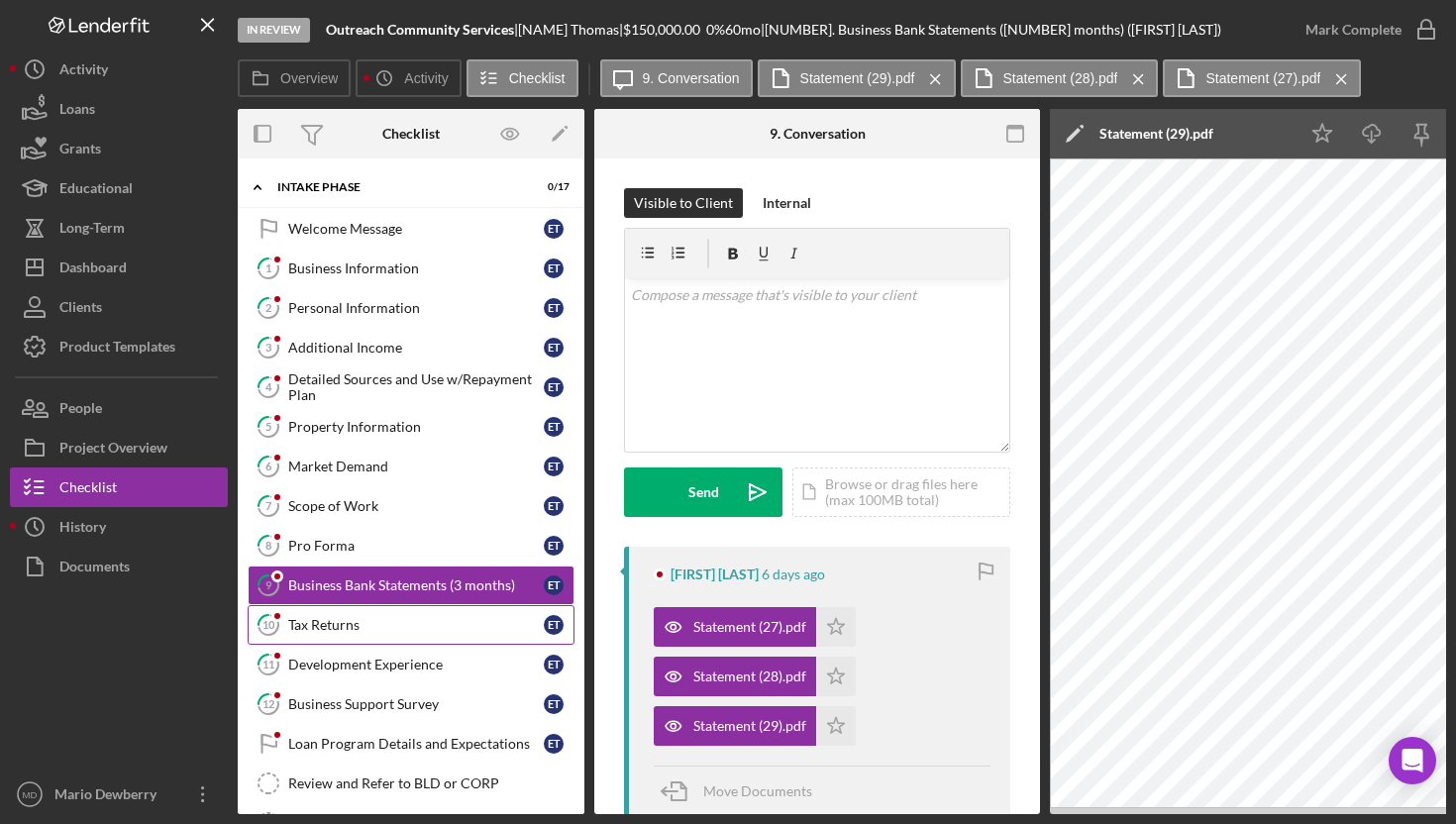 click on "Tax Returns" at bounding box center (416, 625) 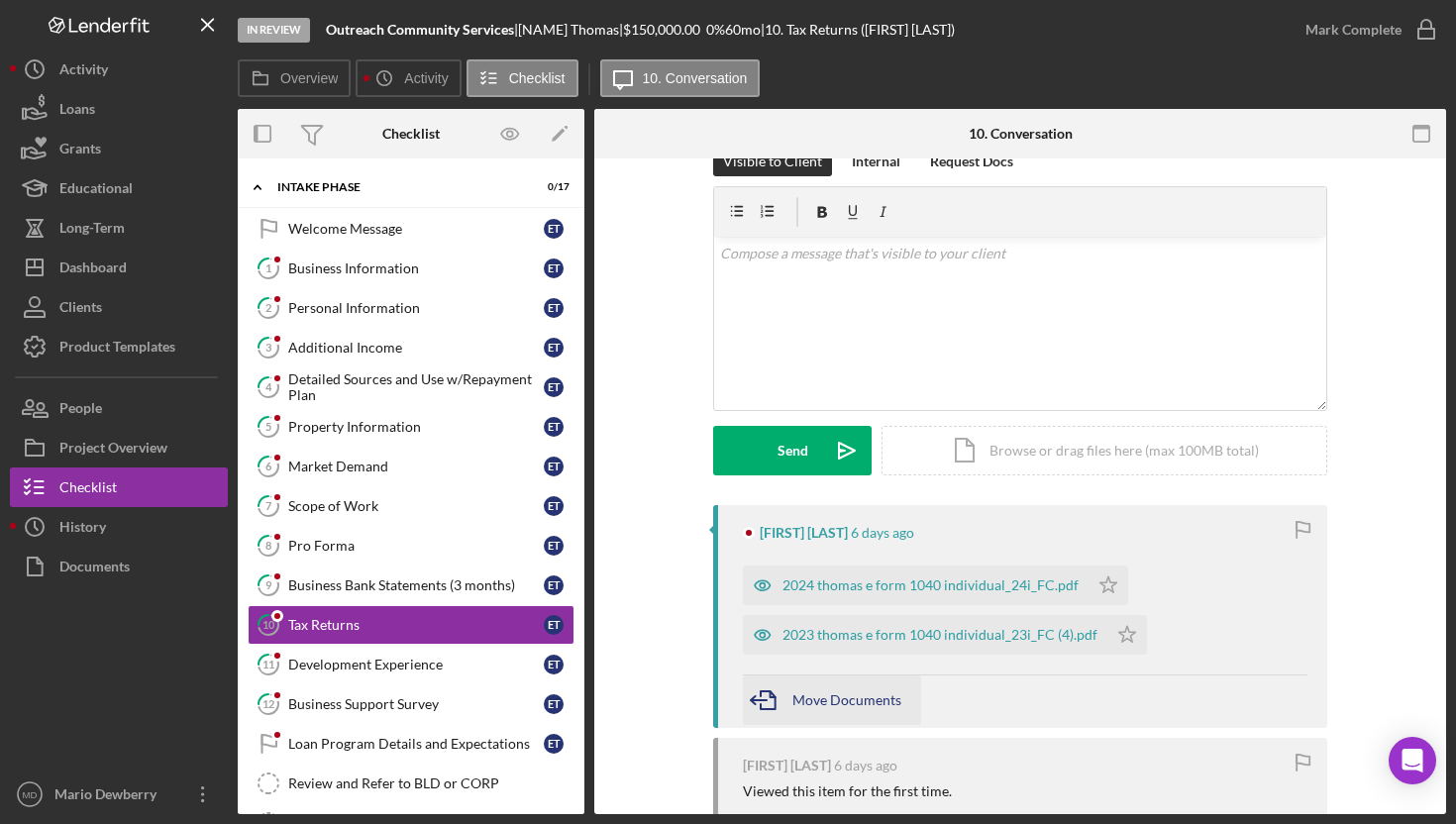 scroll, scrollTop: 49, scrollLeft: 0, axis: vertical 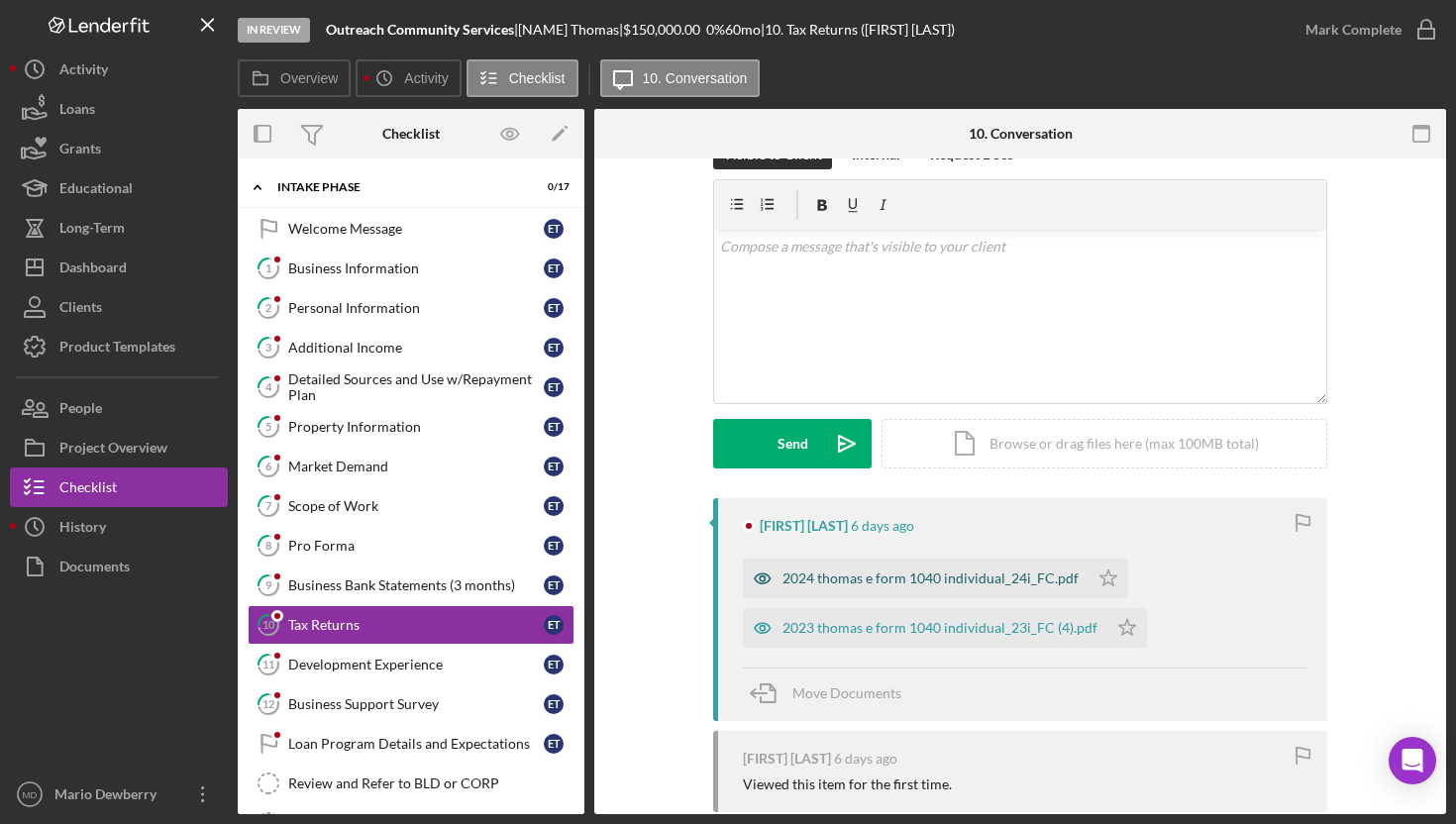 click on "2024 thomas e form 1040 individual_24i_FC.pdf" at bounding box center [930, 578] 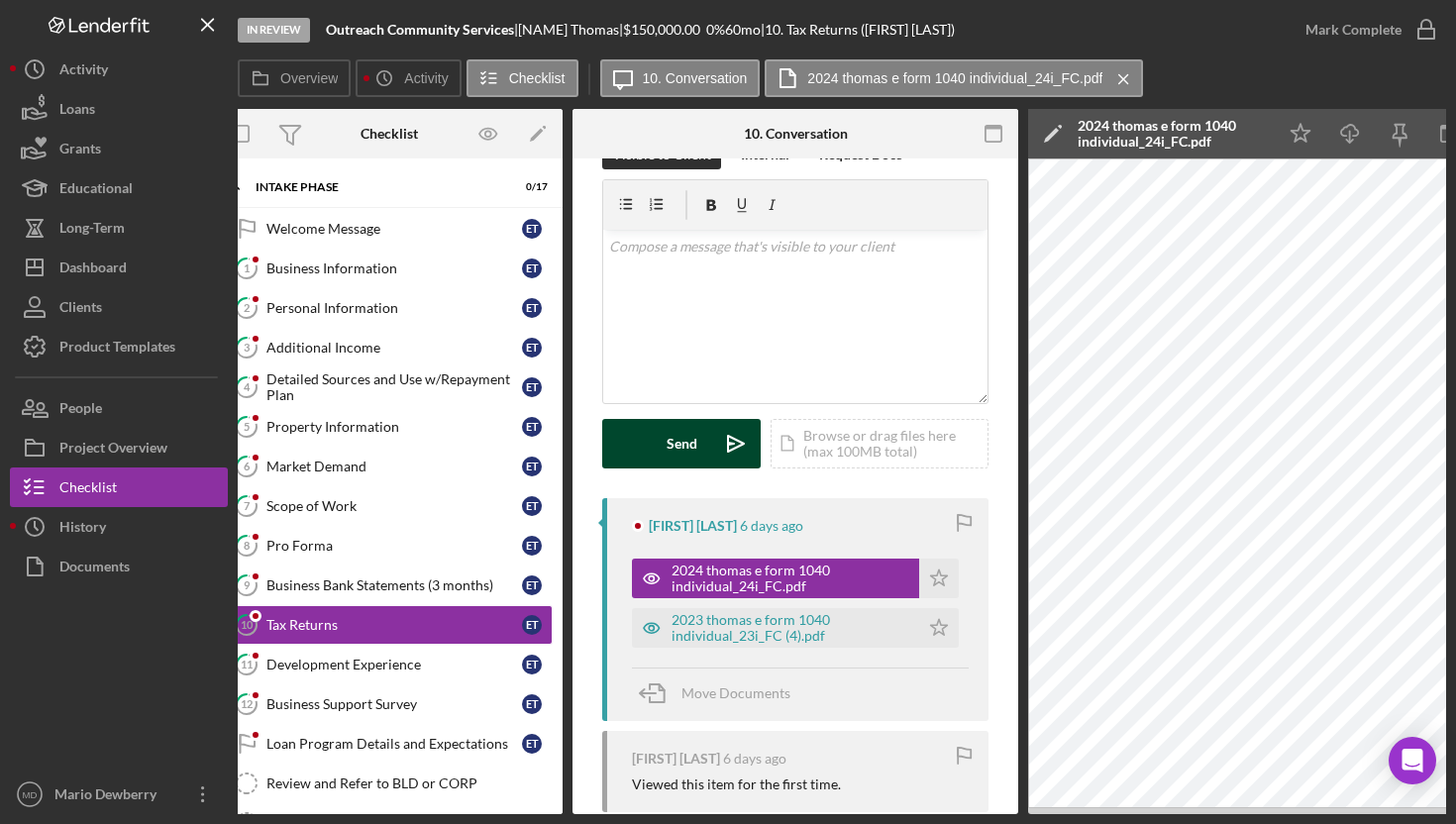 scroll, scrollTop: 0, scrollLeft: 0, axis: both 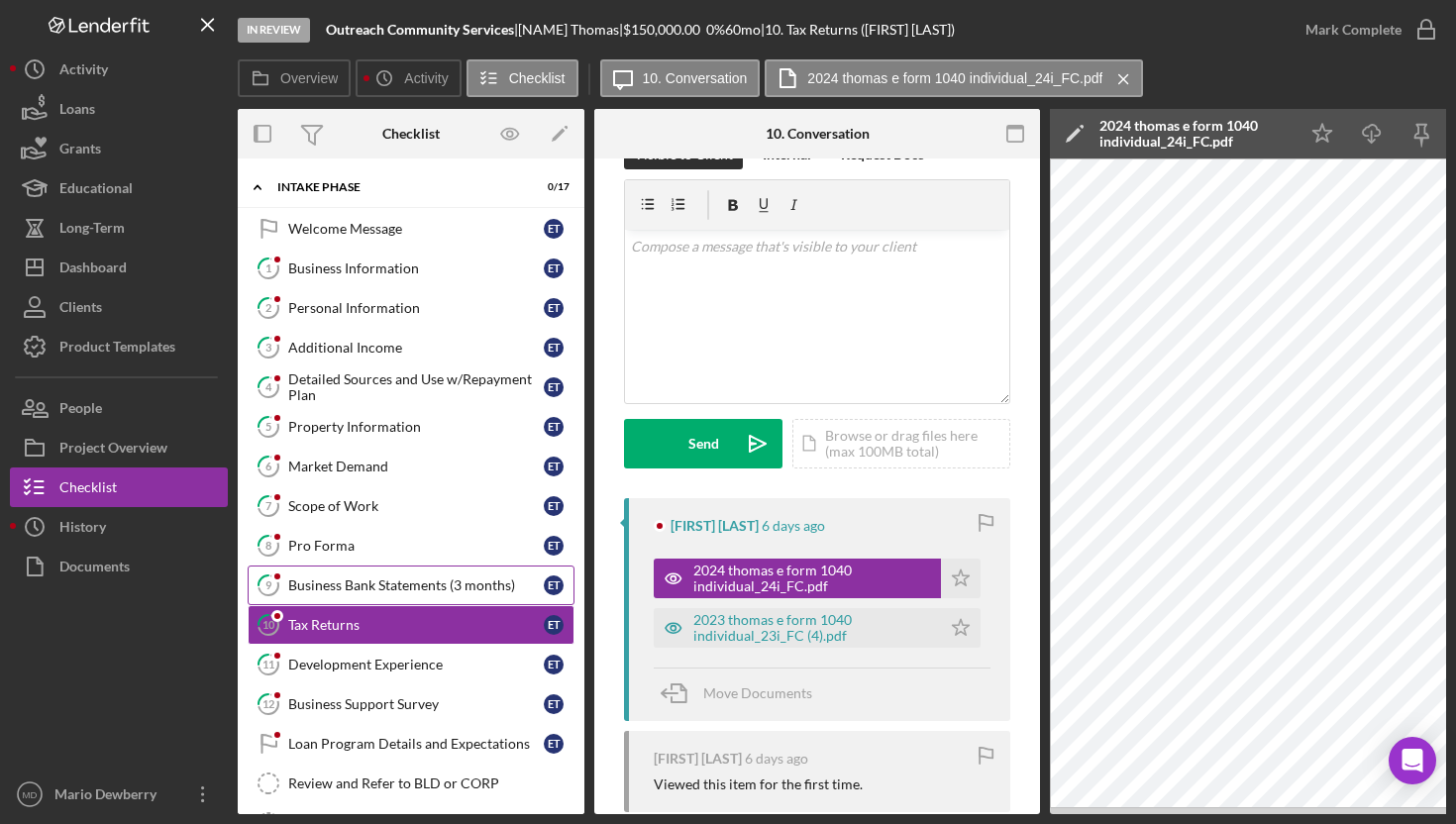 click on "Business Bank Statements (3 months)" at bounding box center [416, 585] 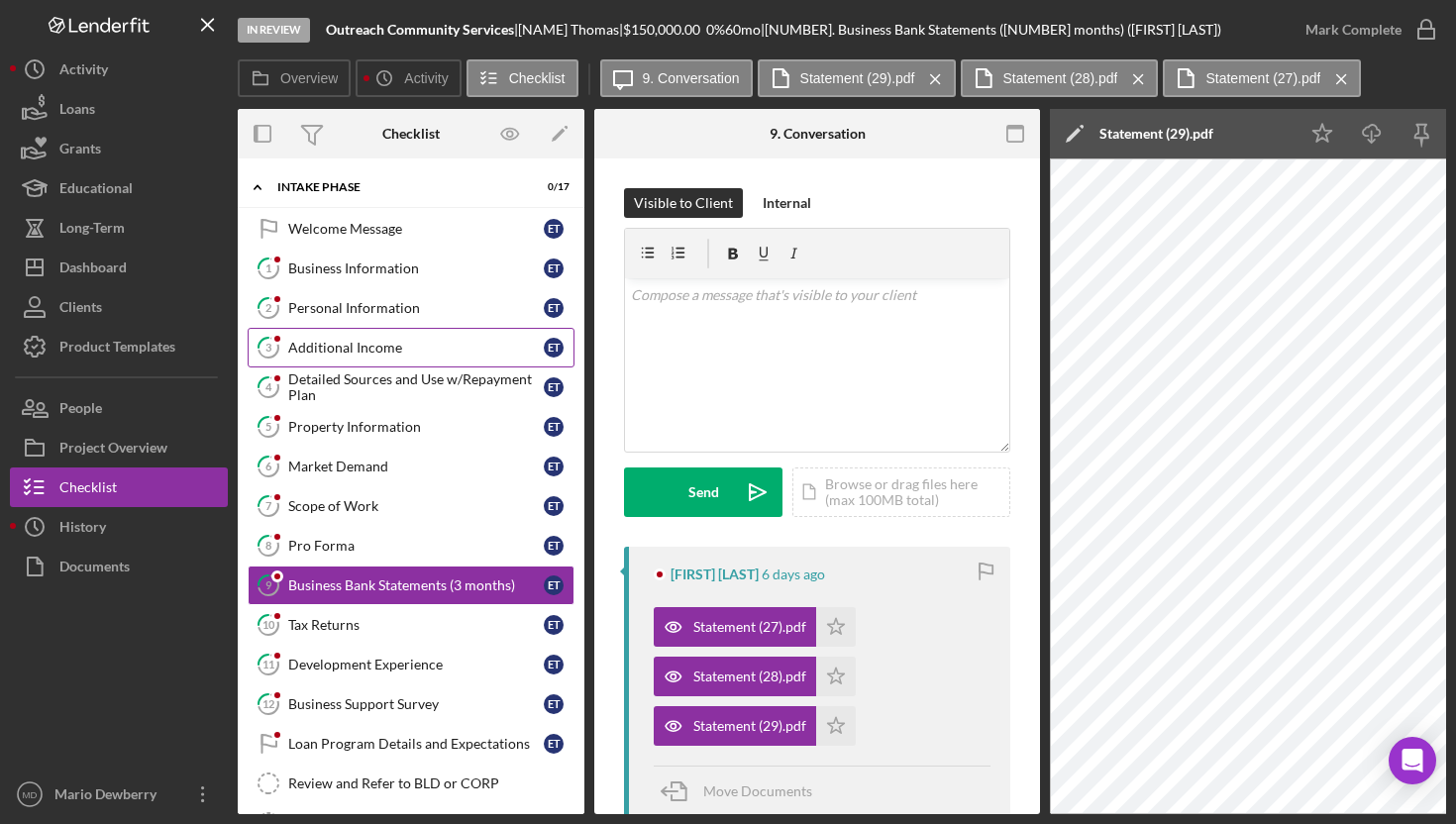 click on "3 Additional Income [NAME]" at bounding box center [411, 348] 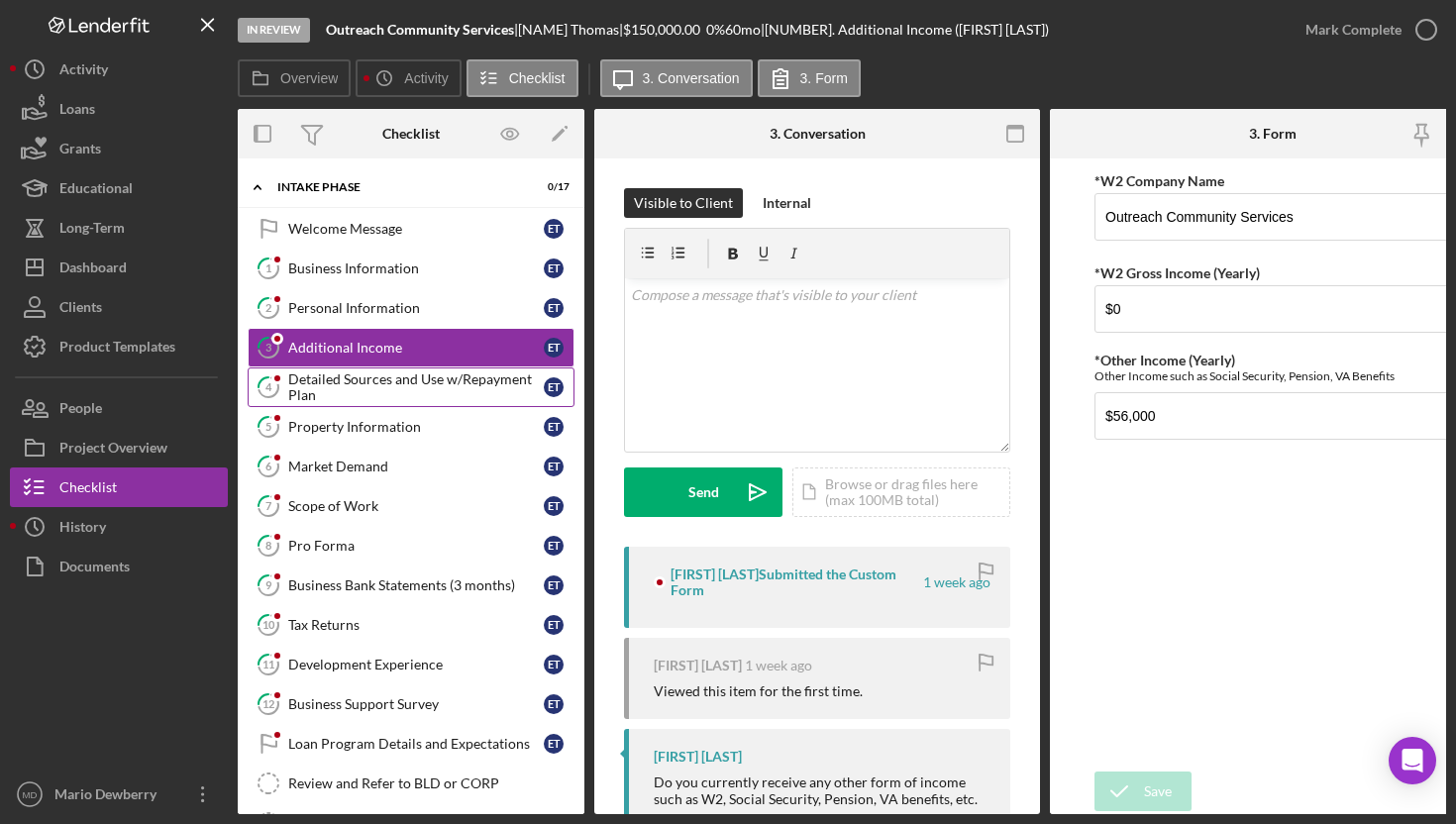 click on "Detailed Sources and Use w/Repayment Plan" at bounding box center (416, 387) 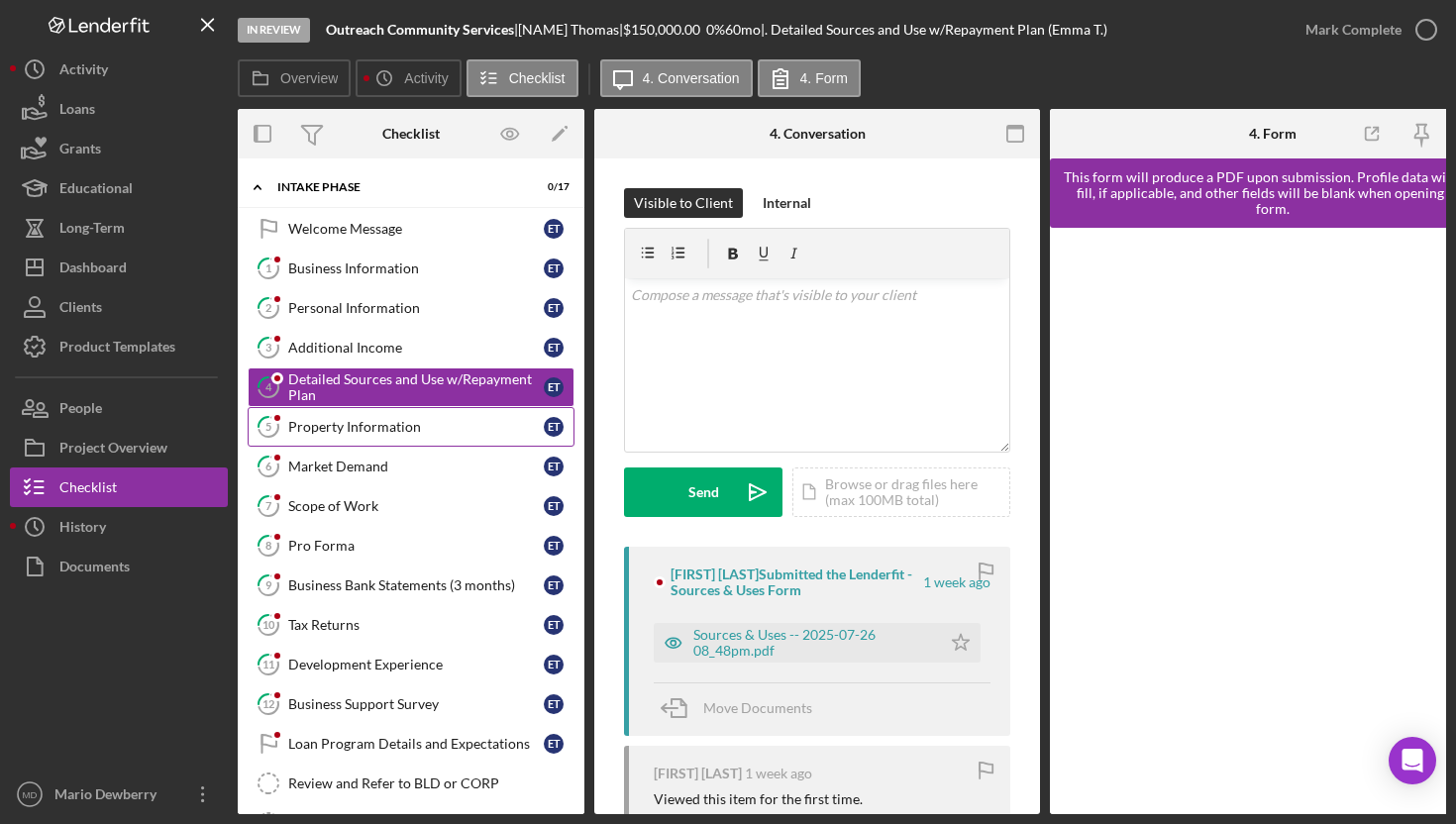 click on "Property Information" at bounding box center (416, 427) 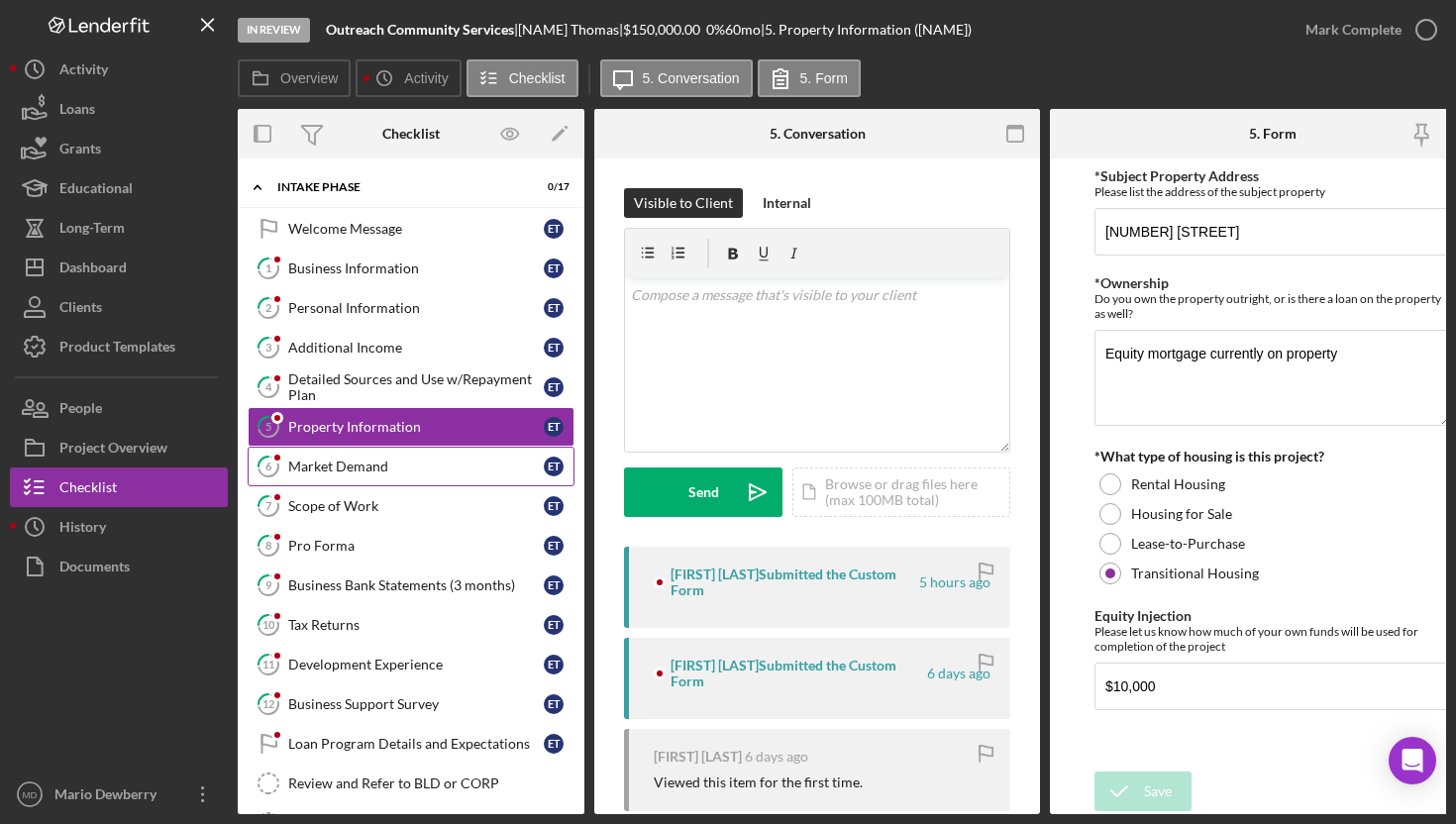 click on "6 Market Demand E T" at bounding box center [411, 466] 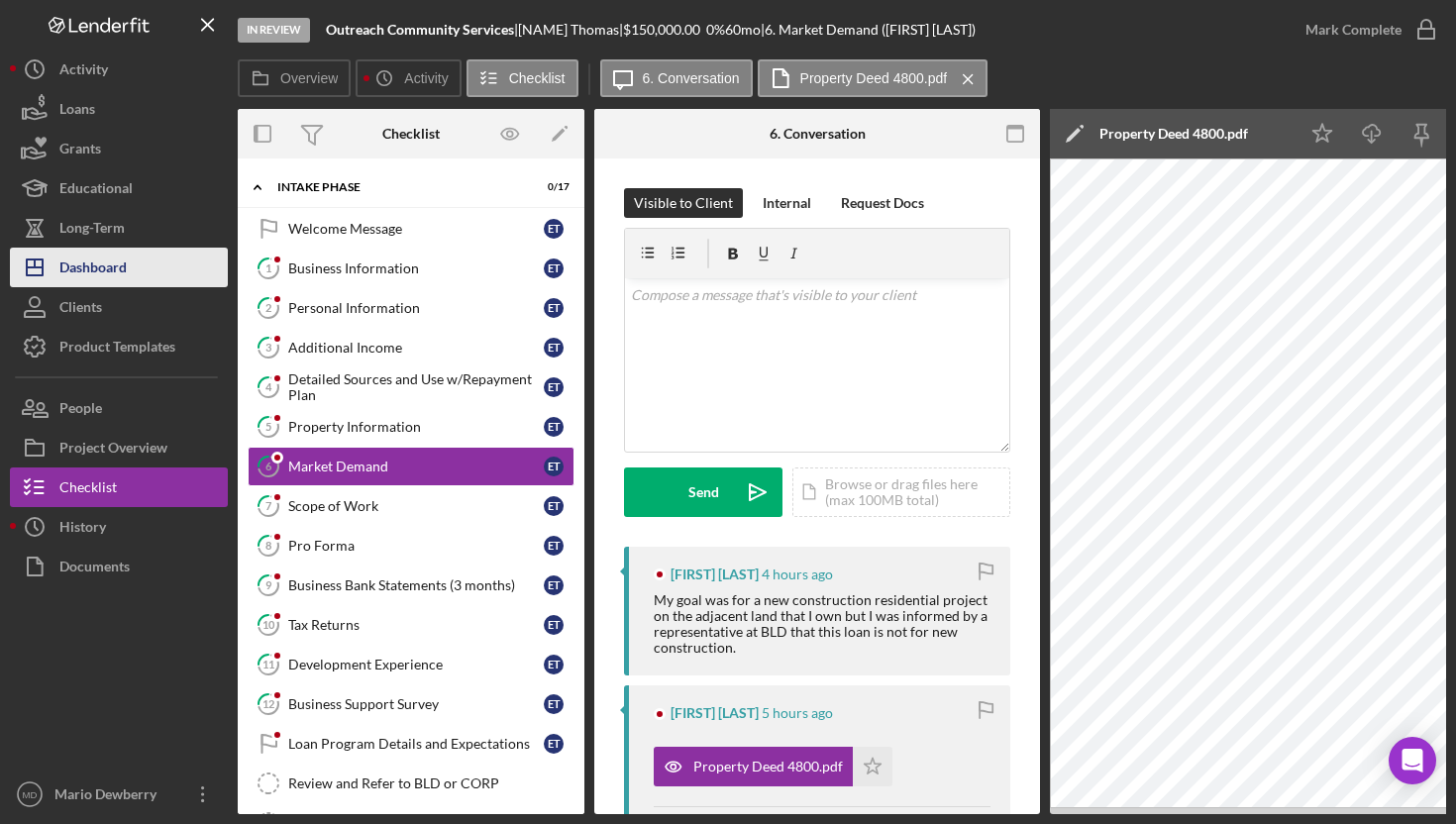 click on "Icon/Dashboard Dashboard" at bounding box center [119, 267] 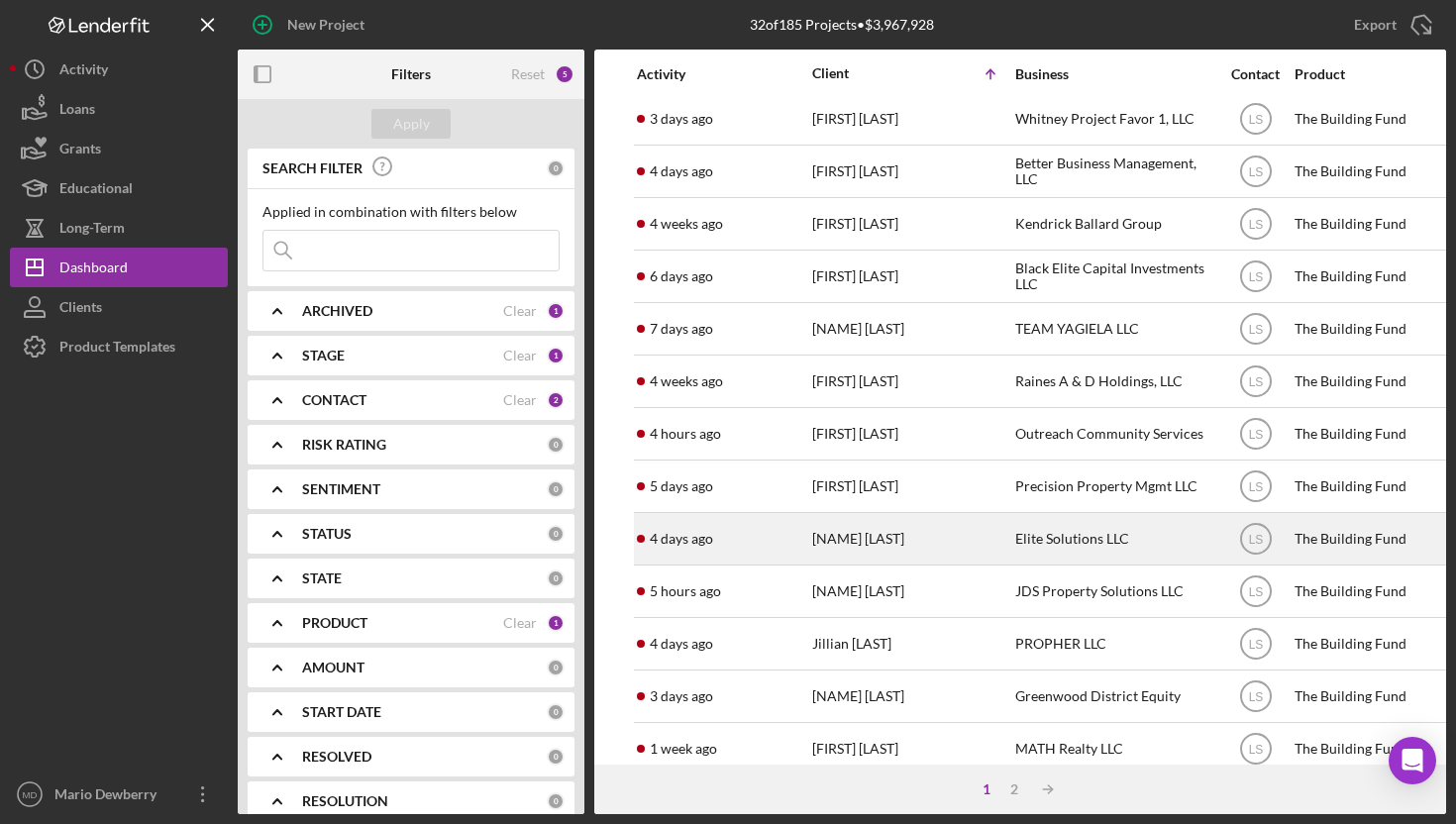 scroll, scrollTop: 327, scrollLeft: 0, axis: vertical 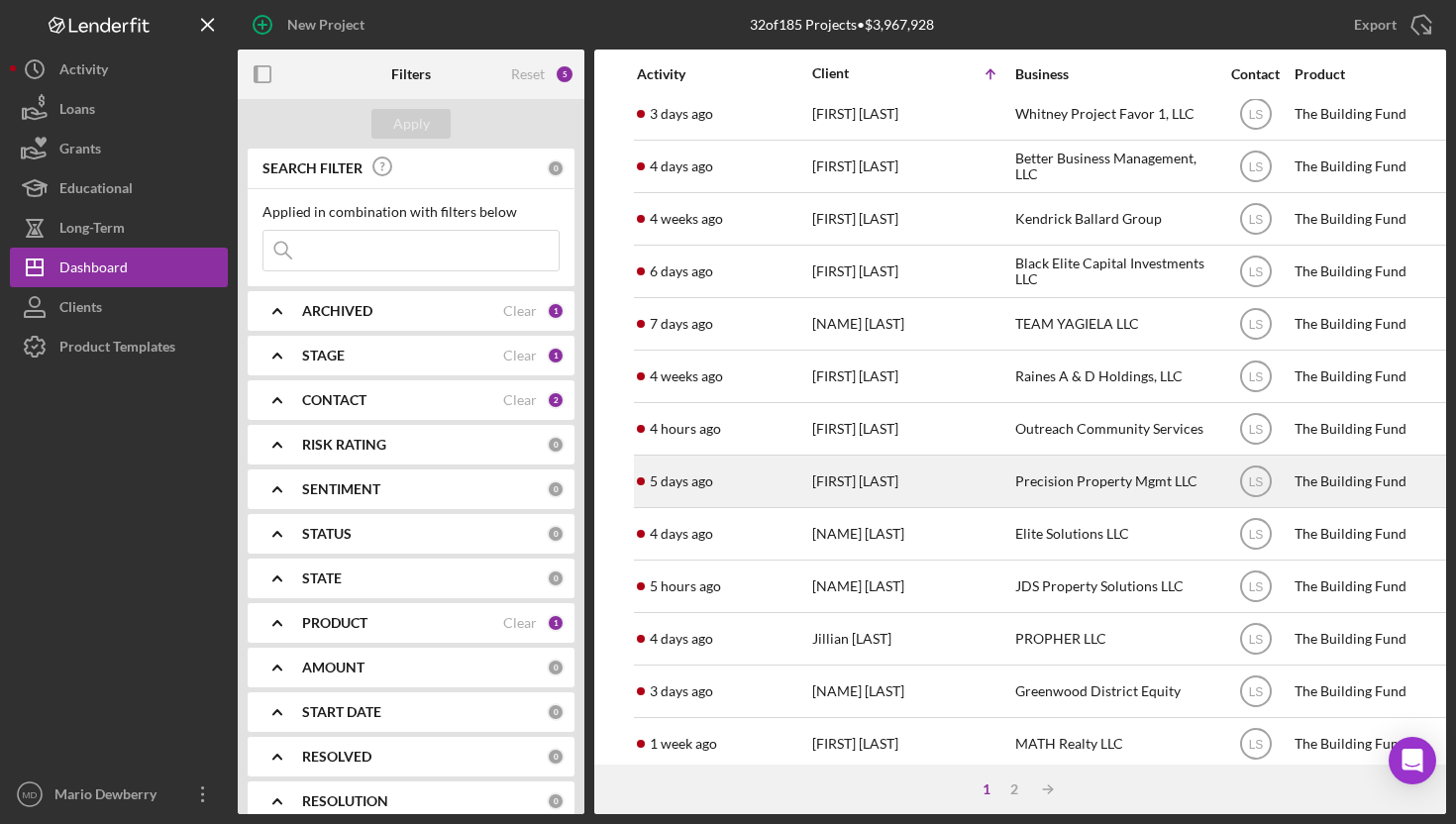 click on "[FIRST] [LAST]" at bounding box center (911, 481) 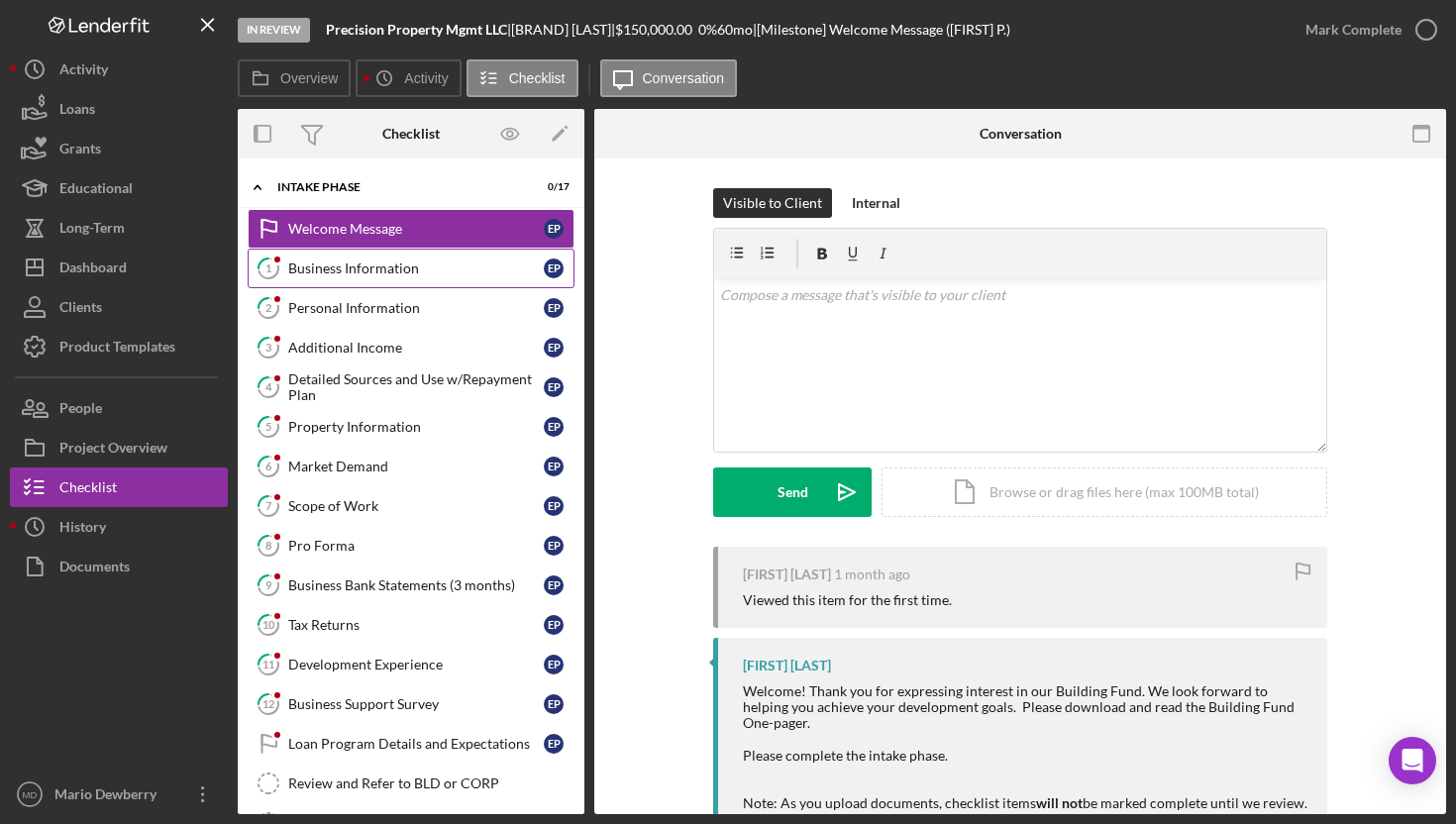 click on "Business Information" at bounding box center (416, 268) 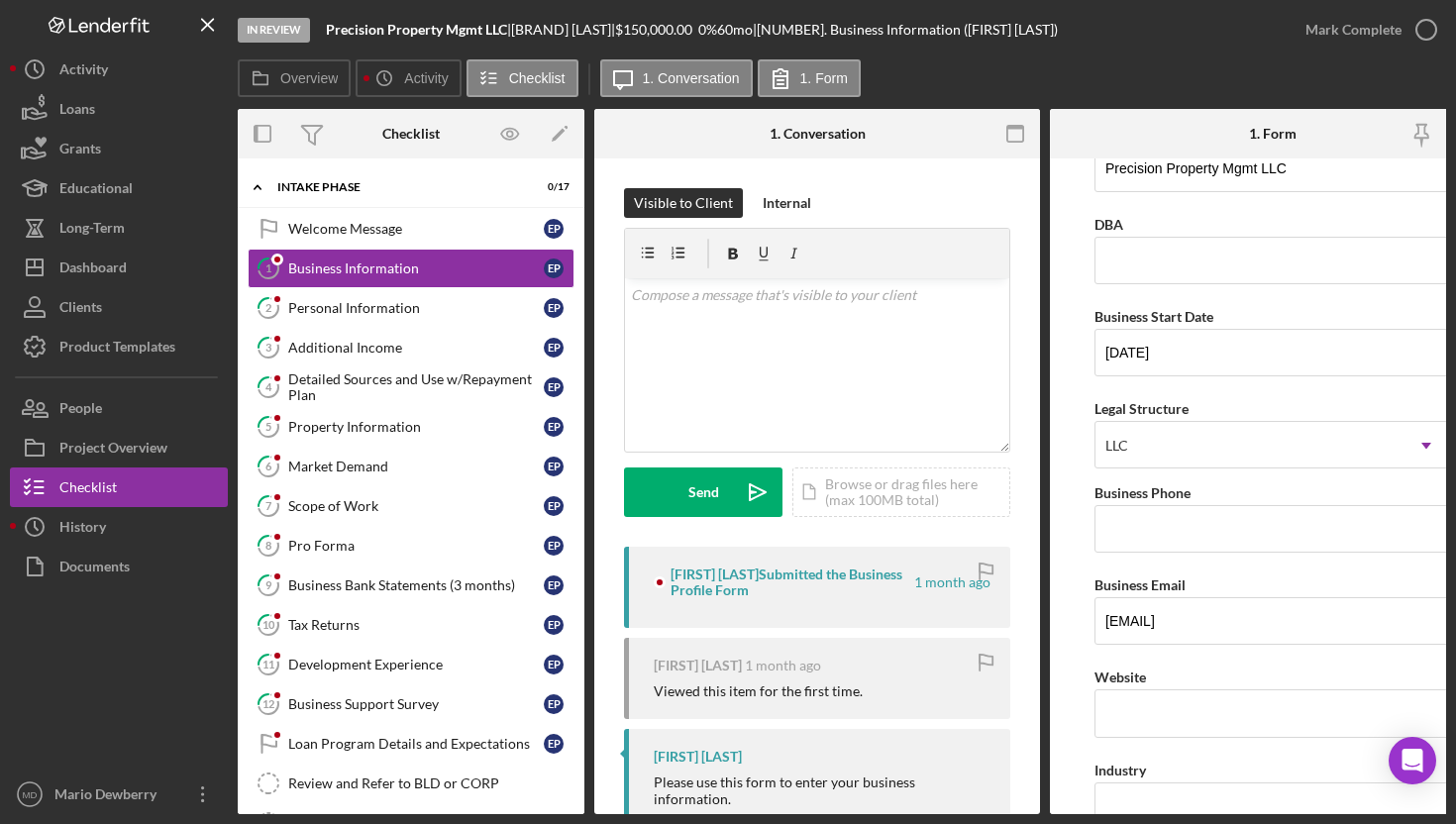 scroll, scrollTop: 0, scrollLeft: 0, axis: both 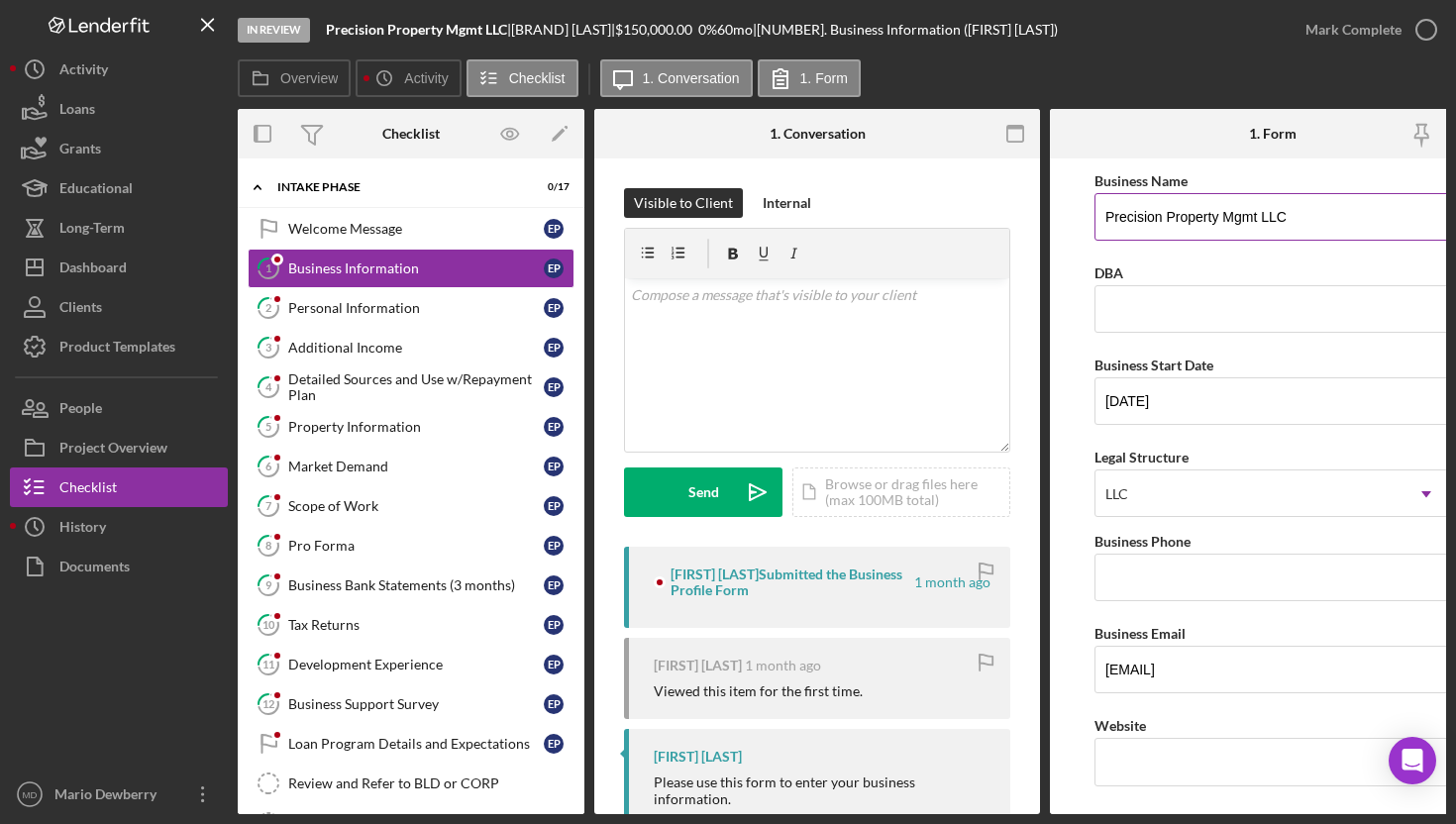 click on "Precision Property Mgmt LLC" at bounding box center [1273, 217] 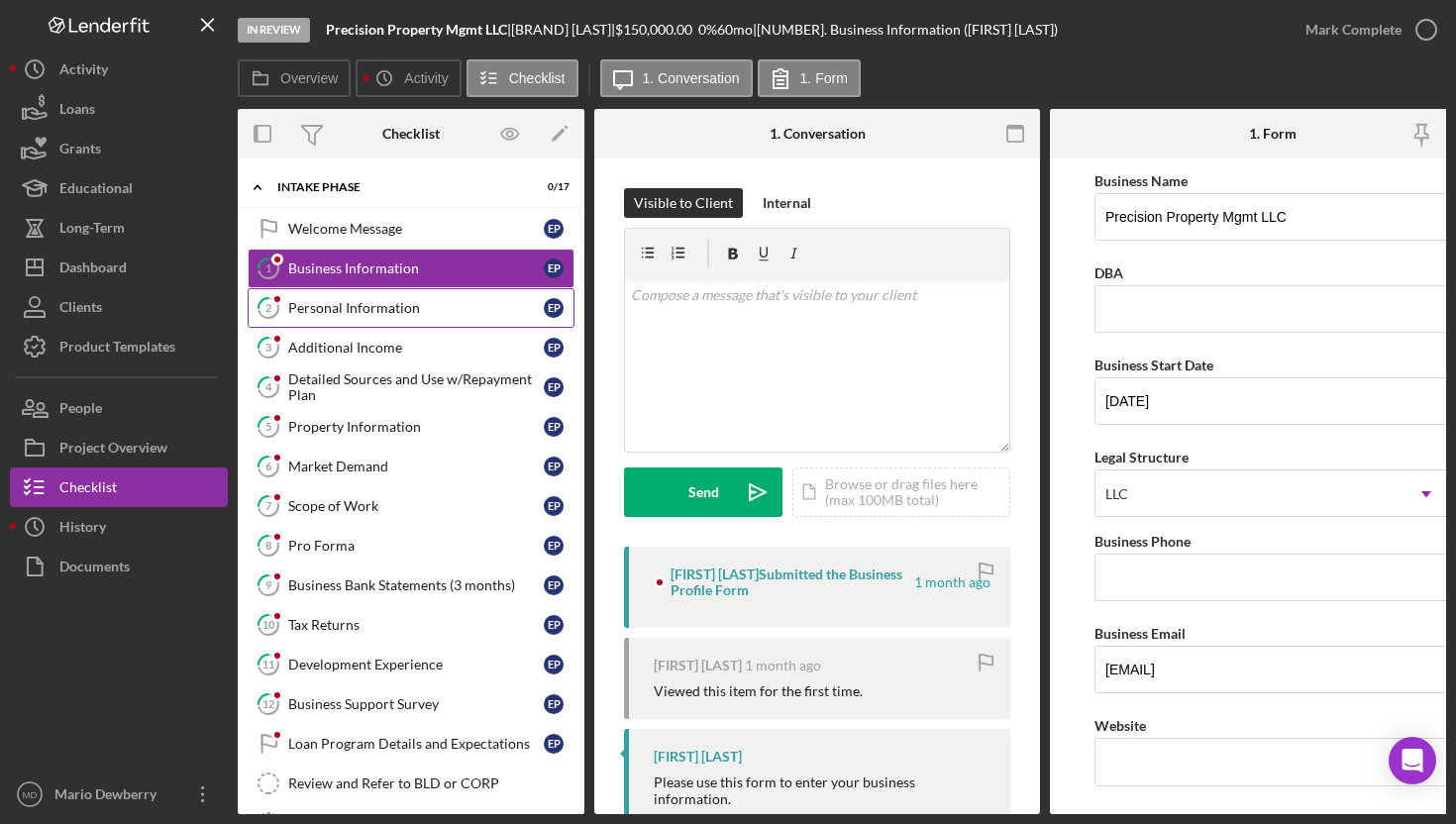 click on "2 Personal Information E P" at bounding box center (411, 308) 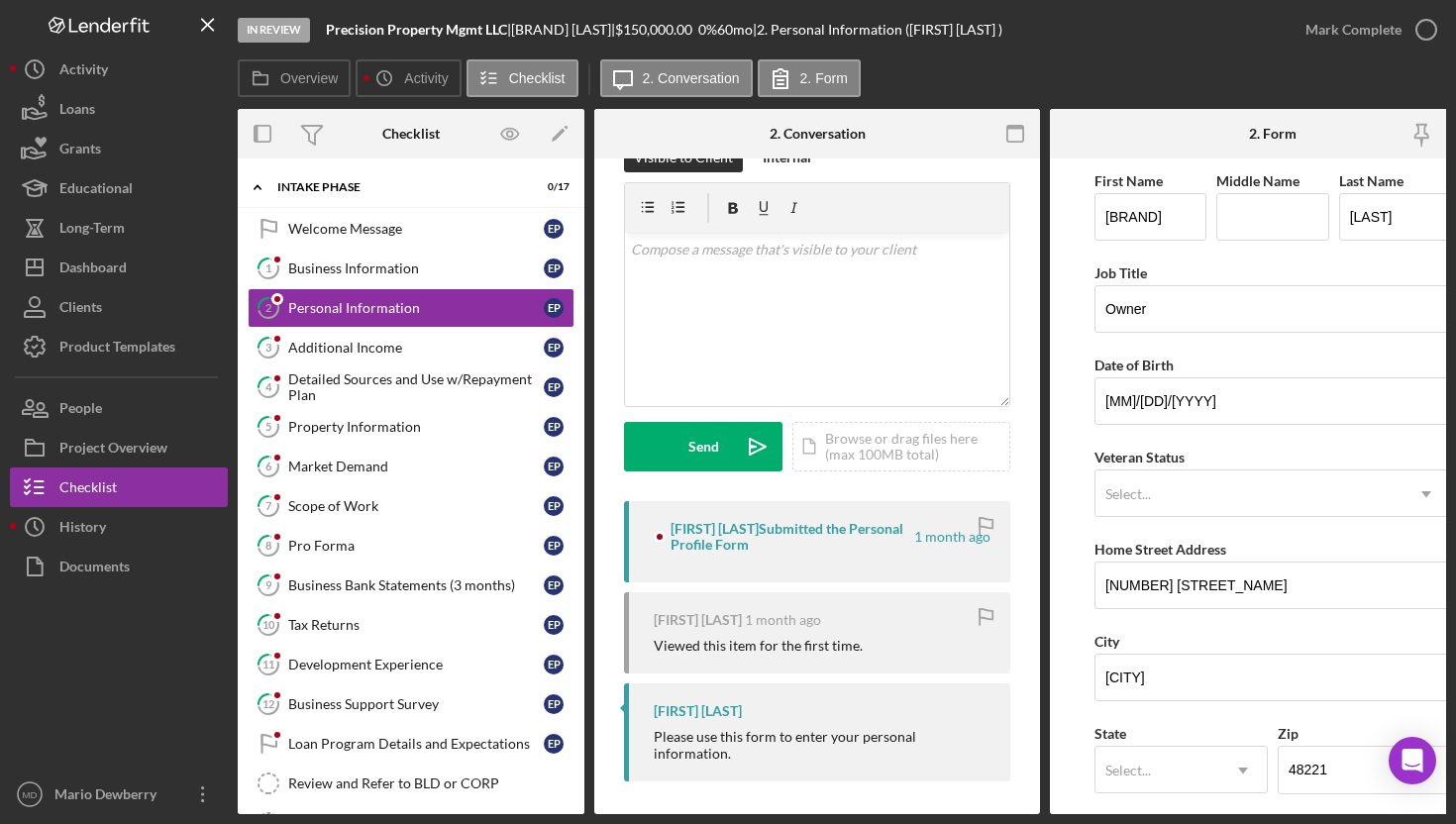 scroll, scrollTop: 57, scrollLeft: 0, axis: vertical 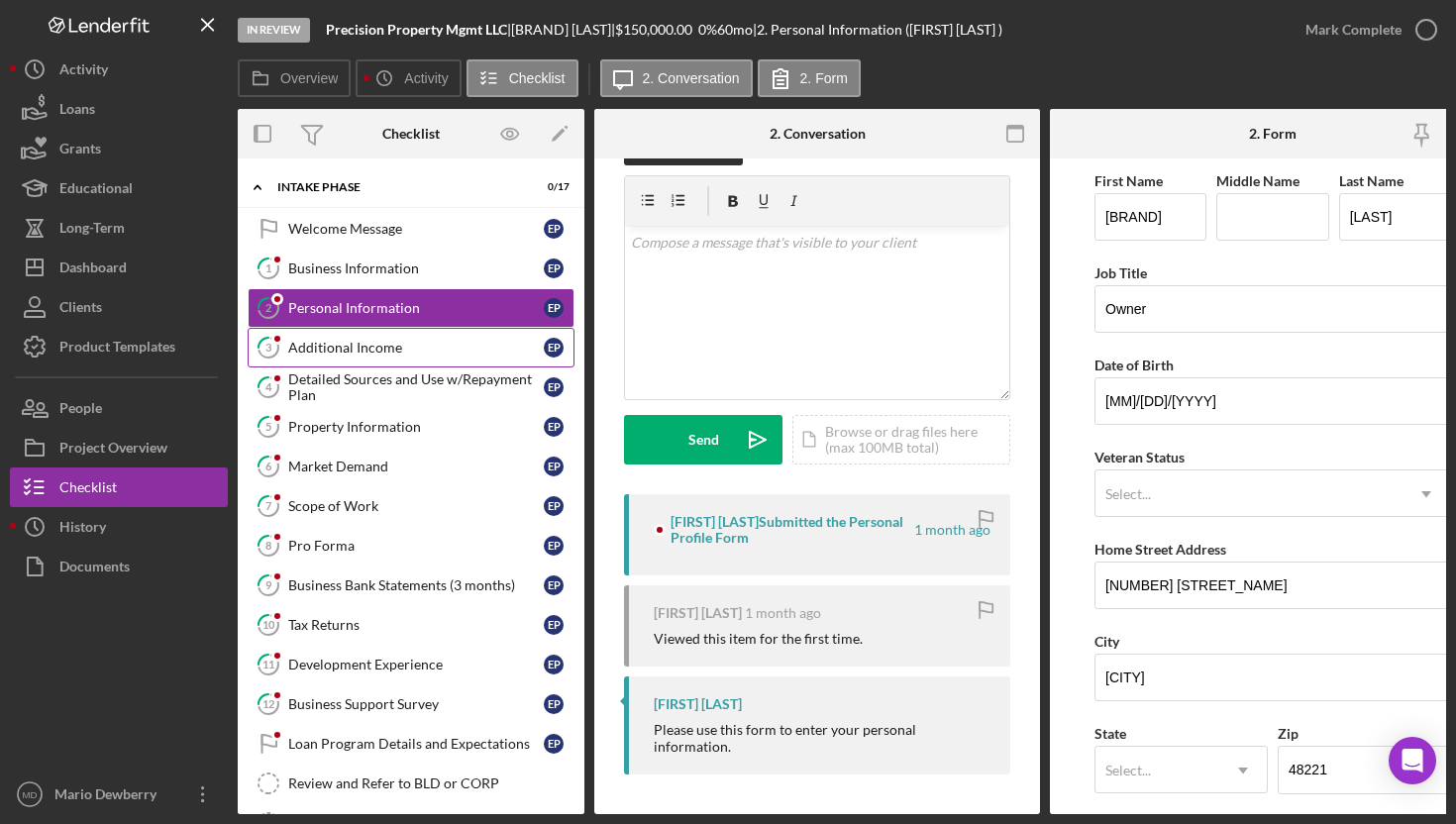 click on "Additional Income" at bounding box center (416, 348) 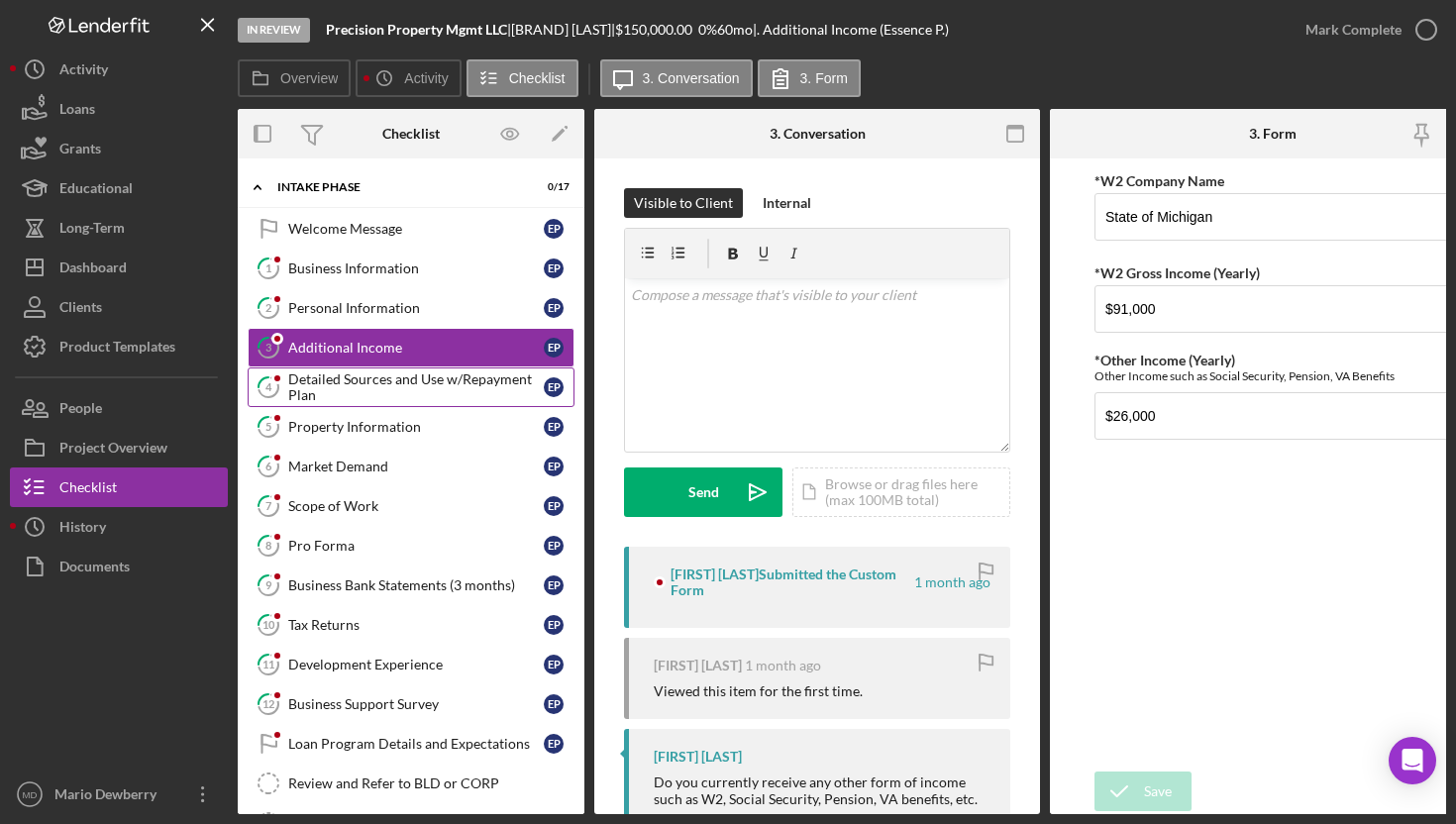 click on "Detailed Sources and Use w/Repayment Plan" at bounding box center (416, 387) 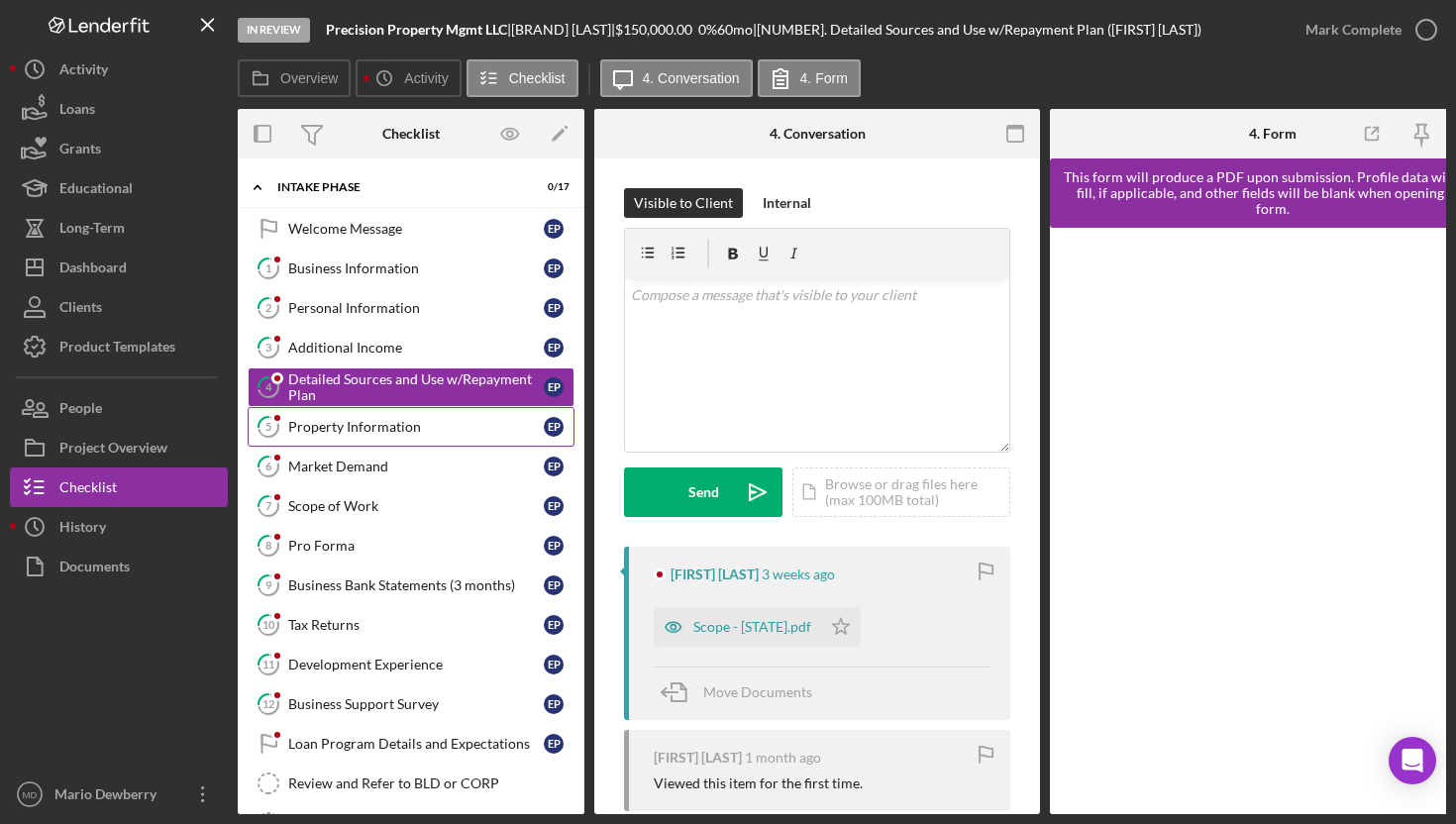 click on "4 Property Information E P" at bounding box center [411, 427] 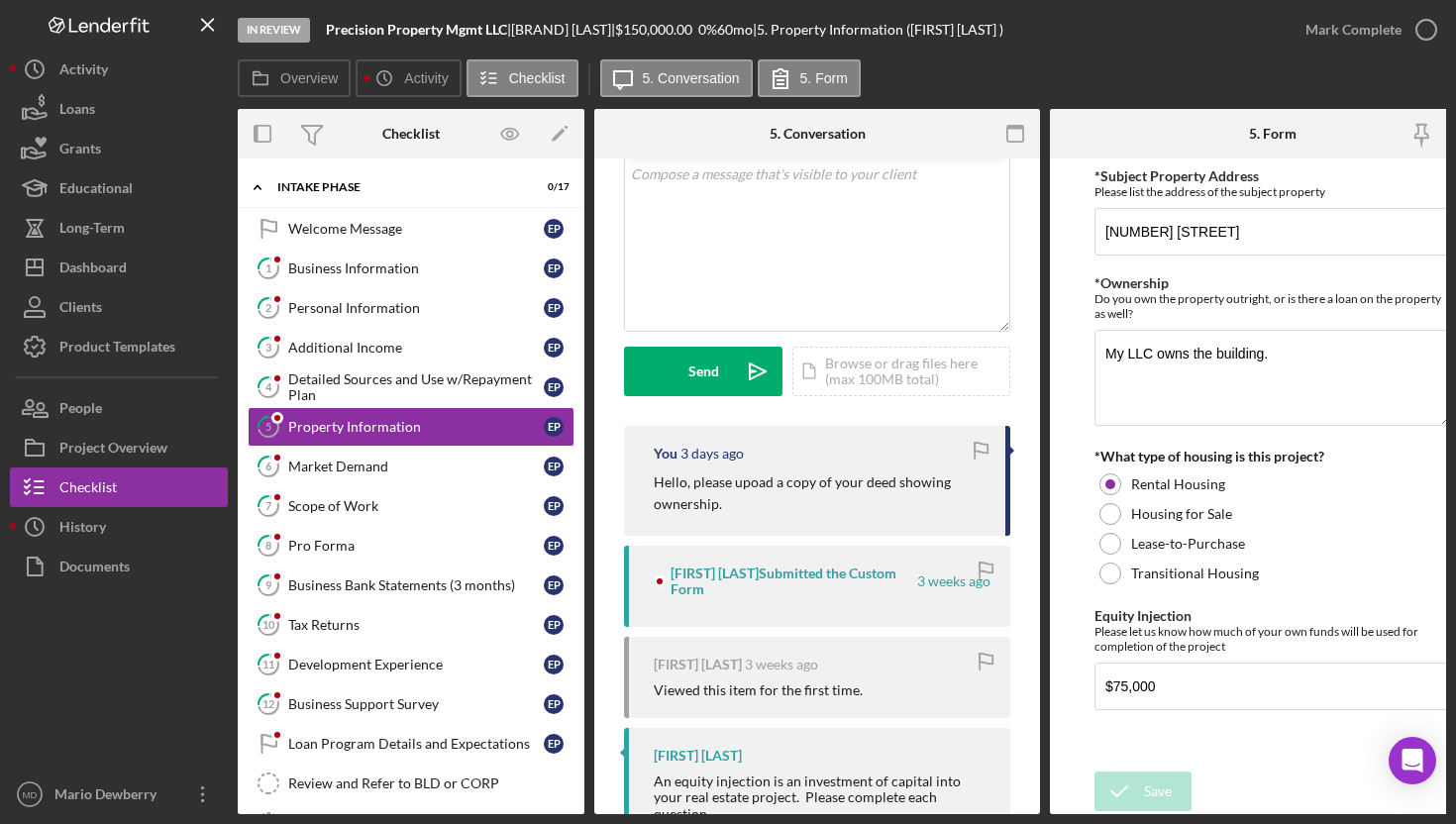 scroll, scrollTop: 119, scrollLeft: 0, axis: vertical 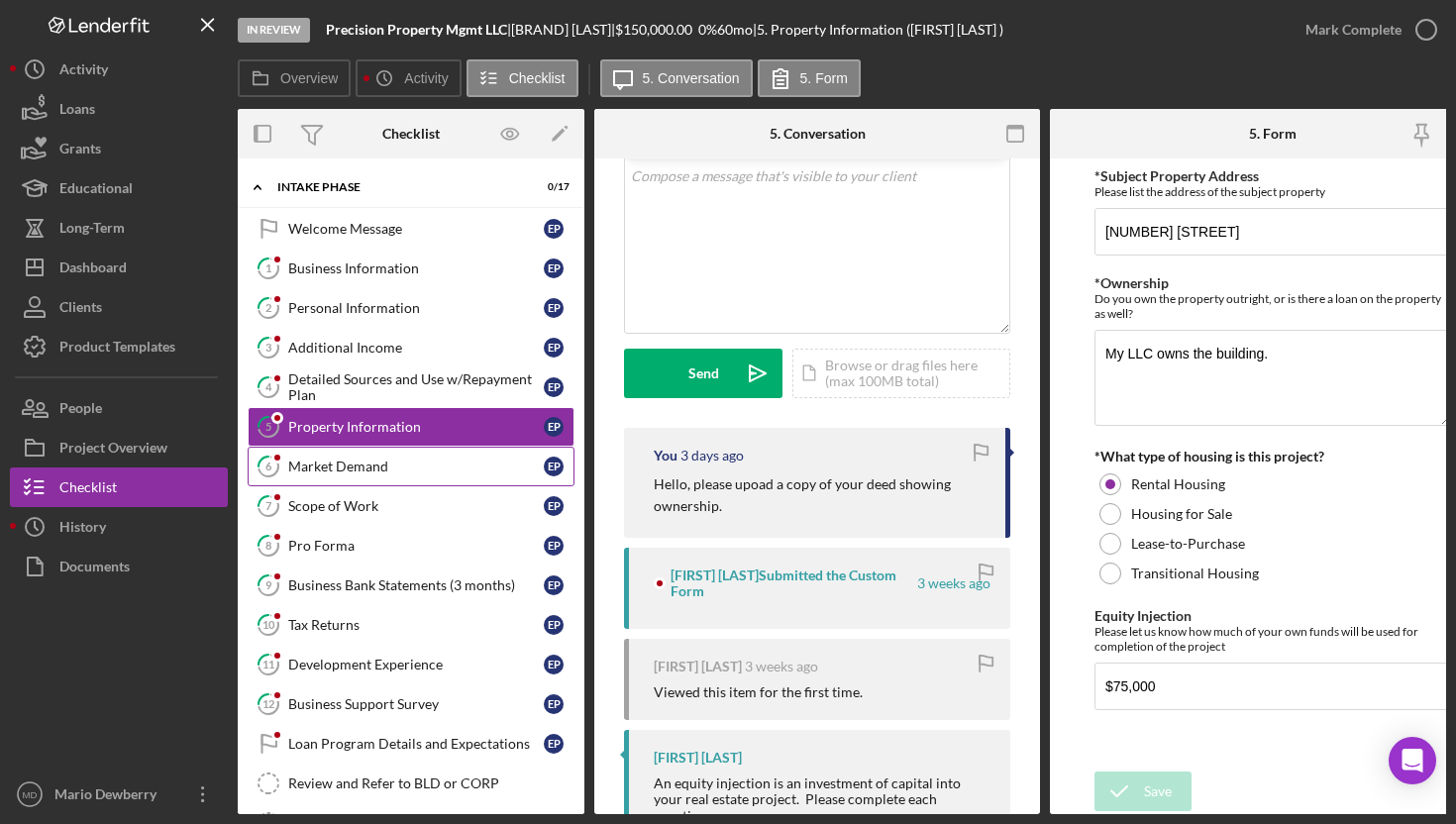 click on "Market Demand" at bounding box center [416, 466] 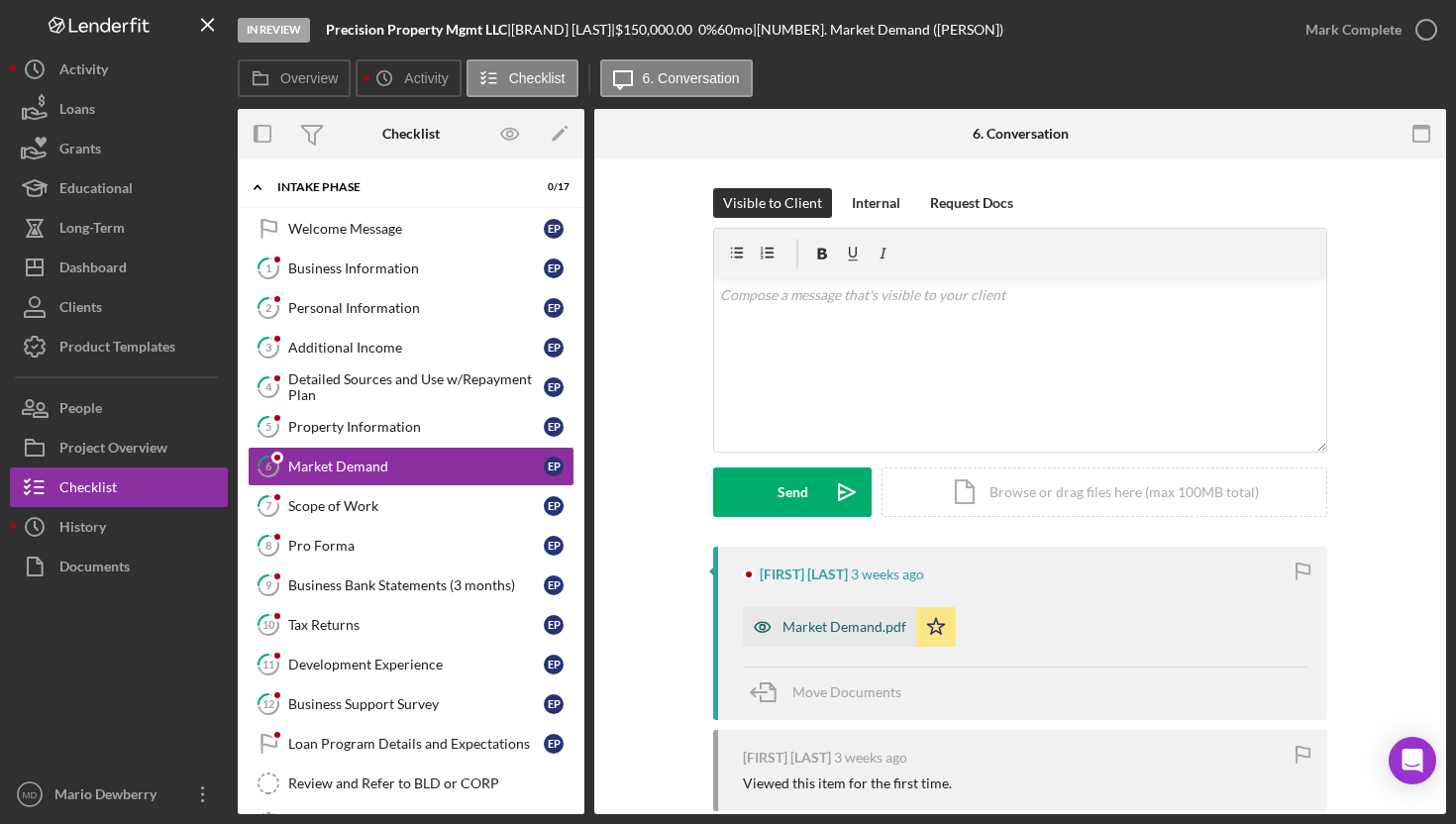 click on "Market Demand.pdf" at bounding box center [844, 627] 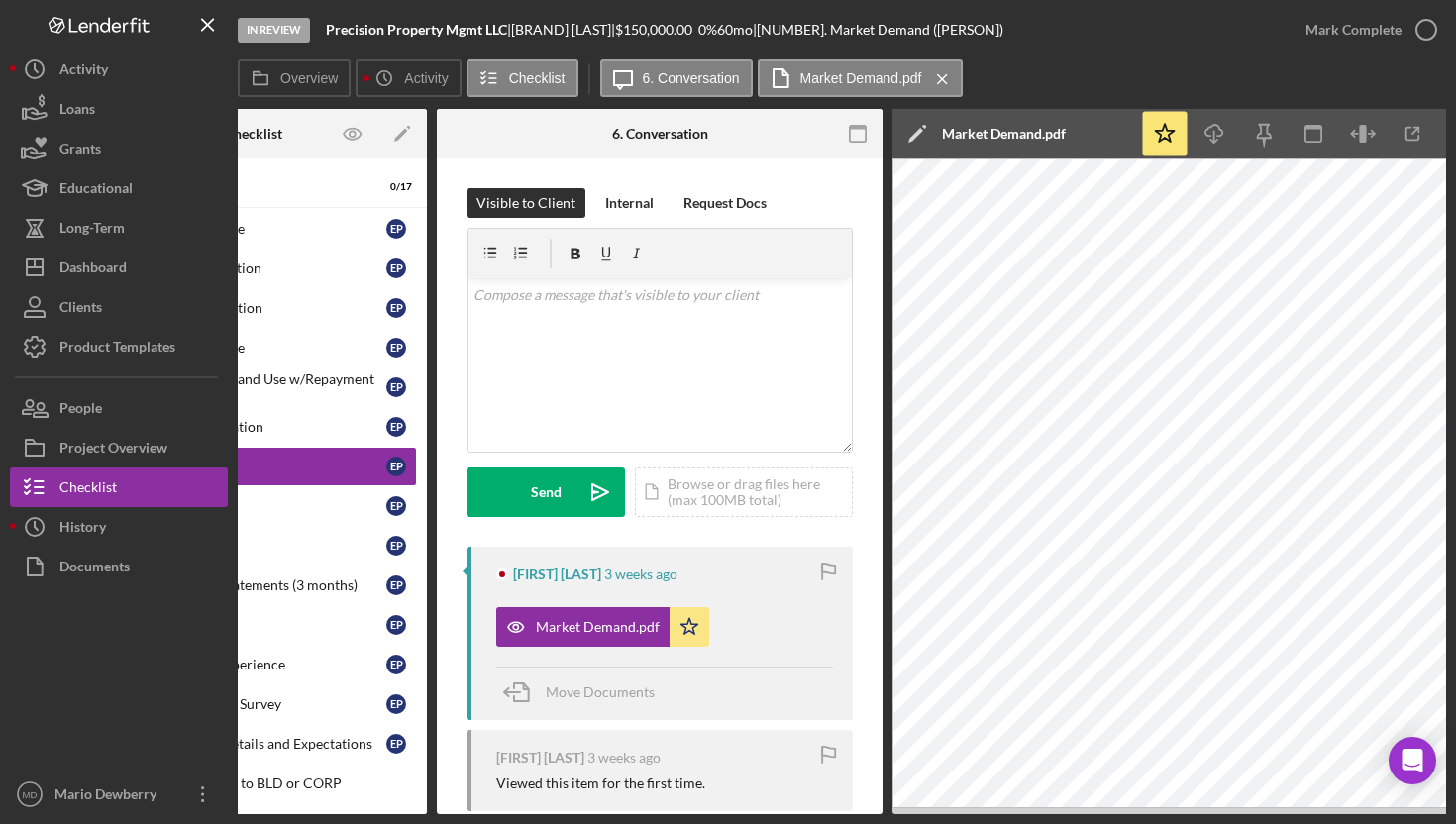 scroll, scrollTop: 0, scrollLeft: 162, axis: horizontal 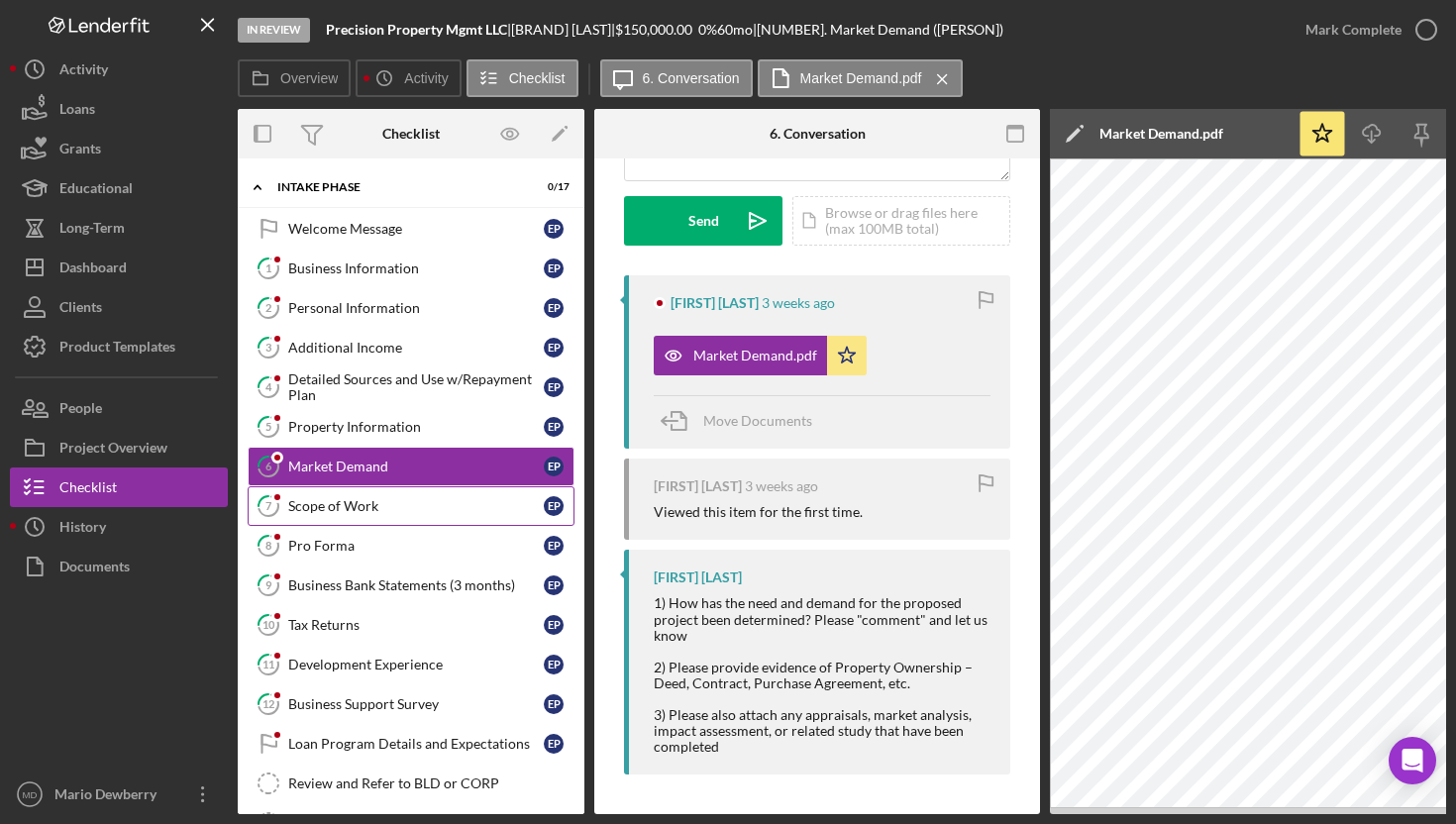click on "Scope of Work" at bounding box center (416, 506) 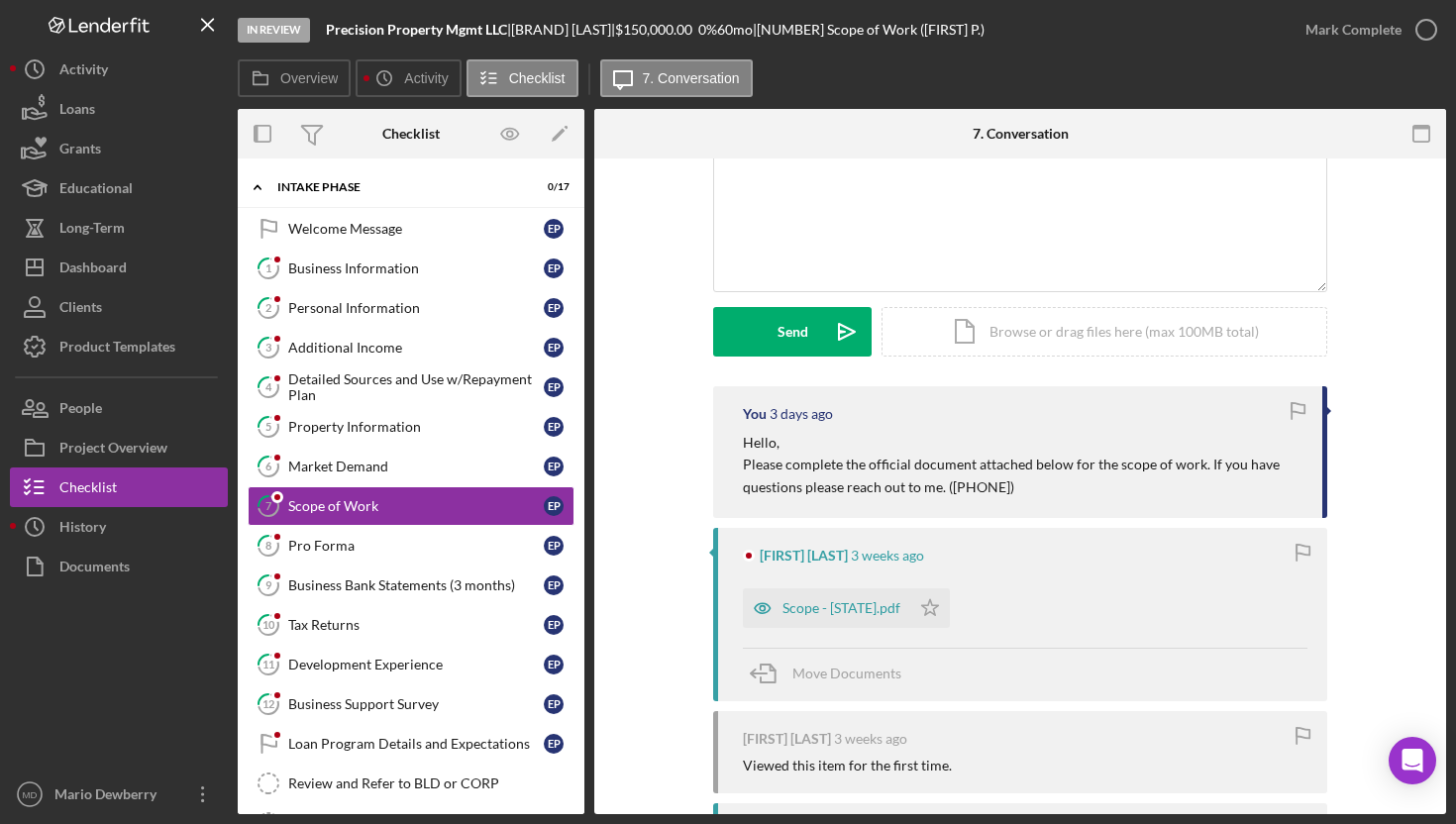 scroll, scrollTop: 162, scrollLeft: 0, axis: vertical 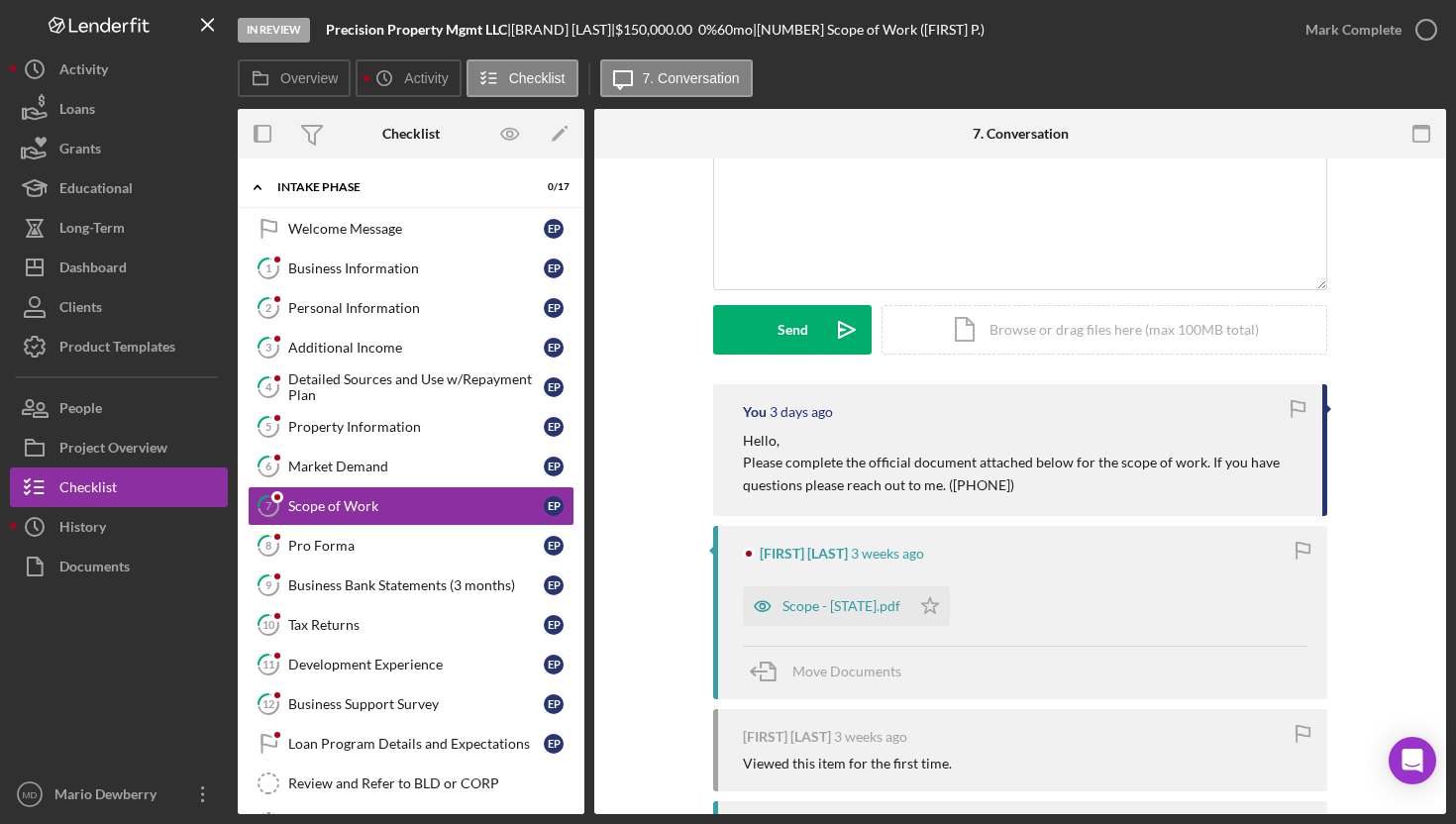 click on "Scope - [STATE].pdf" at bounding box center [841, 606] 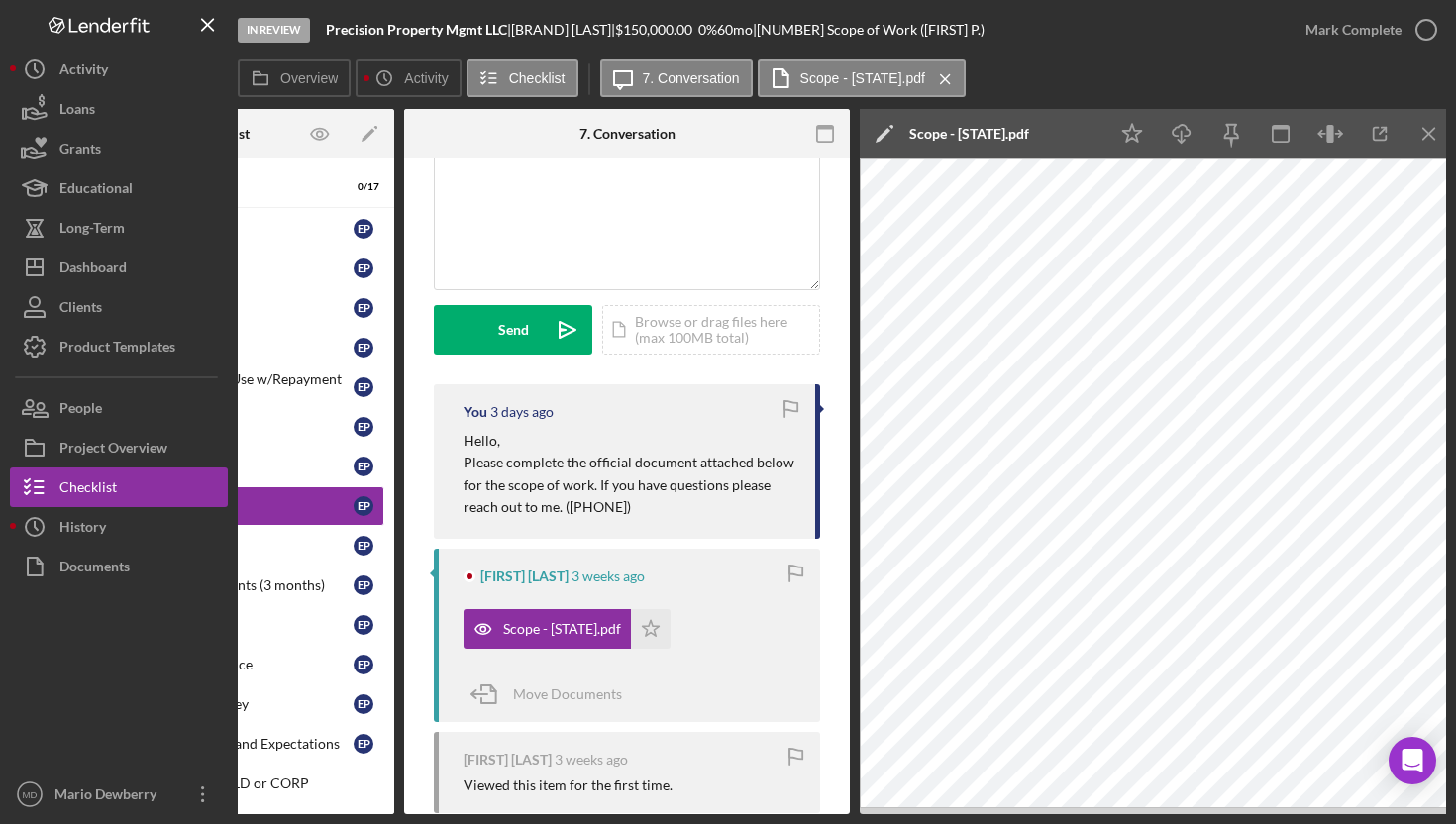 scroll, scrollTop: 0, scrollLeft: 198, axis: horizontal 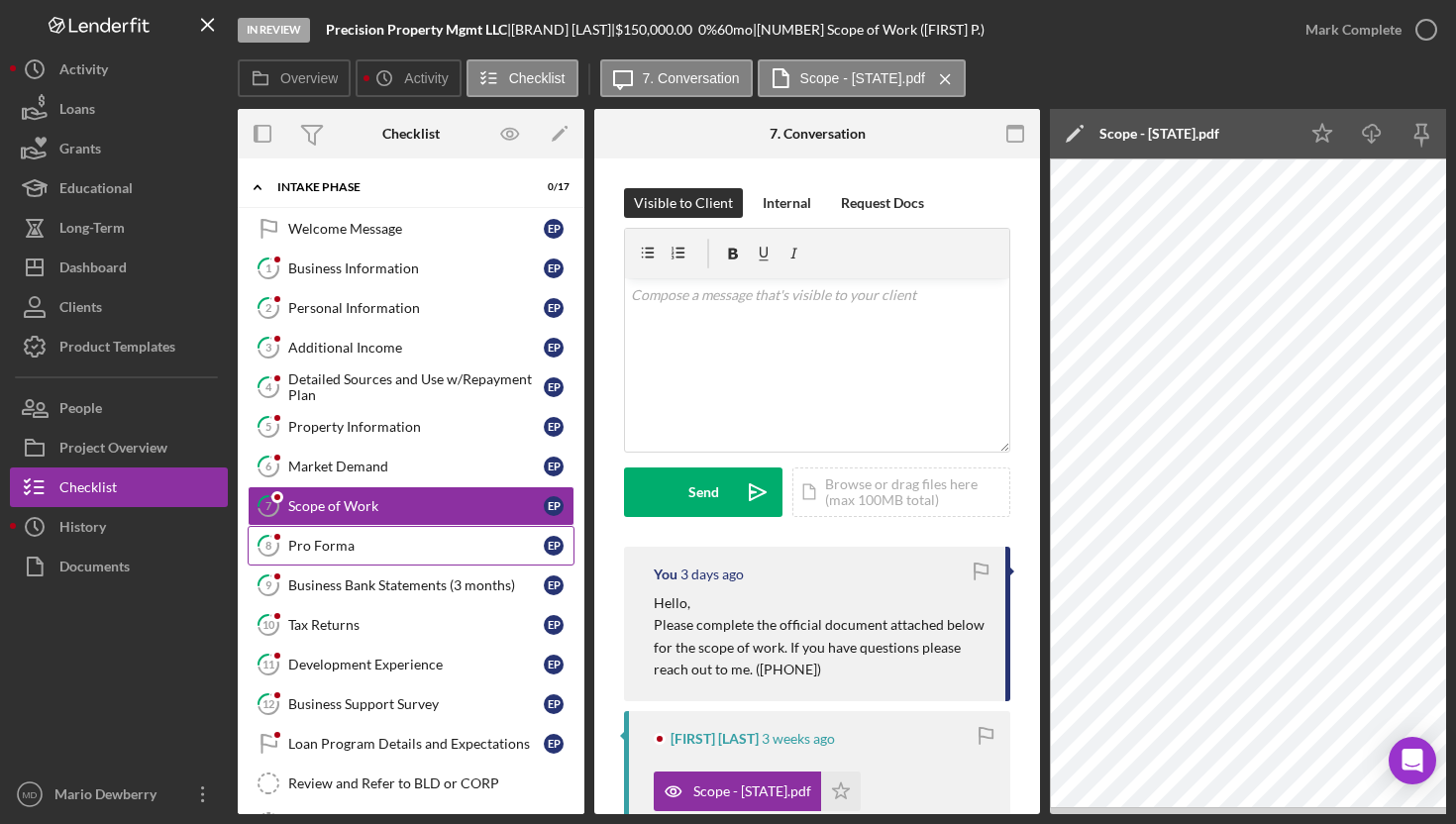 click on "Pro Forma" at bounding box center (416, 546) 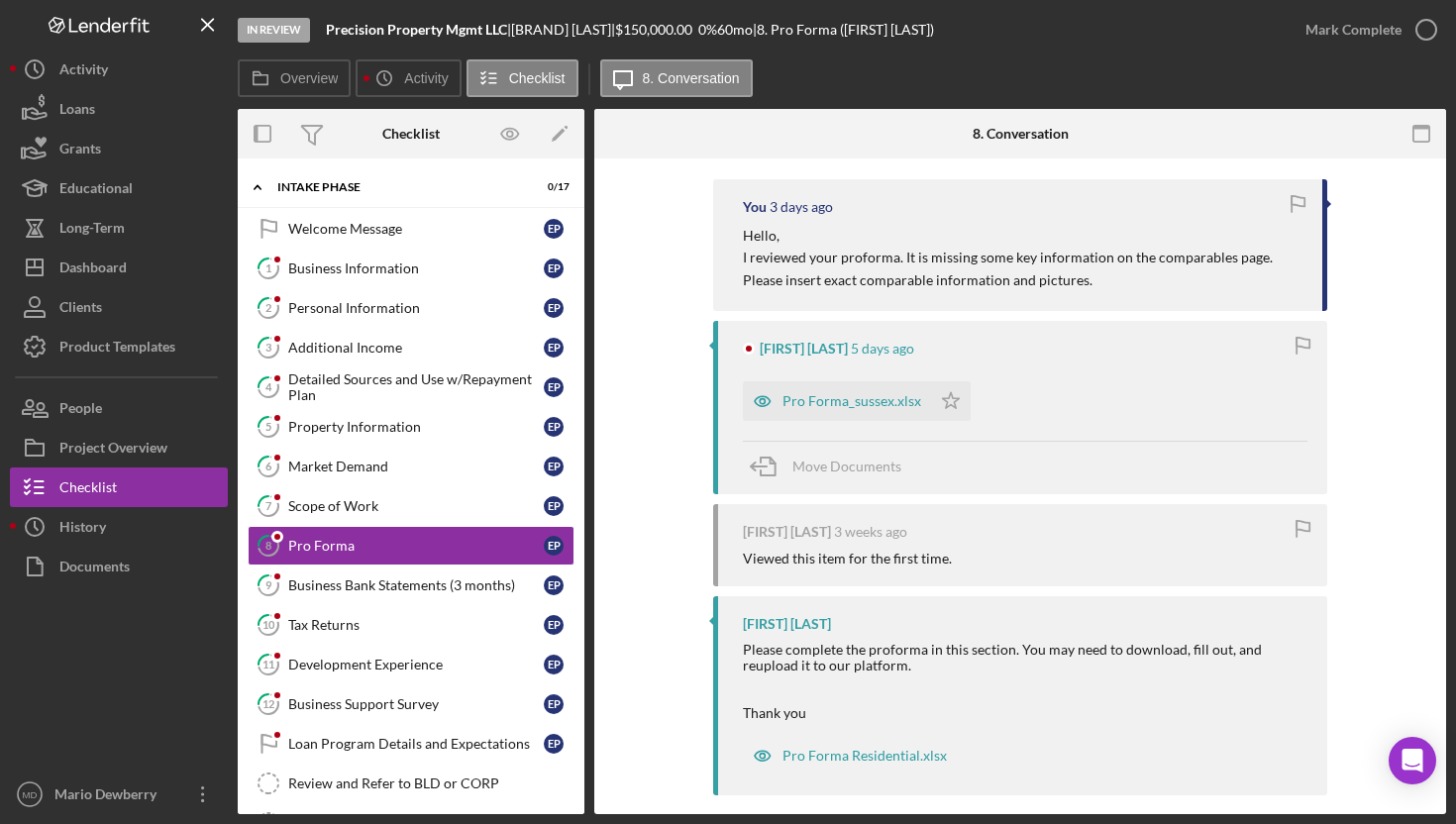 scroll, scrollTop: 387, scrollLeft: 0, axis: vertical 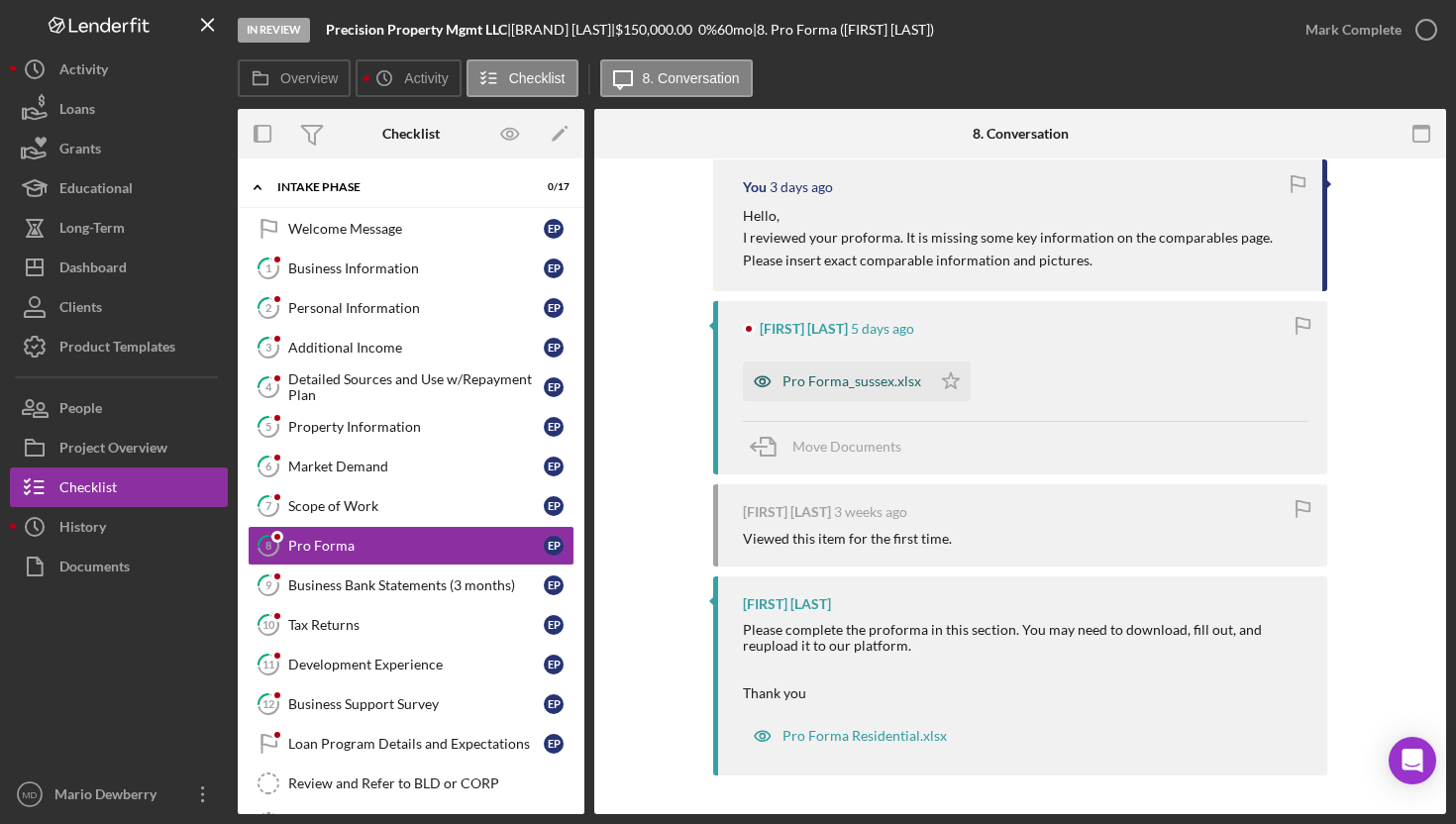 click on "Pro Forma_sussex.xlsx" at bounding box center (837, 381) 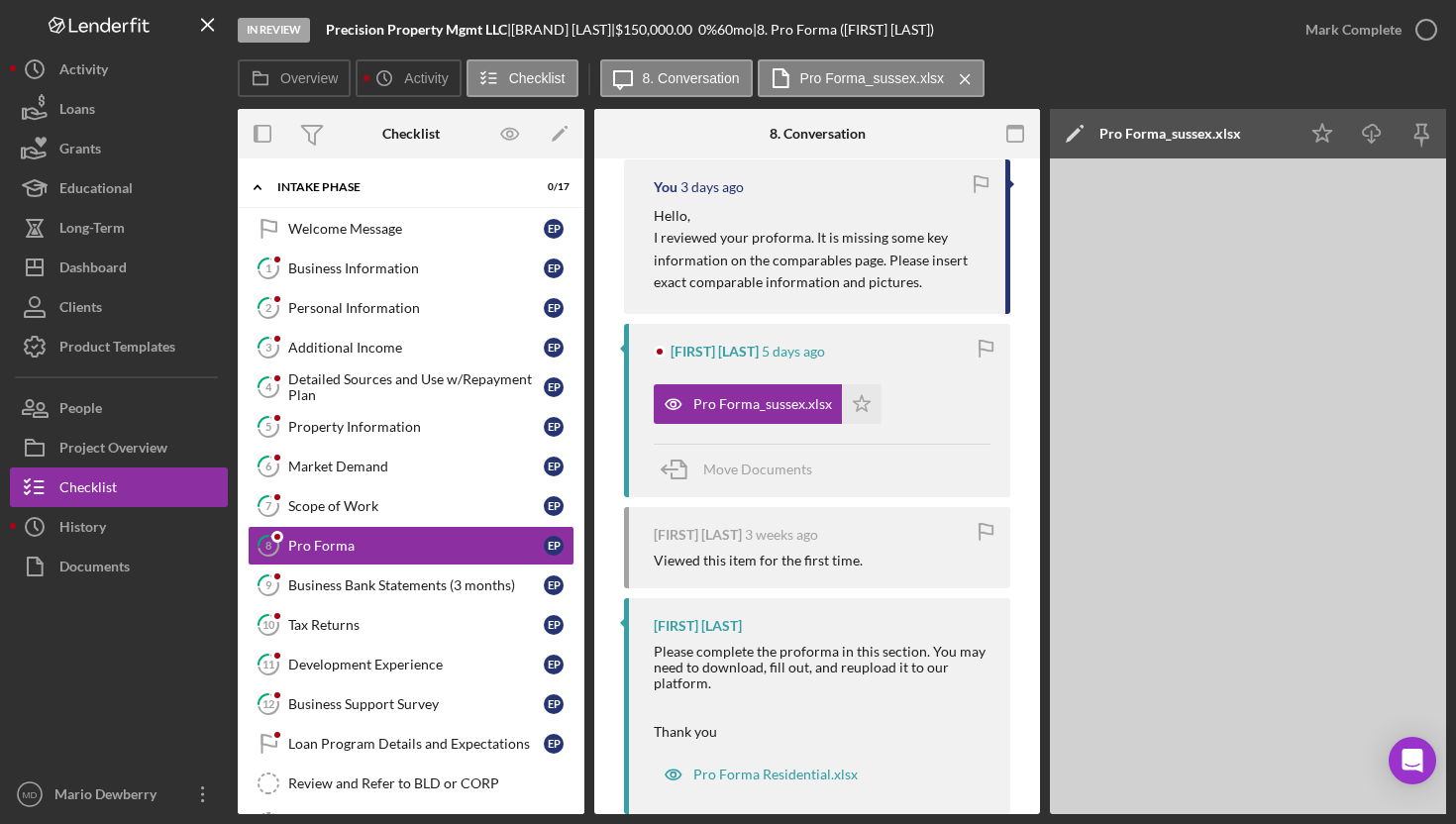 scroll, scrollTop: 0, scrollLeft: 198, axis: horizontal 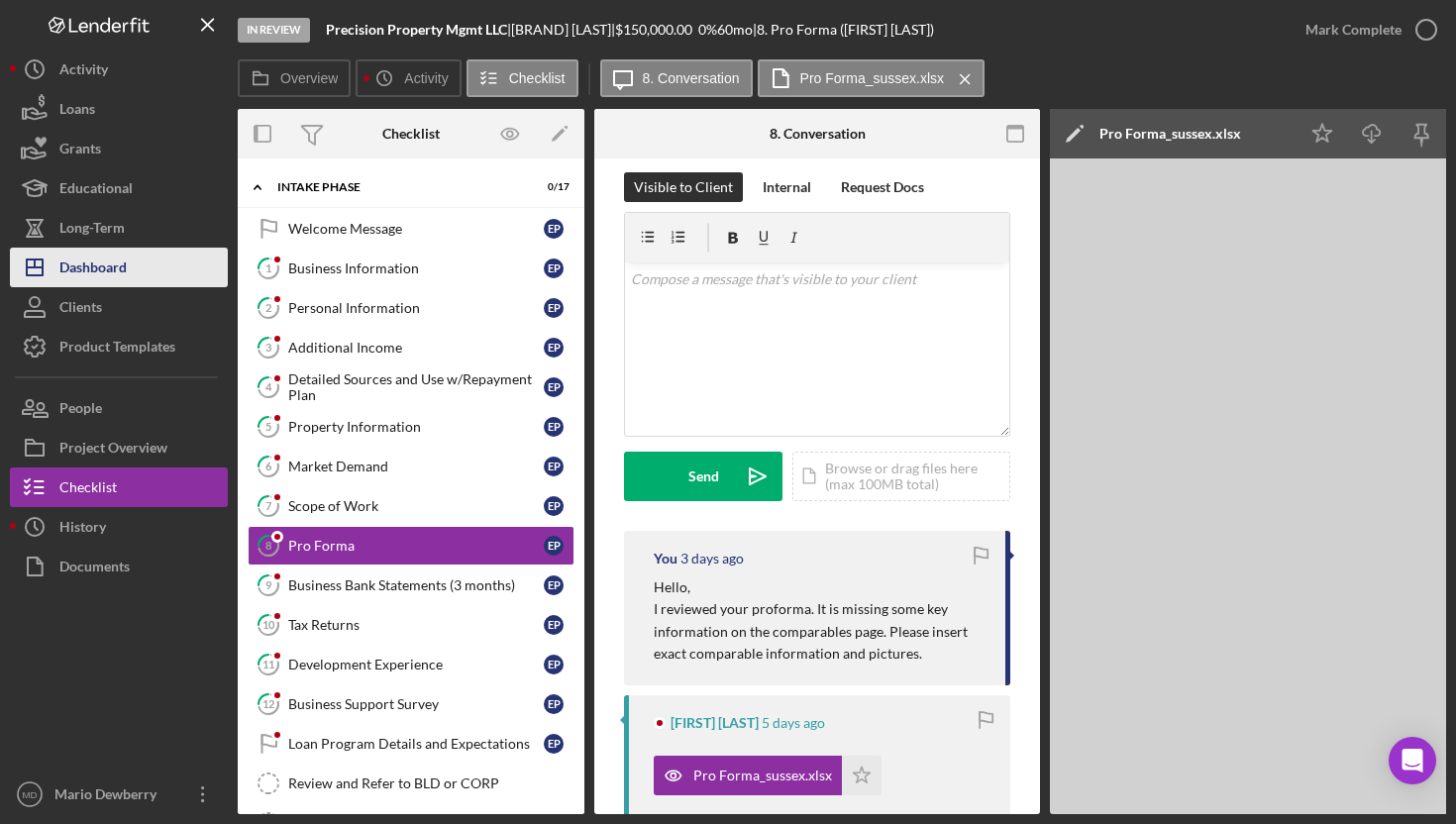 click on "Icon/Dashboard Dashboard" at bounding box center [119, 267] 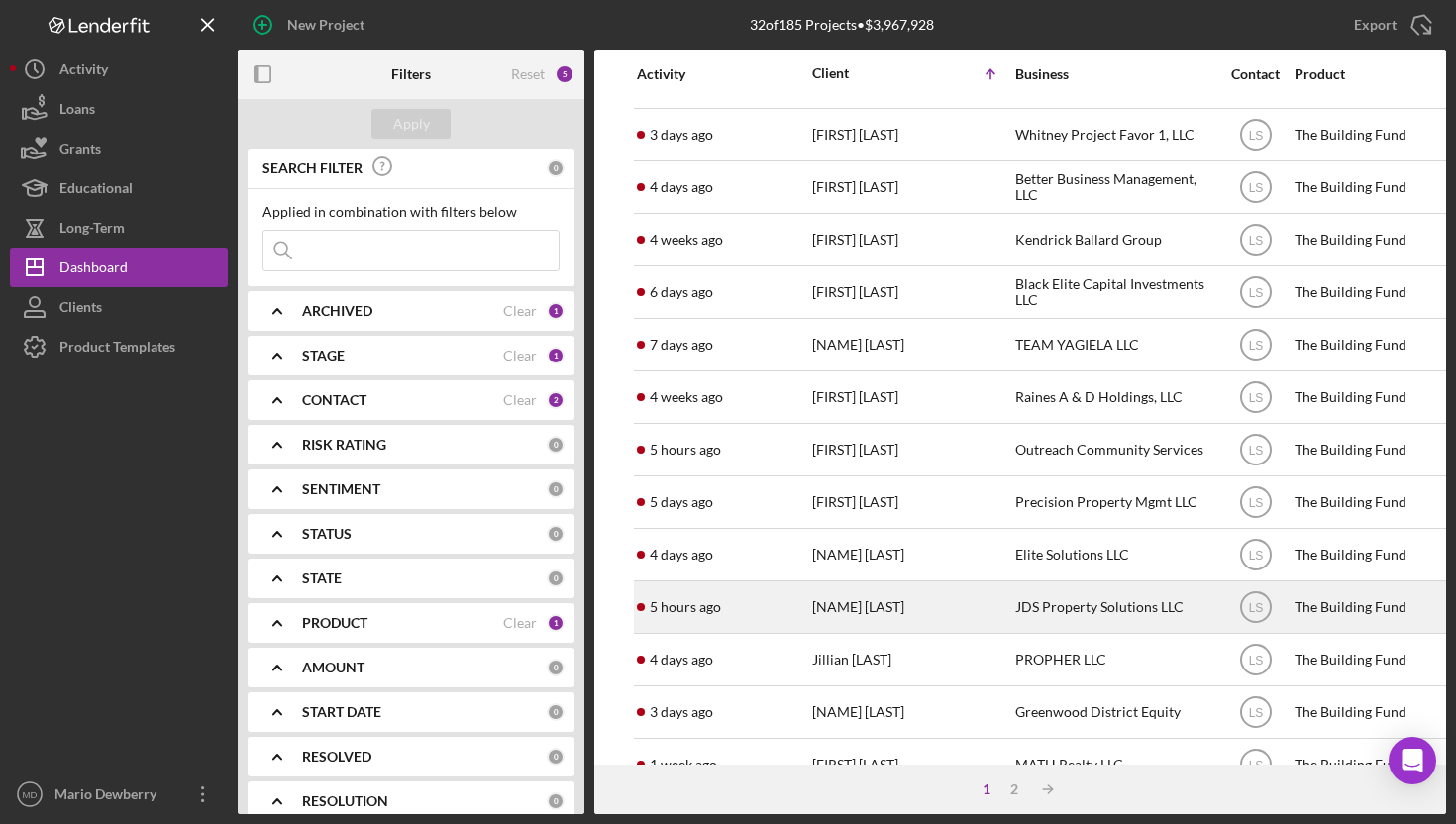scroll, scrollTop: 308, scrollLeft: 0, axis: vertical 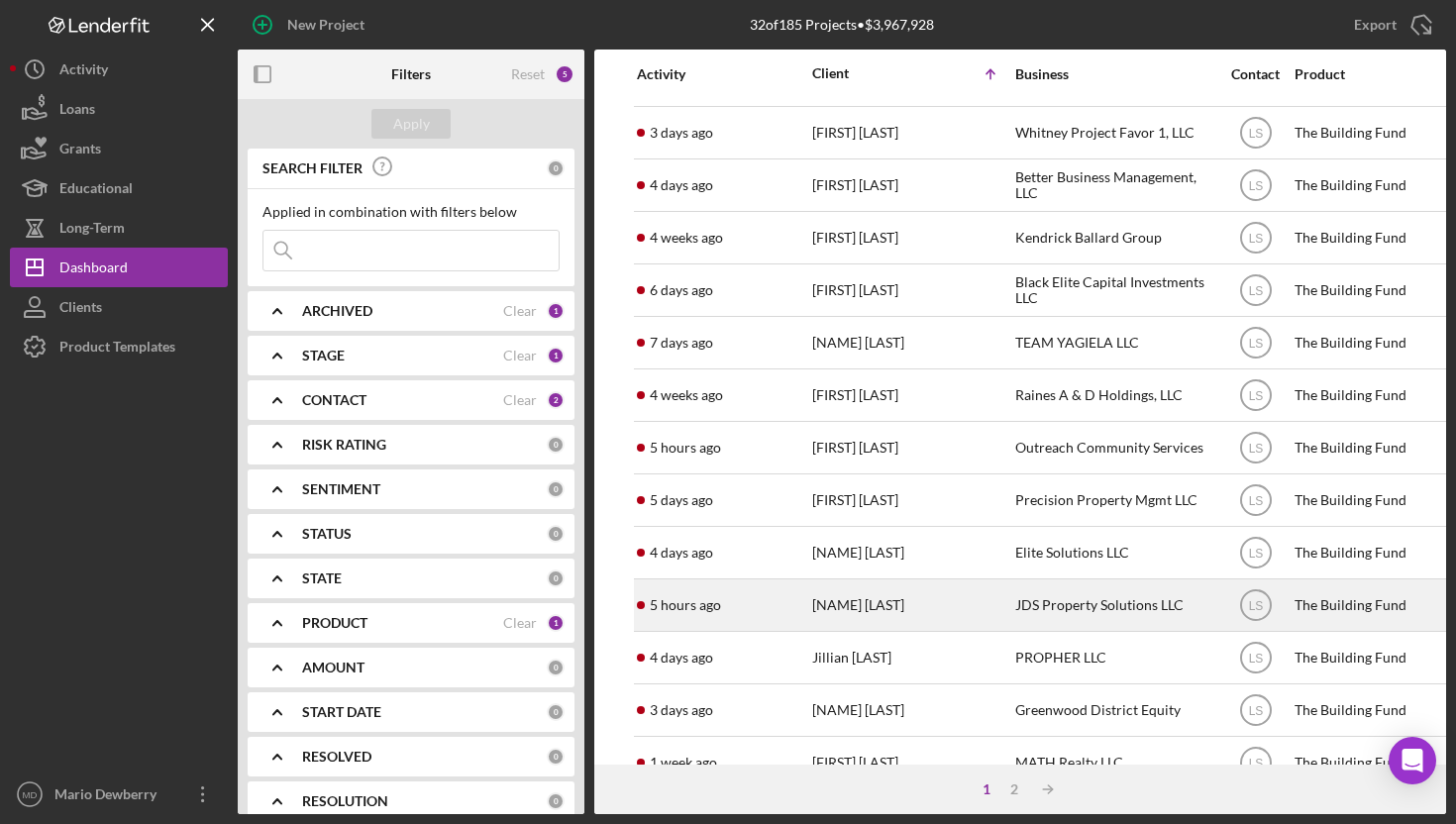 click on "[NAME] [LAST]" at bounding box center (911, 605) 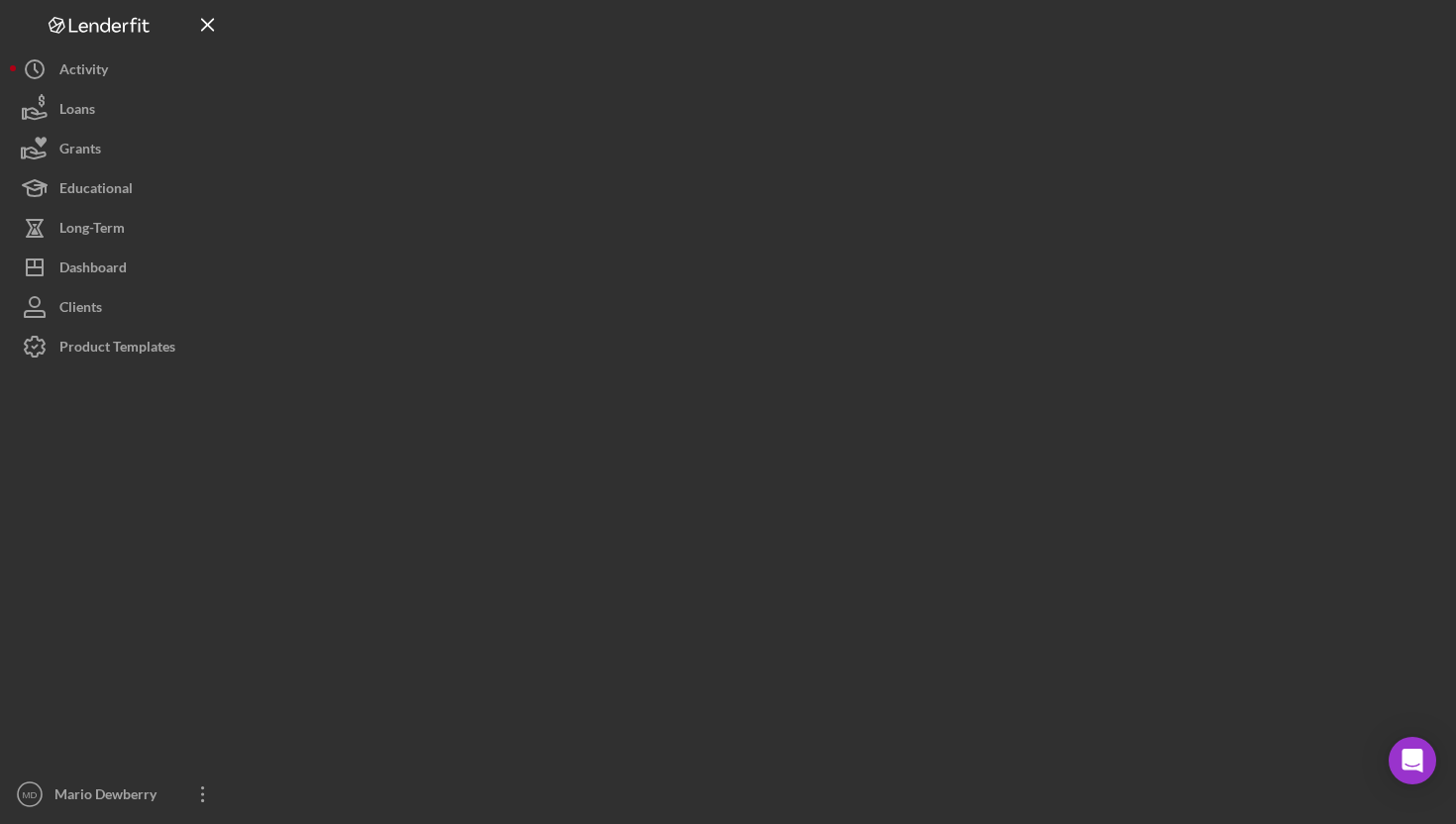 click at bounding box center (842, 407) 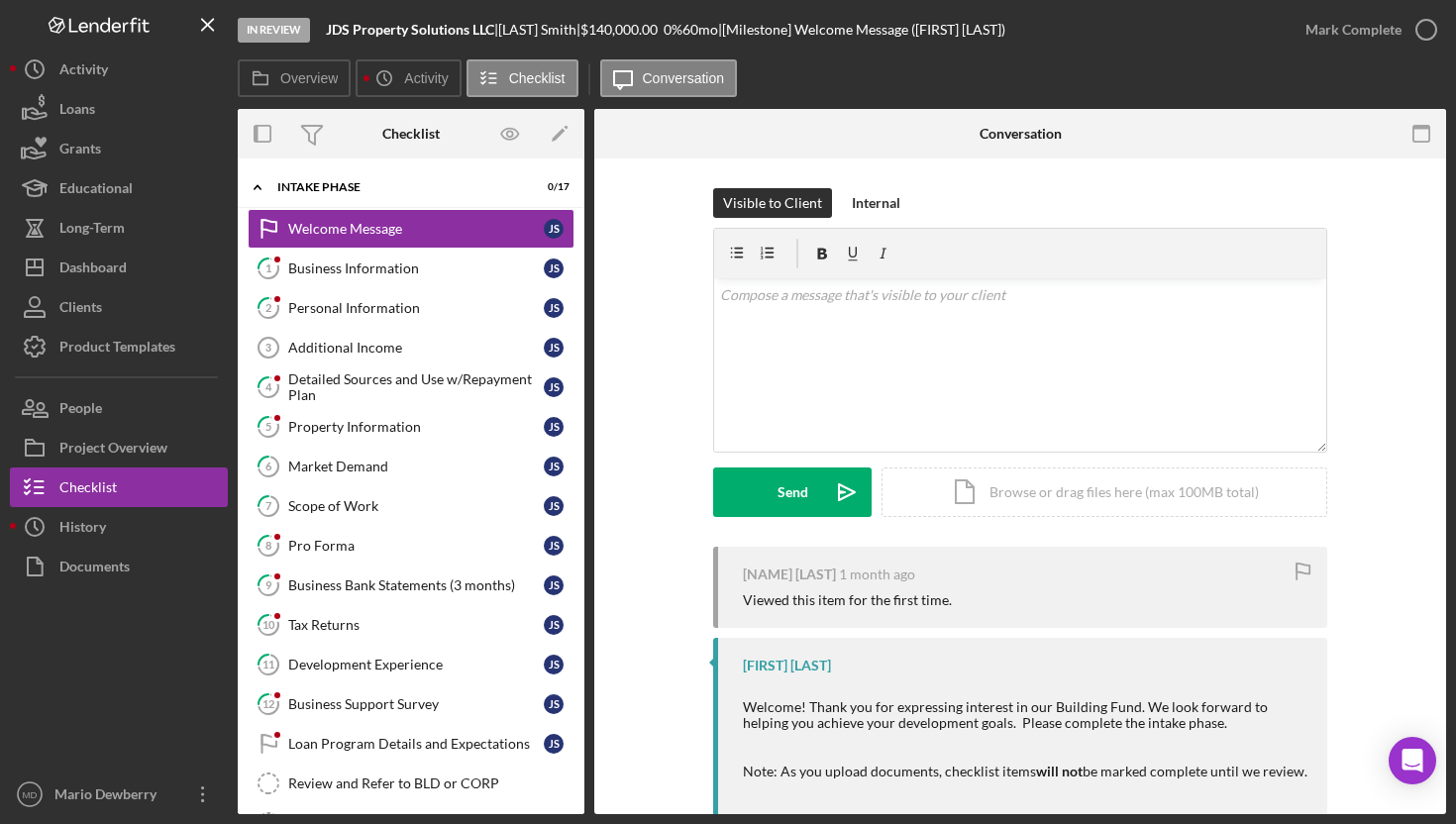 click on "[FIRST] [LAST]   [NUMBER] month ago Viewed this item for the first time." at bounding box center [1020, 587] 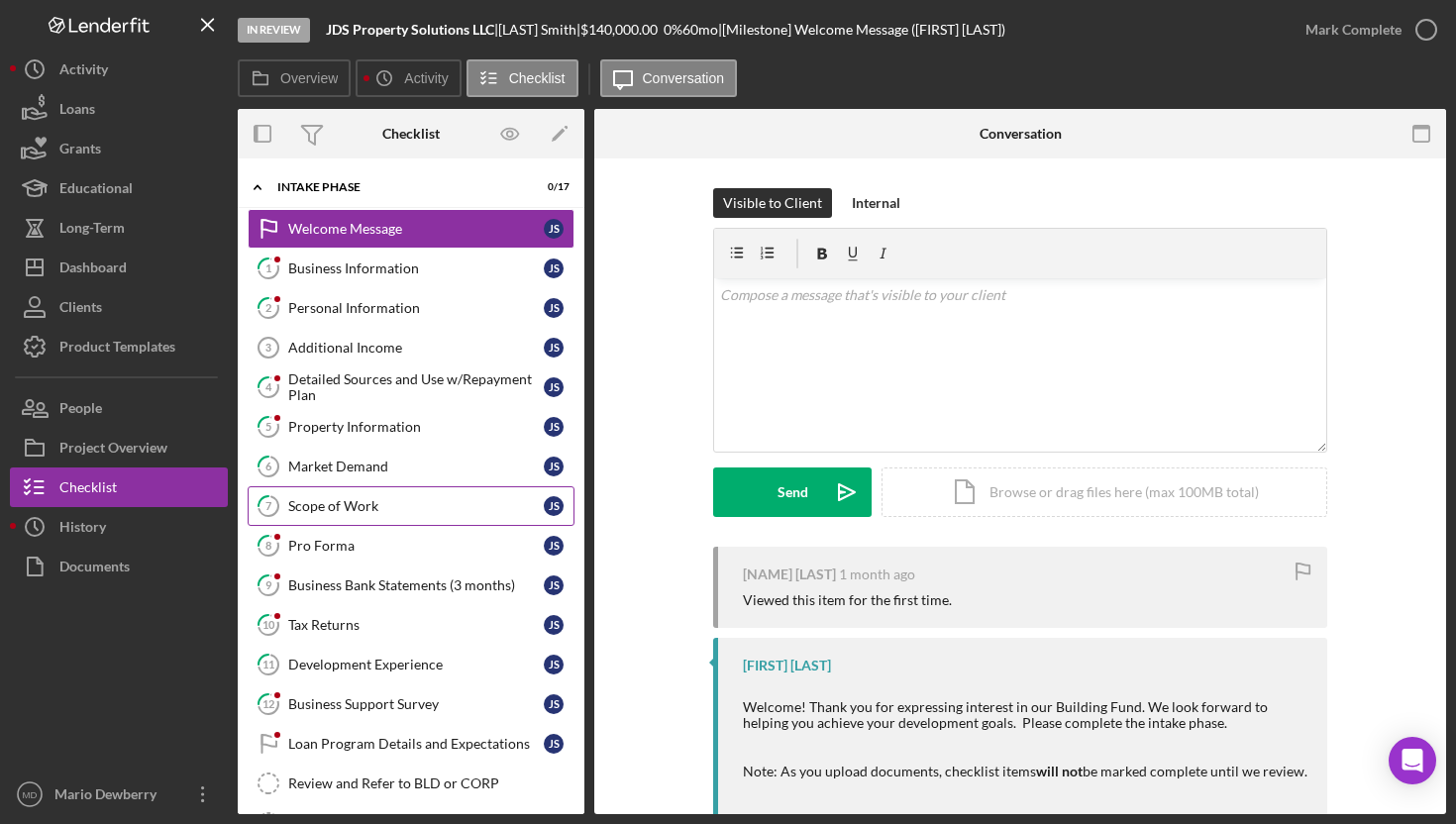 click on "[NUMBER] Scope of Work [INITIALS] [INITIALS]" at bounding box center [411, 506] 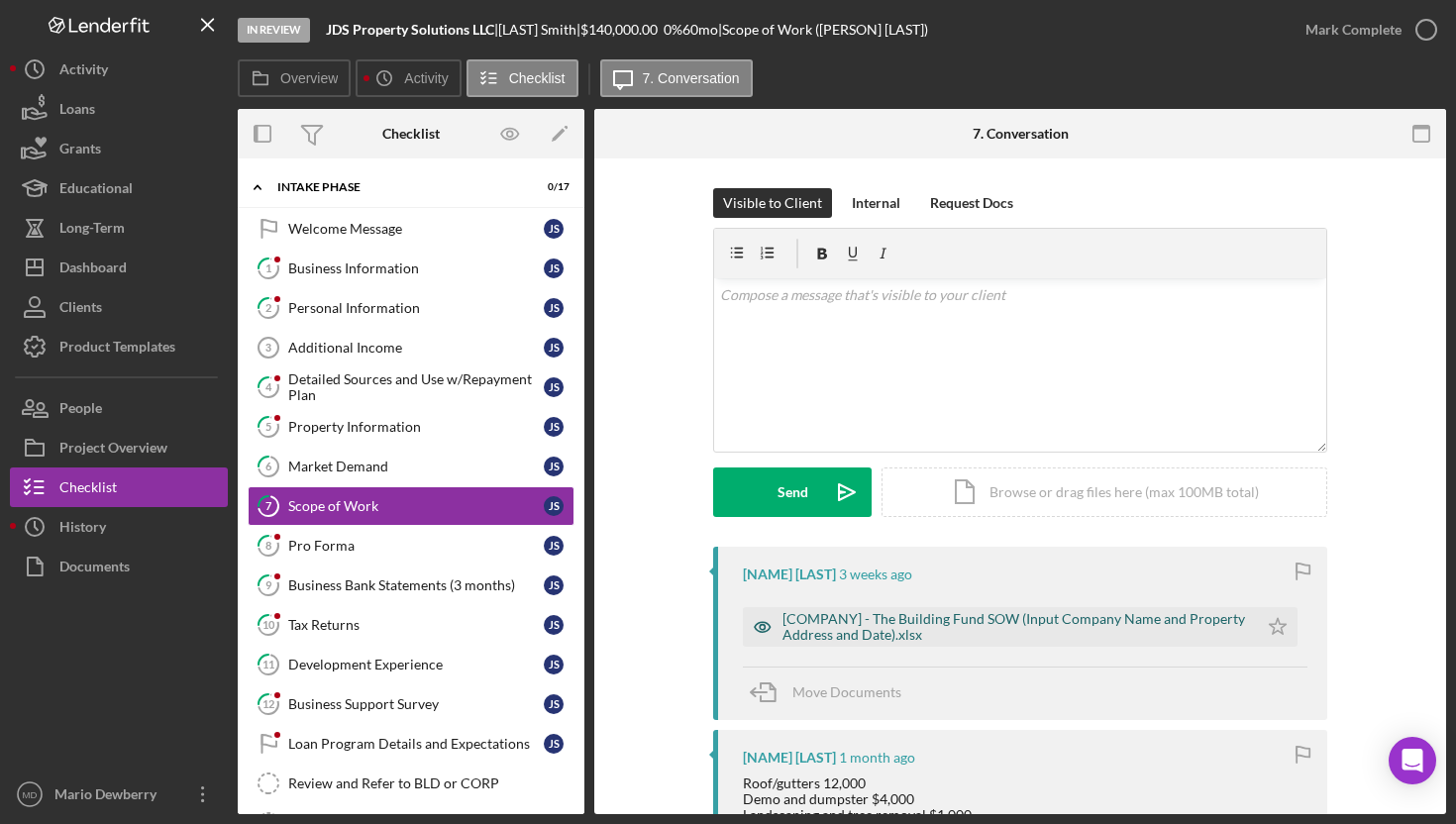 click on "[COMPANY] - The Building Fund SOW  (Input Company Name and Property Address and Date).xlsx" at bounding box center (1015, 627) 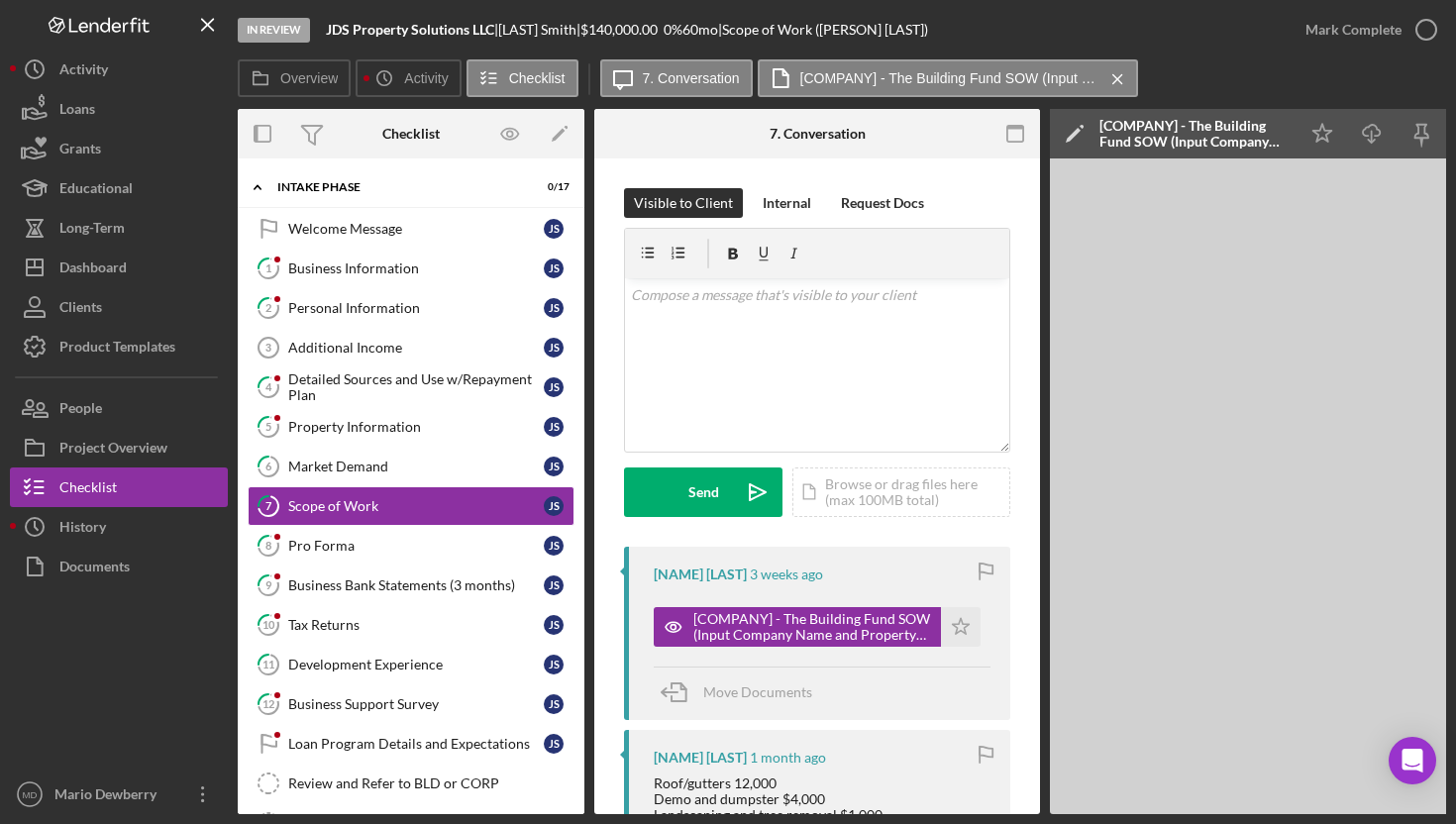 click at bounding box center (966, 134) 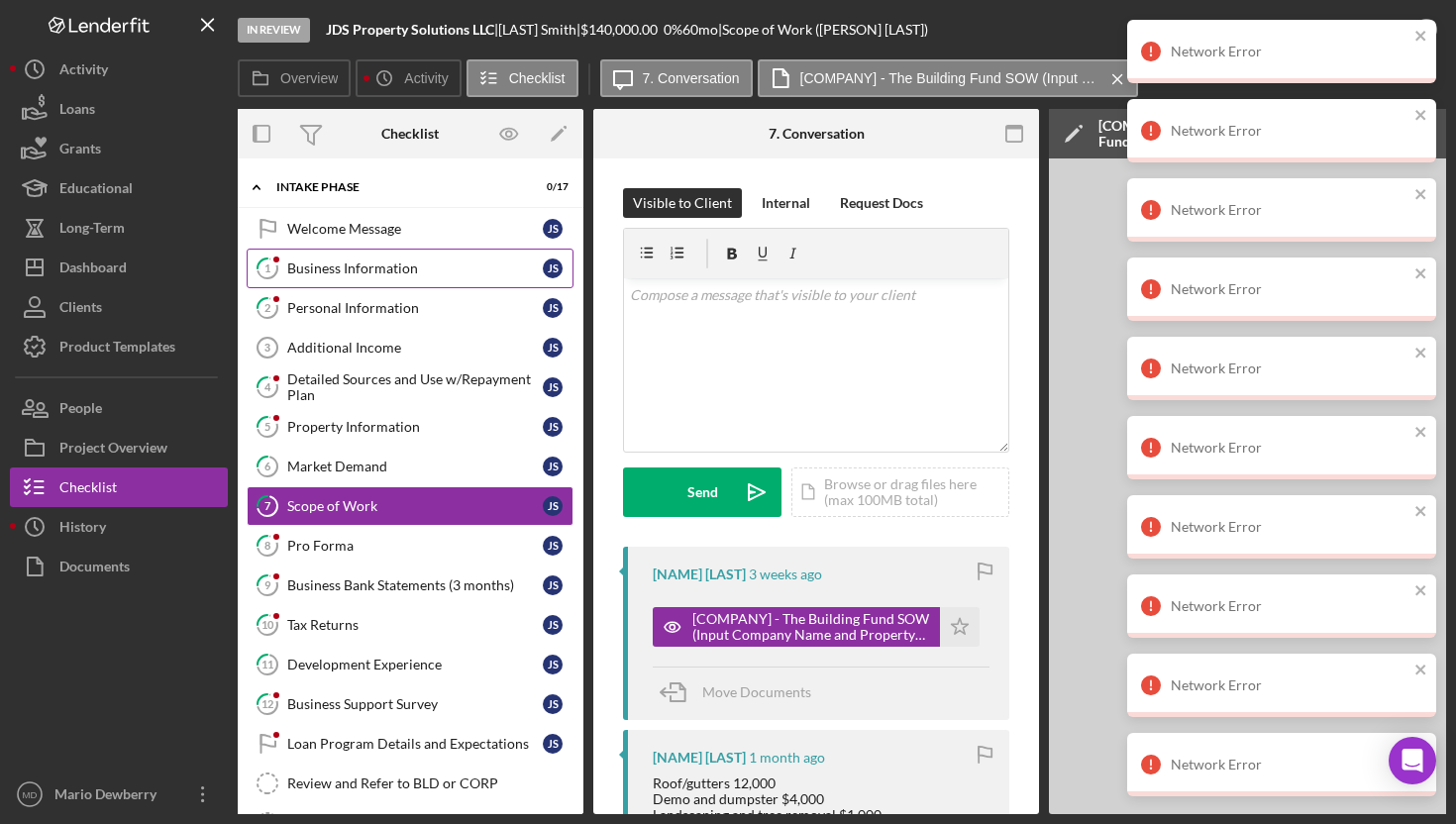 scroll, scrollTop: 0, scrollLeft: 0, axis: both 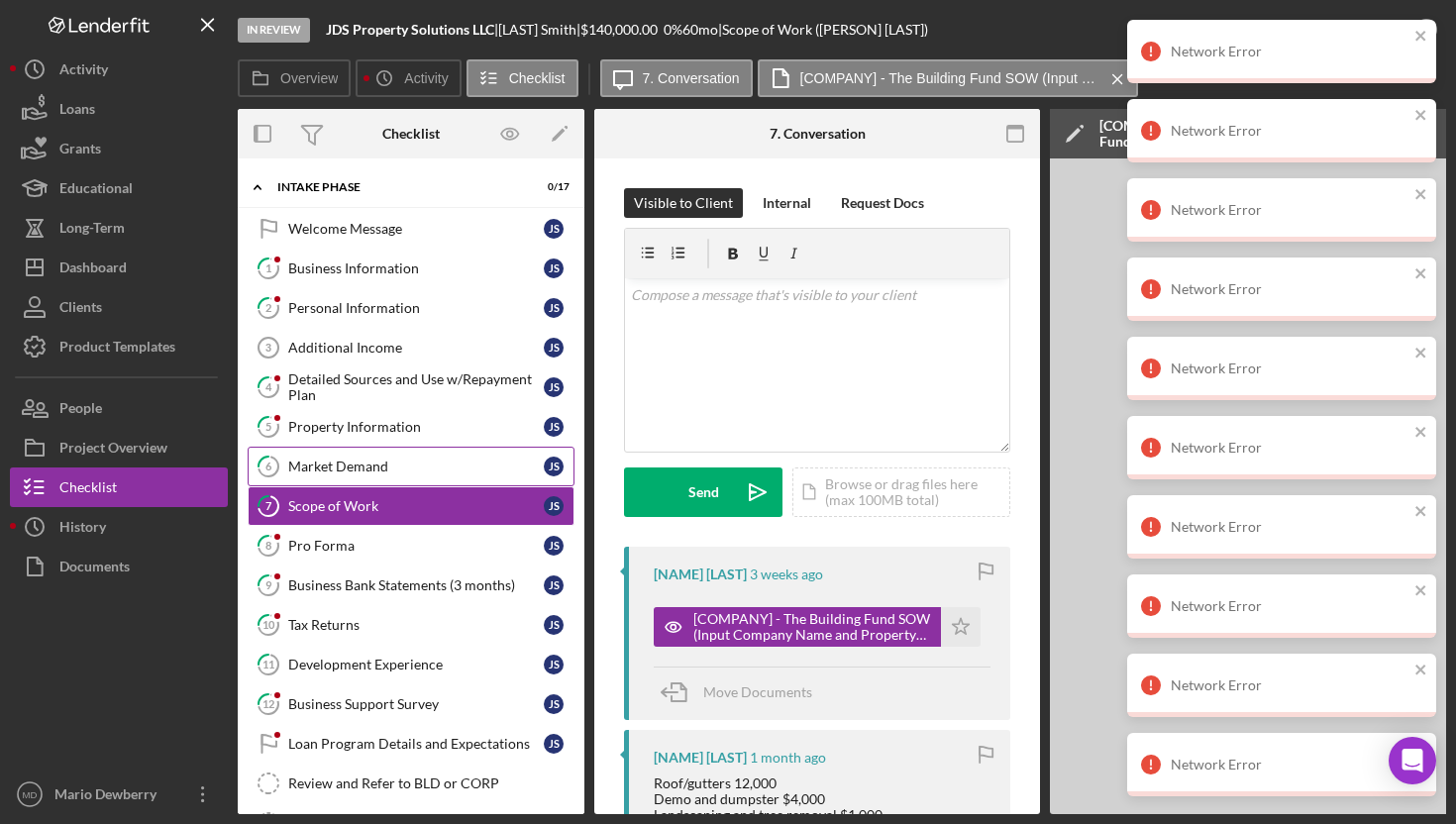 click on "Market Demand" at bounding box center (416, 466) 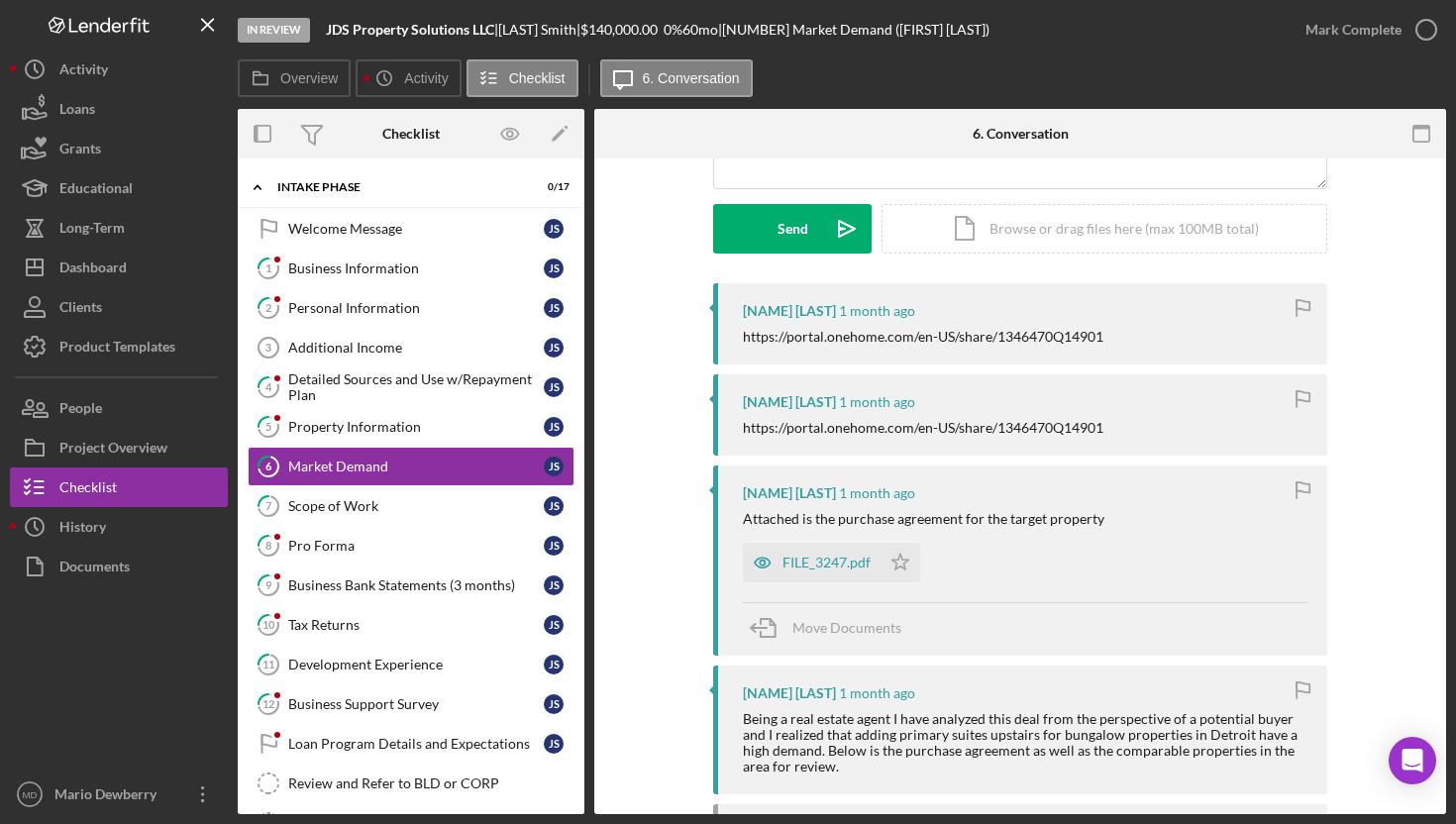 scroll, scrollTop: 264, scrollLeft: 0, axis: vertical 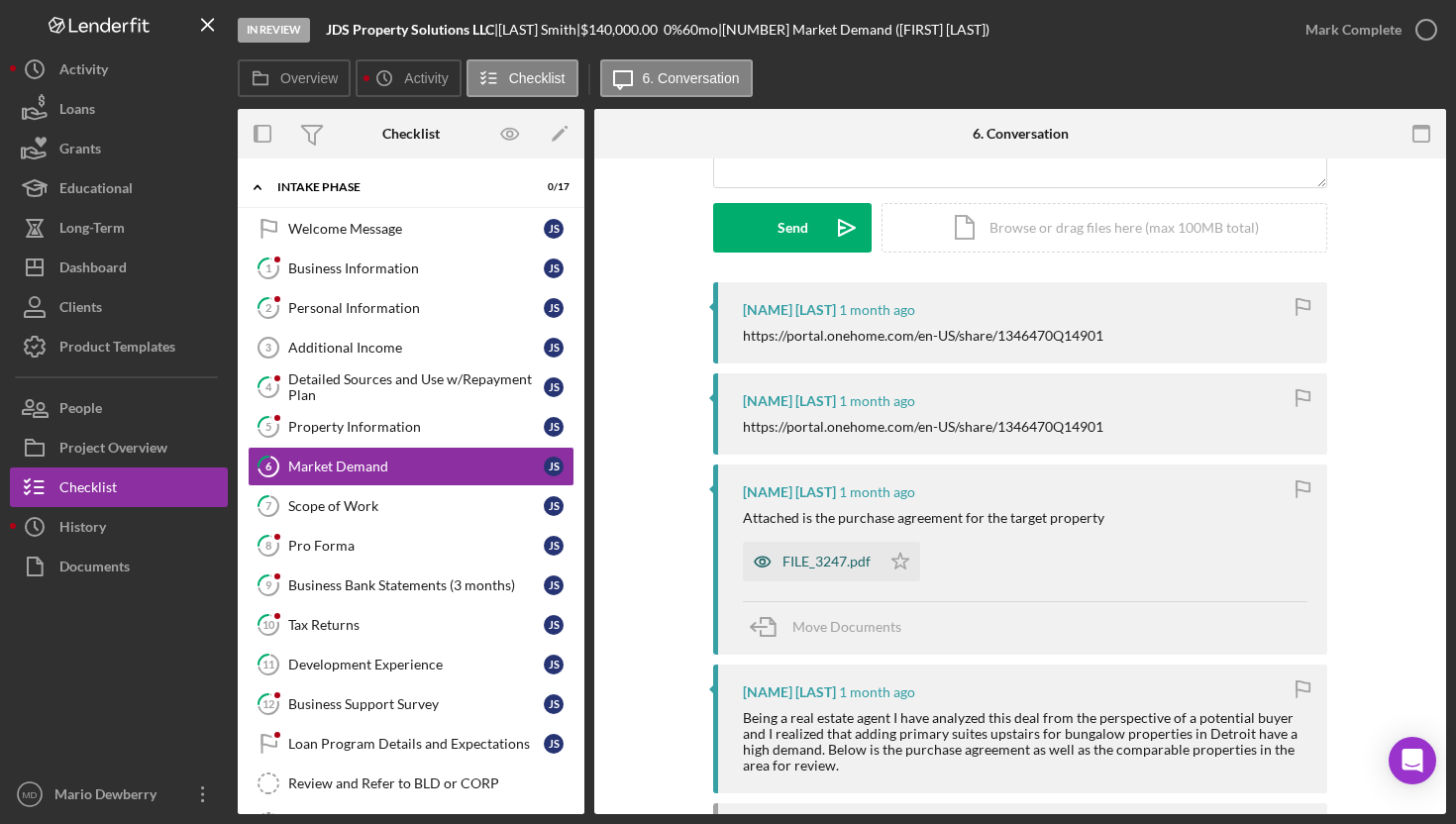 click on "FILE_3247.pdf" at bounding box center (826, 562) 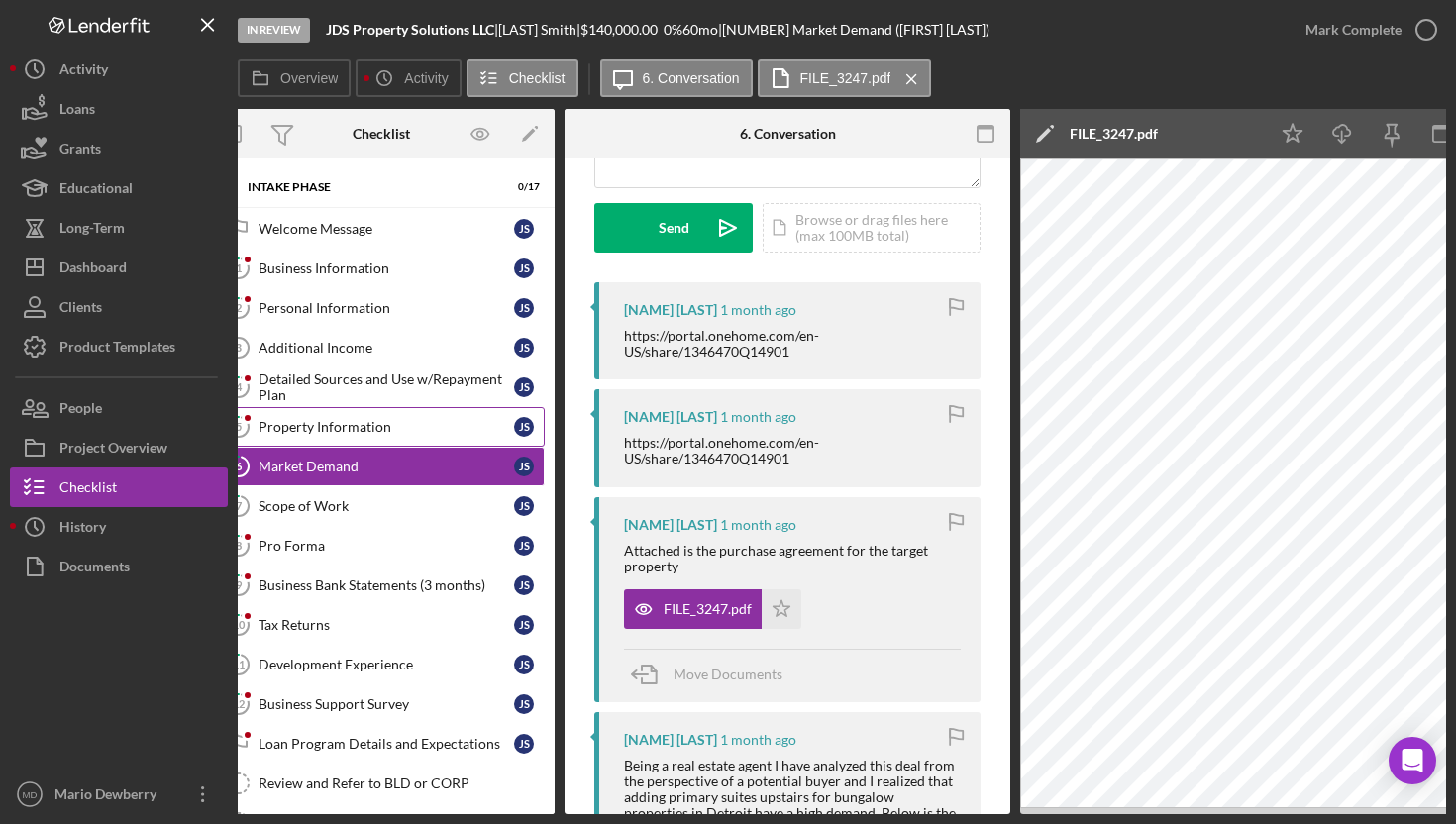 scroll, scrollTop: 0, scrollLeft: 0, axis: both 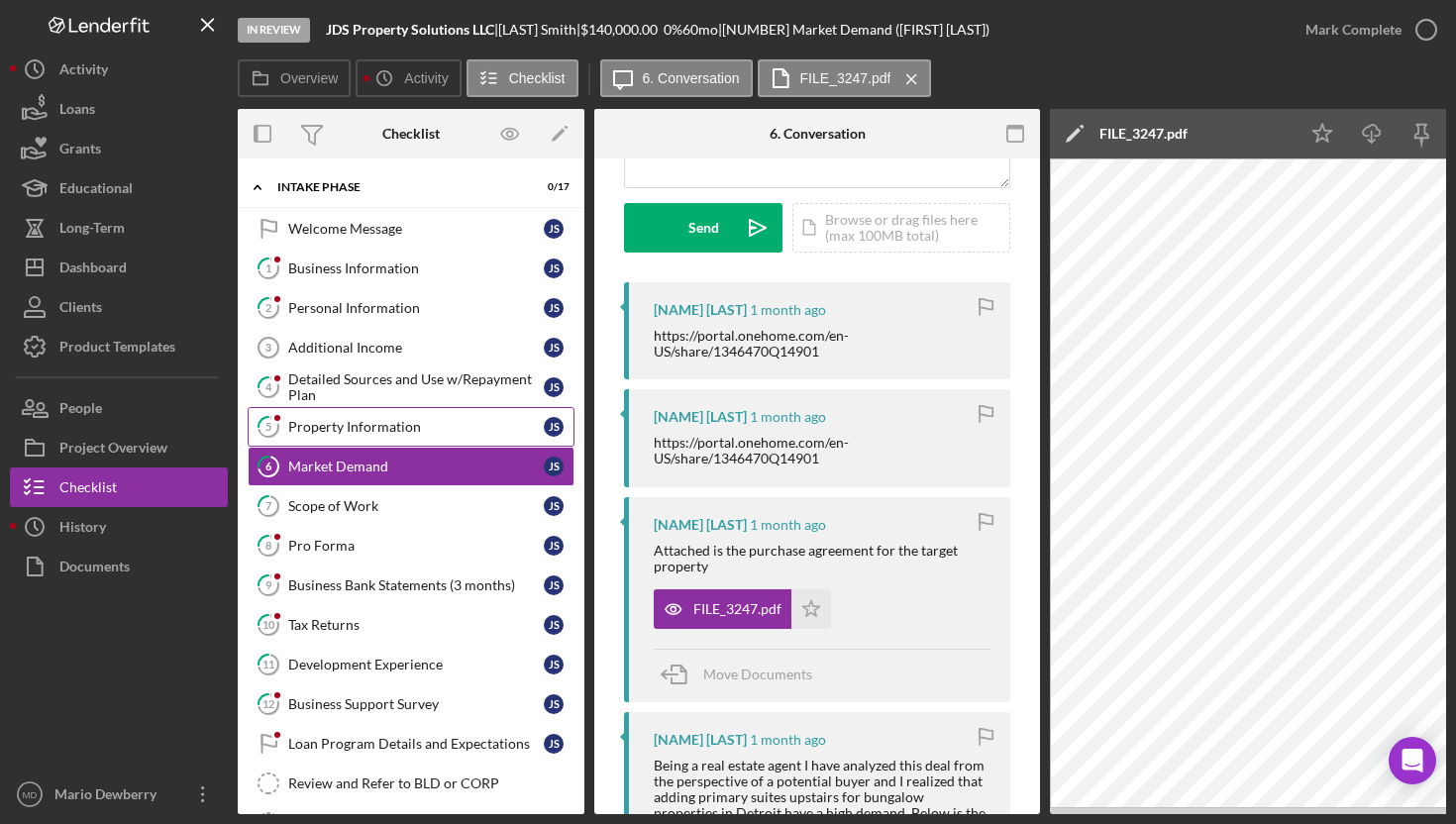 click on "Property Information" at bounding box center (416, 427) 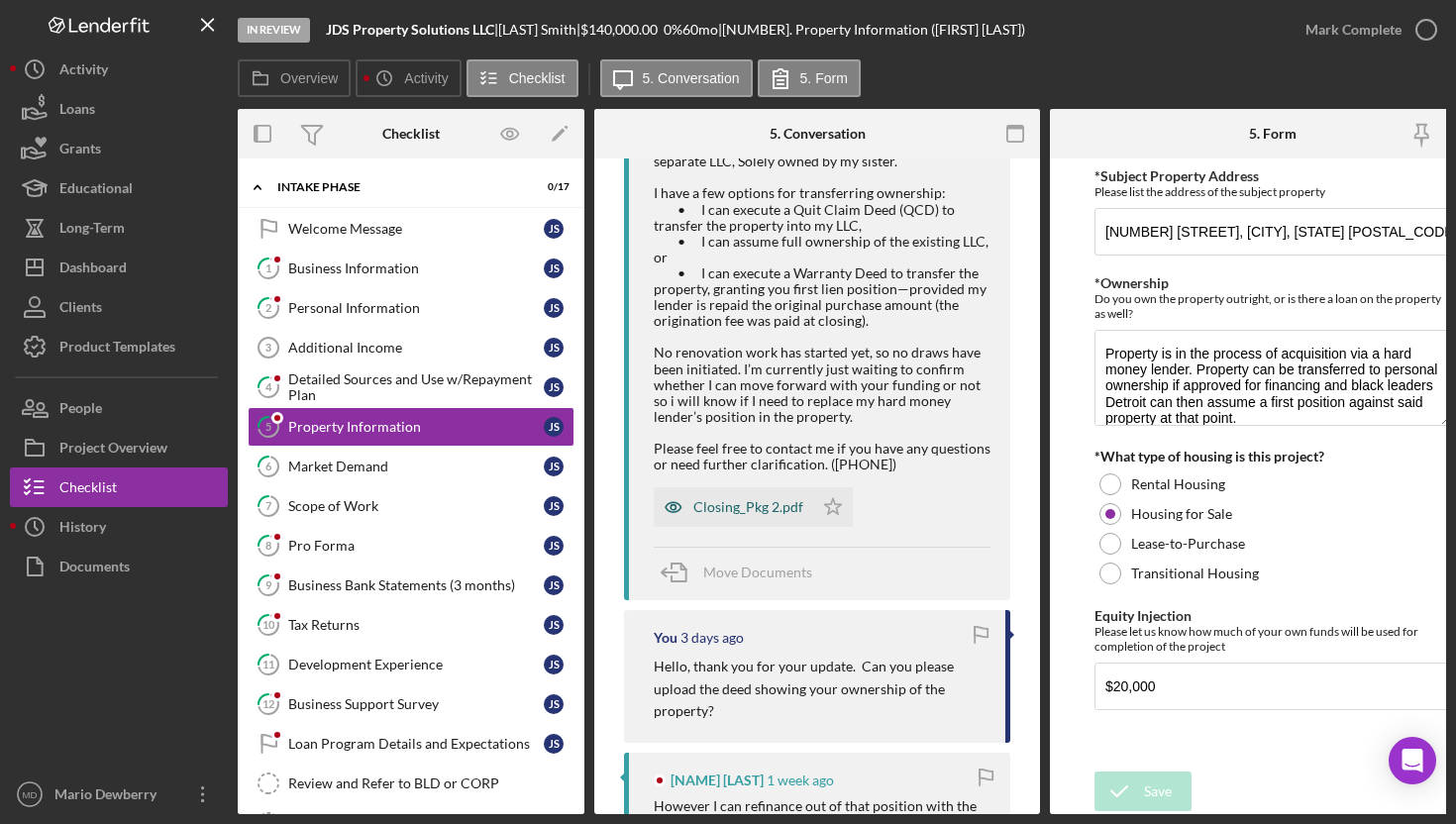 scroll, scrollTop: 454, scrollLeft: 0, axis: vertical 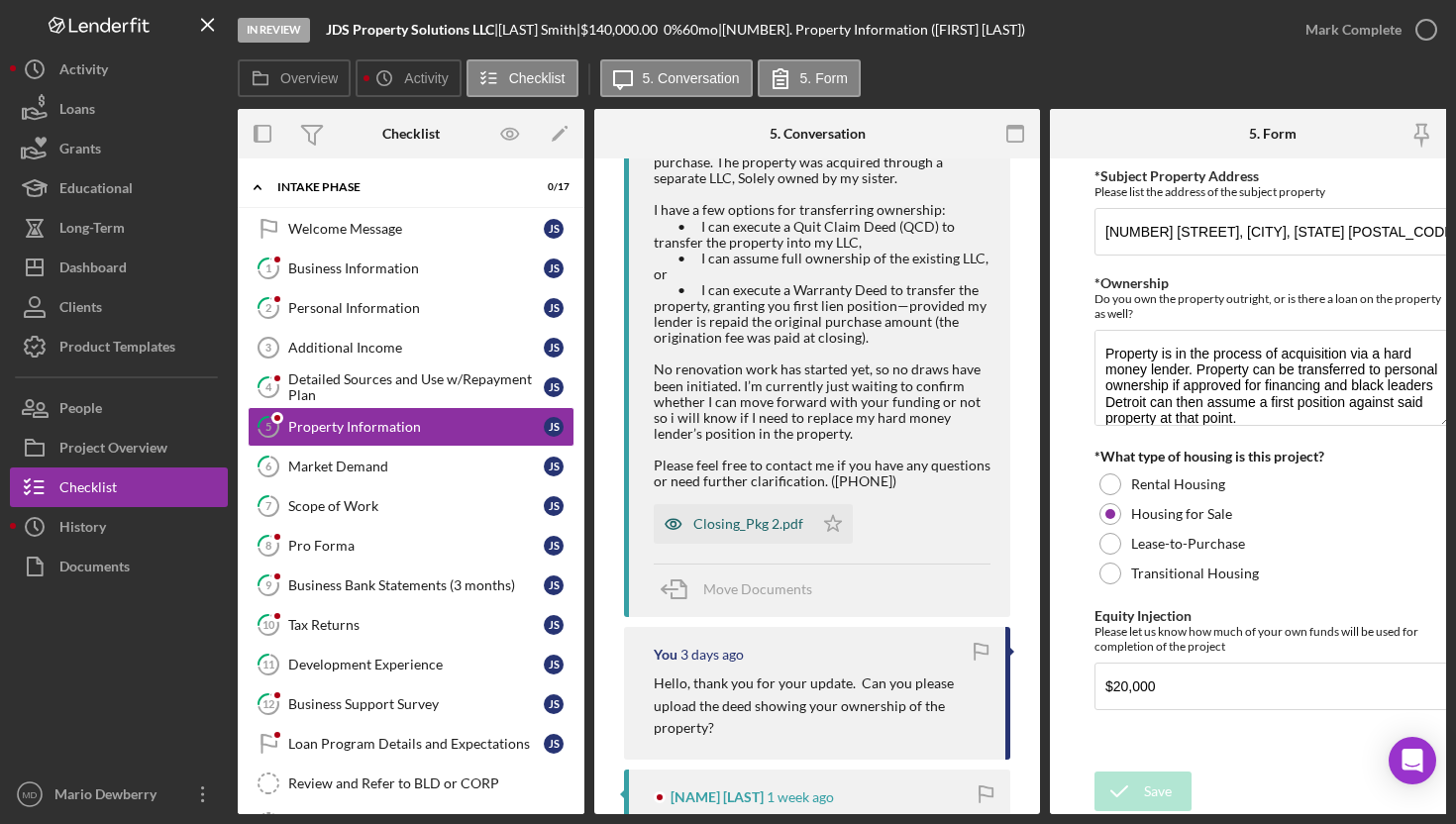 click on "Closing_Pkg 2.pdf" at bounding box center (748, 524) 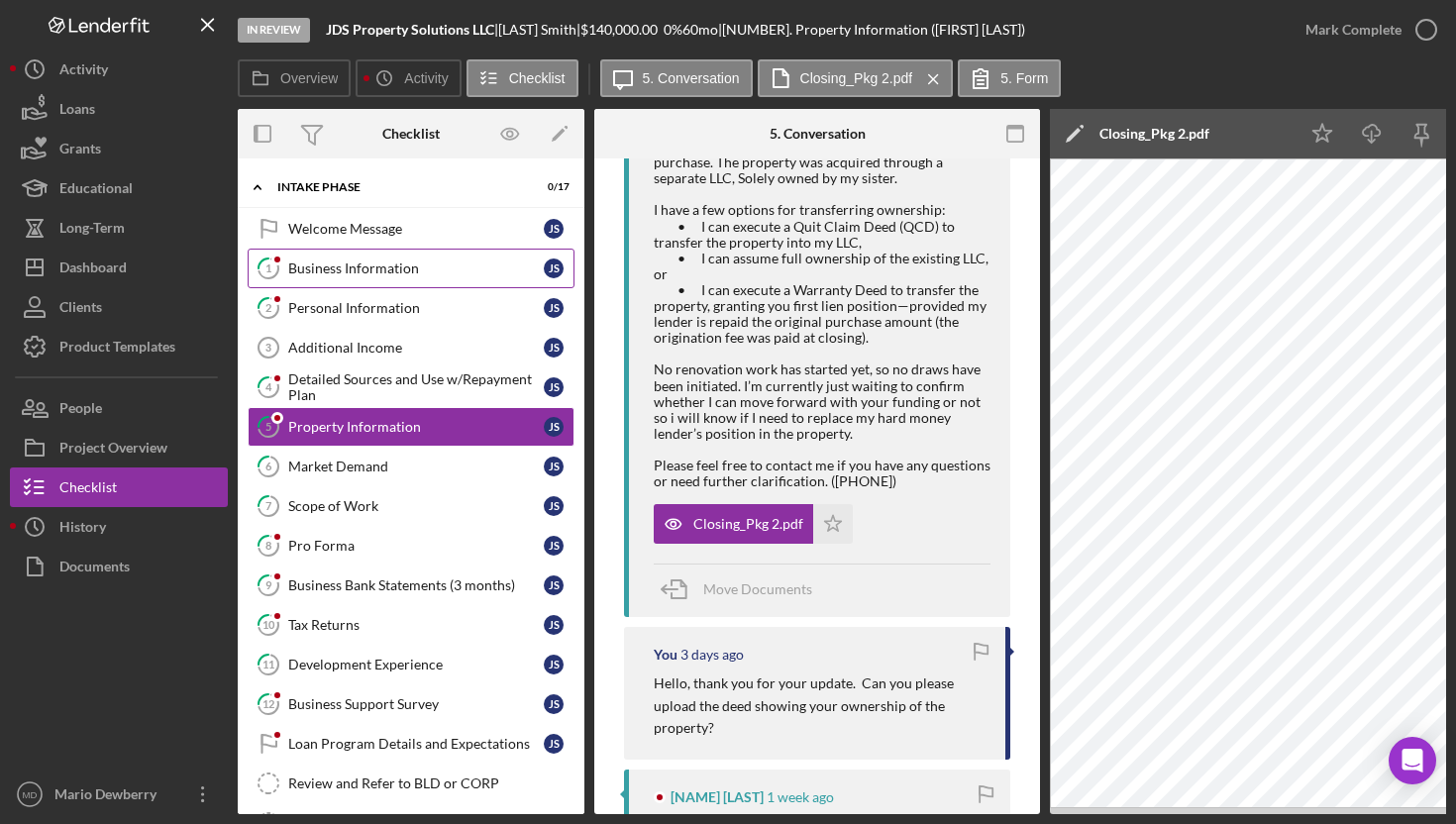 click on "Business Information" at bounding box center [416, 268] 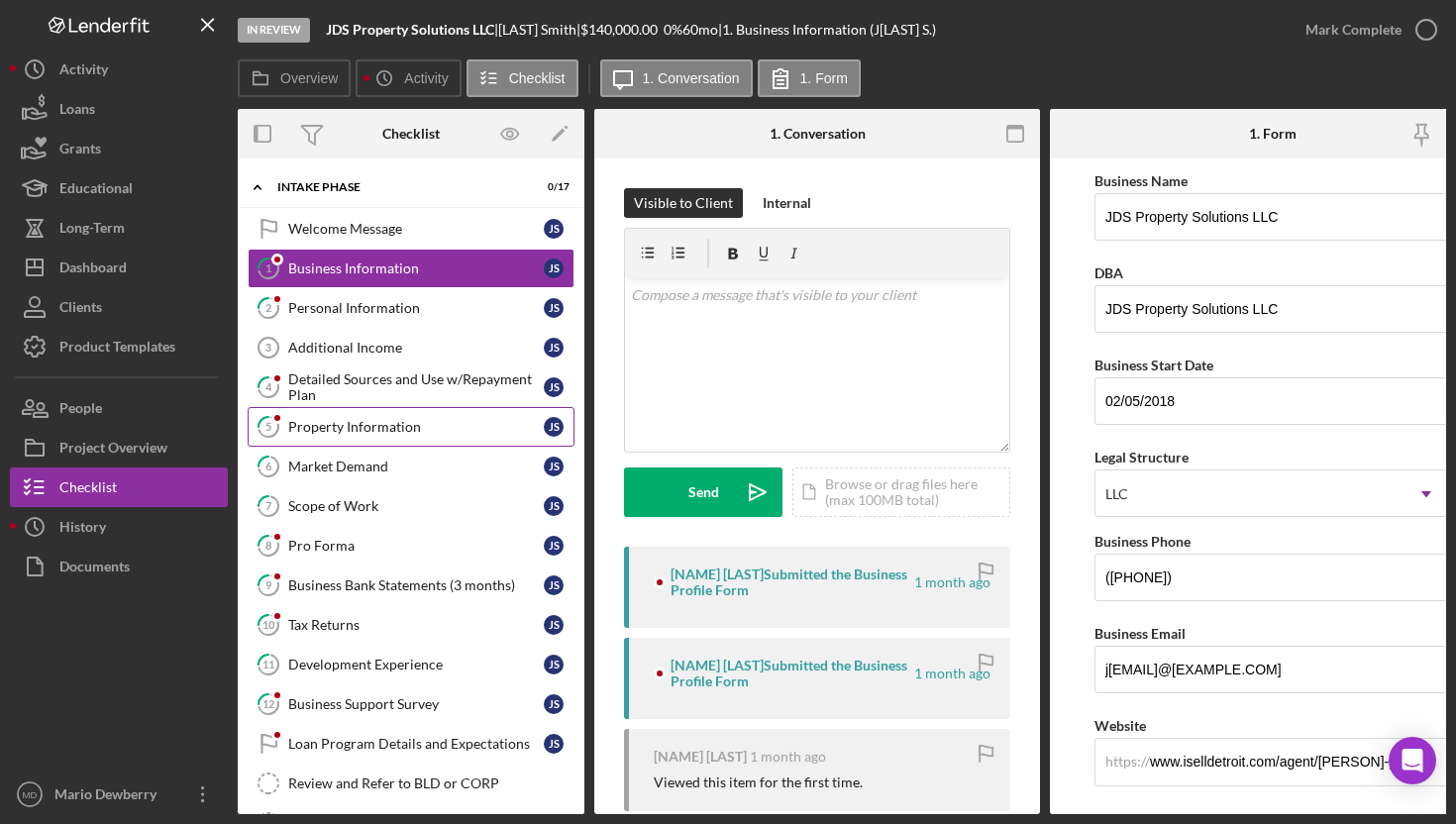 click on "Property Information" at bounding box center (416, 427) 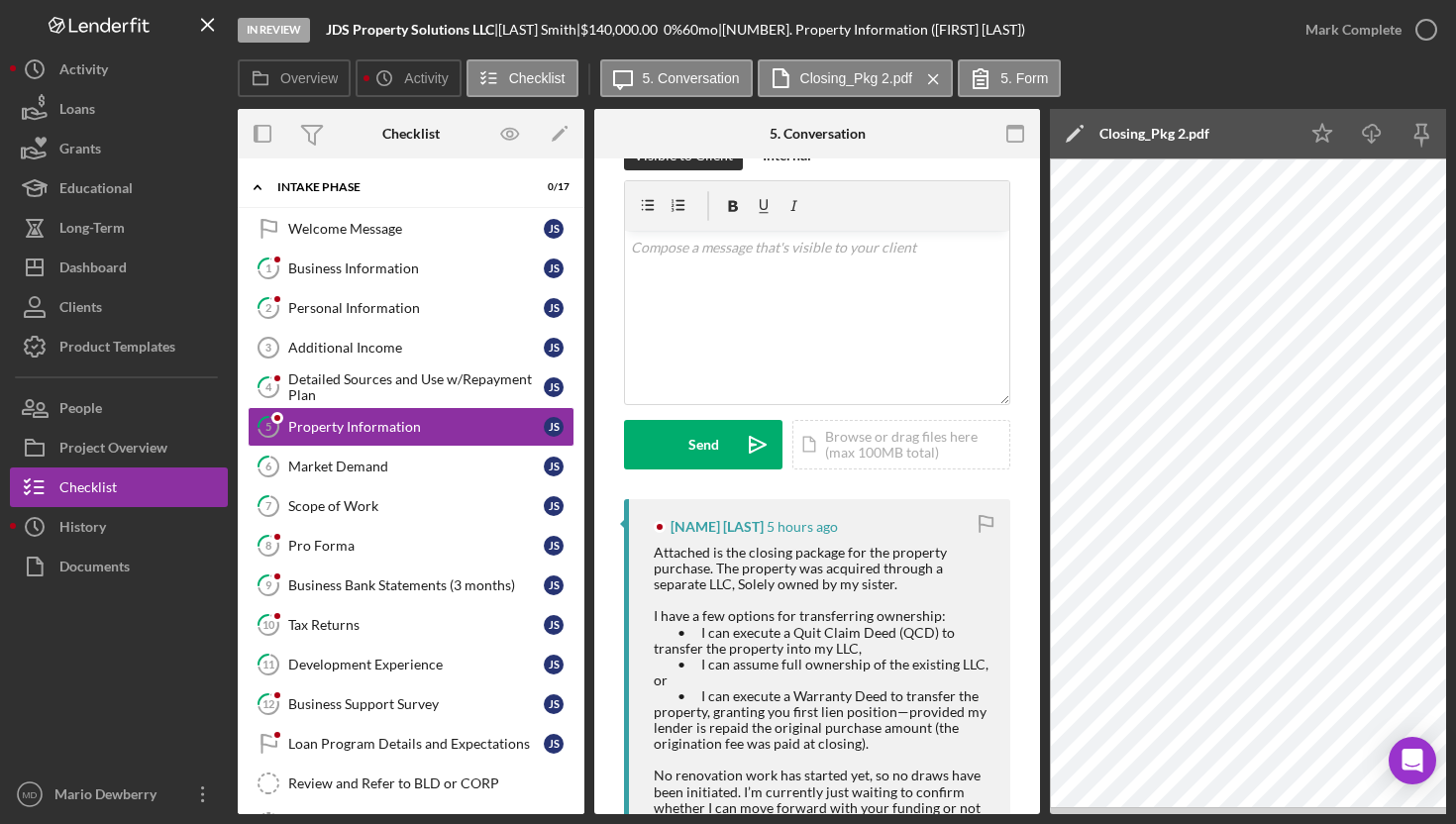 scroll, scrollTop: 49, scrollLeft: 0, axis: vertical 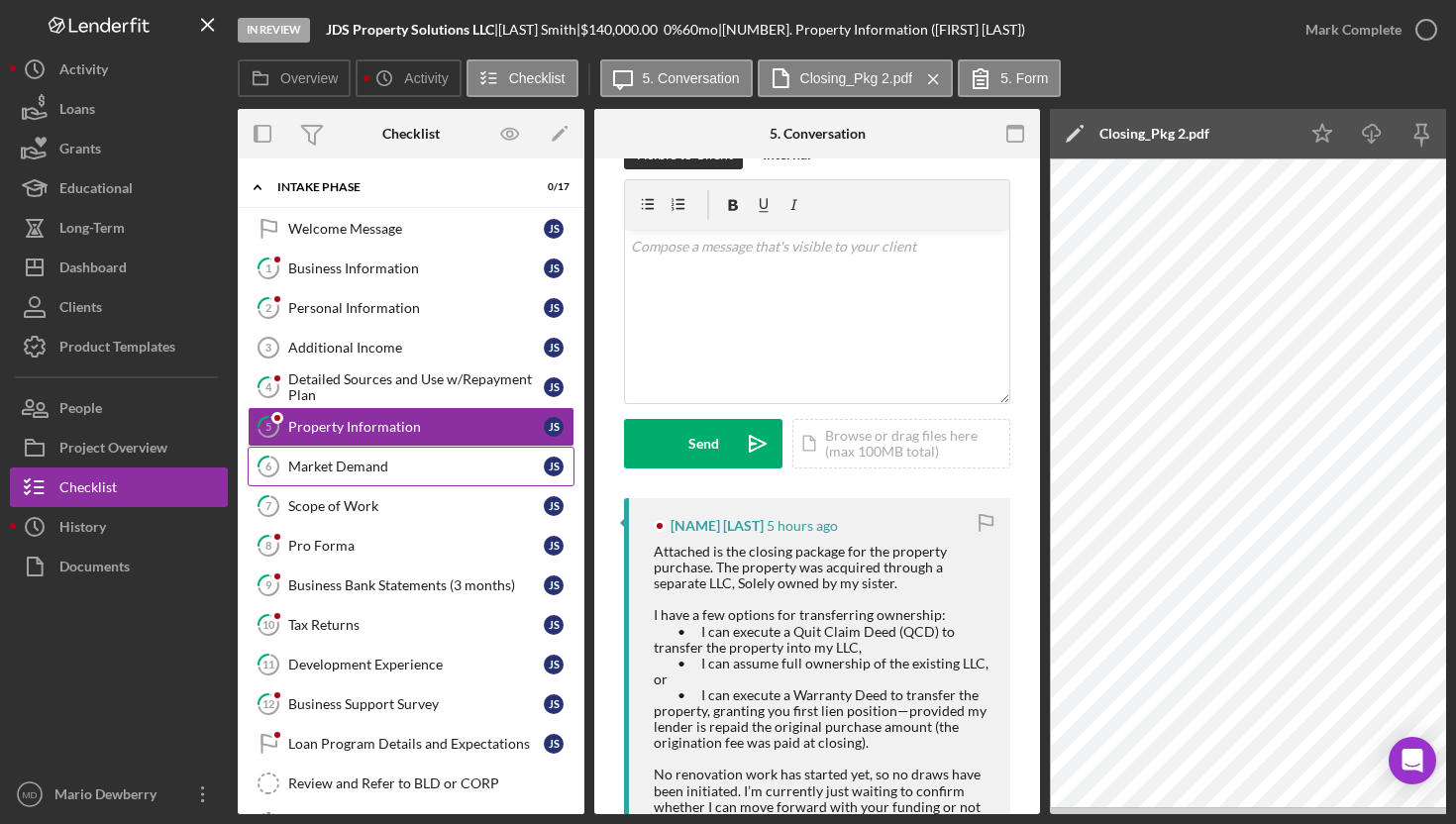 click on "Market Demand" at bounding box center [416, 466] 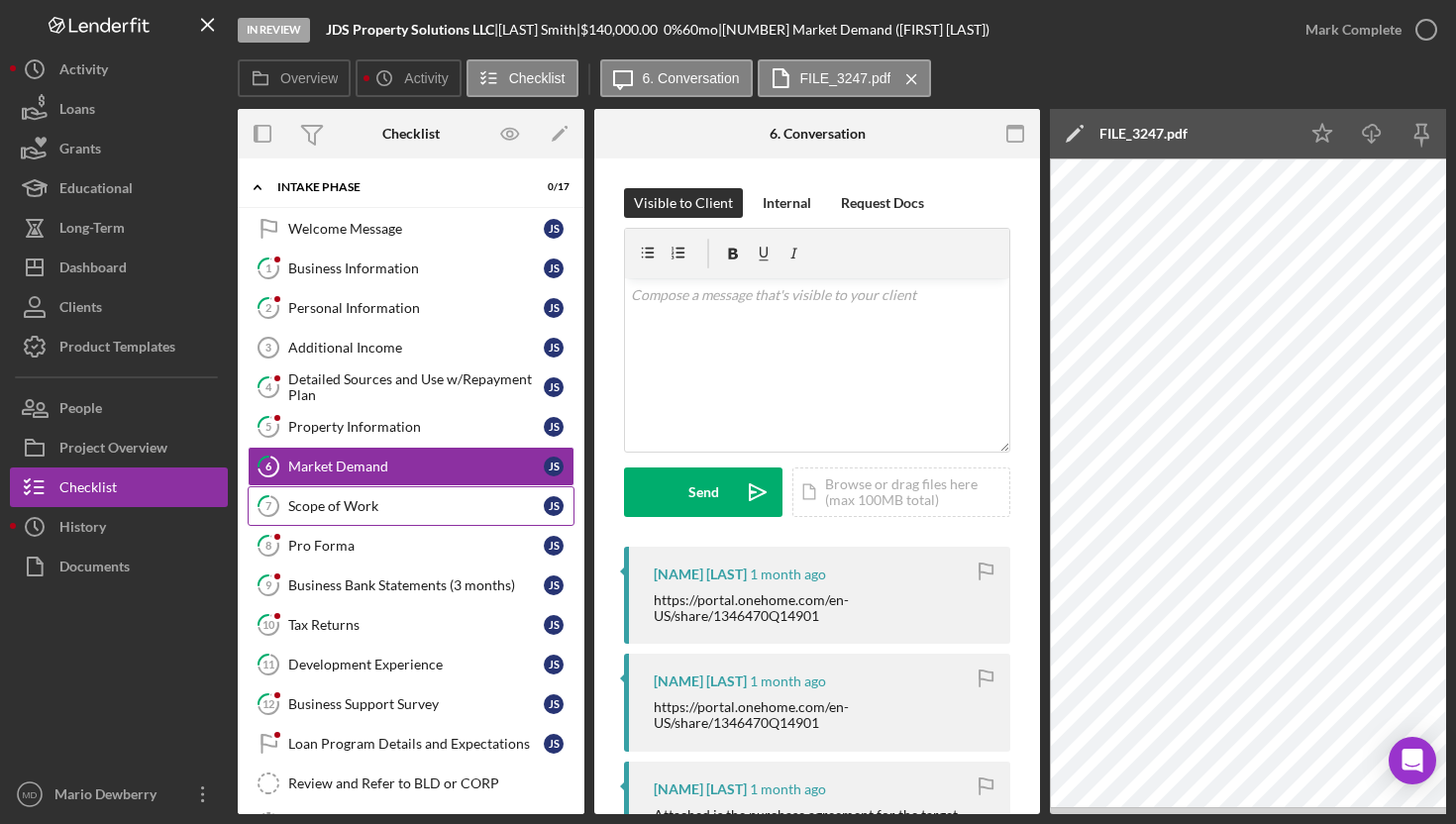 click on "[NUMBER] Scope of Work [INITIALS] [INITIALS]" at bounding box center (411, 506) 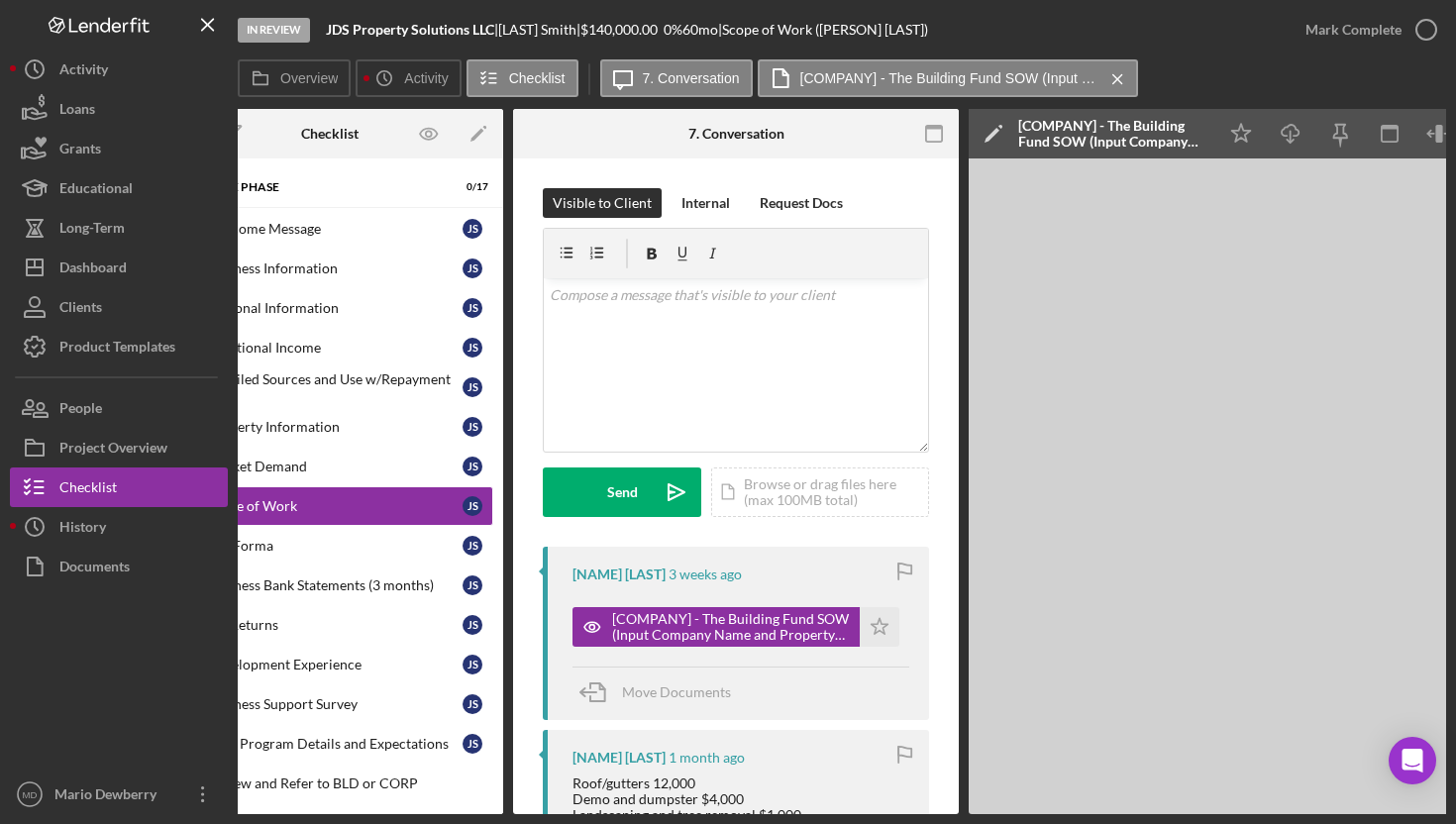 scroll, scrollTop: 0, scrollLeft: 0, axis: both 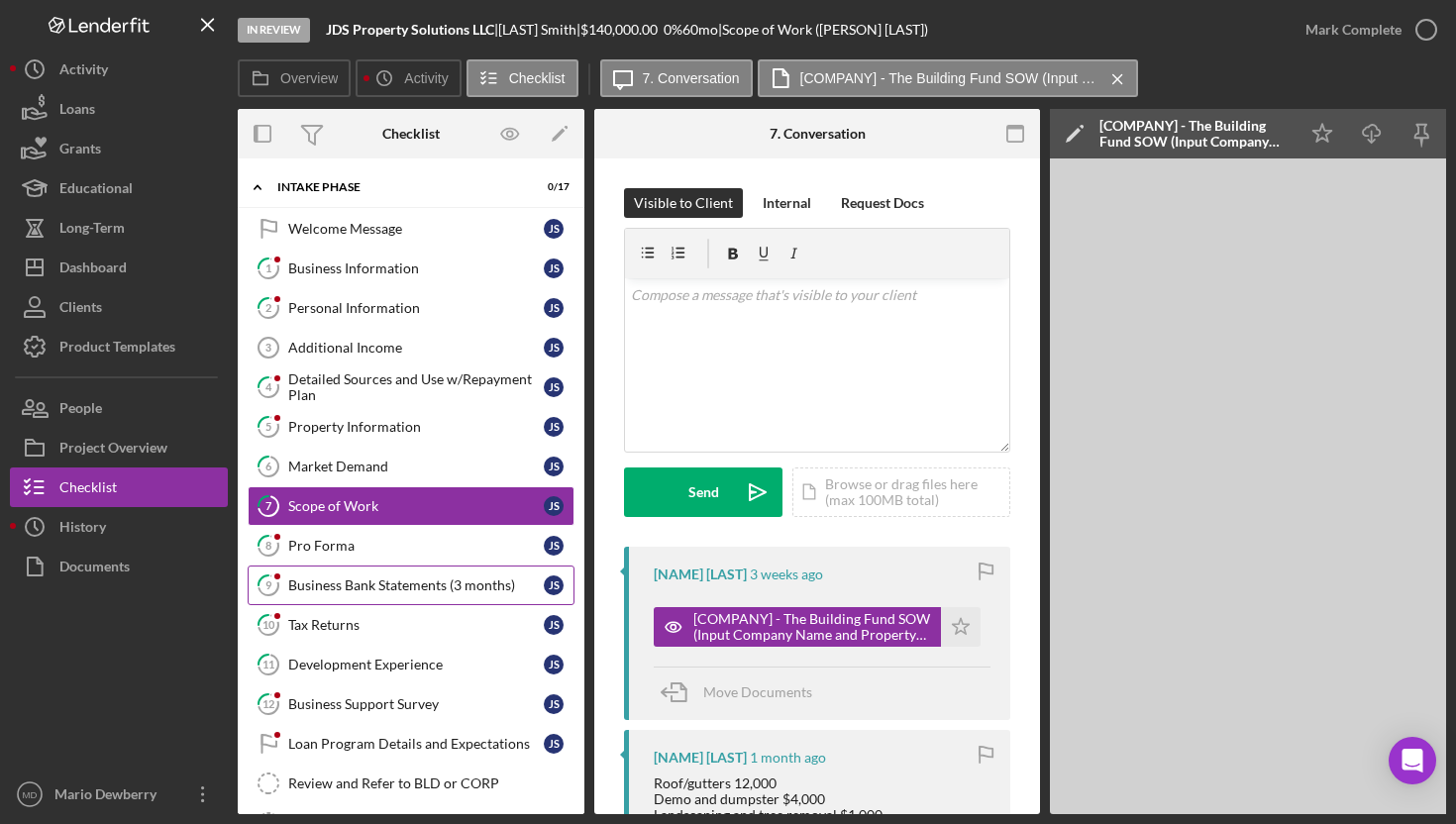 click on "Business Bank Statements (3 months)" at bounding box center (416, 585) 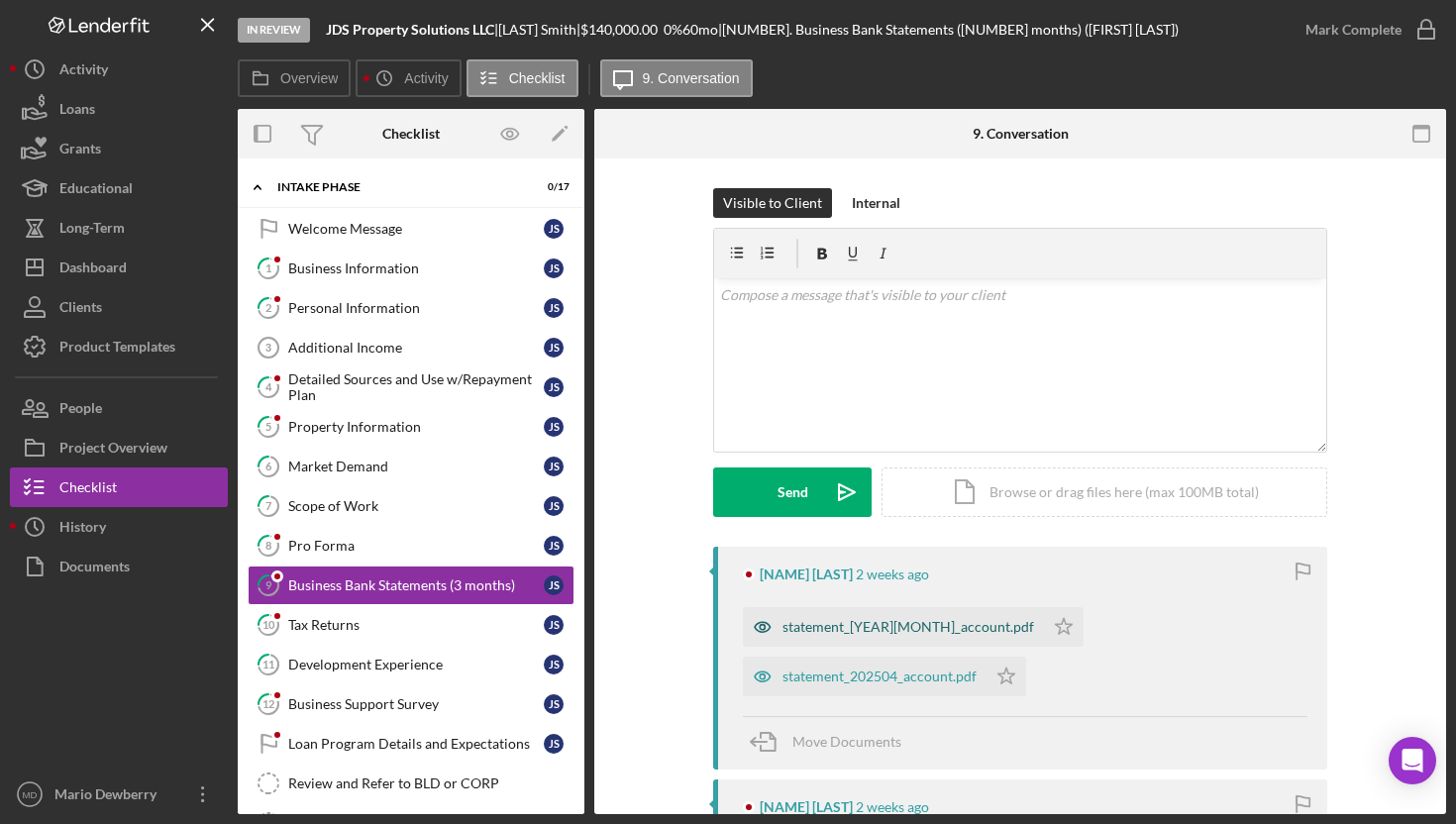 click on "statement_[YEAR][MONTH]_account.pdf" at bounding box center [908, 627] 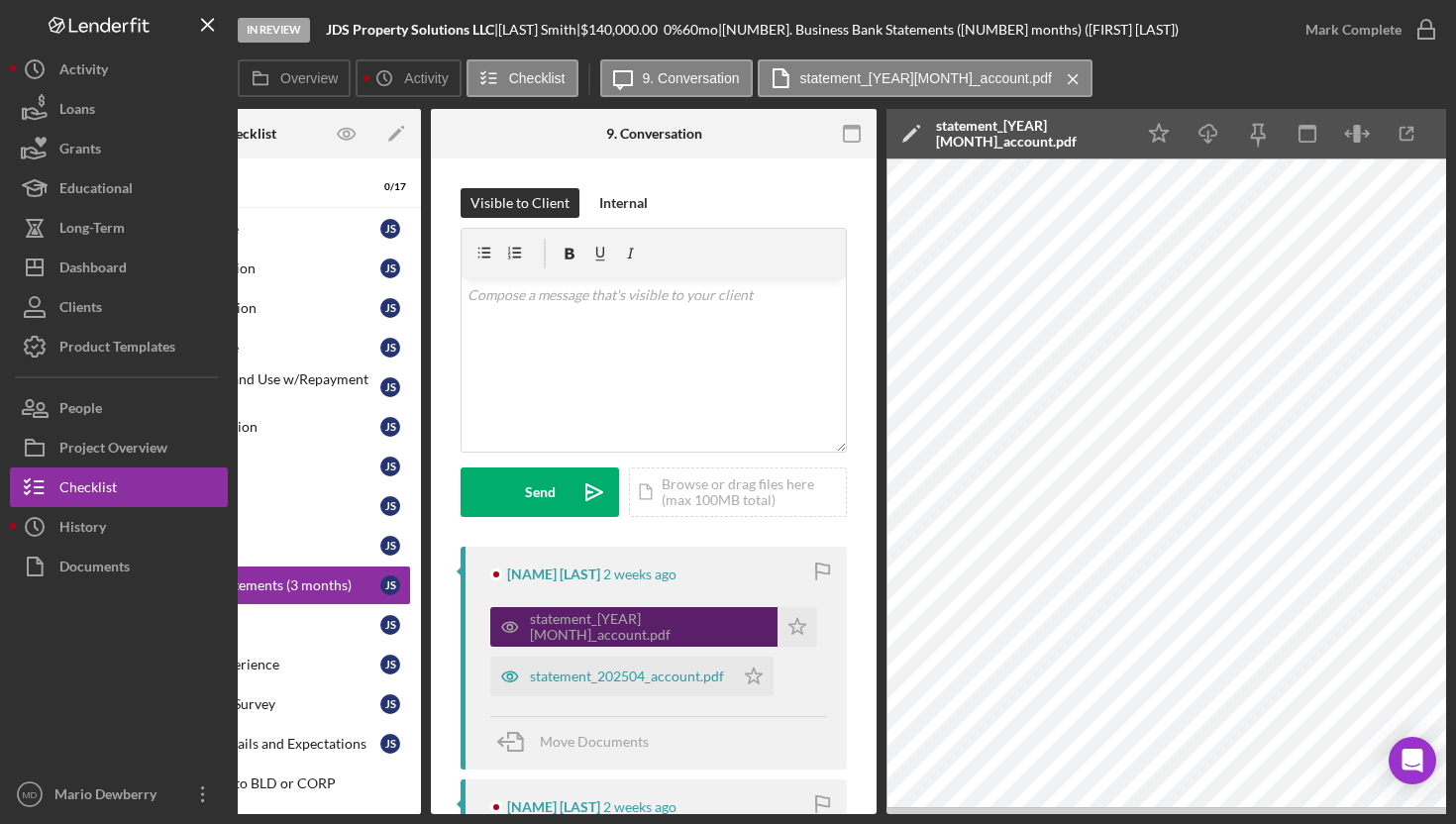 scroll, scrollTop: 0, scrollLeft: 198, axis: horizontal 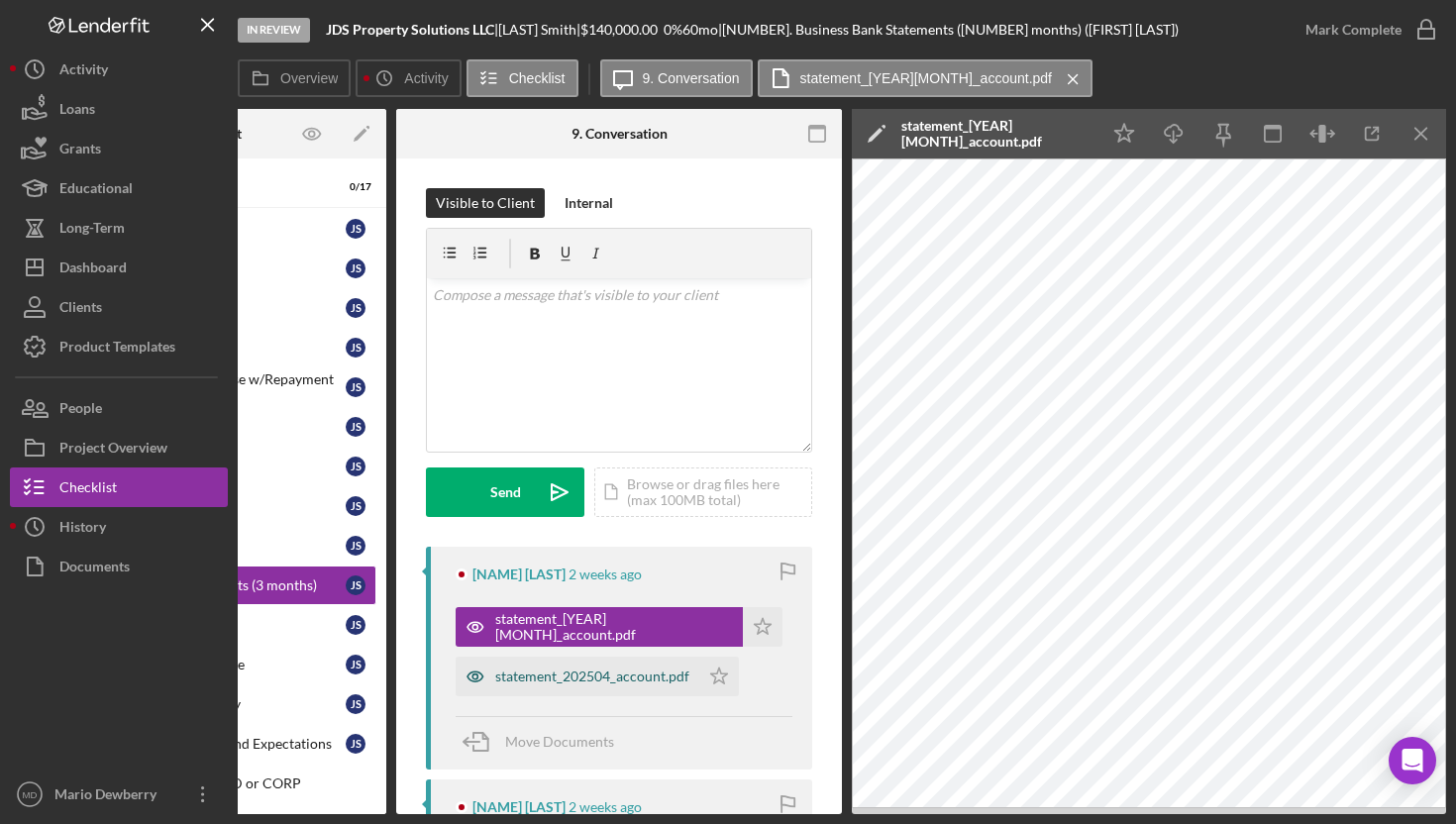 click on "statement_202504_account.pdf" at bounding box center [592, 676] 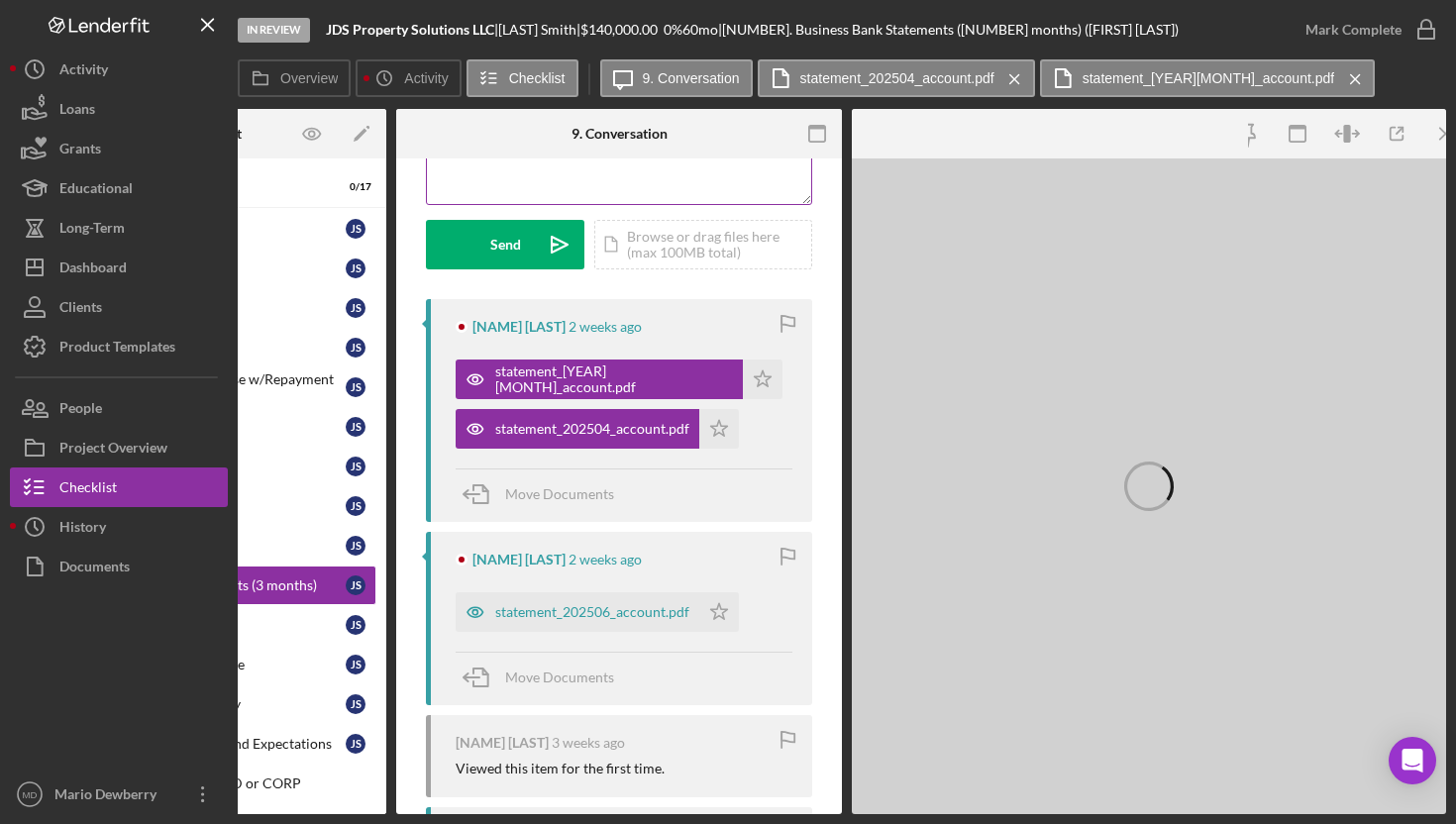 scroll, scrollTop: 252, scrollLeft: 0, axis: vertical 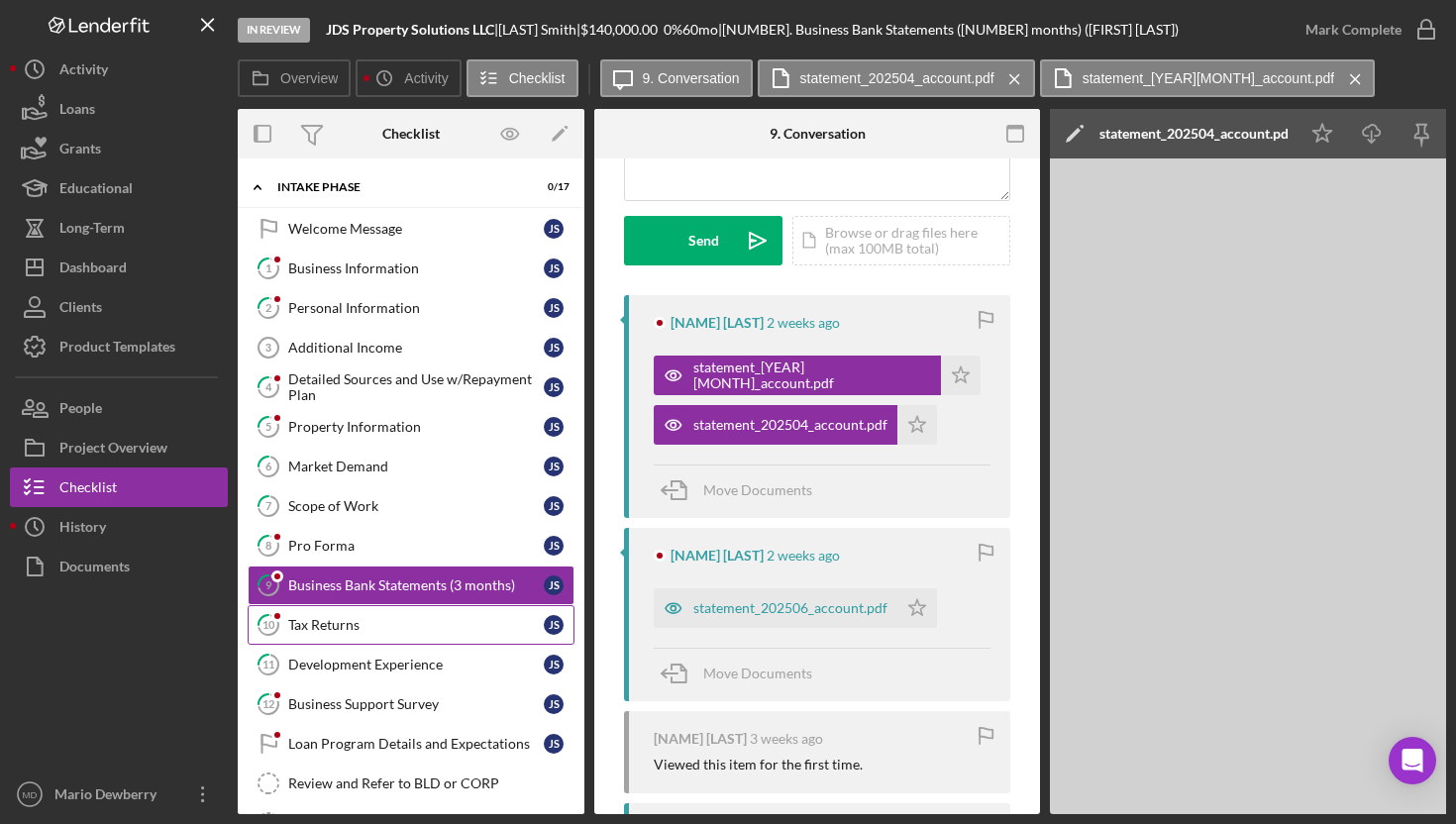 click on "Tax Returns" at bounding box center (416, 625) 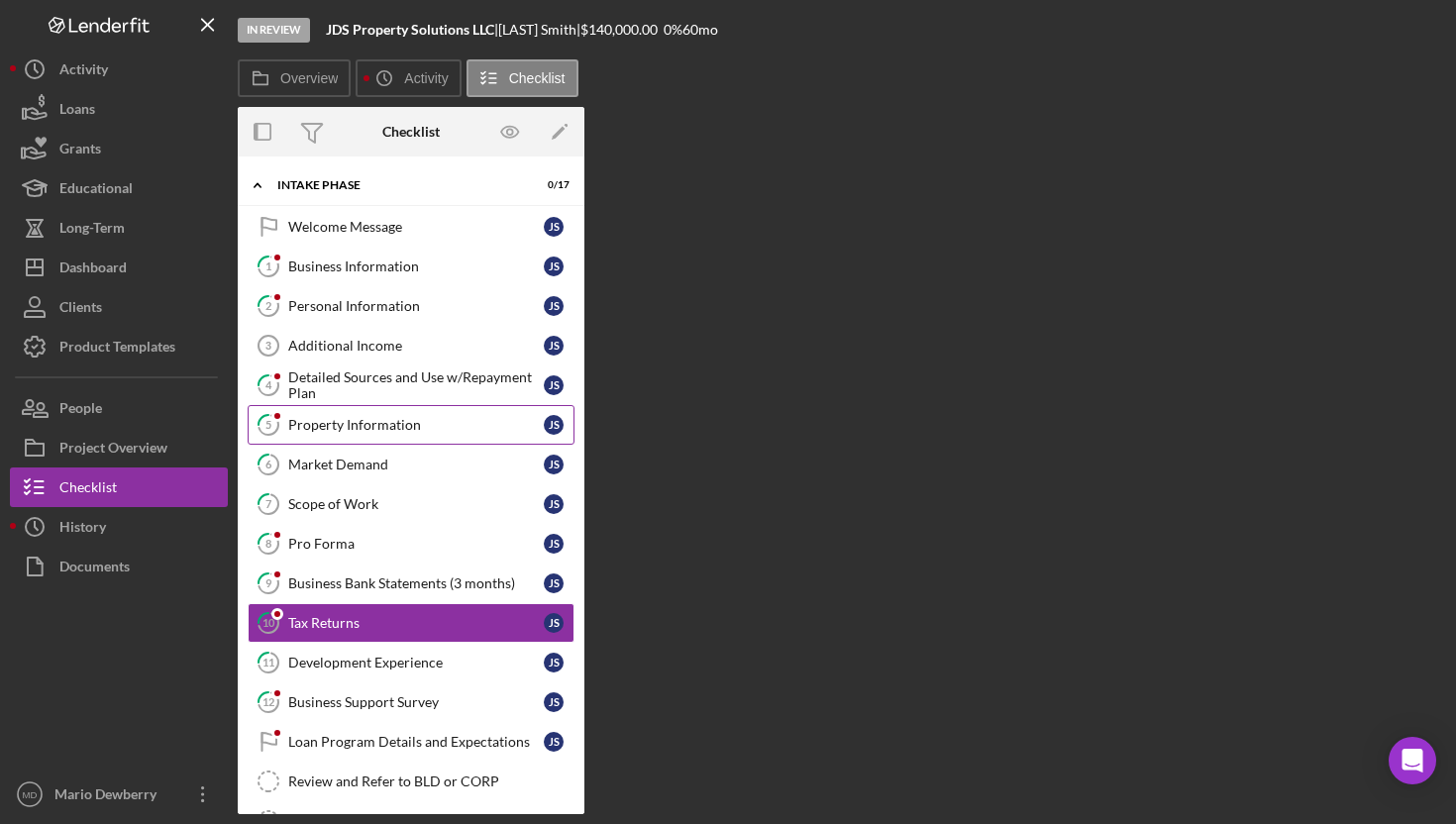 click on "Property Information" at bounding box center (416, 425) 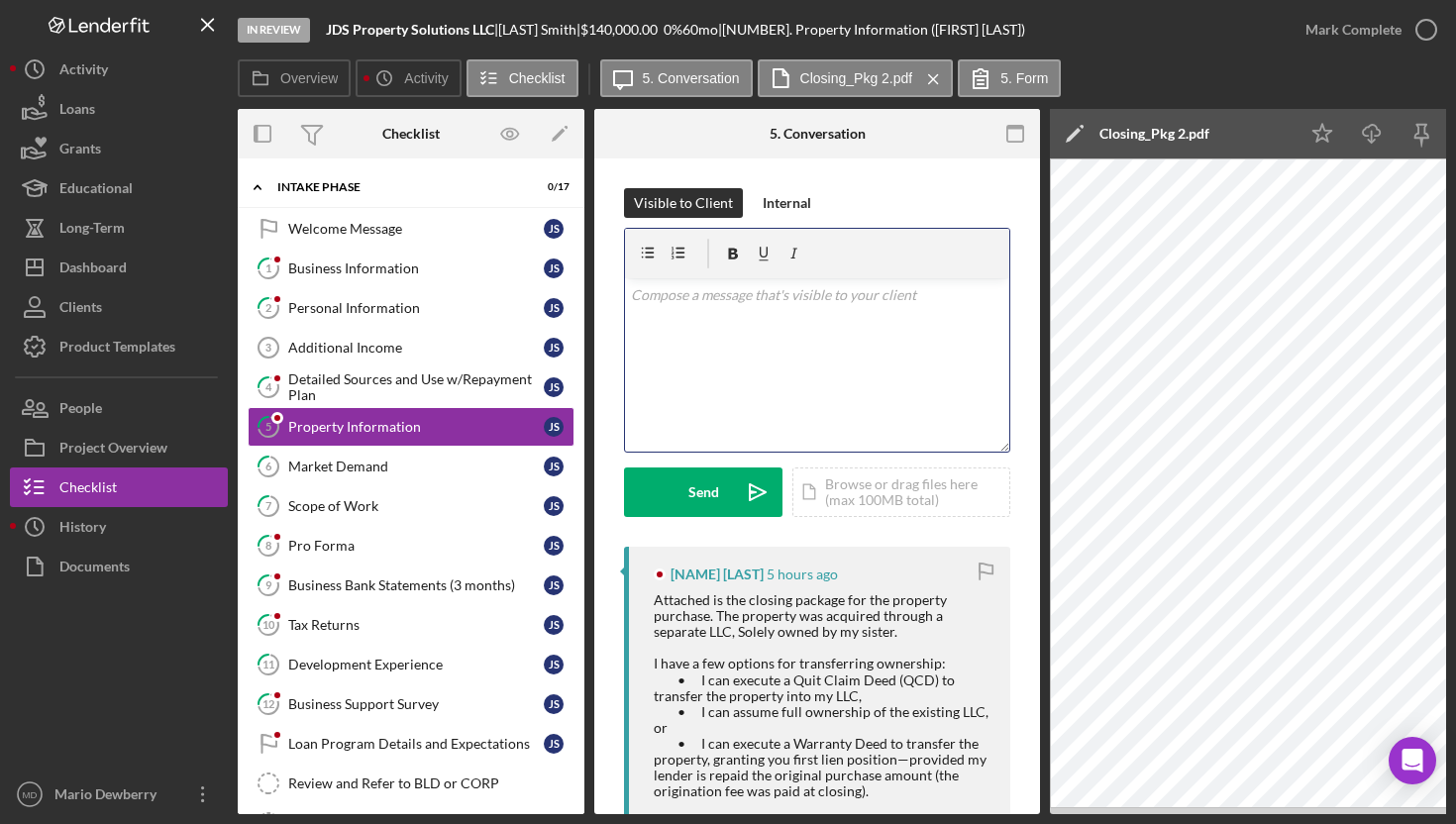click on "v Color teal Color pink Remove color Add row above Add row below Add column before Add column after Merge cells Split cells Remove column Remove row Remove table" at bounding box center [817, 364] 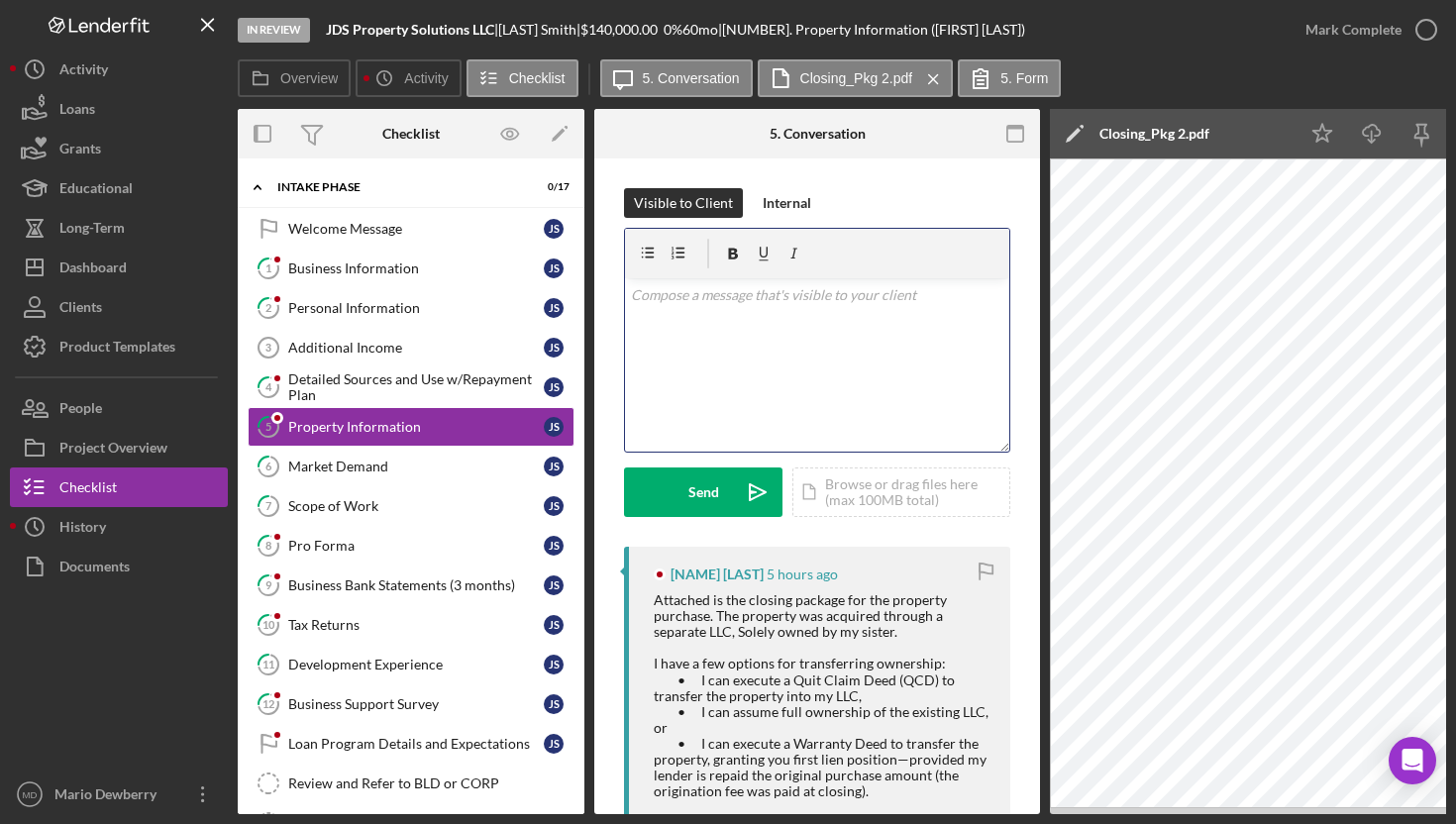 type 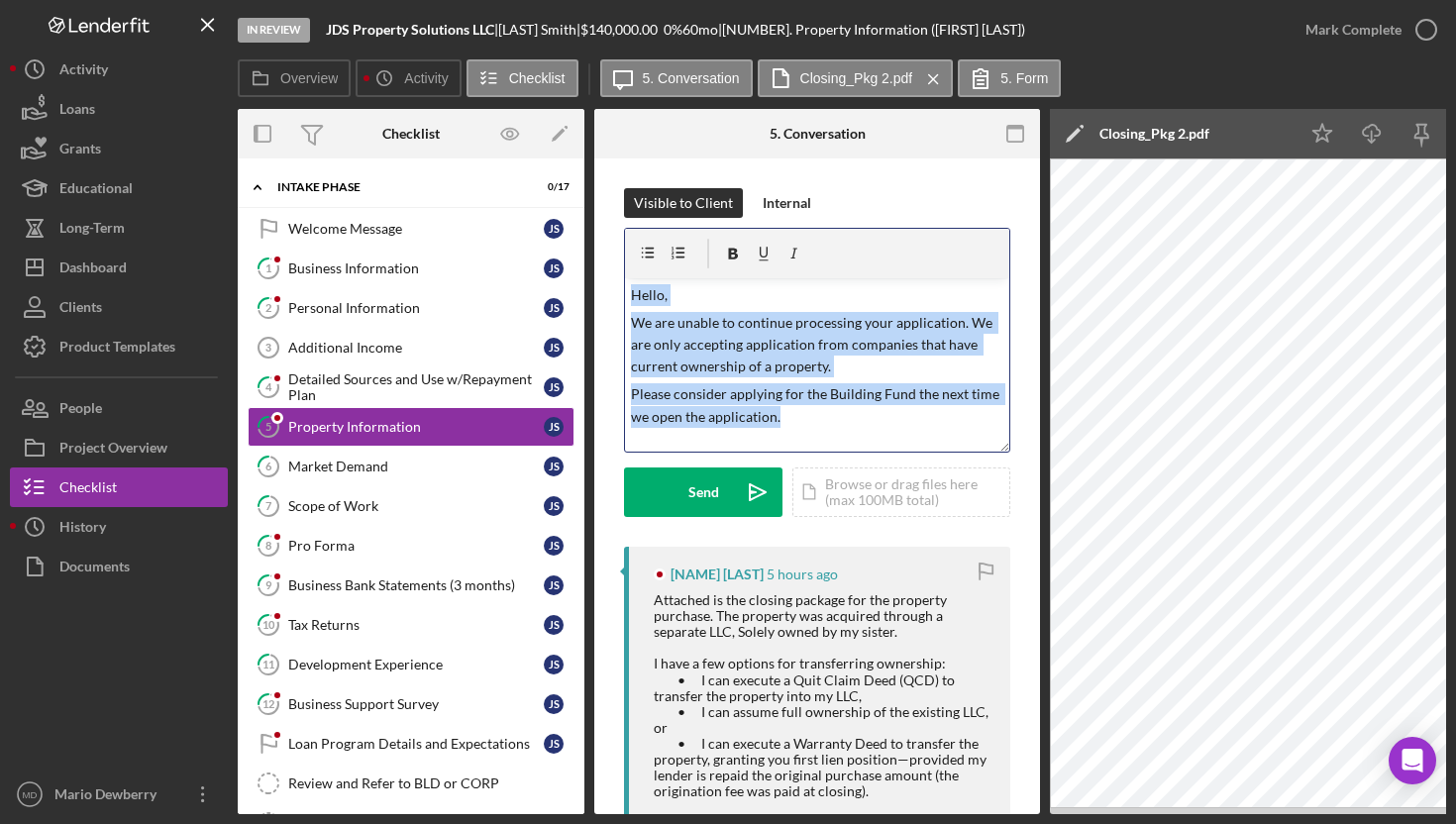 drag, startPoint x: 816, startPoint y: 422, endPoint x: 625, endPoint y: 298, distance: 227.72132 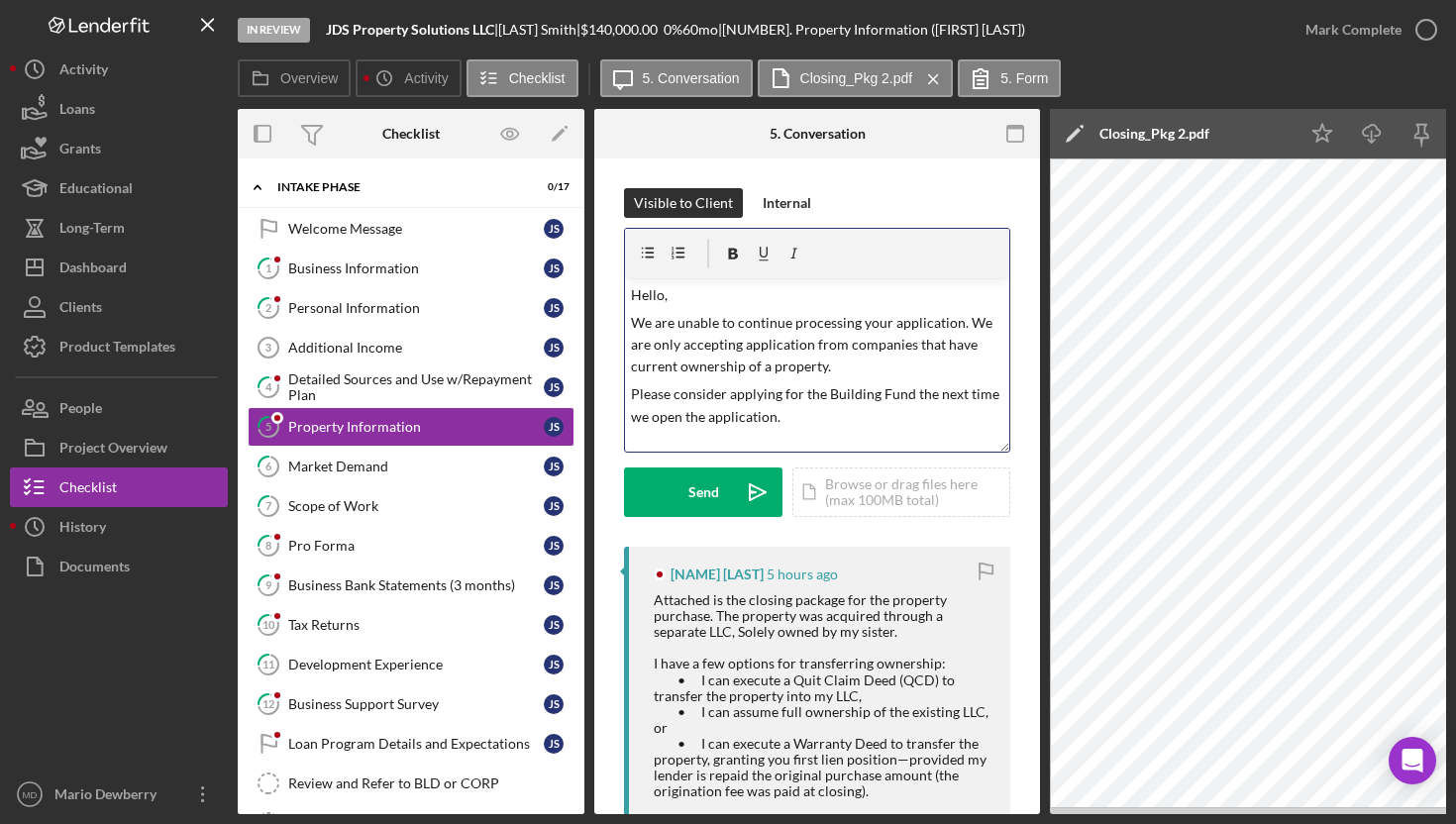 click on "We are unable to continue processing your application. We are only accepting application from companies that have current ownership of a property." at bounding box center (817, 345) 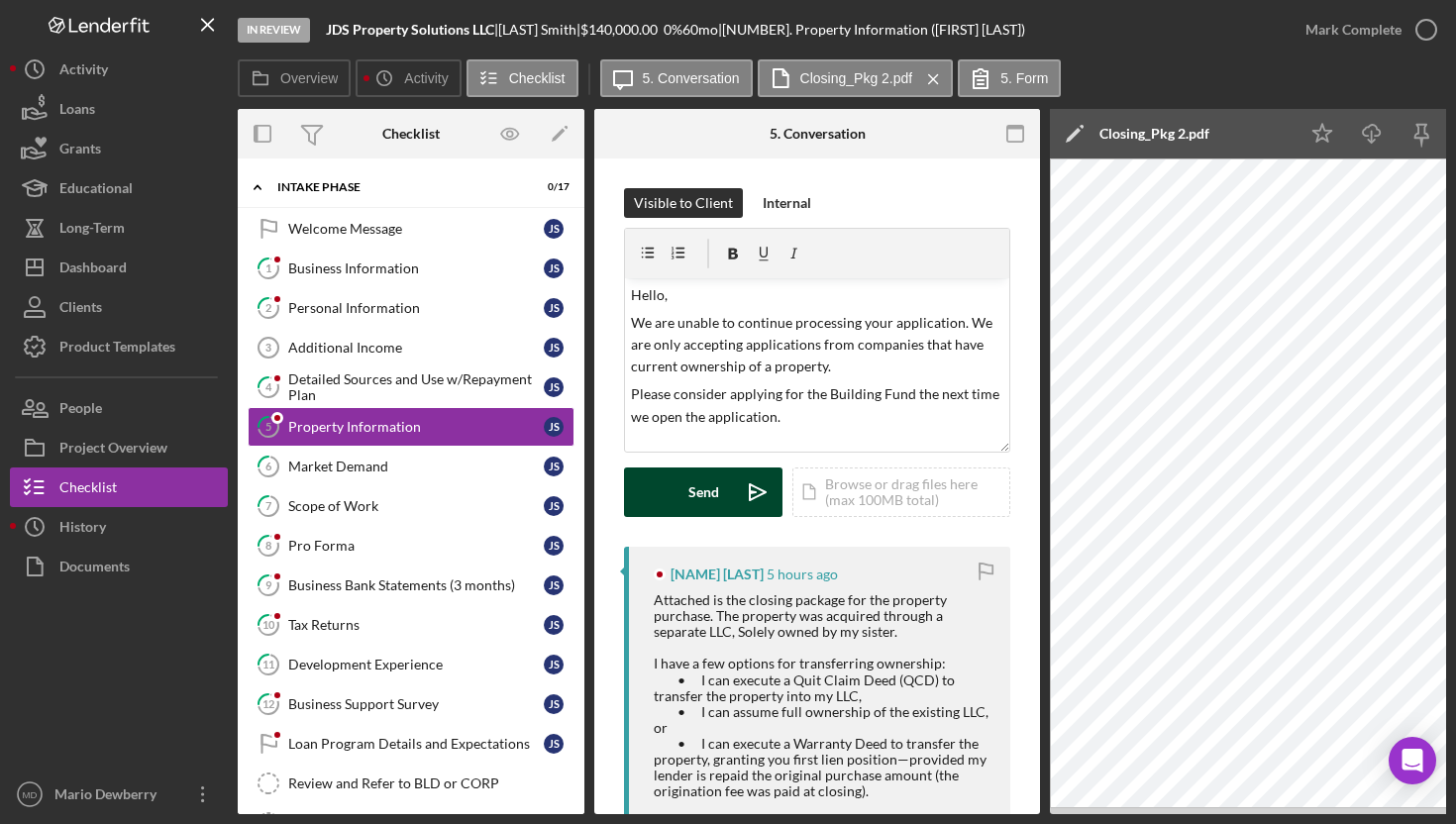 click on "Send" at bounding box center [703, 492] 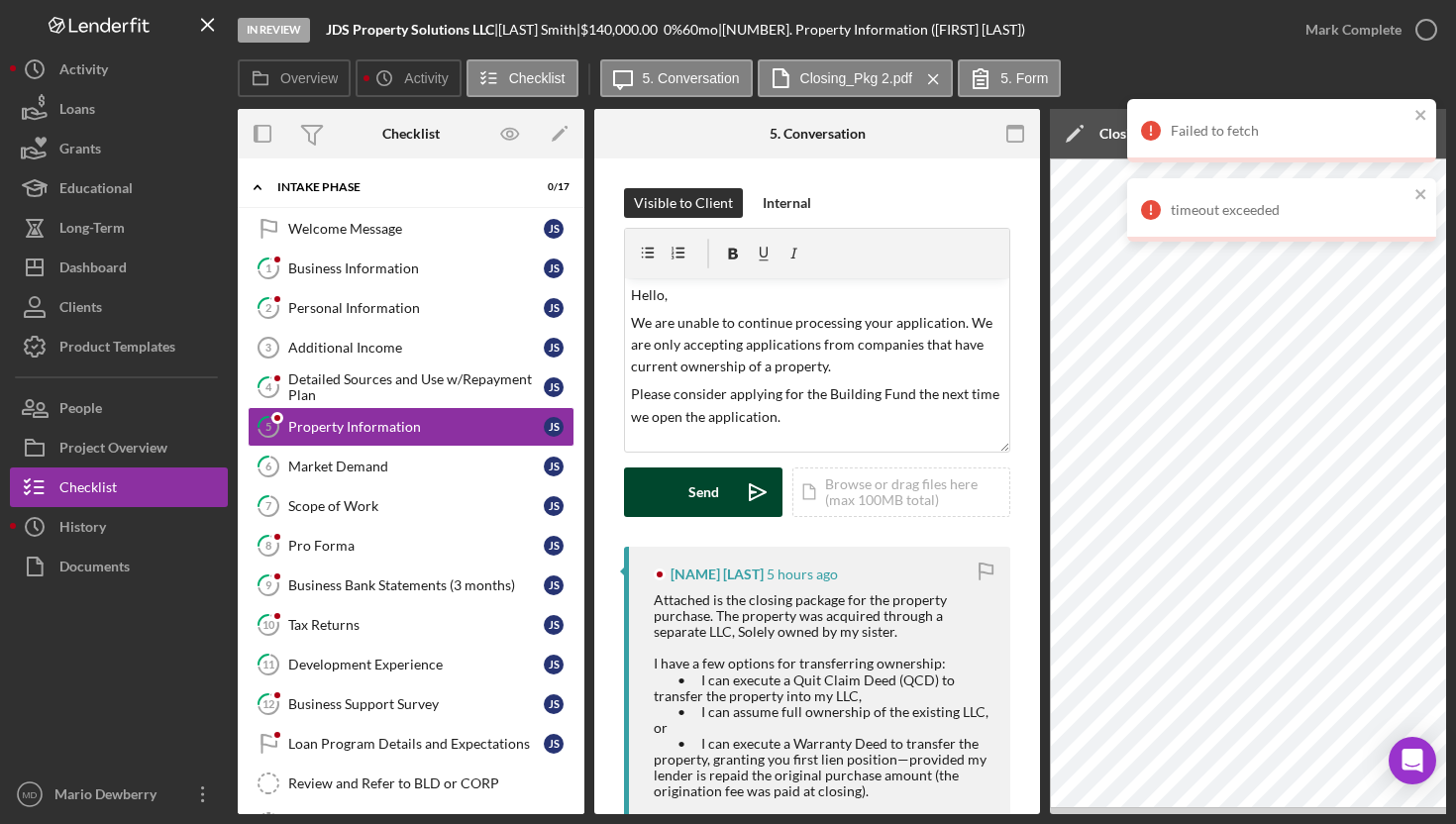 click on "Send" at bounding box center [703, 492] 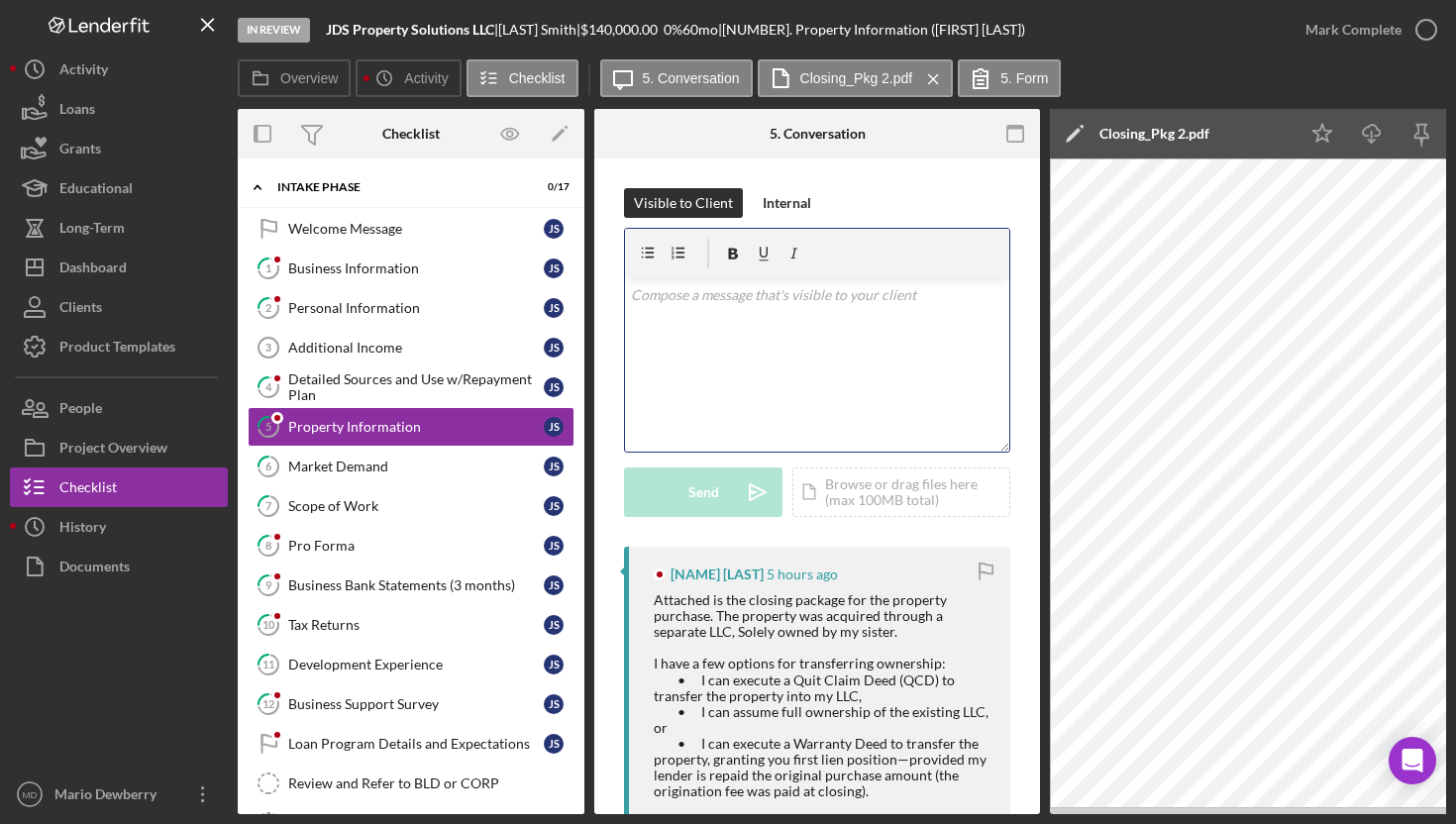 click at bounding box center (817, 295) 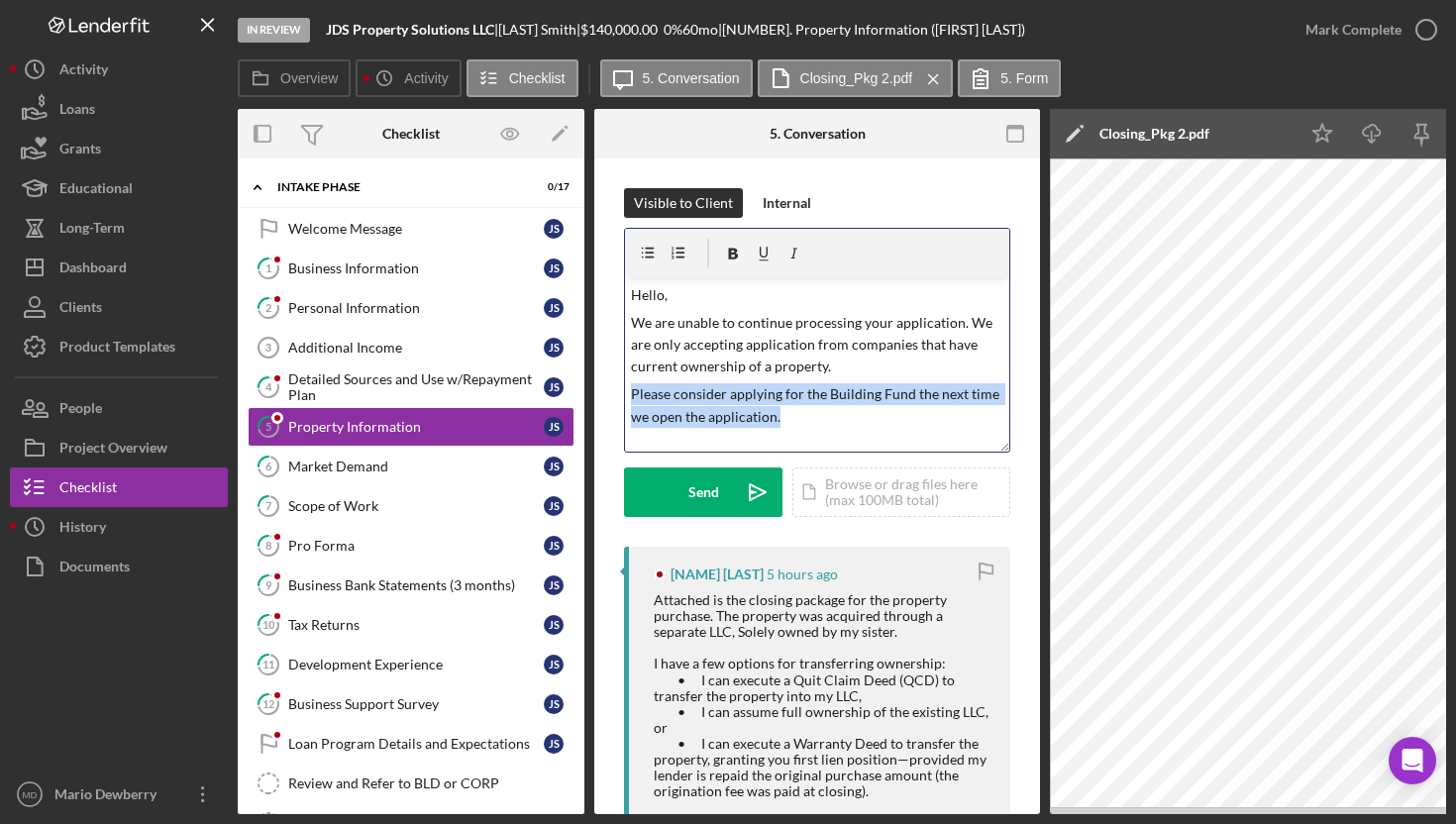 drag, startPoint x: 826, startPoint y: 423, endPoint x: 620, endPoint y: 401, distance: 207.17143 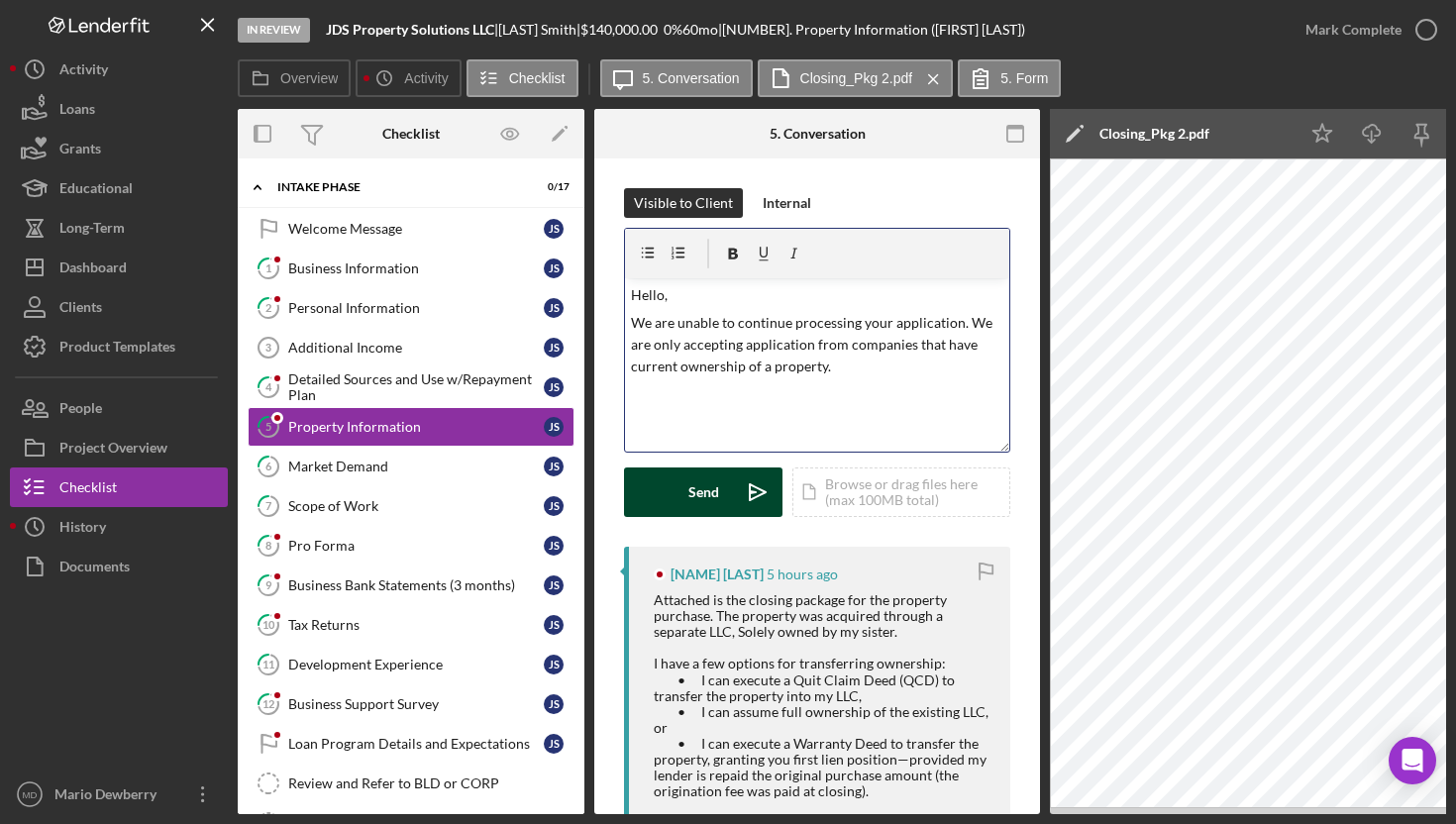 click on "Send" at bounding box center (703, 492) 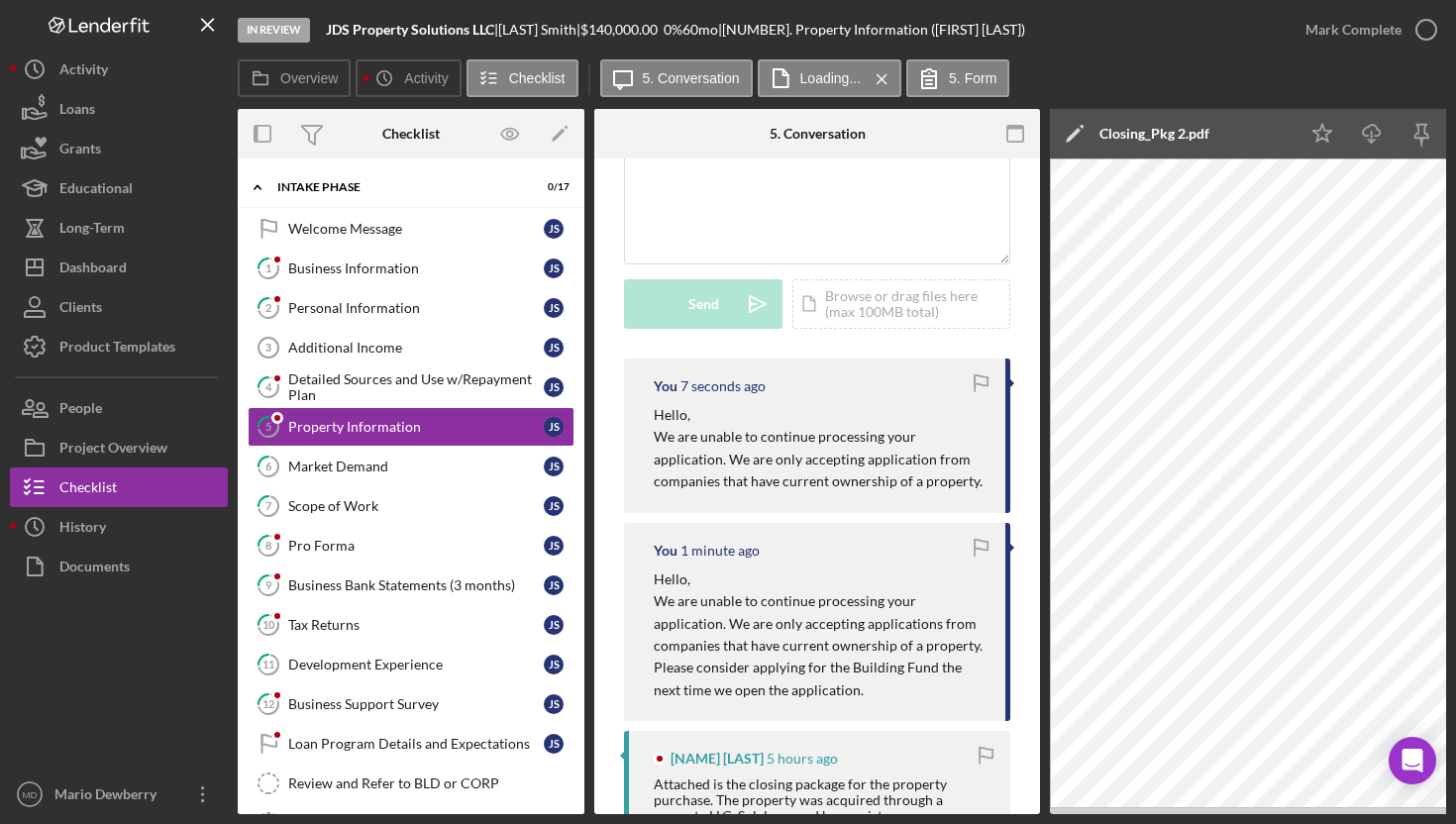scroll, scrollTop: 159, scrollLeft: 0, axis: vertical 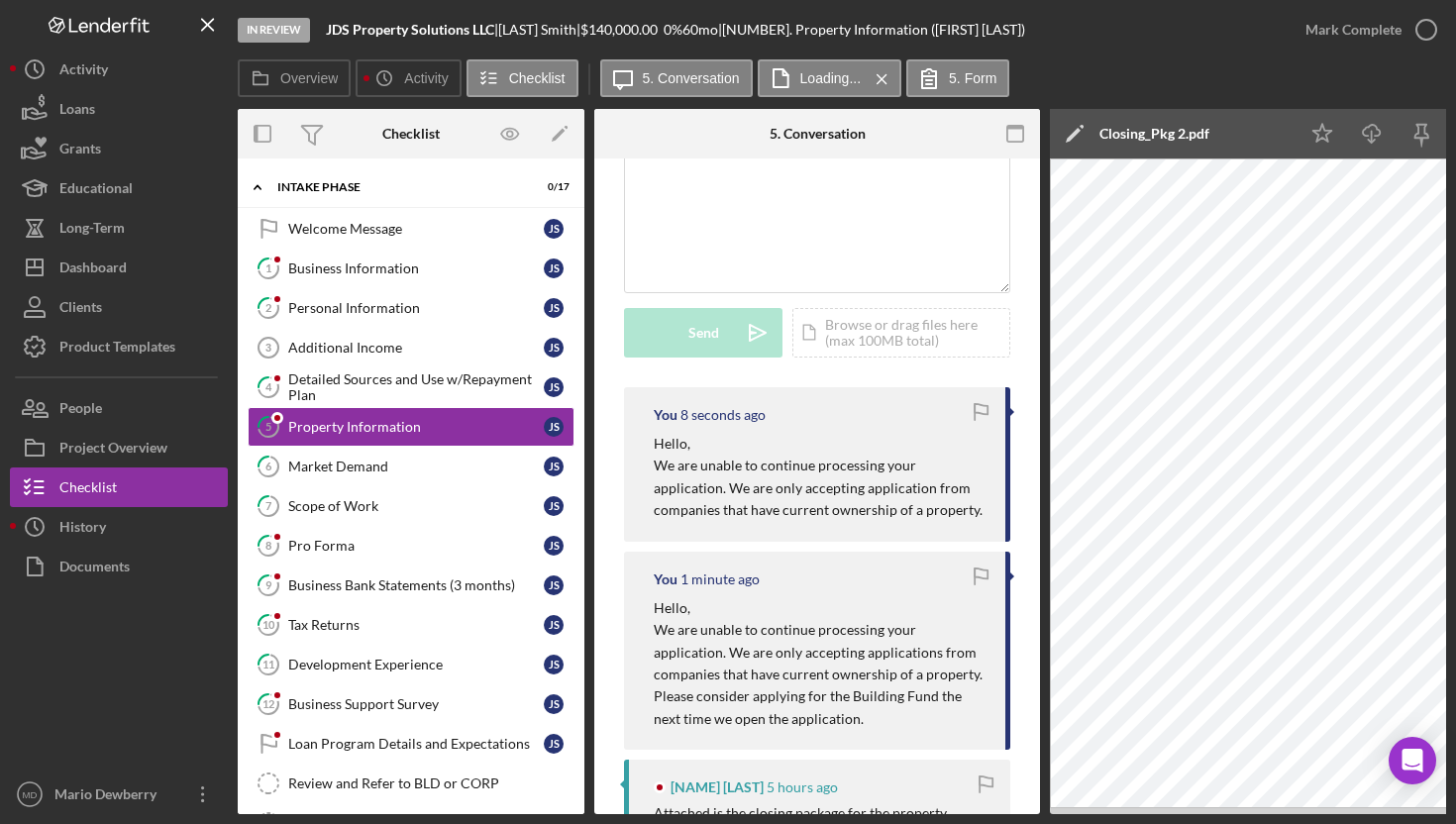 click on "You   8 seconds ago Hello, We are unable to continue processing your application. We are only accepting application from companies that have current ownership of a property." at bounding box center [817, 464] 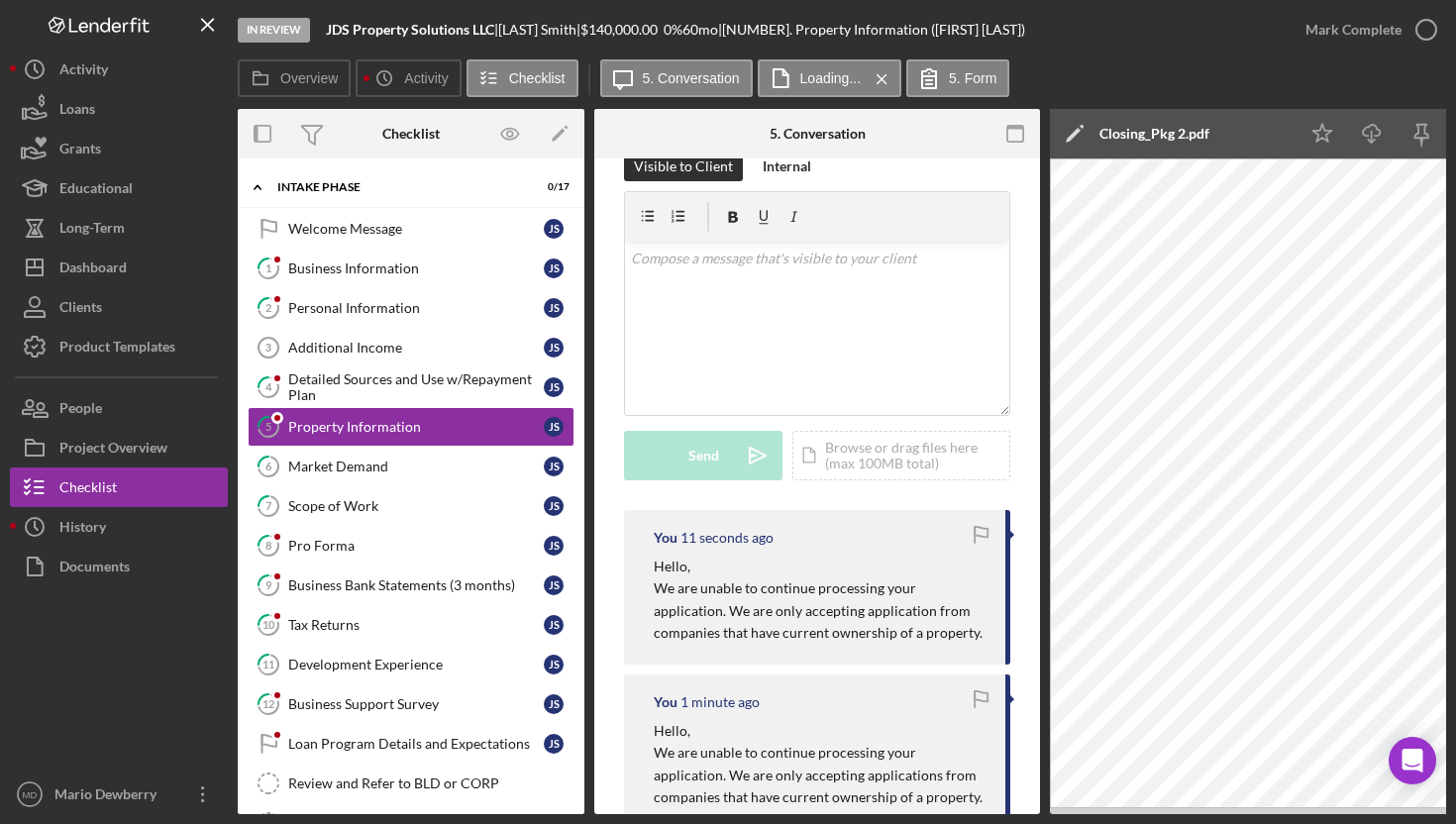 scroll, scrollTop: 0, scrollLeft: 0, axis: both 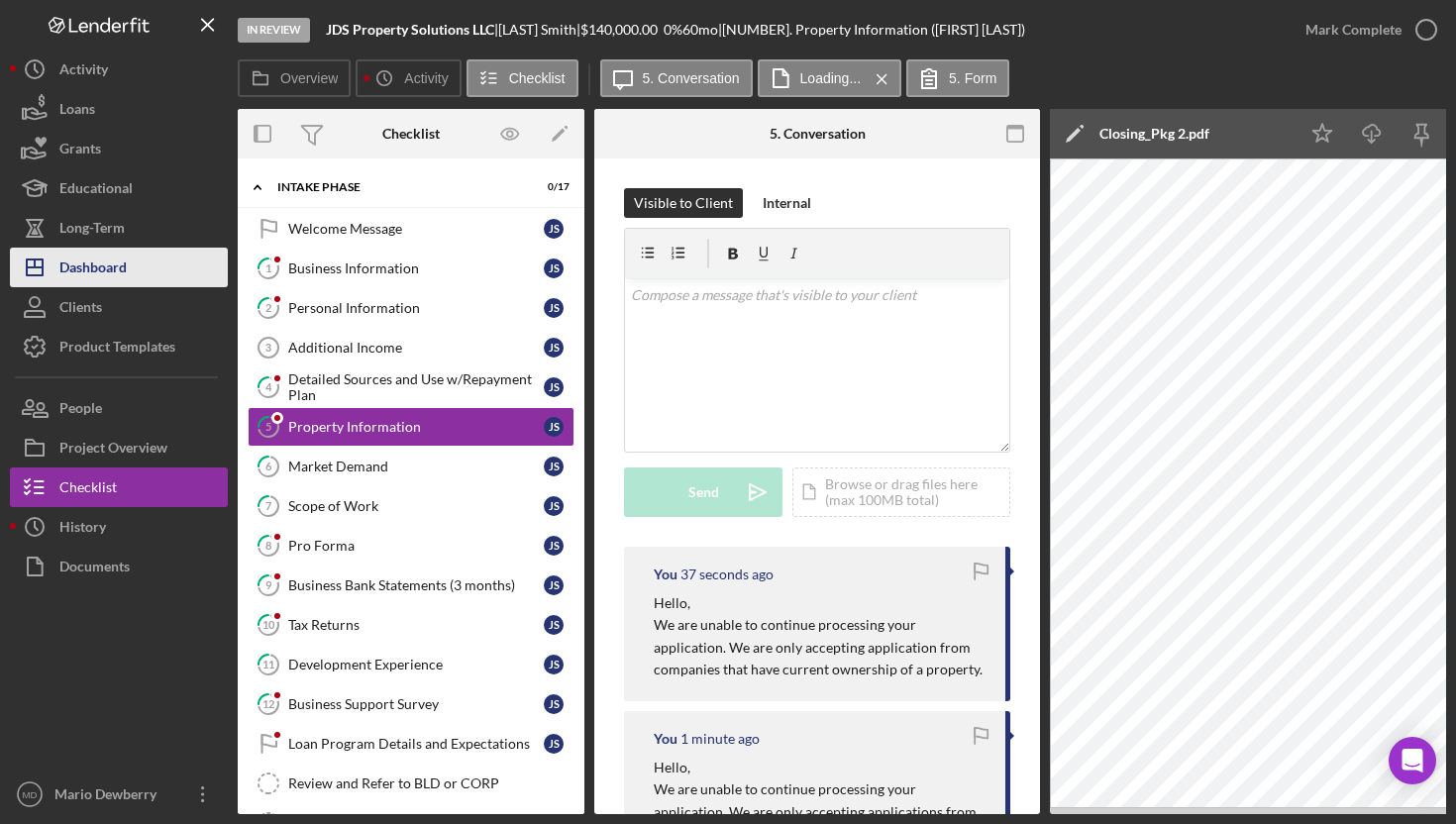 click on "Dashboard" at bounding box center [93, 269] 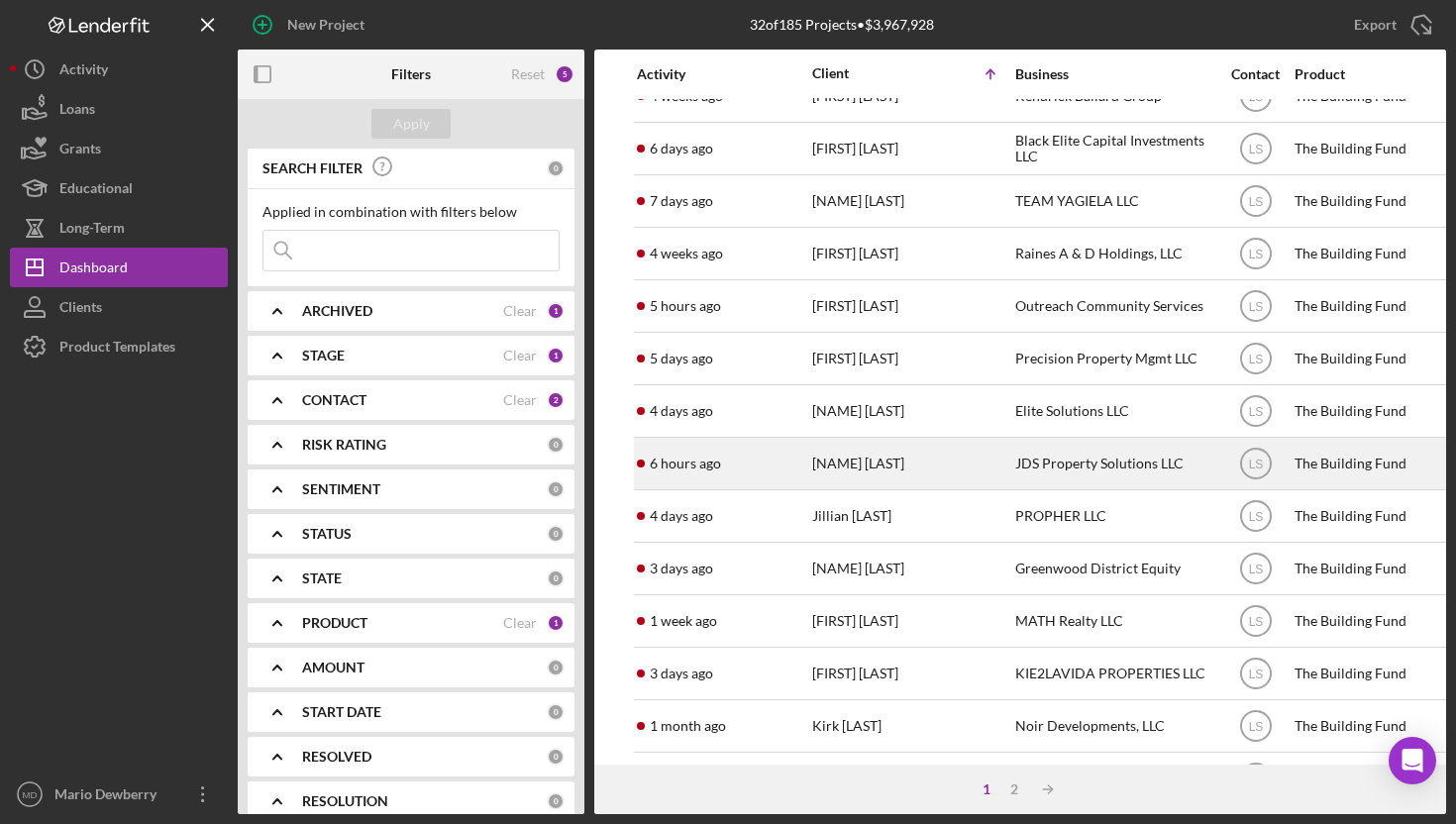 scroll, scrollTop: 464, scrollLeft: 0, axis: vertical 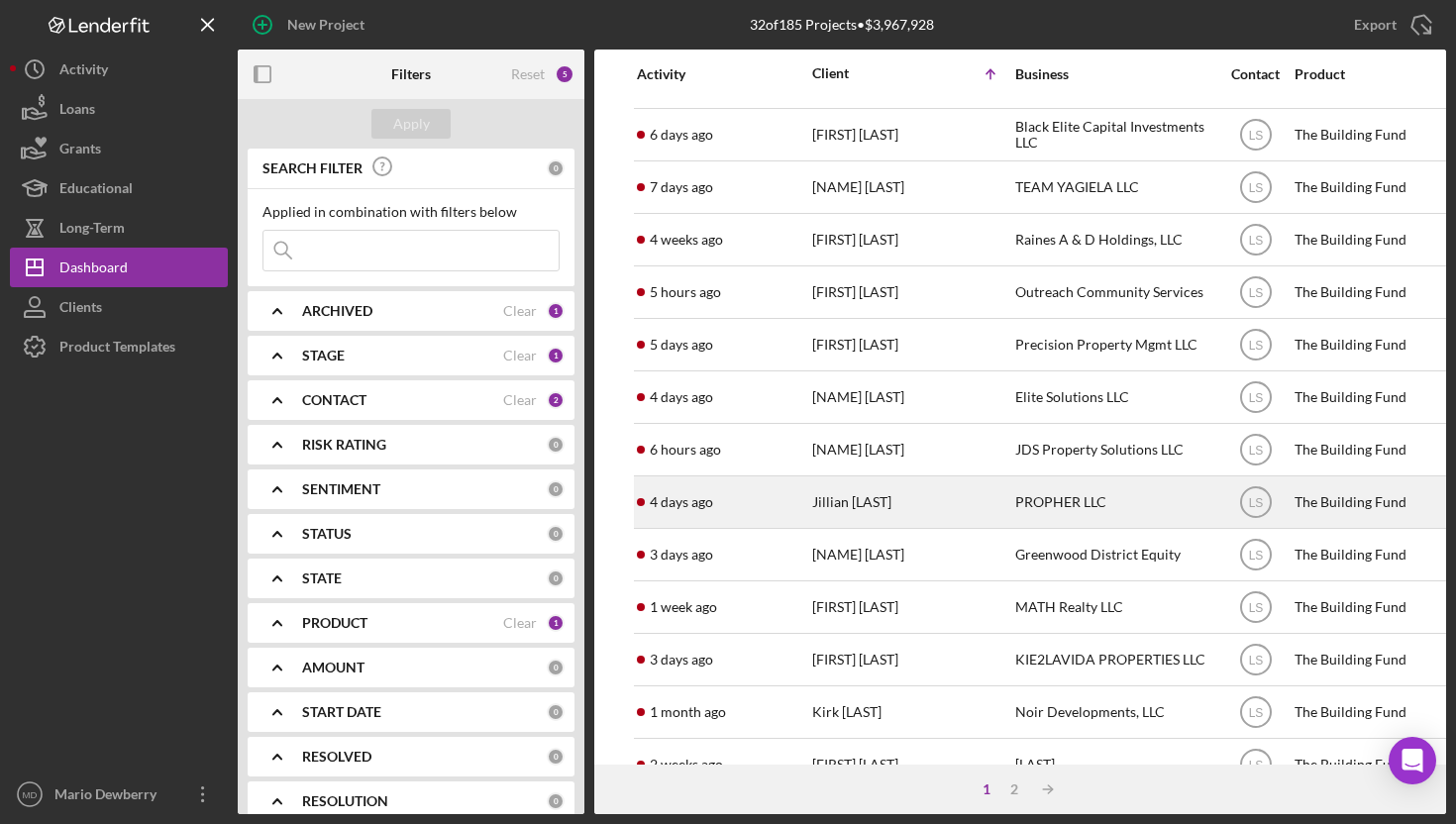 click on "Jillian  [LAST]" at bounding box center [911, 502] 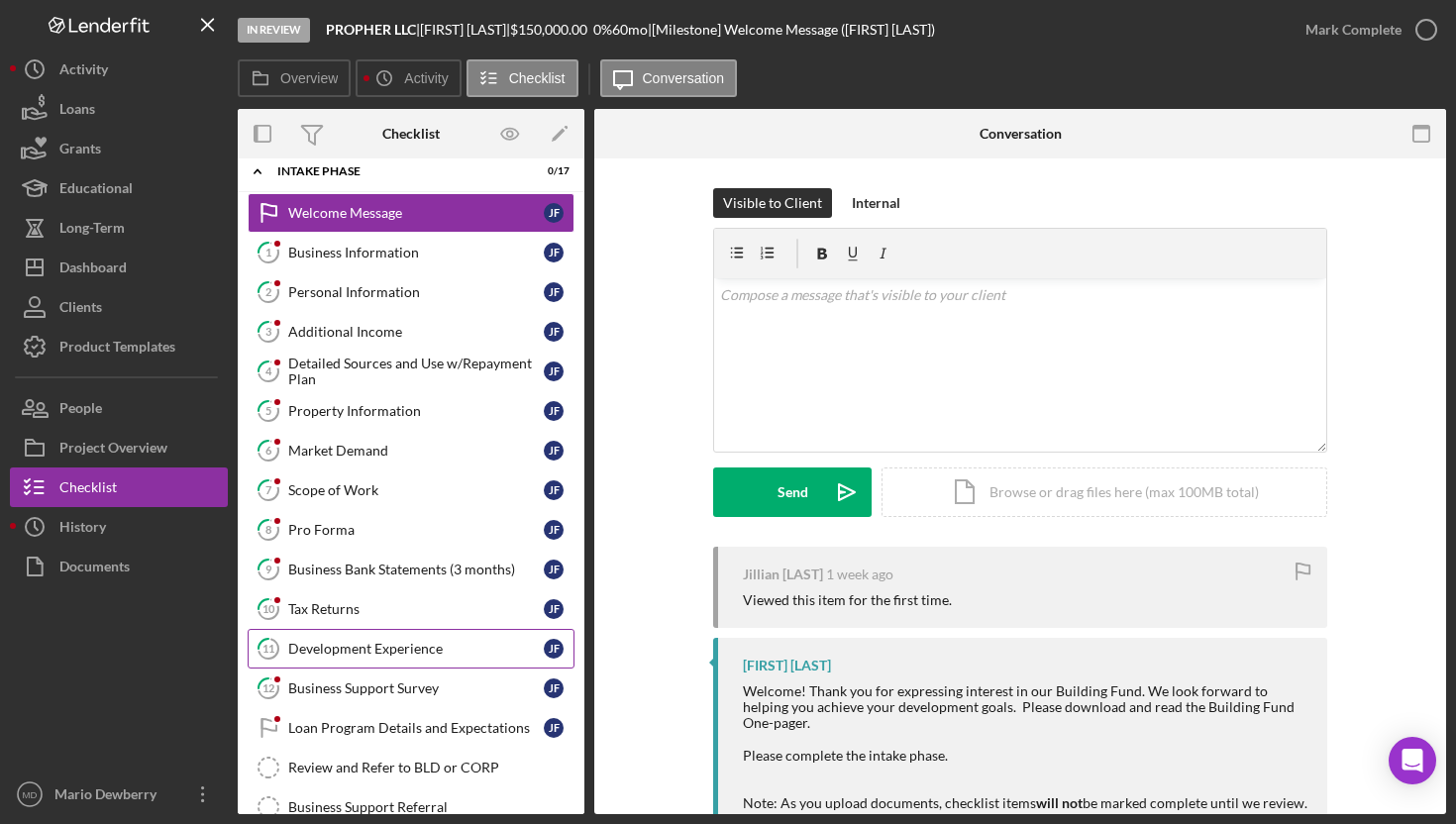 scroll, scrollTop: 0, scrollLeft: 0, axis: both 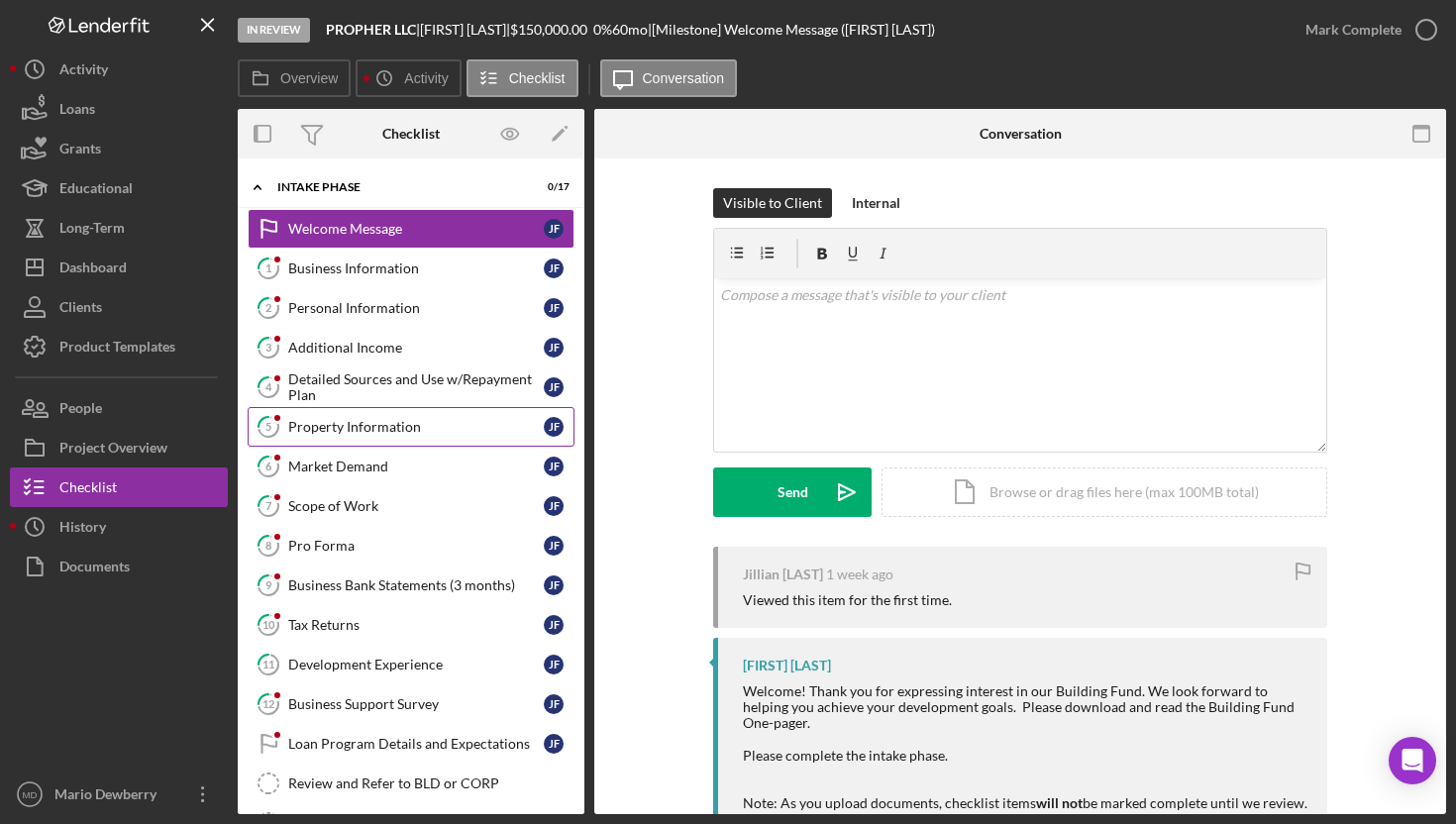 click on "Property Information" at bounding box center [416, 427] 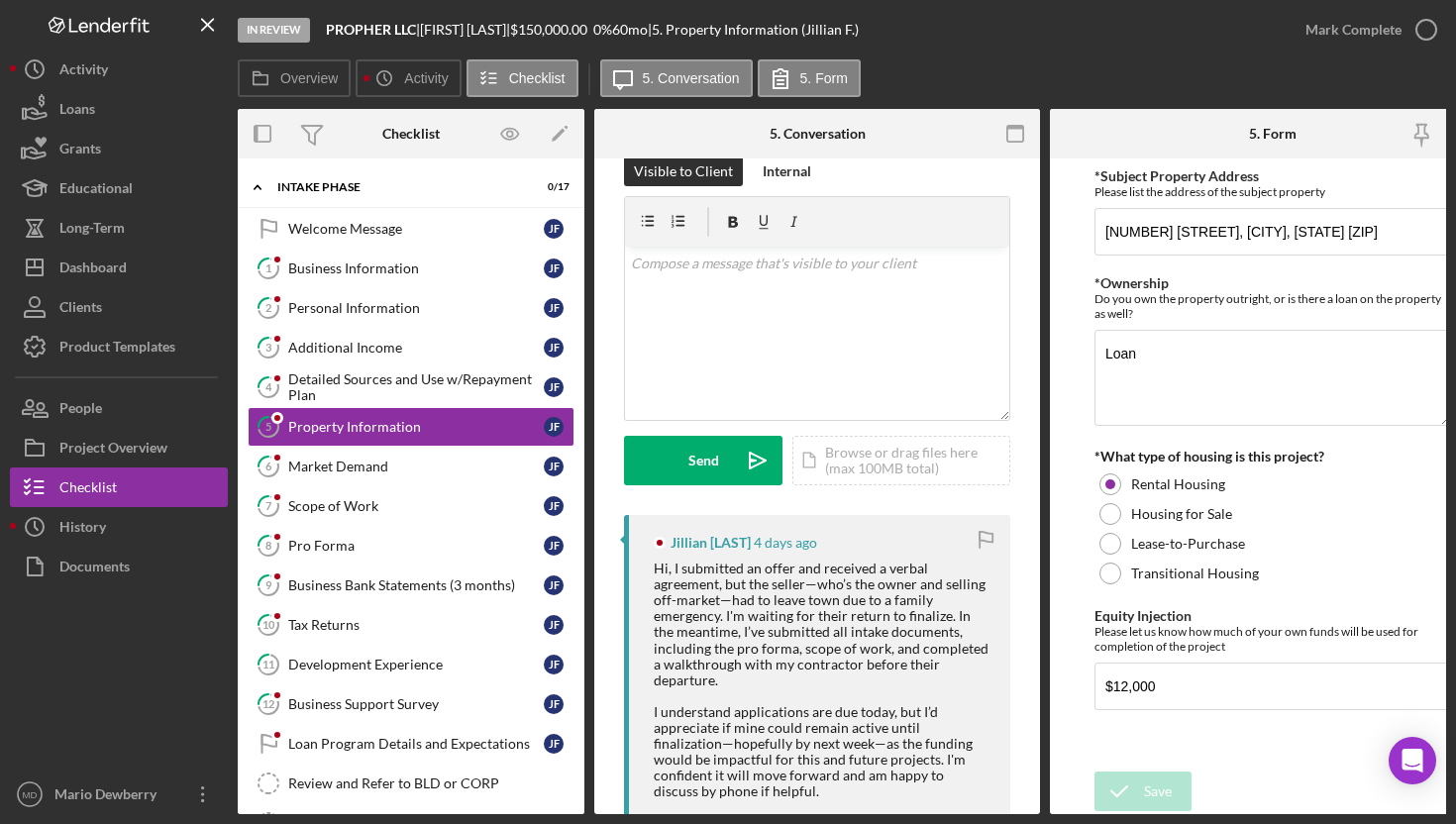 scroll, scrollTop: 0, scrollLeft: 0, axis: both 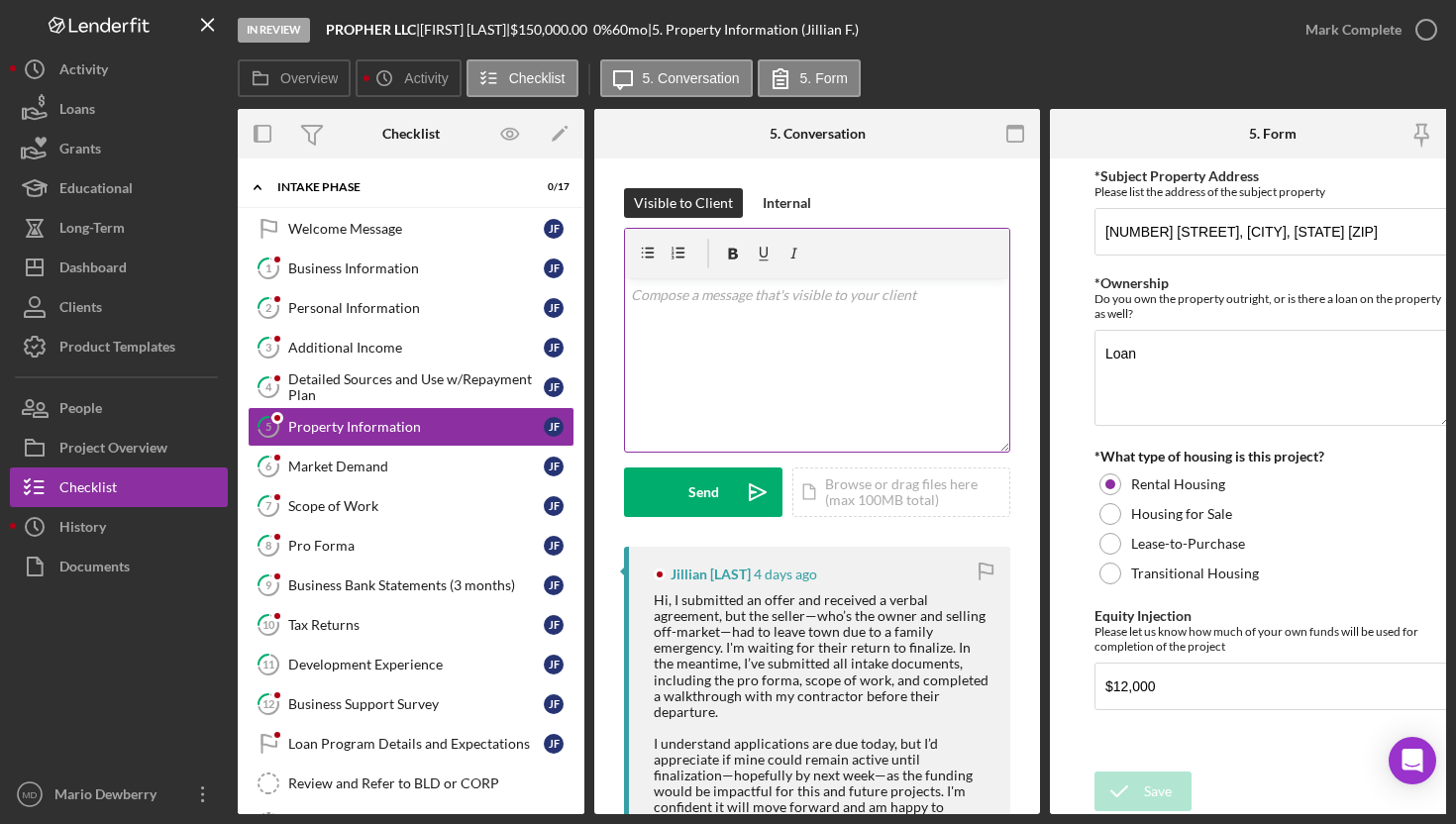 click on "v Color teal Color pink Remove color Add row above Add row below Add column before Add column after Merge cells Split cells Remove column Remove row Remove table" at bounding box center (817, 364) 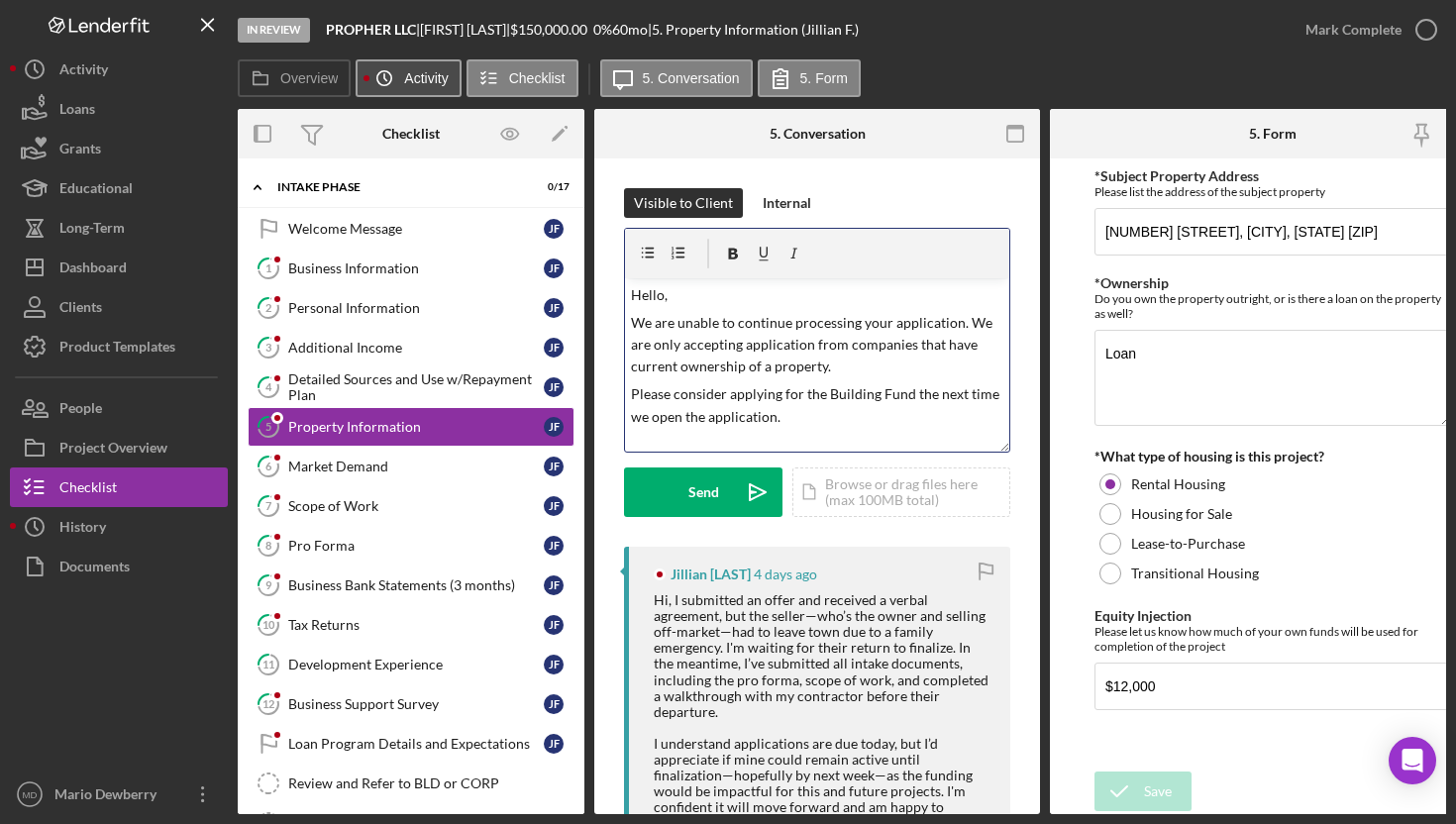 click on "Icon/History" 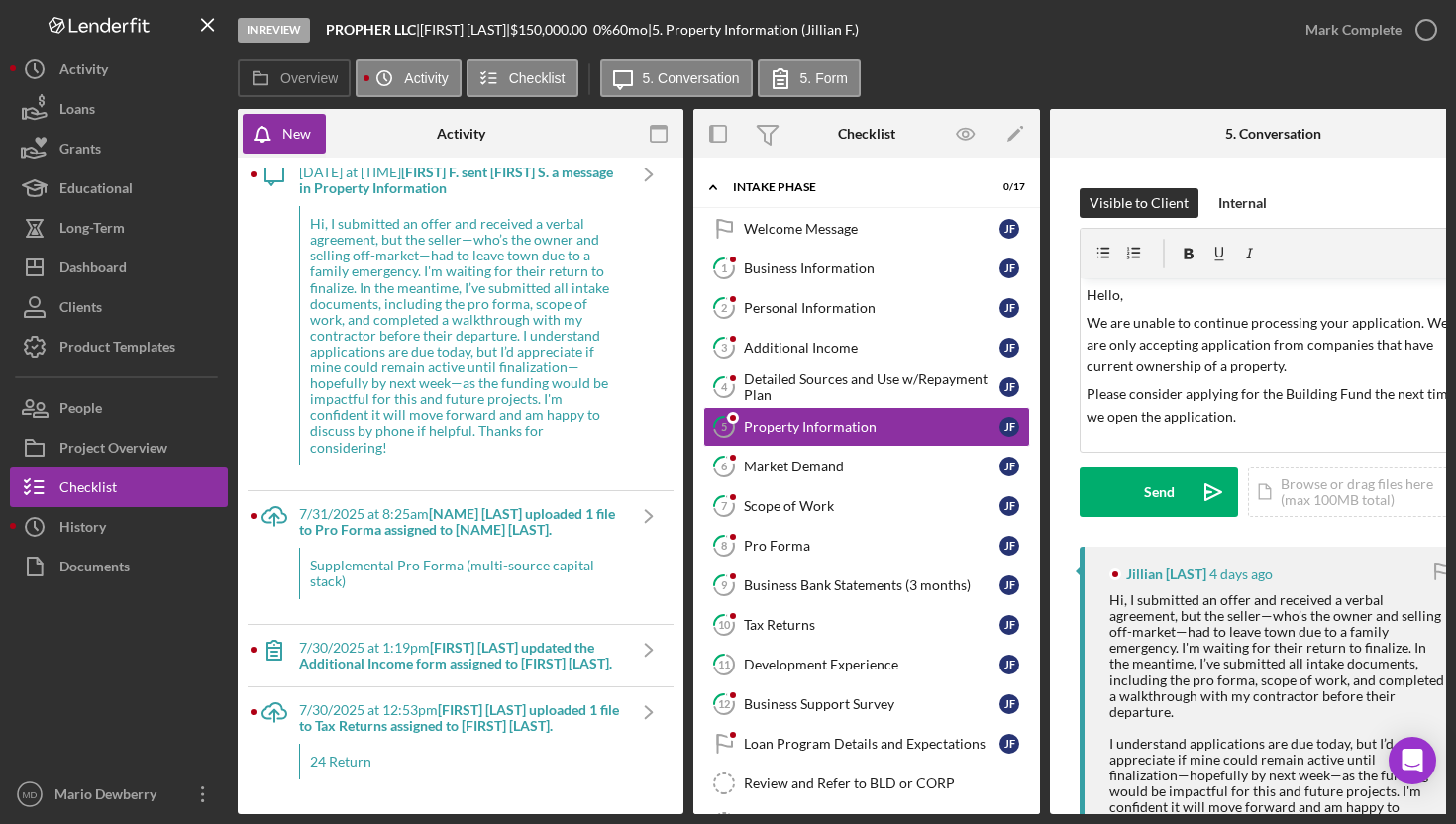 scroll, scrollTop: 0, scrollLeft: 0, axis: both 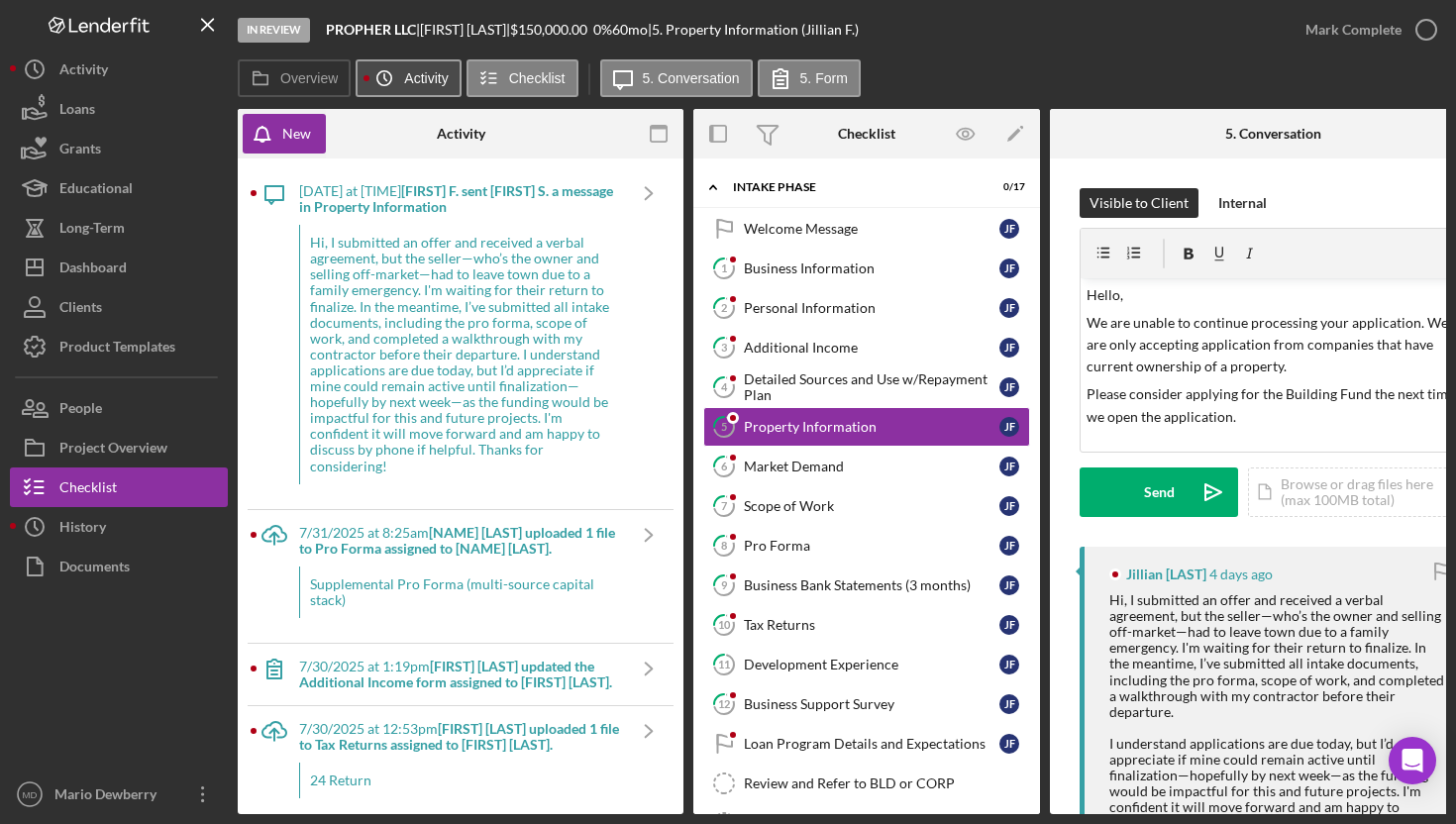 click on "Icon/History" 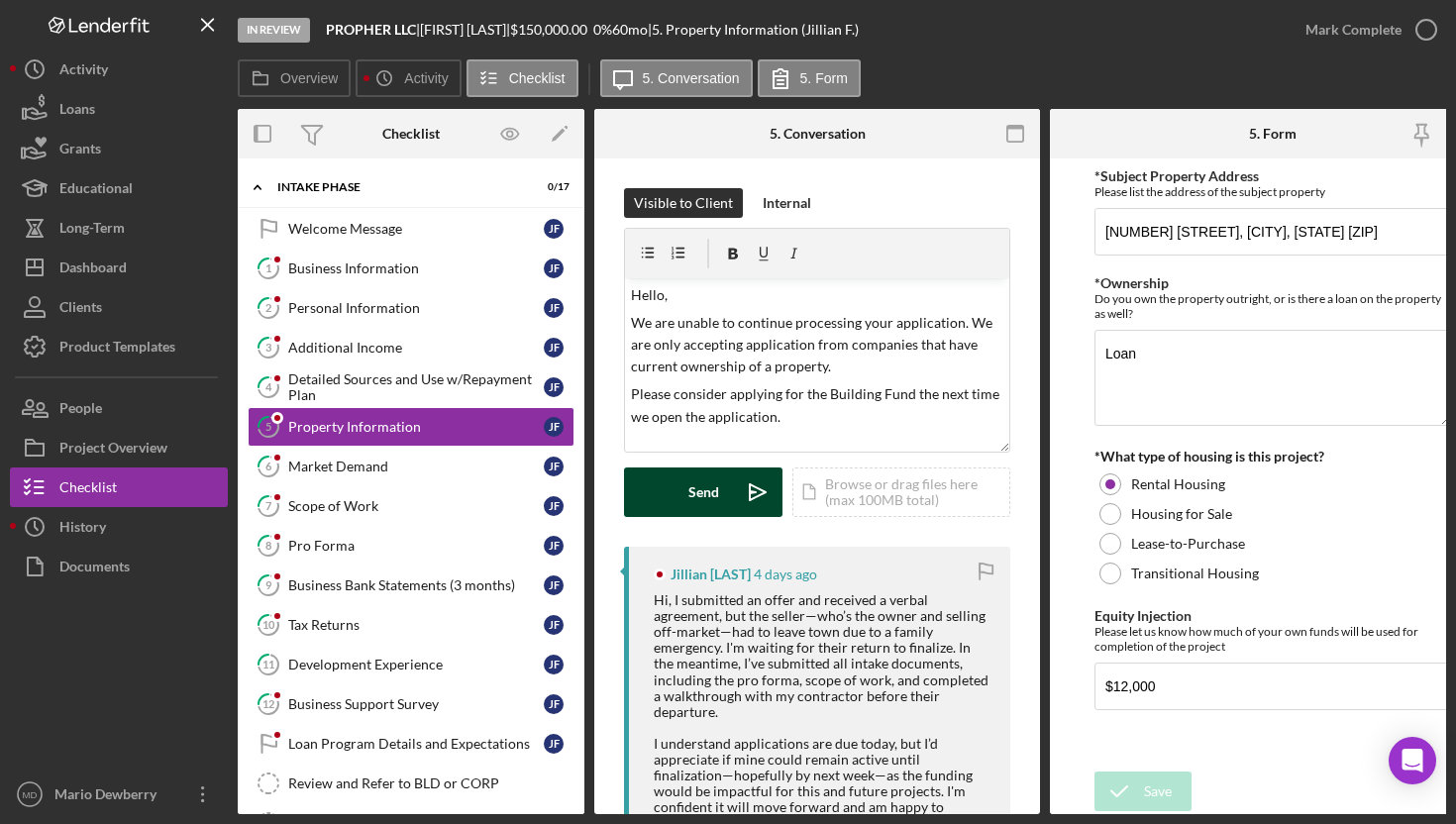 click on "Send" at bounding box center (703, 492) 